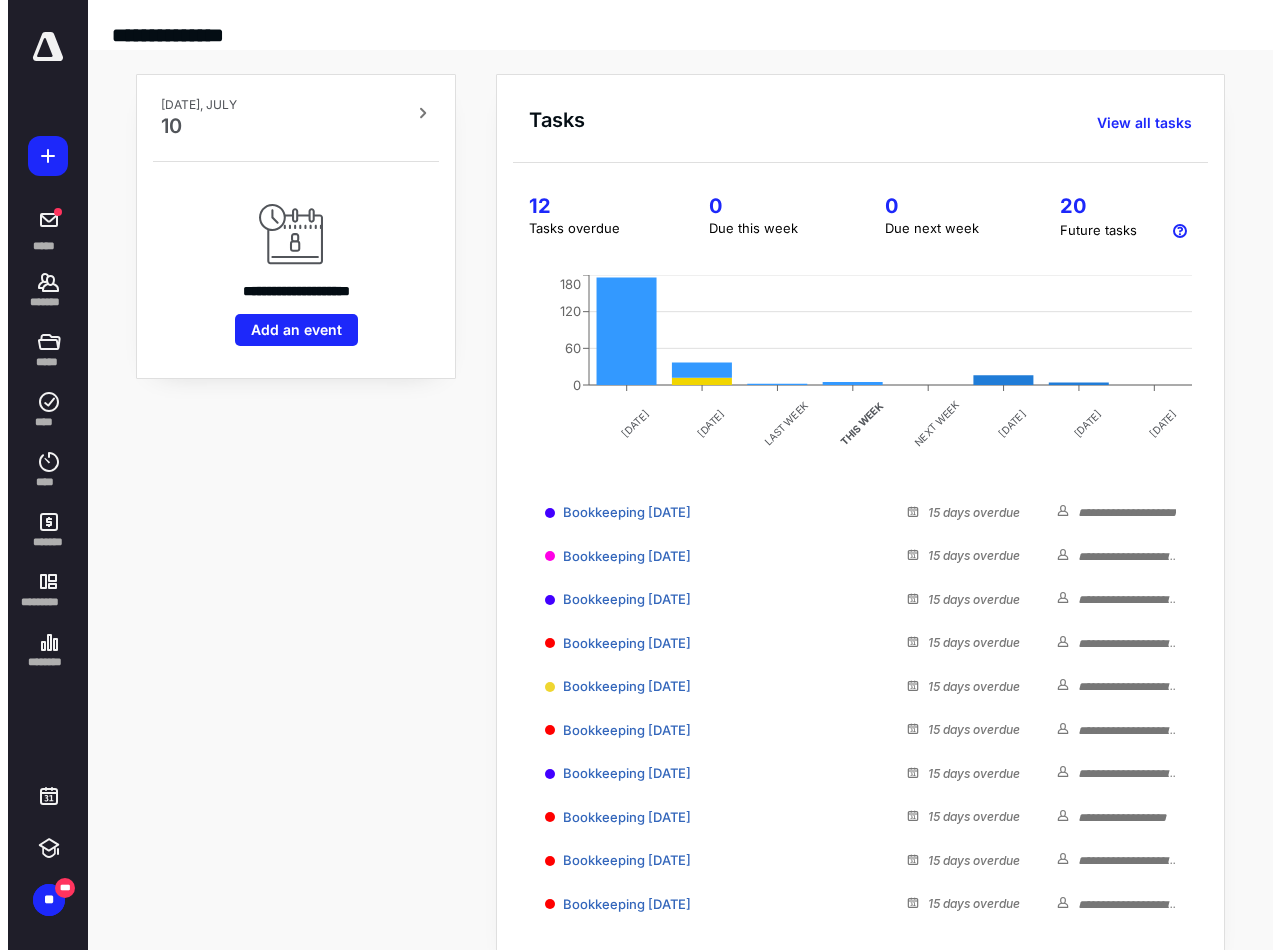 scroll, scrollTop: 0, scrollLeft: 0, axis: both 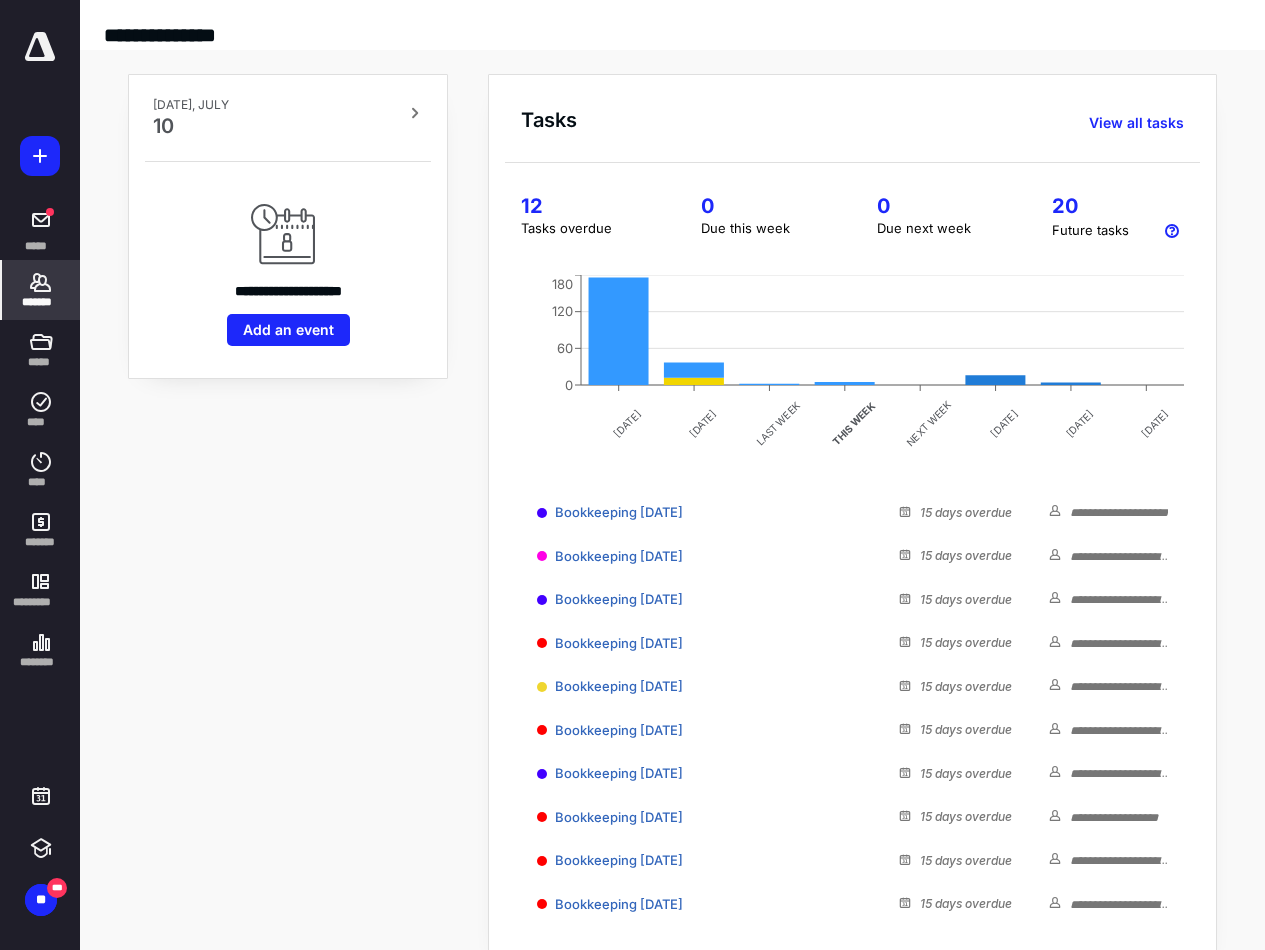 click on "*******" at bounding box center (41, 302) 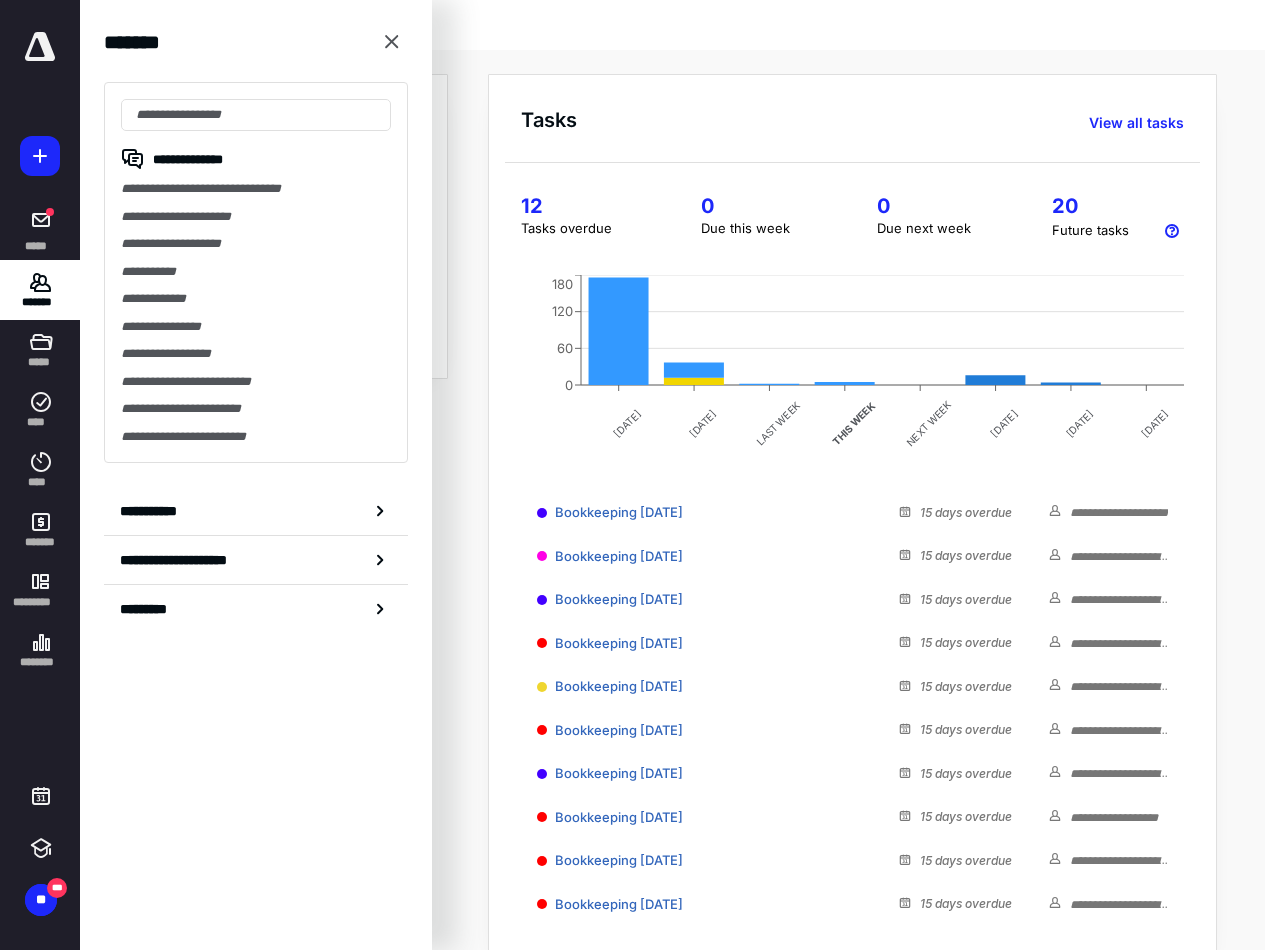 click on "**********" at bounding box center (256, 272) 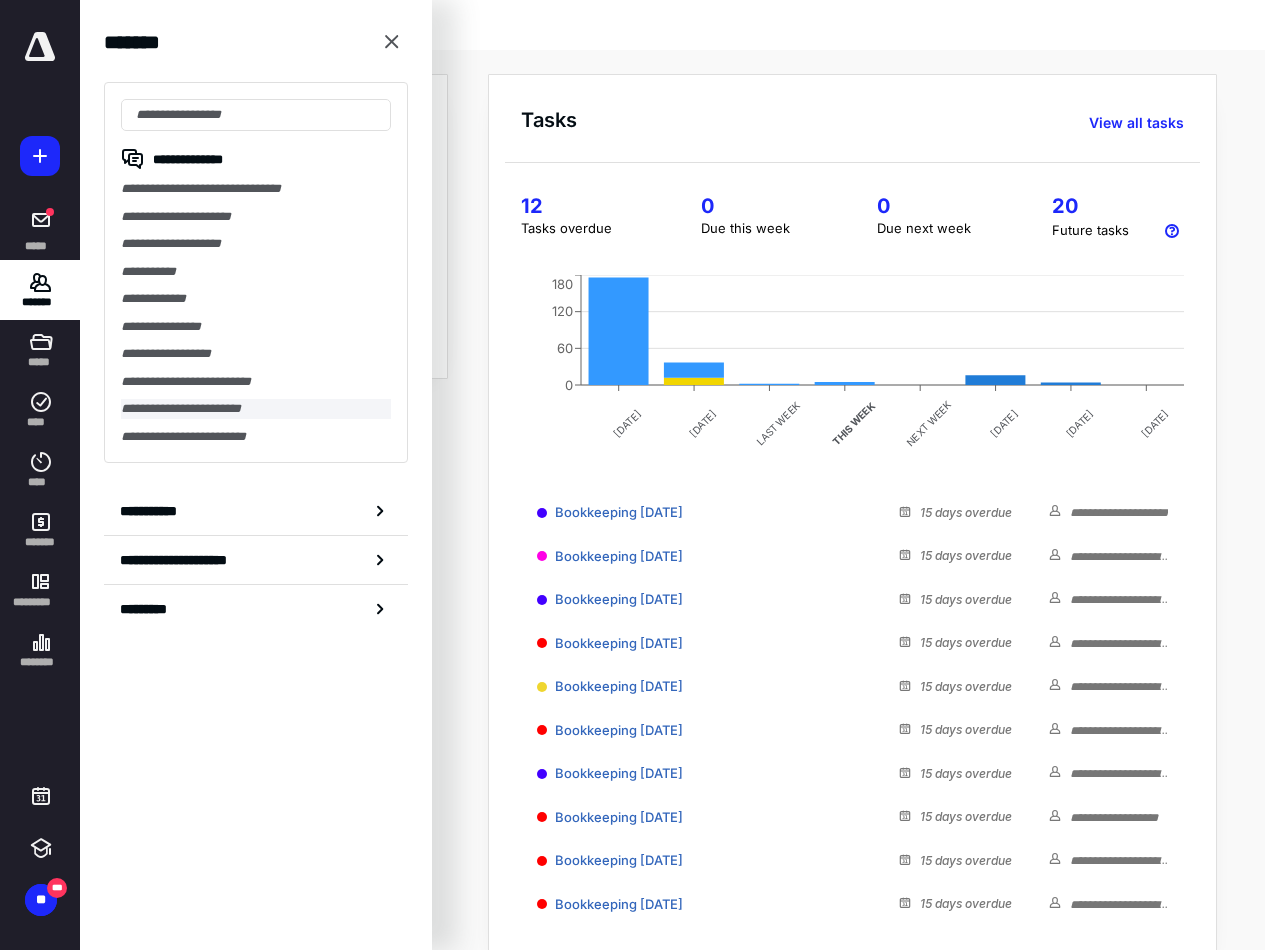 click on "**********" at bounding box center [256, 409] 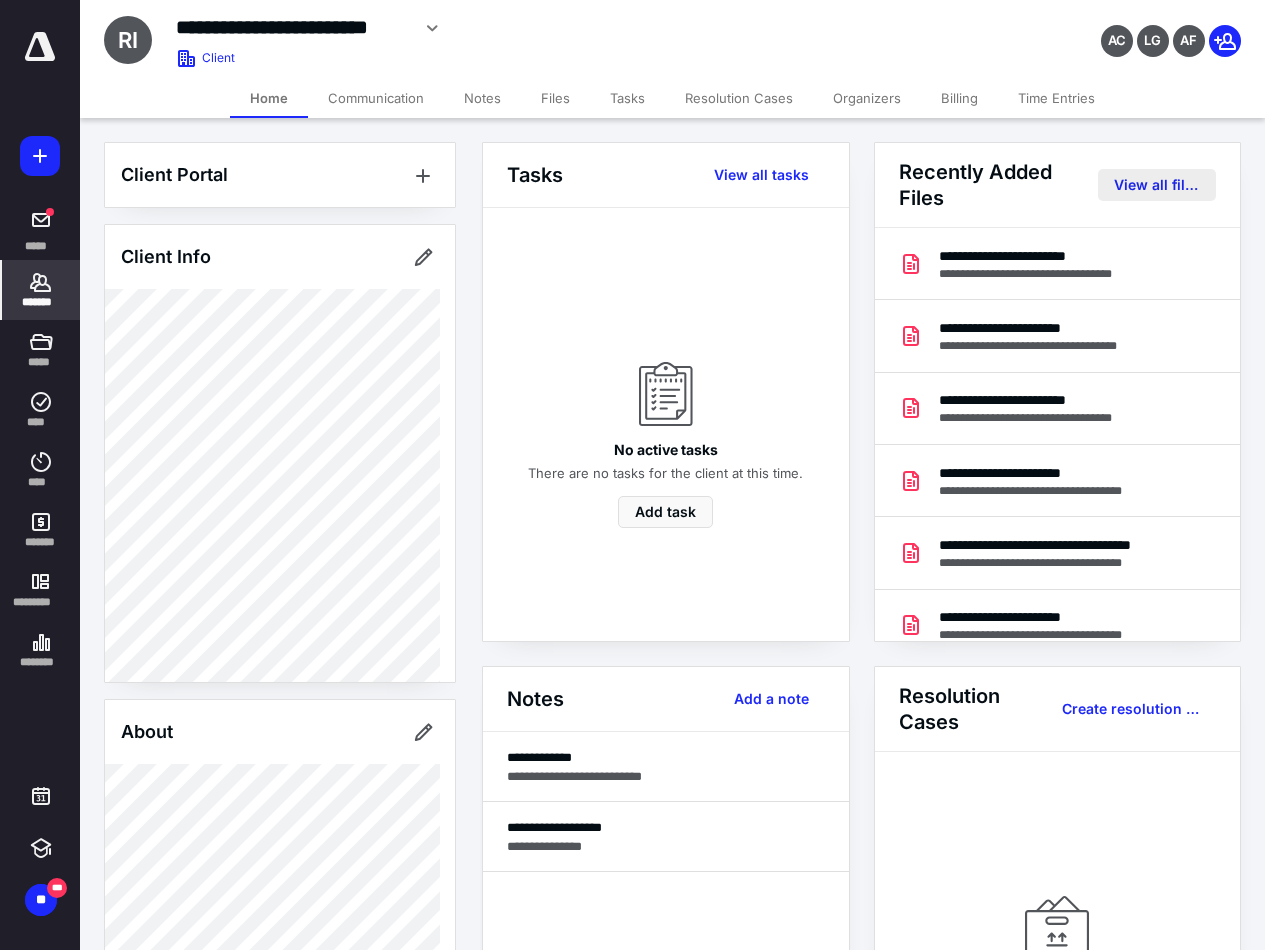 click on "View all files" at bounding box center [1157, 185] 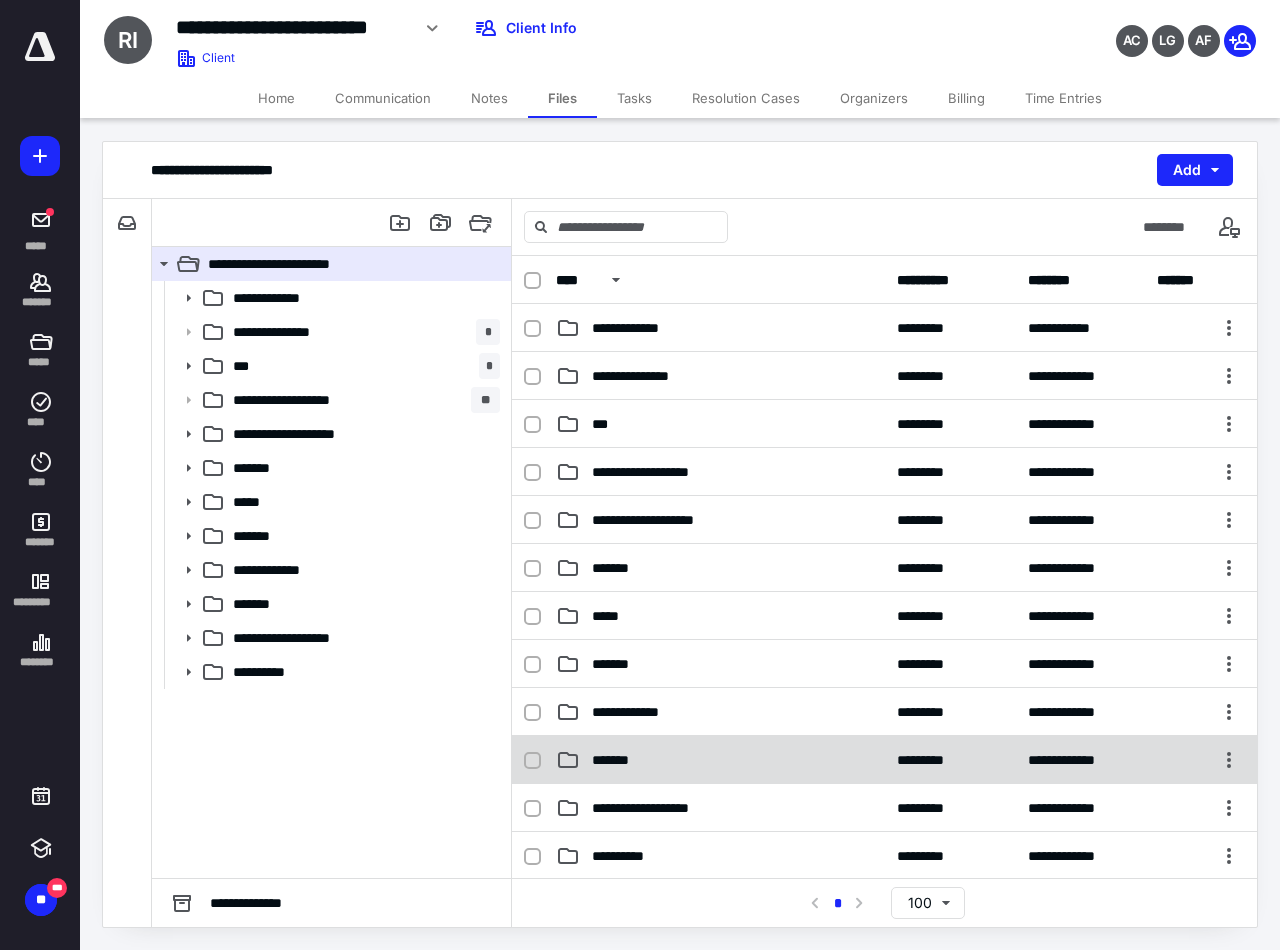 click on "*******" at bounding box center (614, 760) 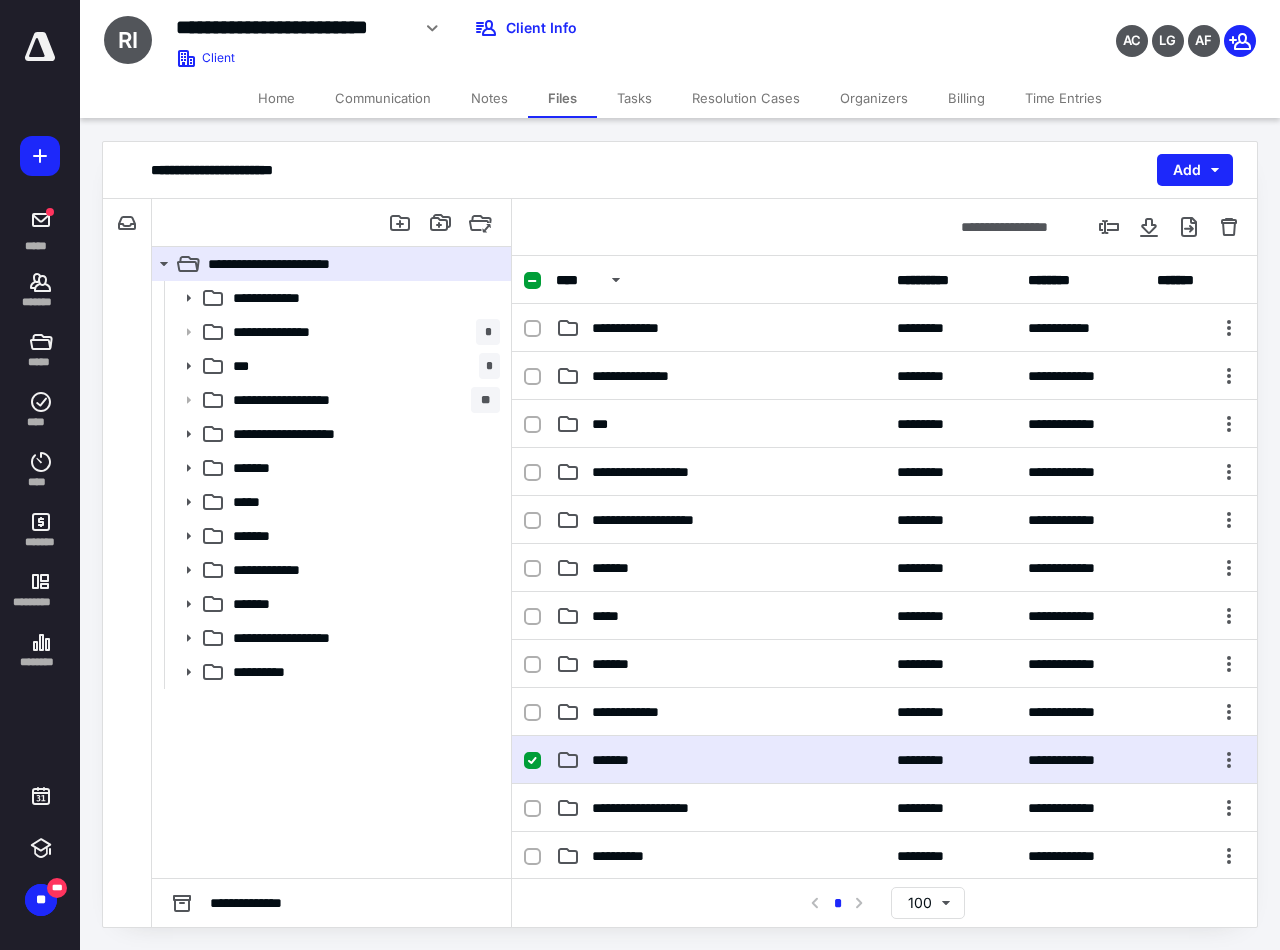 click on "*******" at bounding box center (614, 760) 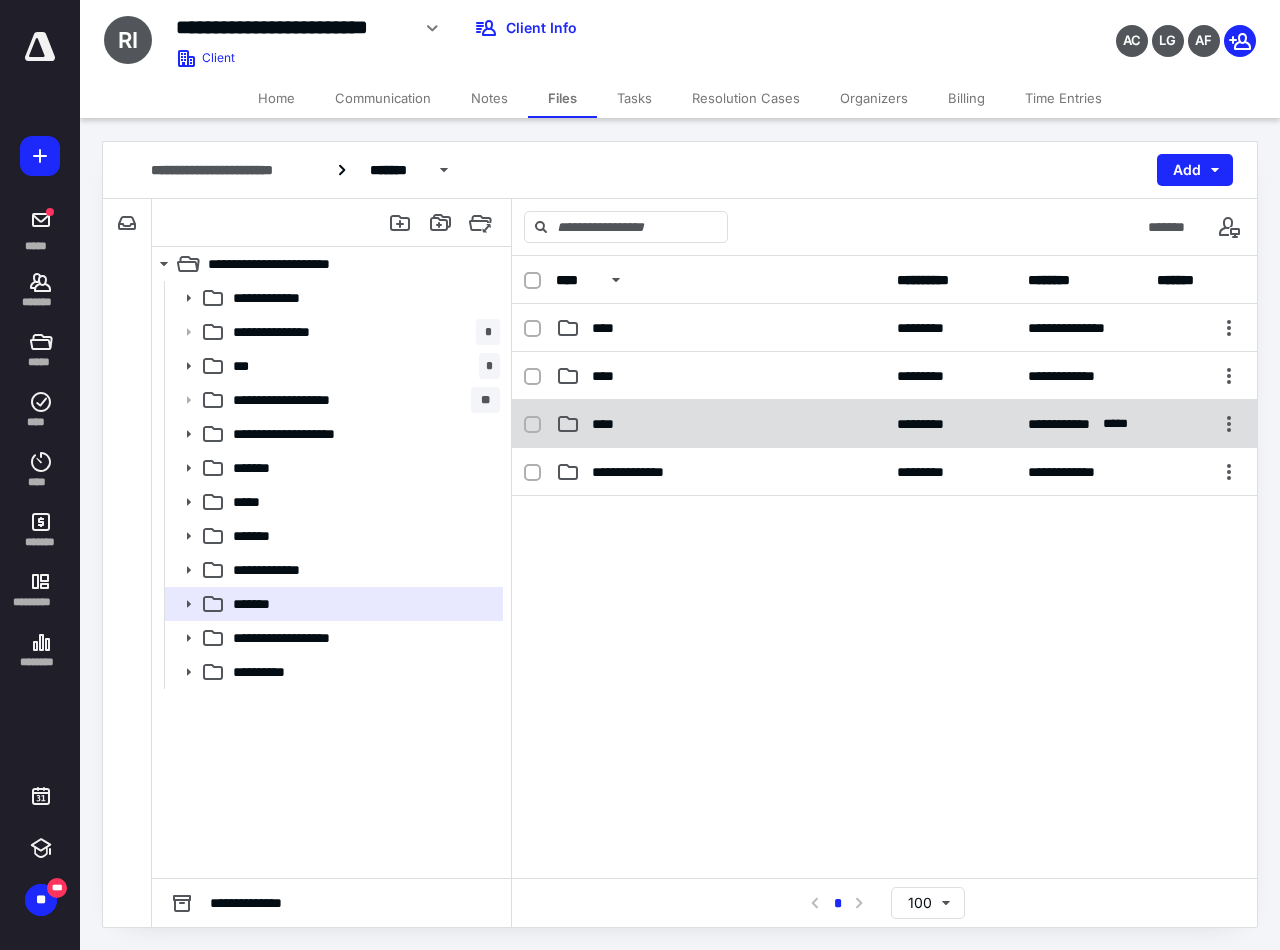 click on "****" at bounding box center [720, 424] 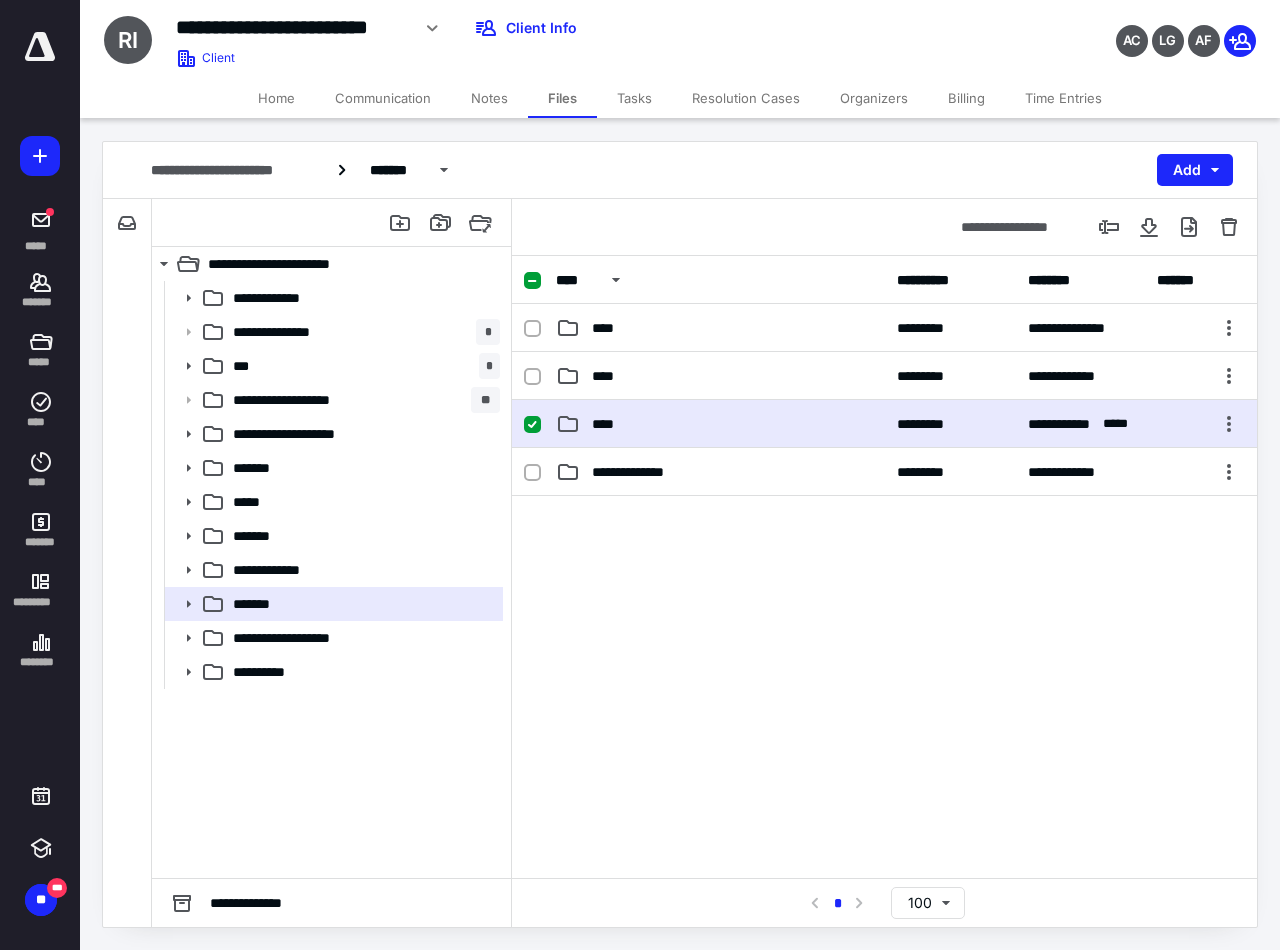 click on "****" at bounding box center [720, 424] 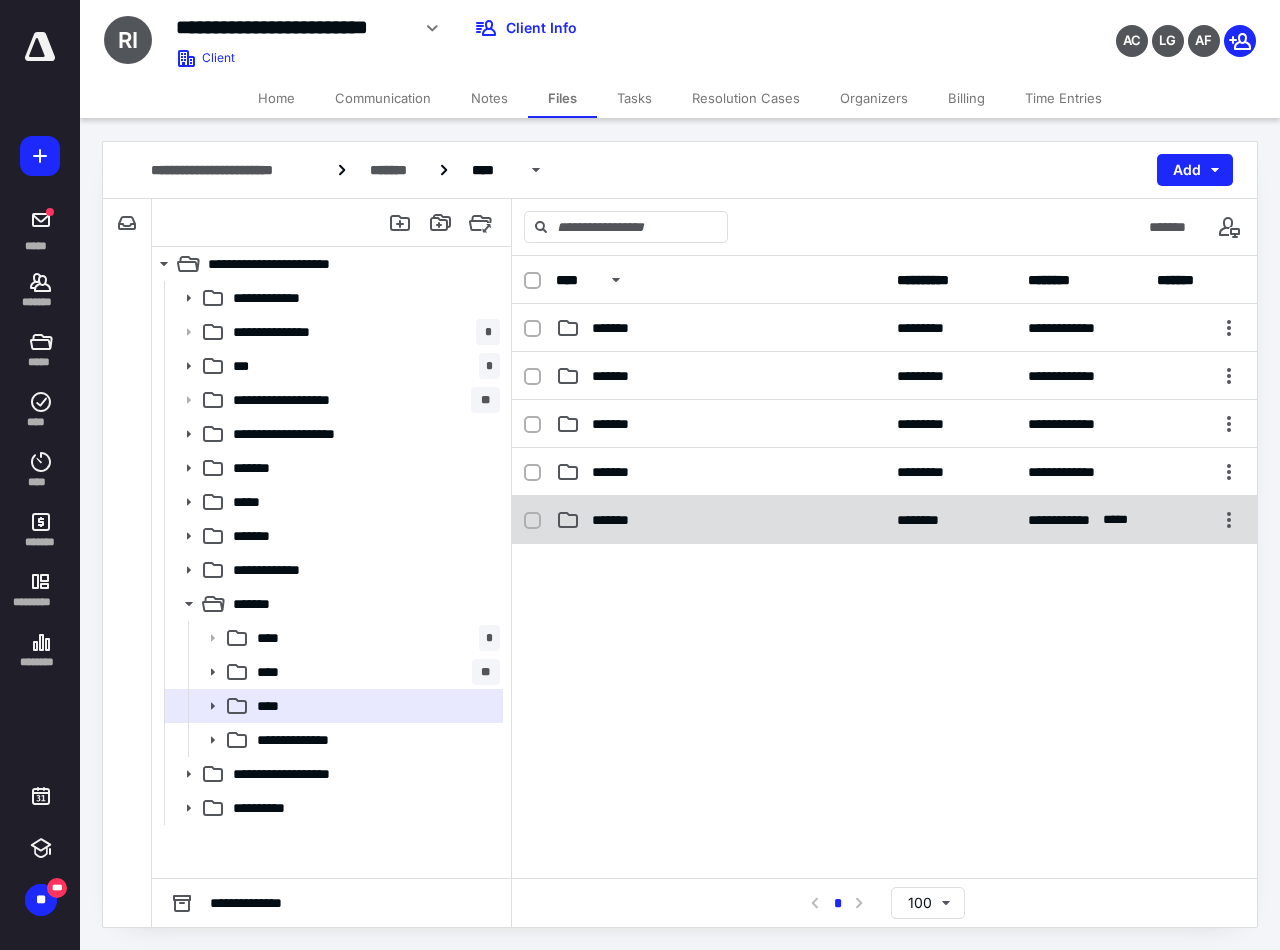 click on "*******" at bounding box center (720, 520) 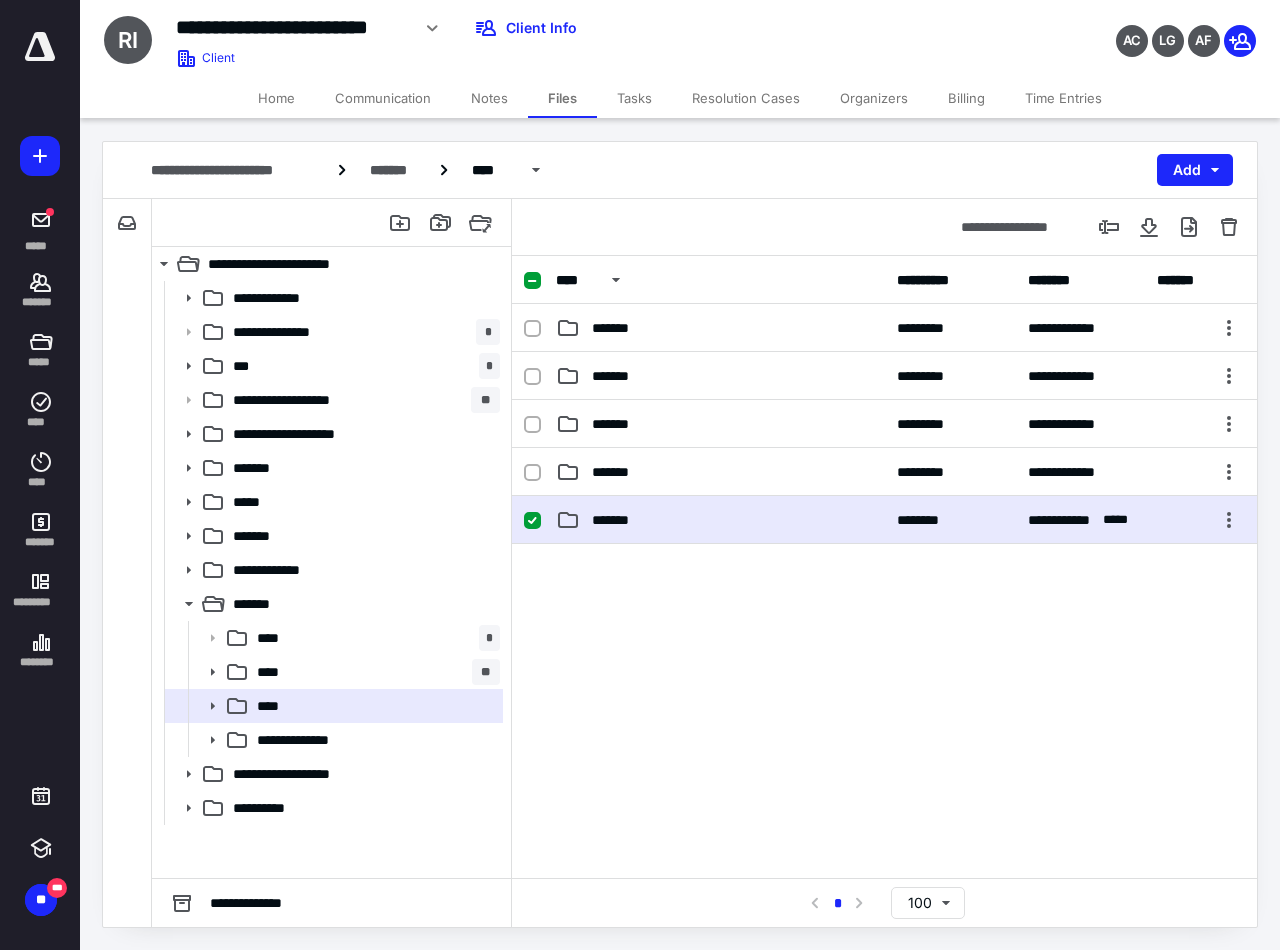 click on "*******" at bounding box center (720, 520) 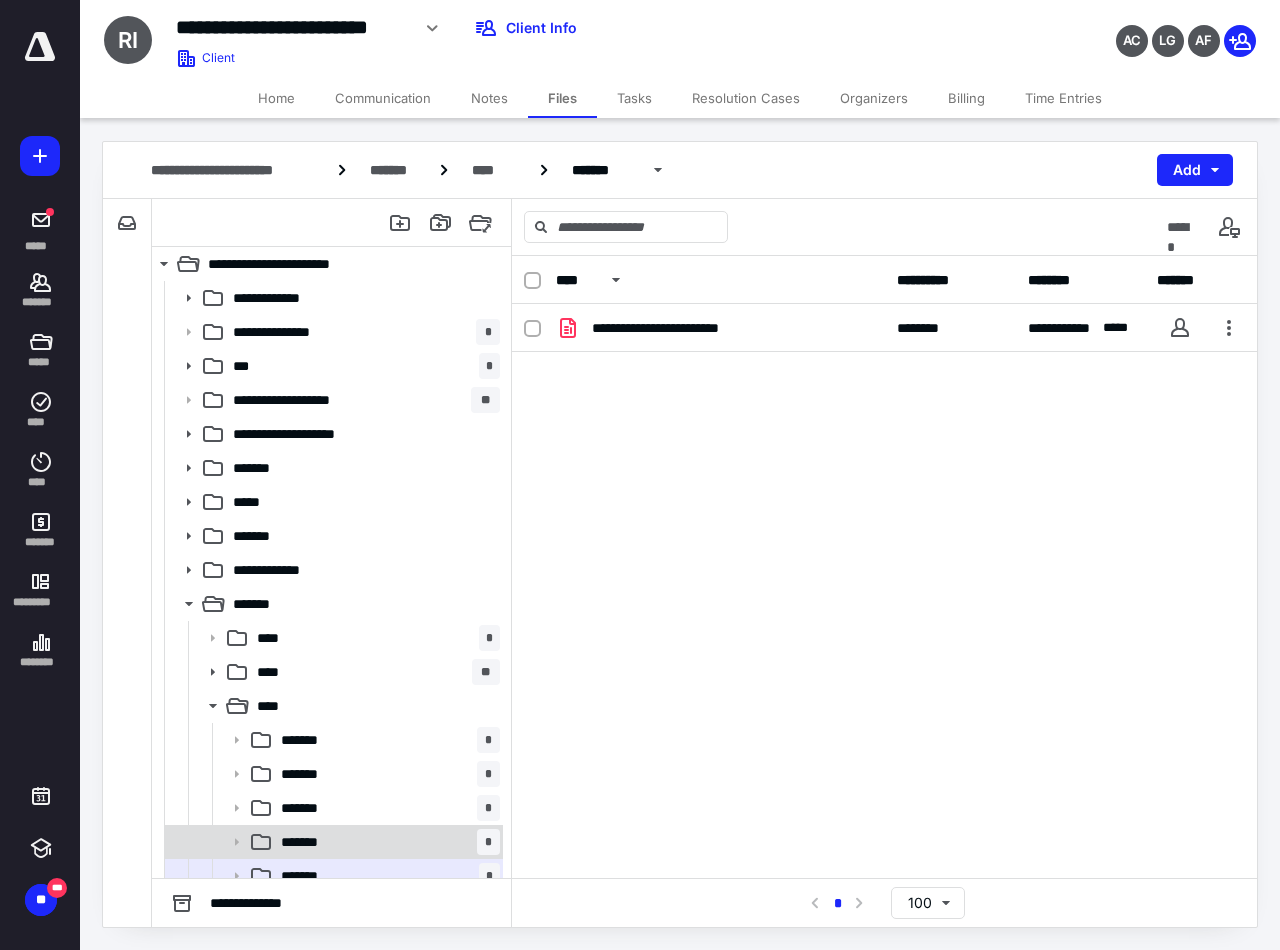 click on "*******" at bounding box center [309, 842] 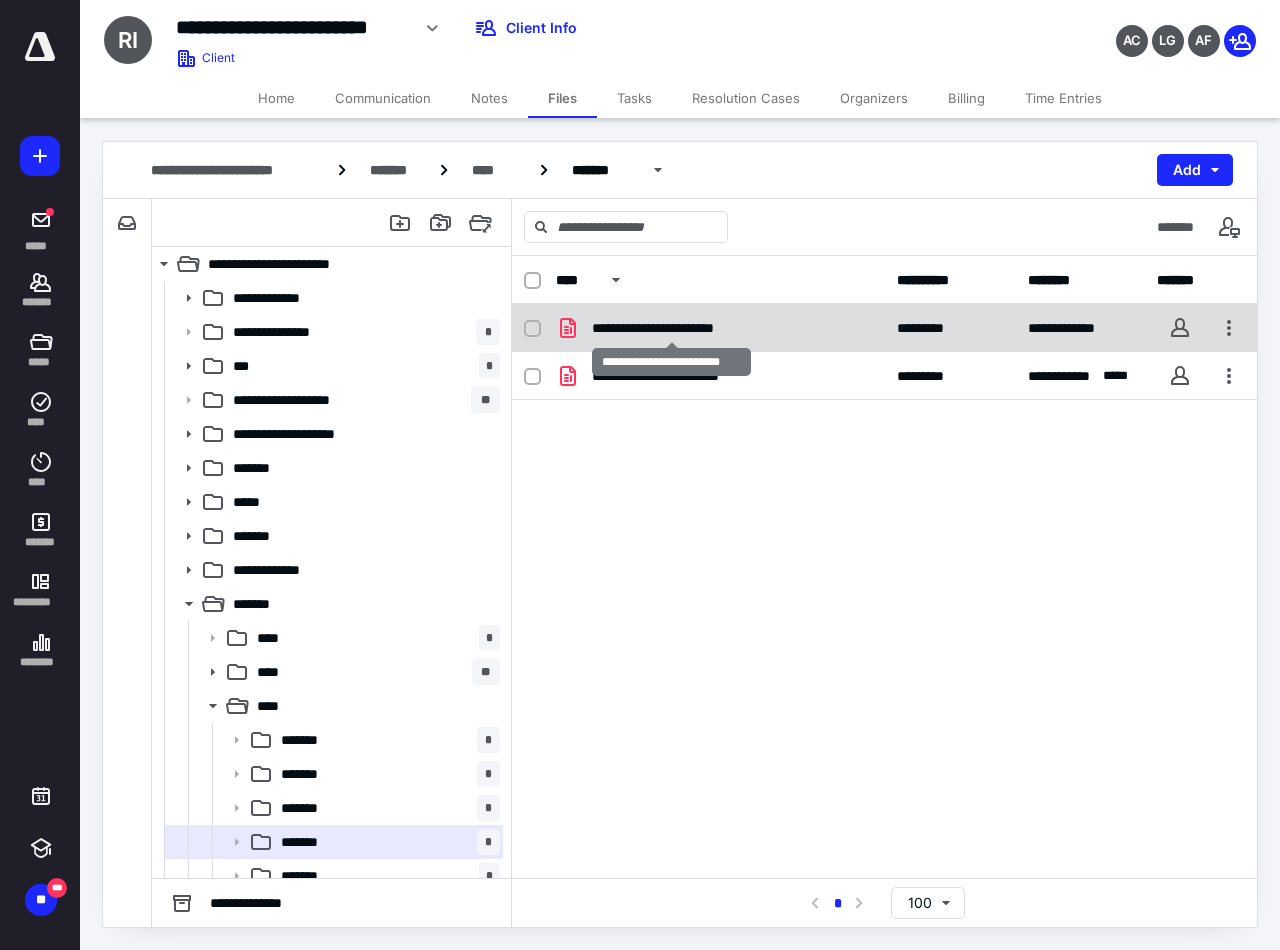 click on "**********" at bounding box center [672, 328] 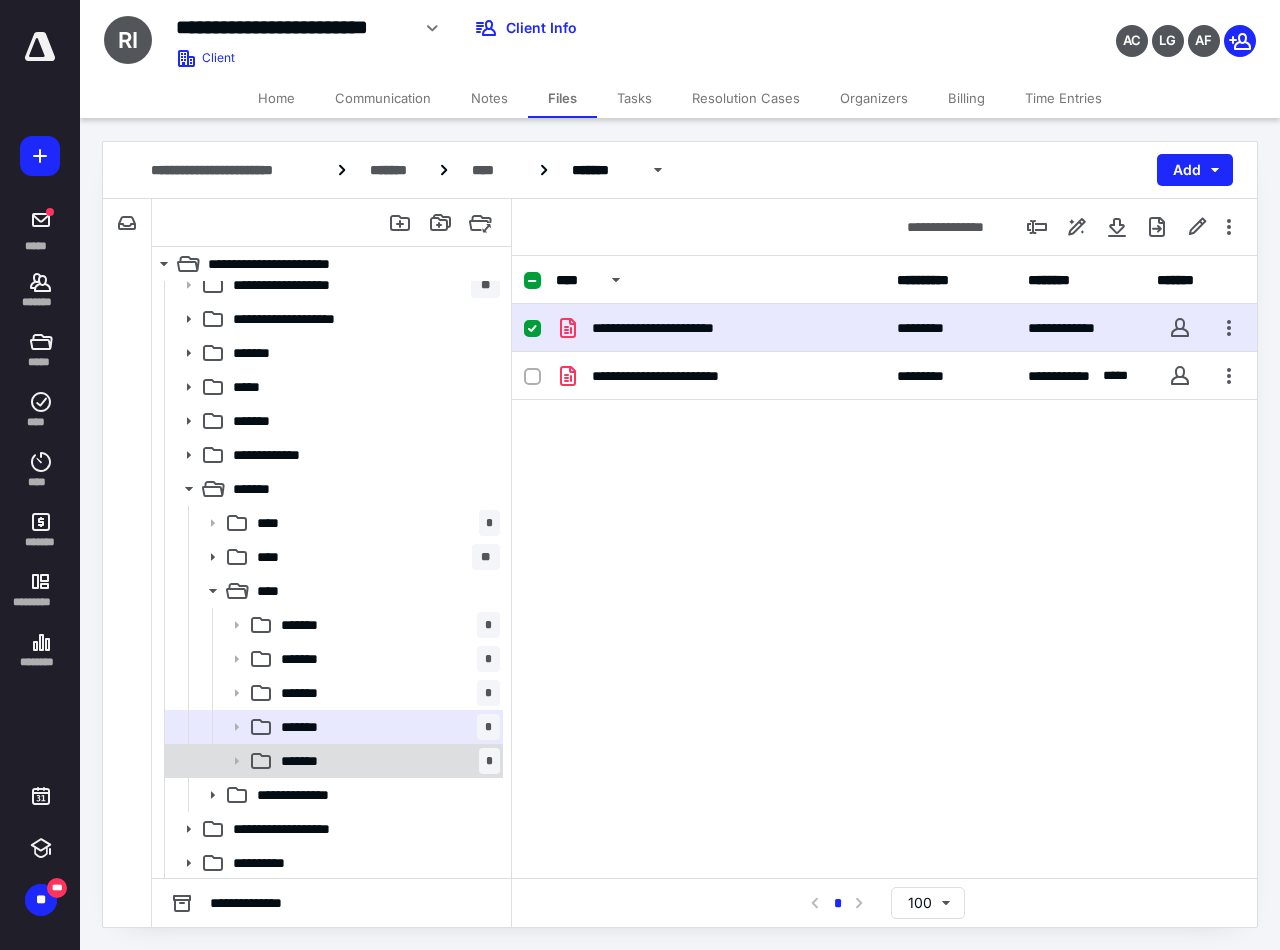 scroll, scrollTop: 117, scrollLeft: 0, axis: vertical 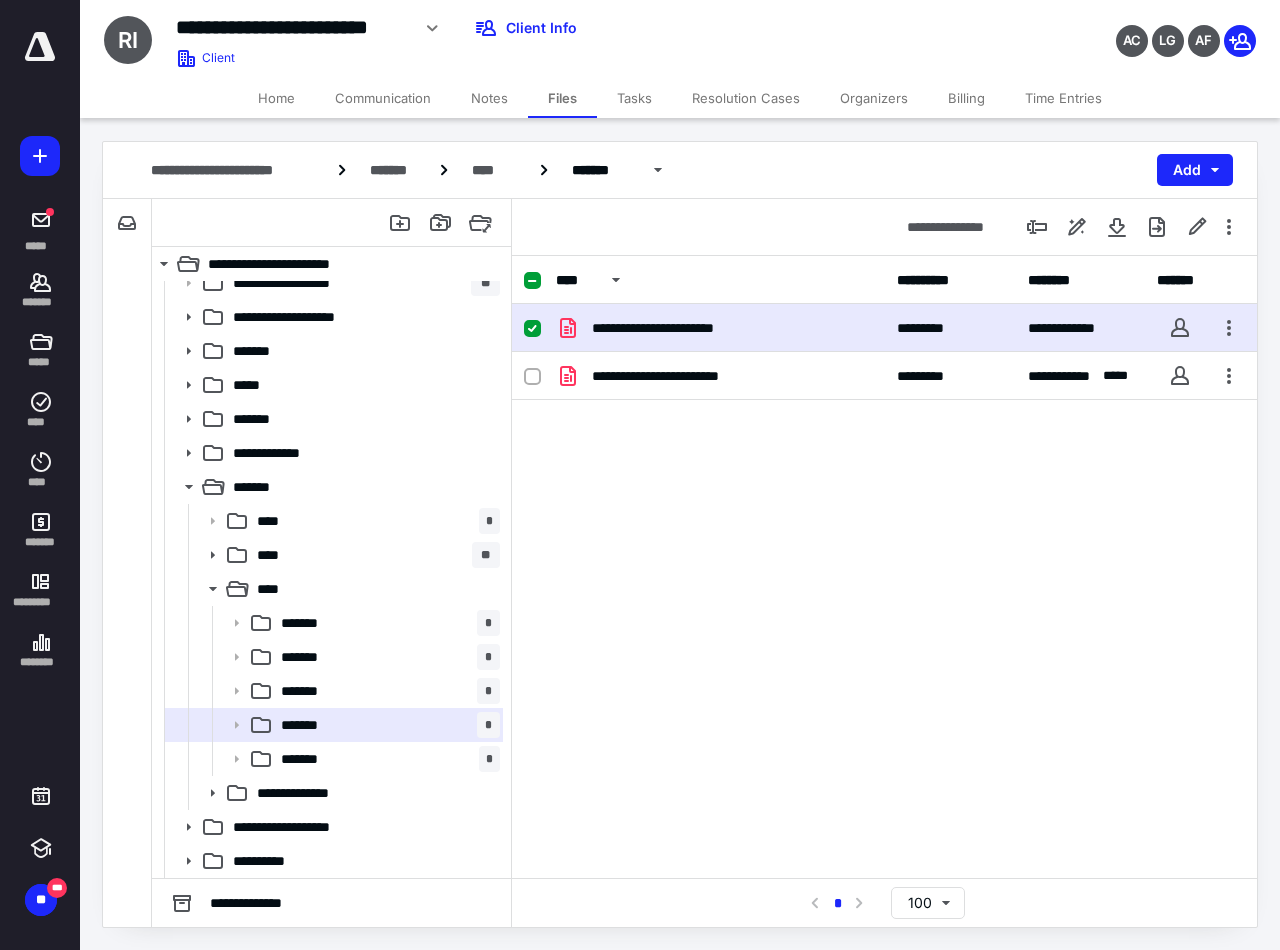 click on "**********" at bounding box center [672, 328] 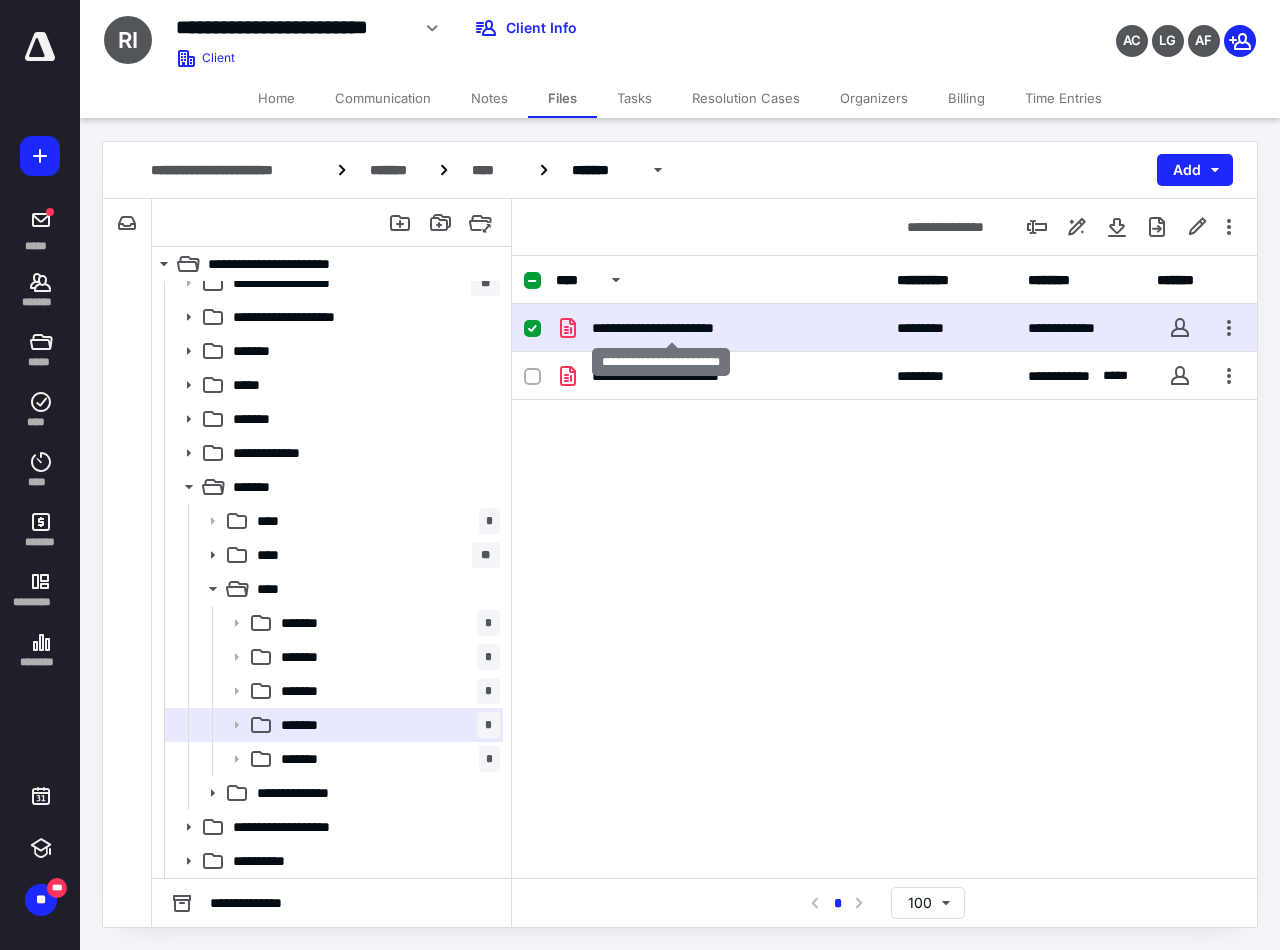 click on "**********" at bounding box center (672, 328) 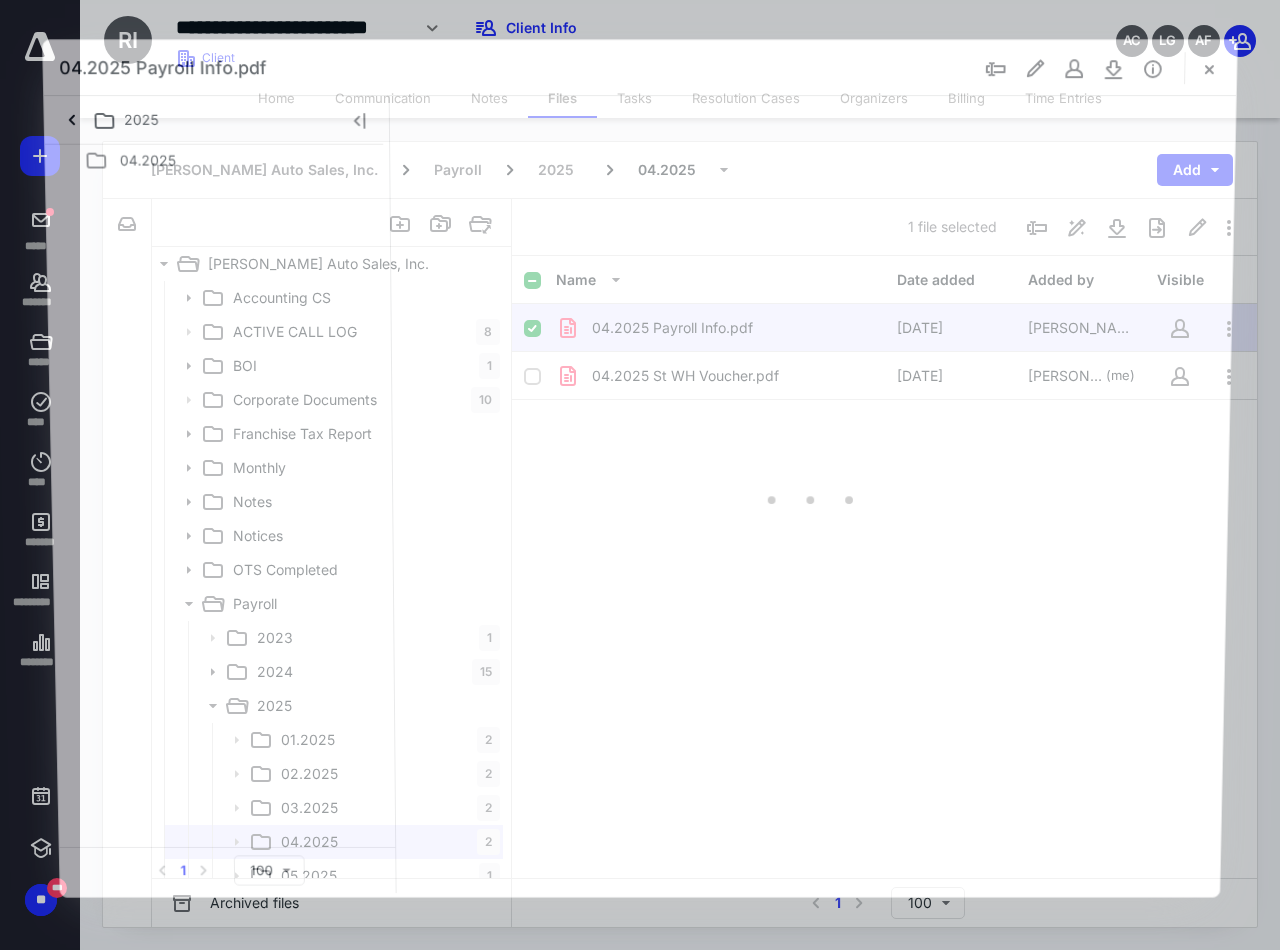 scroll, scrollTop: 117, scrollLeft: 0, axis: vertical 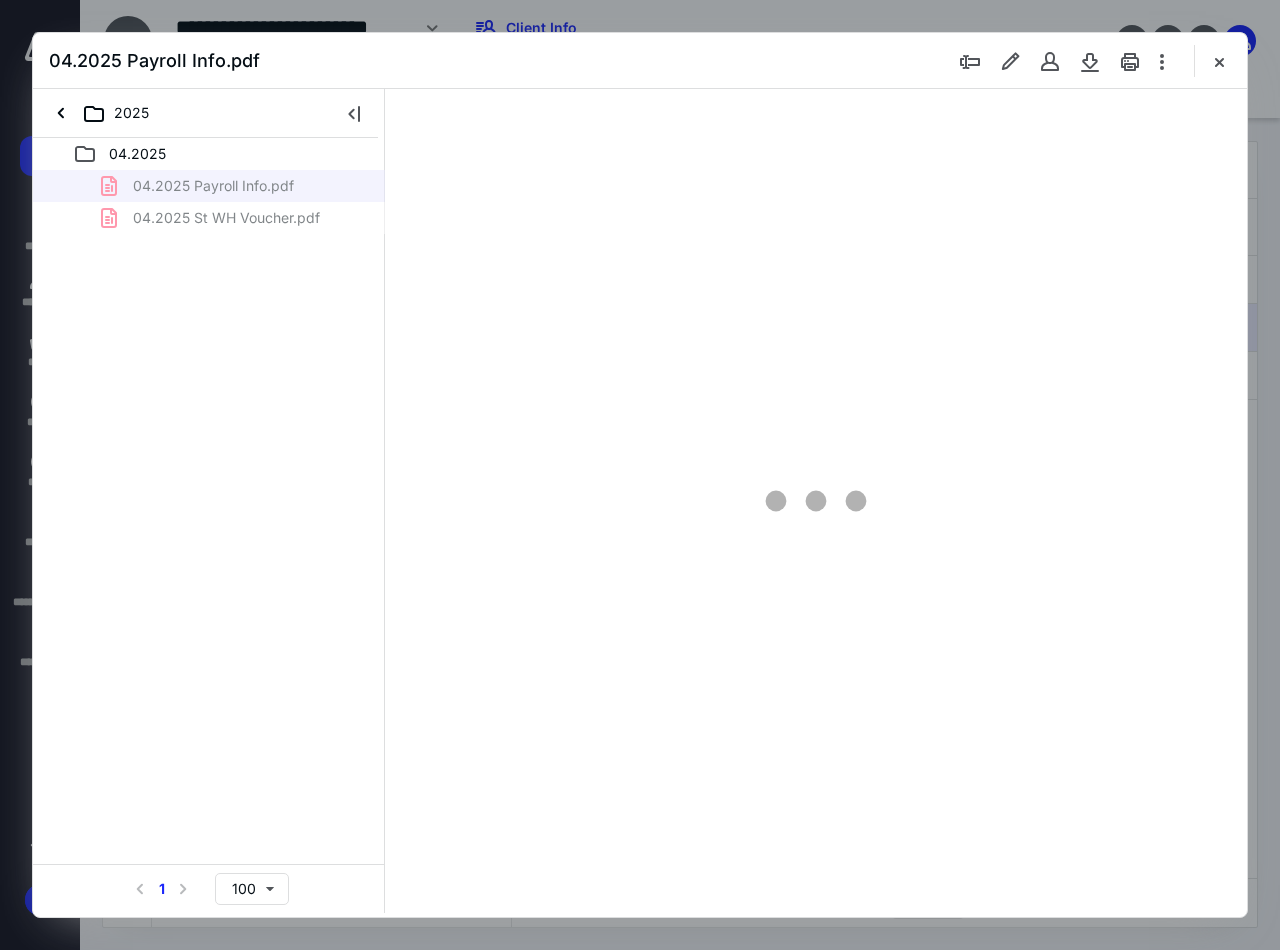type on "90" 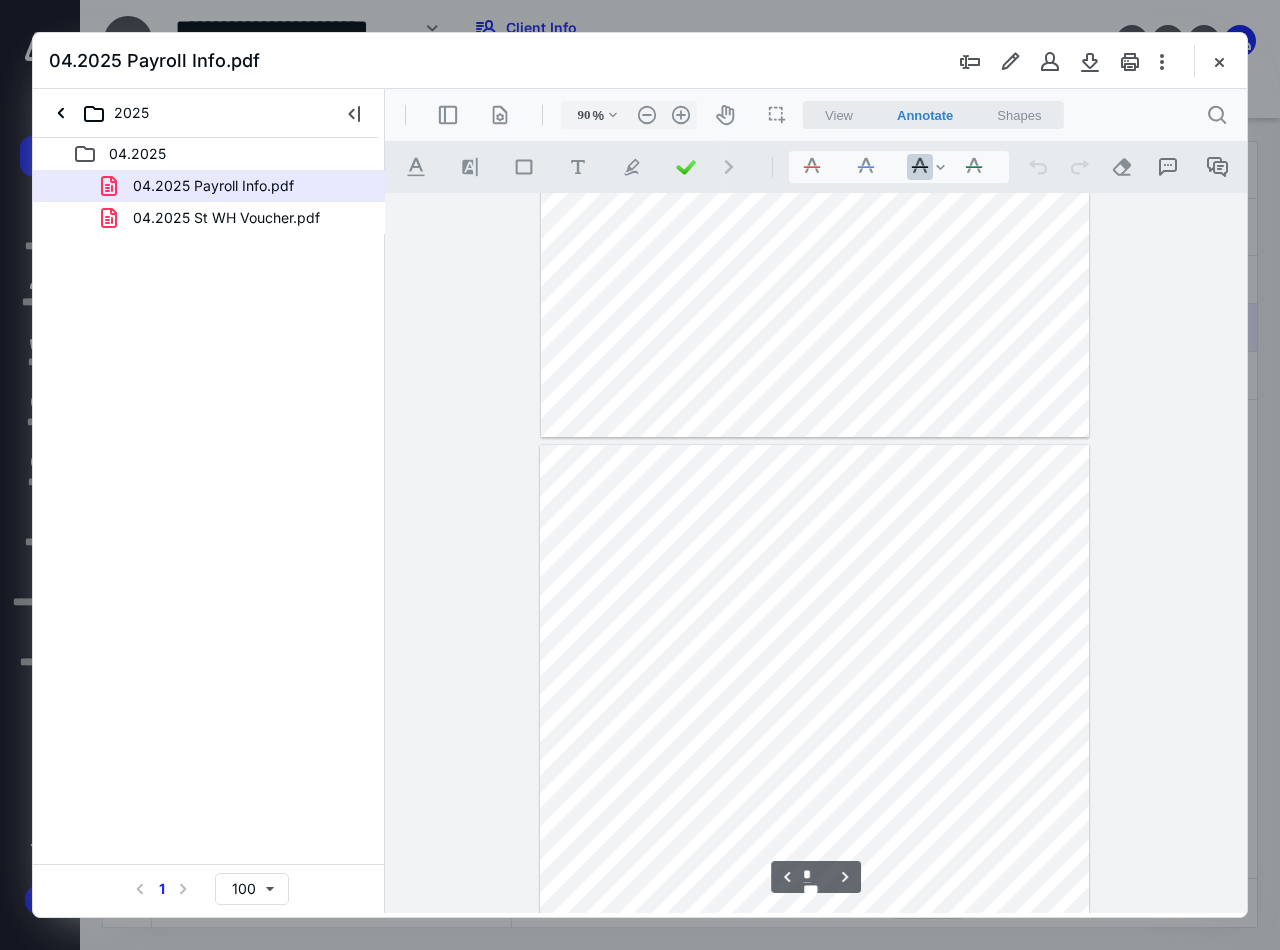 type on "*" 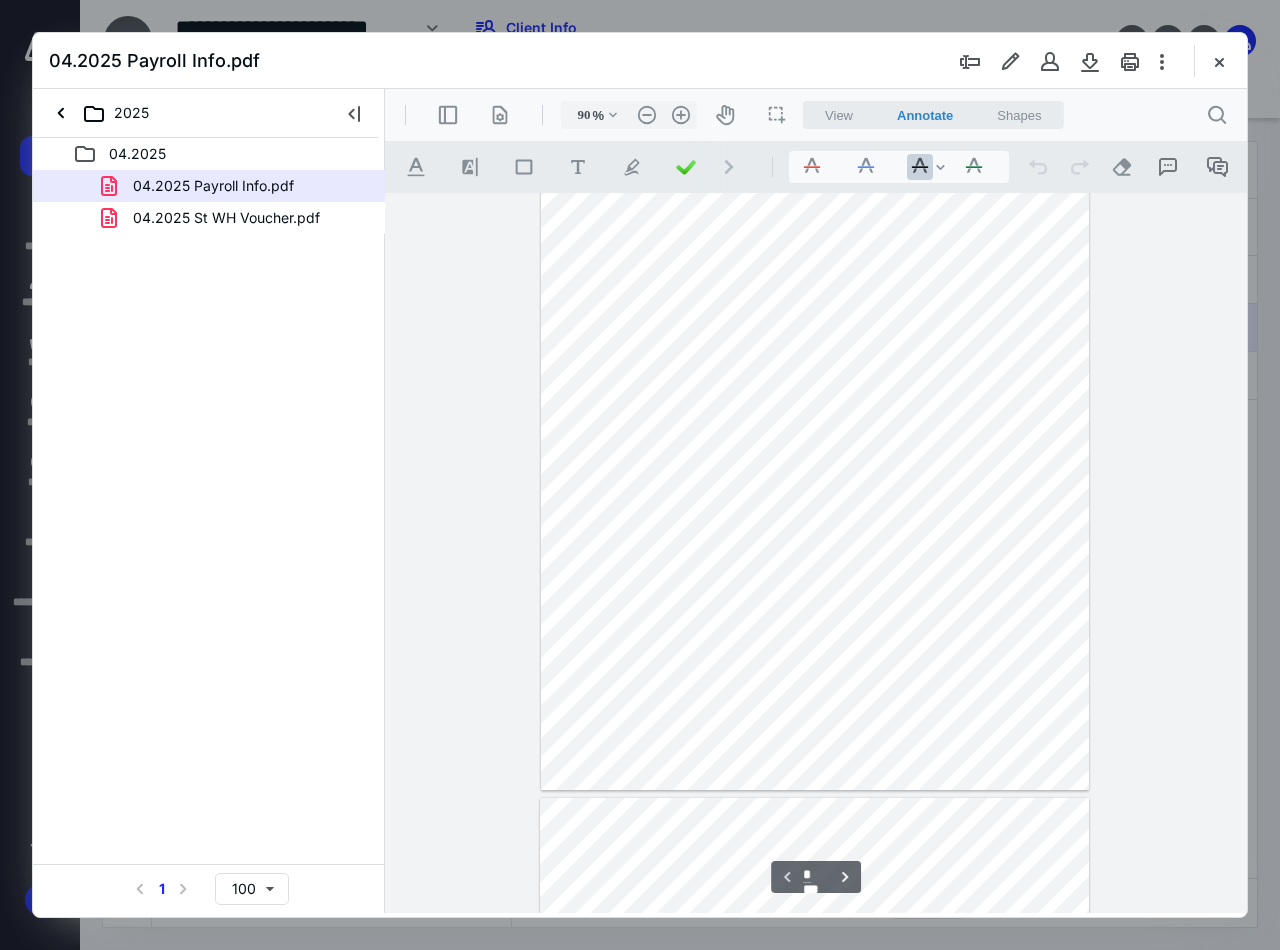 scroll, scrollTop: 0, scrollLeft: 0, axis: both 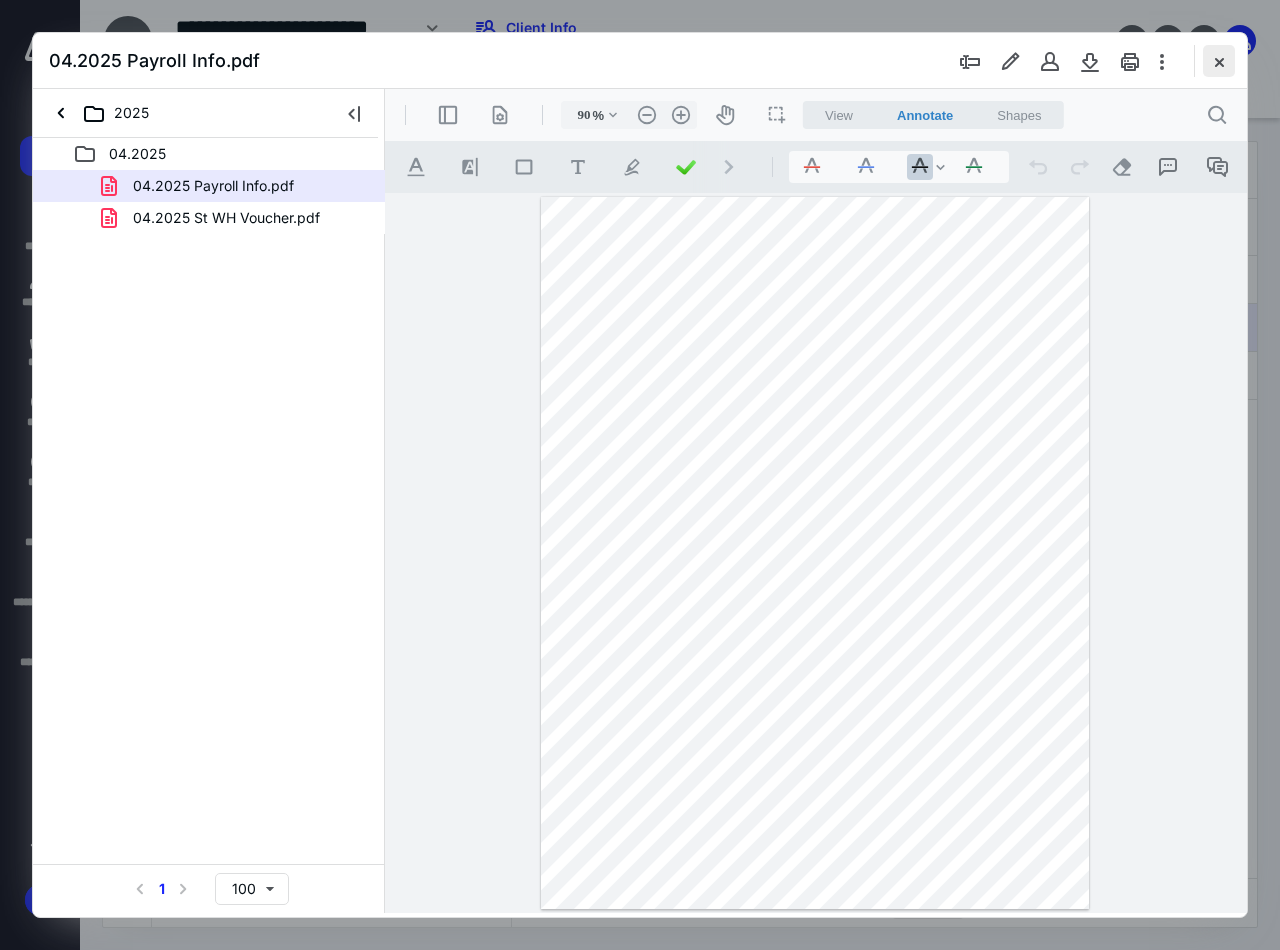 click at bounding box center (1219, 61) 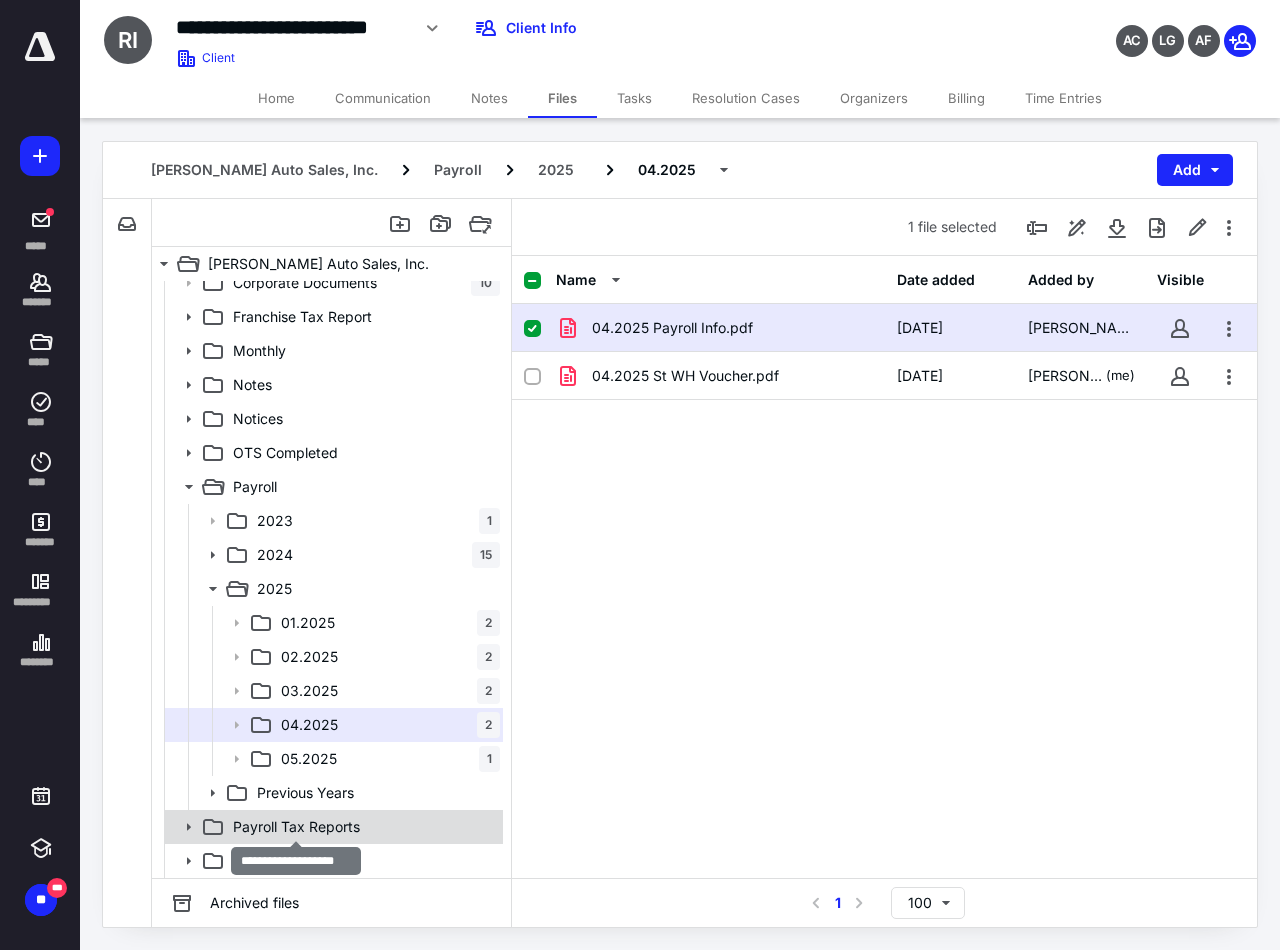 click on "Payroll Tax Reports" at bounding box center [296, 827] 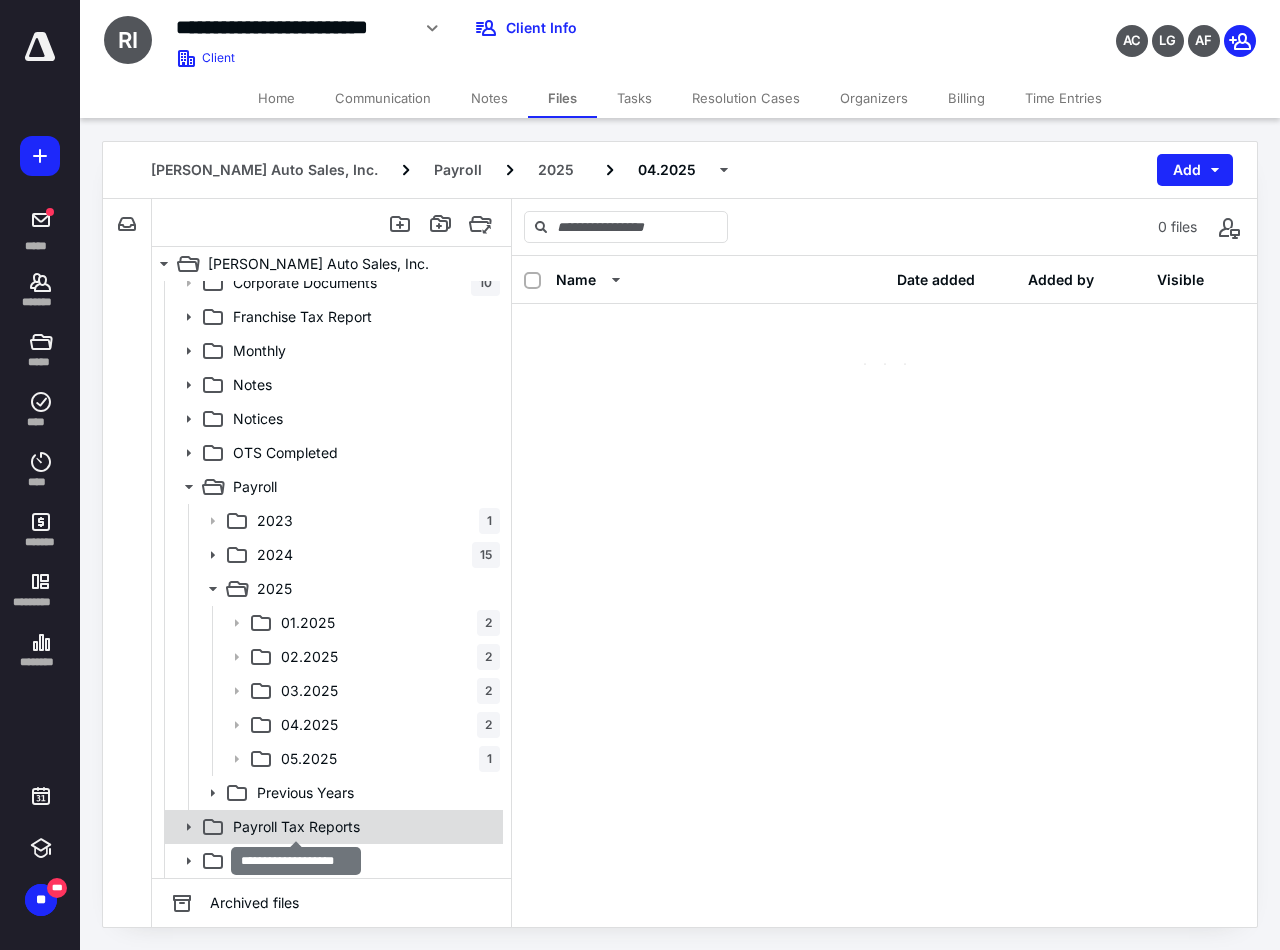 click on "Payroll Tax Reports" at bounding box center (296, 827) 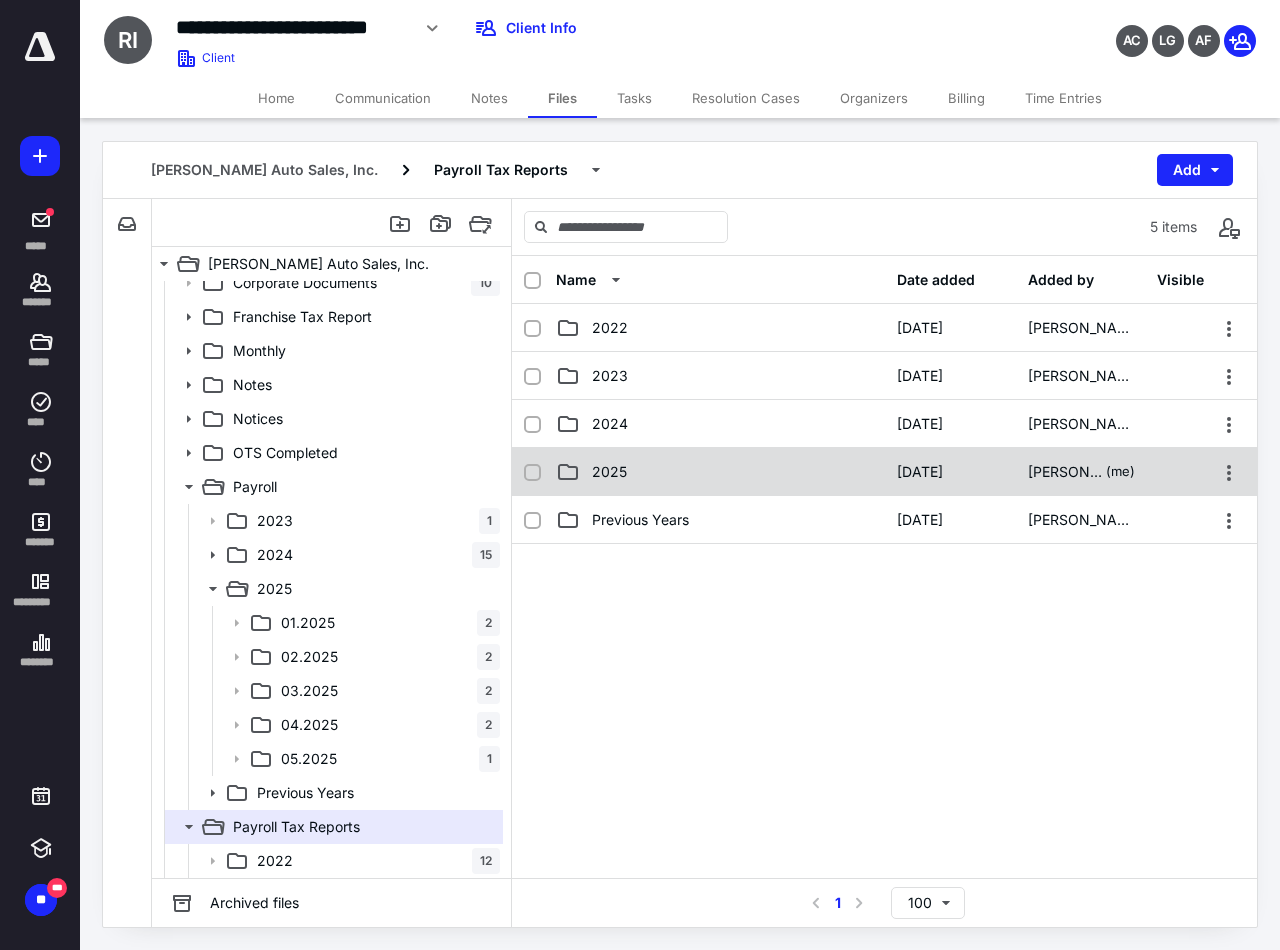 click on "2025" at bounding box center [720, 472] 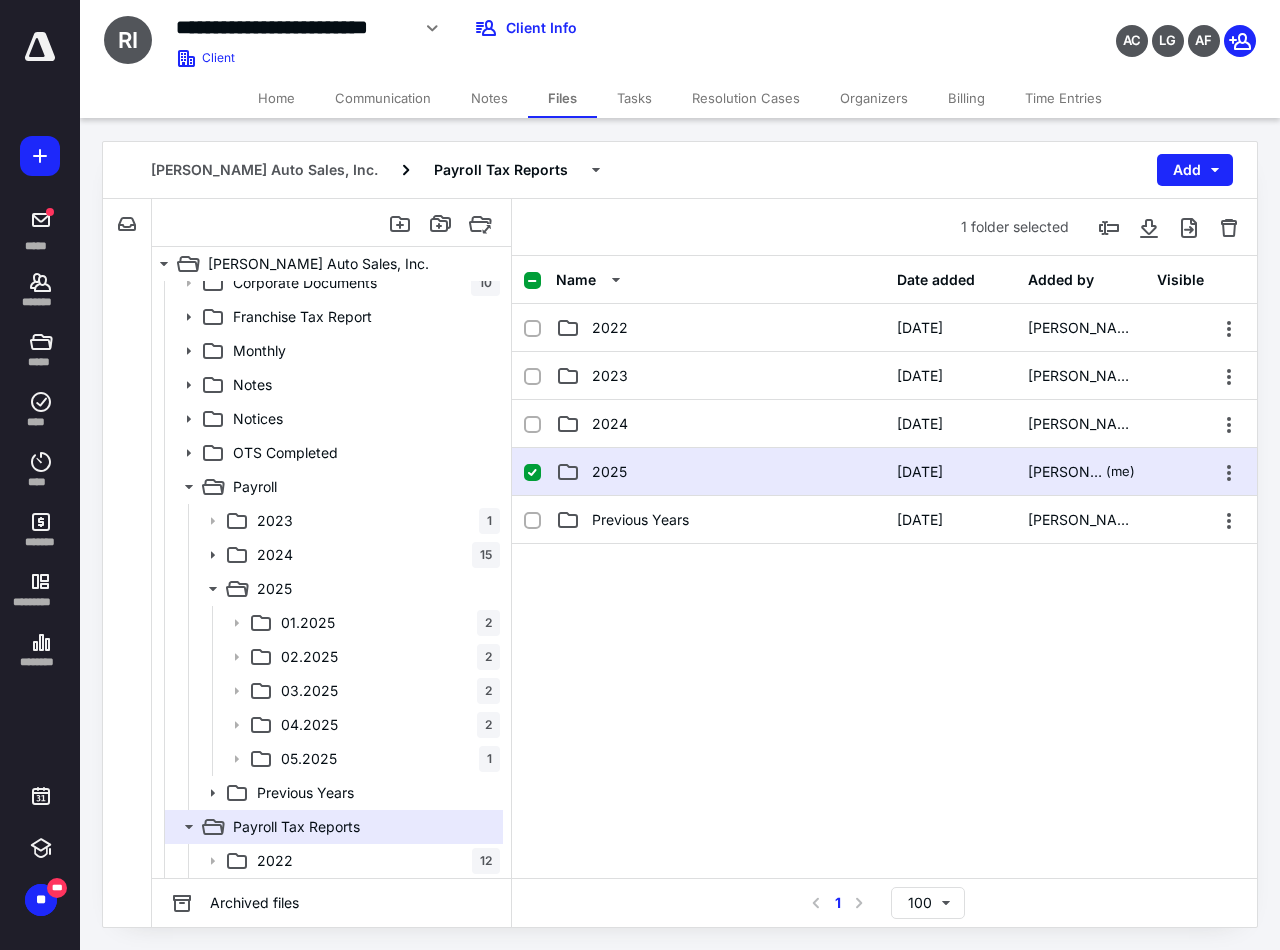 click on "2025" at bounding box center [720, 472] 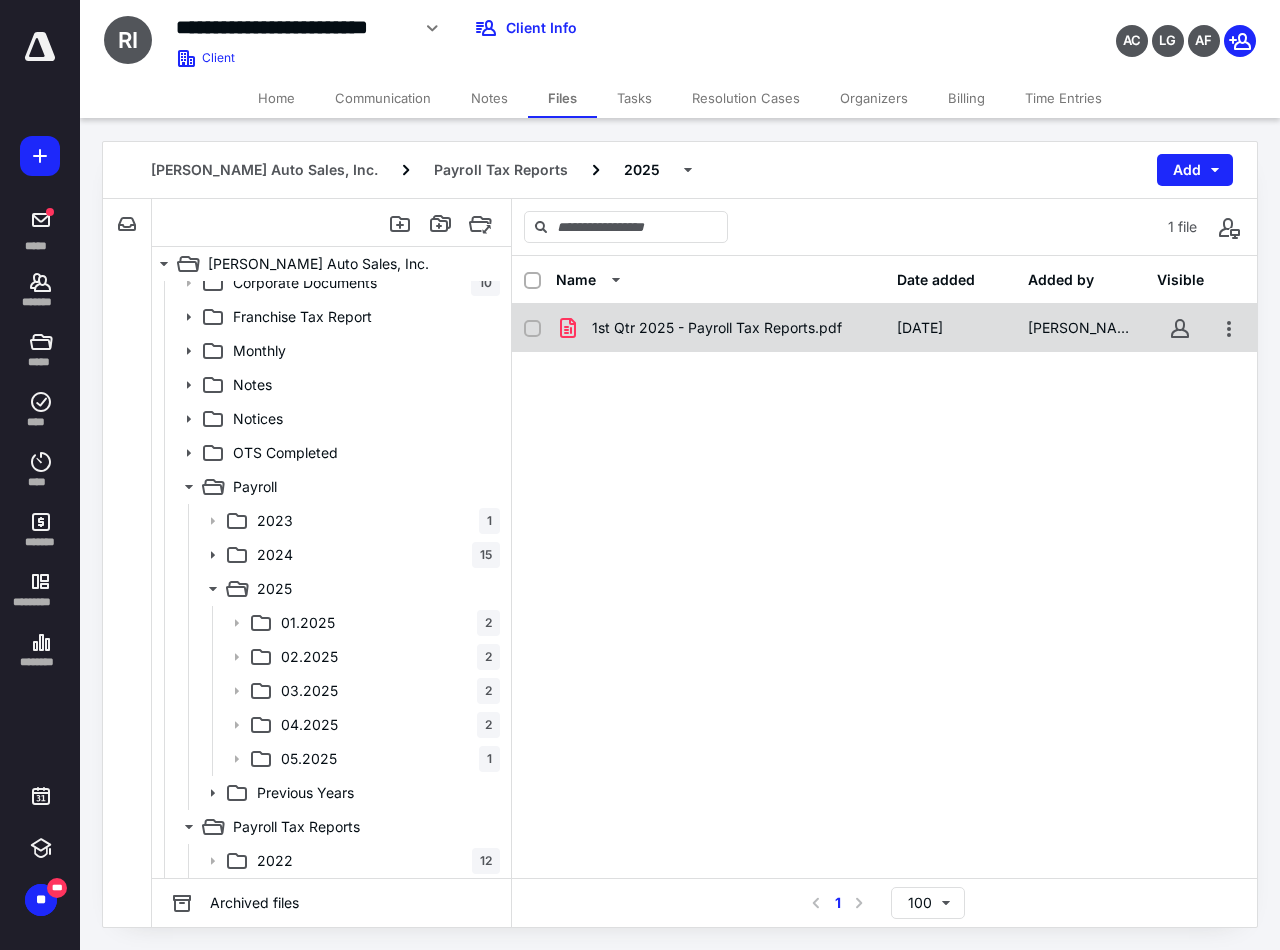 click on "1st Qtr 2025 - Payroll Tax Reports.pdf" at bounding box center [717, 328] 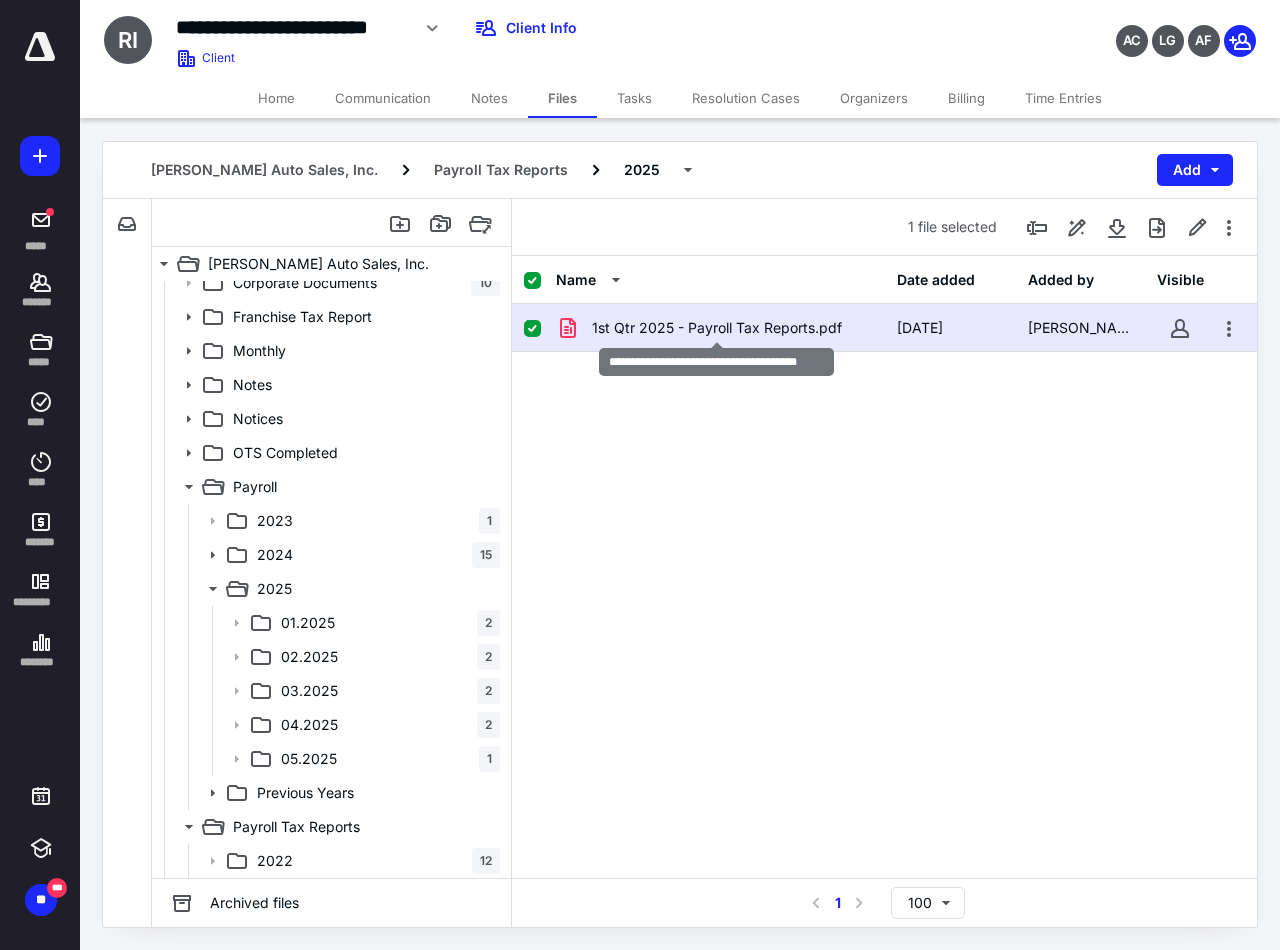 click on "1st Qtr 2025 - Payroll Tax Reports.pdf" at bounding box center [717, 328] 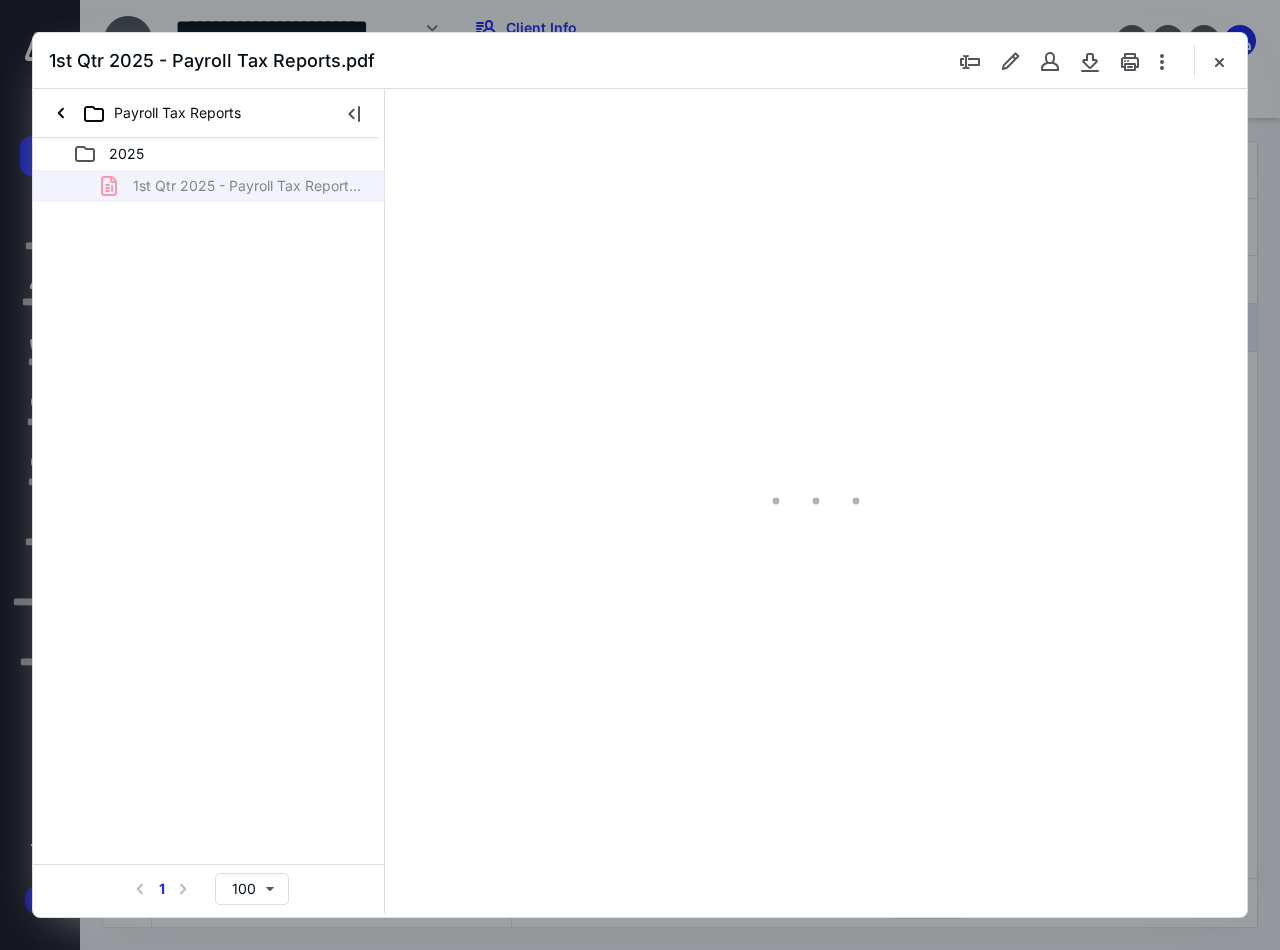 scroll, scrollTop: 0, scrollLeft: 0, axis: both 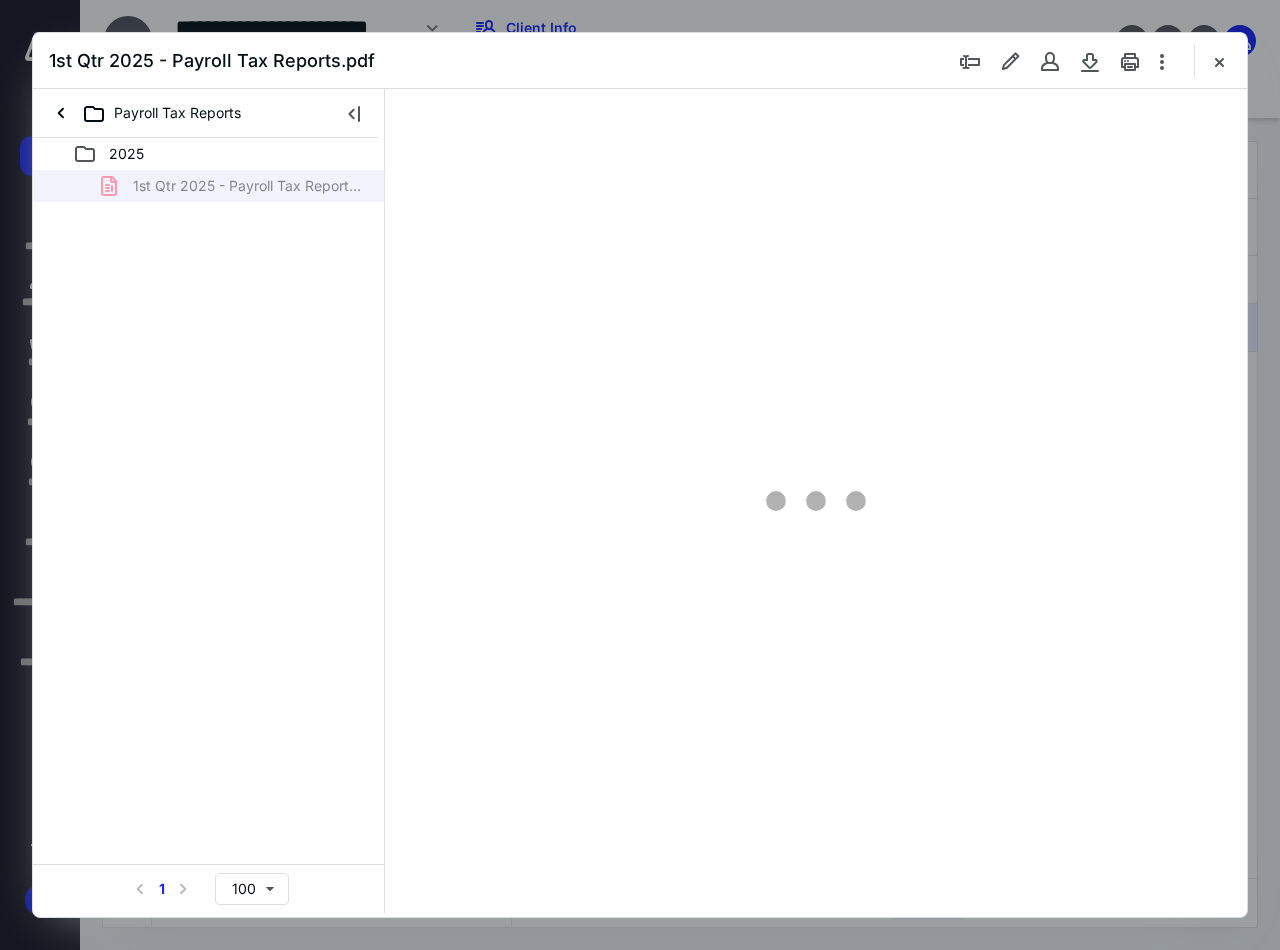 type on "90" 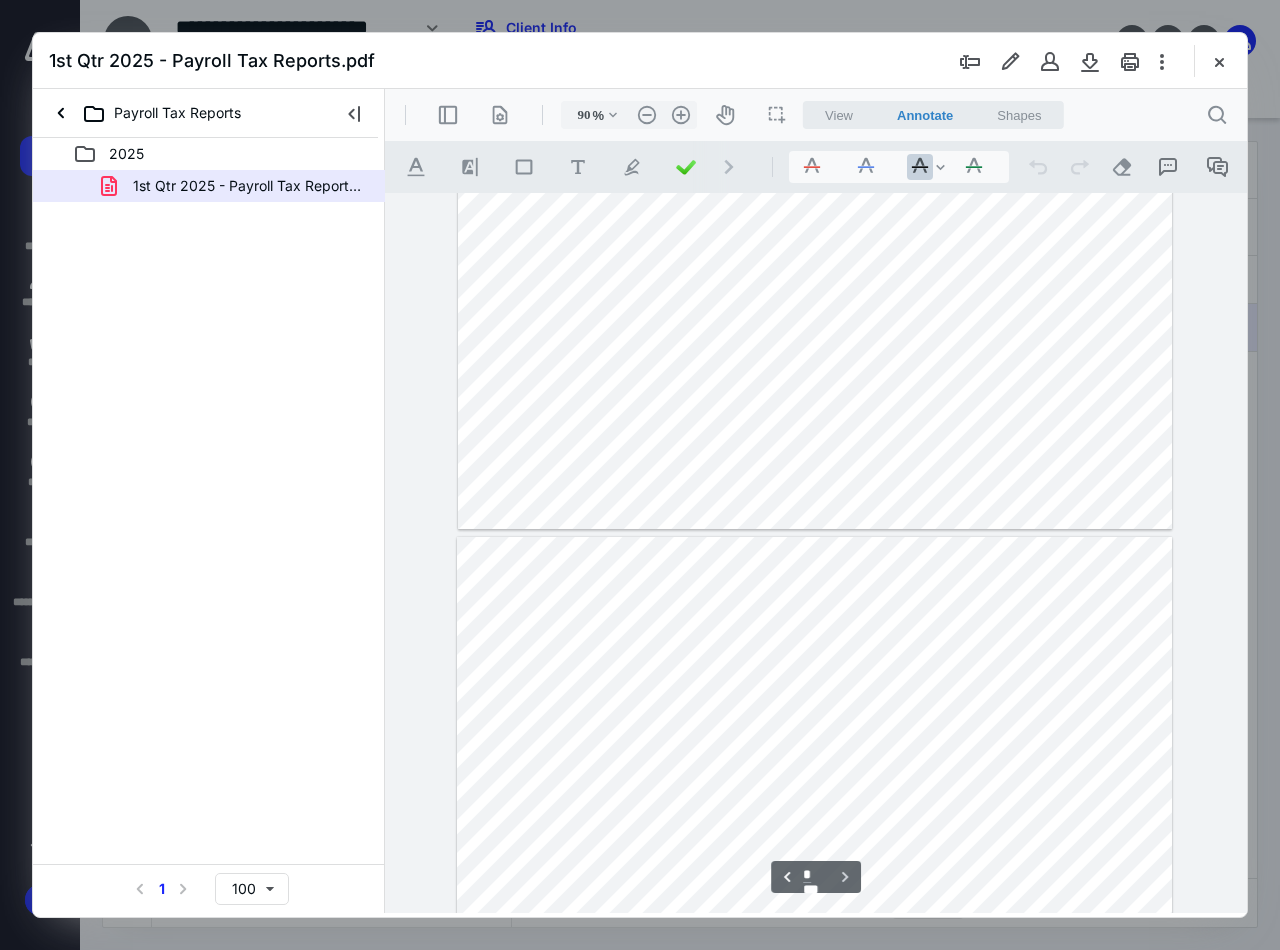 scroll, scrollTop: 4718, scrollLeft: 0, axis: vertical 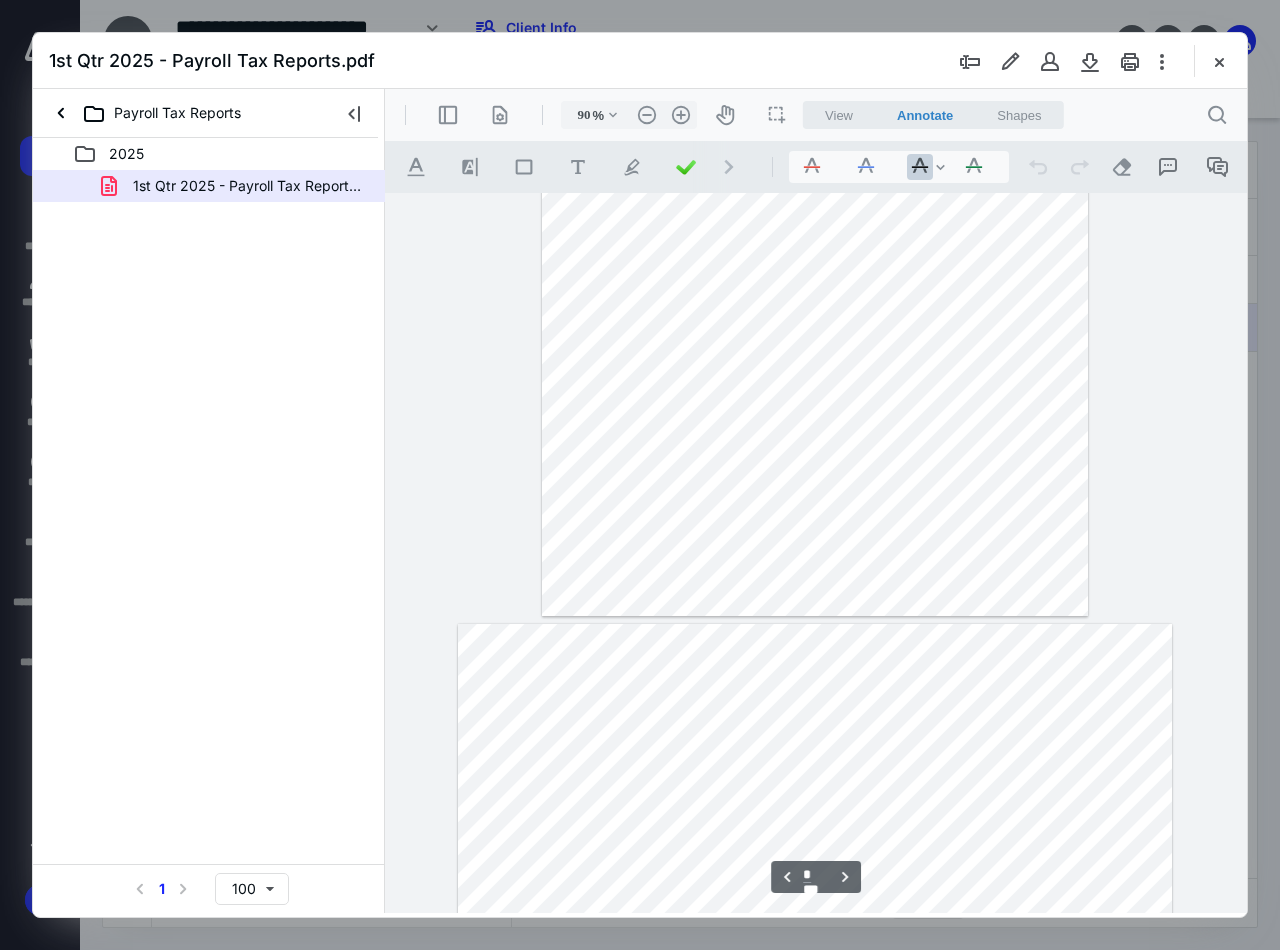 type on "*" 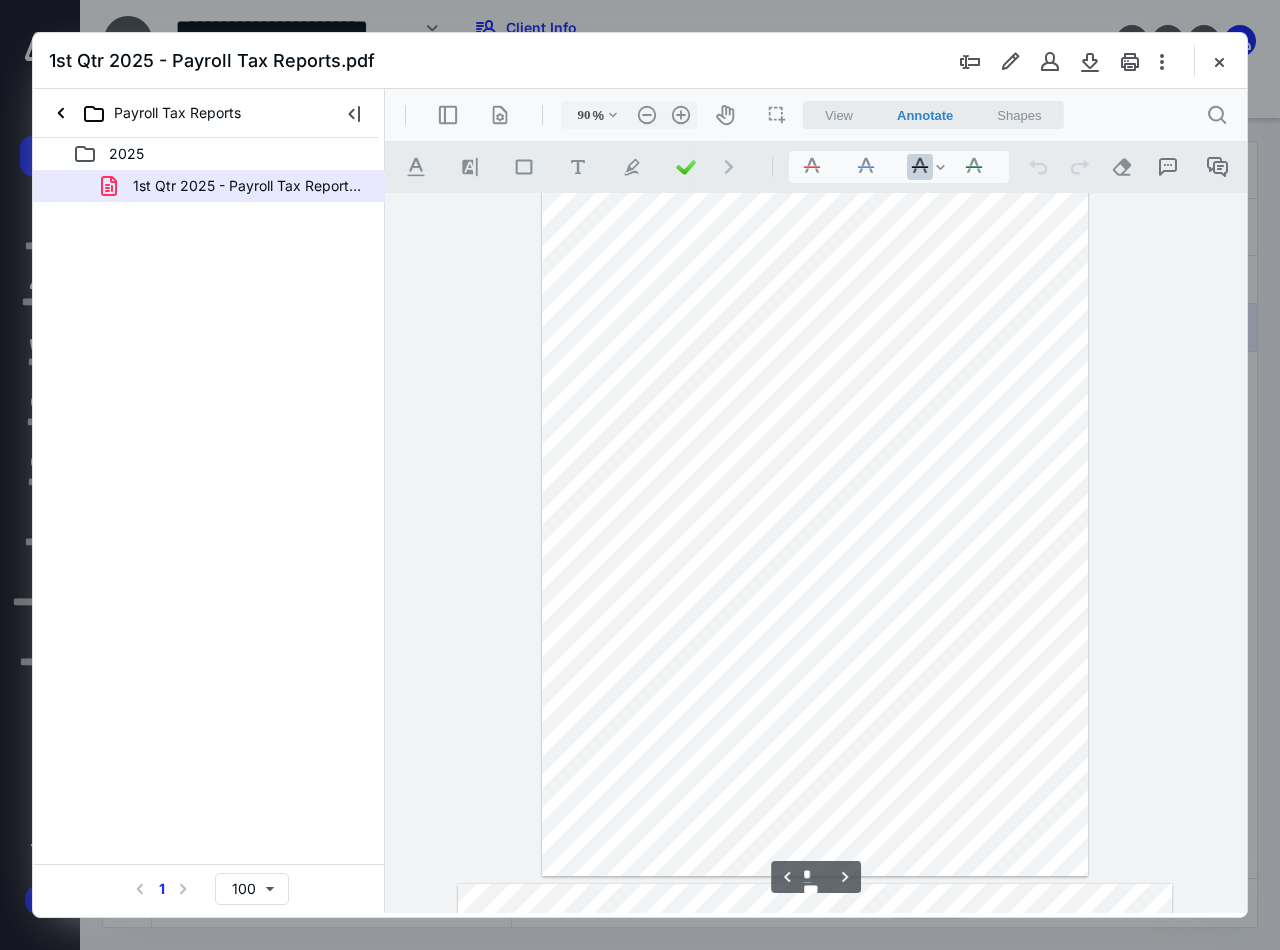 scroll, scrollTop: 3518, scrollLeft: 0, axis: vertical 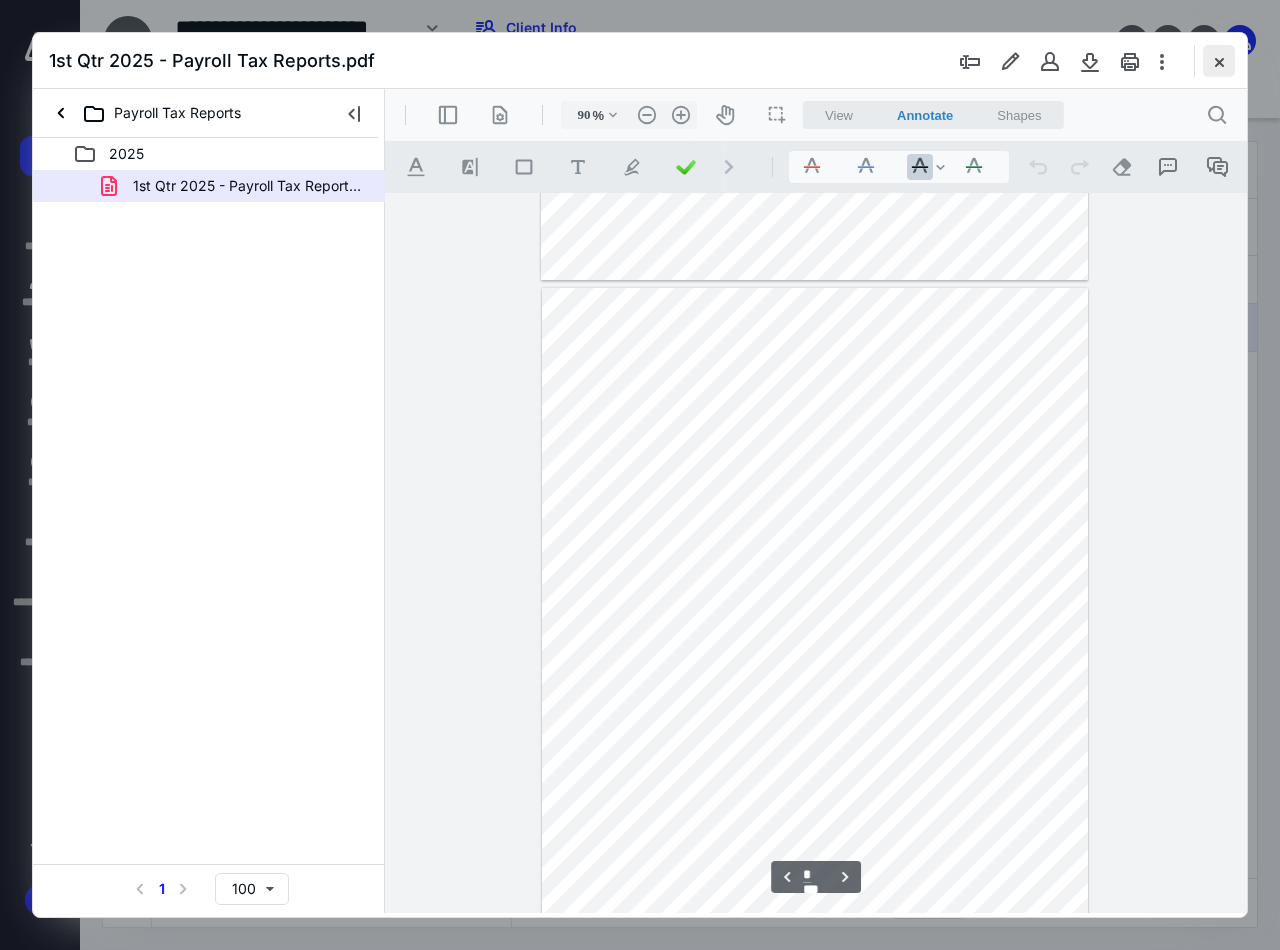 click at bounding box center [1219, 61] 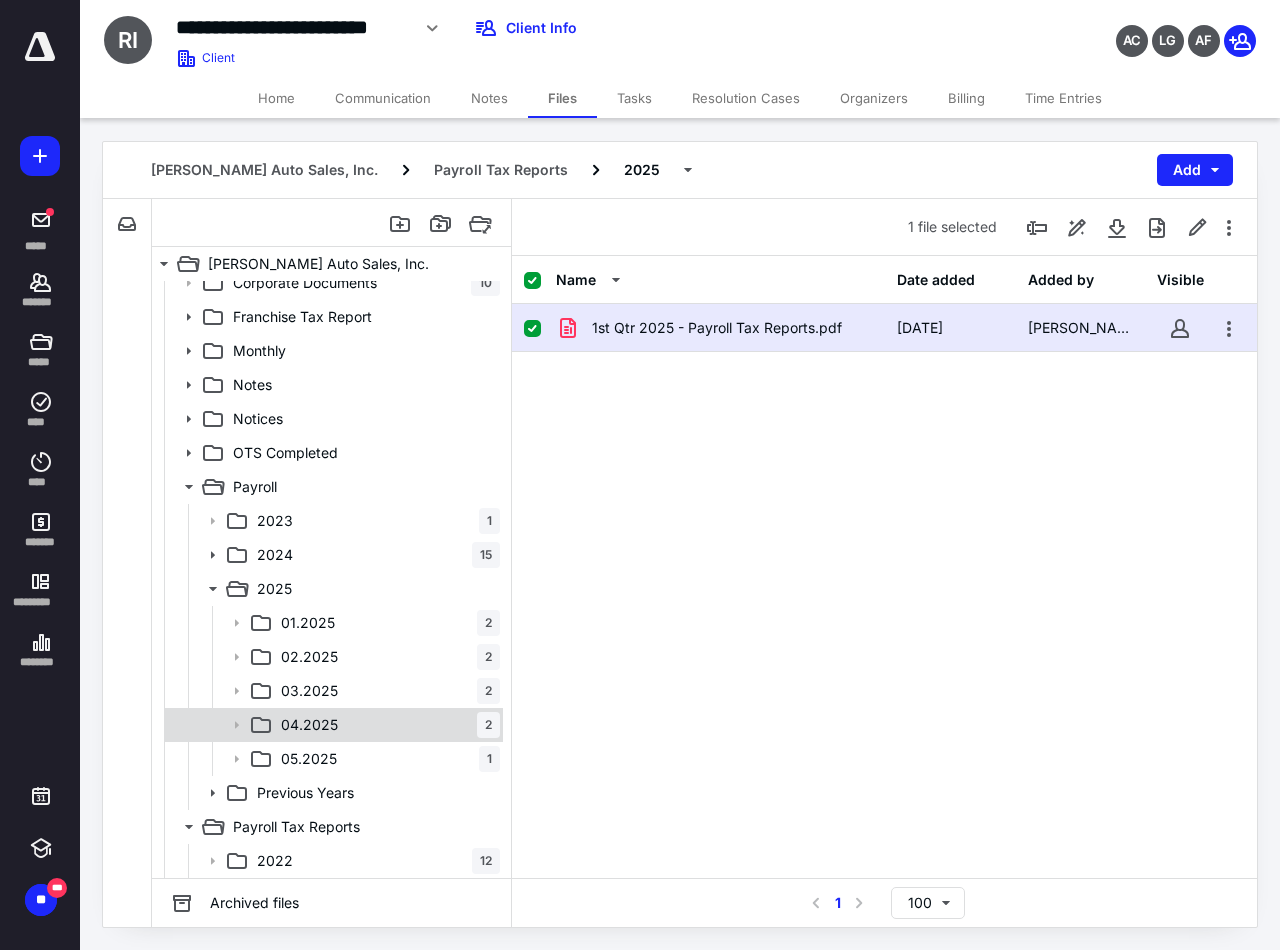click on "04.2025 2" at bounding box center (386, 725) 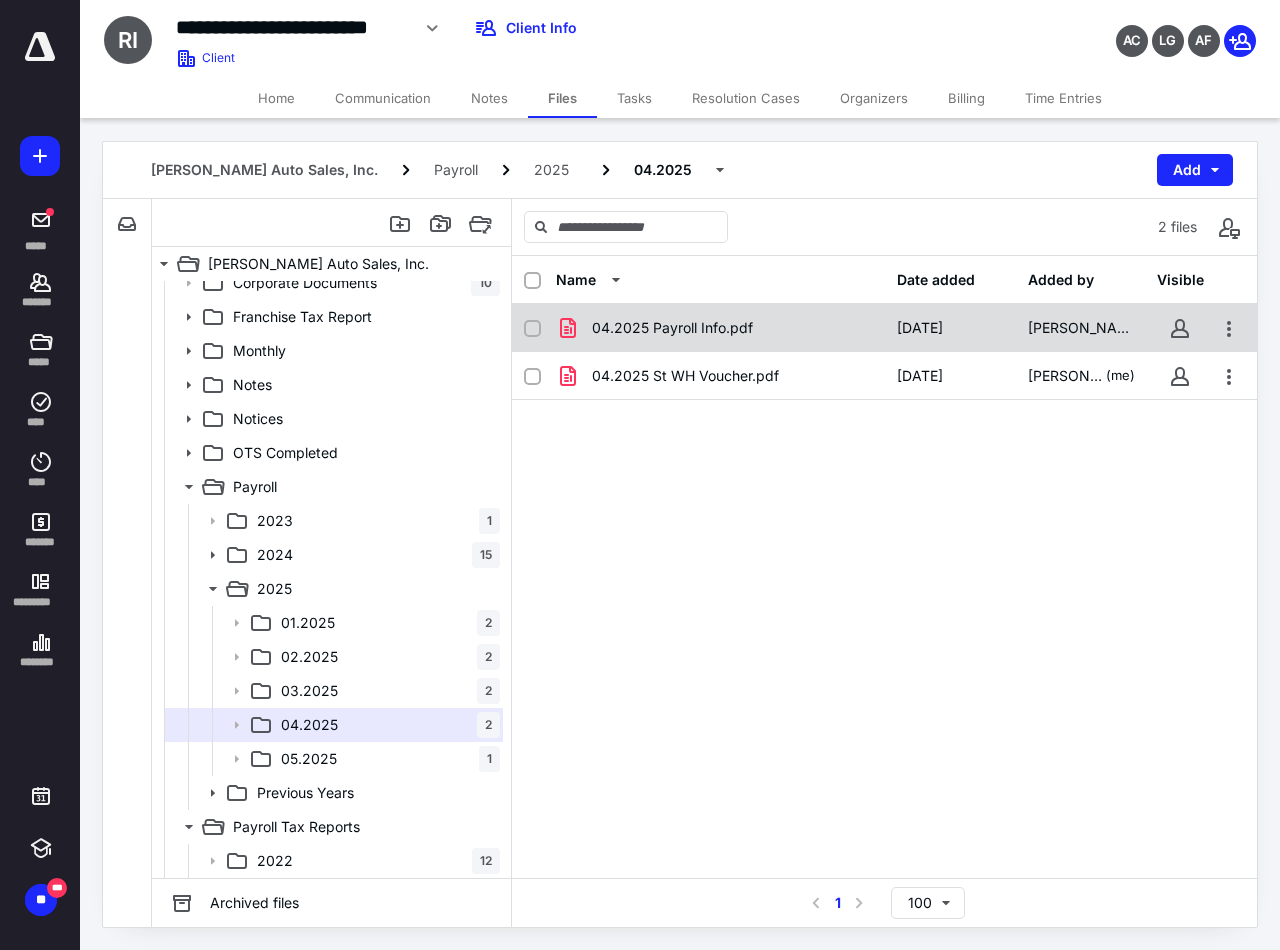 click on "04.2025 Payroll Info.pdf" at bounding box center [720, 328] 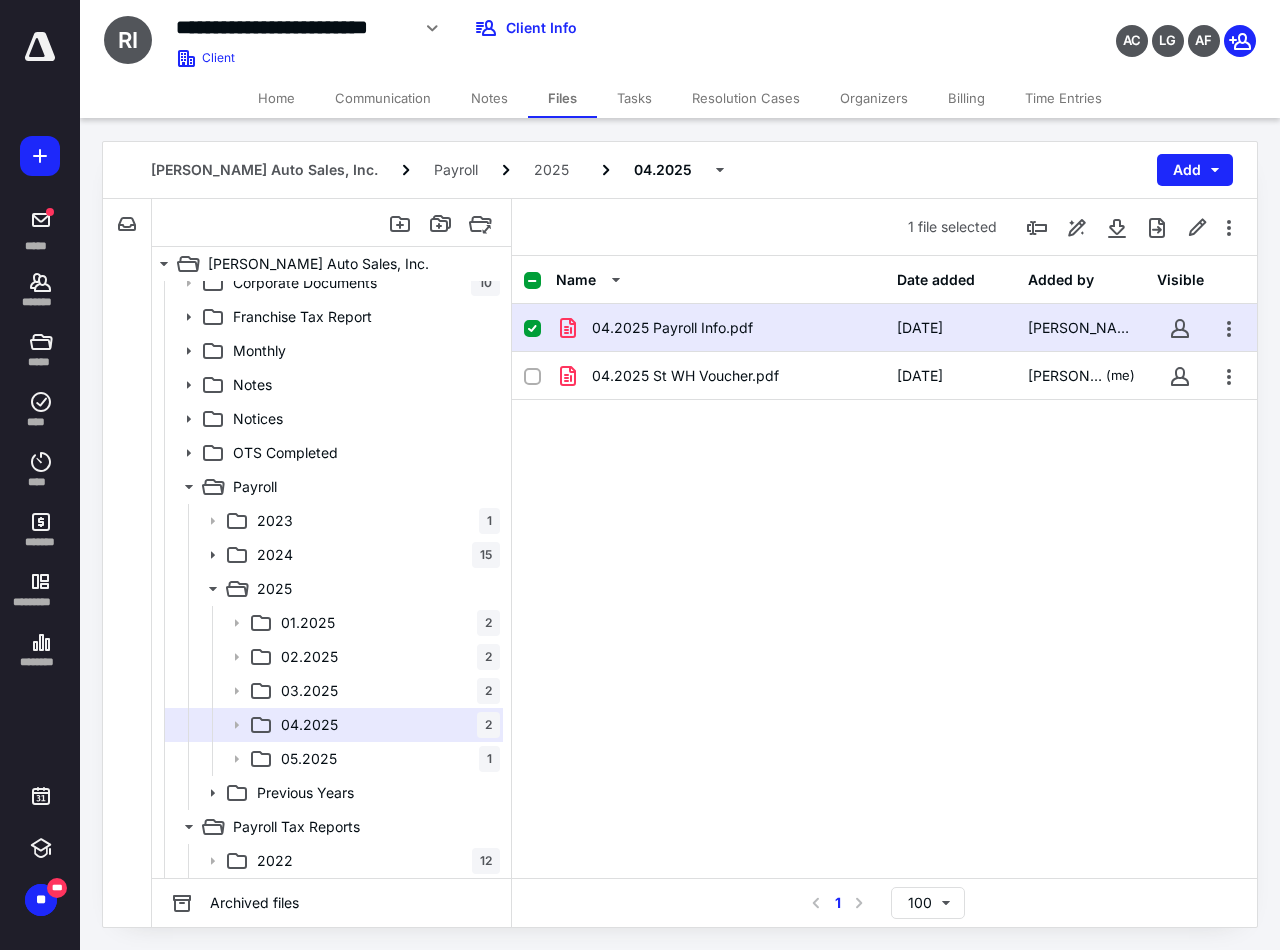 click on "04.2025 Payroll Info.pdf" at bounding box center [720, 328] 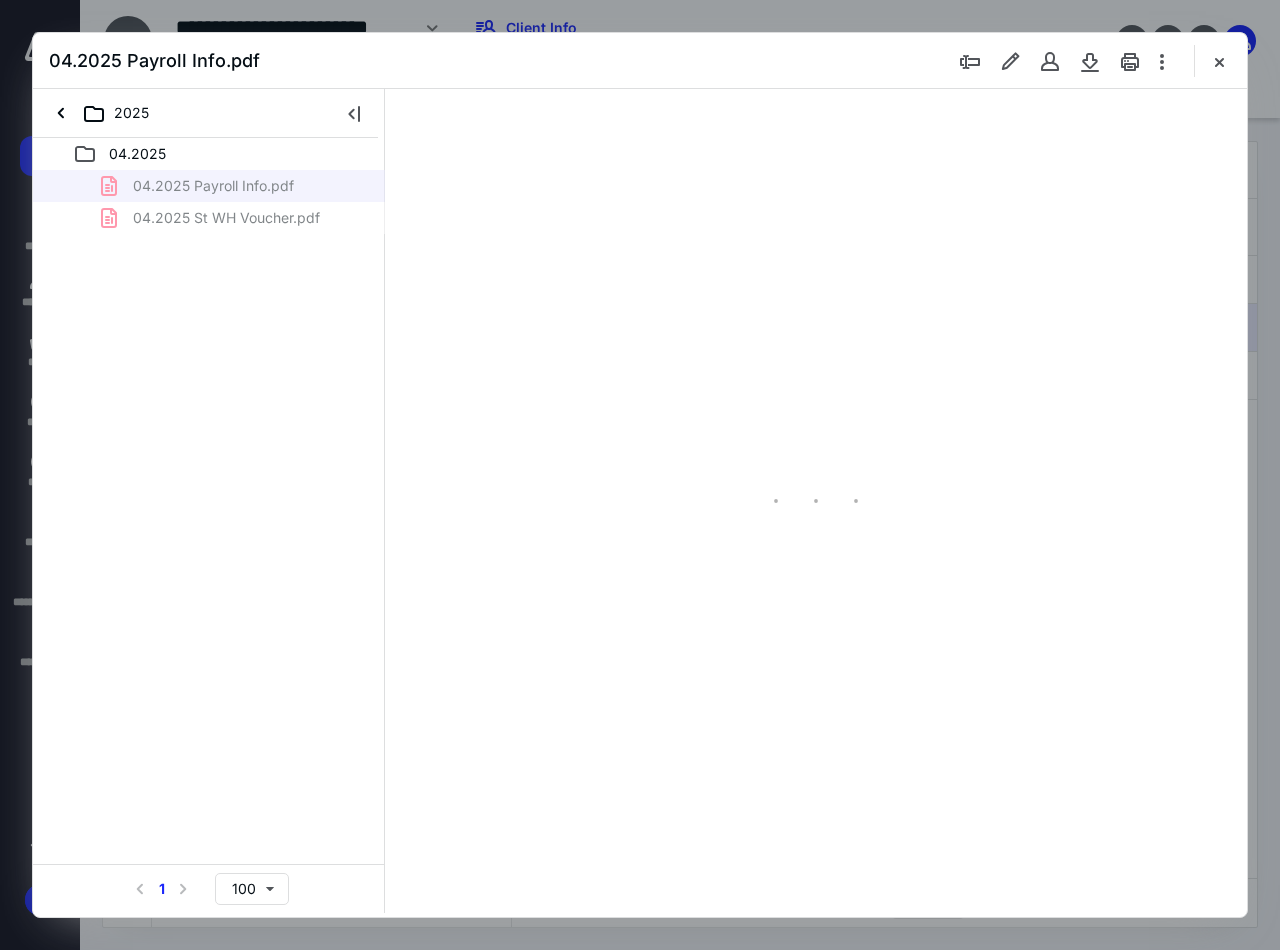 scroll, scrollTop: 0, scrollLeft: 0, axis: both 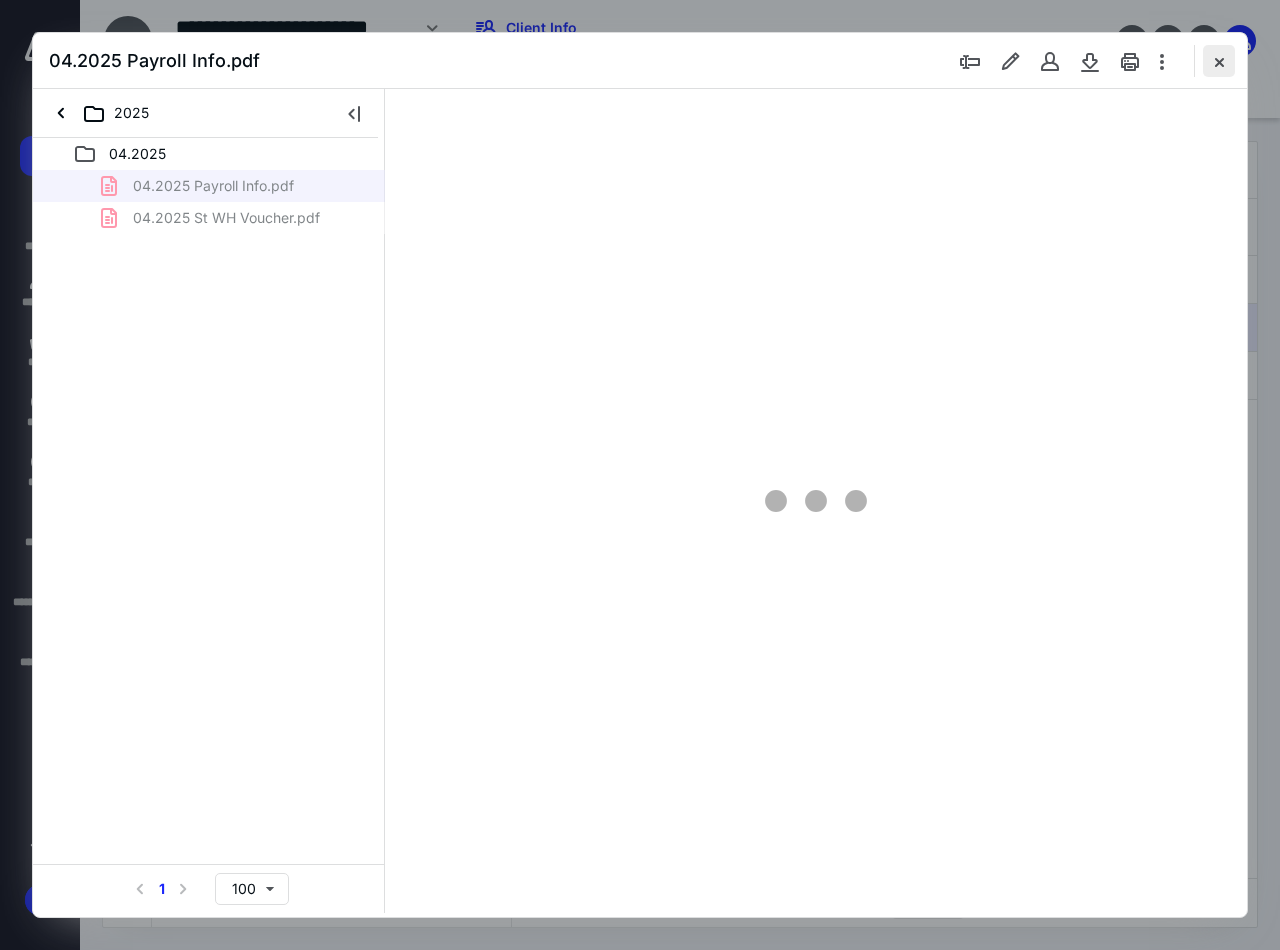 type on "90" 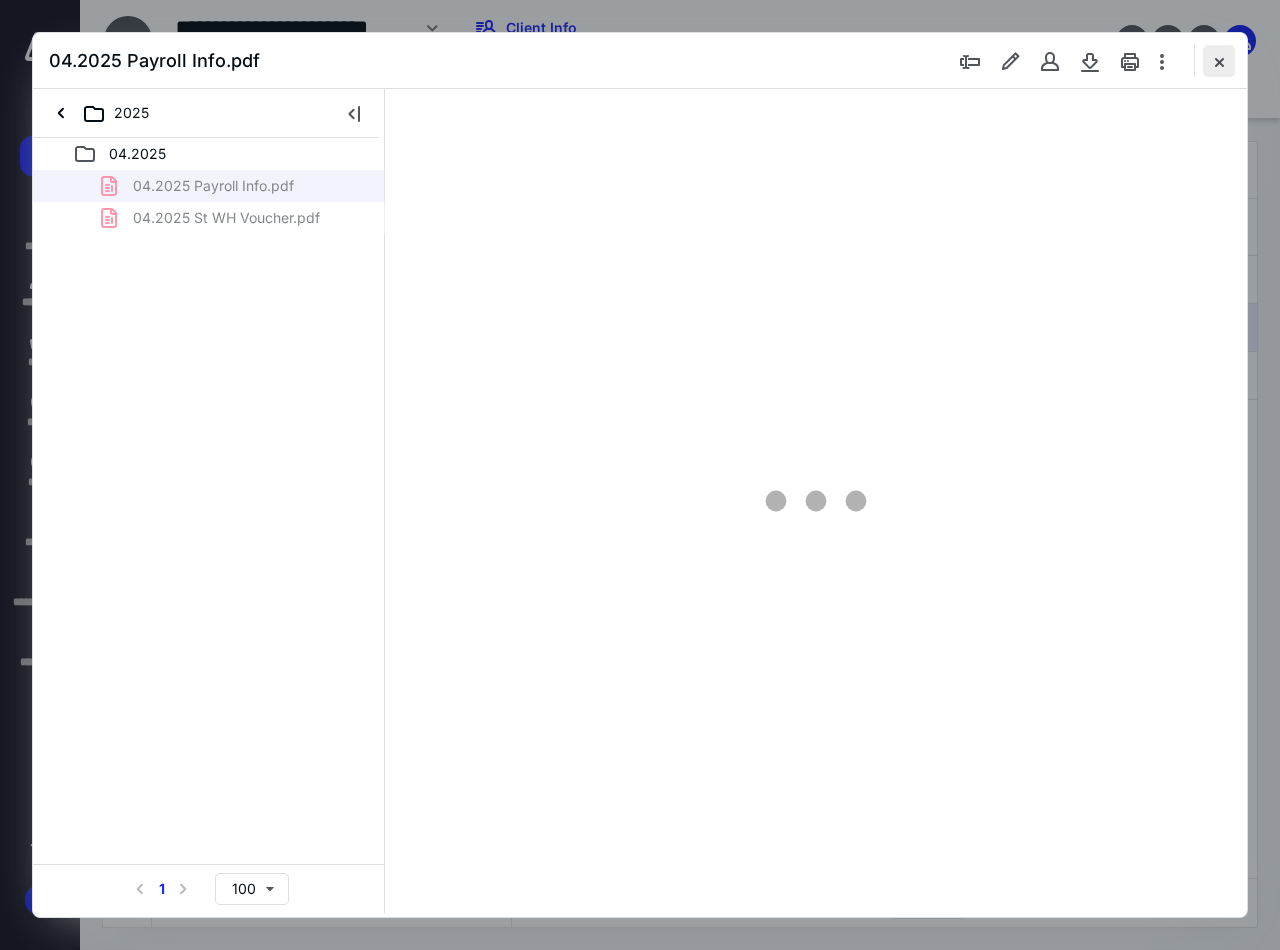 scroll, scrollTop: 108, scrollLeft: 0, axis: vertical 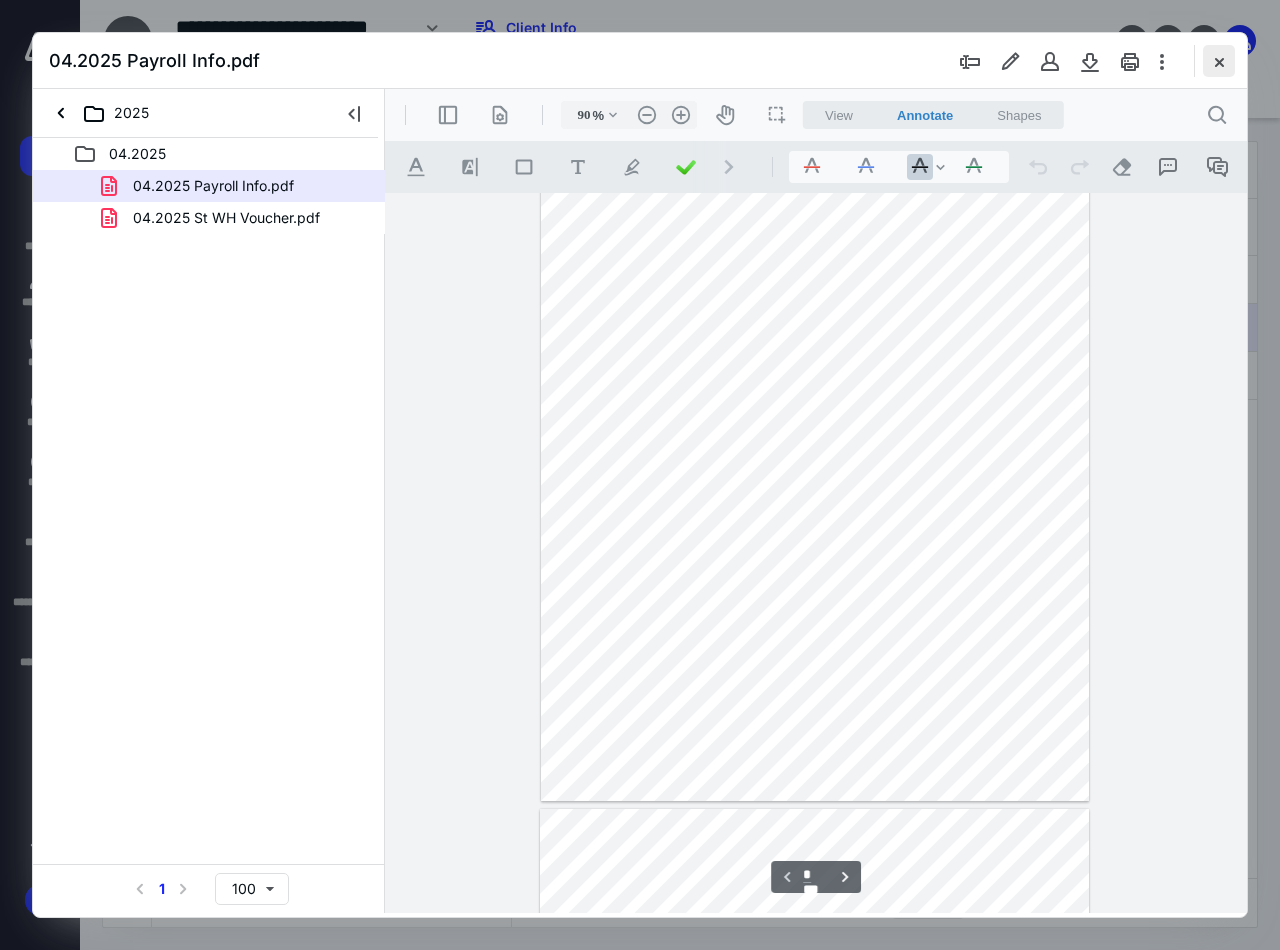 click at bounding box center [1219, 61] 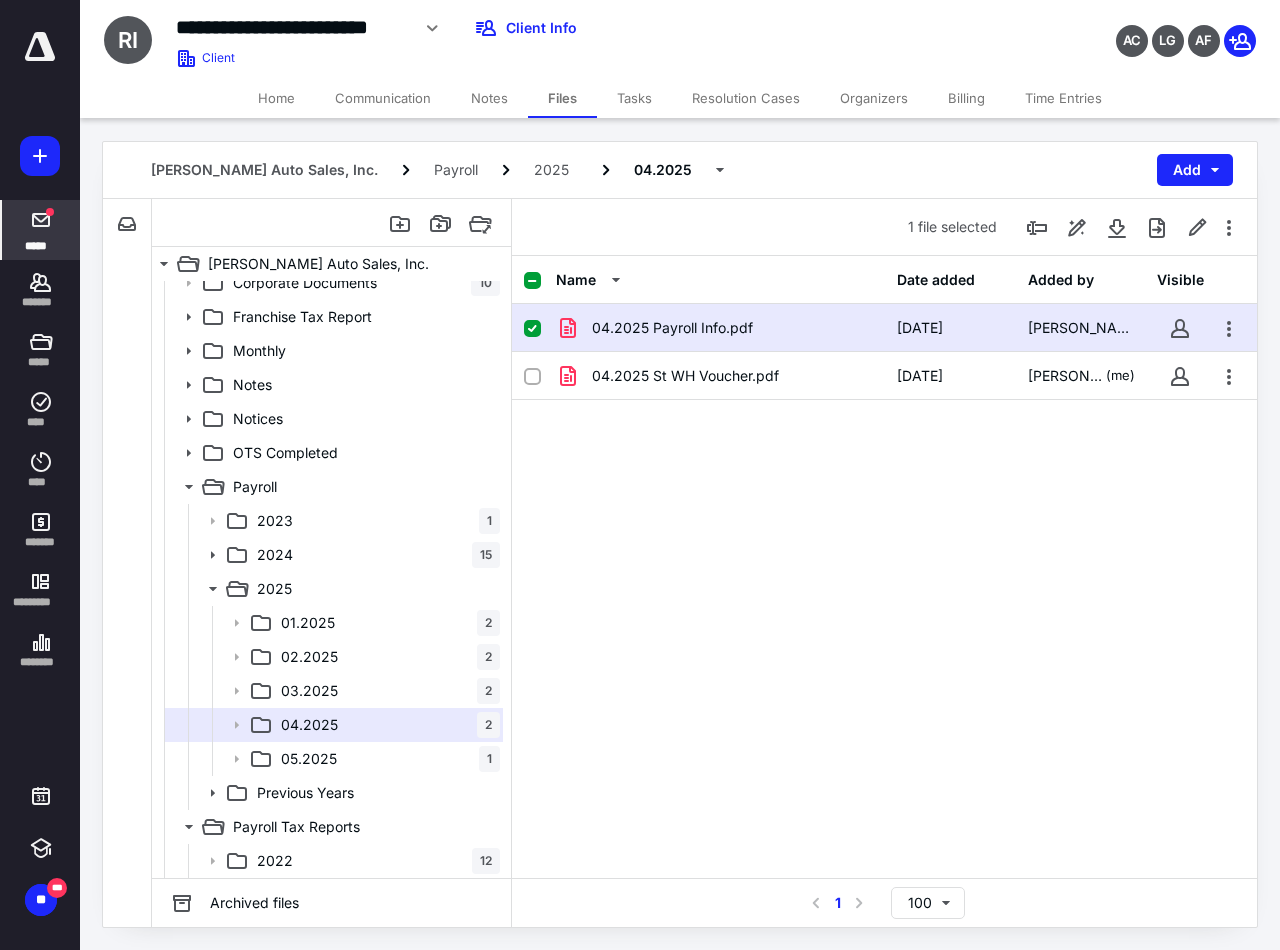 click at bounding box center [41, 220] 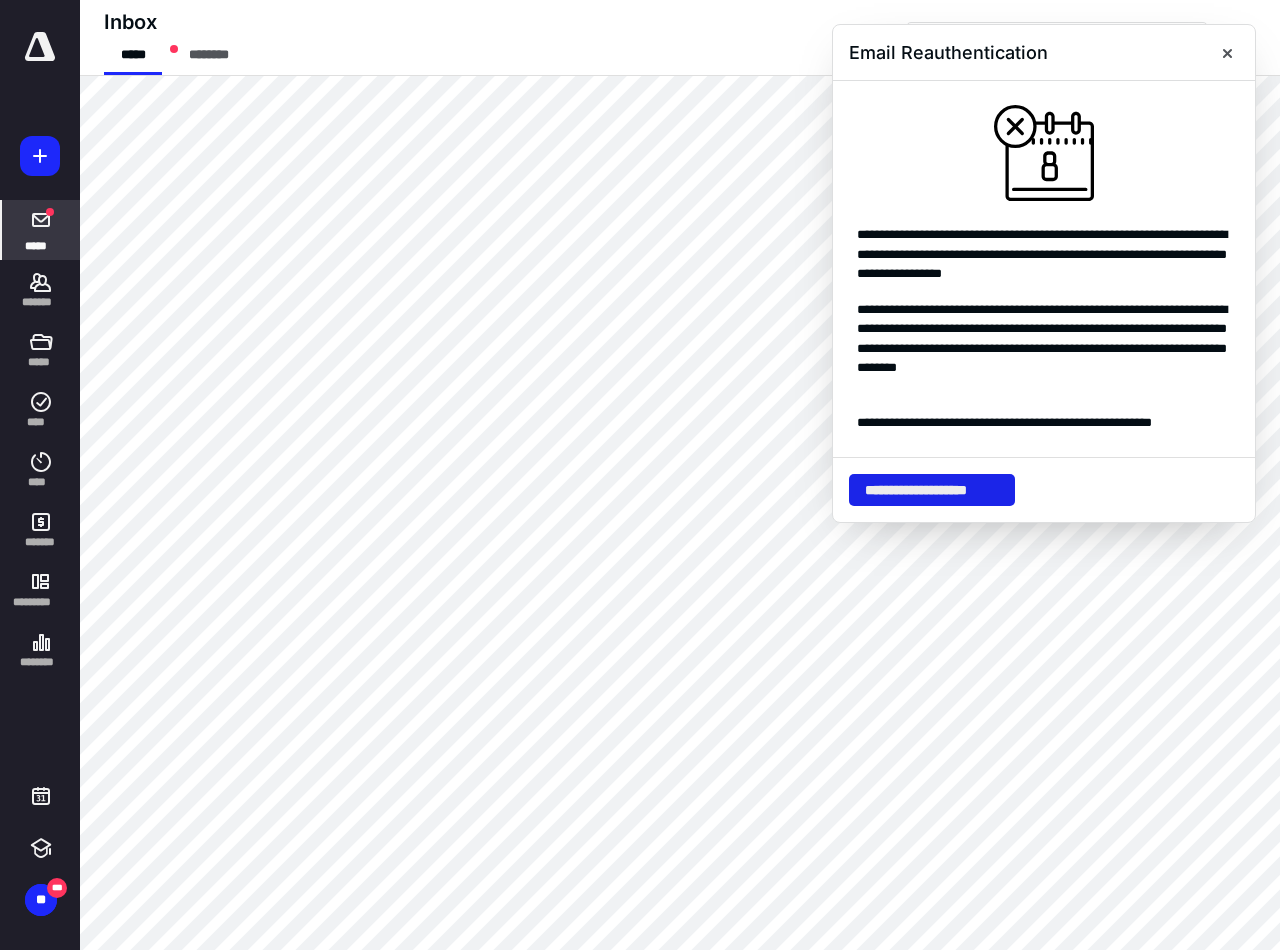 click on "**********" at bounding box center (932, 490) 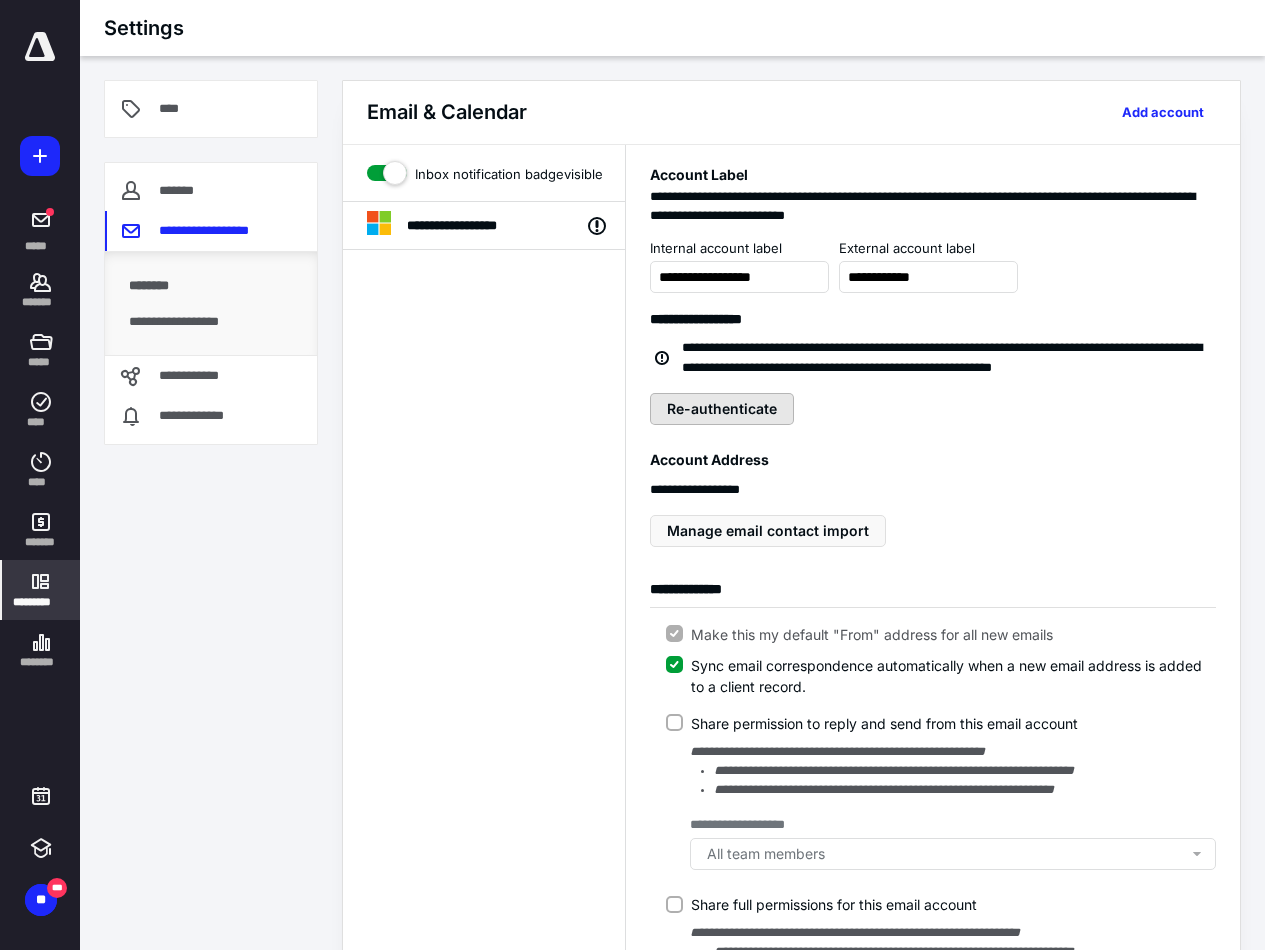click on "Re-authenticate" at bounding box center [722, 409] 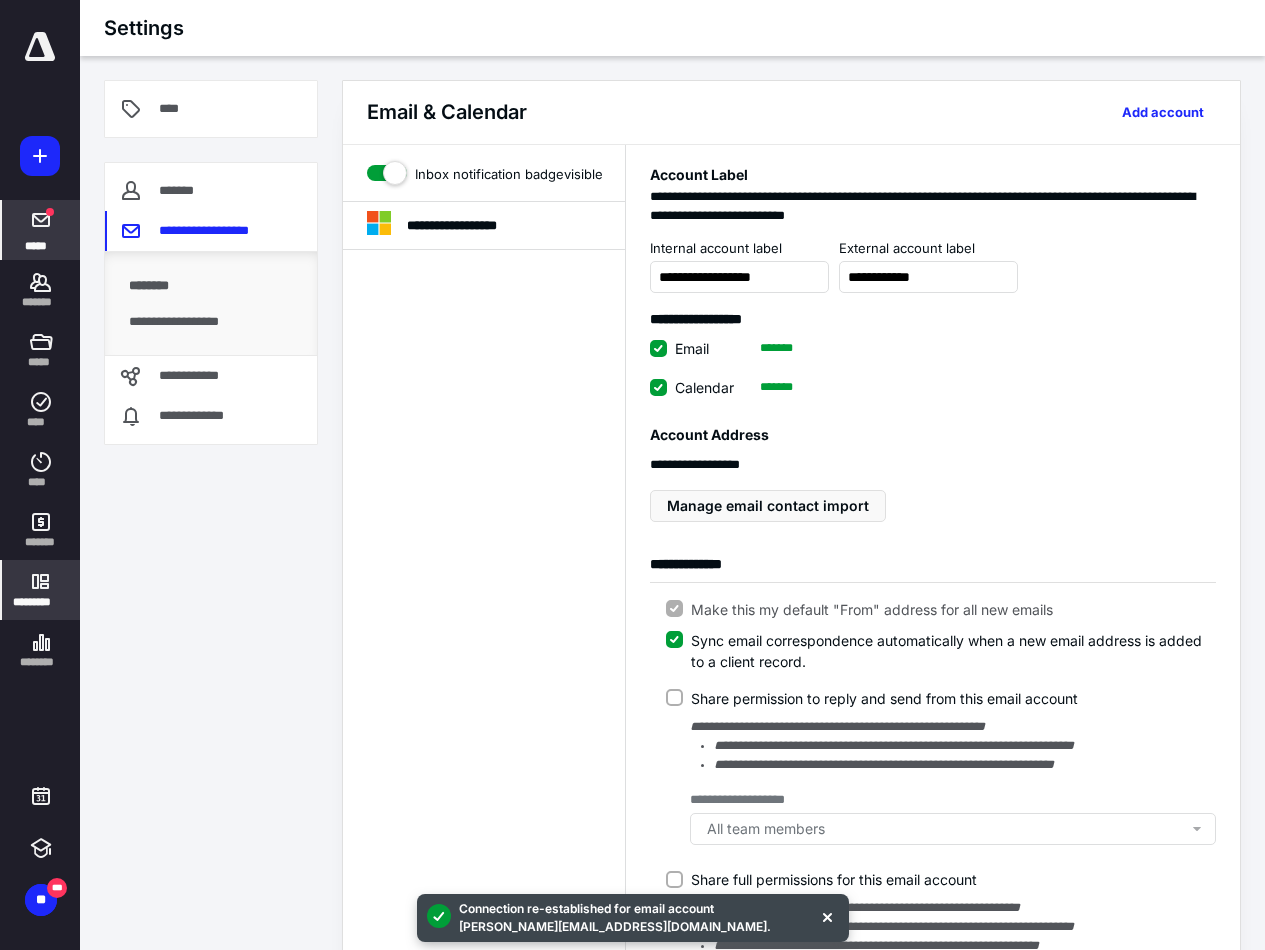 click on "*****" at bounding box center (41, 230) 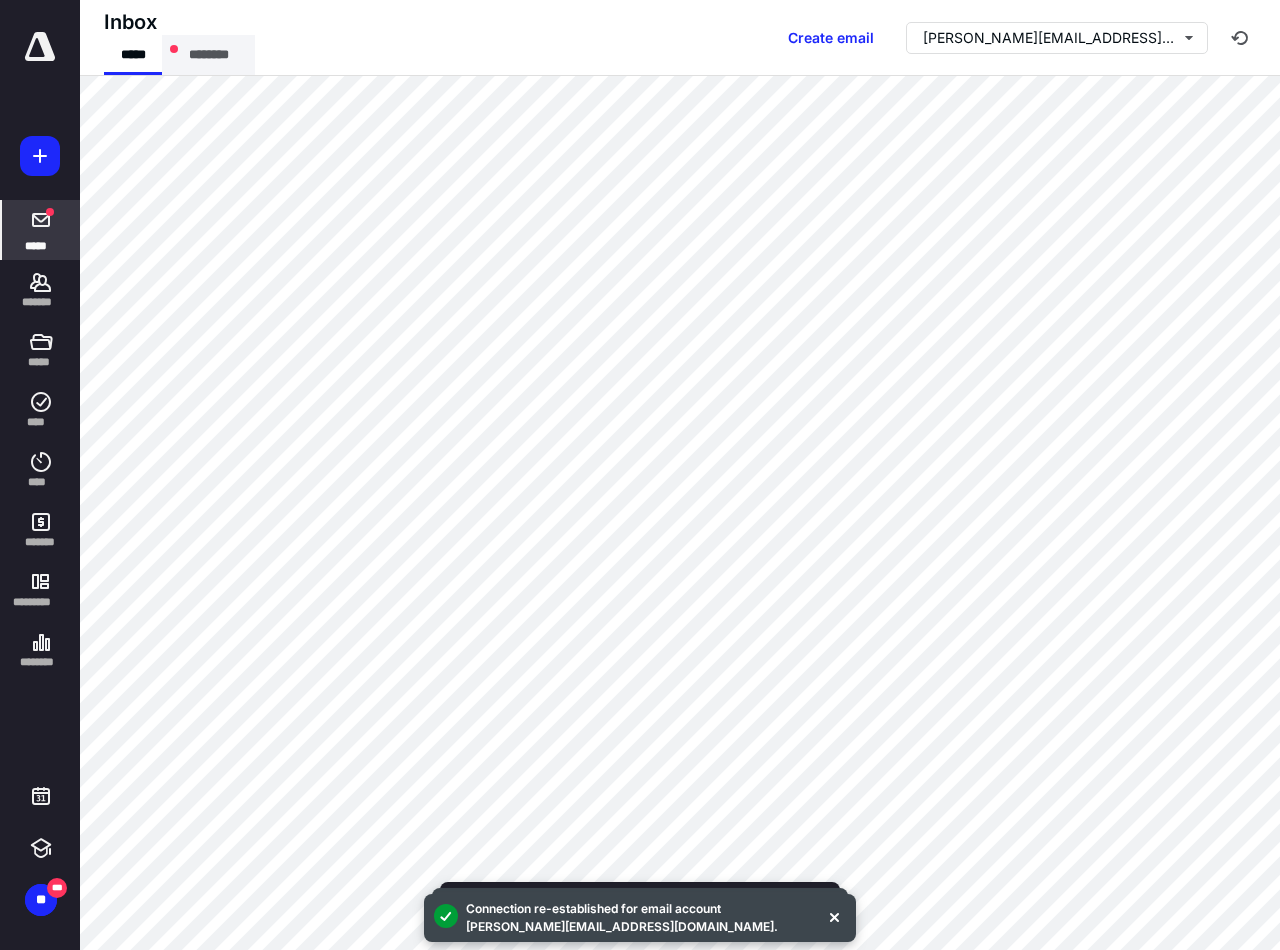 click on "********" at bounding box center (208, 55) 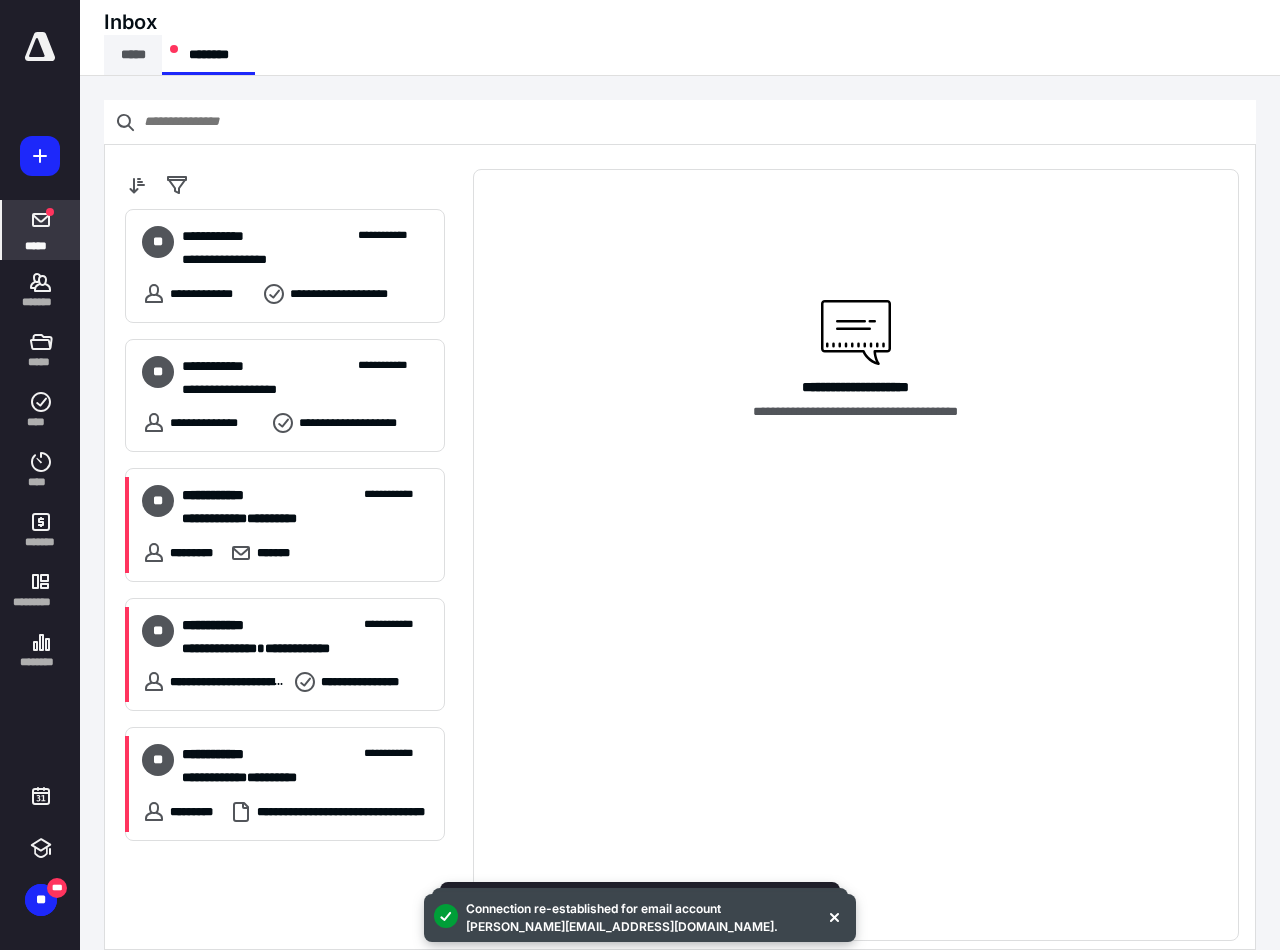 click on "*****" at bounding box center (133, 55) 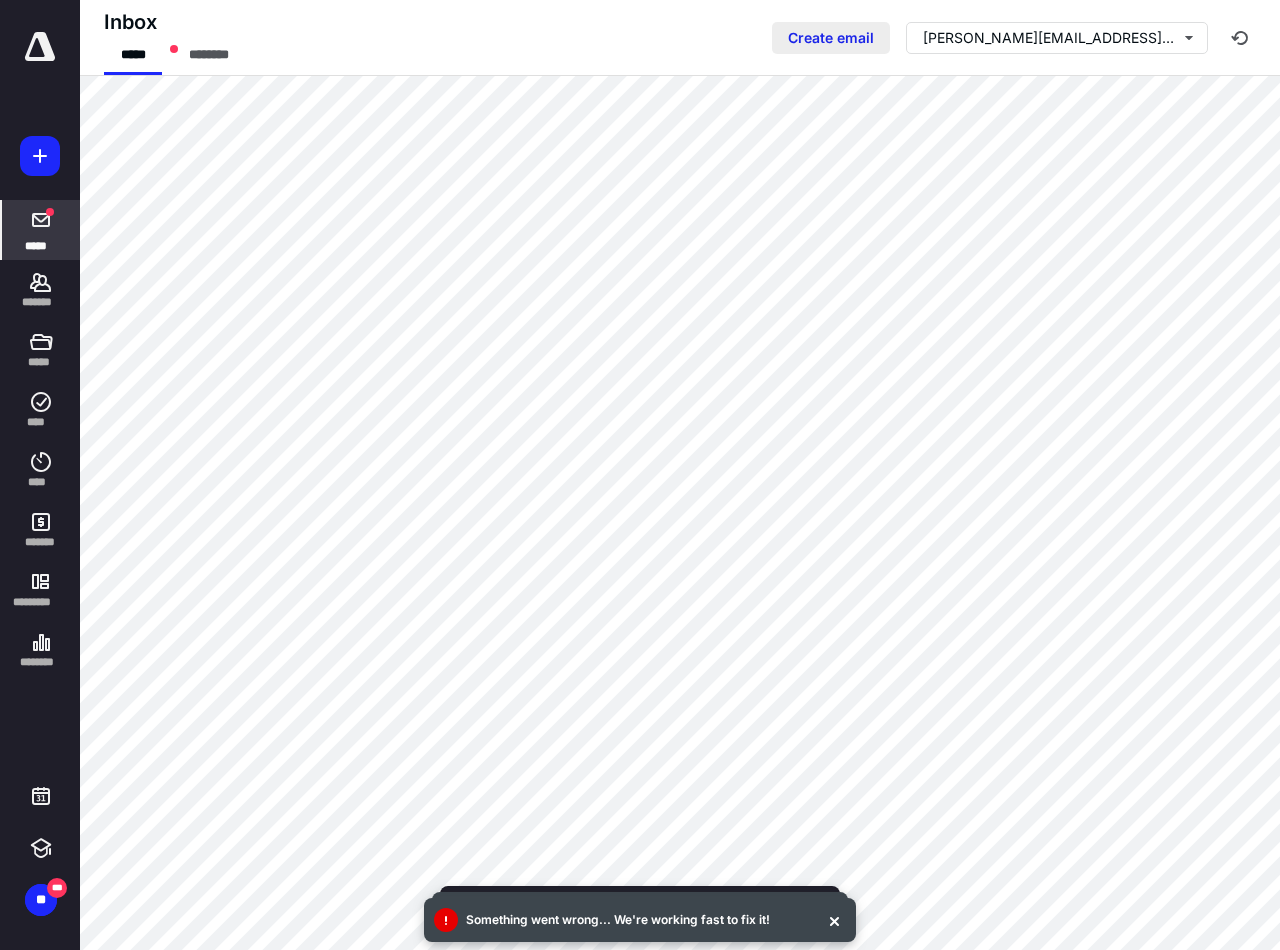 click on "Create email" at bounding box center (831, 38) 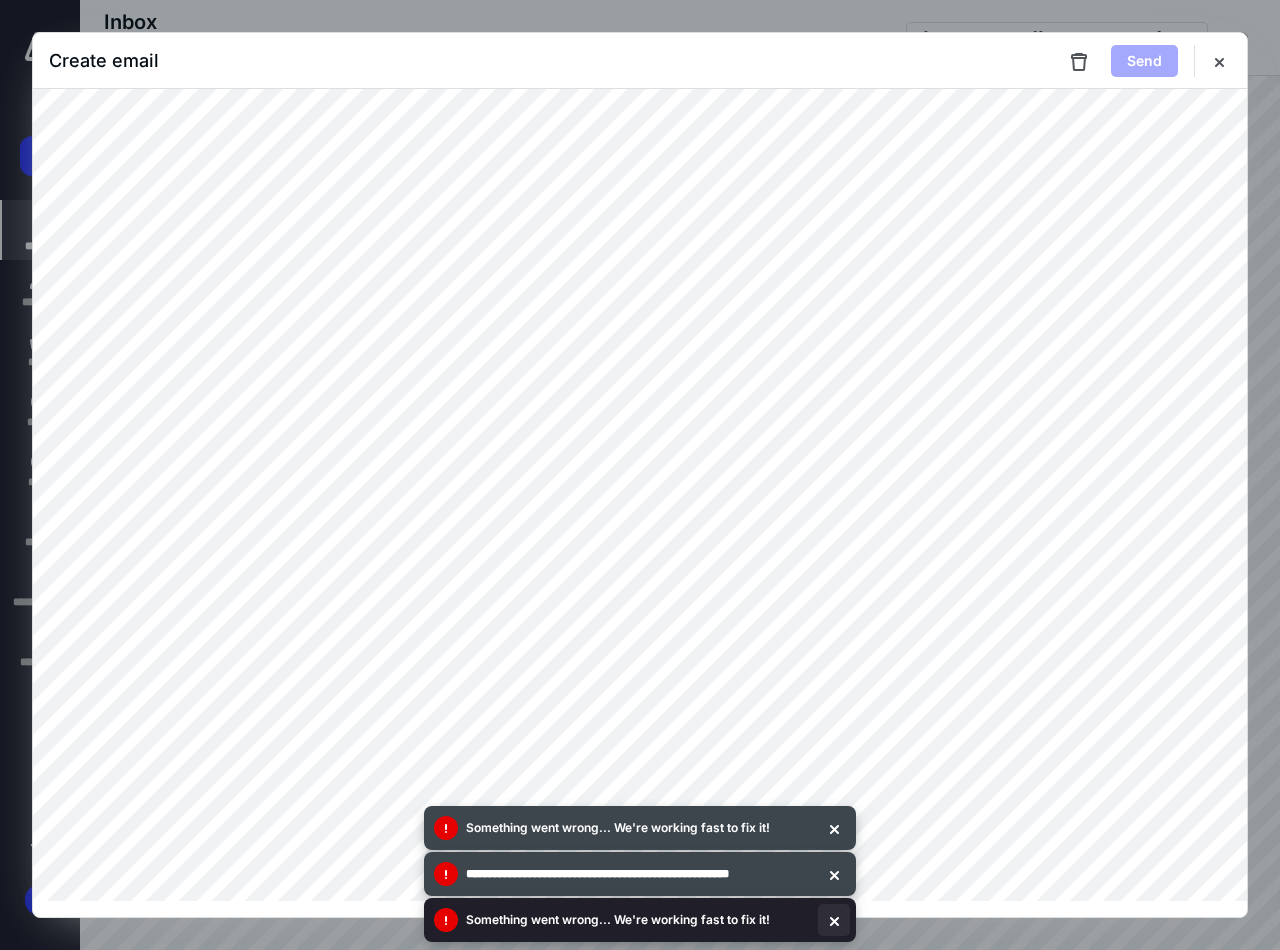 click at bounding box center [834, 920] 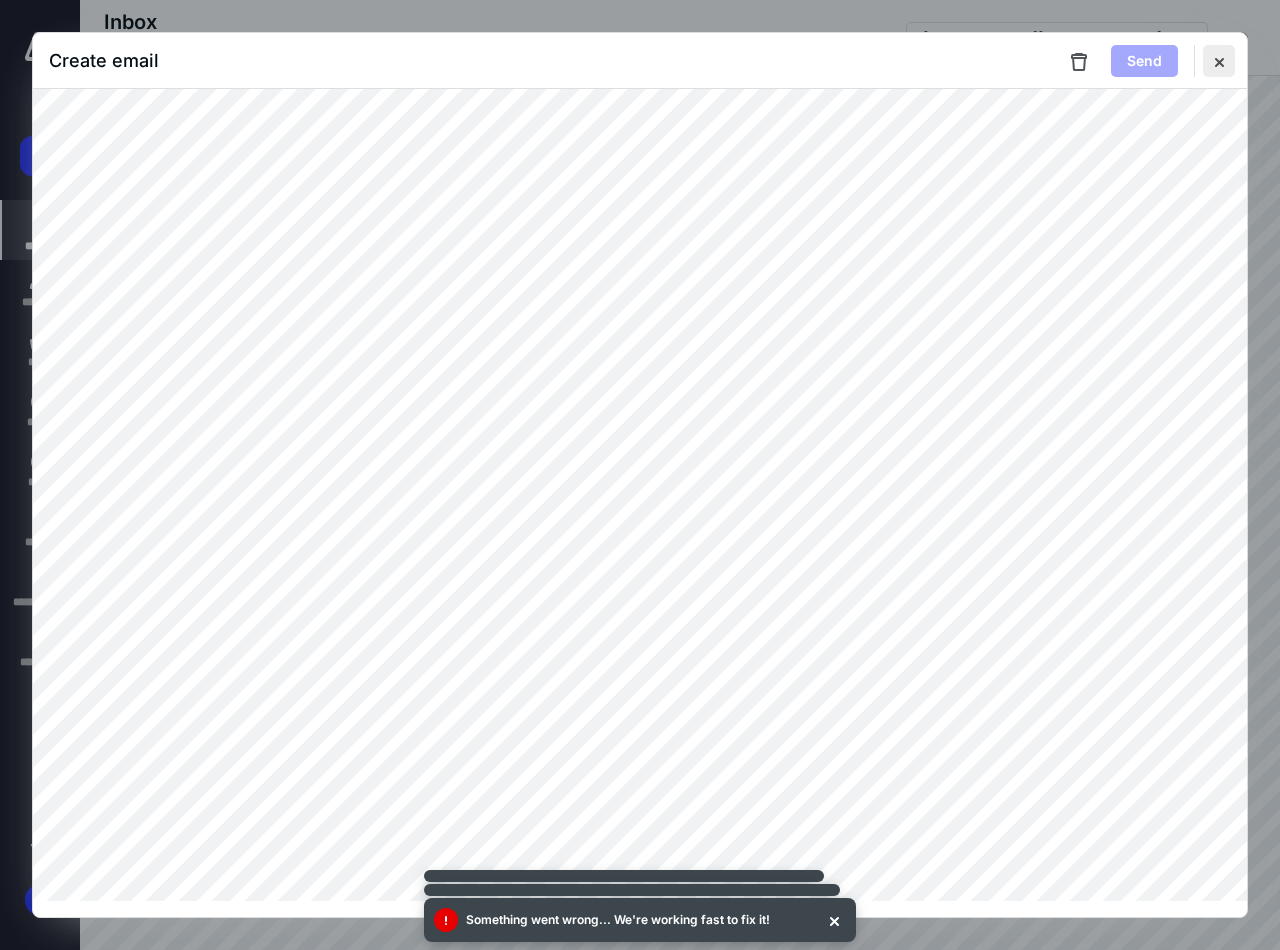 click at bounding box center [1219, 61] 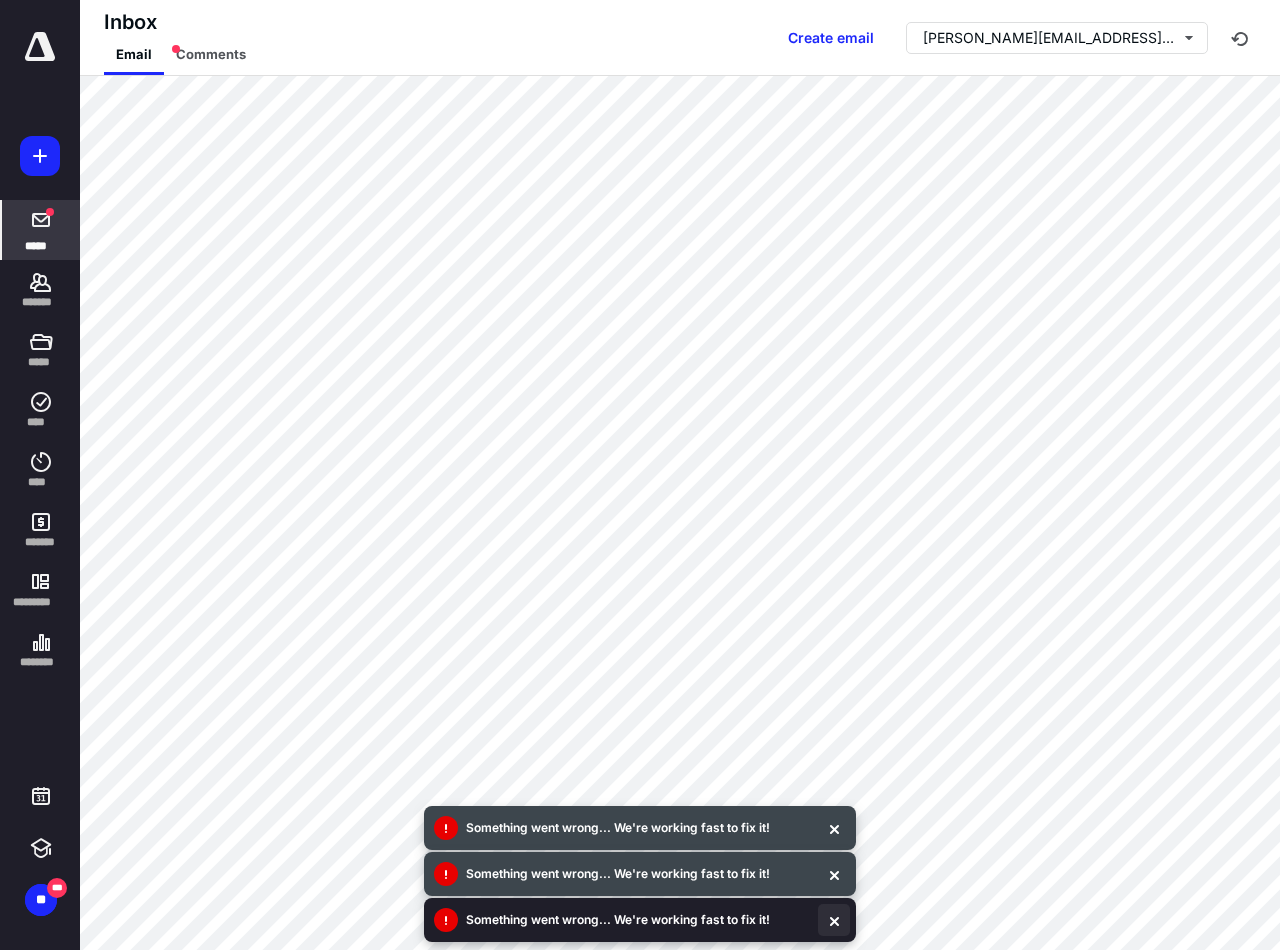 click at bounding box center (834, 920) 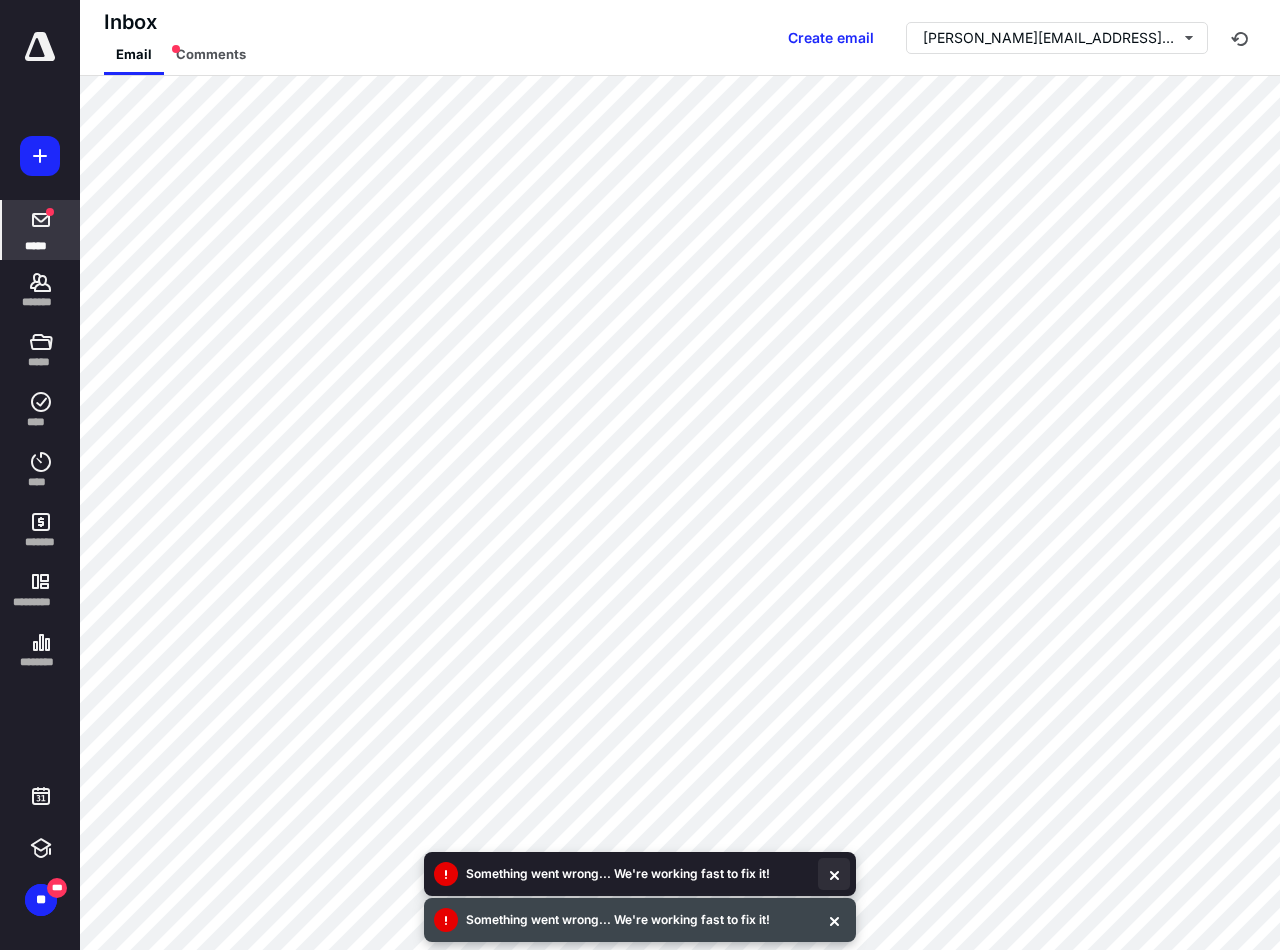 click at bounding box center (834, 874) 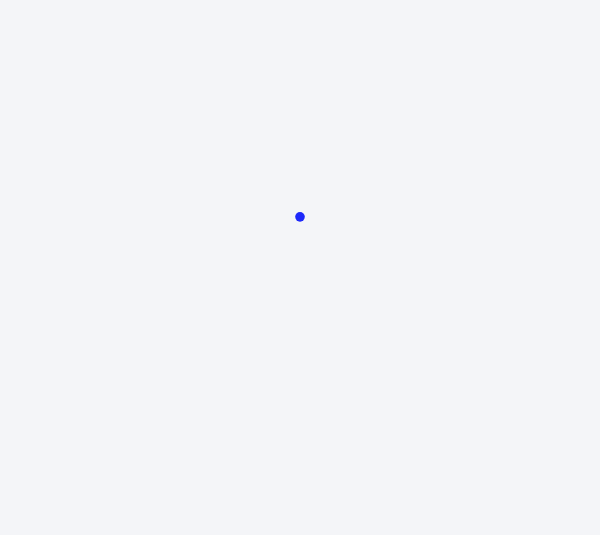 scroll, scrollTop: 0, scrollLeft: 0, axis: both 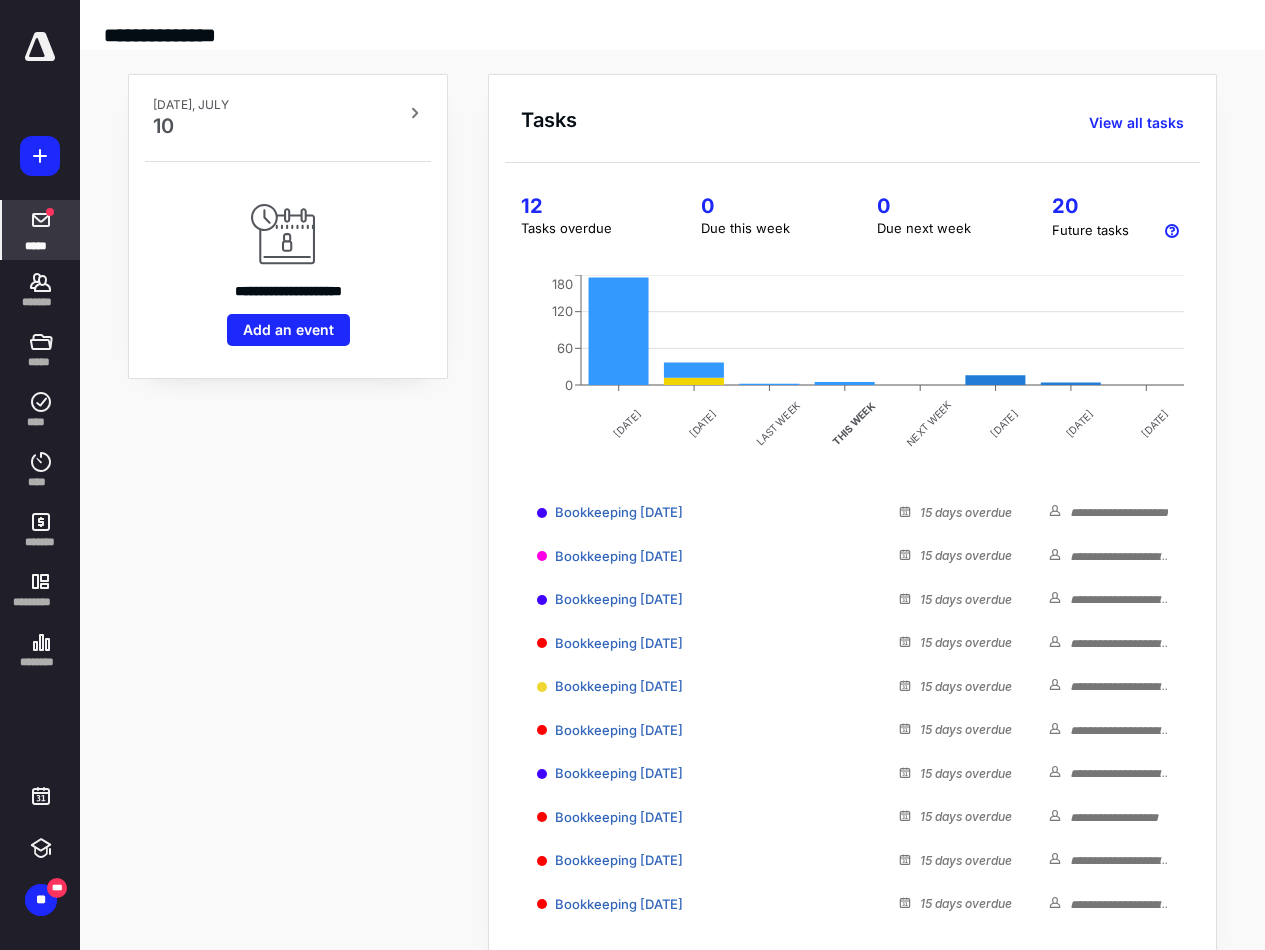 click 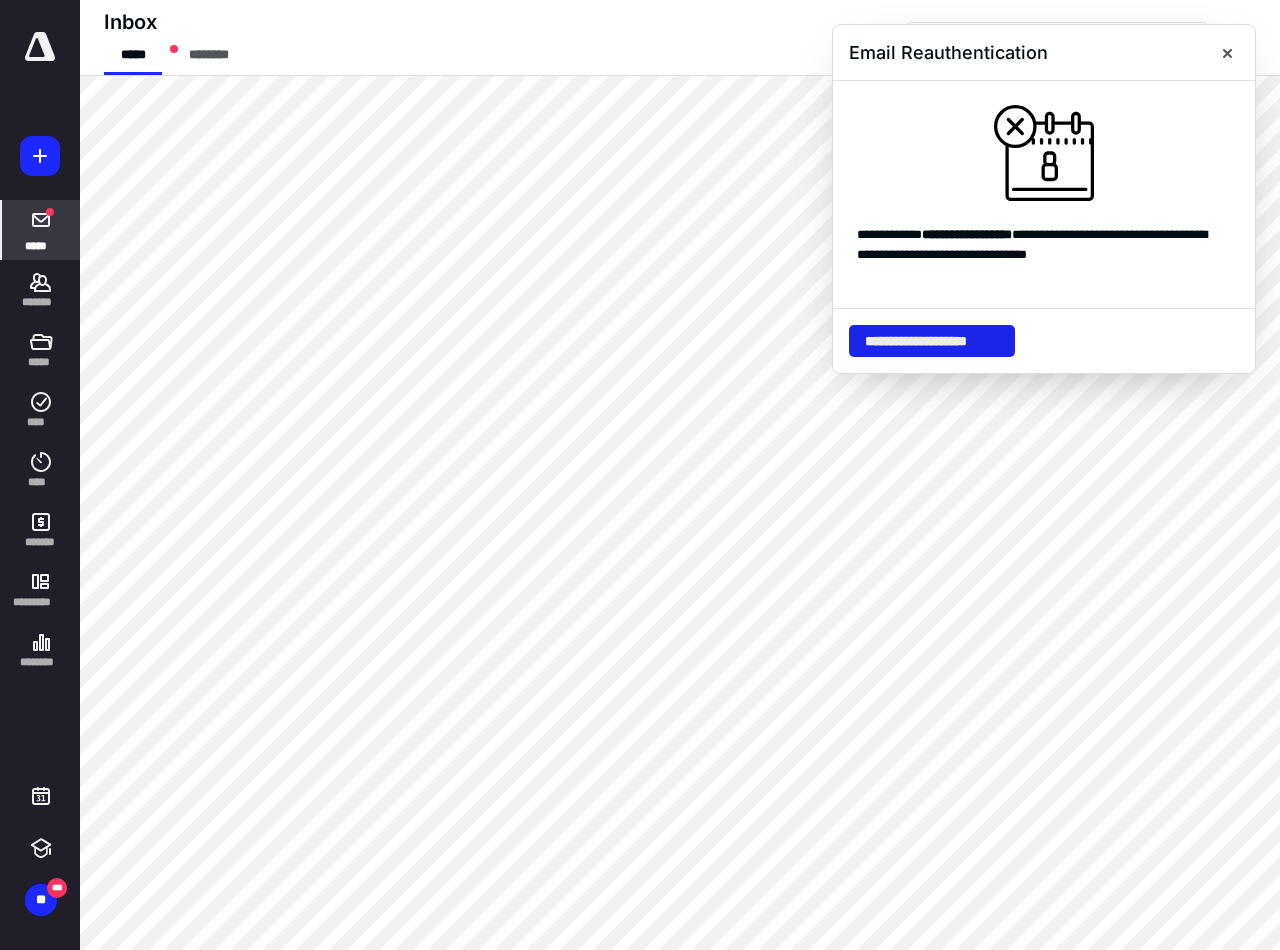 click on "**********" at bounding box center [932, 341] 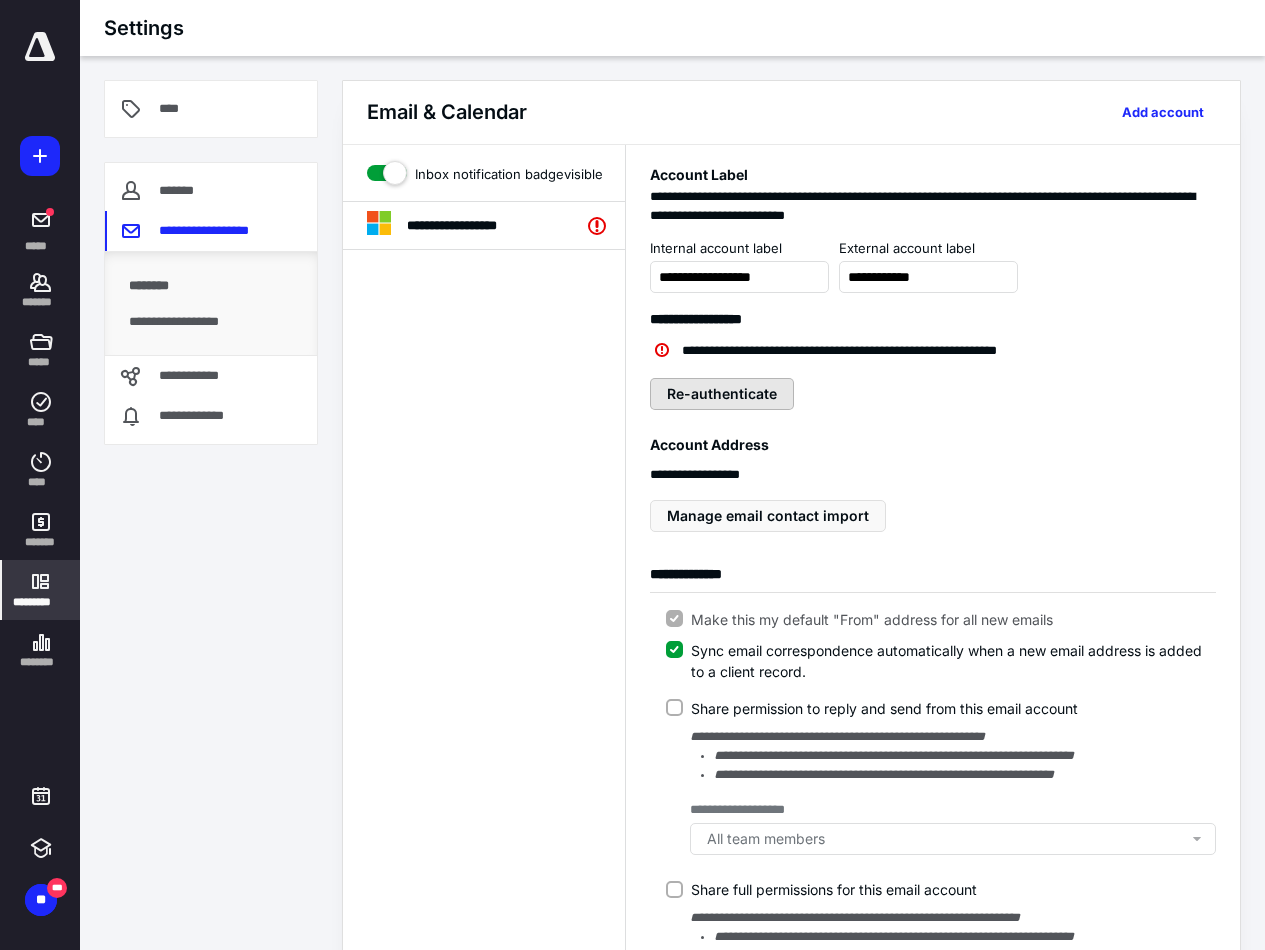 click on "Re-authenticate" at bounding box center (722, 394) 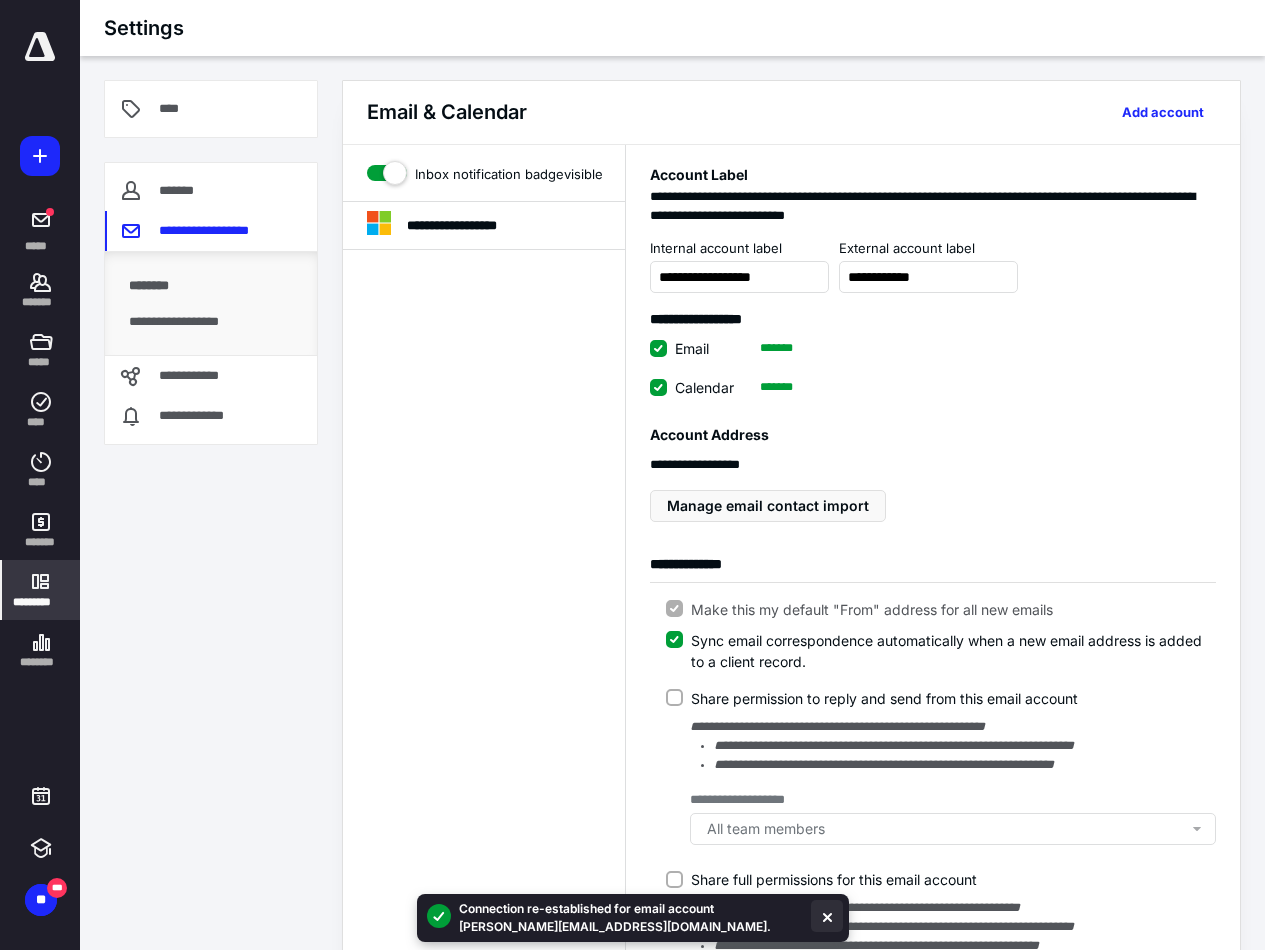click at bounding box center (827, 916) 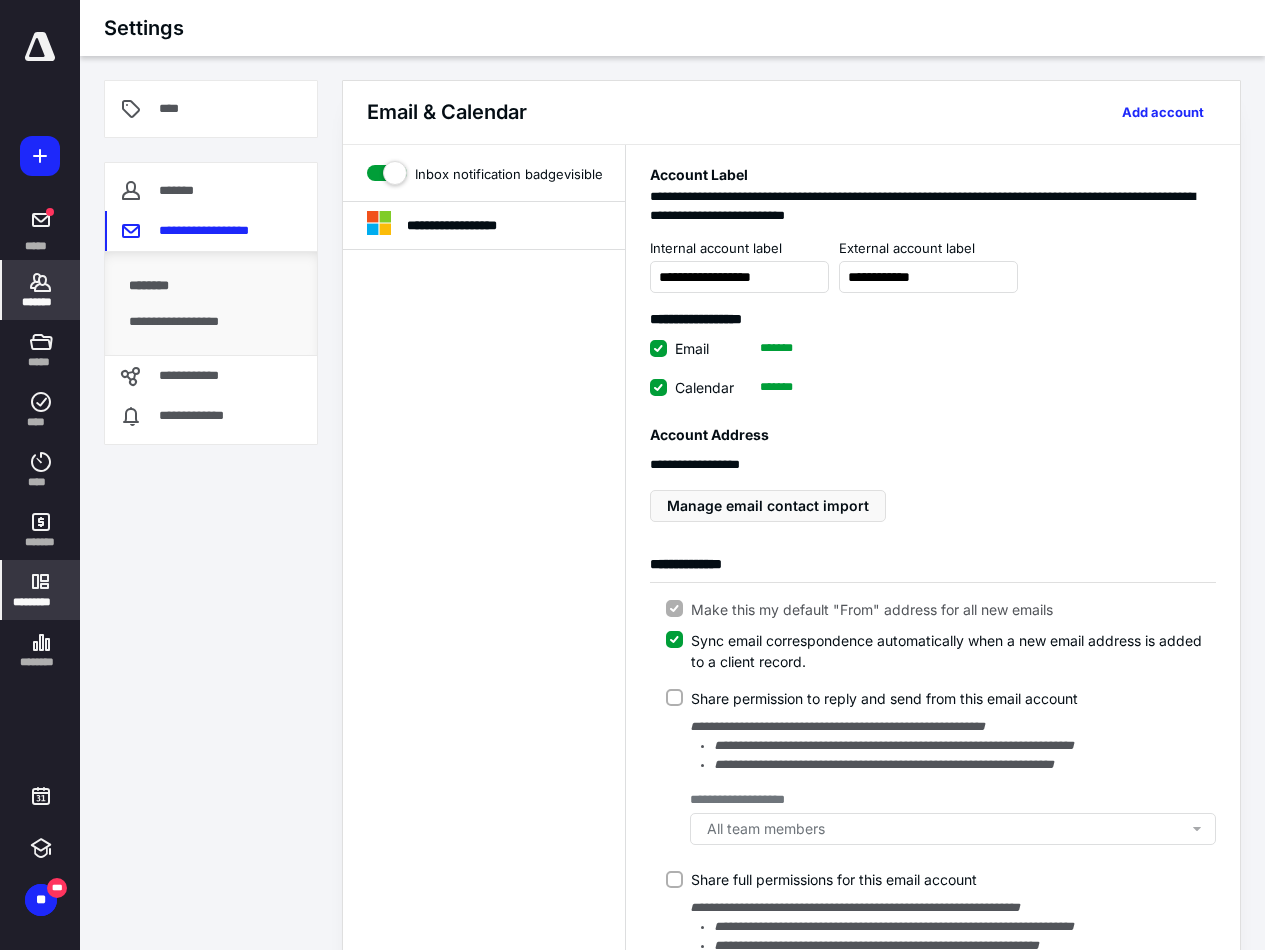 click on "*******" at bounding box center (41, 302) 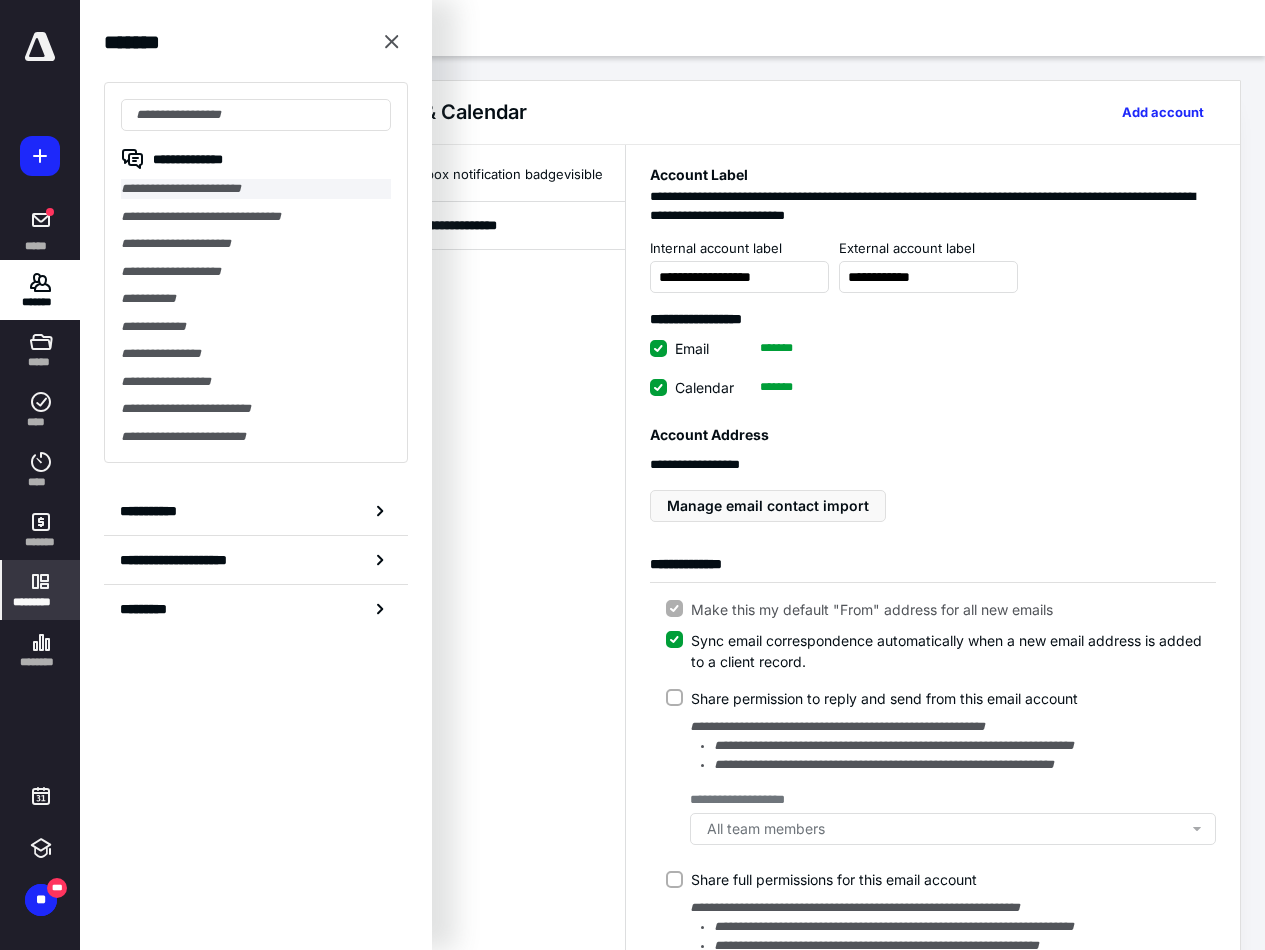 click on "**********" at bounding box center [256, 189] 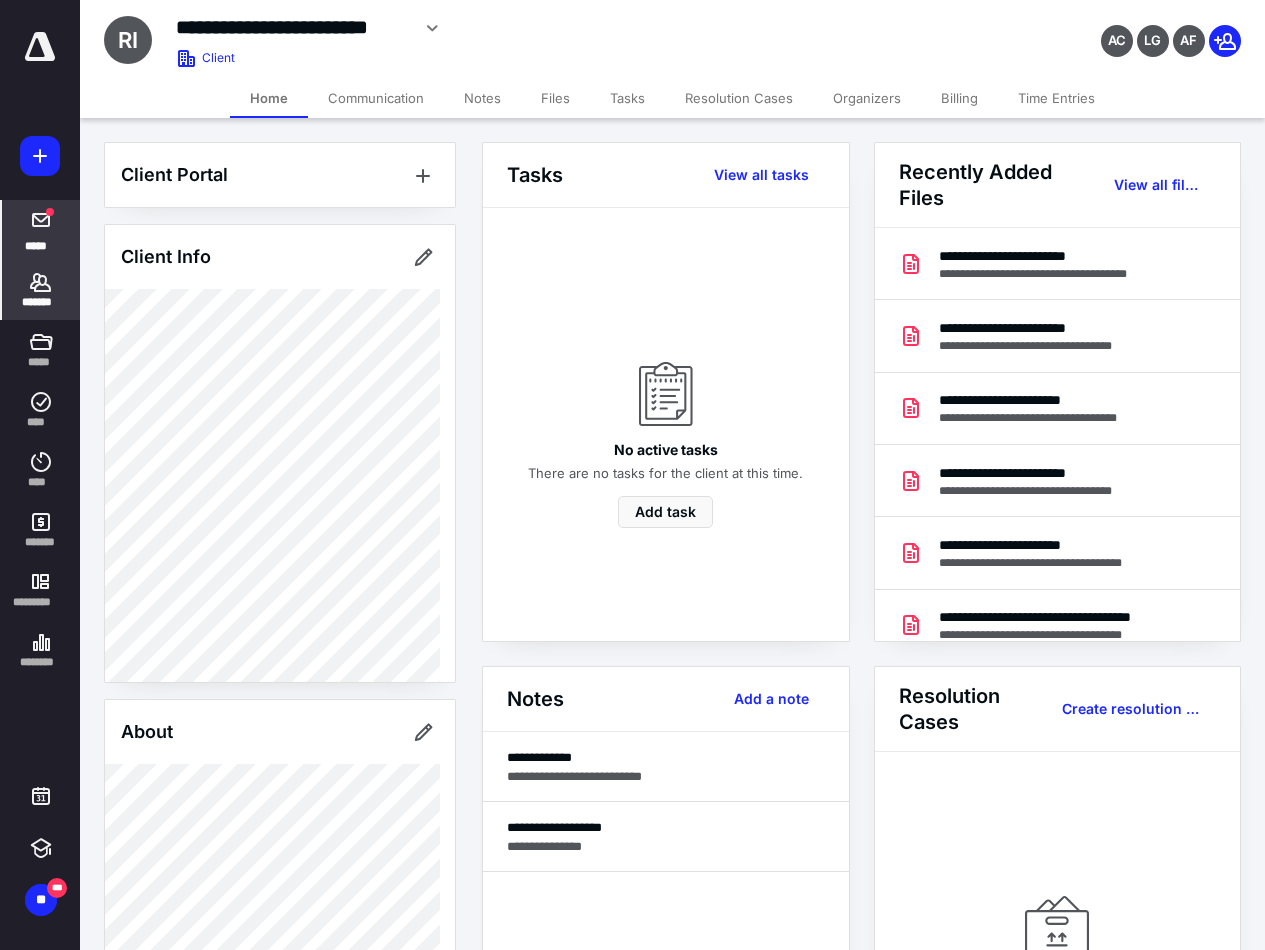 click 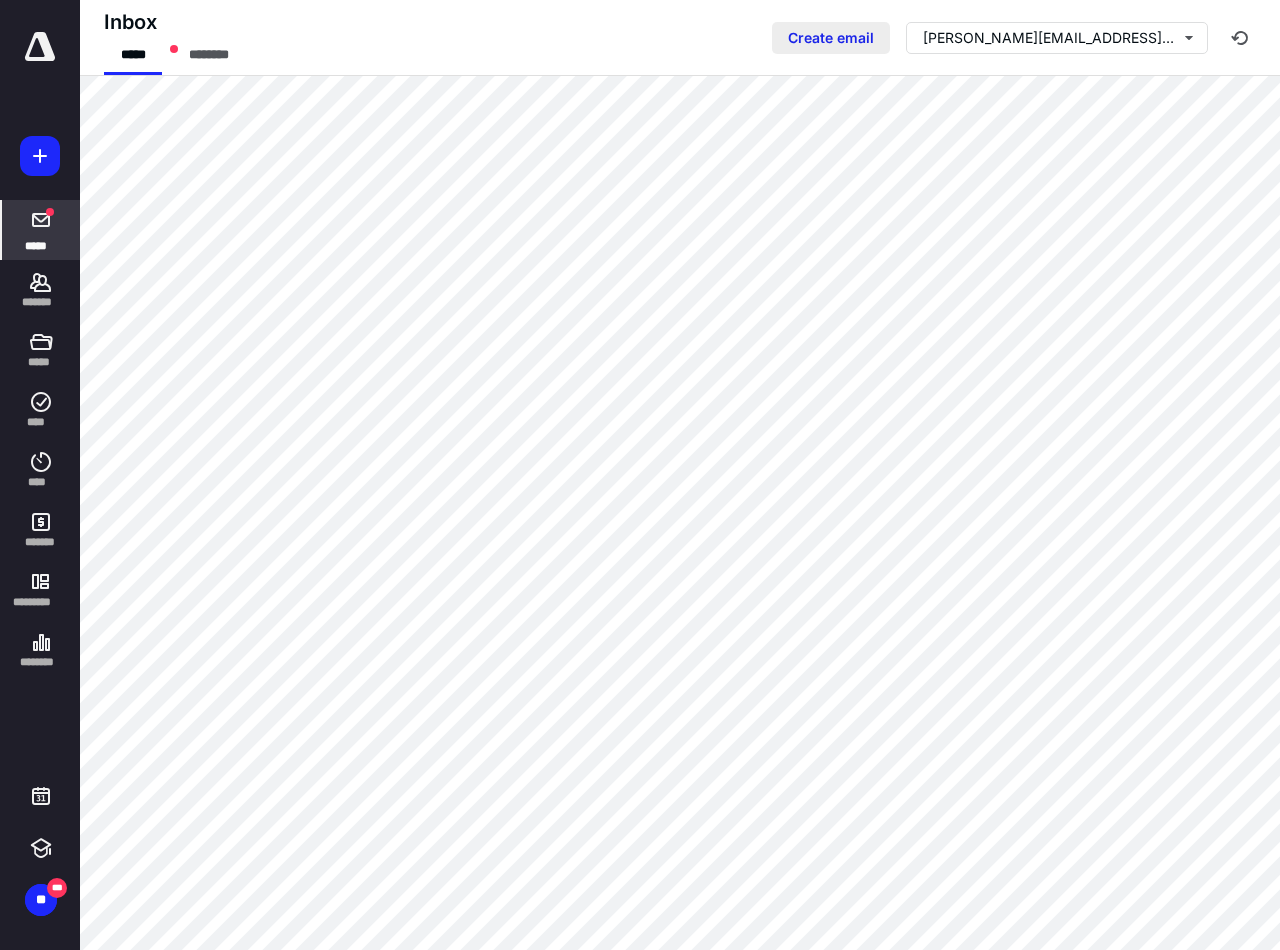 click on "Create email" at bounding box center [831, 38] 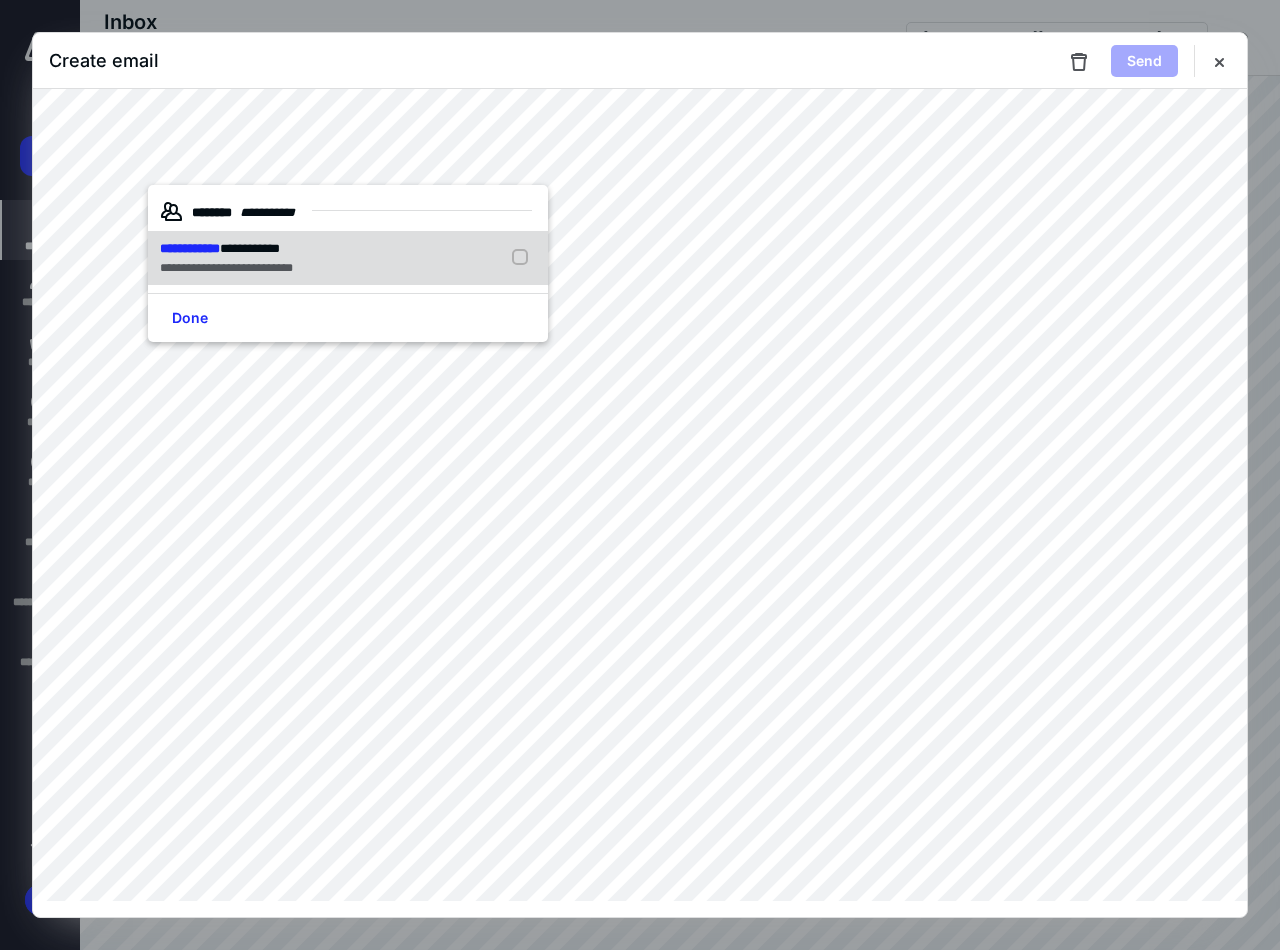 click on "**********" at bounding box center (190, 248) 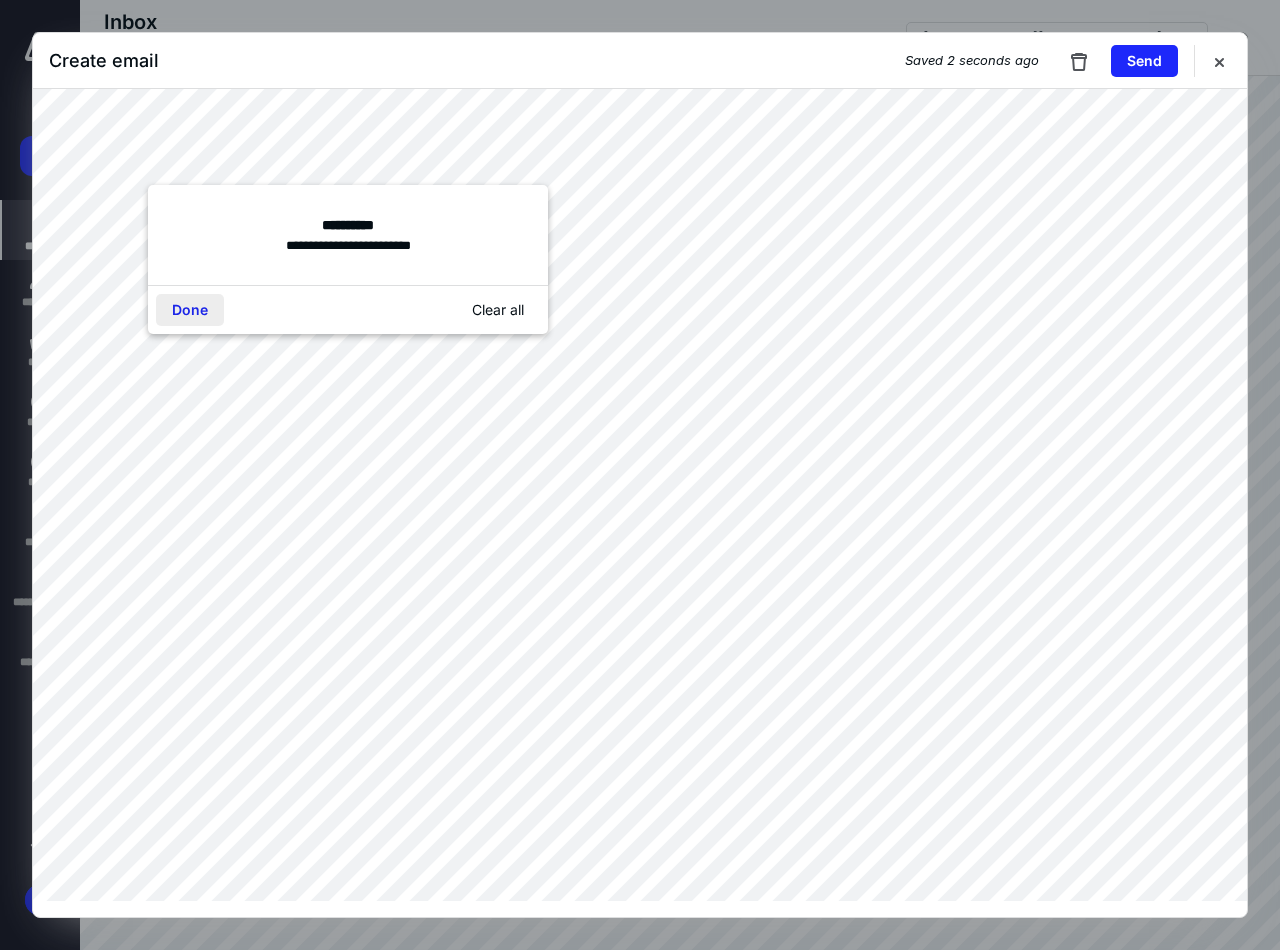 click on "Done" at bounding box center (190, 310) 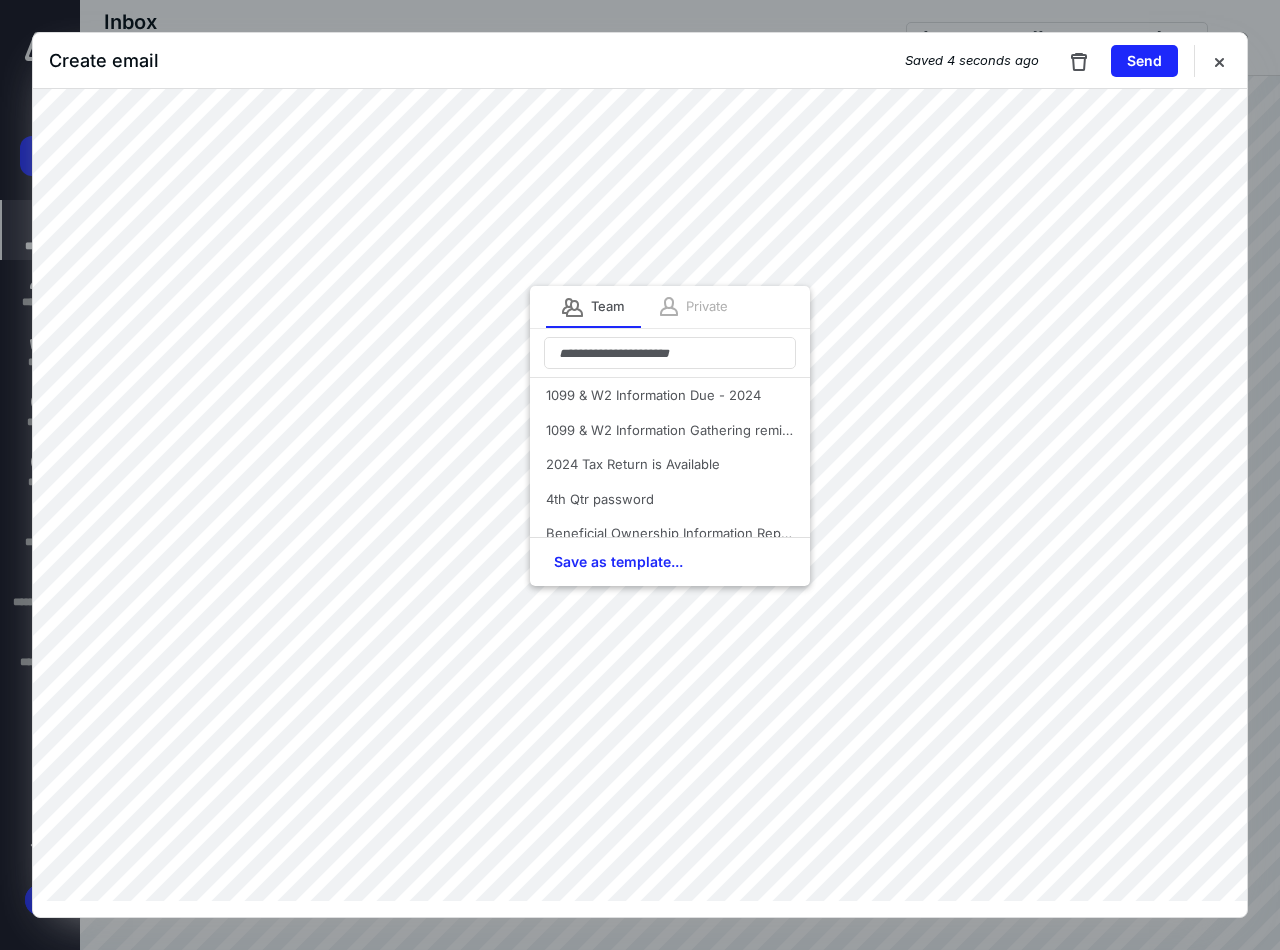 click on "Private" at bounding box center [707, 307] 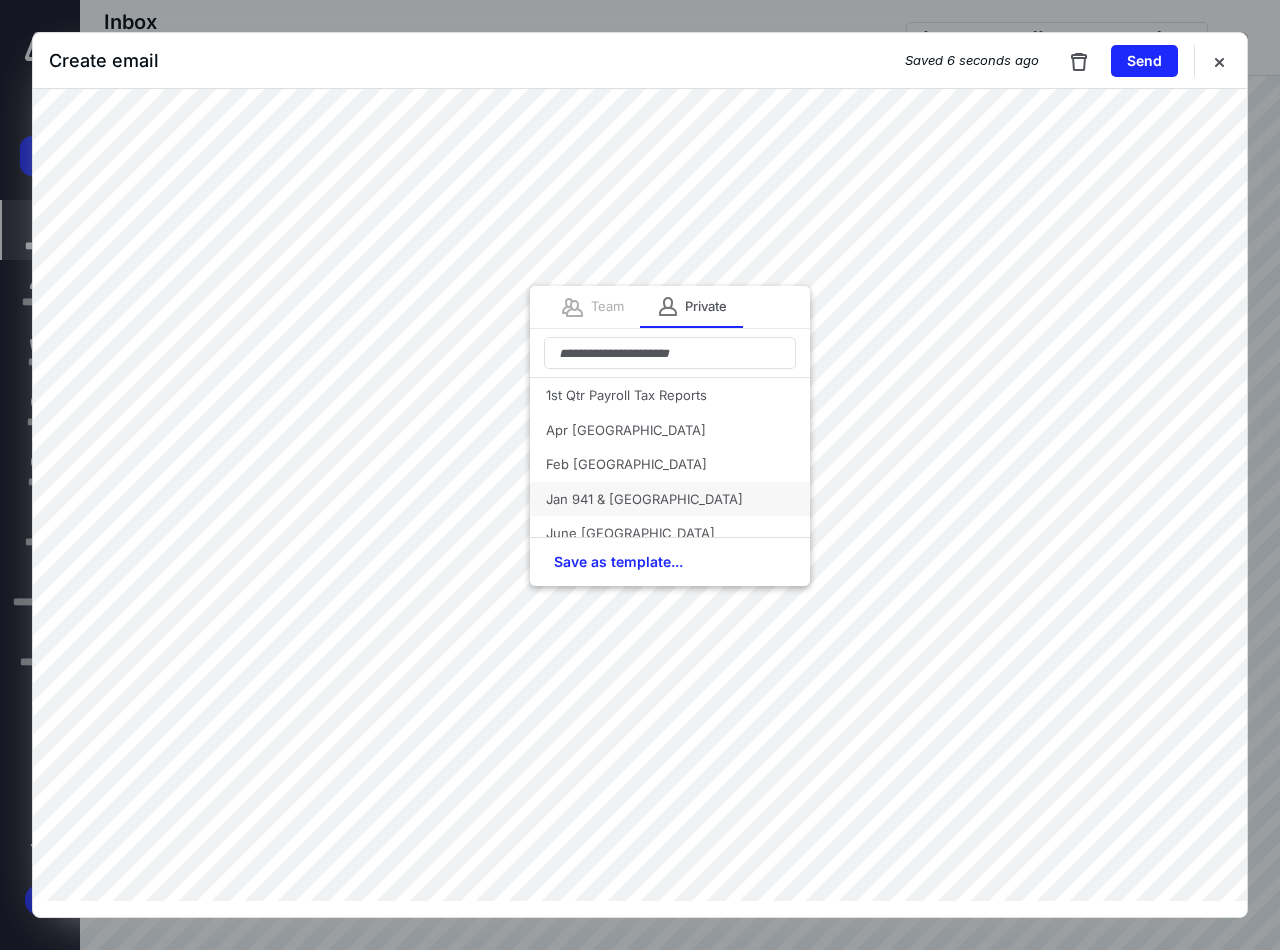 scroll, scrollTop: 83, scrollLeft: 0, axis: vertical 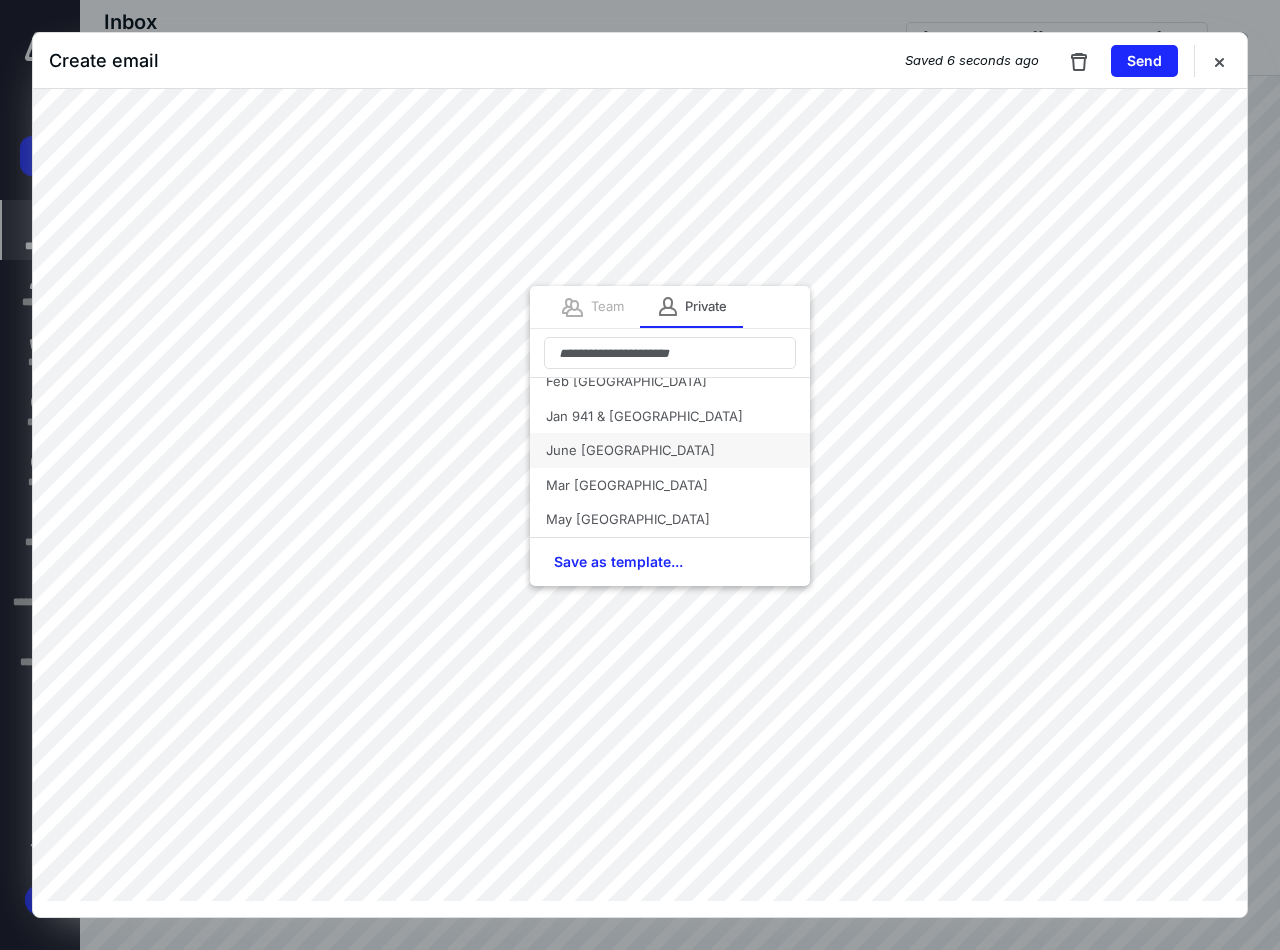 click on "June 941 & St WH" at bounding box center [670, 450] 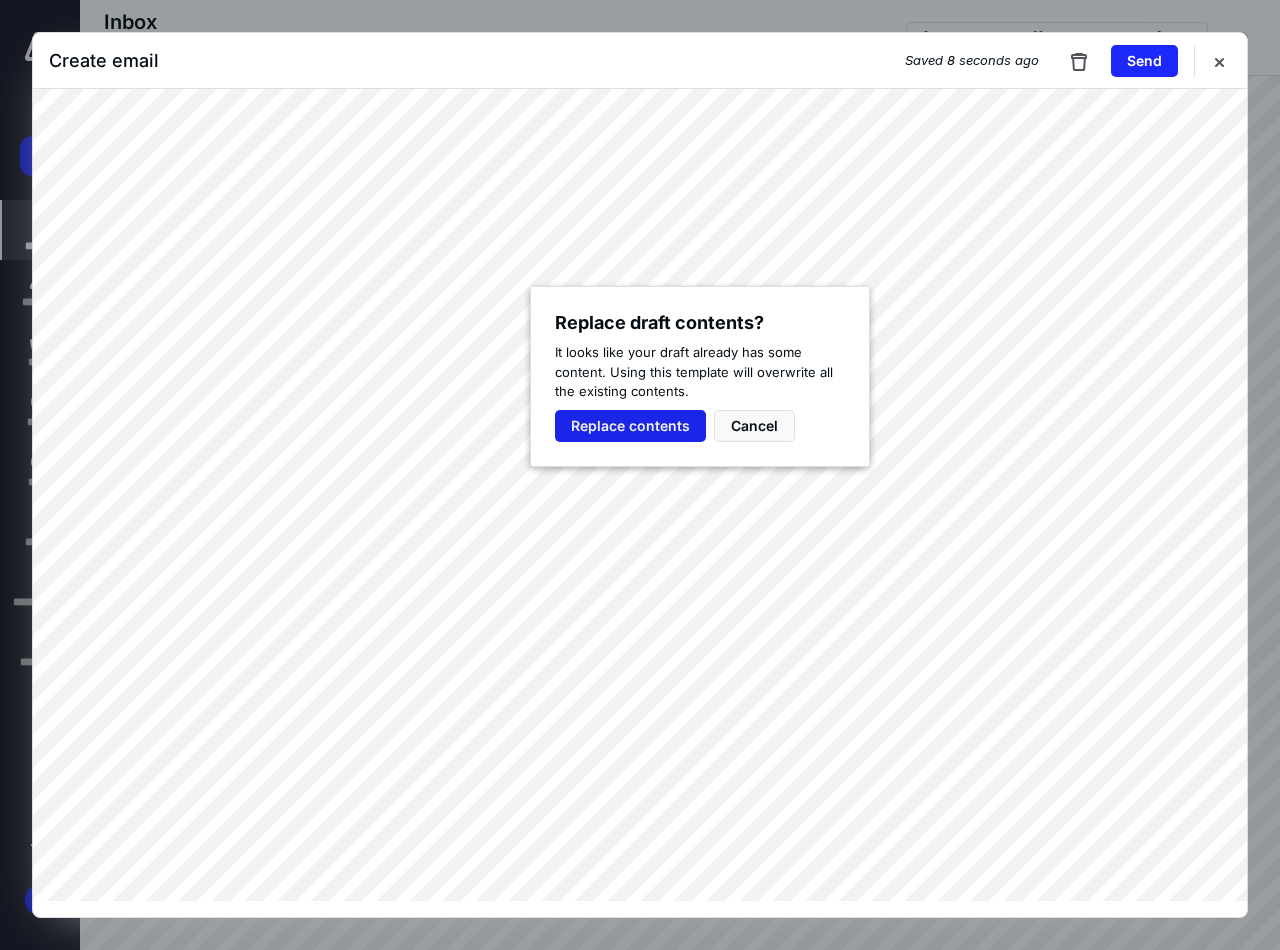 click on "Replace contents" at bounding box center [630, 426] 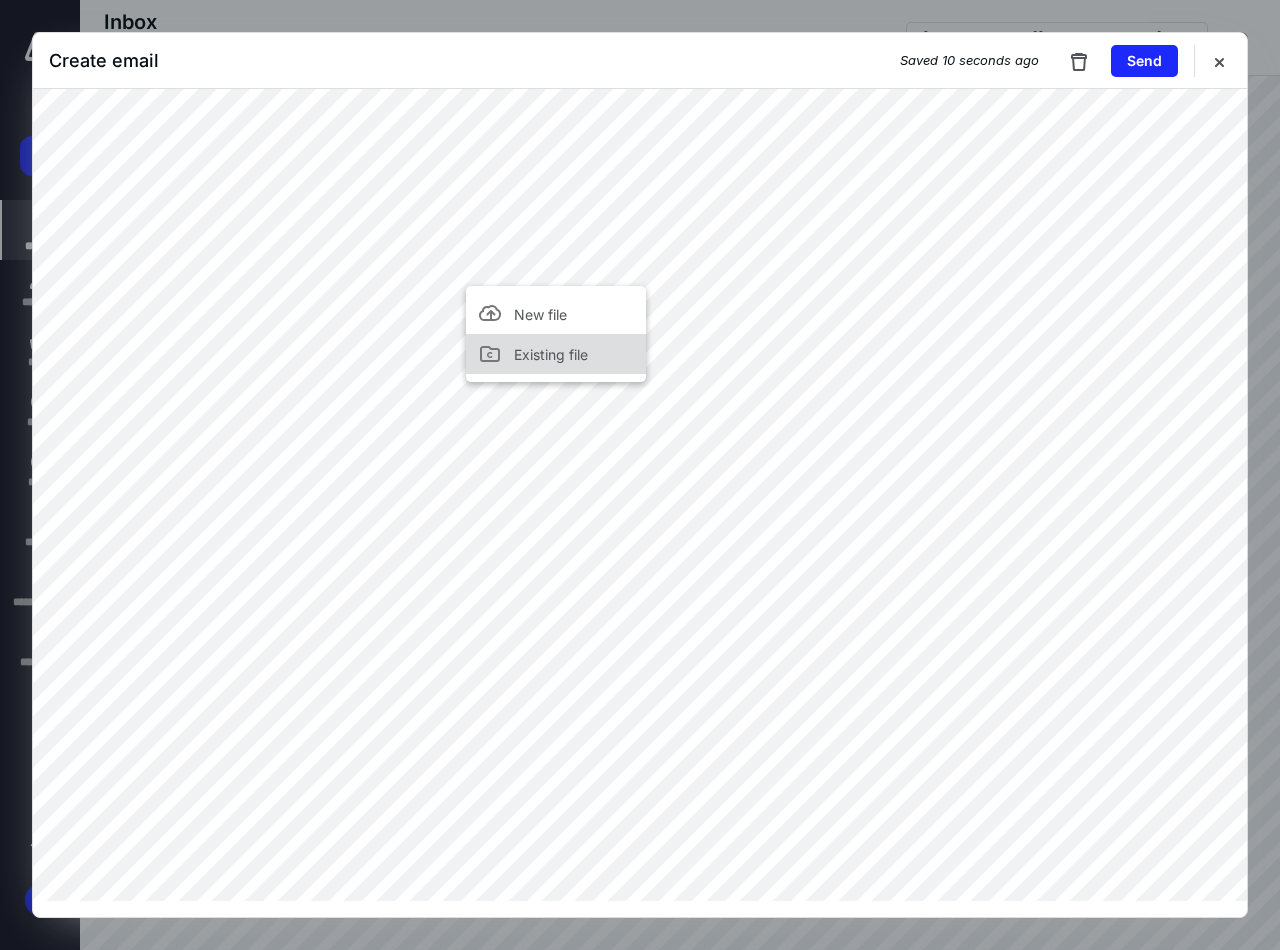 click on "Existing file" at bounding box center [551, 354] 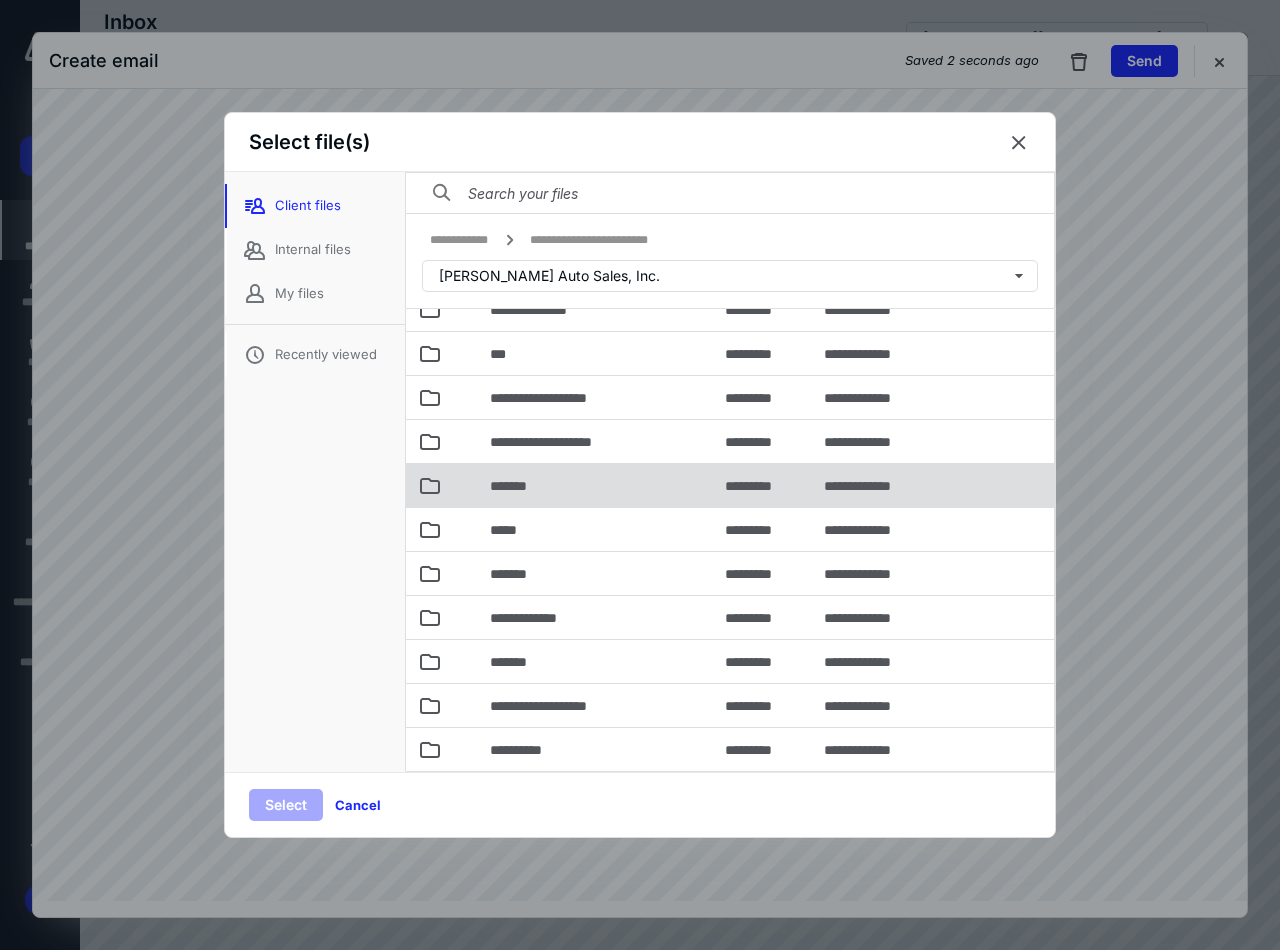 scroll, scrollTop: 124, scrollLeft: 0, axis: vertical 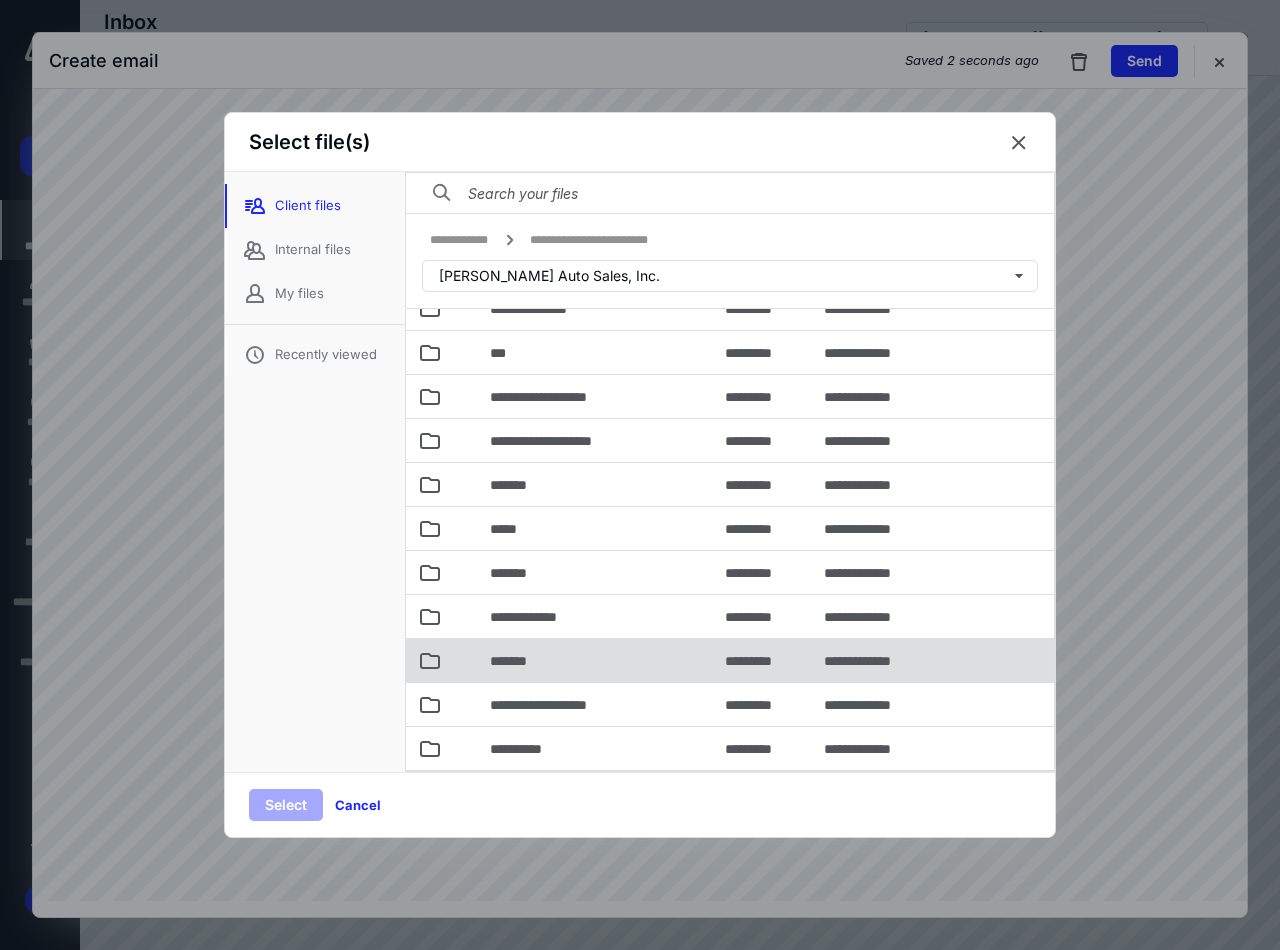 click on "*******" at bounding box center (595, 660) 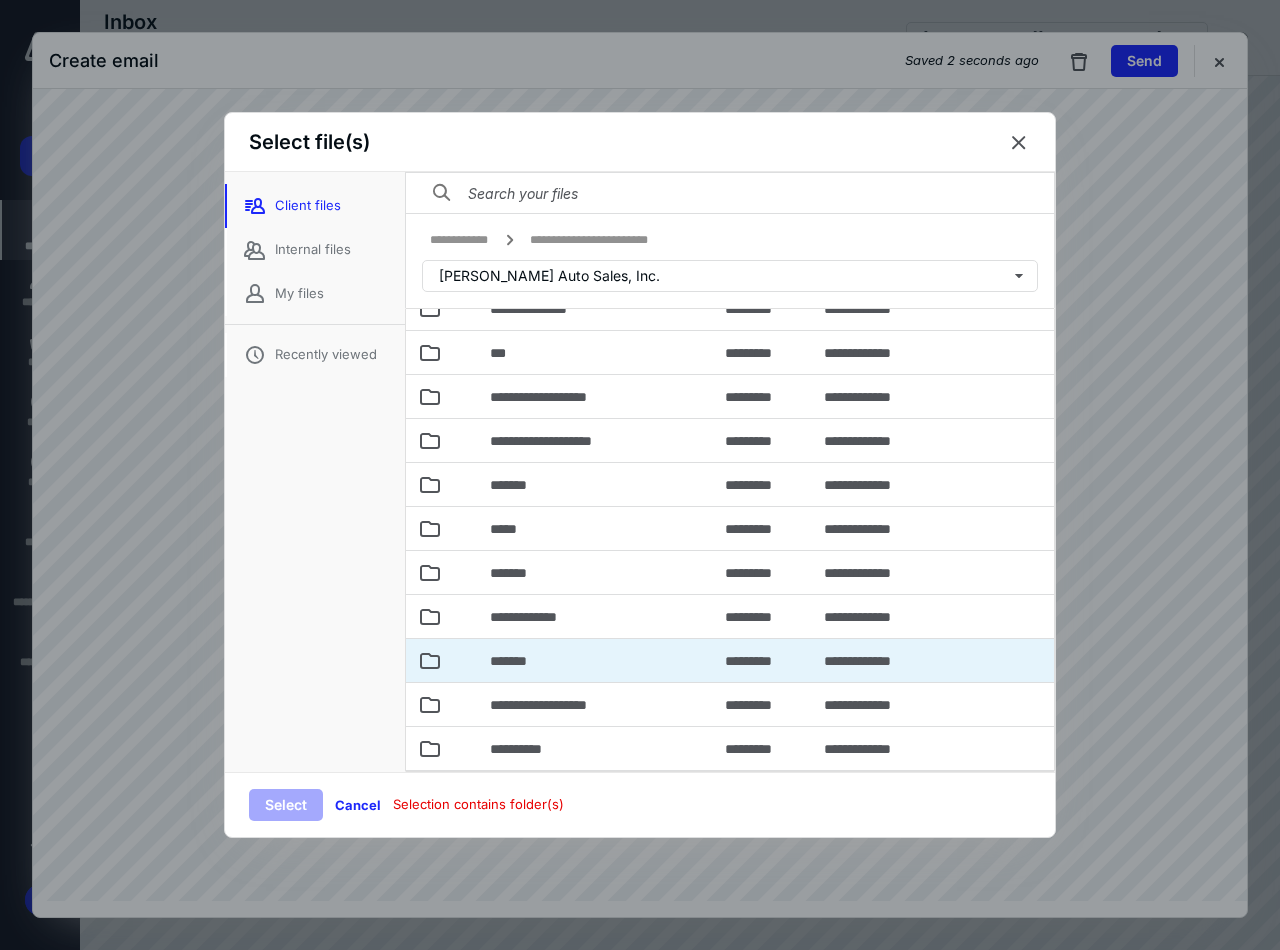 click on "*******" at bounding box center [595, 660] 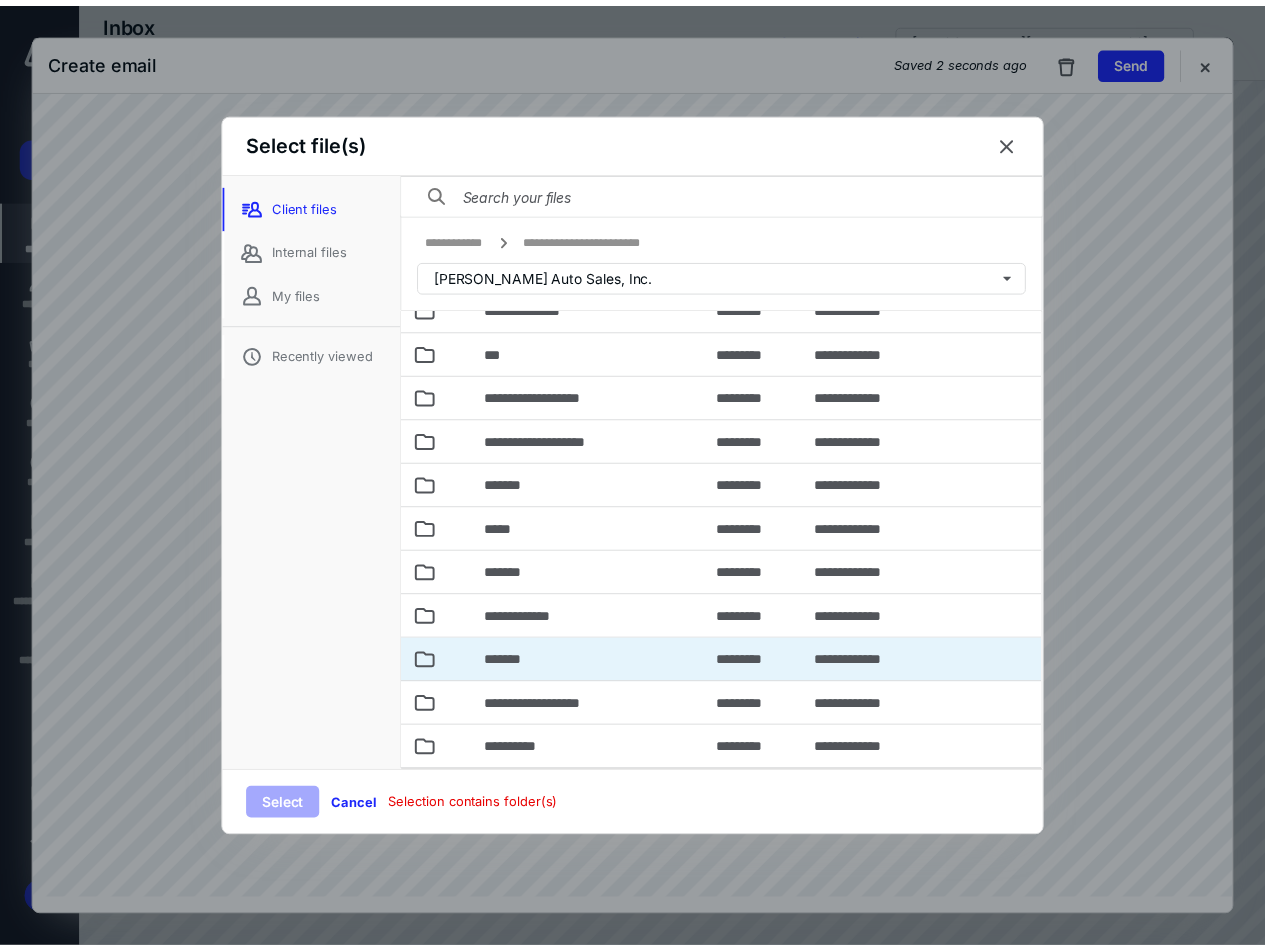 scroll, scrollTop: 0, scrollLeft: 0, axis: both 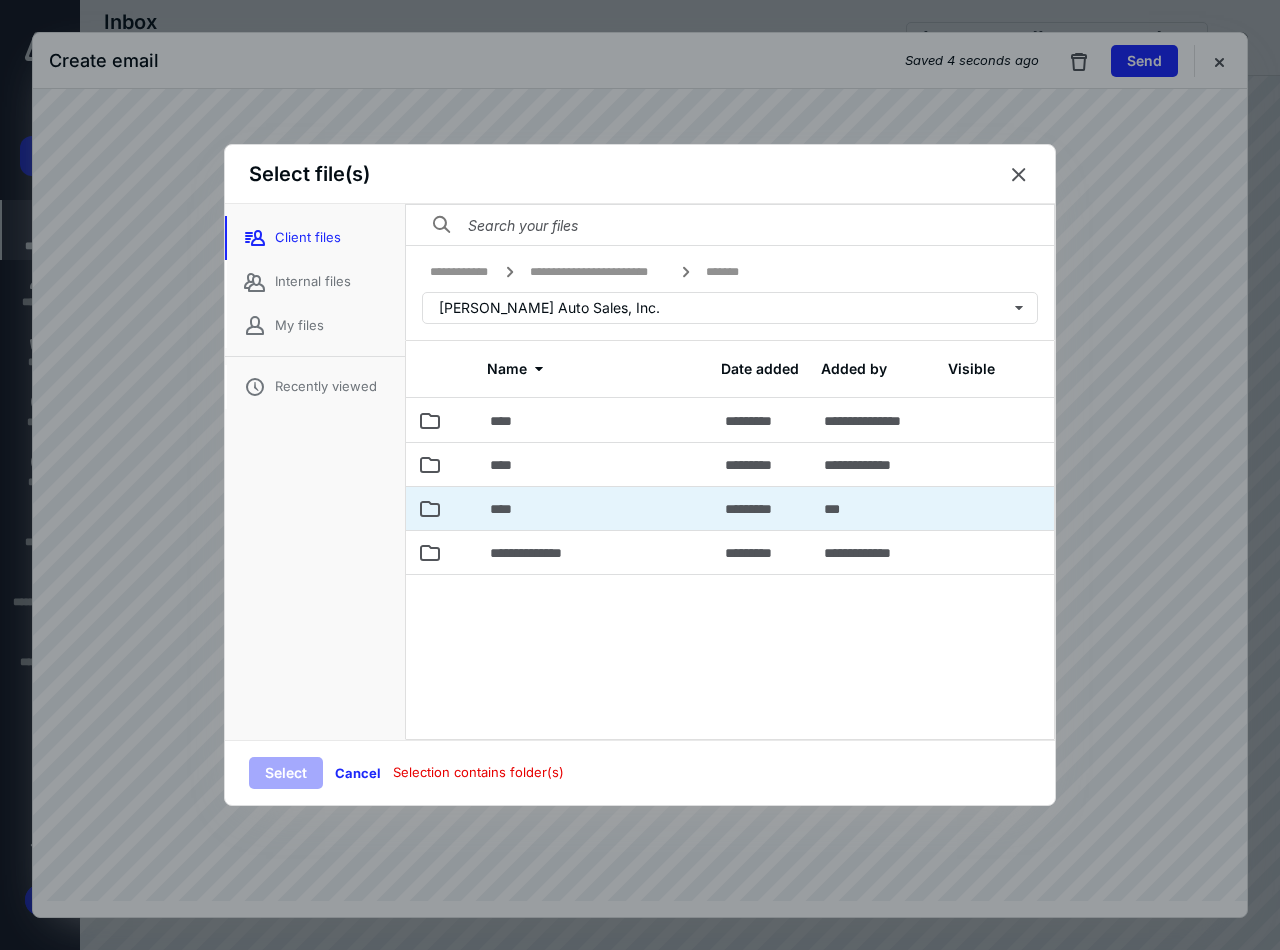 click on "****" at bounding box center [595, 508] 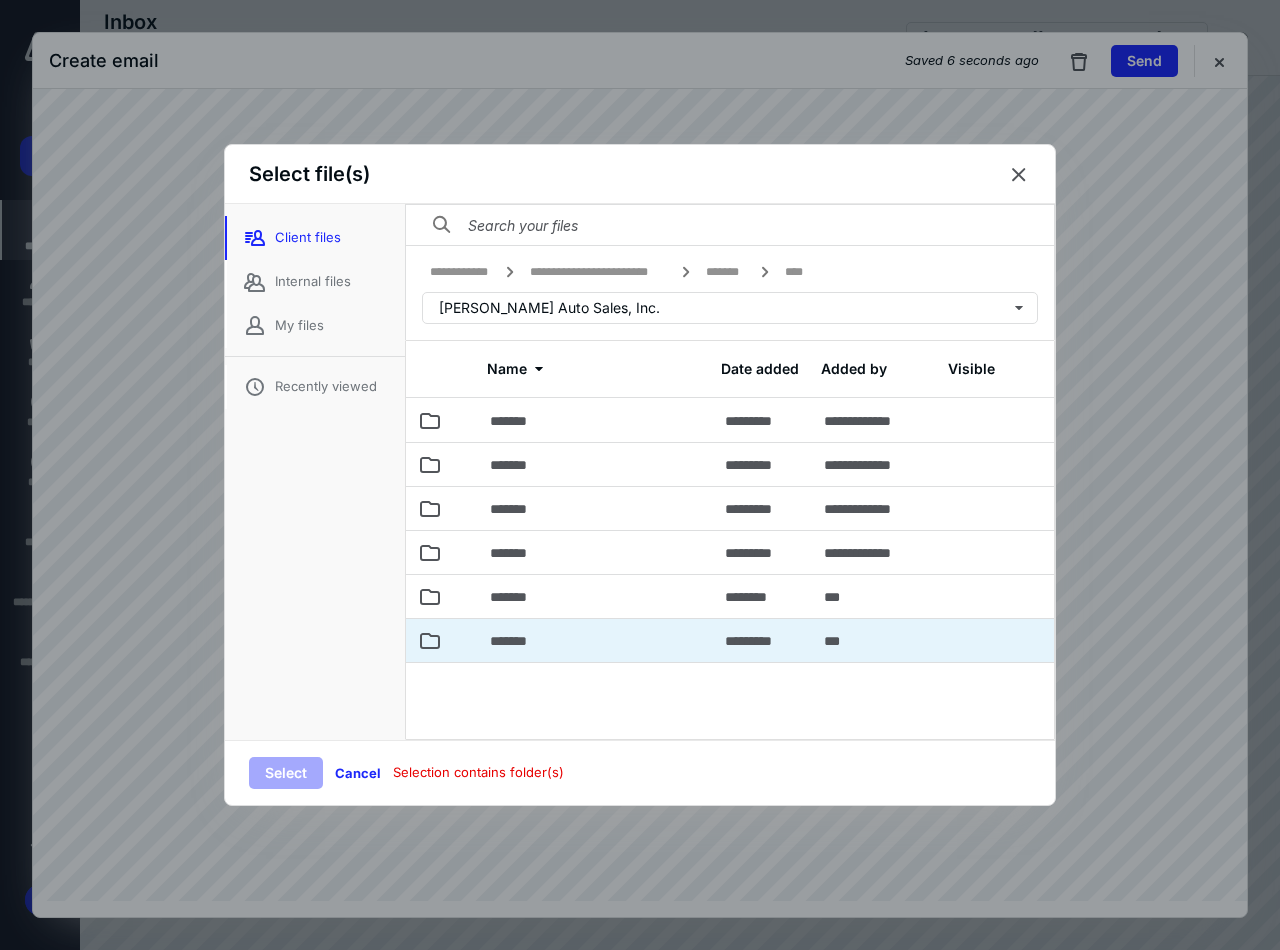 click on "*******" at bounding box center (595, 640) 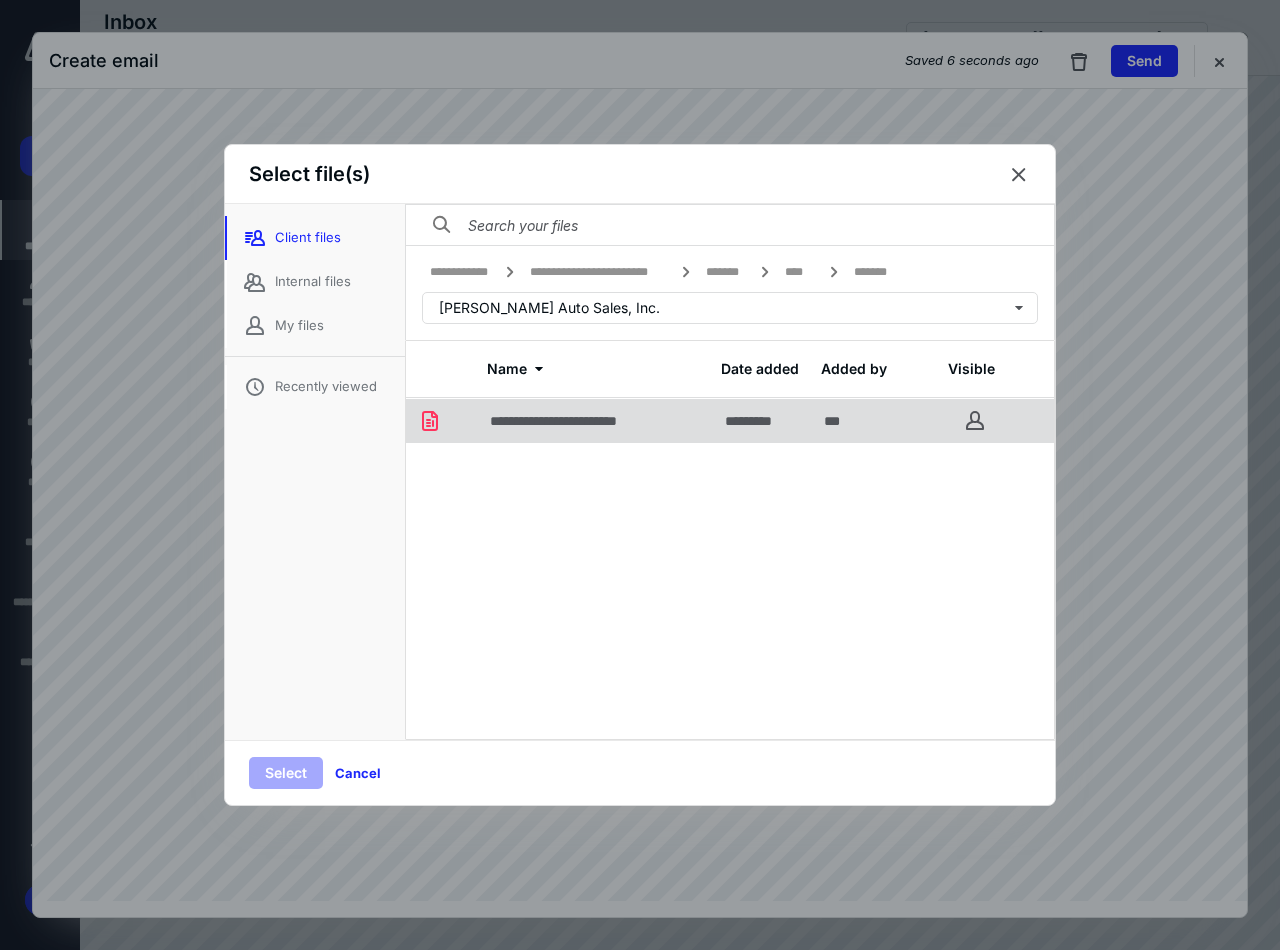 click on "**********" at bounding box center [583, 421] 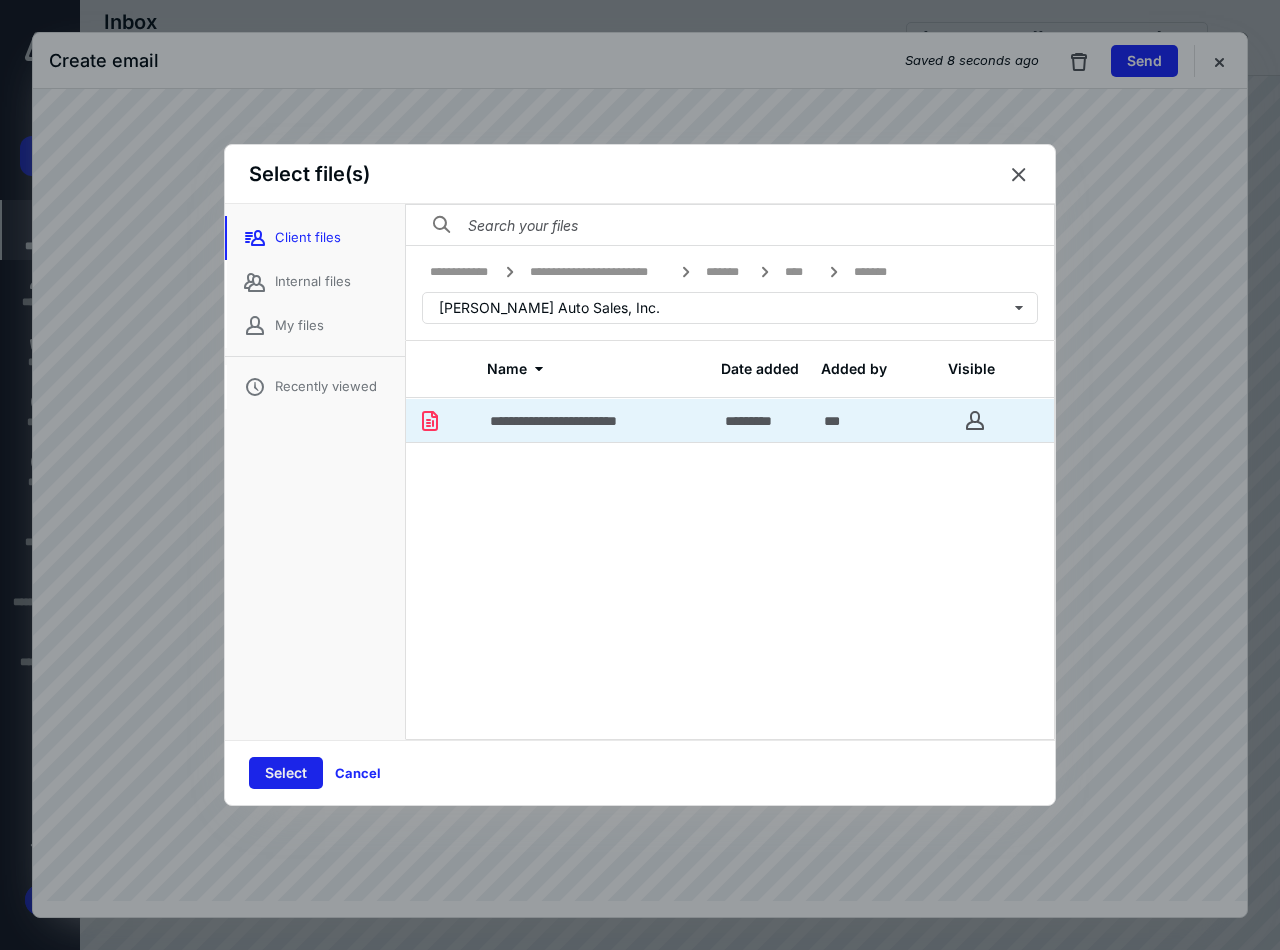 click on "Select" at bounding box center [286, 773] 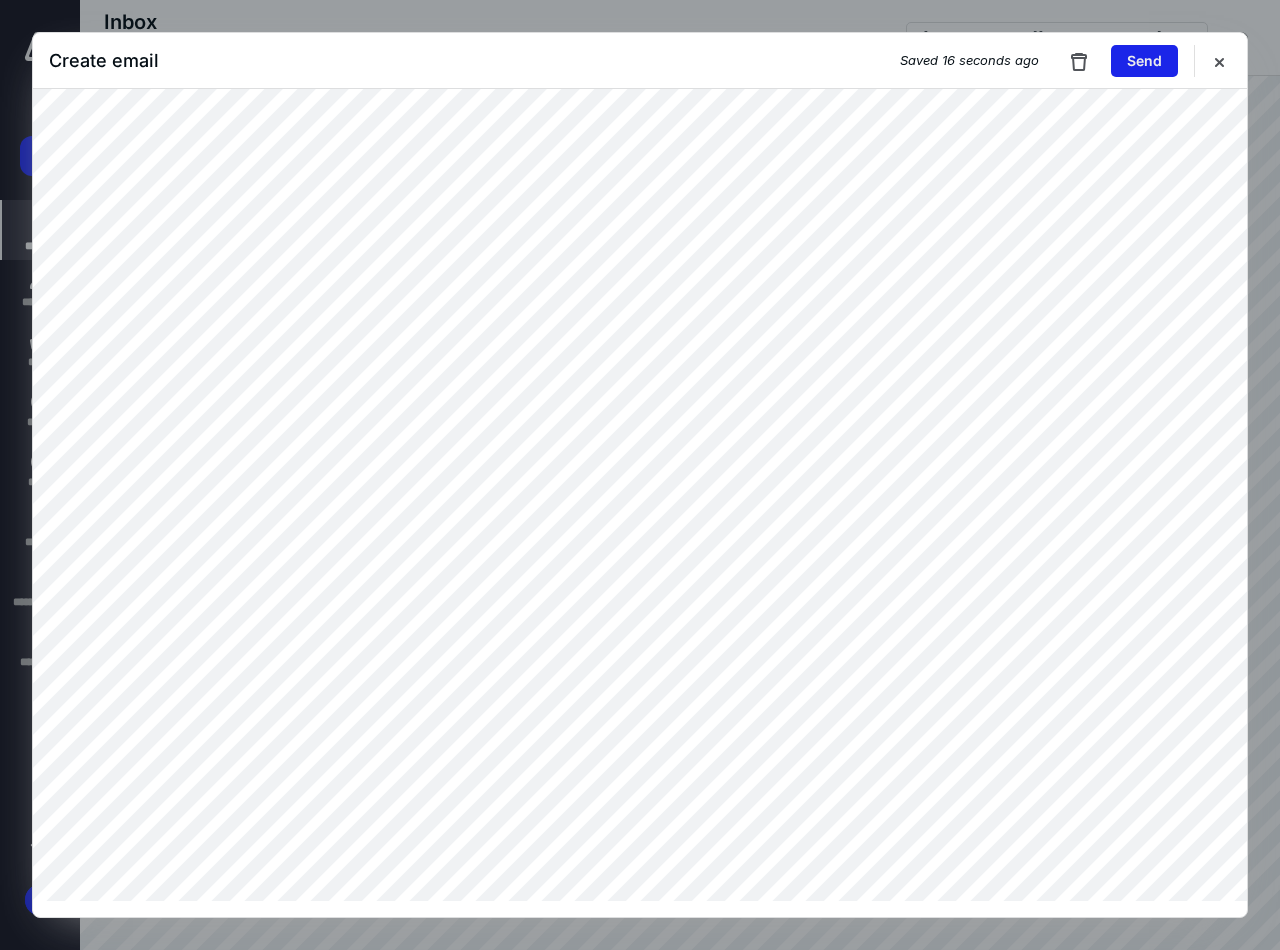 click on "Send" at bounding box center [1144, 61] 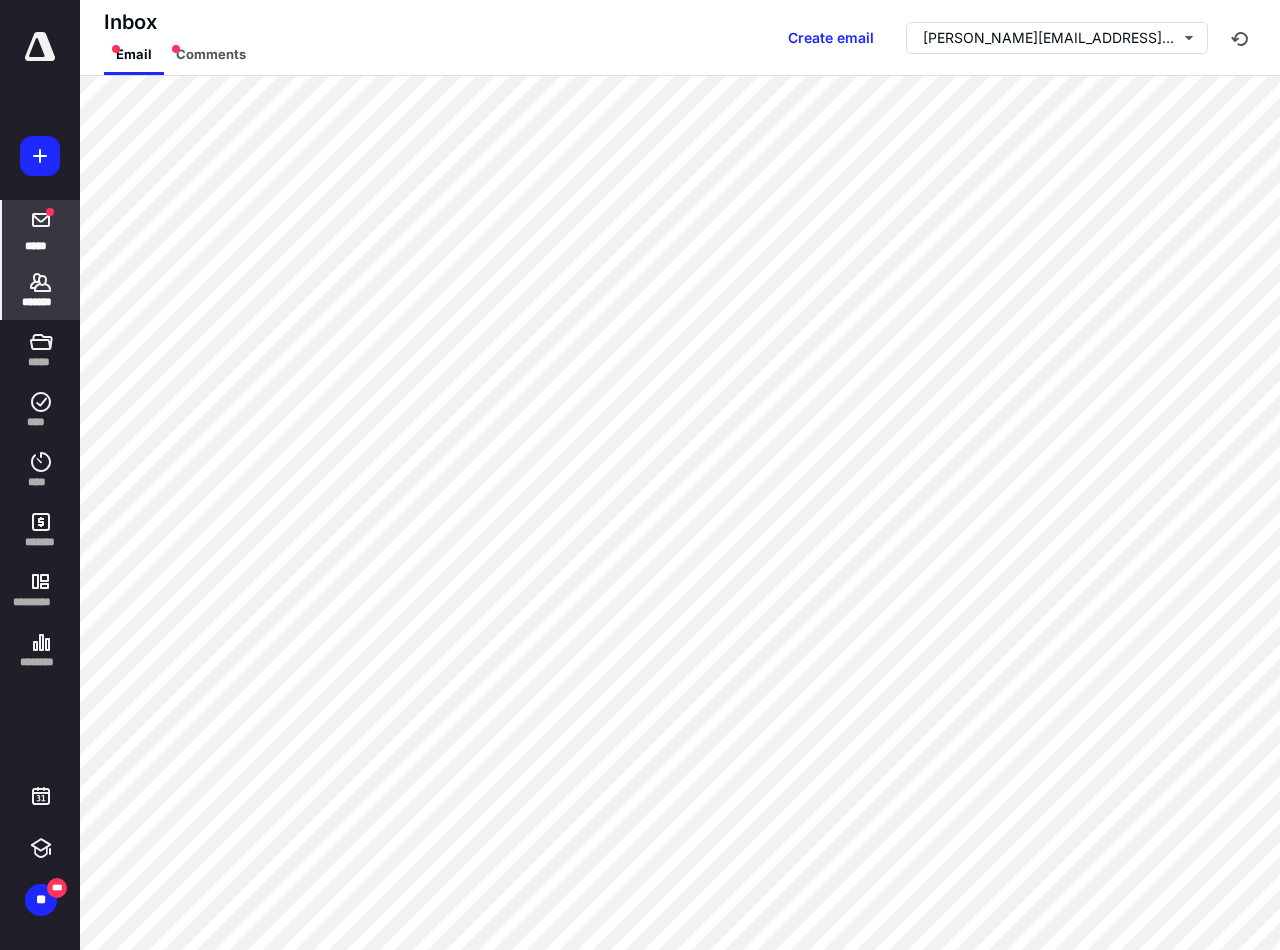 click on "*******" at bounding box center [41, 302] 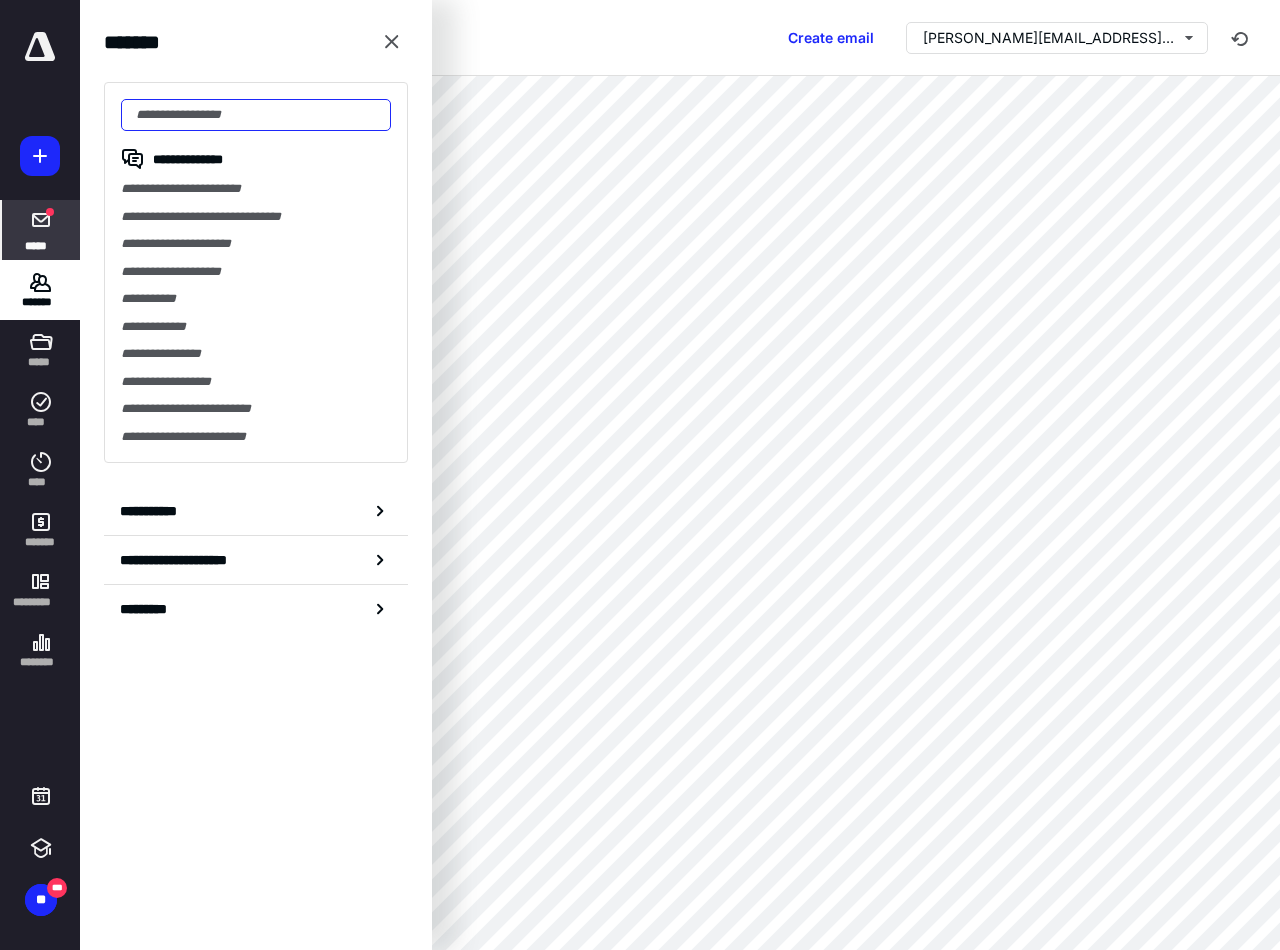 click at bounding box center [256, 115] 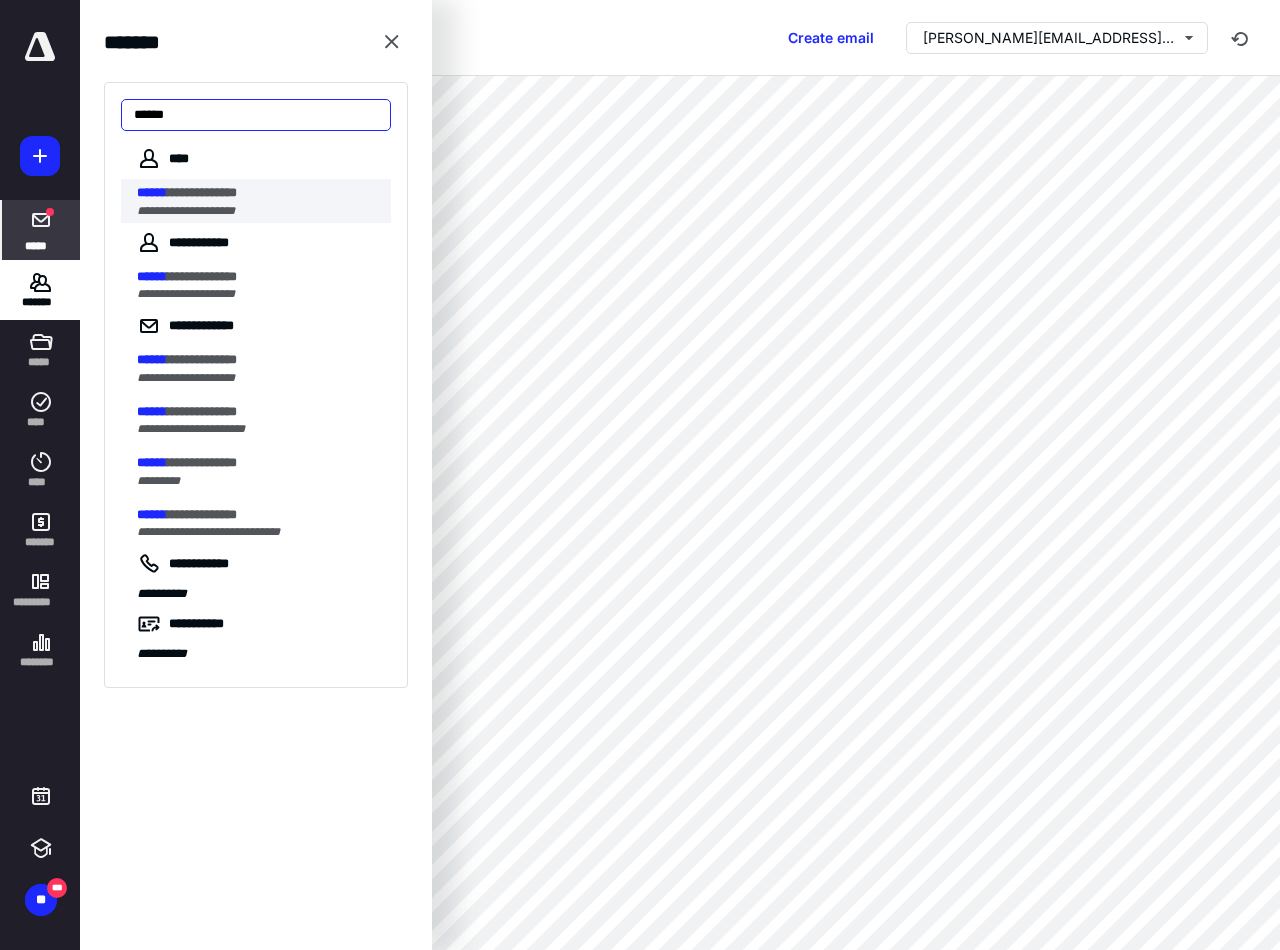 type on "******" 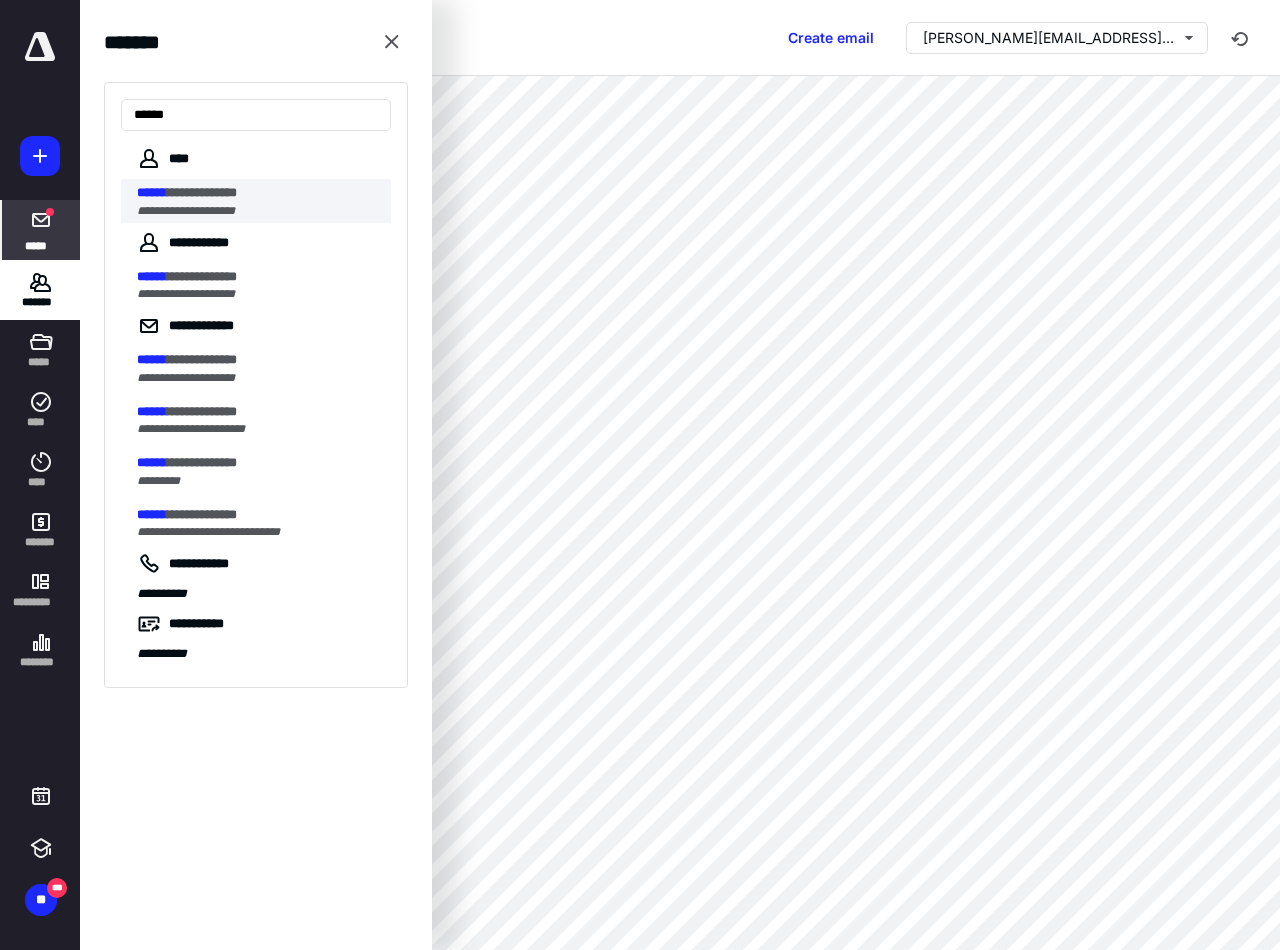 click on "**********" at bounding box center (186, 211) 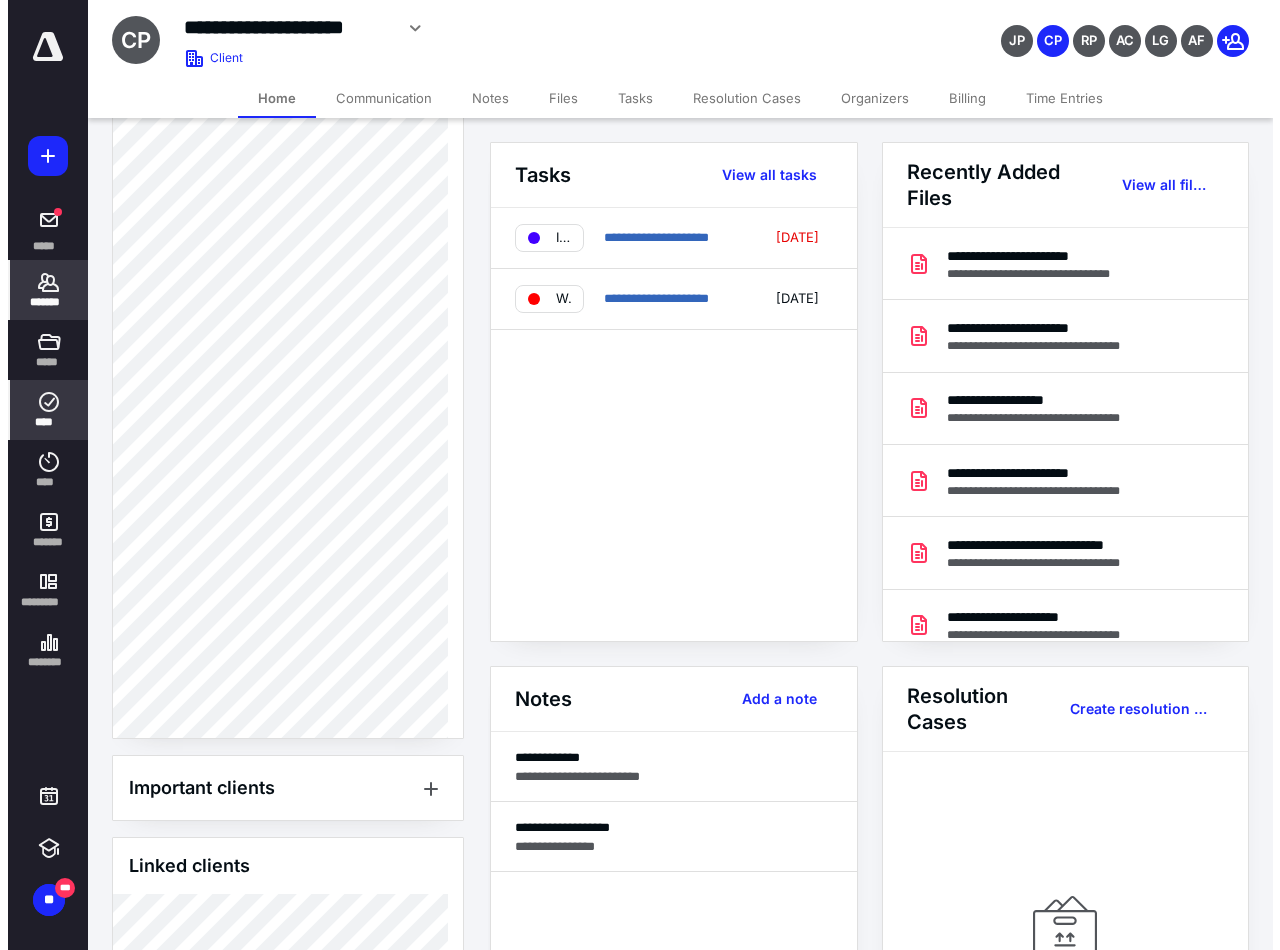 scroll, scrollTop: 1200, scrollLeft: 0, axis: vertical 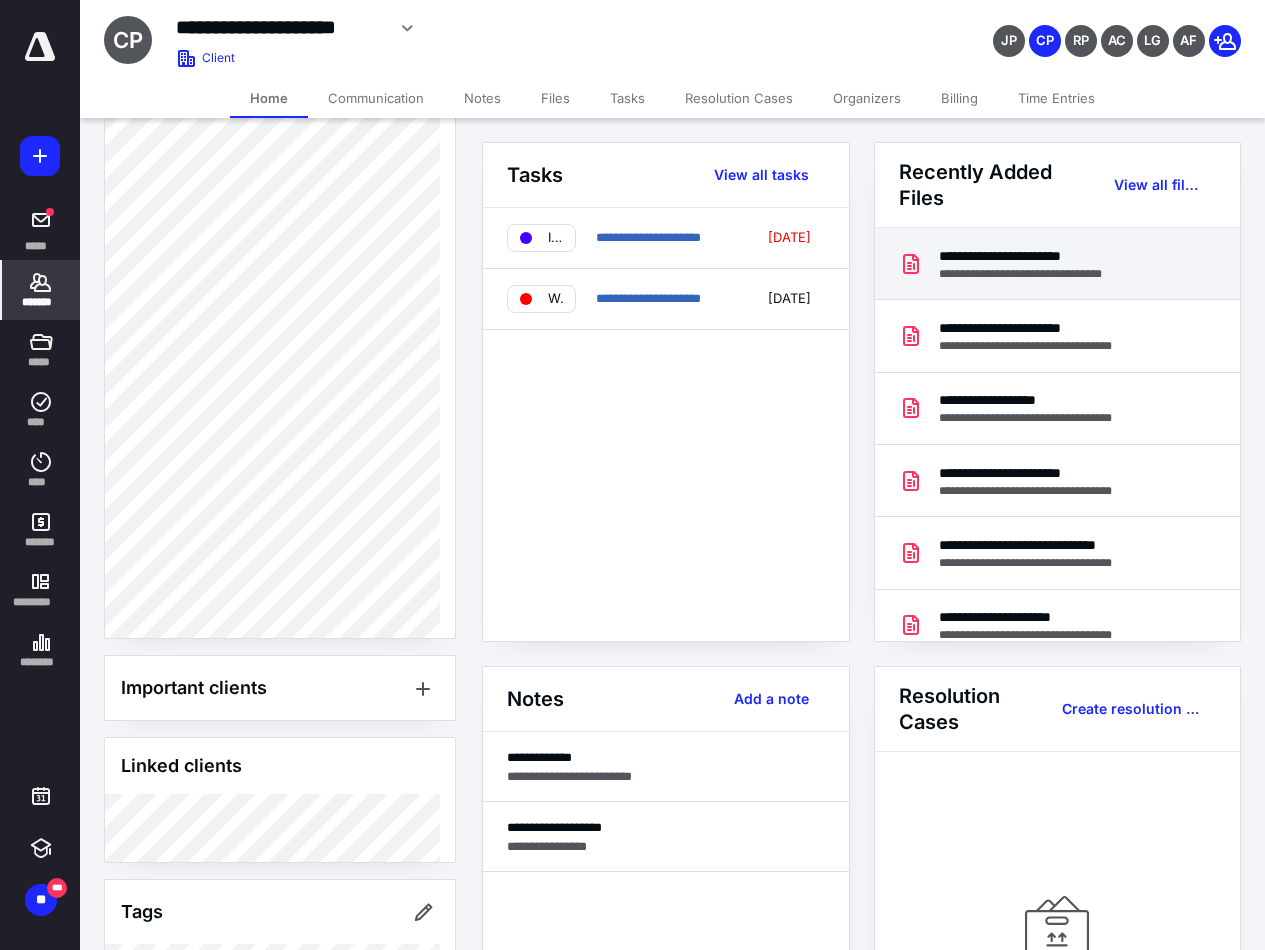 click on "**********" at bounding box center [1038, 256] 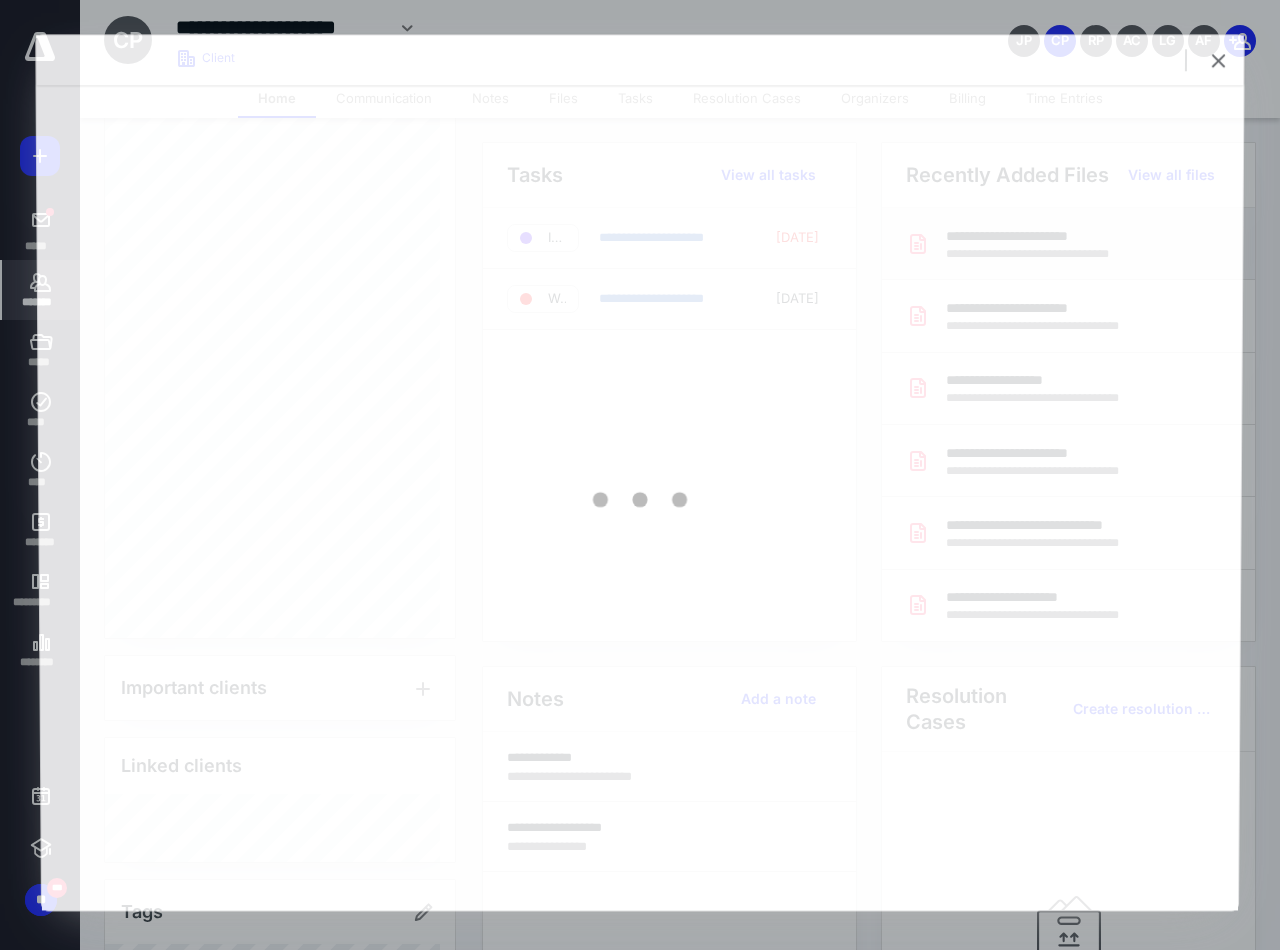 click at bounding box center [639, 497] 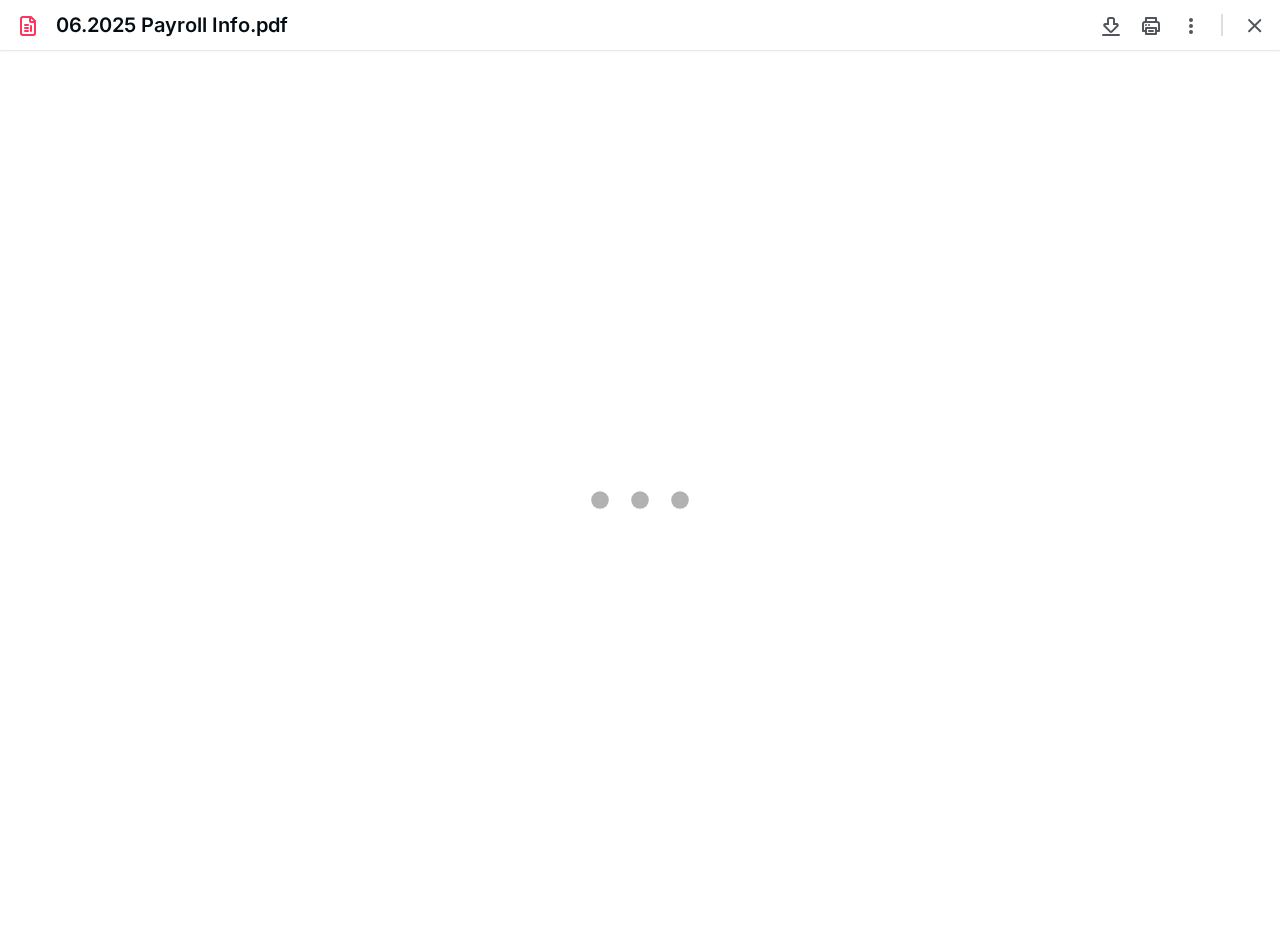 scroll, scrollTop: 0, scrollLeft: 0, axis: both 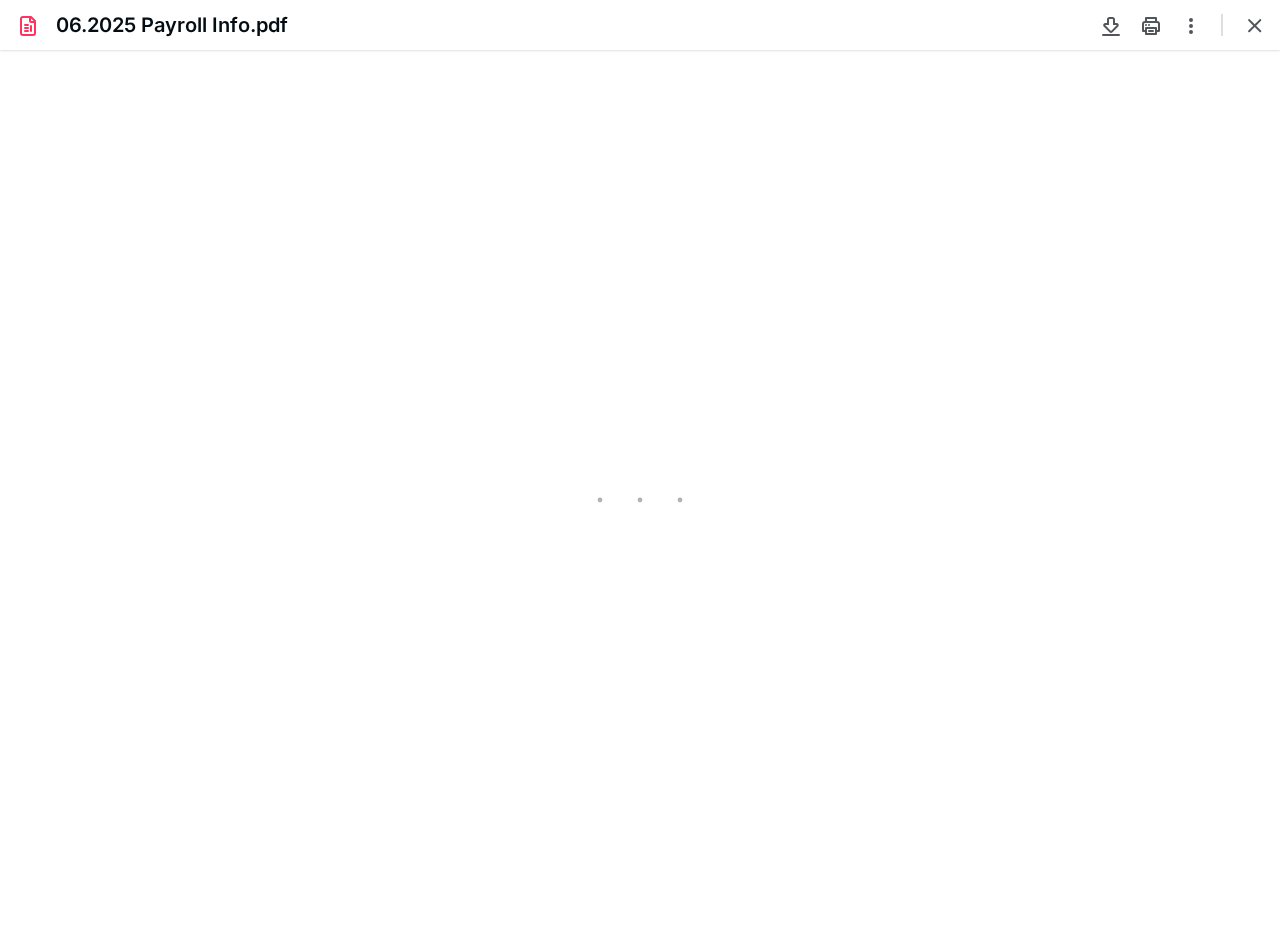 type on "108" 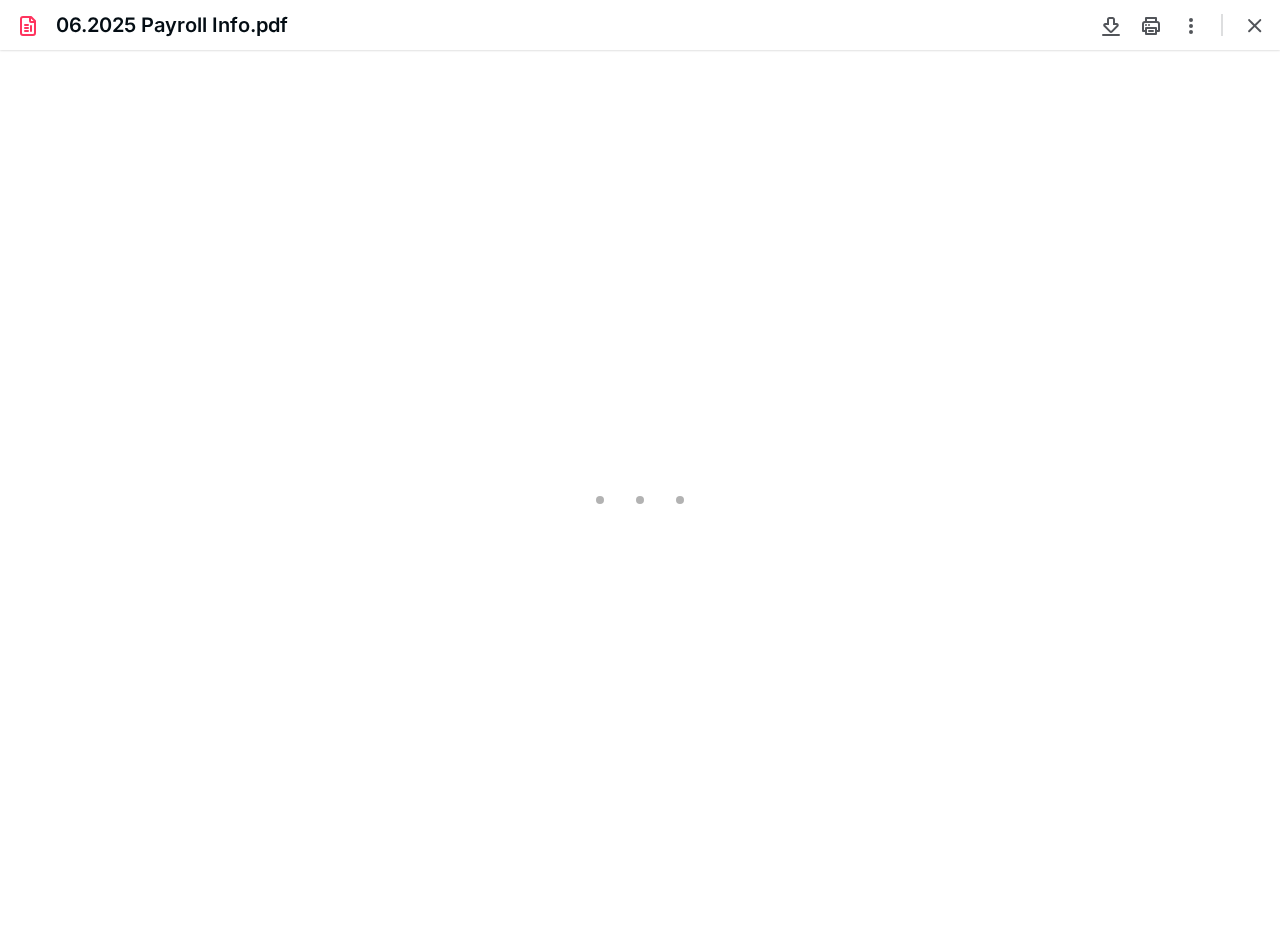 scroll, scrollTop: 40, scrollLeft: 0, axis: vertical 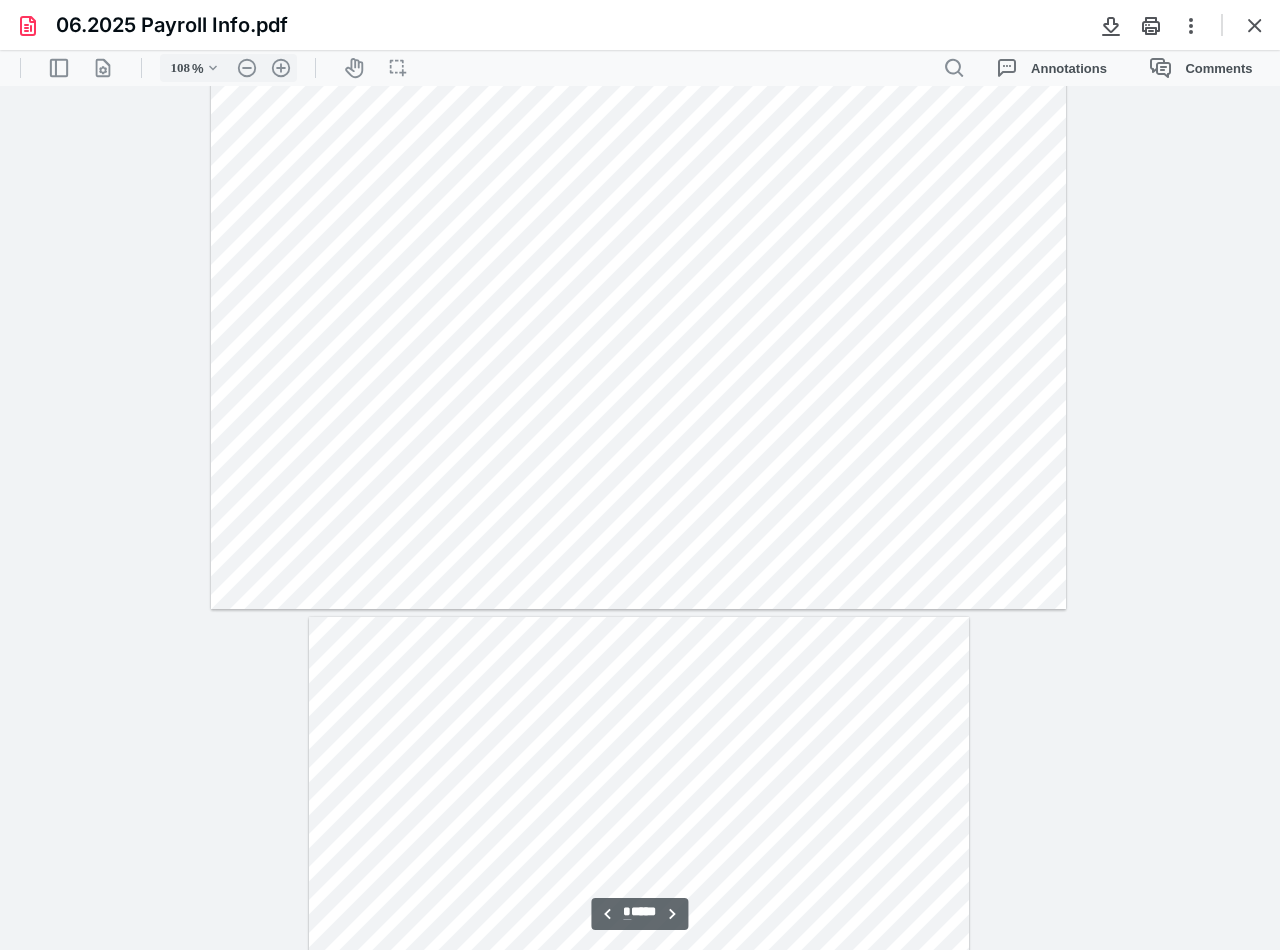 type on "*" 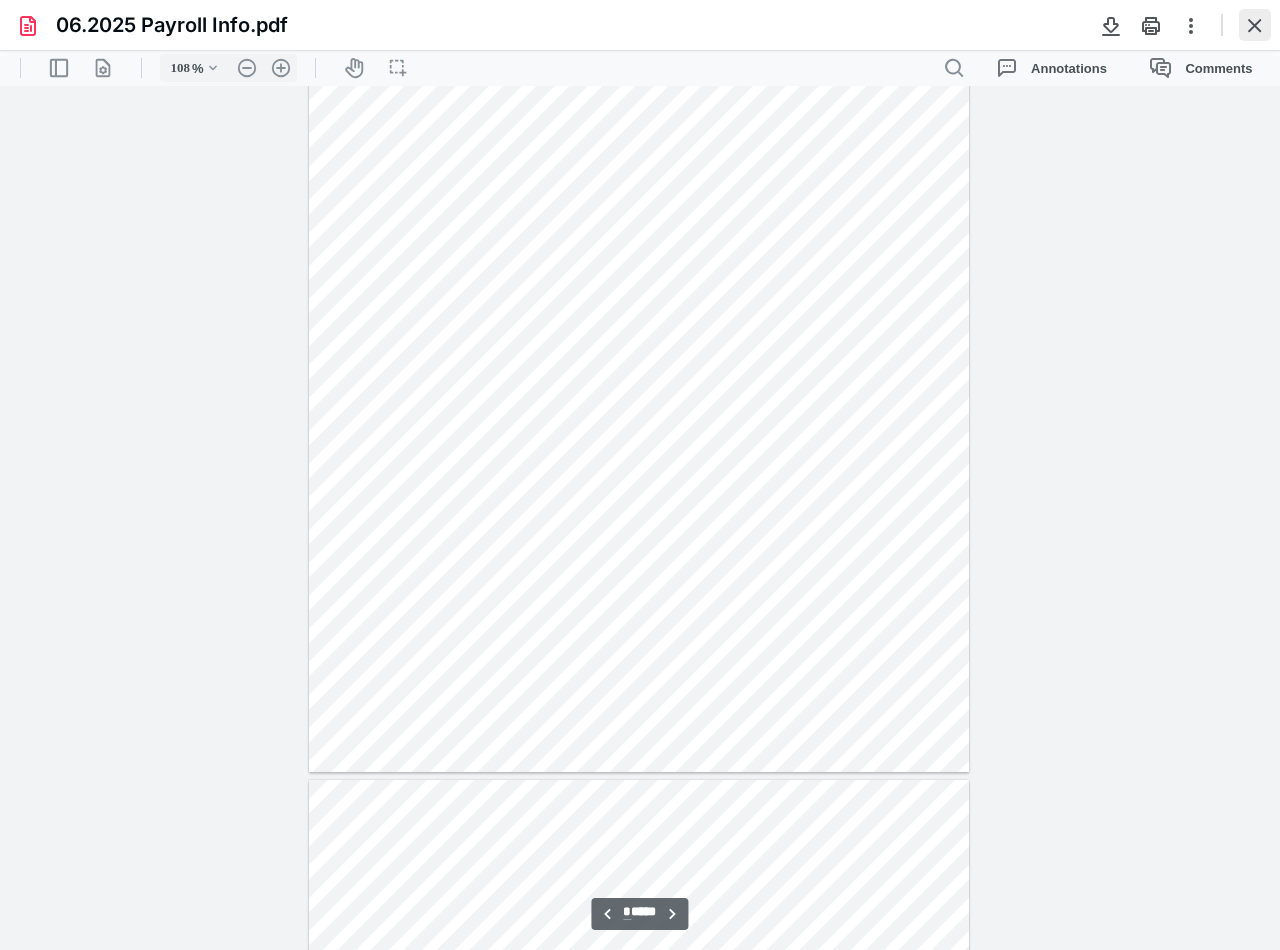 click at bounding box center [1255, 25] 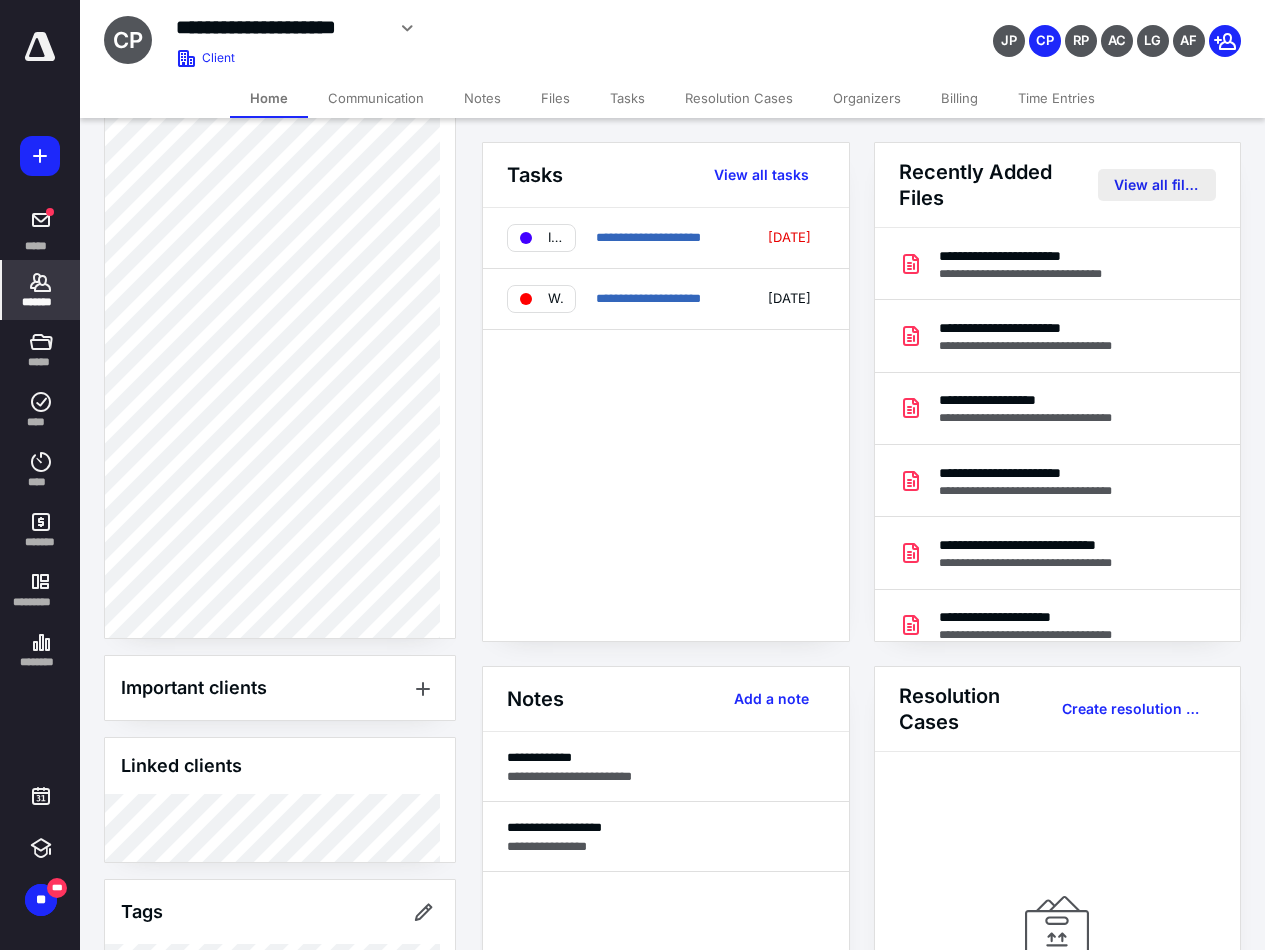 click on "View all files" at bounding box center (1157, 185) 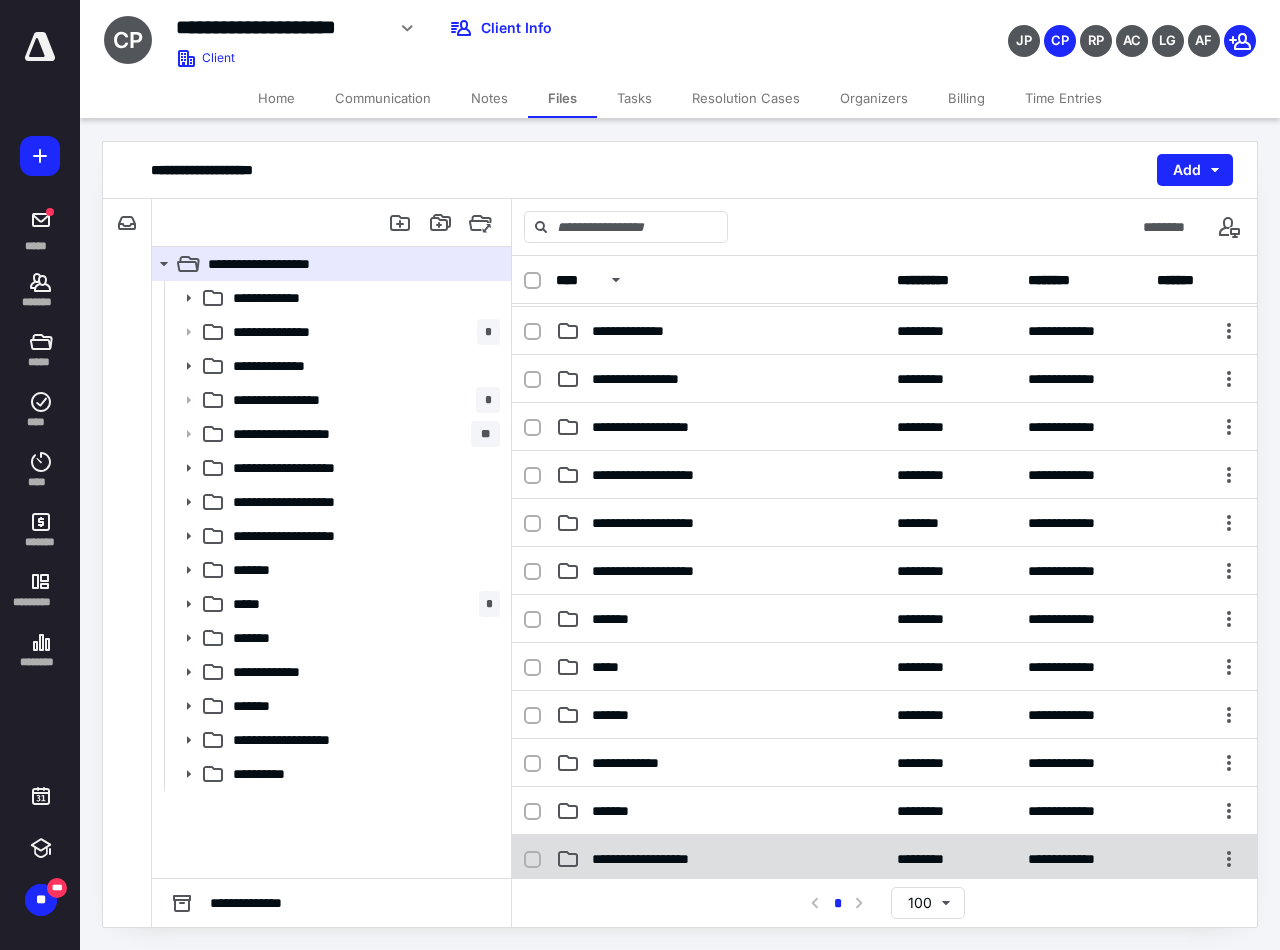 scroll, scrollTop: 300, scrollLeft: 0, axis: vertical 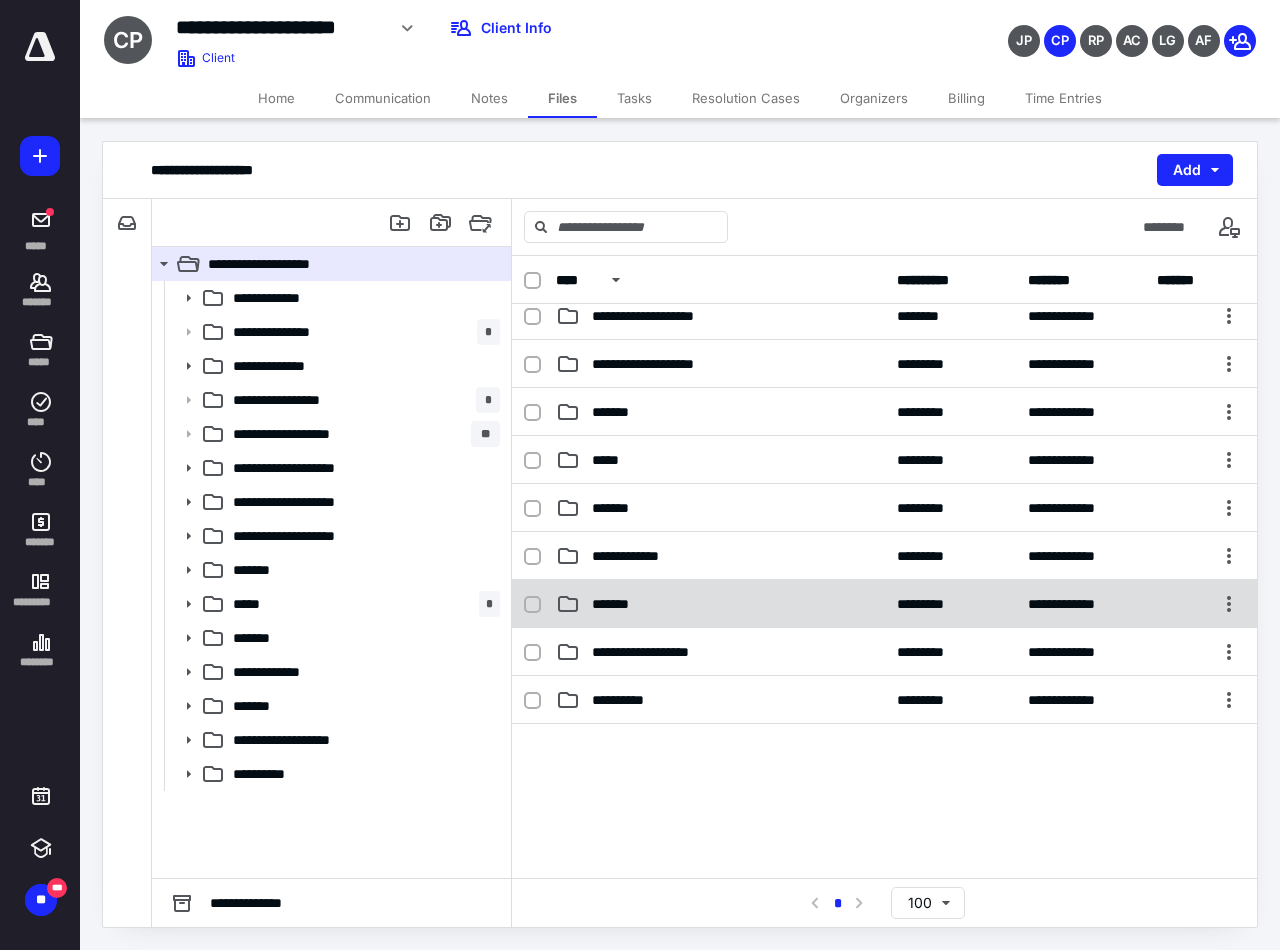 click on "*******" at bounding box center [720, 604] 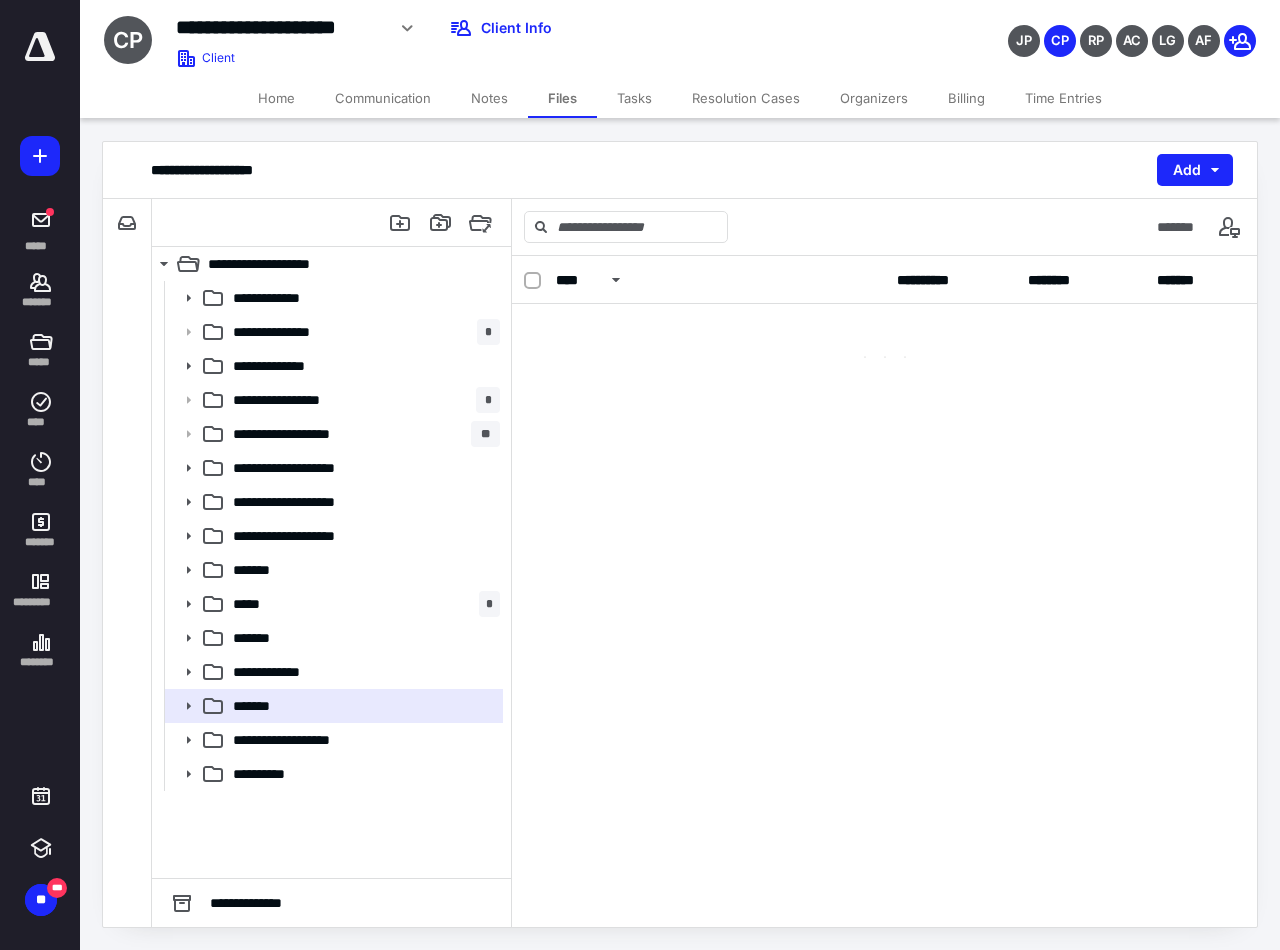 scroll, scrollTop: 0, scrollLeft: 0, axis: both 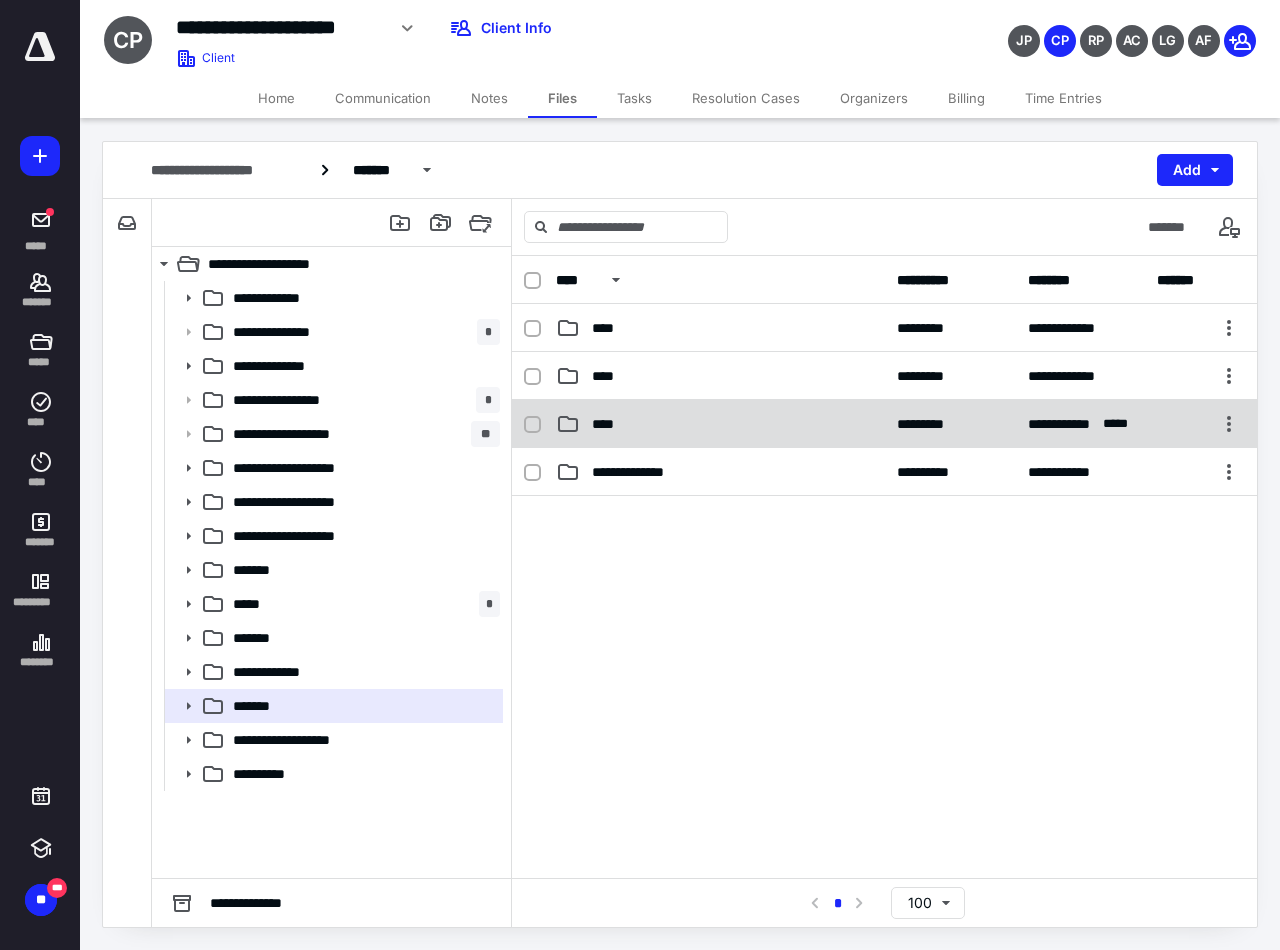 click on "****" at bounding box center [720, 424] 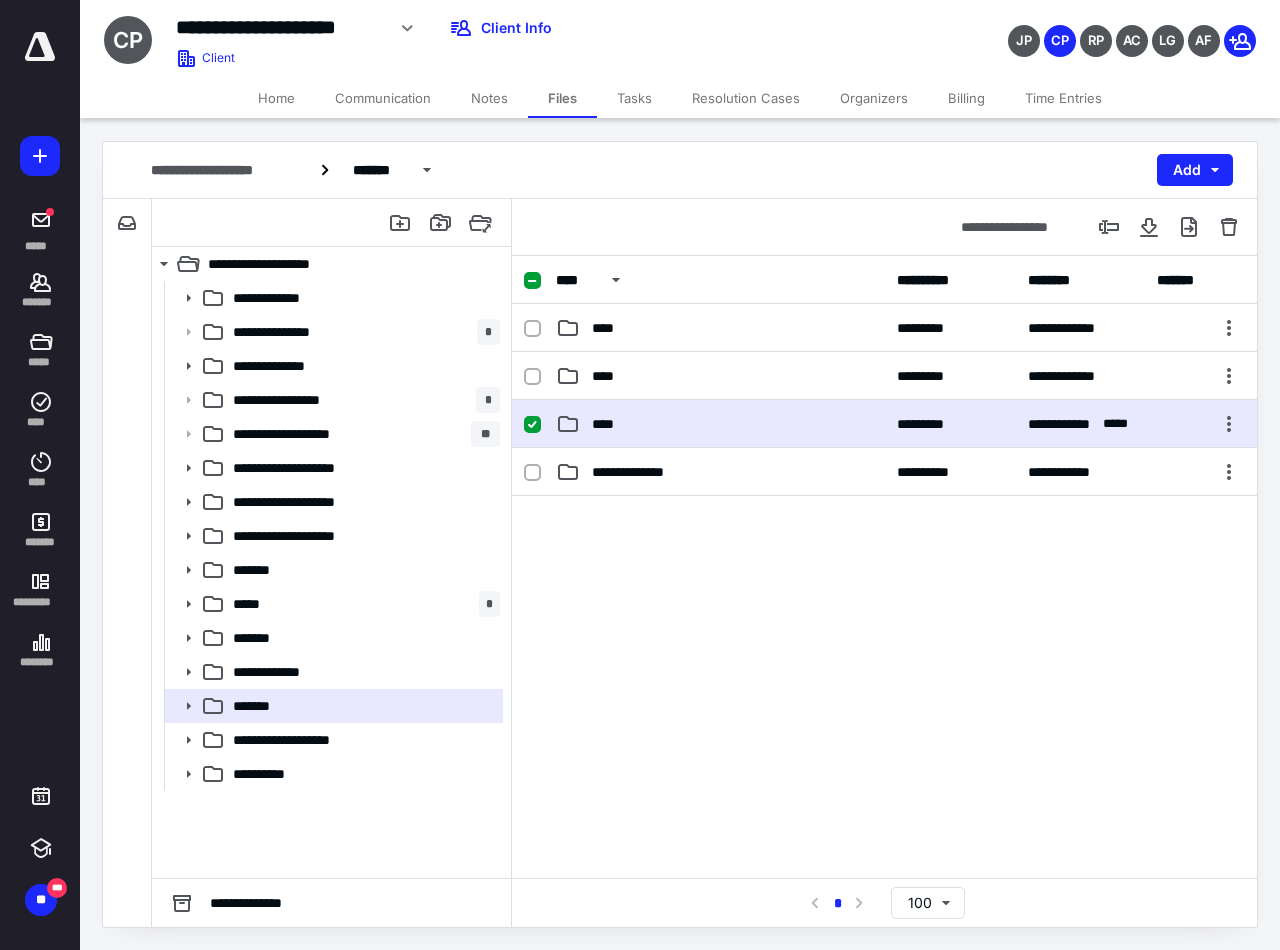 click on "****" at bounding box center [720, 424] 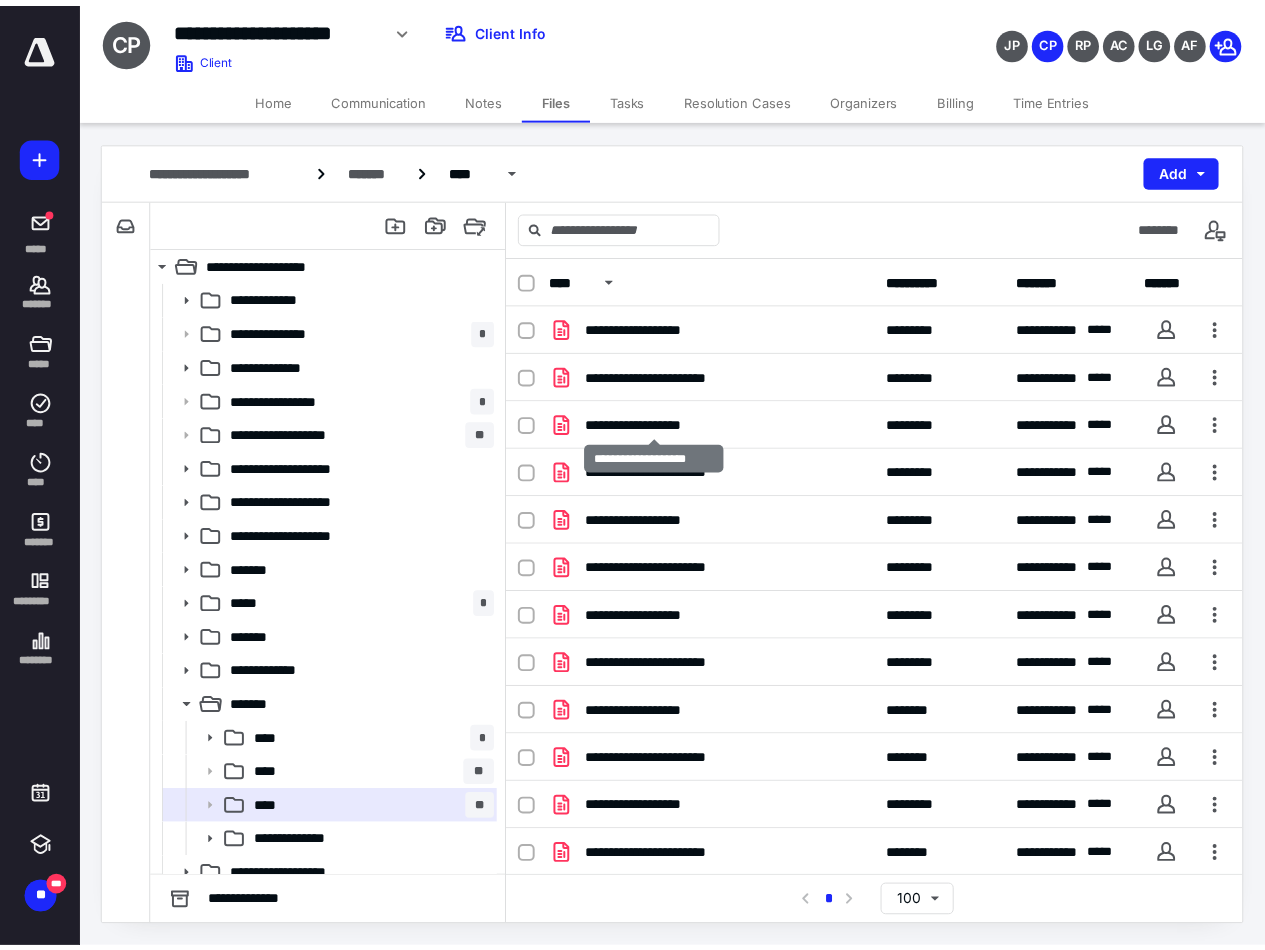scroll, scrollTop: 2, scrollLeft: 0, axis: vertical 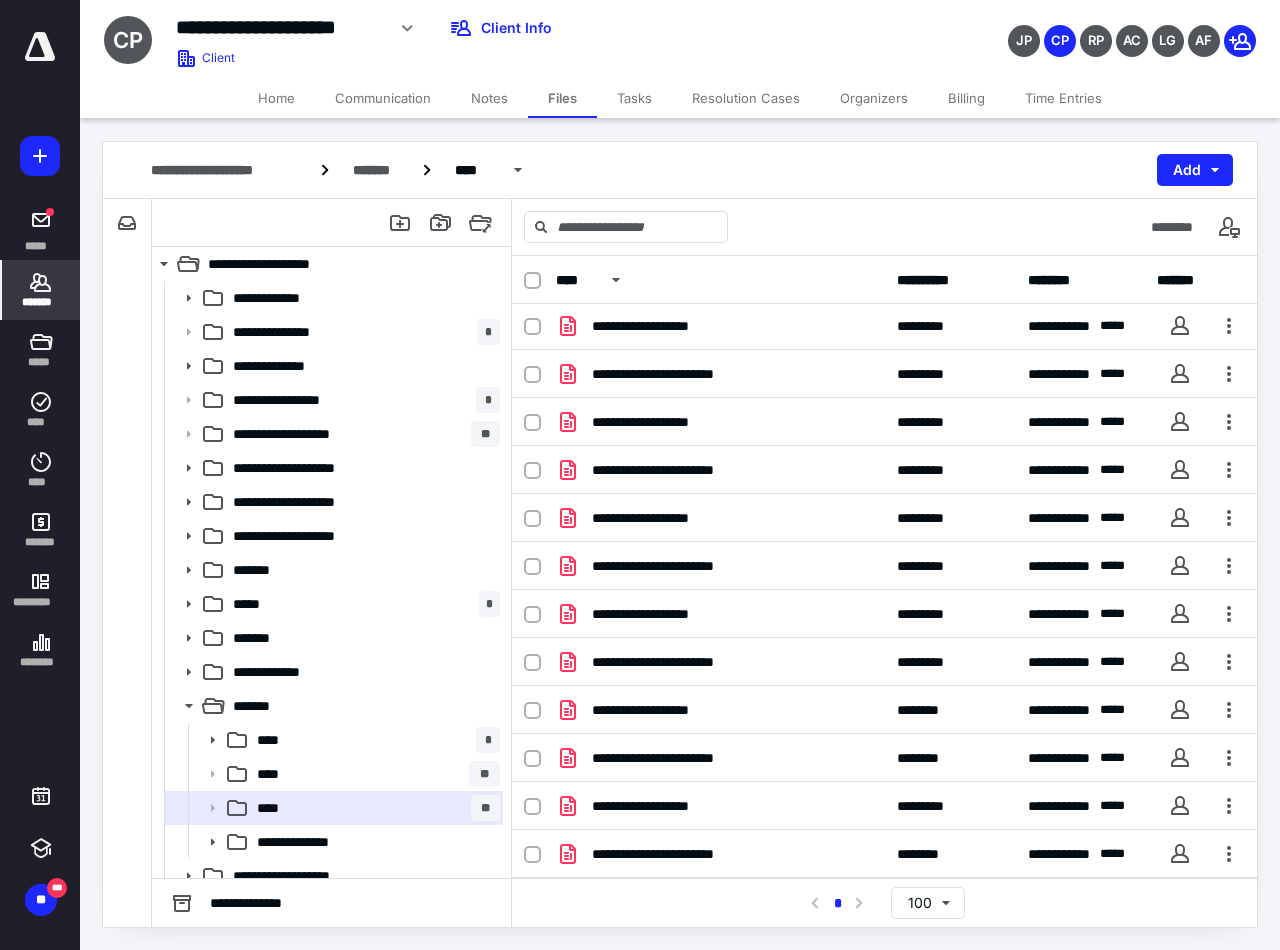 click 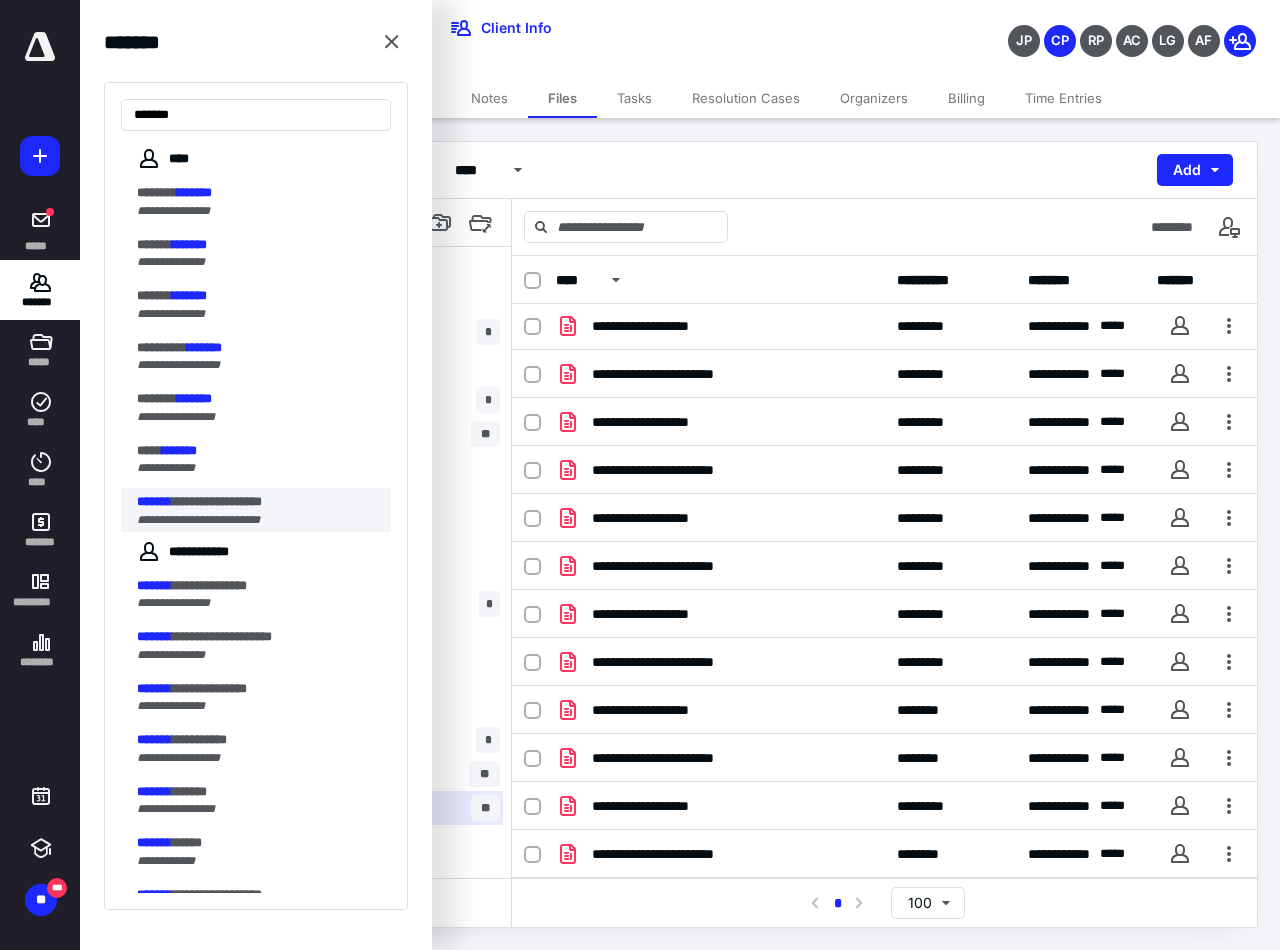 type on "*******" 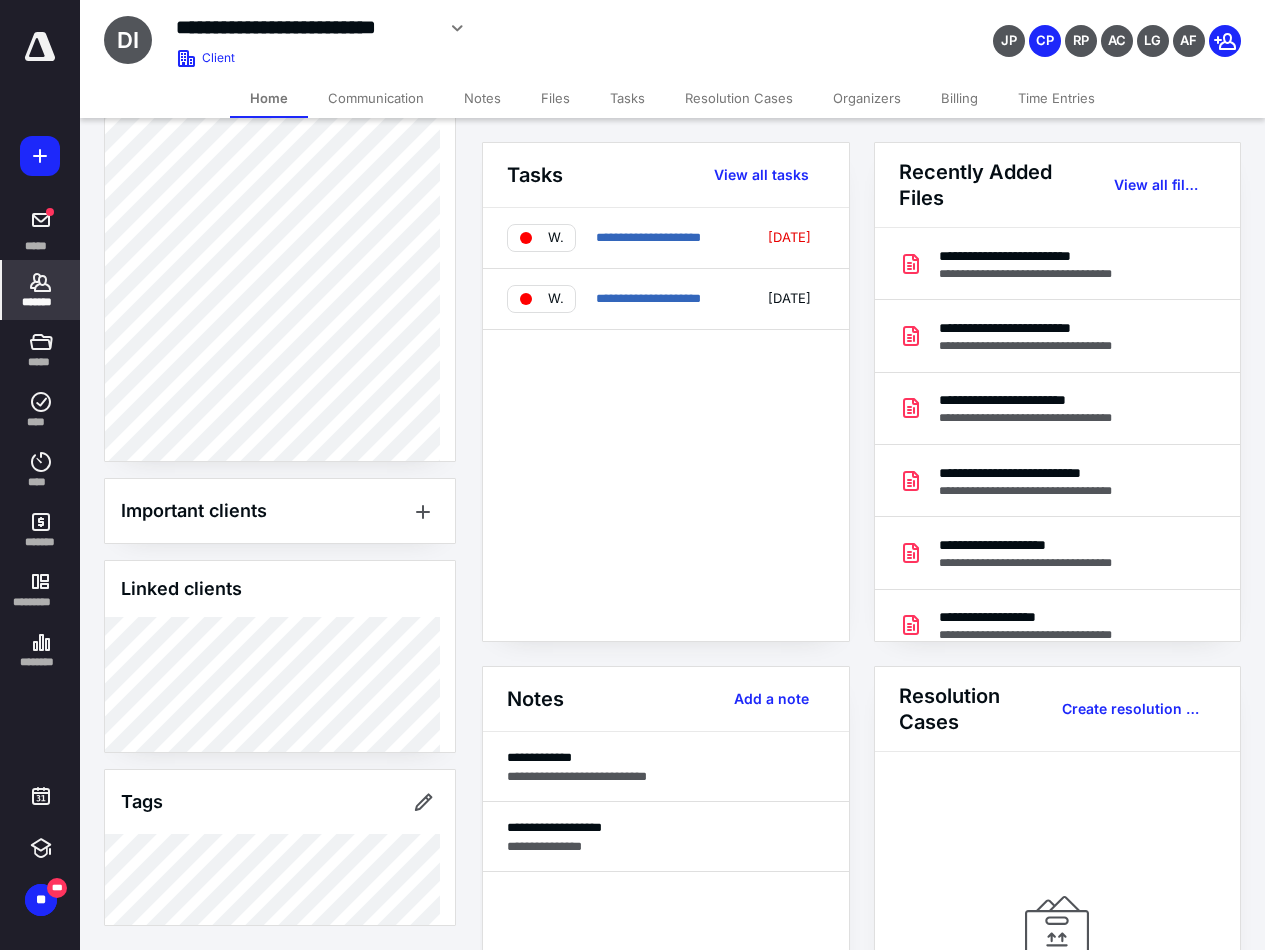 scroll, scrollTop: 1316, scrollLeft: 0, axis: vertical 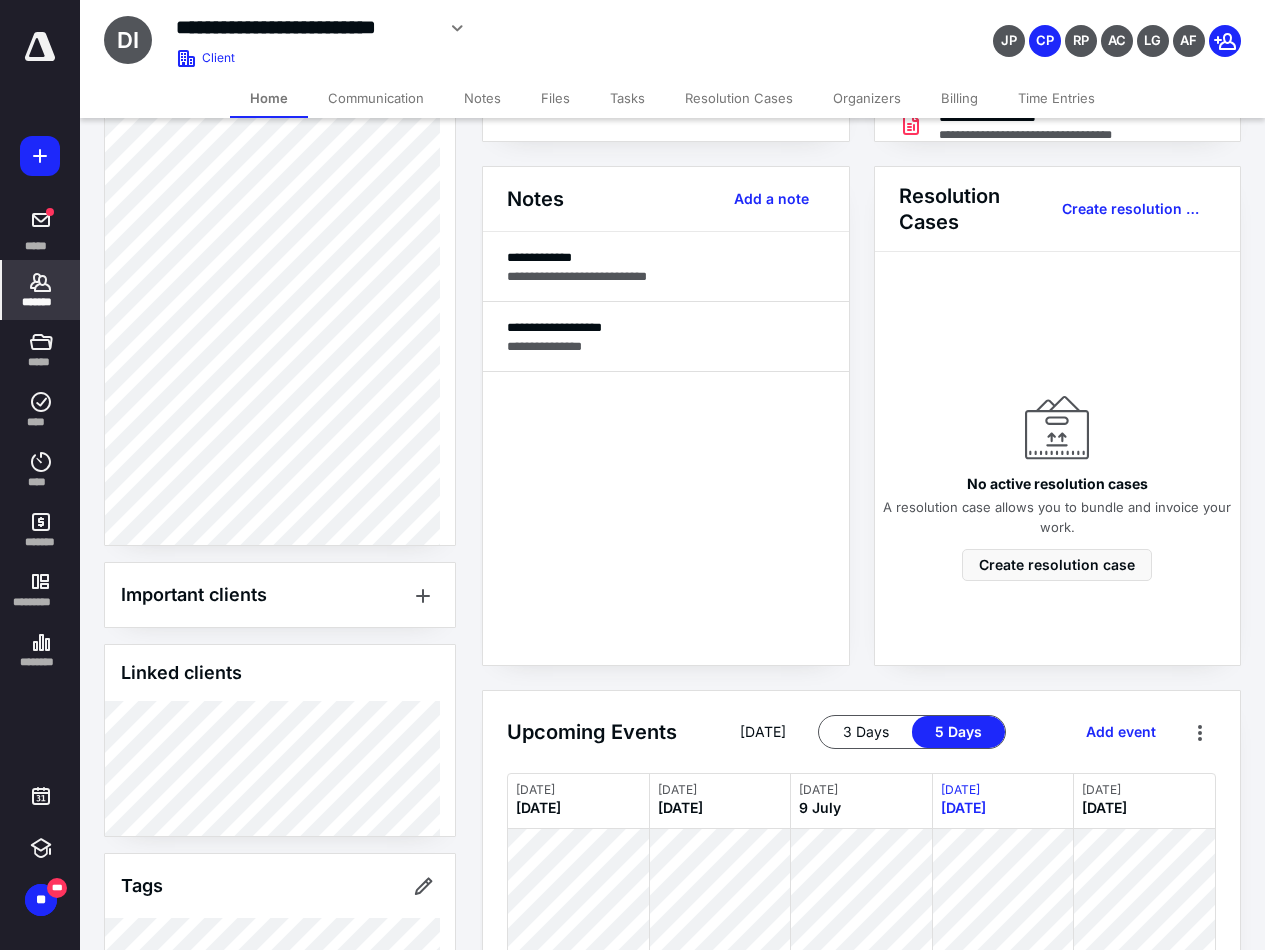 click on "*******" at bounding box center [41, 290] 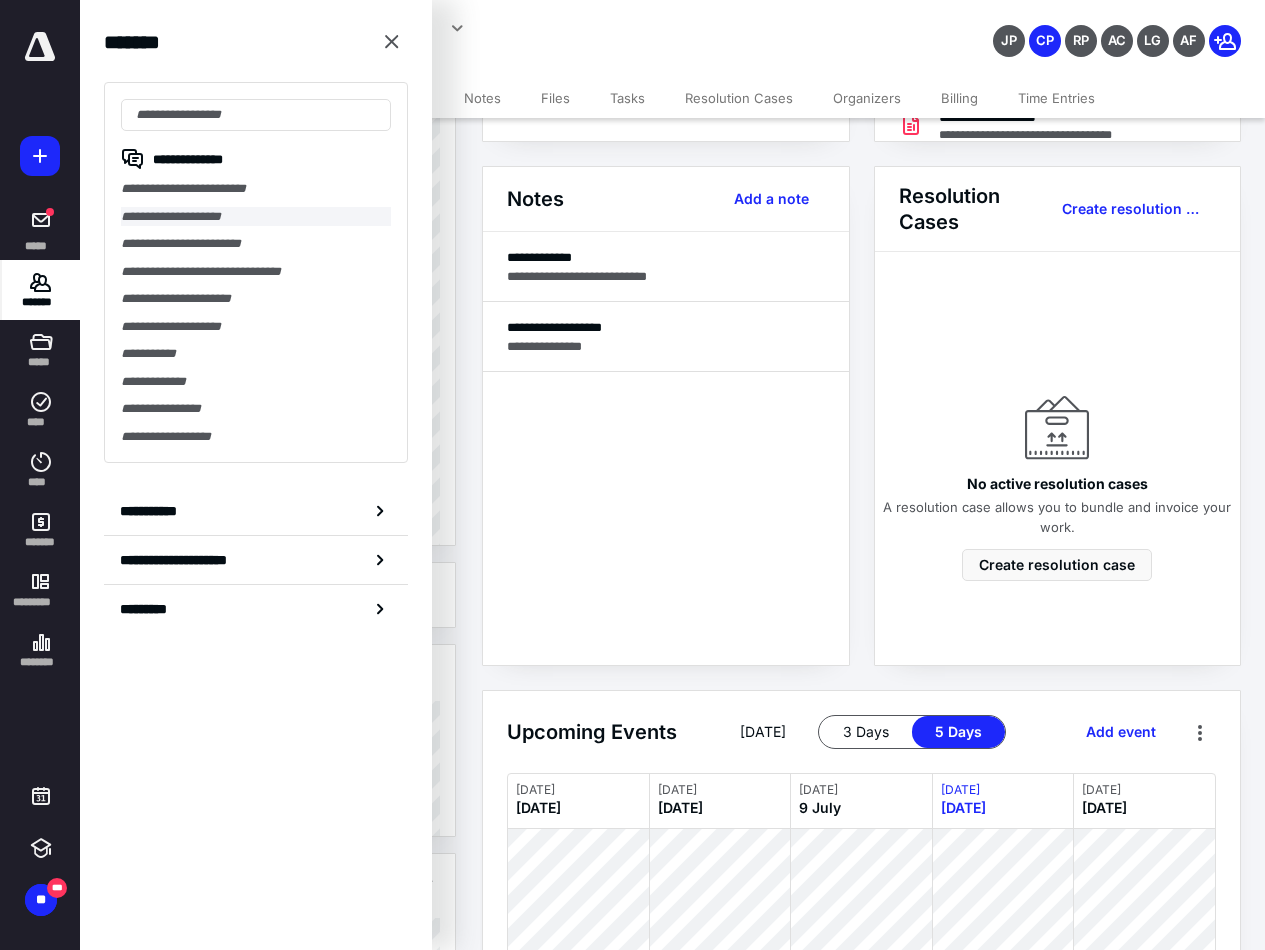 click on "**********" at bounding box center [256, 217] 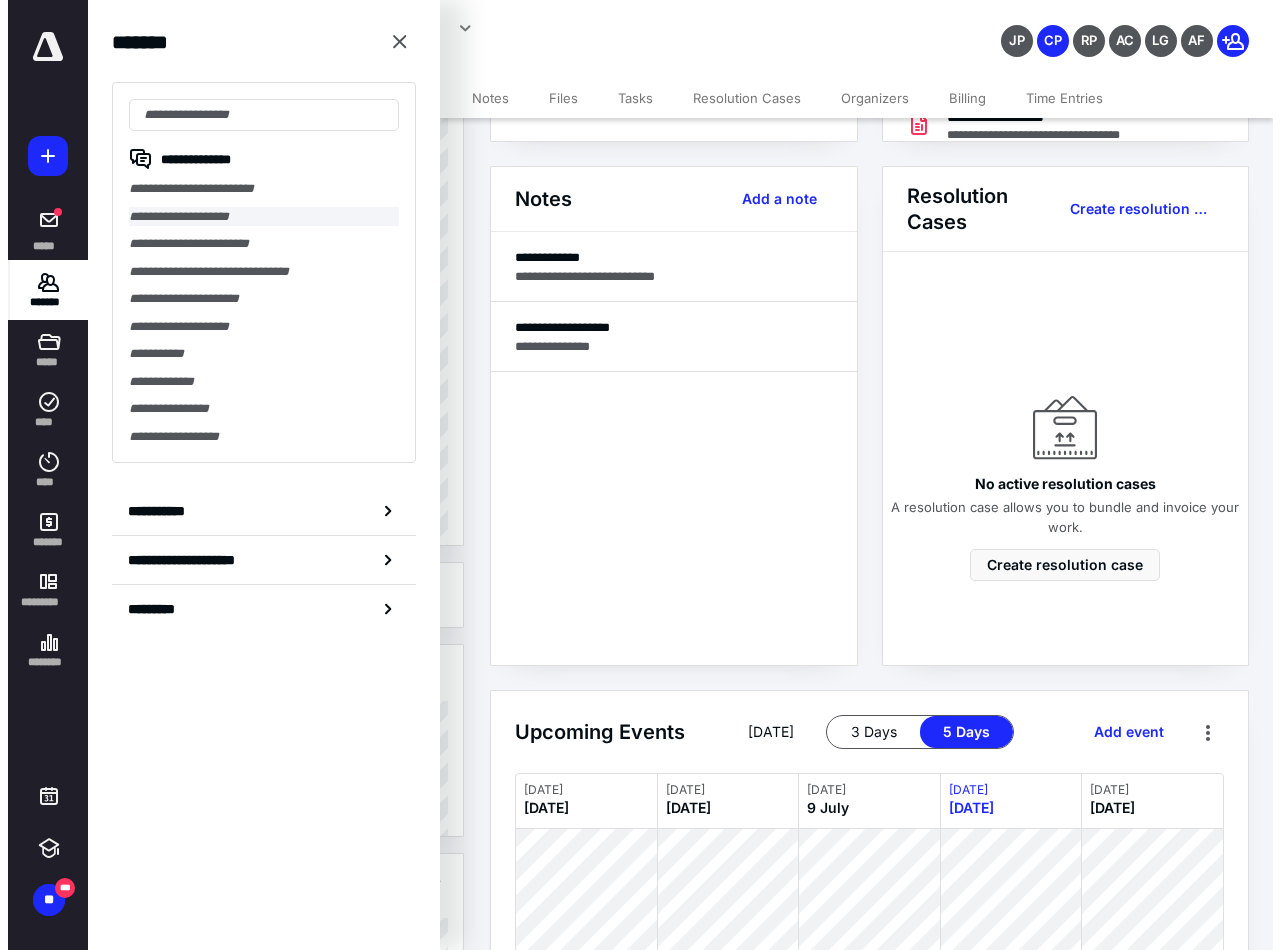 scroll, scrollTop: 0, scrollLeft: 0, axis: both 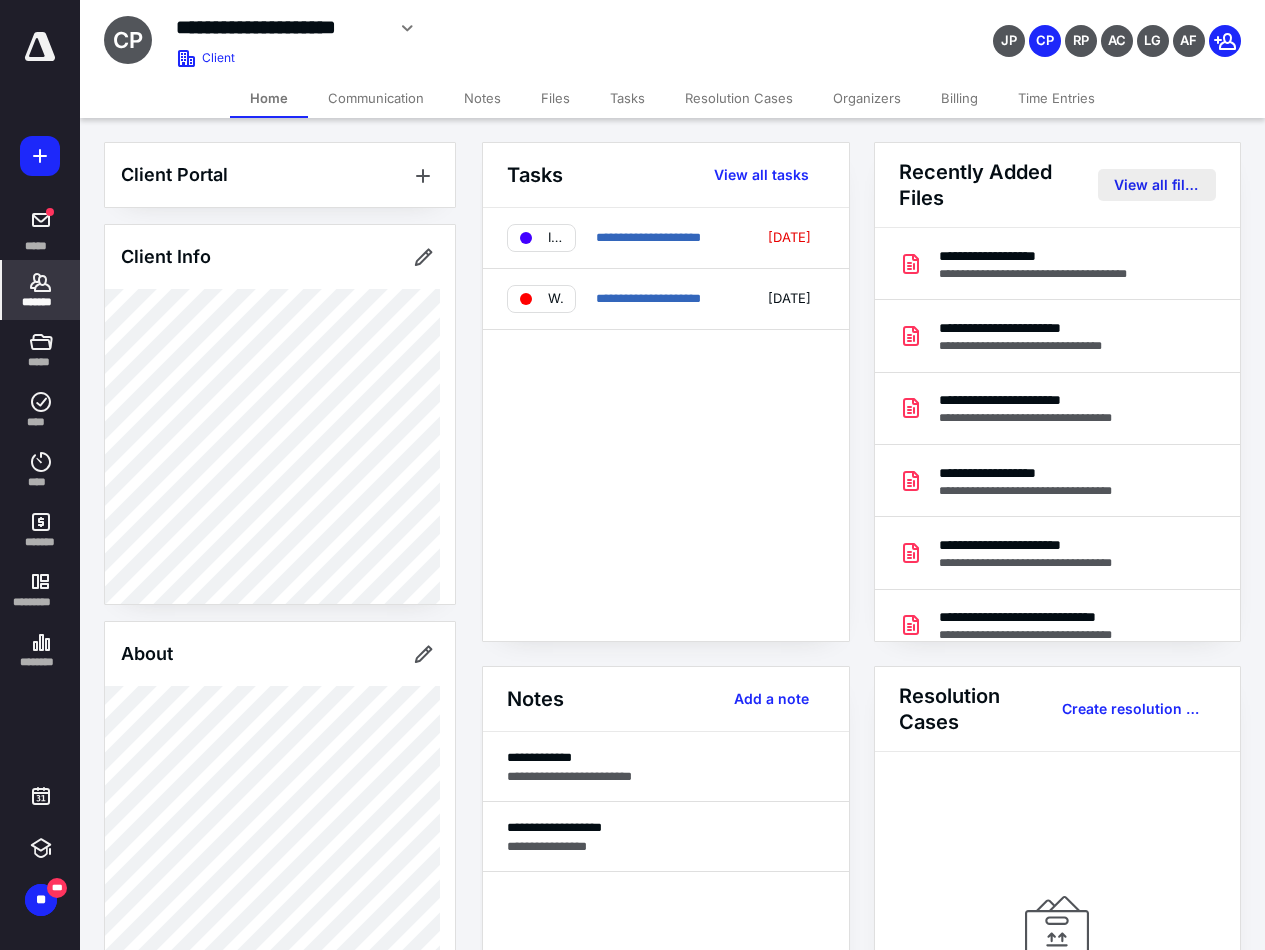click on "View all files" at bounding box center [1157, 185] 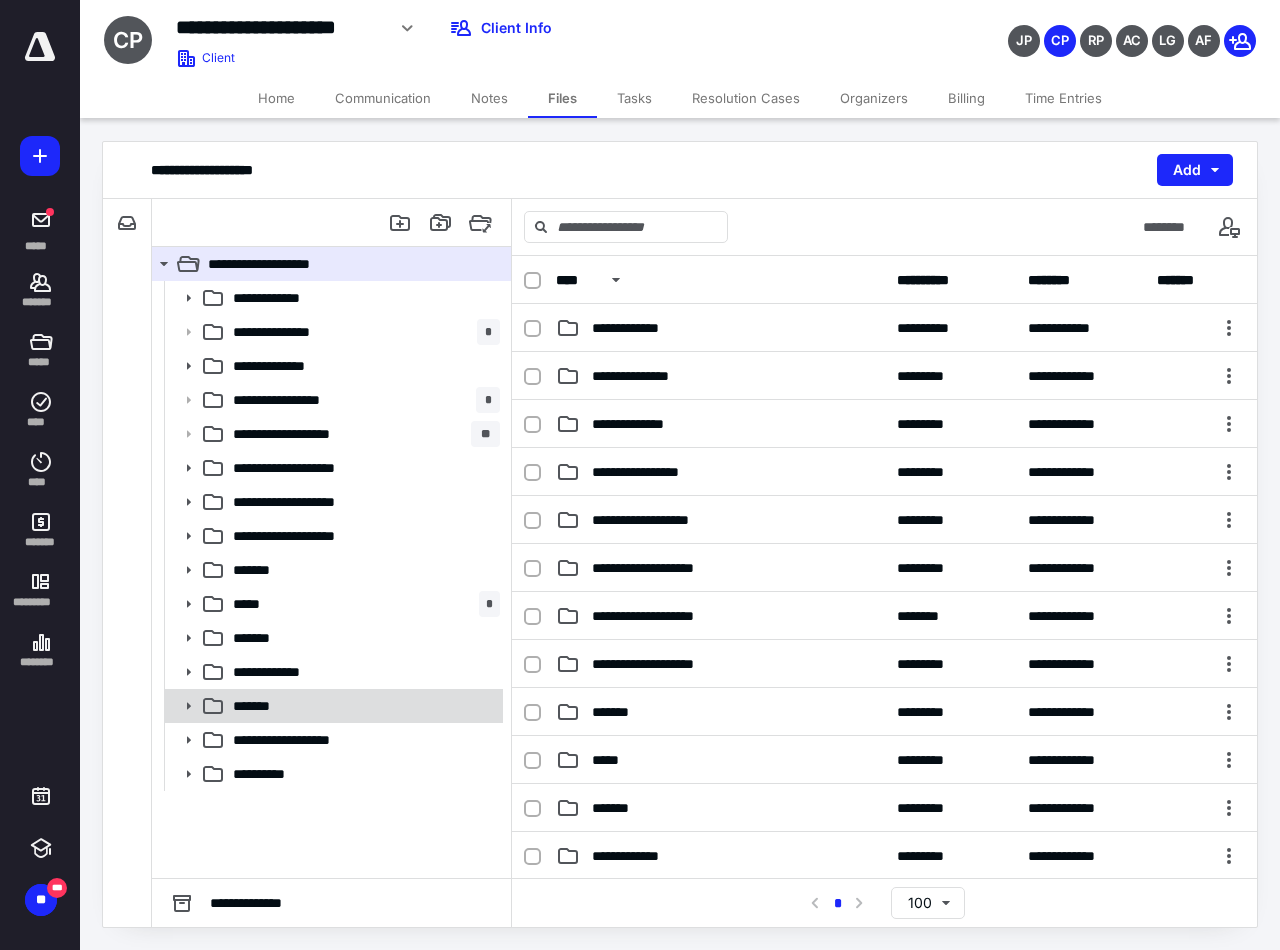 click on "*******" at bounding box center (255, 706) 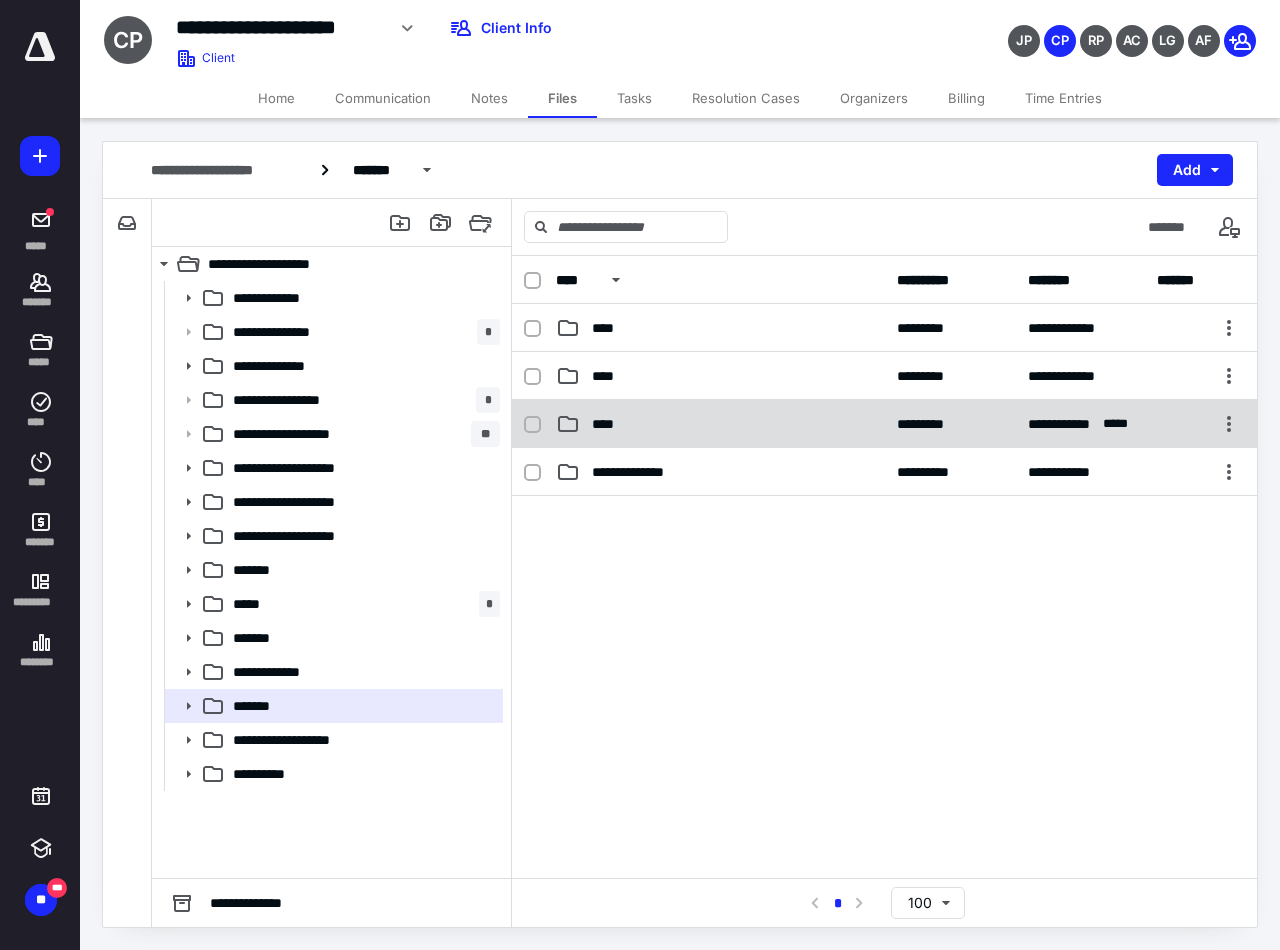 click on "****" at bounding box center (609, 424) 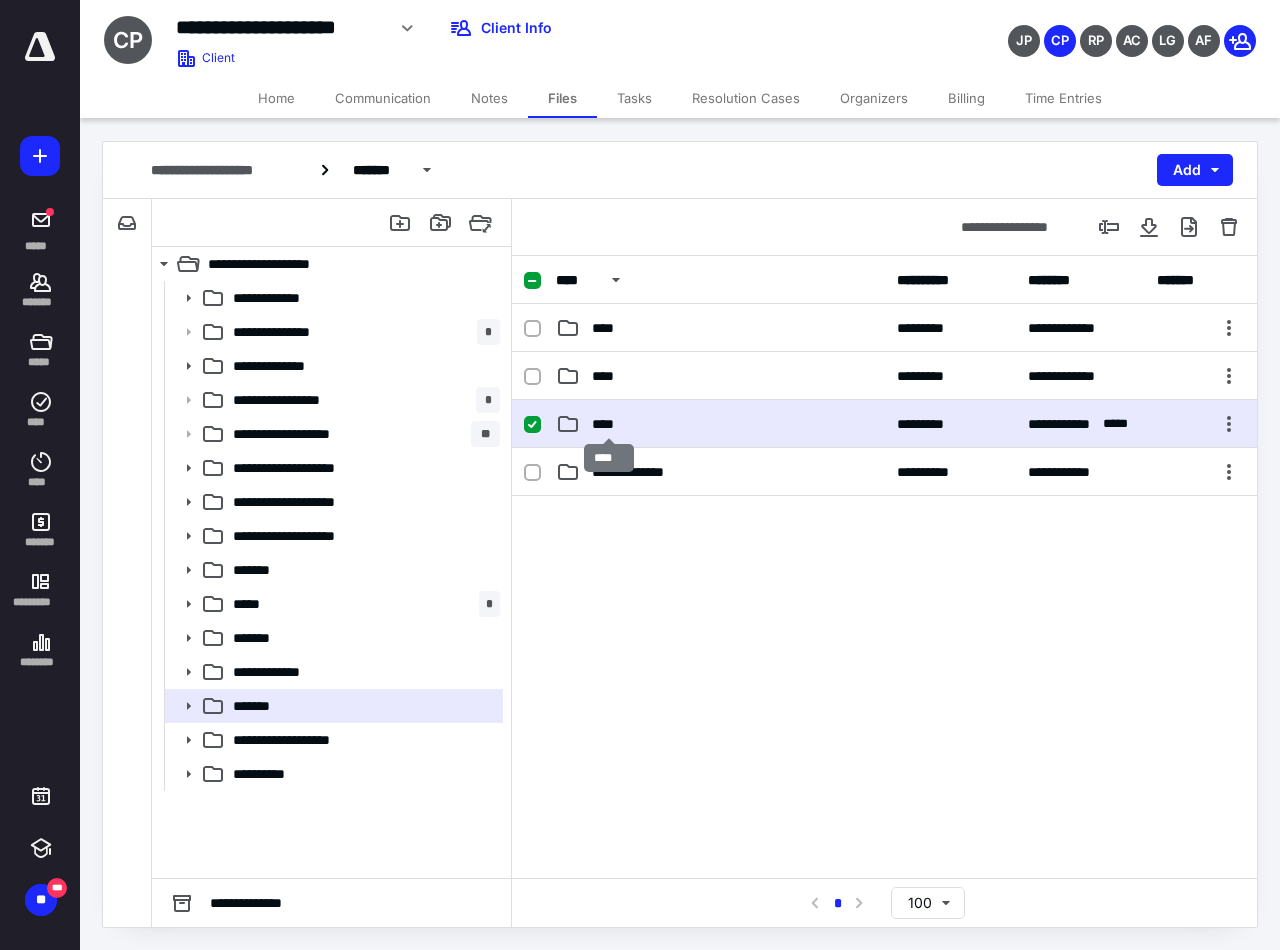 click on "****" at bounding box center [609, 424] 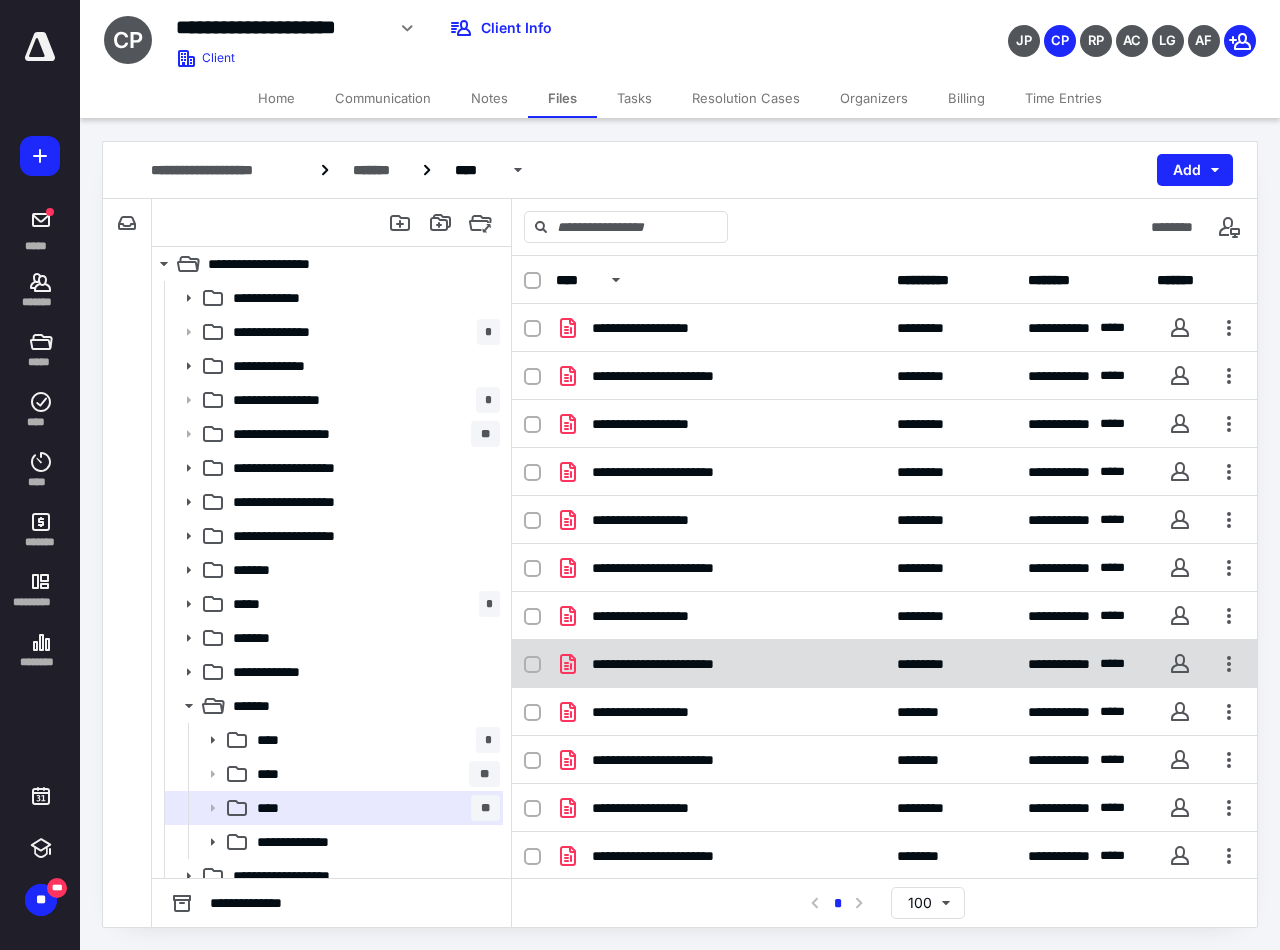 scroll, scrollTop: 2, scrollLeft: 0, axis: vertical 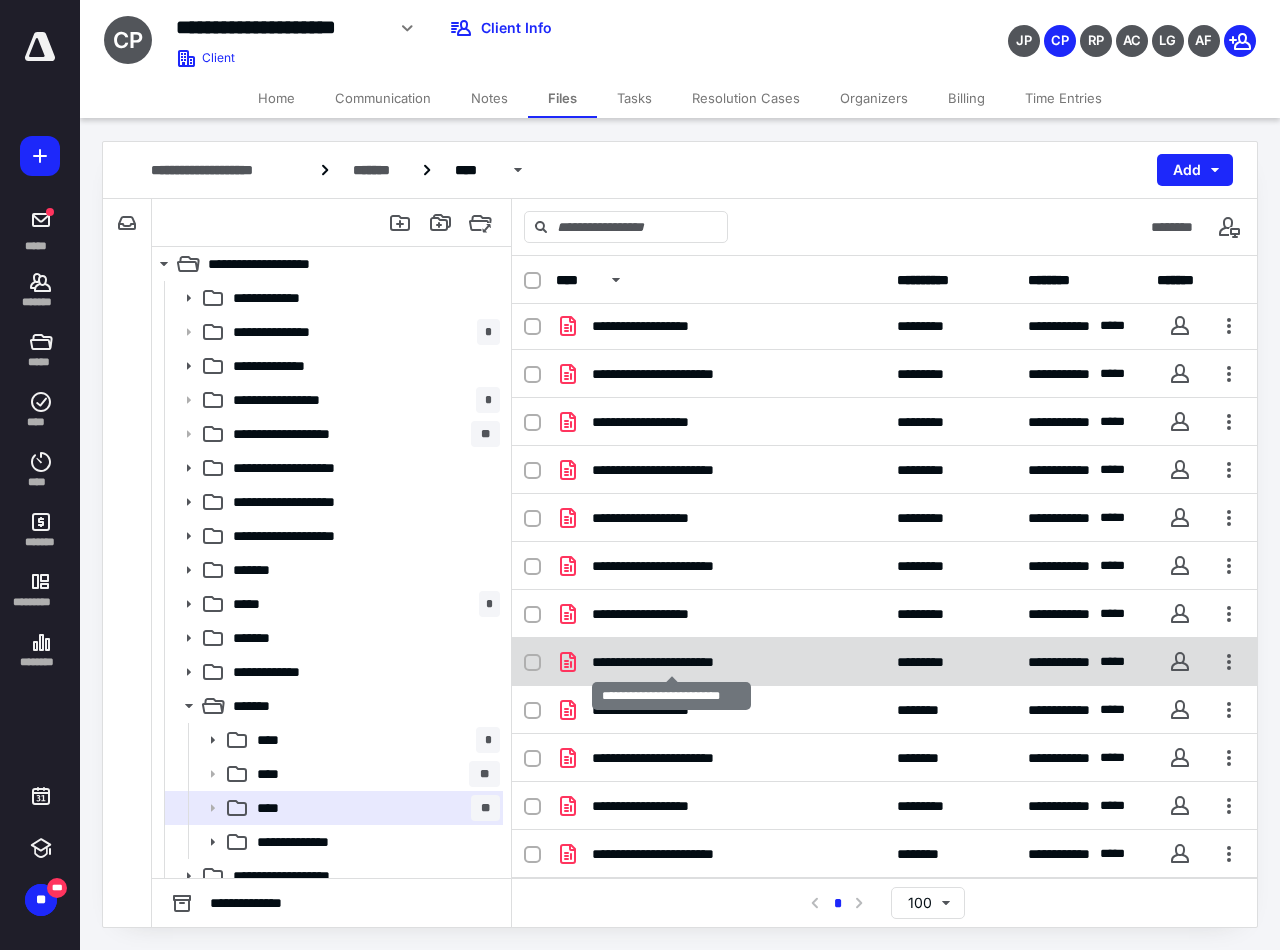 click on "**********" at bounding box center [672, 662] 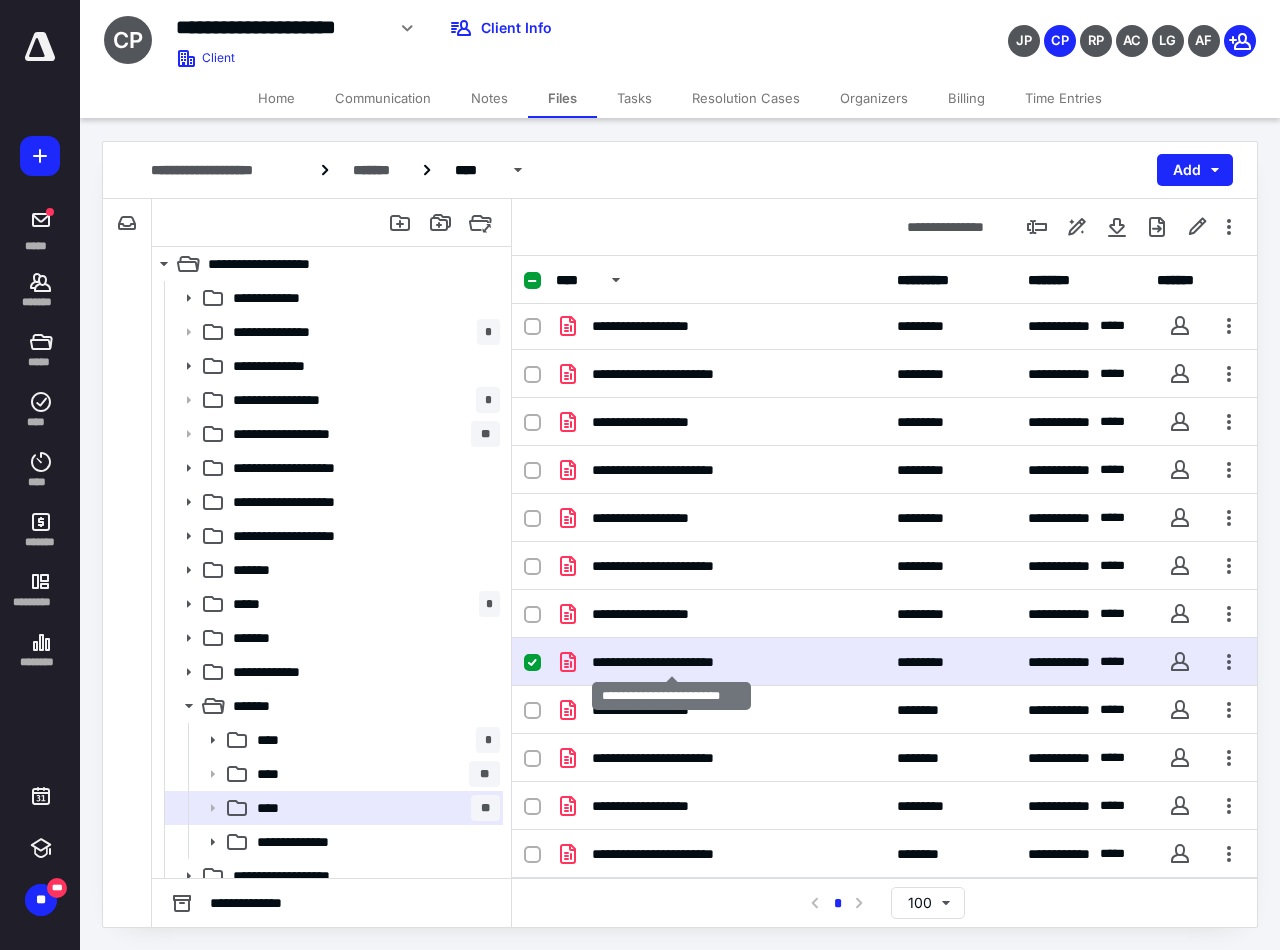 click on "**********" at bounding box center (672, 662) 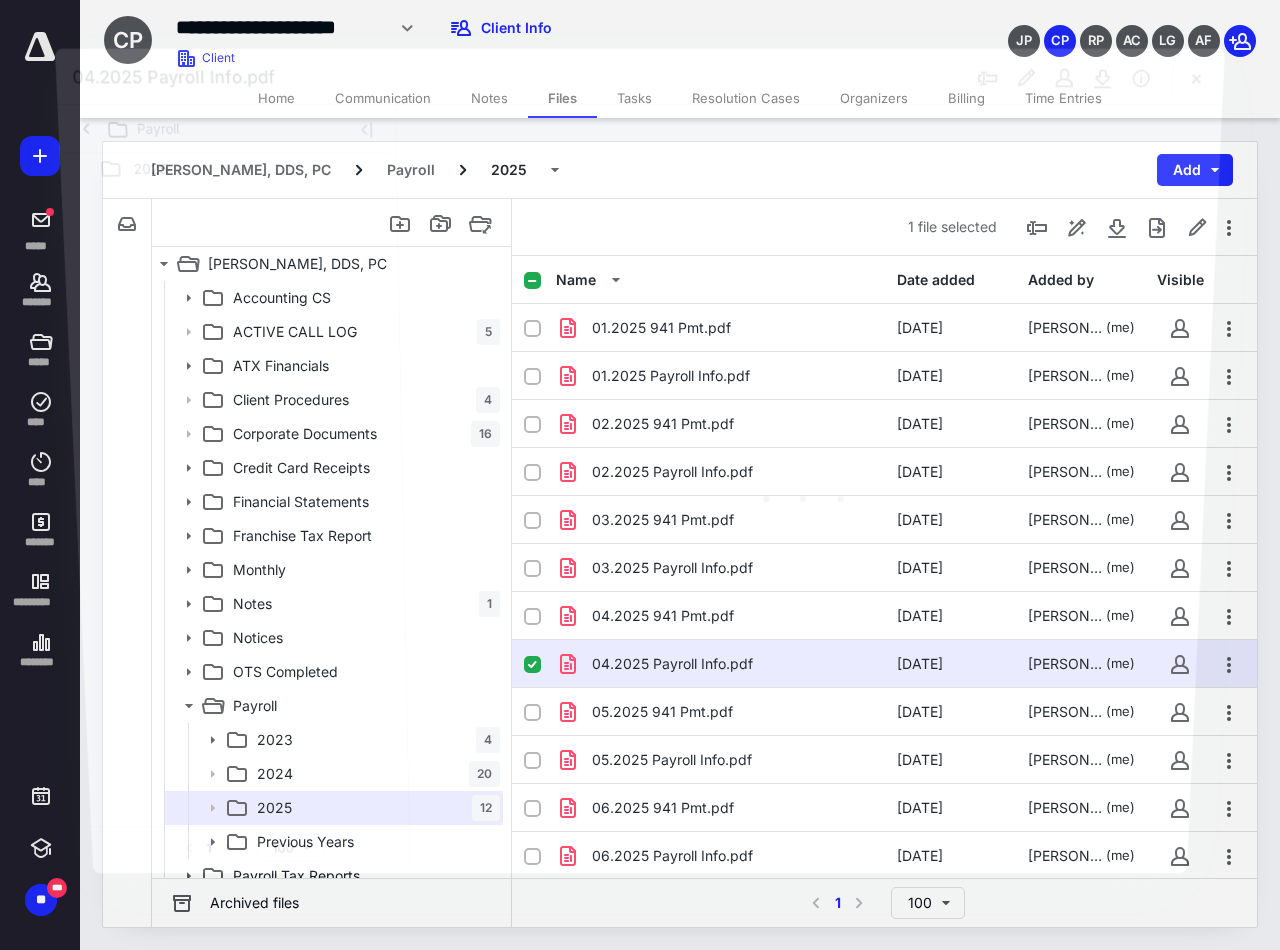 scroll, scrollTop: 2, scrollLeft: 0, axis: vertical 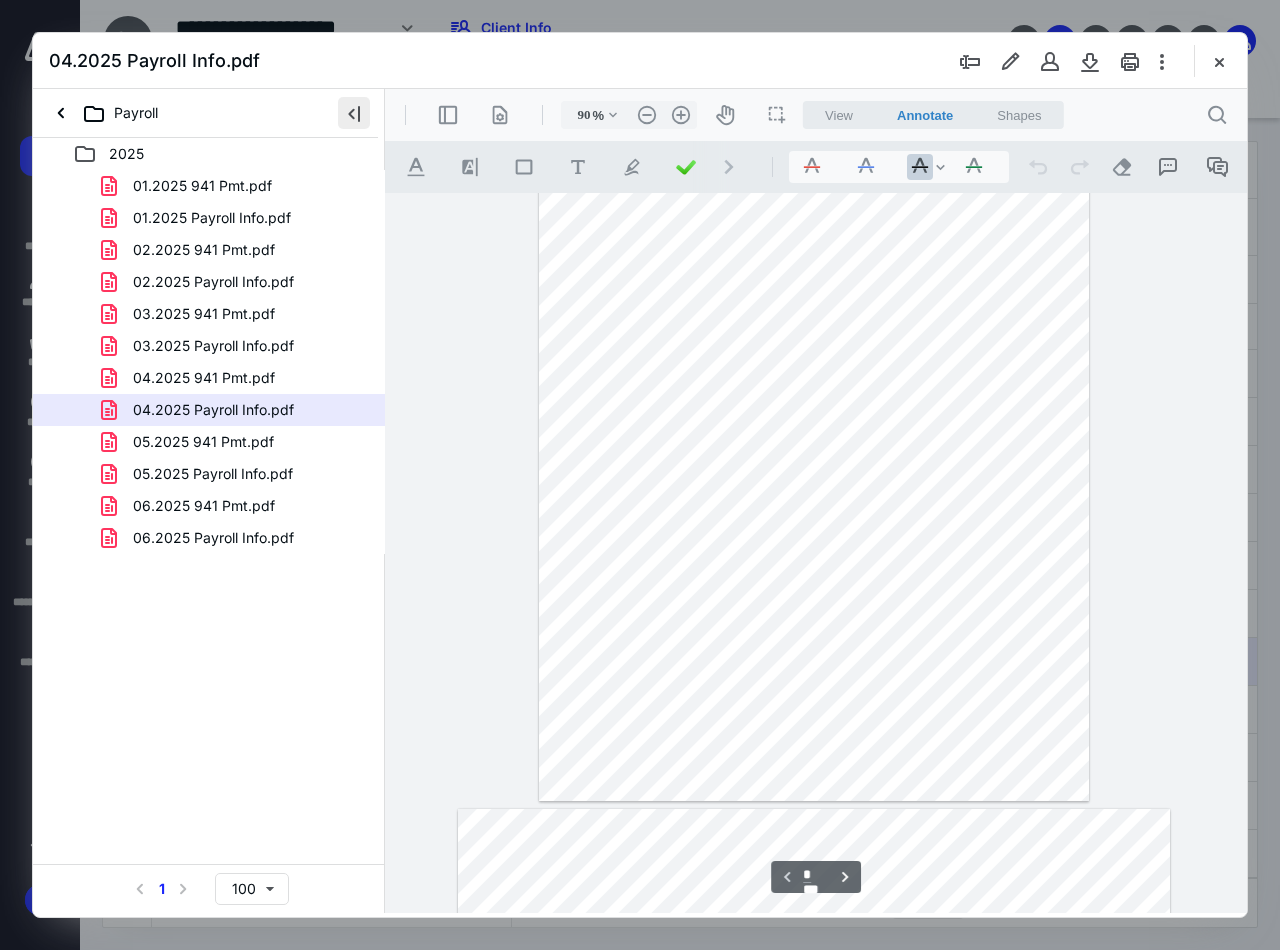 click at bounding box center (354, 113) 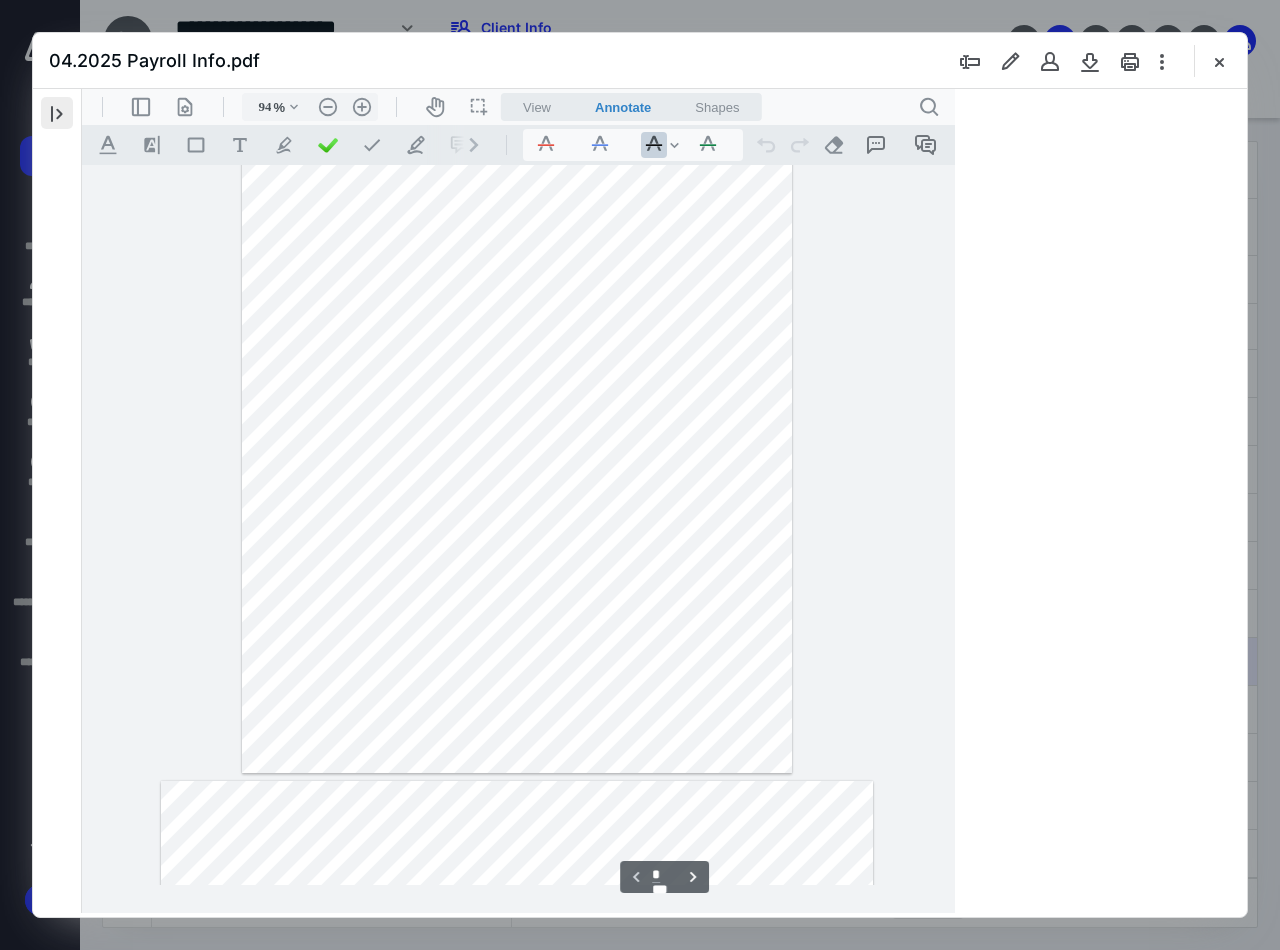 scroll, scrollTop: 80, scrollLeft: 0, axis: vertical 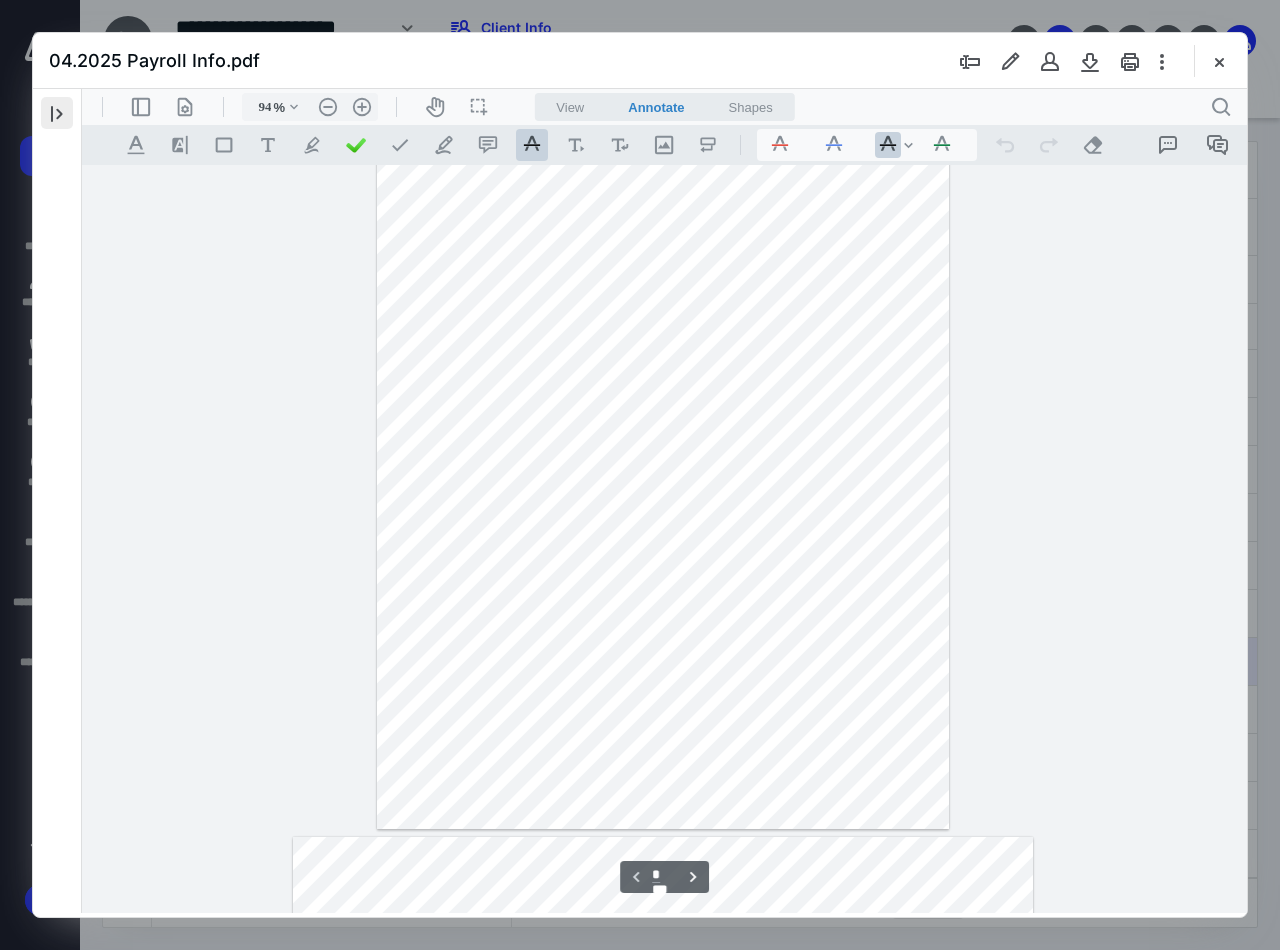 click at bounding box center (57, 113) 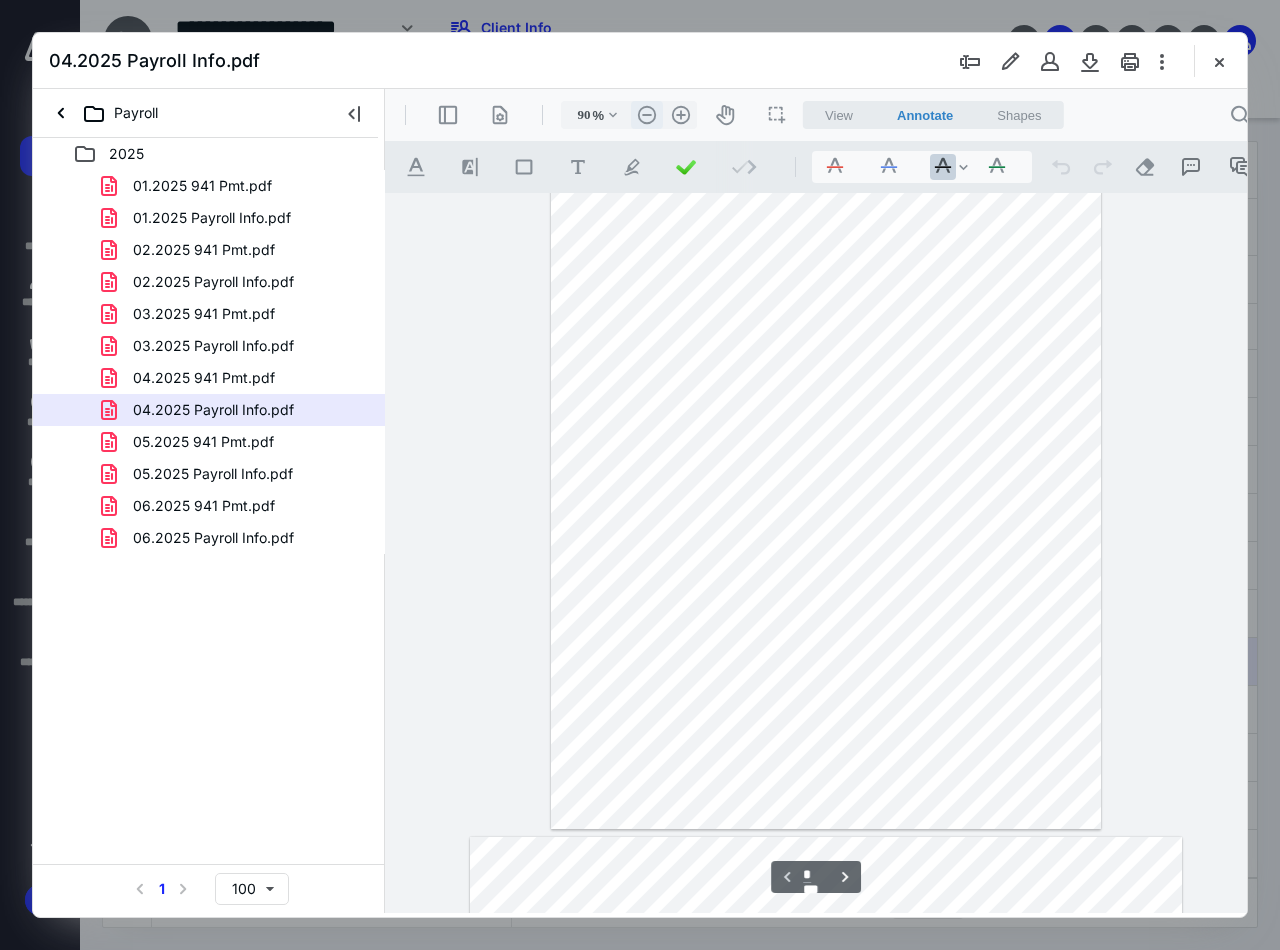 scroll, scrollTop: 108, scrollLeft: 0, axis: vertical 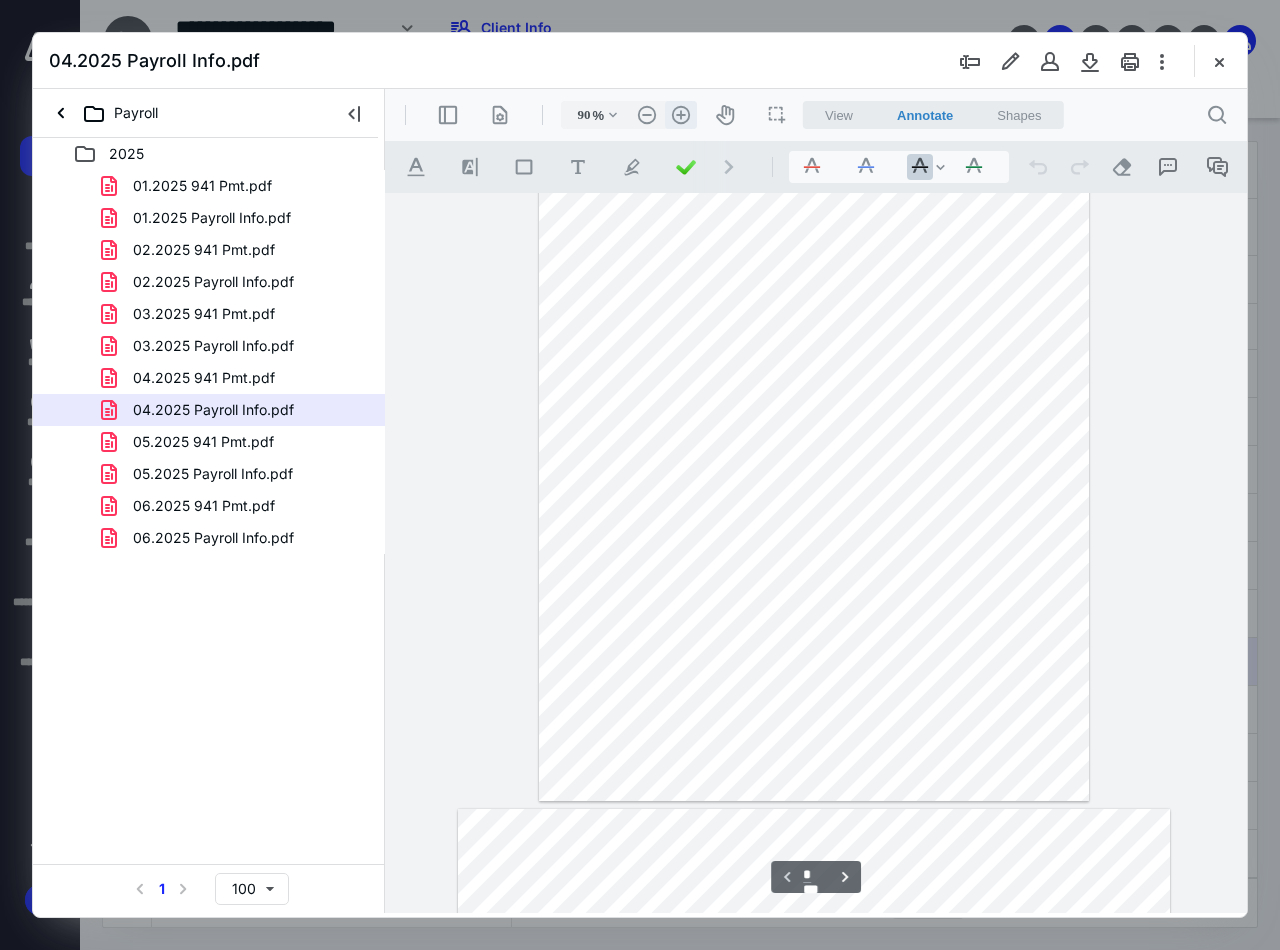 click on ".cls-1{fill:#abb0c4;} icon - header - zoom - in - line" at bounding box center [681, 115] 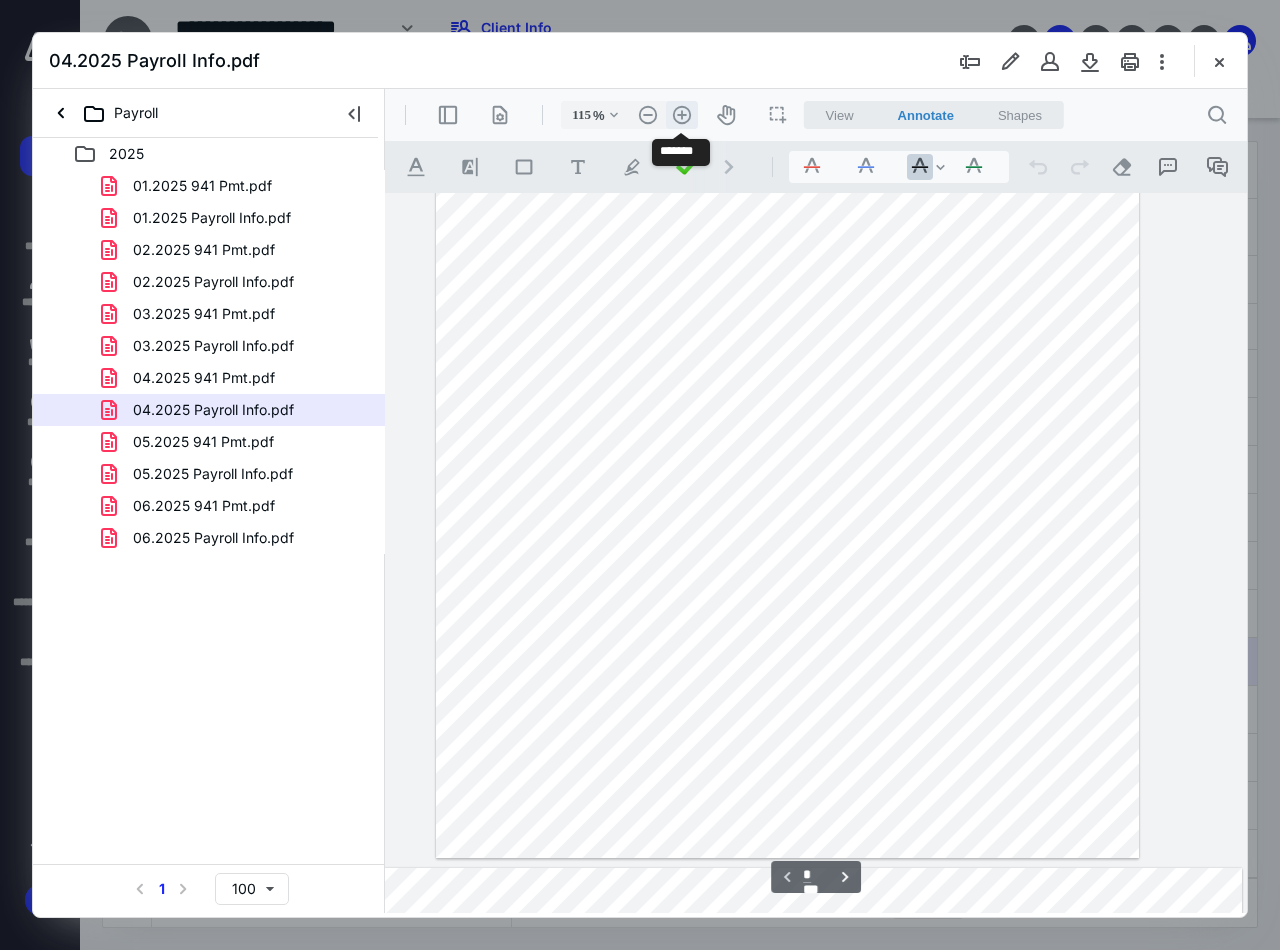 click on ".cls-1{fill:#abb0c4;} icon - header - zoom - in - line" at bounding box center [682, 115] 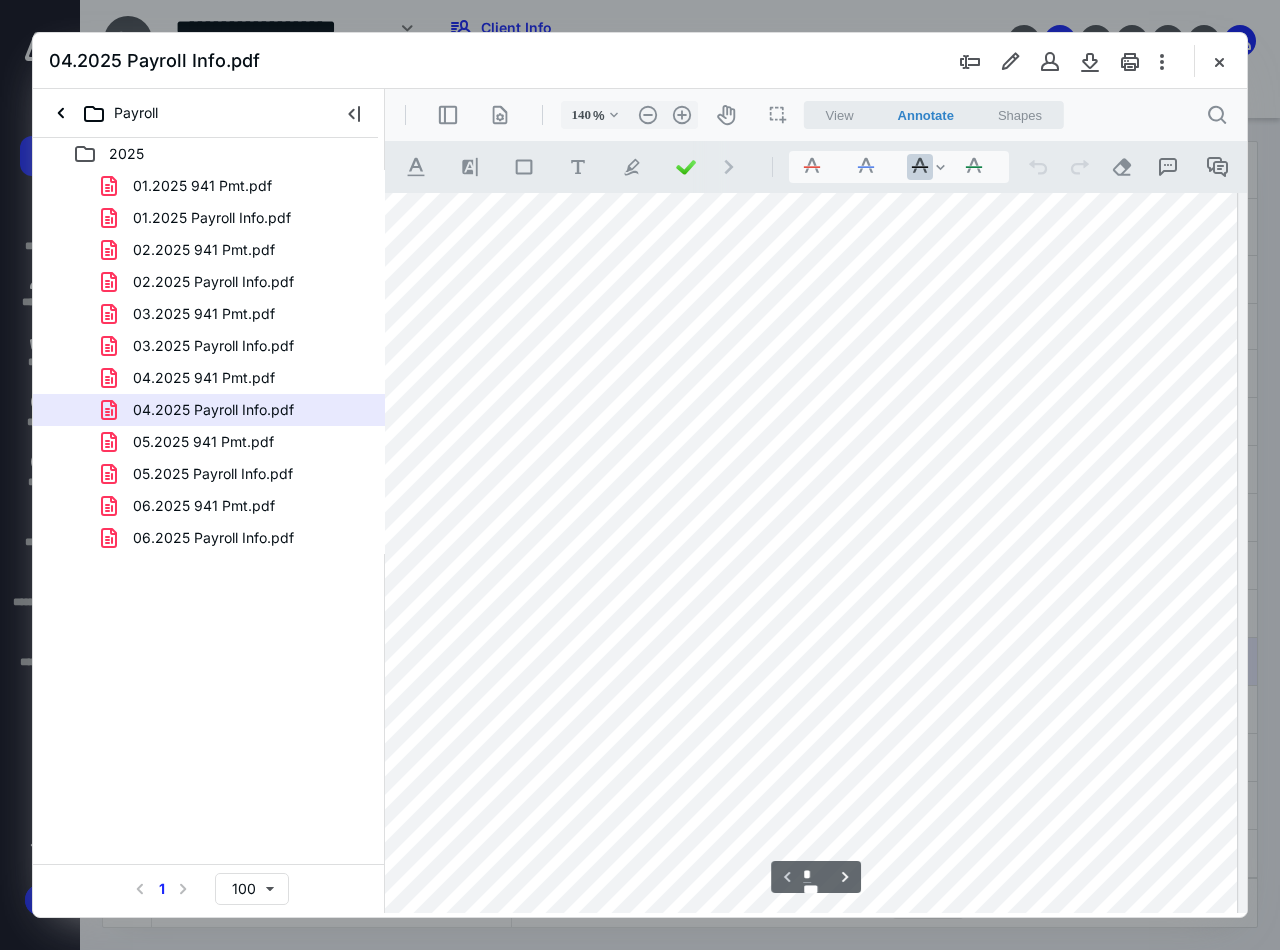 scroll, scrollTop: 0, scrollLeft: 136, axis: horizontal 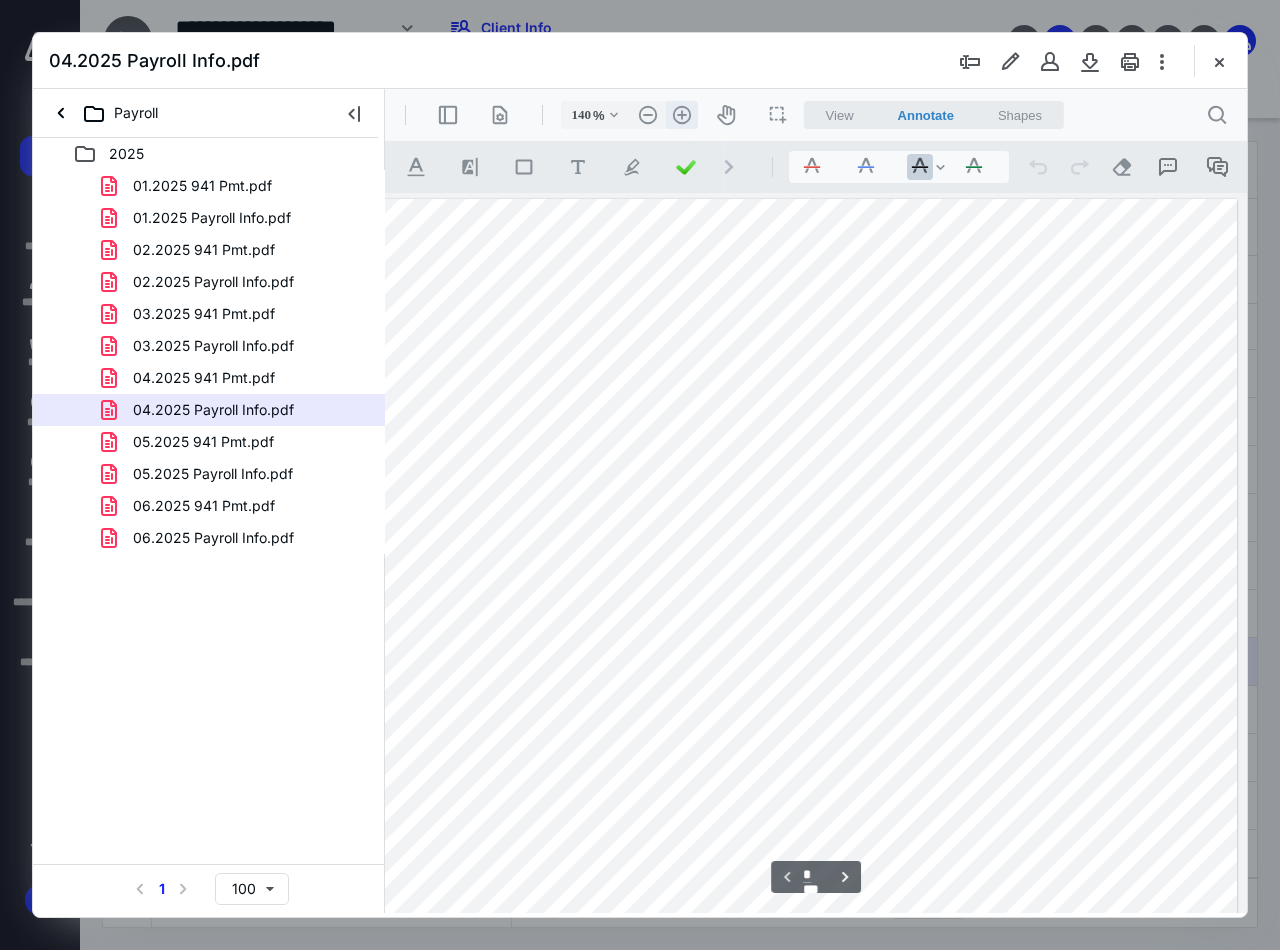 click on ".cls-1{fill:#abb0c4;} icon - header - zoom - in - line" at bounding box center [682, 115] 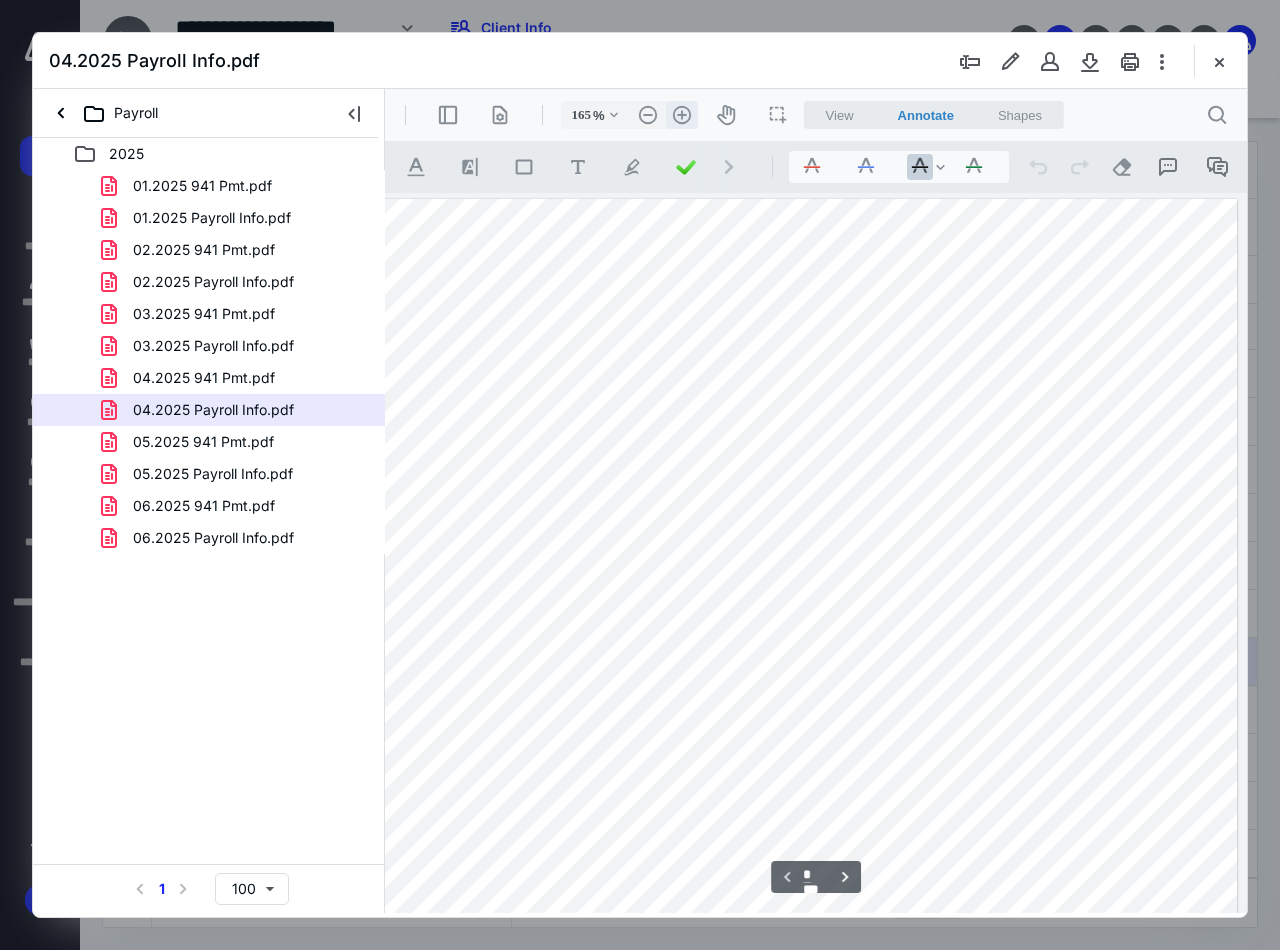 scroll, scrollTop: 55, scrollLeft: 237, axis: both 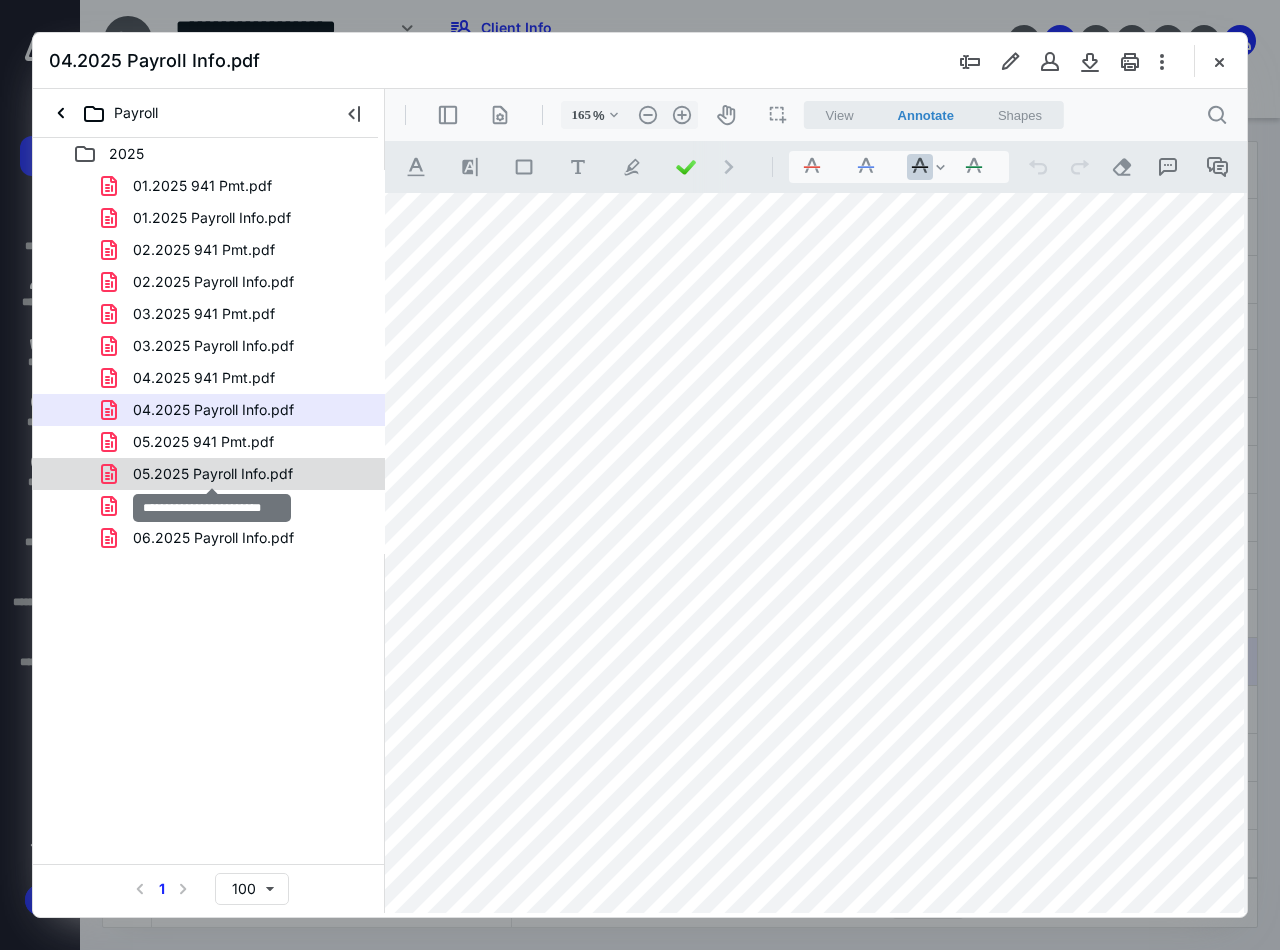 click on "05.2025 Payroll Info.pdf" at bounding box center [213, 474] 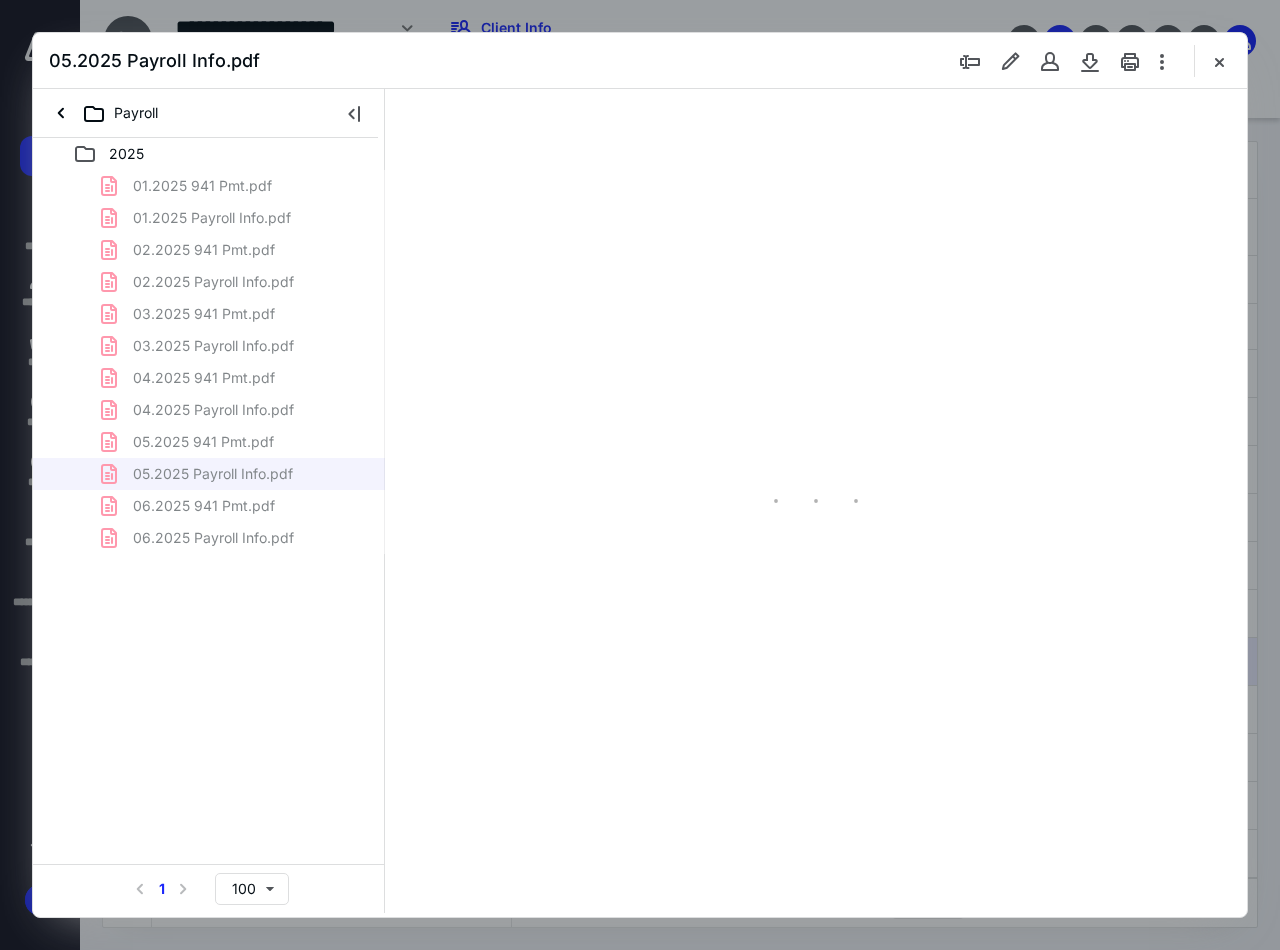 scroll, scrollTop: 108, scrollLeft: 0, axis: vertical 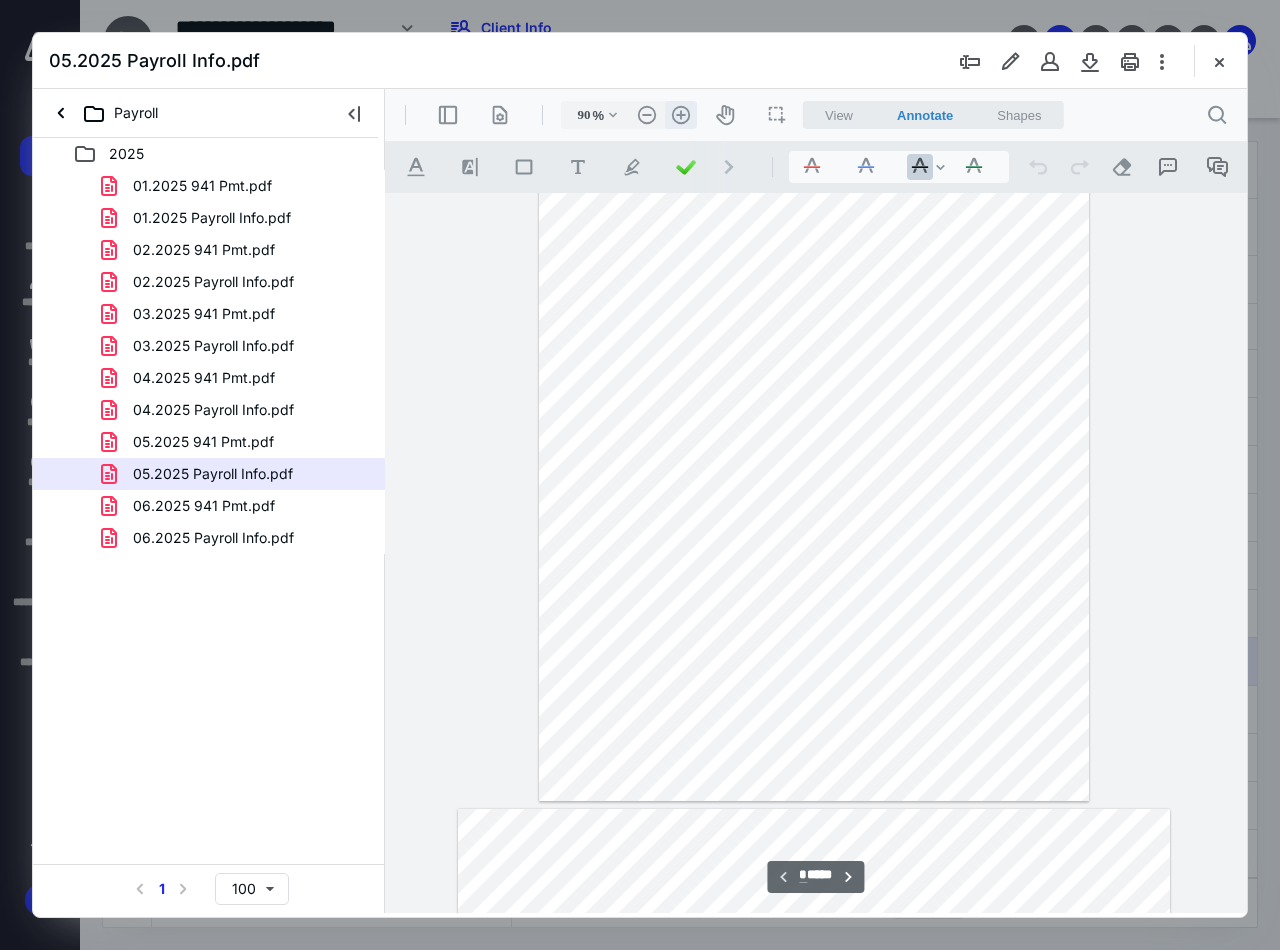 click on ".cls-1{fill:#abb0c4;} icon - header - zoom - in - line" at bounding box center [681, 115] 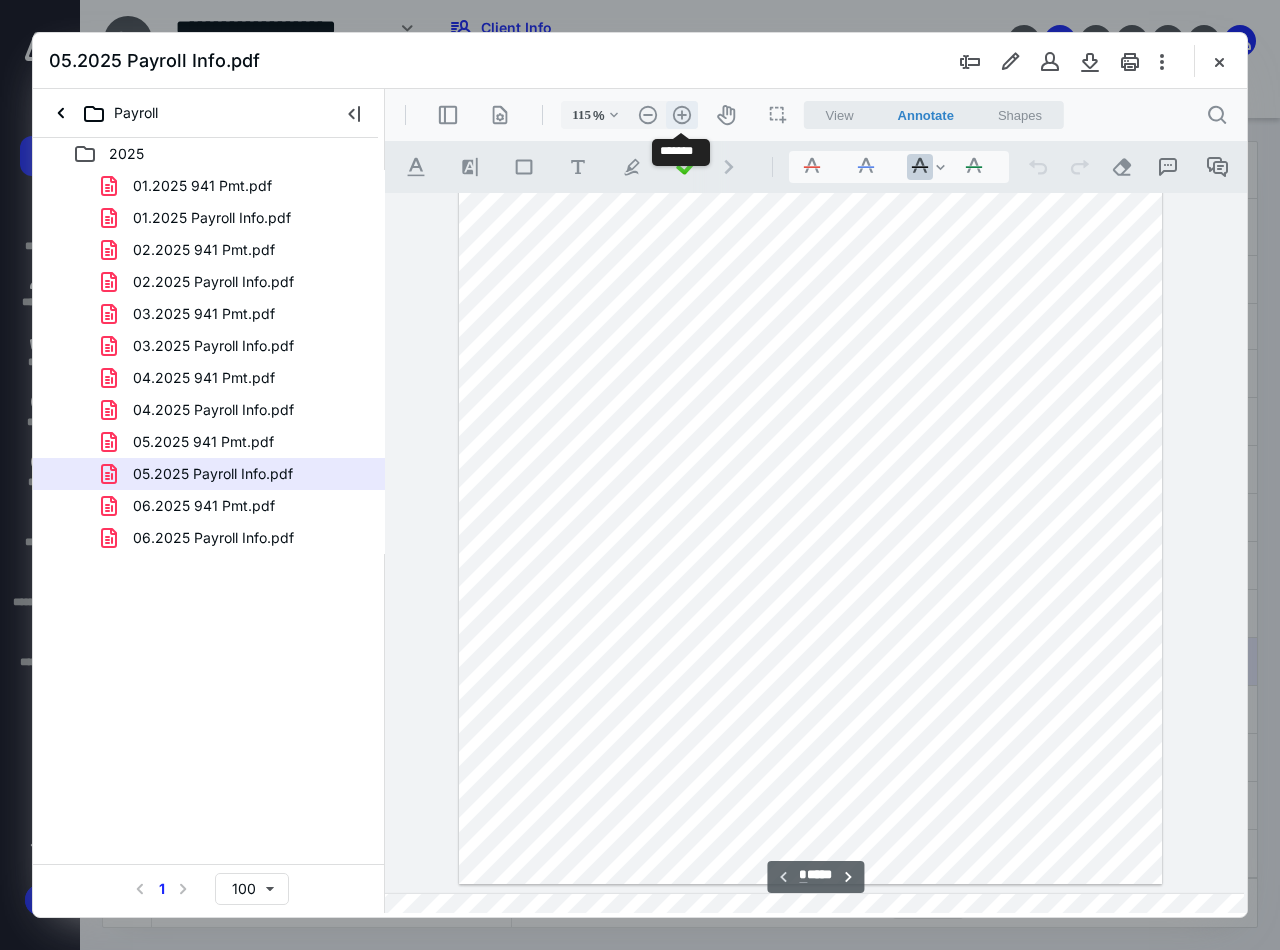 click on ".cls-1{fill:#abb0c4;} icon - header - zoom - in - line" at bounding box center (682, 115) 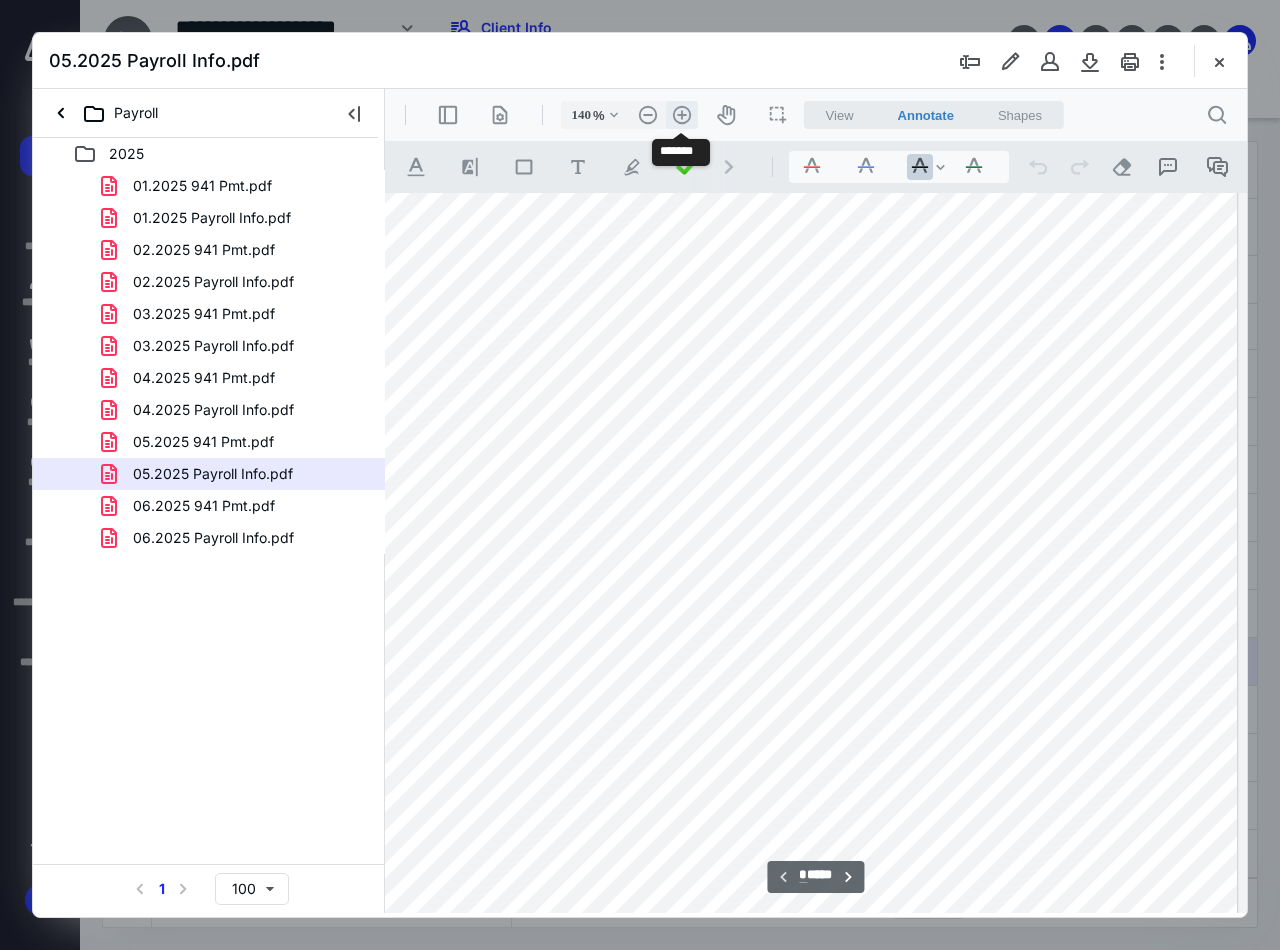 drag, startPoint x: 676, startPoint y: 121, endPoint x: 673, endPoint y: 340, distance: 219.02055 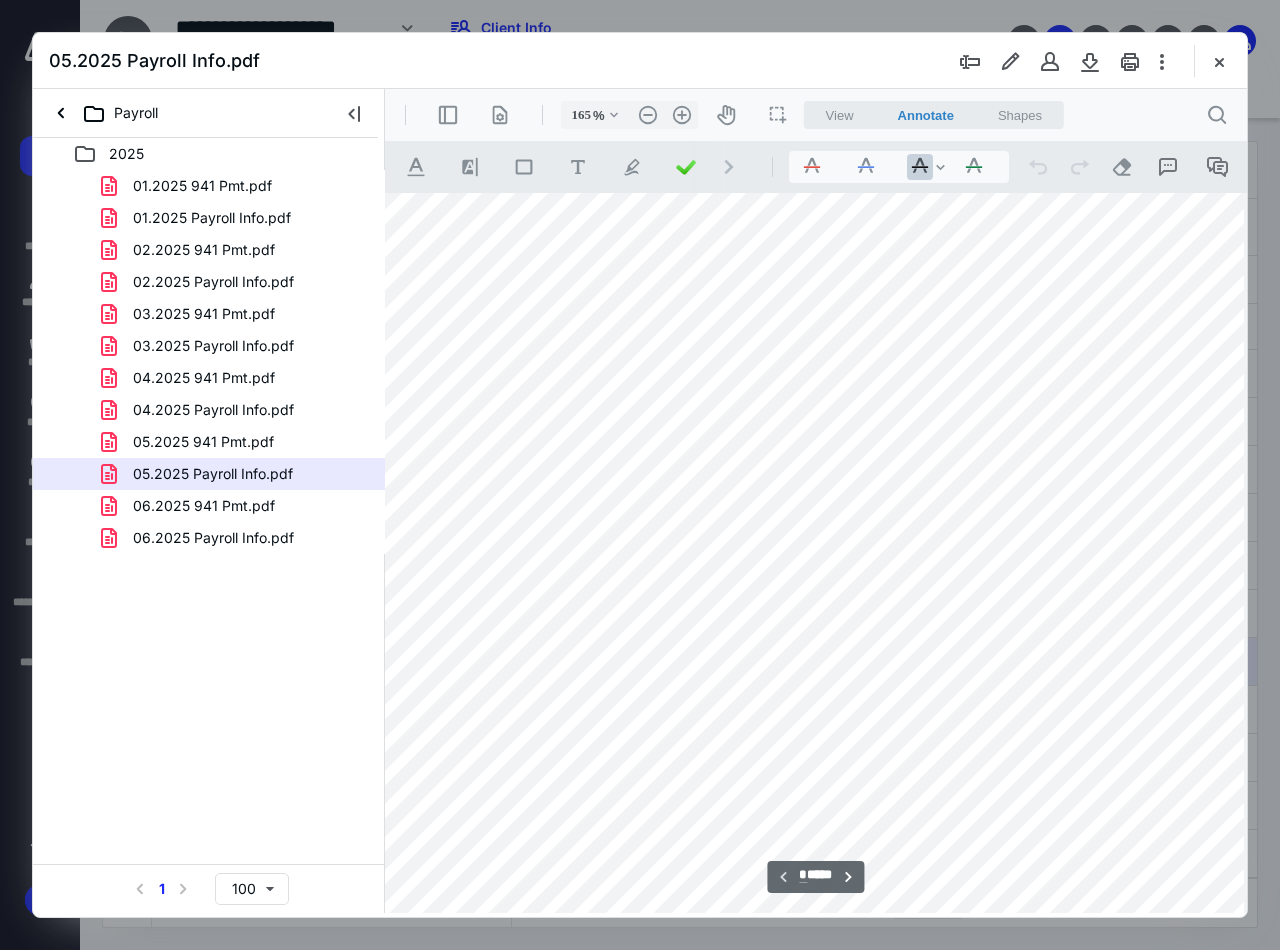 scroll, scrollTop: 0, scrollLeft: 237, axis: horizontal 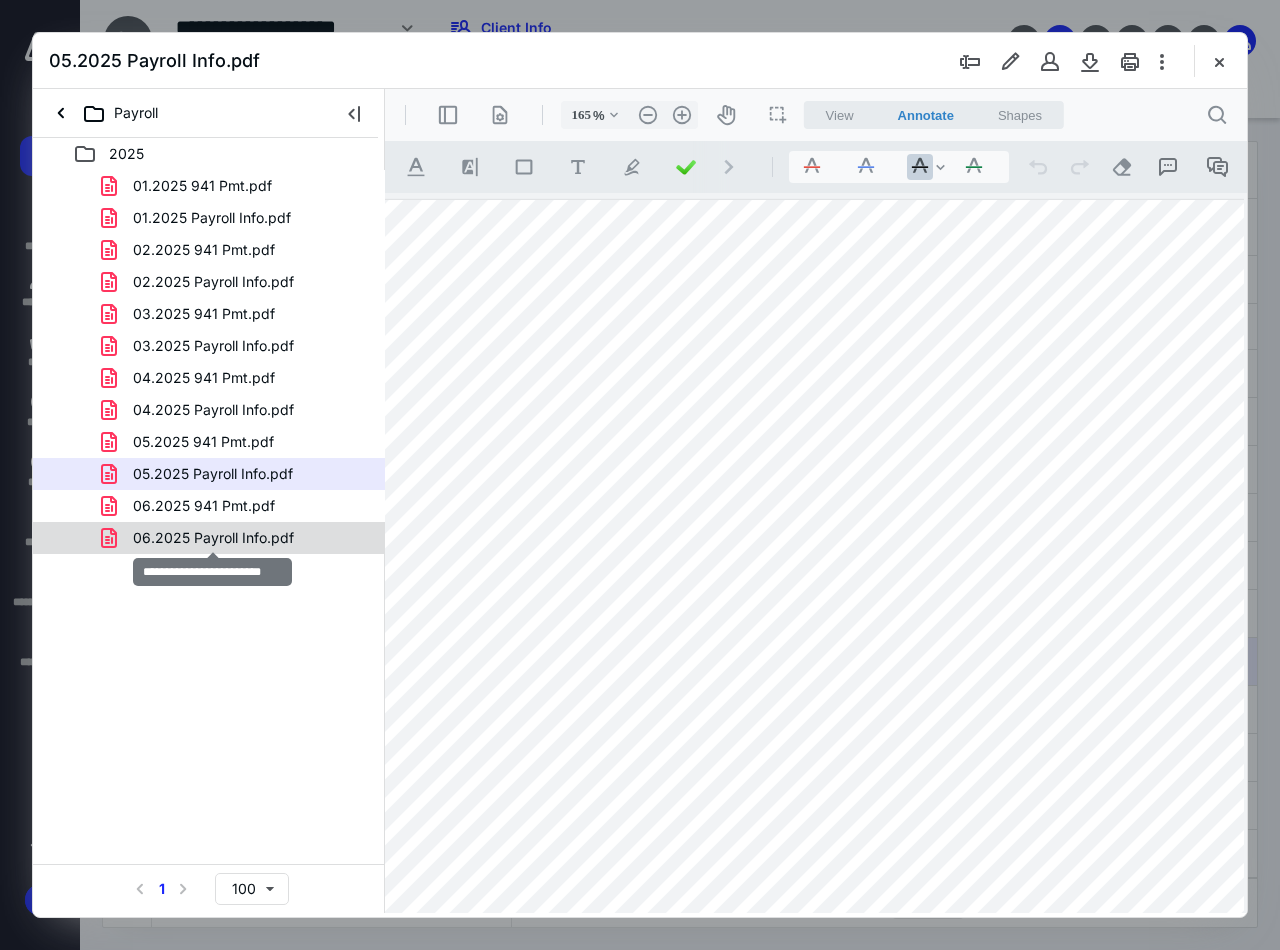 click on "06.2025 Payroll Info.pdf" at bounding box center [213, 538] 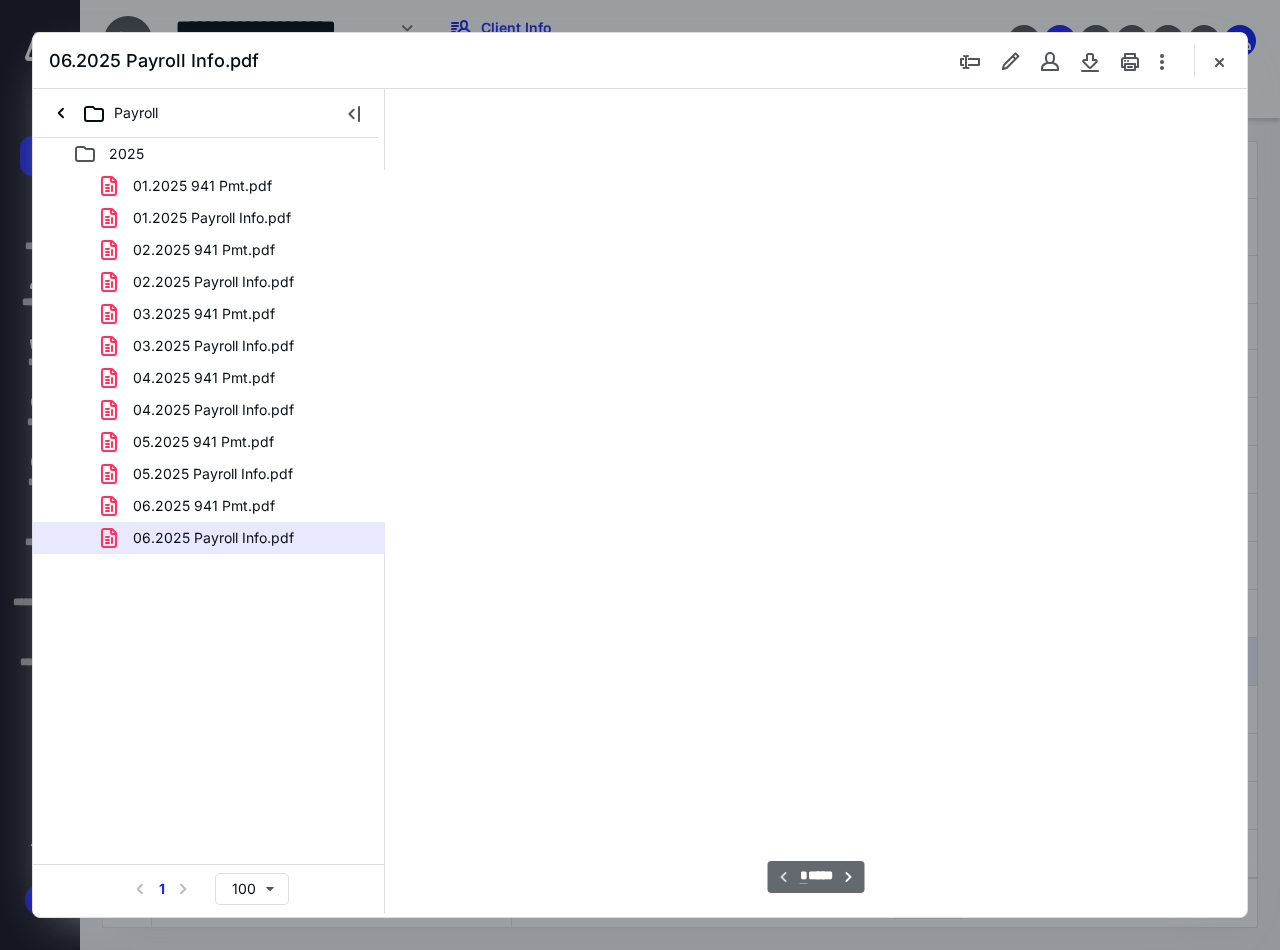 scroll, scrollTop: 108, scrollLeft: 0, axis: vertical 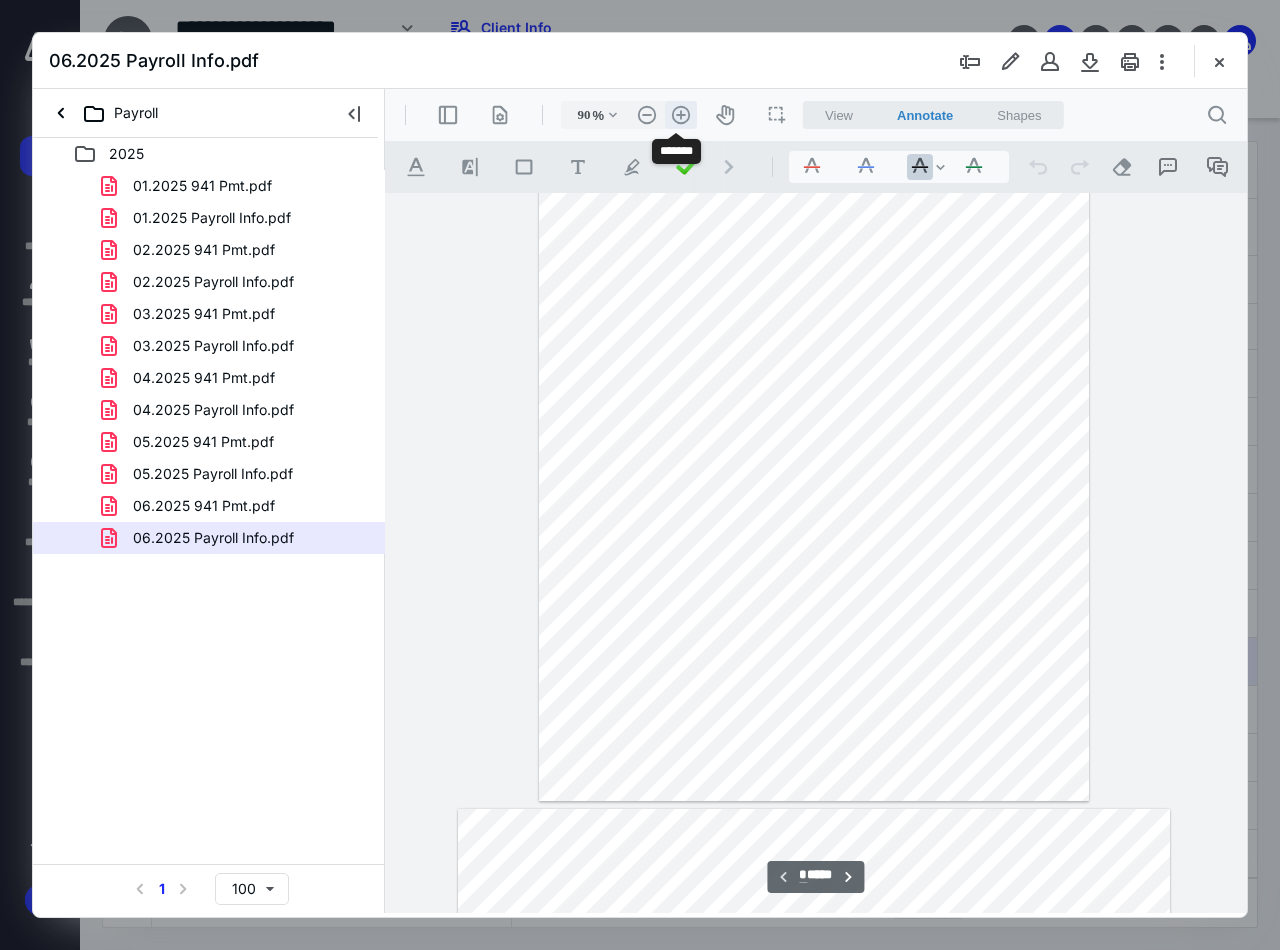 click on ".cls-1{fill:#abb0c4;} icon - header - zoom - in - line" at bounding box center (681, 115) 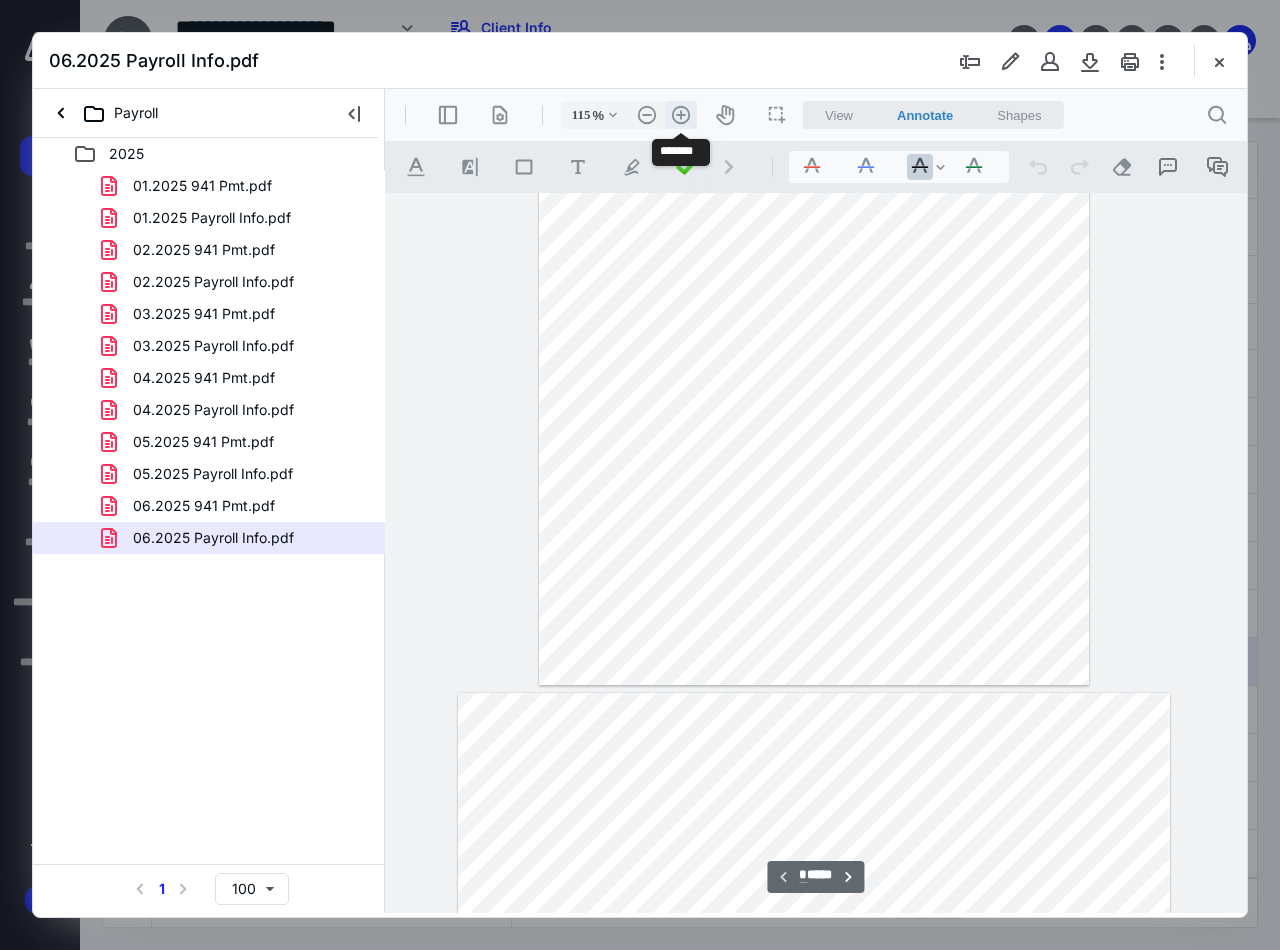 click on ".cls-1{fill:#abb0c4;} icon - header - zoom - in - line" at bounding box center (681, 115) 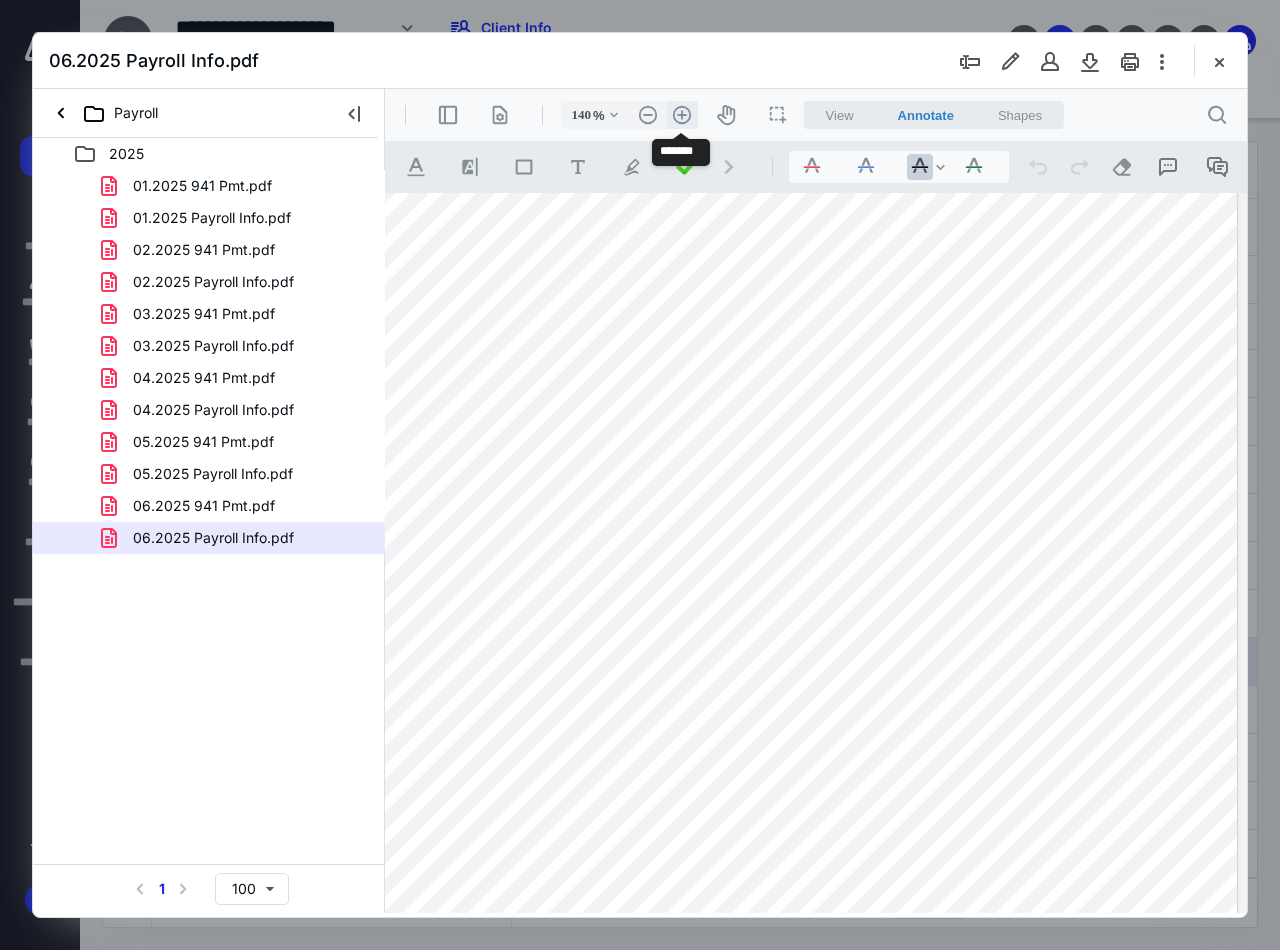click on ".cls-1{fill:#abb0c4;} icon - header - zoom - in - line" at bounding box center (682, 115) 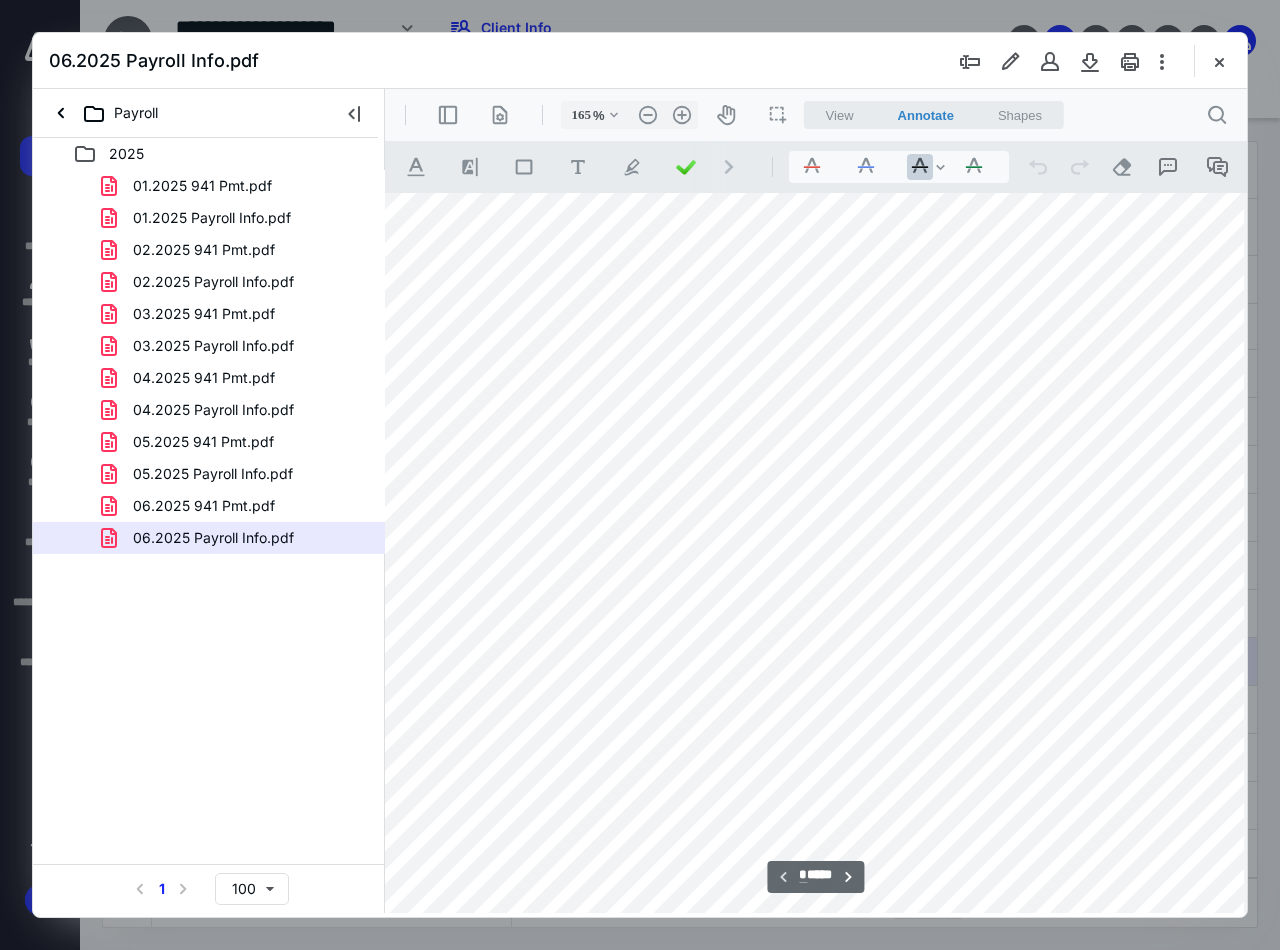 scroll, scrollTop: 0, scrollLeft: 237, axis: horizontal 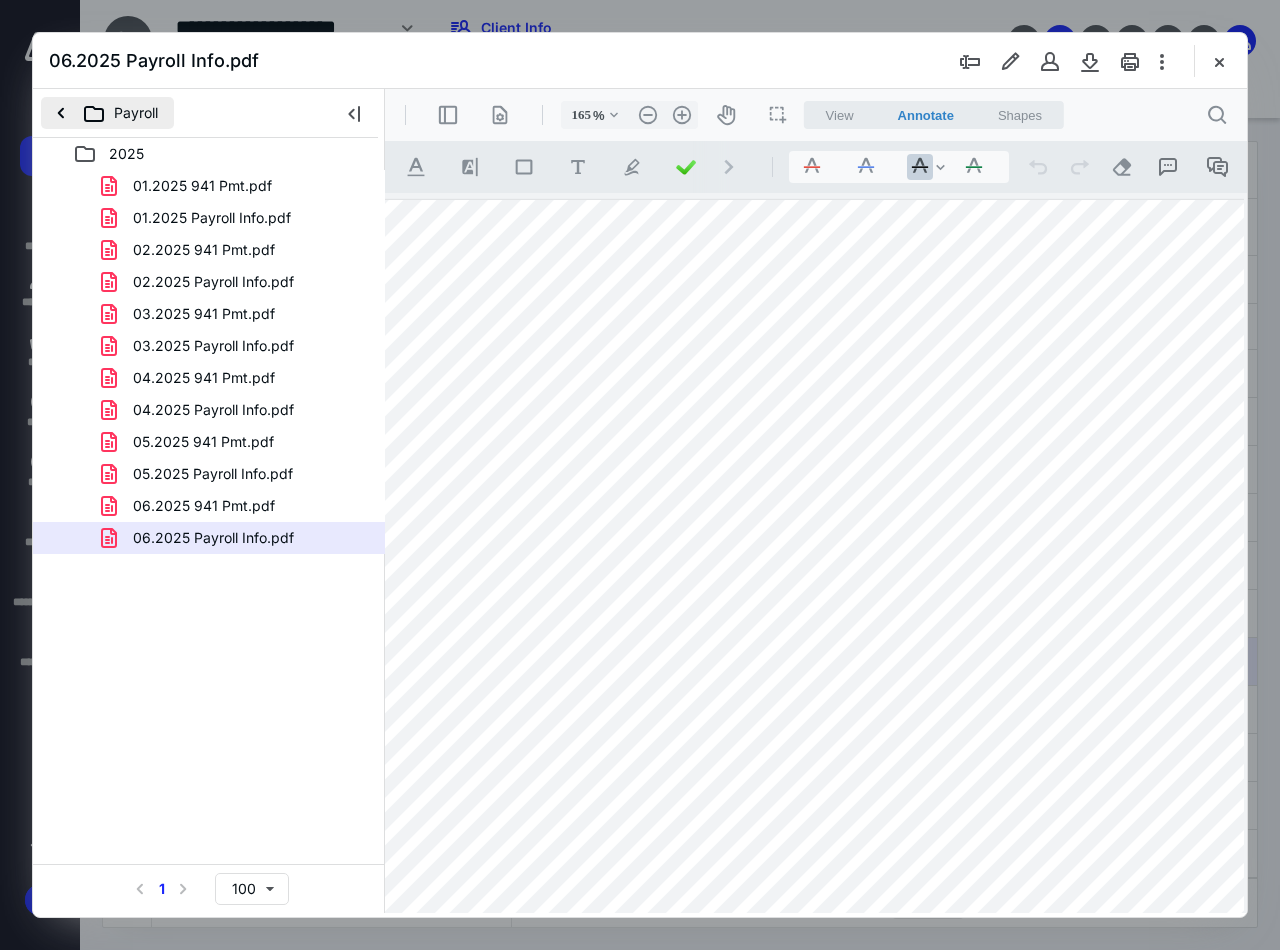 click on "Payroll" at bounding box center [107, 113] 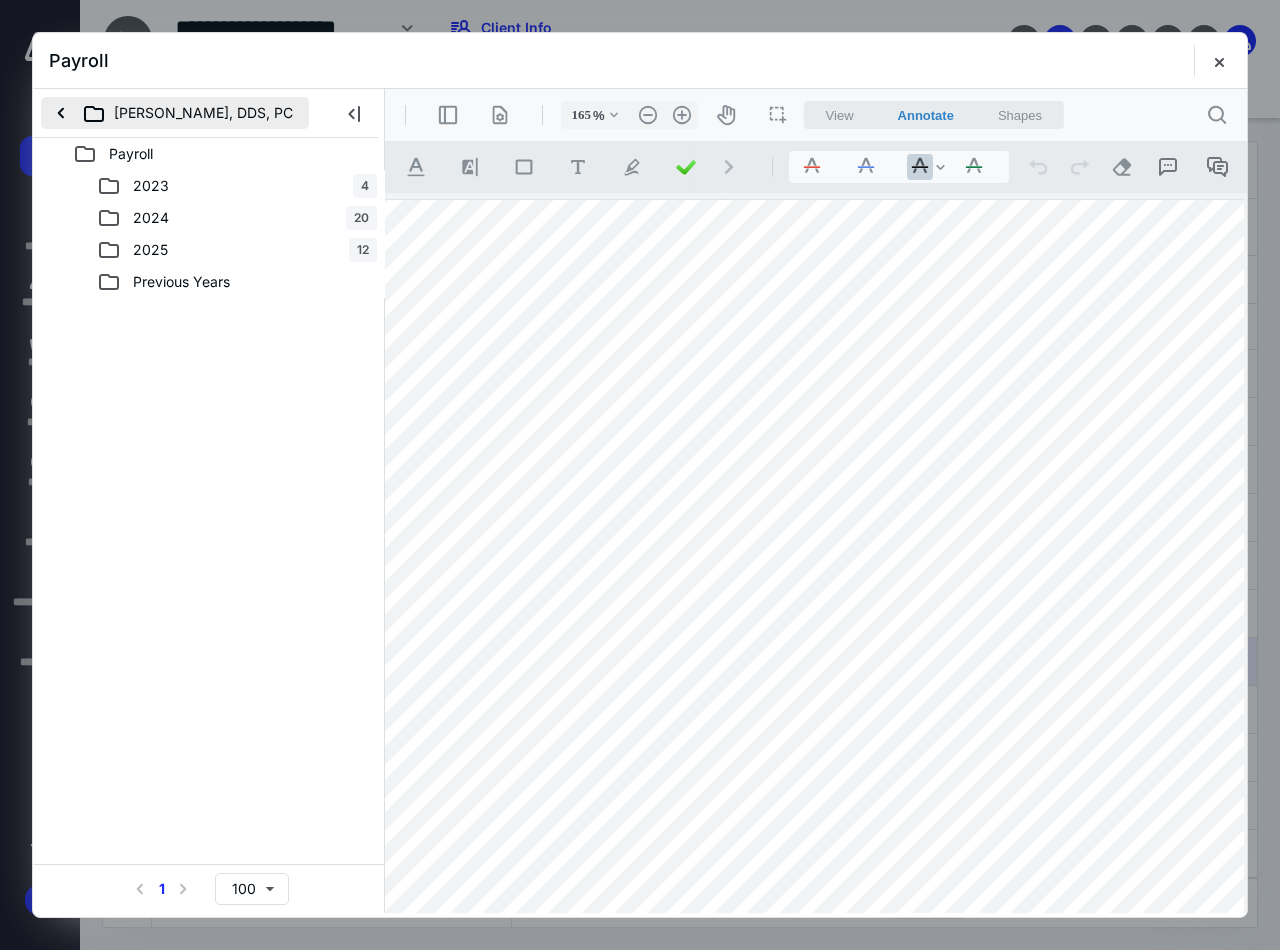 click on "Calvin Doan, DDS, PC" at bounding box center [175, 113] 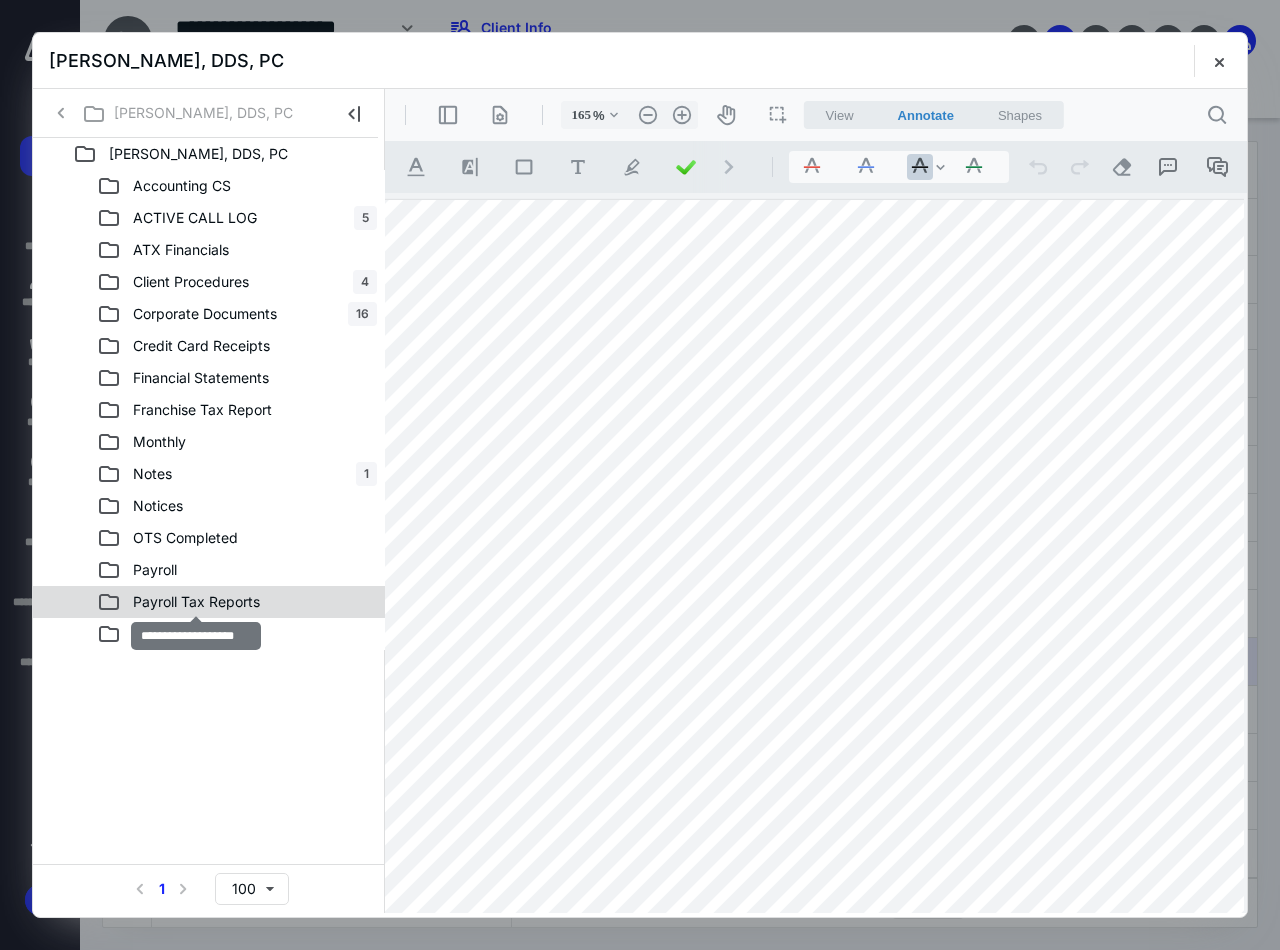 click on "Payroll Tax Reports" at bounding box center (196, 602) 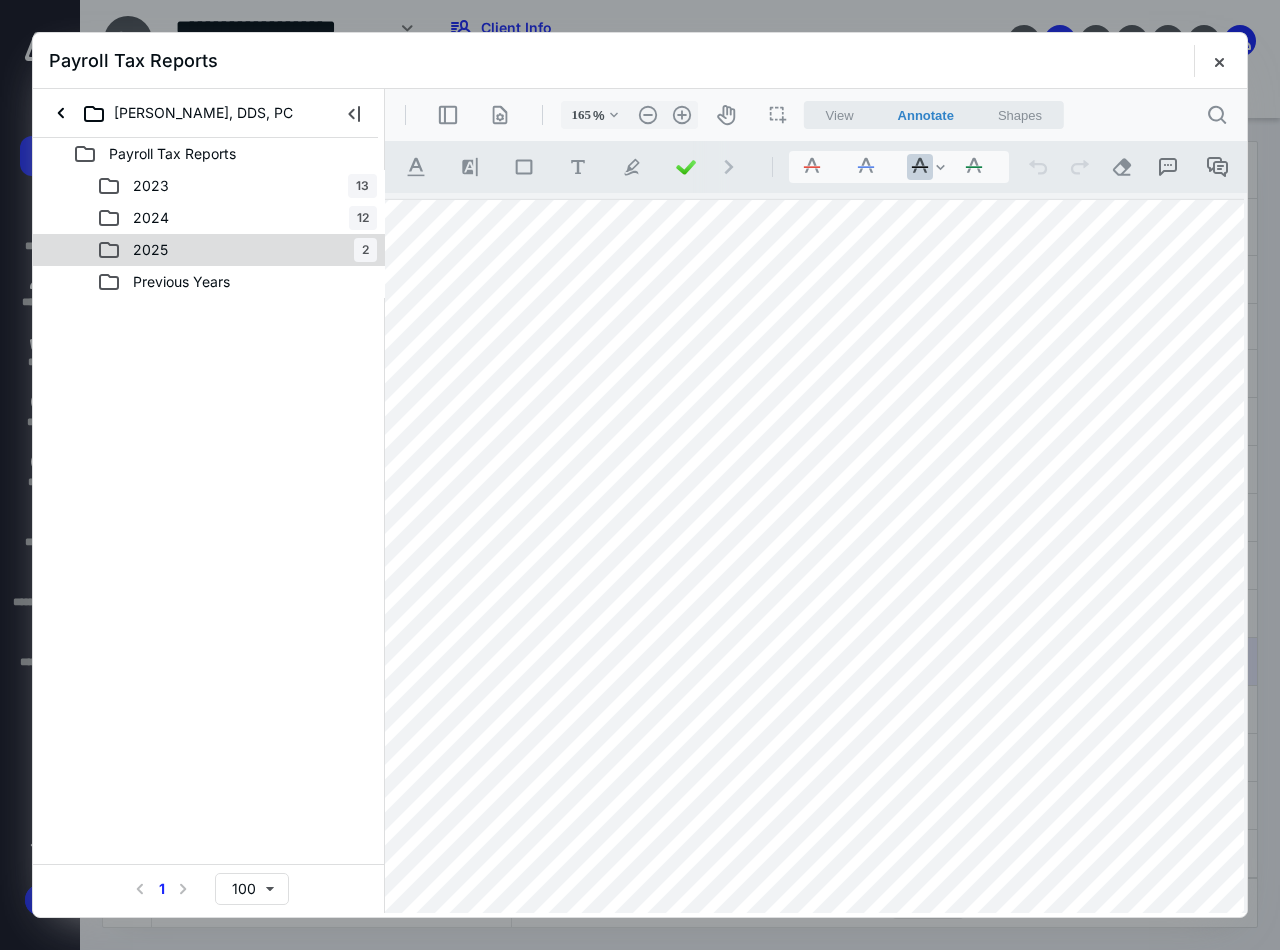 click on "2025" at bounding box center (150, 250) 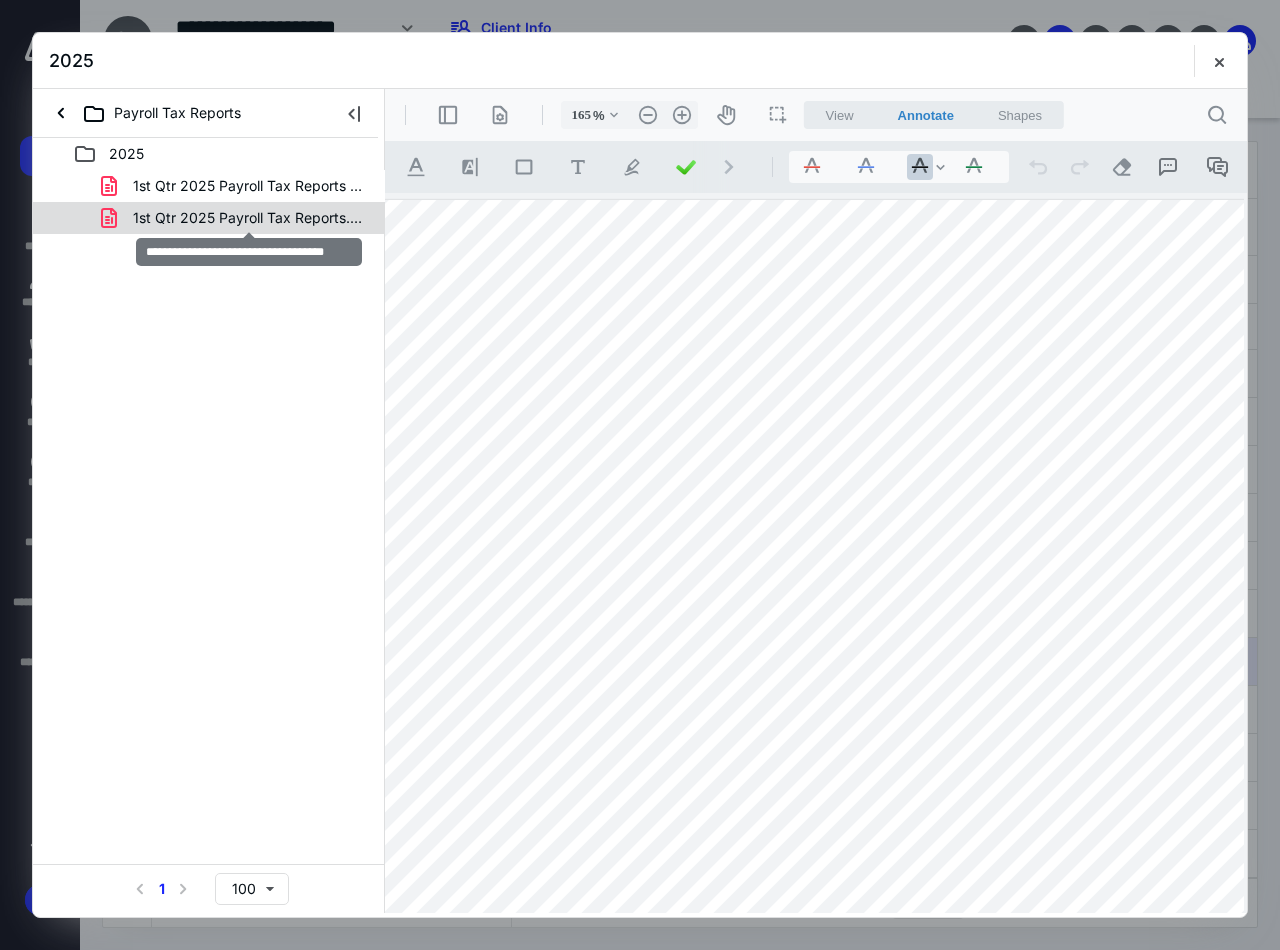 click on "1st Qtr 2025 Payroll Tax Reports.pdf" at bounding box center [249, 218] 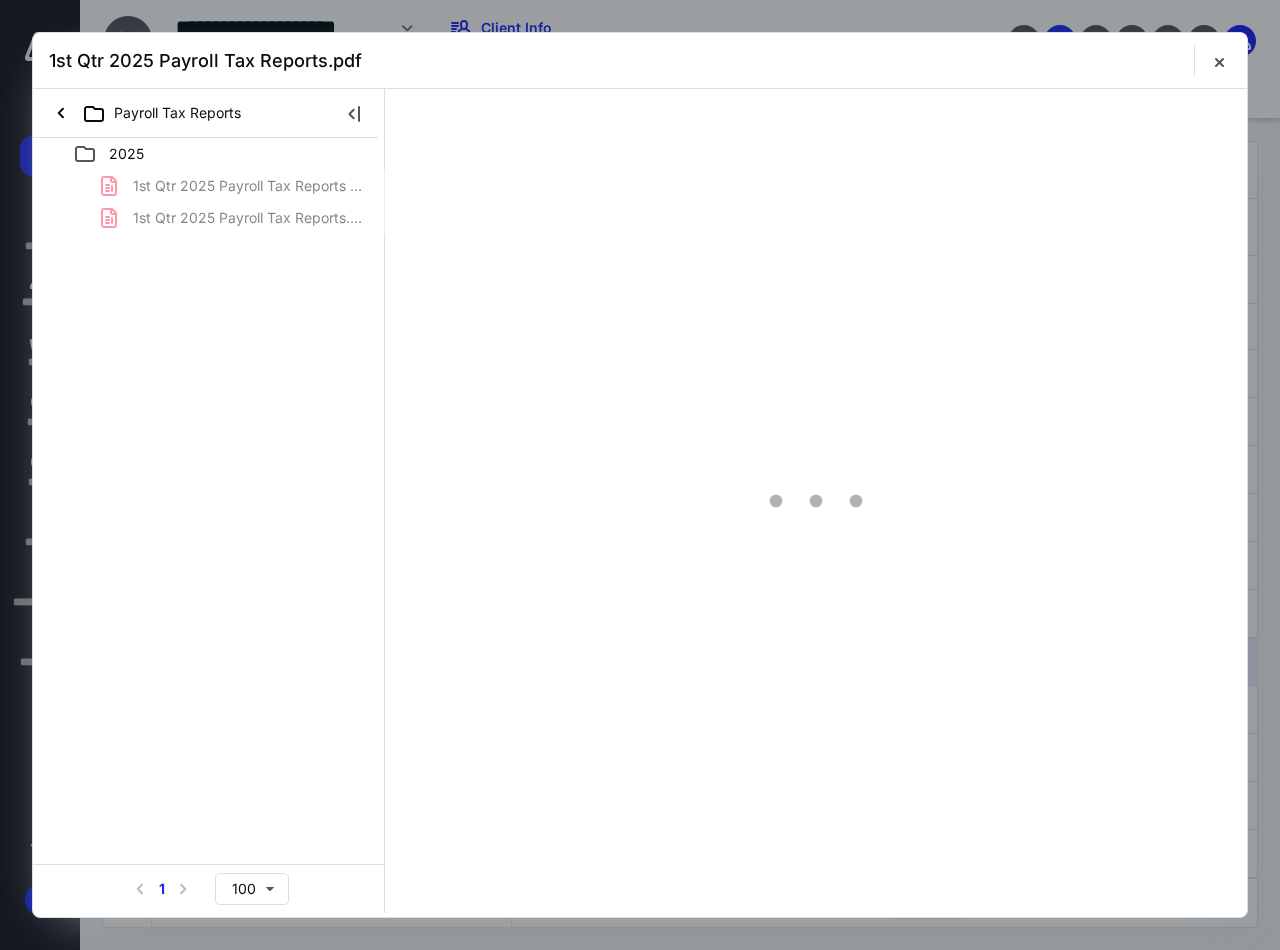 click on "1st Qtr 2025 Payroll Tax Reports - Email copy.pdf 1st Qtr 2025 Payroll Tax Reports.pdf" at bounding box center [209, 202] 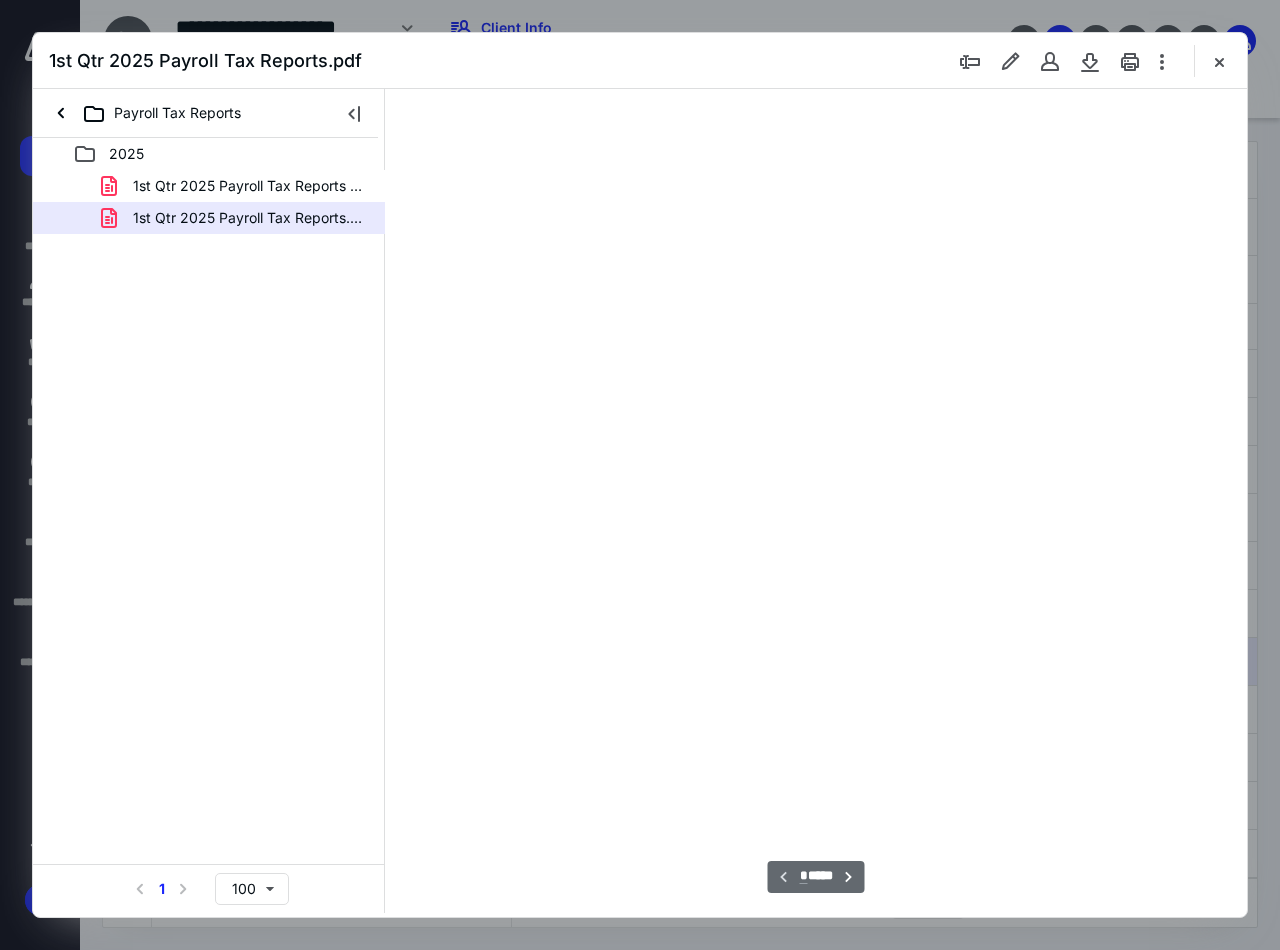 scroll, scrollTop: 108, scrollLeft: 0, axis: vertical 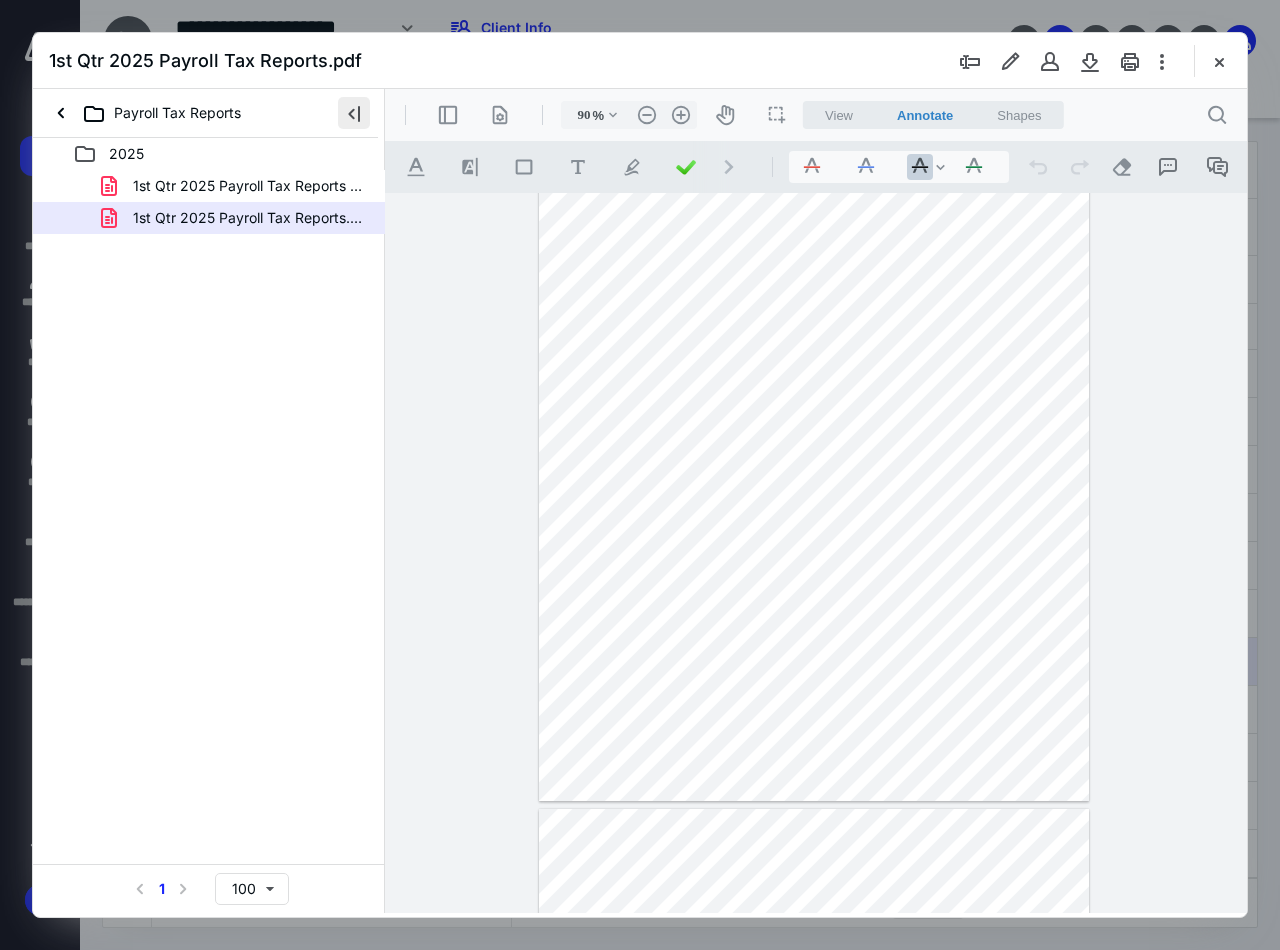 click at bounding box center [354, 113] 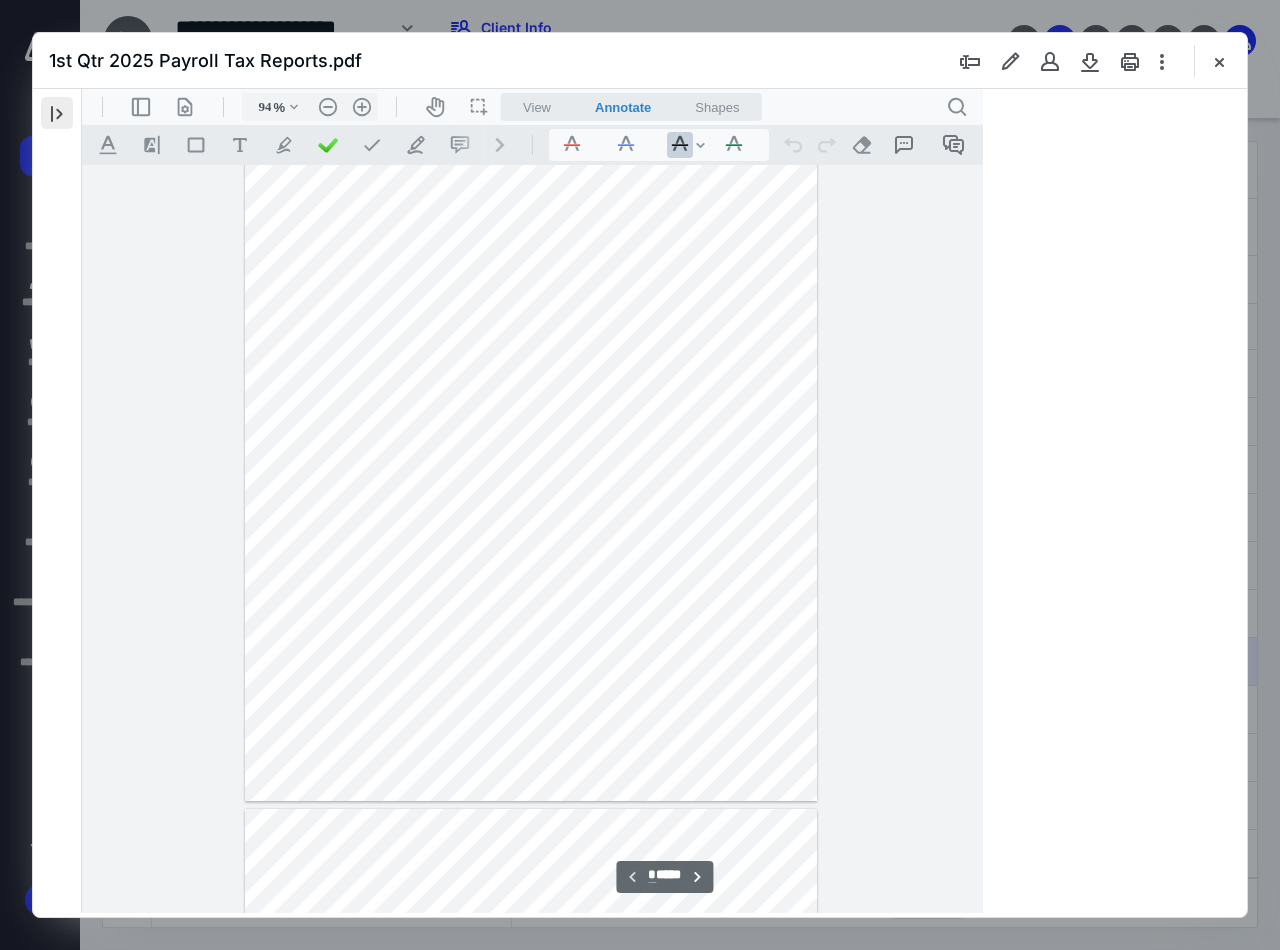 scroll, scrollTop: 80, scrollLeft: 0, axis: vertical 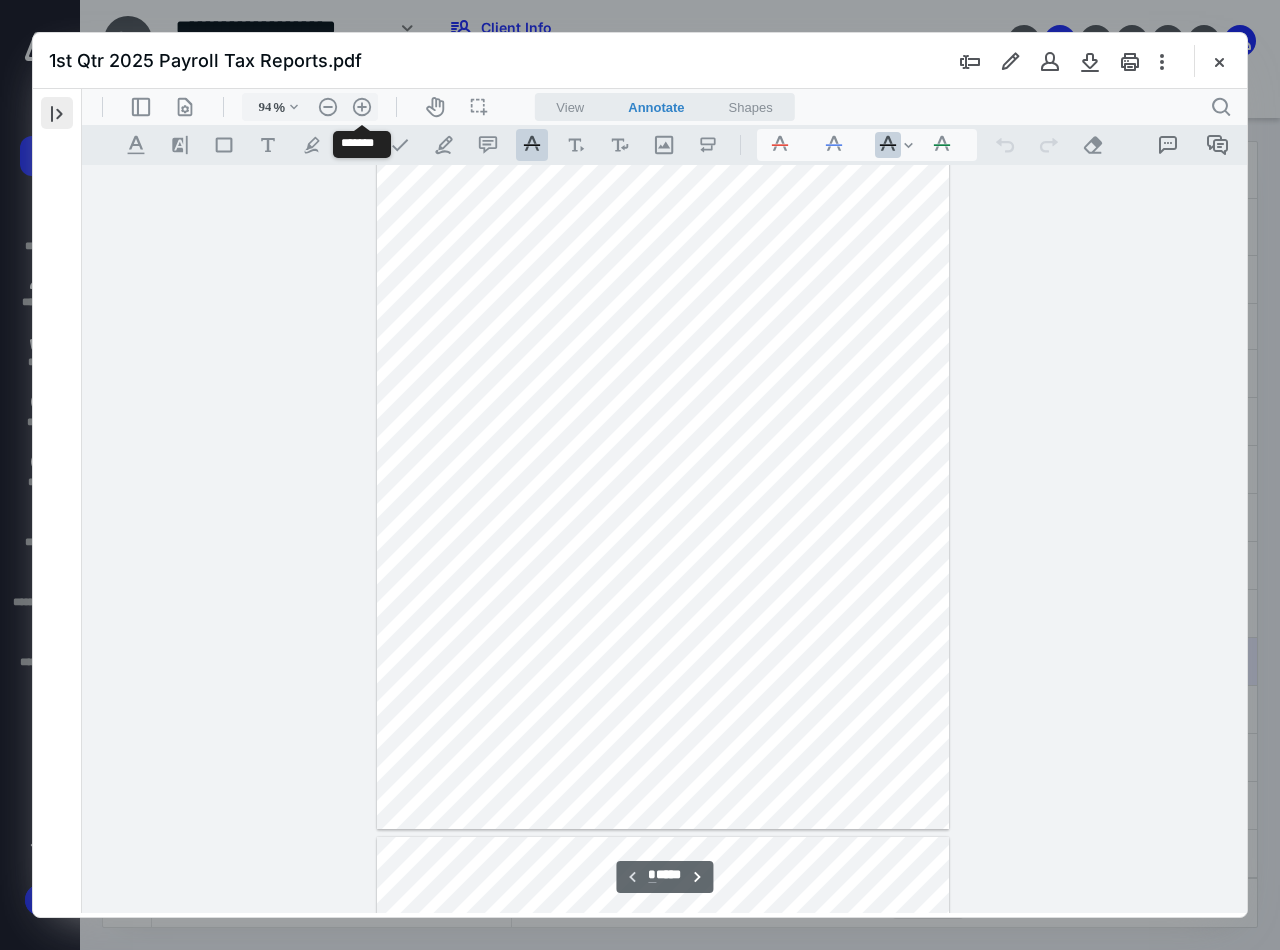 click on ".cls-1{fill:#abb0c4;} icon - header - zoom - in - line" at bounding box center [362, 107] 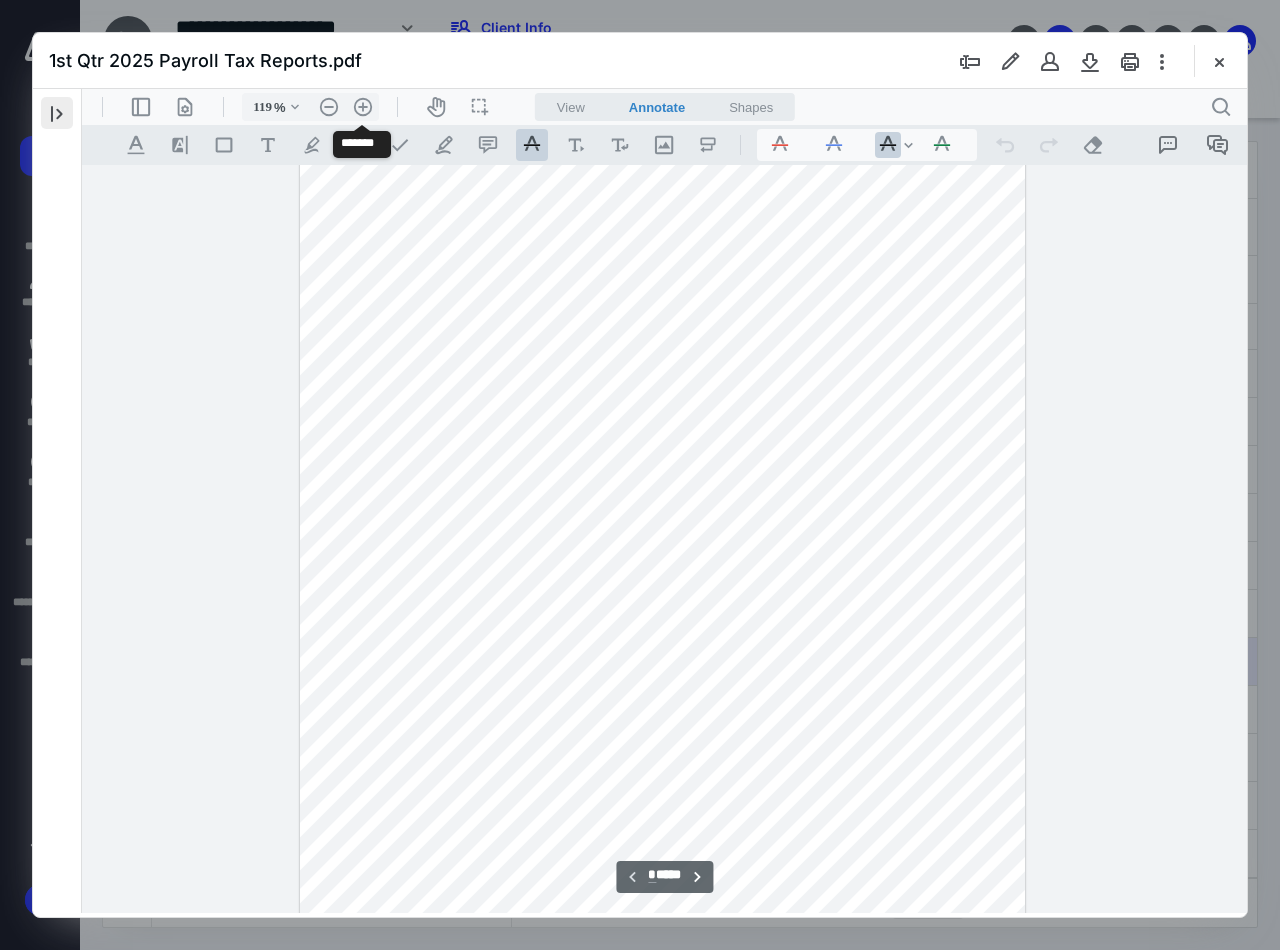 click on ".cls-1{fill:#abb0c4;} icon - header - zoom - in - line" at bounding box center [363, 107] 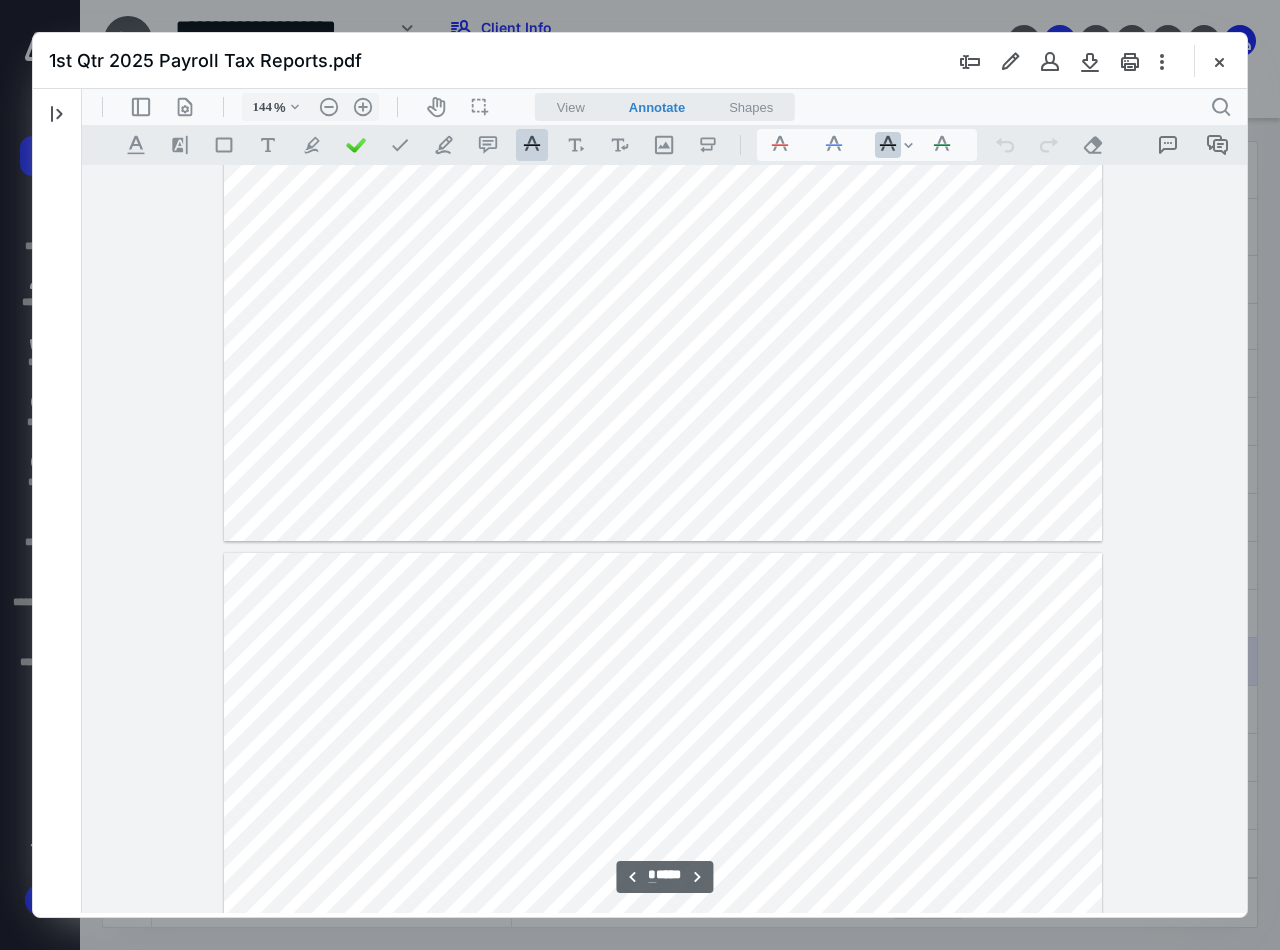 type on "*" 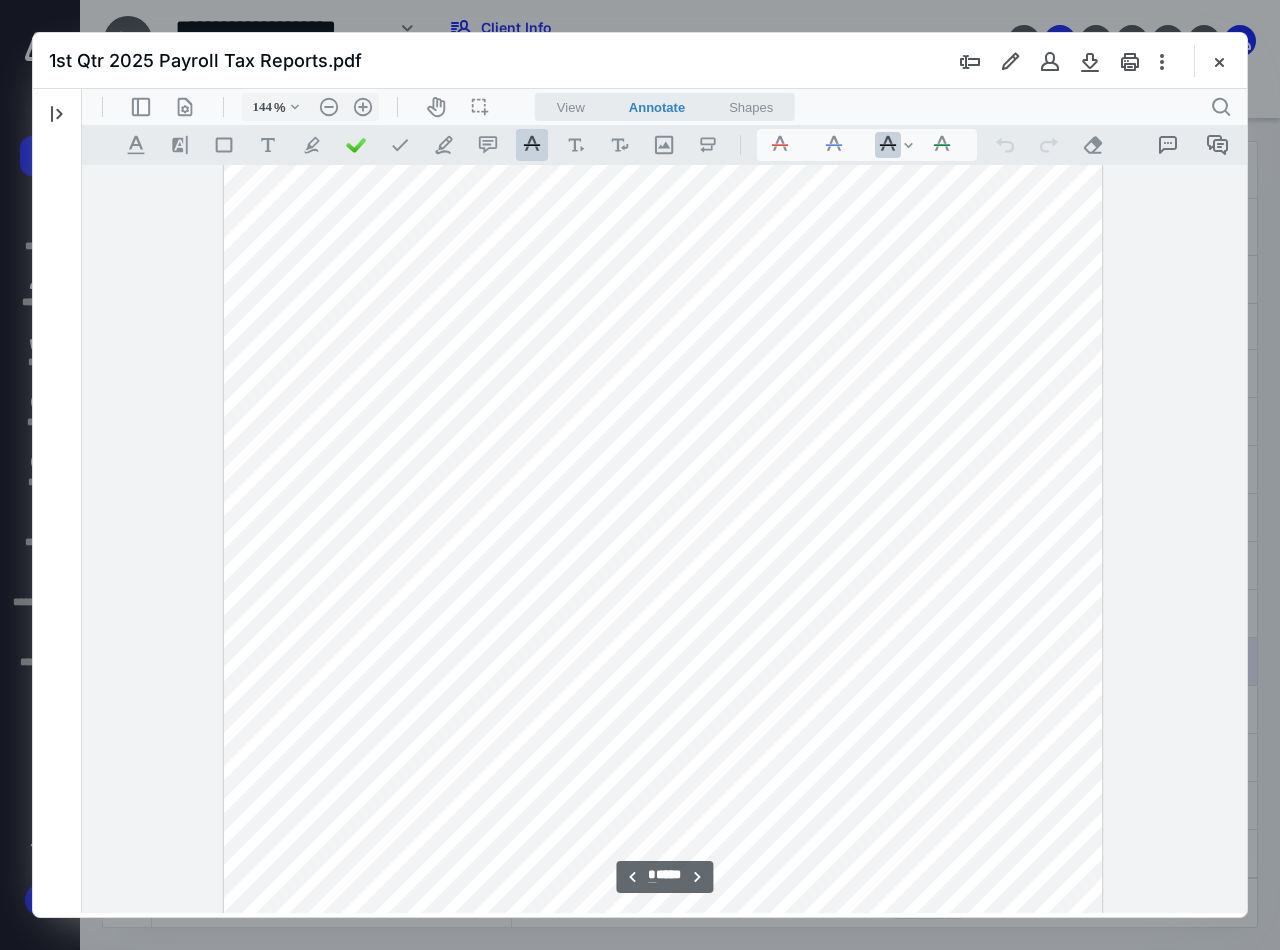 scroll, scrollTop: 9202, scrollLeft: 0, axis: vertical 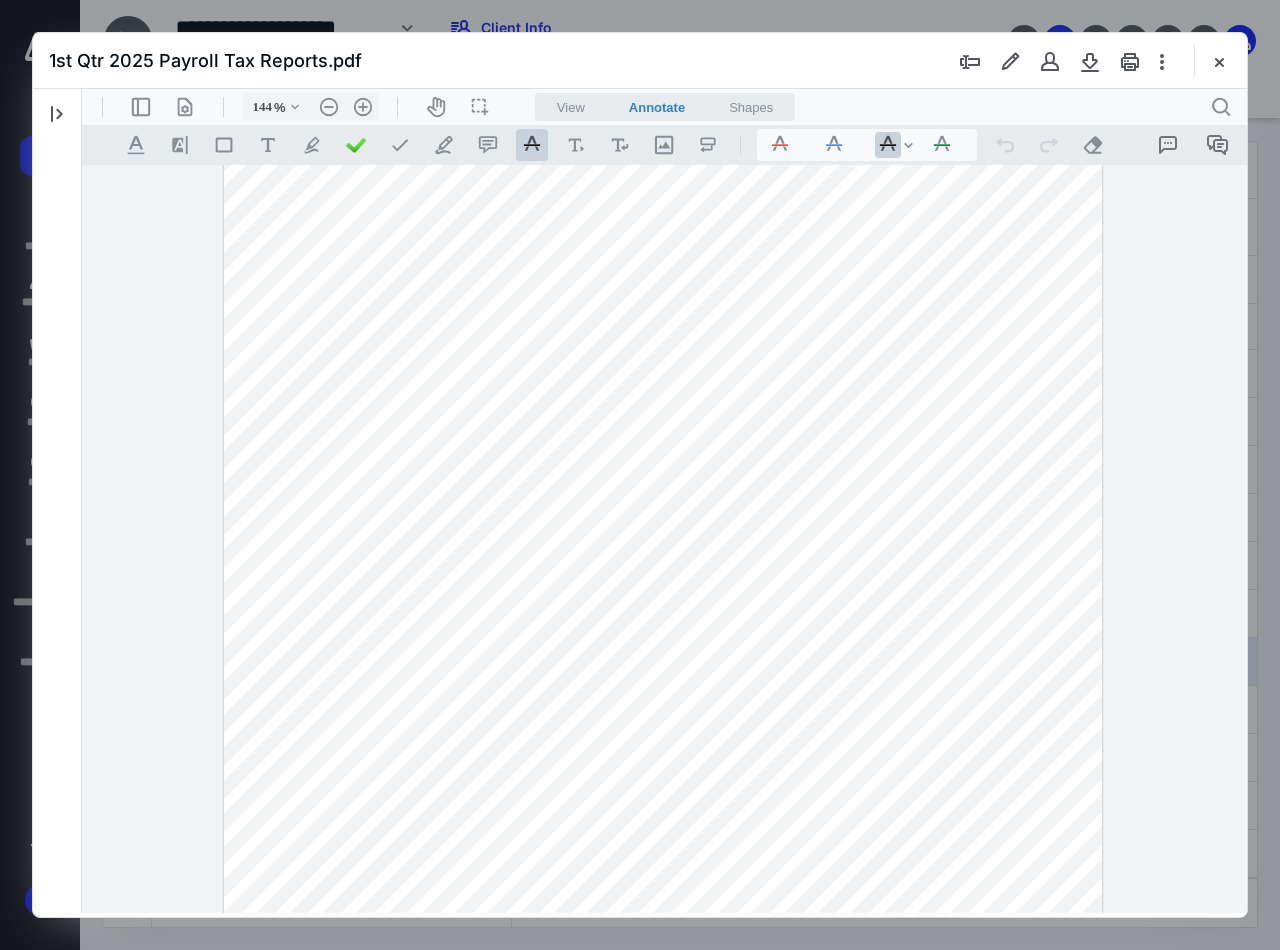 drag, startPoint x: 1218, startPoint y: 60, endPoint x: 1207, endPoint y: 54, distance: 12.529964 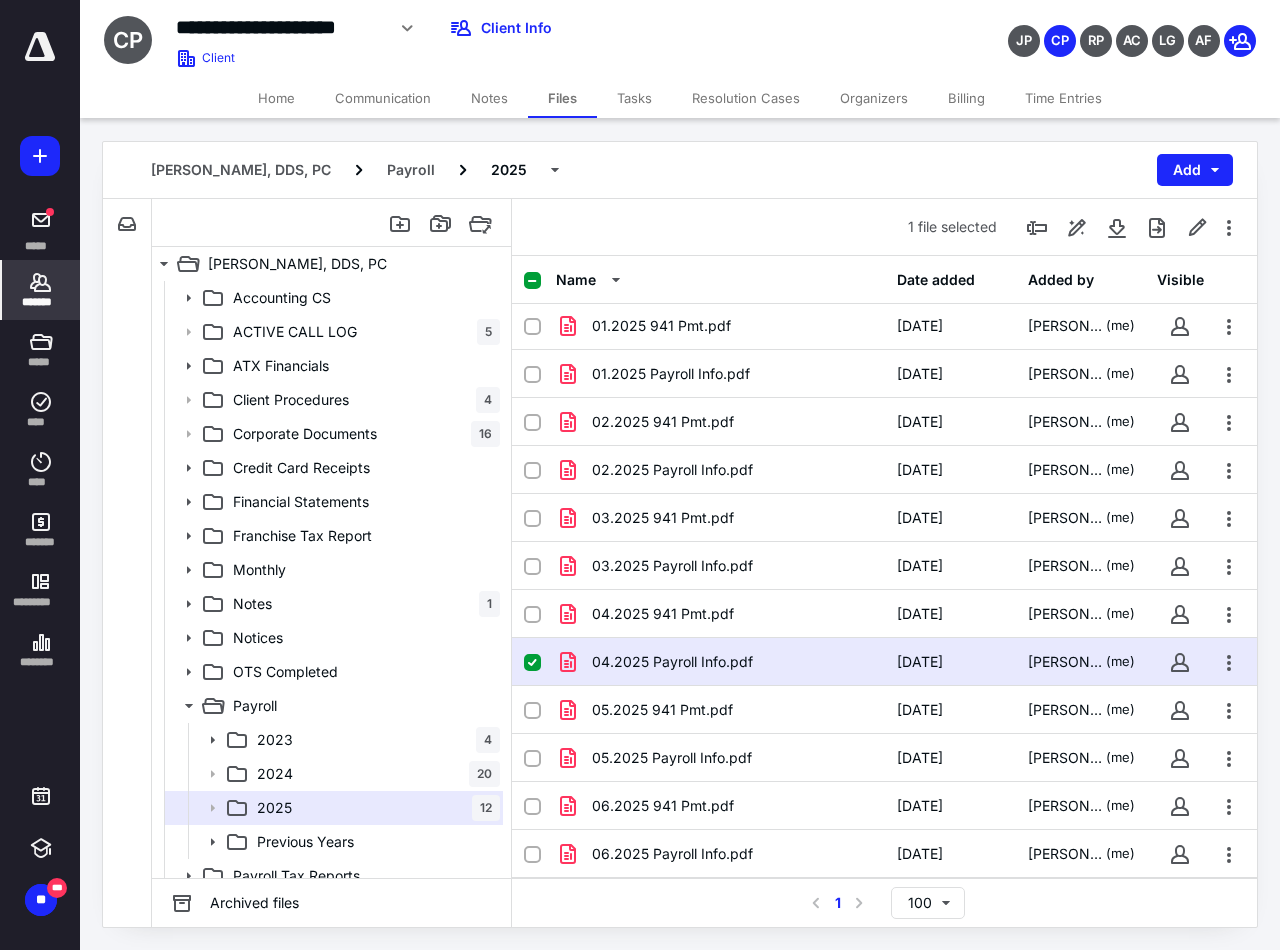 click on "*******" at bounding box center [41, 302] 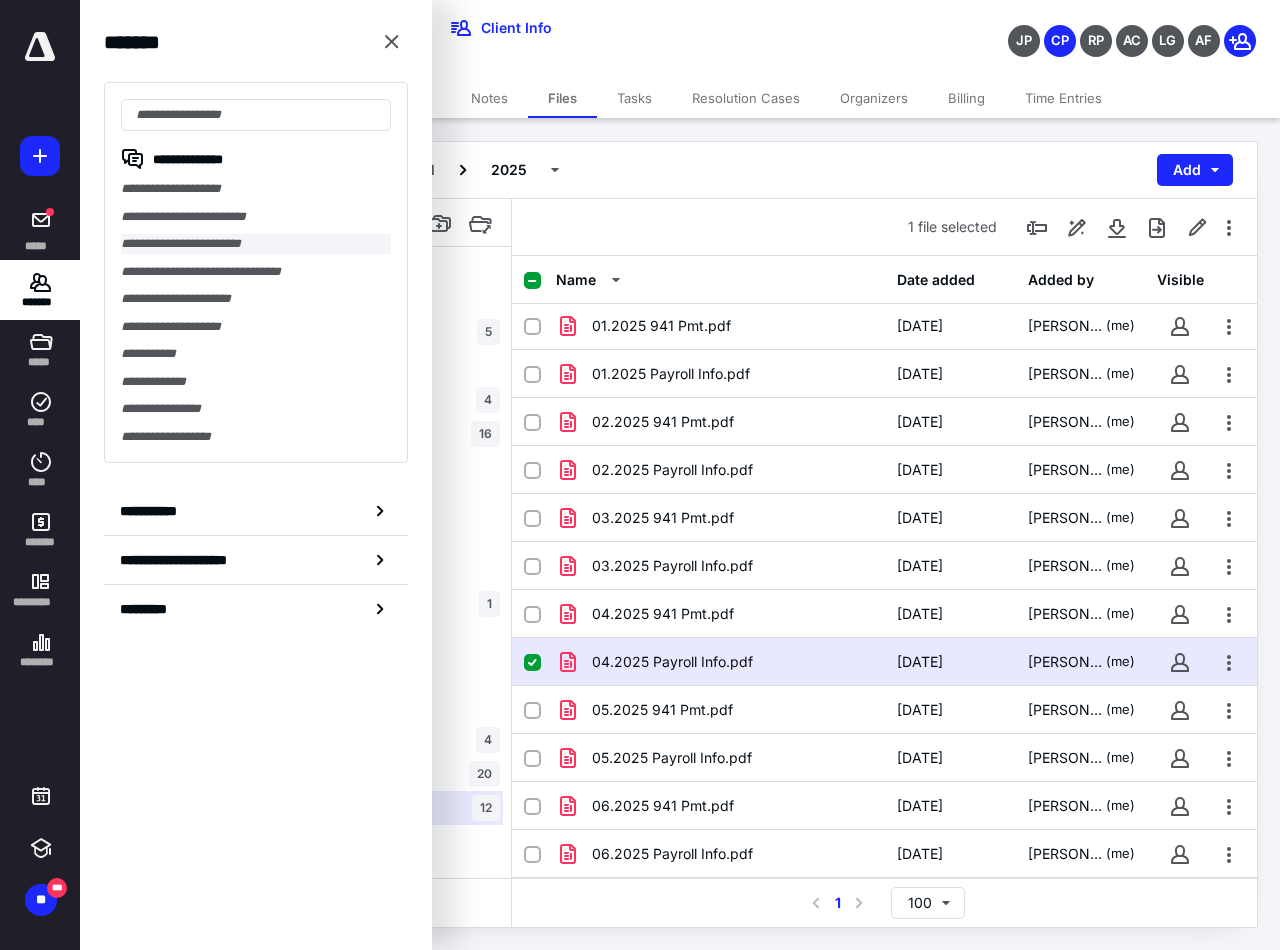 click on "**********" at bounding box center (256, 244) 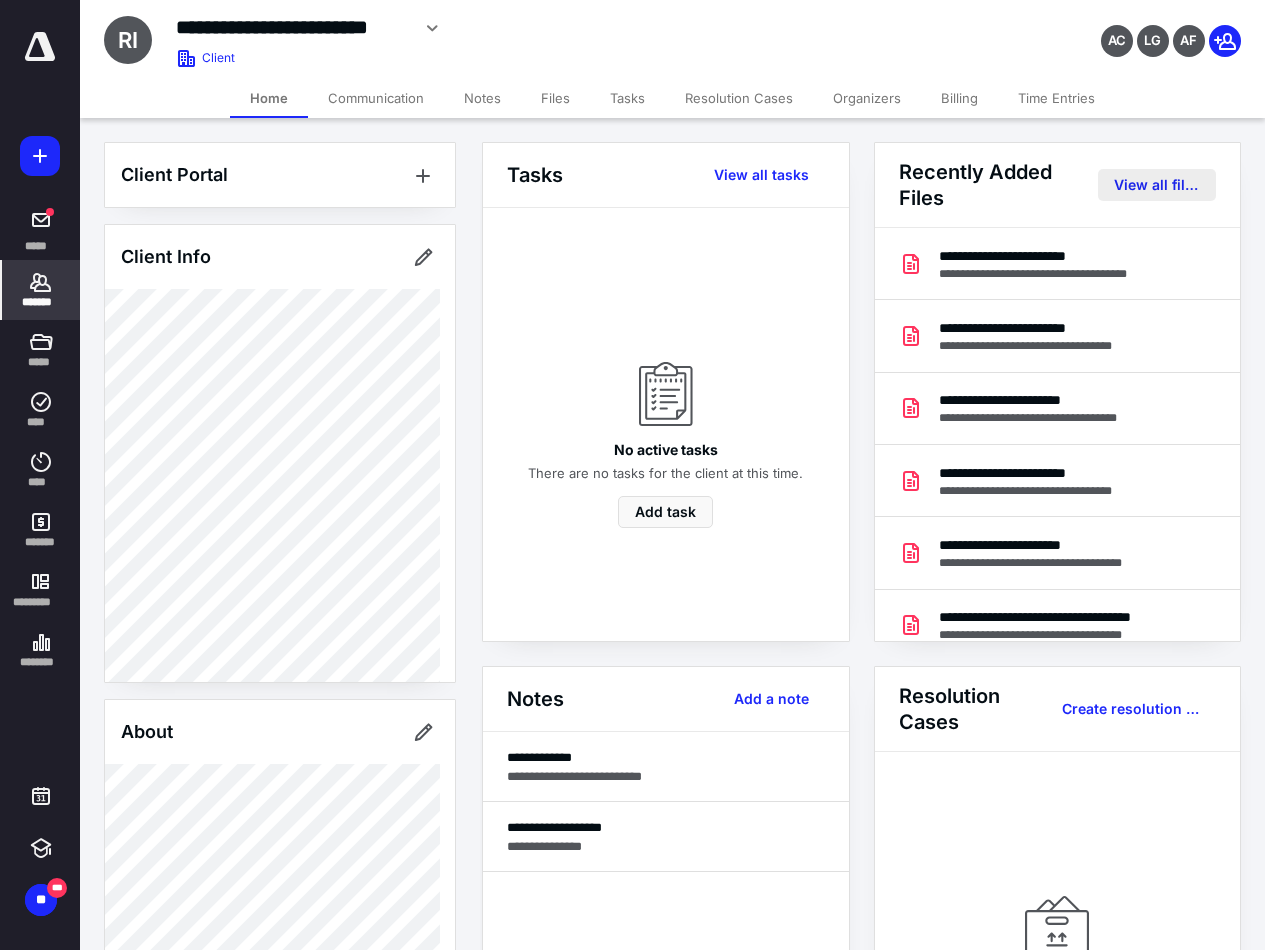 click on "View all files" at bounding box center (1157, 185) 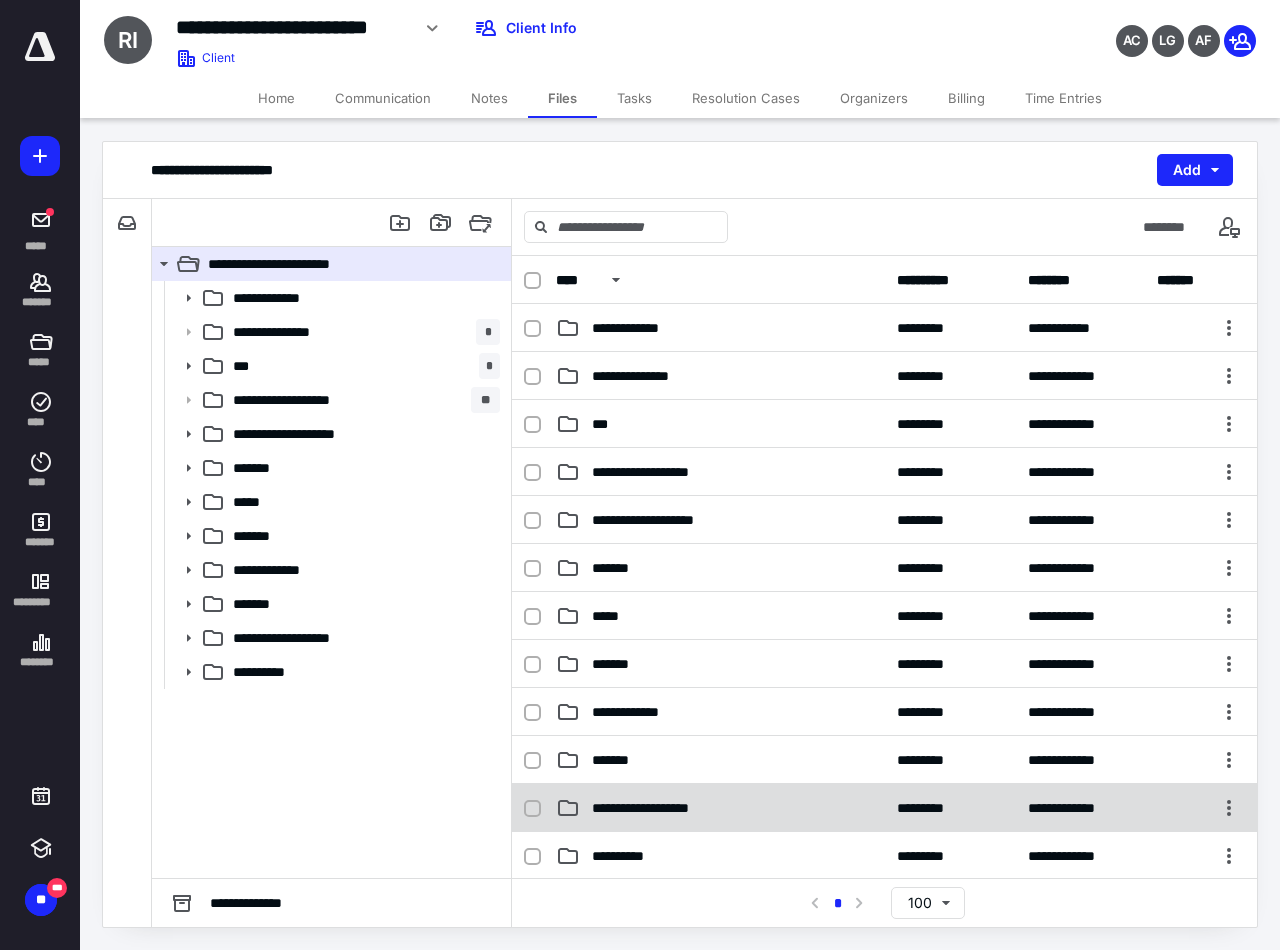 click on "**********" at bounding box center (655, 808) 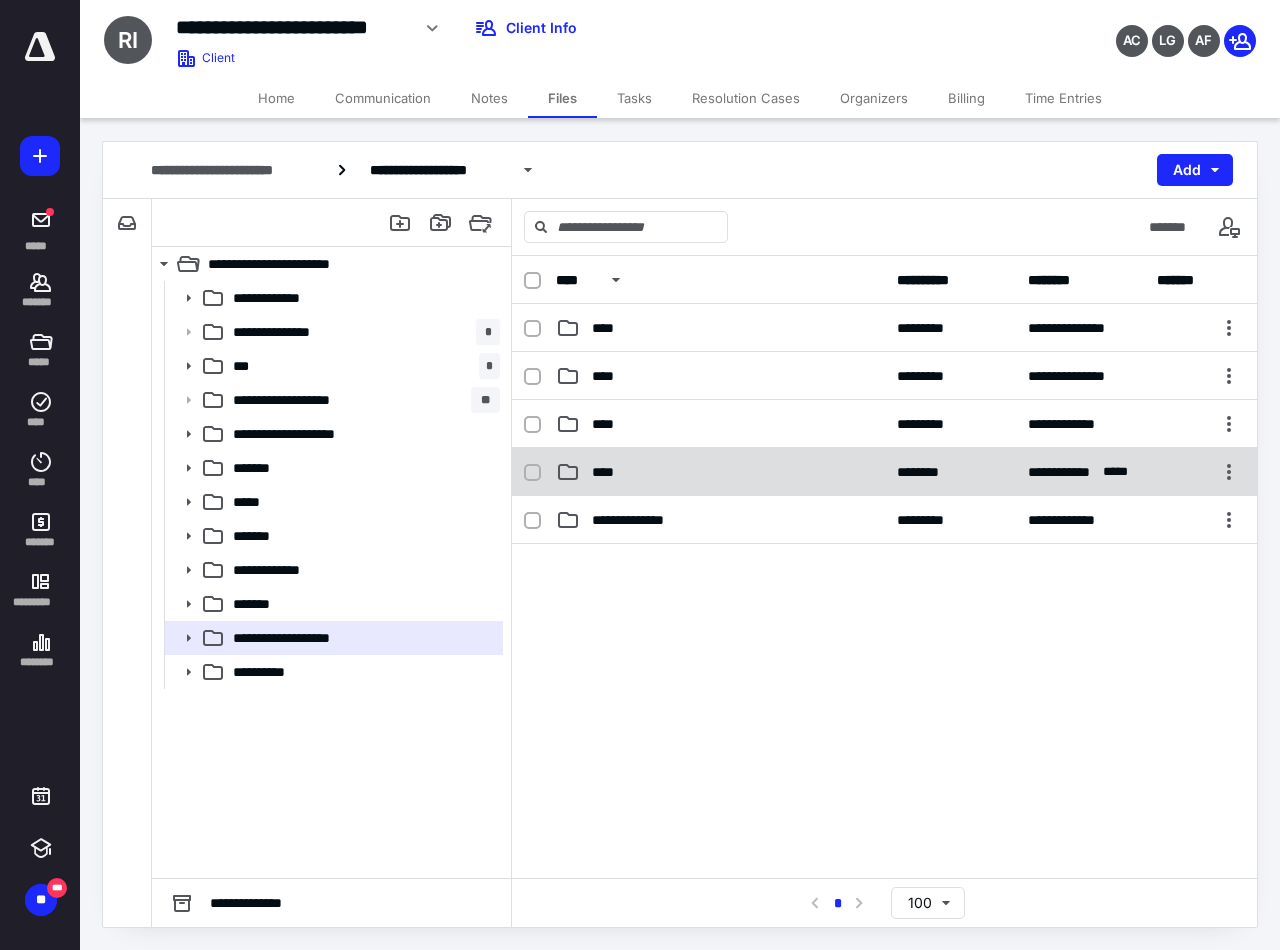 click on "****" at bounding box center (720, 472) 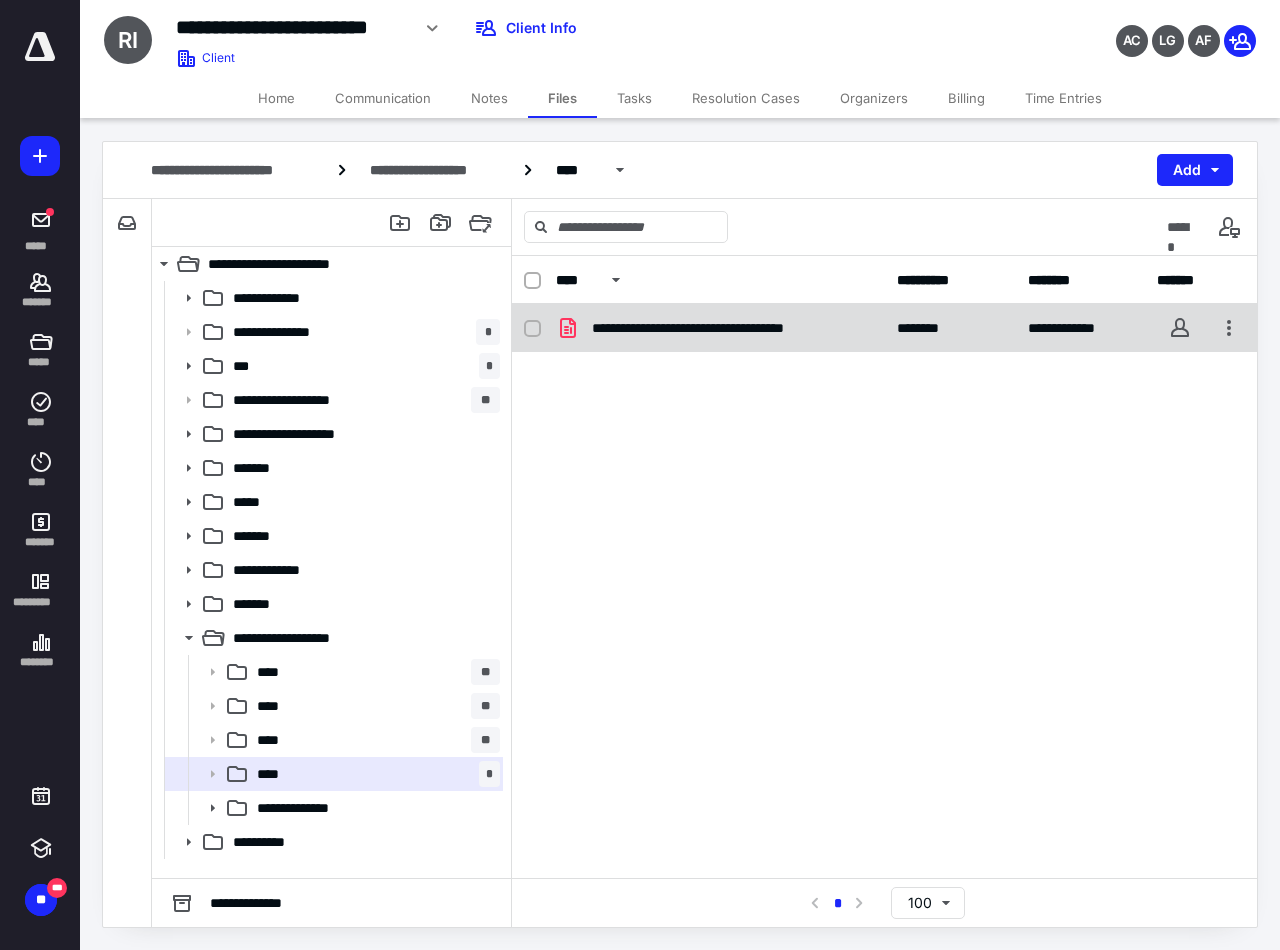 click on "**********" at bounding box center [716, 328] 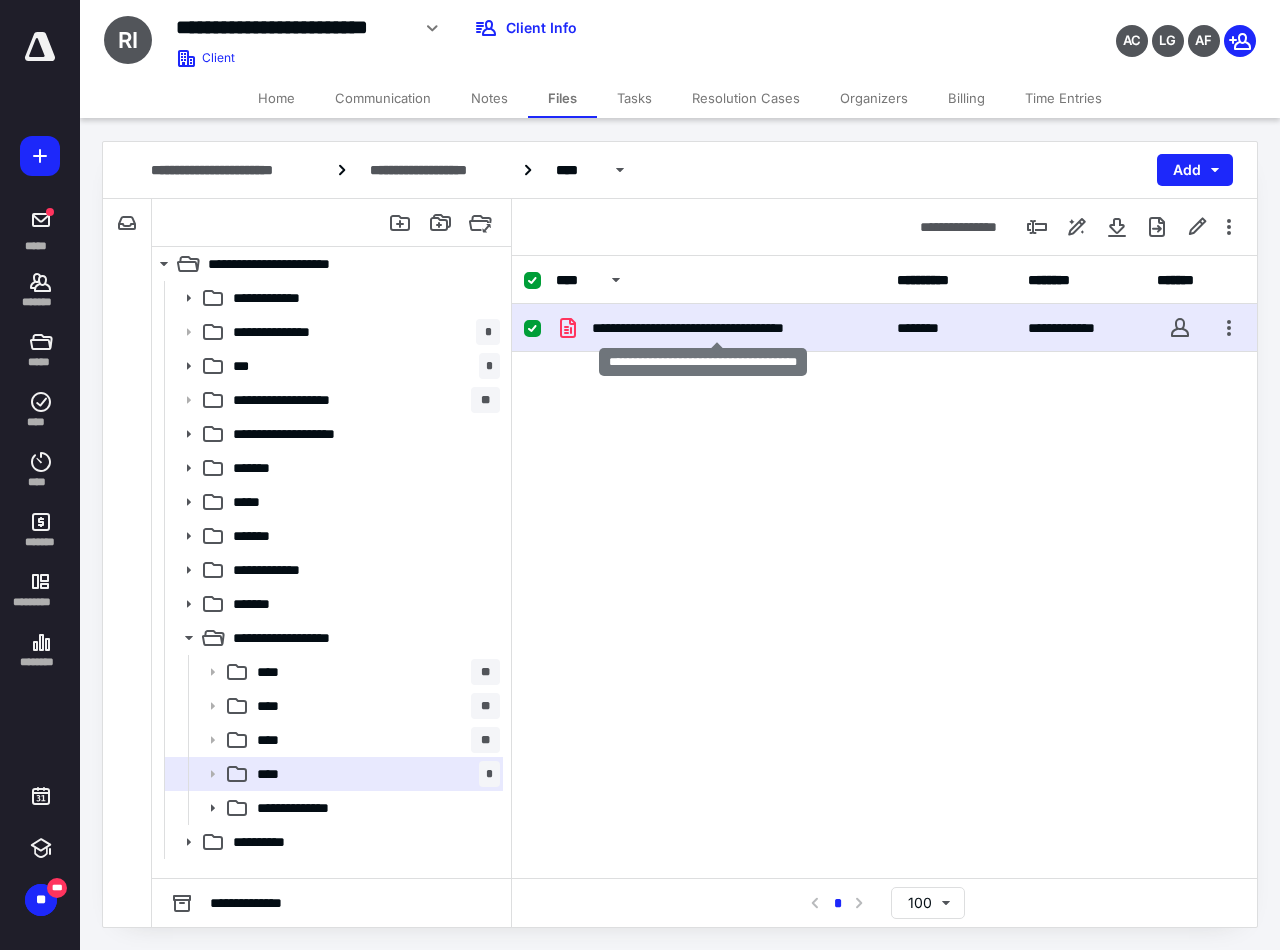click on "**********" at bounding box center [716, 328] 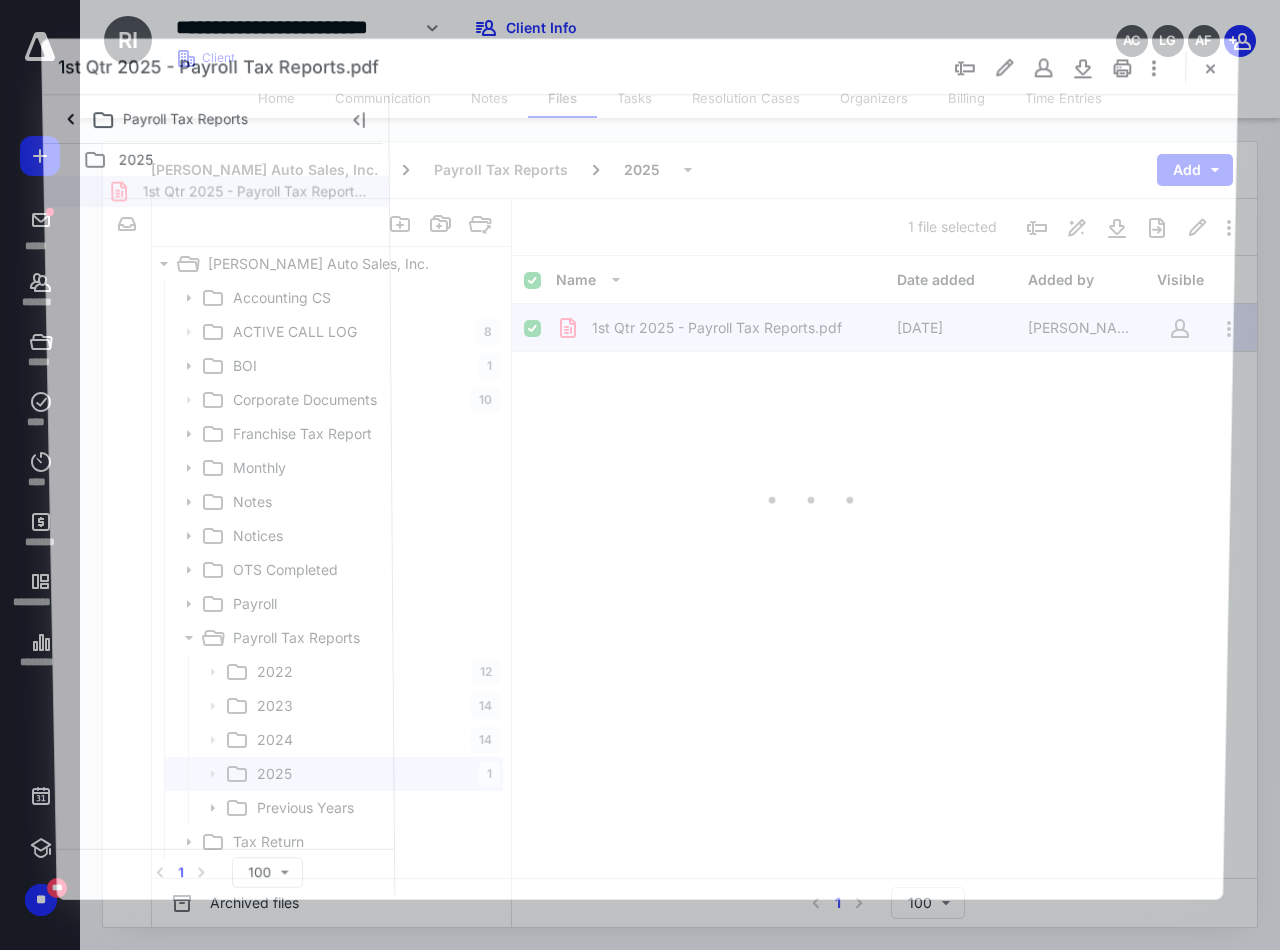scroll, scrollTop: 0, scrollLeft: 0, axis: both 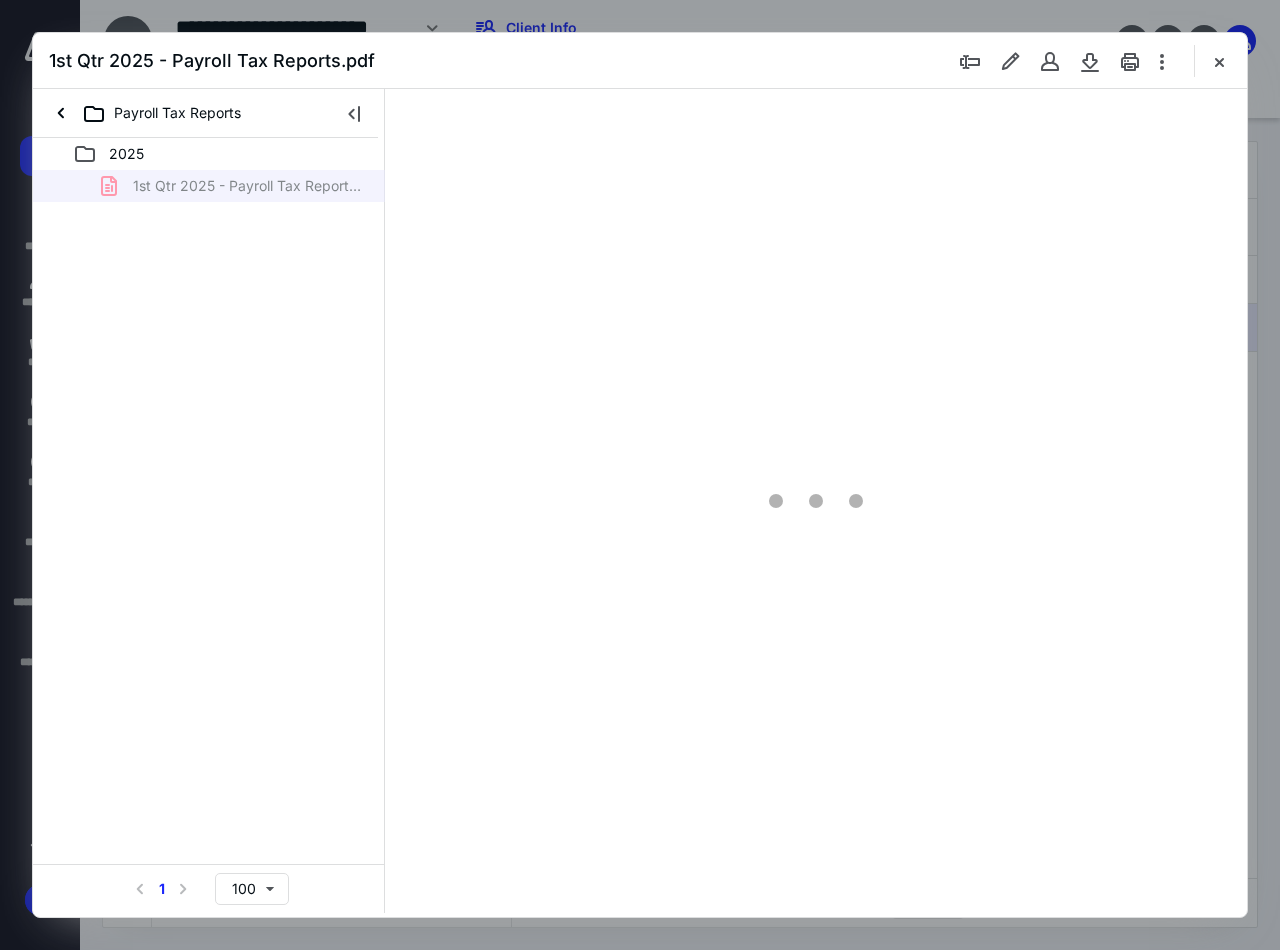 type on "90" 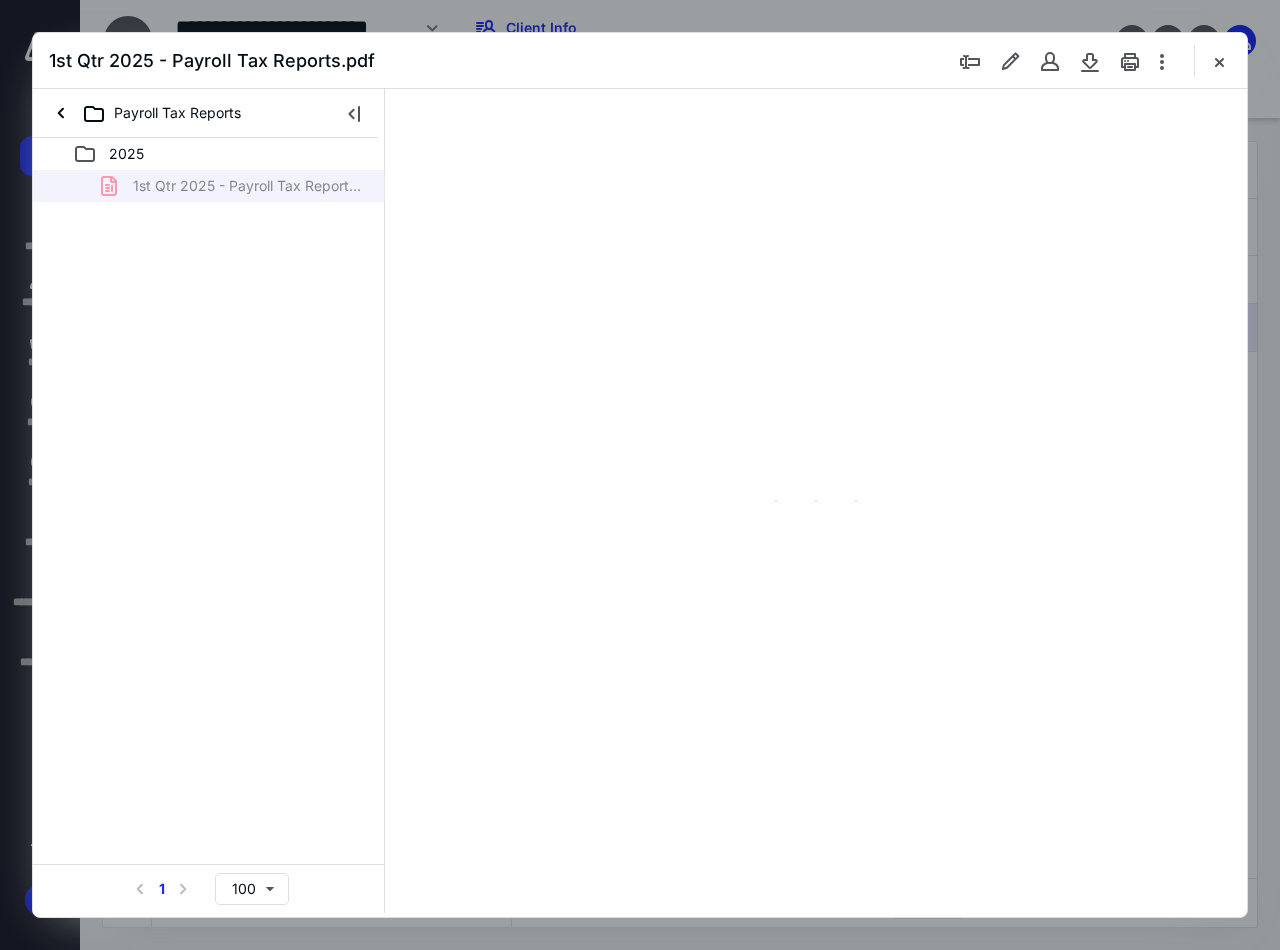 scroll, scrollTop: 108, scrollLeft: 0, axis: vertical 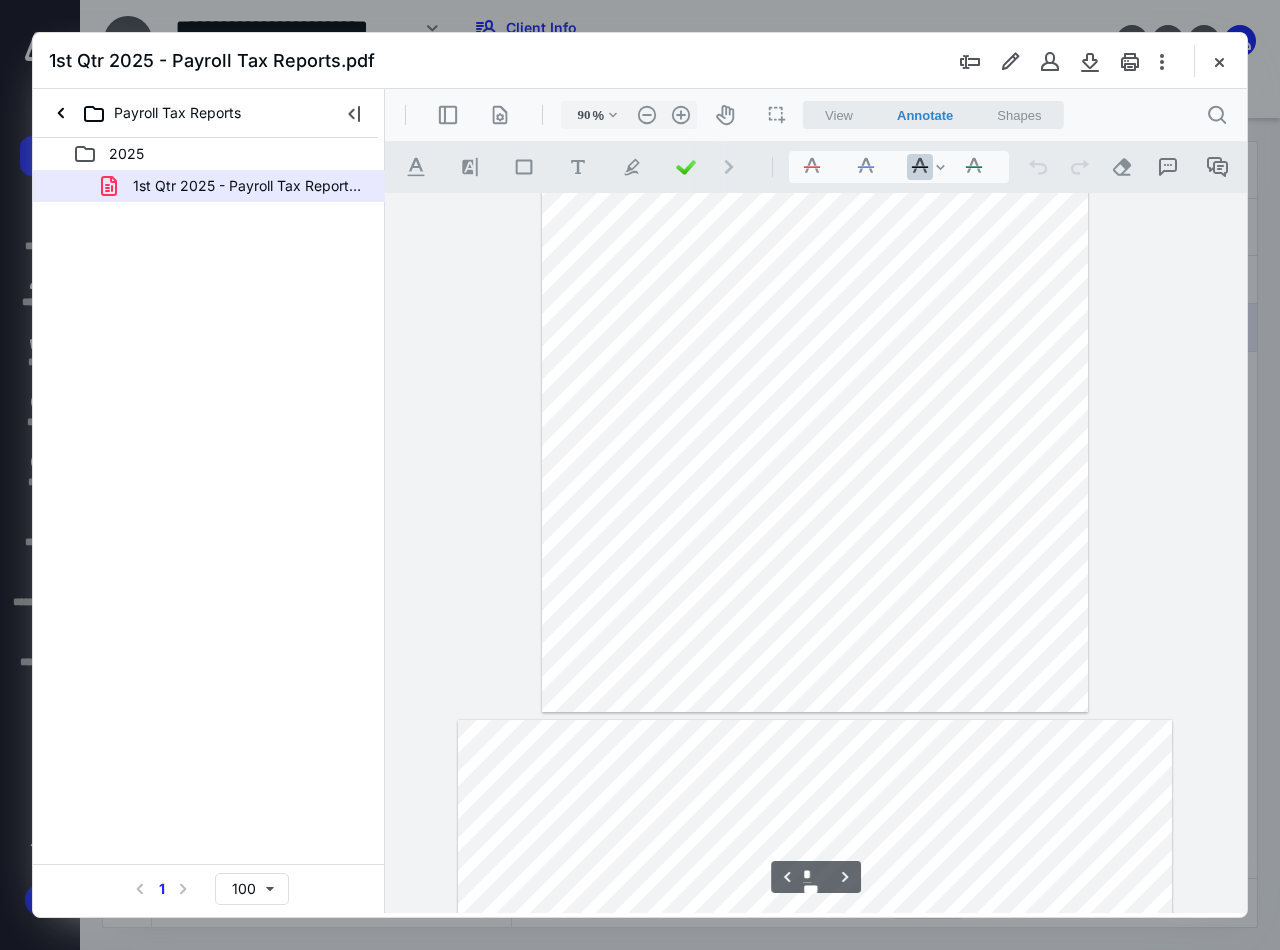 type on "*" 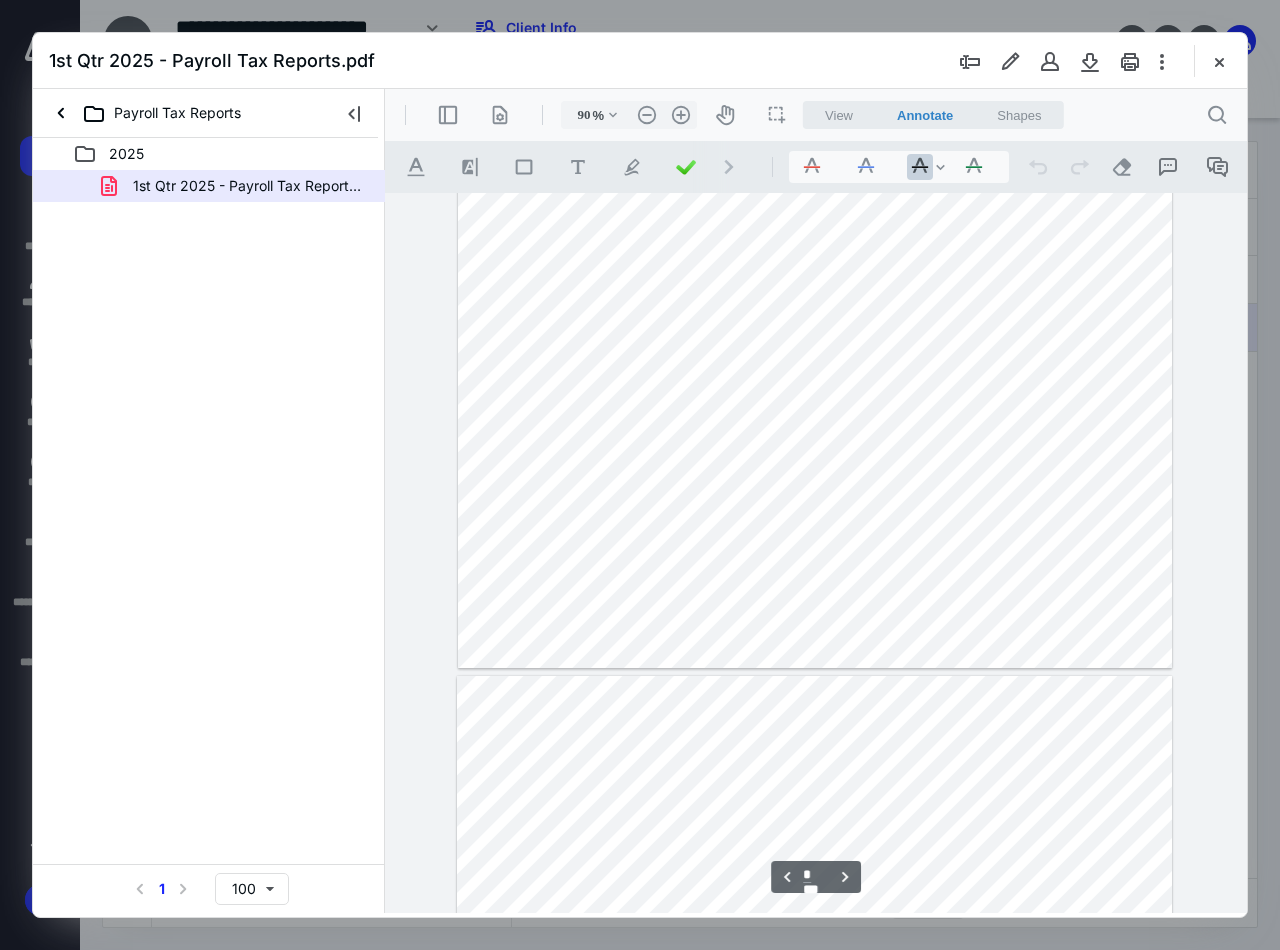 scroll, scrollTop: 4408, scrollLeft: 0, axis: vertical 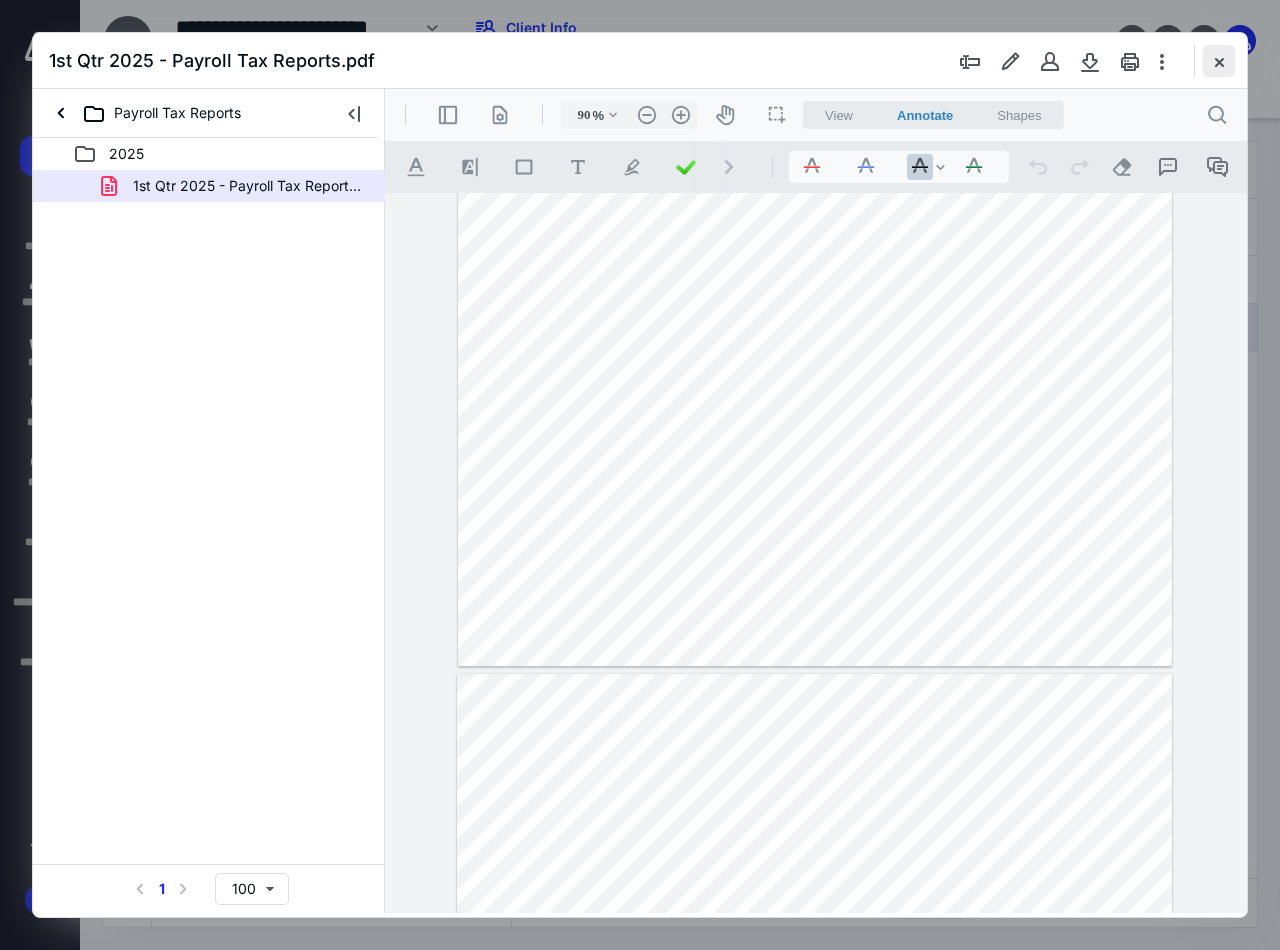 click at bounding box center (1219, 61) 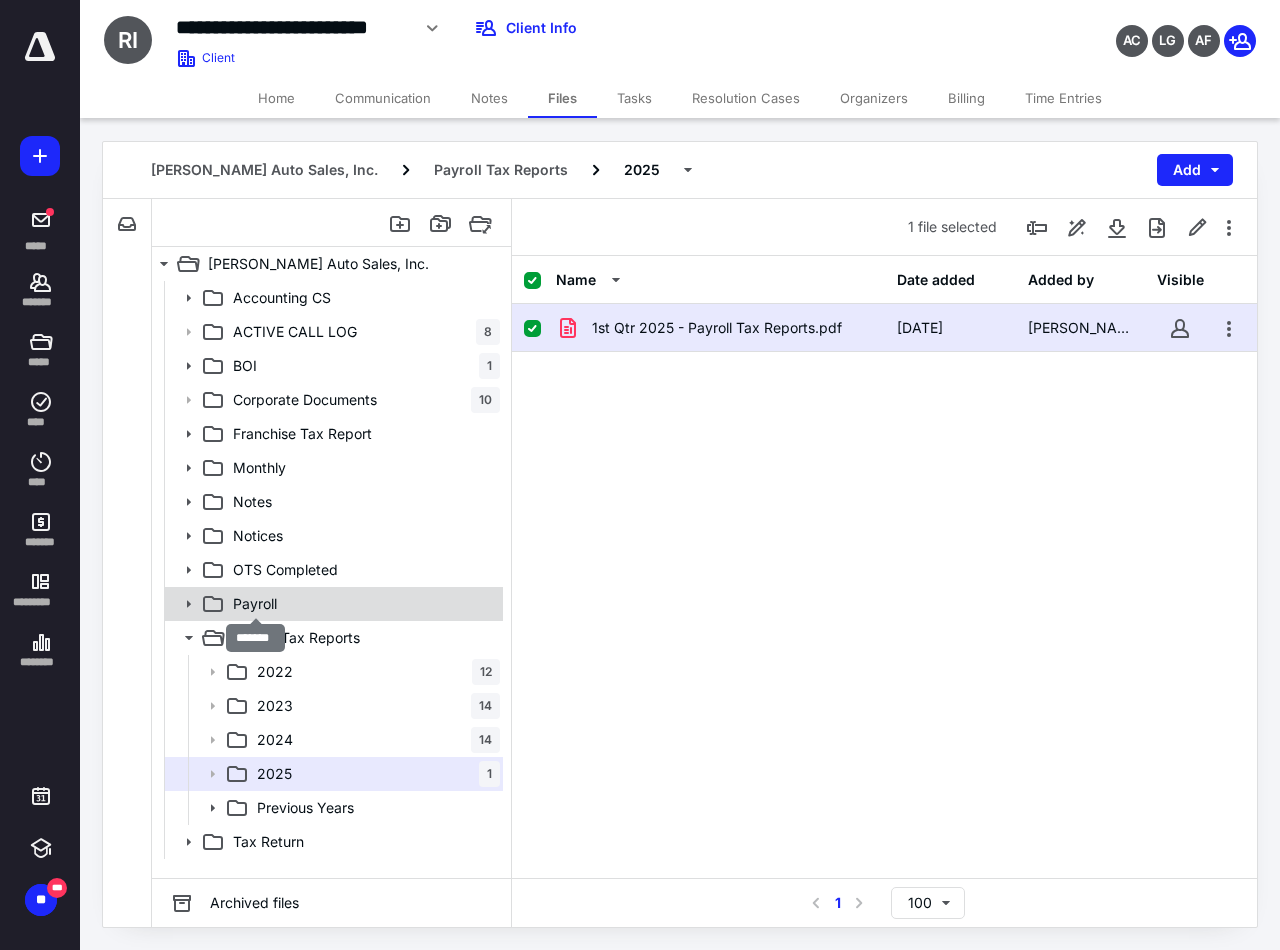 click on "Payroll" at bounding box center [255, 604] 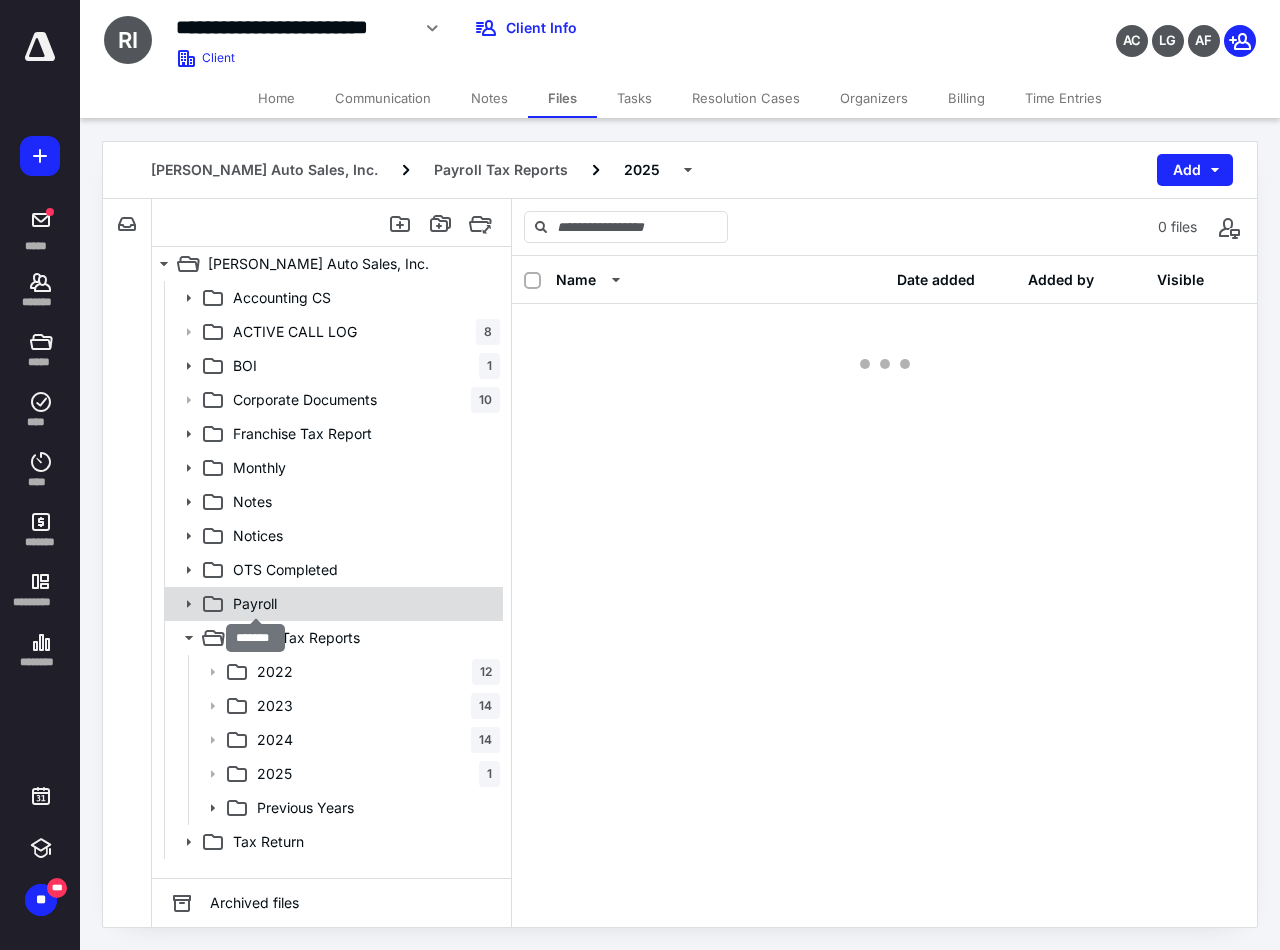 click on "Payroll" at bounding box center [255, 604] 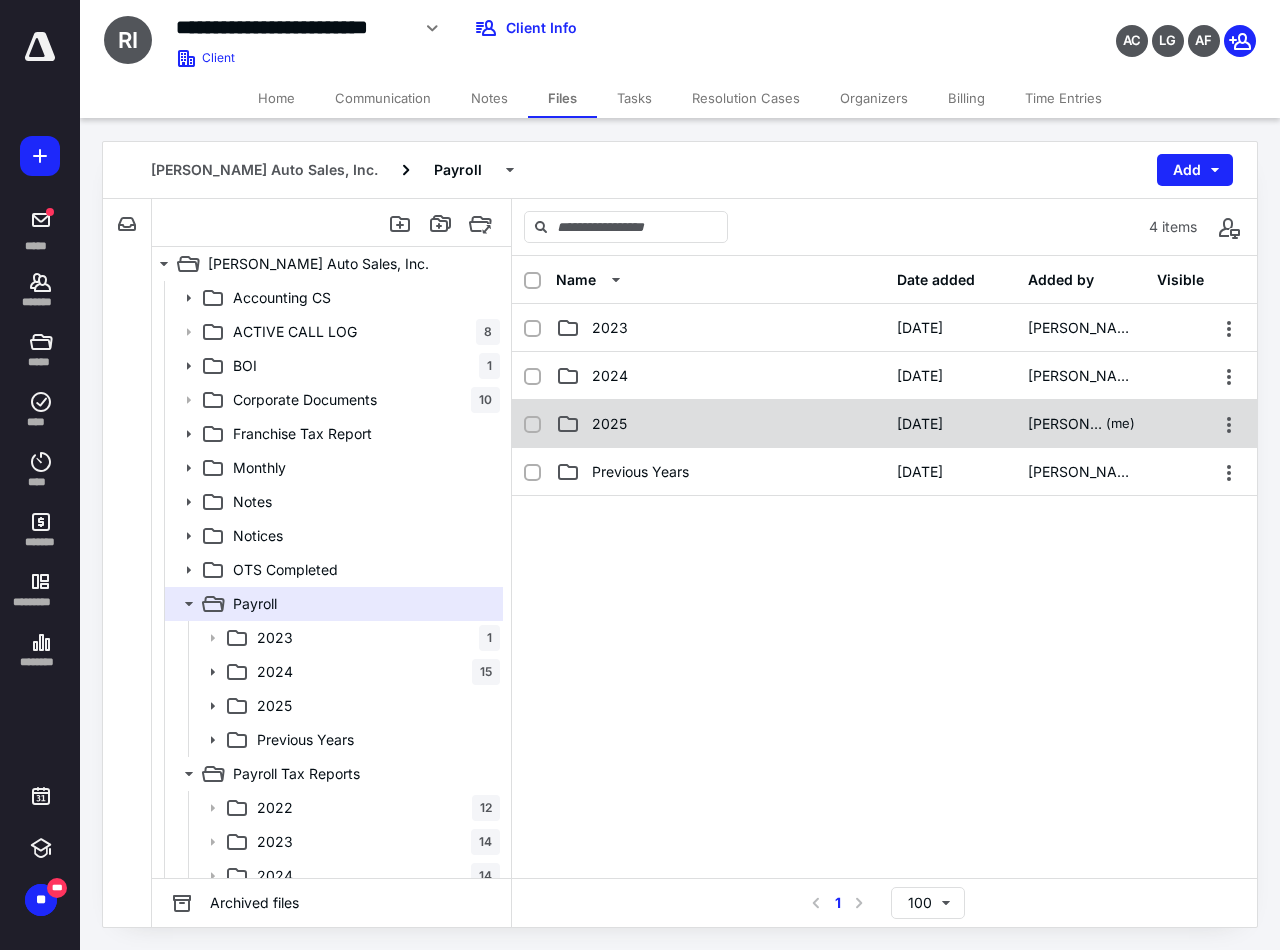 click on "2025" at bounding box center (609, 424) 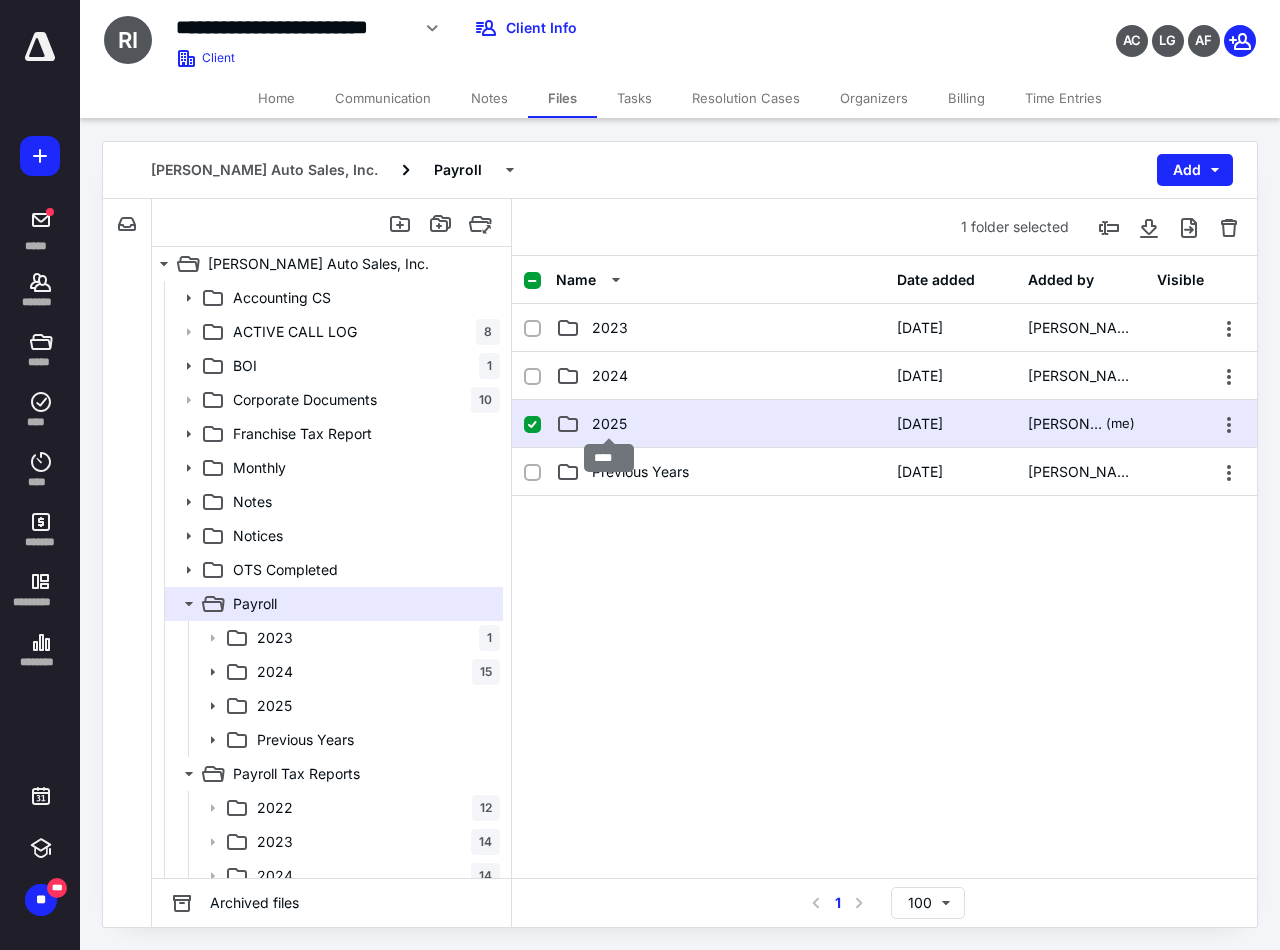 click on "2025" at bounding box center (609, 424) 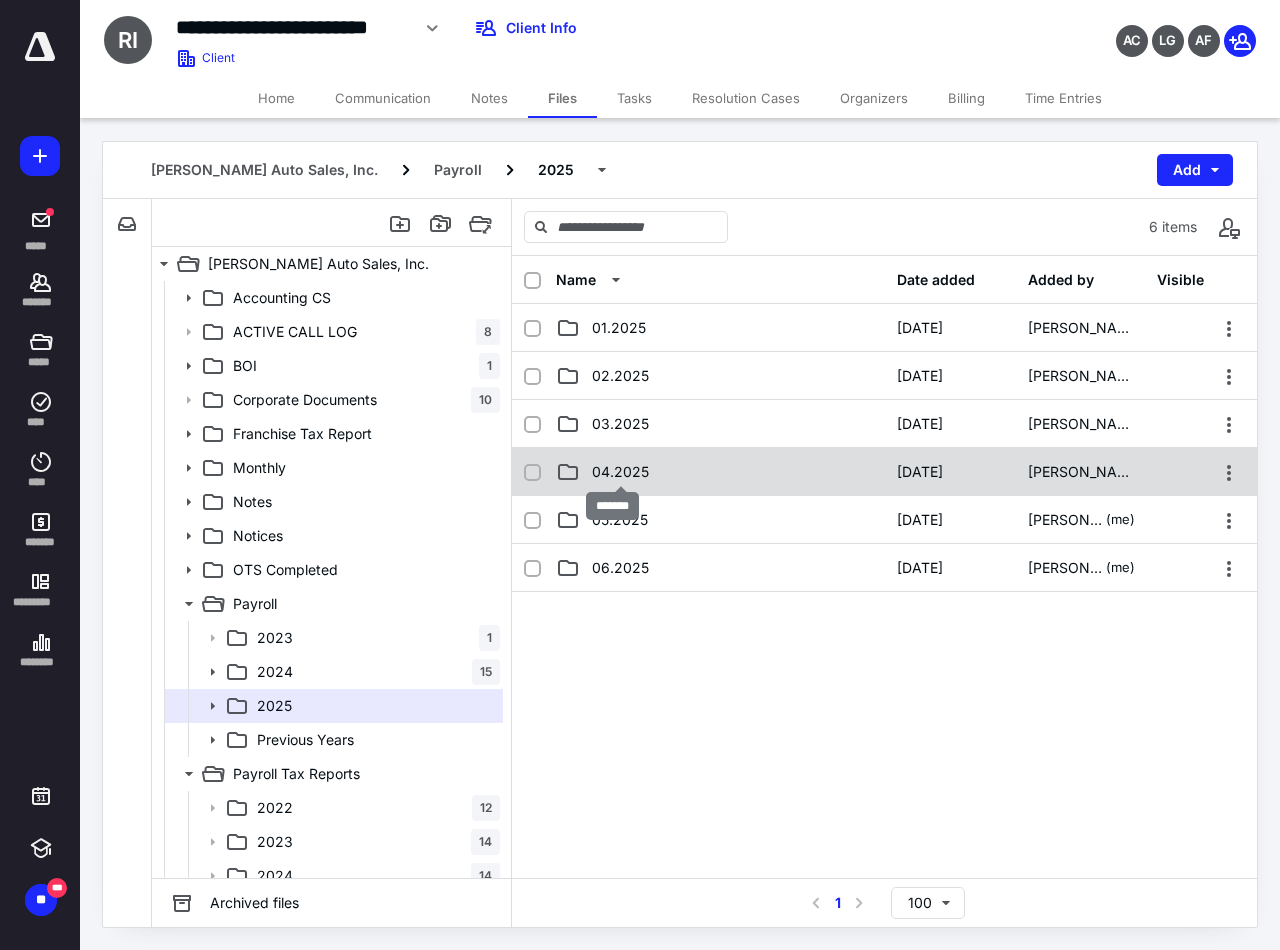 click on "04.2025" at bounding box center [620, 472] 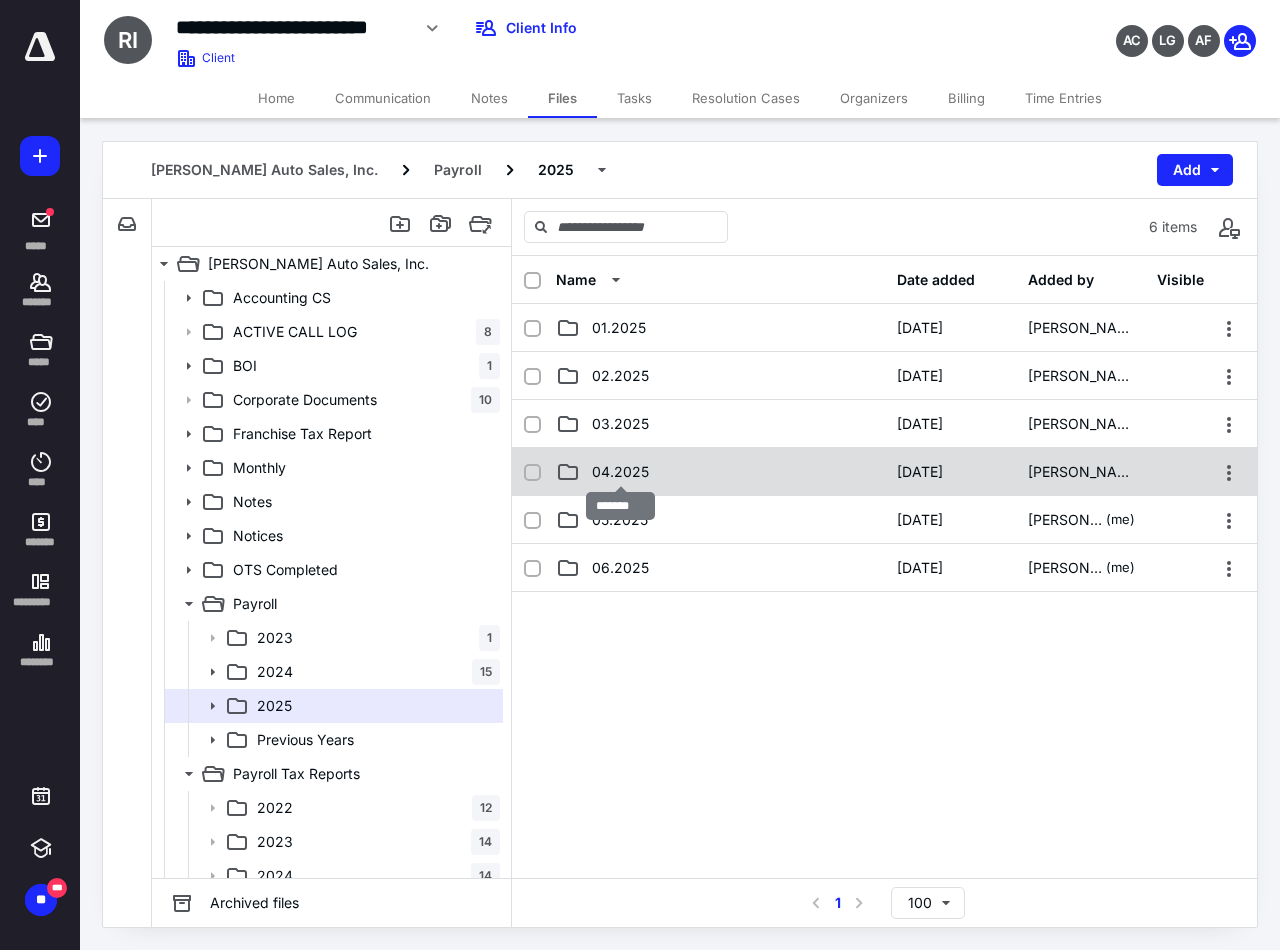click on "04.2025" at bounding box center (620, 472) 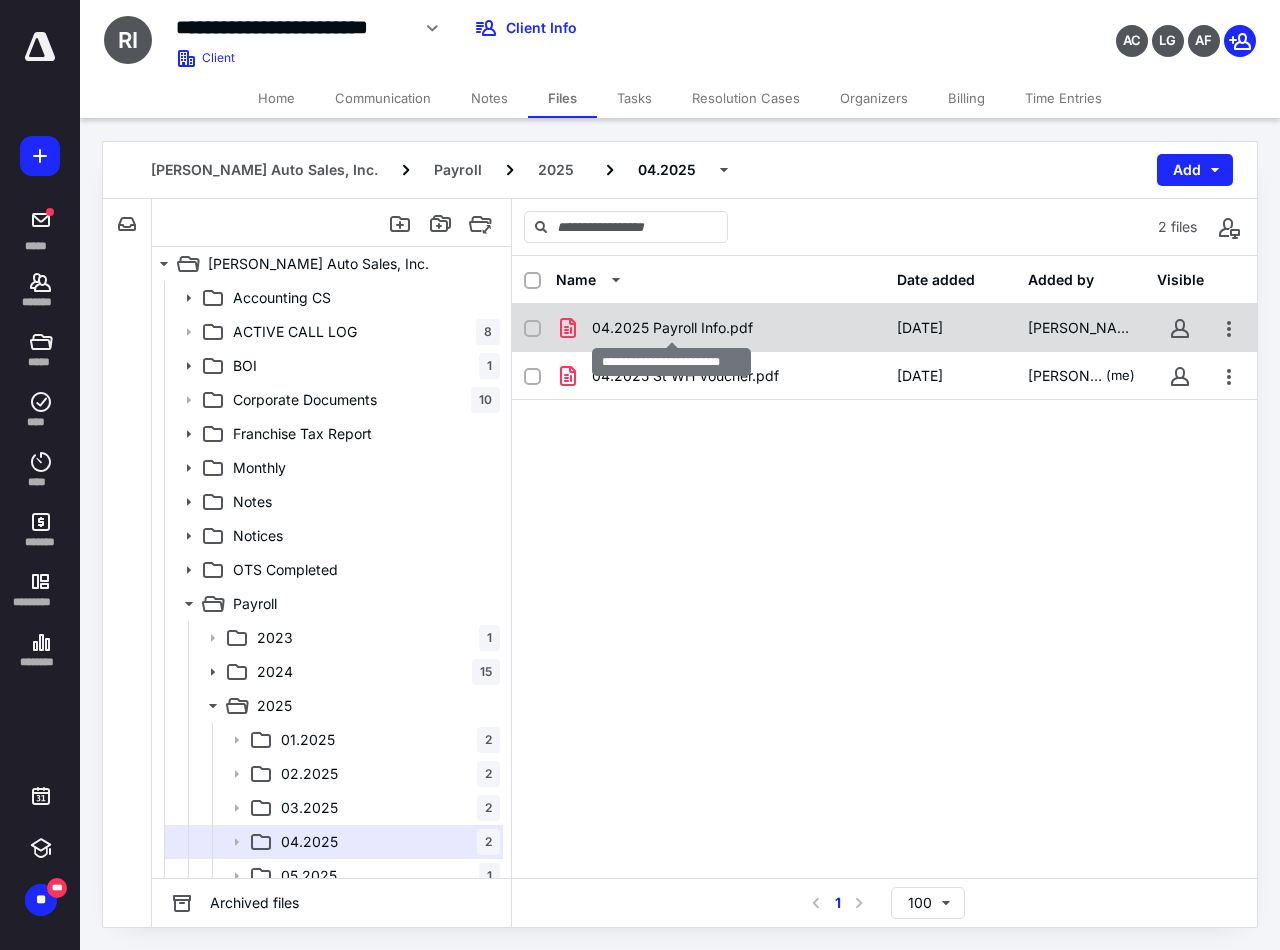 click on "04.2025 Payroll Info.pdf" at bounding box center [672, 328] 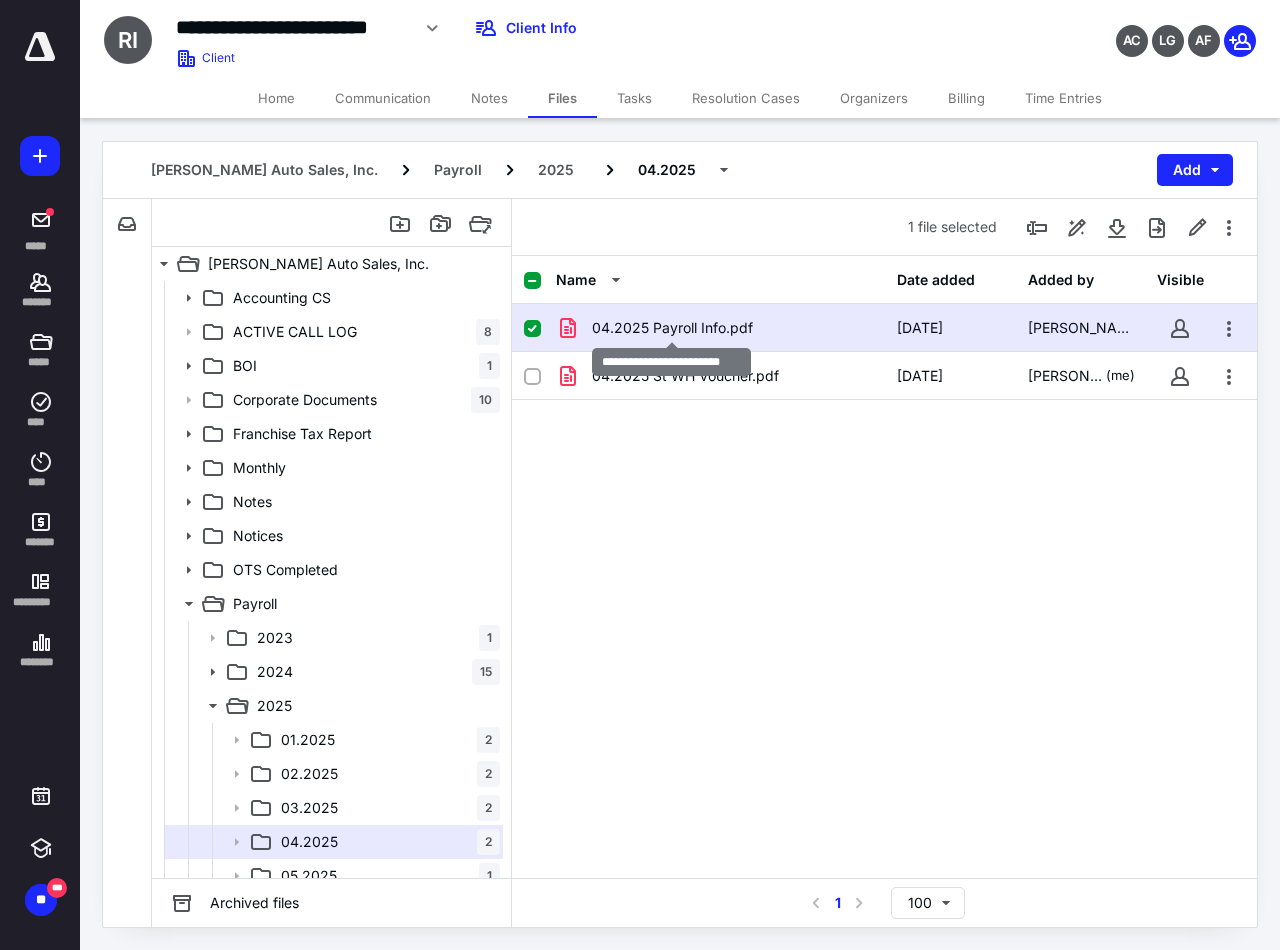 click on "04.2025 Payroll Info.pdf" at bounding box center (672, 328) 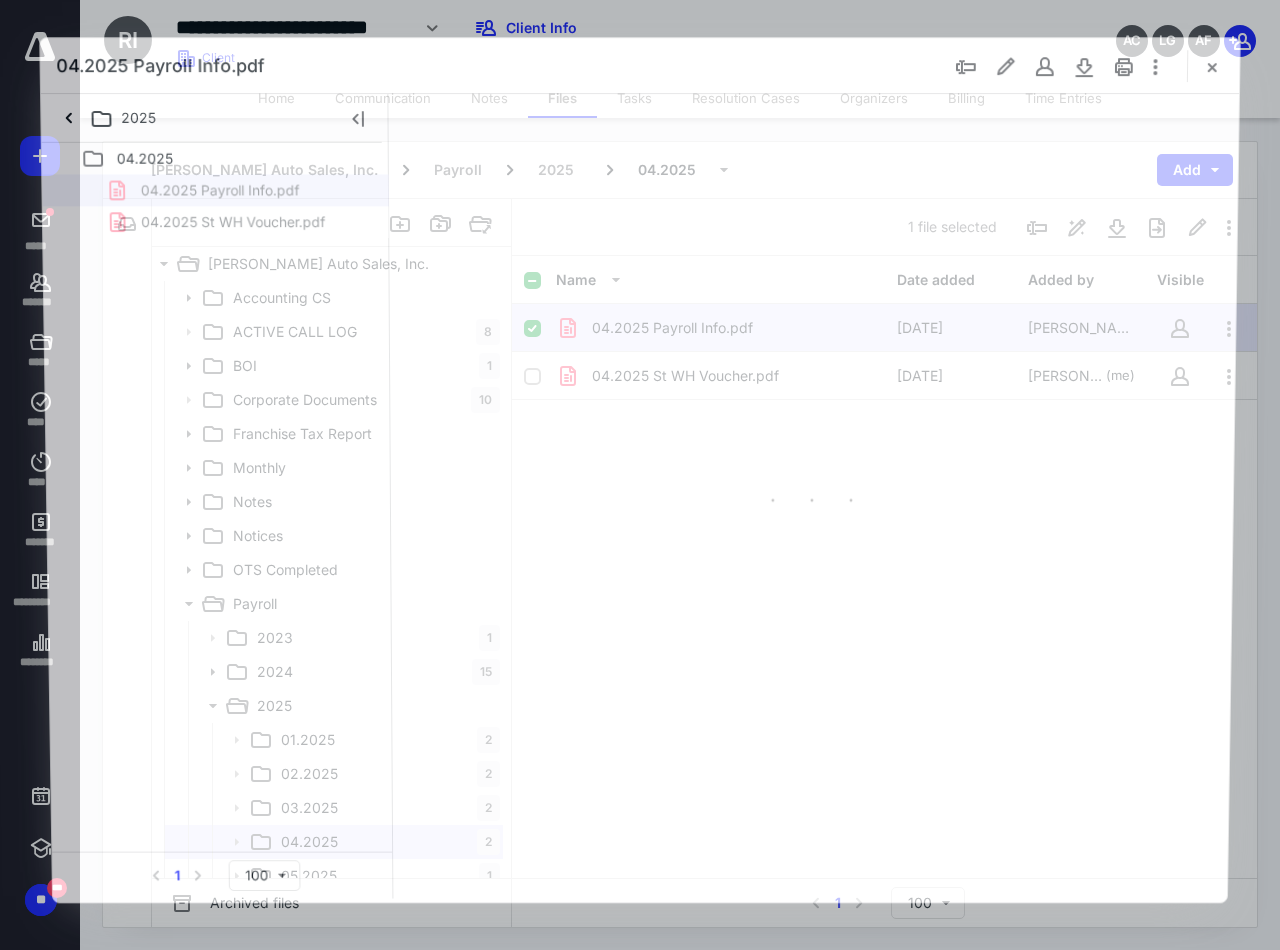 scroll, scrollTop: 0, scrollLeft: 0, axis: both 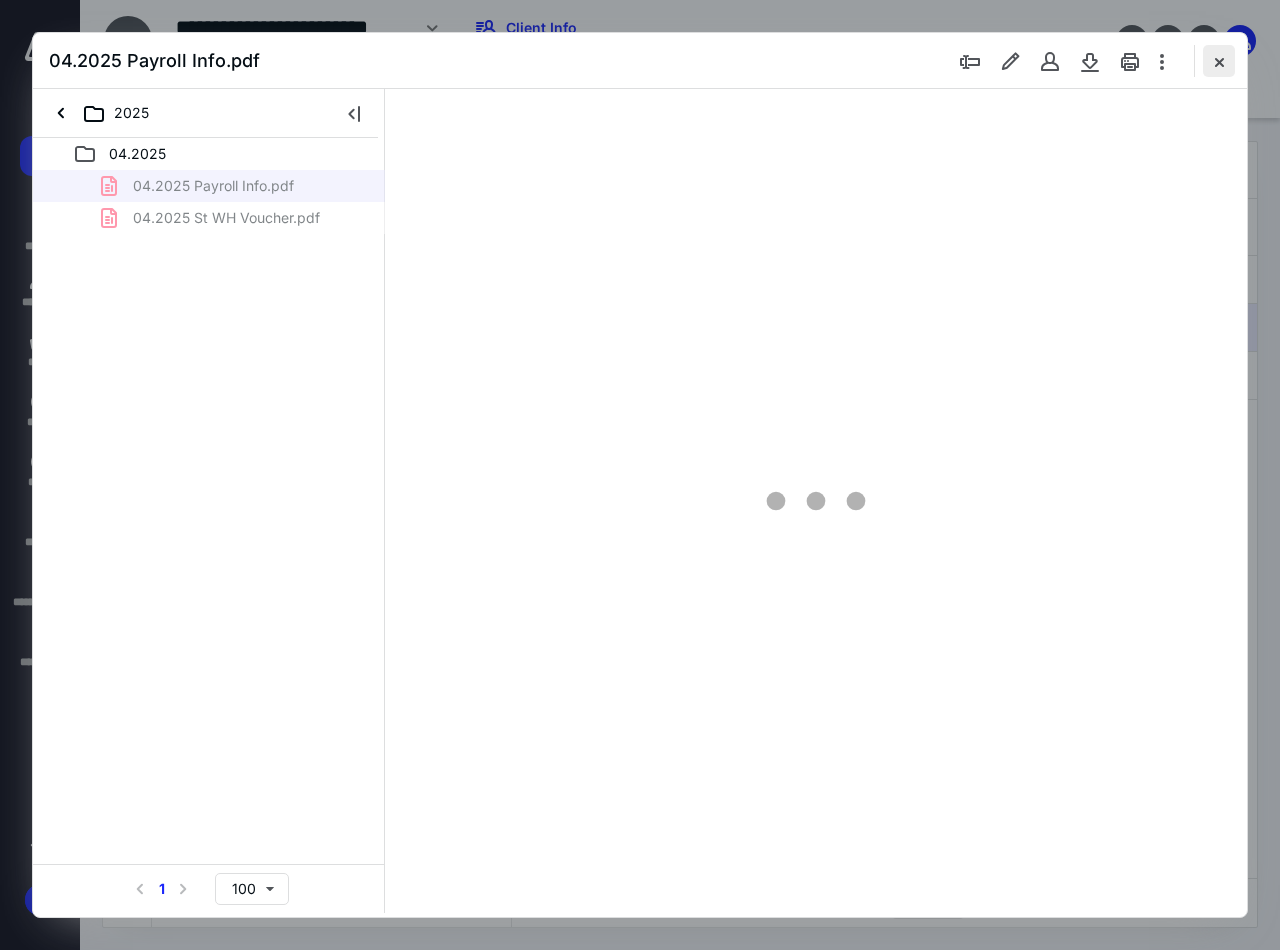 click at bounding box center [1219, 61] 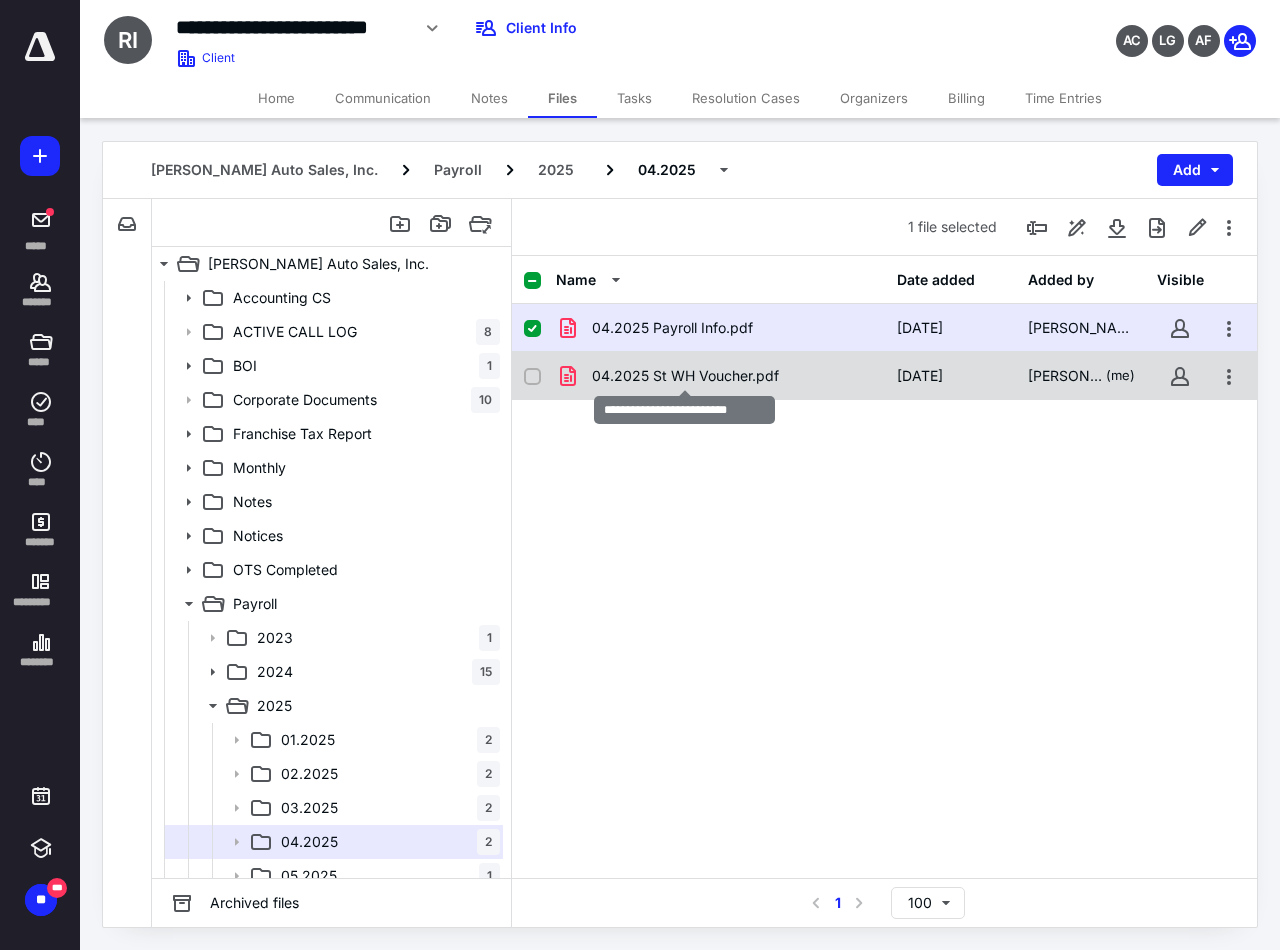 click on "04.2025 St WH Voucher.pdf" at bounding box center [685, 376] 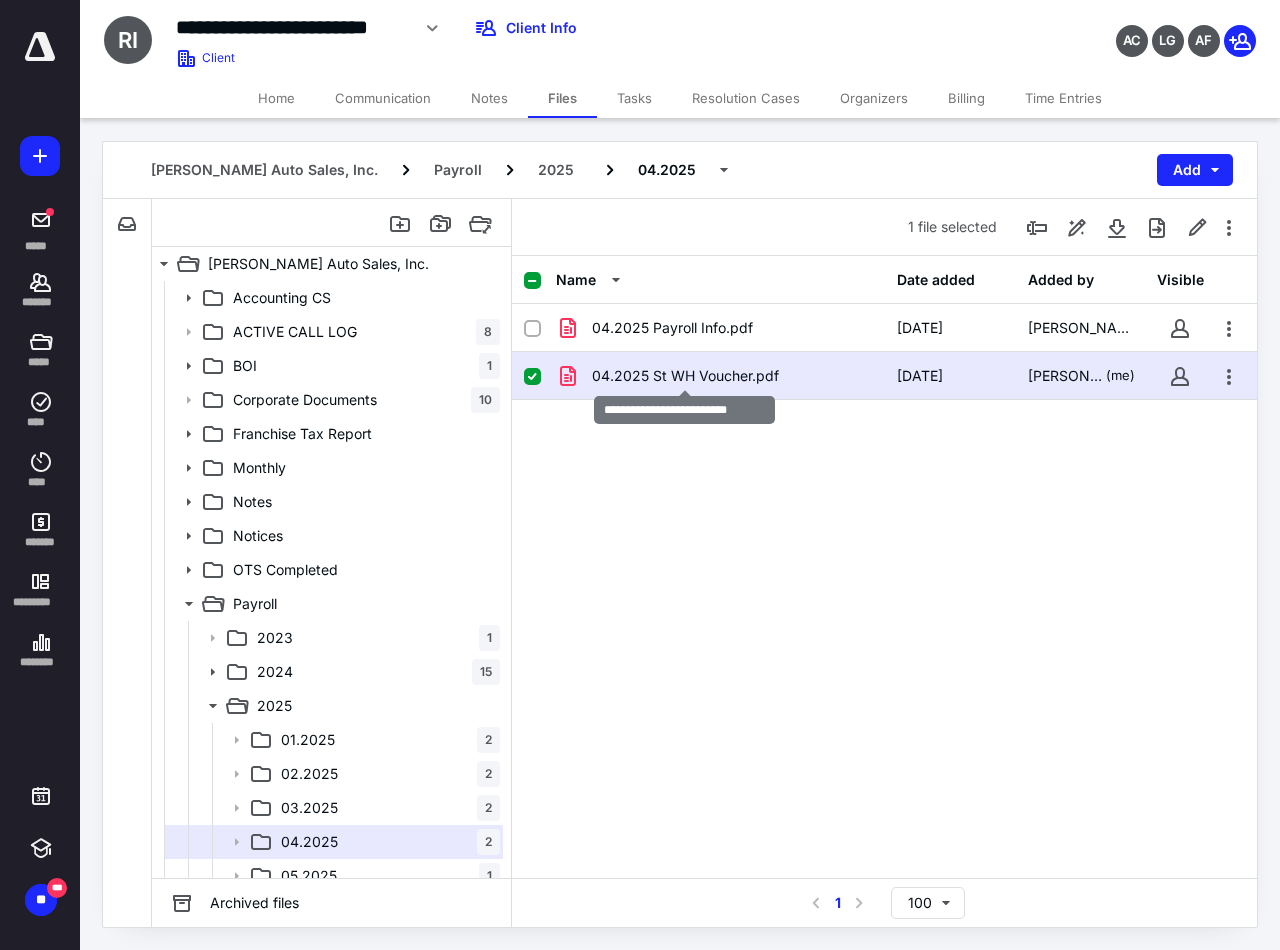 click on "04.2025 St WH Voucher.pdf" at bounding box center [685, 376] 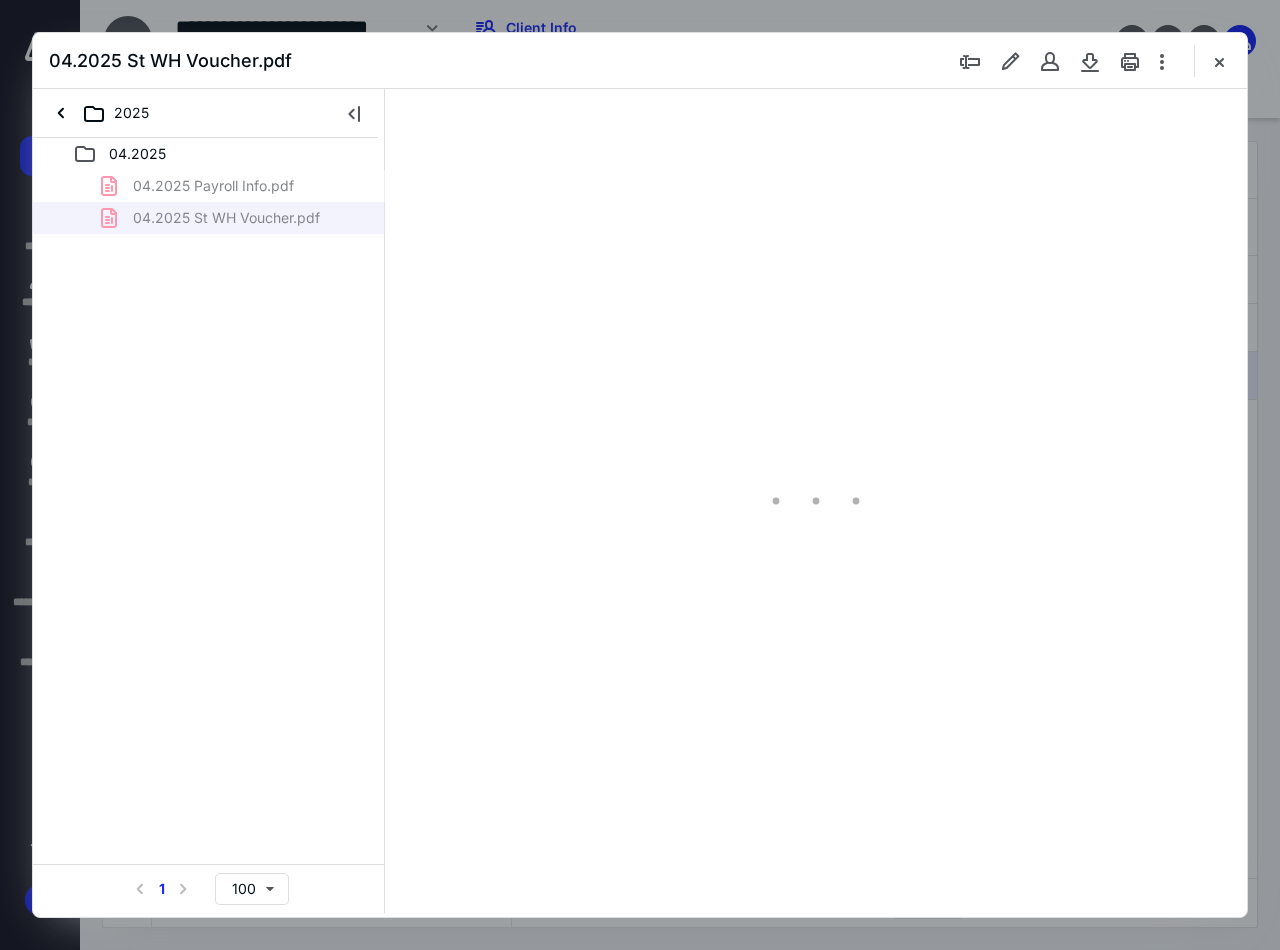 scroll, scrollTop: 0, scrollLeft: 0, axis: both 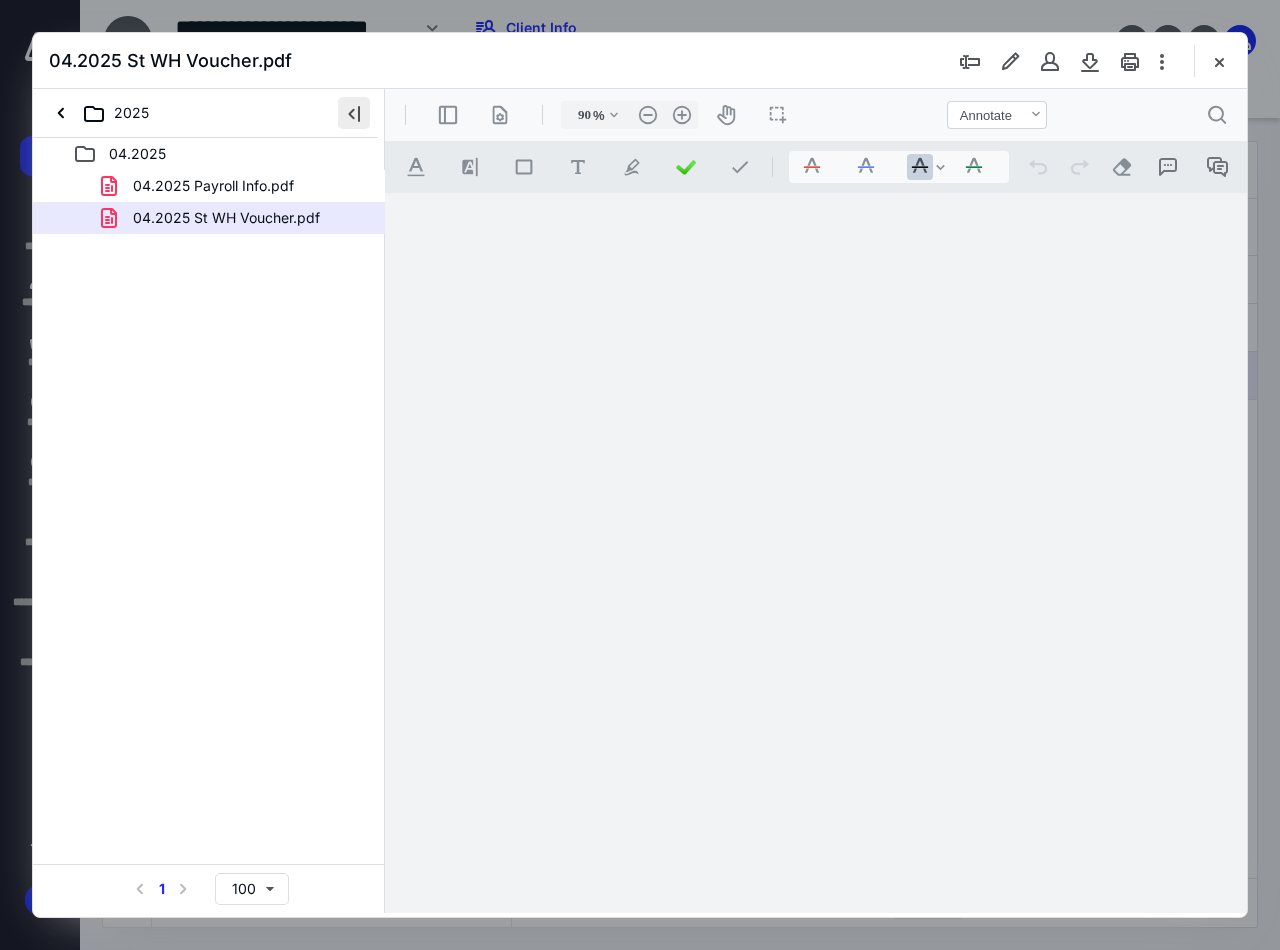 click at bounding box center [354, 113] 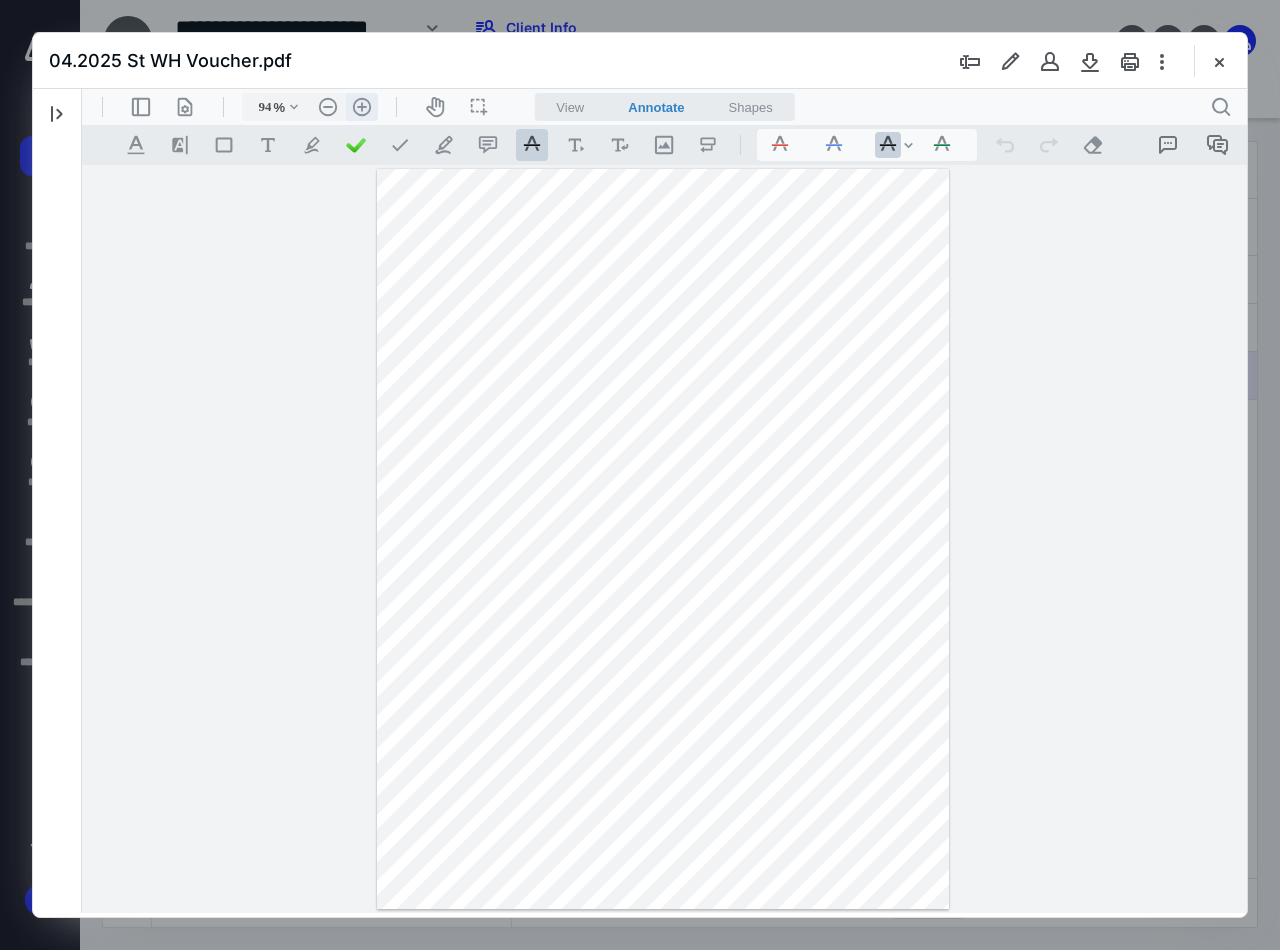 click on ".cls-1{fill:#abb0c4;} icon - header - zoom - in - line" at bounding box center (362, 107) 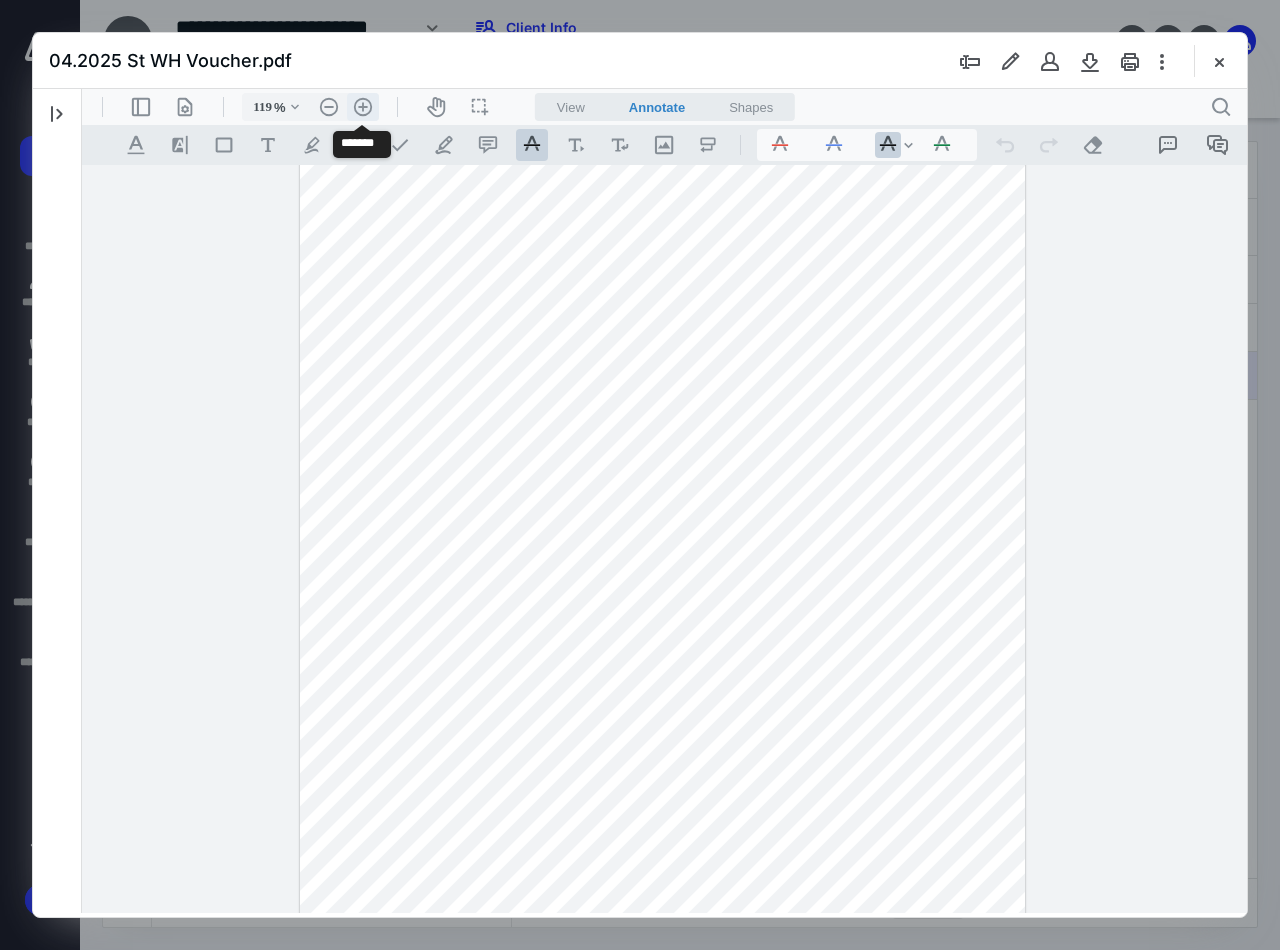 click on ".cls-1{fill:#abb0c4;} icon - header - zoom - in - line" at bounding box center (363, 107) 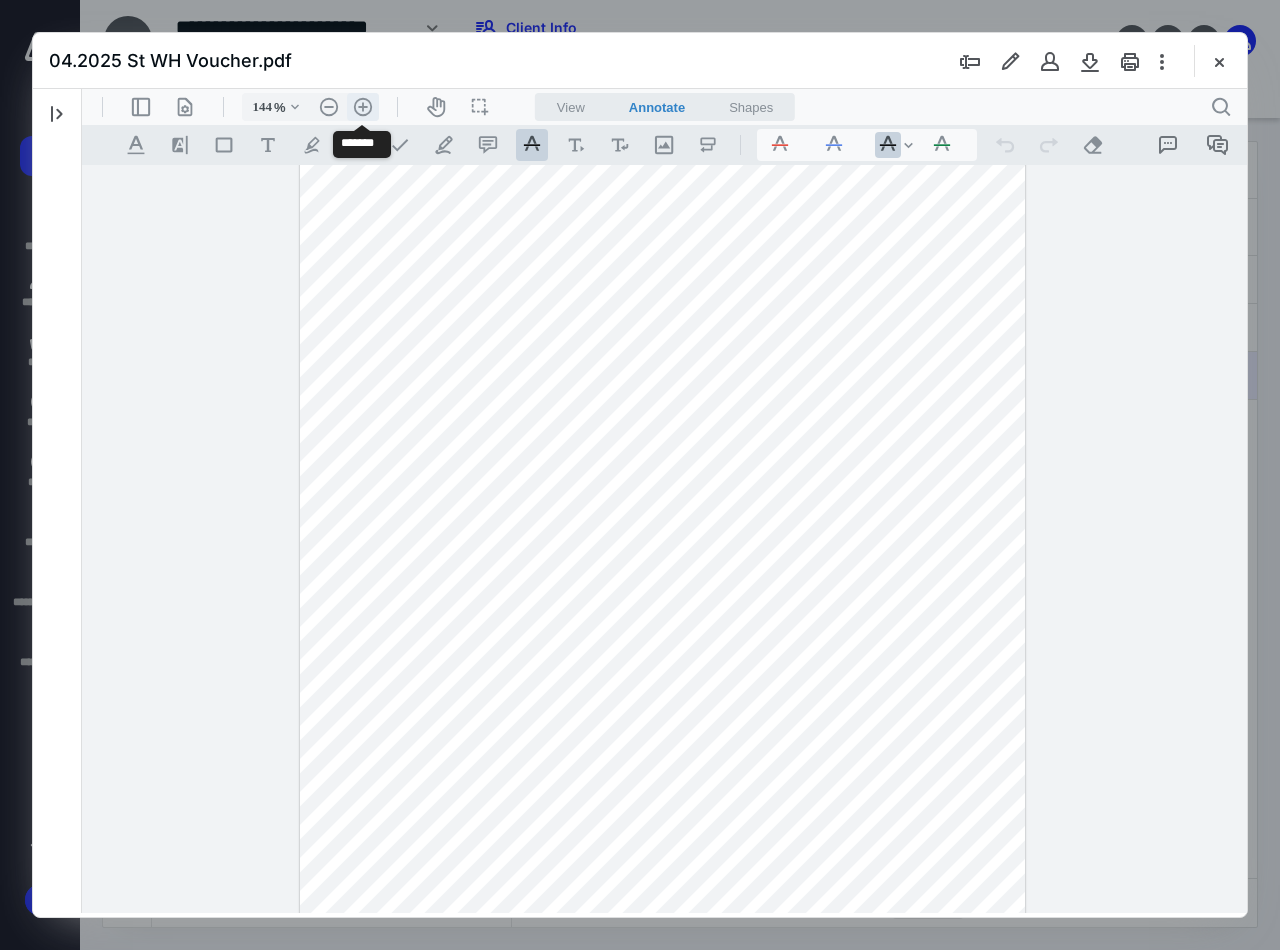 scroll, scrollTop: 180, scrollLeft: 0, axis: vertical 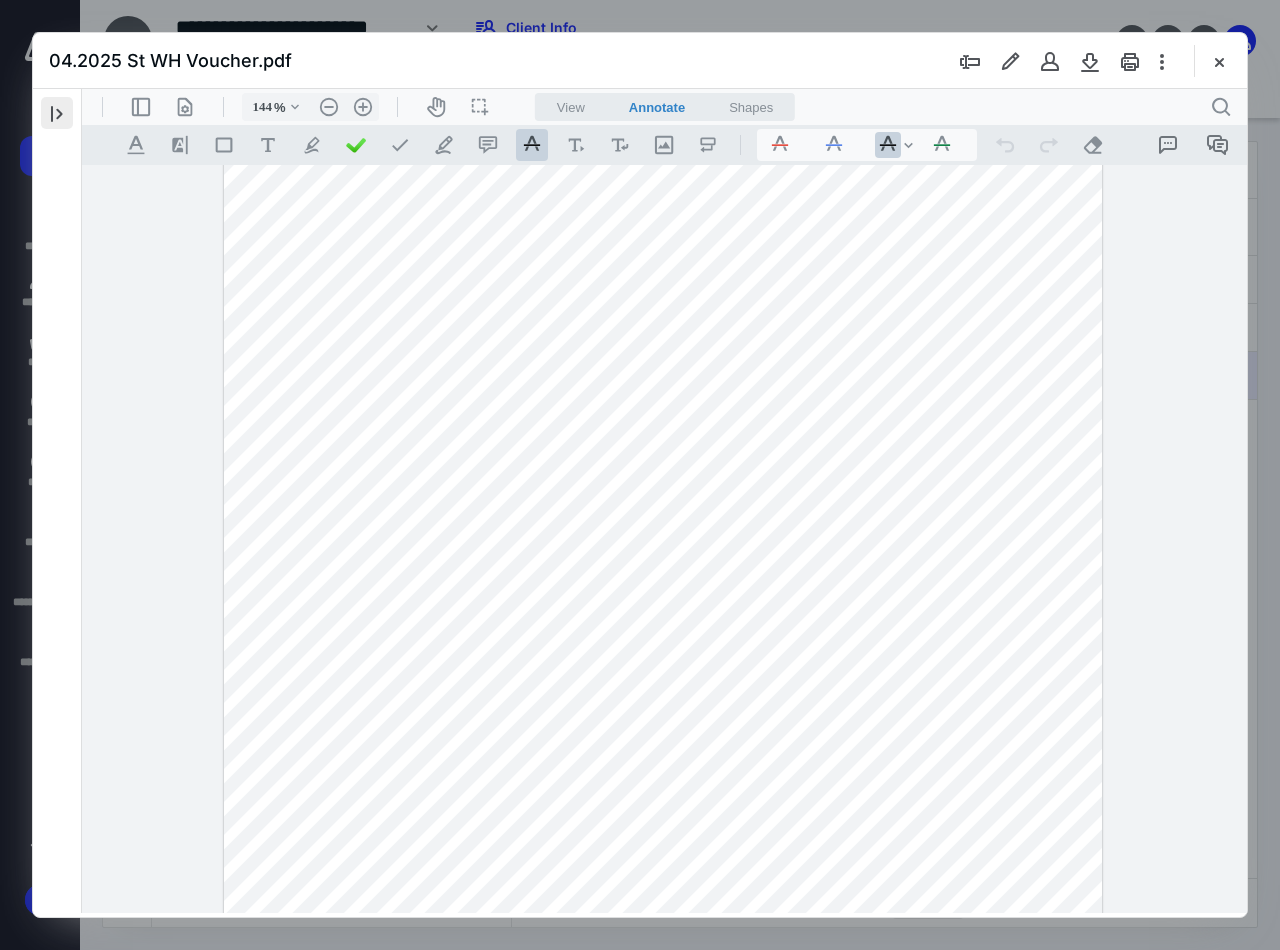 click at bounding box center [57, 113] 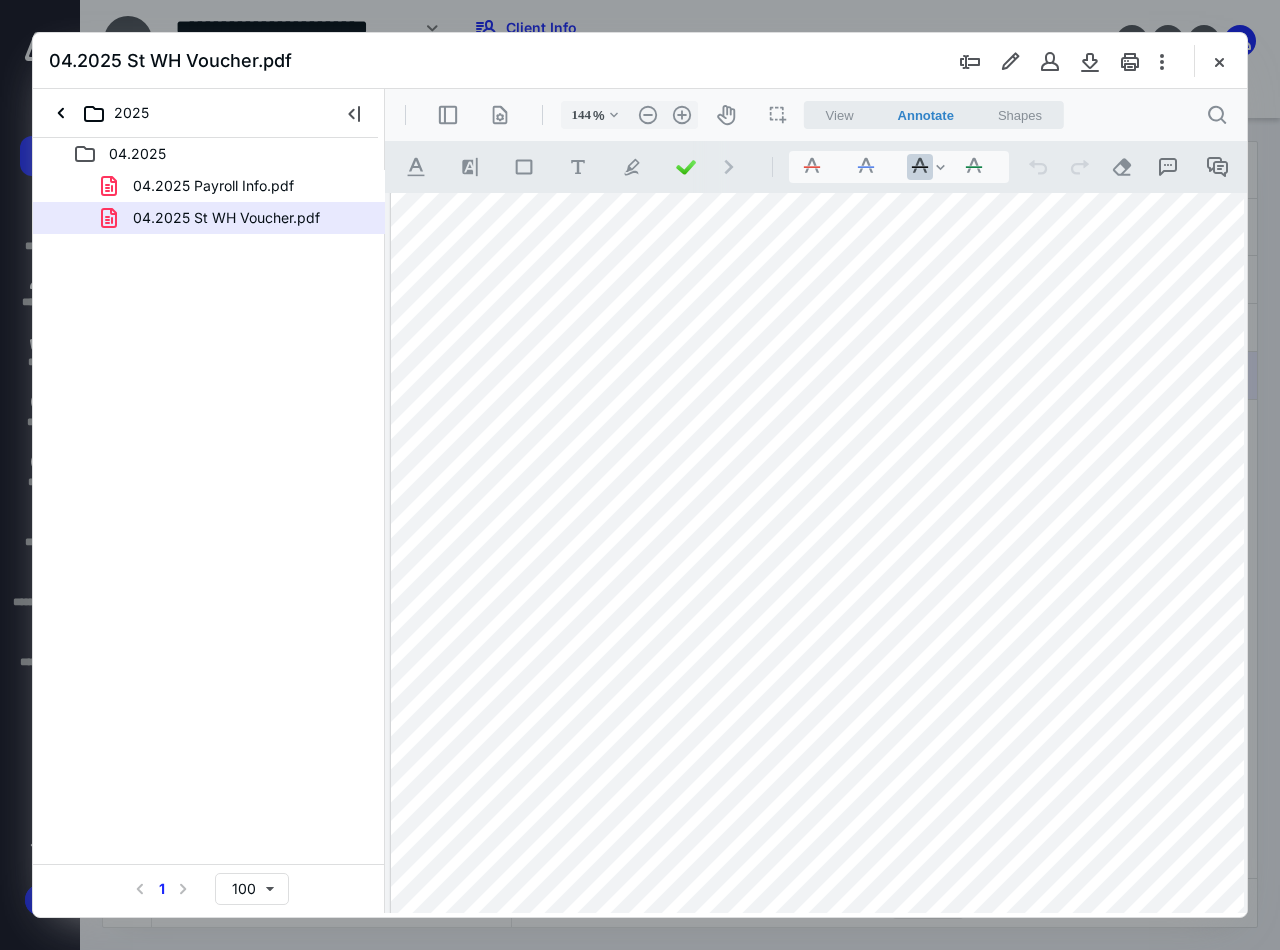scroll, scrollTop: 435, scrollLeft: 0, axis: vertical 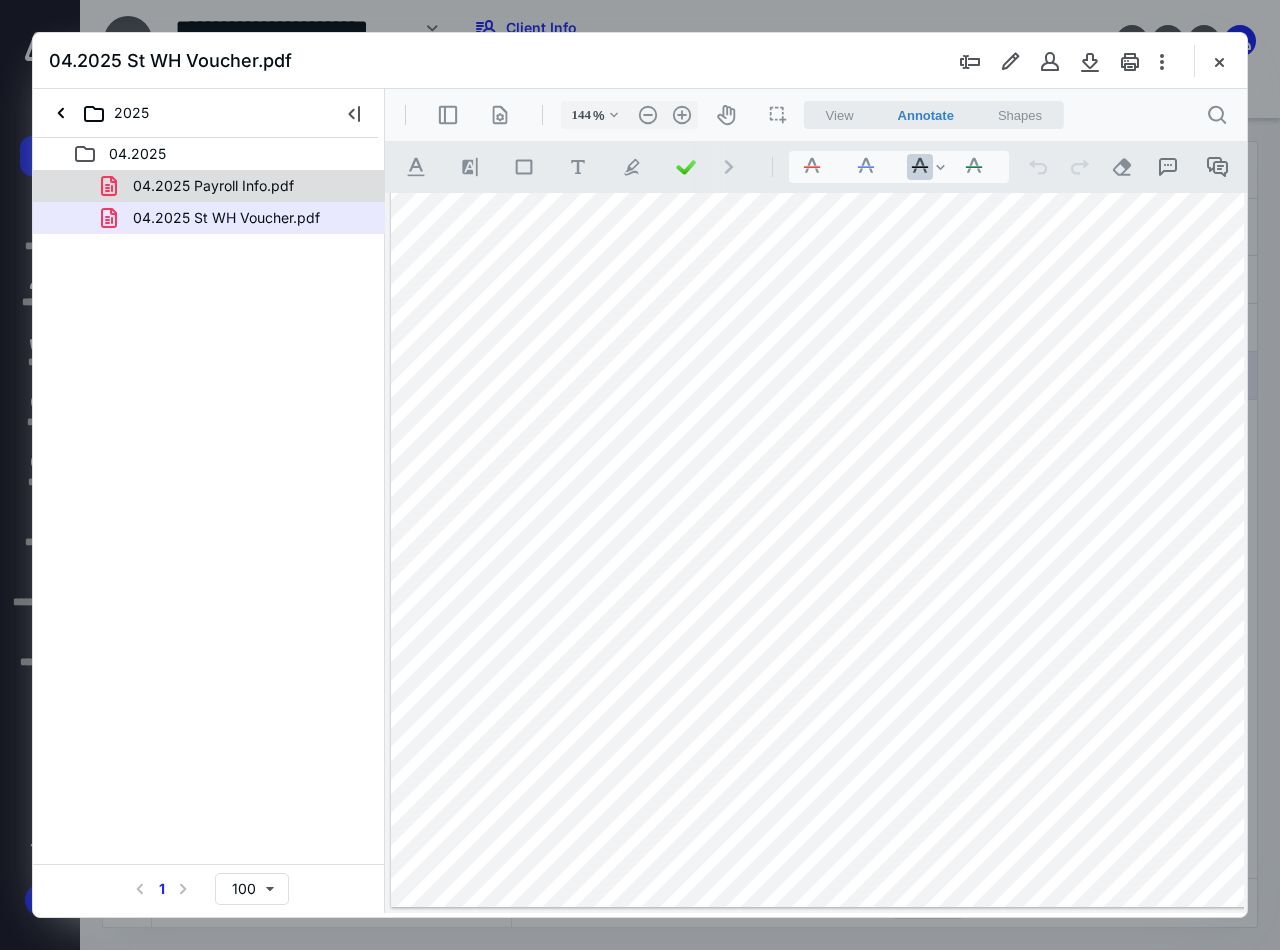 click on "04.2025 Payroll Info.pdf" at bounding box center [213, 186] 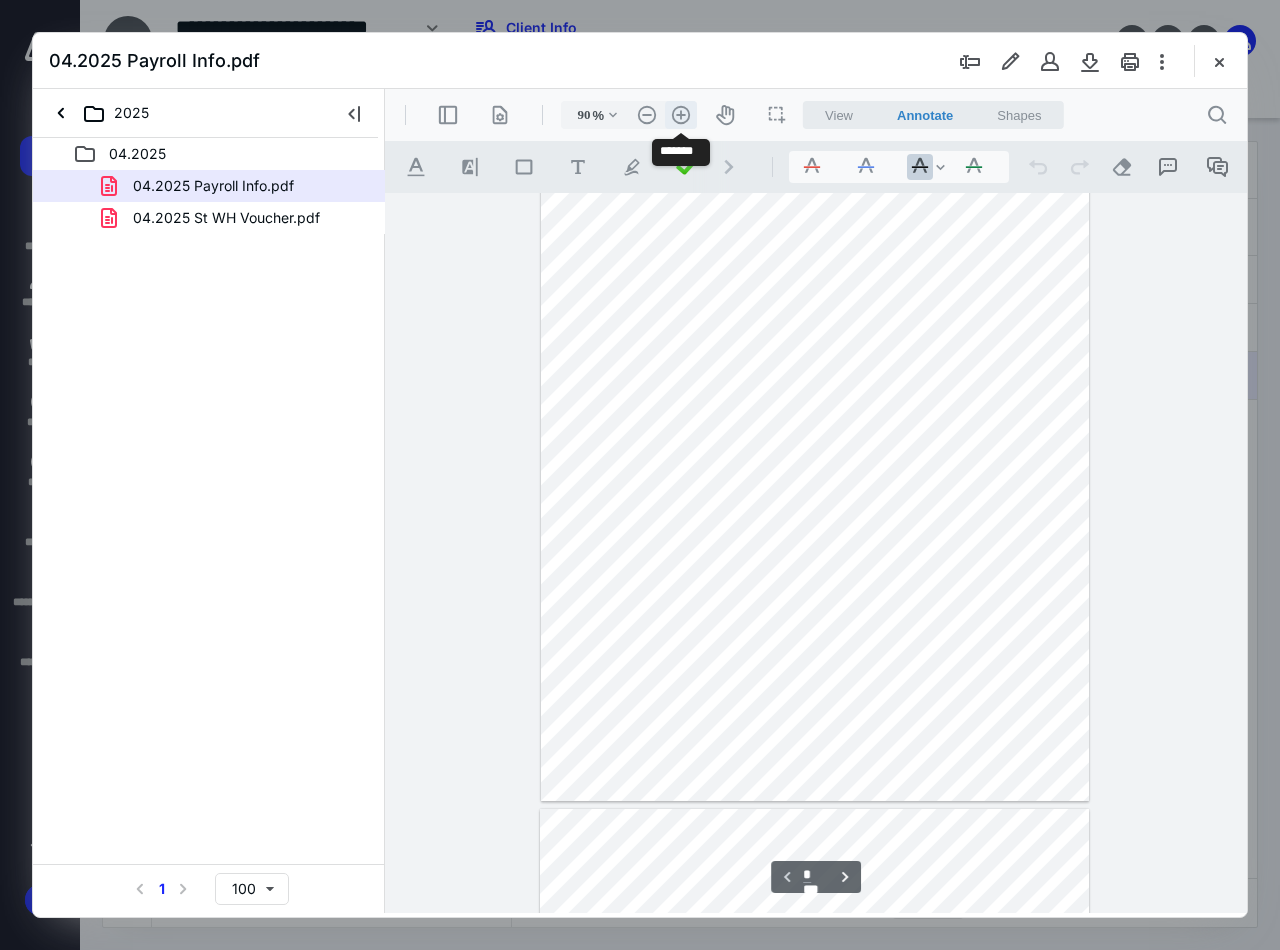click on ".cls-1{fill:#abb0c4;} icon - header - zoom - in - line" at bounding box center [681, 115] 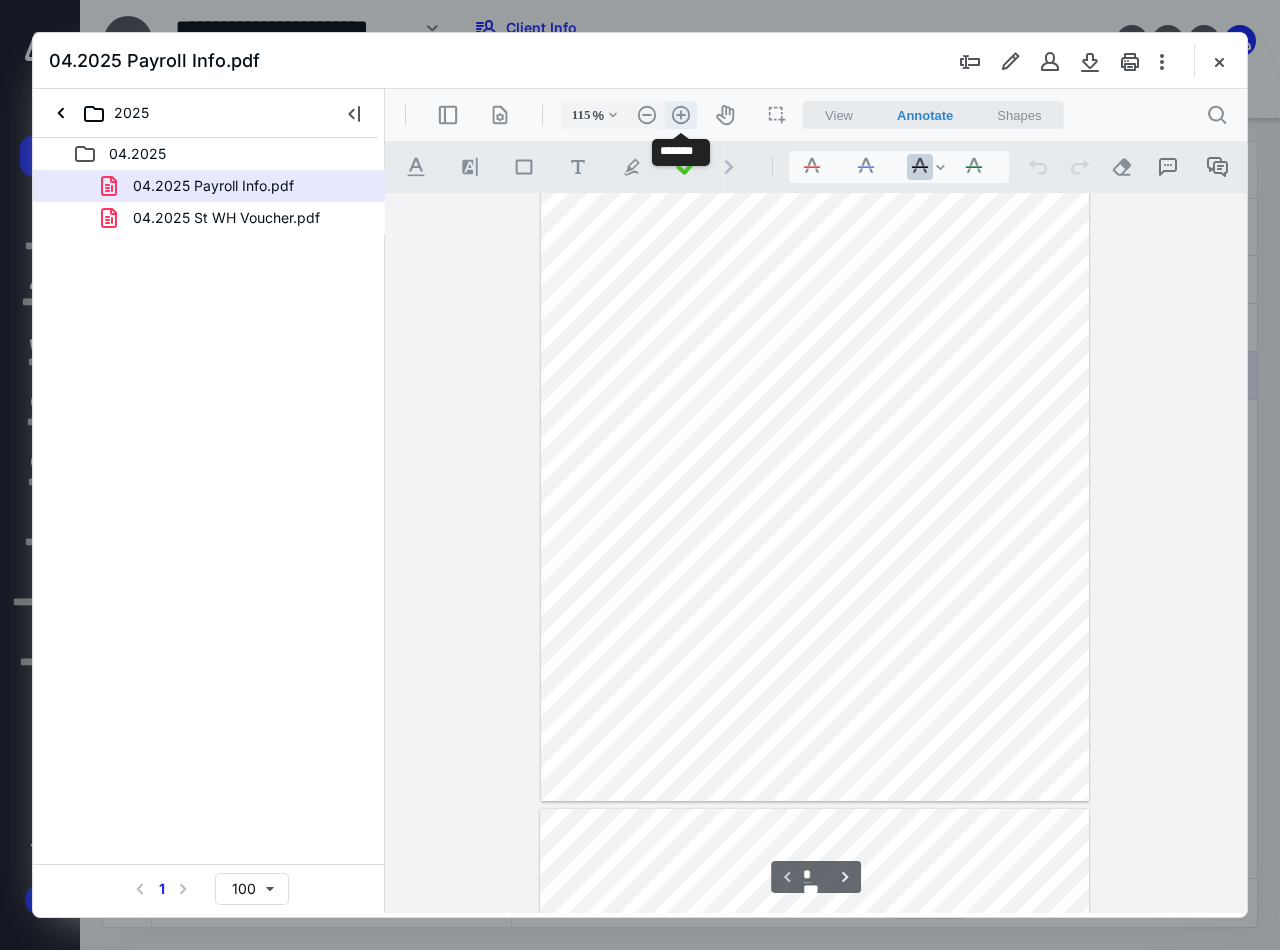 scroll, scrollTop: 224, scrollLeft: 0, axis: vertical 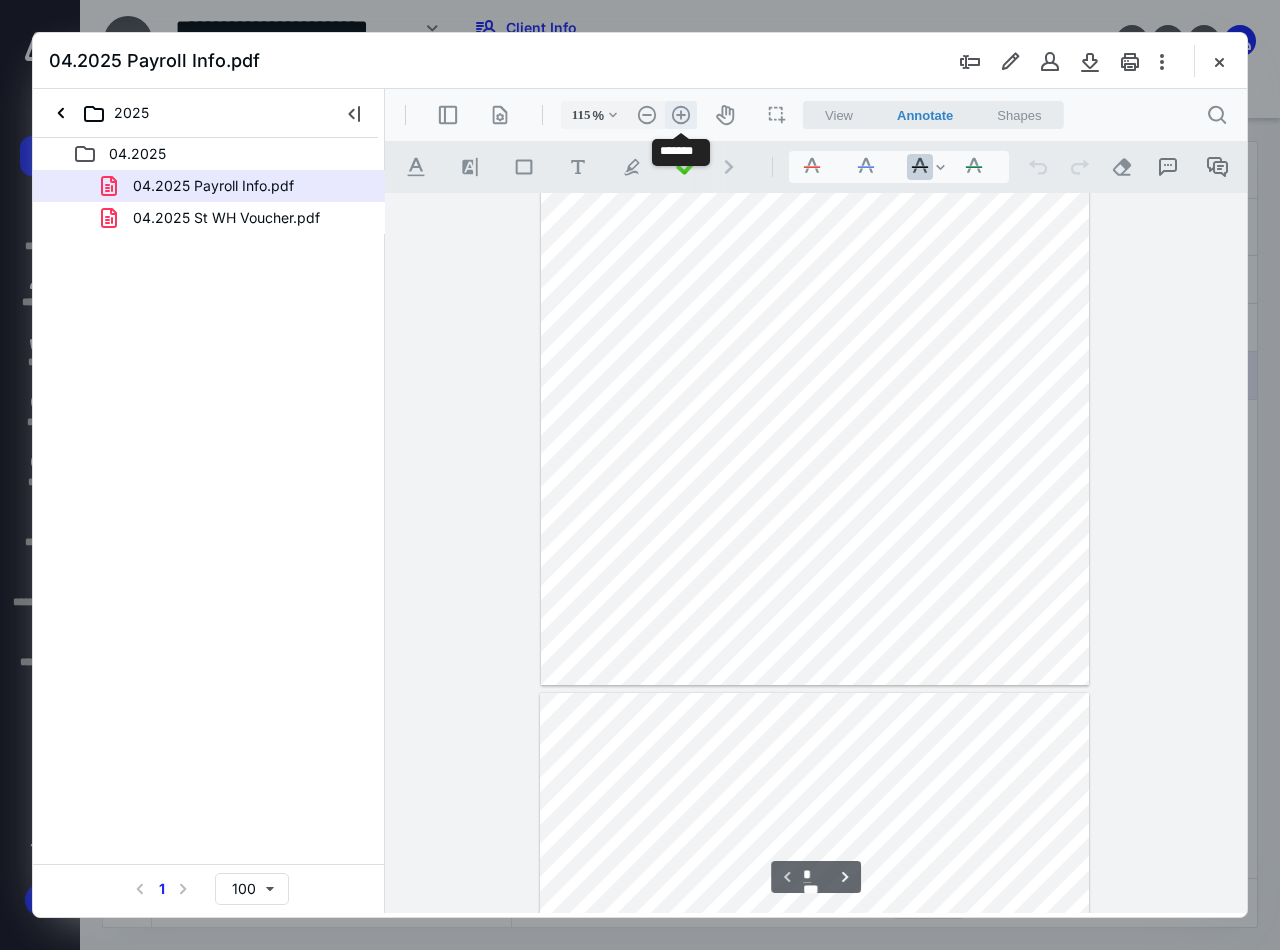 click on ".cls-1{fill:#abb0c4;} icon - header - zoom - in - line" at bounding box center [681, 115] 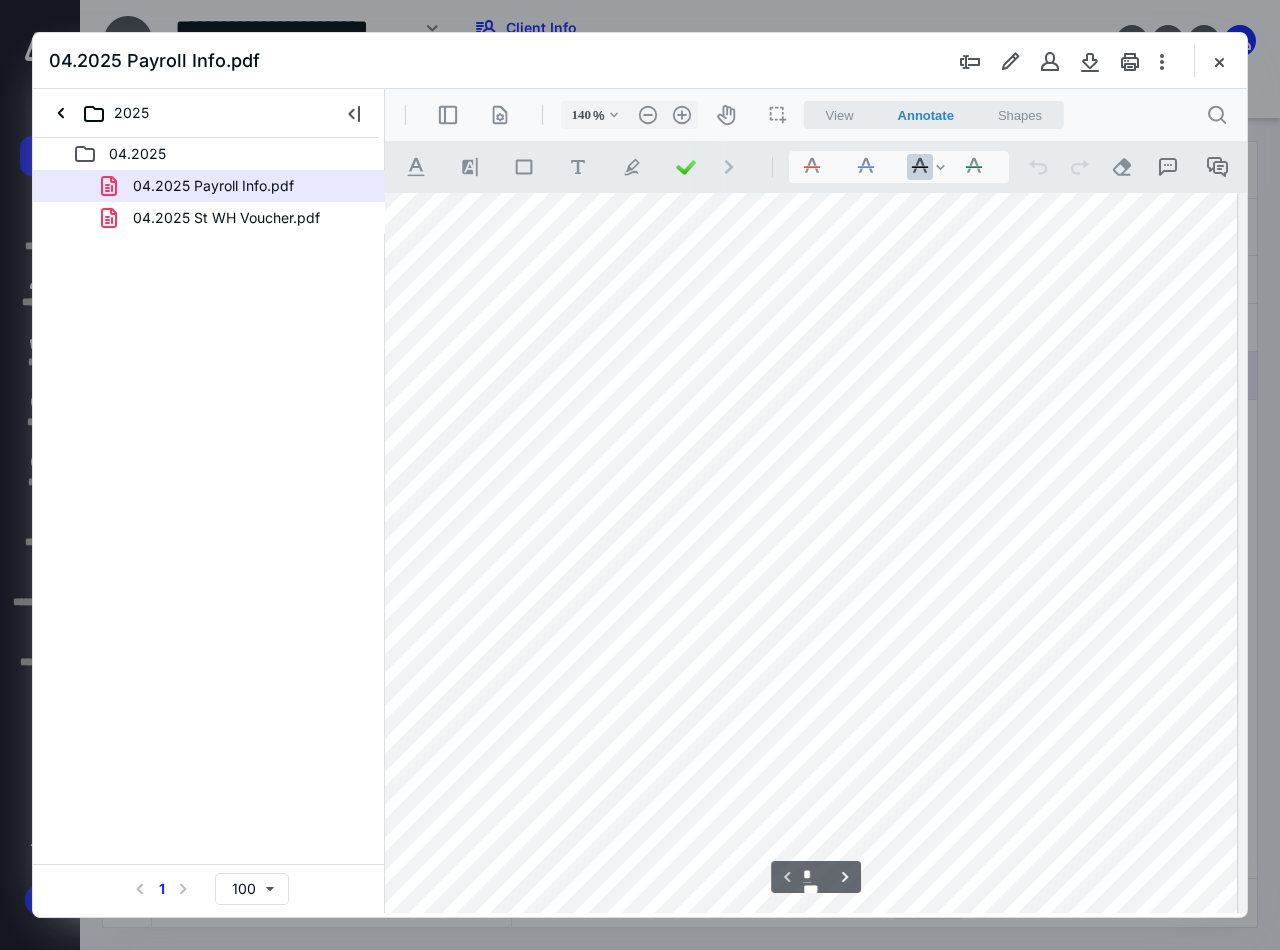 scroll, scrollTop: 0, scrollLeft: 9, axis: horizontal 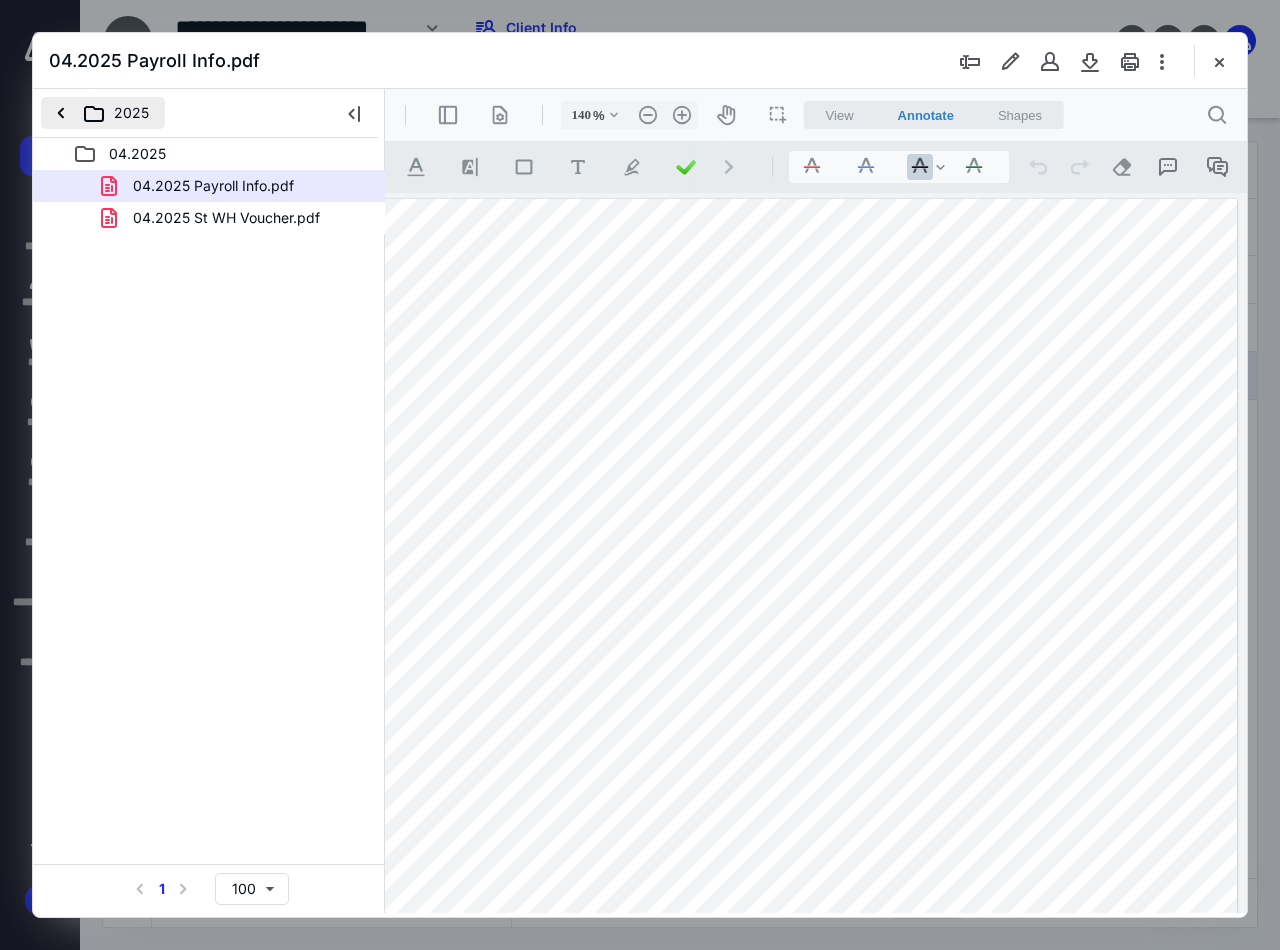 click on "2025" at bounding box center [103, 113] 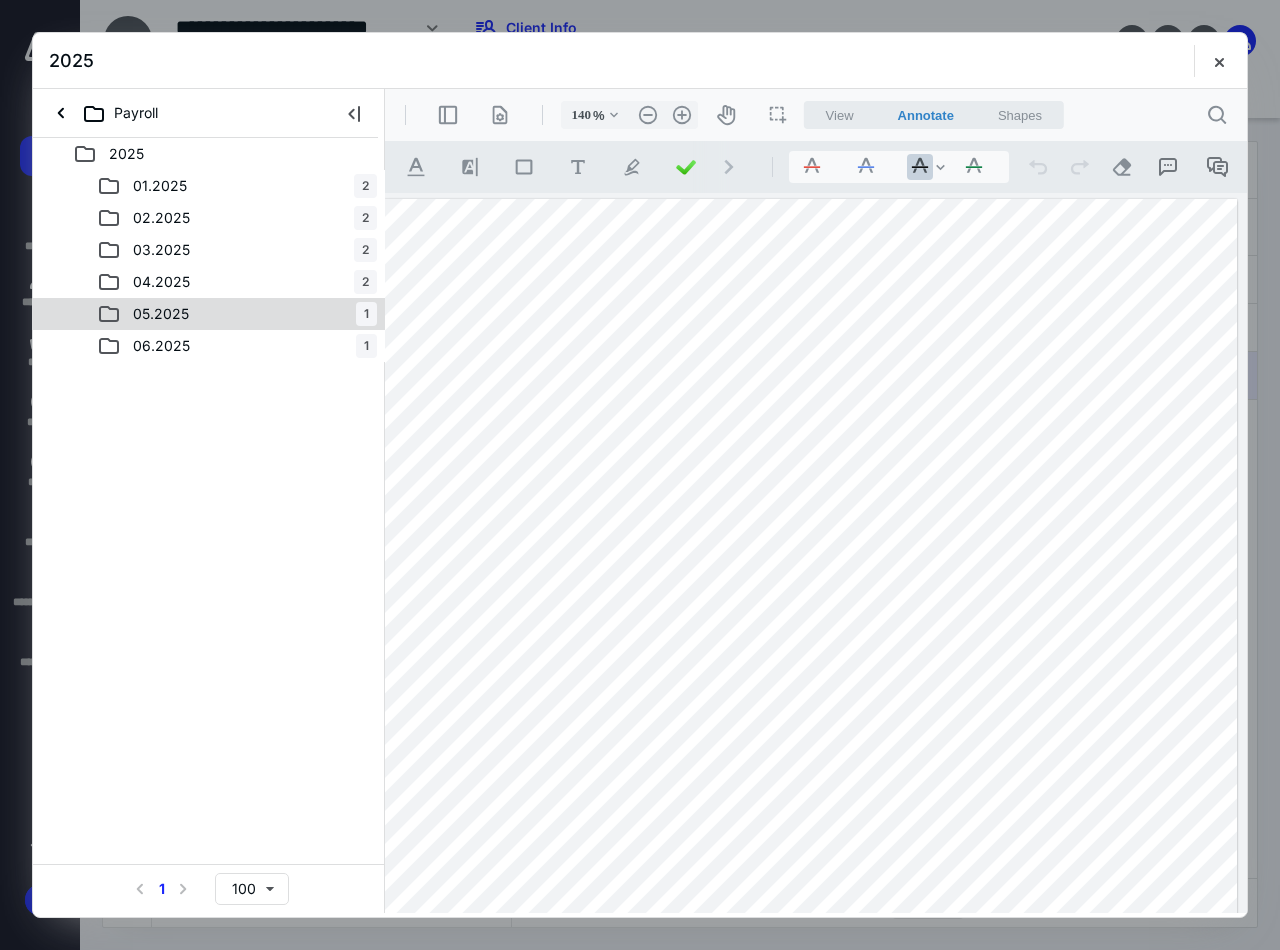 click on "05.2025 1" at bounding box center [209, 314] 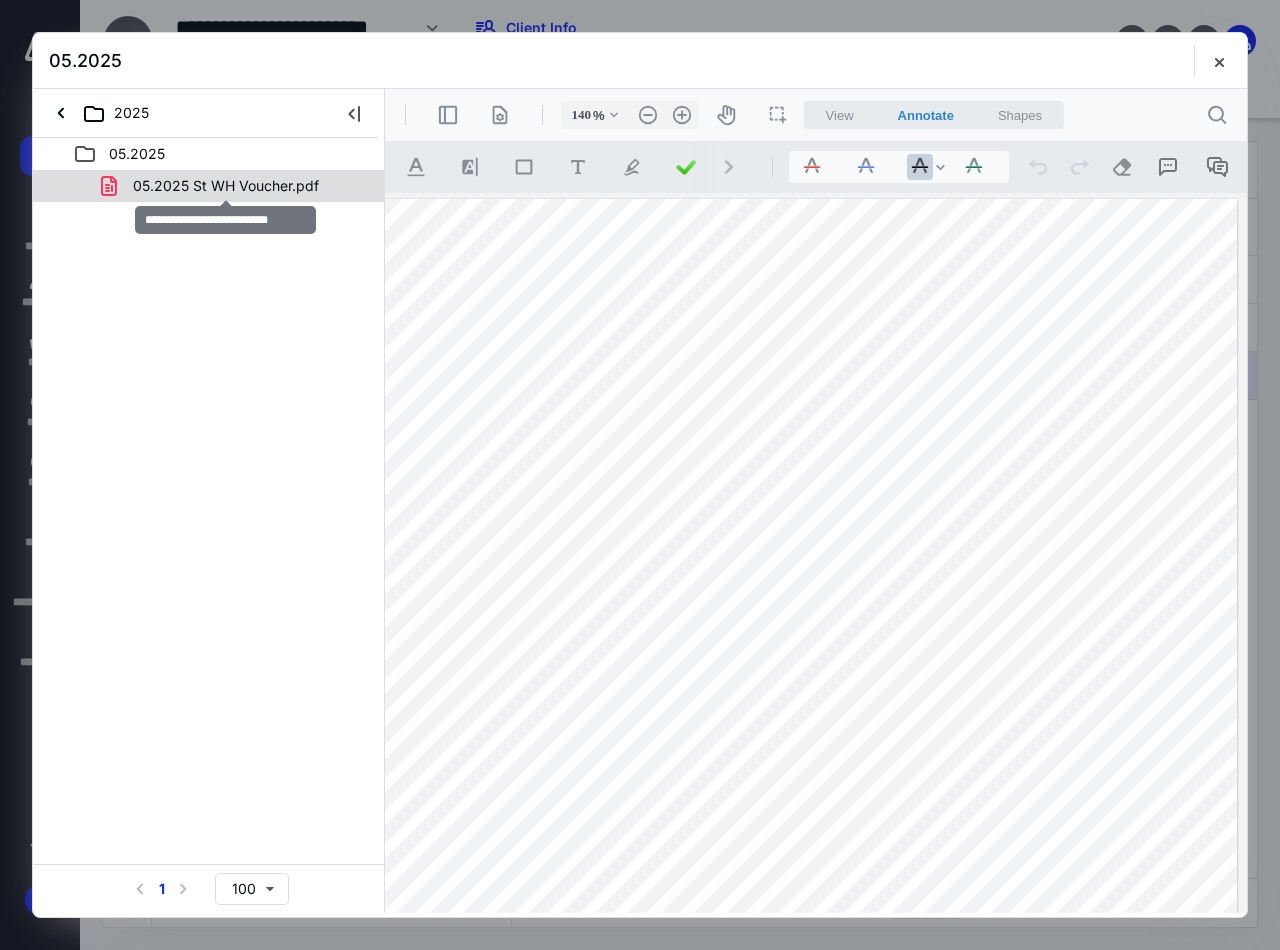 click on "05.2025 St WH Voucher.pdf" at bounding box center [226, 186] 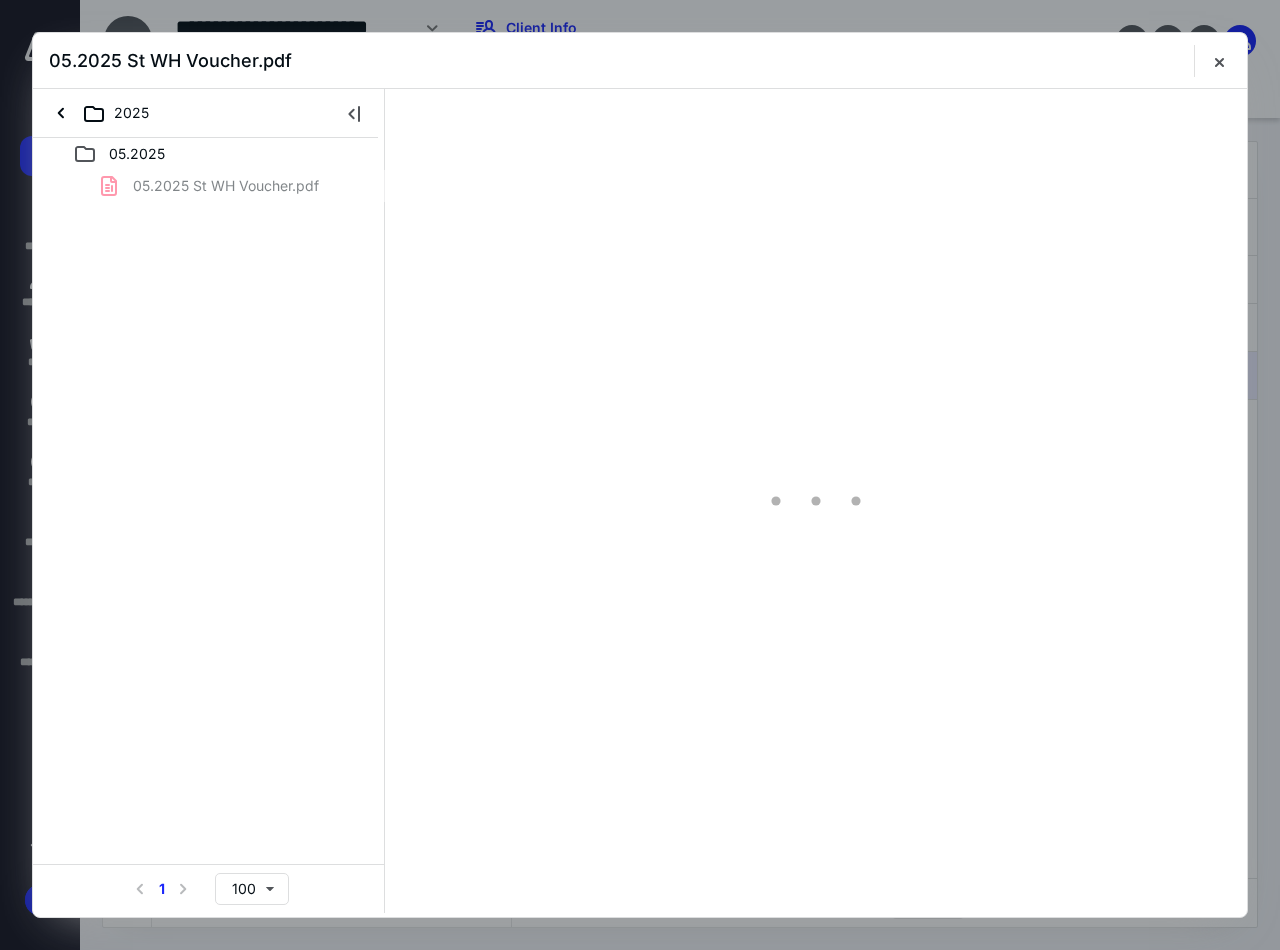 click on "05.2025 St WH Voucher.pdf" at bounding box center [209, 186] 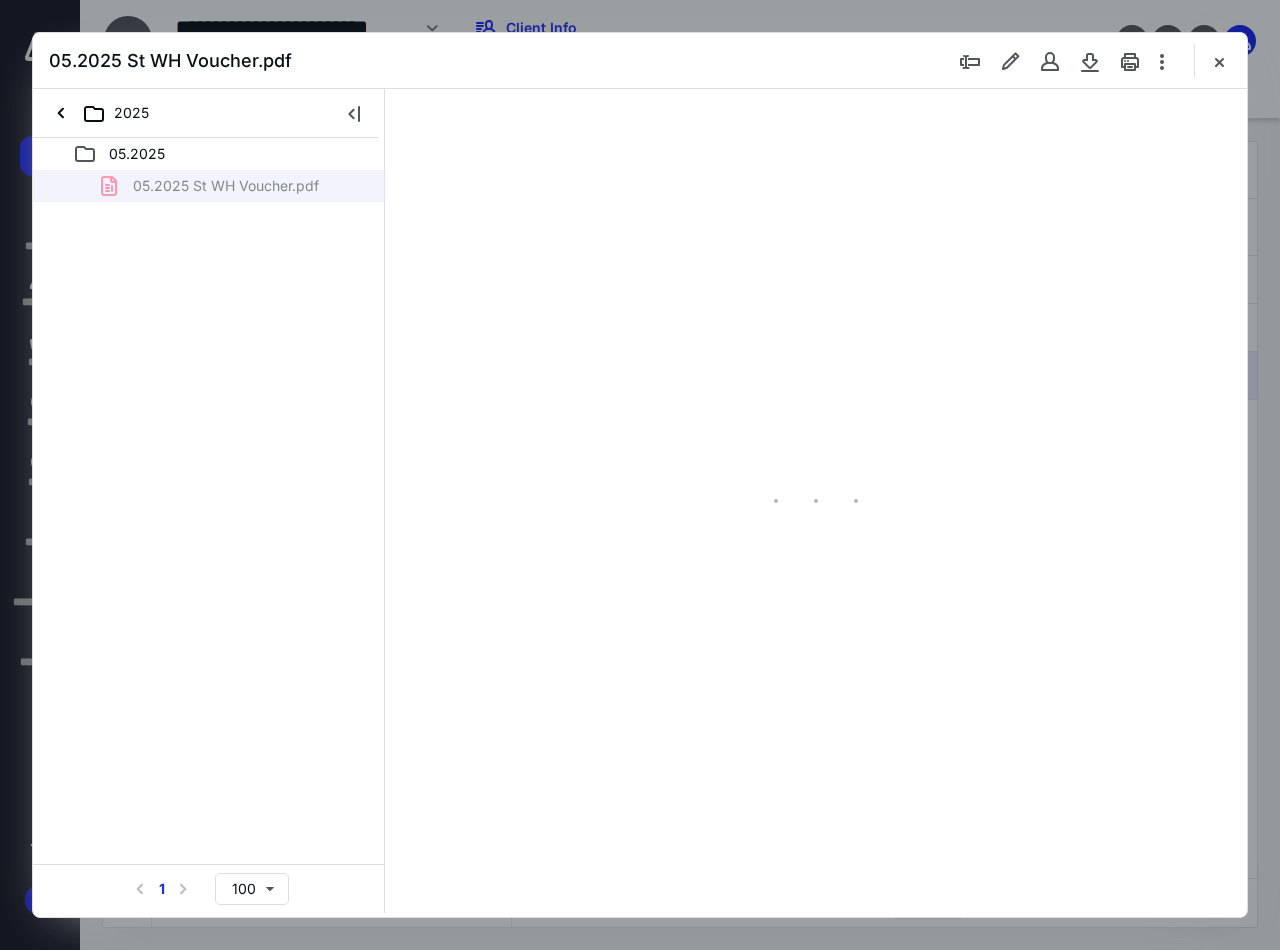 scroll, scrollTop: 0, scrollLeft: 0, axis: both 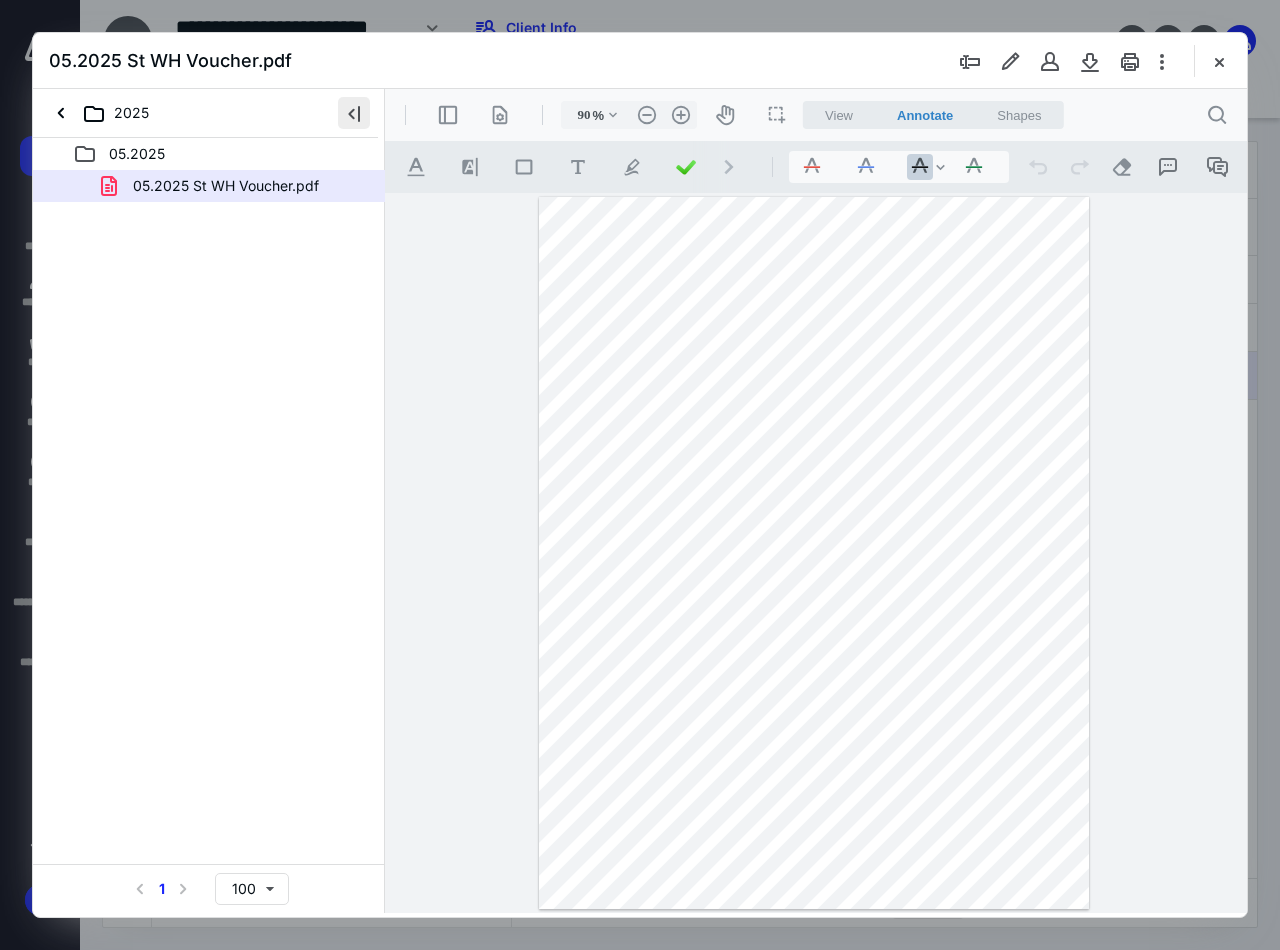 click at bounding box center [354, 113] 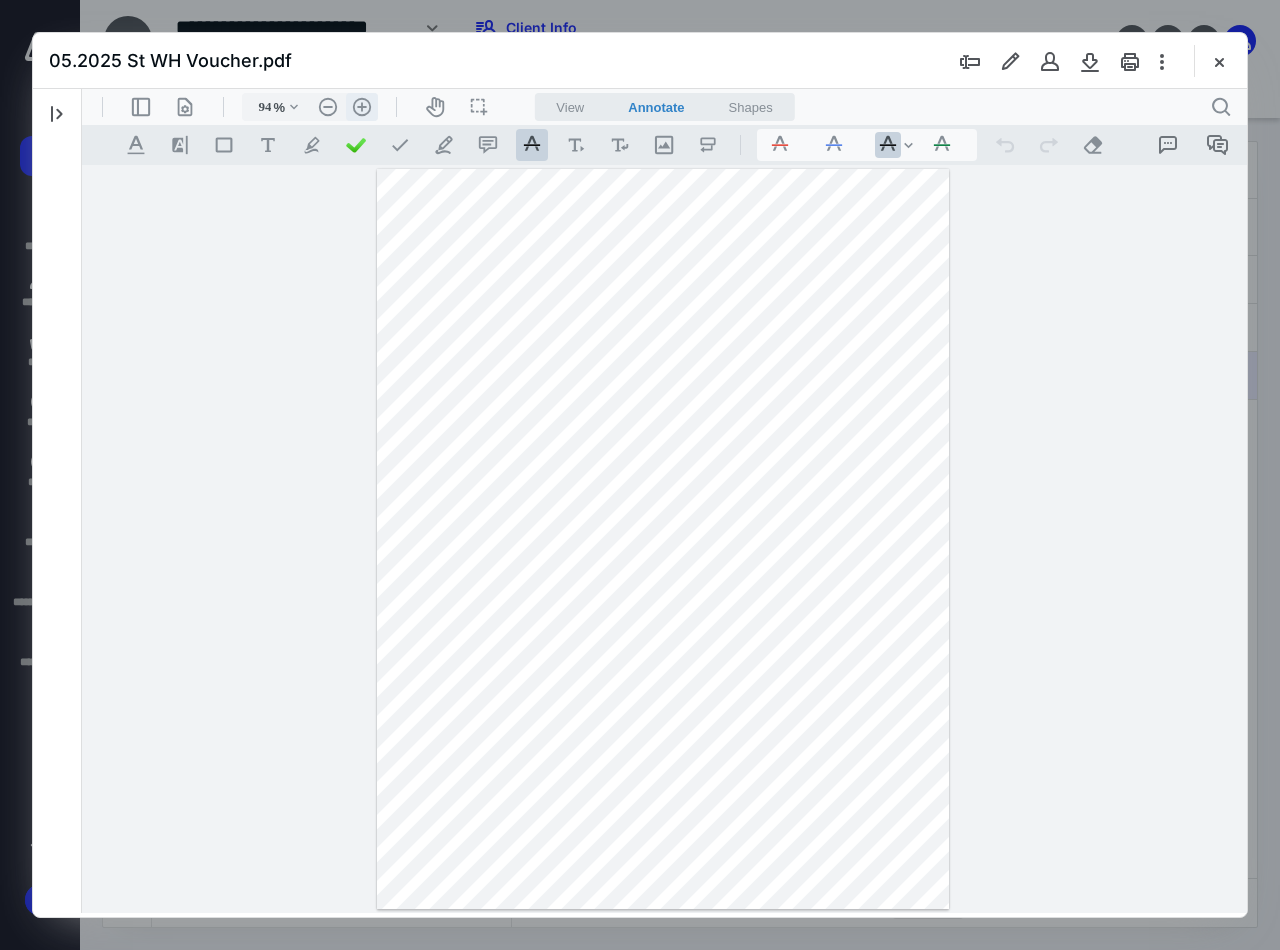 click on ".cls-1{fill:#abb0c4;} icon - header - zoom - in - line" at bounding box center (362, 107) 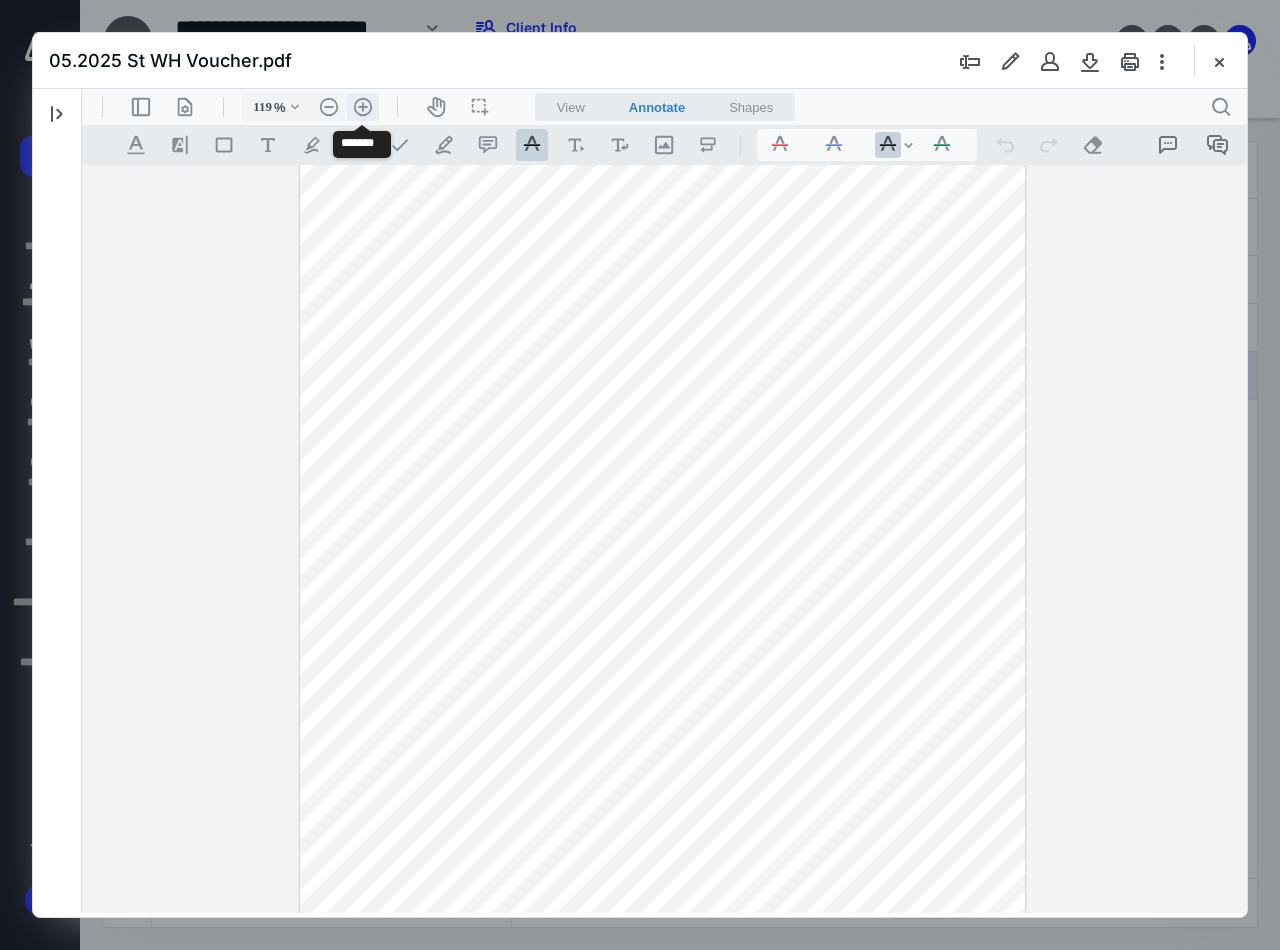click on ".cls-1{fill:#abb0c4;} icon - header - zoom - in - line" at bounding box center (363, 107) 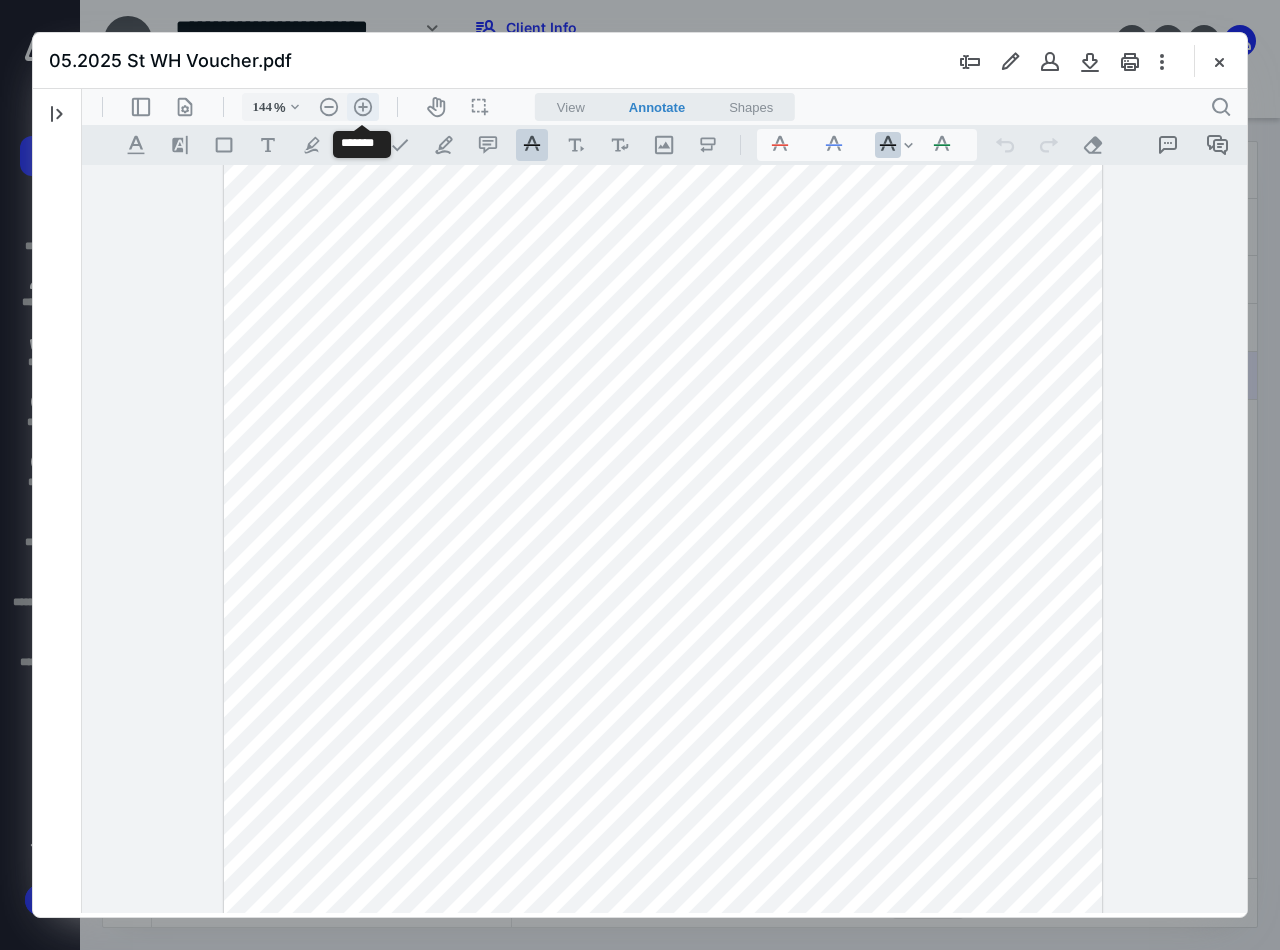 click on ".cls-1{fill:#abb0c4;} icon - header - zoom - in - line" at bounding box center [363, 107] 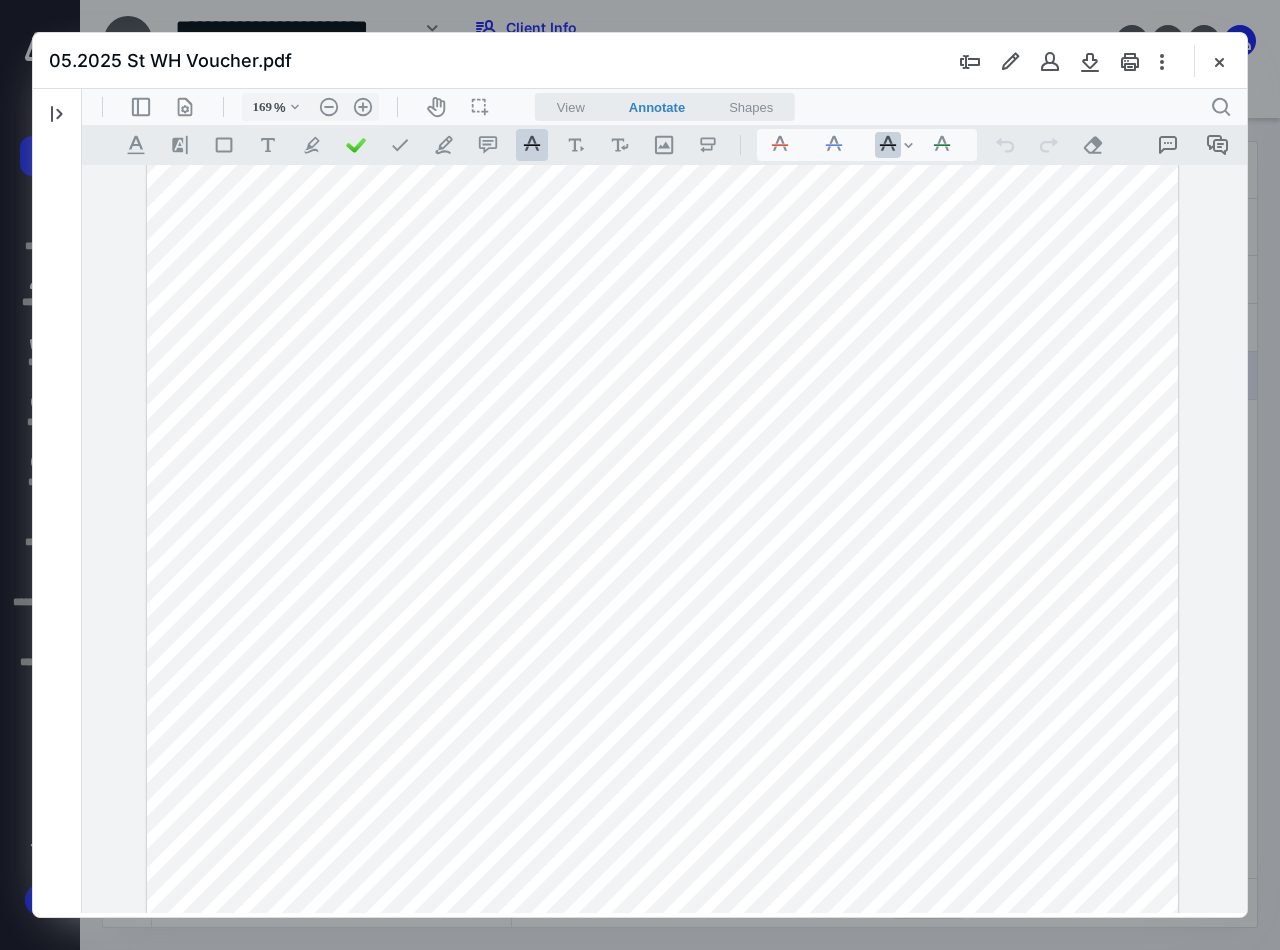 scroll, scrollTop: 600, scrollLeft: 0, axis: vertical 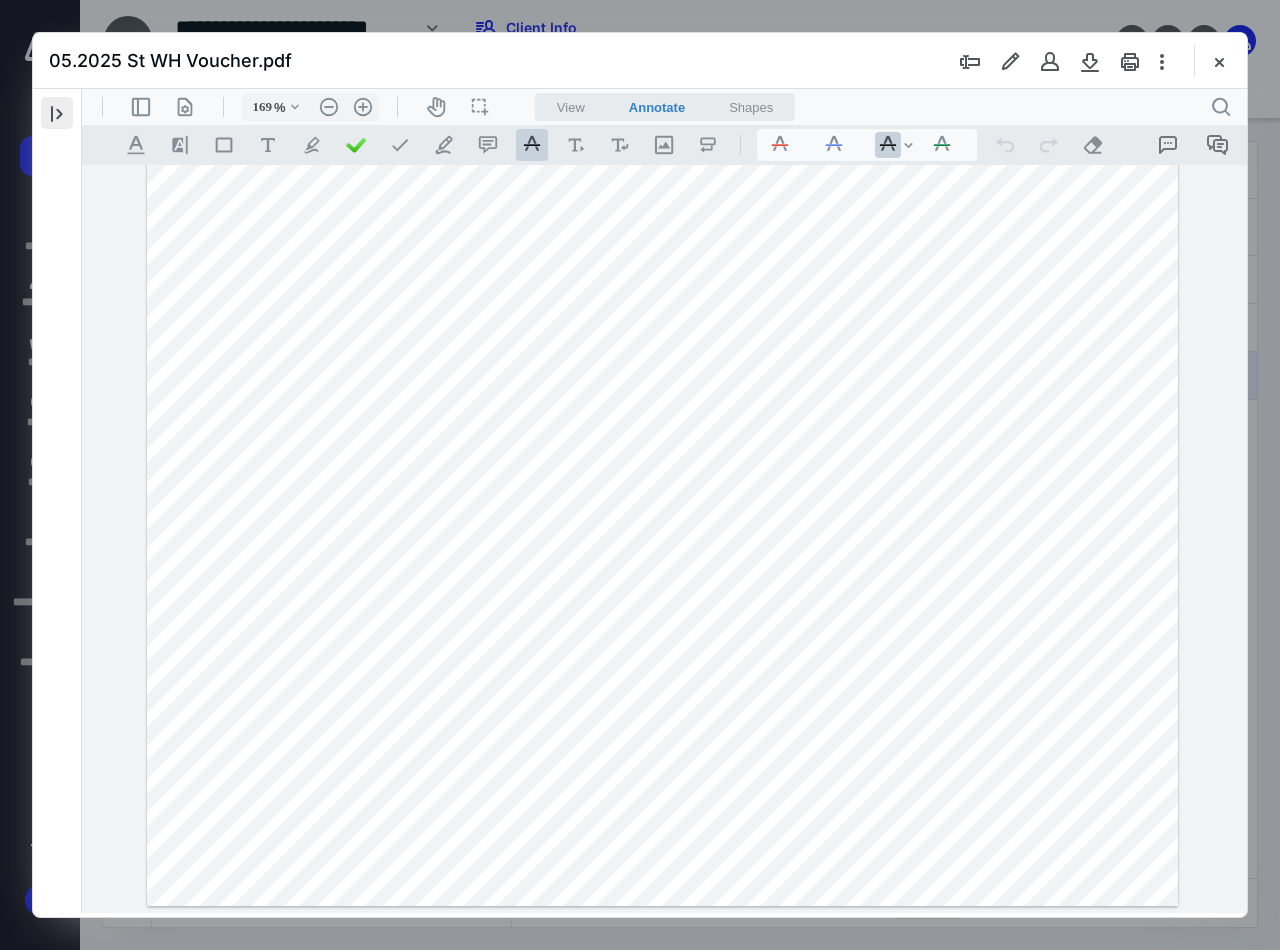 click at bounding box center [57, 113] 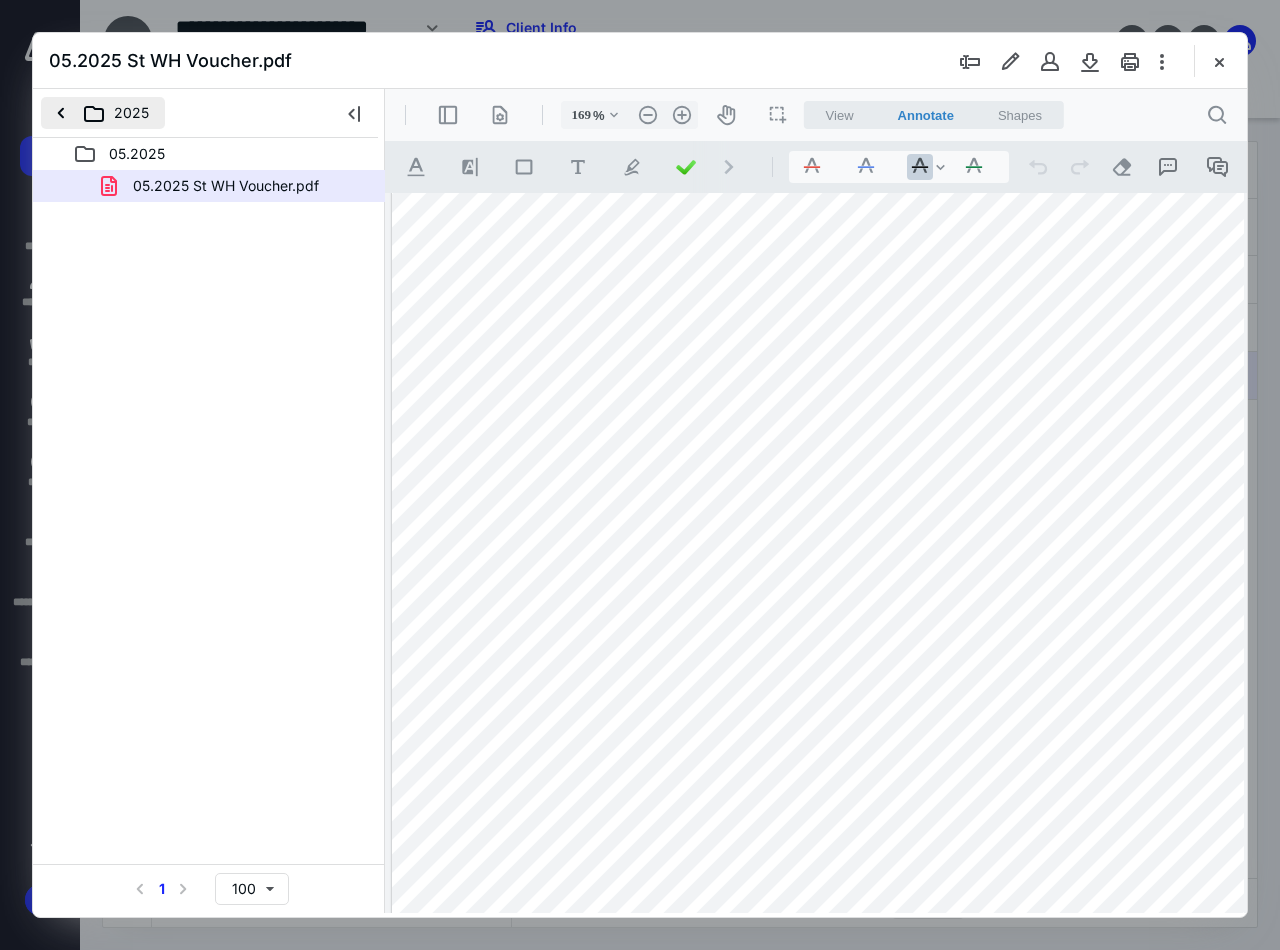 click on "2025" at bounding box center (103, 113) 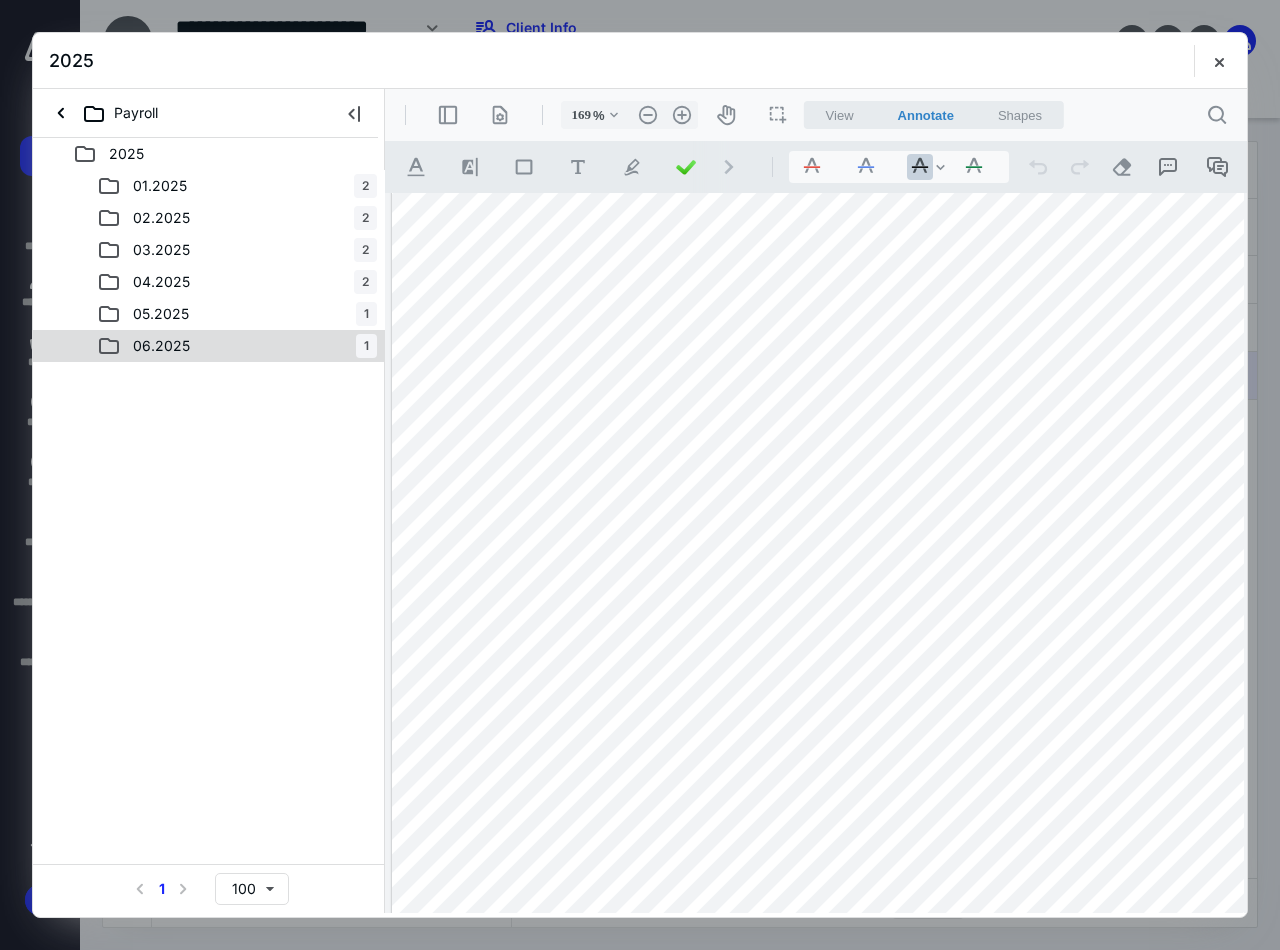 click on "06.2025" at bounding box center [161, 346] 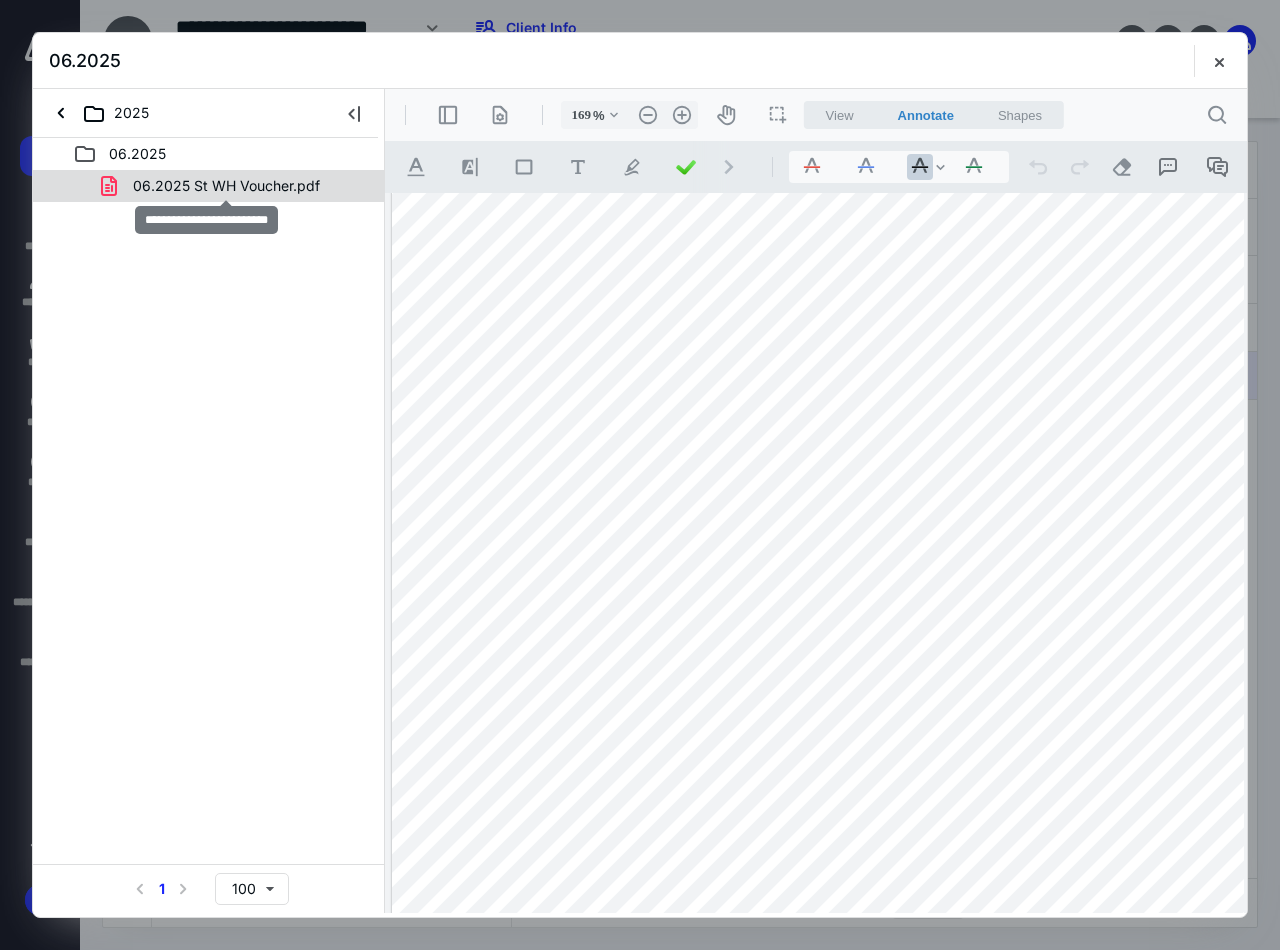 click on "06.2025 St WH Voucher.pdf" at bounding box center (226, 186) 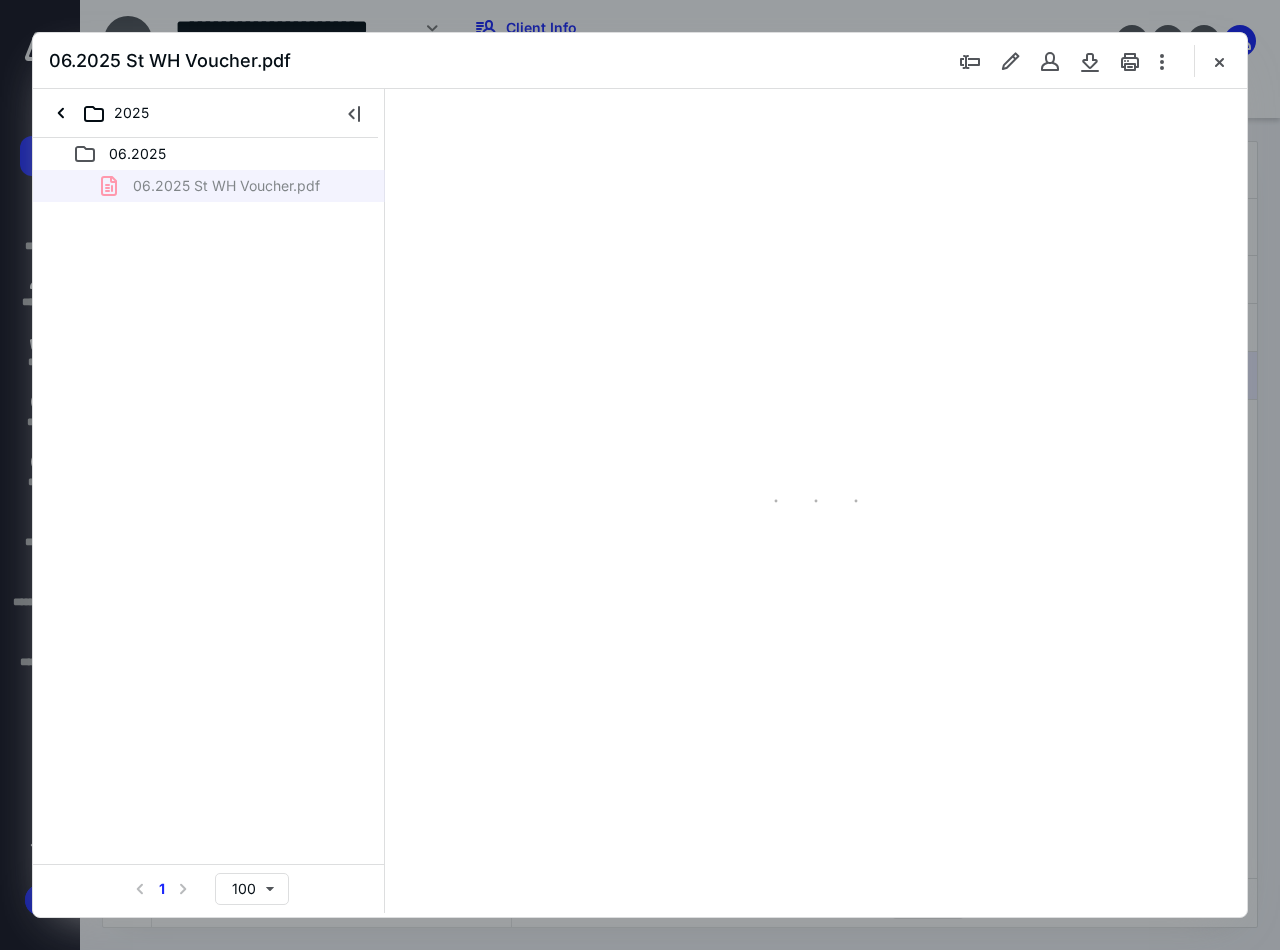 scroll, scrollTop: 0, scrollLeft: 0, axis: both 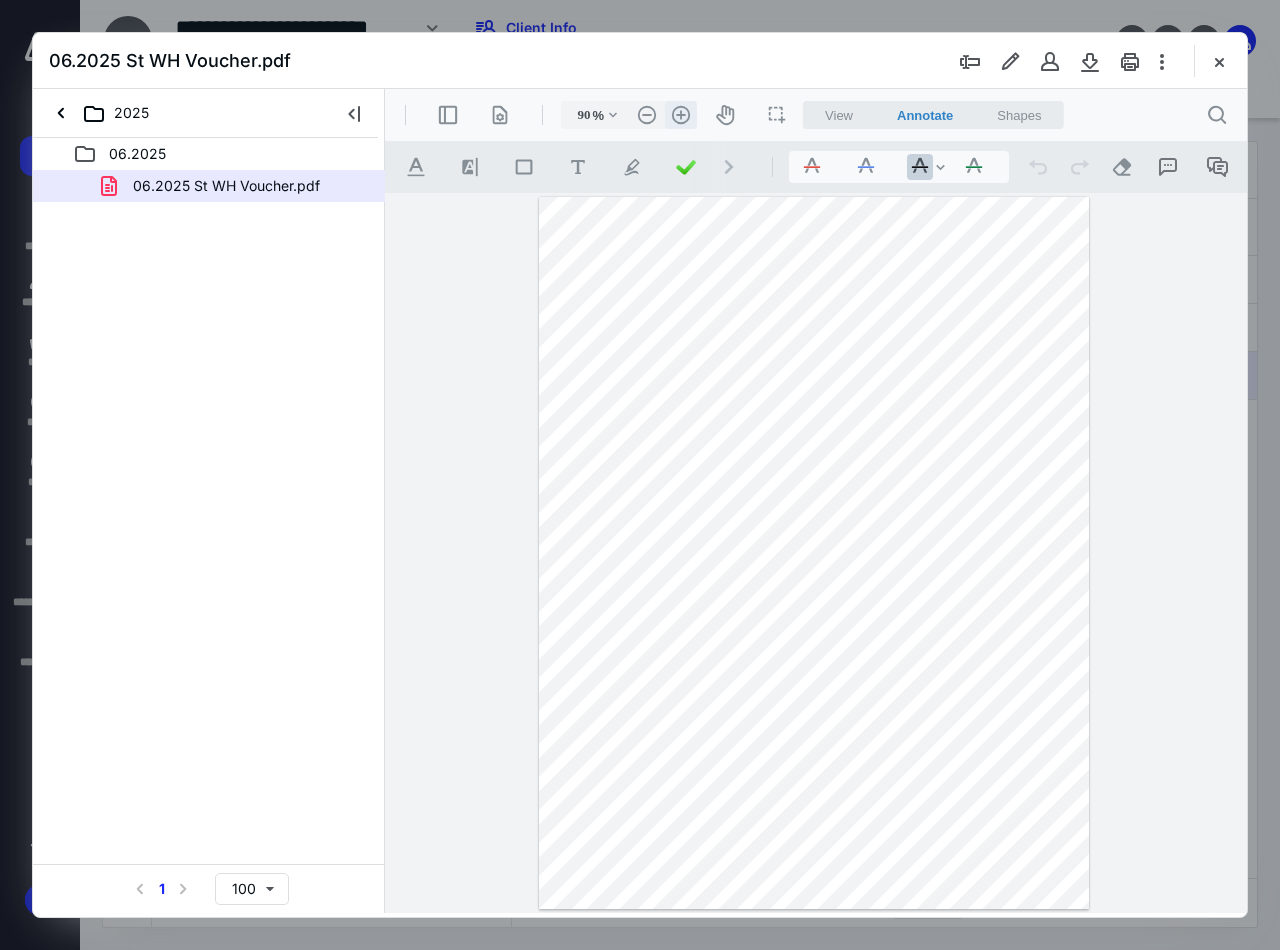 click on ".cls-1{fill:#abb0c4;} icon - header - zoom - in - line" at bounding box center (681, 115) 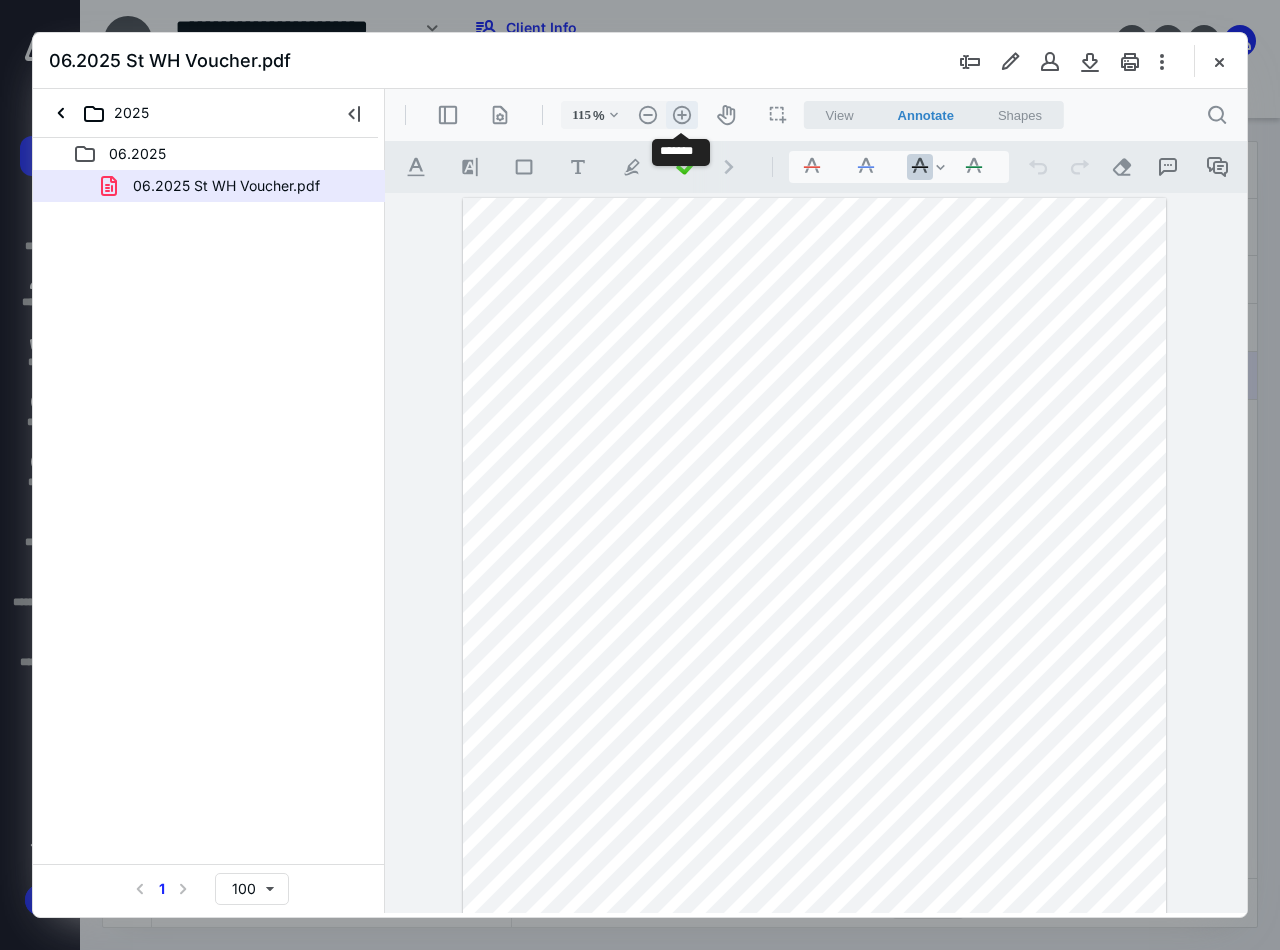 scroll, scrollTop: 86, scrollLeft: 0, axis: vertical 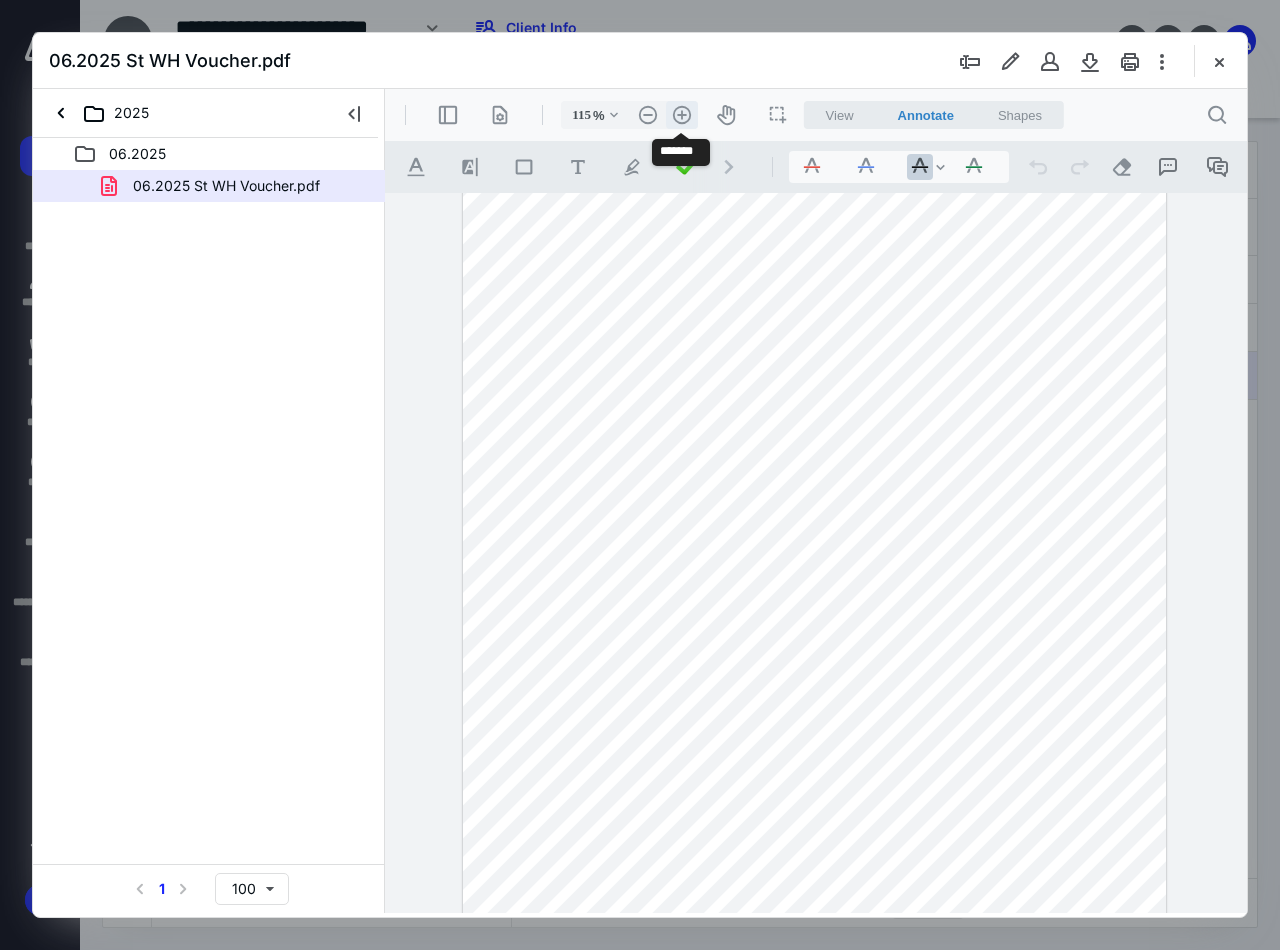 click on ".cls-1{fill:#abb0c4;} icon - header - zoom - in - line" at bounding box center (682, 115) 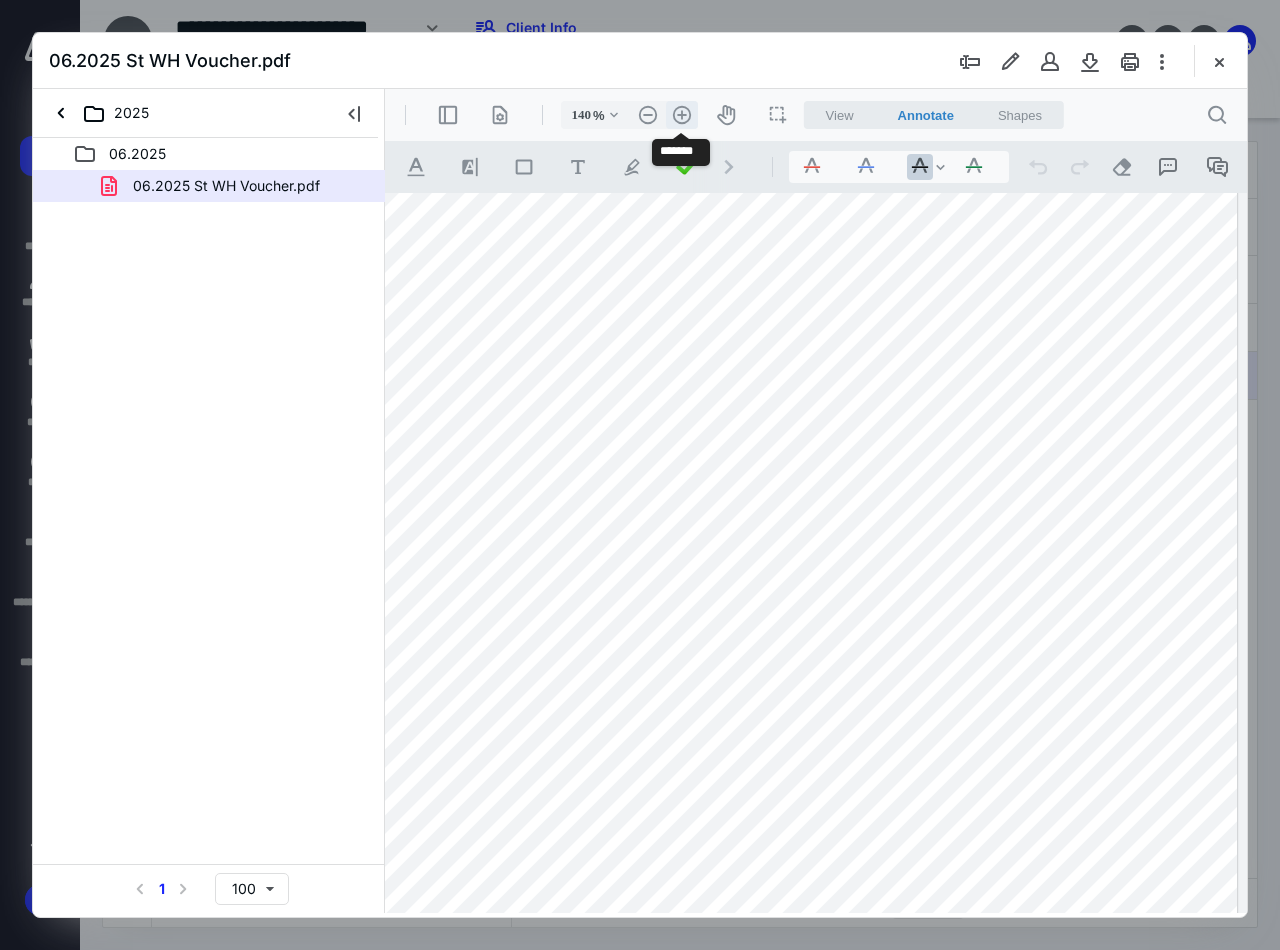click on ".cls-1{fill:#abb0c4;} icon - header - zoom - in - line" at bounding box center [682, 115] 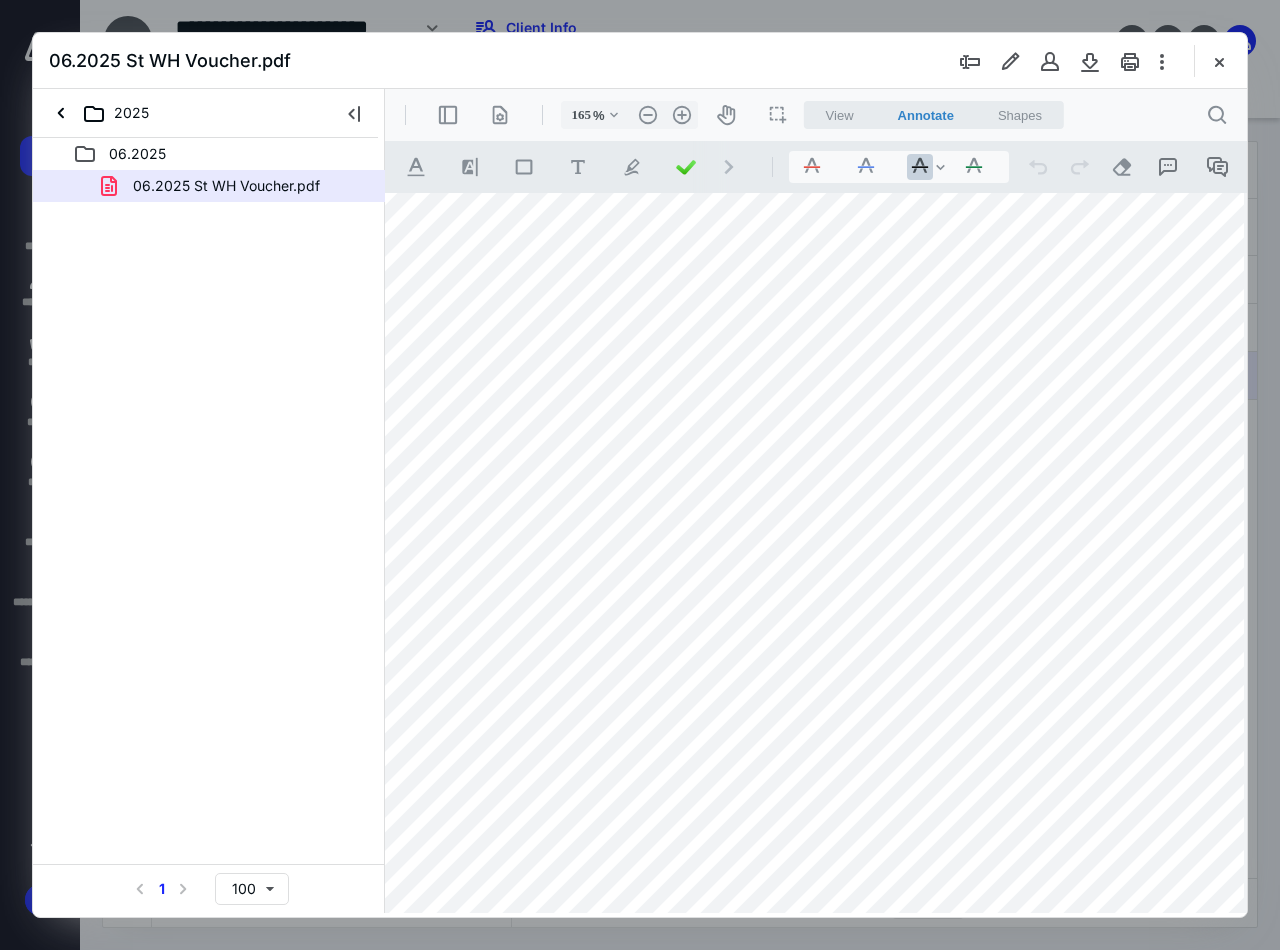 scroll, scrollTop: 607, scrollLeft: 89, axis: both 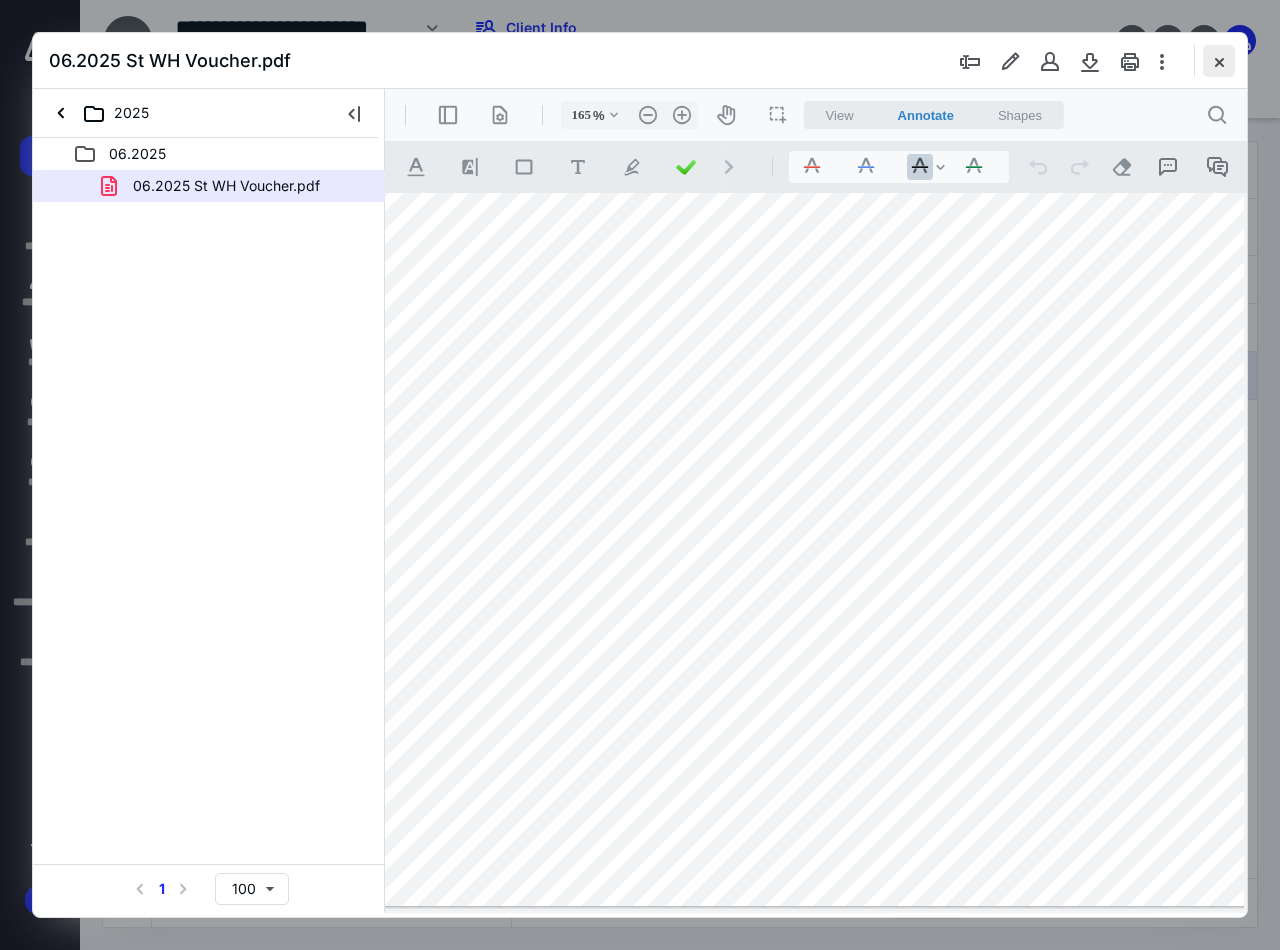 click at bounding box center (1219, 61) 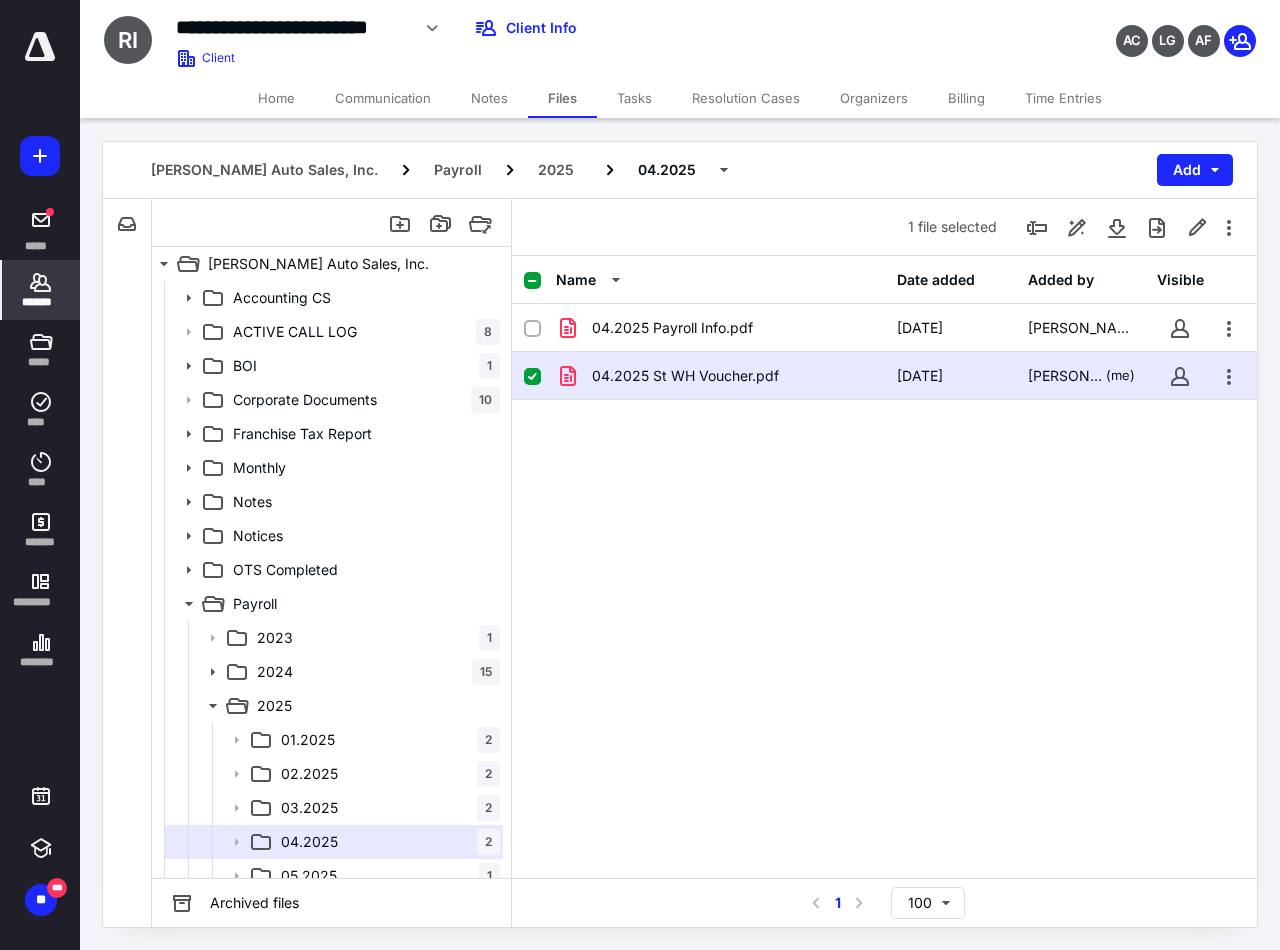 click 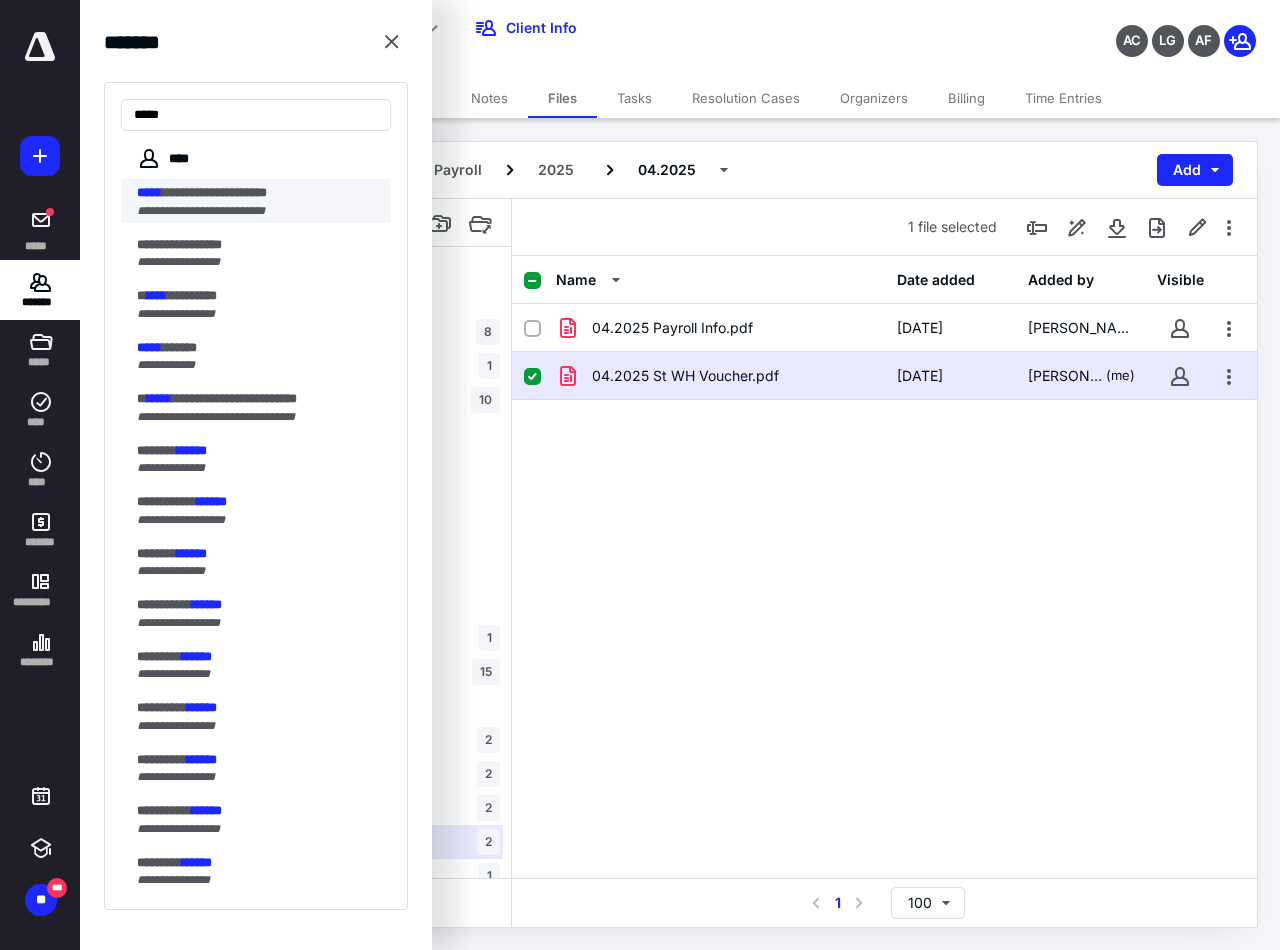 type on "*****" 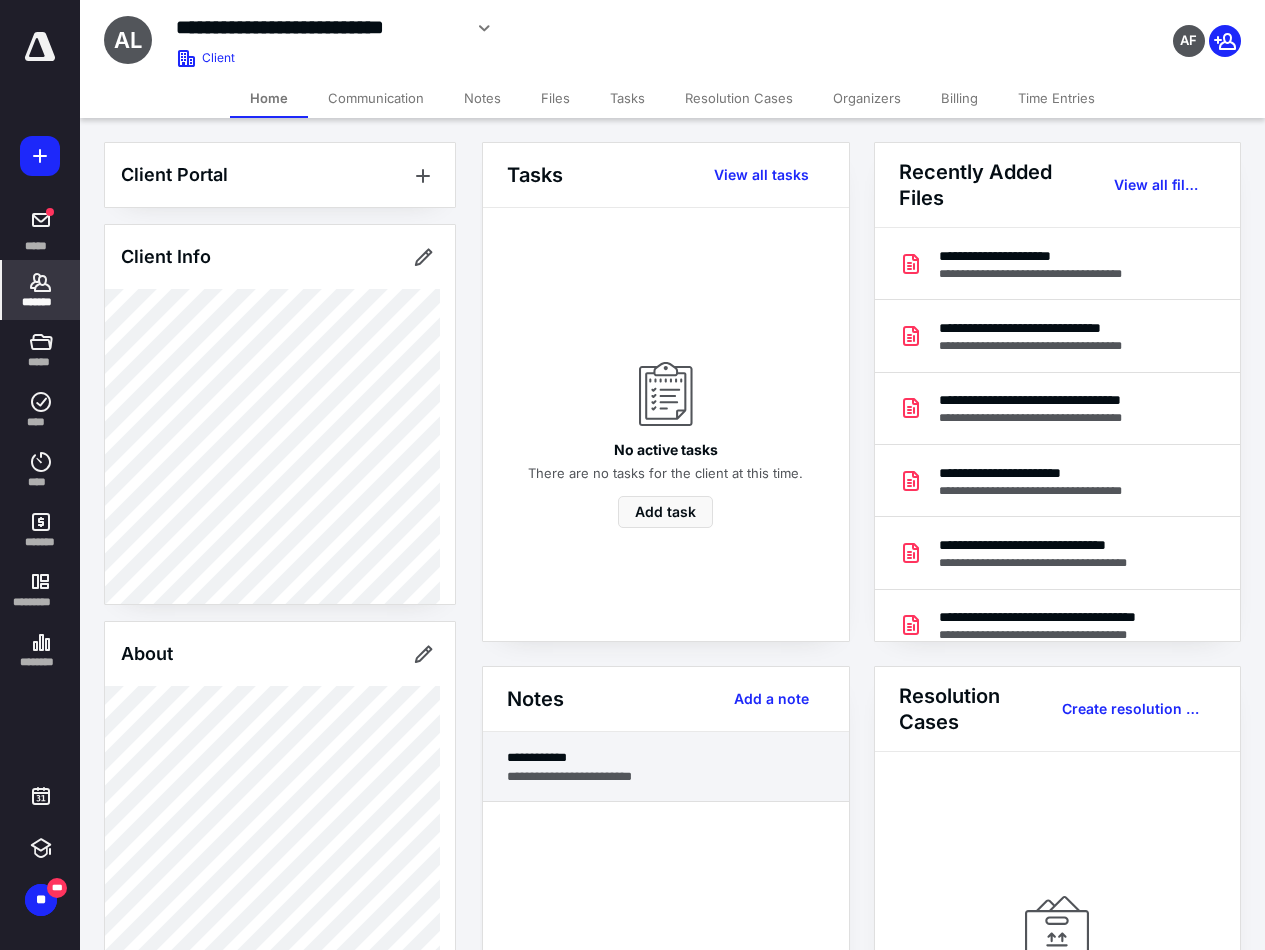 click on "**********" at bounding box center (666, 757) 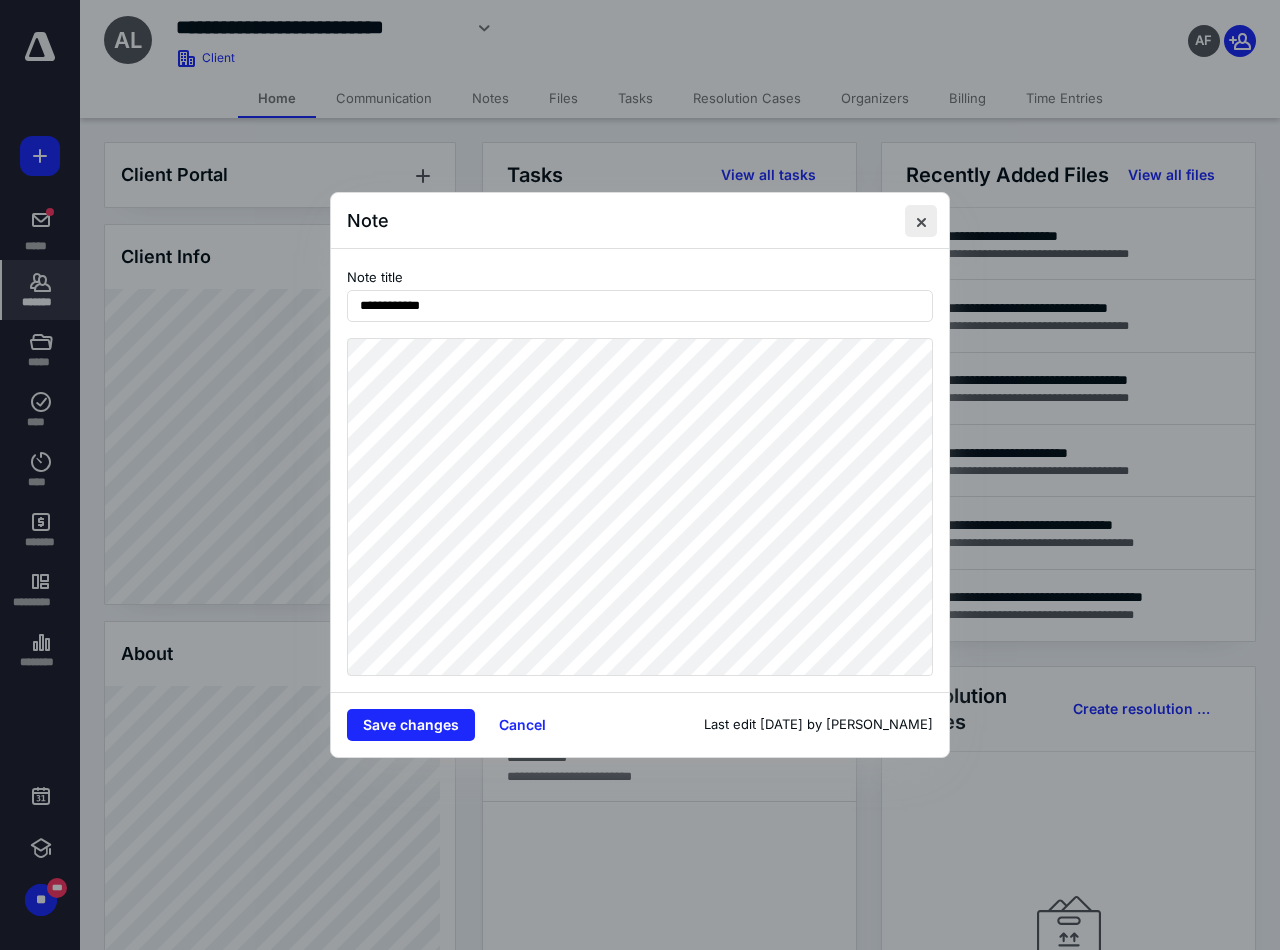 click at bounding box center [921, 221] 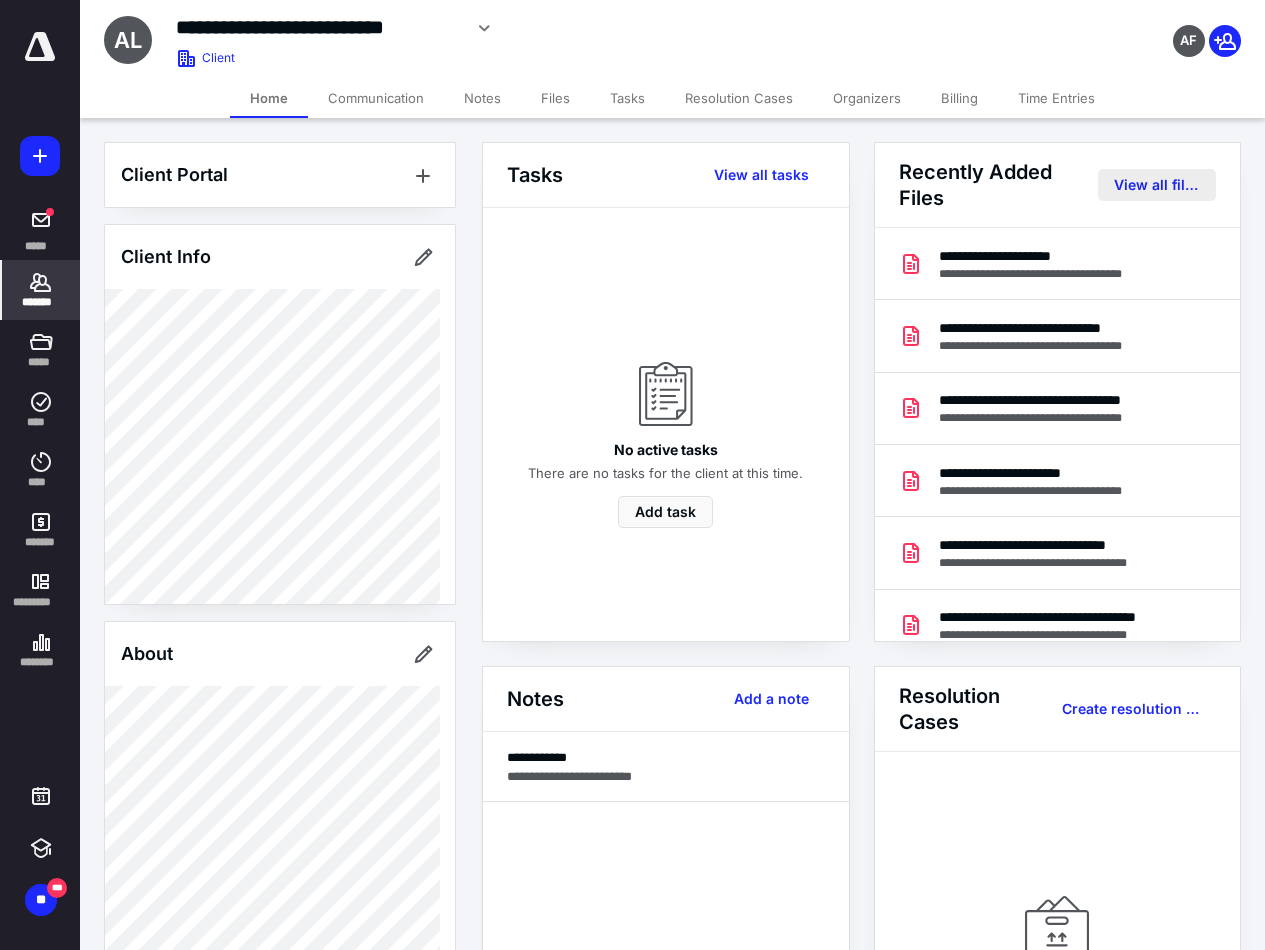click on "View all files" at bounding box center [1157, 185] 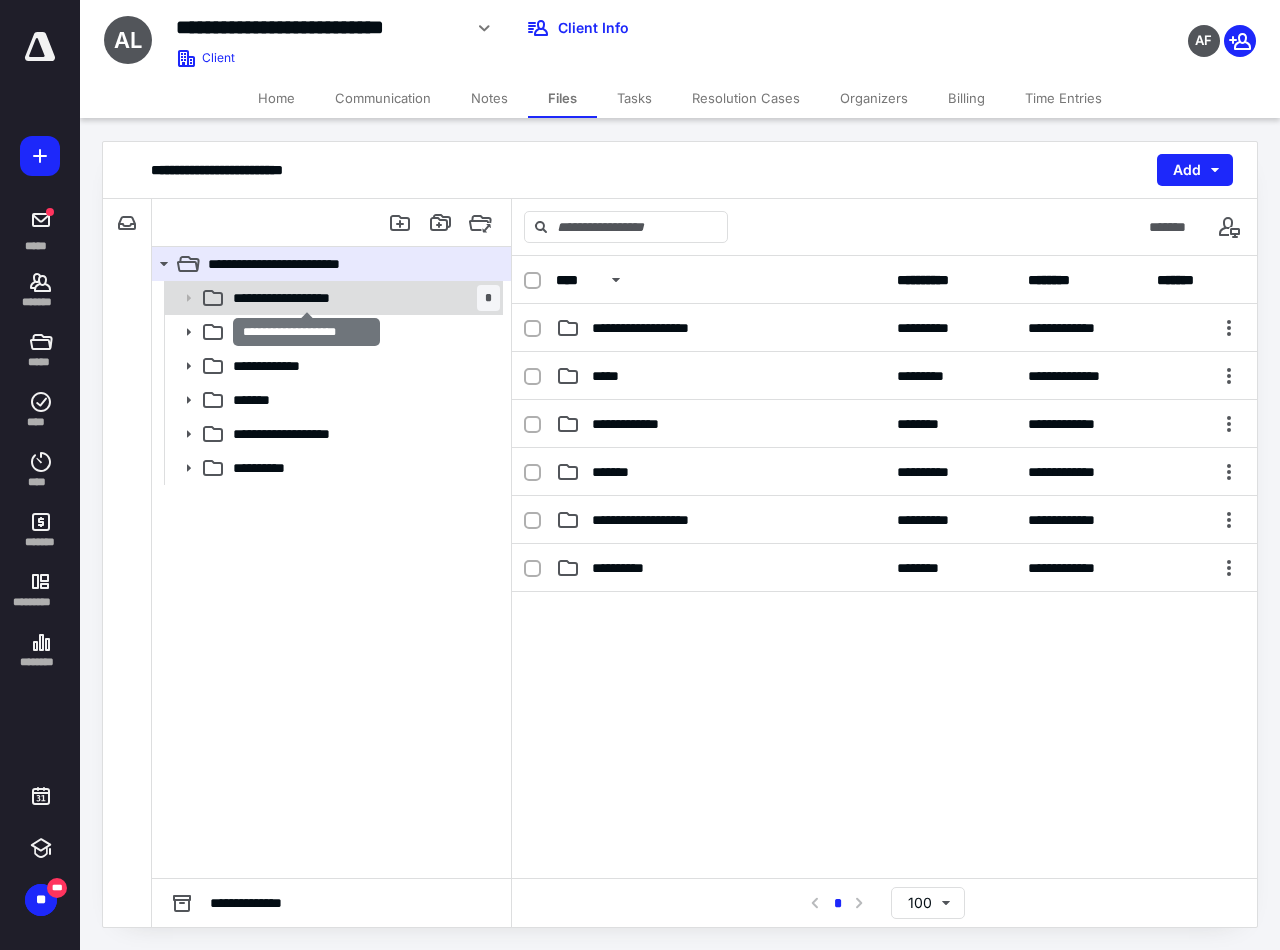 click on "**********" at bounding box center [306, 298] 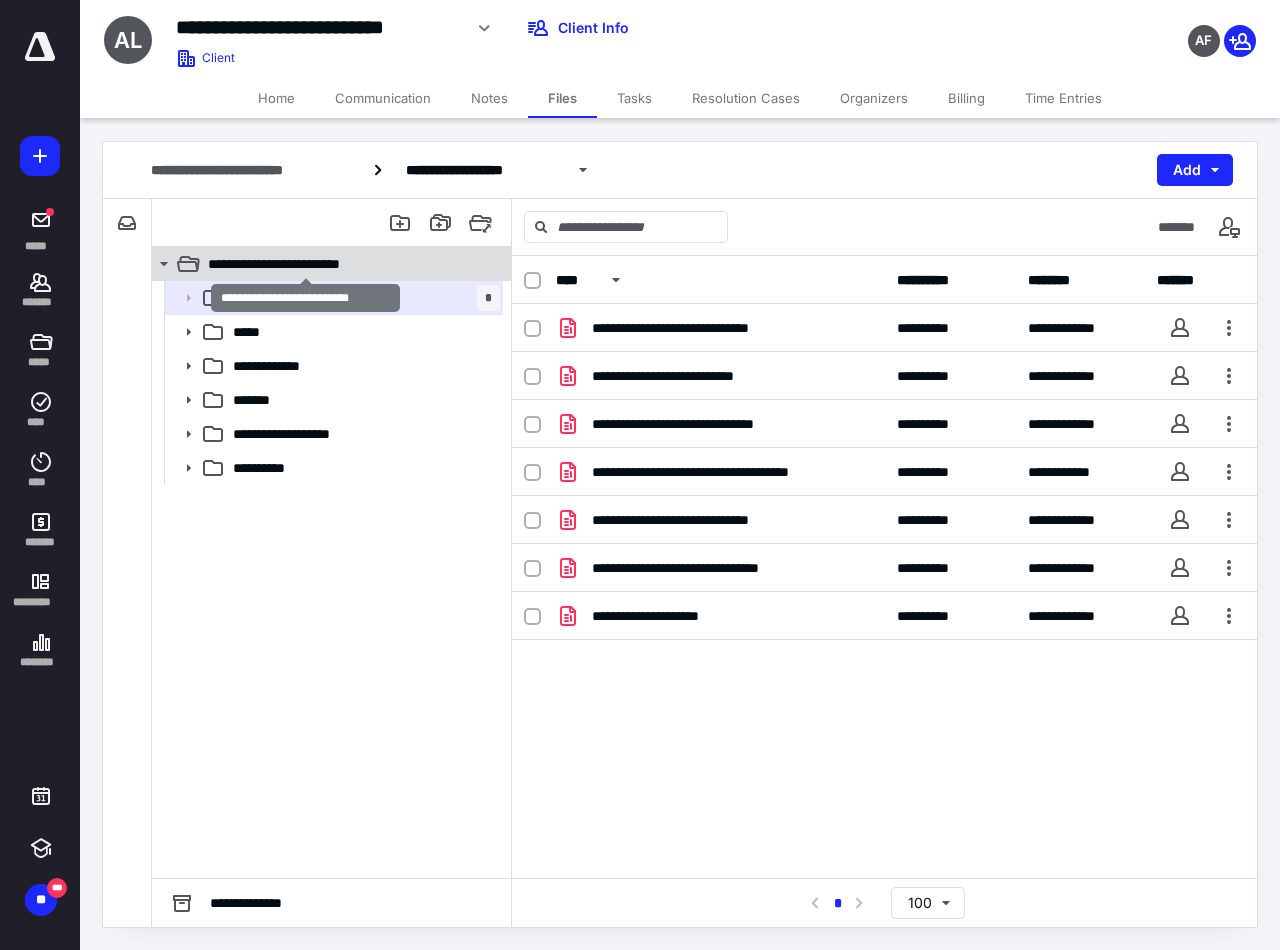 click on "**********" at bounding box center [306, 264] 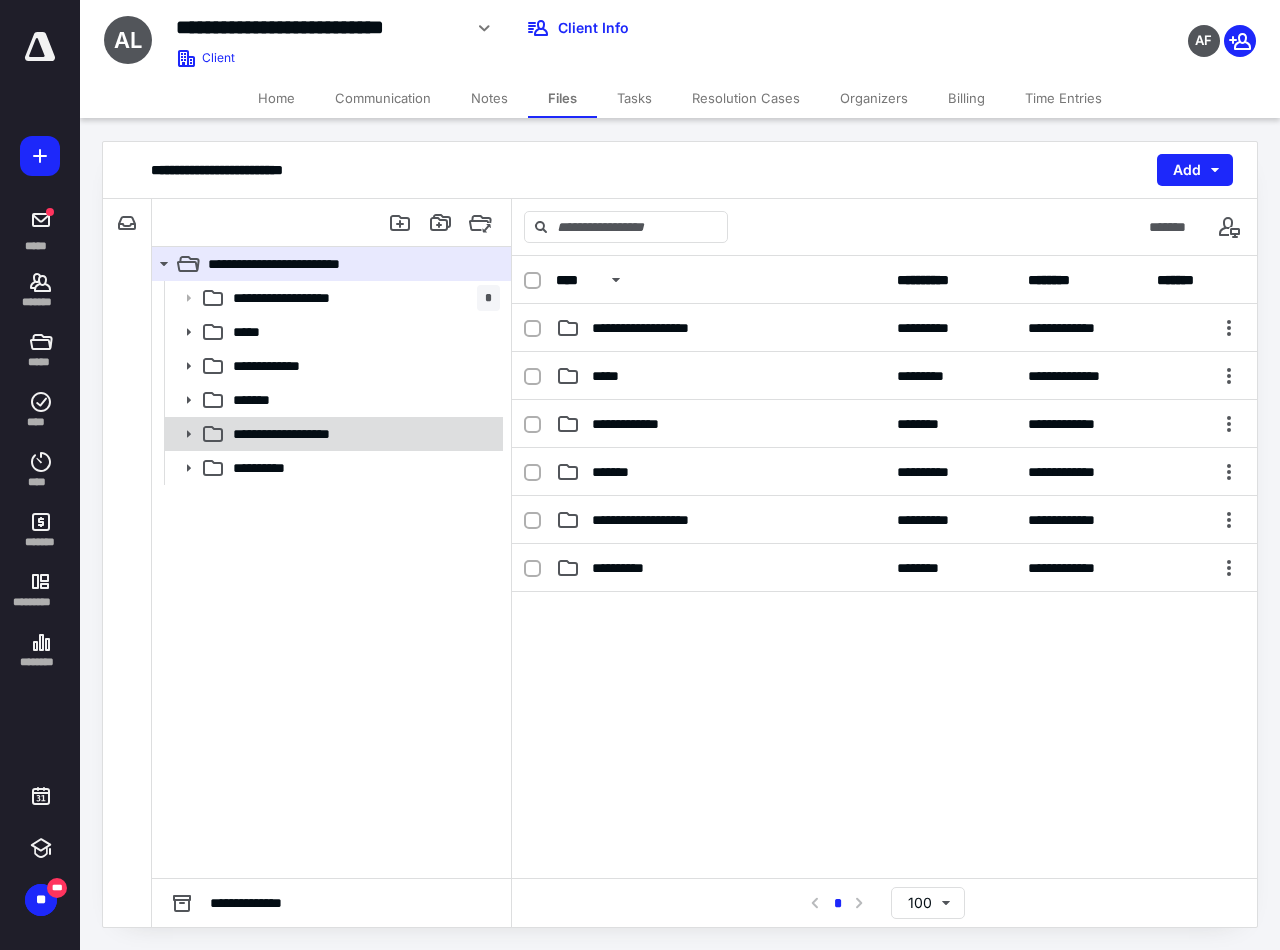 click on "**********" at bounding box center [296, 434] 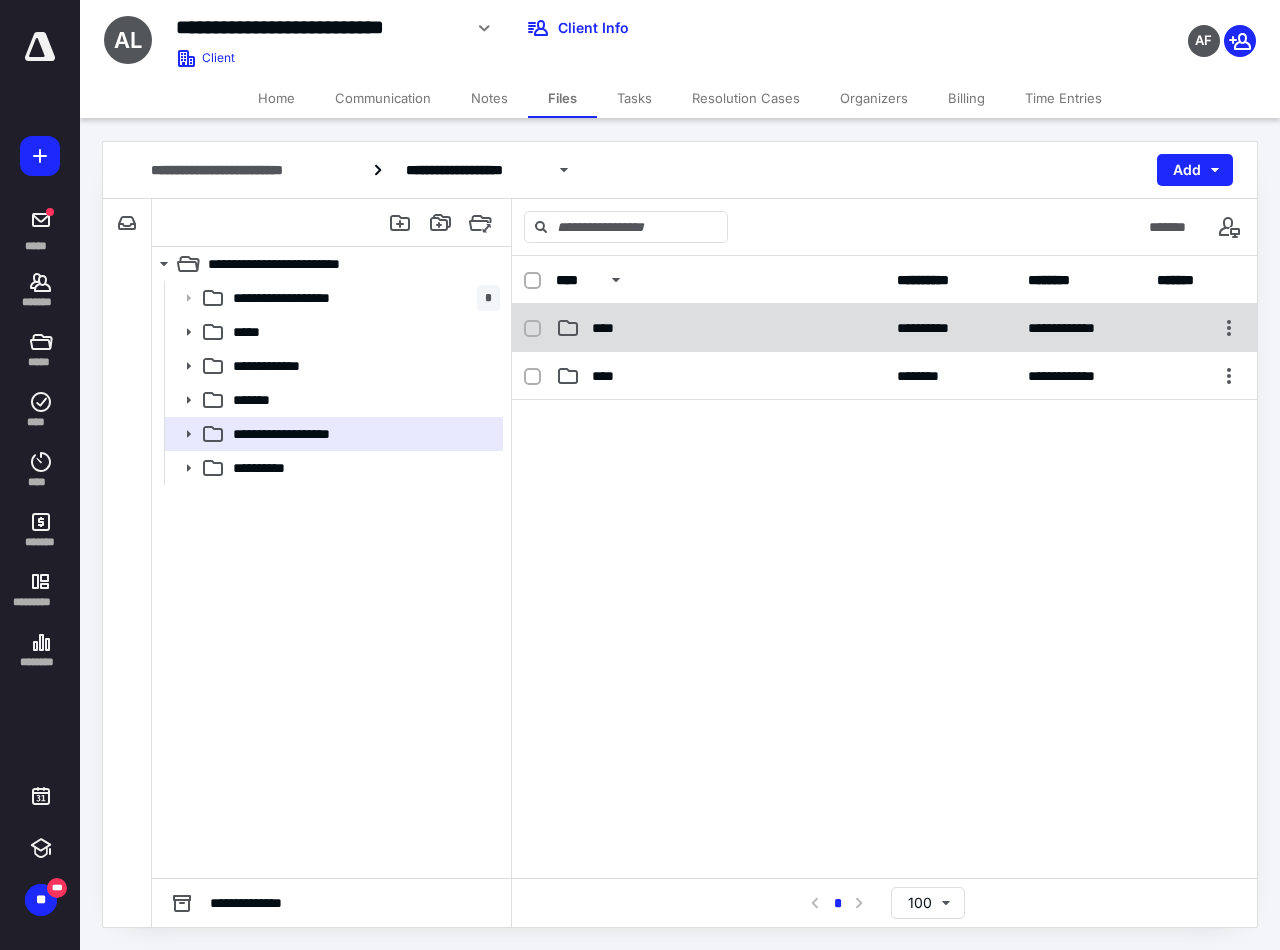 click on "****" at bounding box center (720, 328) 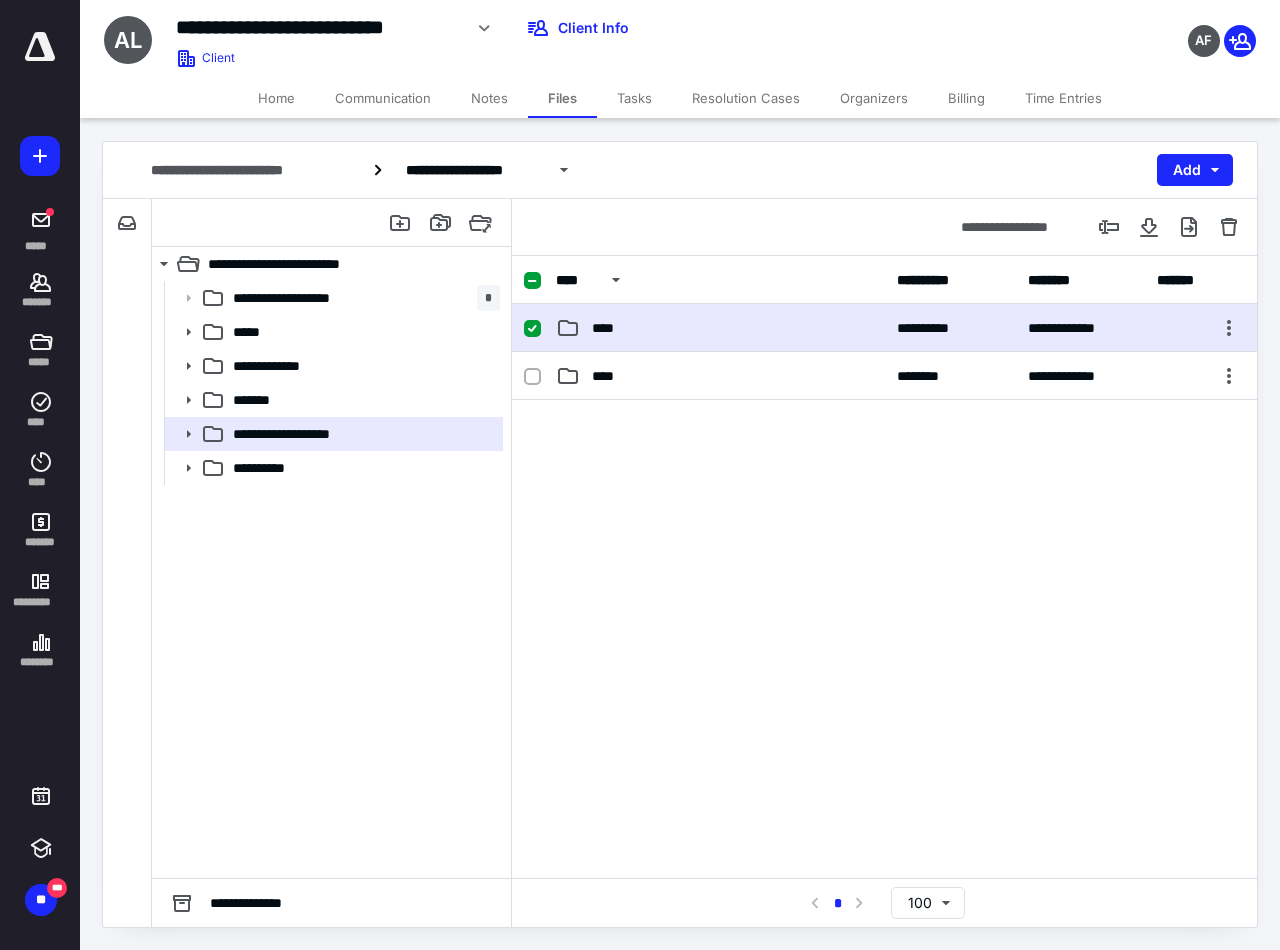 click on "****" at bounding box center (720, 328) 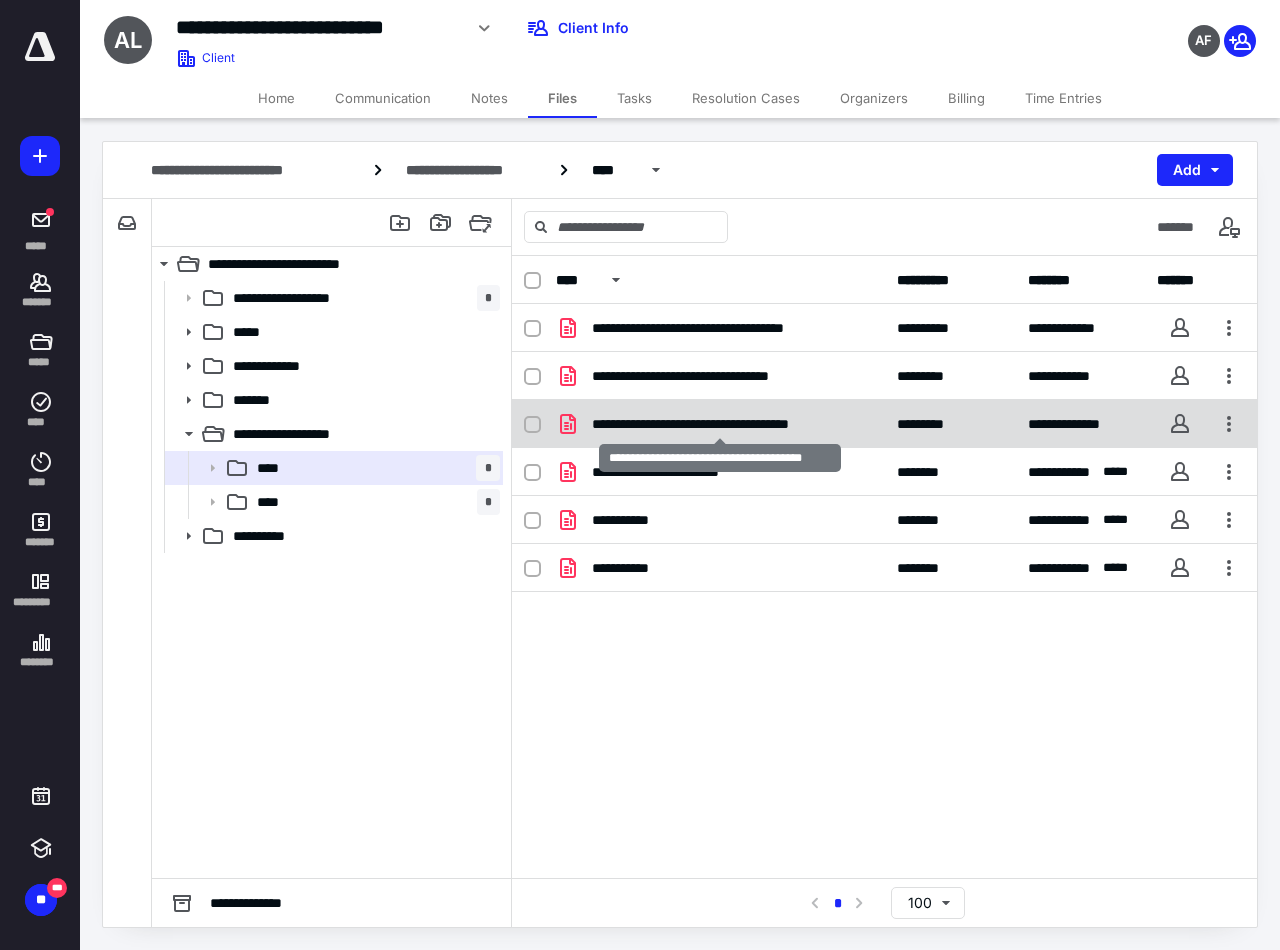 click on "**********" at bounding box center [720, 424] 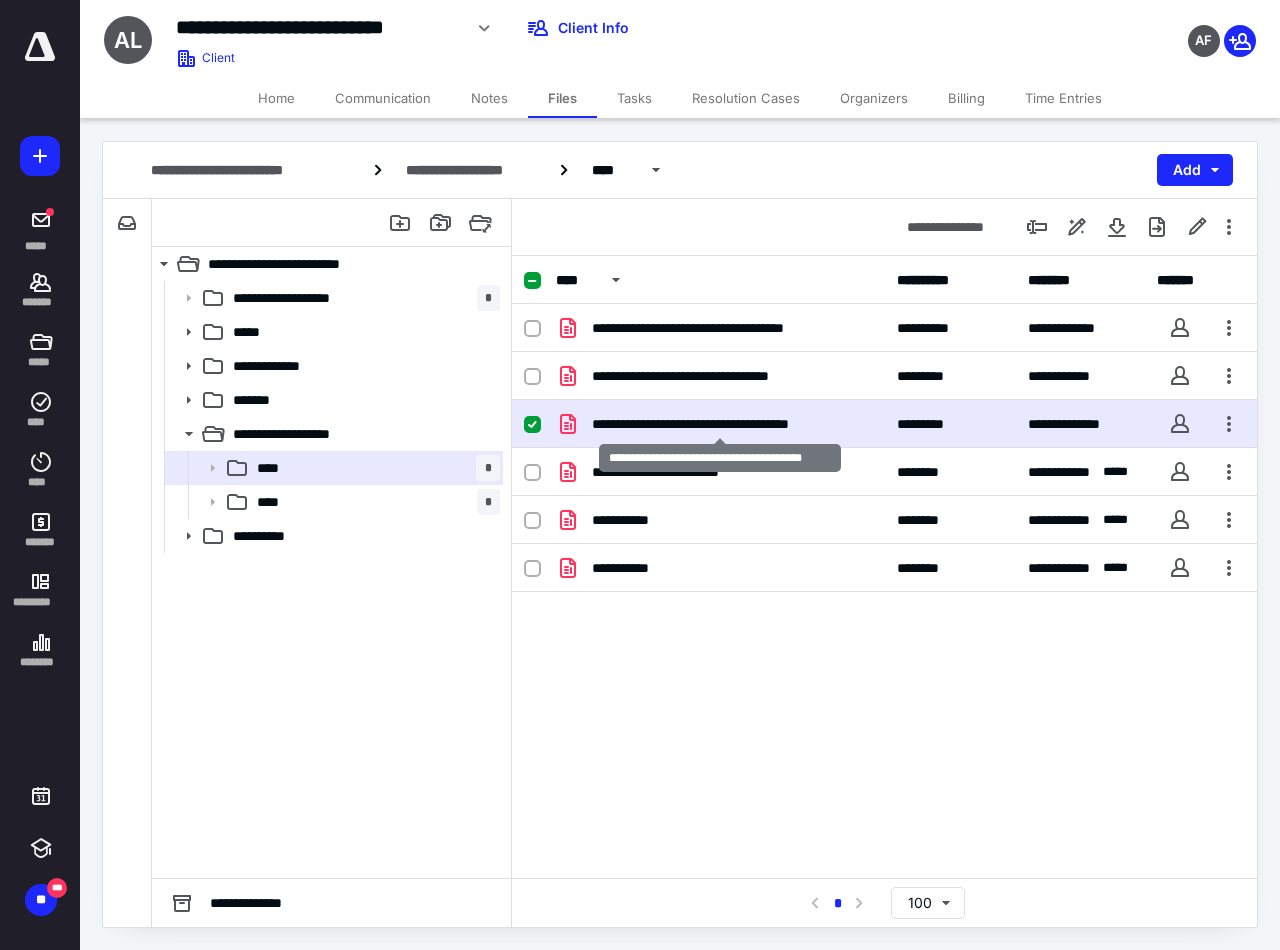click on "**********" at bounding box center [720, 424] 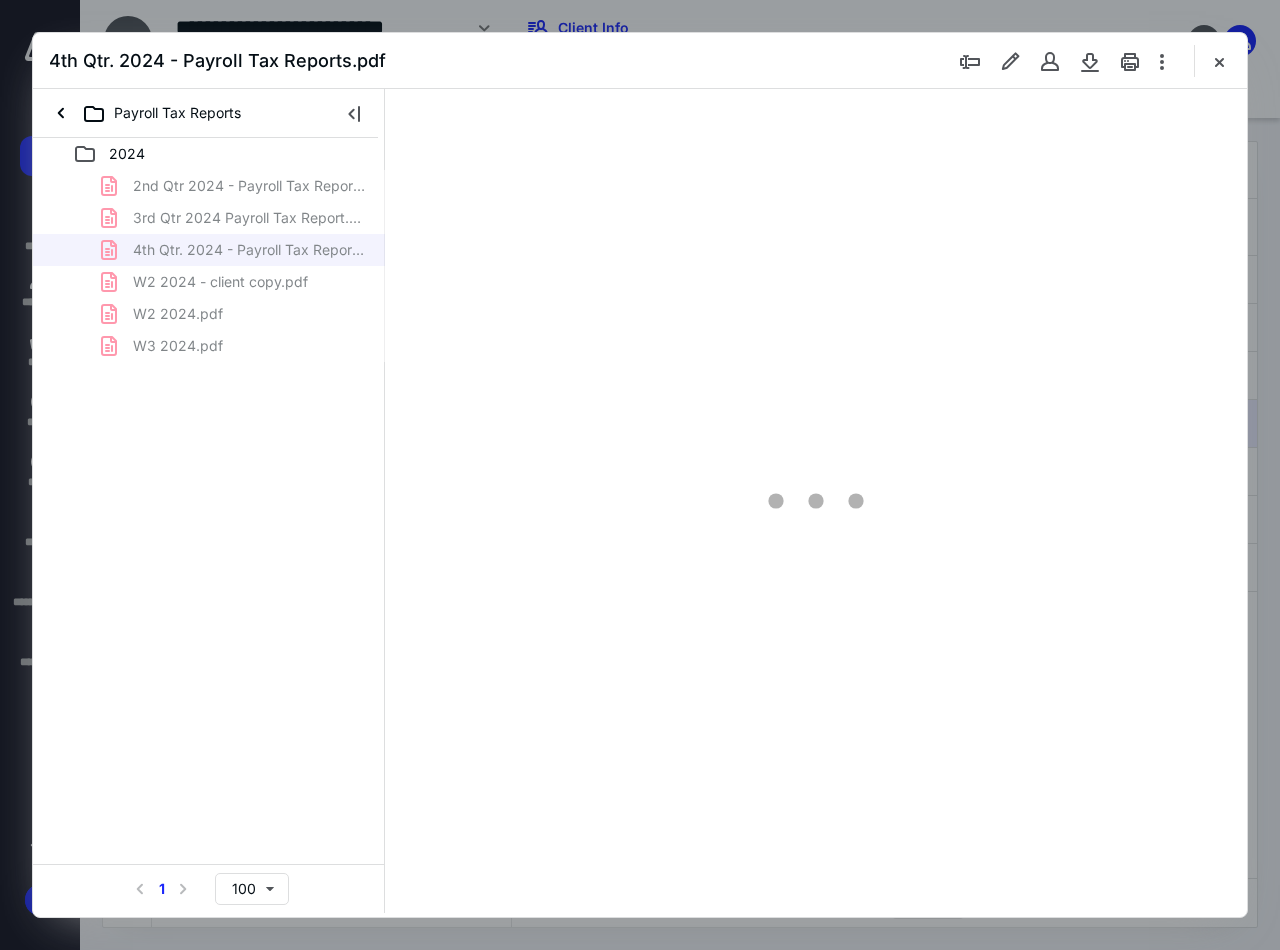 scroll, scrollTop: 0, scrollLeft: 0, axis: both 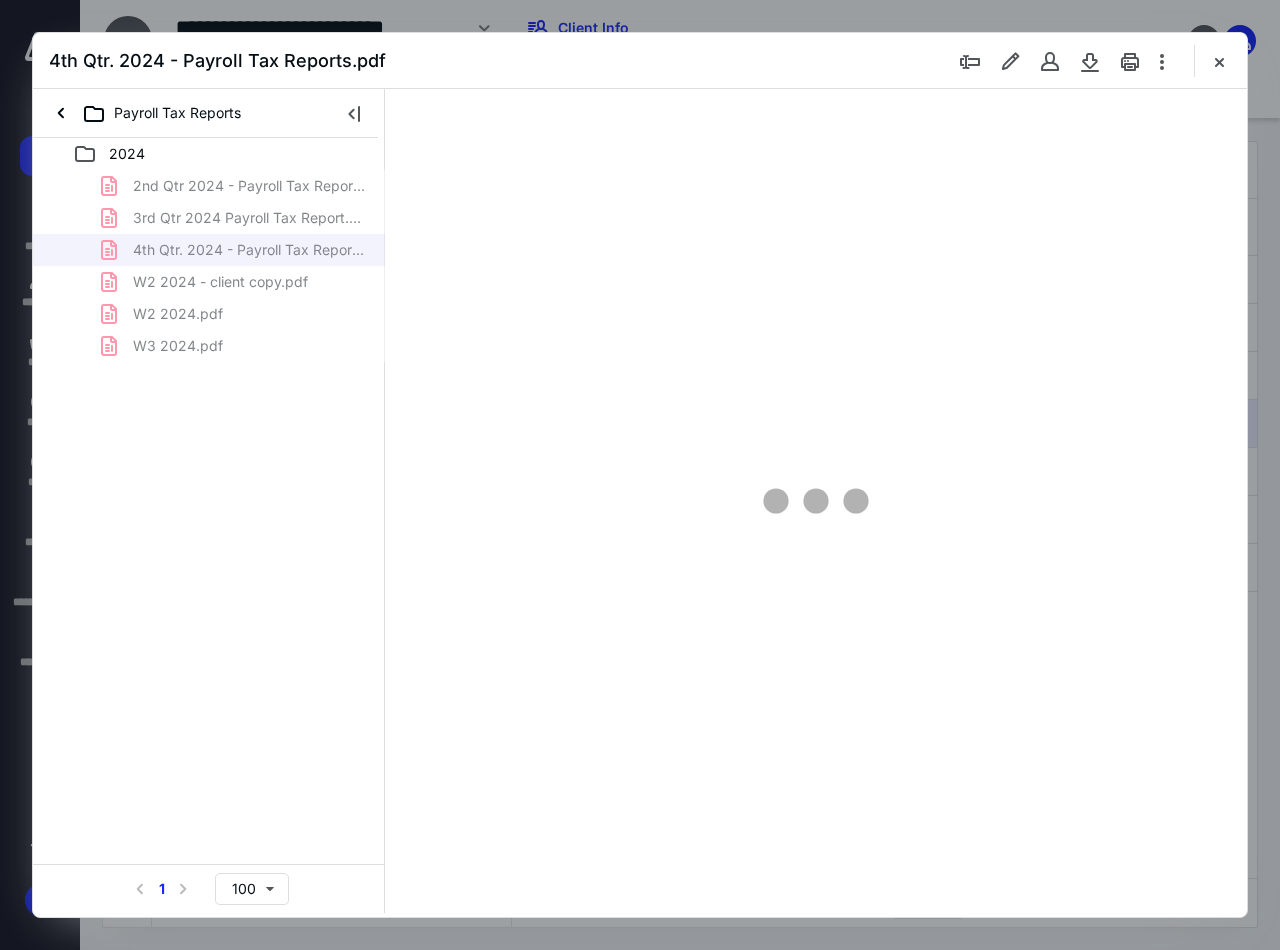 type on "90" 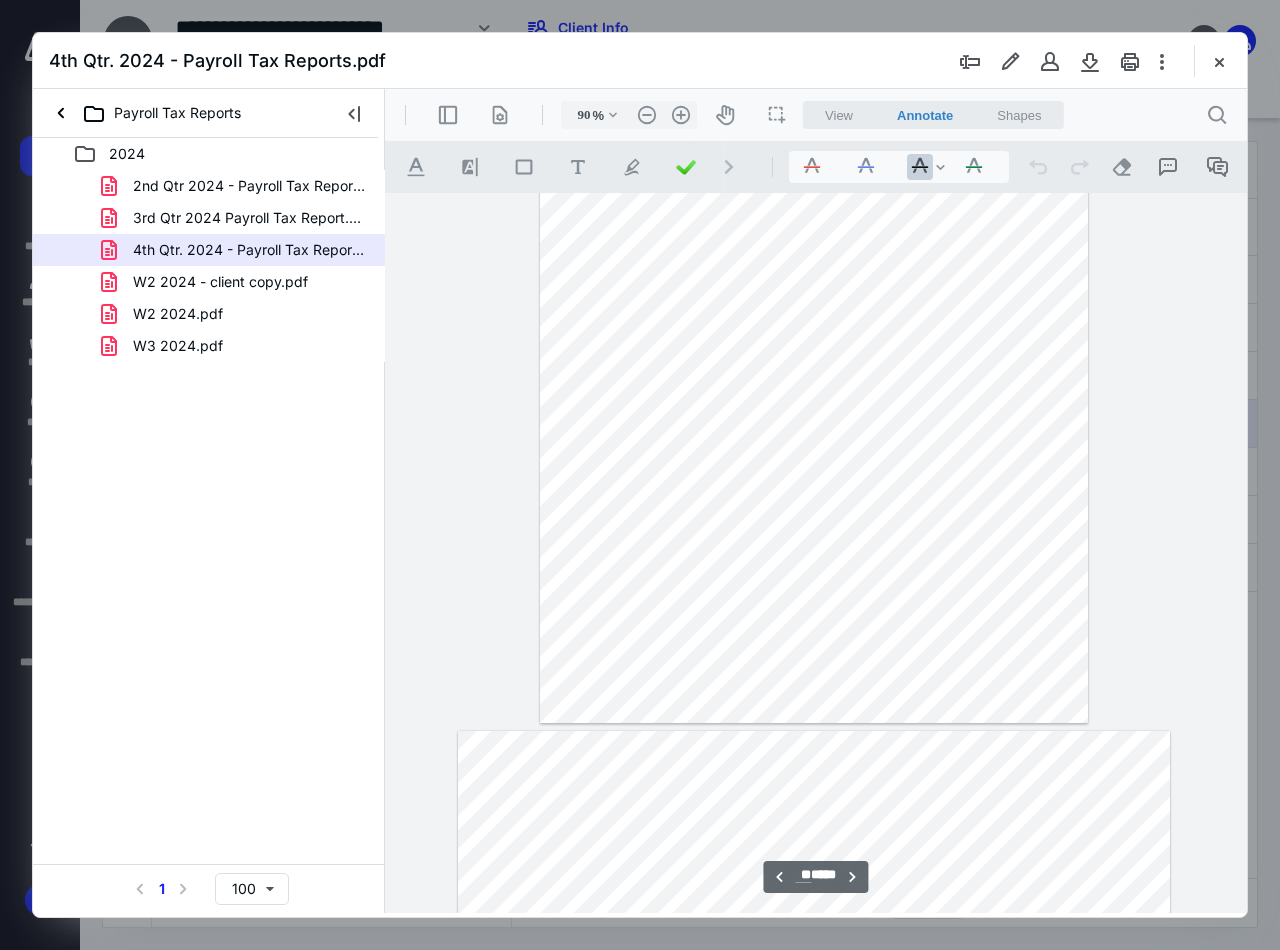 scroll, scrollTop: 6308, scrollLeft: 0, axis: vertical 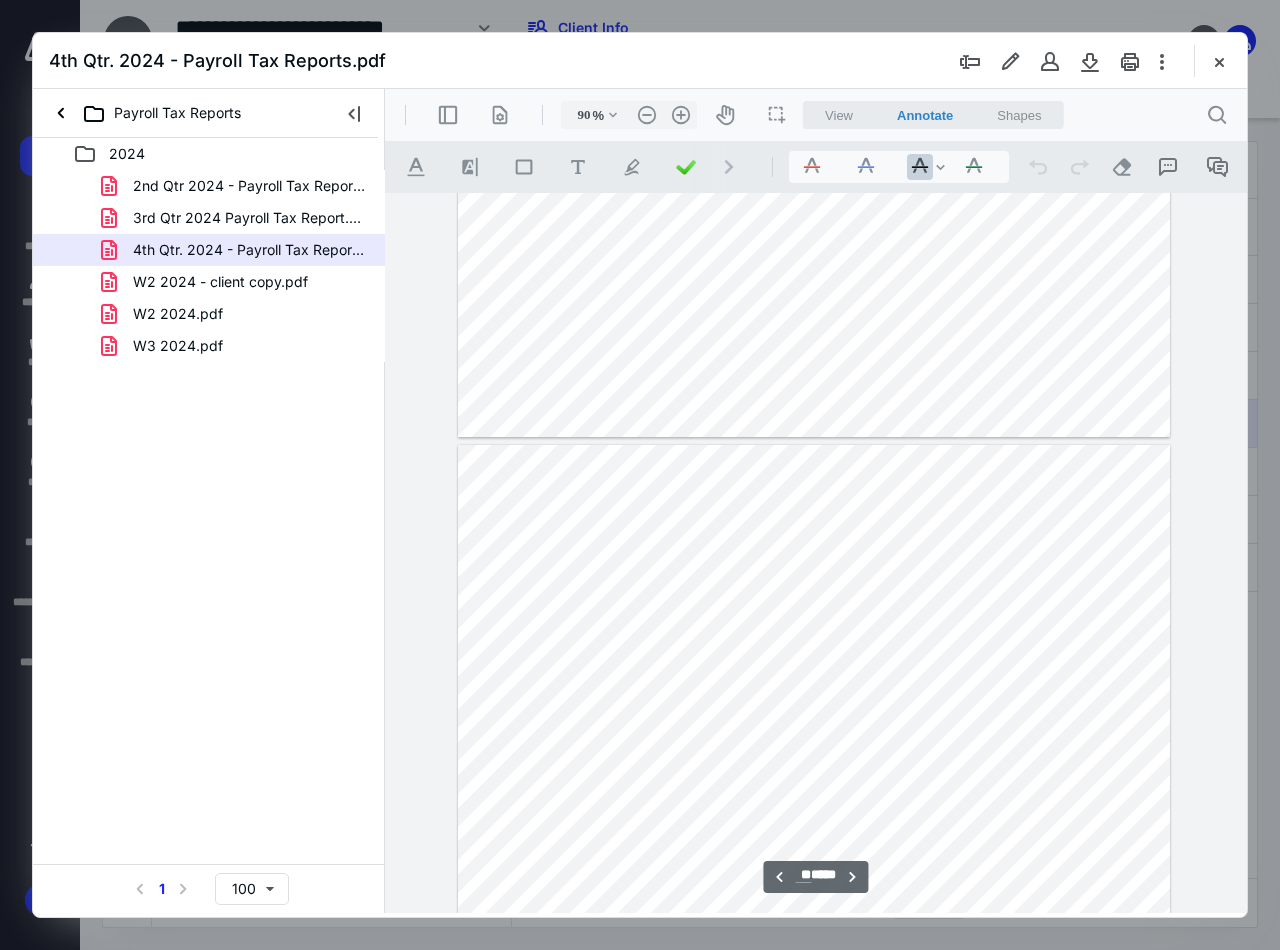 type on "**" 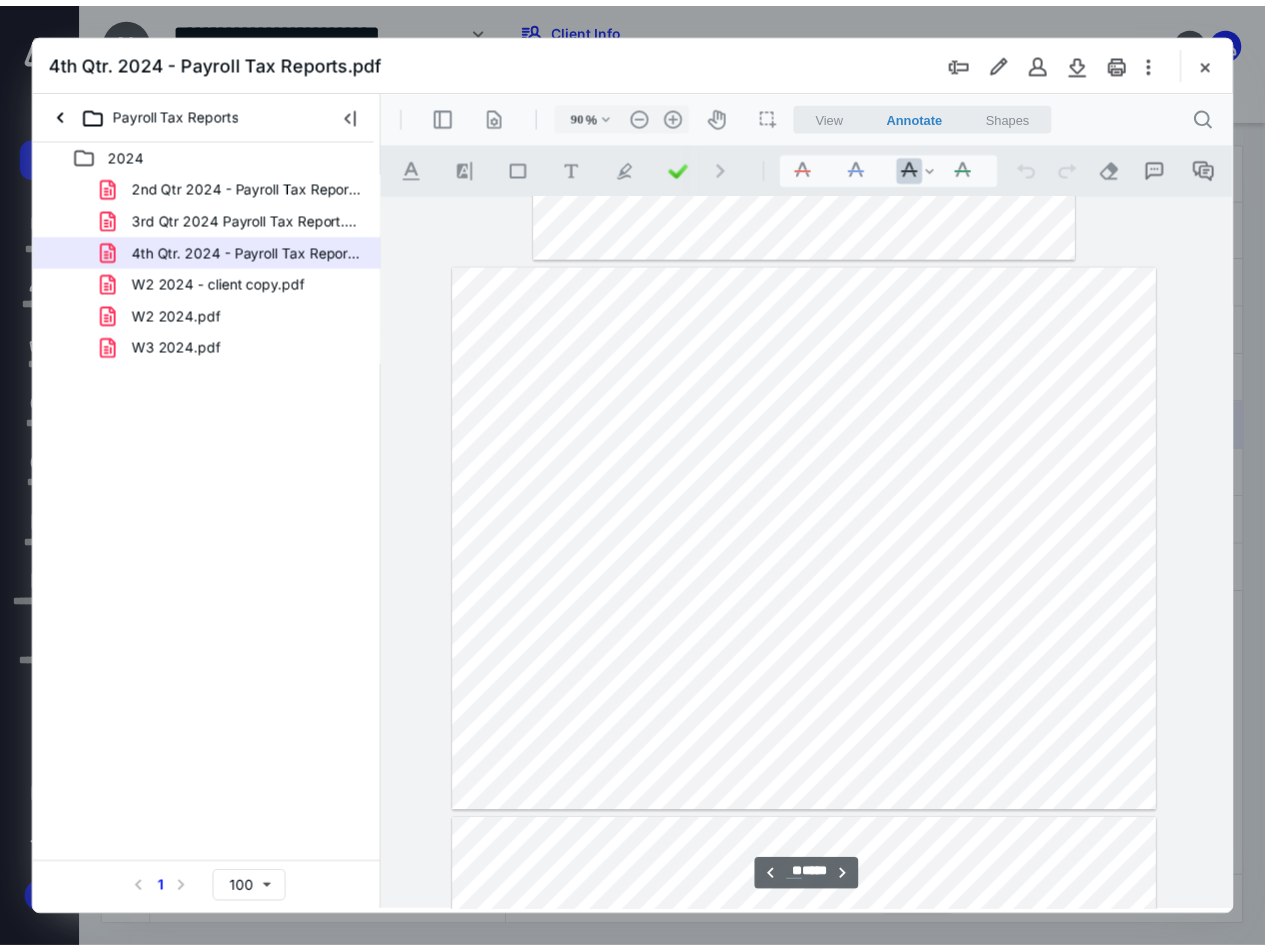 scroll, scrollTop: 6908, scrollLeft: 0, axis: vertical 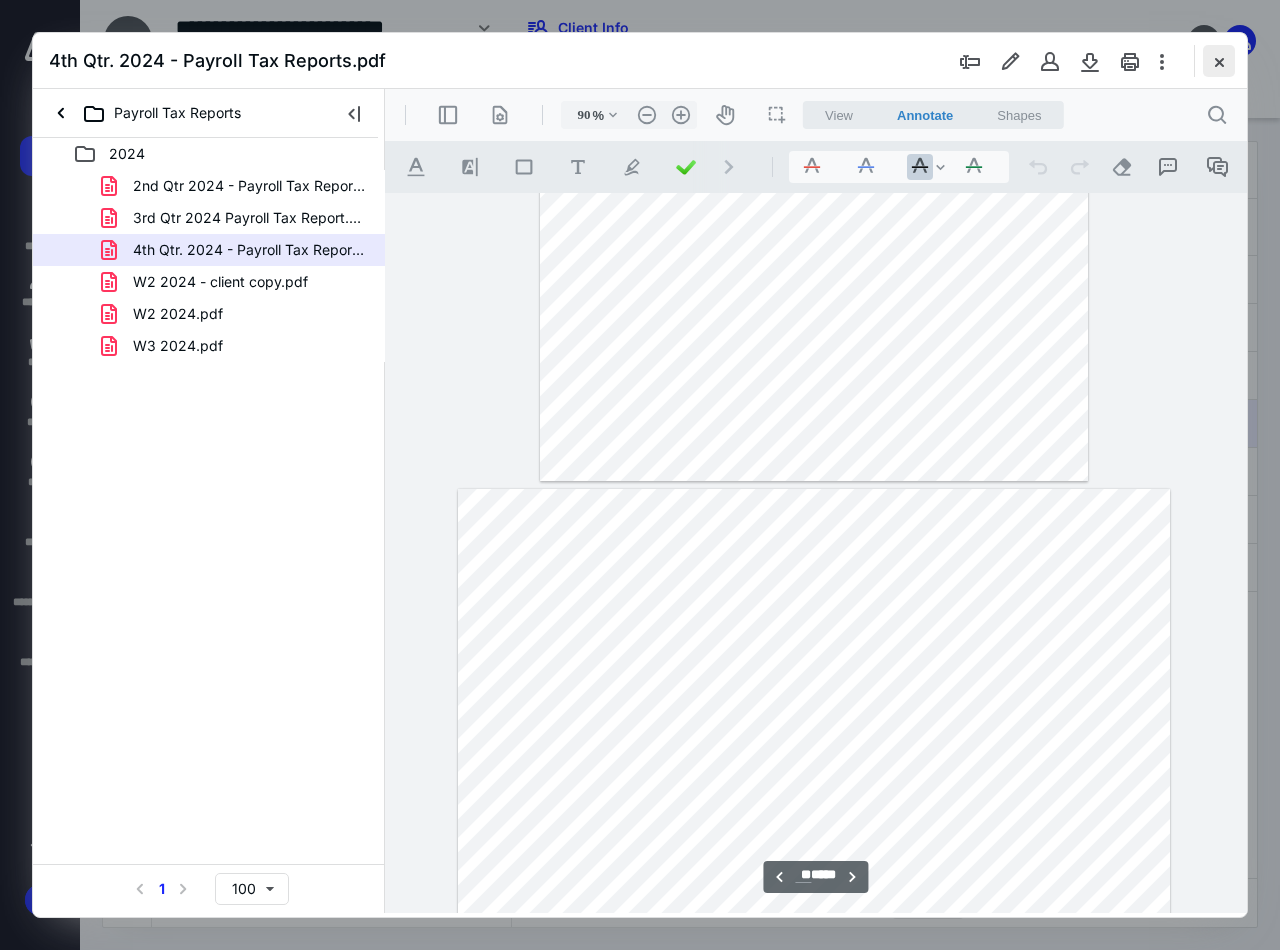 click at bounding box center [1219, 61] 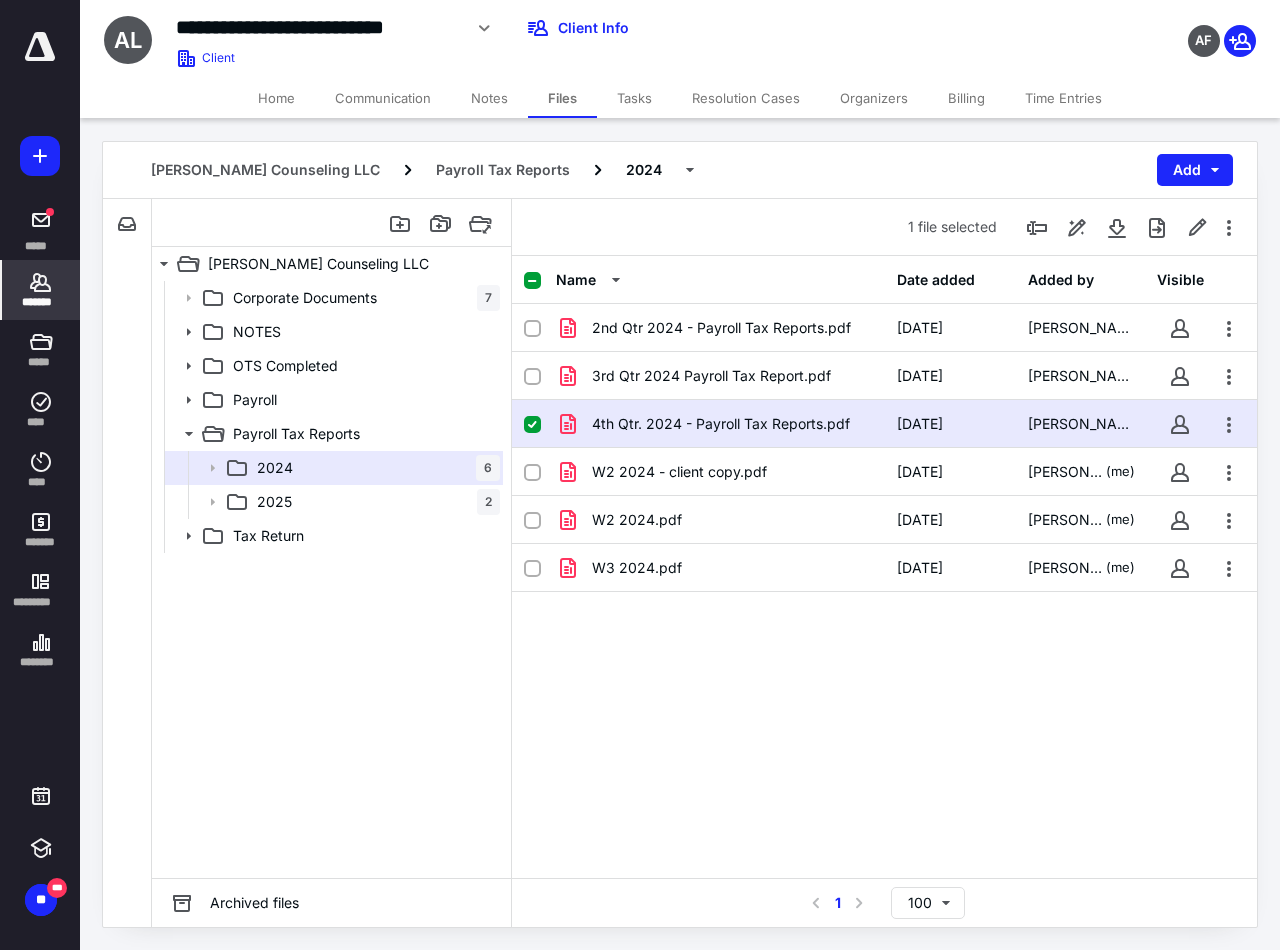 click 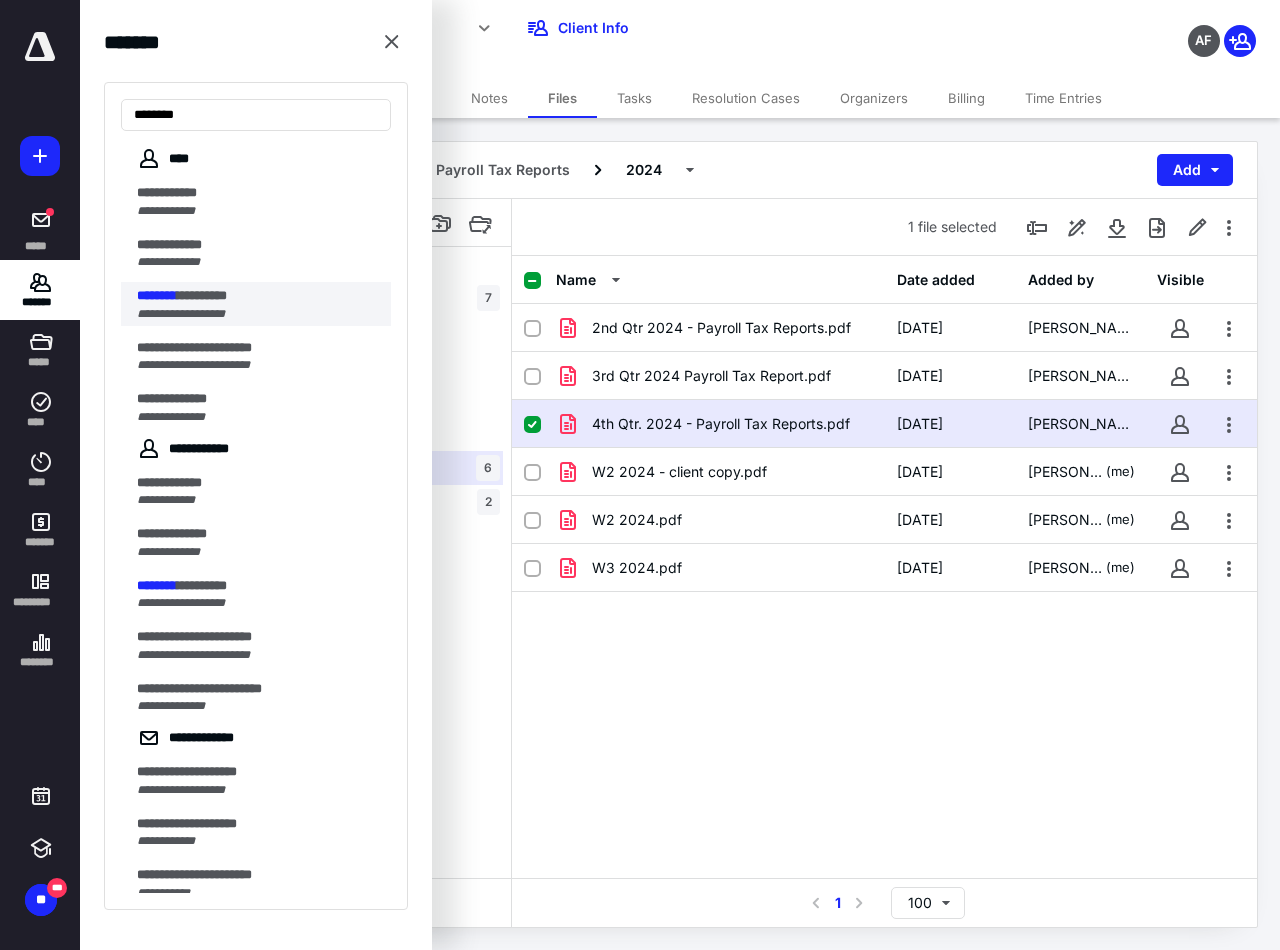 type on "********" 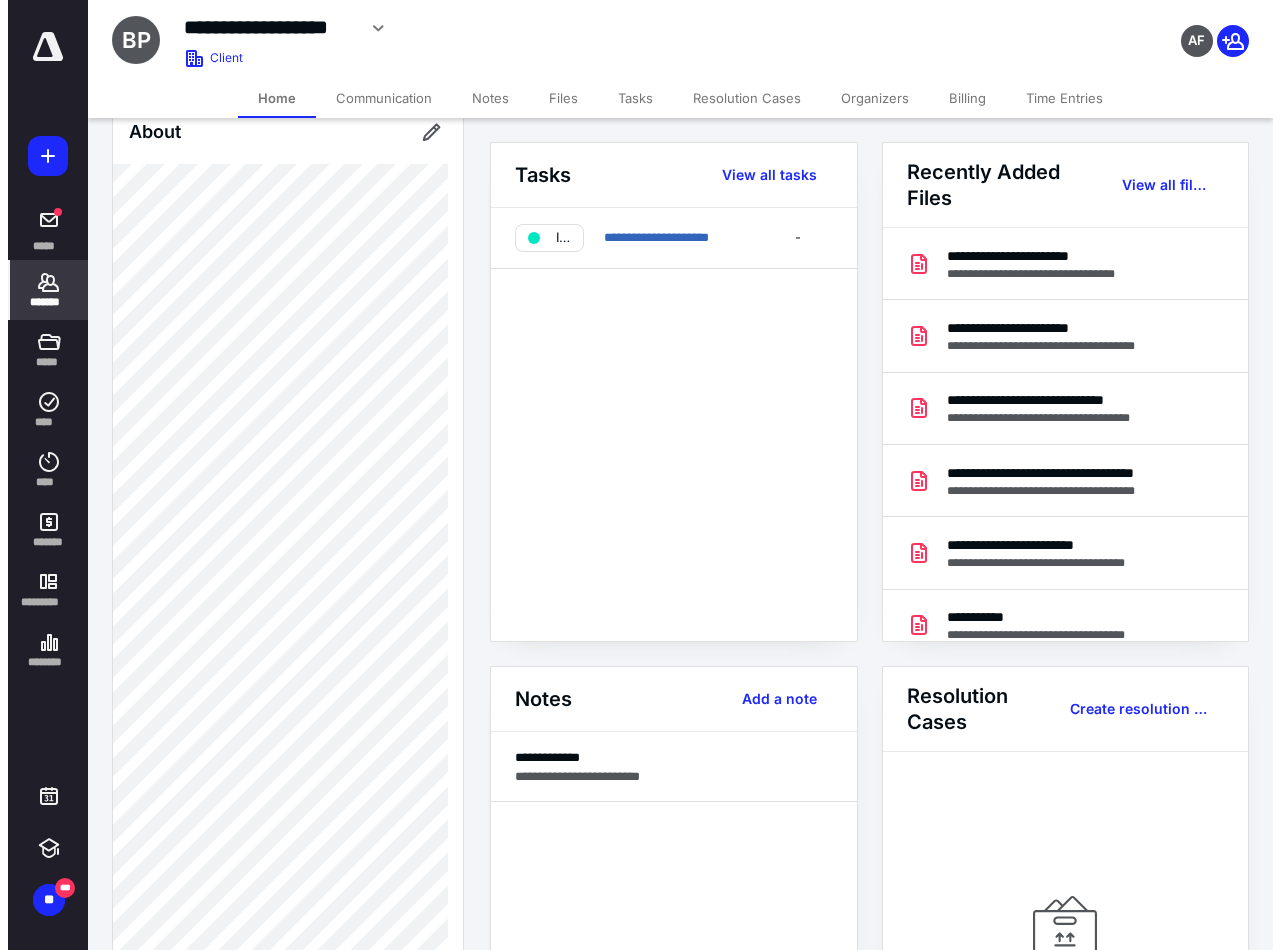 scroll, scrollTop: 1073, scrollLeft: 0, axis: vertical 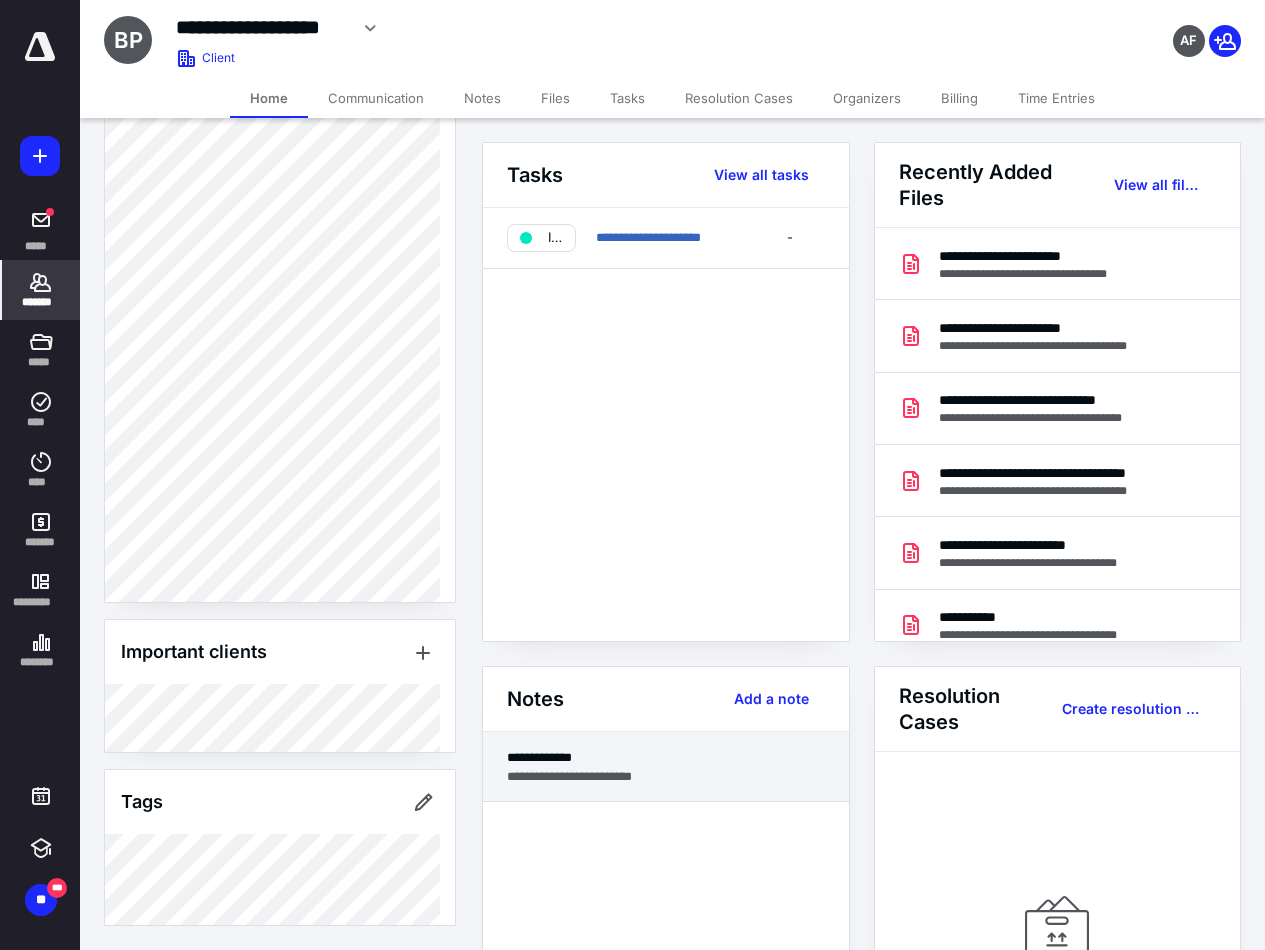 click on "**********" at bounding box center (666, 757) 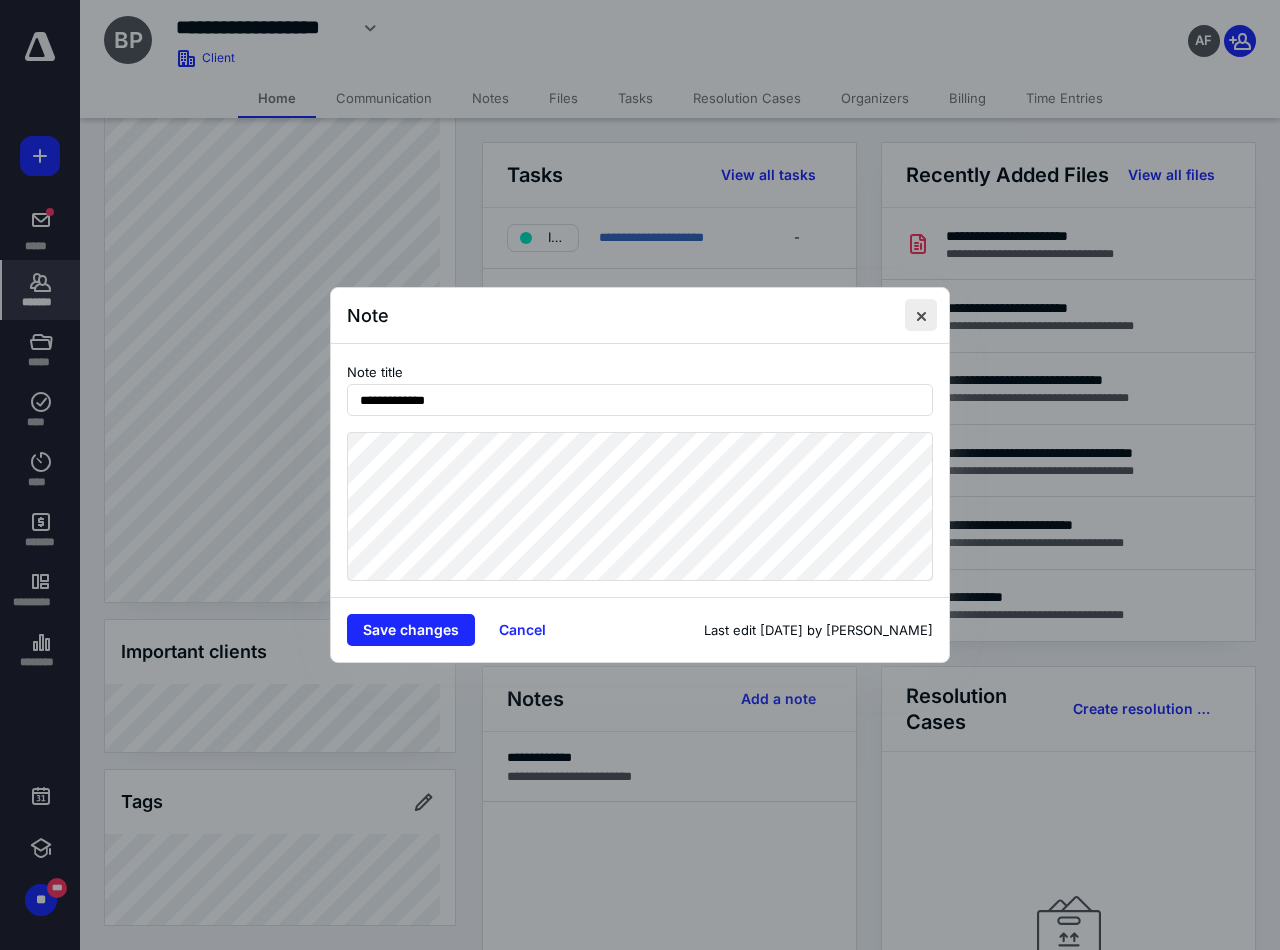 click at bounding box center (921, 315) 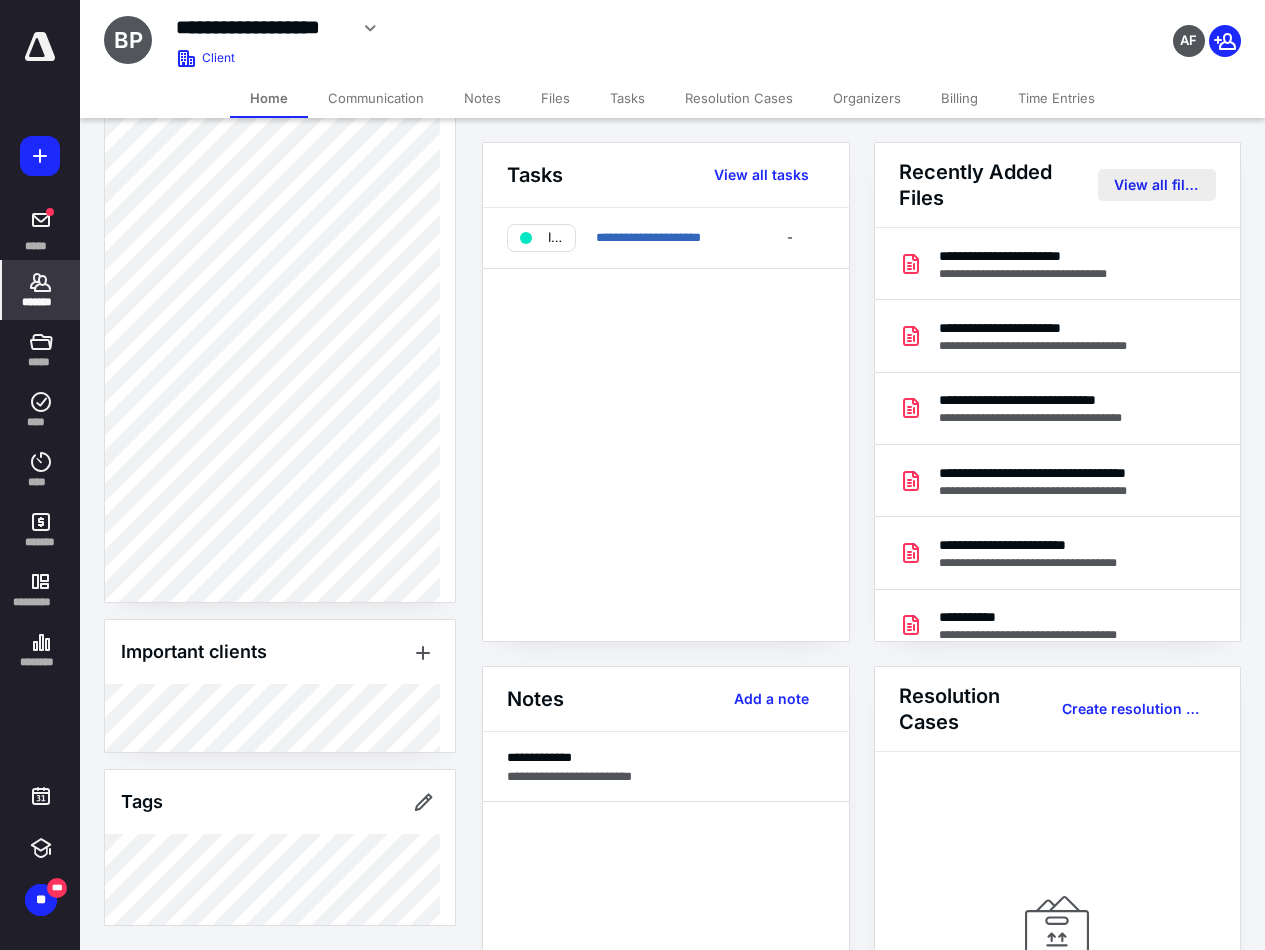 click on "View all files" at bounding box center [1157, 185] 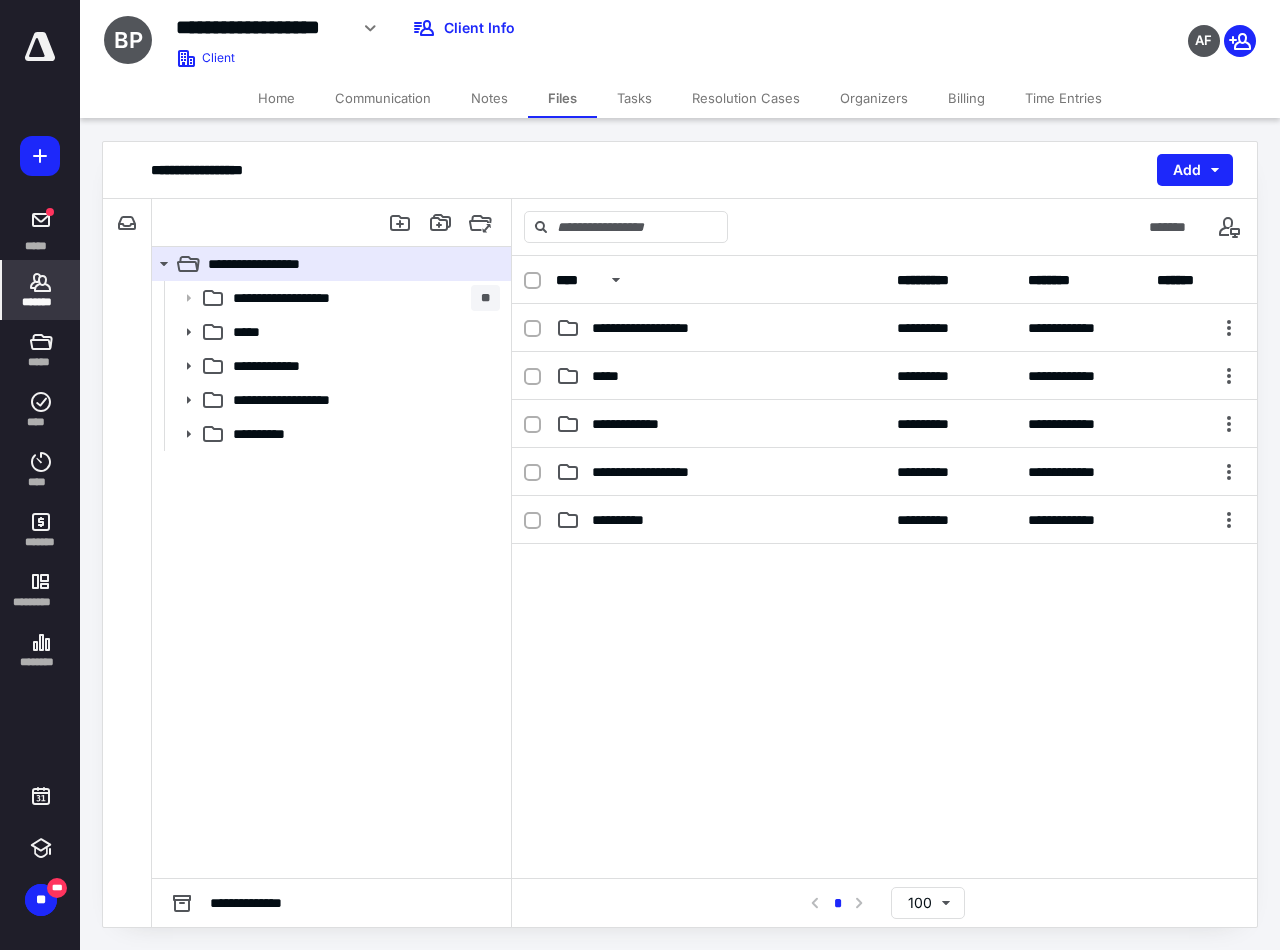 click on "*******" at bounding box center [41, 302] 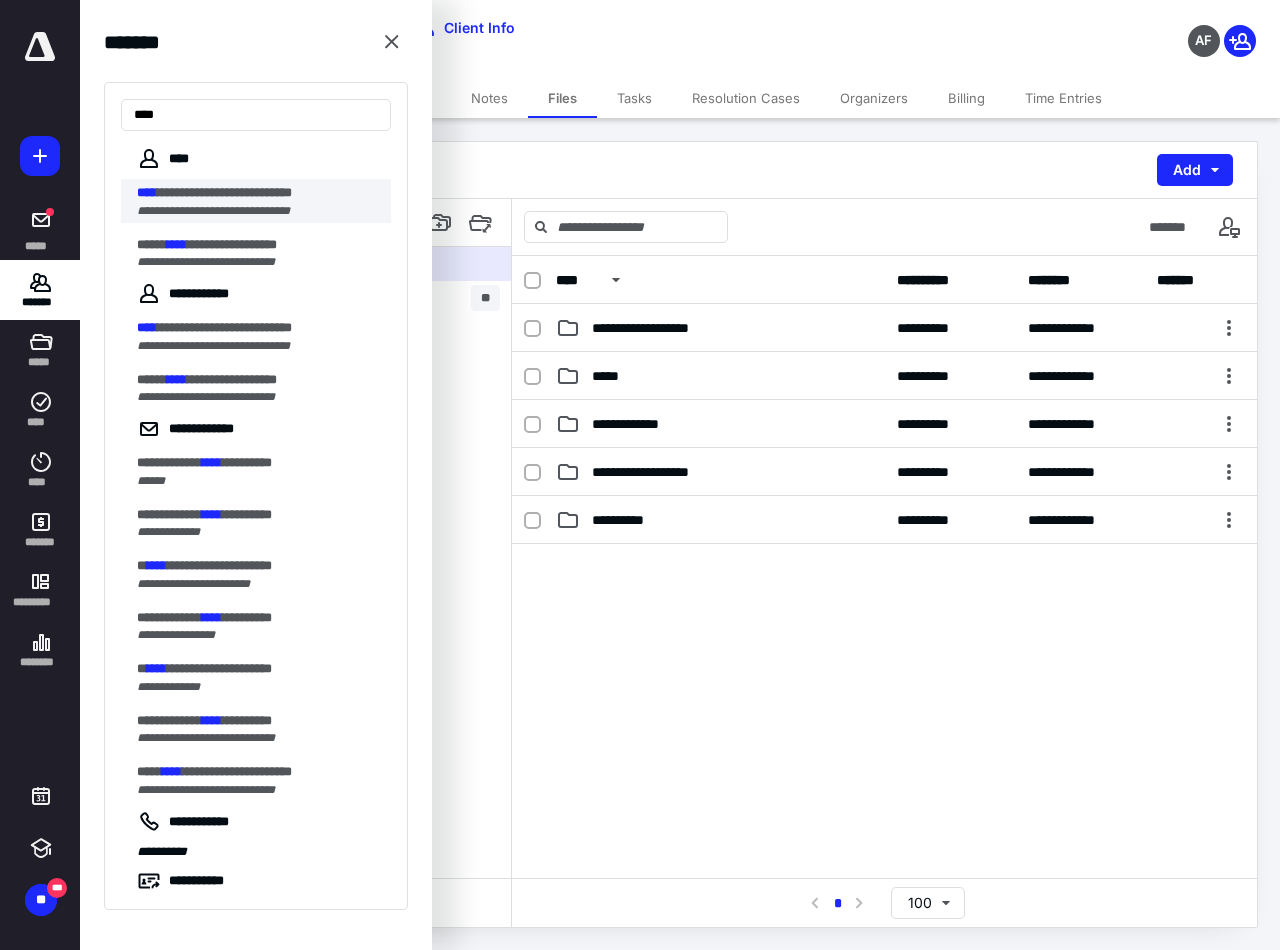 type on "****" 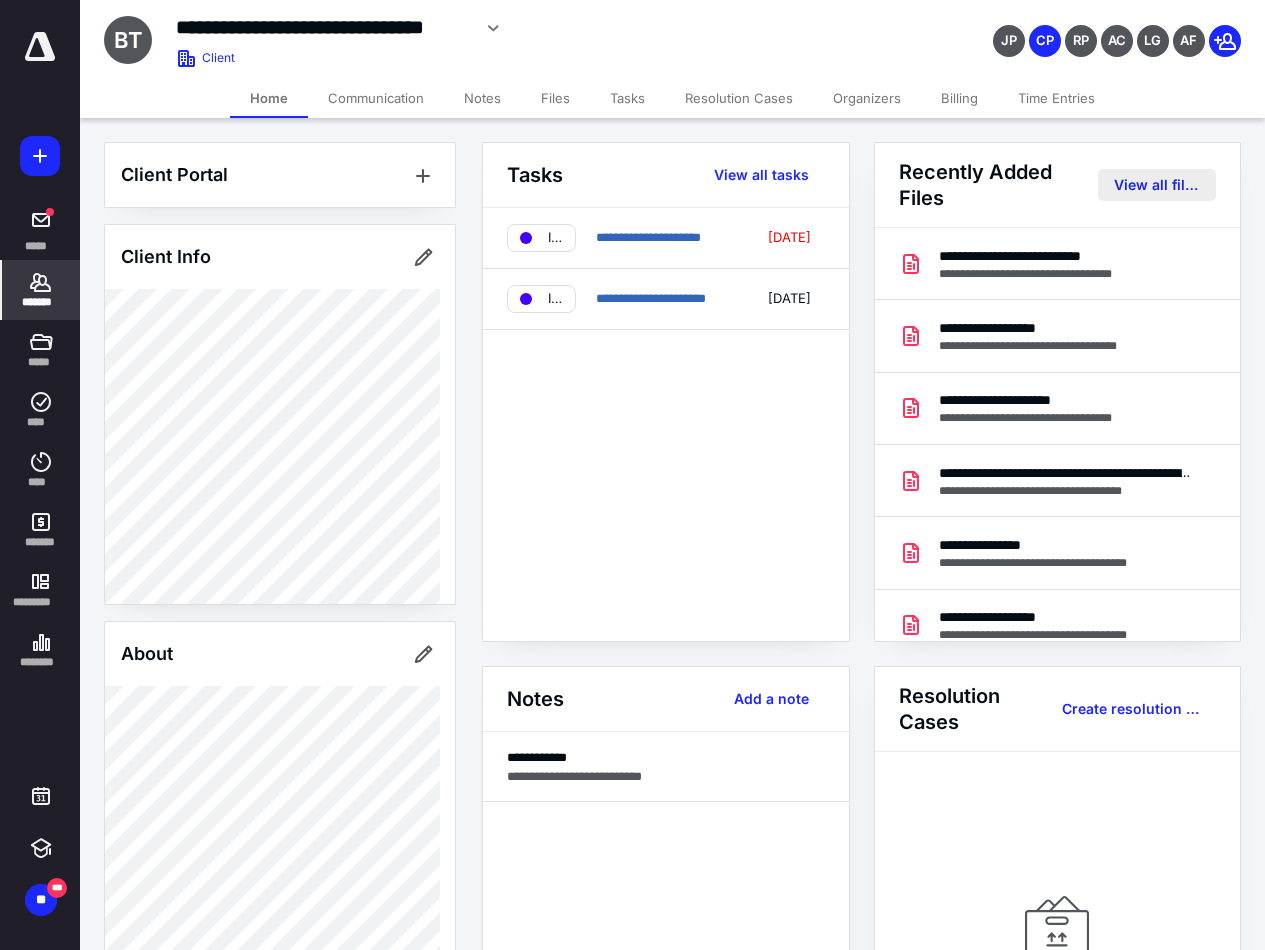click on "View all files" at bounding box center (1157, 185) 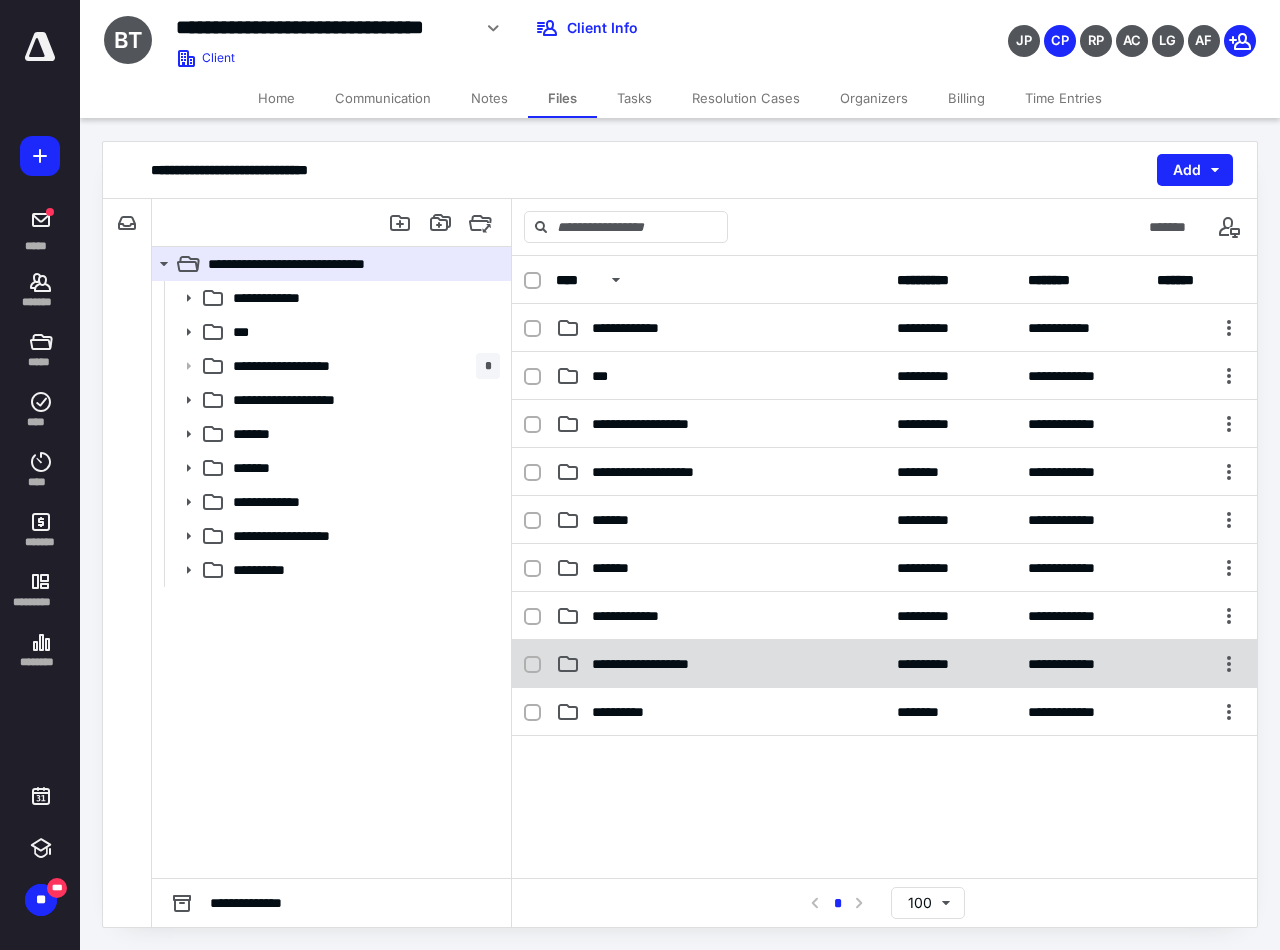 click on "**********" at bounding box center [655, 664] 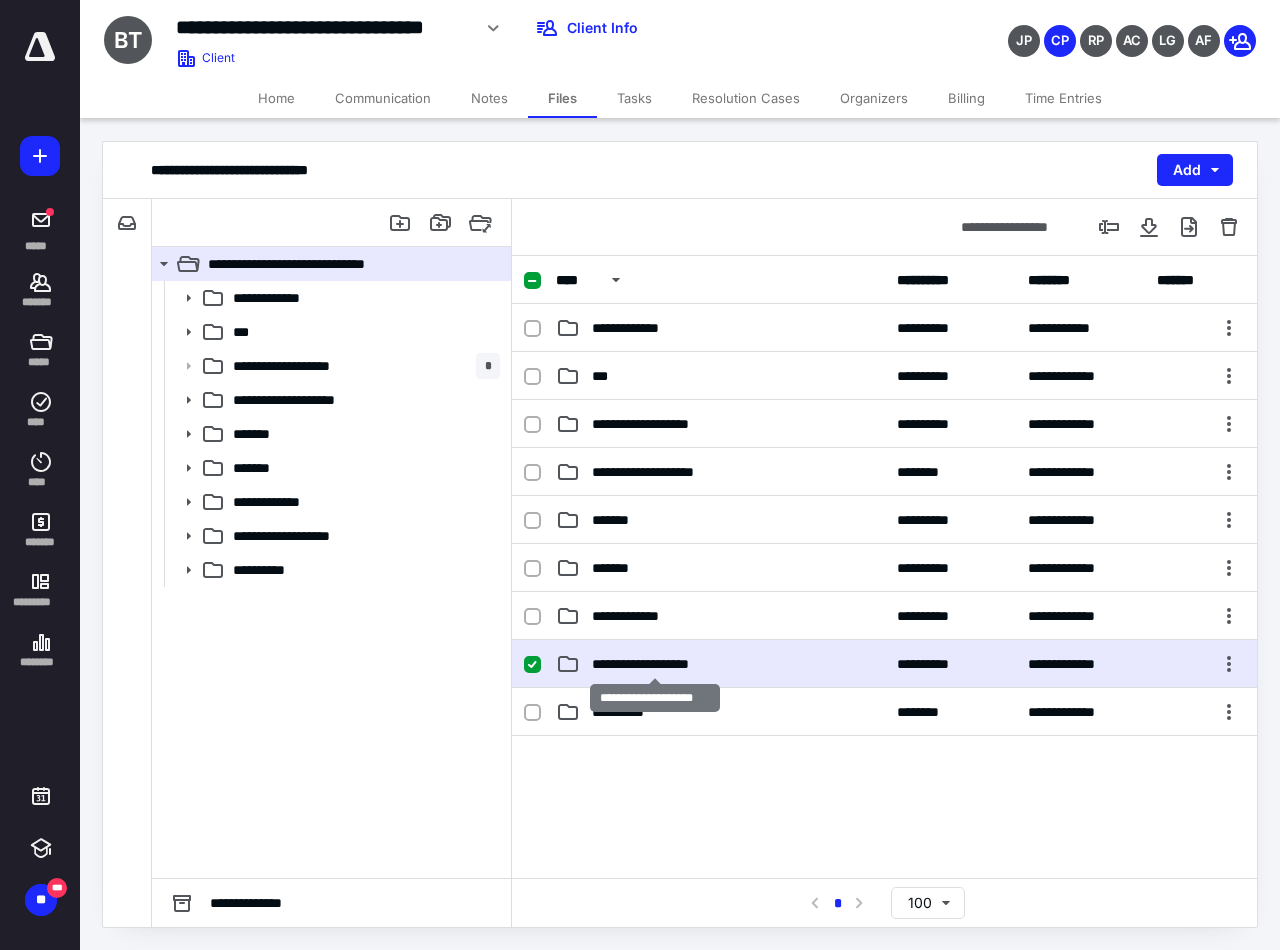 click on "**********" at bounding box center [655, 664] 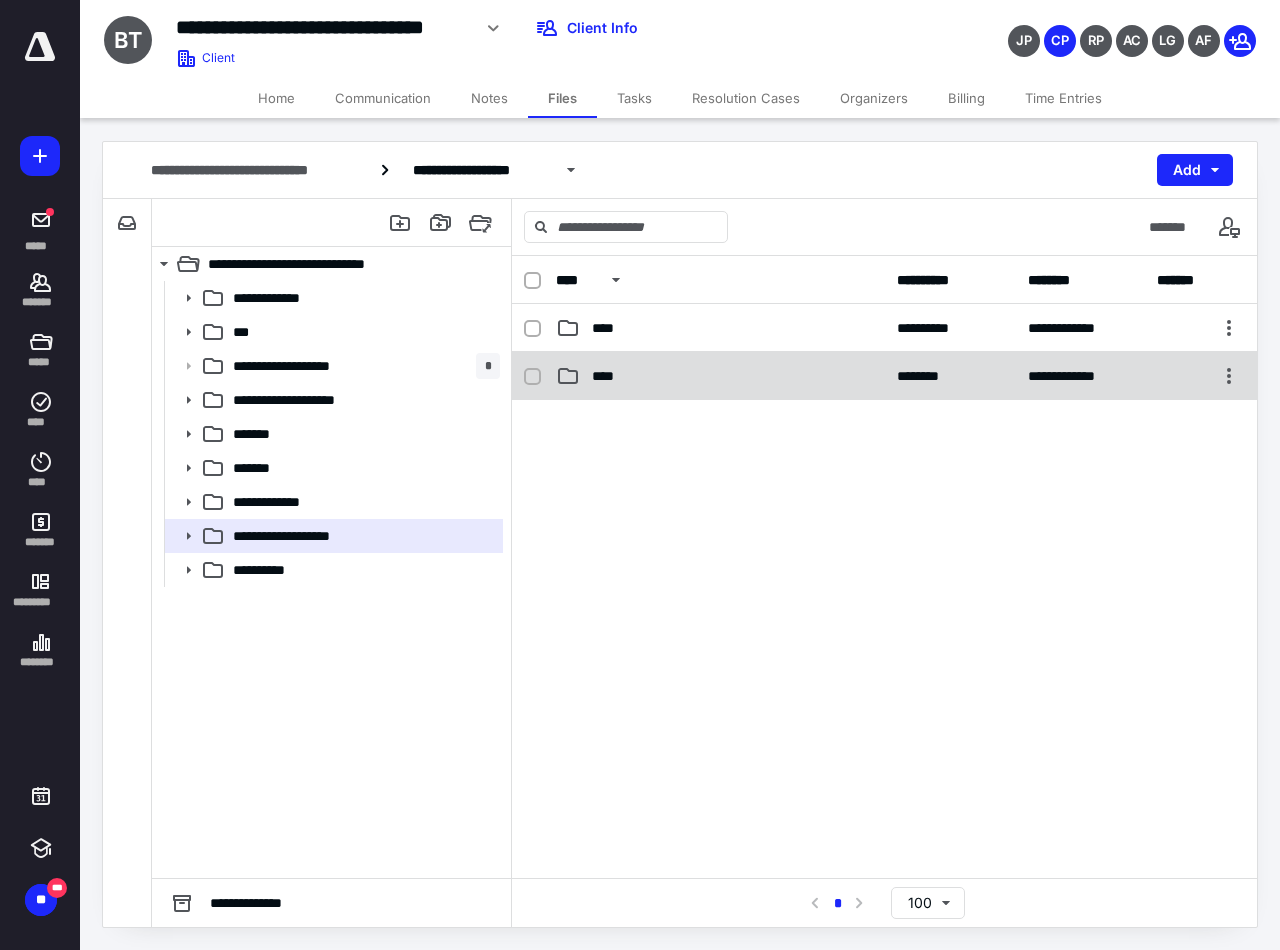 click on "**********" at bounding box center (884, 376) 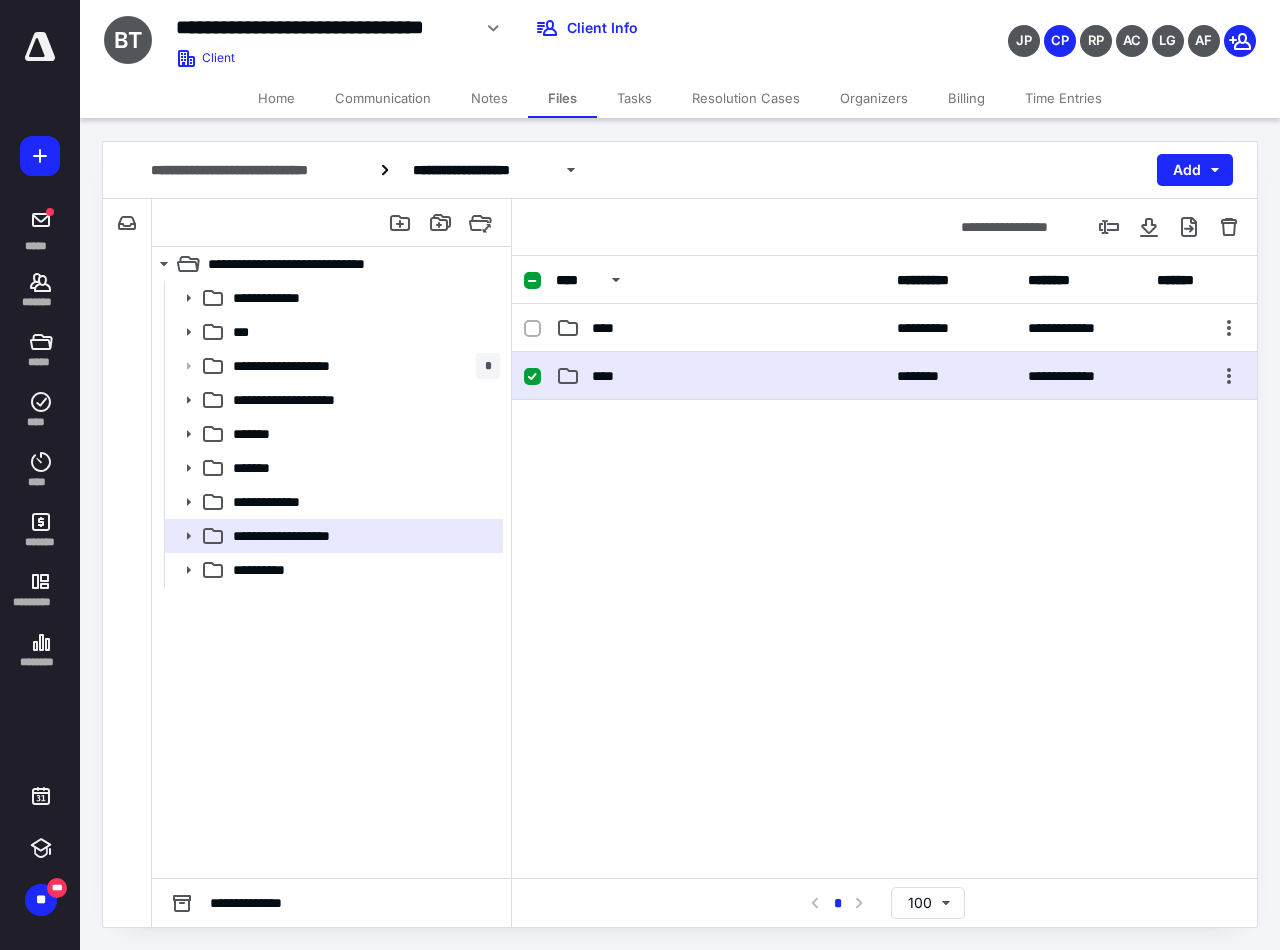 click on "**********" at bounding box center (884, 376) 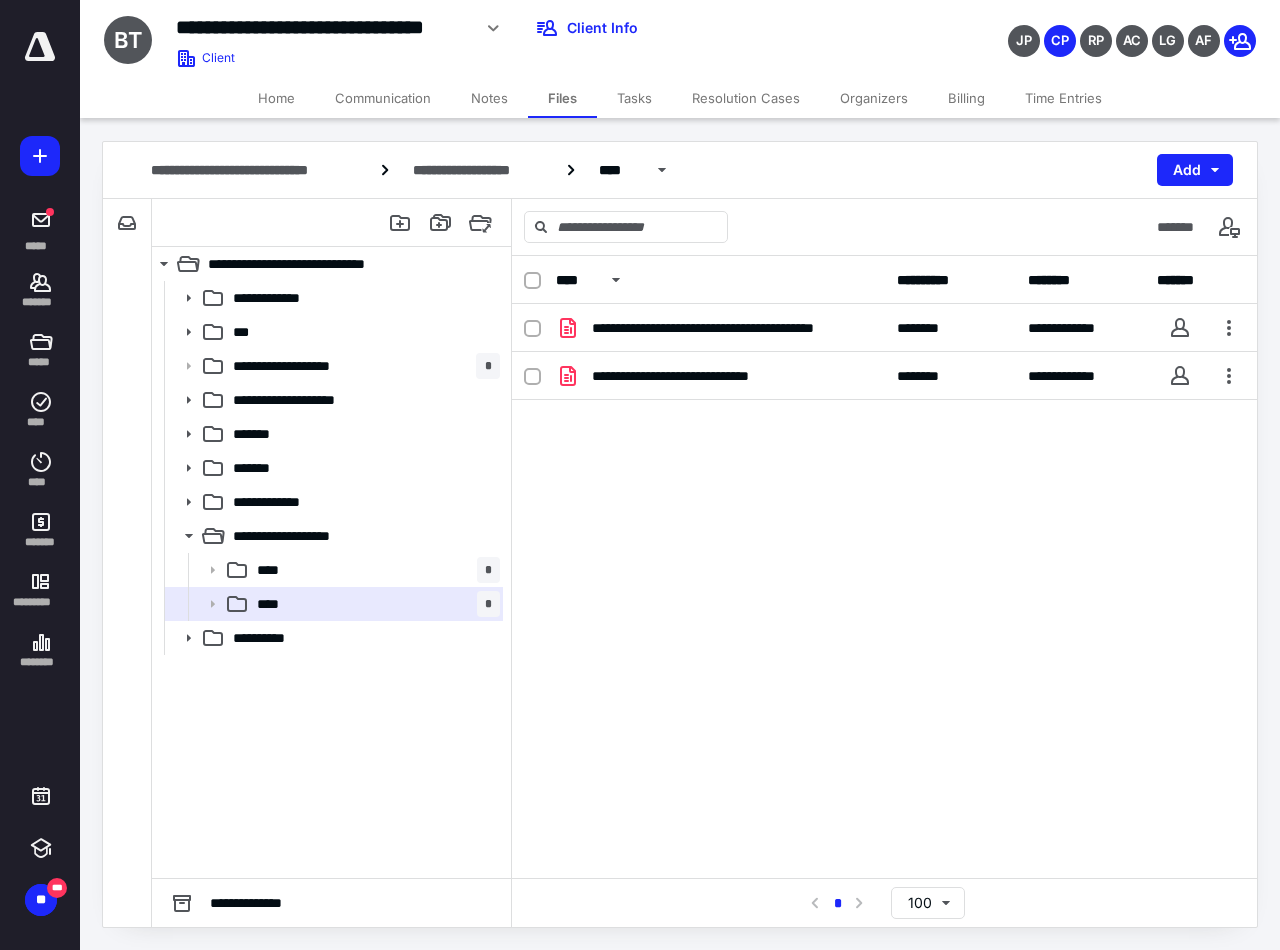 click on "**********" at bounding box center [884, 376] 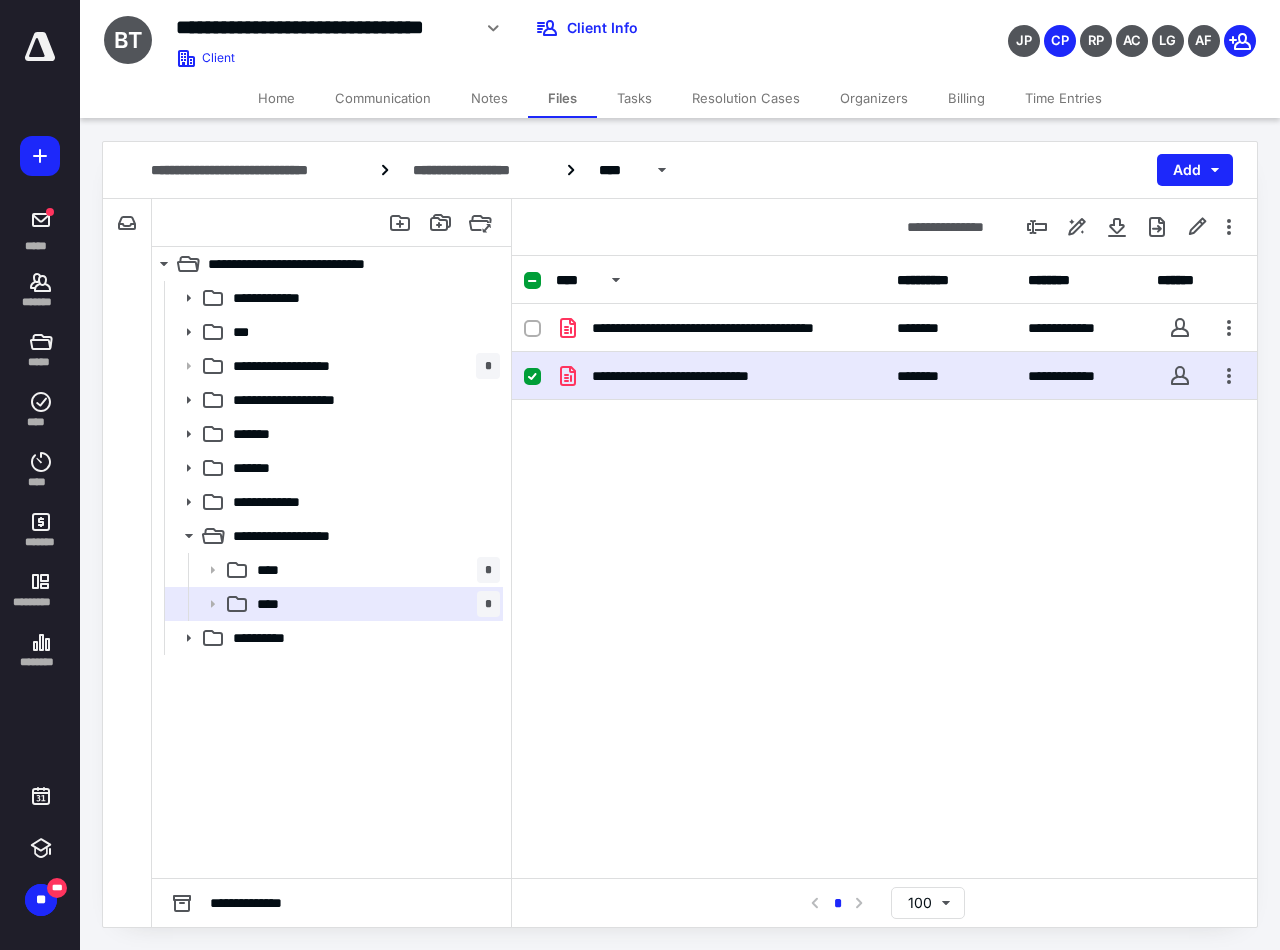 click on "**********" at bounding box center (884, 376) 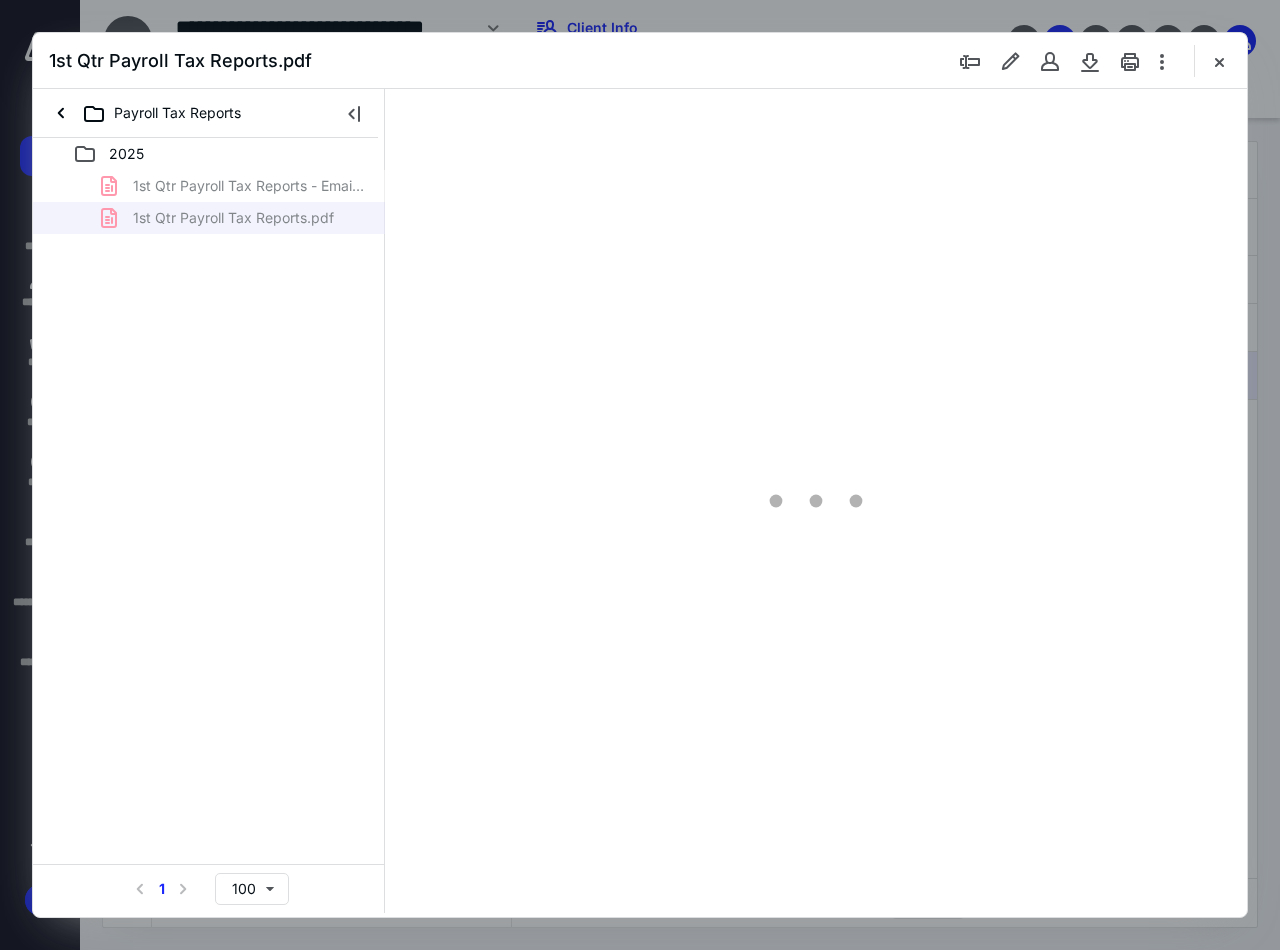 scroll, scrollTop: 0, scrollLeft: 0, axis: both 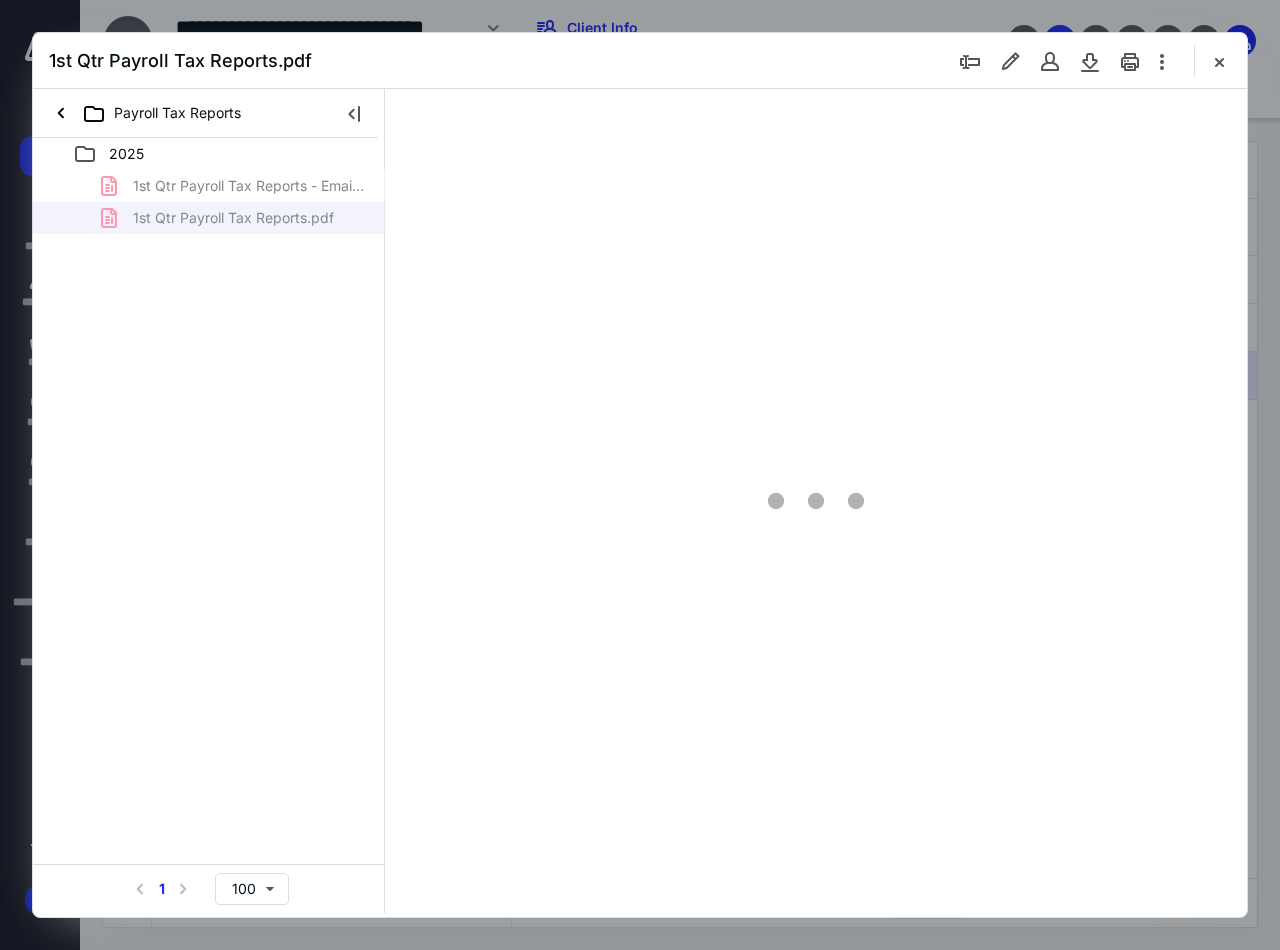 type on "90" 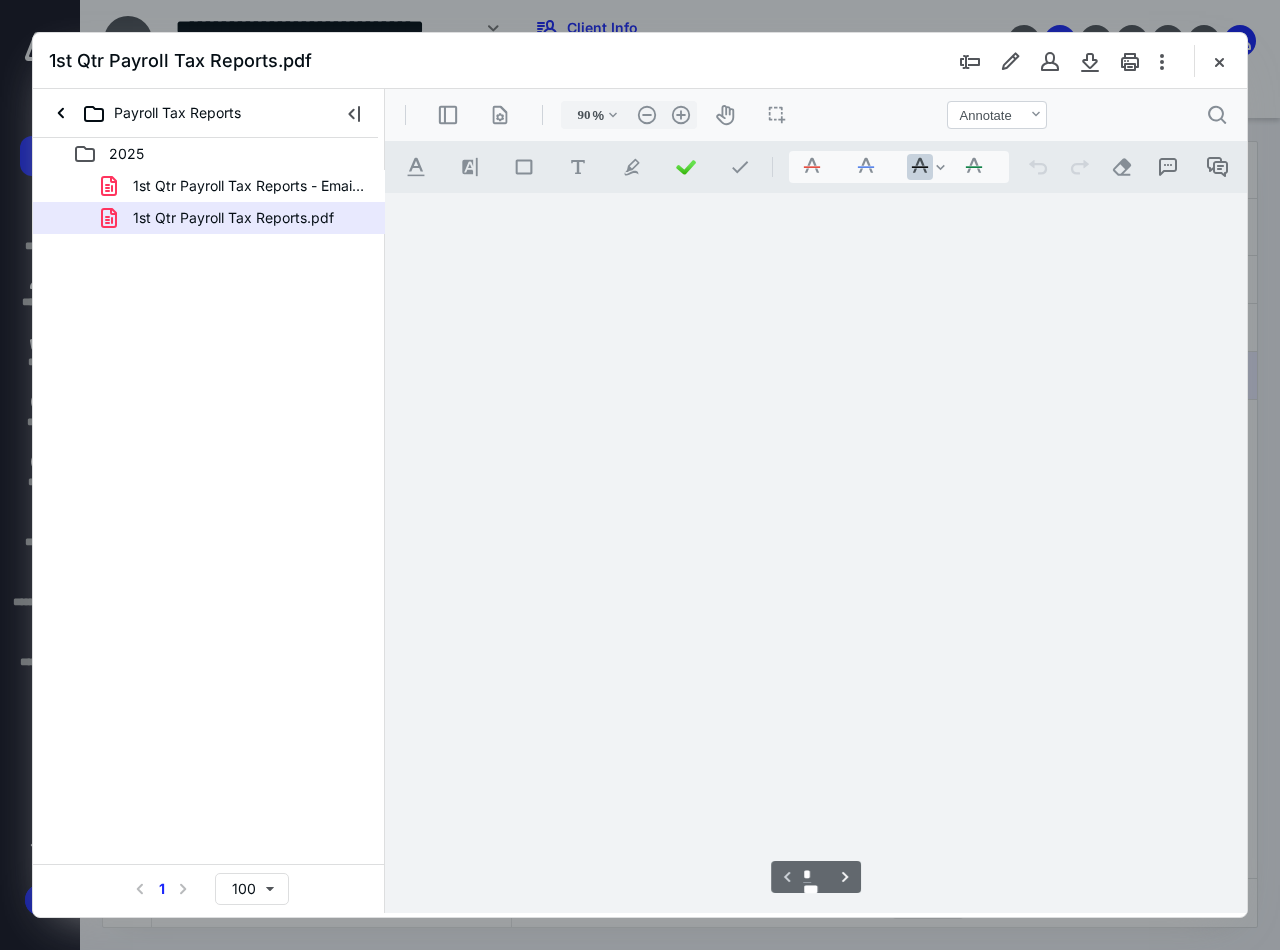 scroll, scrollTop: 108, scrollLeft: 0, axis: vertical 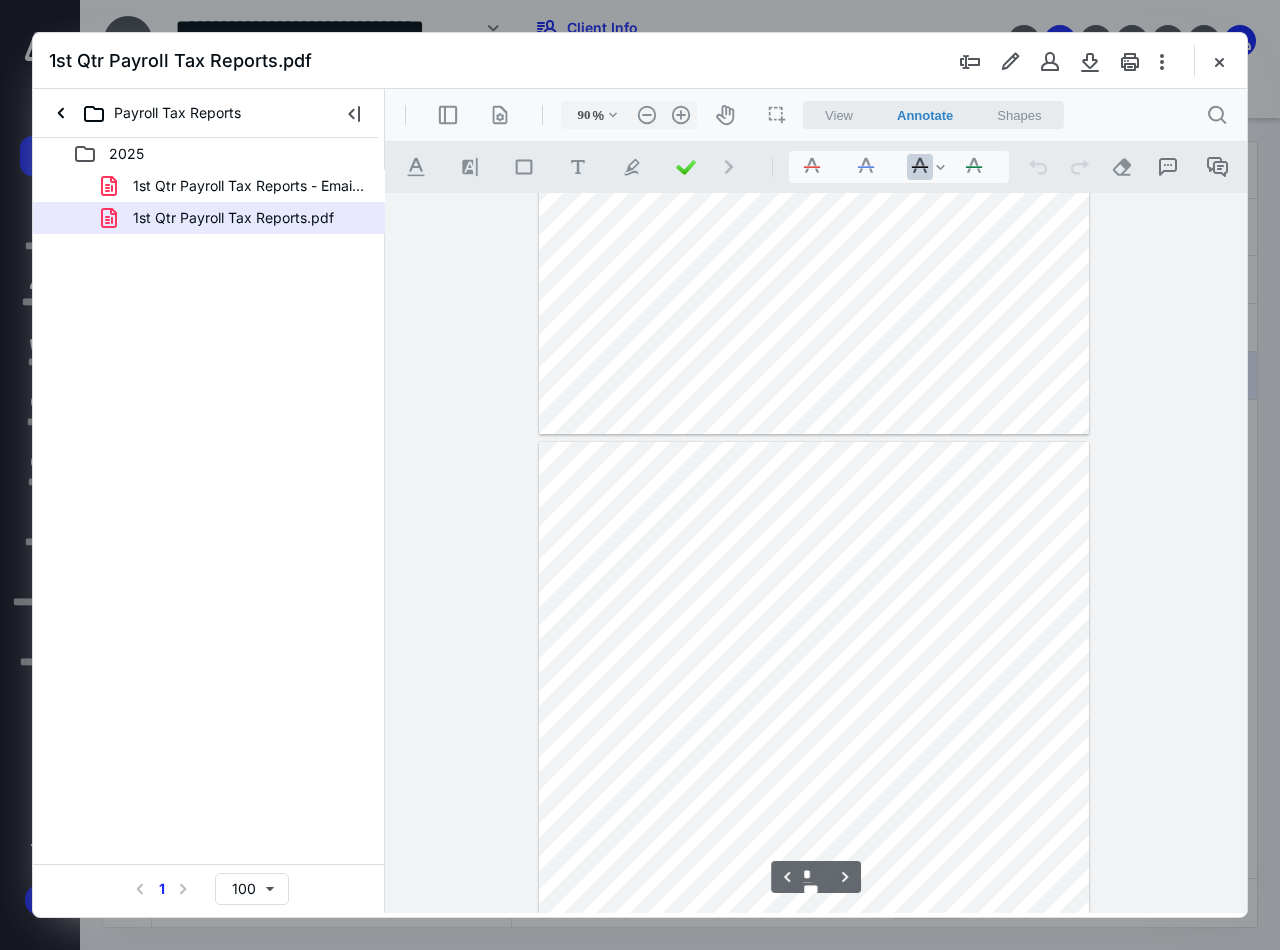 type on "*" 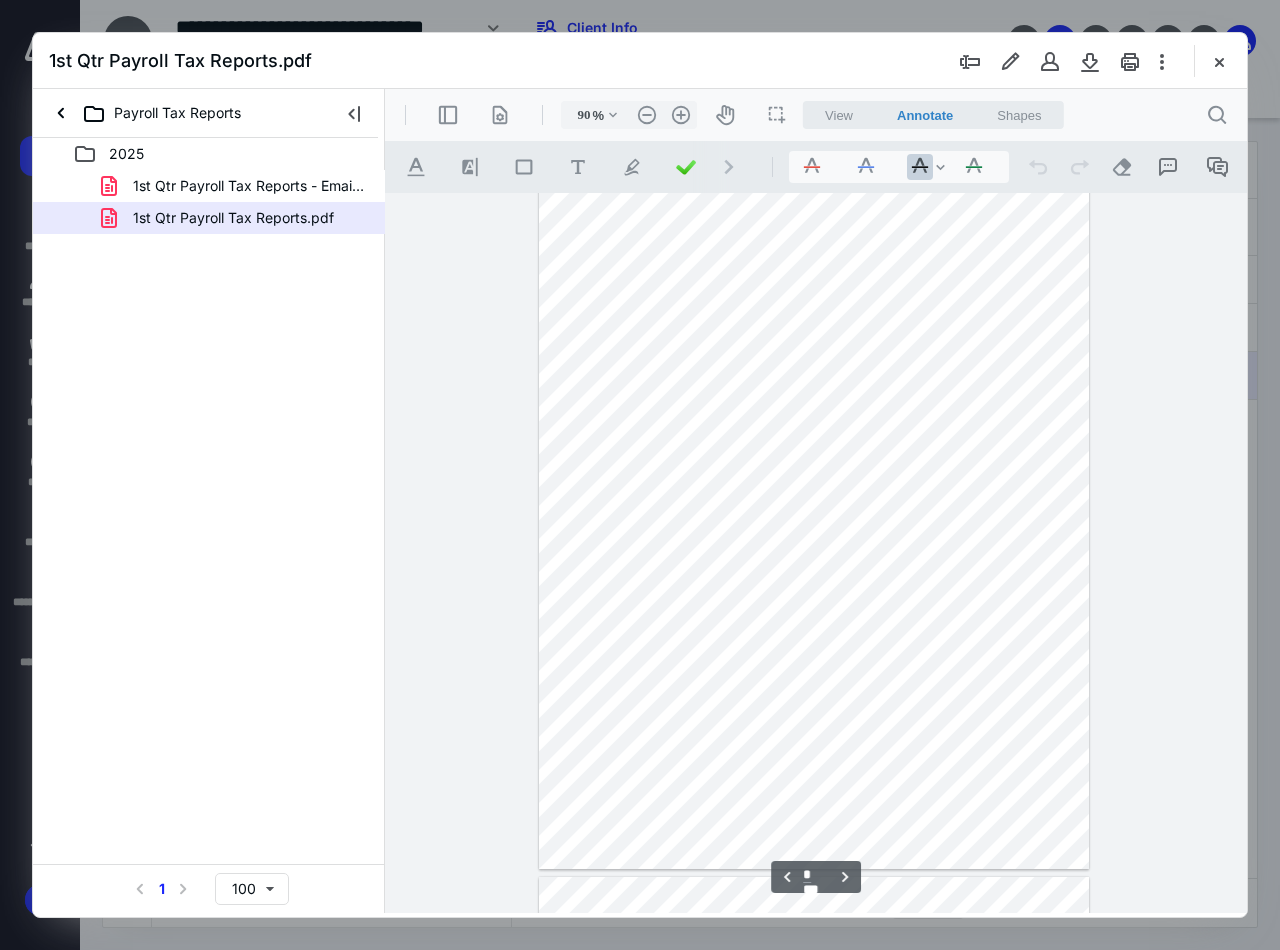 scroll, scrollTop: 3608, scrollLeft: 0, axis: vertical 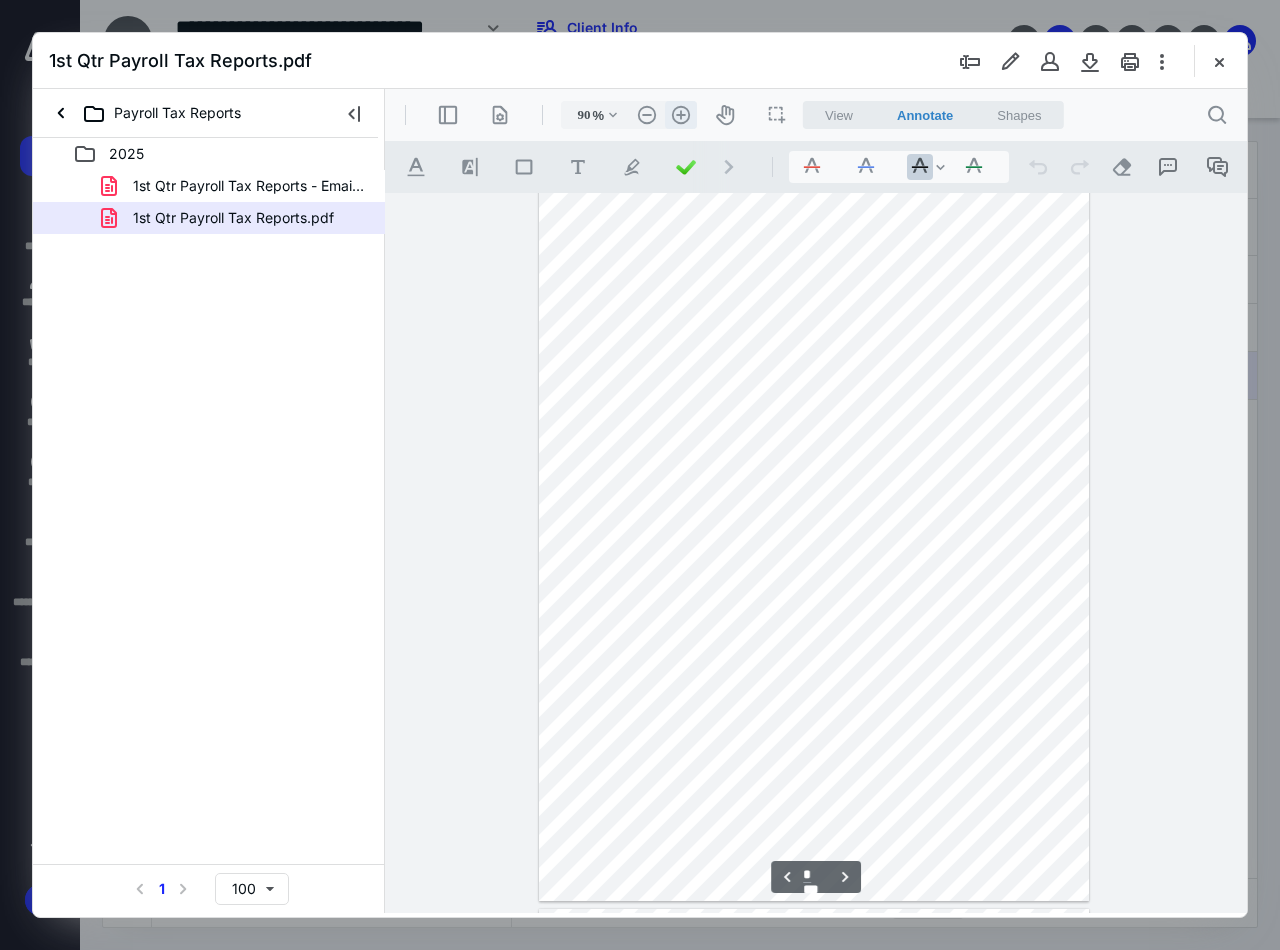 click on ".cls-1{fill:#abb0c4;} icon - header - zoom - in - line" at bounding box center [681, 115] 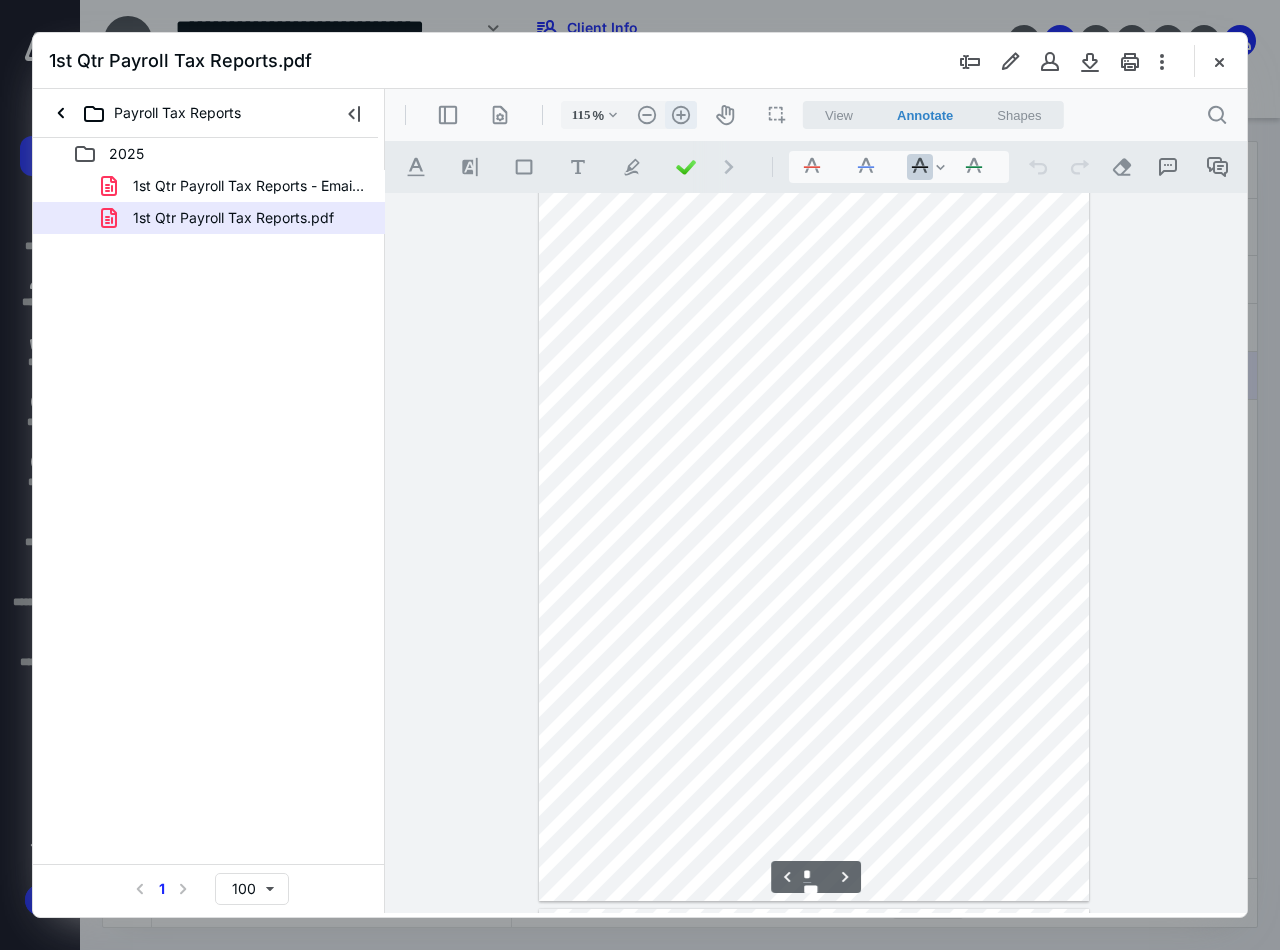 scroll, scrollTop: 4696, scrollLeft: 0, axis: vertical 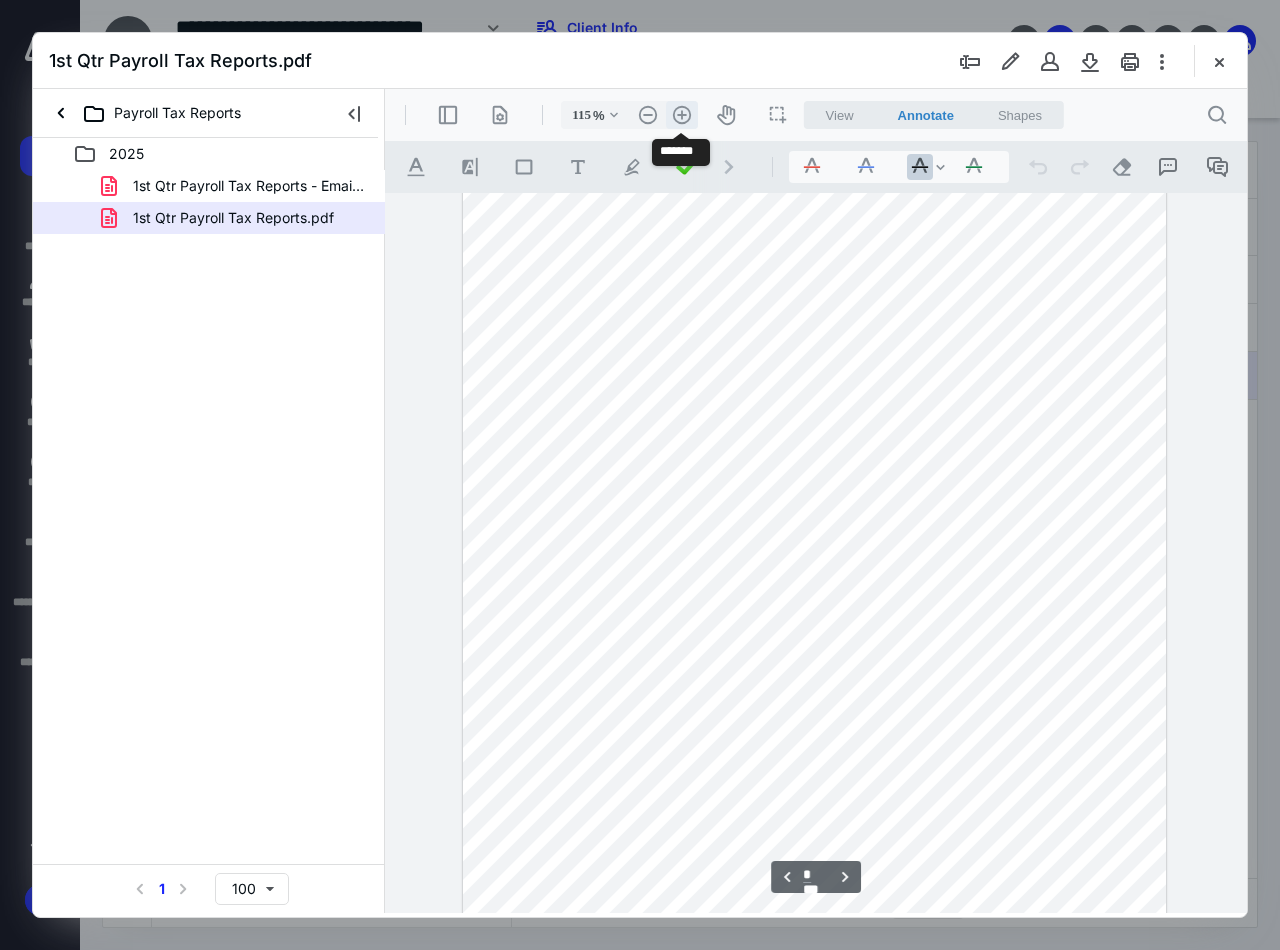 click on ".cls-1{fill:#abb0c4;} icon - header - zoom - in - line" at bounding box center [682, 115] 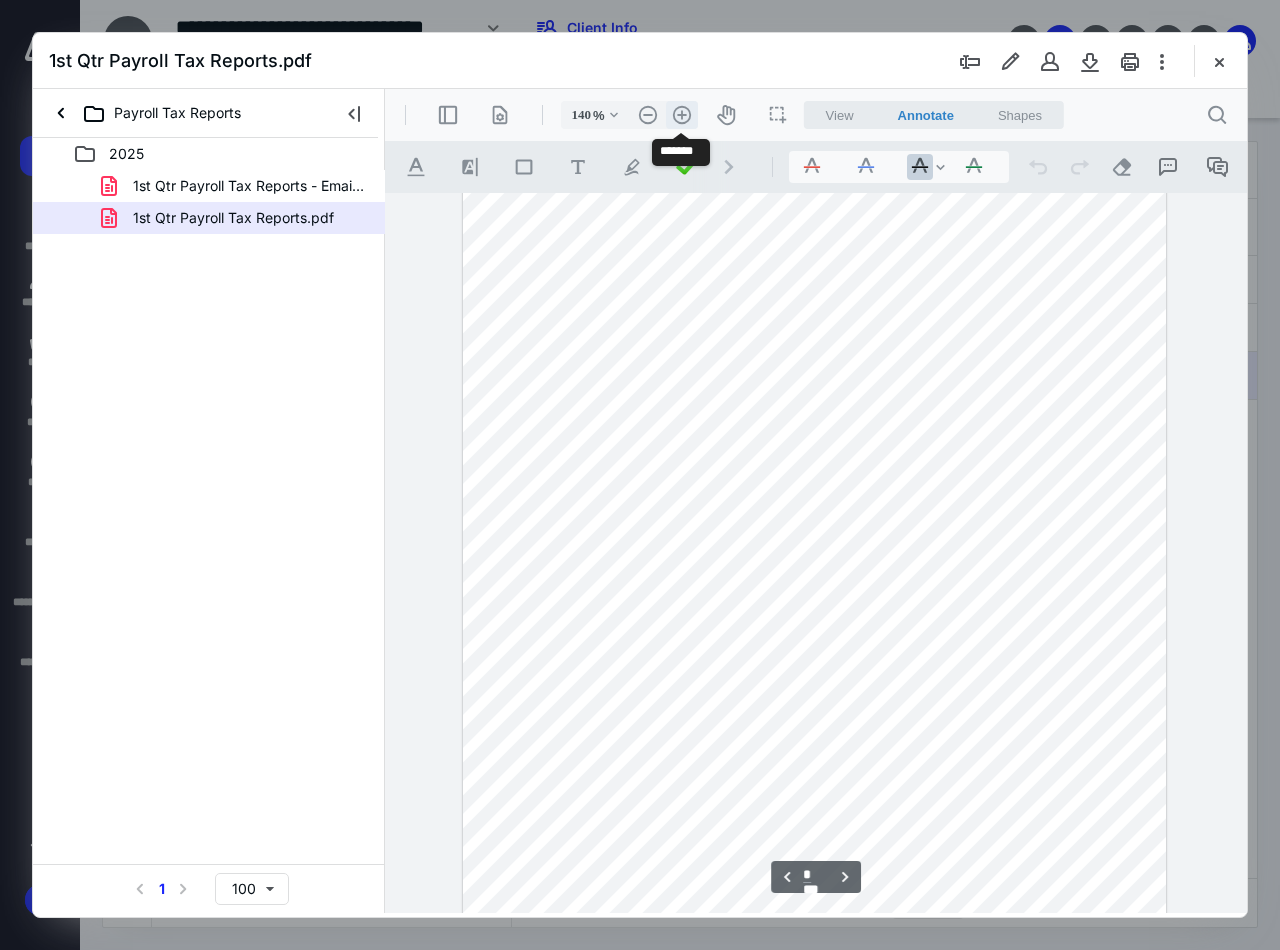 scroll, scrollTop: 5784, scrollLeft: 10, axis: both 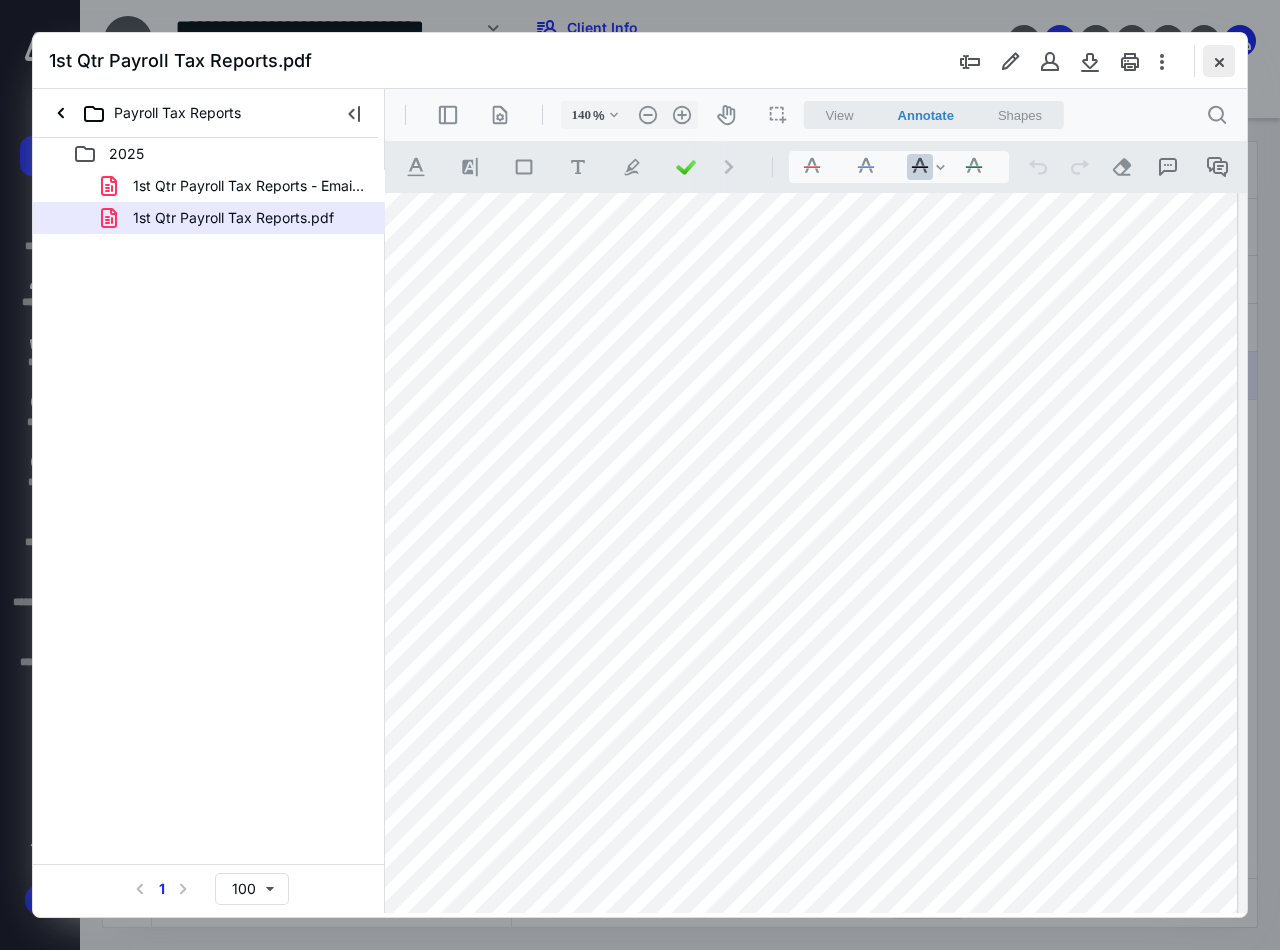 click at bounding box center (1219, 61) 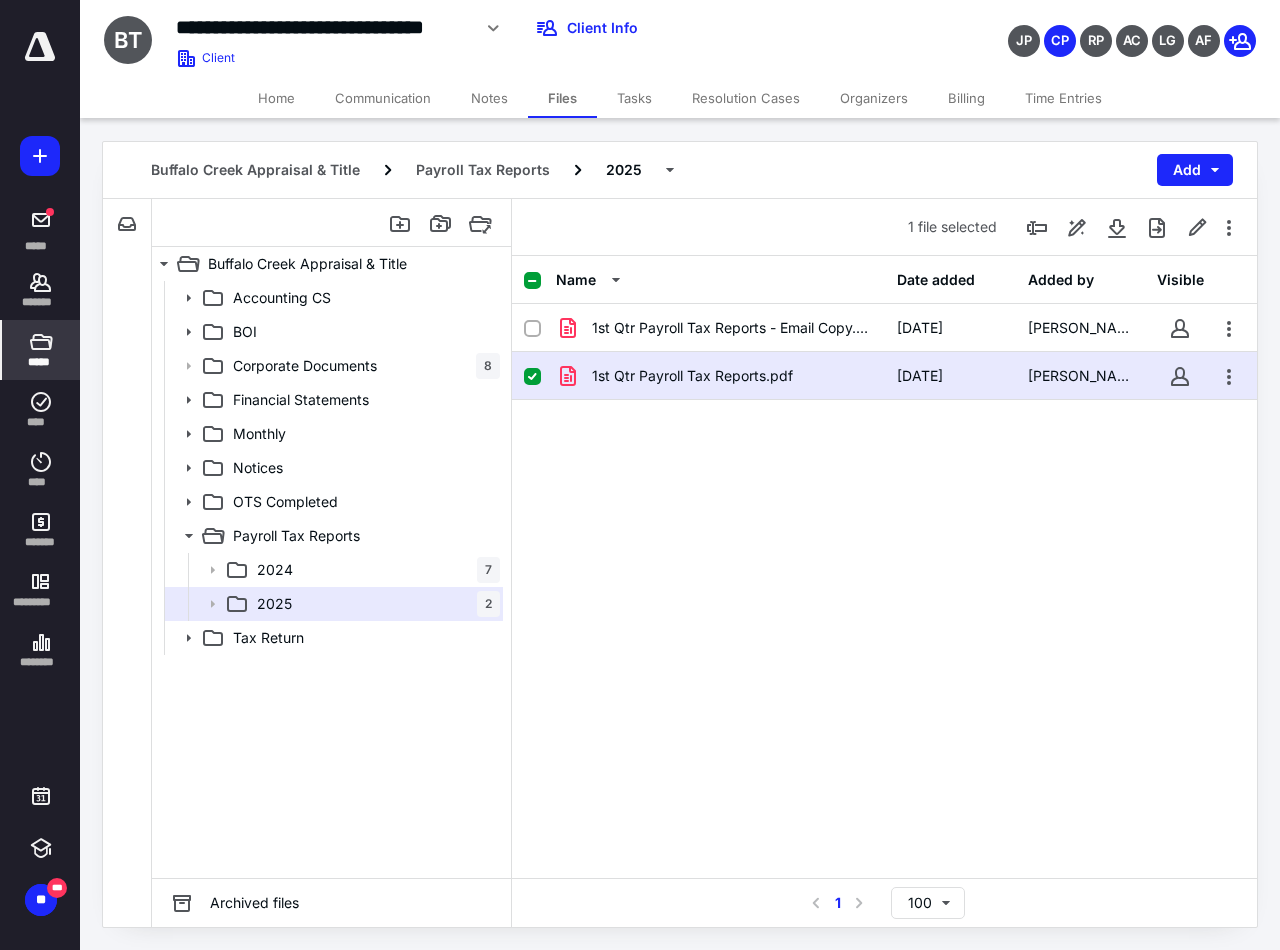 click on "*****" at bounding box center (41, 350) 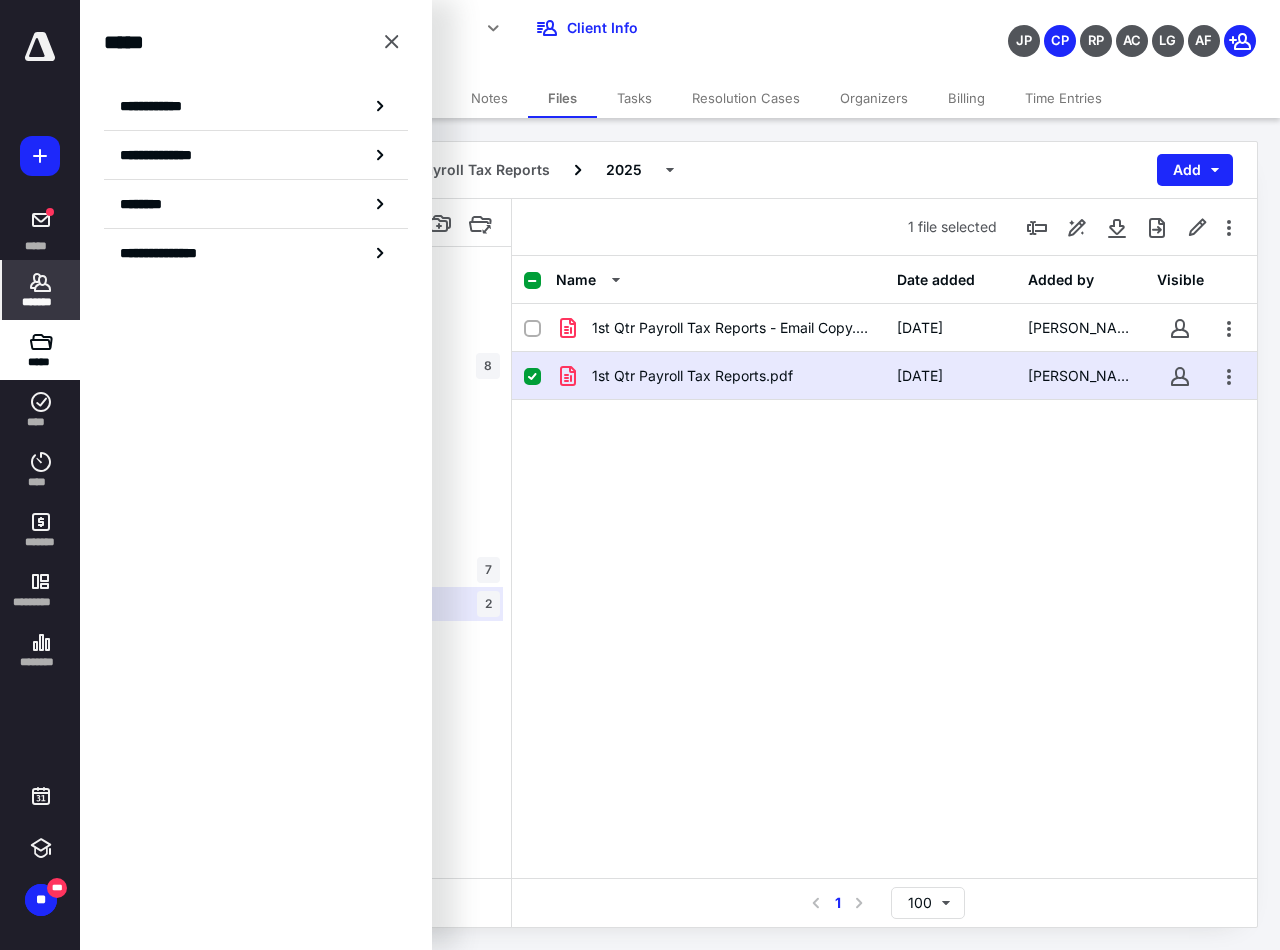 click on "*******" at bounding box center [41, 302] 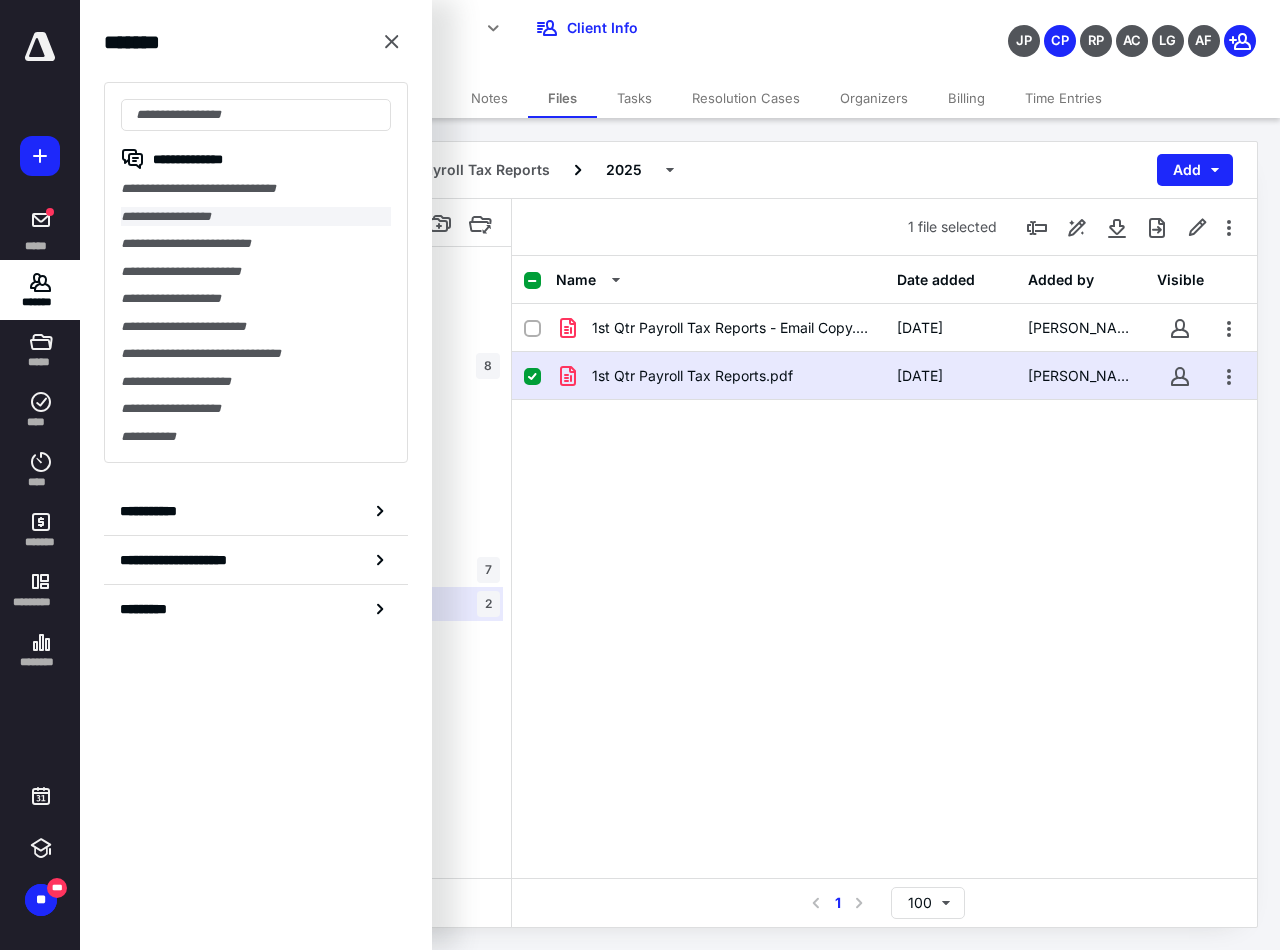 click on "**********" at bounding box center (256, 217) 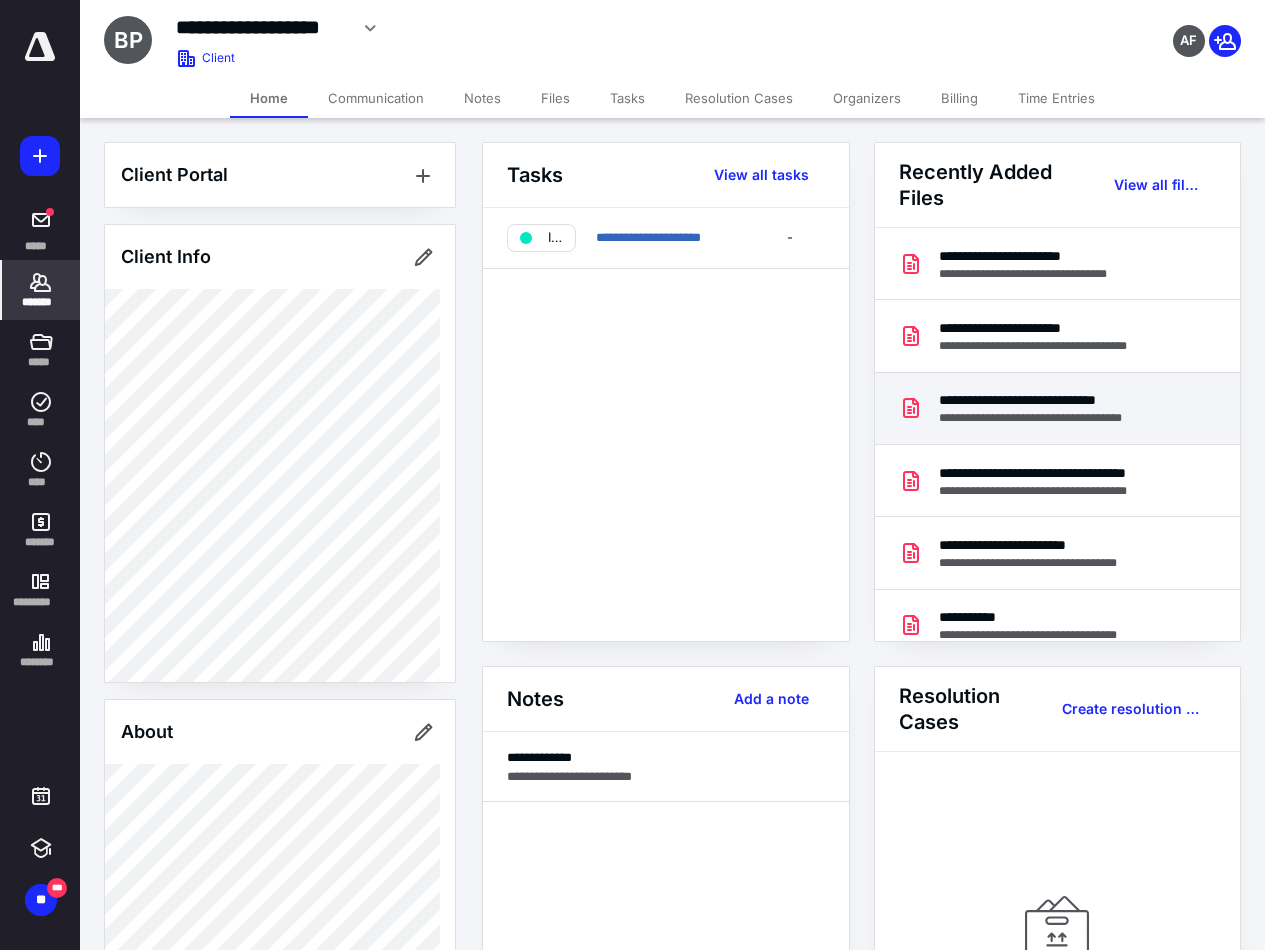 click on "**********" at bounding box center (1051, 400) 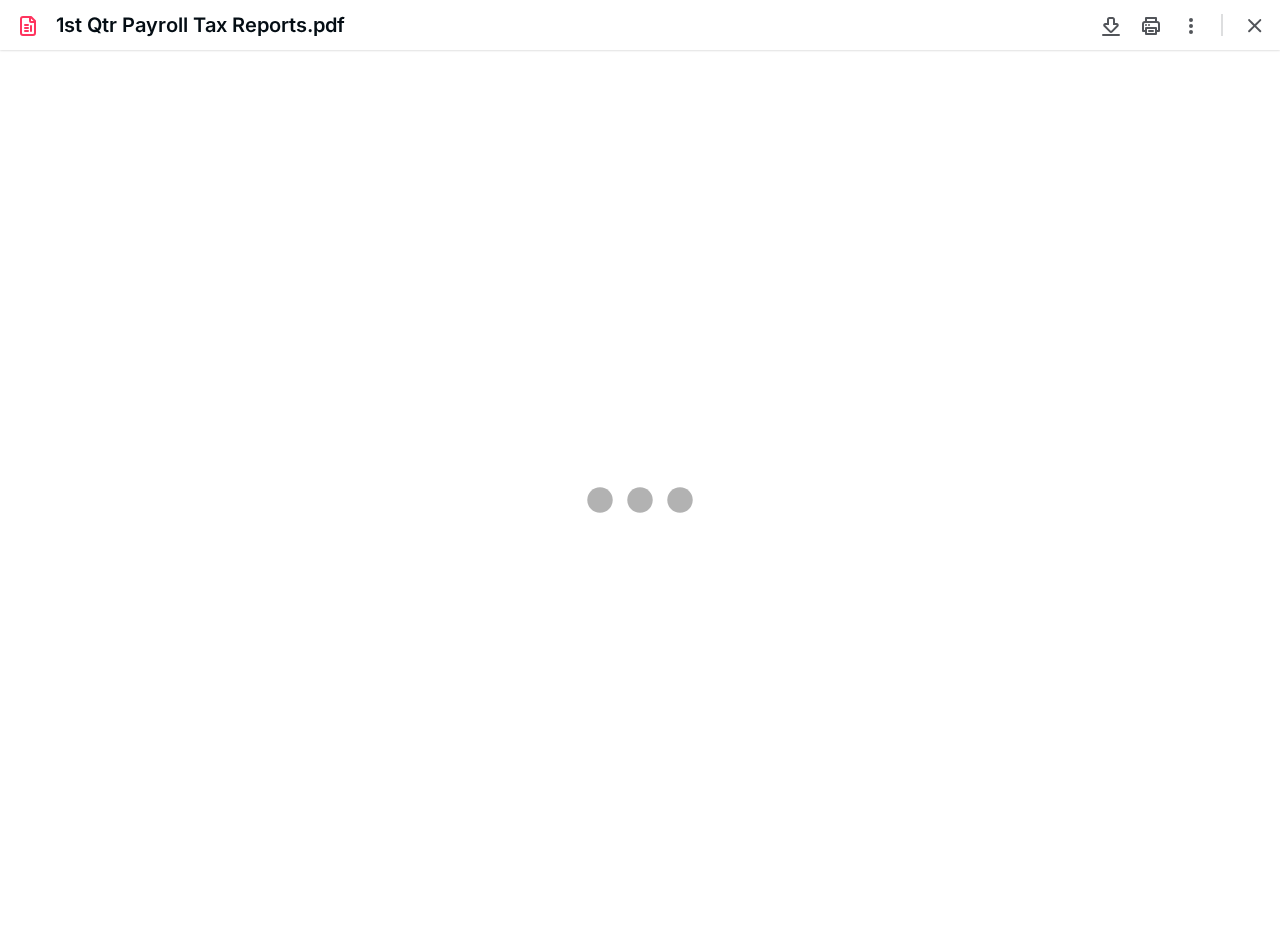 scroll, scrollTop: 0, scrollLeft: 0, axis: both 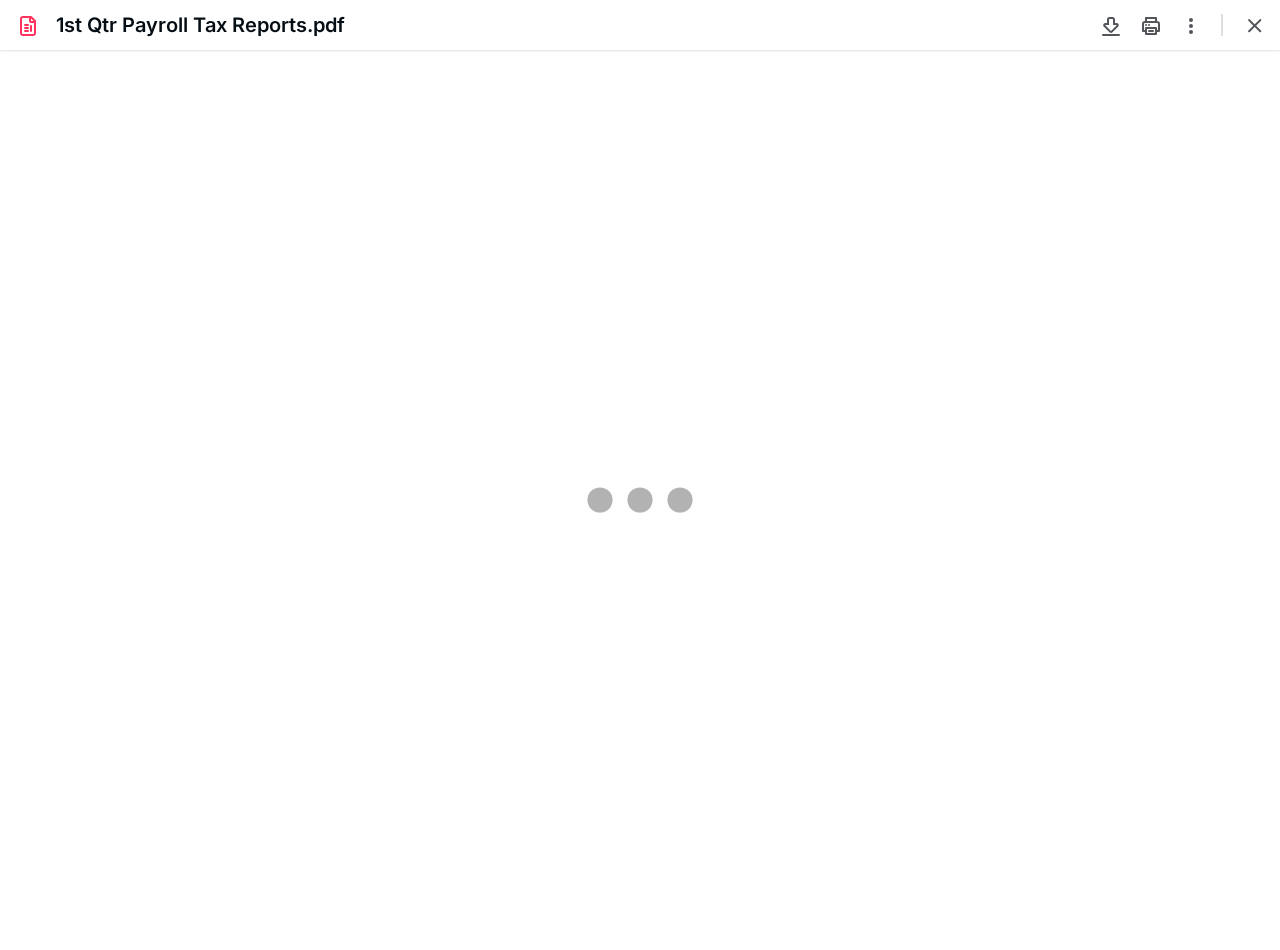 type on "108" 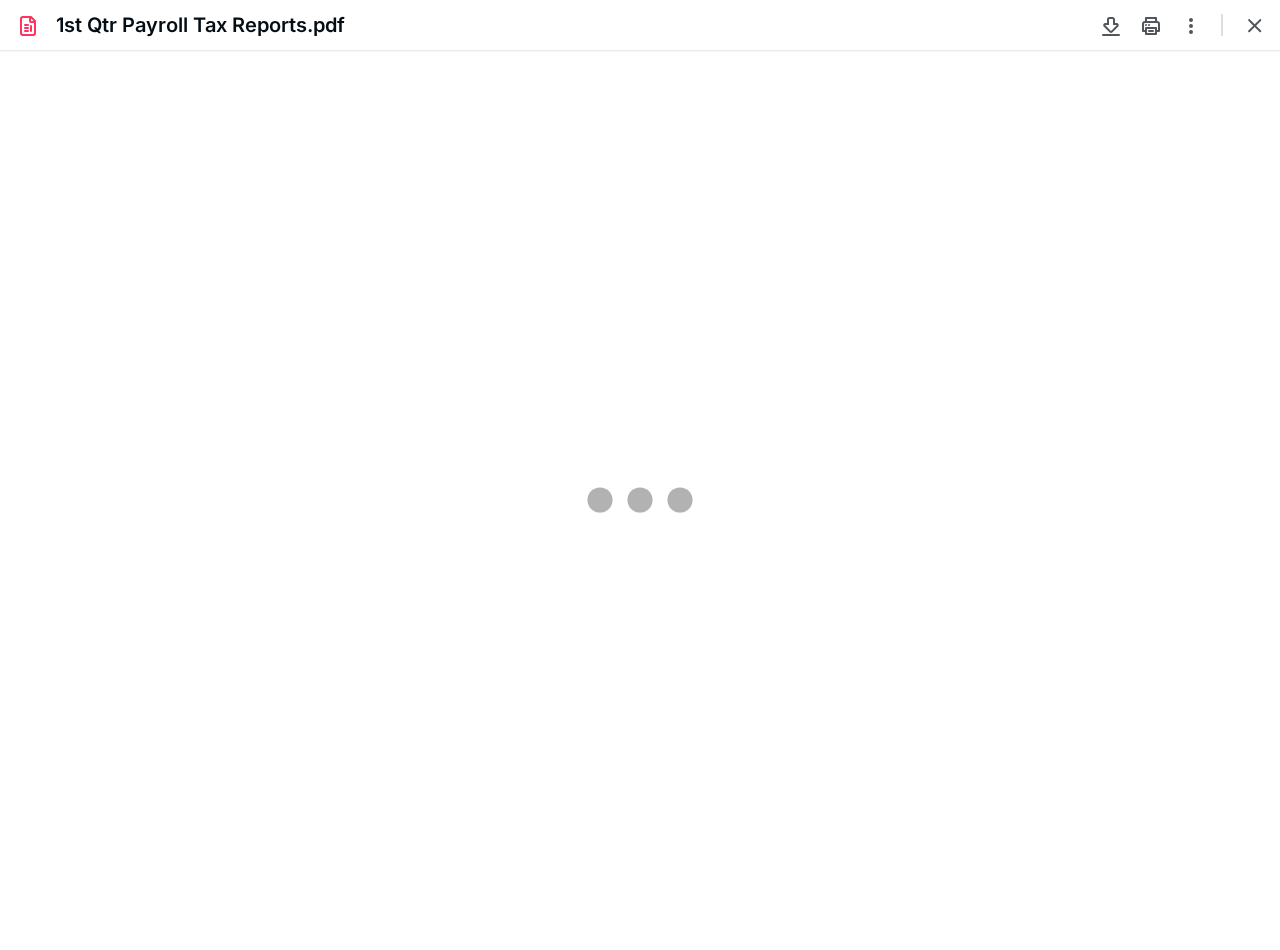 scroll, scrollTop: 40, scrollLeft: 0, axis: vertical 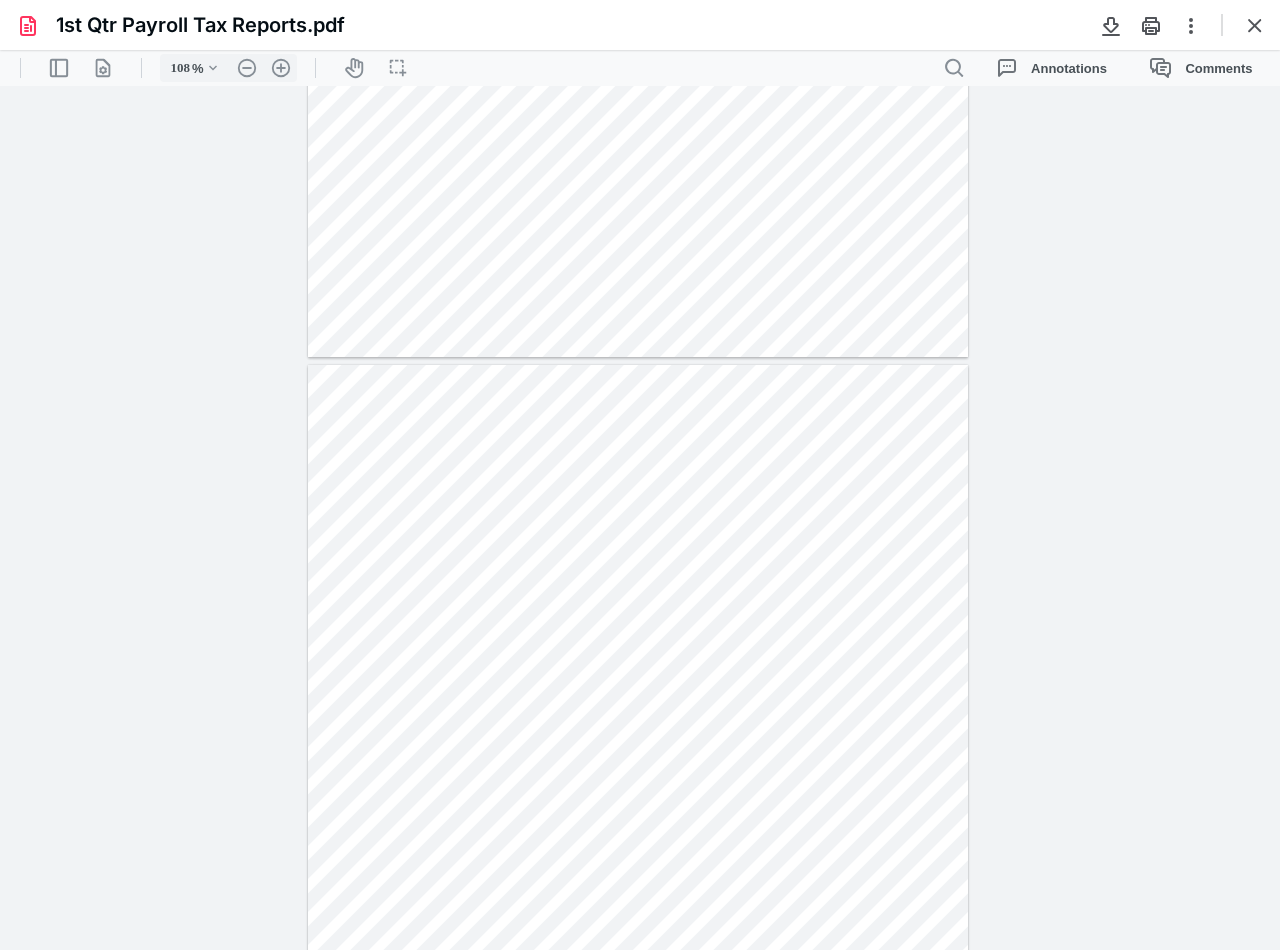 type on "*" 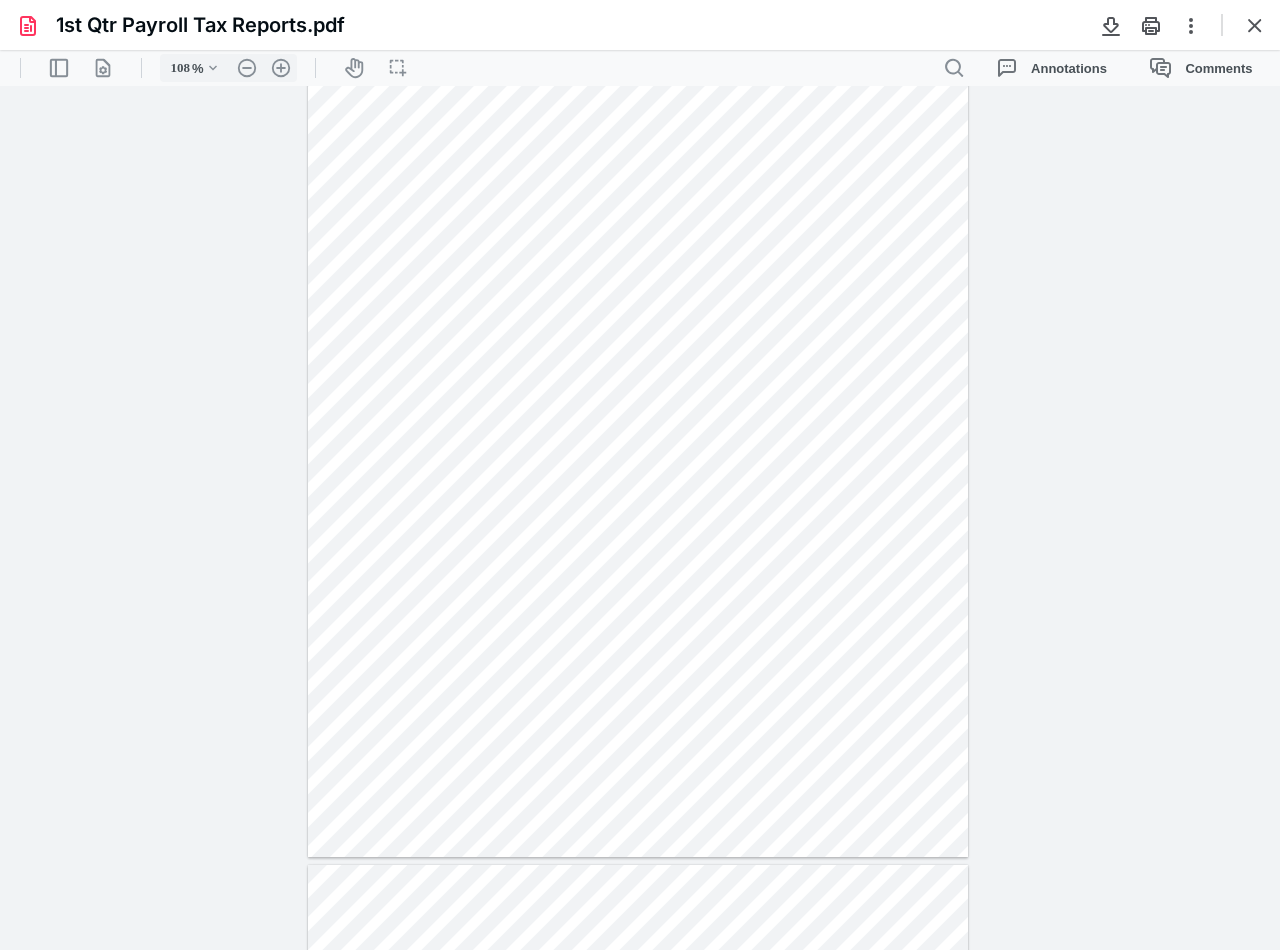 click at bounding box center (1255, 25) 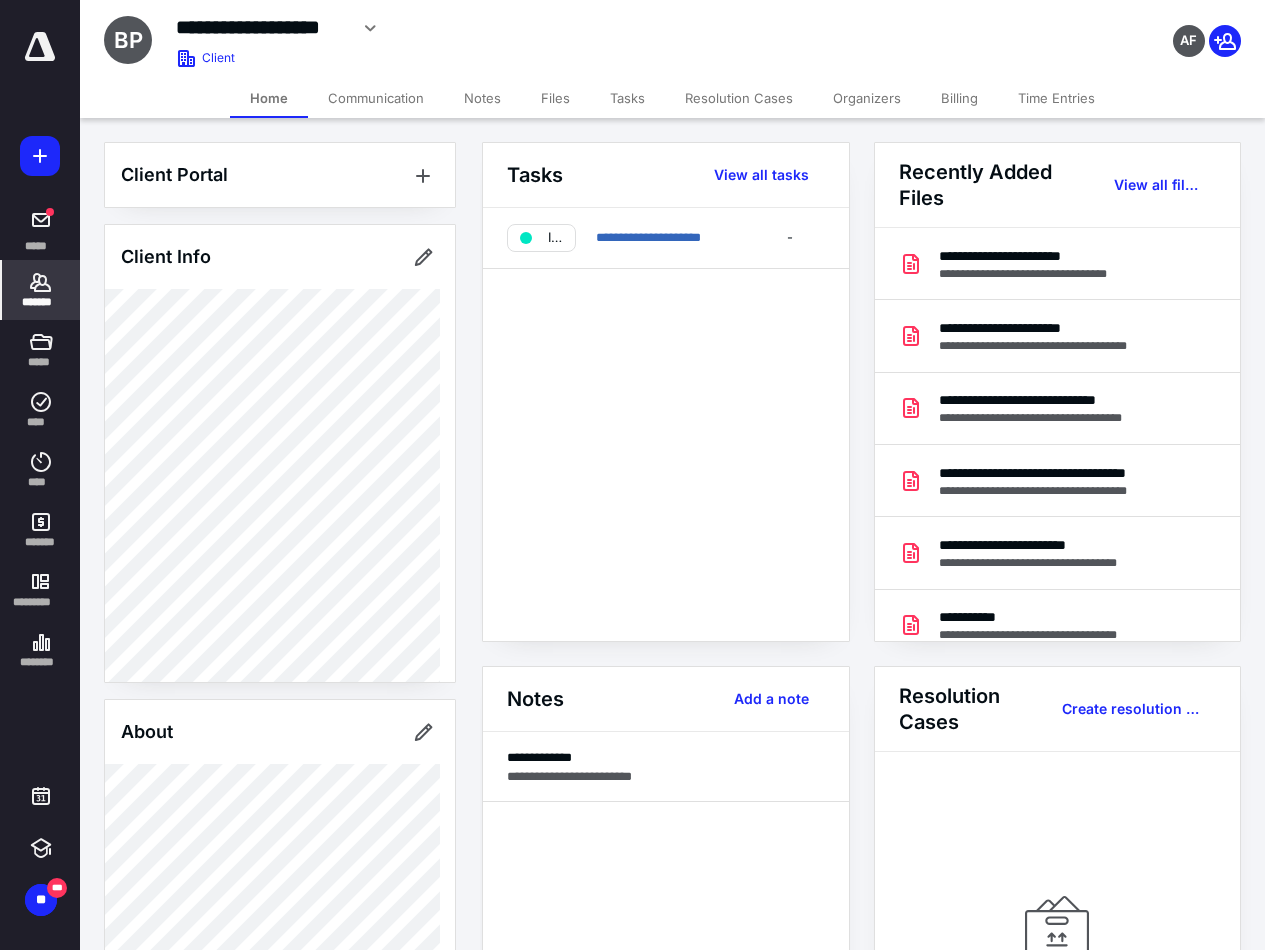 click 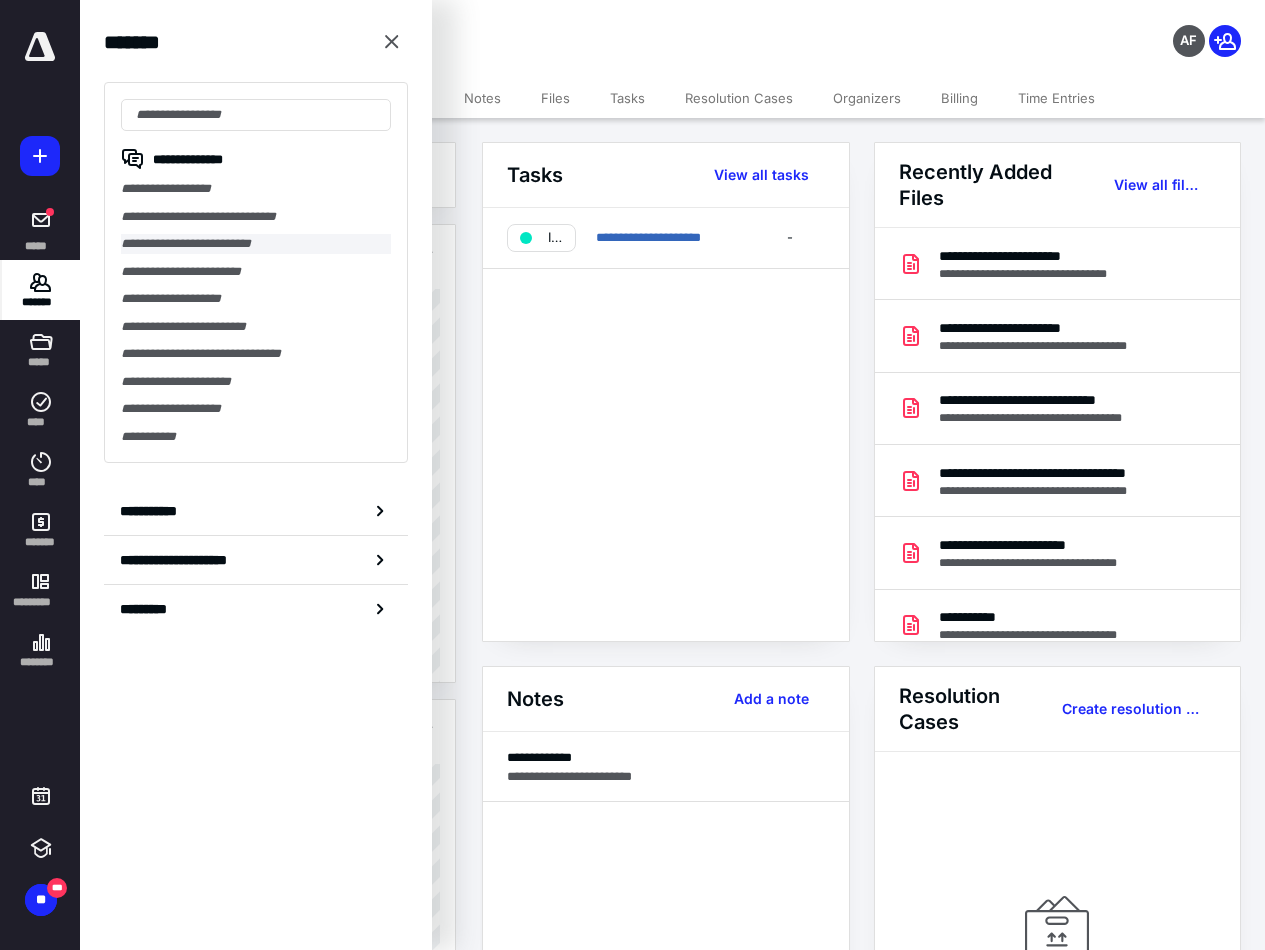 click on "**********" at bounding box center [256, 244] 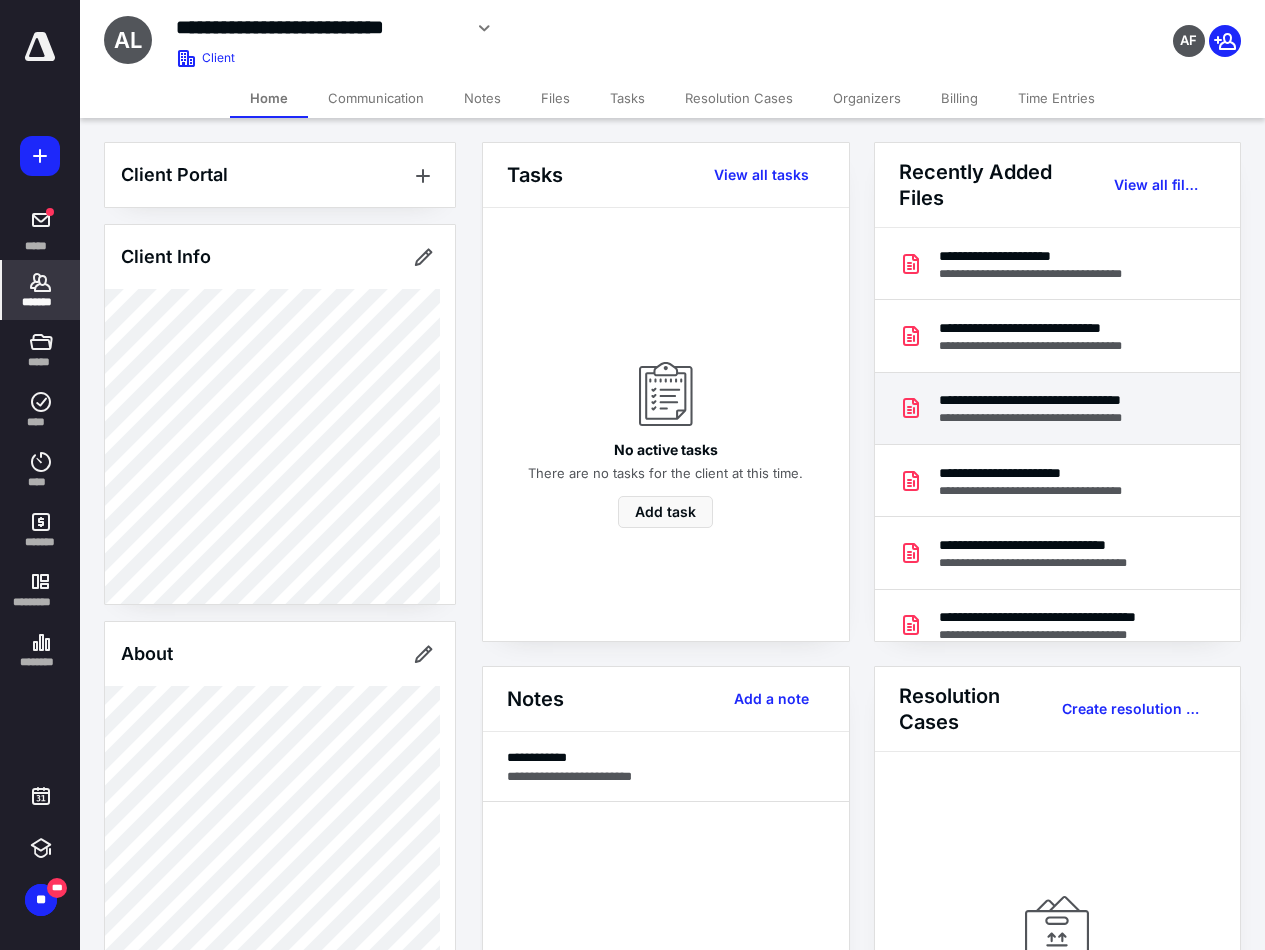 click on "**********" at bounding box center (1058, 418) 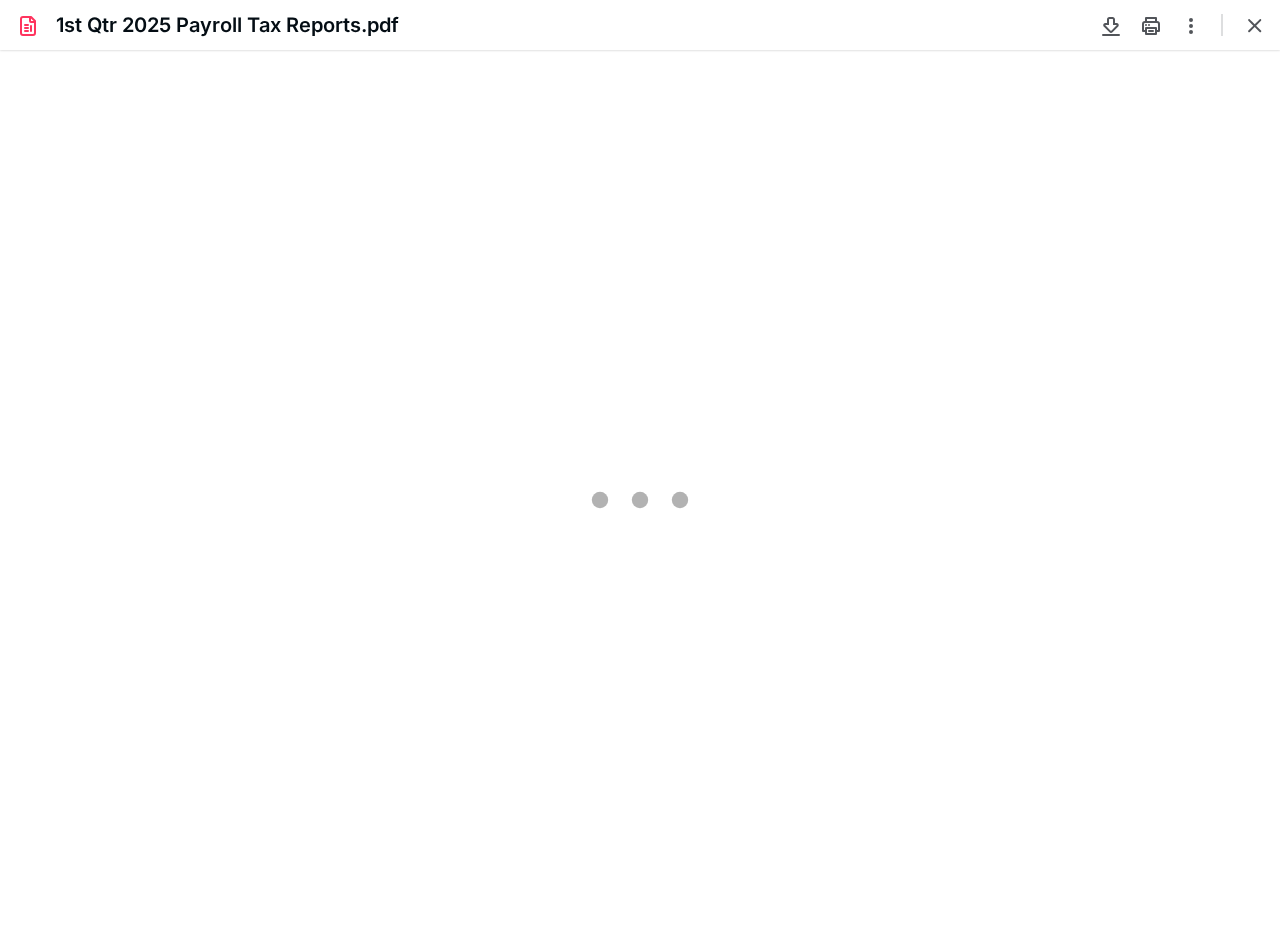 scroll, scrollTop: 0, scrollLeft: 0, axis: both 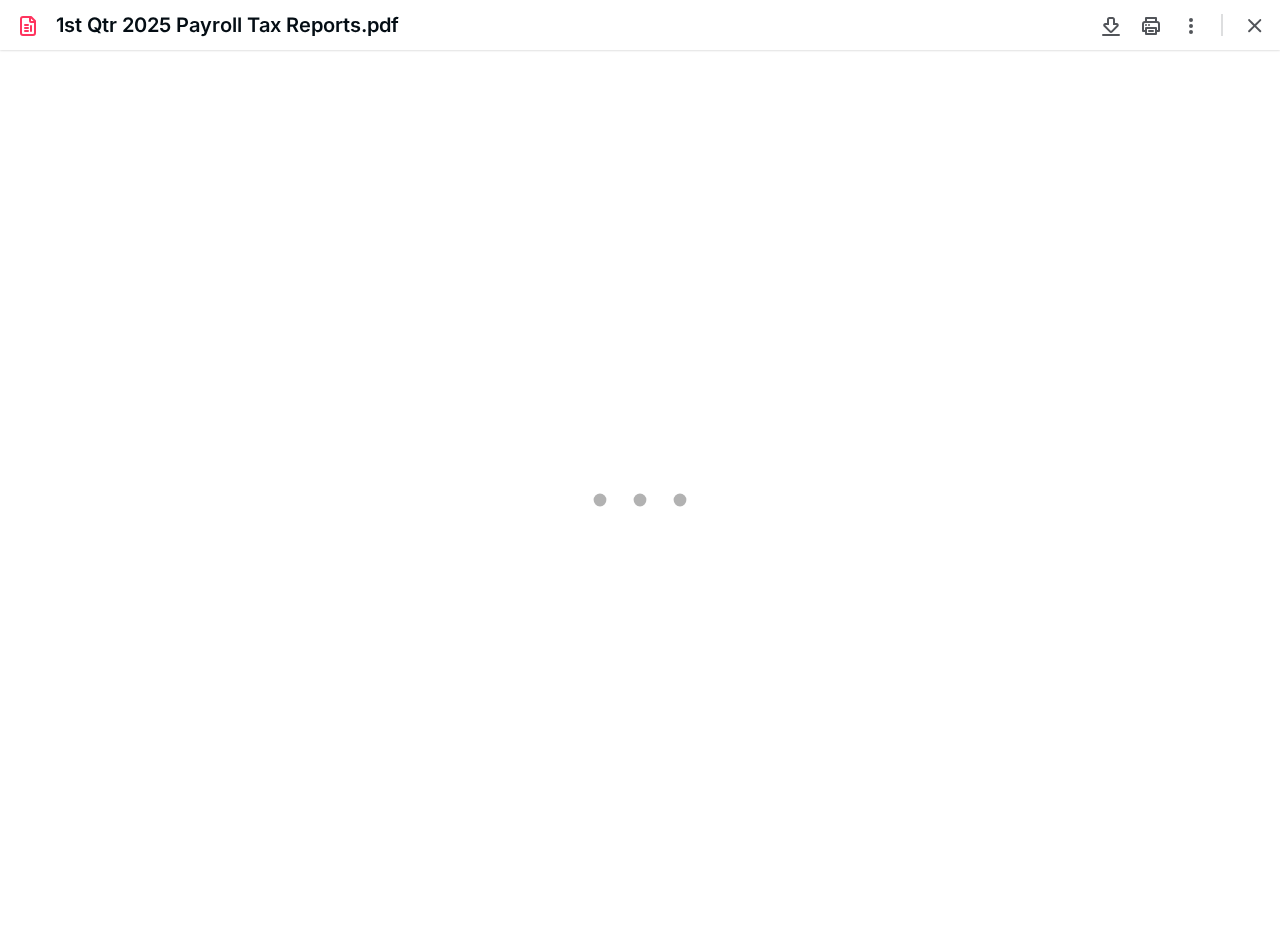type on "108" 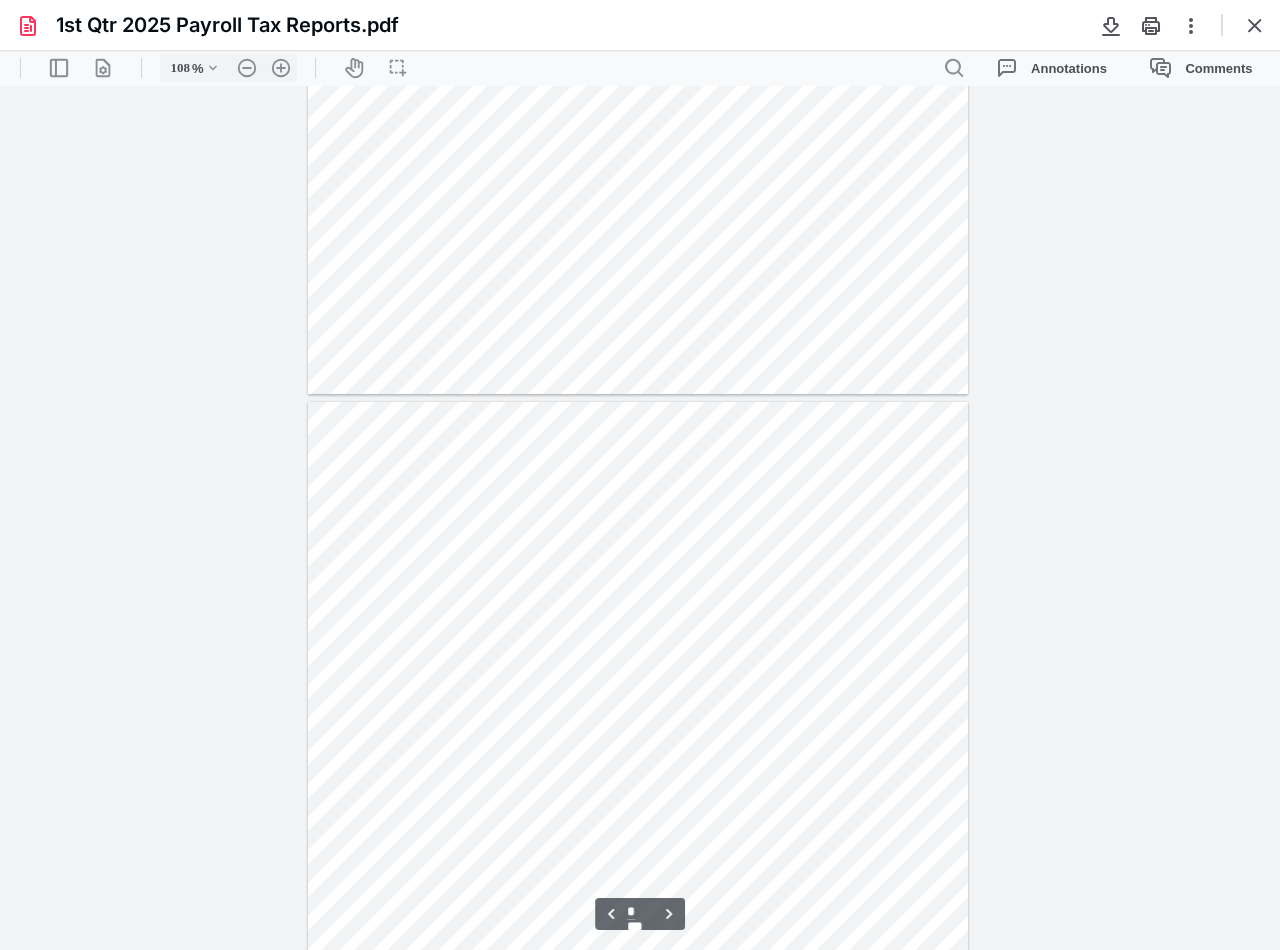 scroll, scrollTop: 2640, scrollLeft: 0, axis: vertical 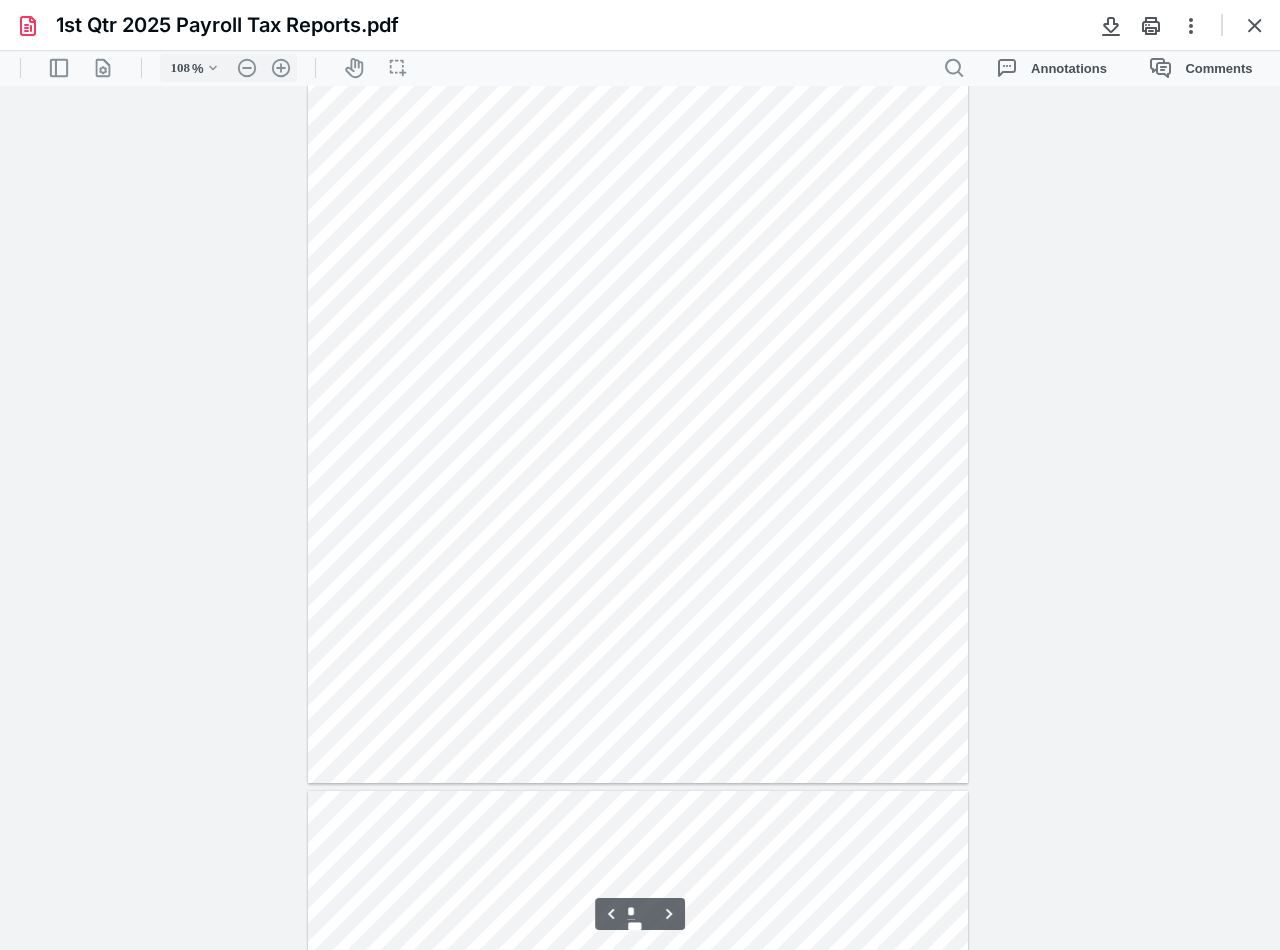 type on "*" 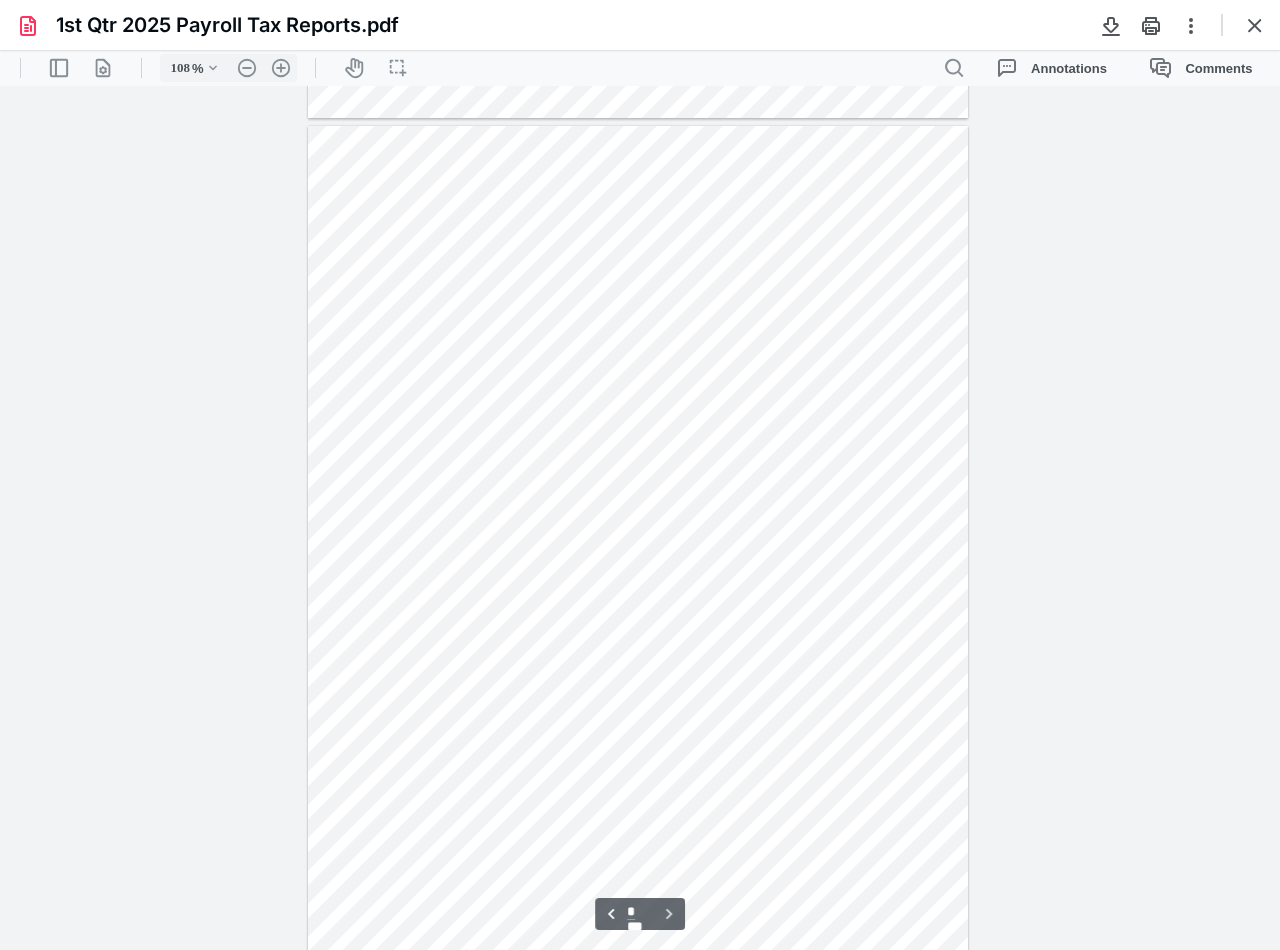 scroll, scrollTop: 6040, scrollLeft: 0, axis: vertical 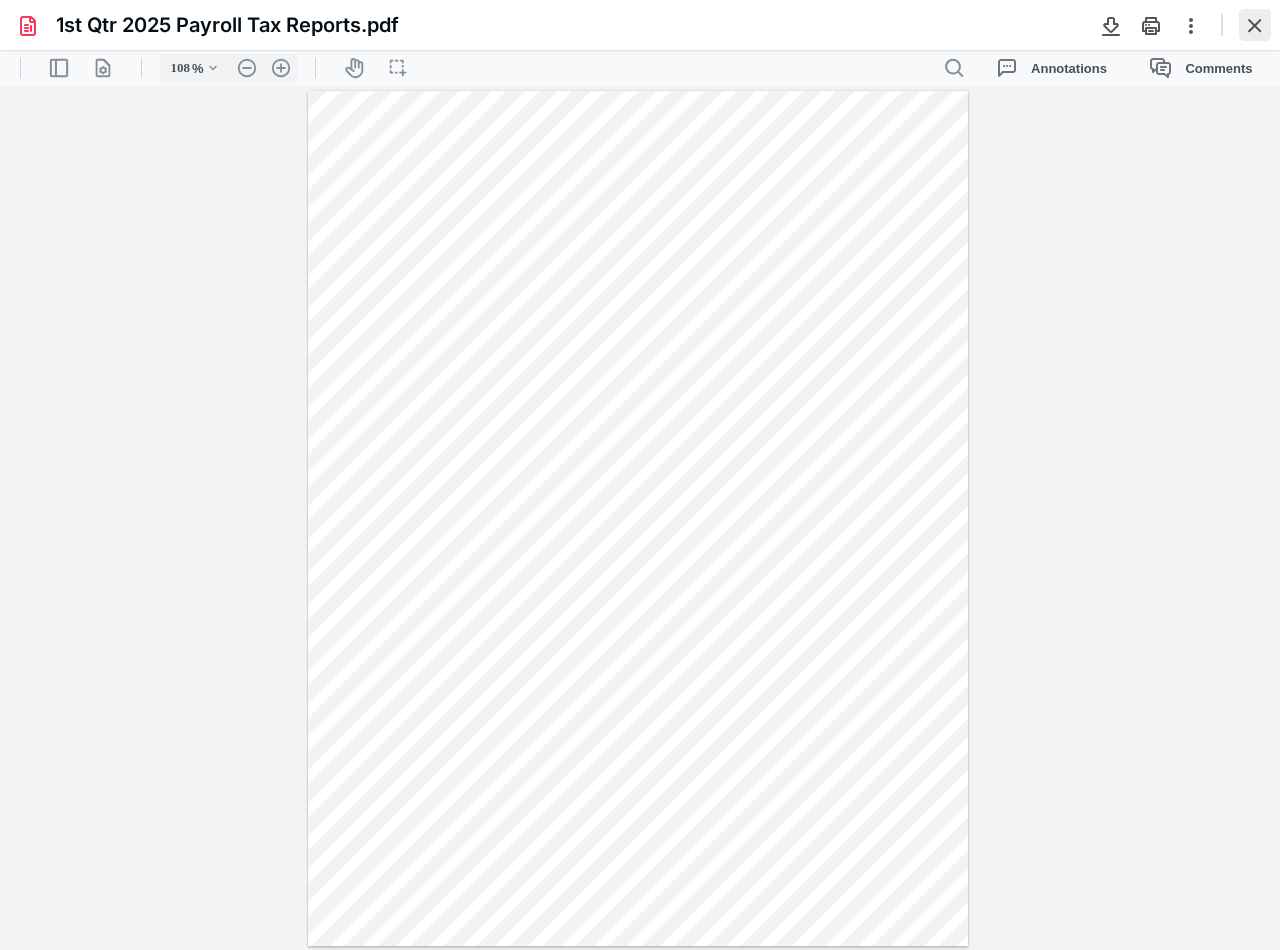 click at bounding box center [1255, 25] 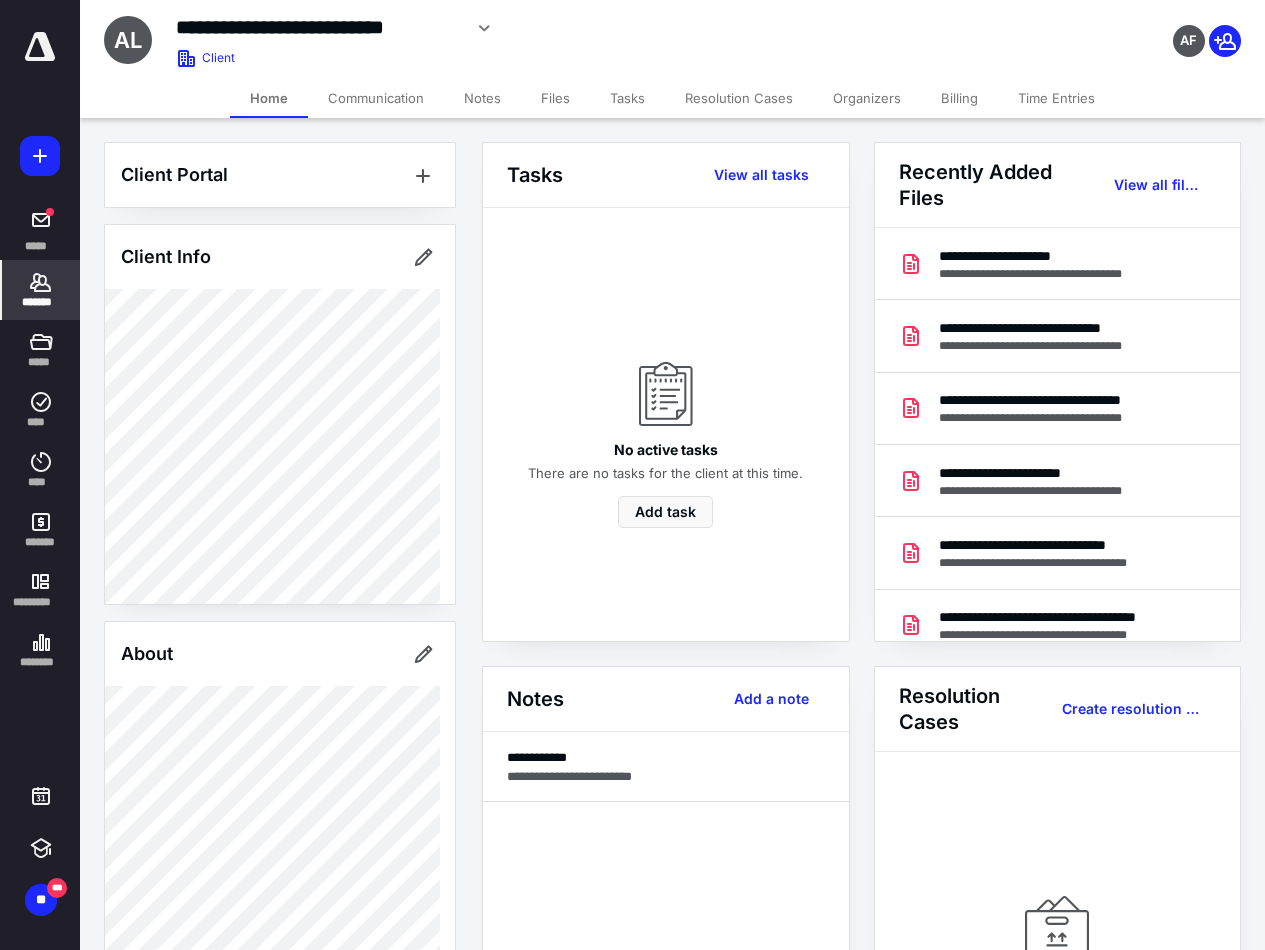 click on "*******" at bounding box center (41, 302) 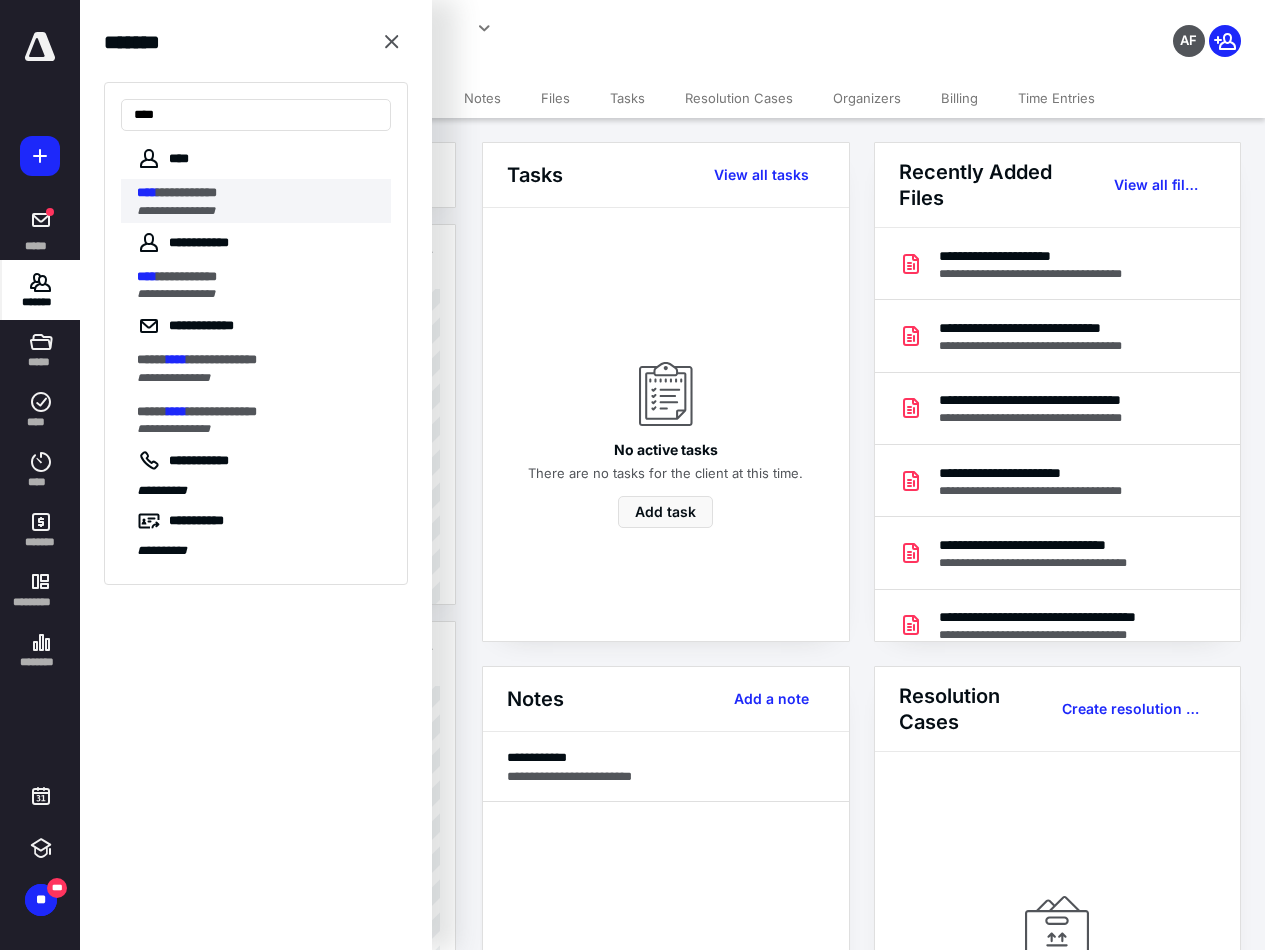 type on "****" 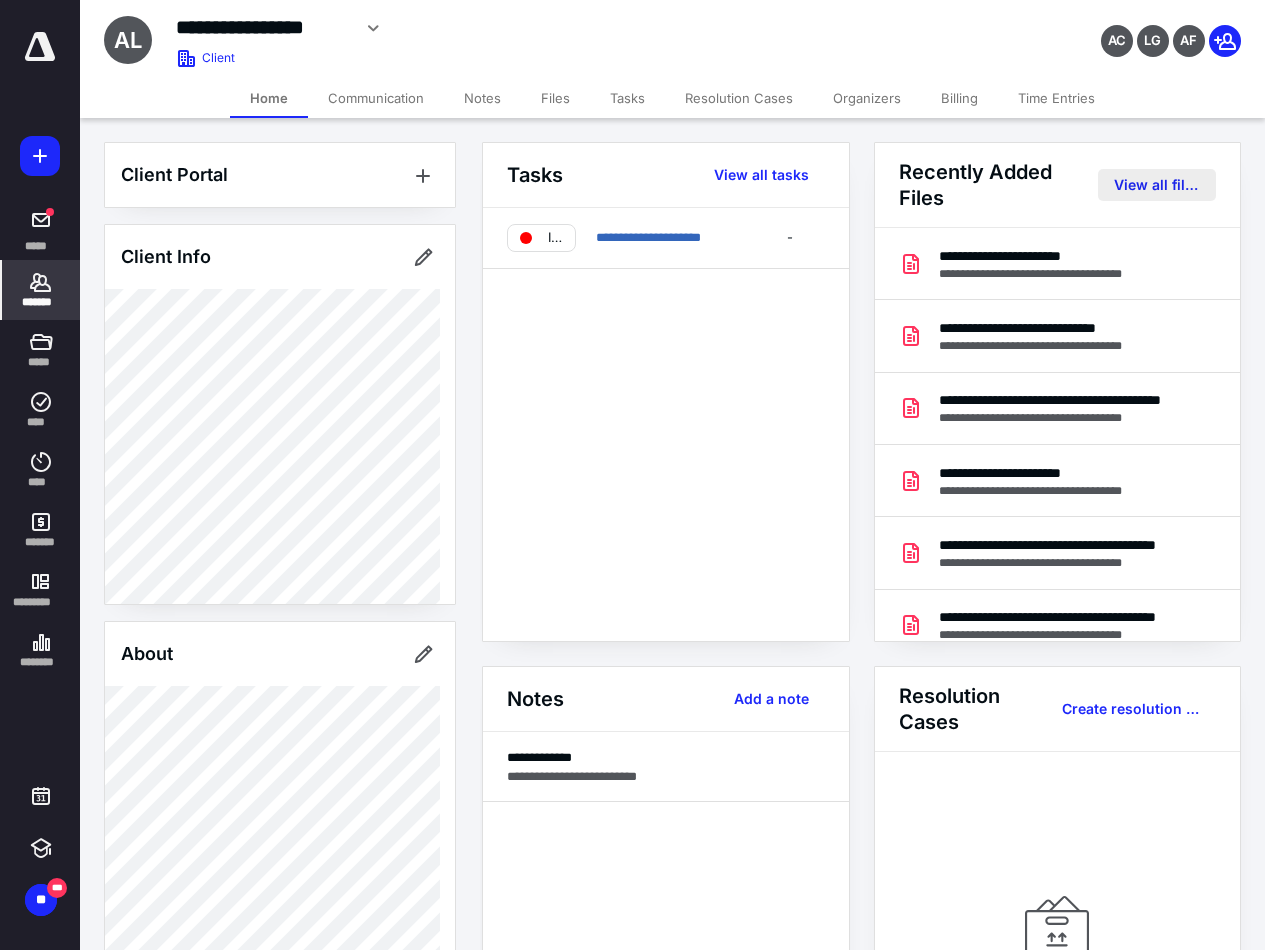 click on "View all files" at bounding box center (1157, 185) 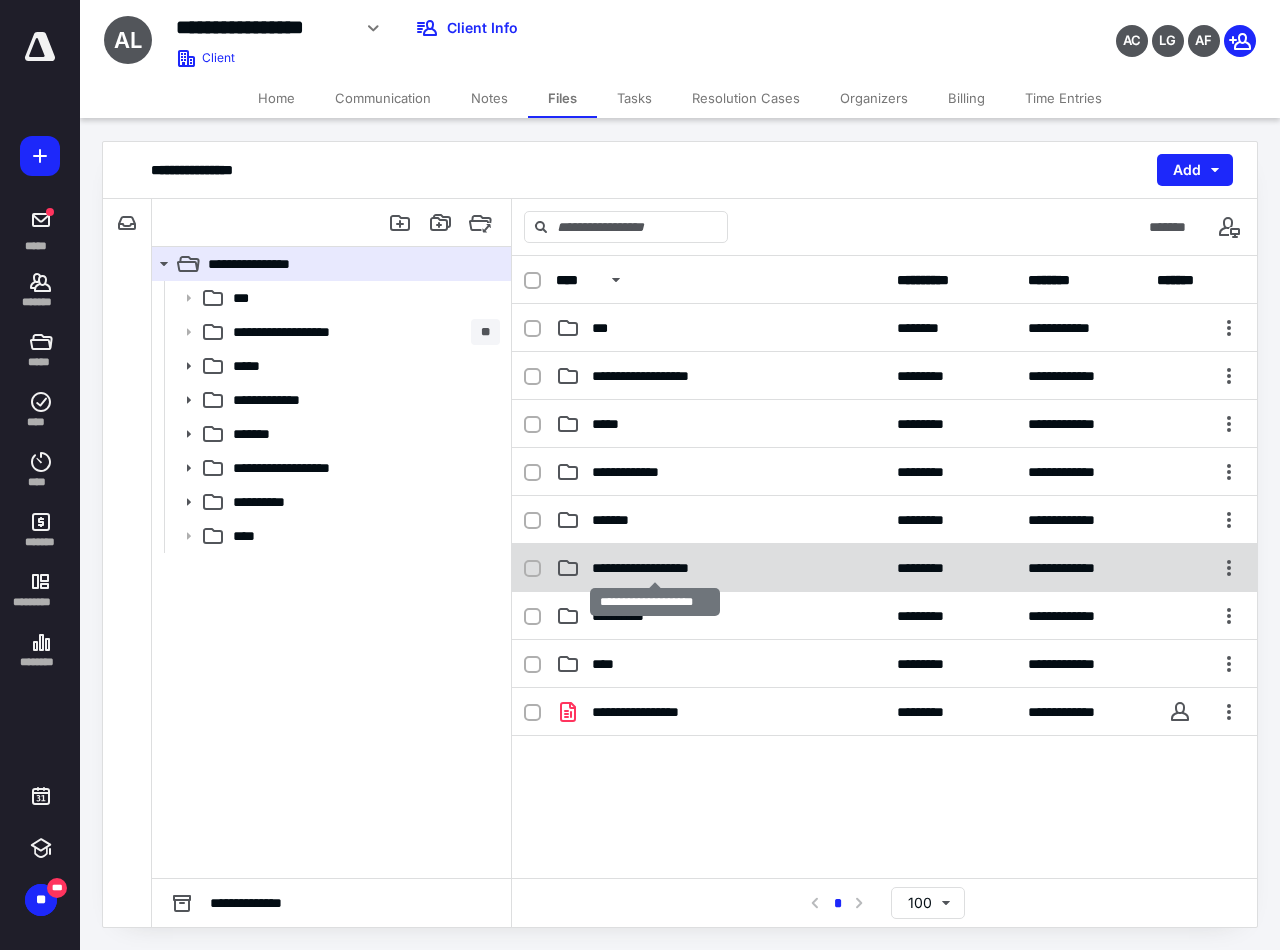 click on "**********" at bounding box center [655, 568] 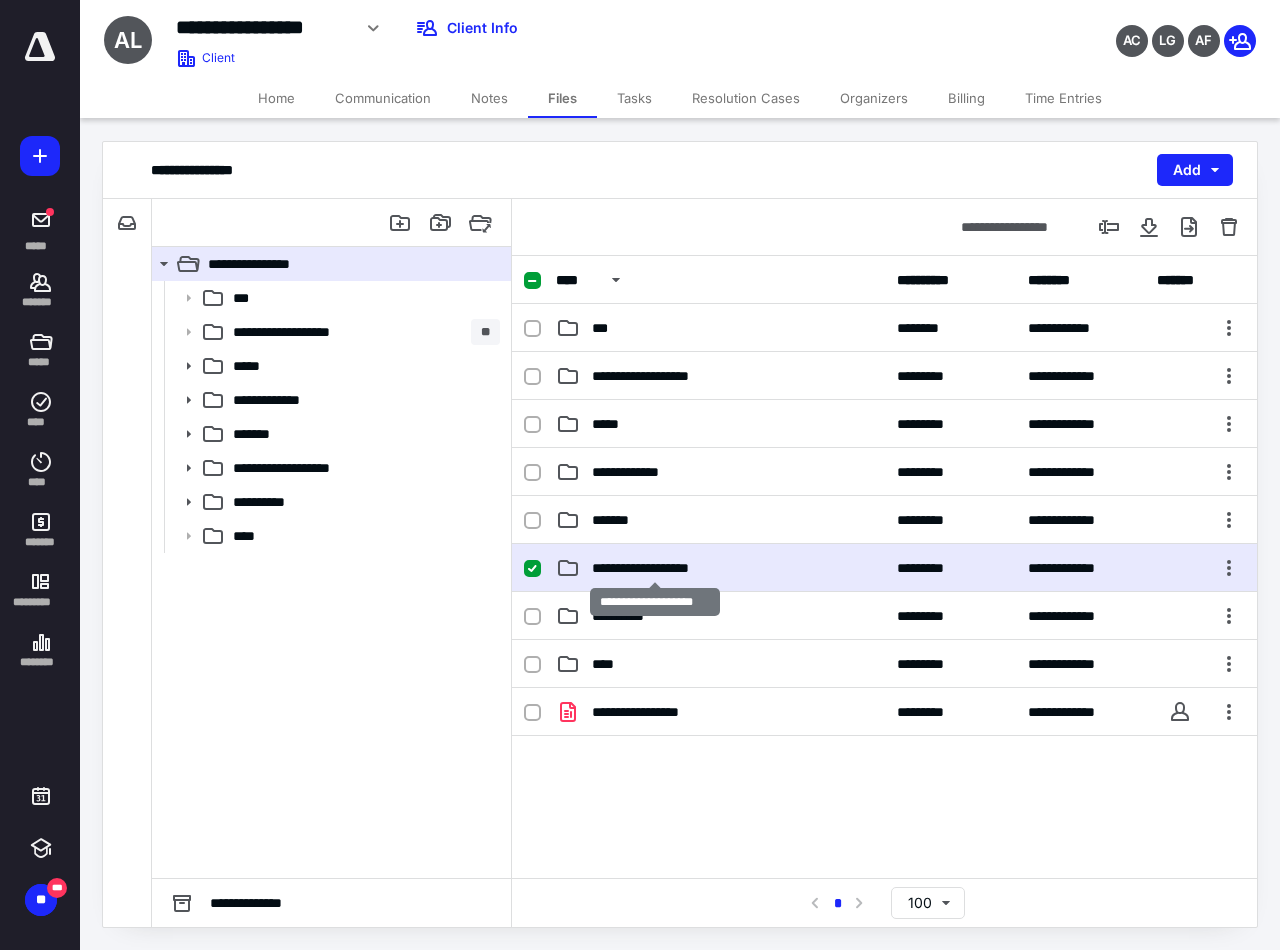 click on "**********" at bounding box center [655, 568] 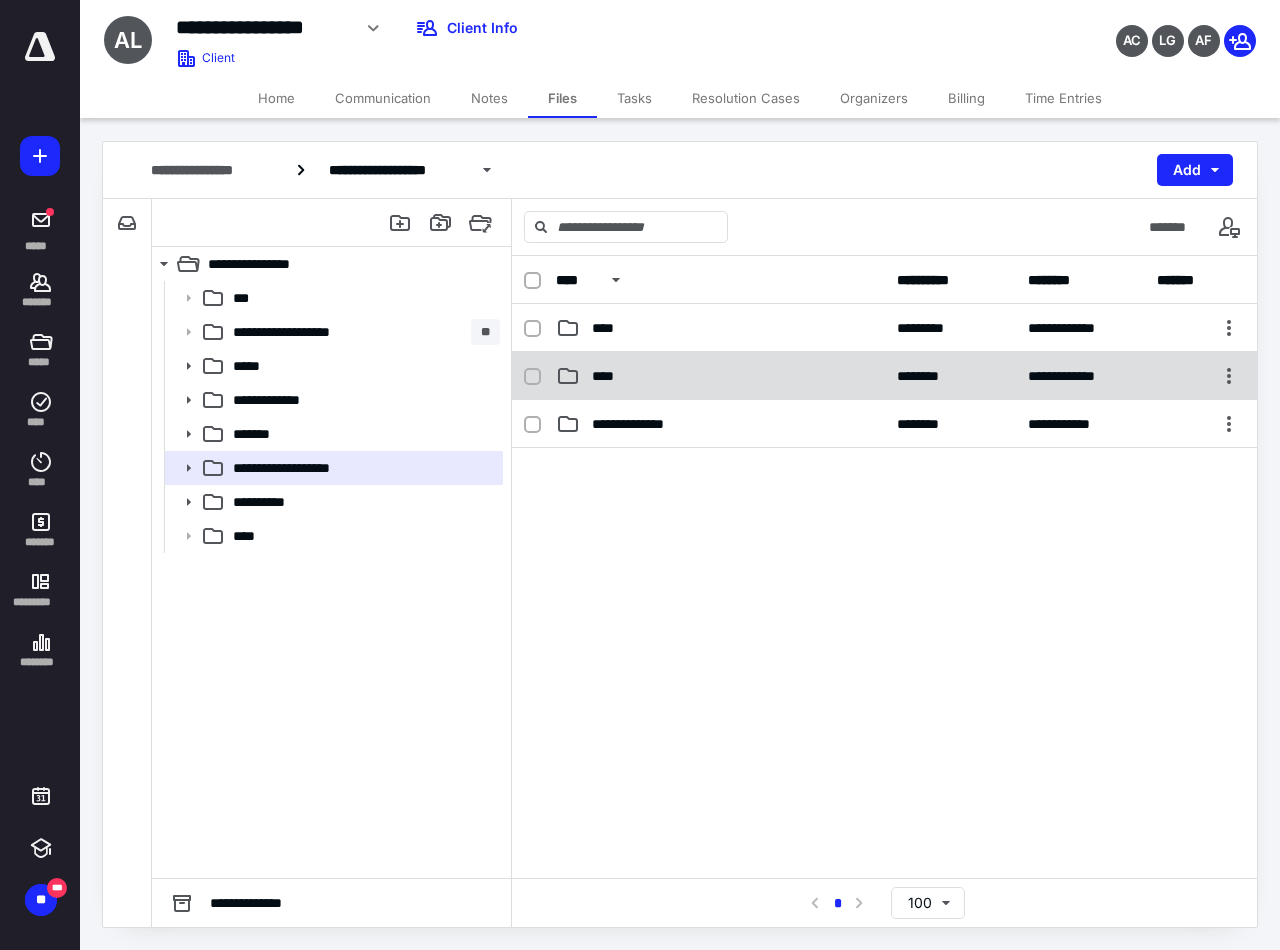click on "****" at bounding box center (720, 376) 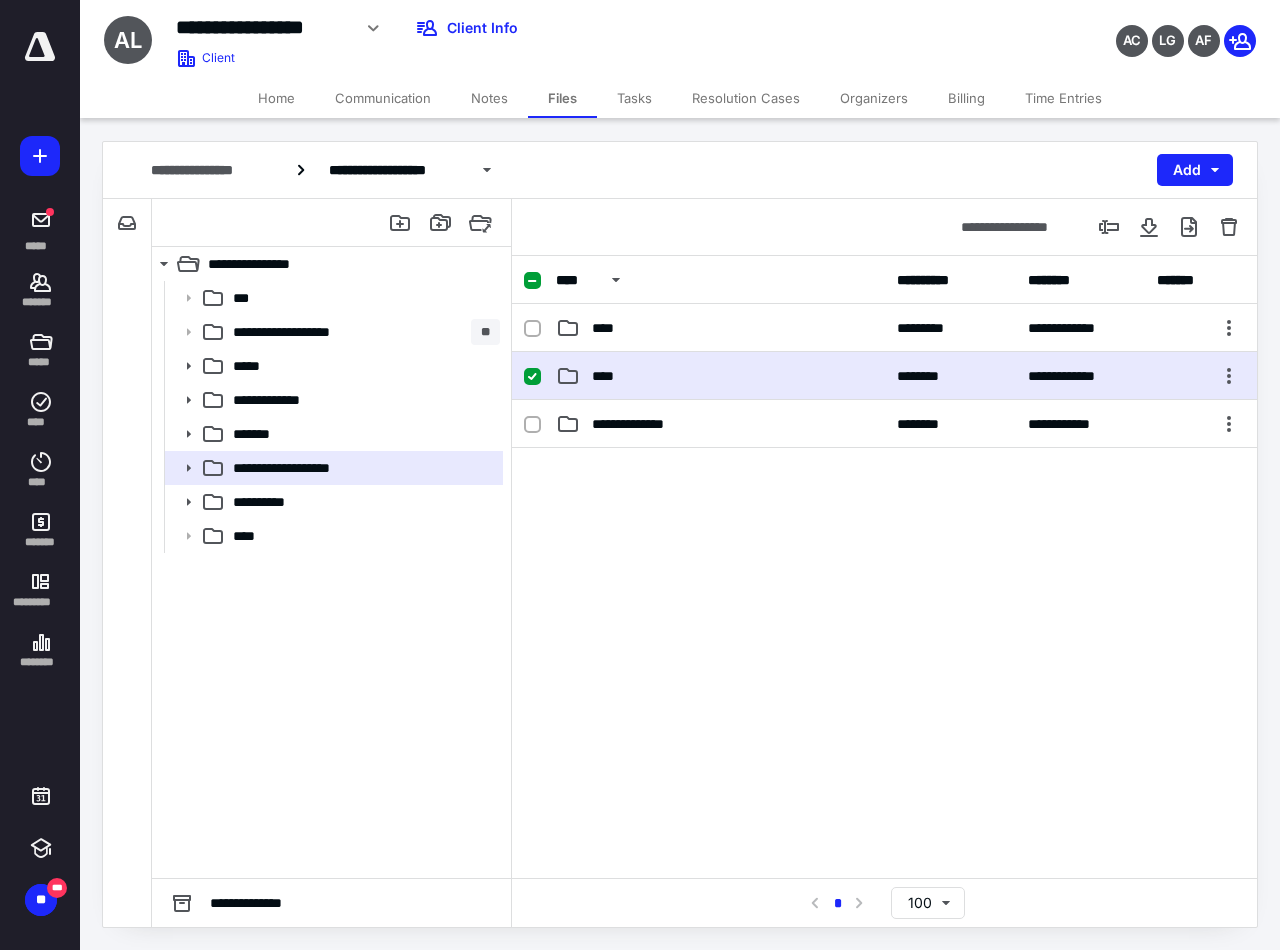 click on "****" at bounding box center (720, 376) 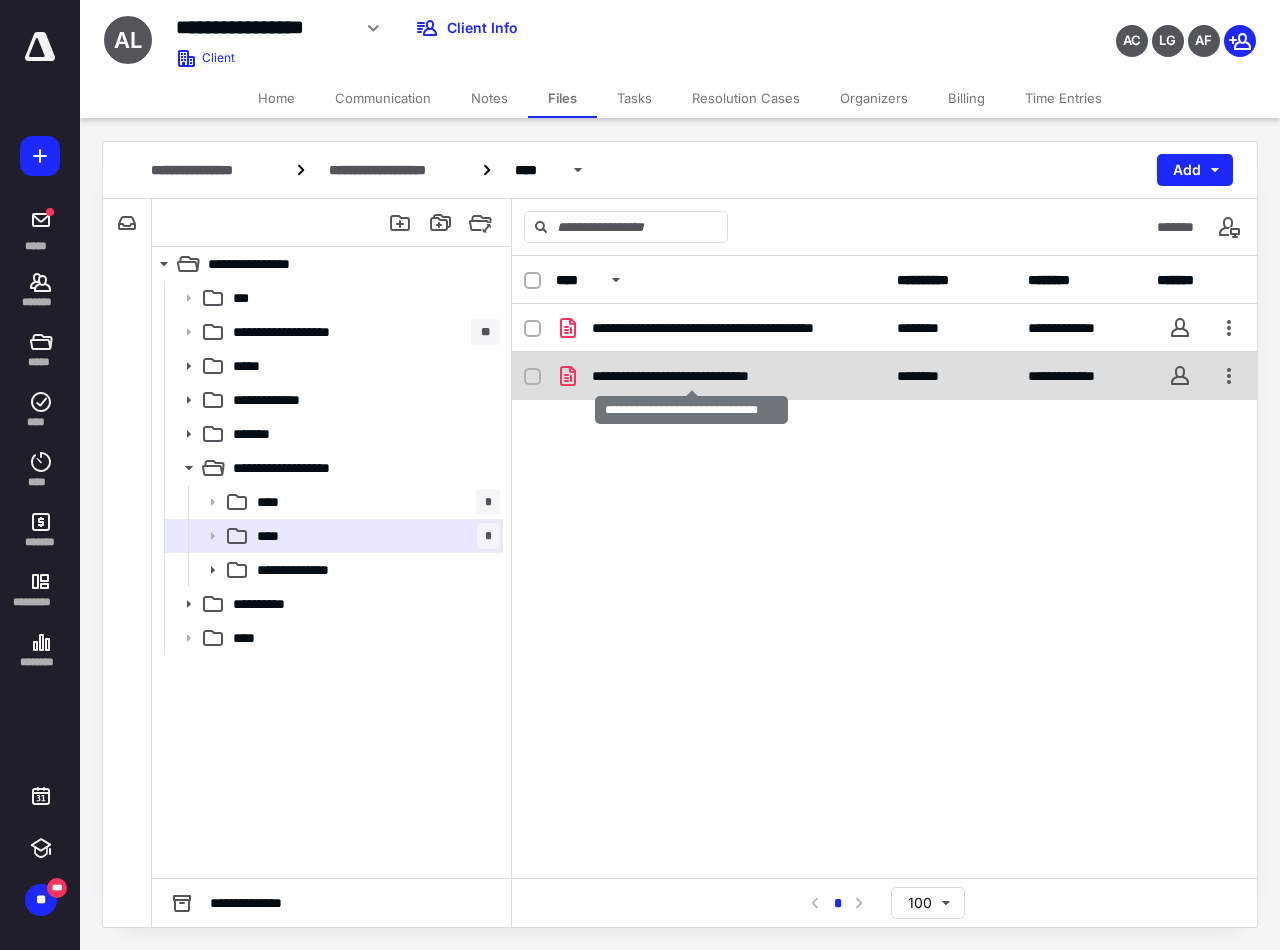 click on "**********" at bounding box center (692, 376) 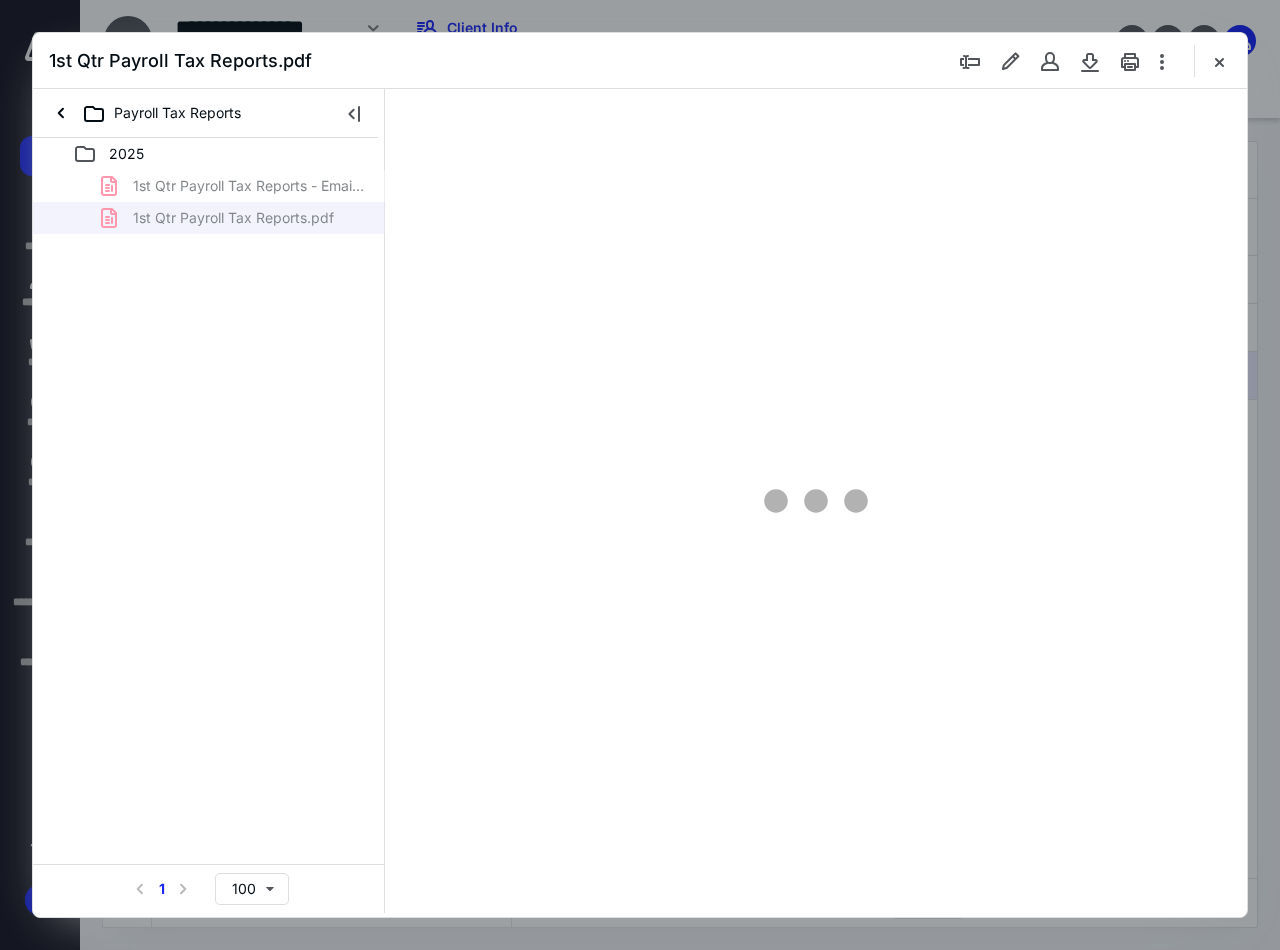 scroll, scrollTop: 0, scrollLeft: 0, axis: both 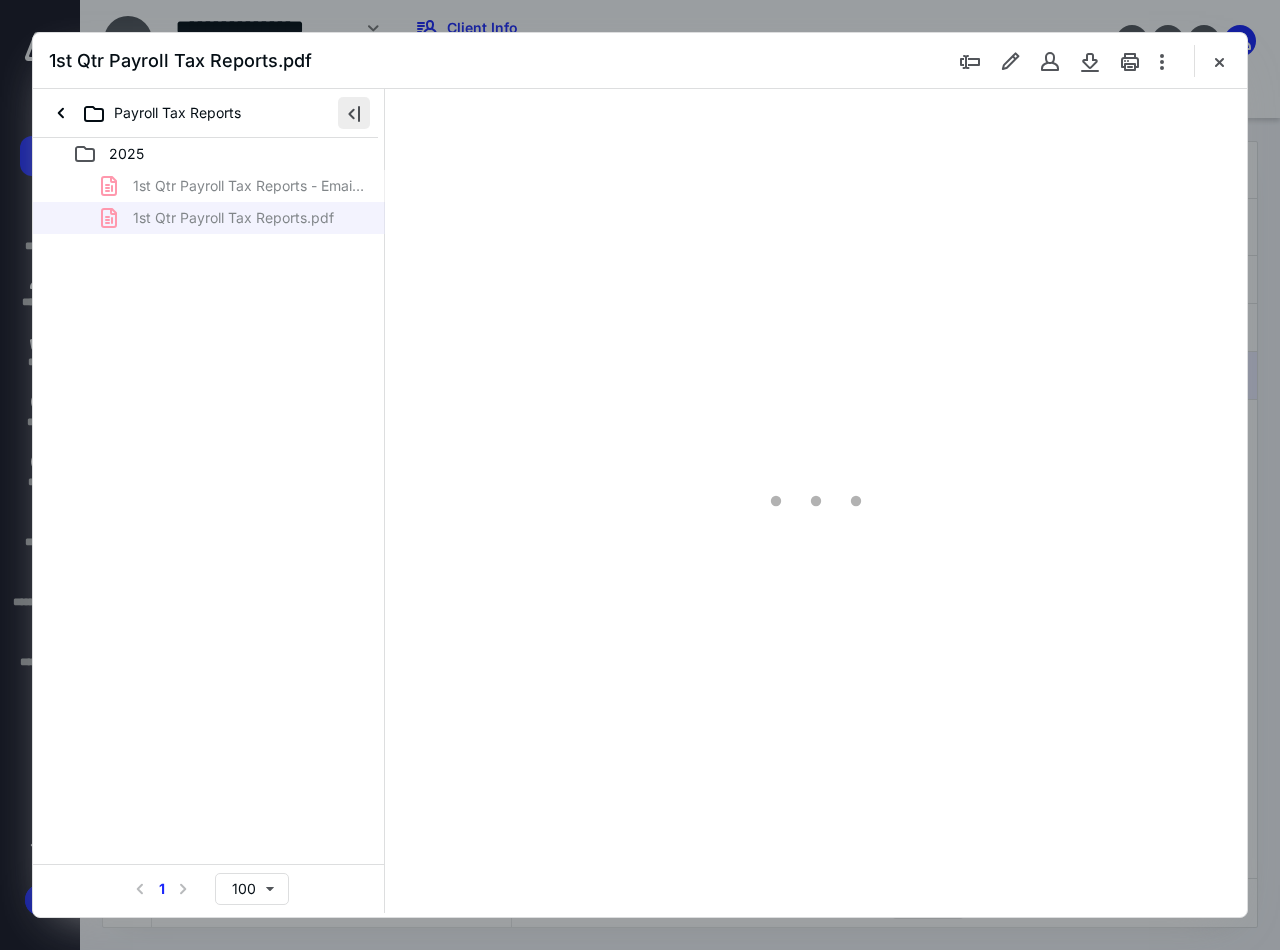 click at bounding box center [354, 113] 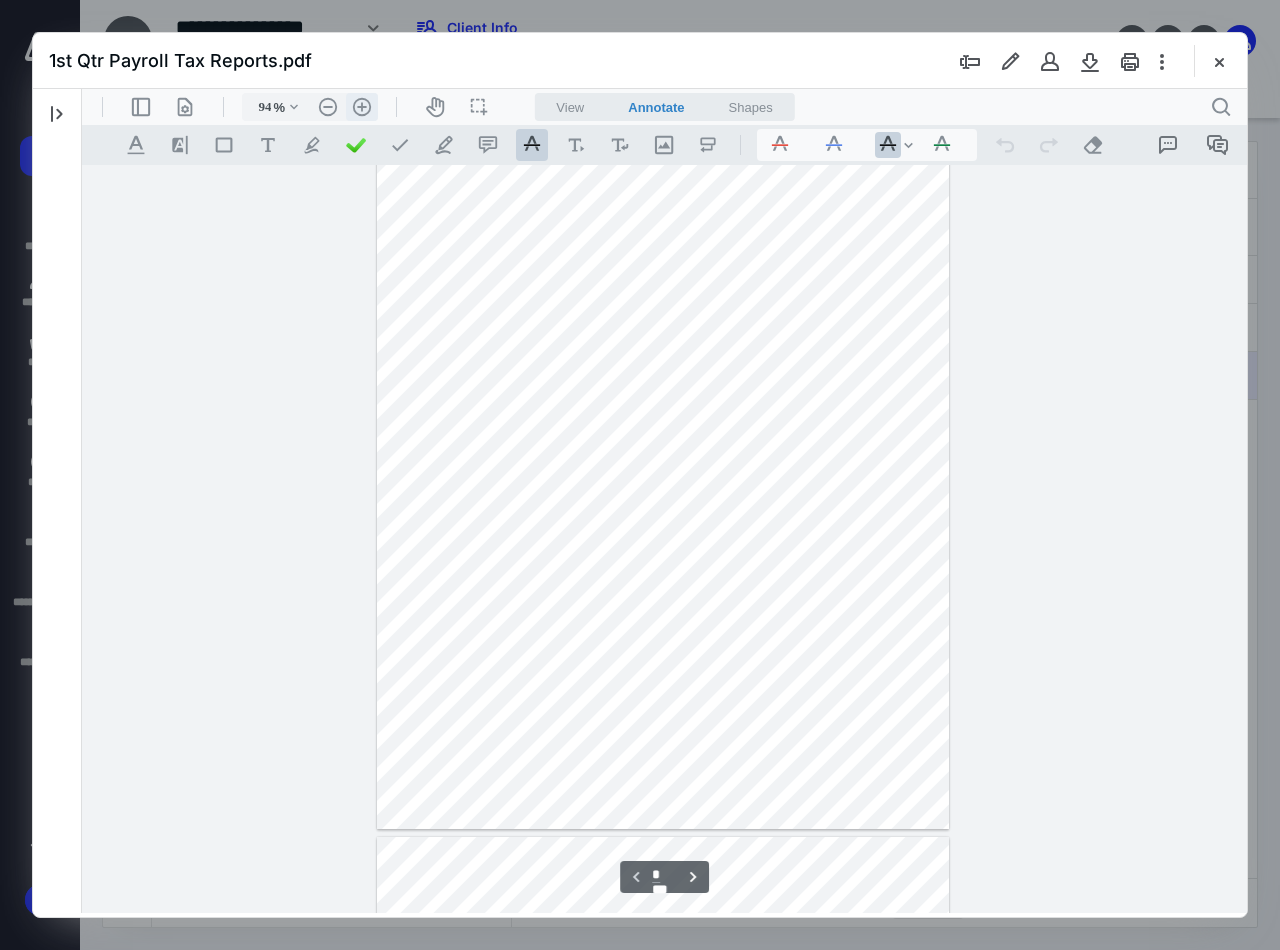 click on ".cls-1{fill:#abb0c4;} icon - header - zoom - in - line" at bounding box center [362, 107] 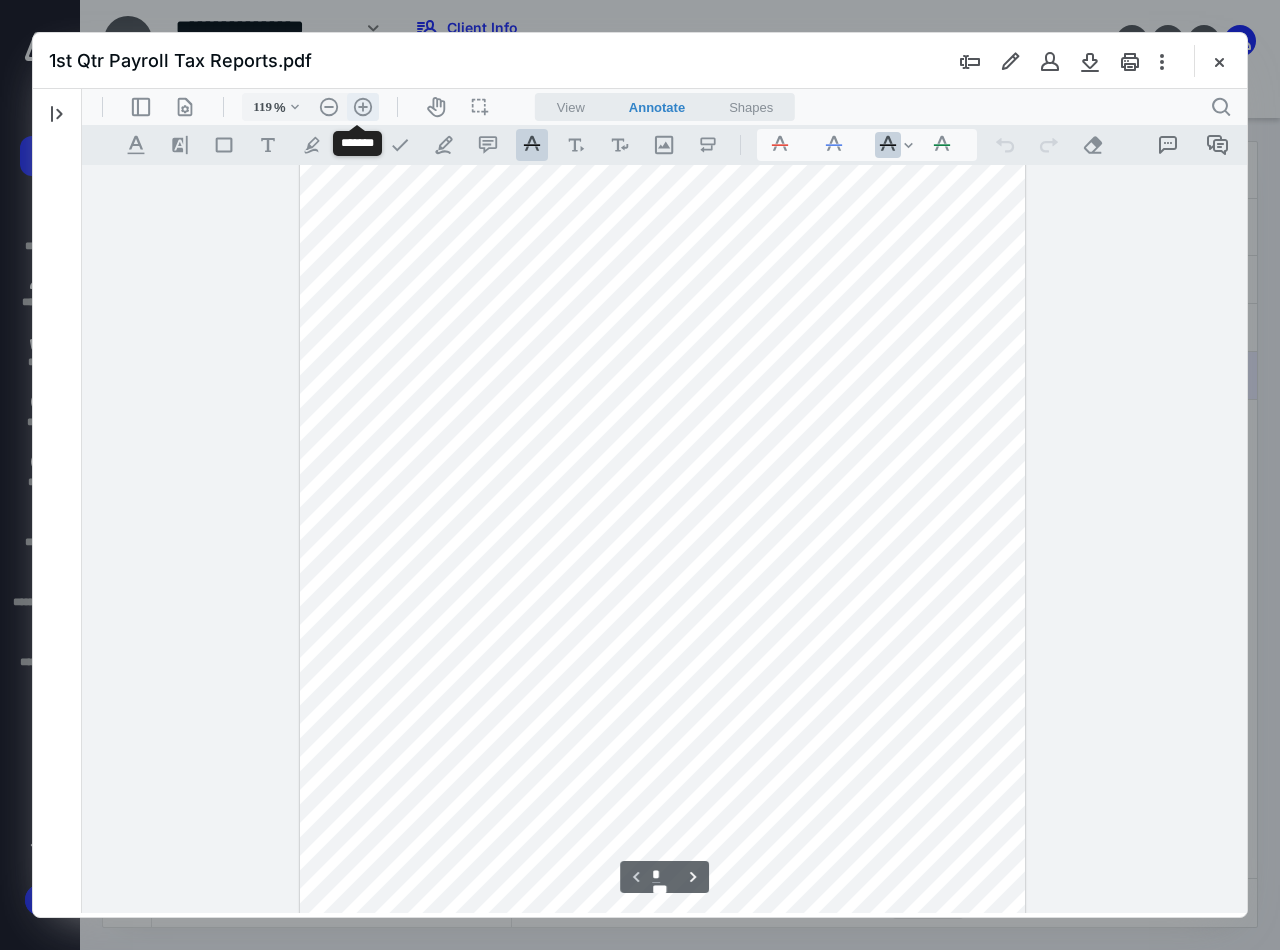 click on ".cls-1{fill:#abb0c4;} icon - header - zoom - in - line" at bounding box center (363, 107) 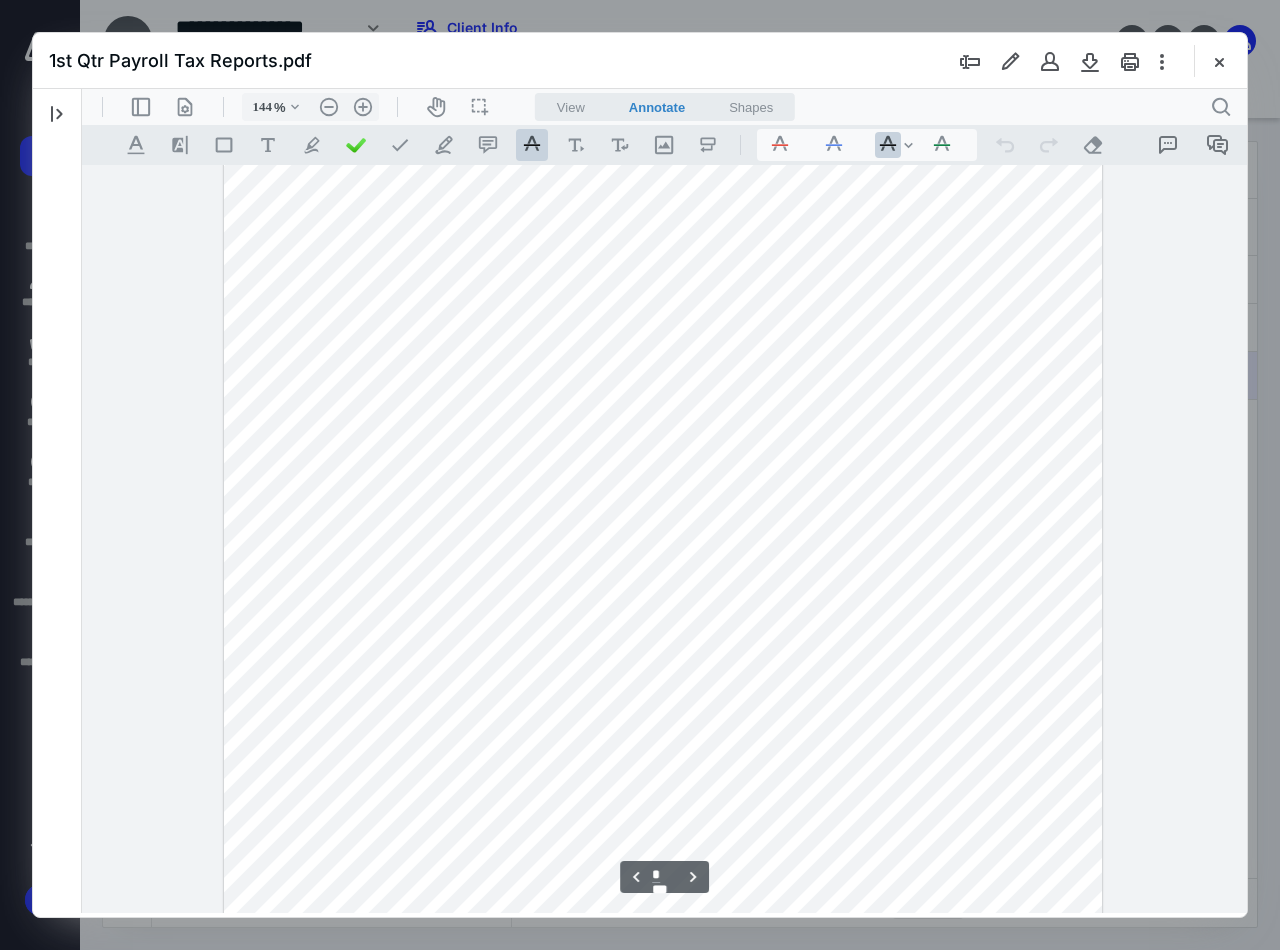 scroll, scrollTop: 8402, scrollLeft: 0, axis: vertical 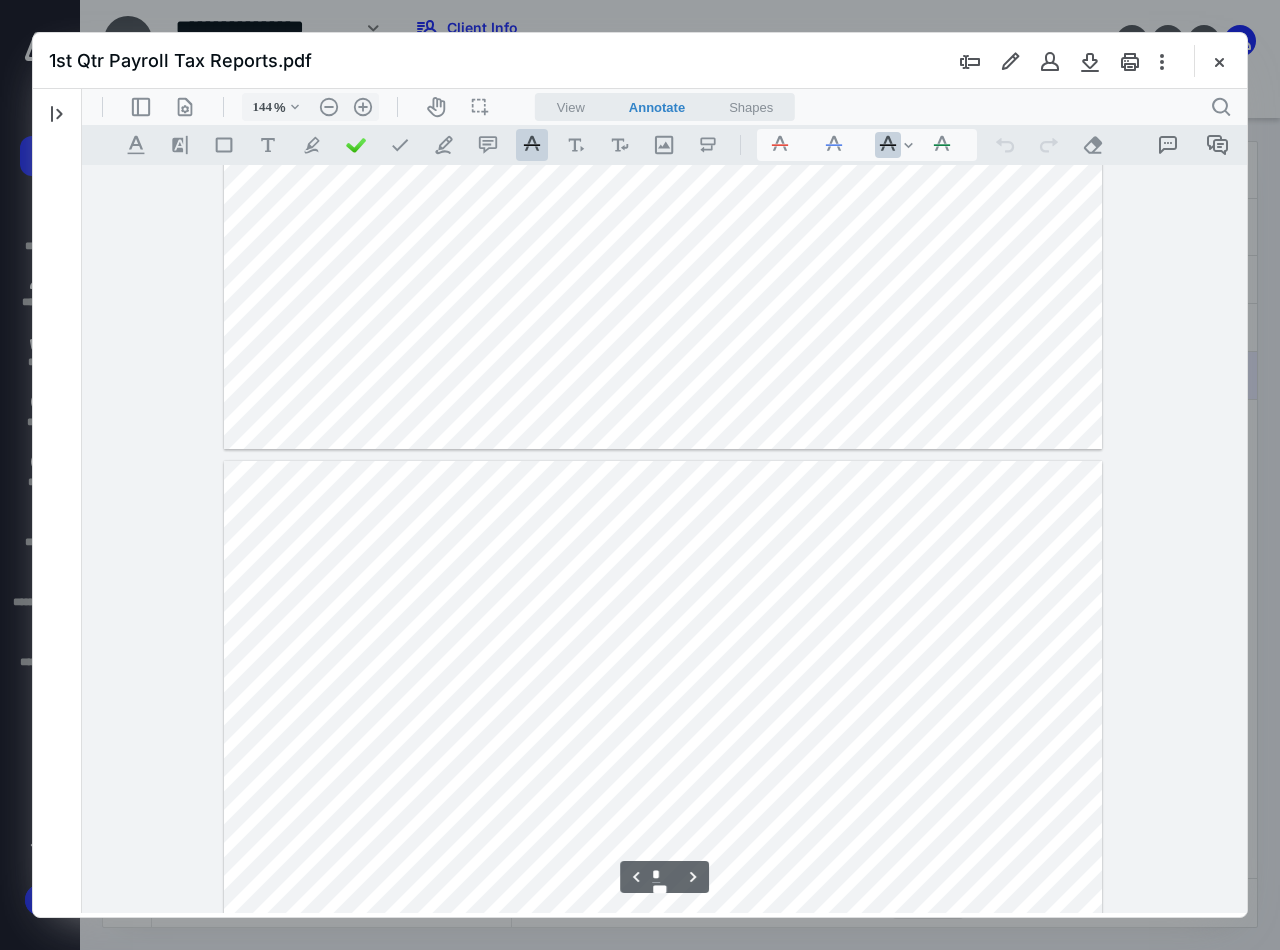 type on "*" 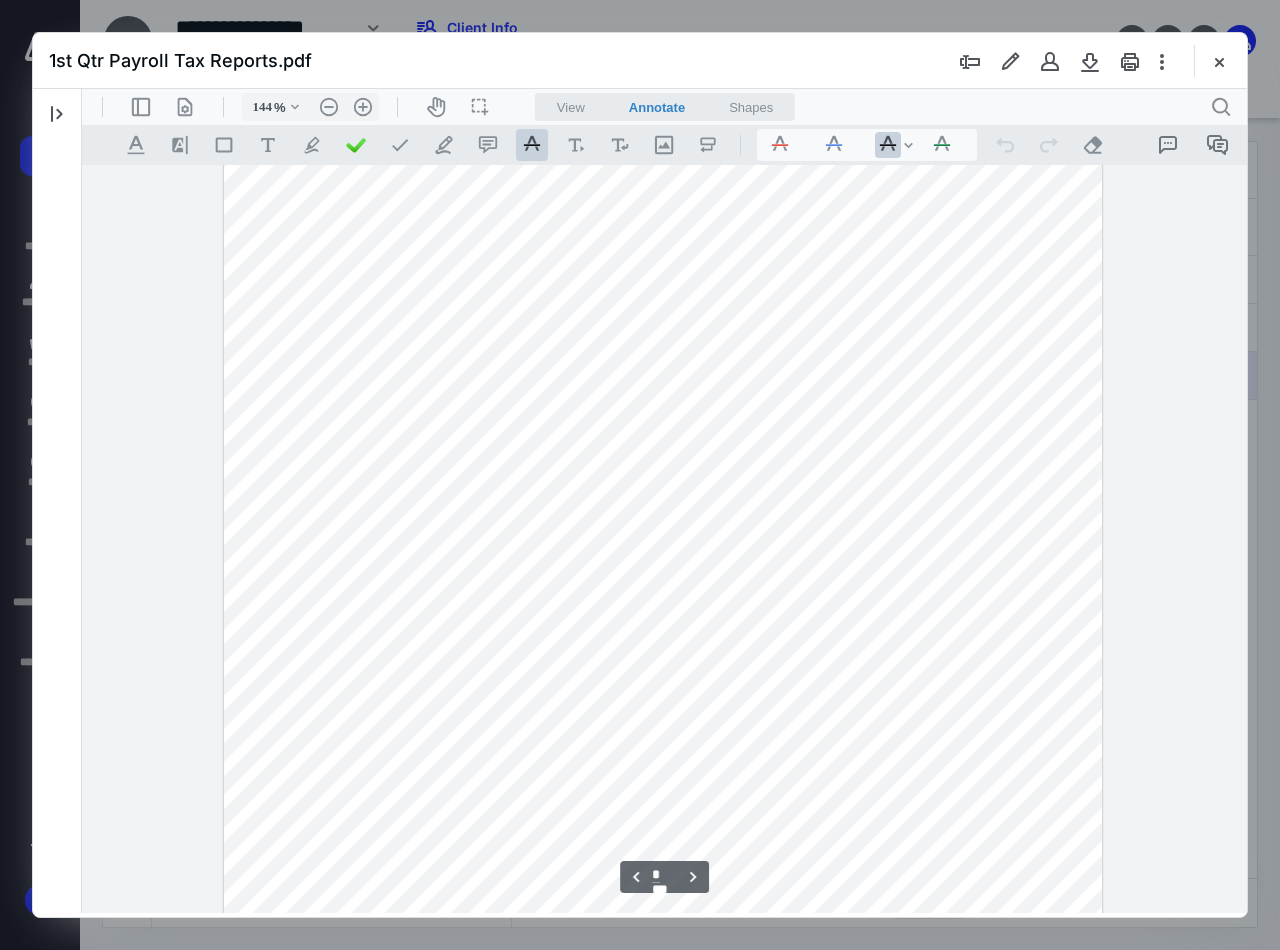 scroll, scrollTop: 3402, scrollLeft: 0, axis: vertical 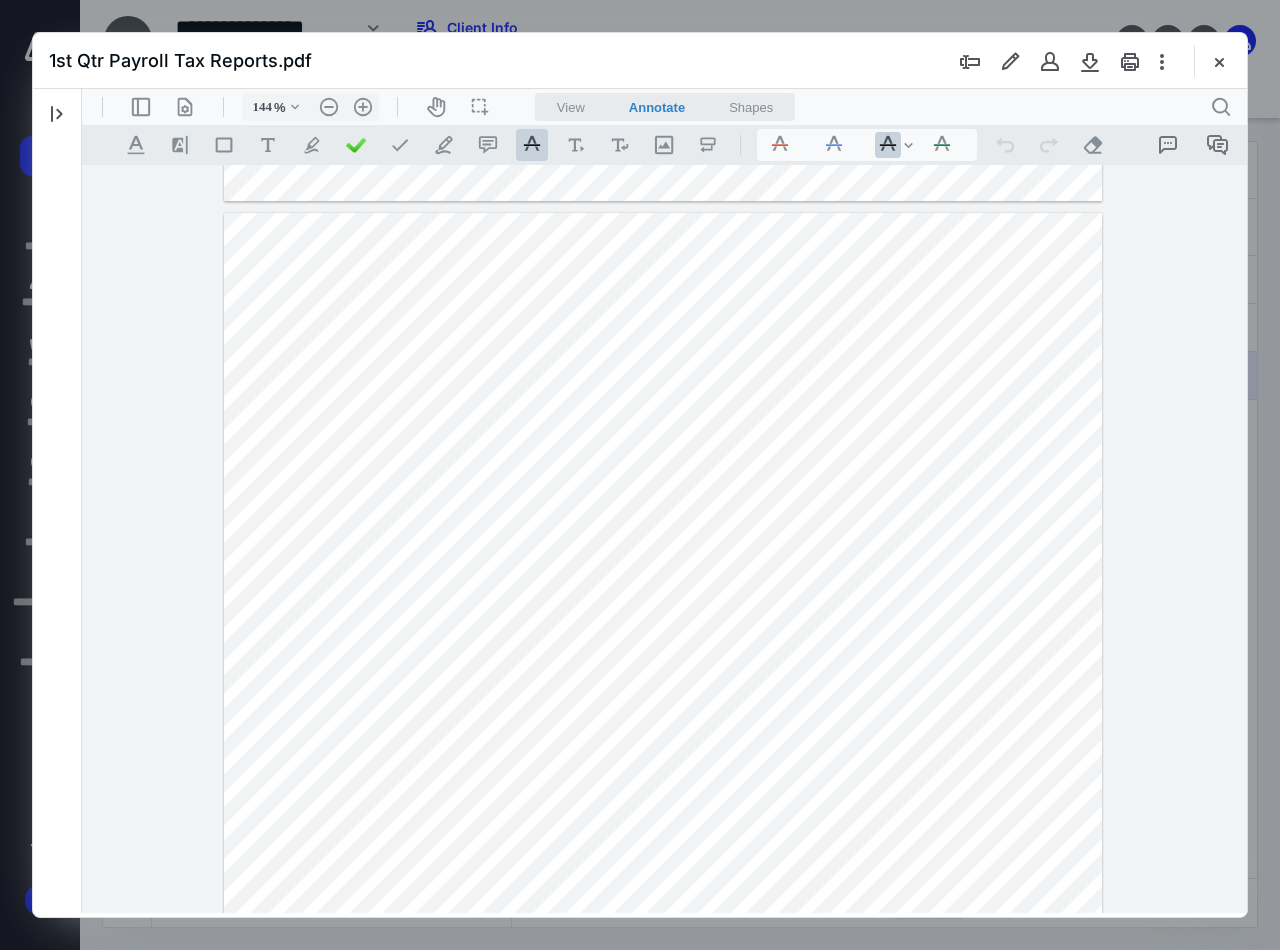 drag, startPoint x: 1218, startPoint y: 62, endPoint x: 1206, endPoint y: 67, distance: 13 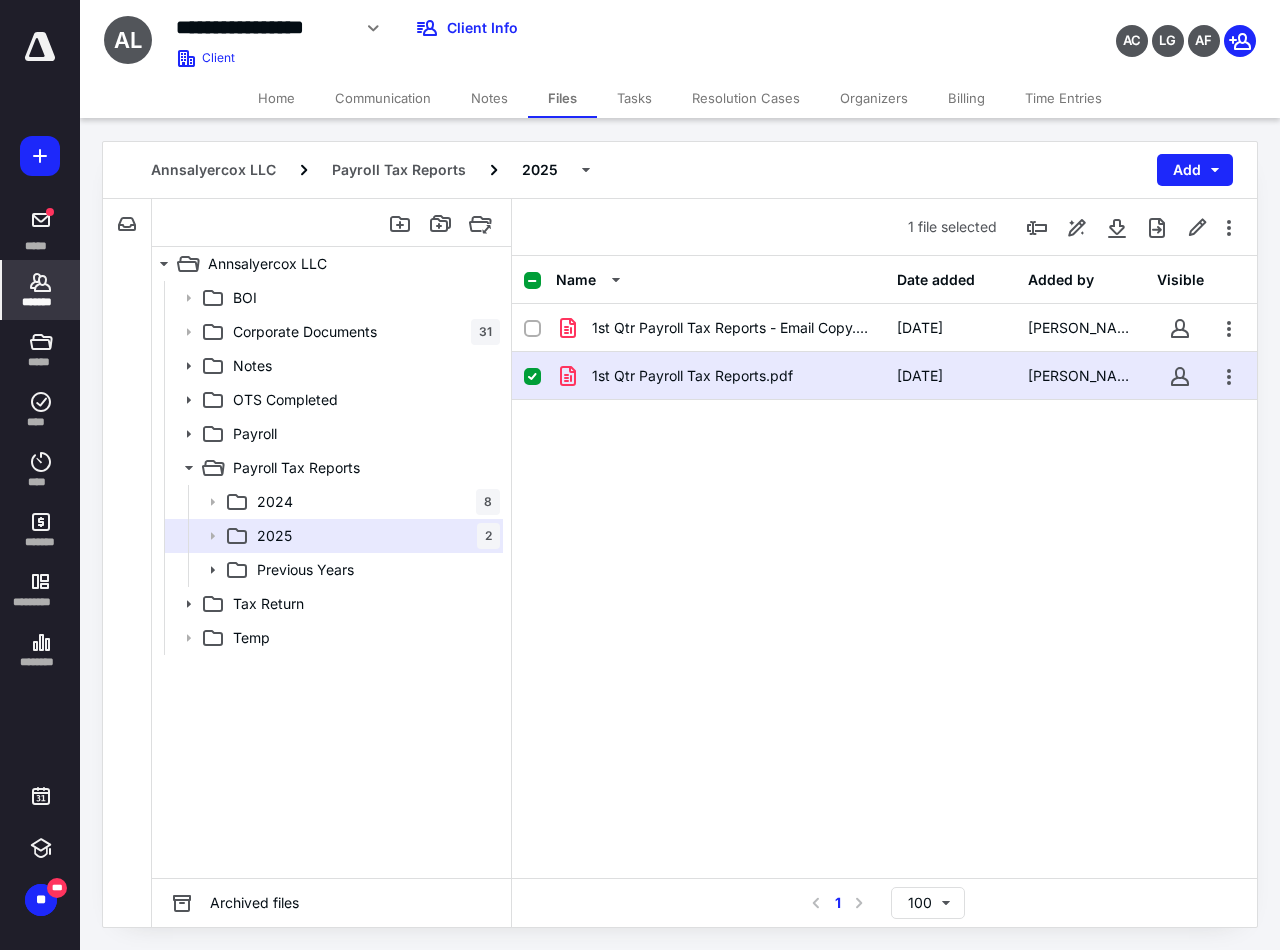 click on "*******" at bounding box center (41, 302) 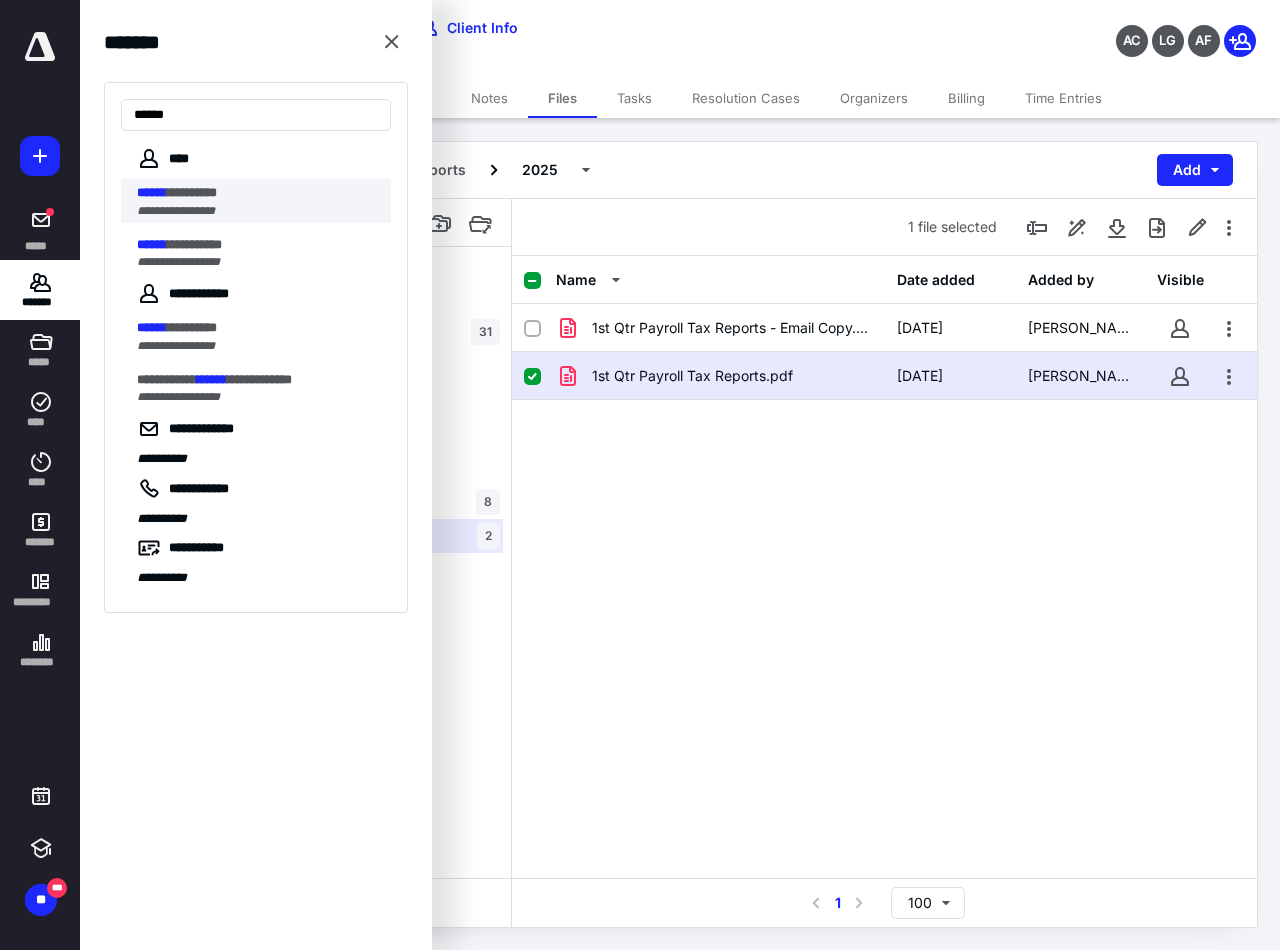type on "******" 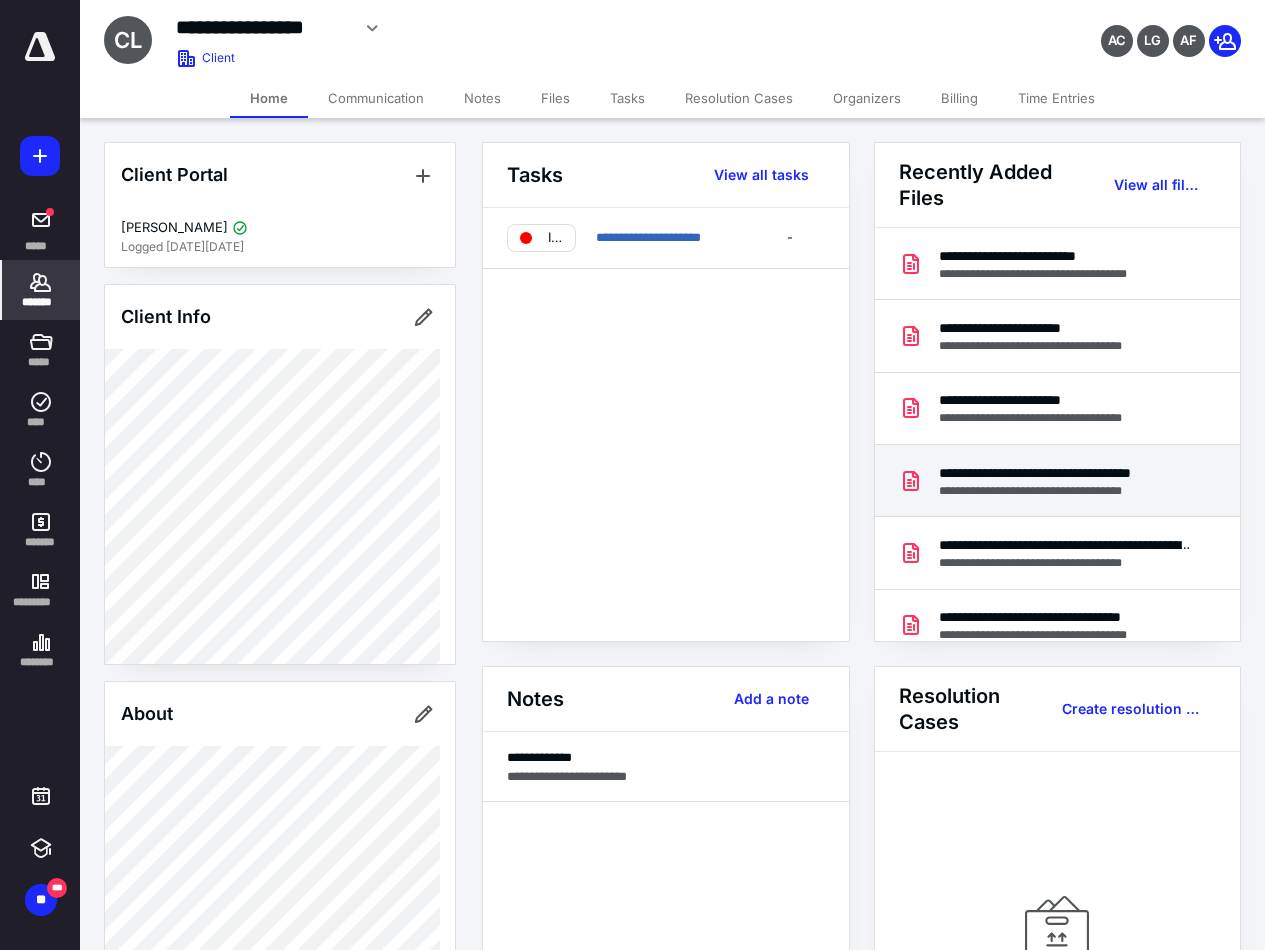 click on "**********" at bounding box center (1063, 473) 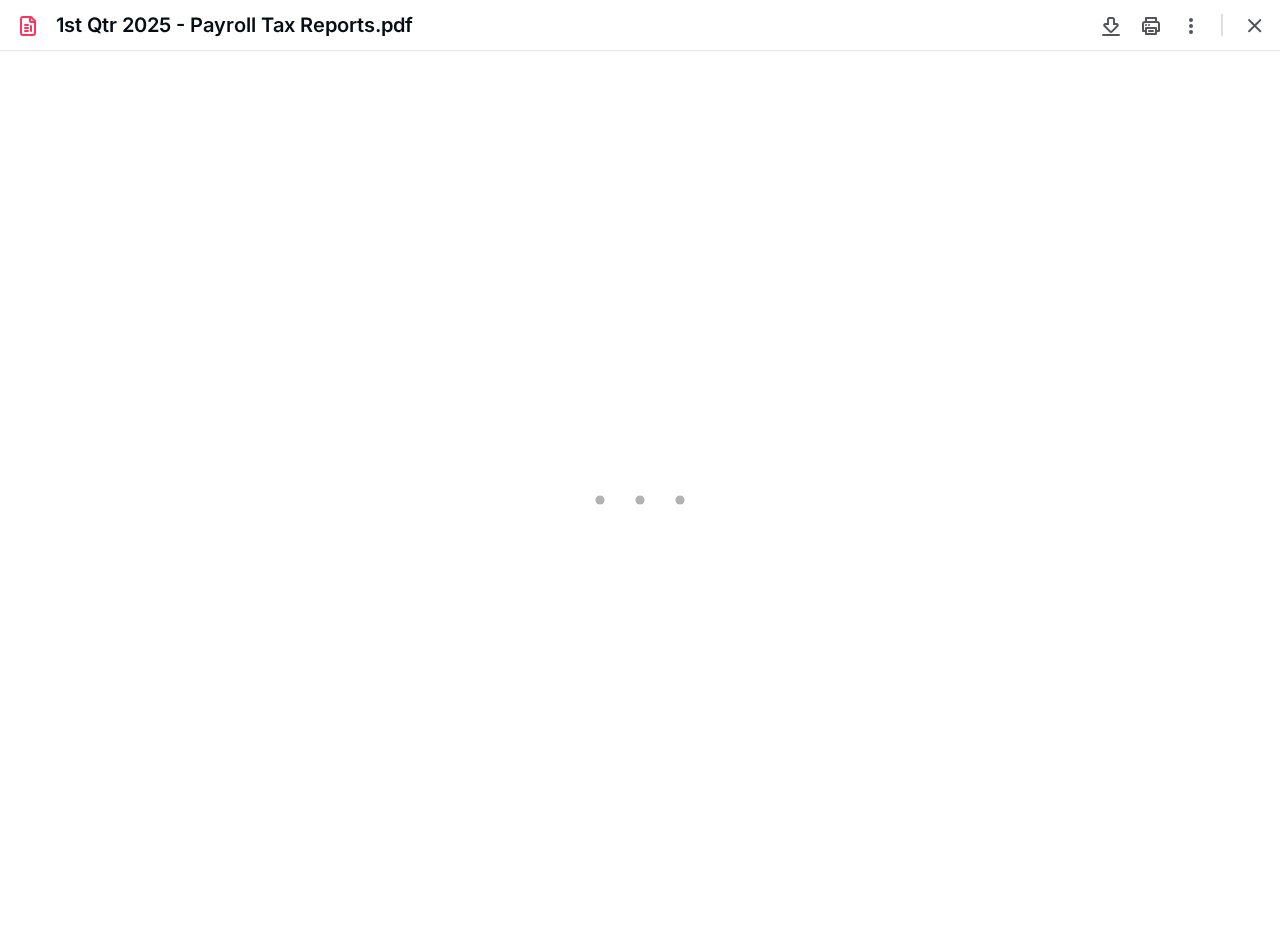 scroll, scrollTop: 0, scrollLeft: 0, axis: both 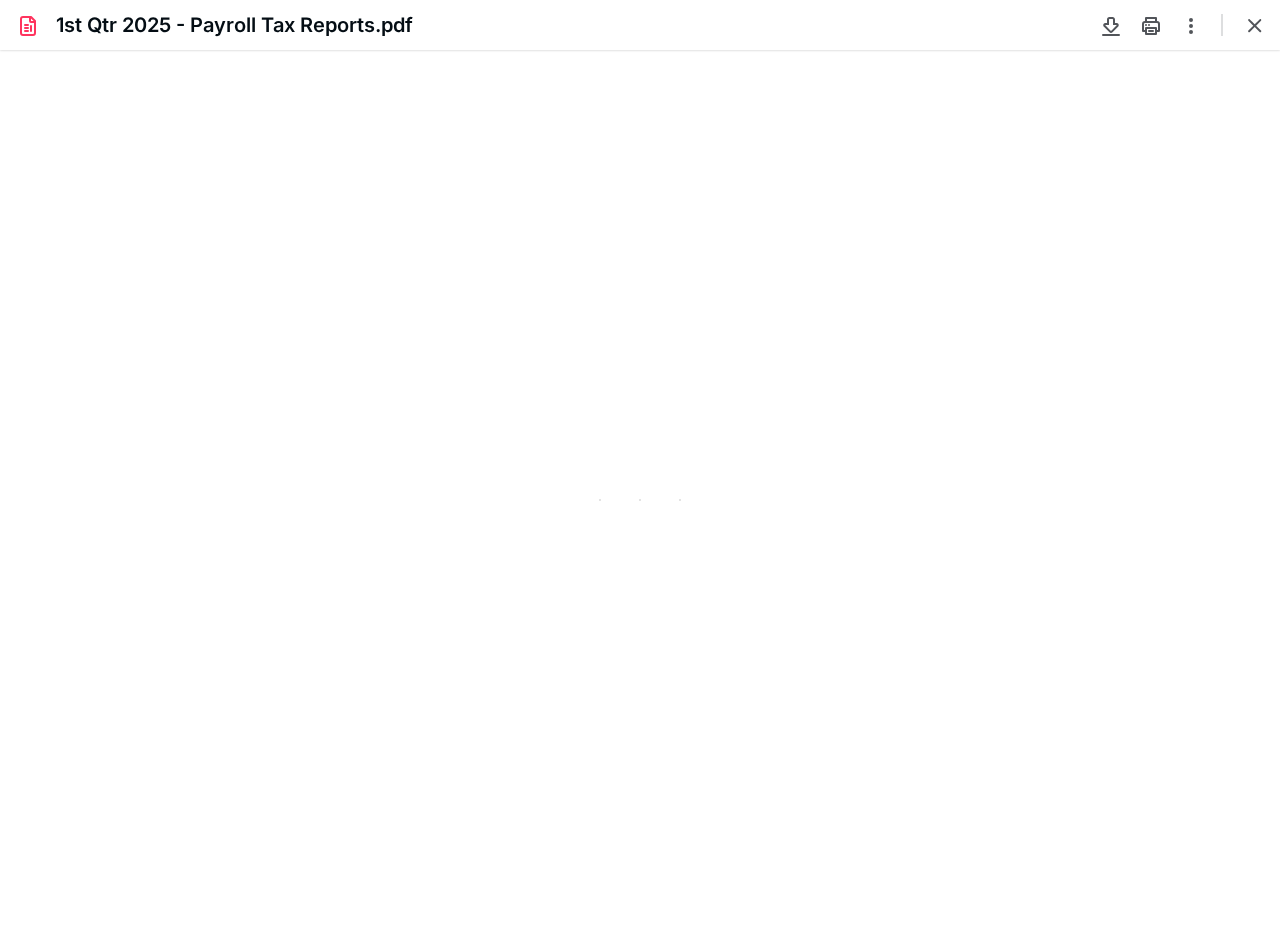 type on "108" 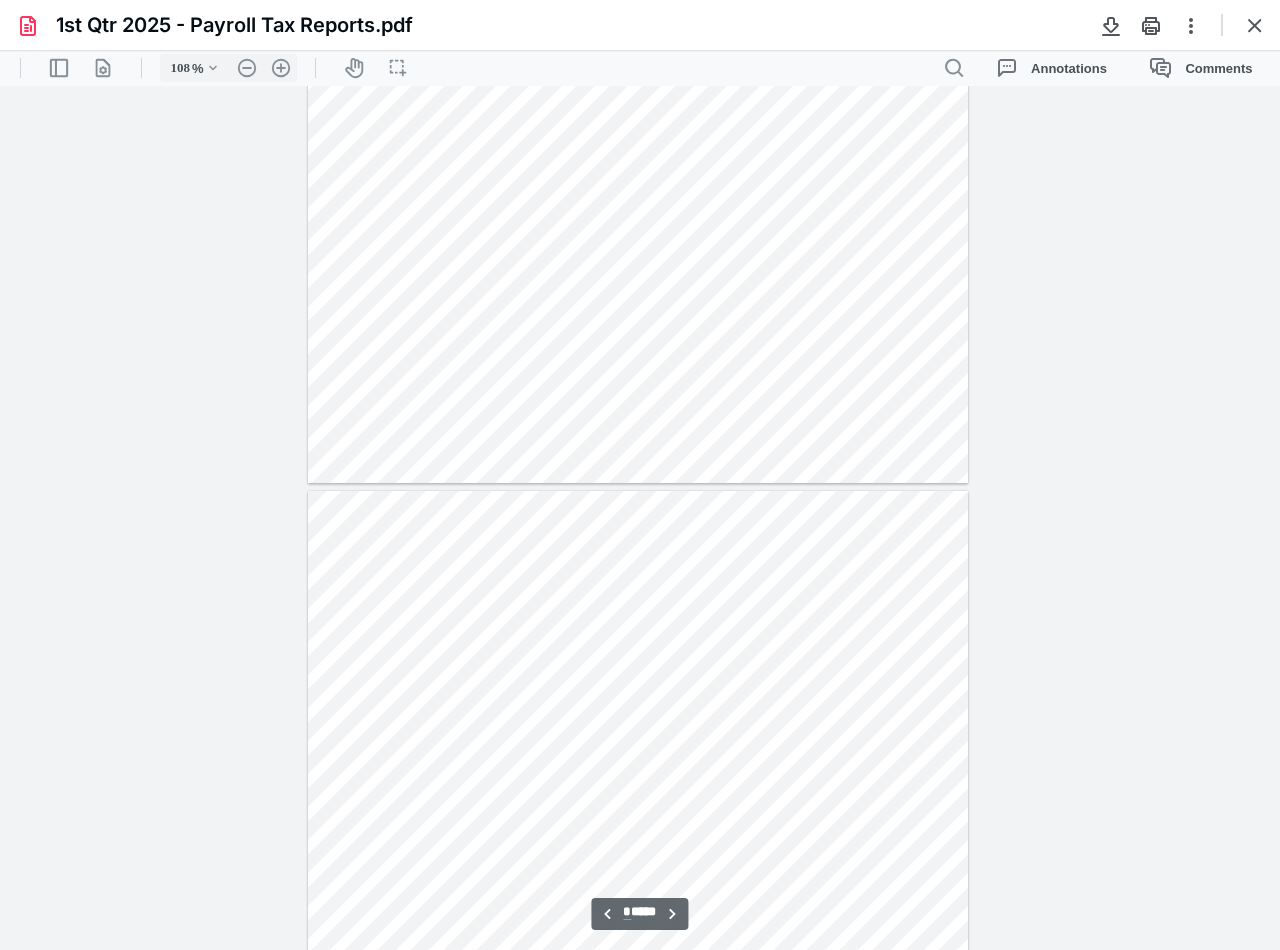 scroll, scrollTop: 5340, scrollLeft: 0, axis: vertical 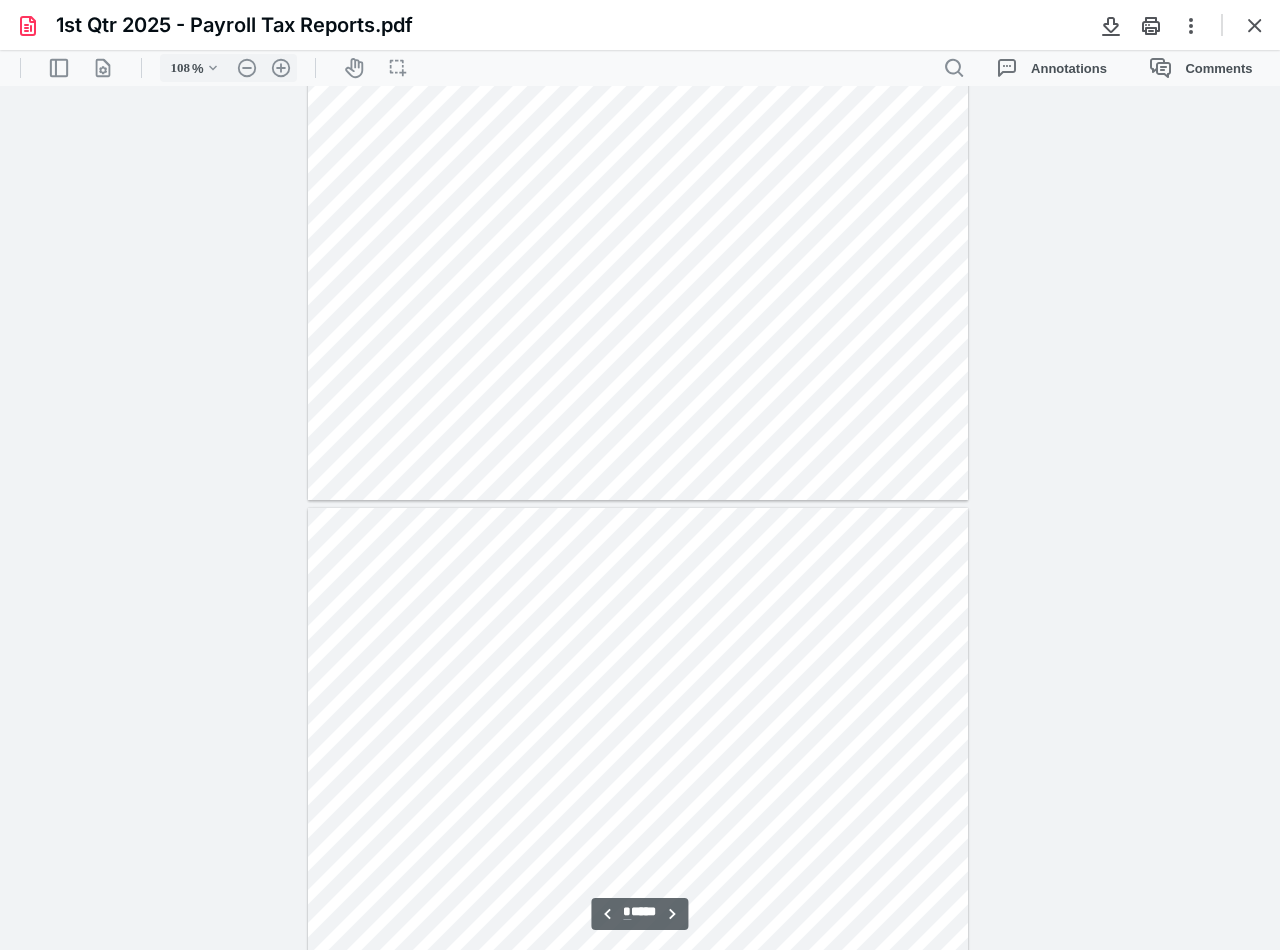 type on "*" 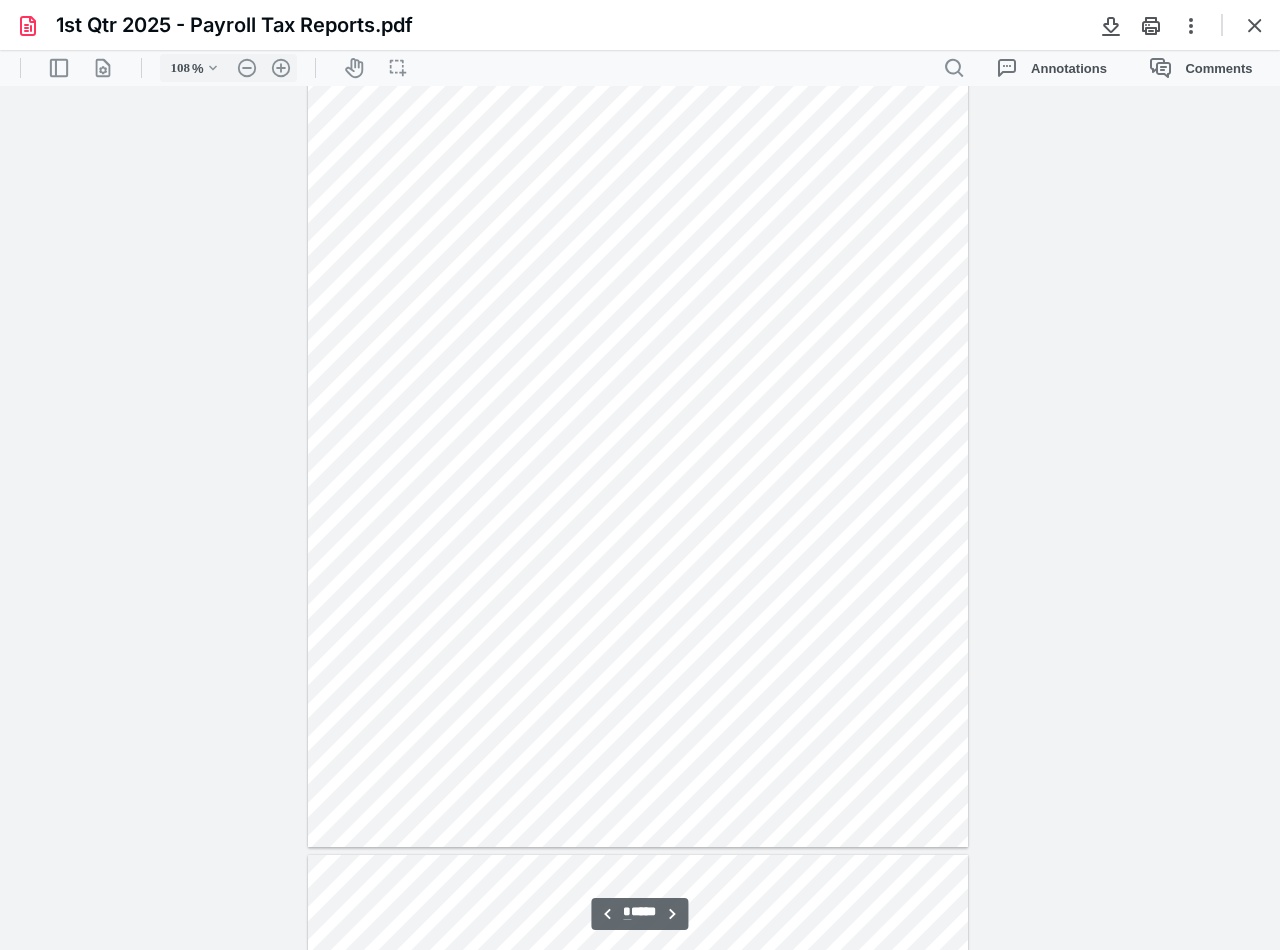 scroll, scrollTop: 6140, scrollLeft: 0, axis: vertical 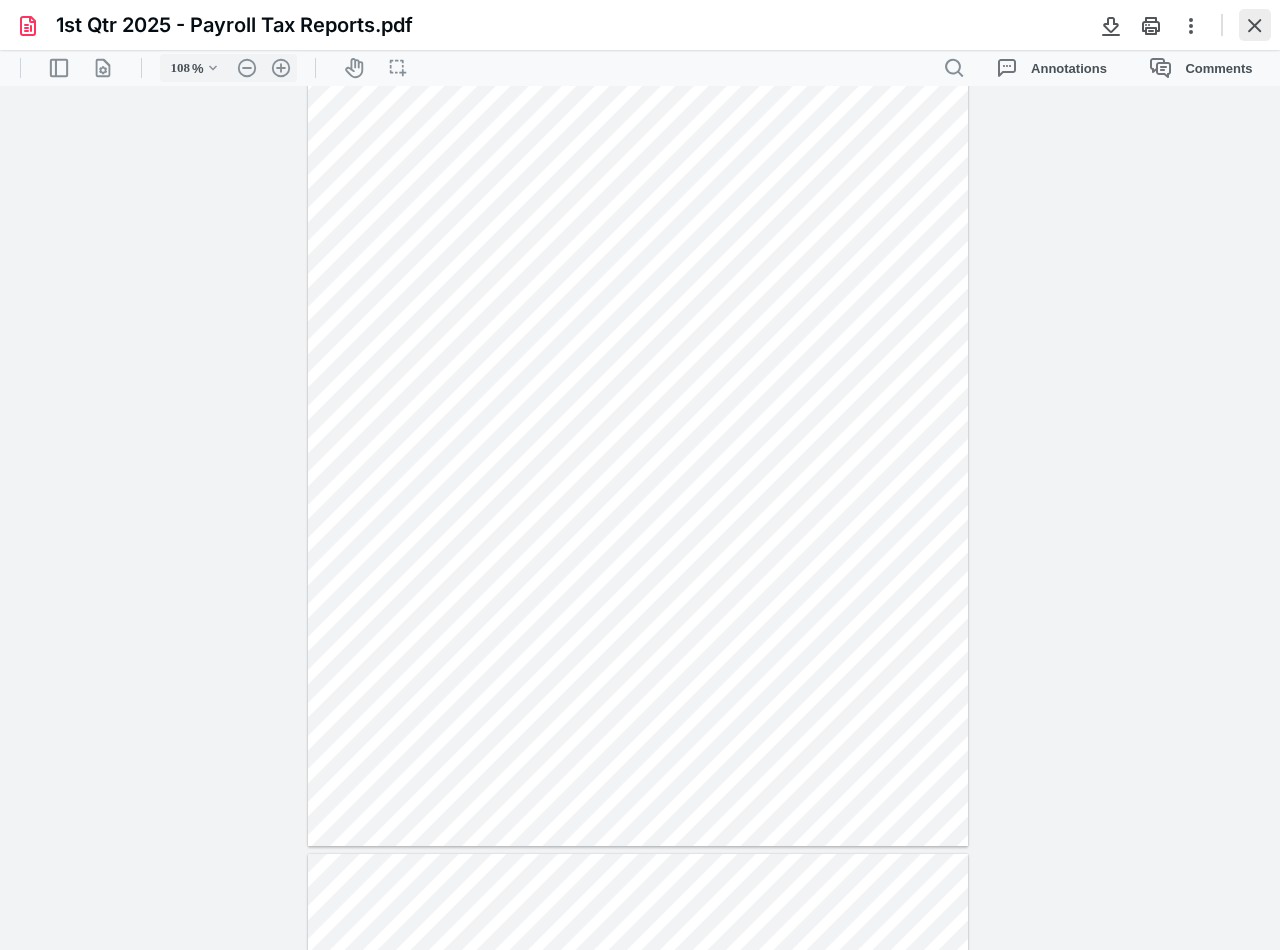 click at bounding box center [1255, 25] 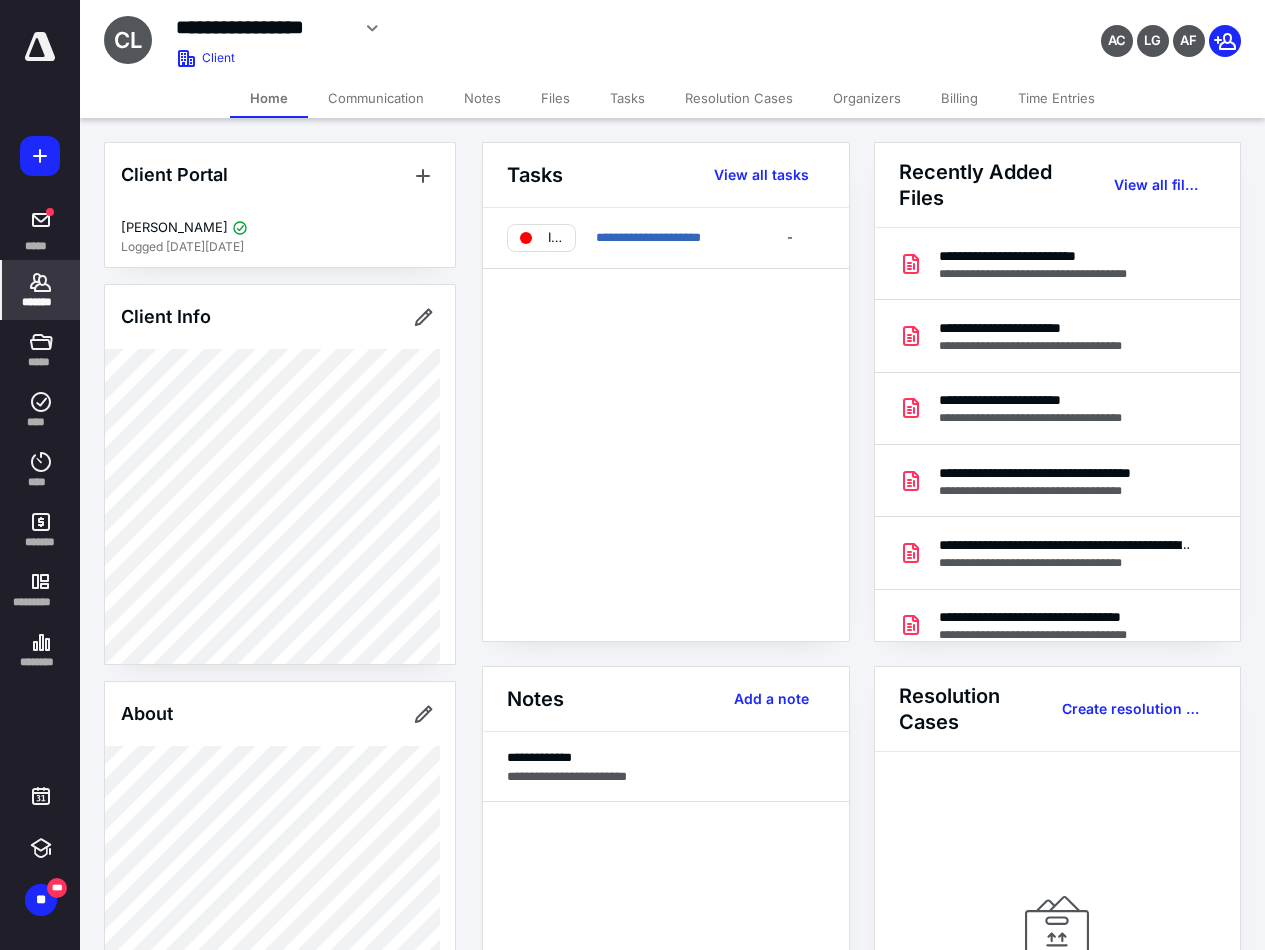 click 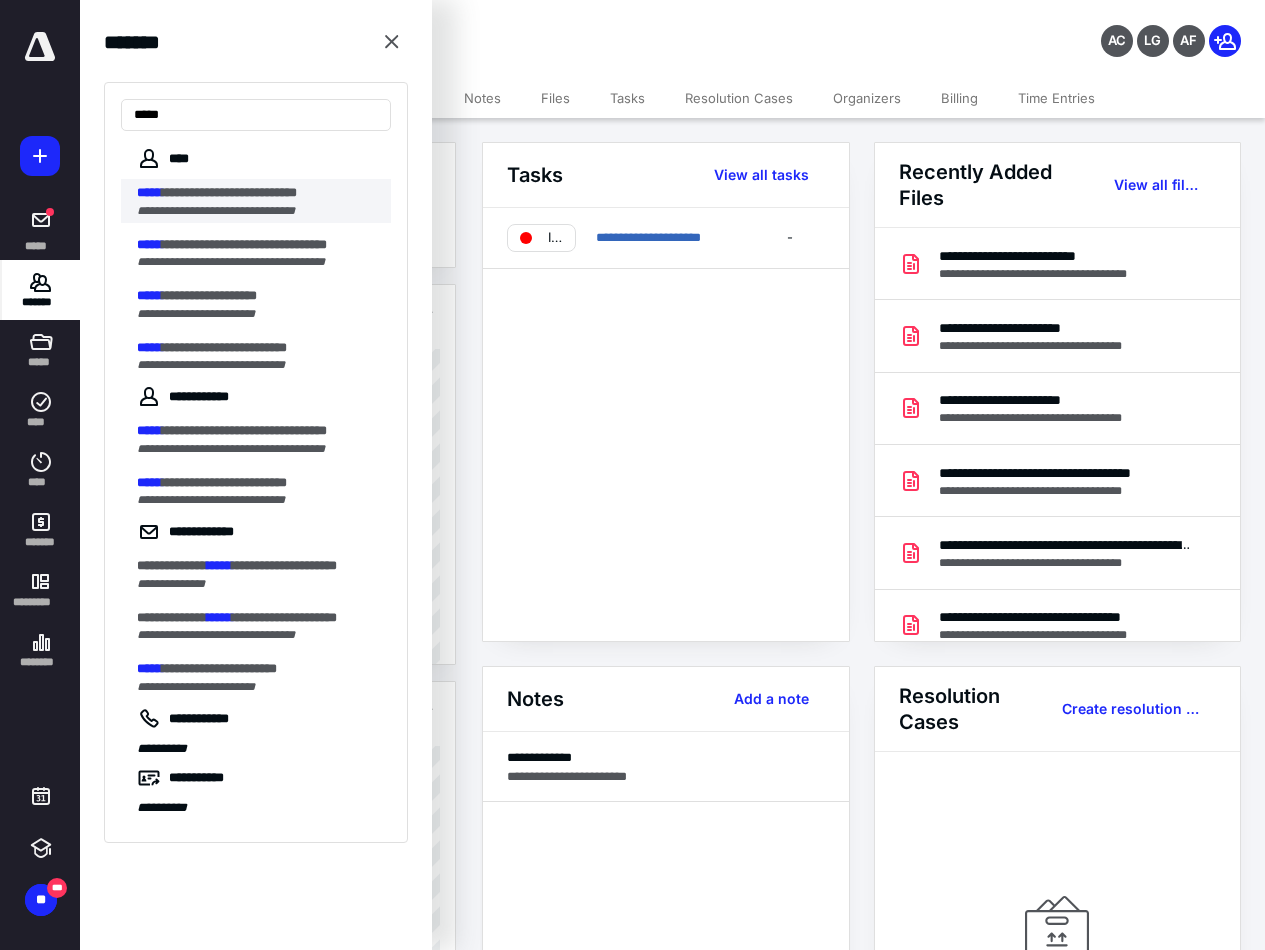 type on "*****" 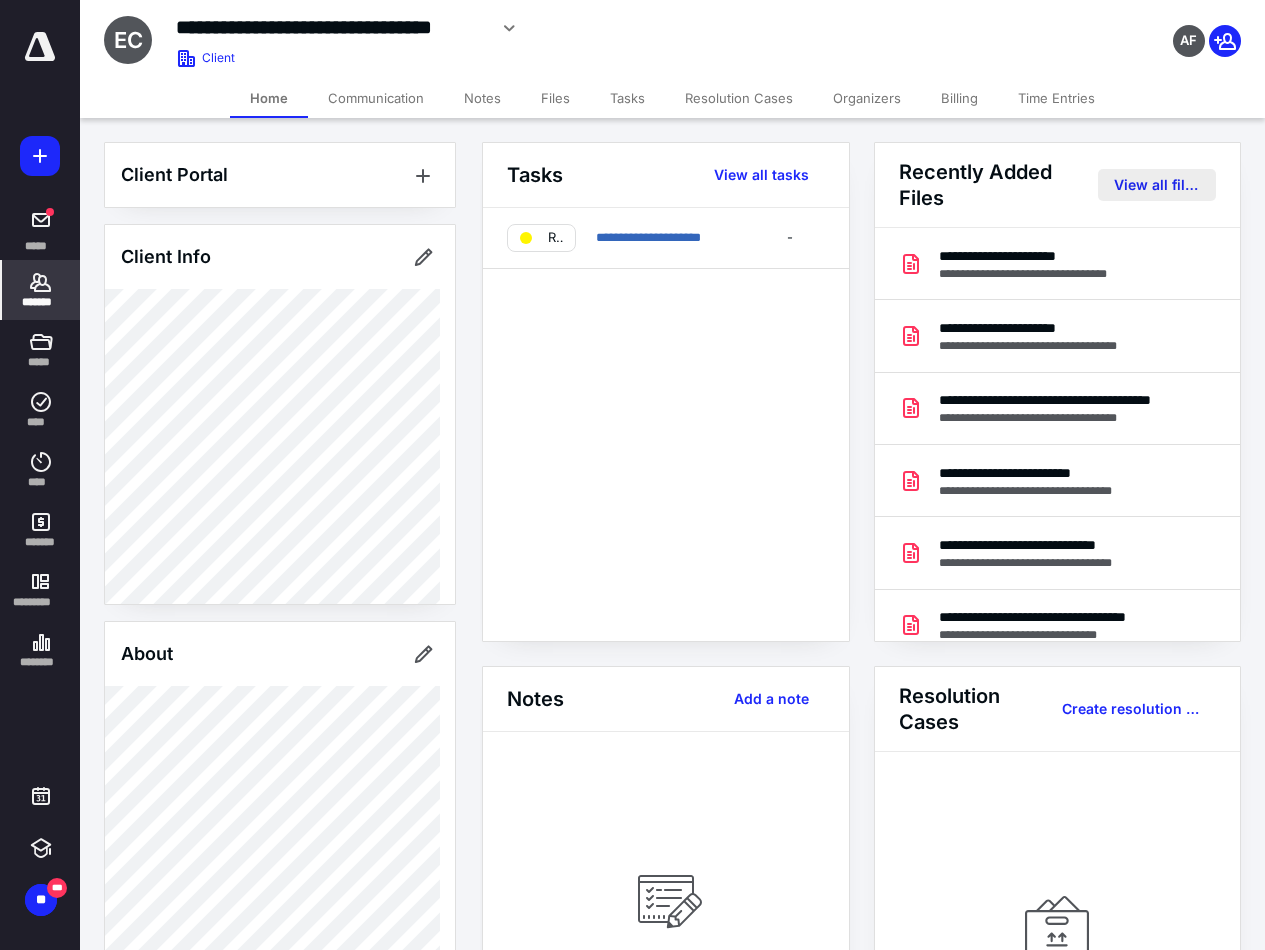 click on "View all files" at bounding box center (1157, 185) 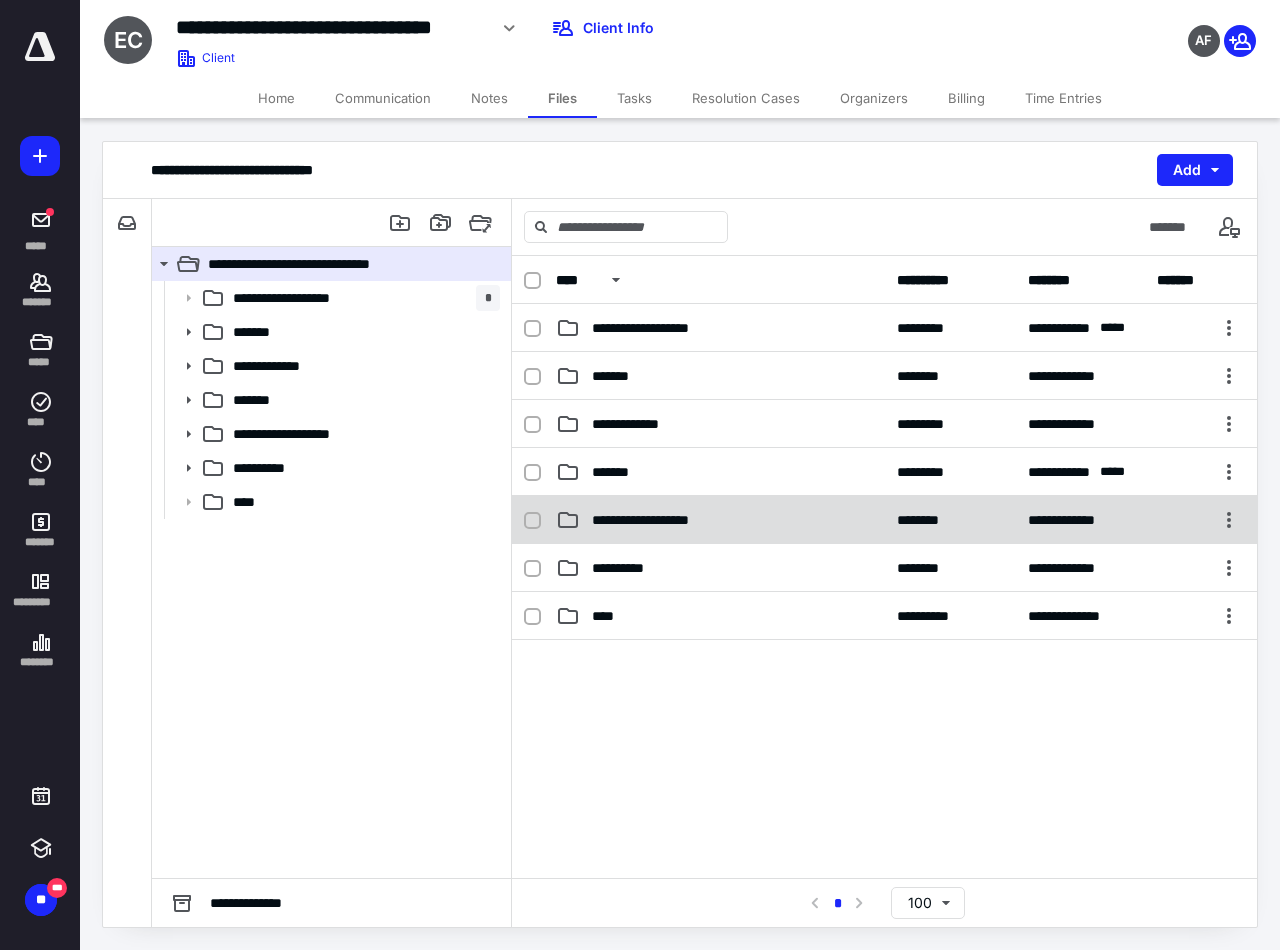 click on "**********" at bounding box center [884, 520] 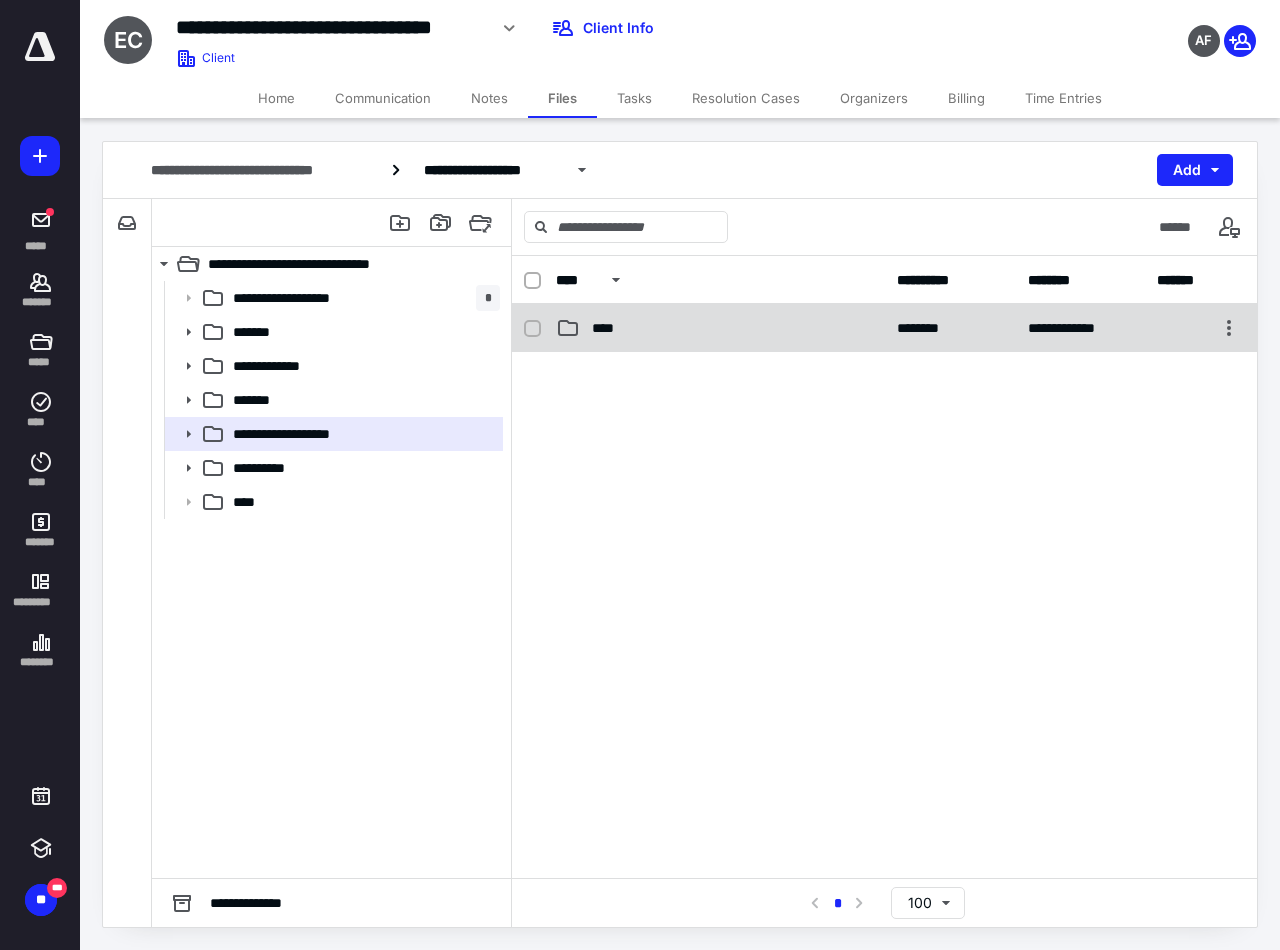 click on "****" at bounding box center (609, 328) 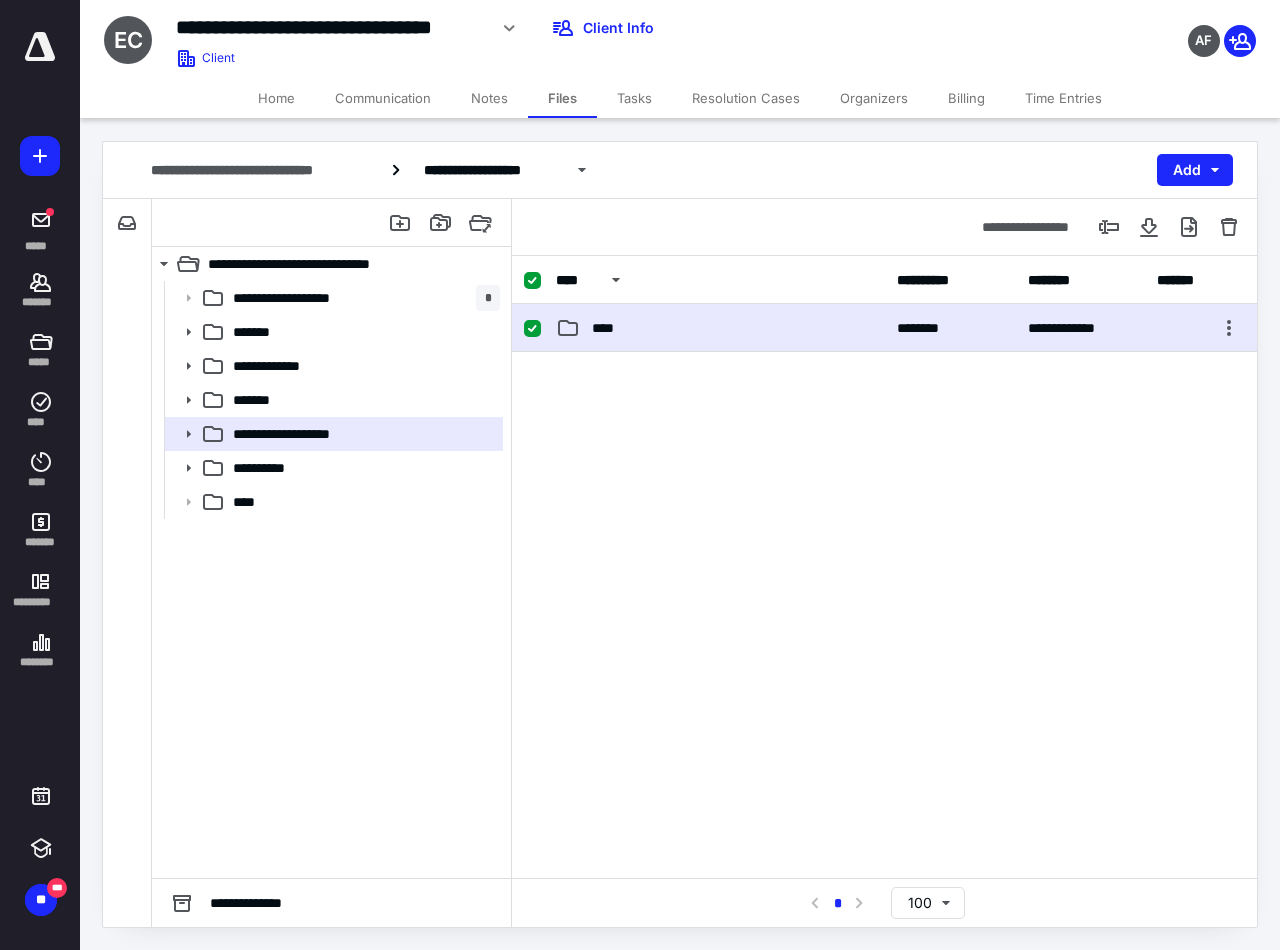 click on "****" at bounding box center [609, 328] 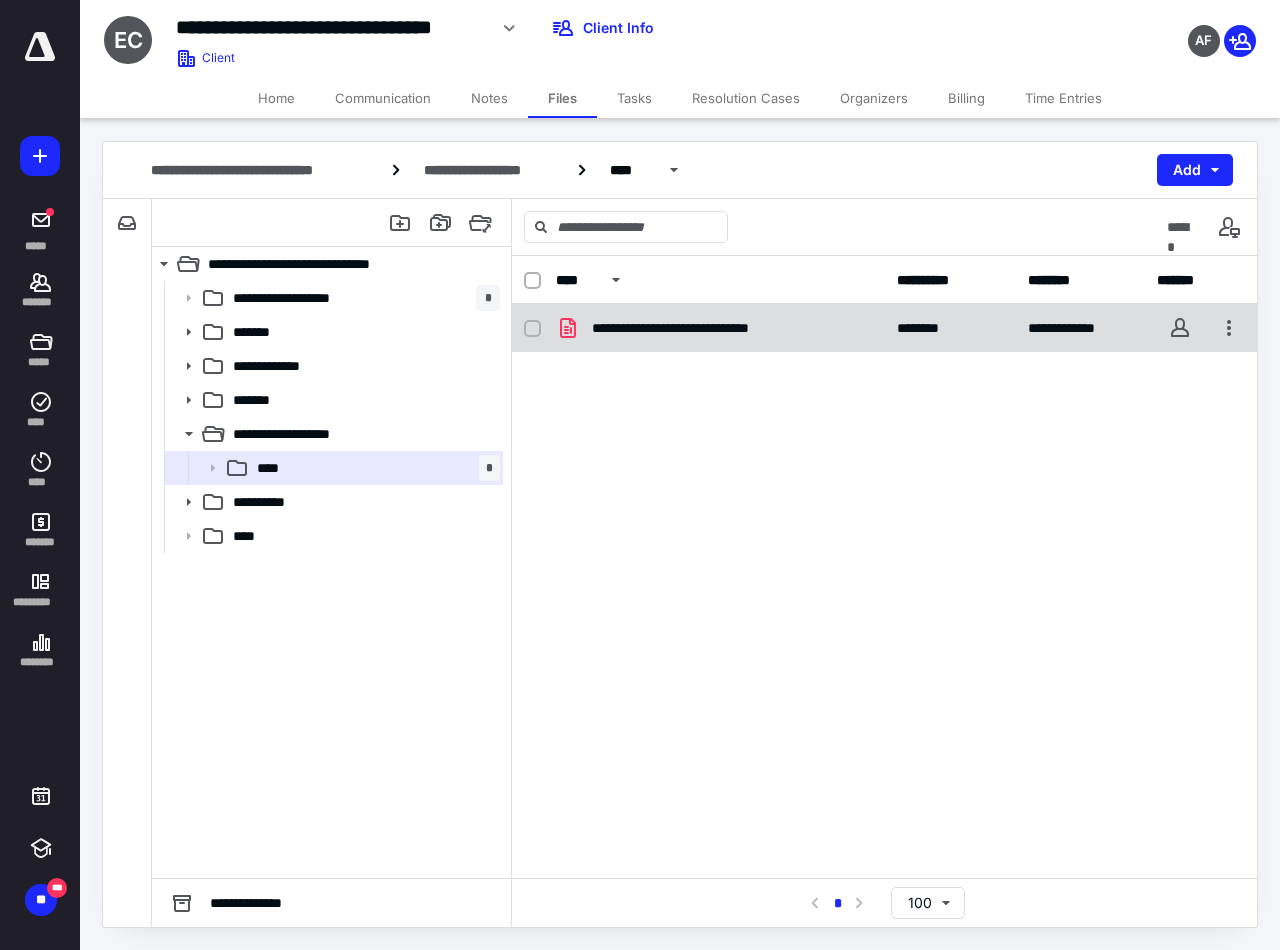 click on "**********" at bounding box center (692, 328) 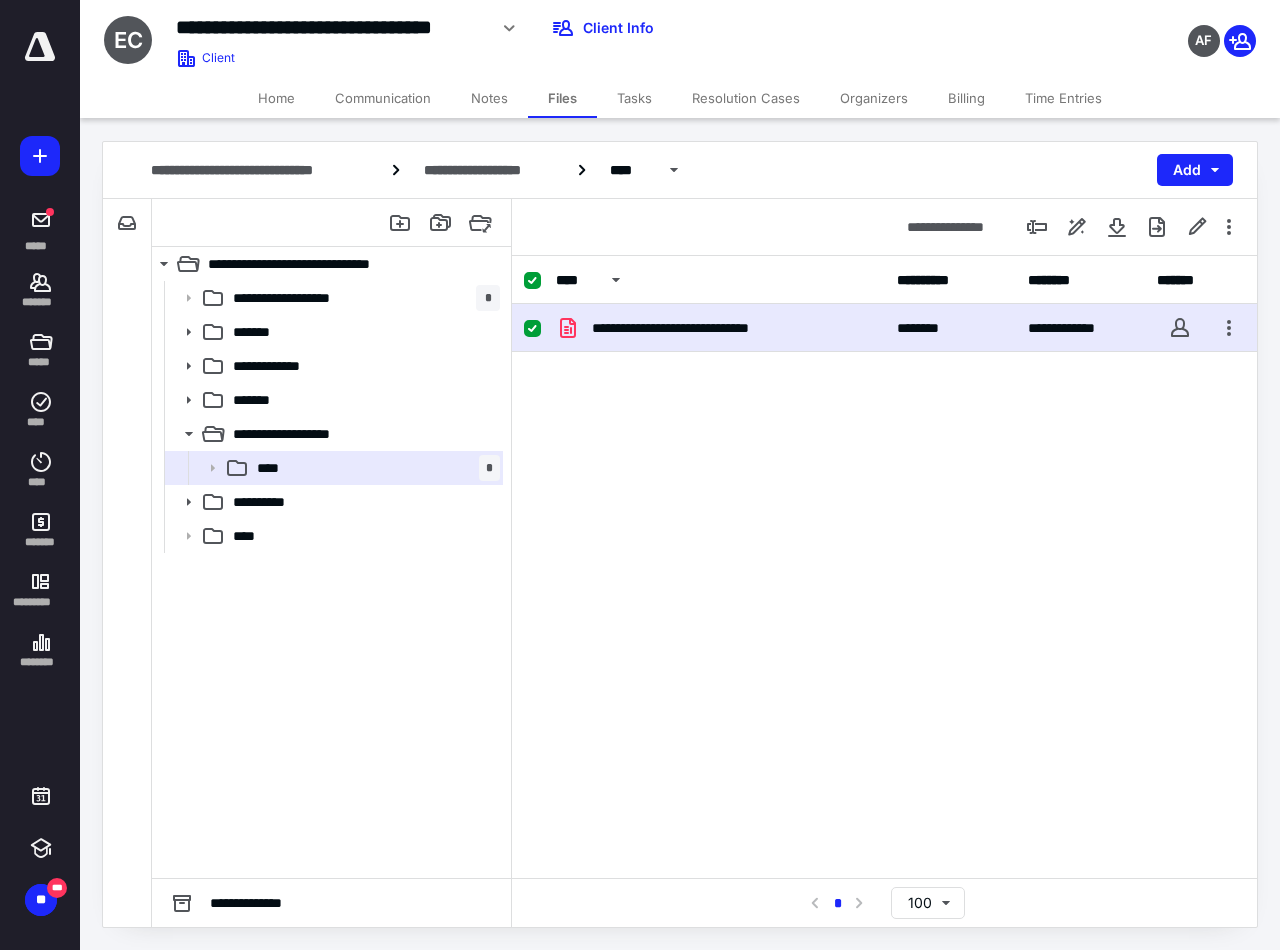 click on "**********" at bounding box center (692, 328) 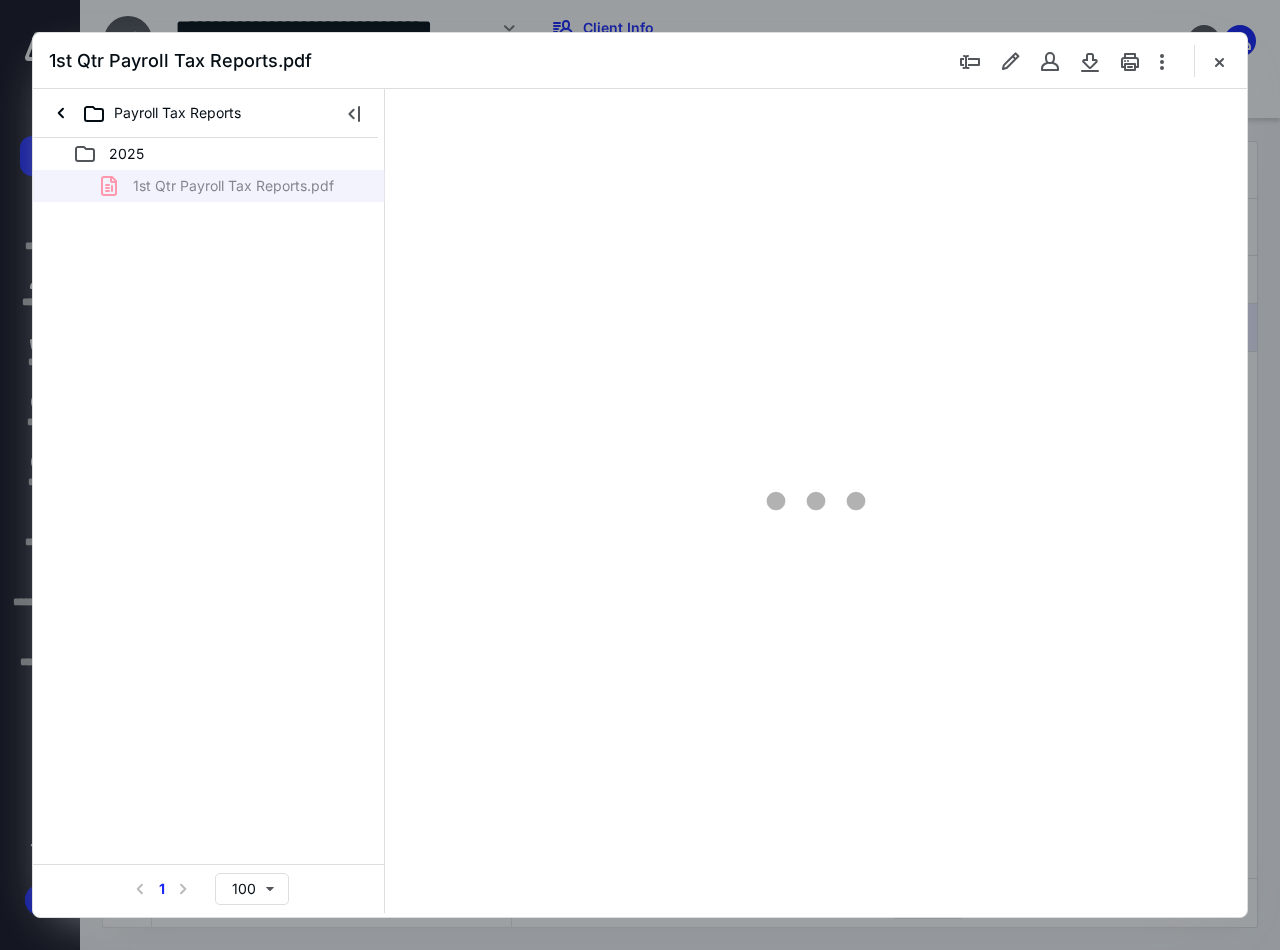 scroll, scrollTop: 0, scrollLeft: 0, axis: both 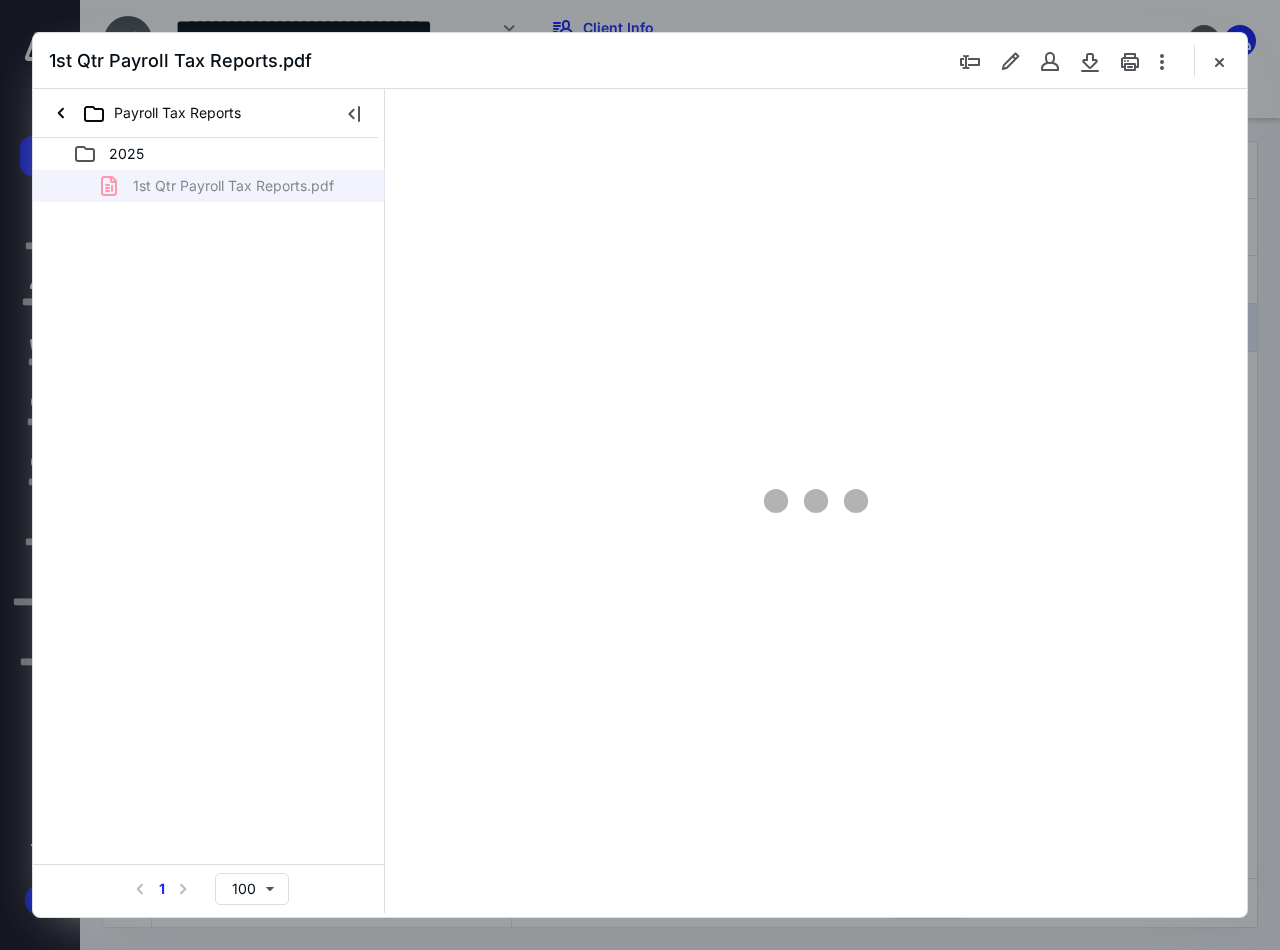 type on "90" 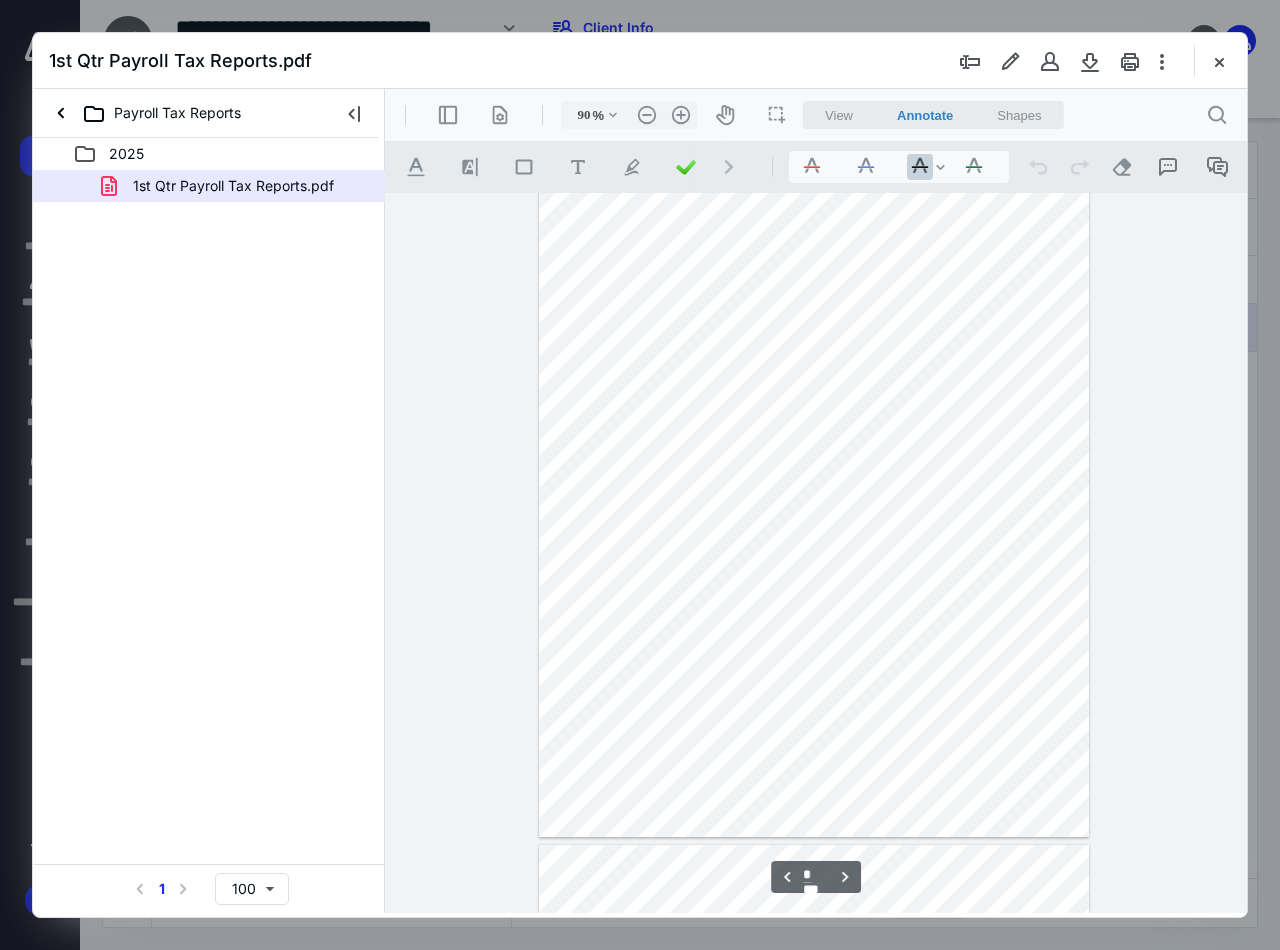 scroll, scrollTop: 1008, scrollLeft: 0, axis: vertical 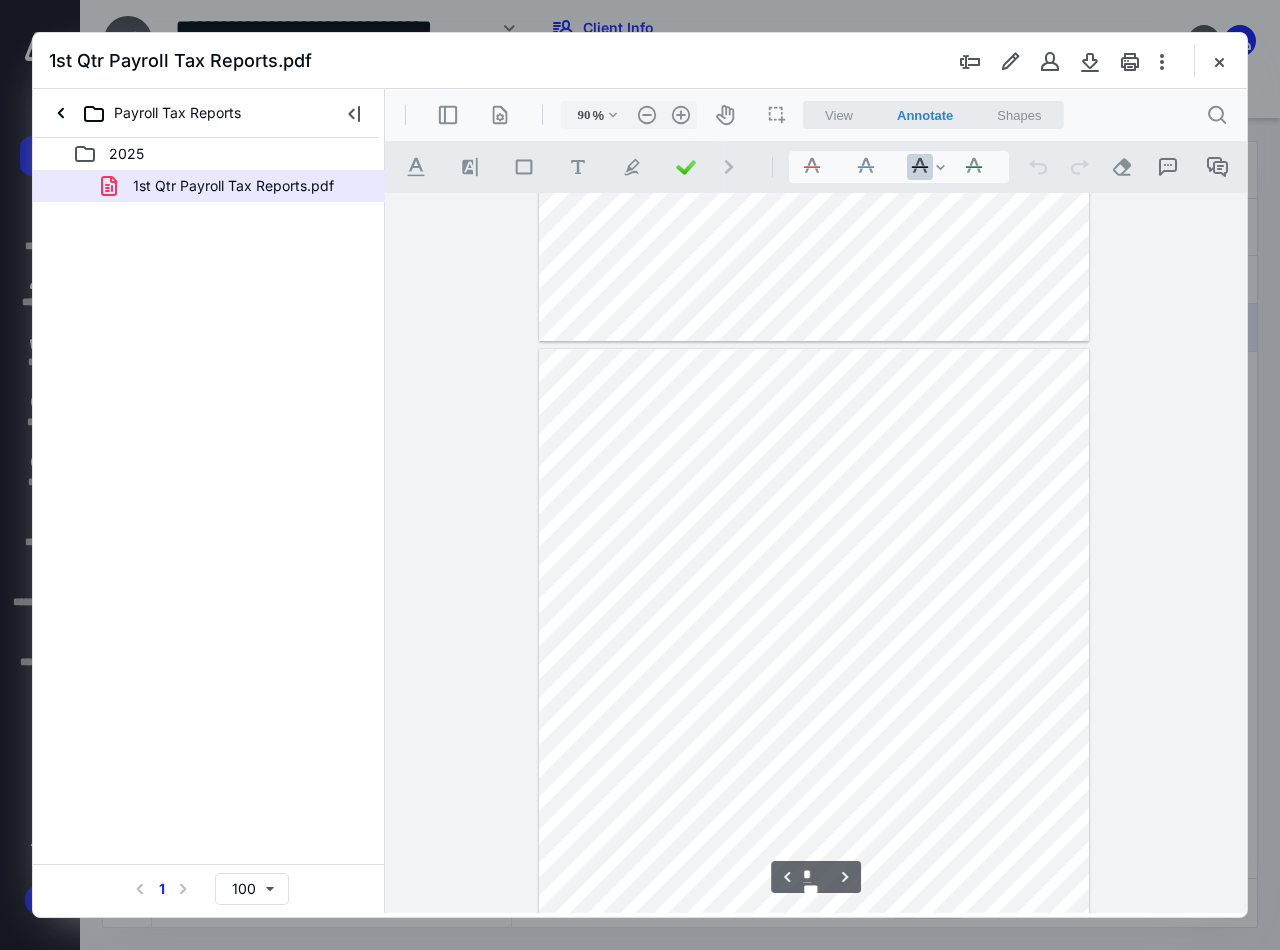 type on "*" 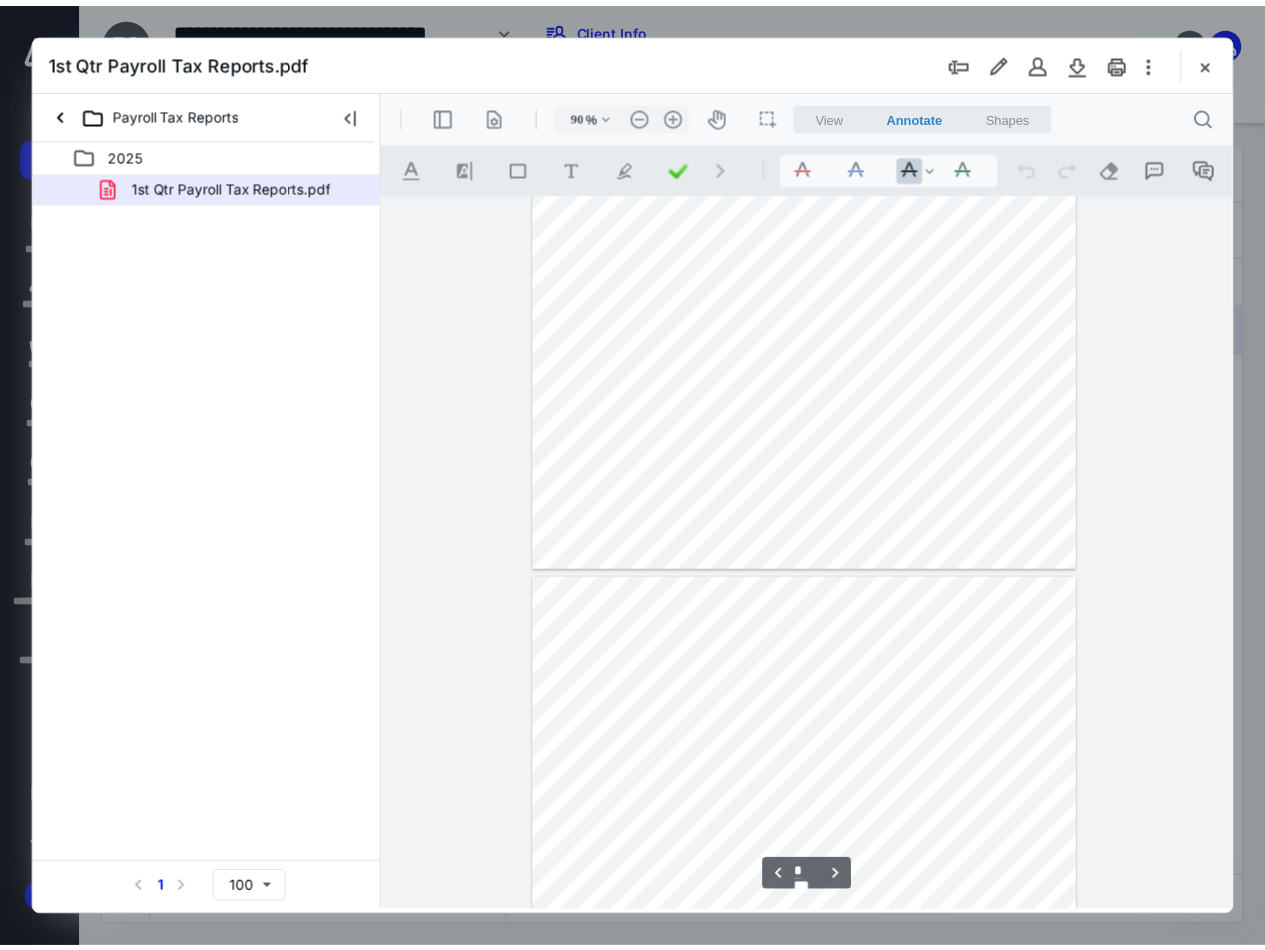 scroll, scrollTop: 1508, scrollLeft: 0, axis: vertical 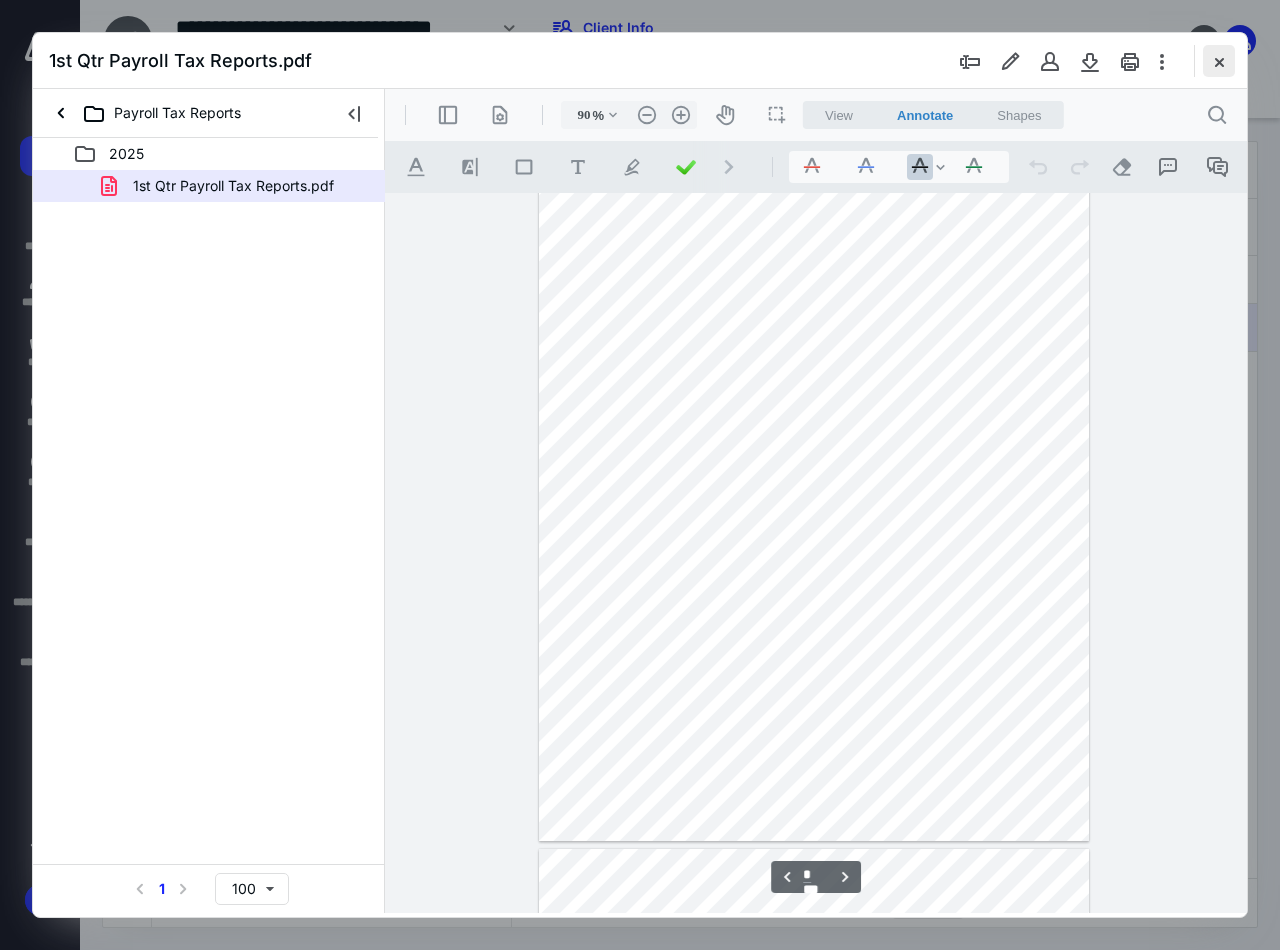 click at bounding box center (1219, 61) 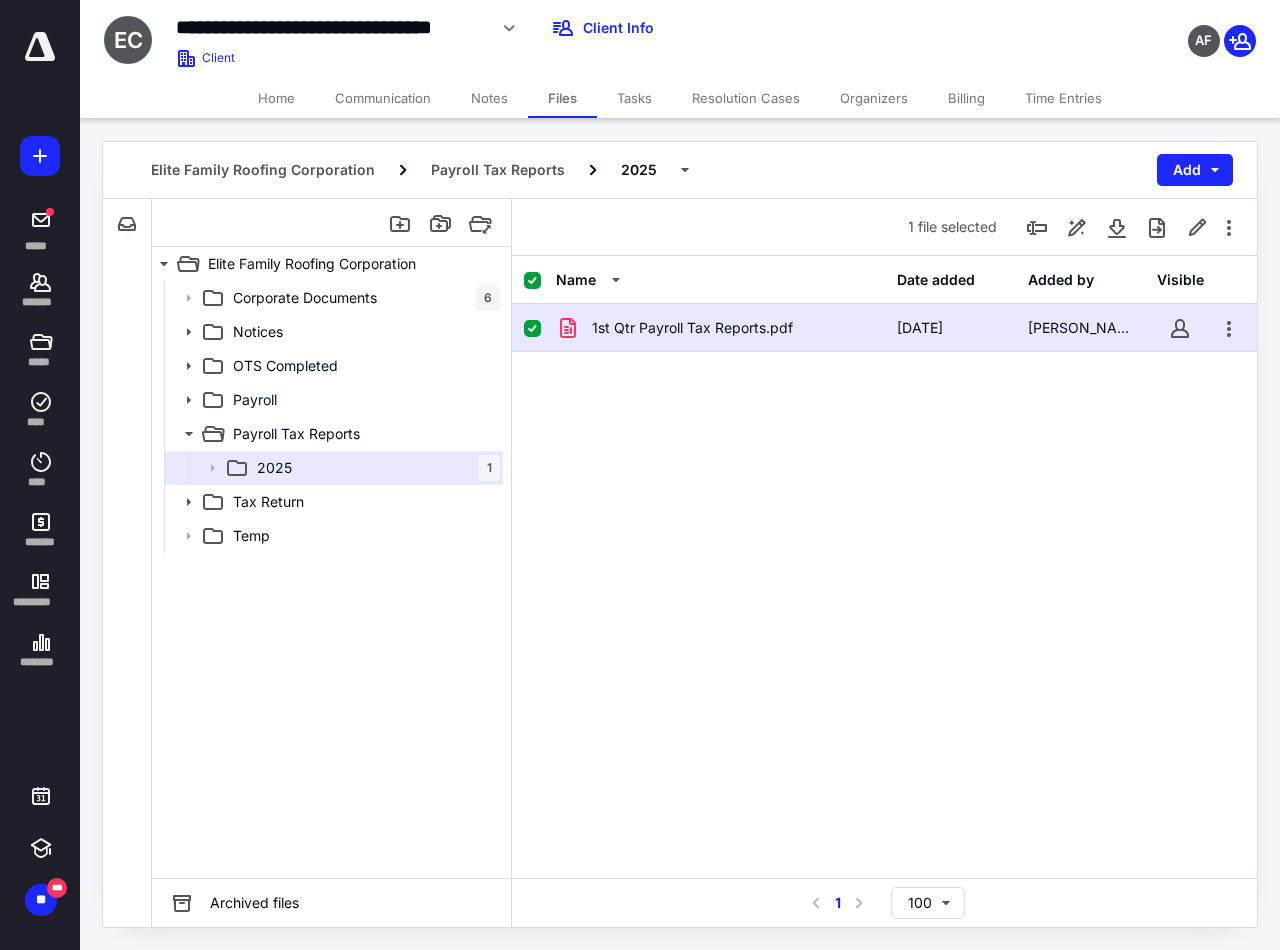 click on "Home" at bounding box center [276, 98] 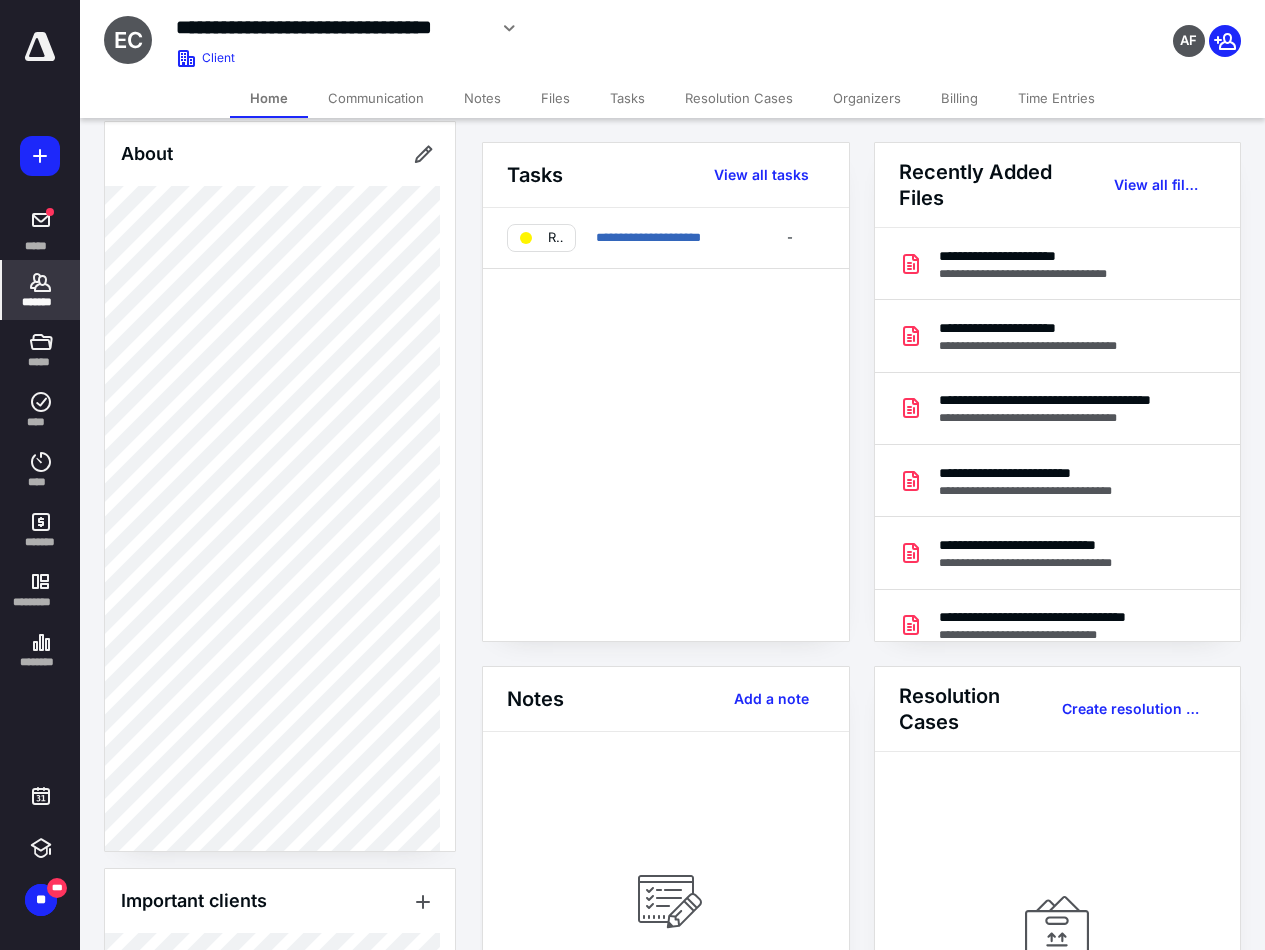 scroll, scrollTop: 800, scrollLeft: 0, axis: vertical 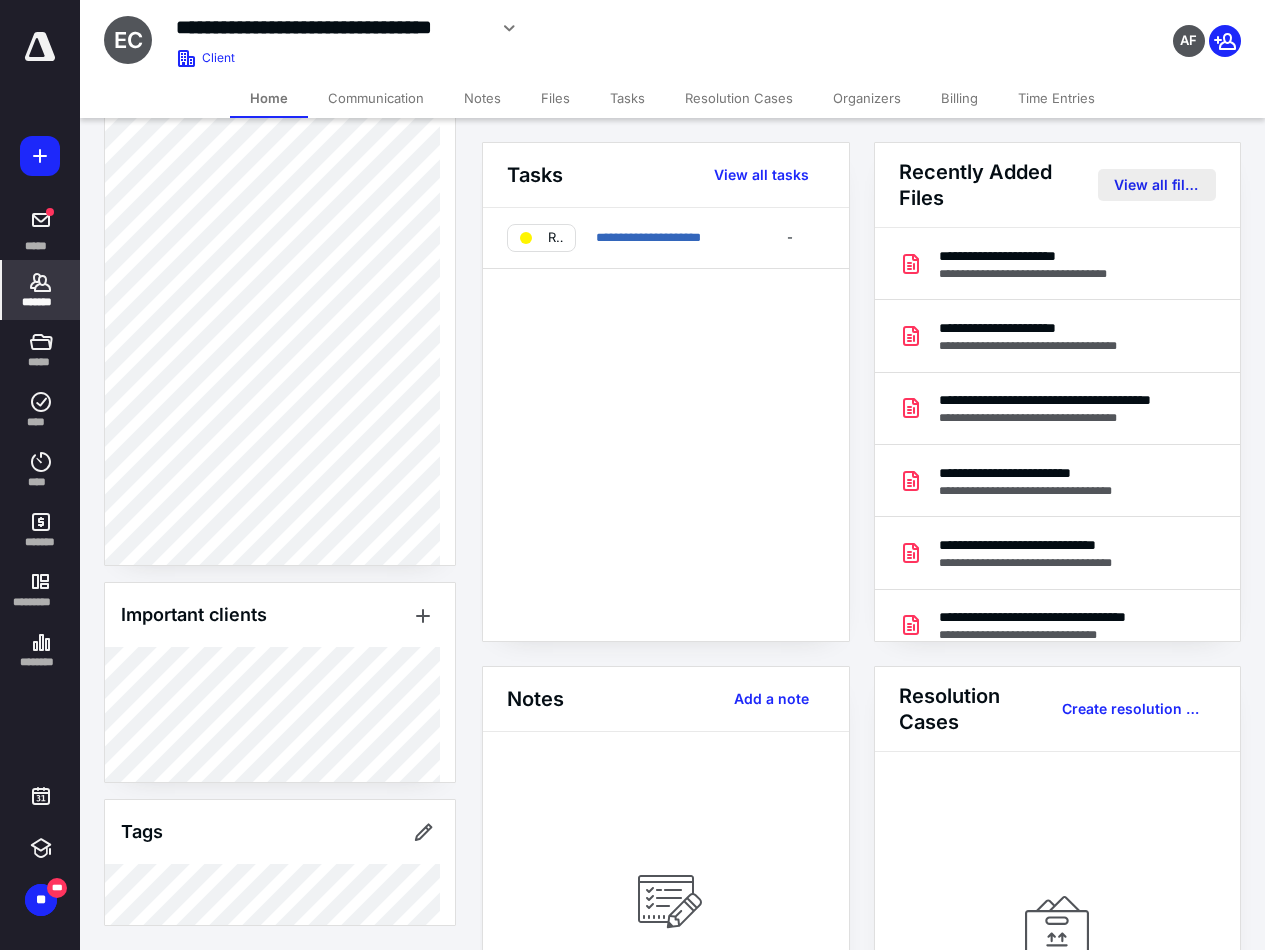 click on "View all files" at bounding box center [1157, 185] 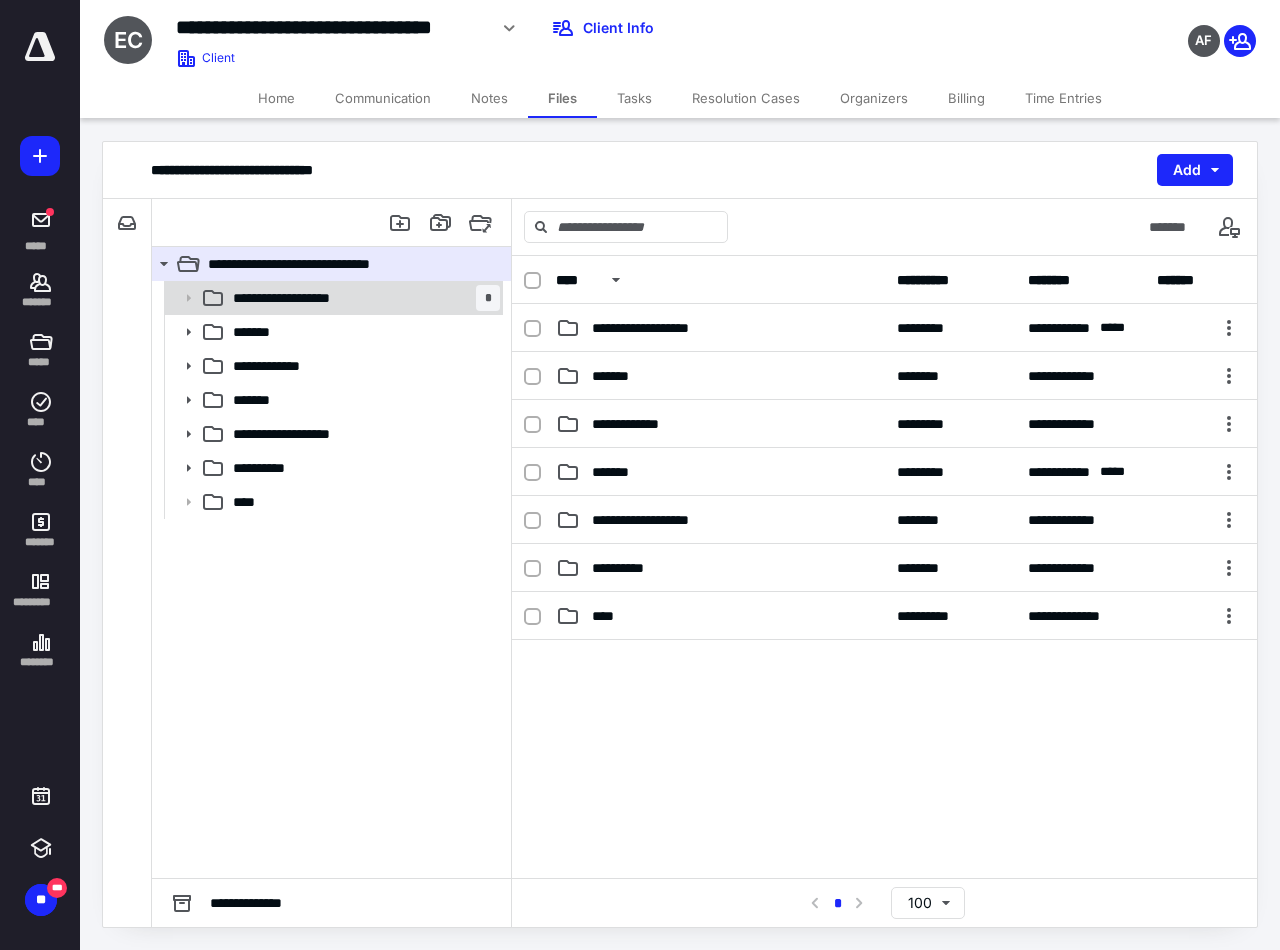 click on "**********" at bounding box center (306, 298) 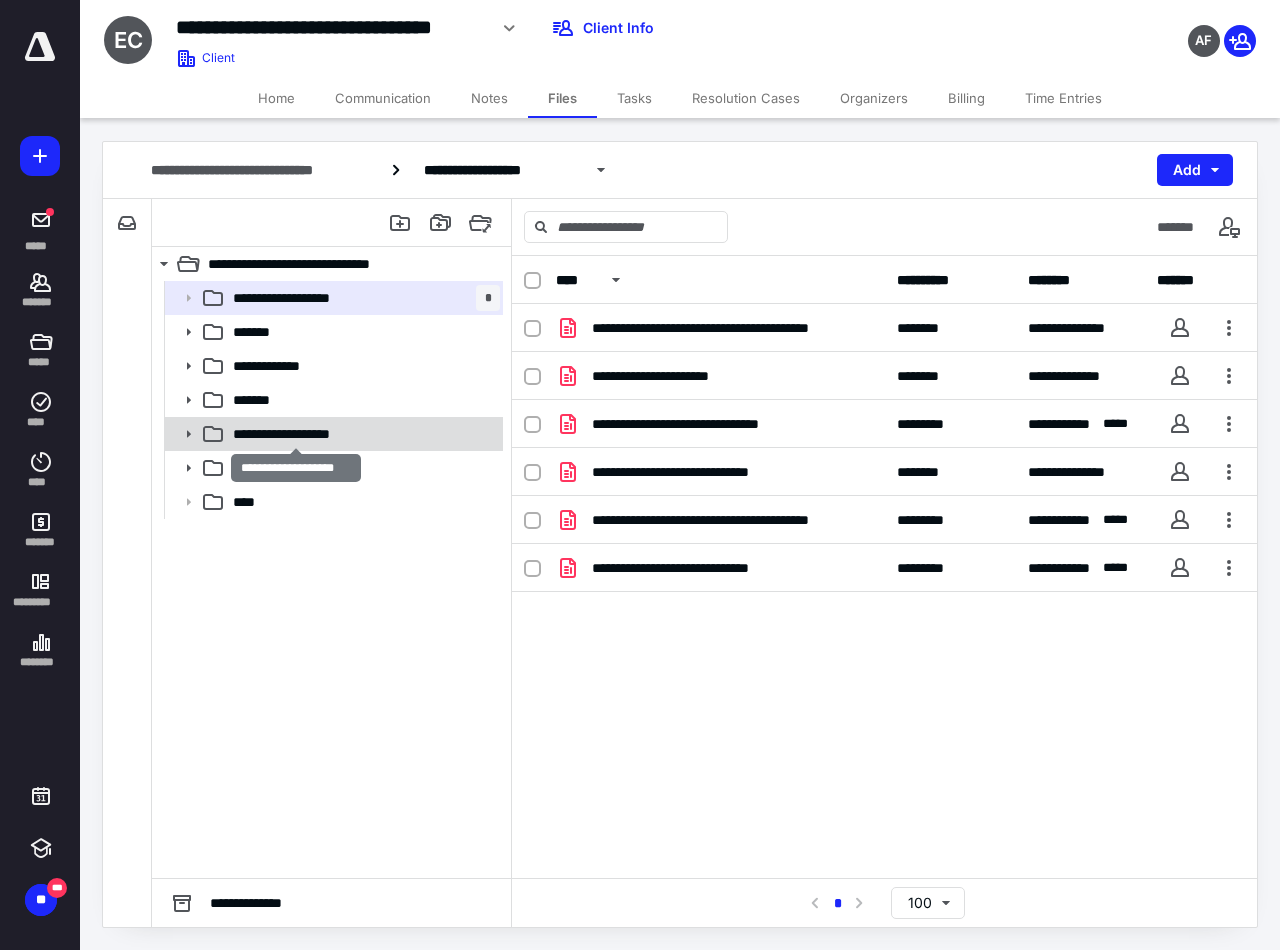 click on "**********" at bounding box center (296, 434) 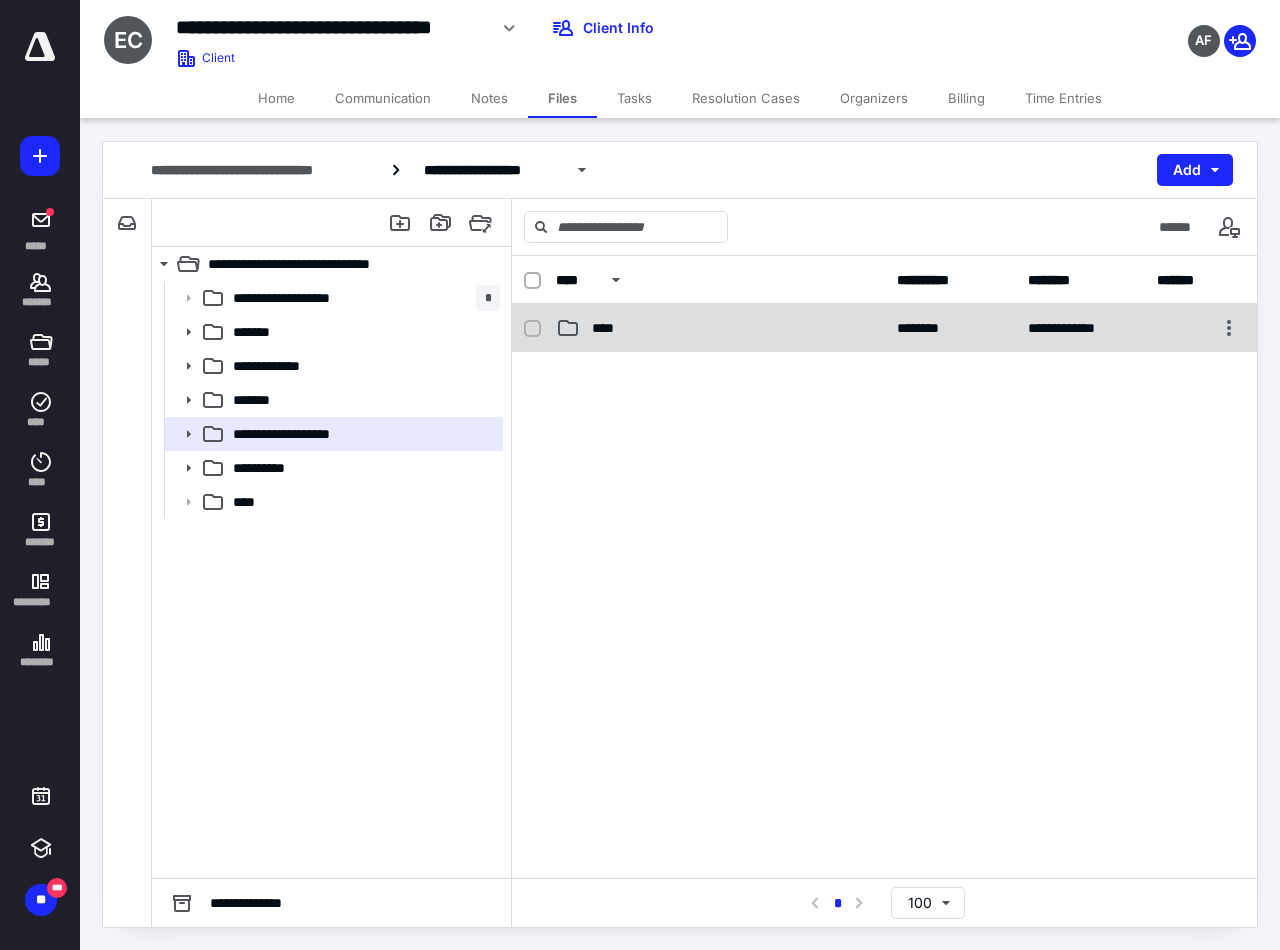 click on "****" at bounding box center [609, 328] 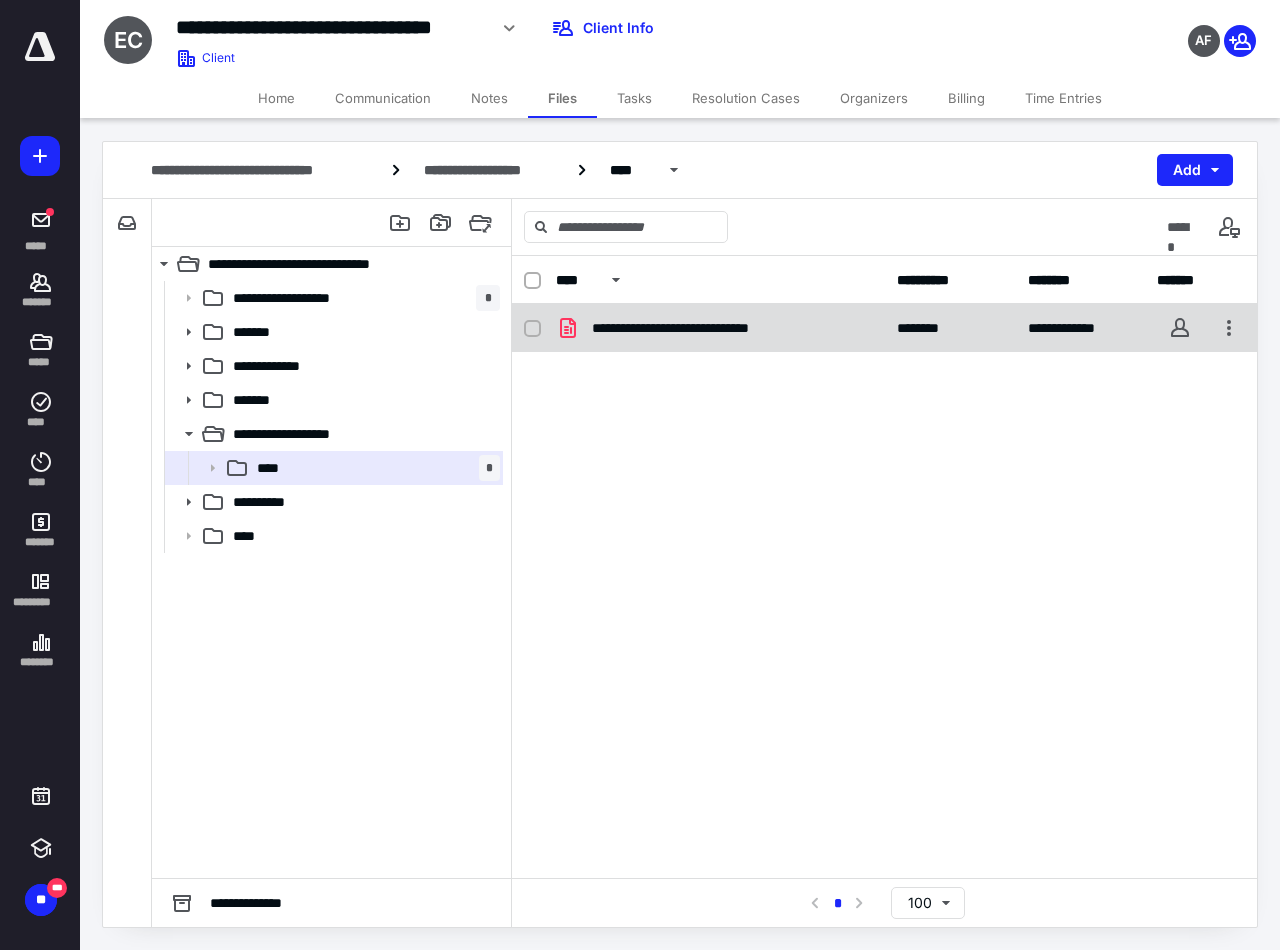 click on "**********" at bounding box center [692, 328] 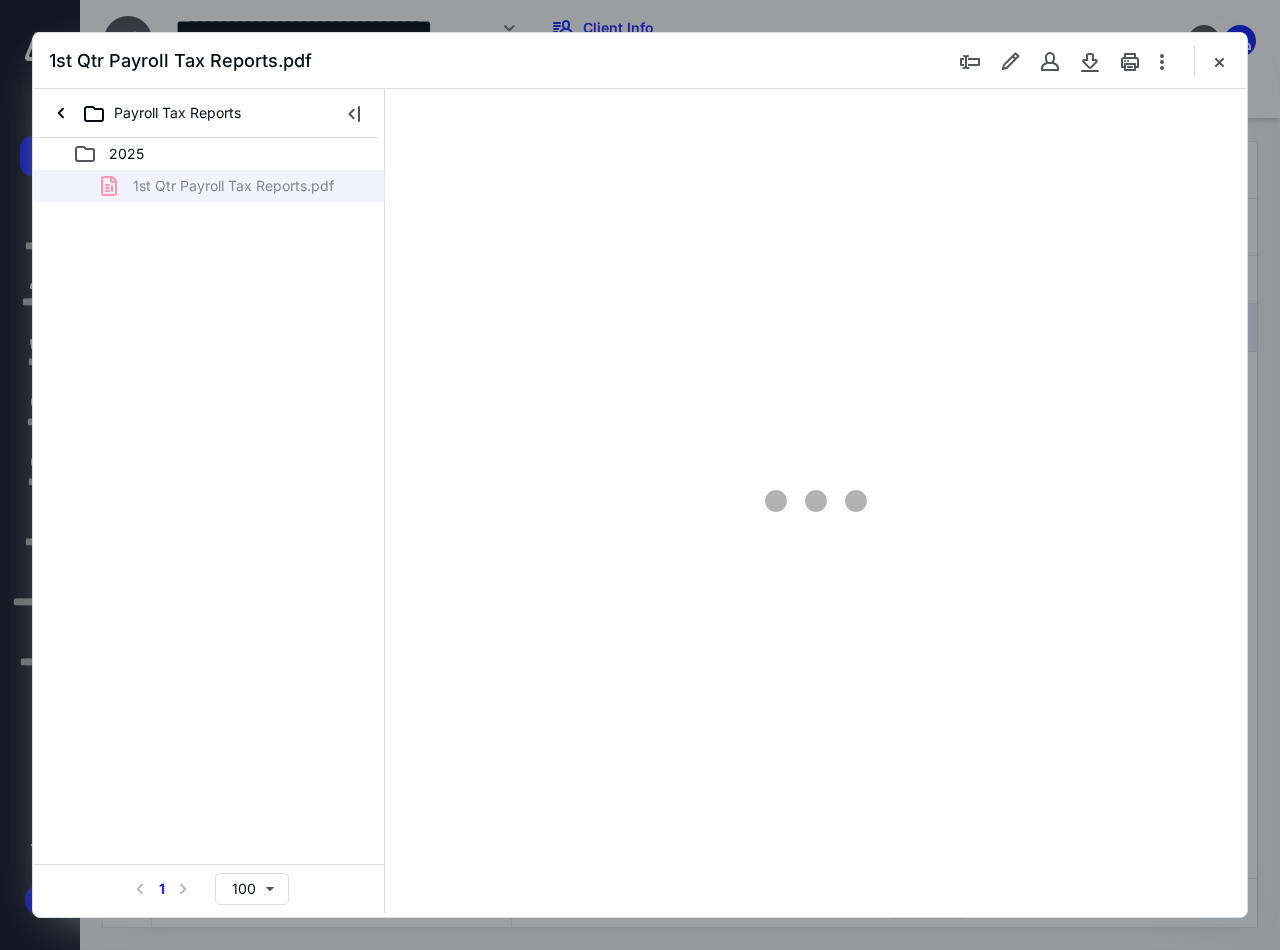 scroll, scrollTop: 0, scrollLeft: 0, axis: both 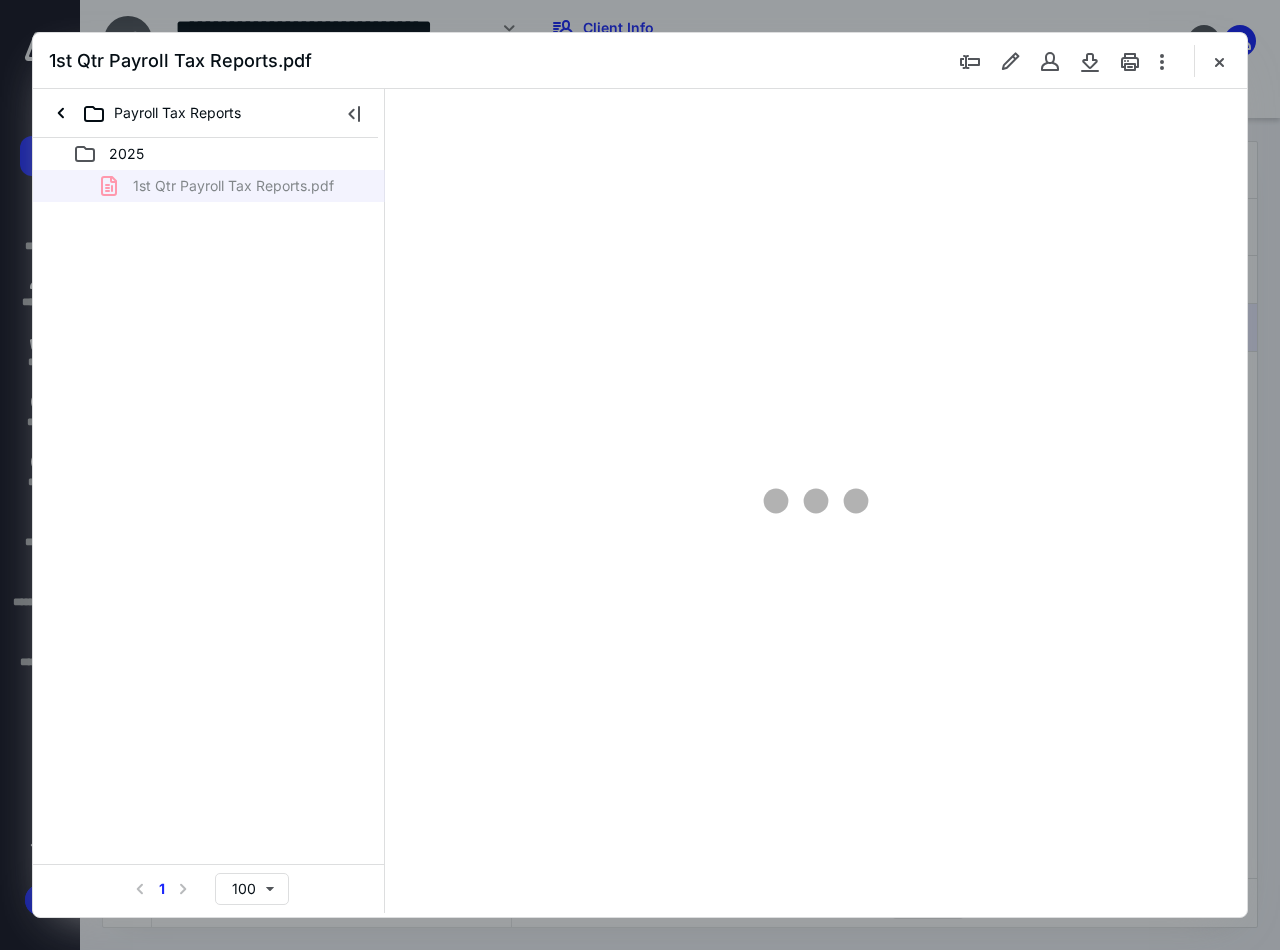 type on "90" 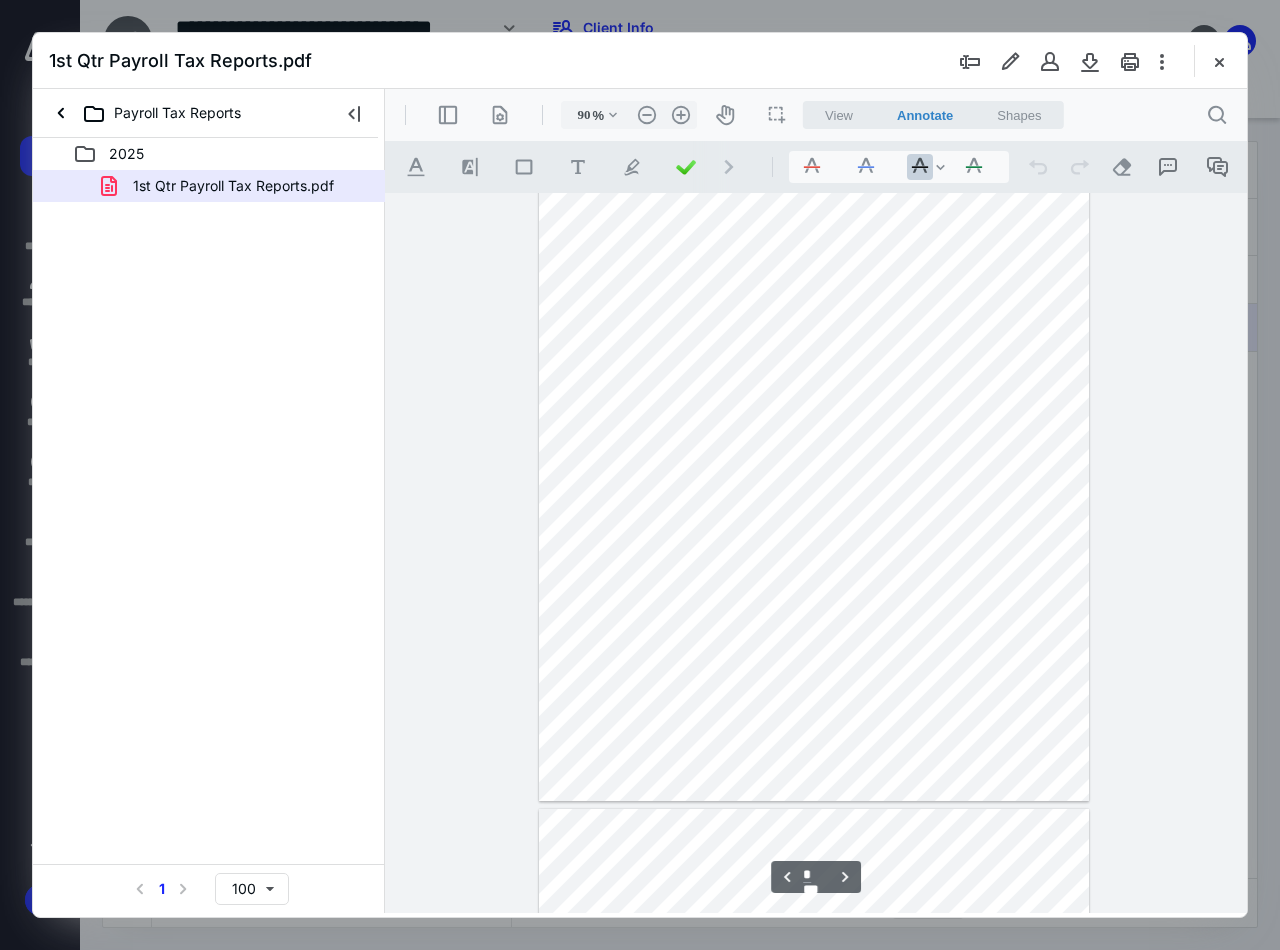 type on "*" 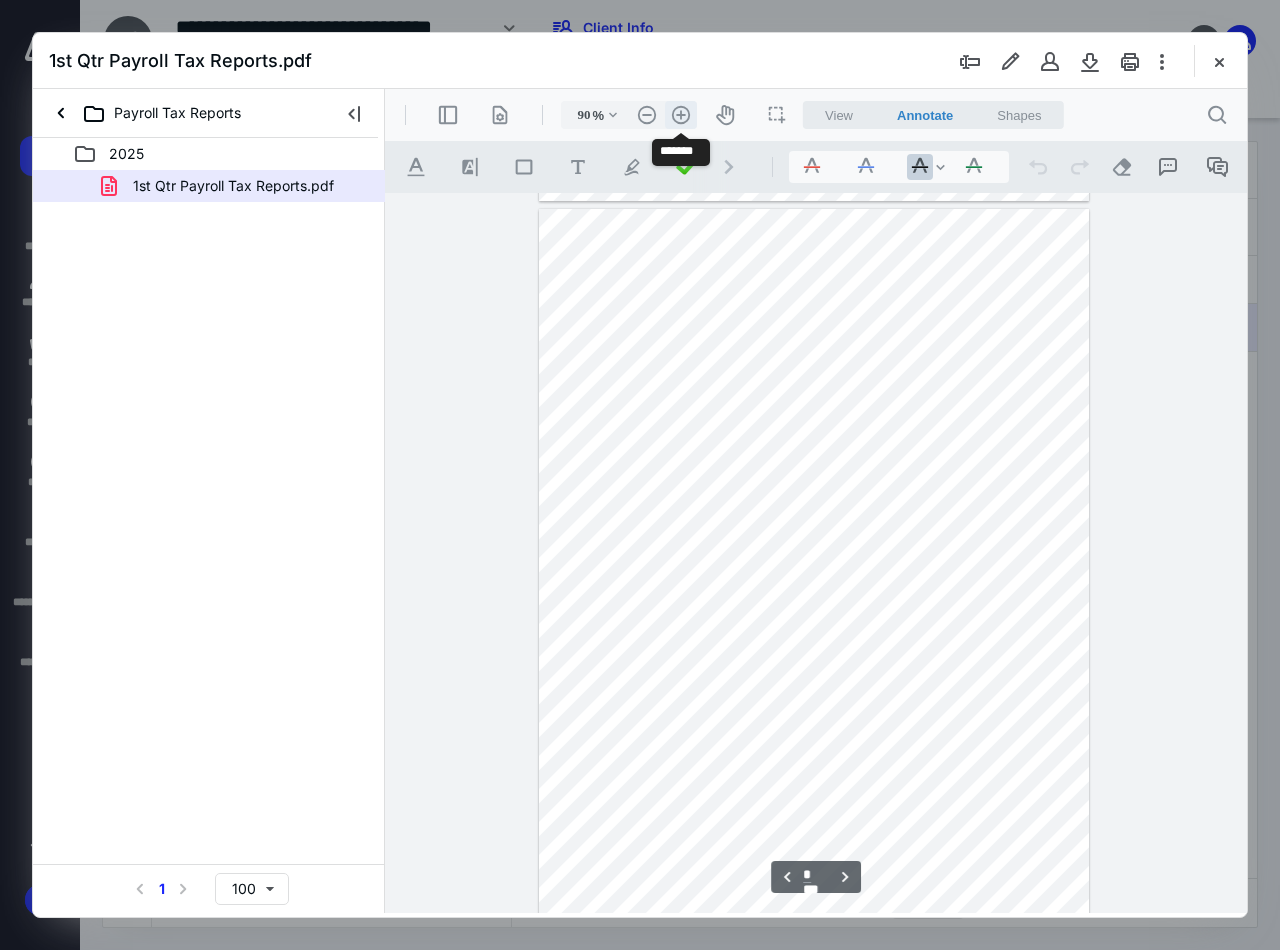 click on ".cls-1{fill:#abb0c4;} icon - header - zoom - in - line" at bounding box center (681, 115) 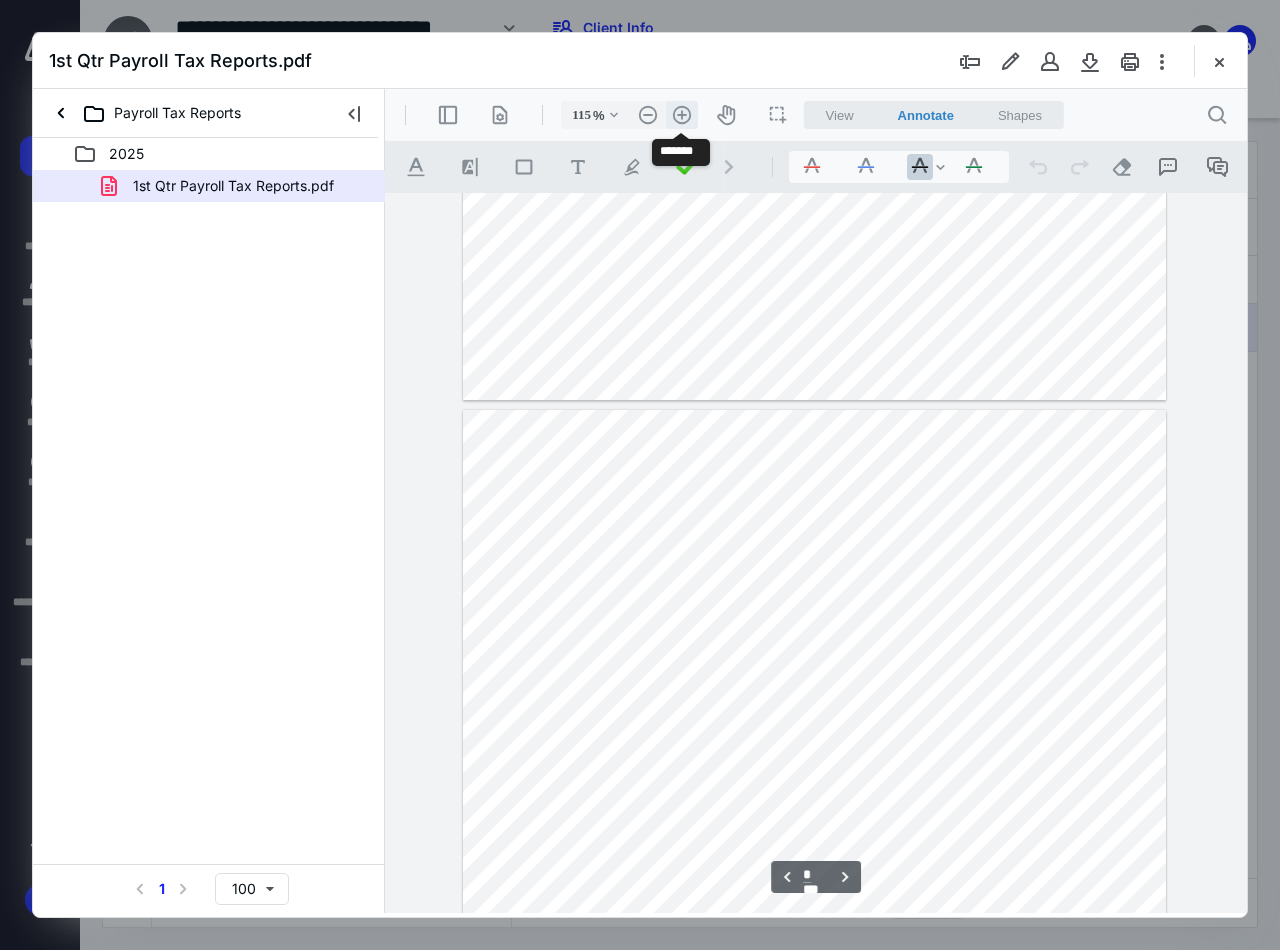 scroll, scrollTop: 990, scrollLeft: 0, axis: vertical 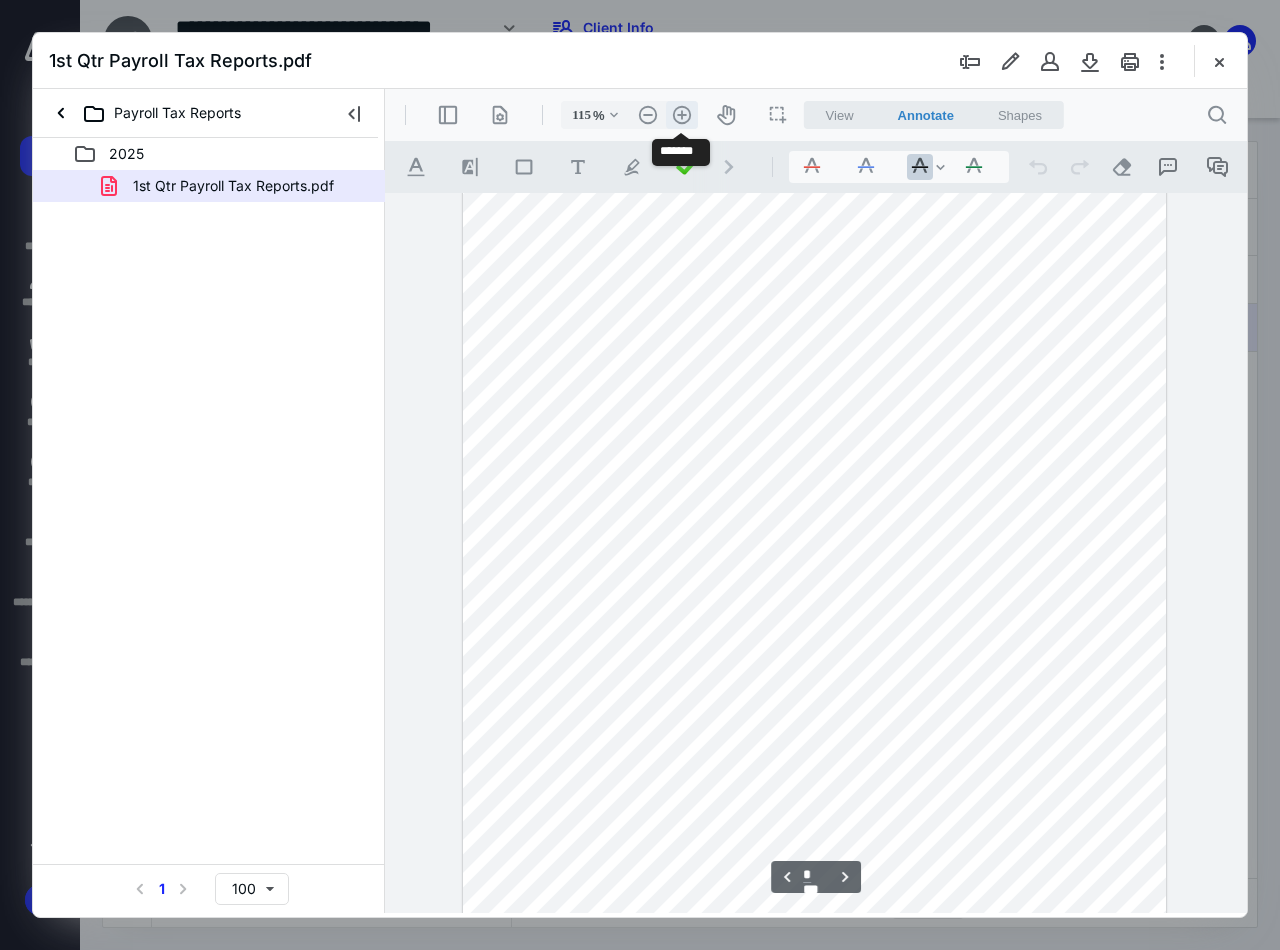 click on ".cls-1{fill:#abb0c4;} icon - header - zoom - in - line" at bounding box center [682, 115] 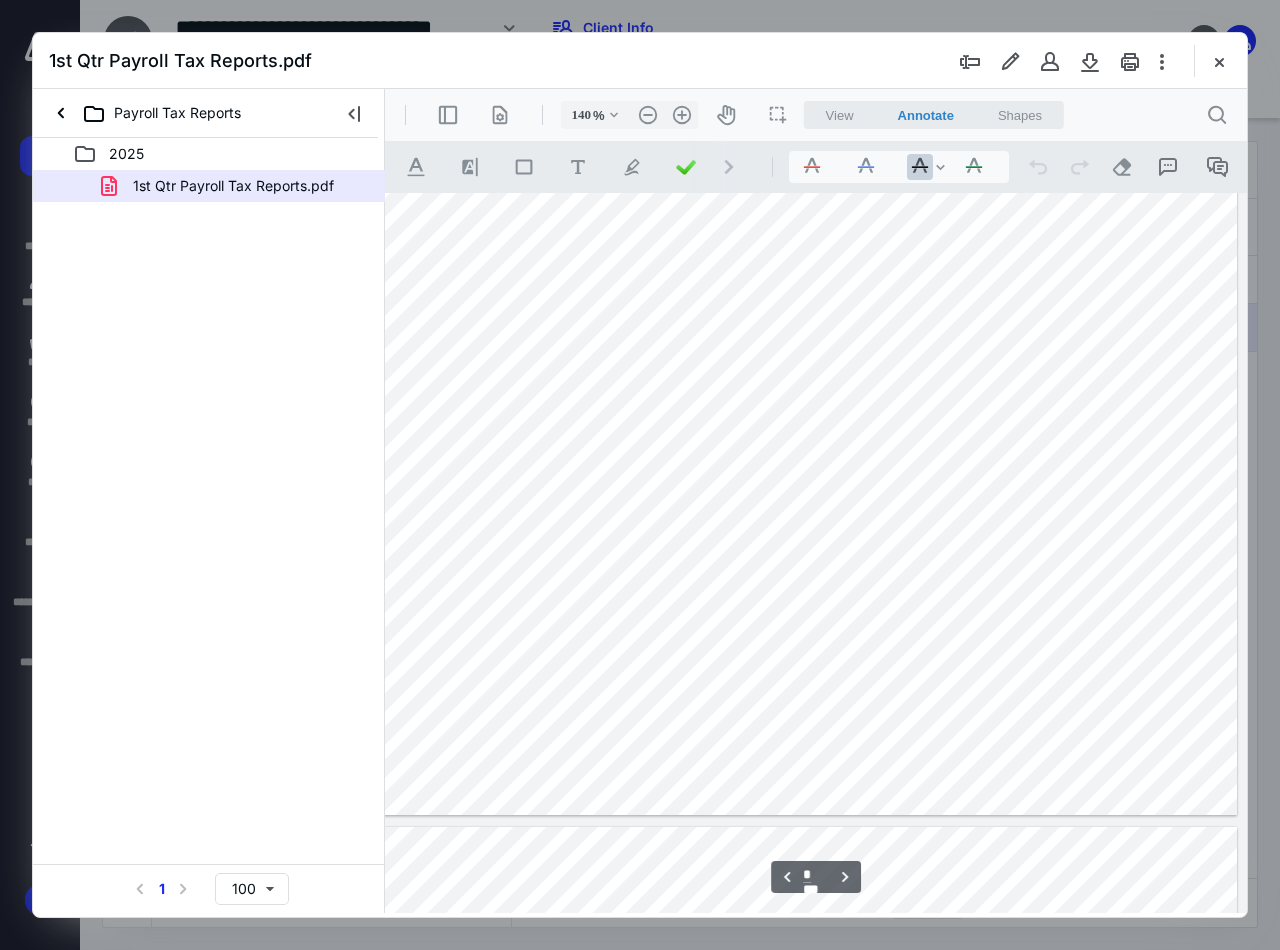 type on "*" 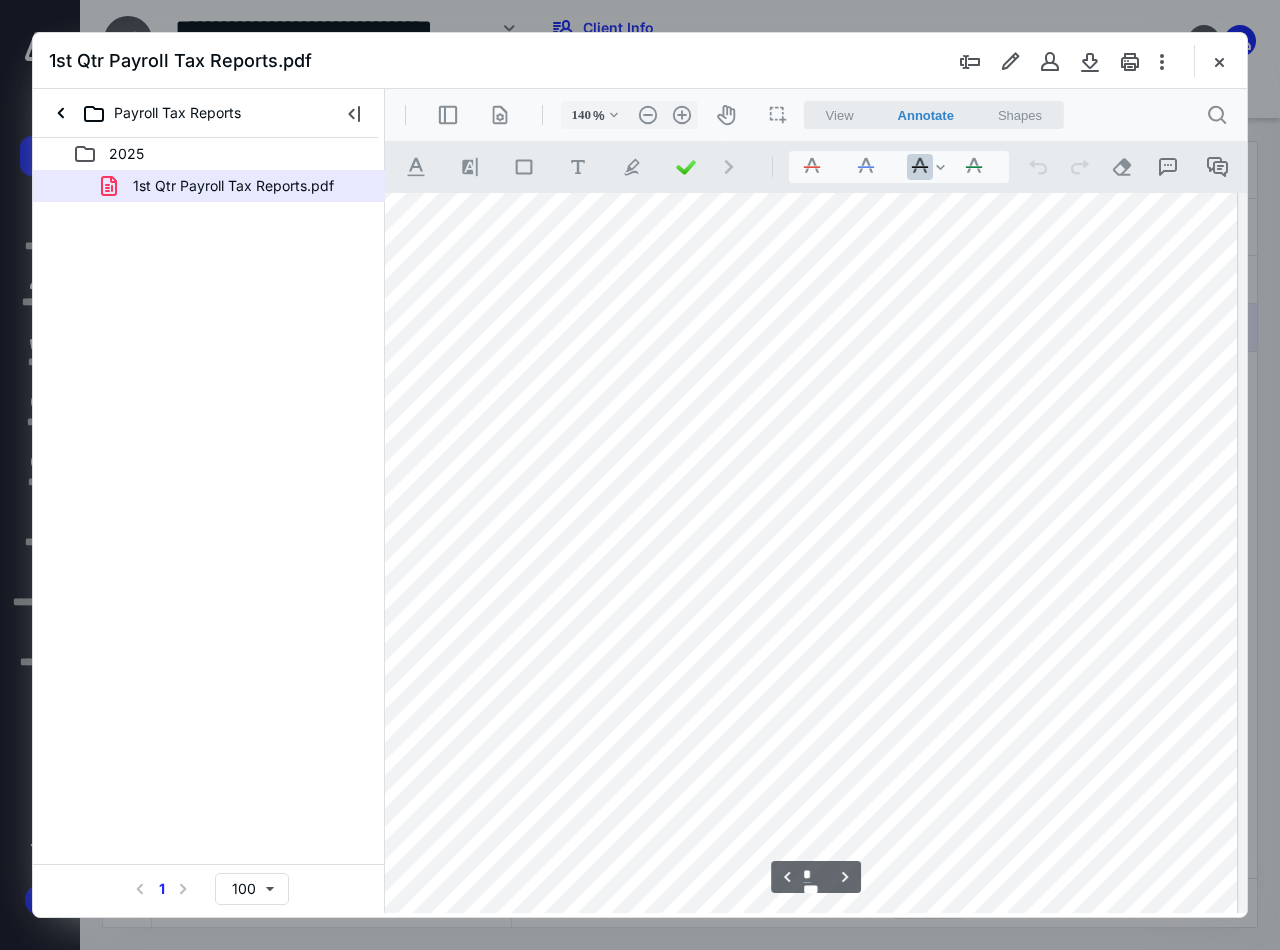 scroll, scrollTop: 5872, scrollLeft: 10, axis: both 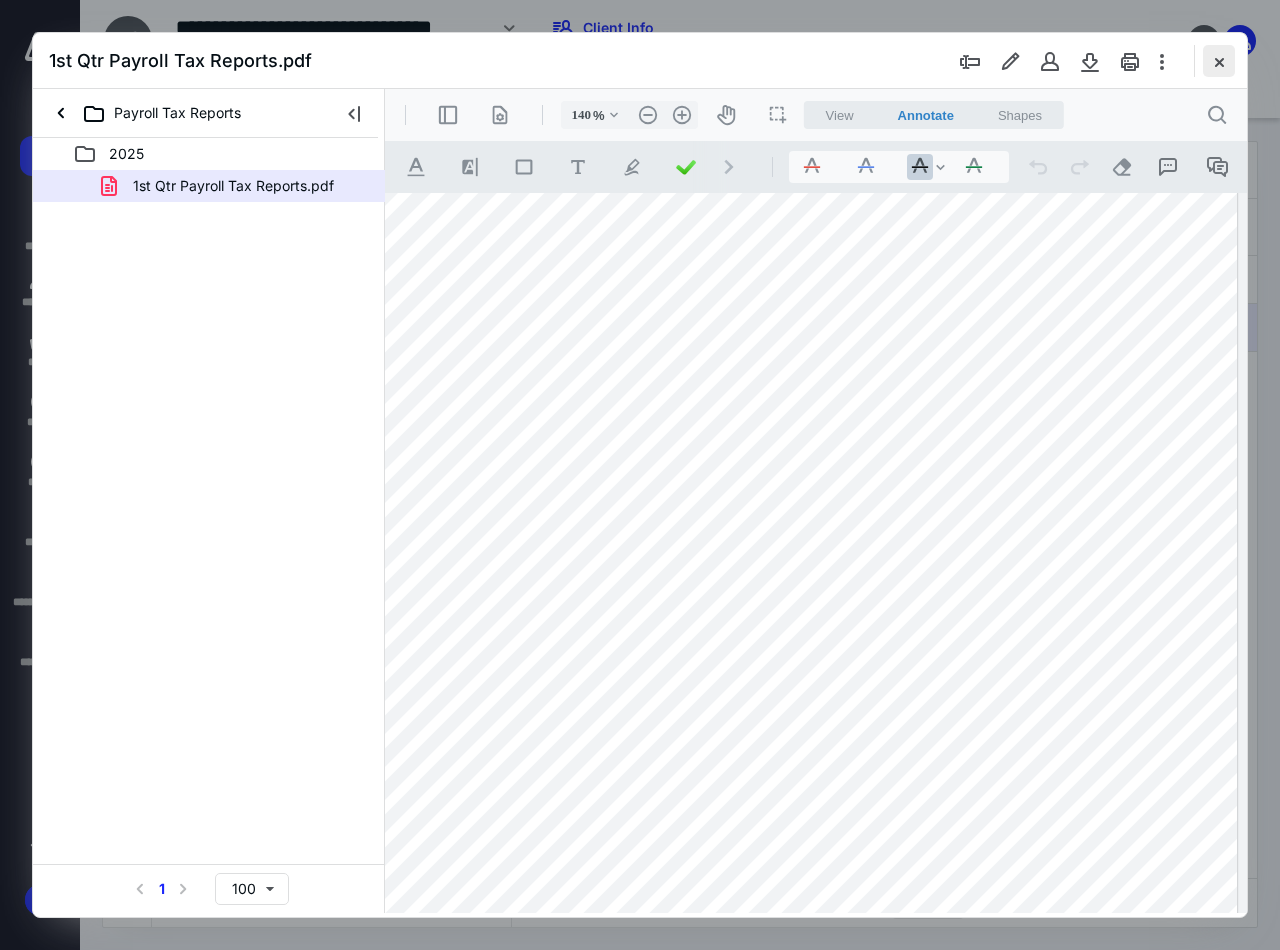 click at bounding box center [1219, 61] 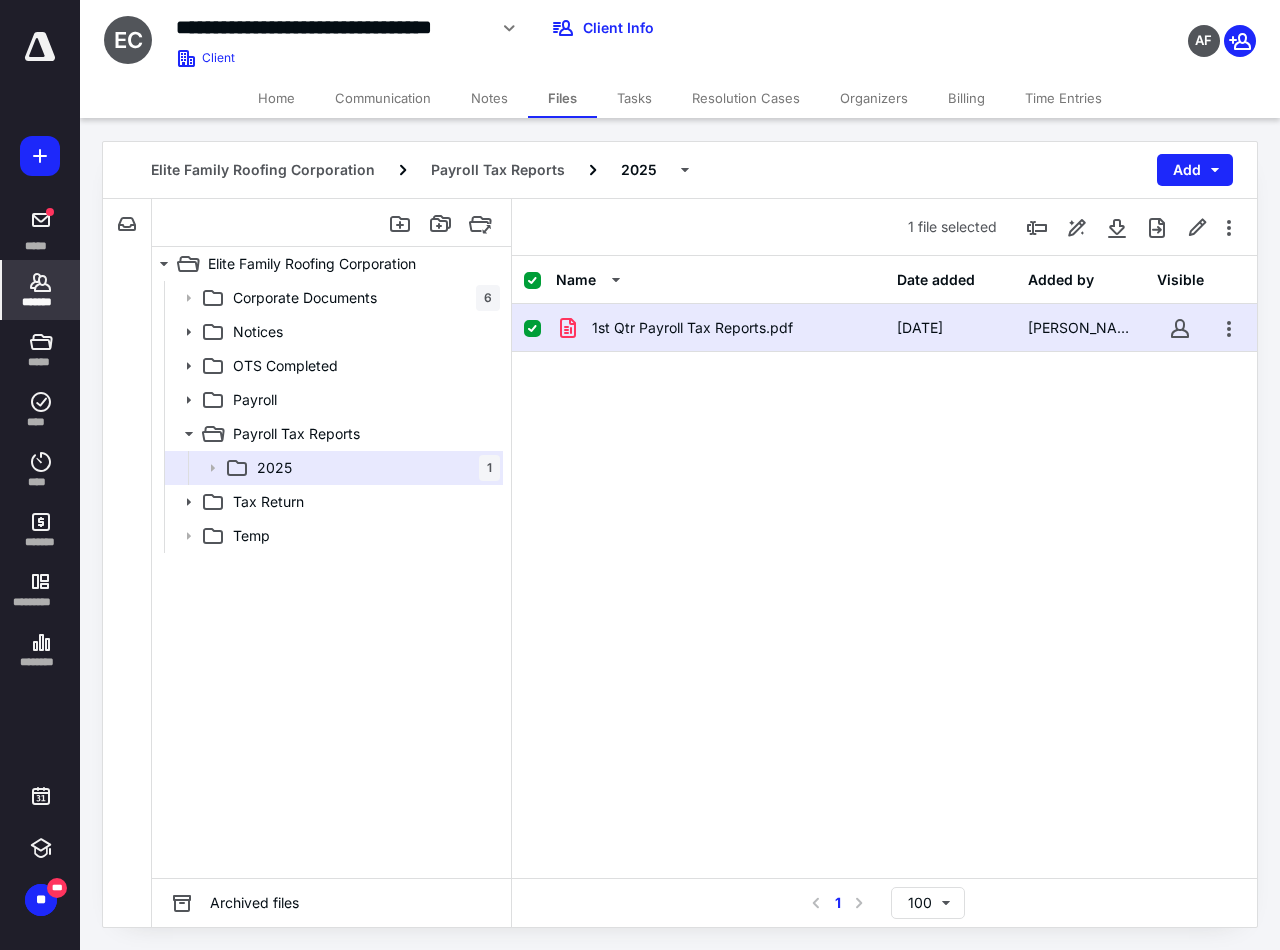 click 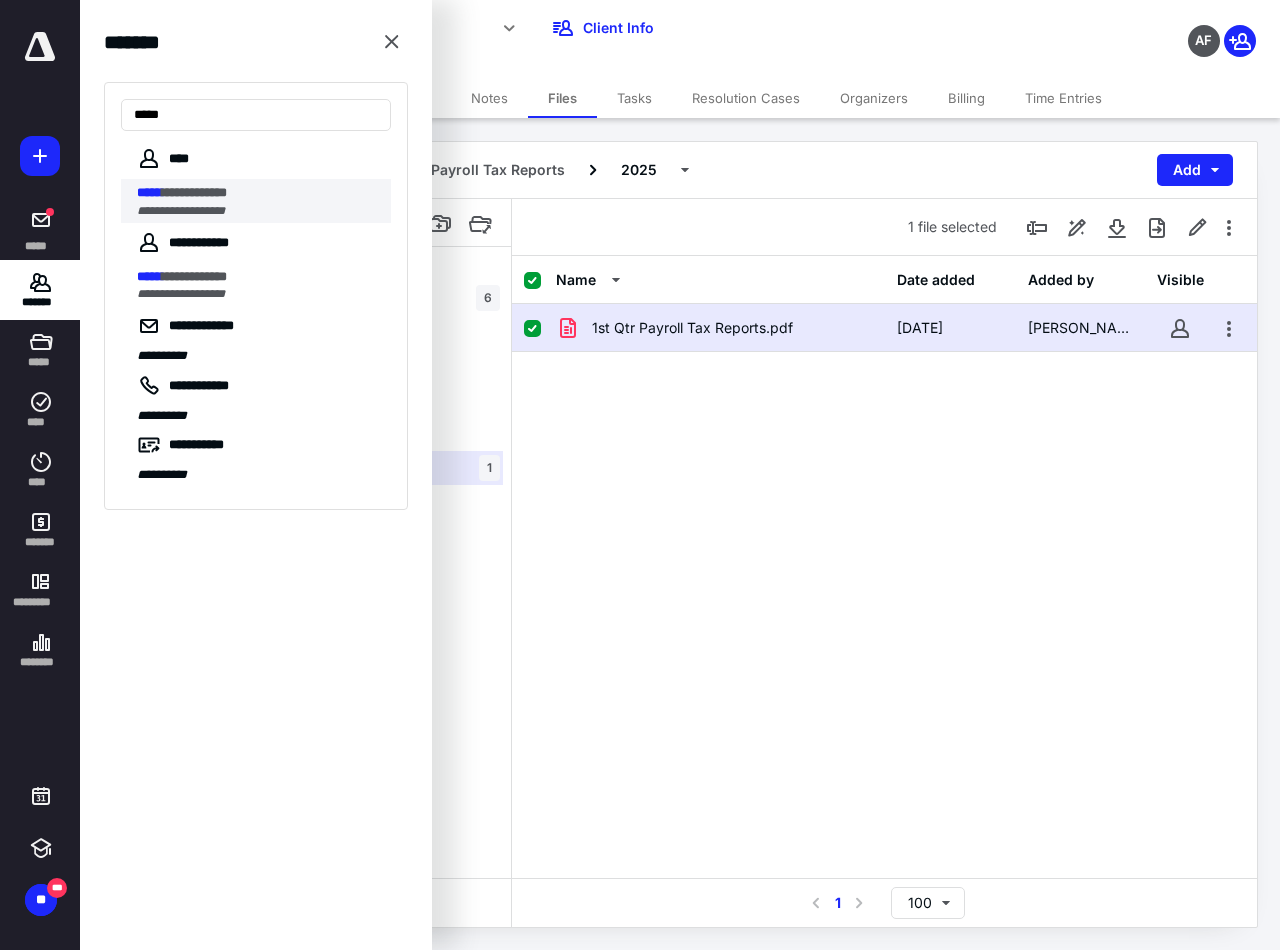 type on "*****" 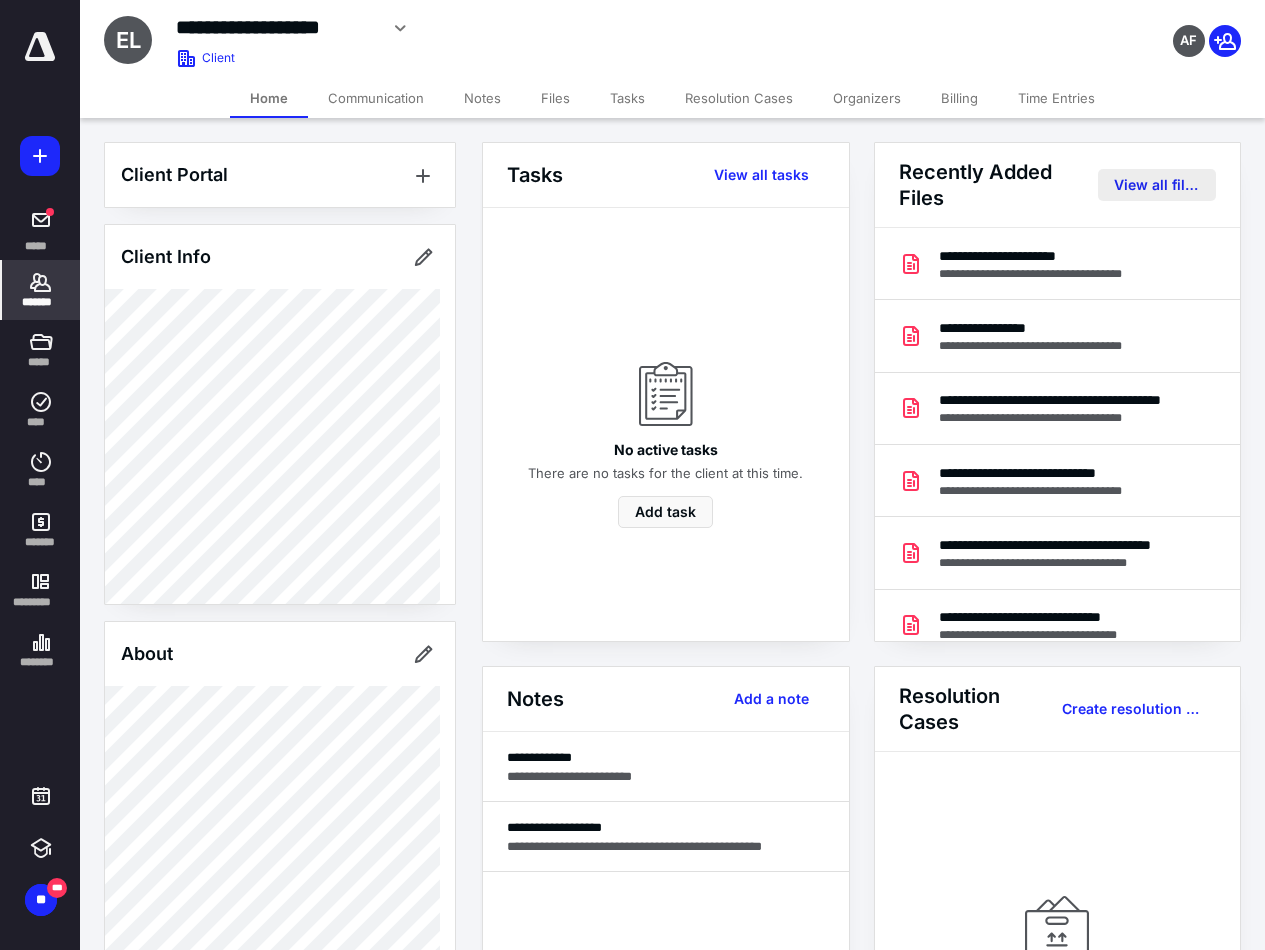 click on "View all files" at bounding box center (1157, 185) 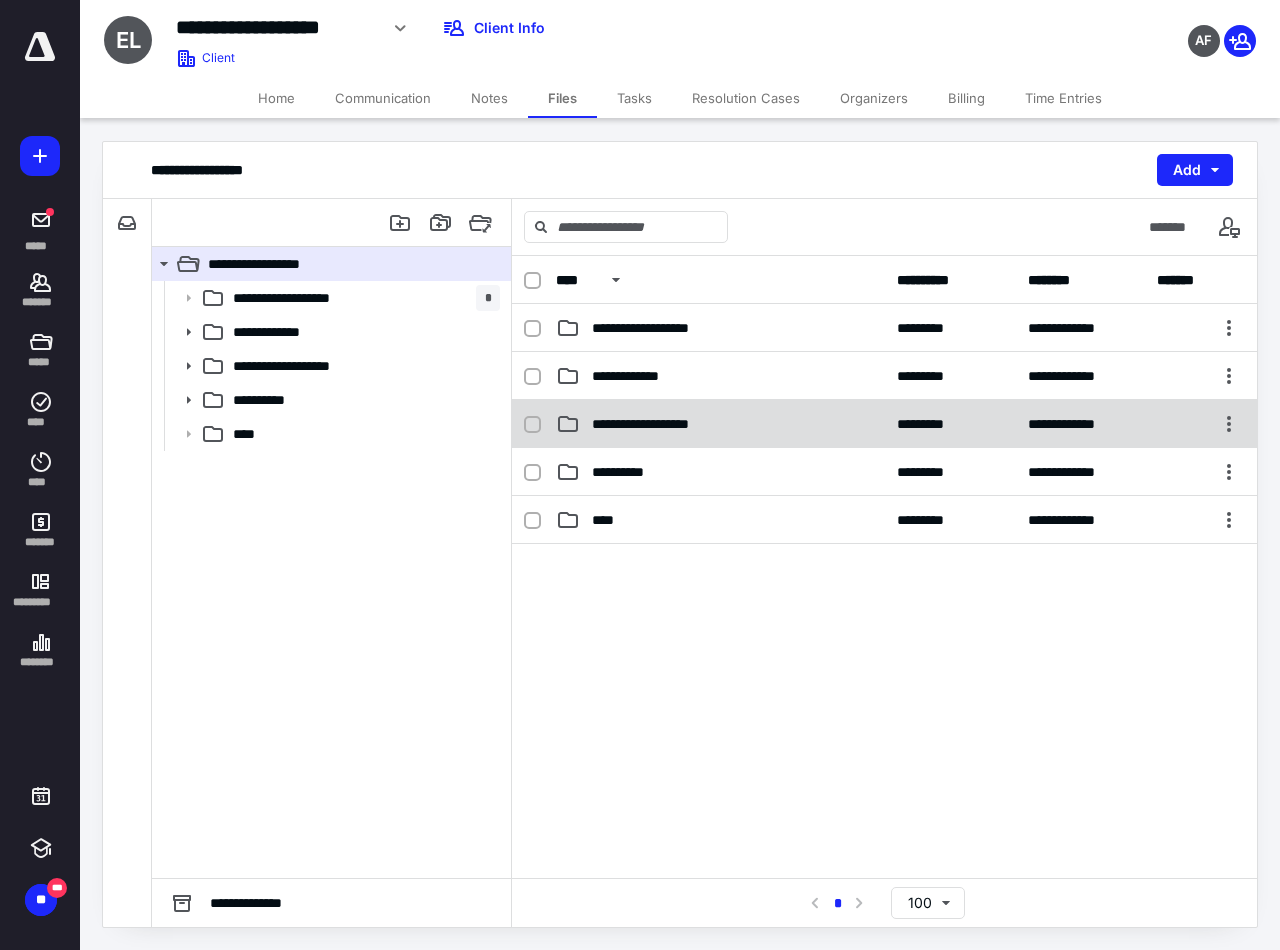 click on "**********" at bounding box center (655, 424) 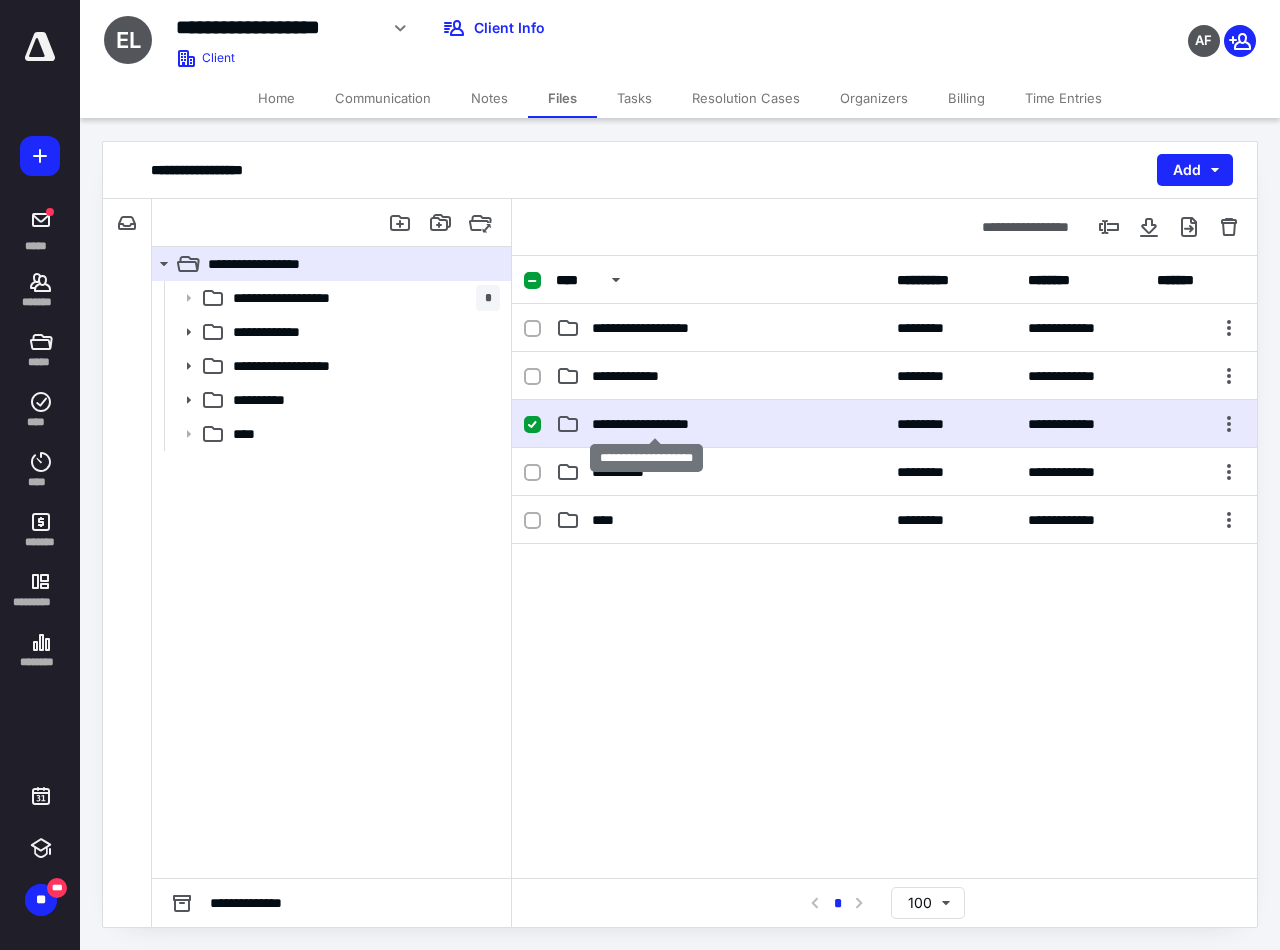 click on "**********" at bounding box center [655, 424] 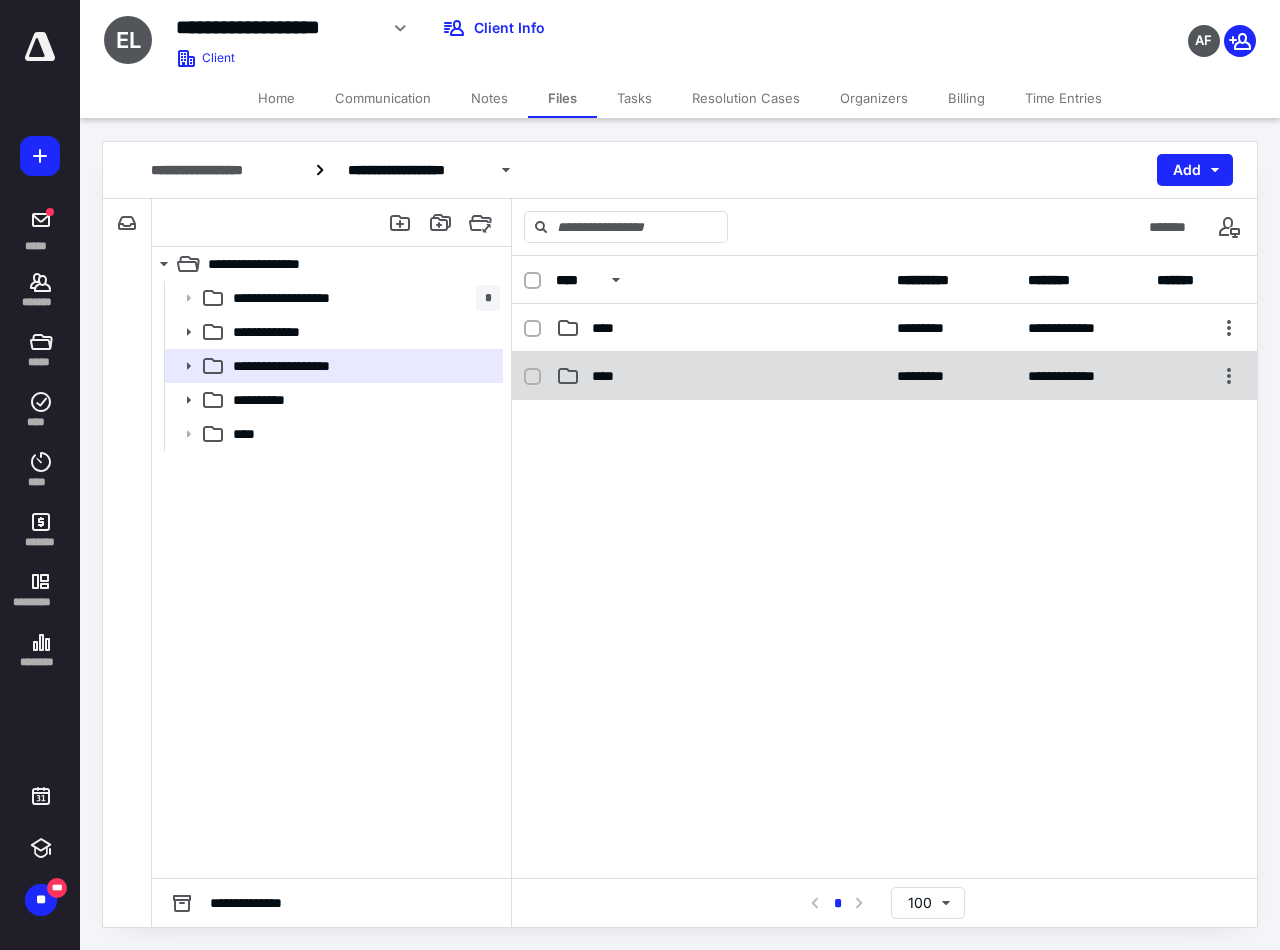 click on "****" at bounding box center [720, 376] 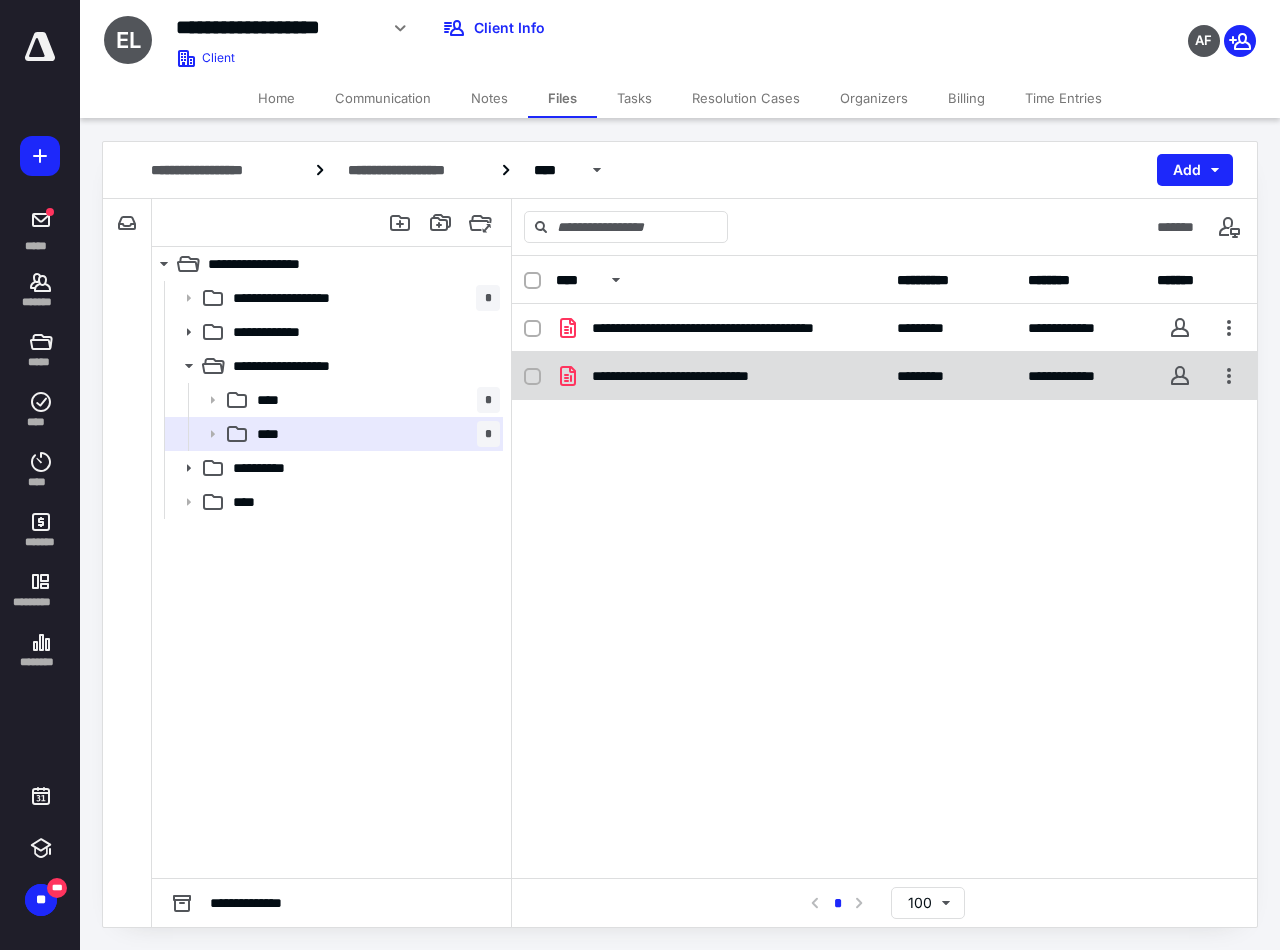 click on "**********" at bounding box center [692, 376] 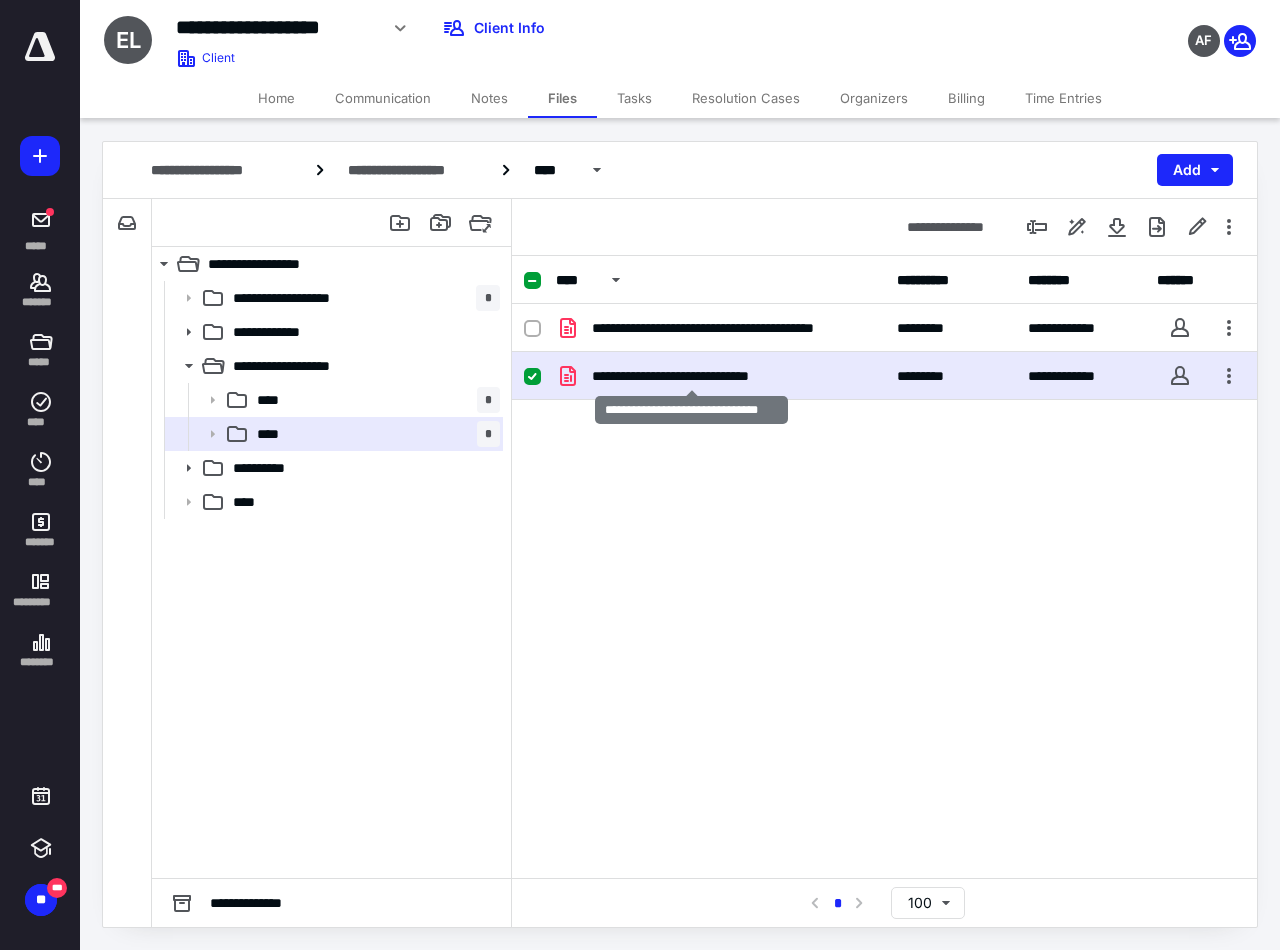 click on "**********" at bounding box center (692, 376) 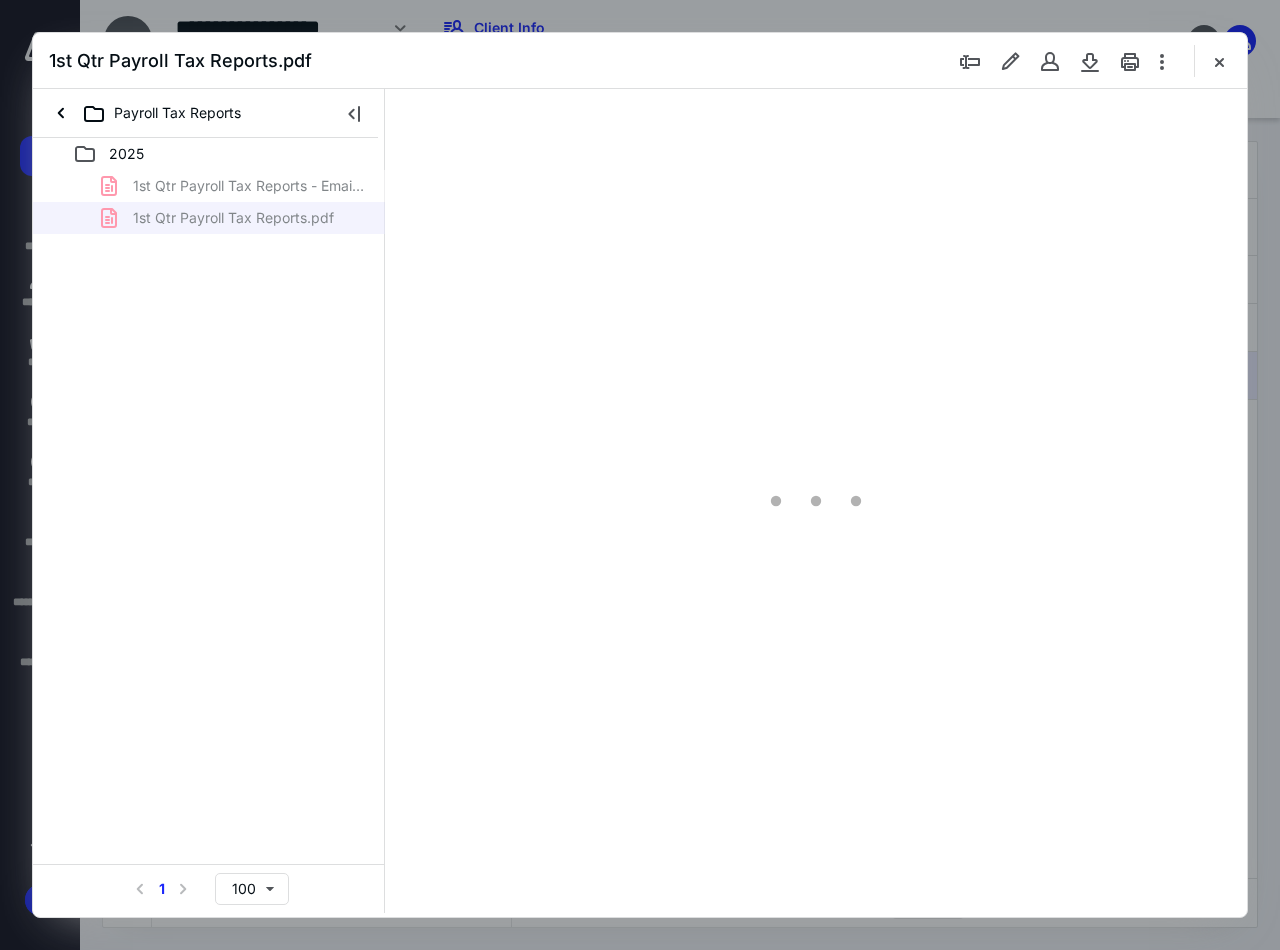 scroll, scrollTop: 0, scrollLeft: 0, axis: both 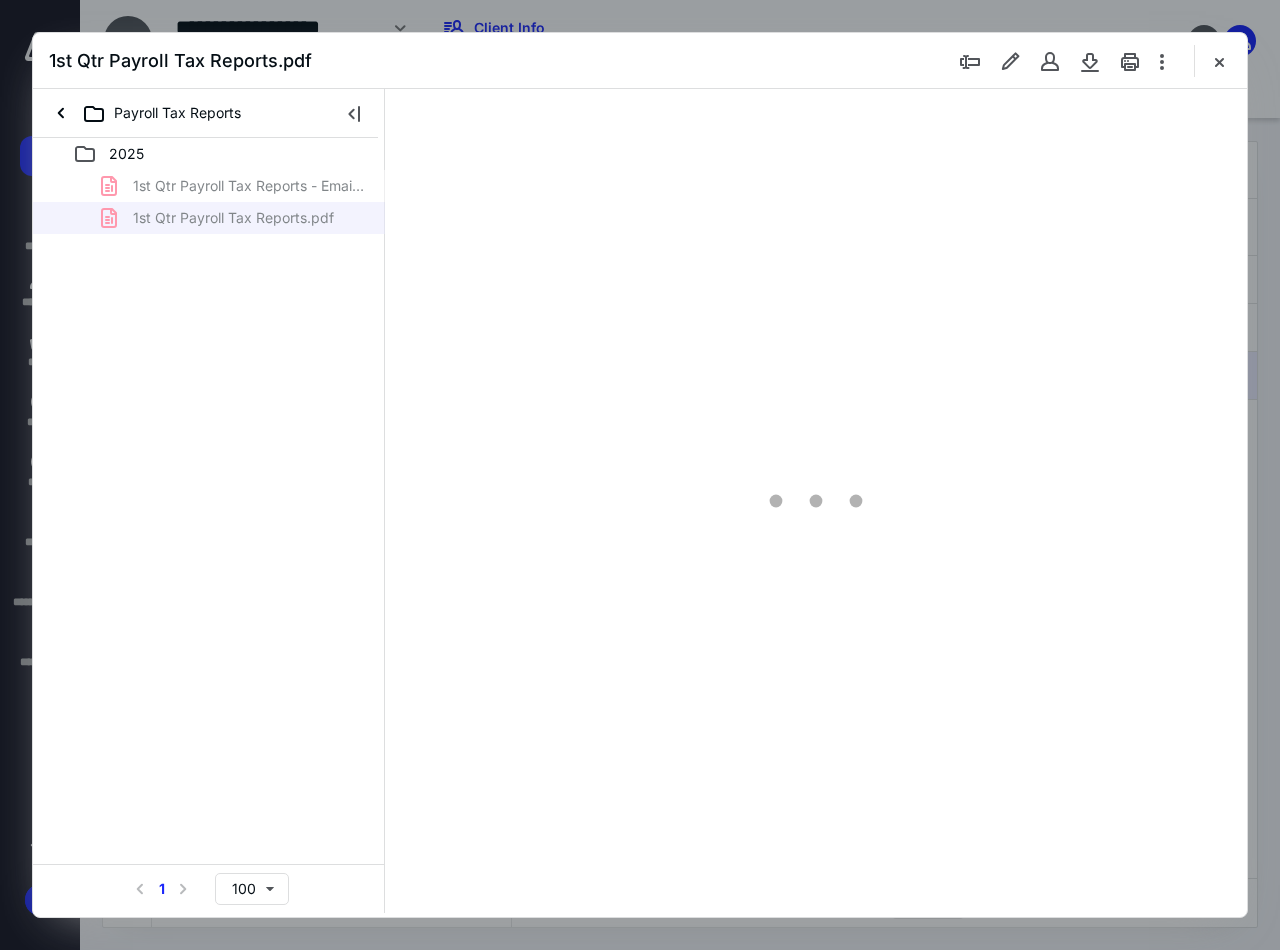 type on "90" 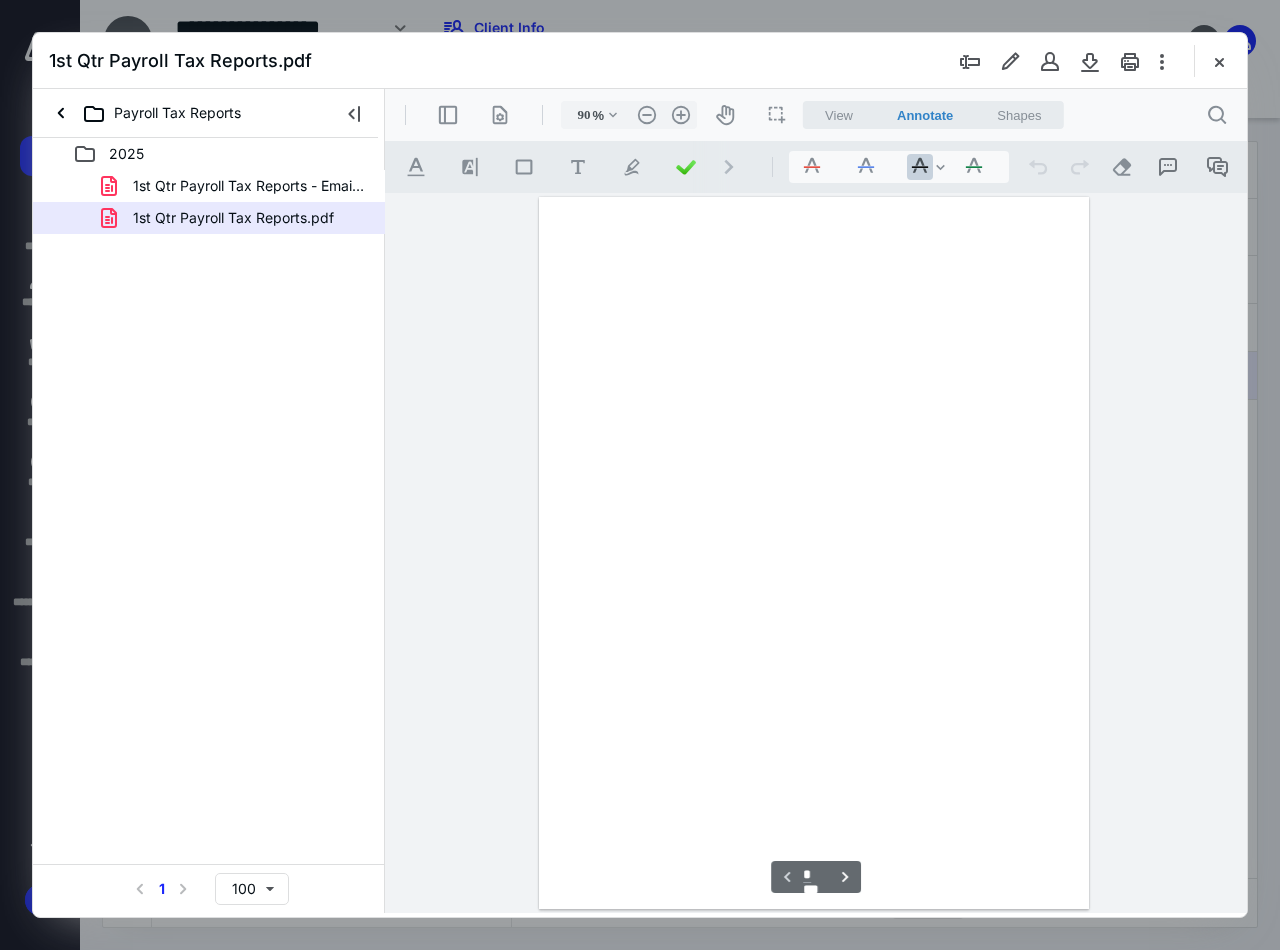 scroll, scrollTop: 108, scrollLeft: 0, axis: vertical 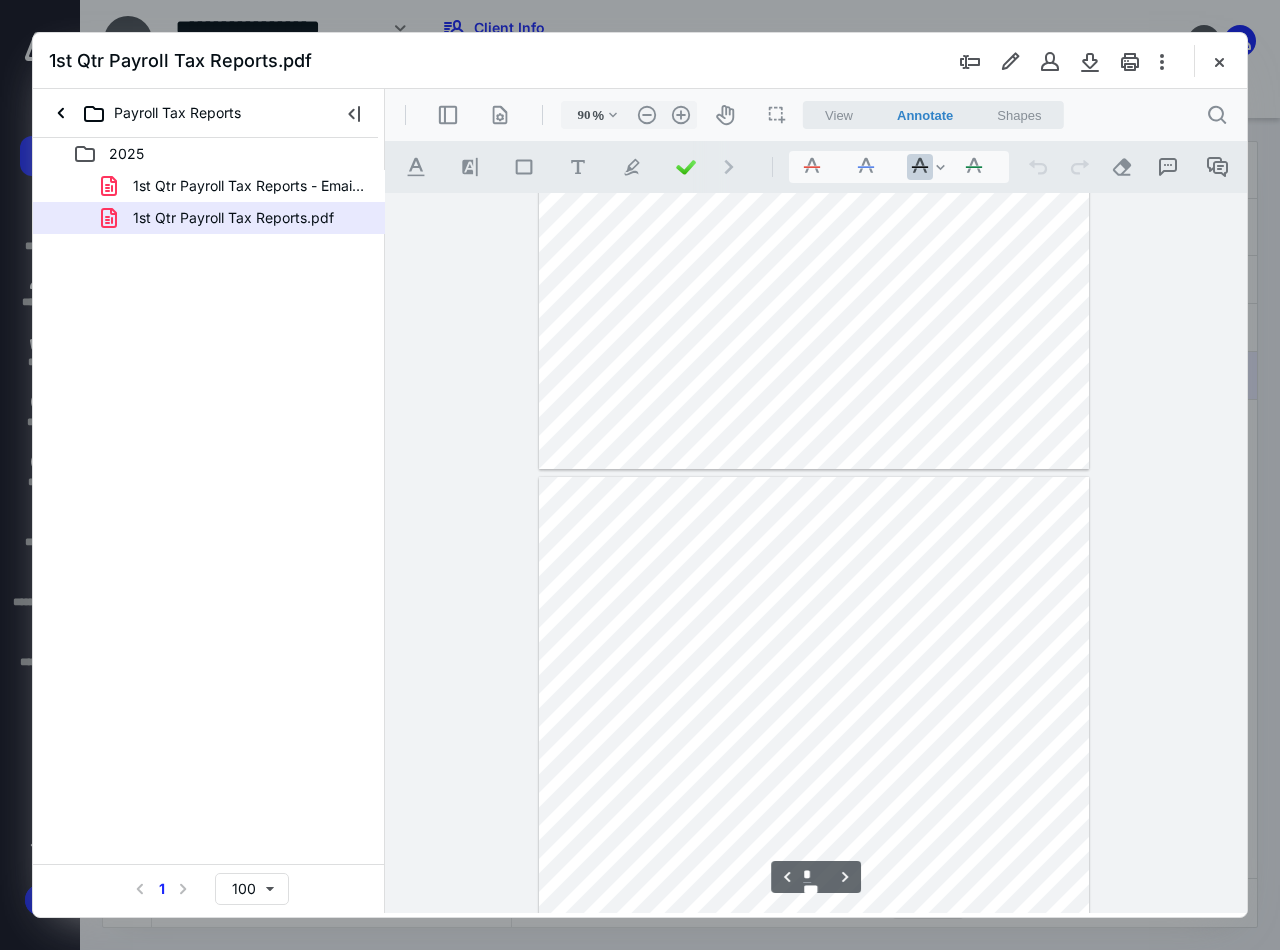 type on "*" 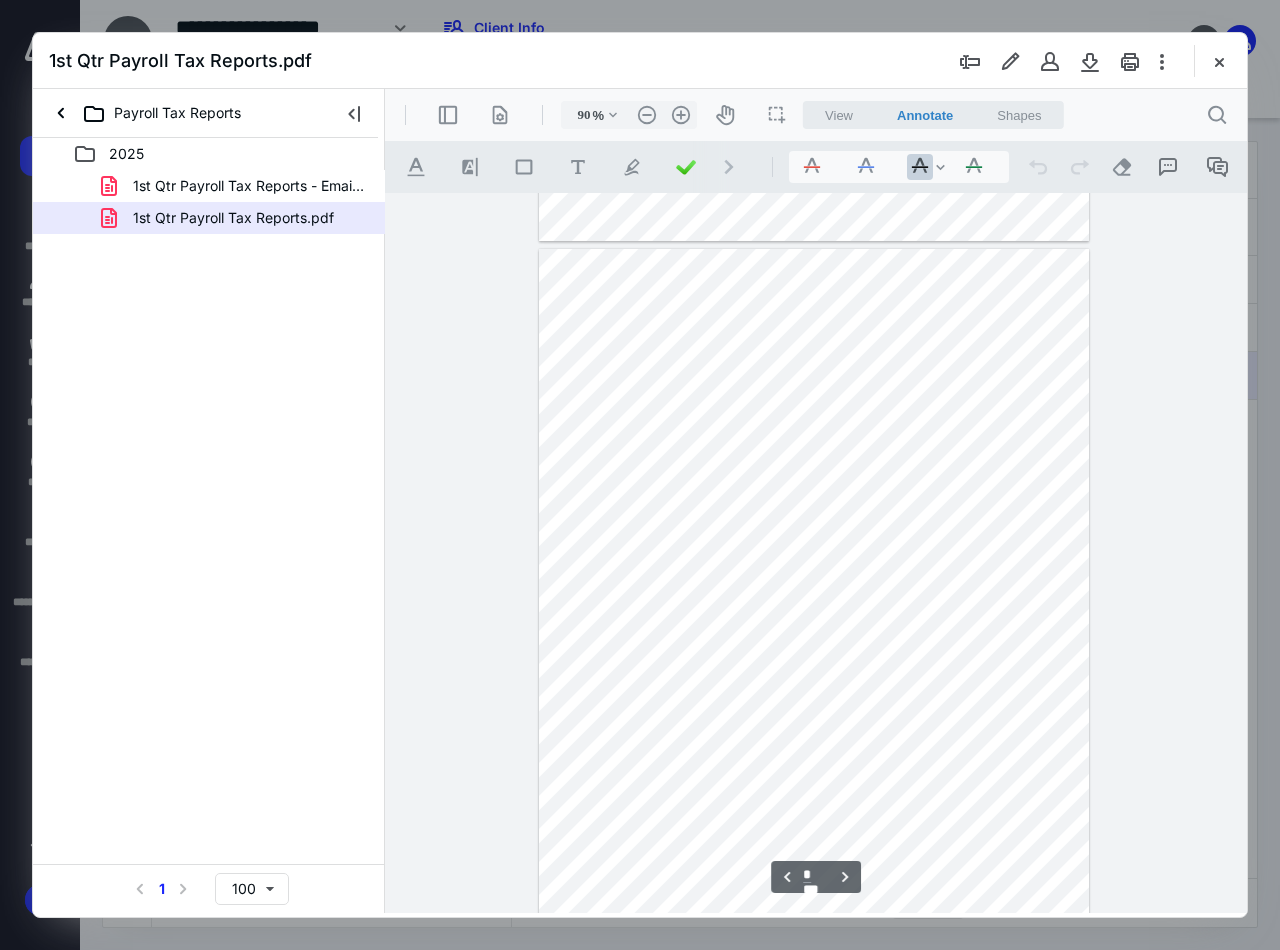 scroll, scrollTop: 3540, scrollLeft: 0, axis: vertical 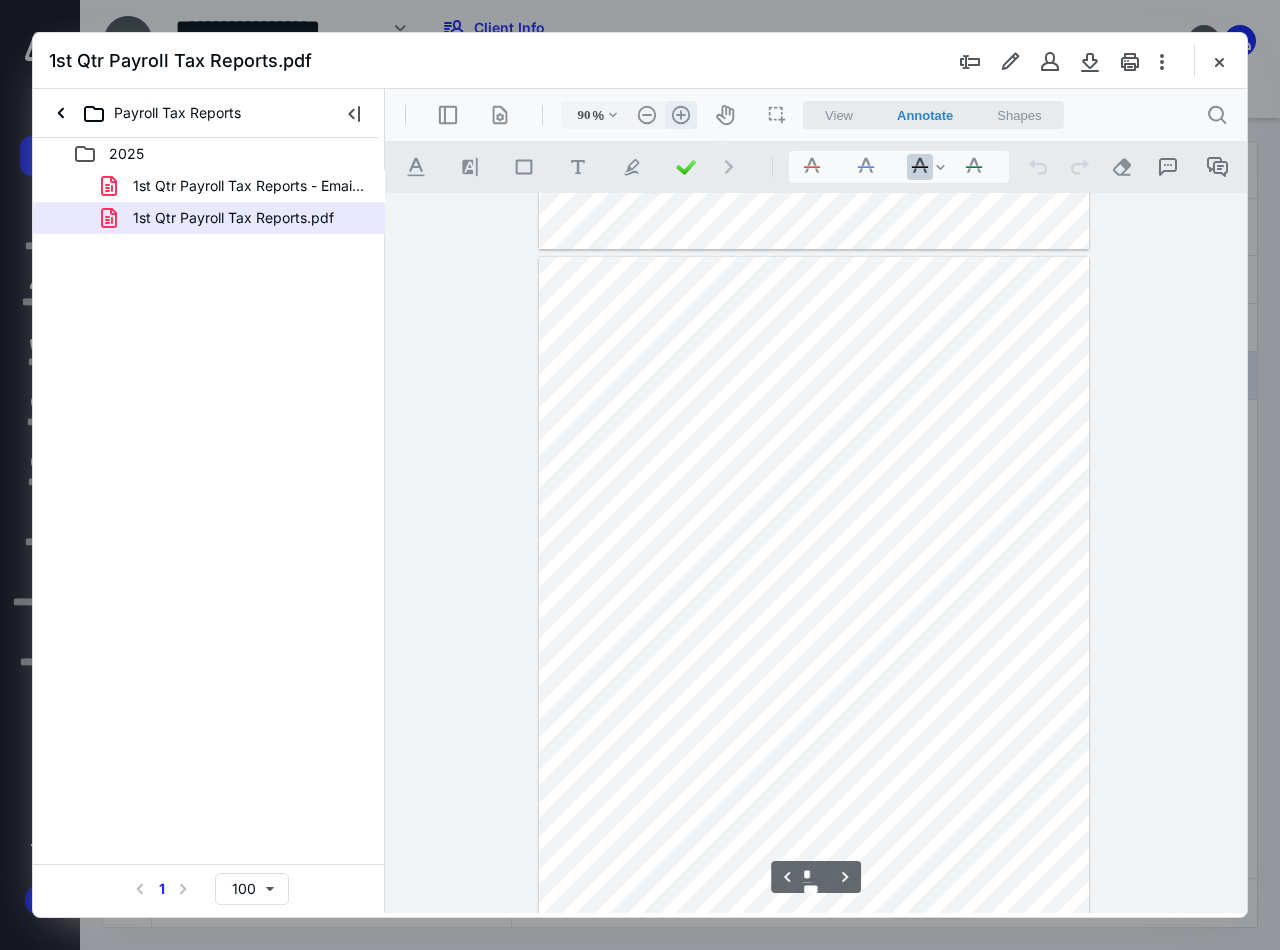 click on ".cls-1{fill:#abb0c4;} icon - header - zoom - in - line" at bounding box center [681, 115] 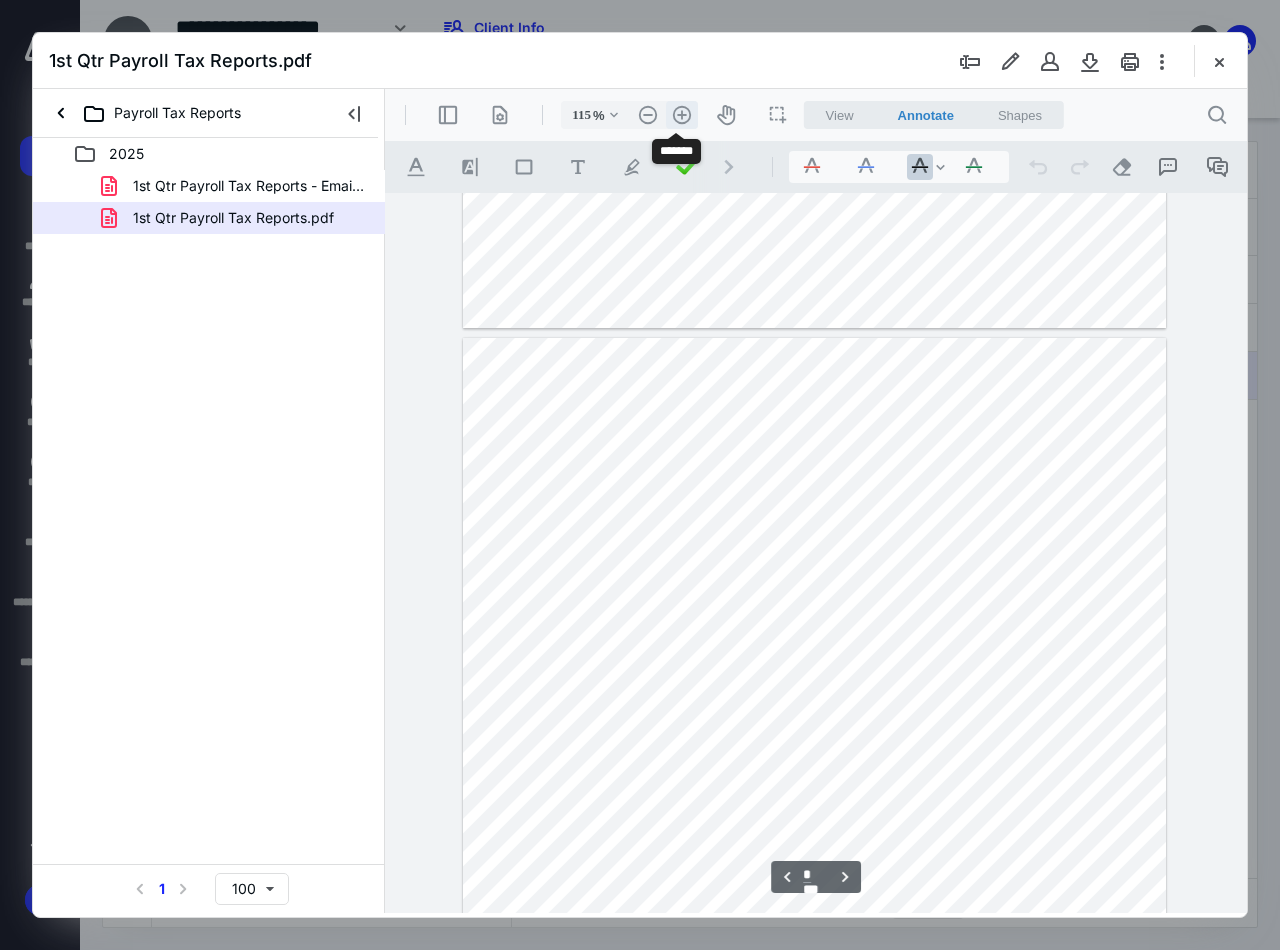 scroll, scrollTop: 4609, scrollLeft: 0, axis: vertical 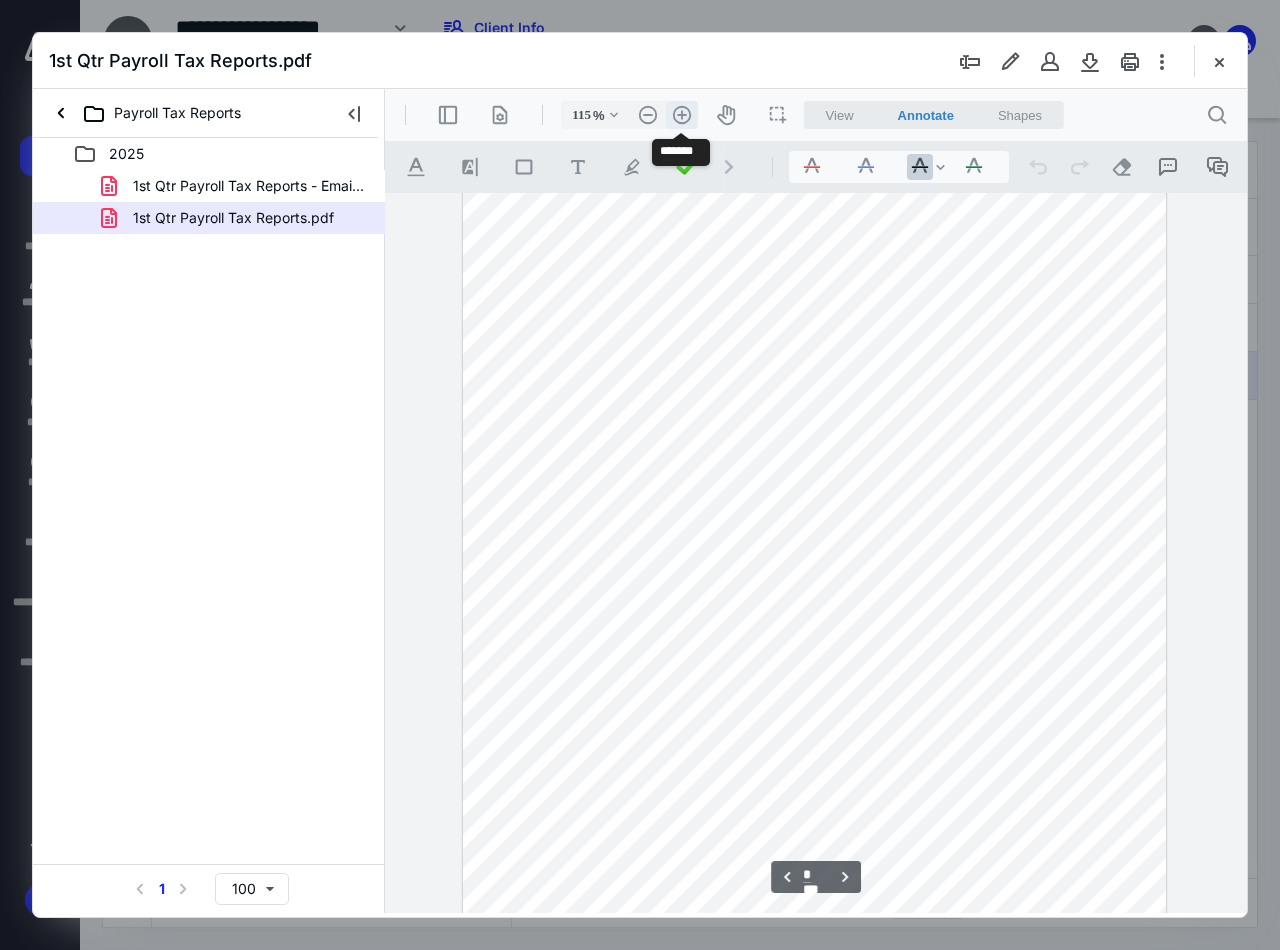 click on ".cls-1{fill:#abb0c4;} icon - header - zoom - in - line" at bounding box center (682, 115) 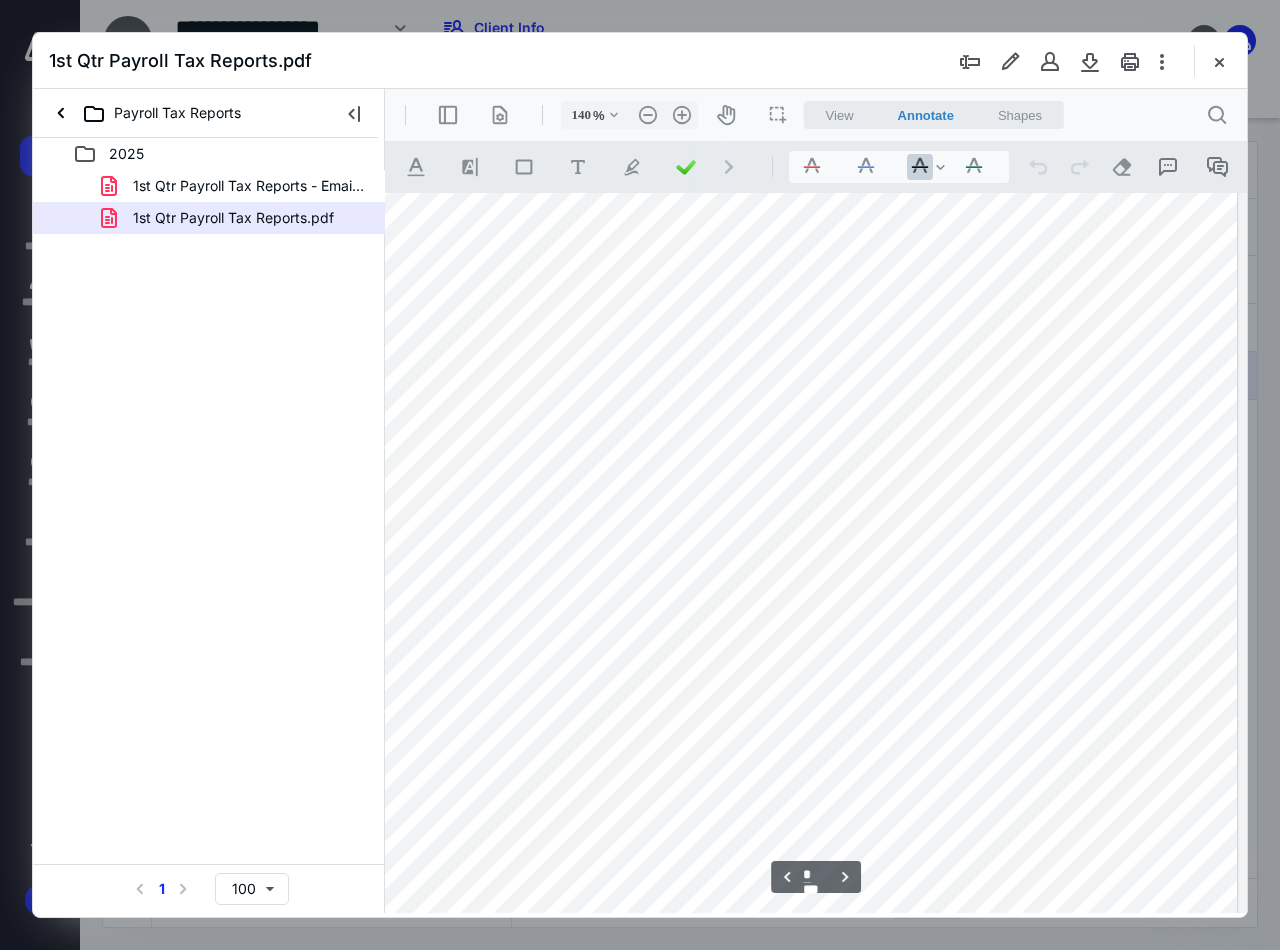 scroll, scrollTop: 5678, scrollLeft: 10, axis: both 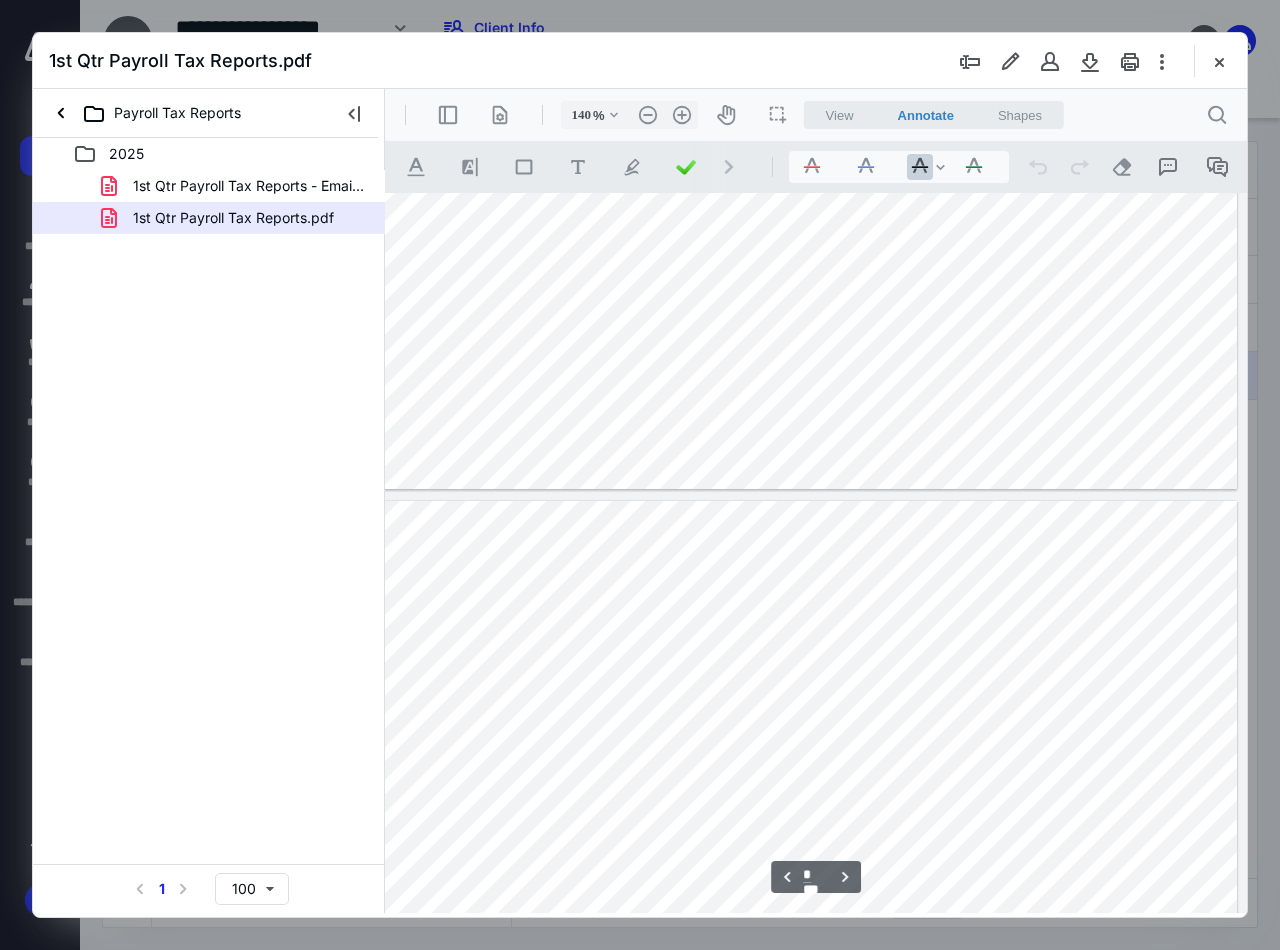 type on "*" 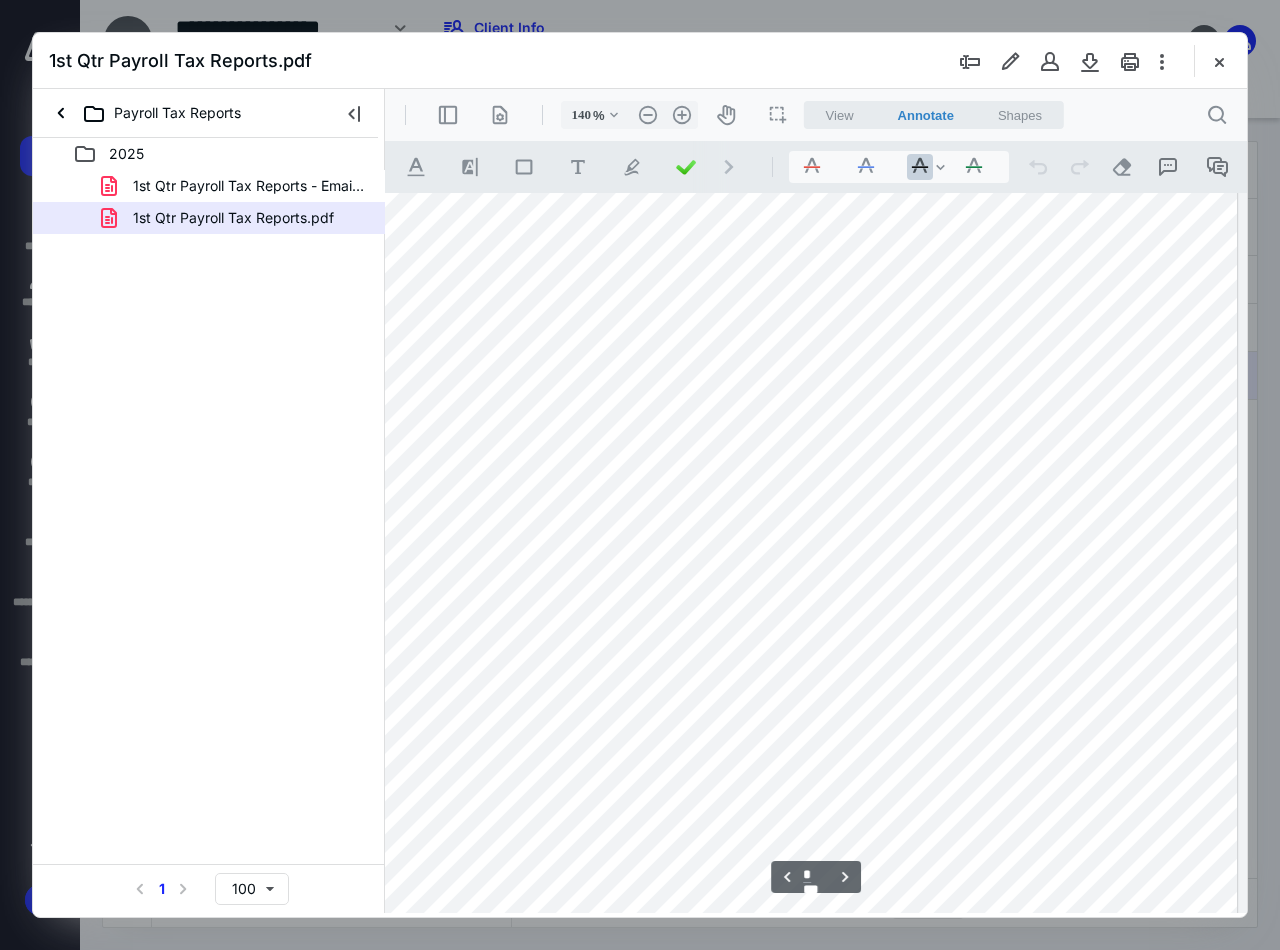 scroll, scrollTop: 3278, scrollLeft: 10, axis: both 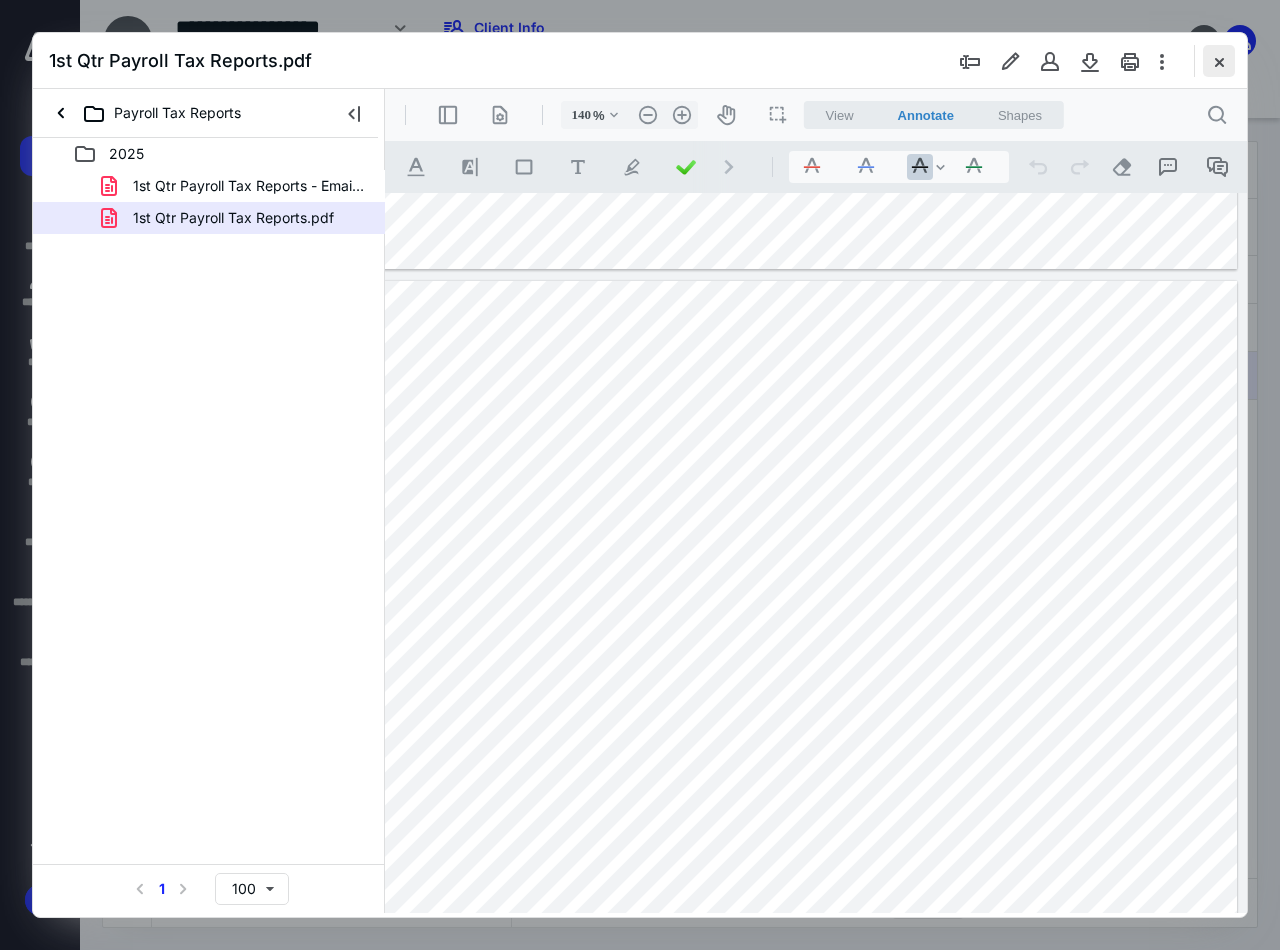 click at bounding box center (1219, 61) 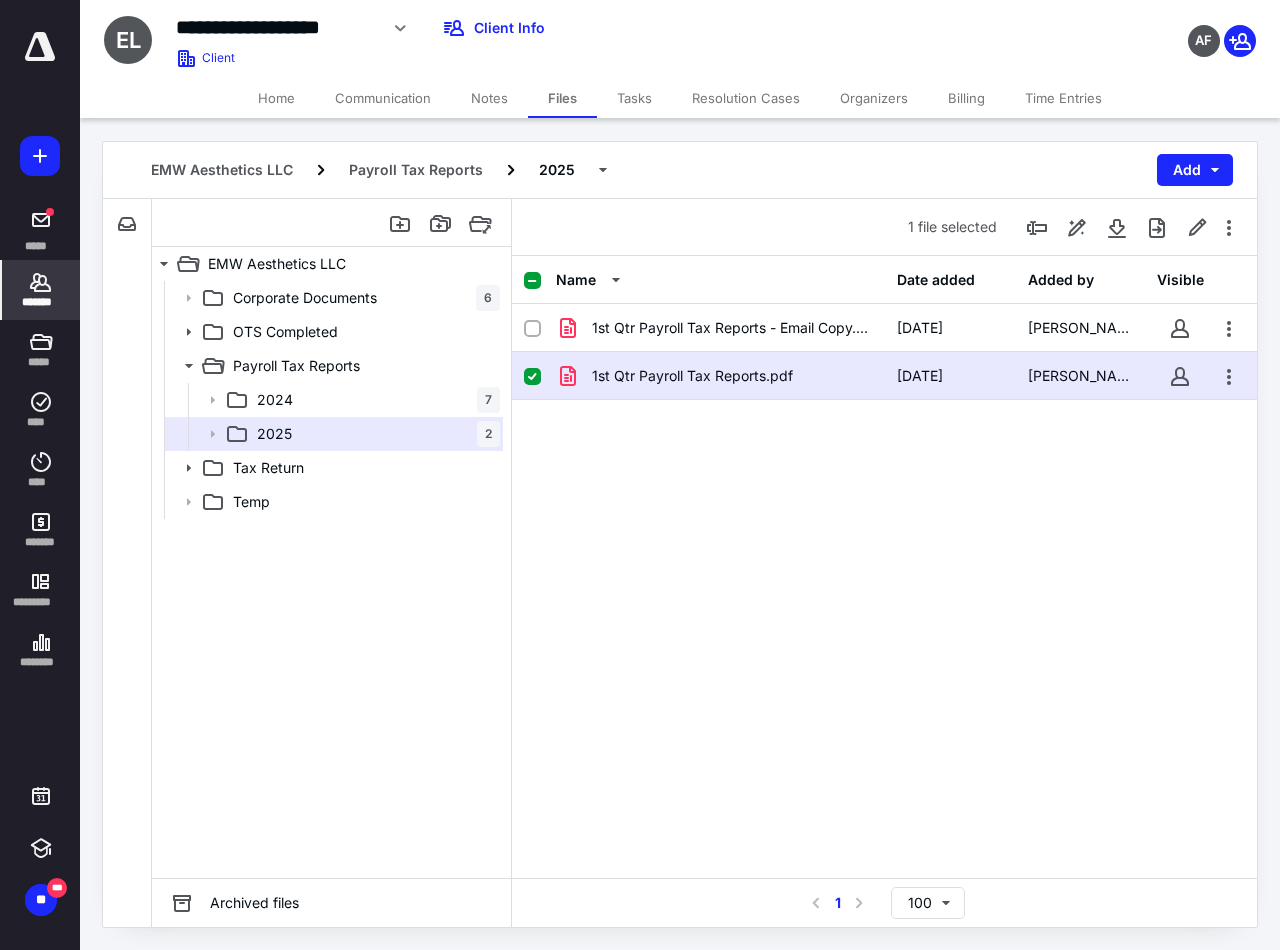 click on "*******" at bounding box center [41, 302] 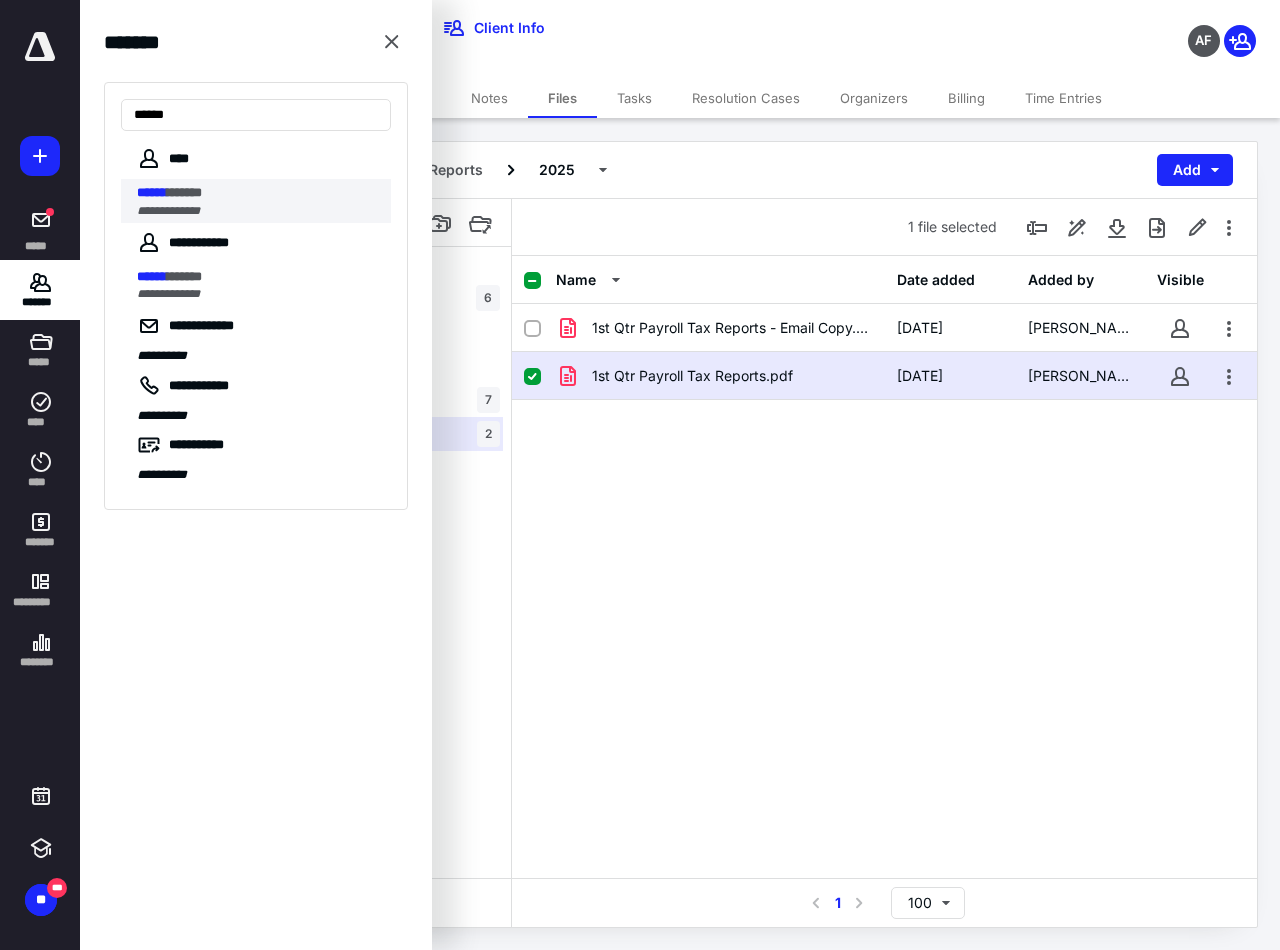type on "******" 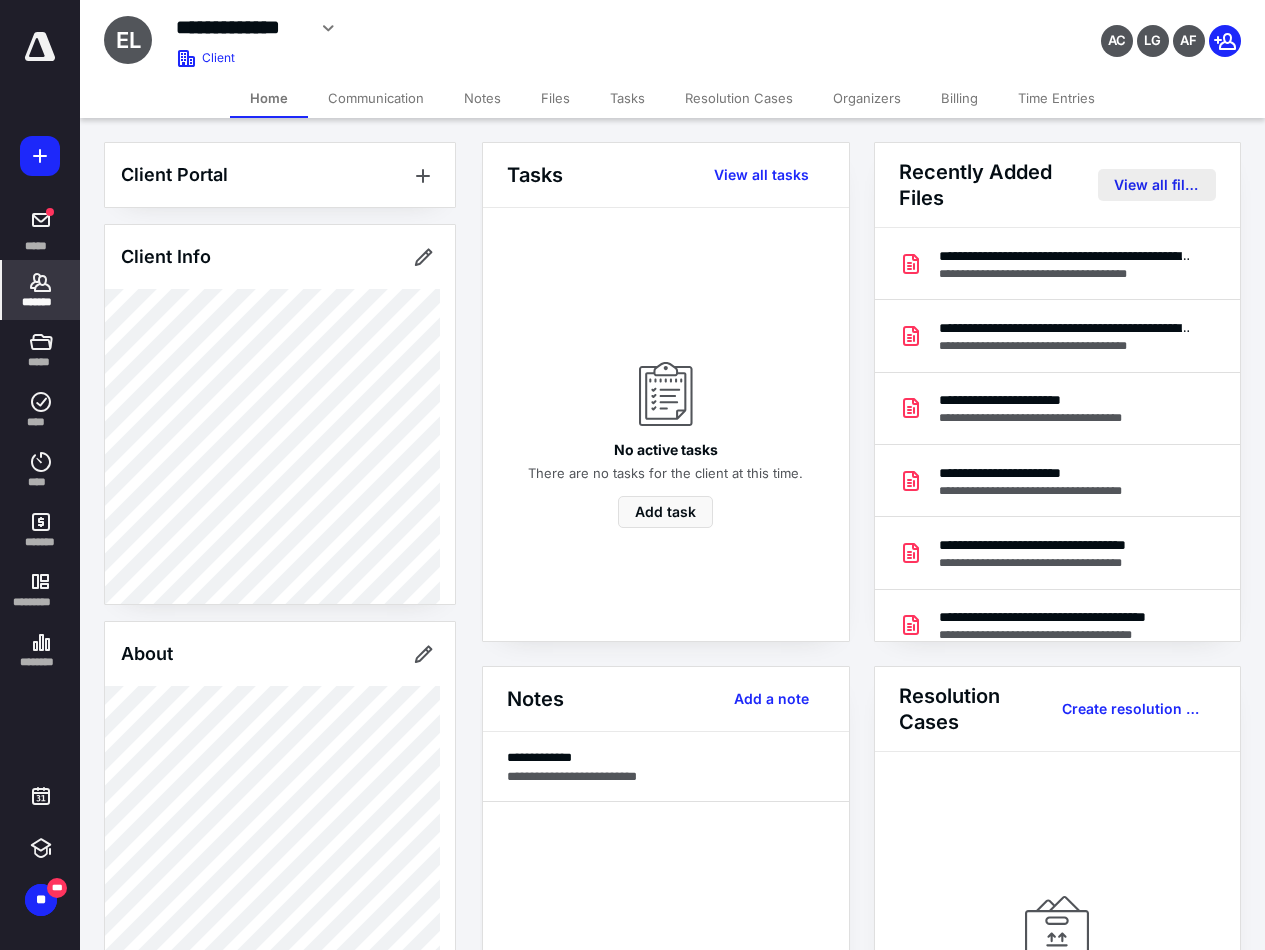 click on "View all files" at bounding box center (1157, 185) 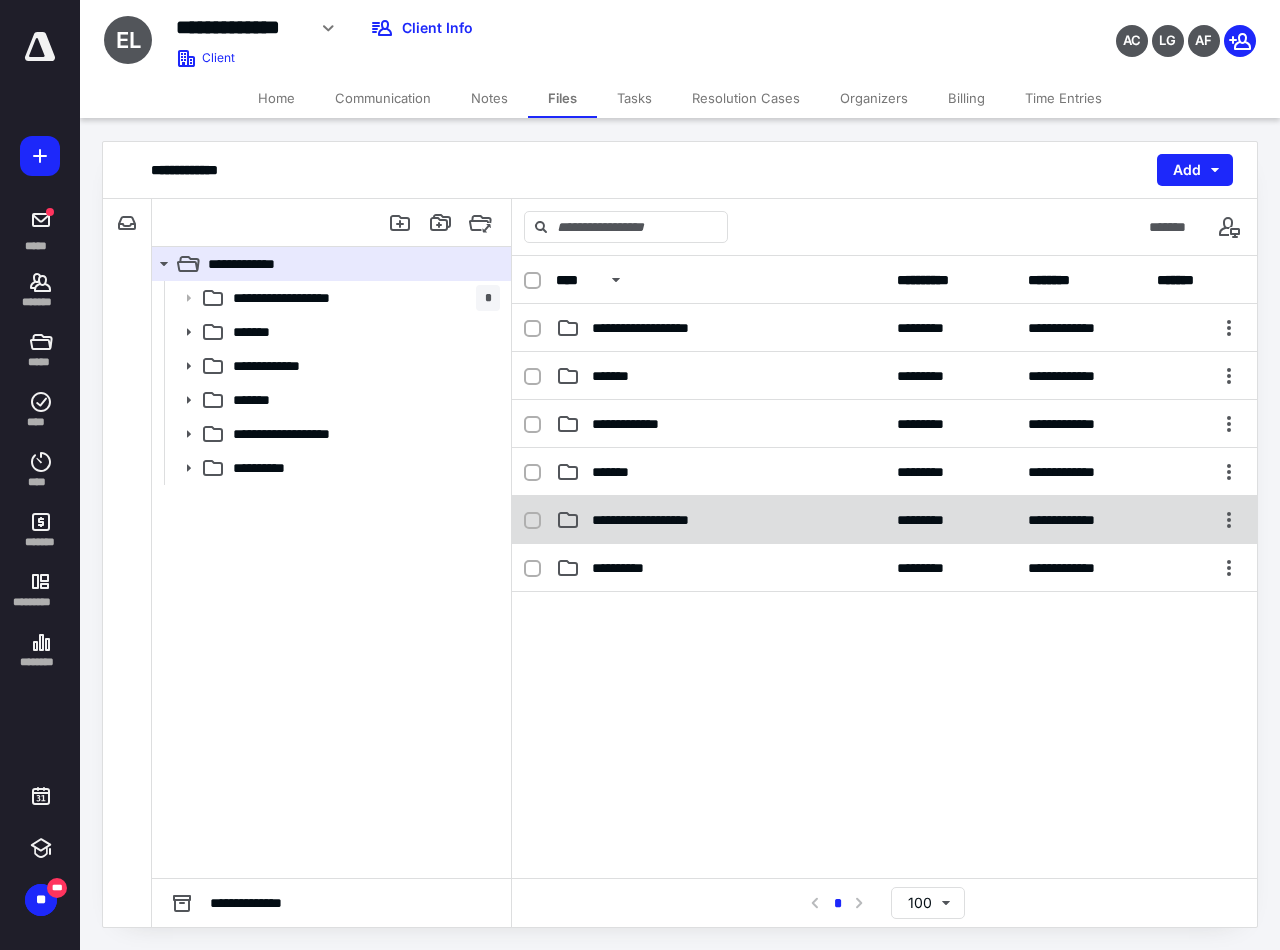 click on "**********" at bounding box center [655, 520] 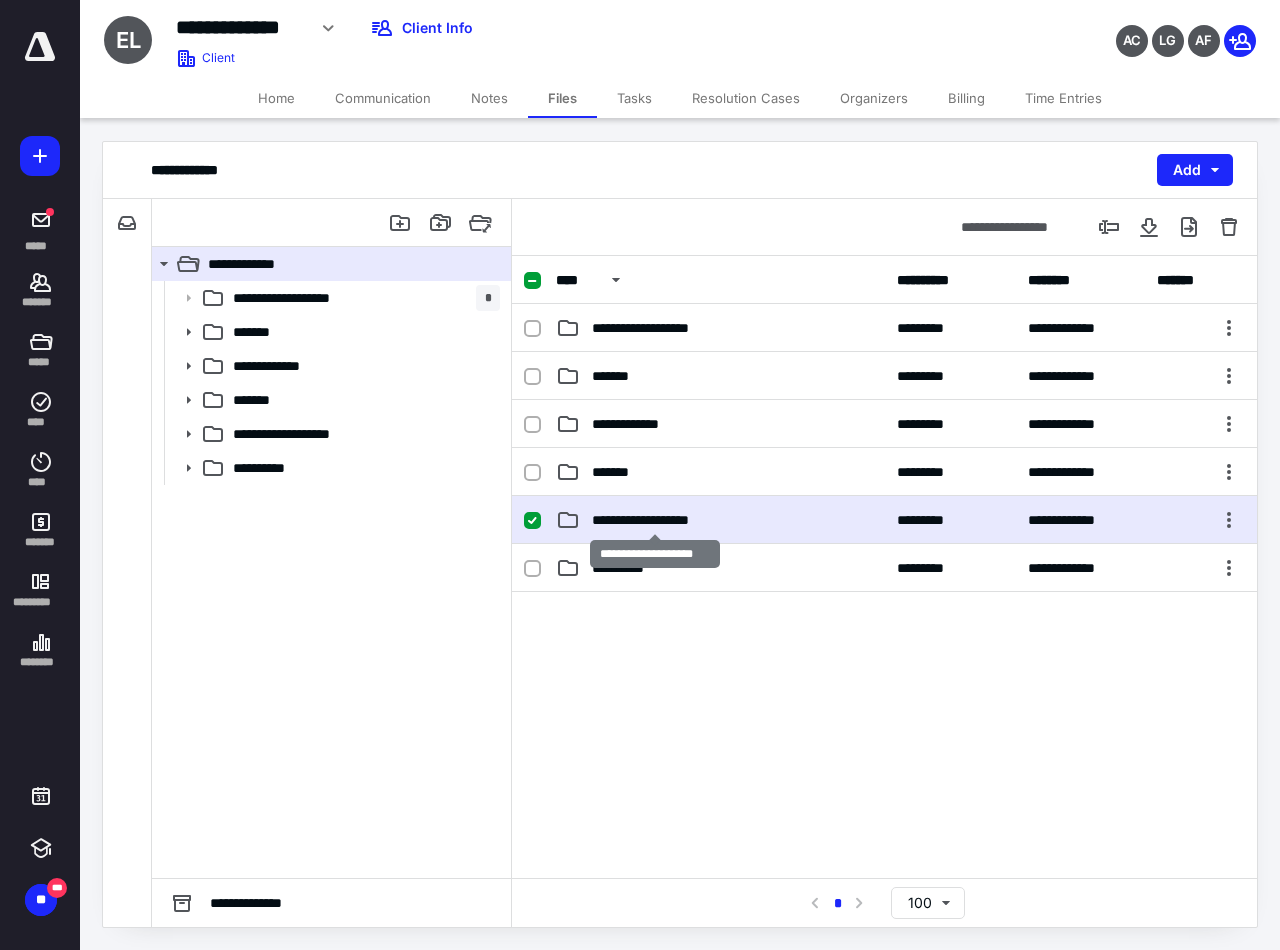 click on "**********" at bounding box center [655, 520] 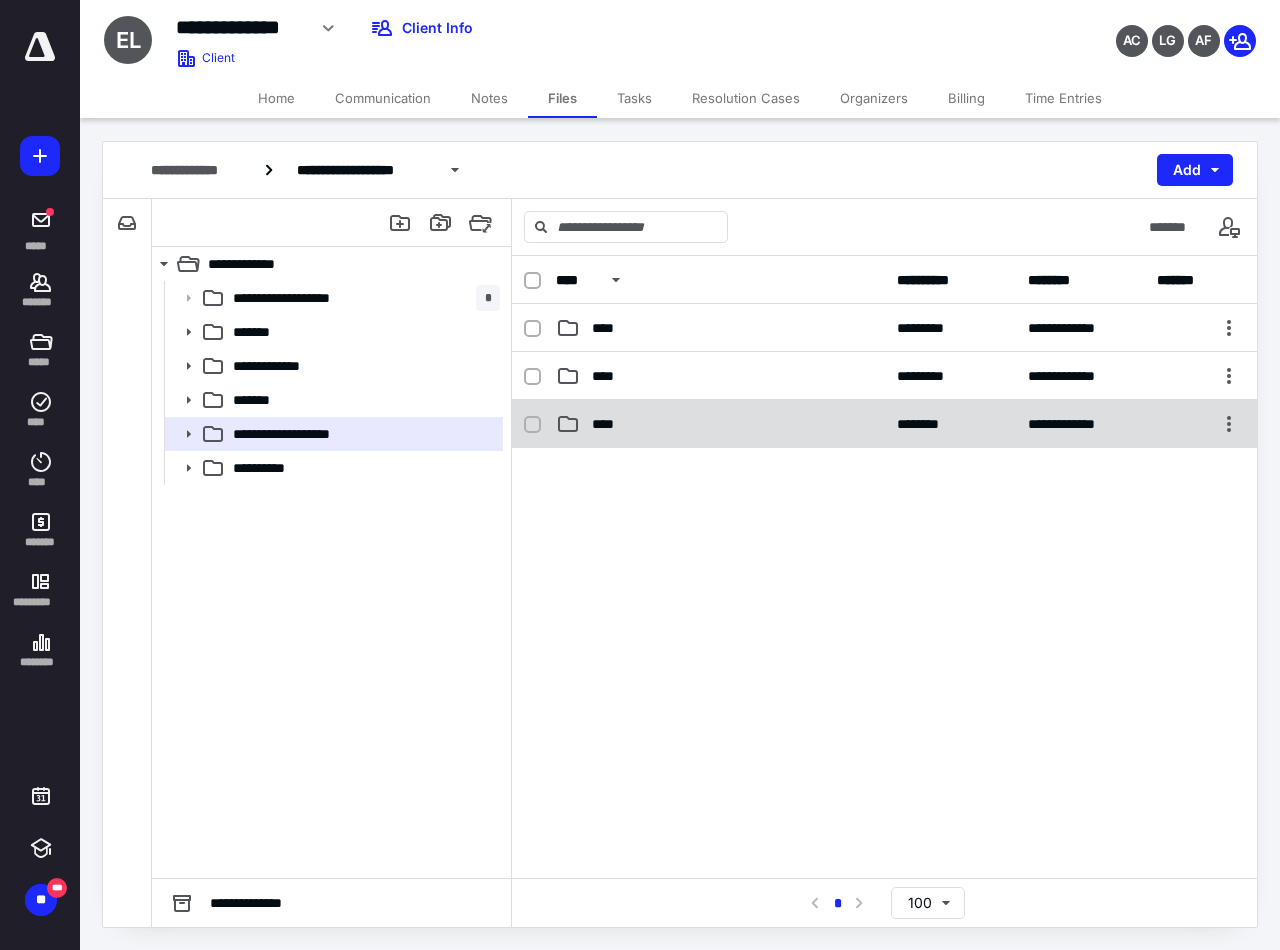 click on "****" at bounding box center [609, 424] 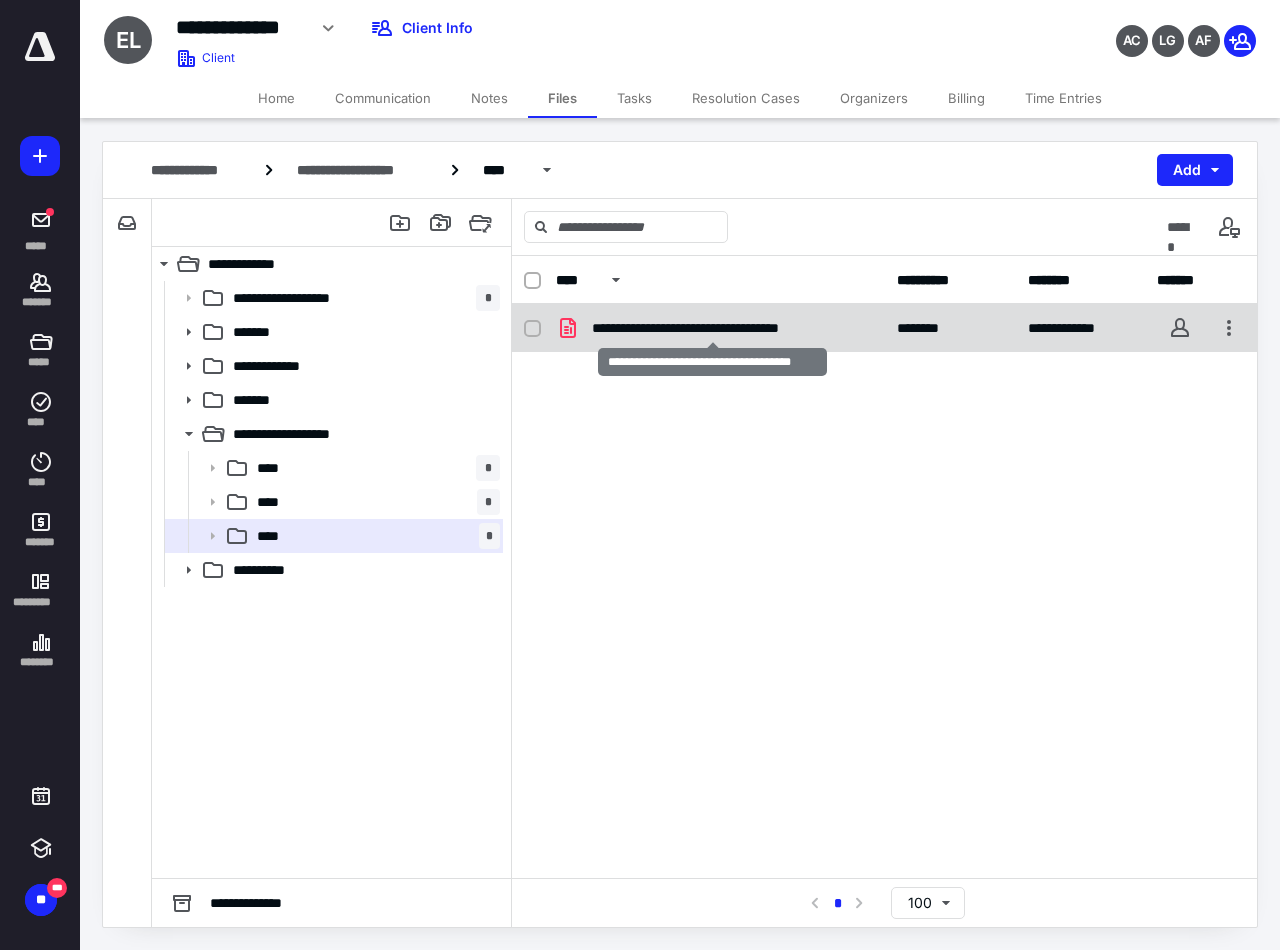 click on "**********" at bounding box center (713, 328) 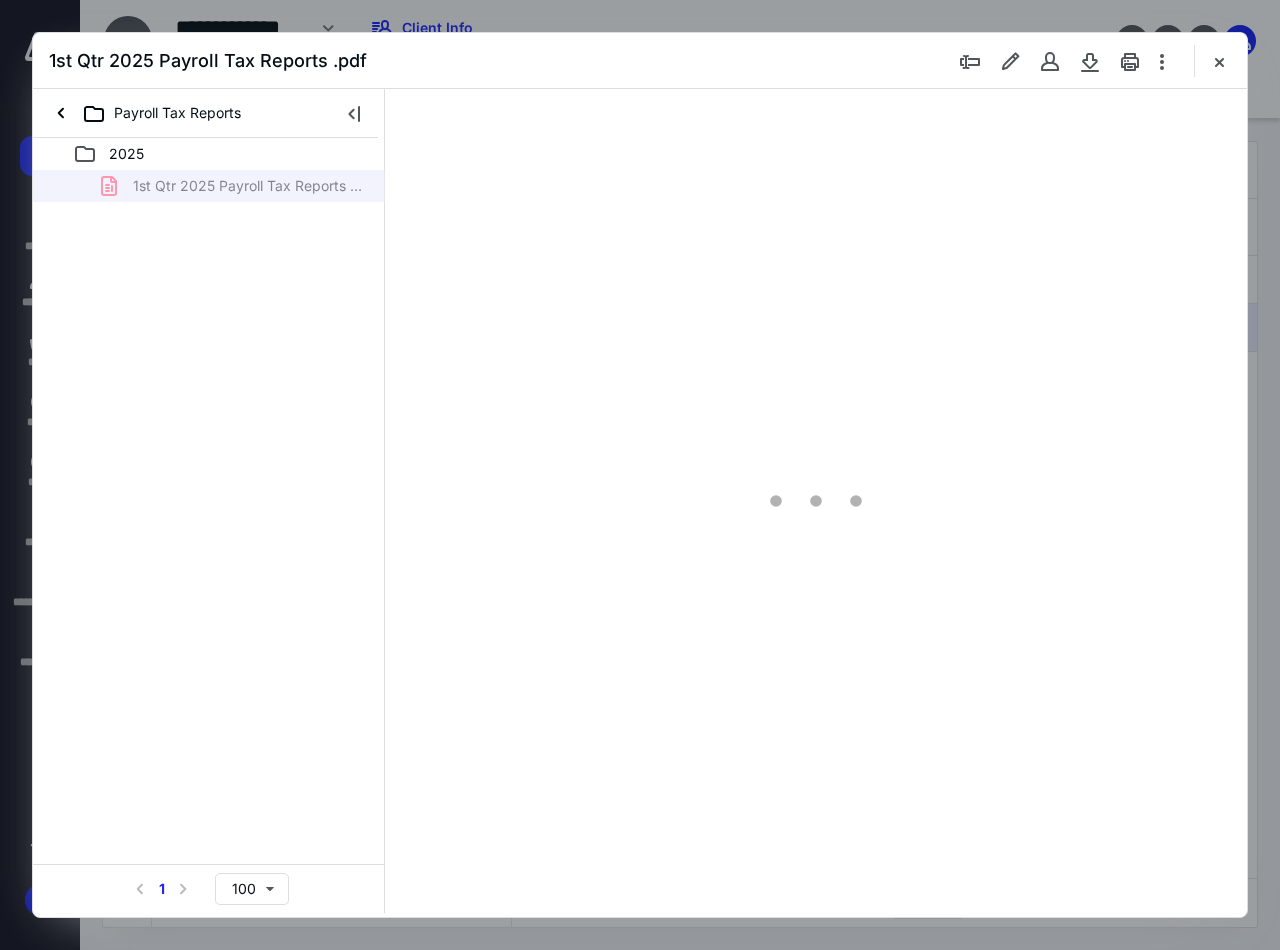 scroll, scrollTop: 0, scrollLeft: 0, axis: both 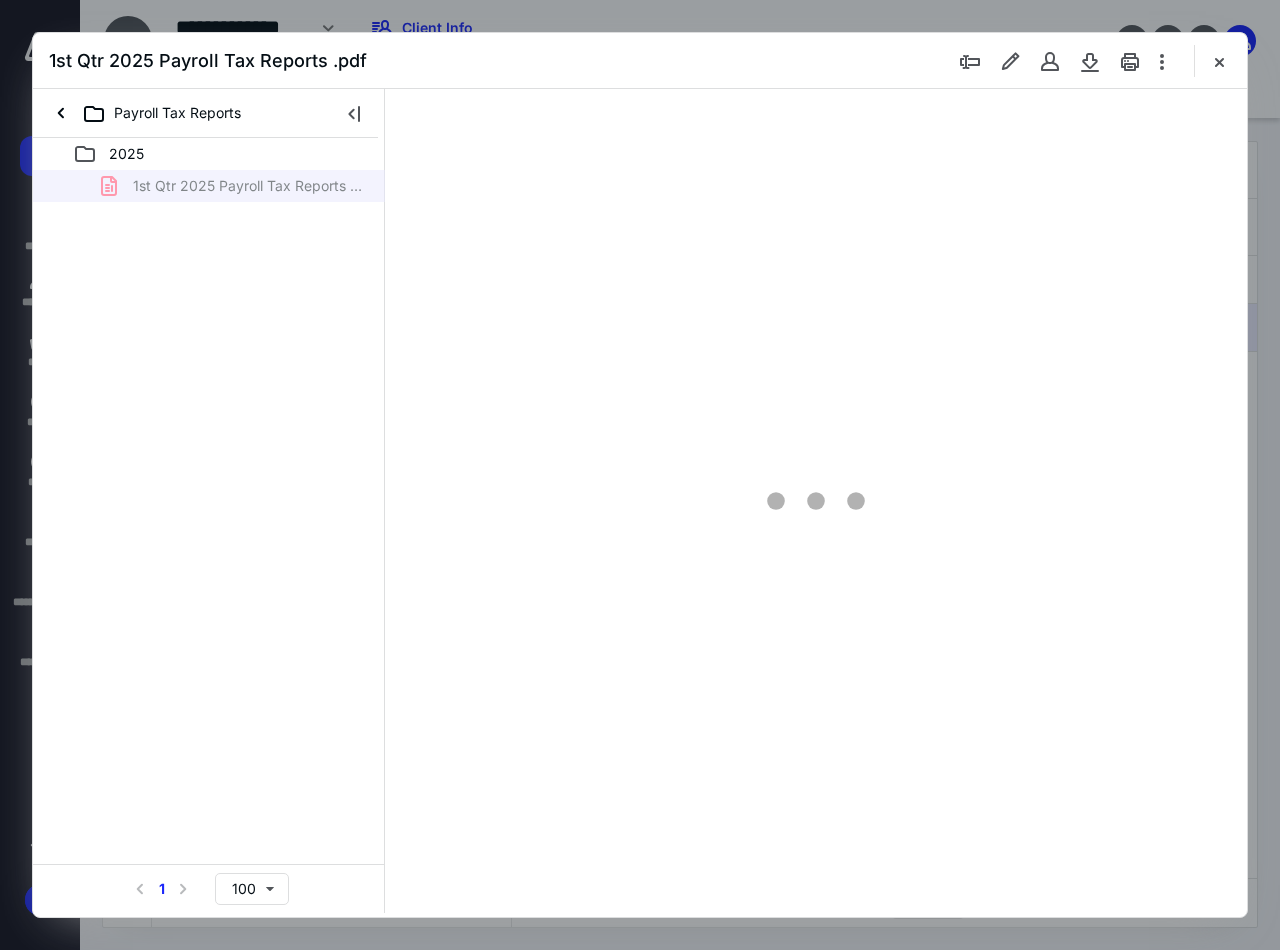 type on "90" 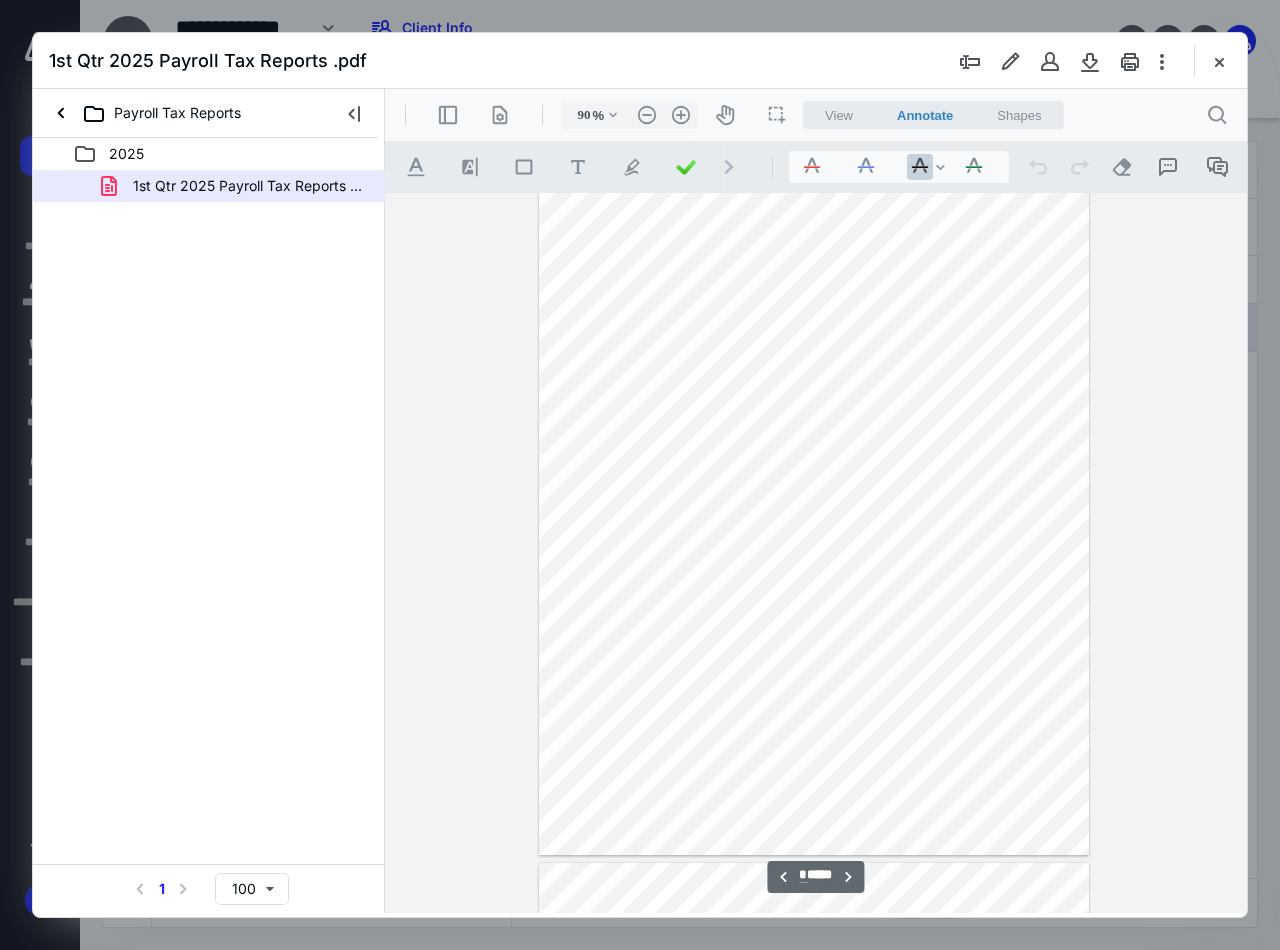 scroll, scrollTop: 3708, scrollLeft: 0, axis: vertical 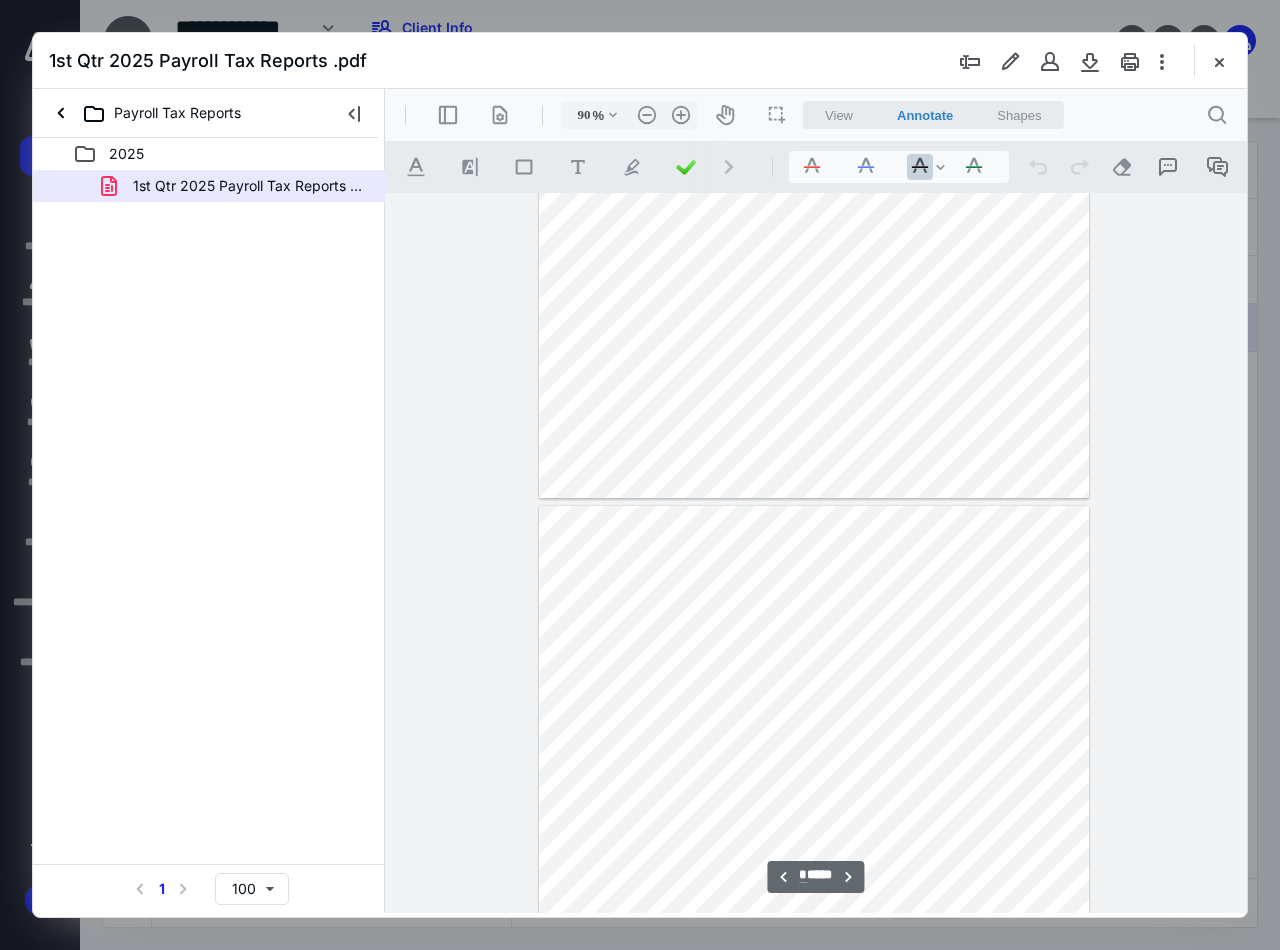 type on "*" 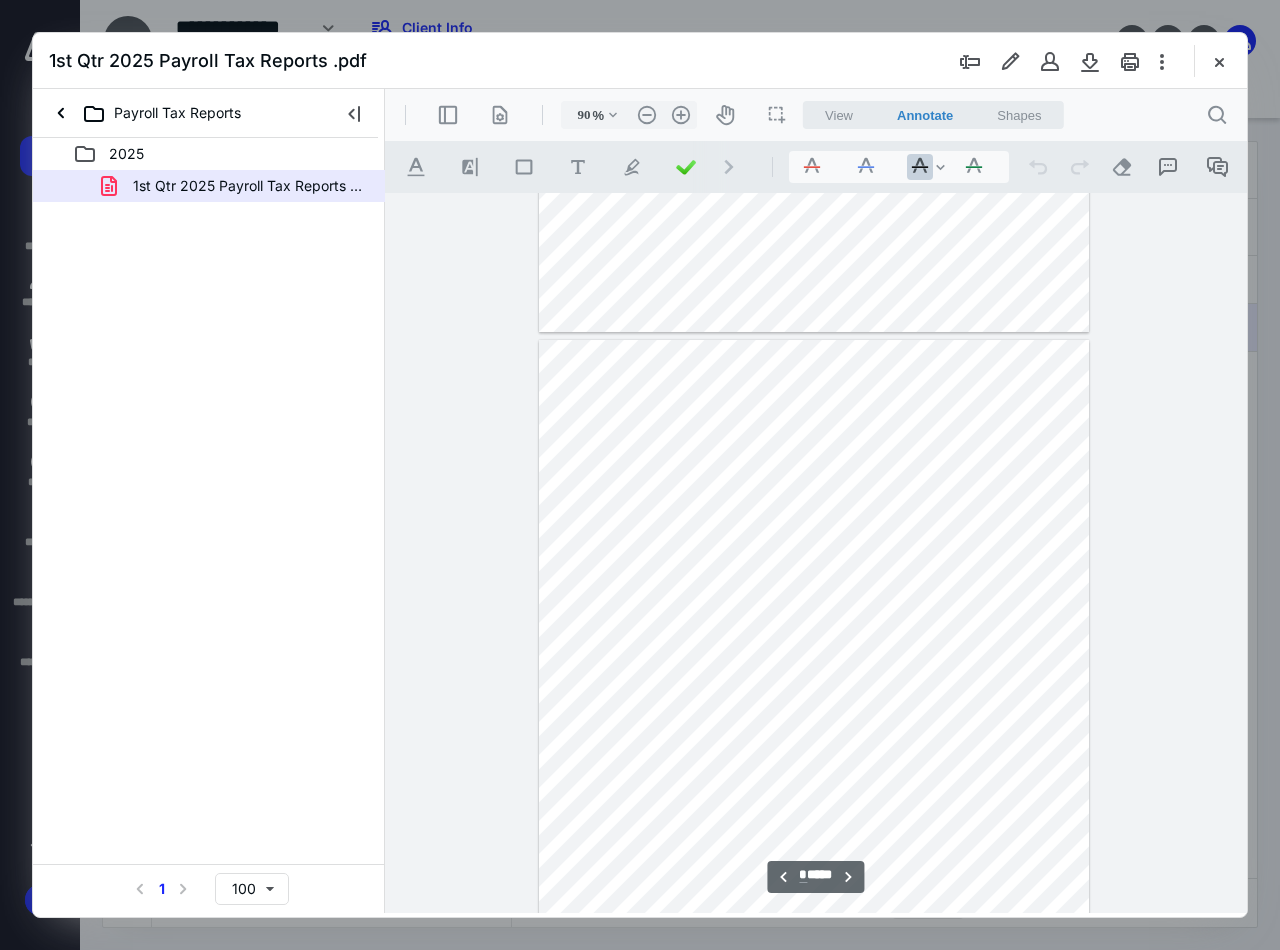 scroll, scrollTop: 2108, scrollLeft: 0, axis: vertical 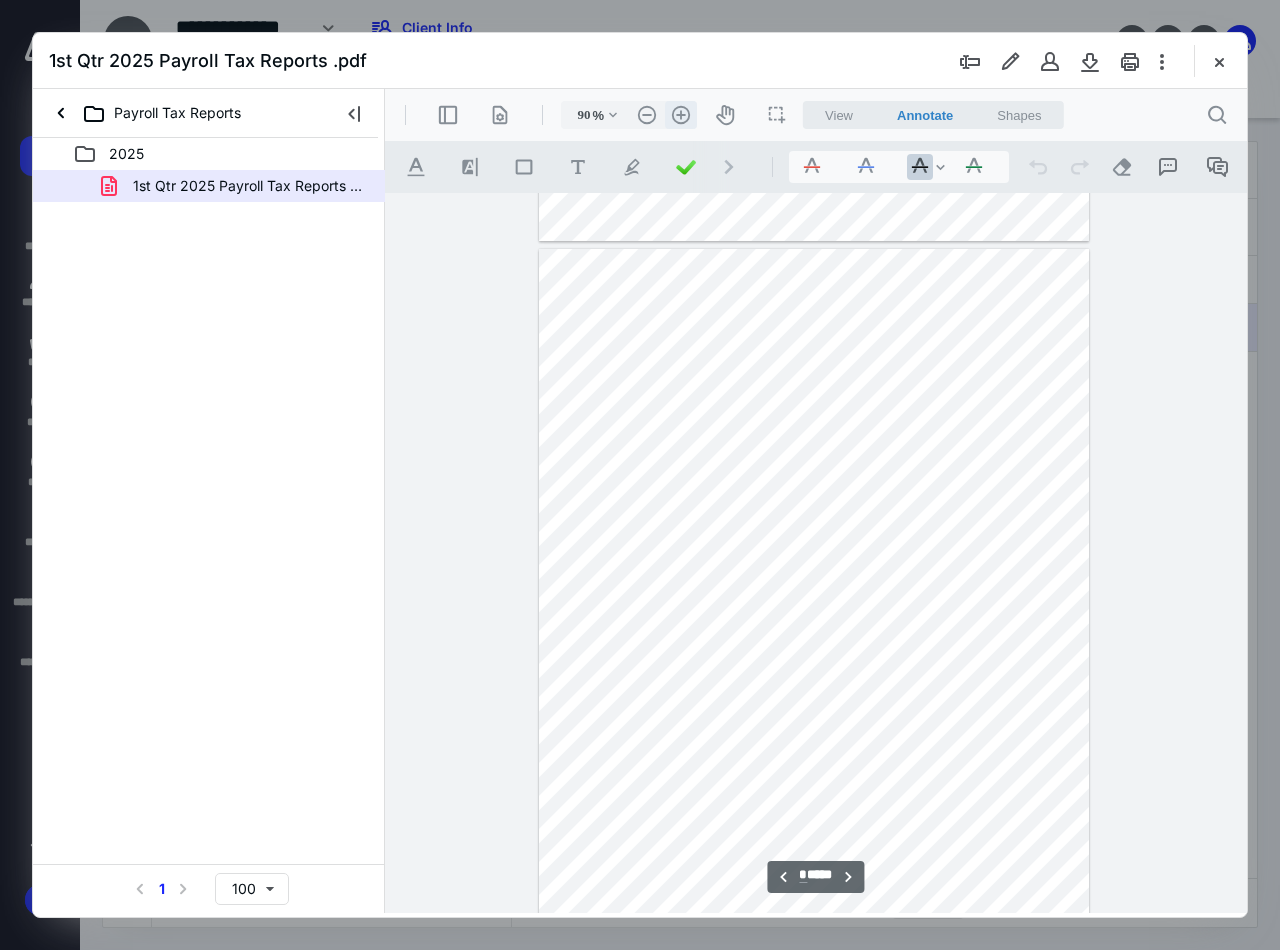click on ".cls-1{fill:#abb0c4;} icon - header - zoom - in - line" at bounding box center (681, 115) 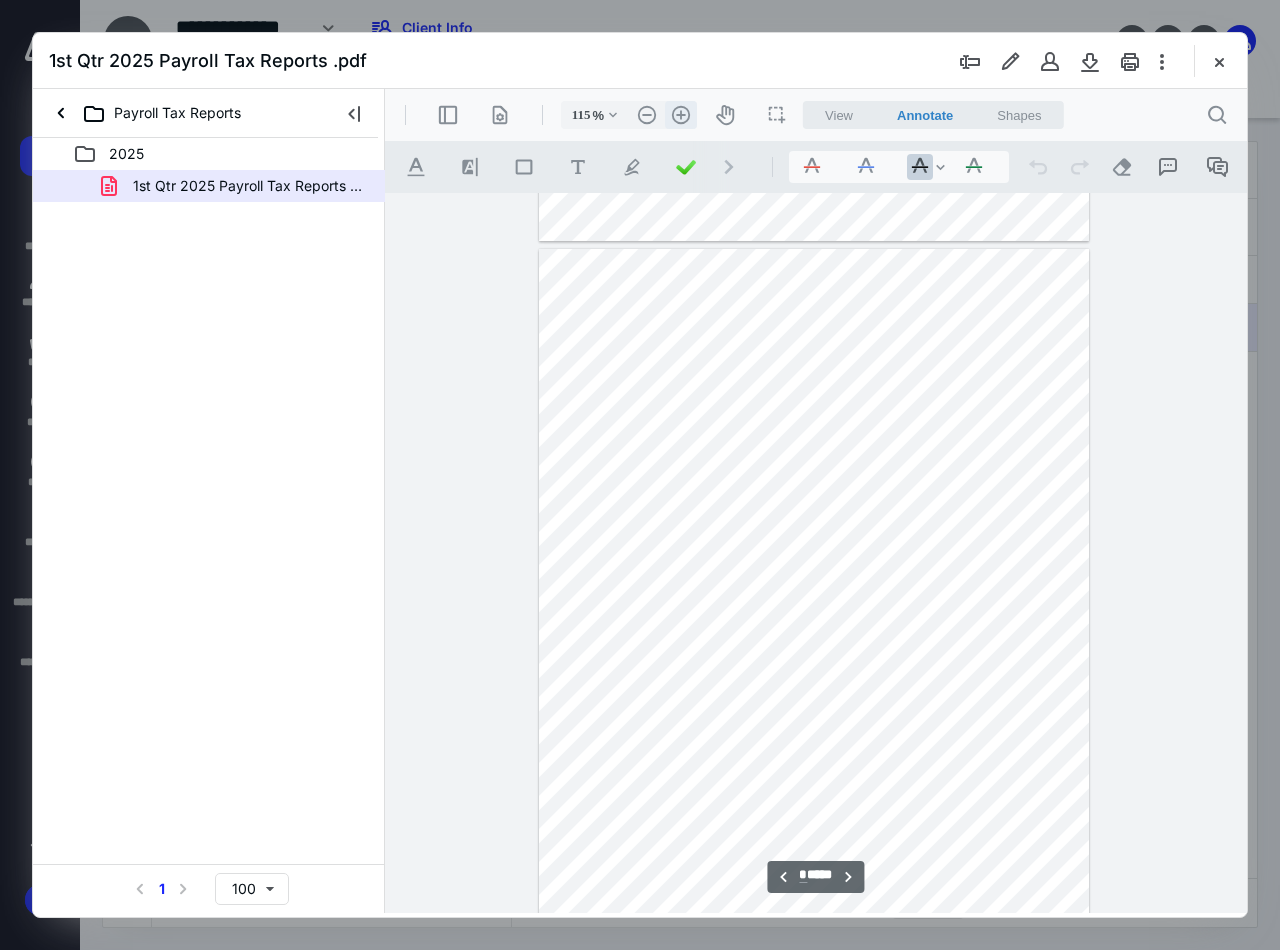 scroll, scrollTop: 2779, scrollLeft: 0, axis: vertical 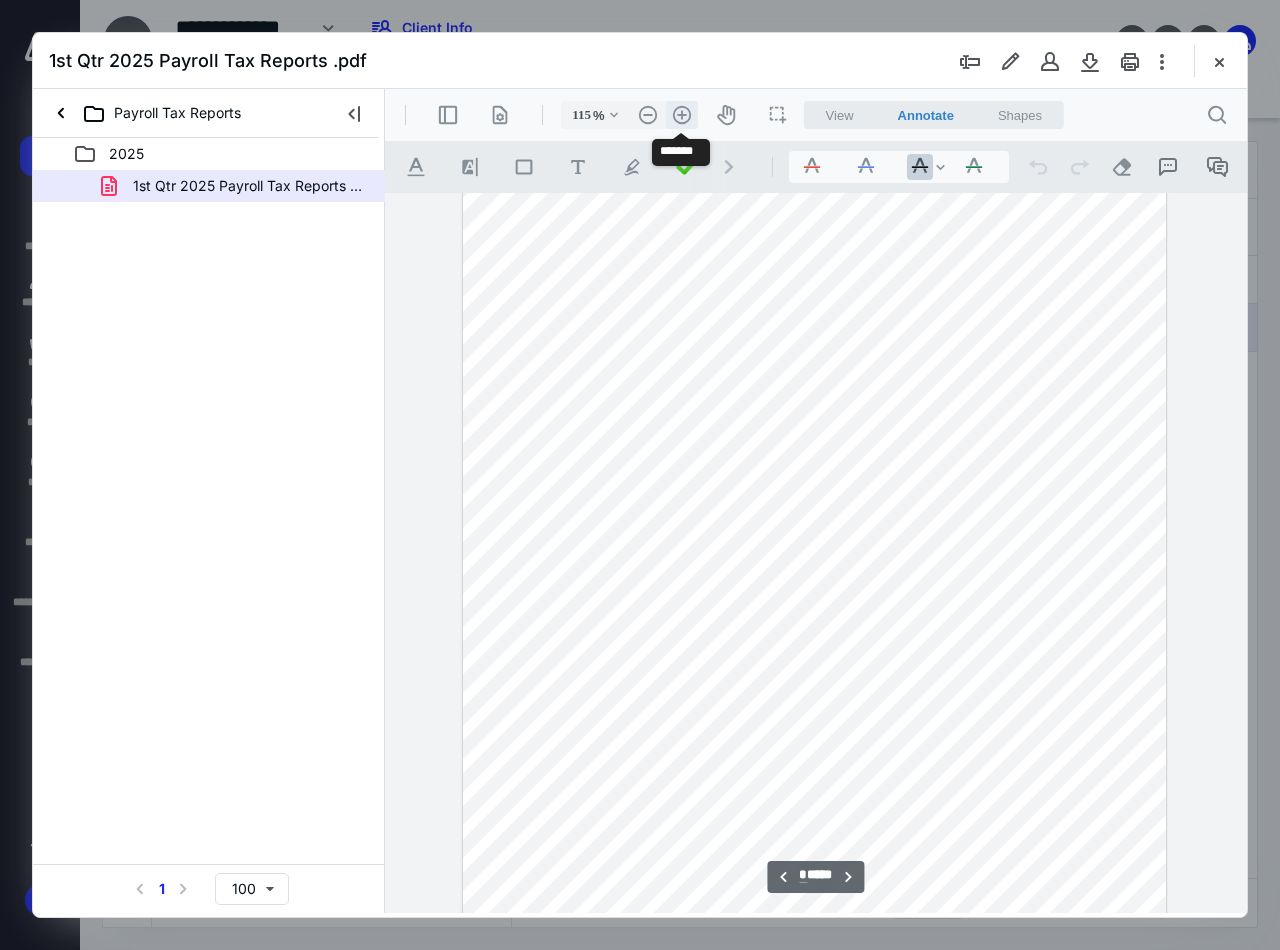 click on ".cls-1{fill:#abb0c4;} icon - header - zoom - in - line" at bounding box center [682, 115] 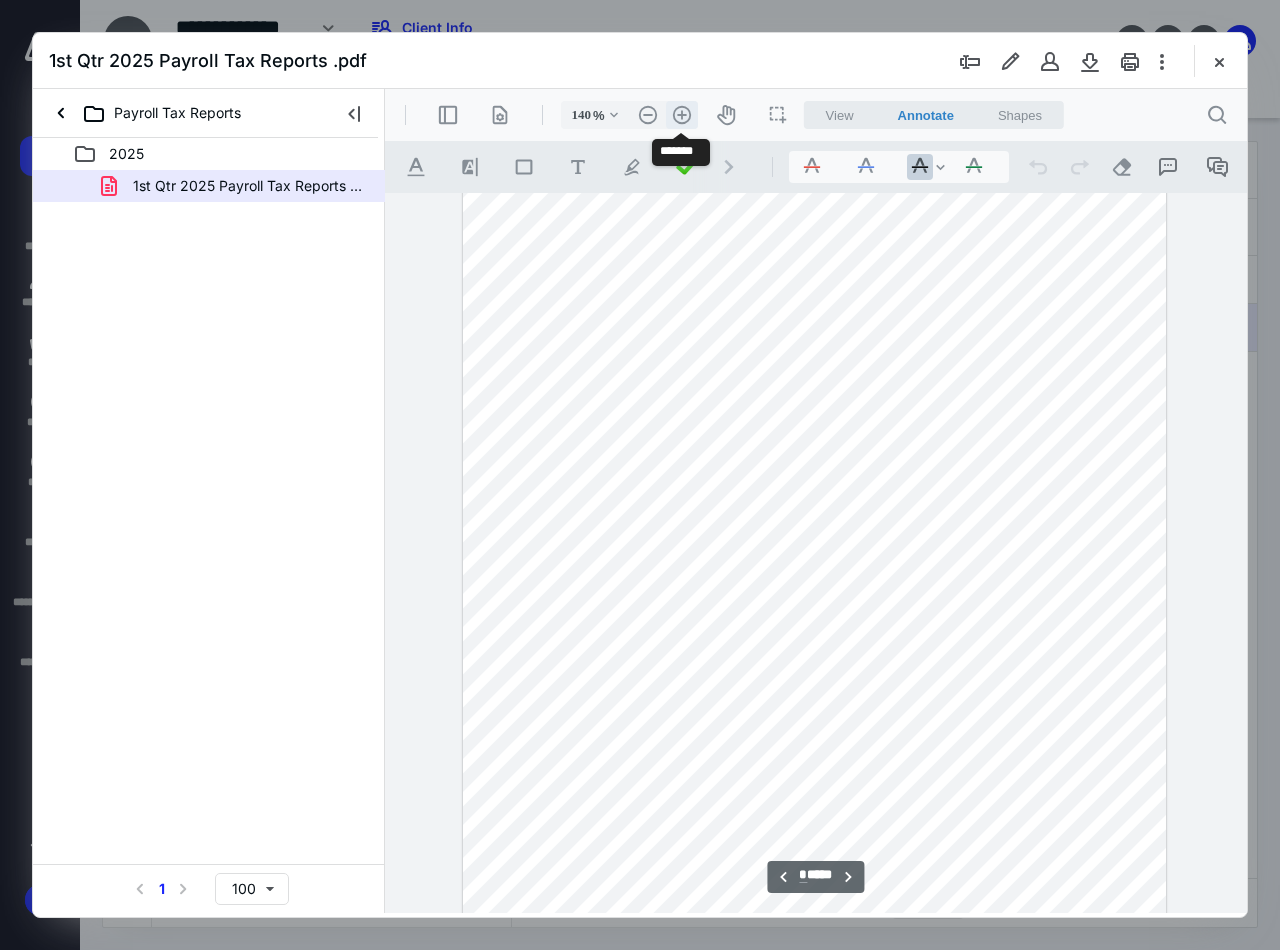 scroll, scrollTop: 3450, scrollLeft: 10, axis: both 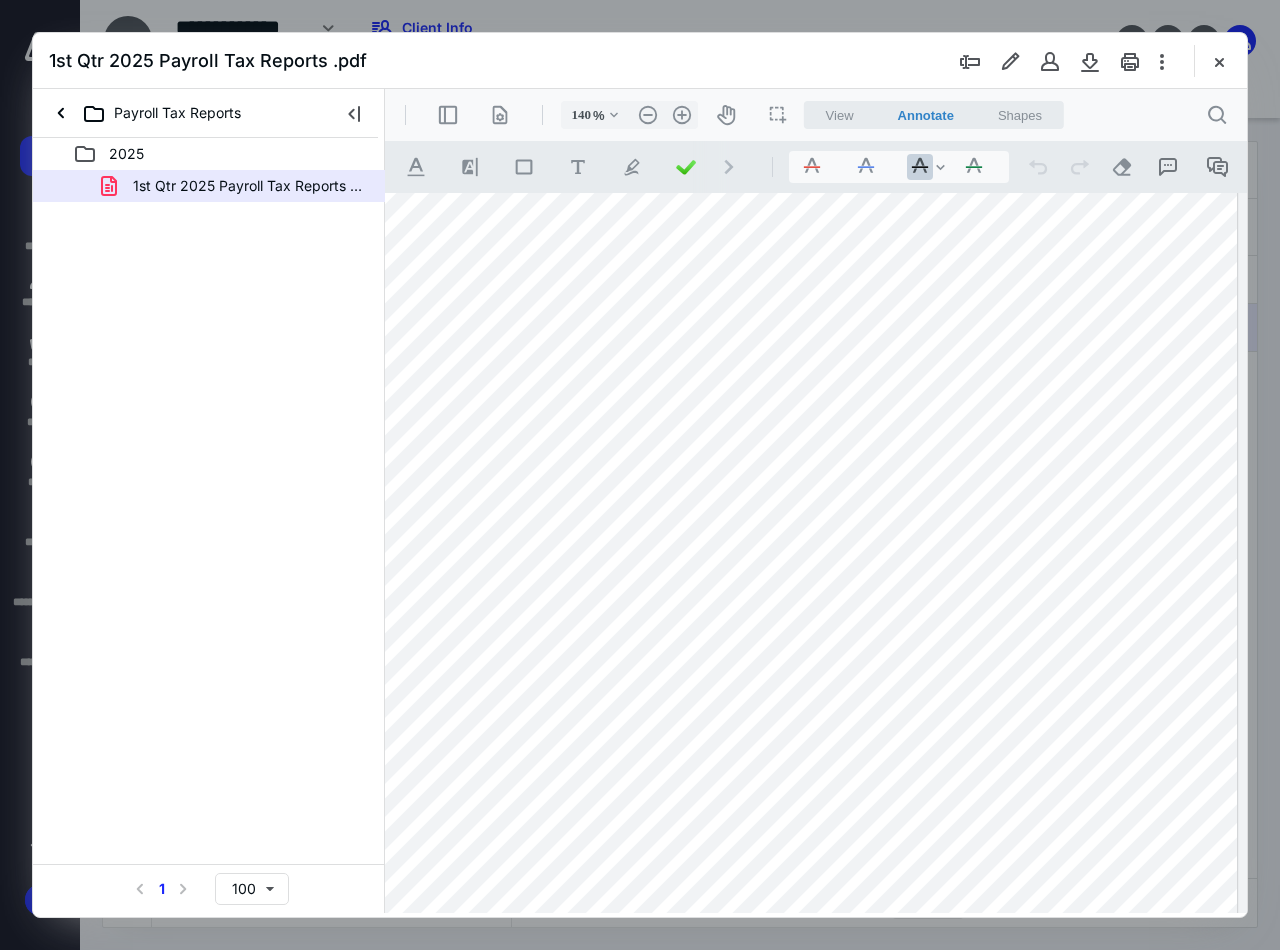drag, startPoint x: 1214, startPoint y: 59, endPoint x: 1189, endPoint y: 66, distance: 25.96151 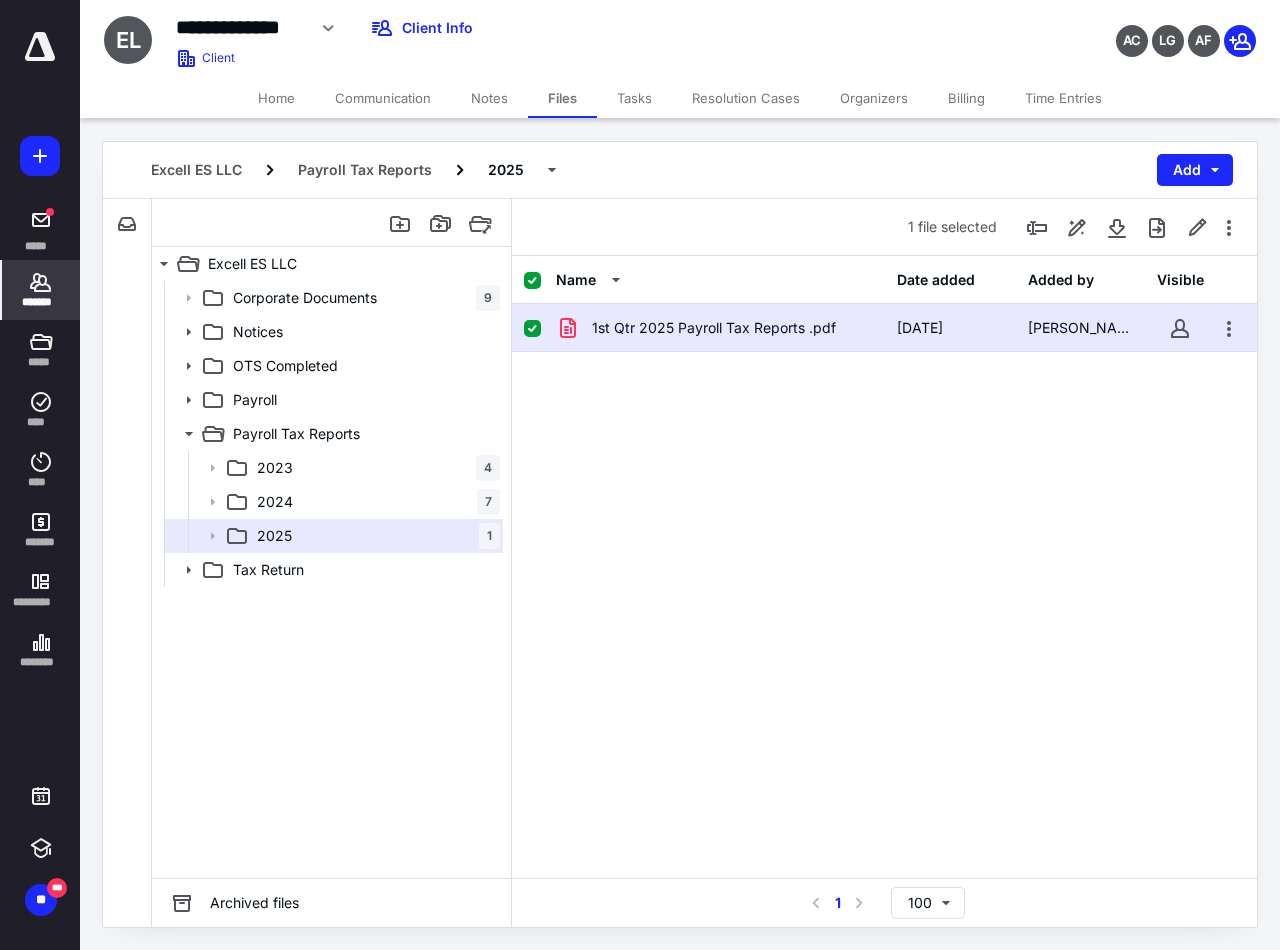 click 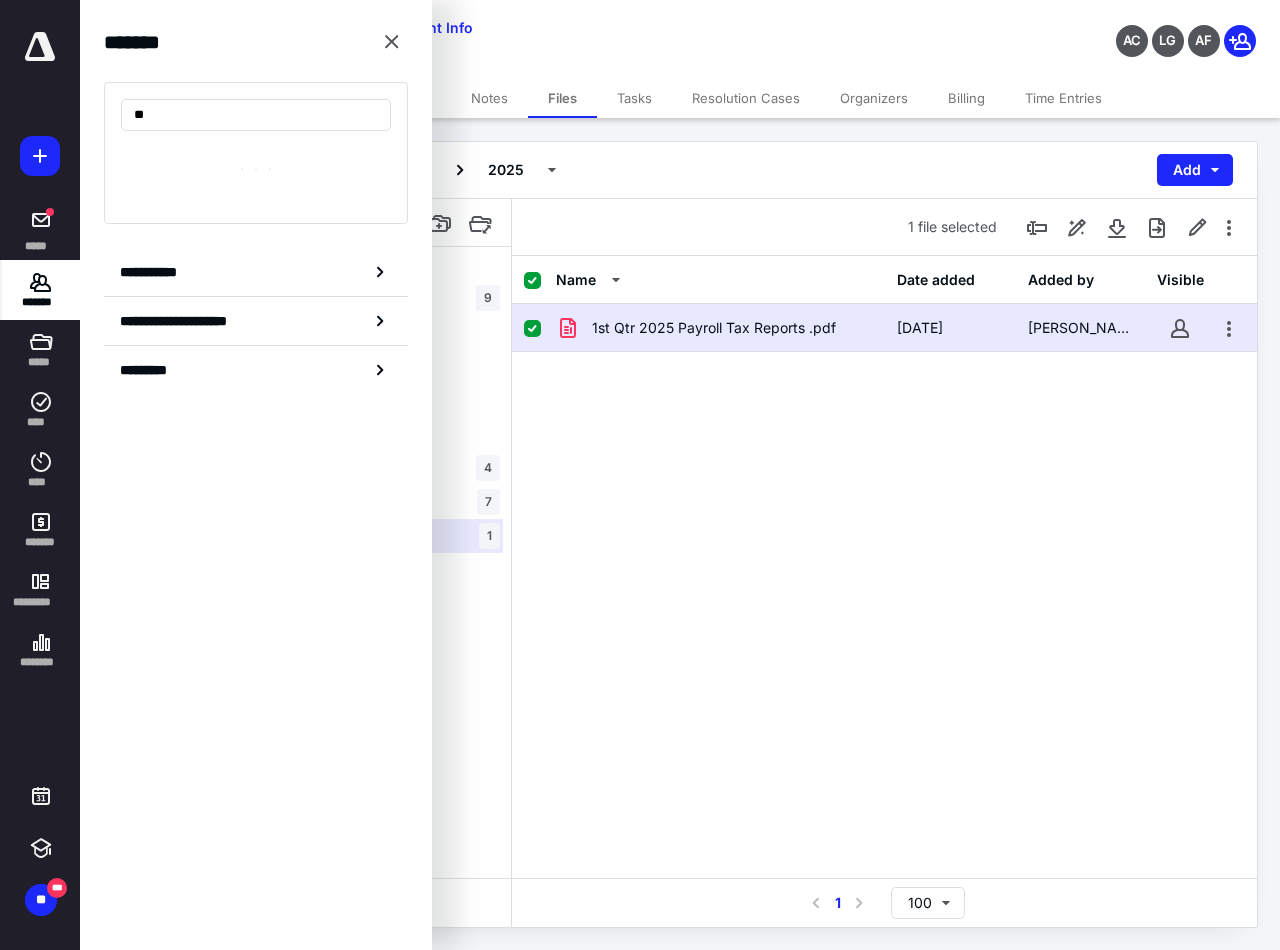 type on "*" 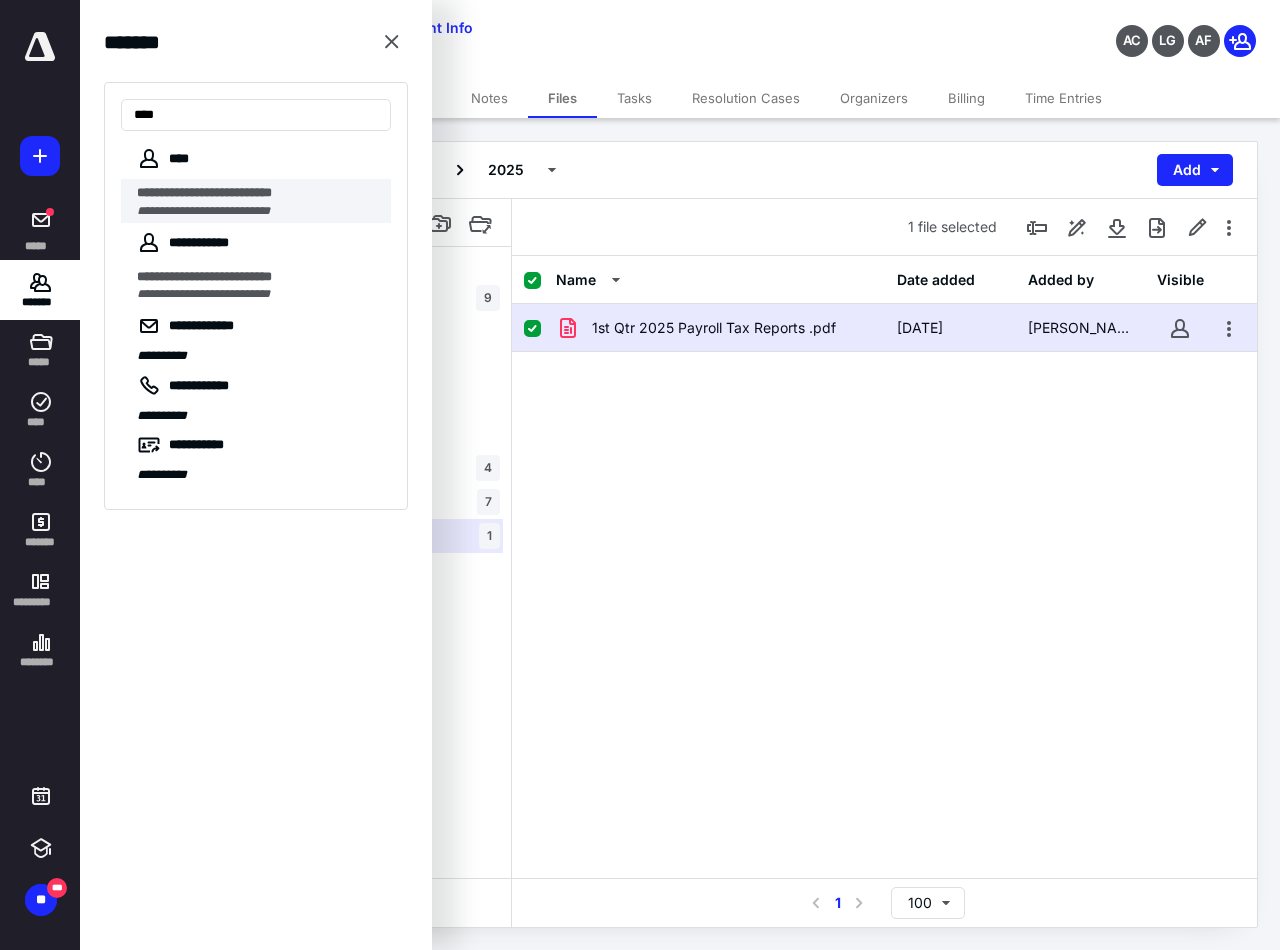type on "***" 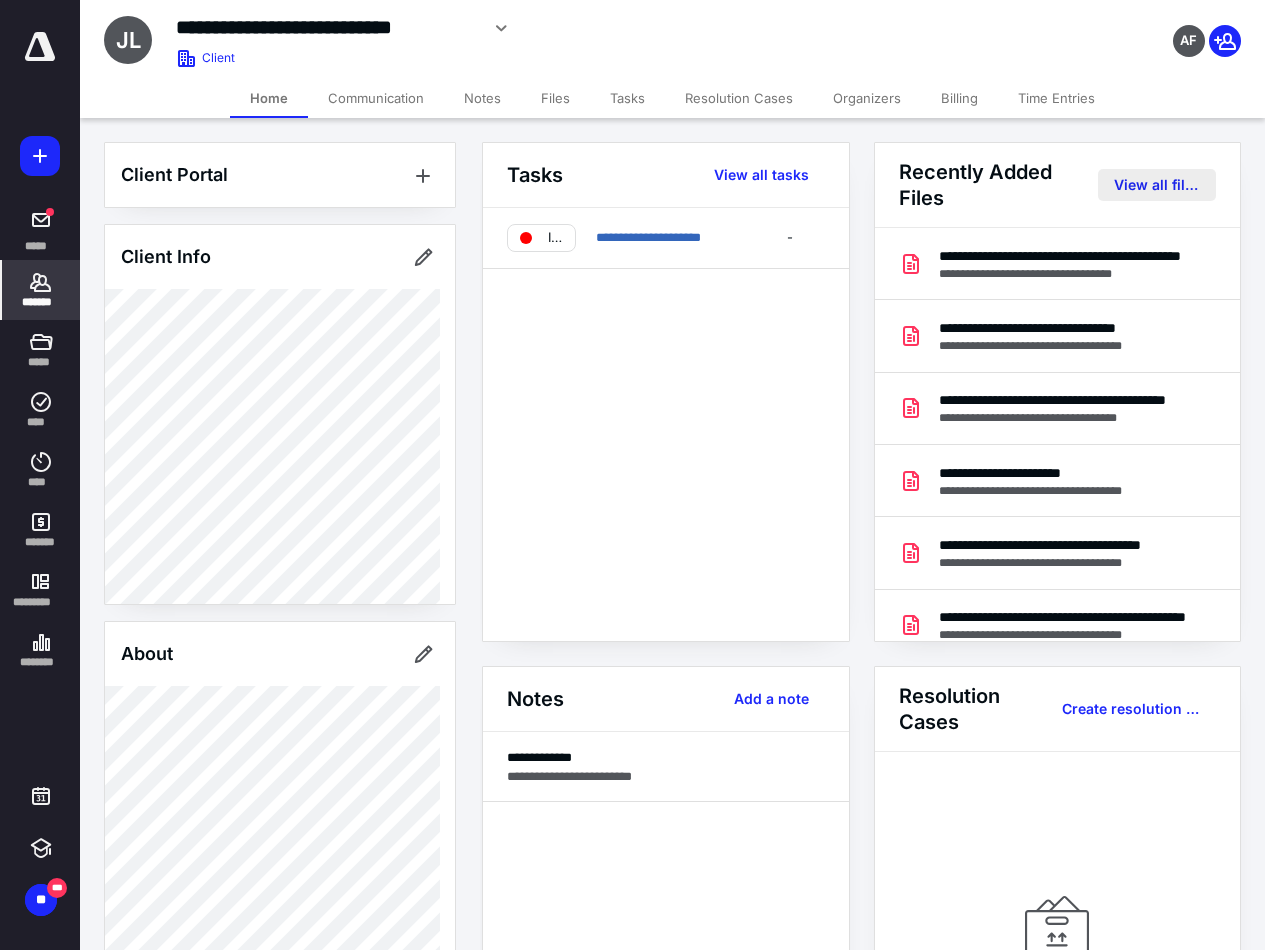 click on "View all files" at bounding box center (1157, 185) 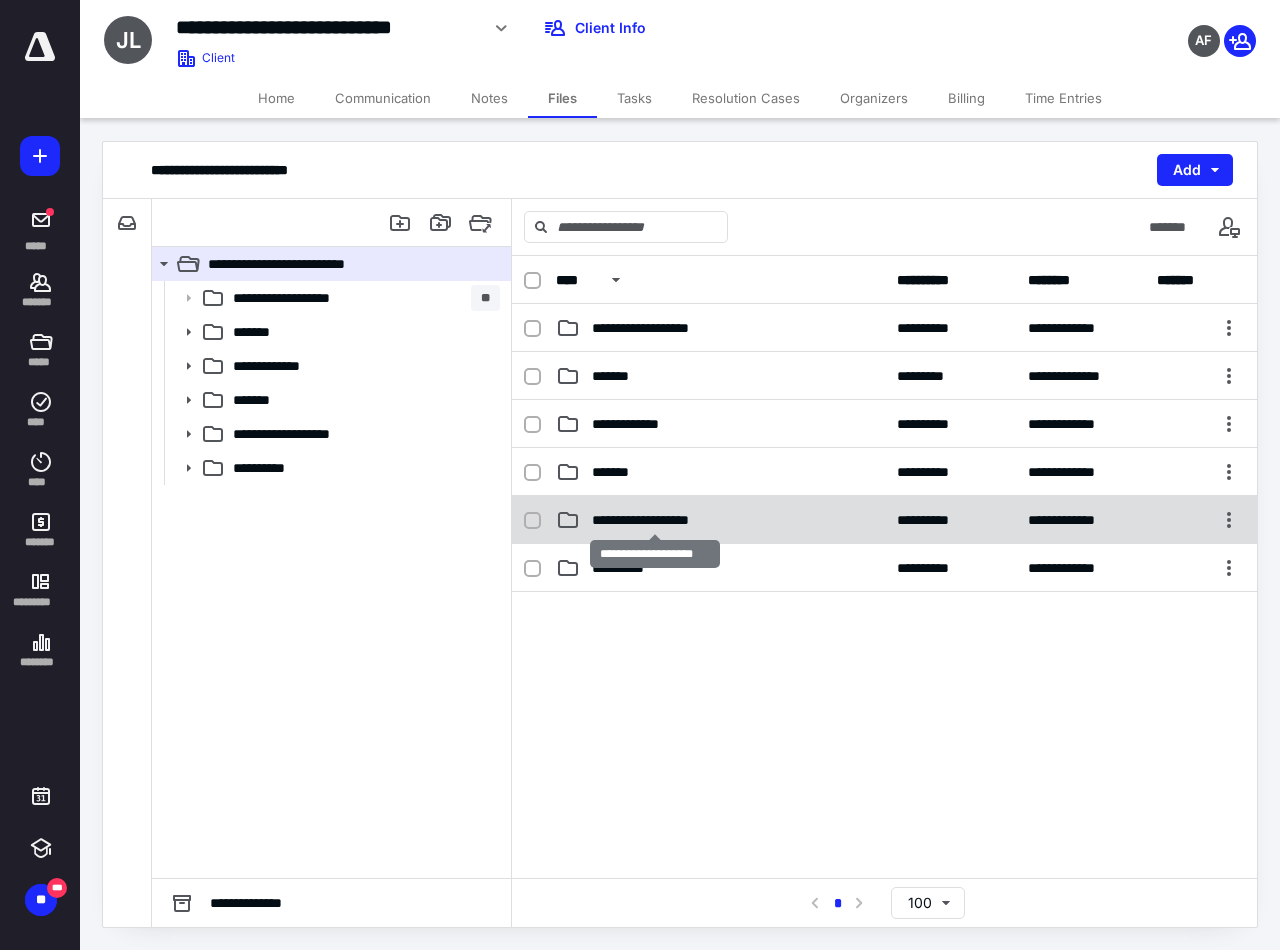 click on "**********" at bounding box center [655, 520] 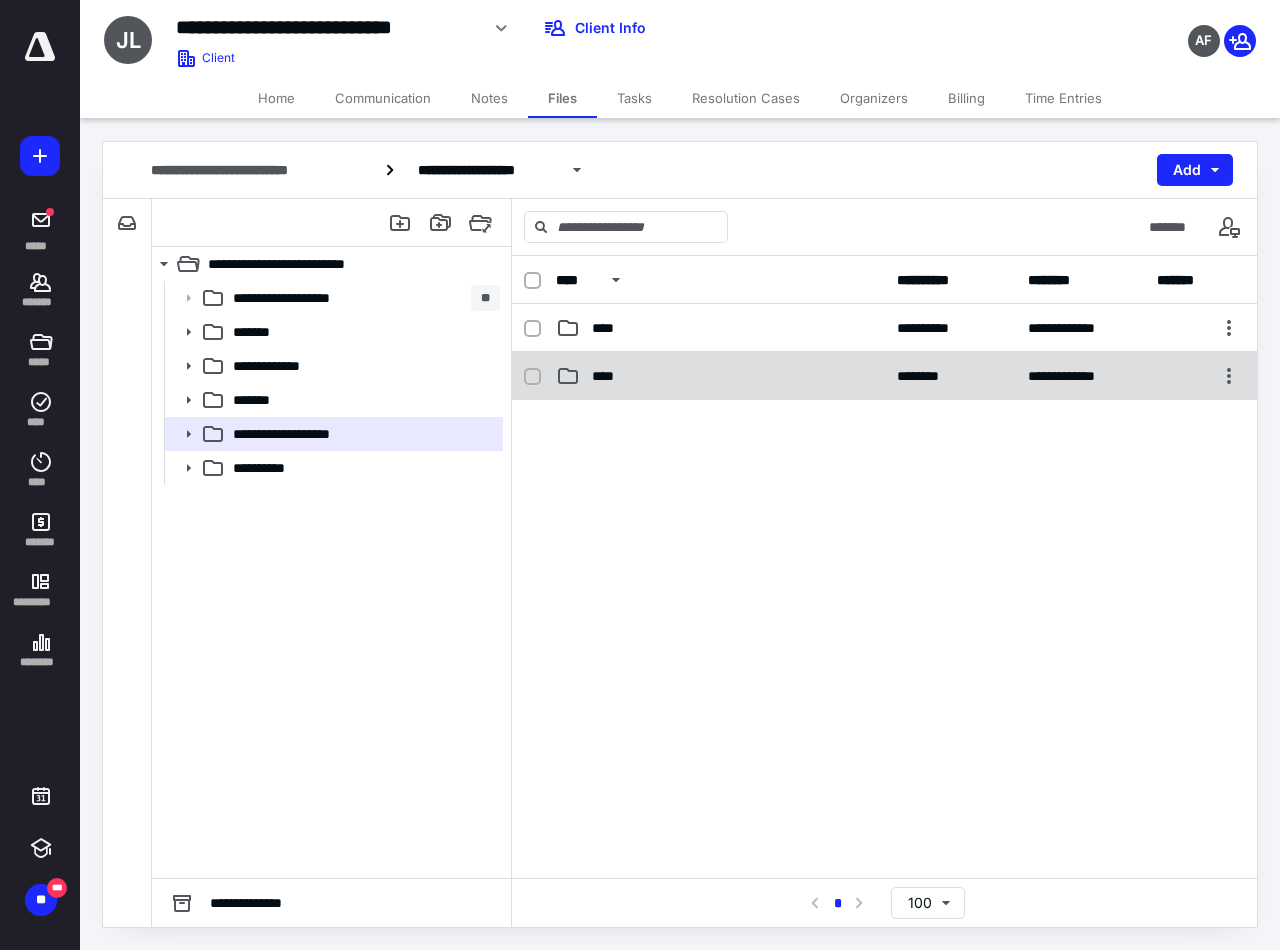click on "****" at bounding box center (720, 376) 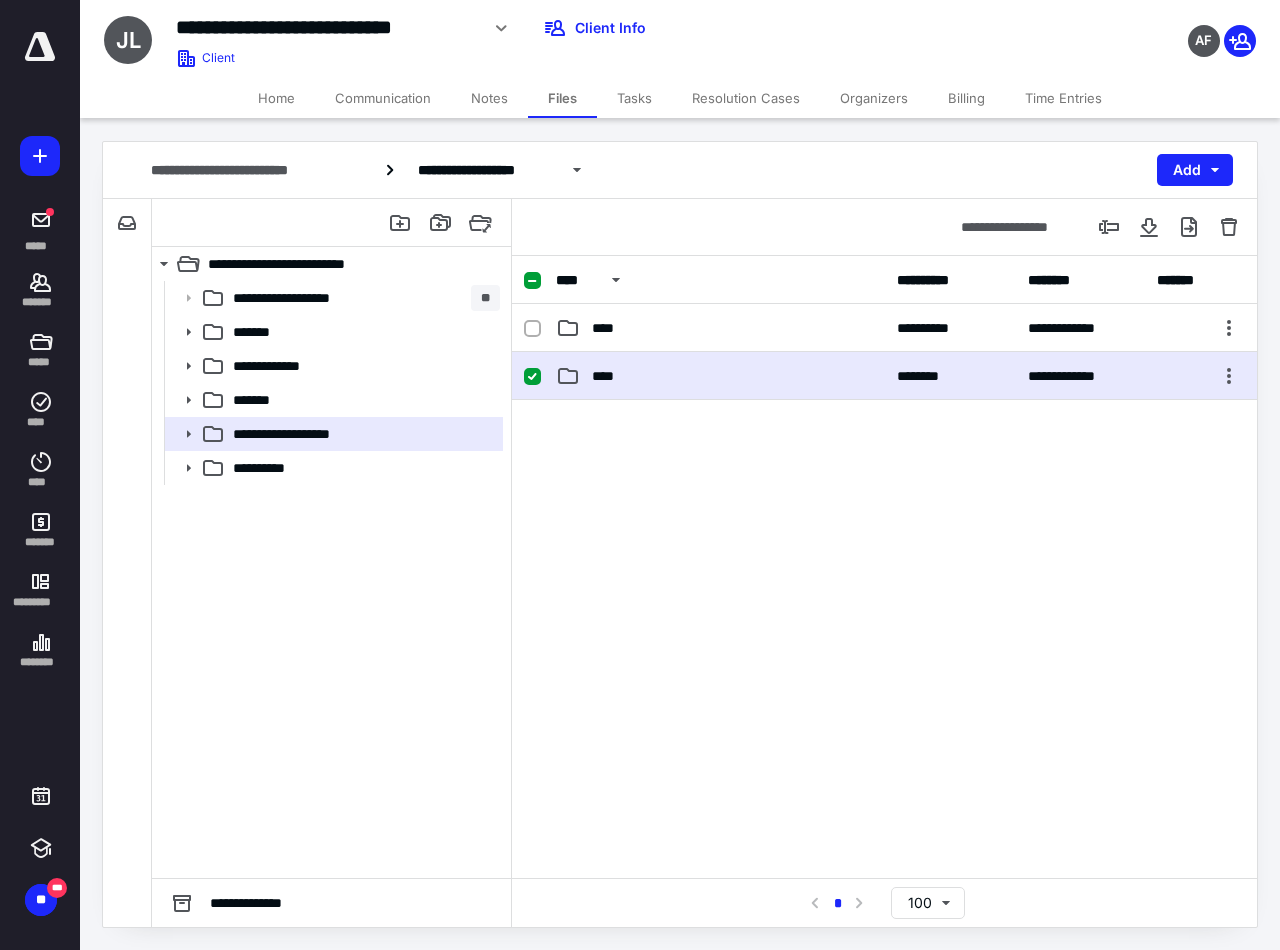 click on "****" at bounding box center (720, 376) 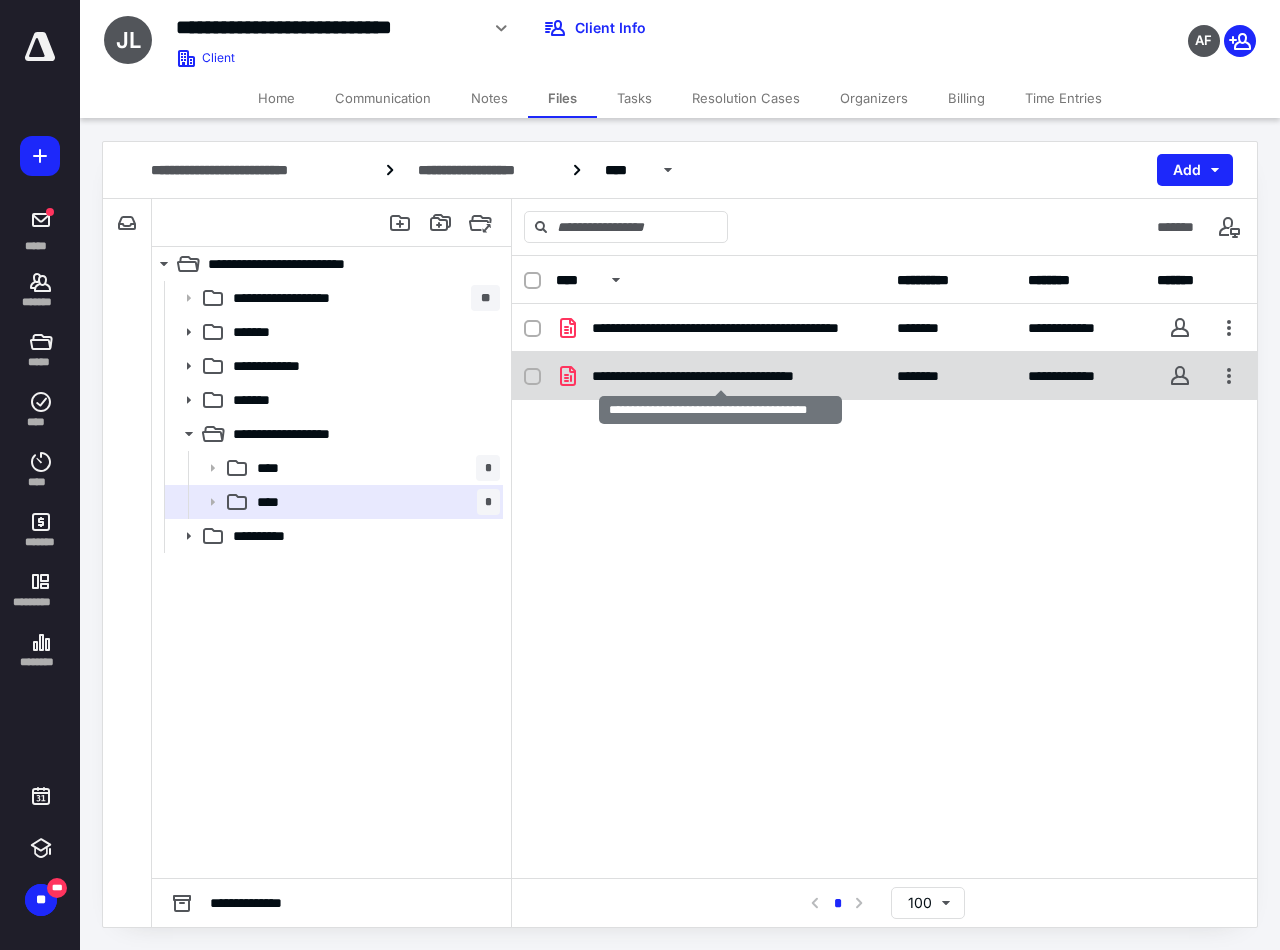 click on "**********" at bounding box center (721, 376) 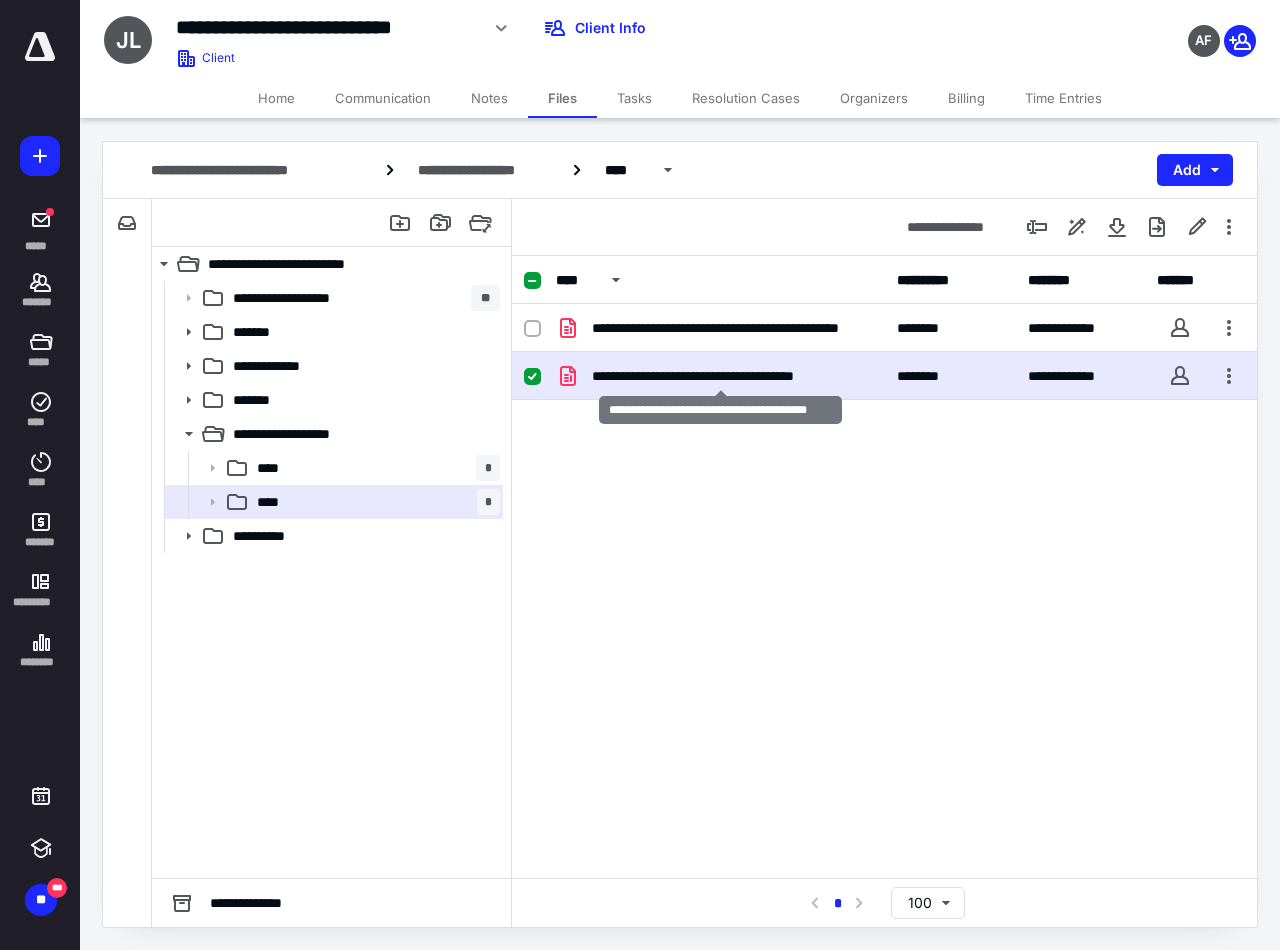click on "**********" at bounding box center [721, 376] 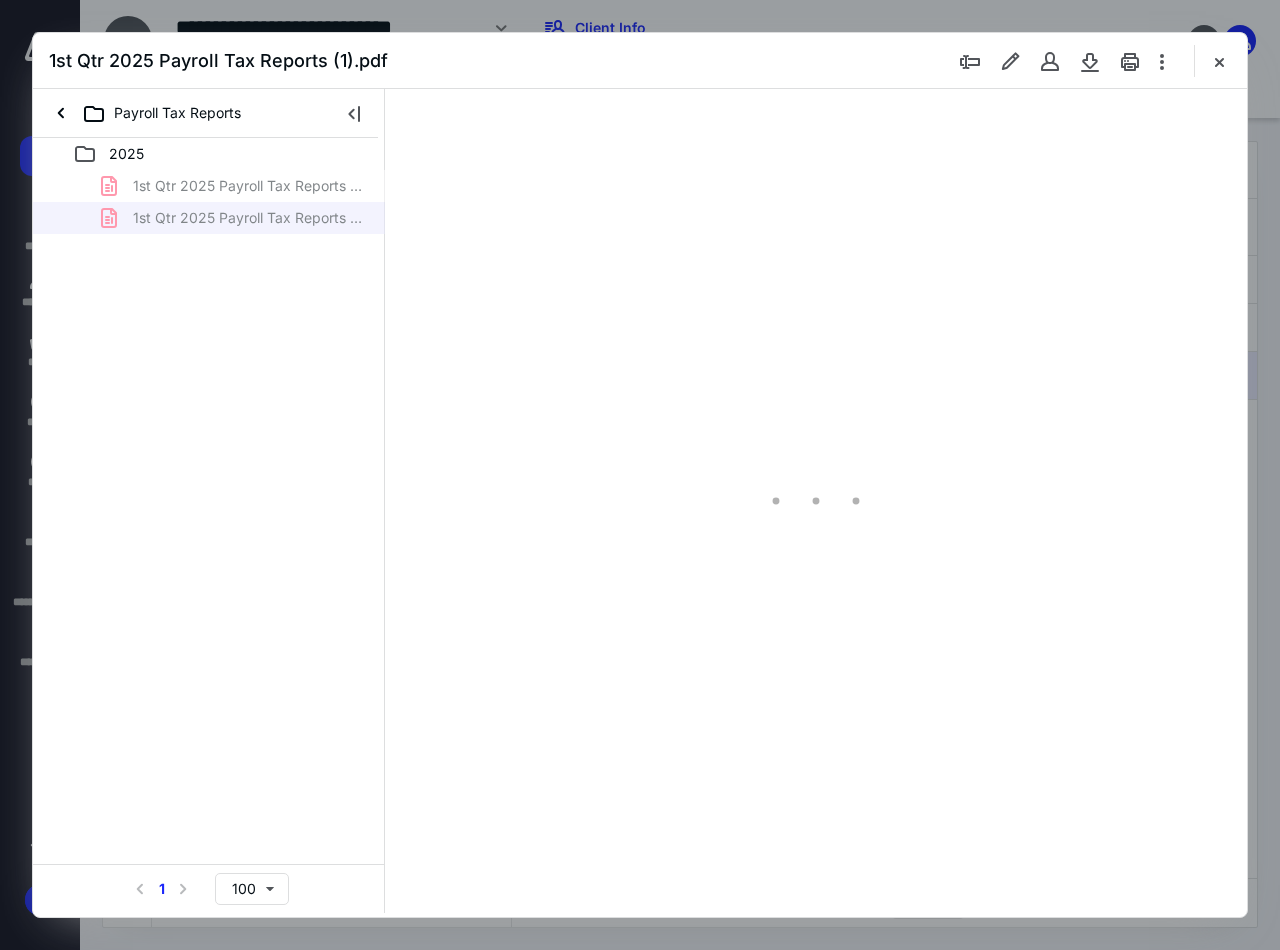 scroll, scrollTop: 0, scrollLeft: 0, axis: both 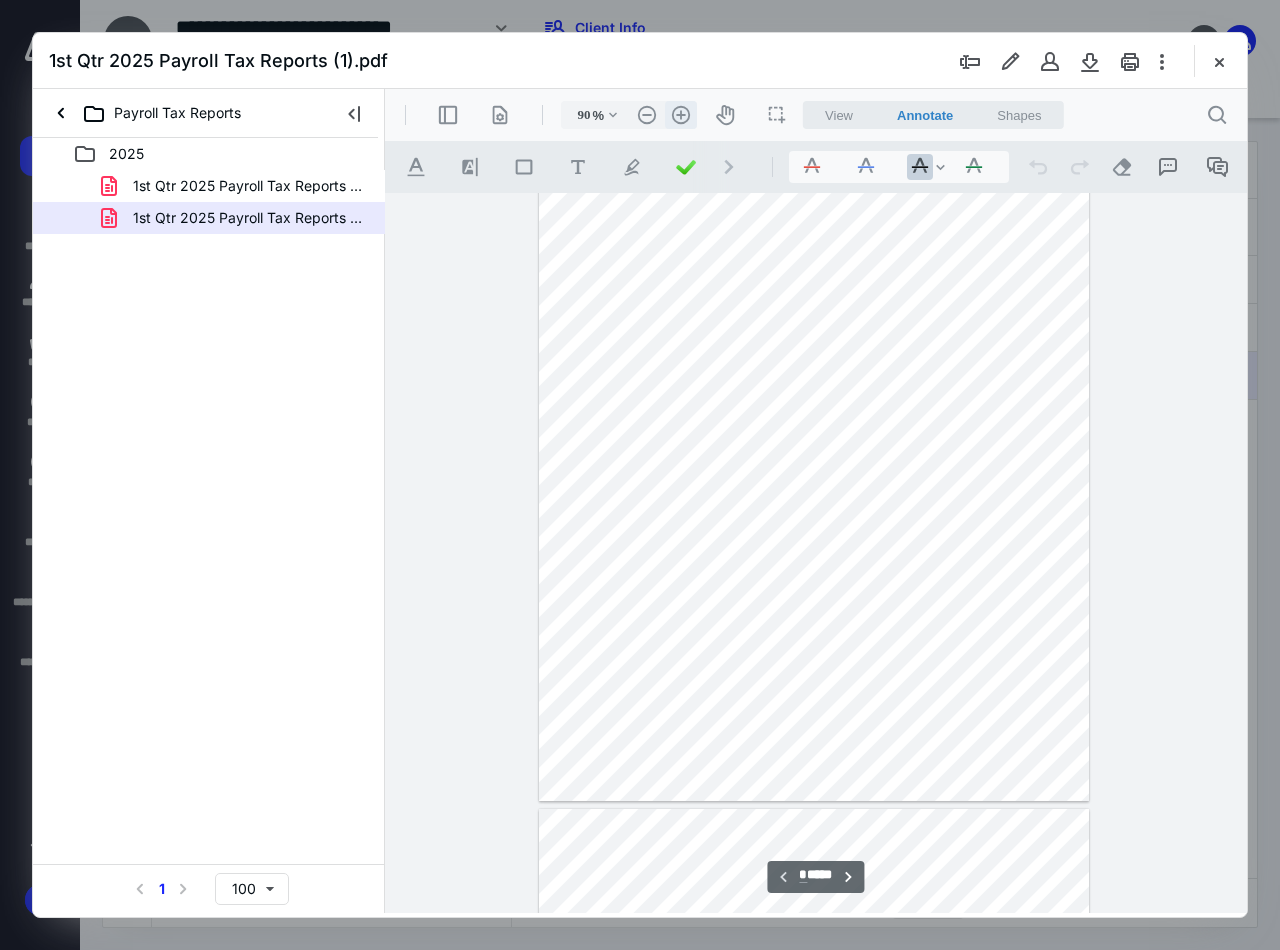 click on ".cls-1{fill:#abb0c4;} icon - header - zoom - in - line" at bounding box center (681, 115) 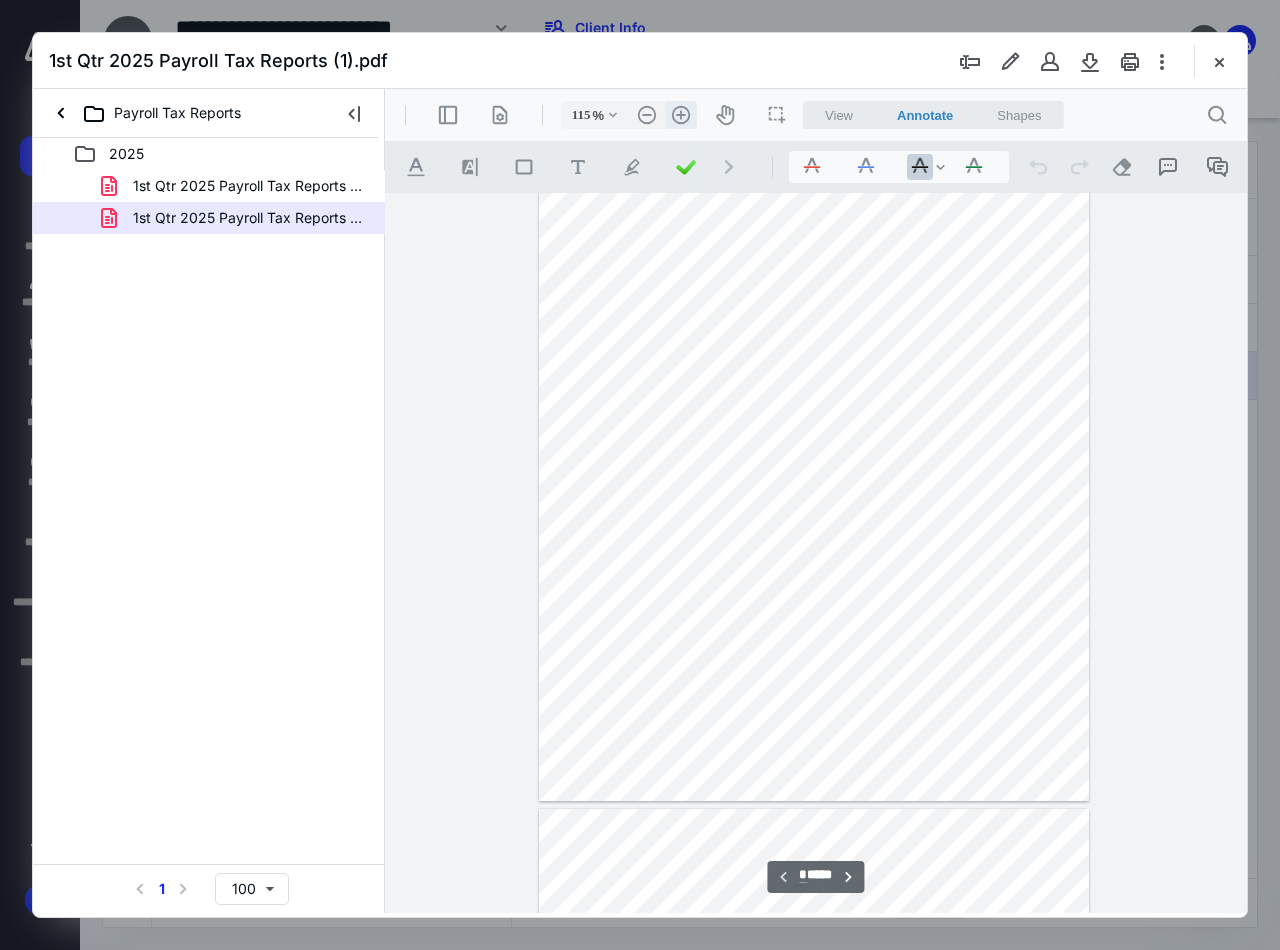 scroll, scrollTop: 224, scrollLeft: 0, axis: vertical 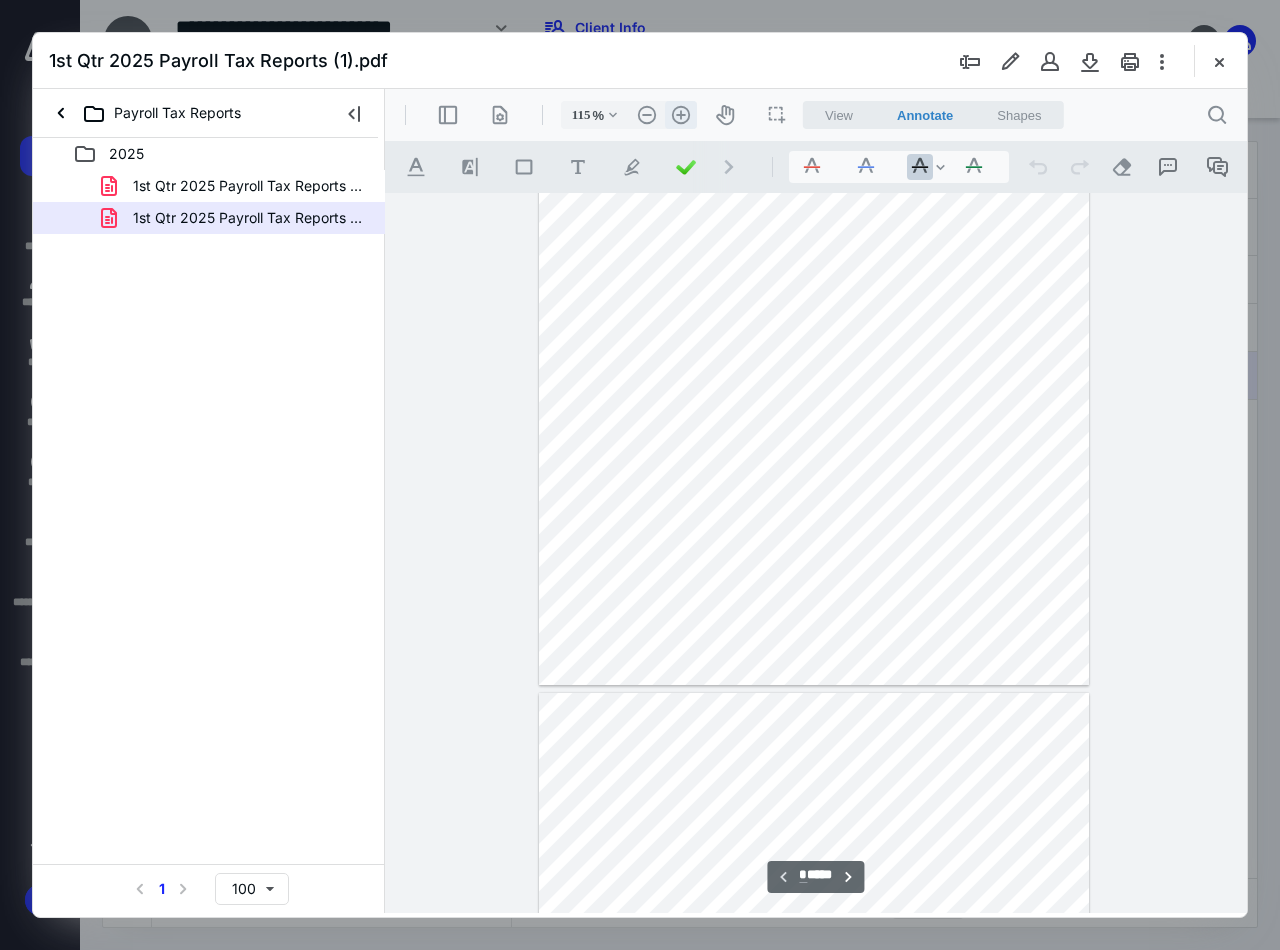 click on ".cls-1{fill:#abb0c4;} icon - header - zoom - in - line" at bounding box center [681, 115] 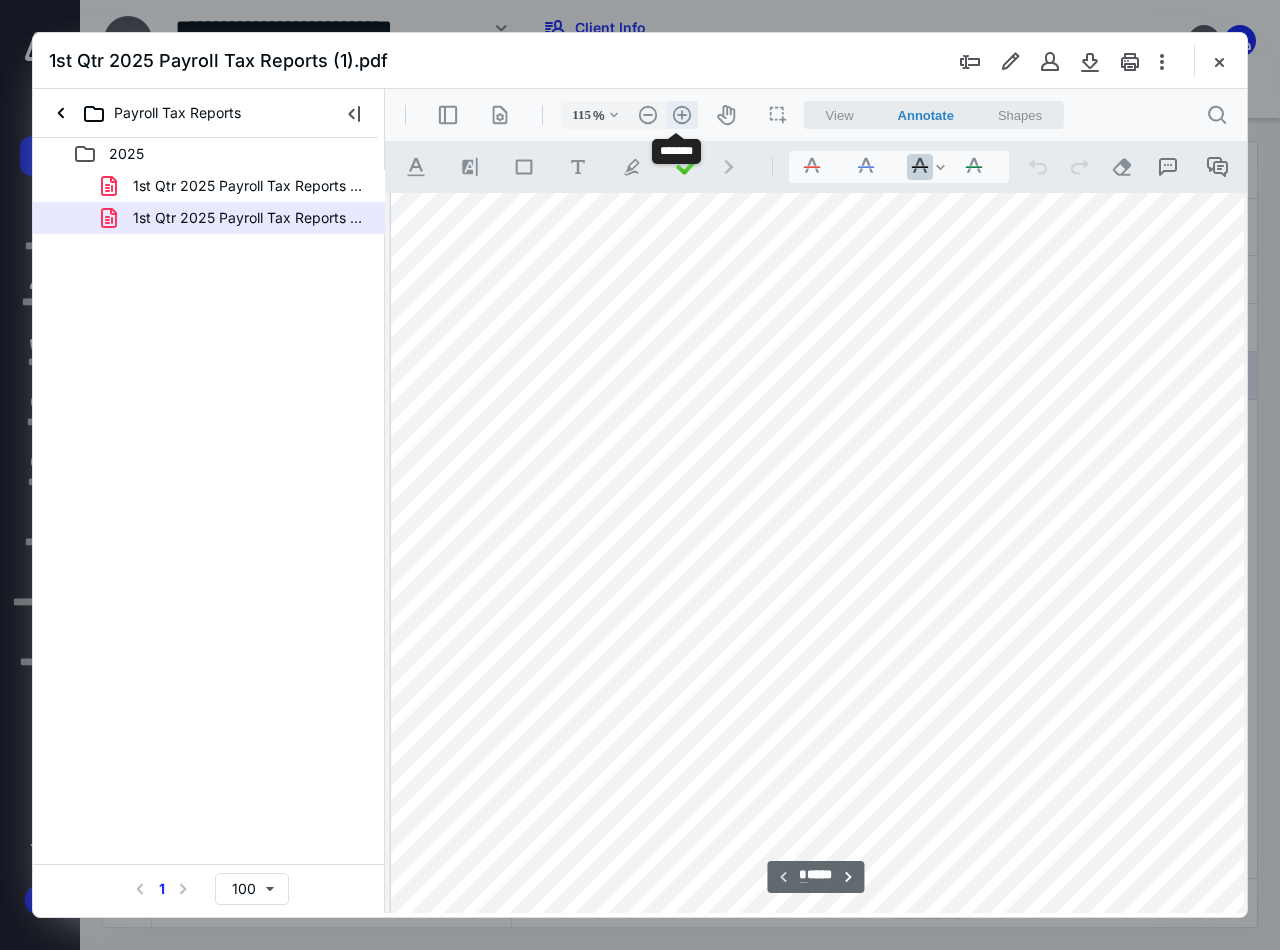 type on "140" 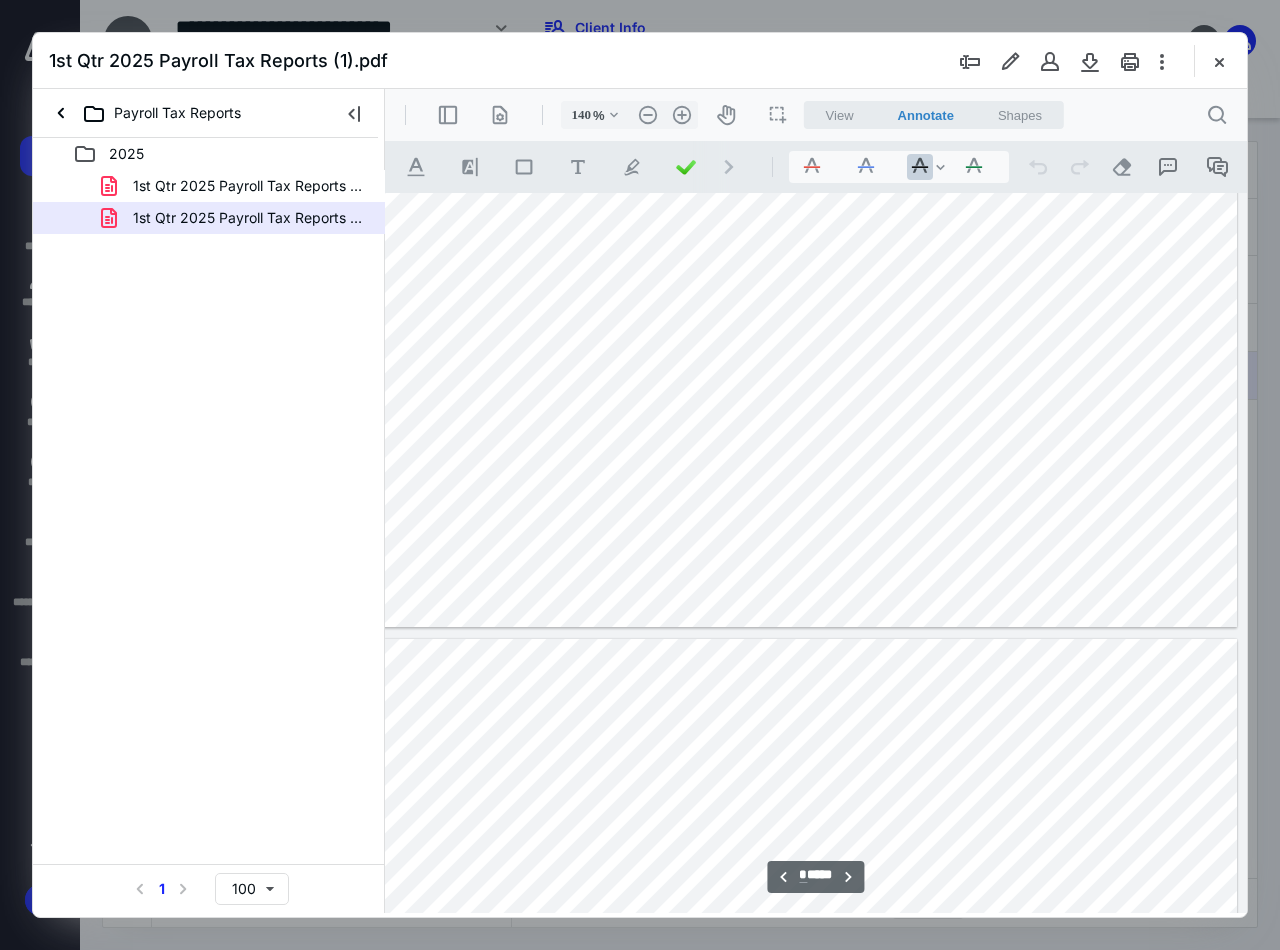 scroll, scrollTop: 4440, scrollLeft: 10, axis: both 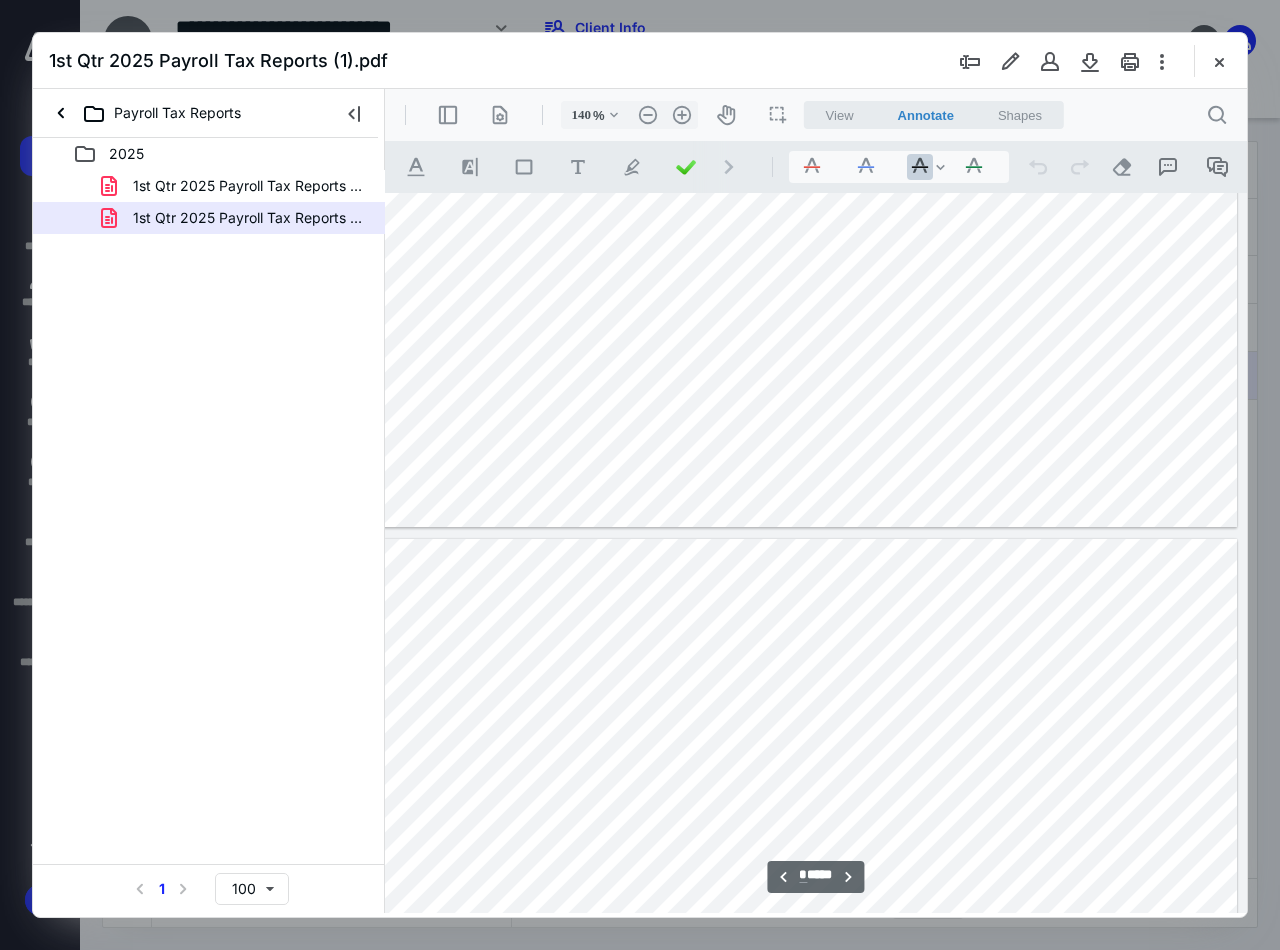 type on "*" 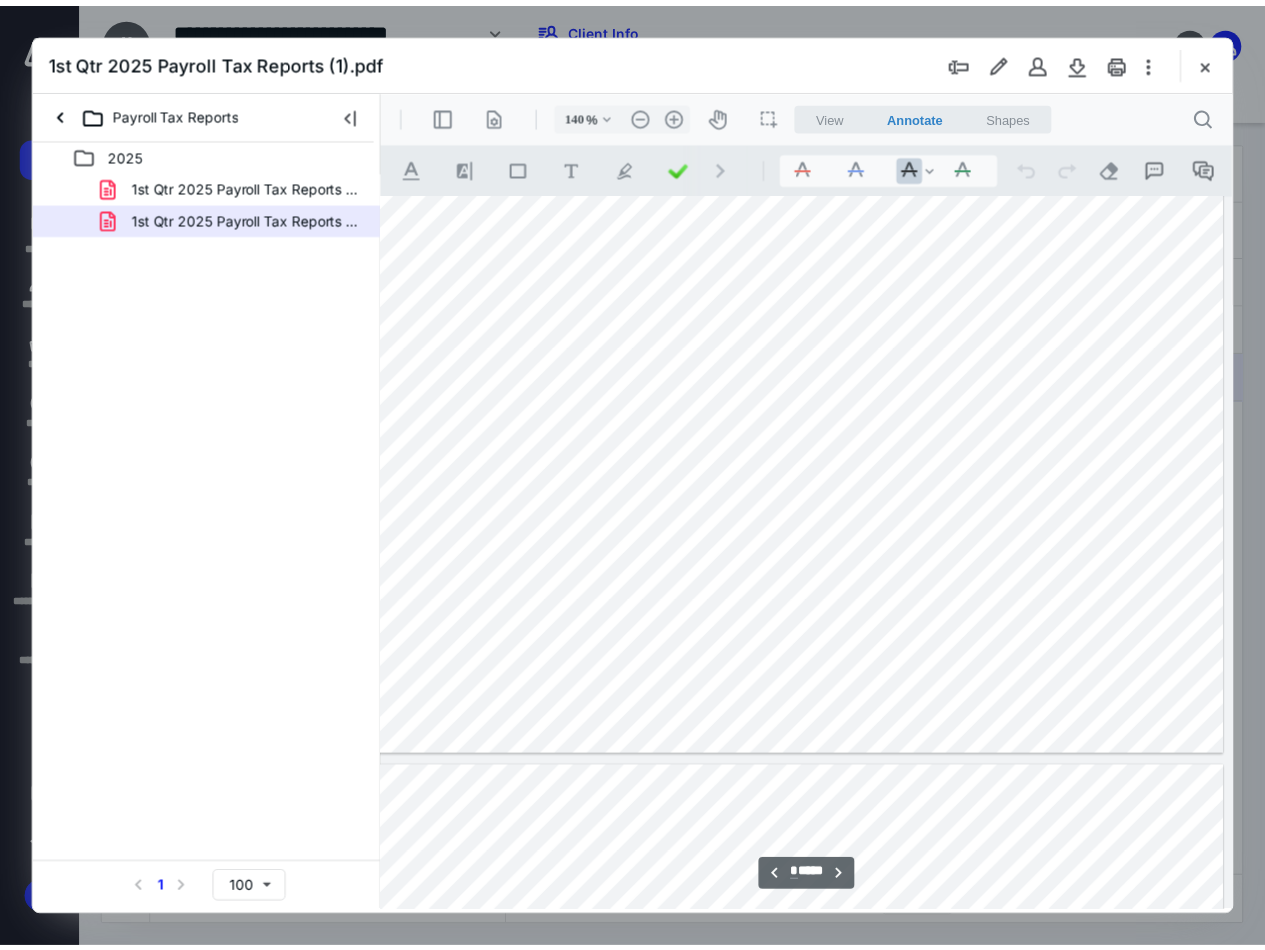 scroll, scrollTop: 3540, scrollLeft: 10, axis: both 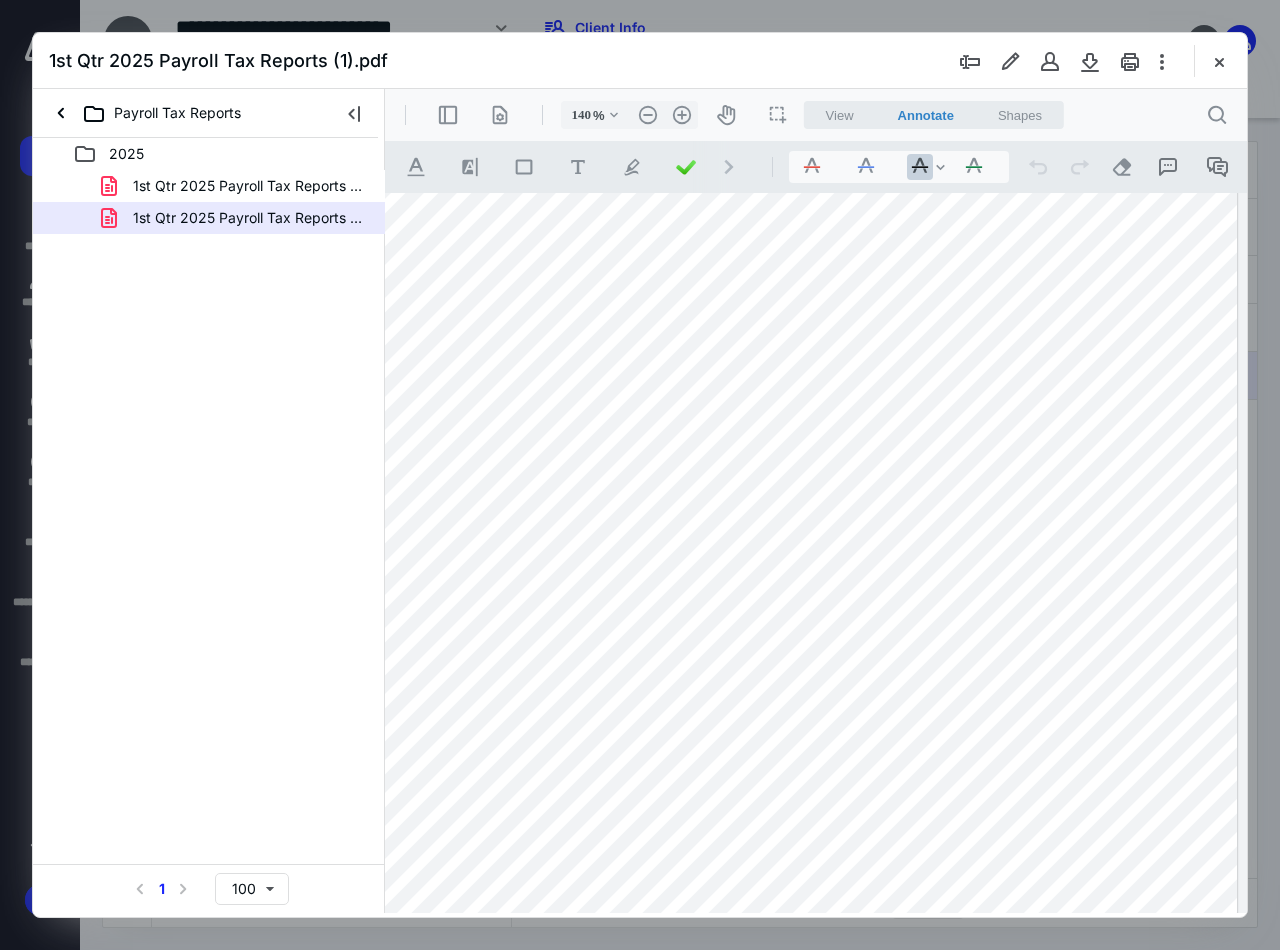 click at bounding box center (1219, 61) 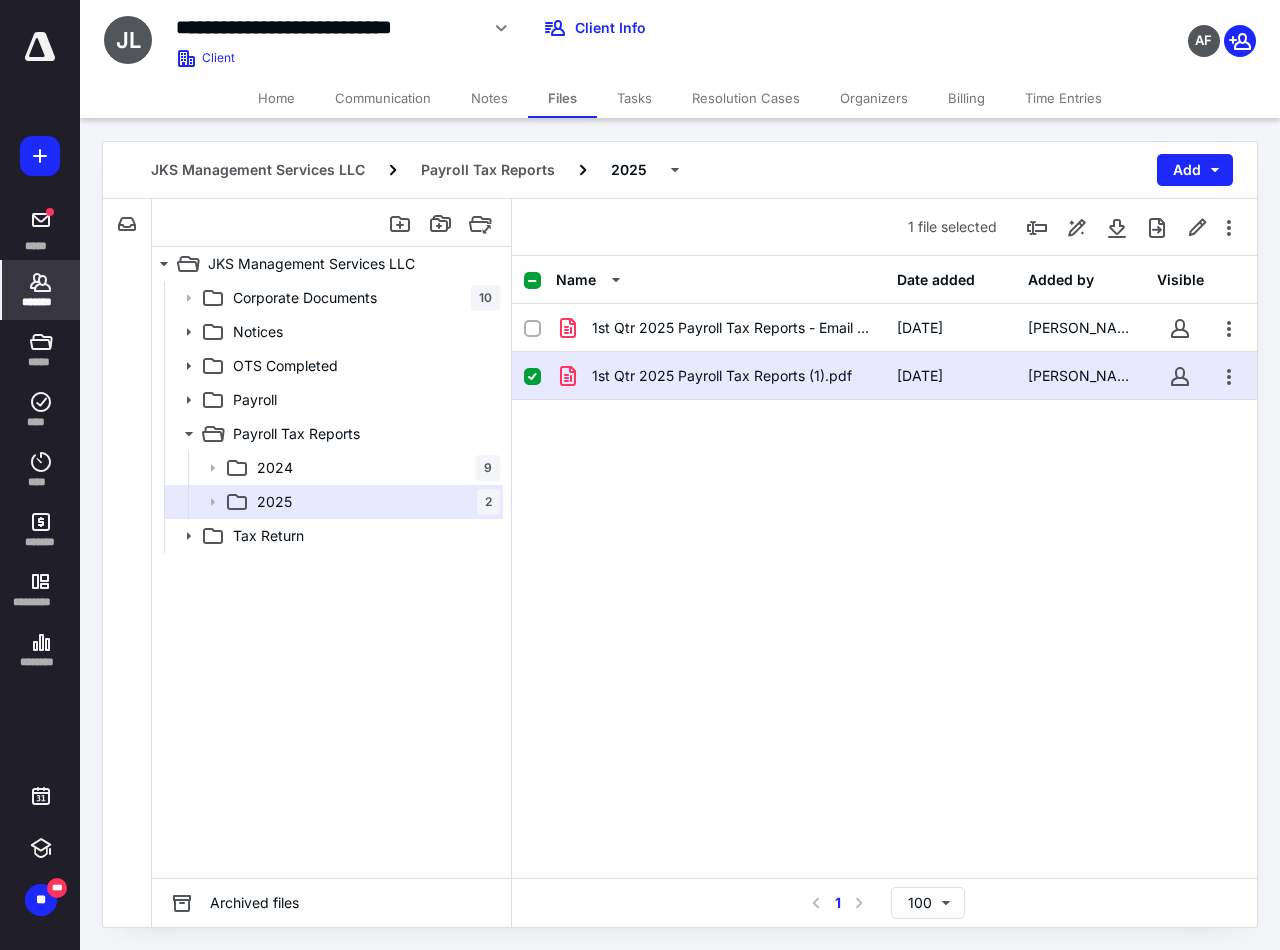 click 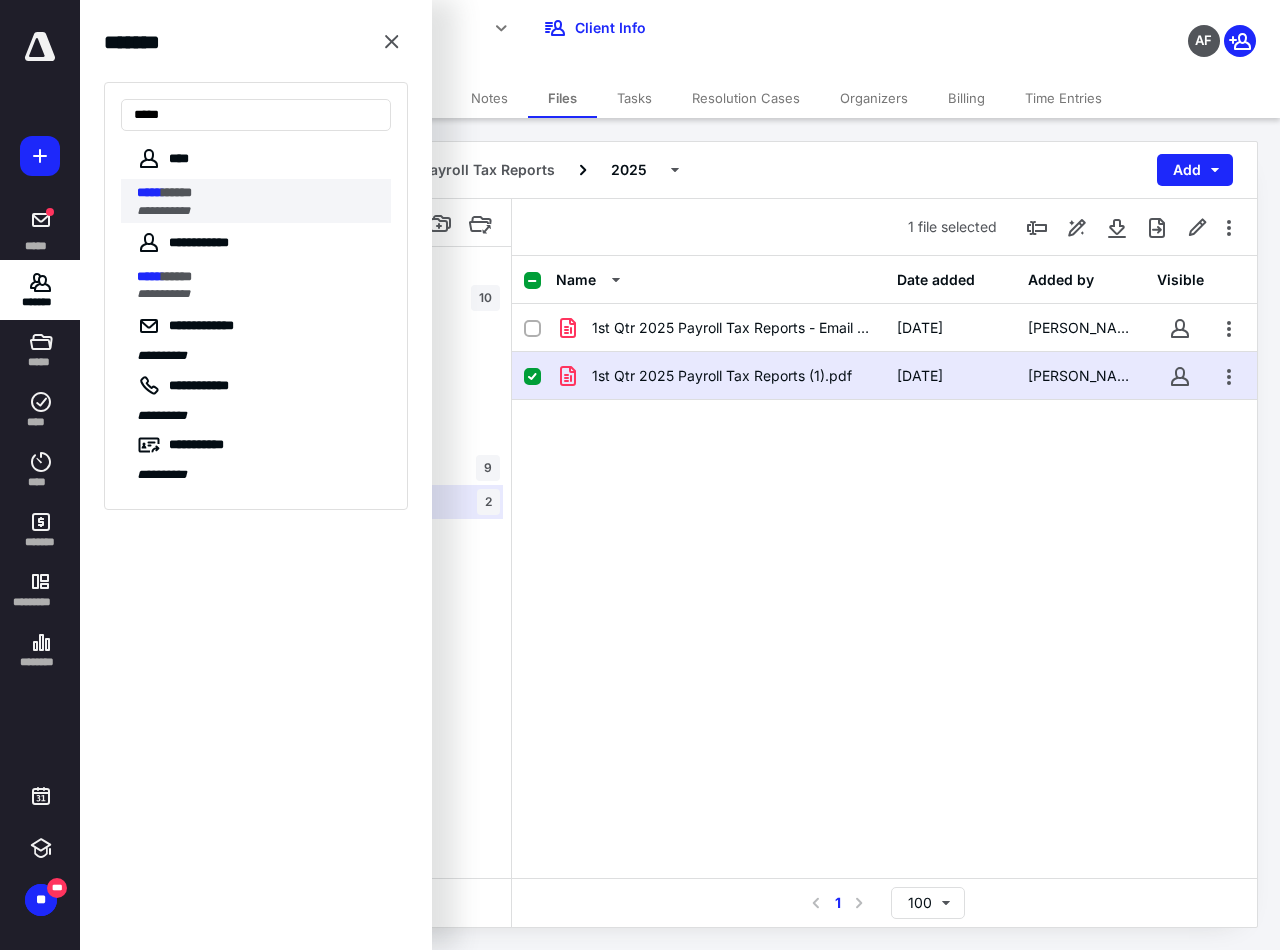 type on "*****" 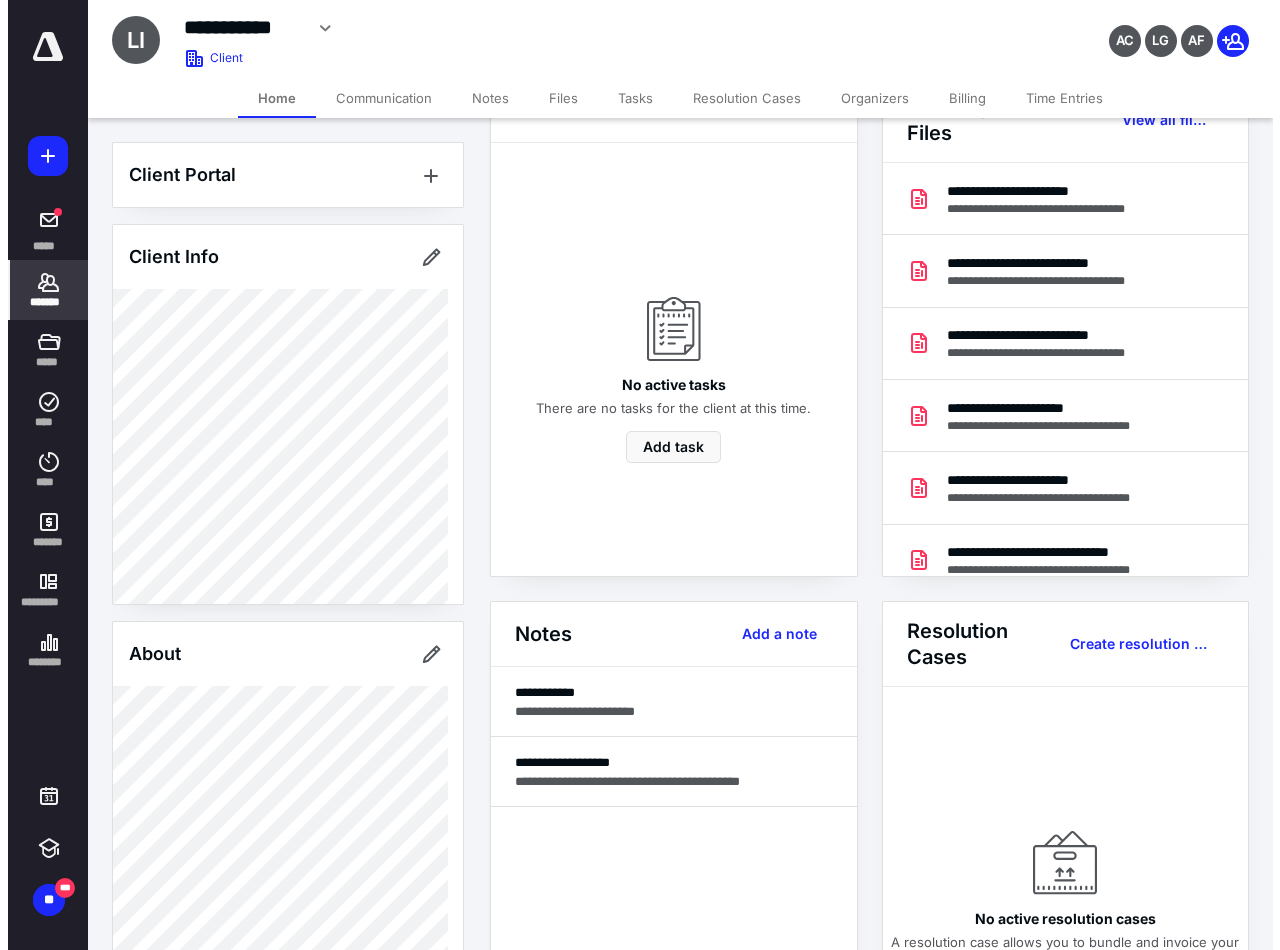 scroll, scrollTop: 200, scrollLeft: 0, axis: vertical 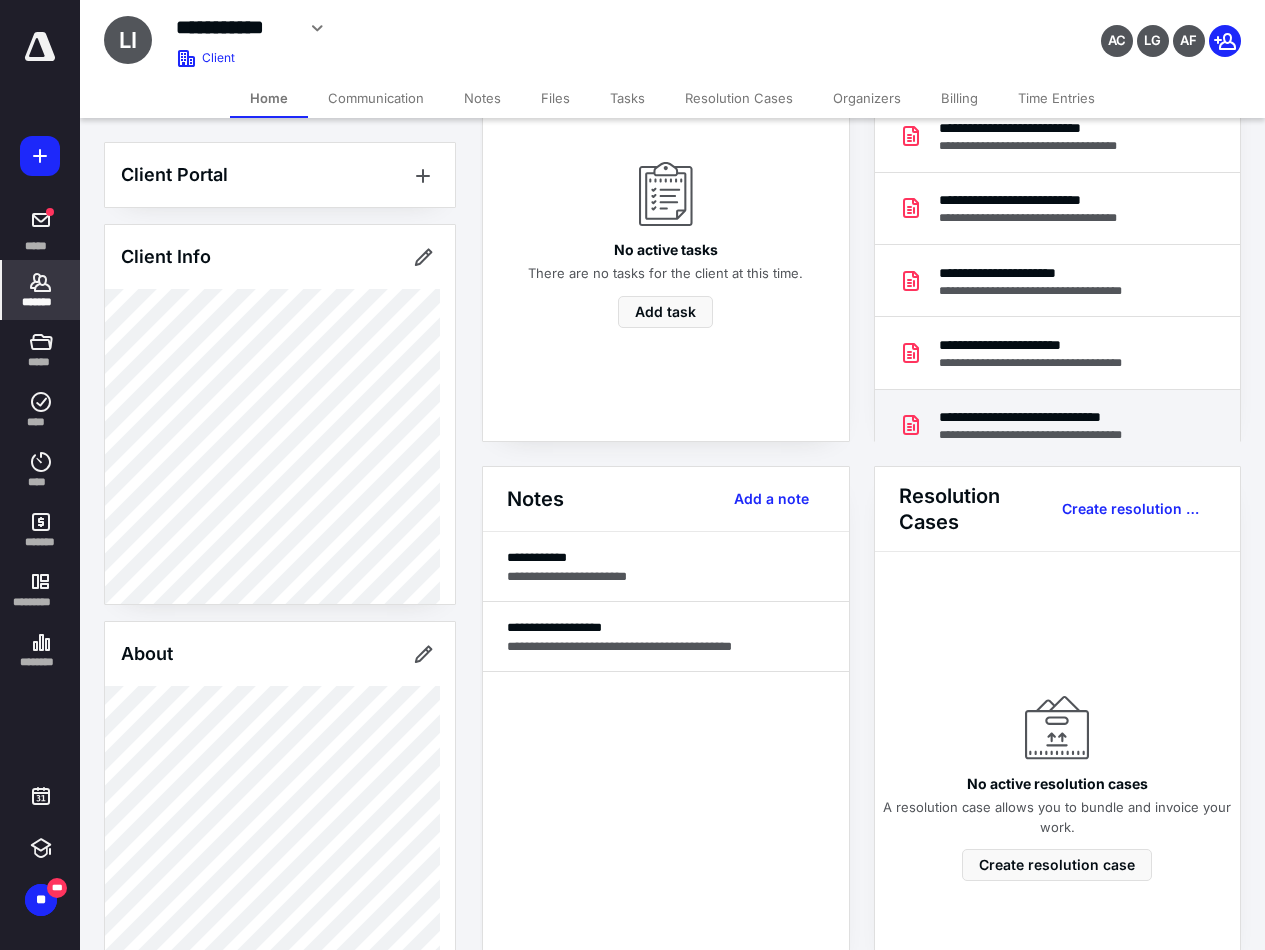 click on "**********" at bounding box center [1058, 425] 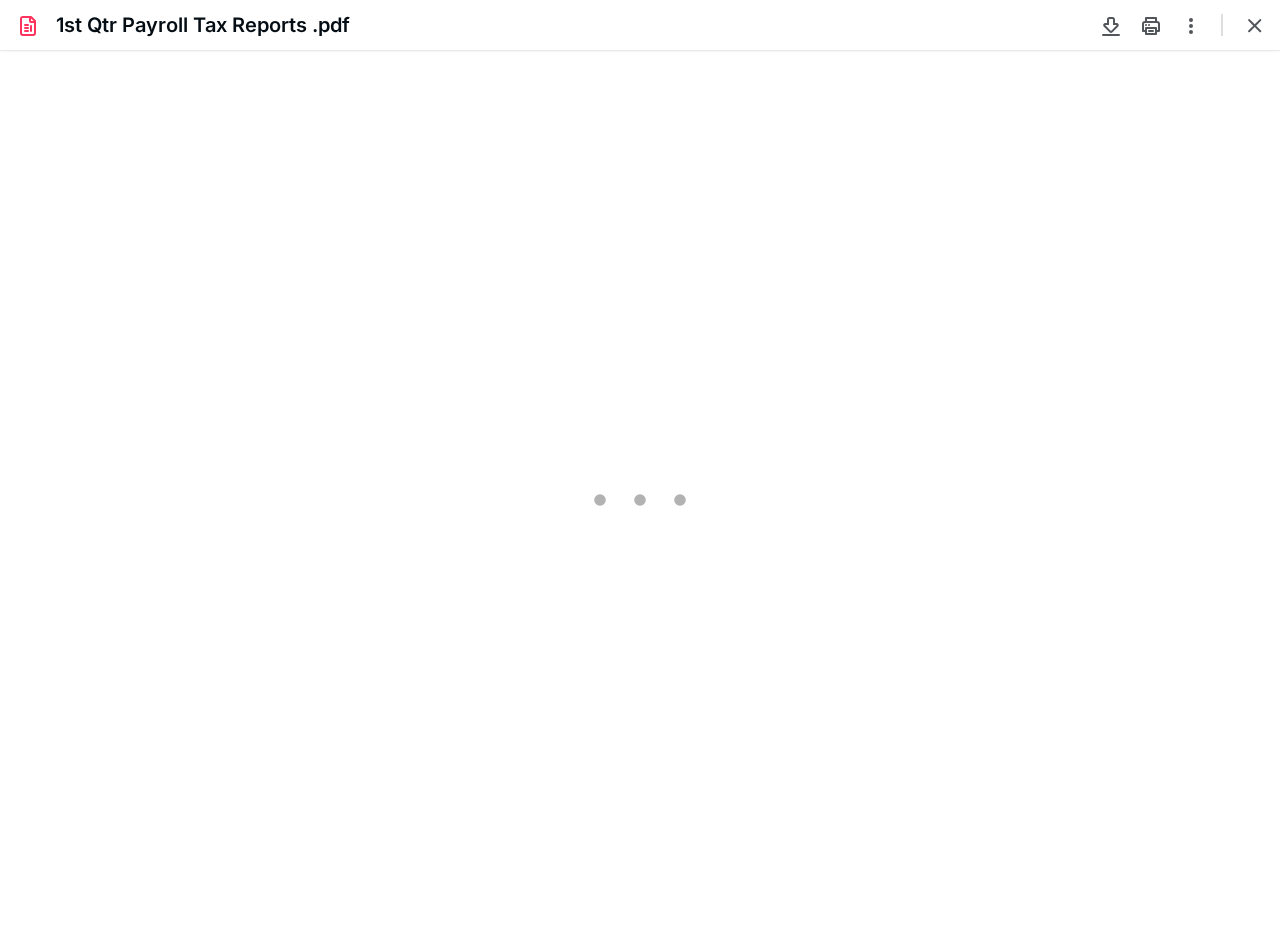 scroll, scrollTop: 0, scrollLeft: 0, axis: both 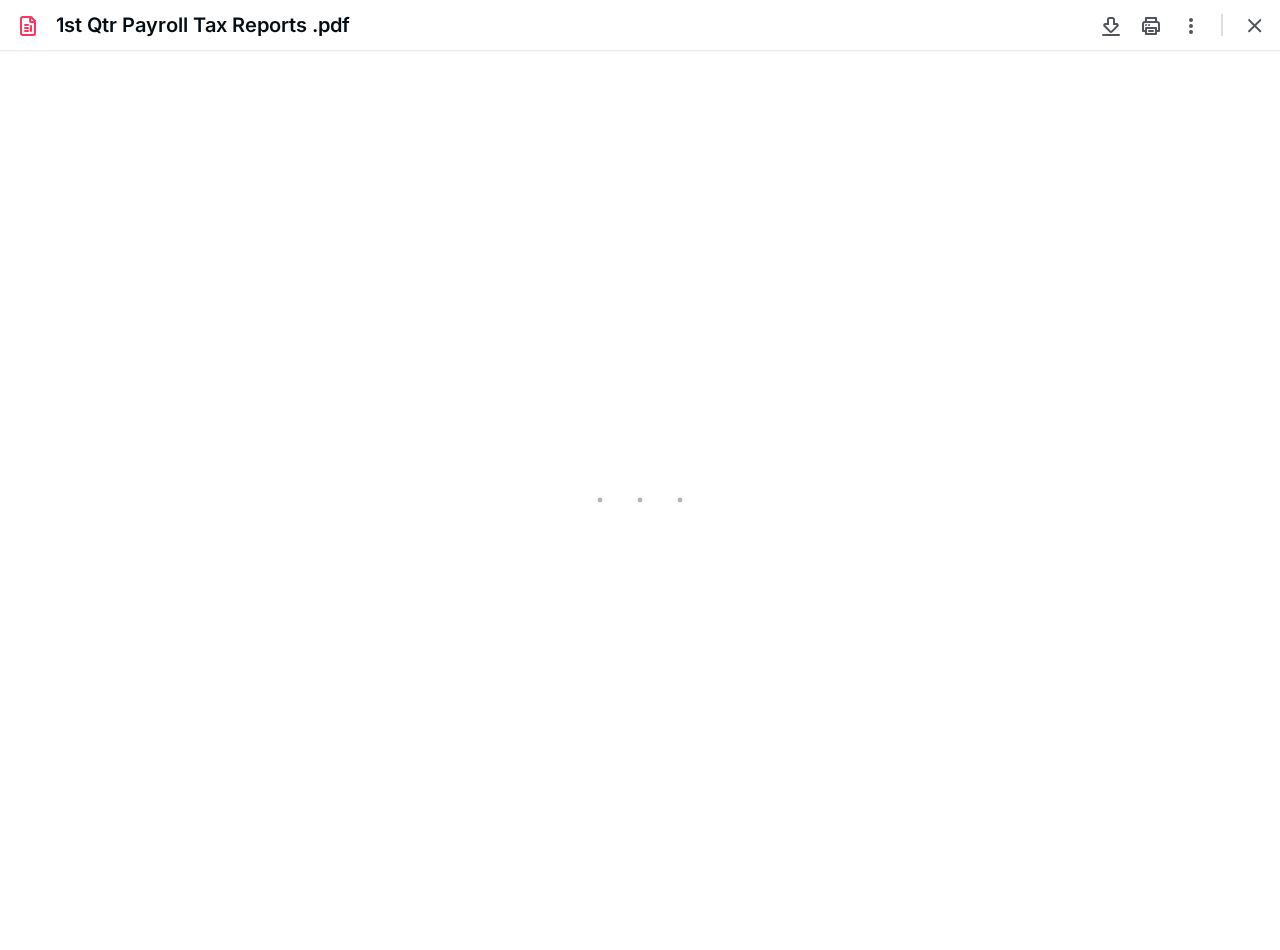 type on "108" 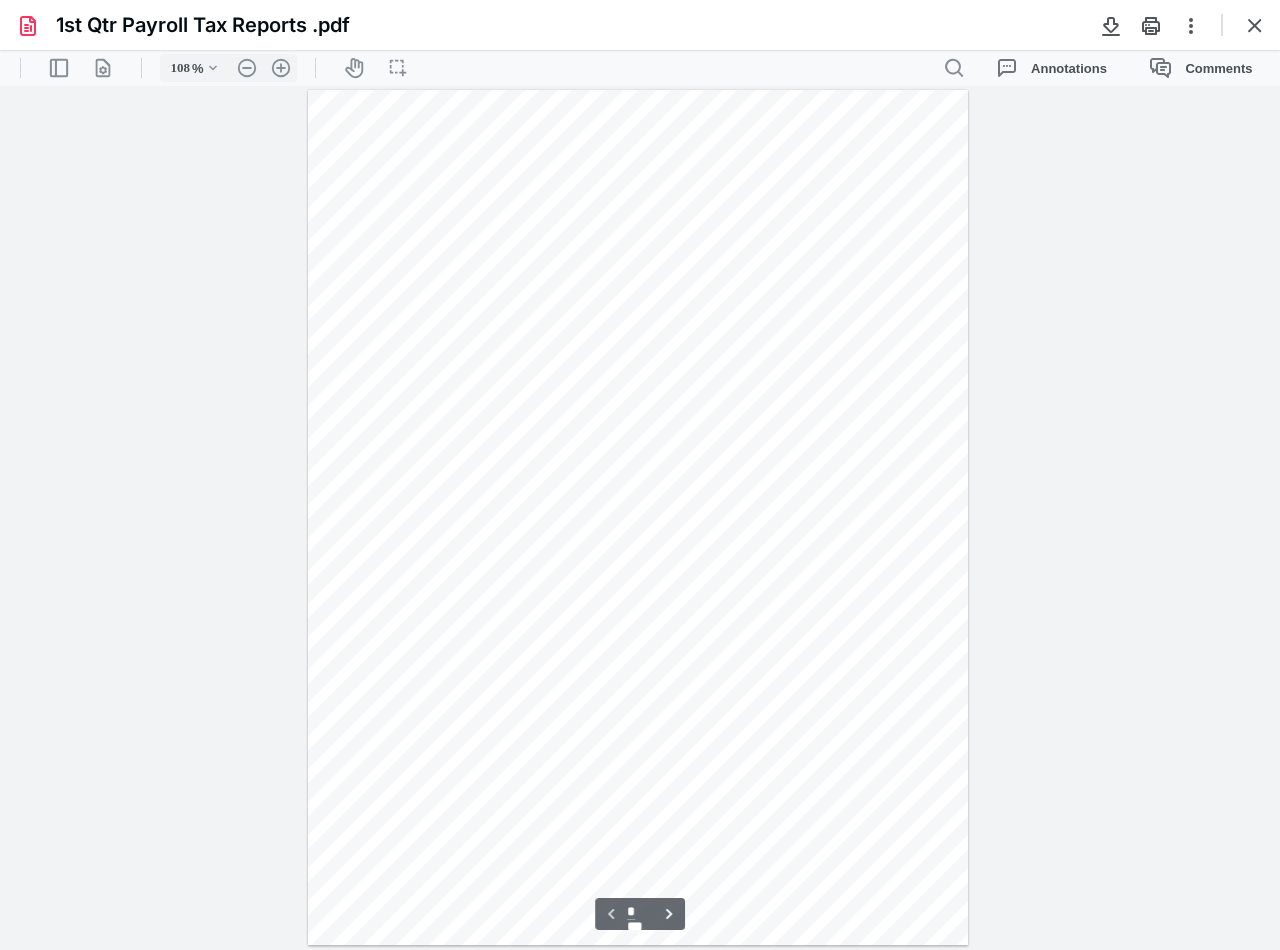 scroll, scrollTop: 40, scrollLeft: 0, axis: vertical 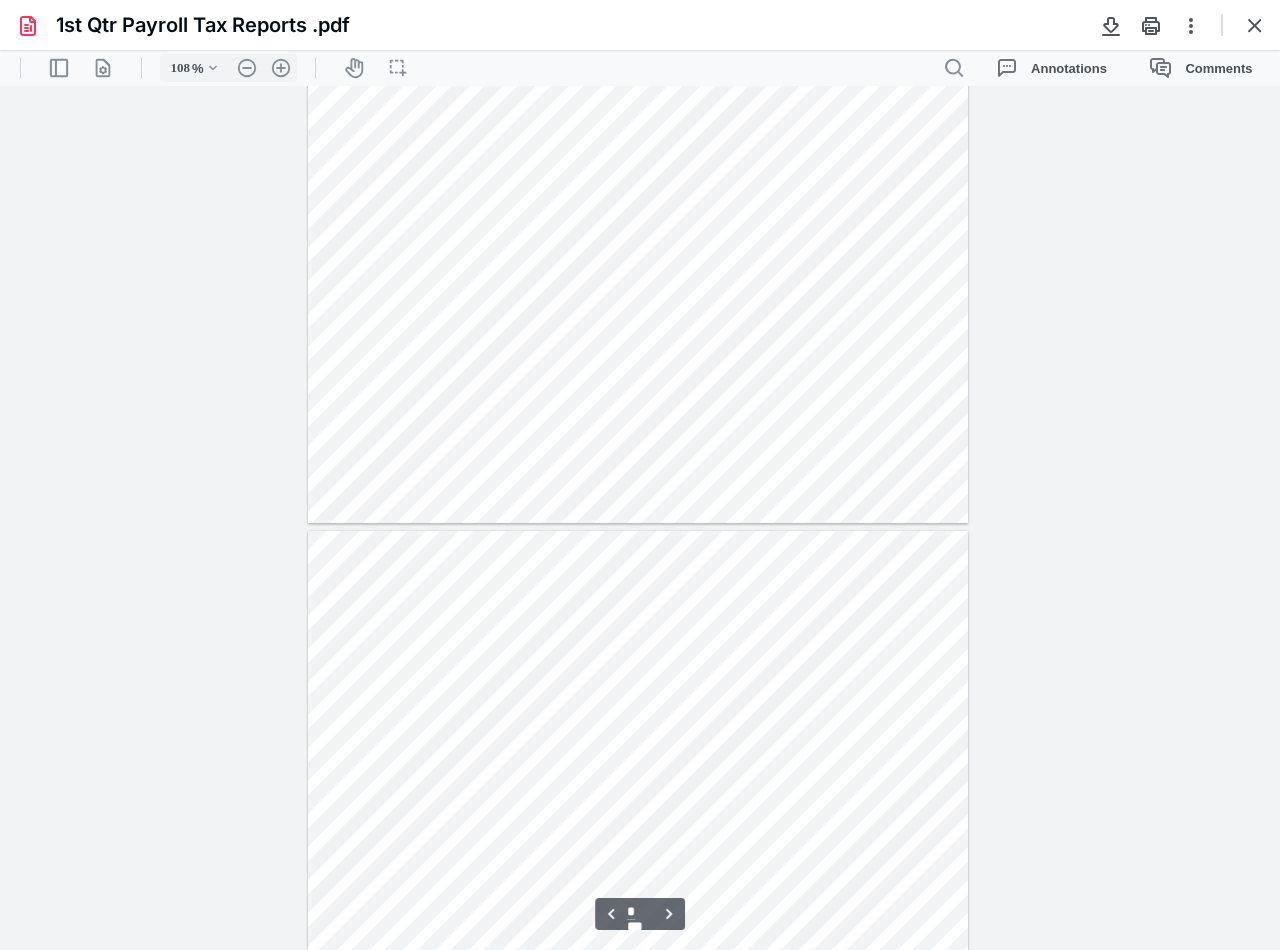 type on "*" 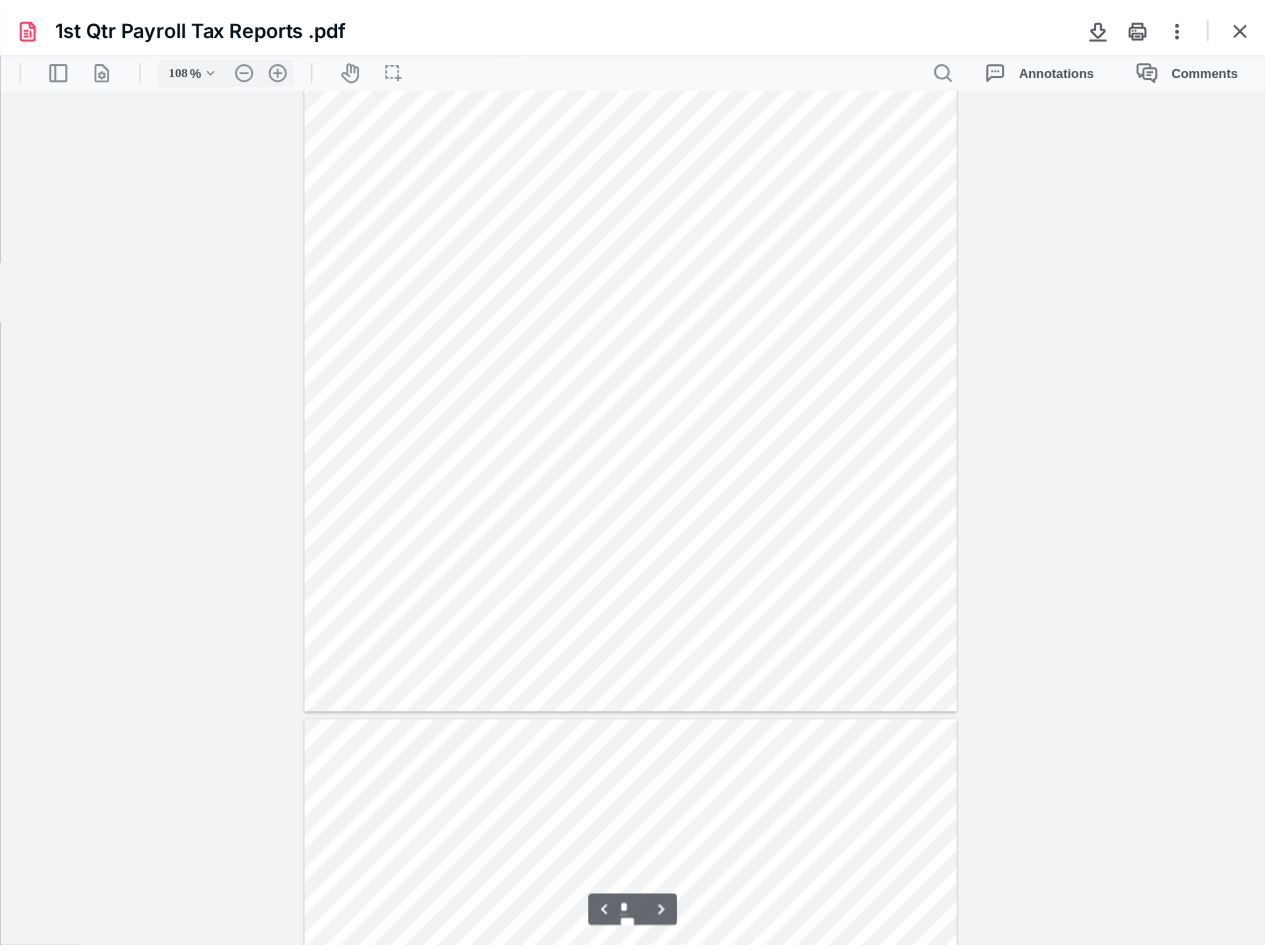 scroll, scrollTop: 4540, scrollLeft: 0, axis: vertical 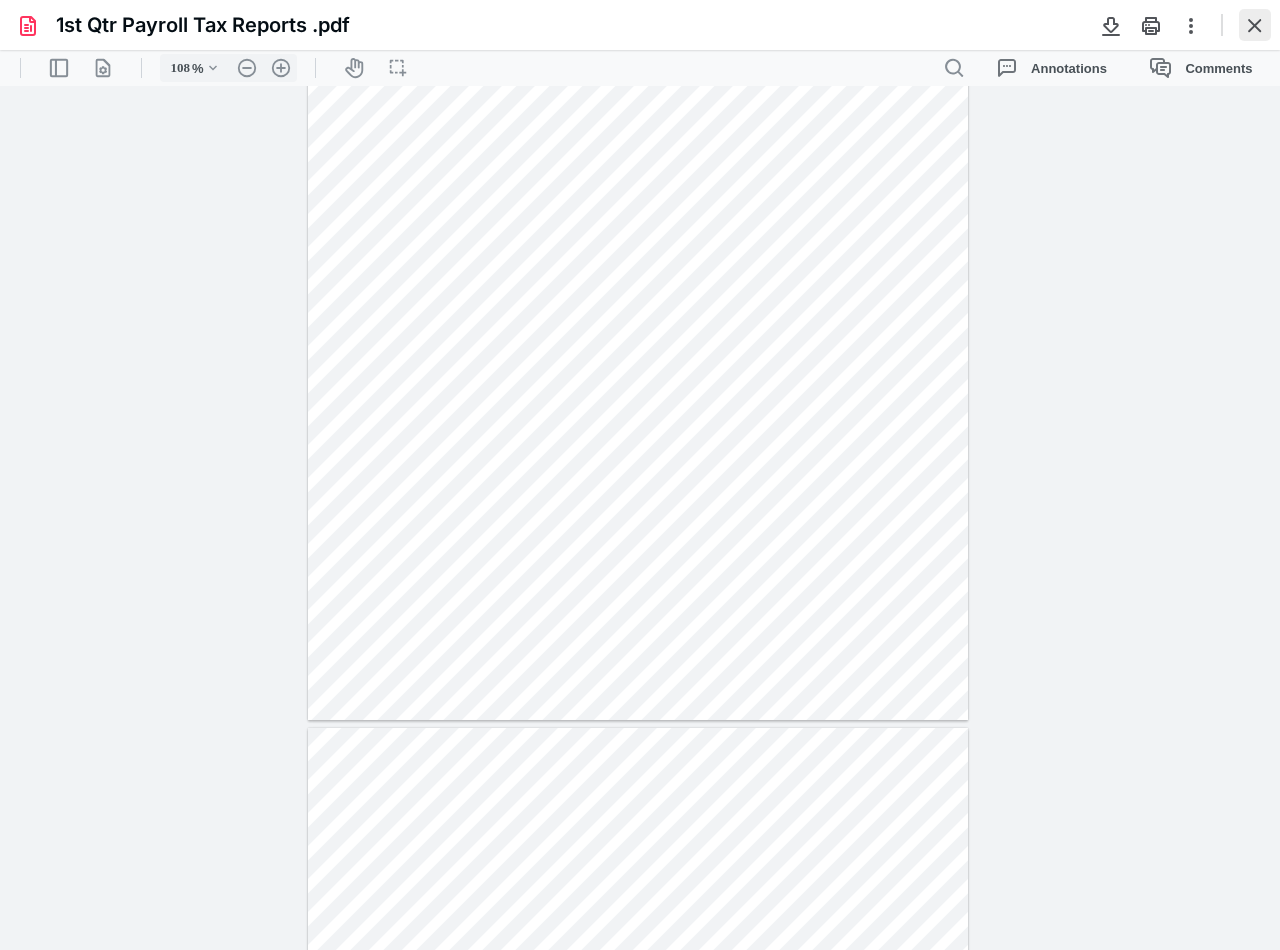 click at bounding box center [1255, 25] 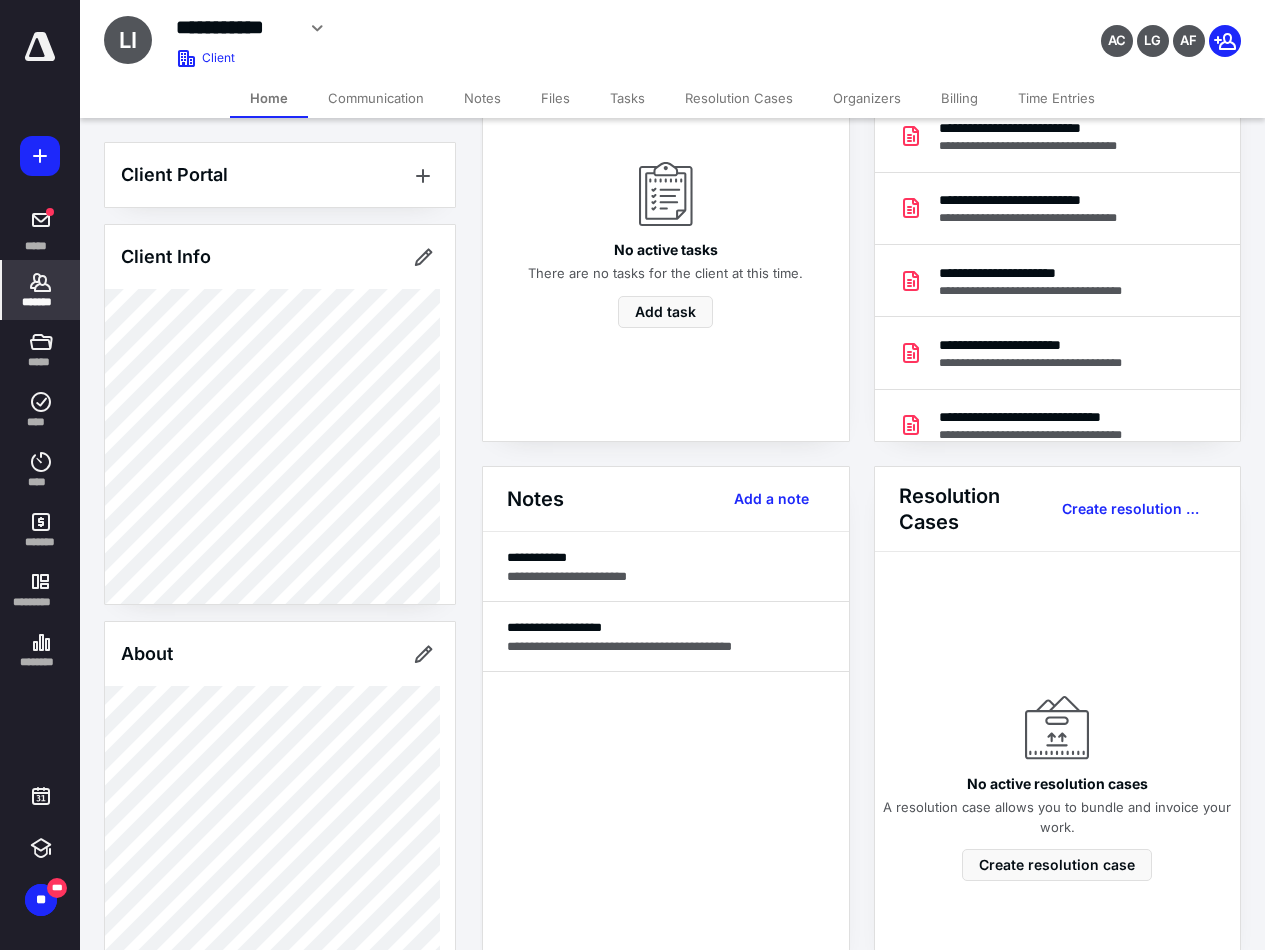 click on "*******" at bounding box center (41, 290) 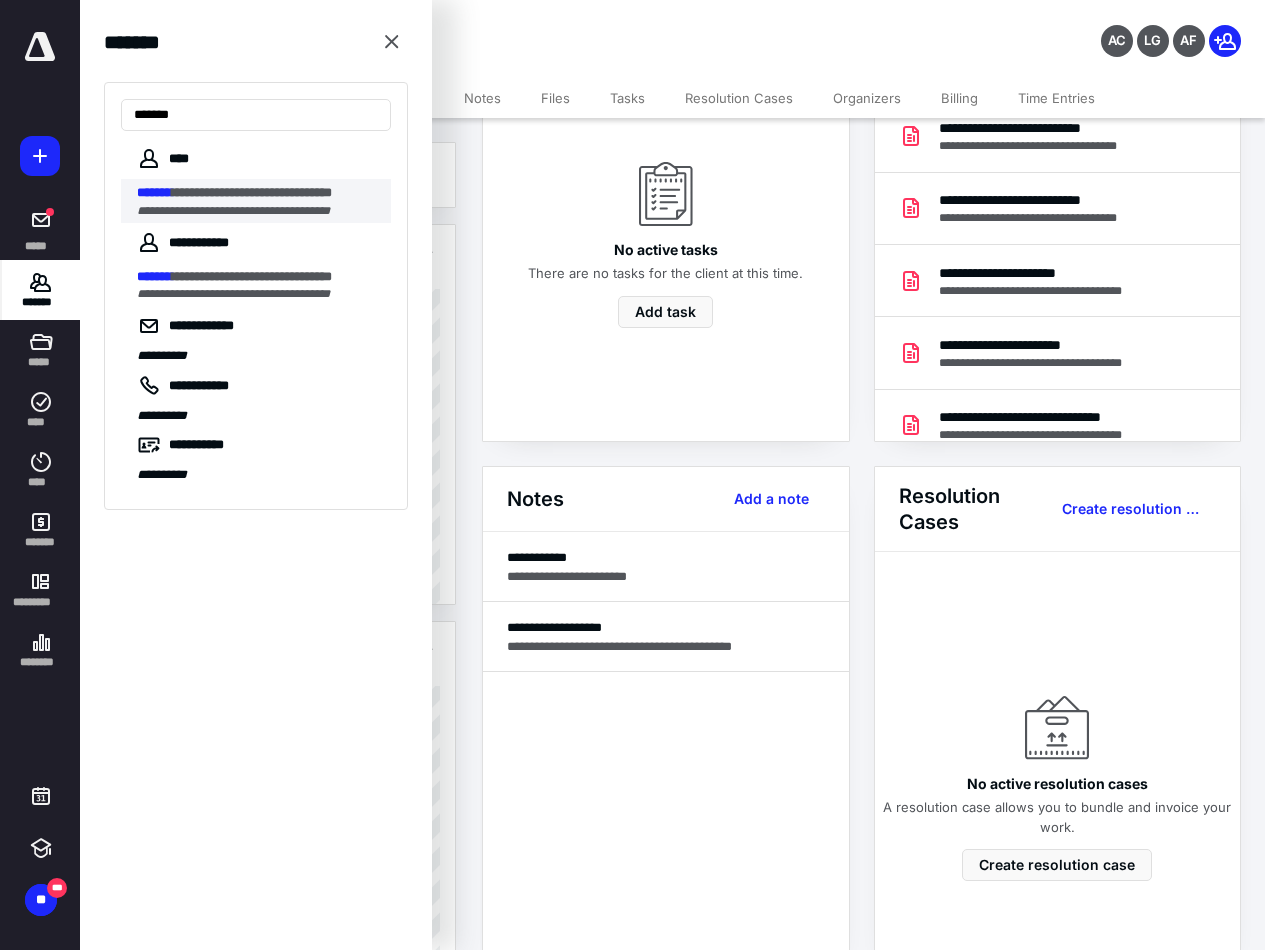 type on "*******" 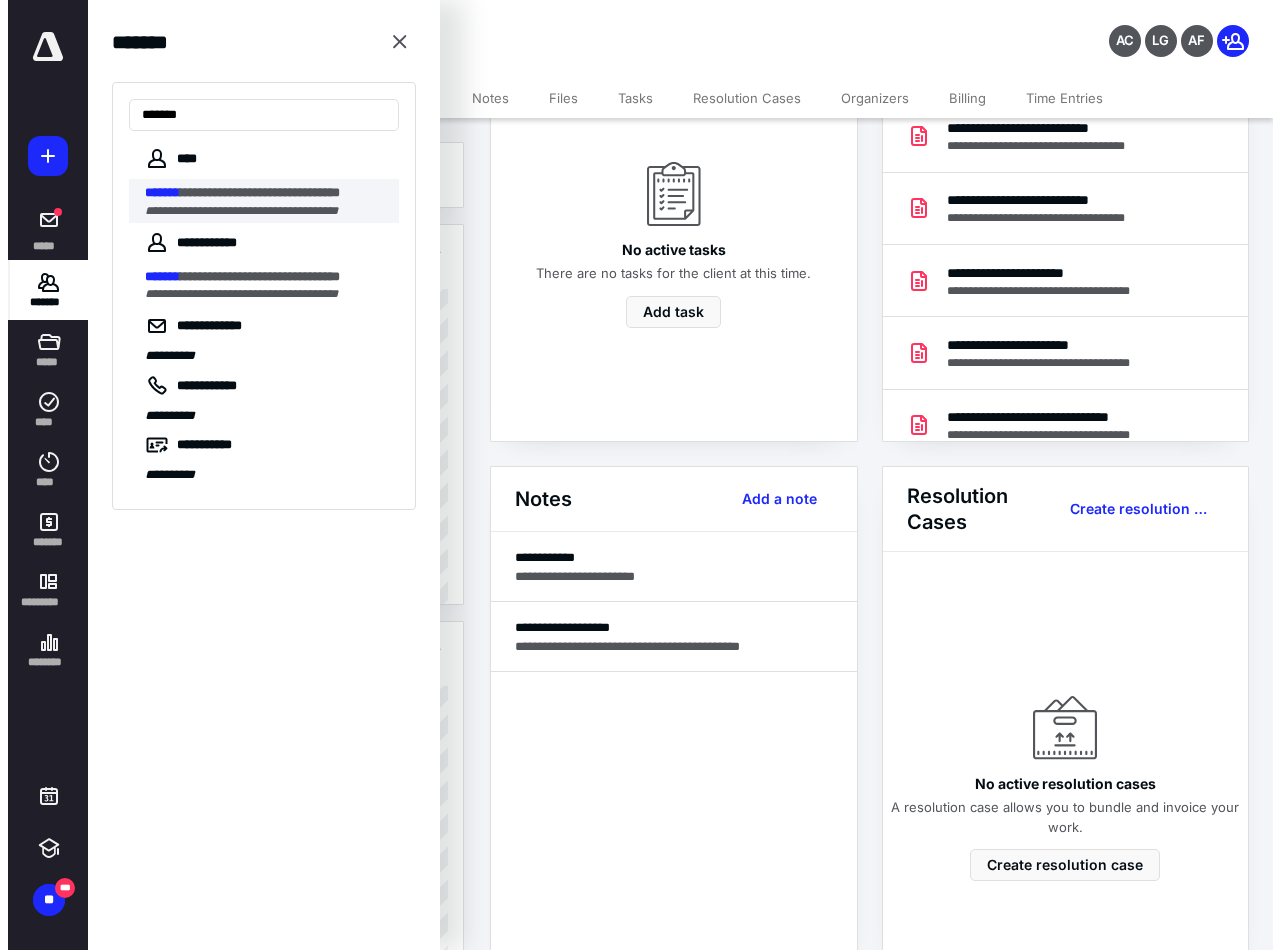 scroll, scrollTop: 0, scrollLeft: 0, axis: both 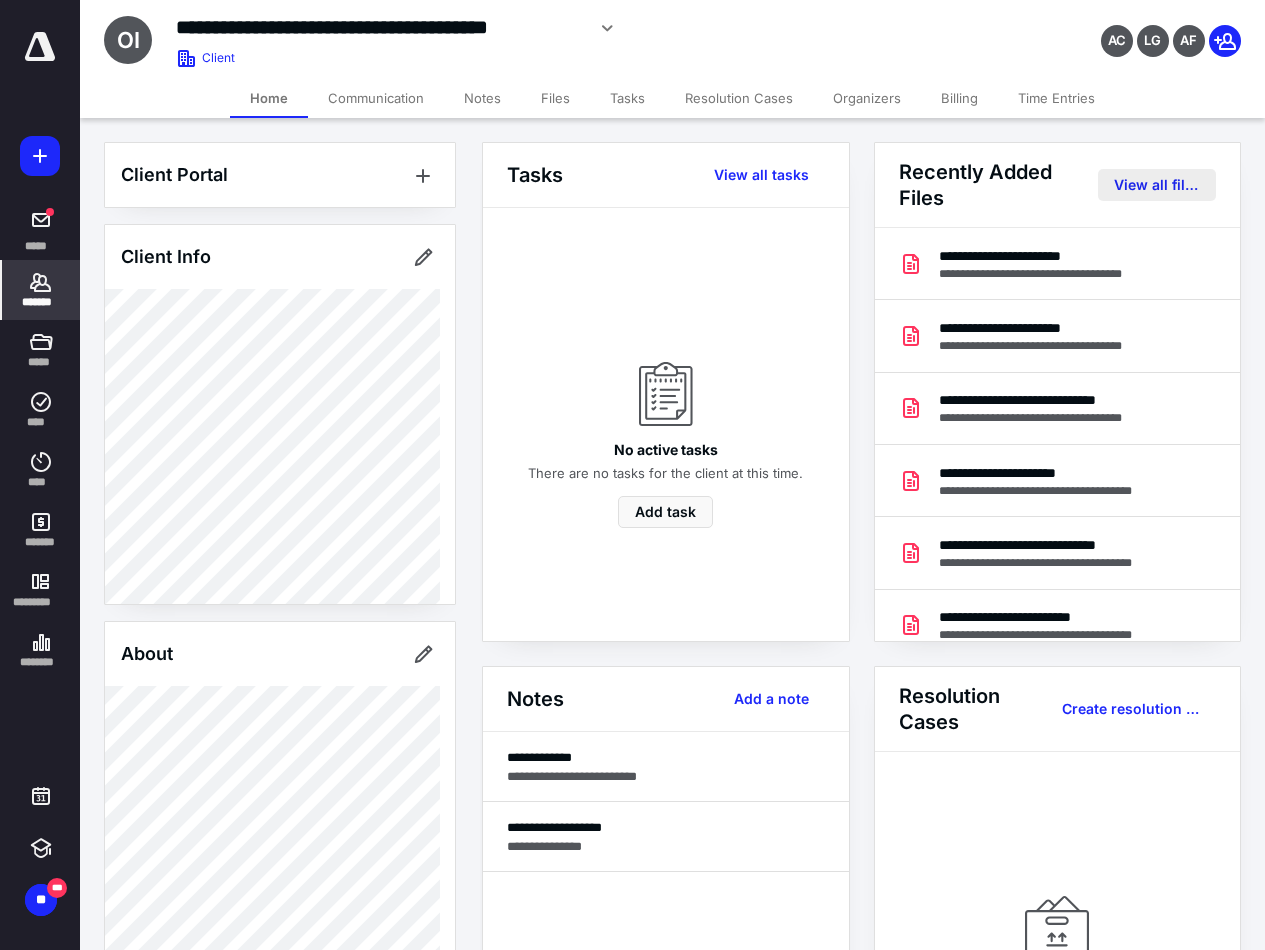 click on "View all files" at bounding box center [1157, 185] 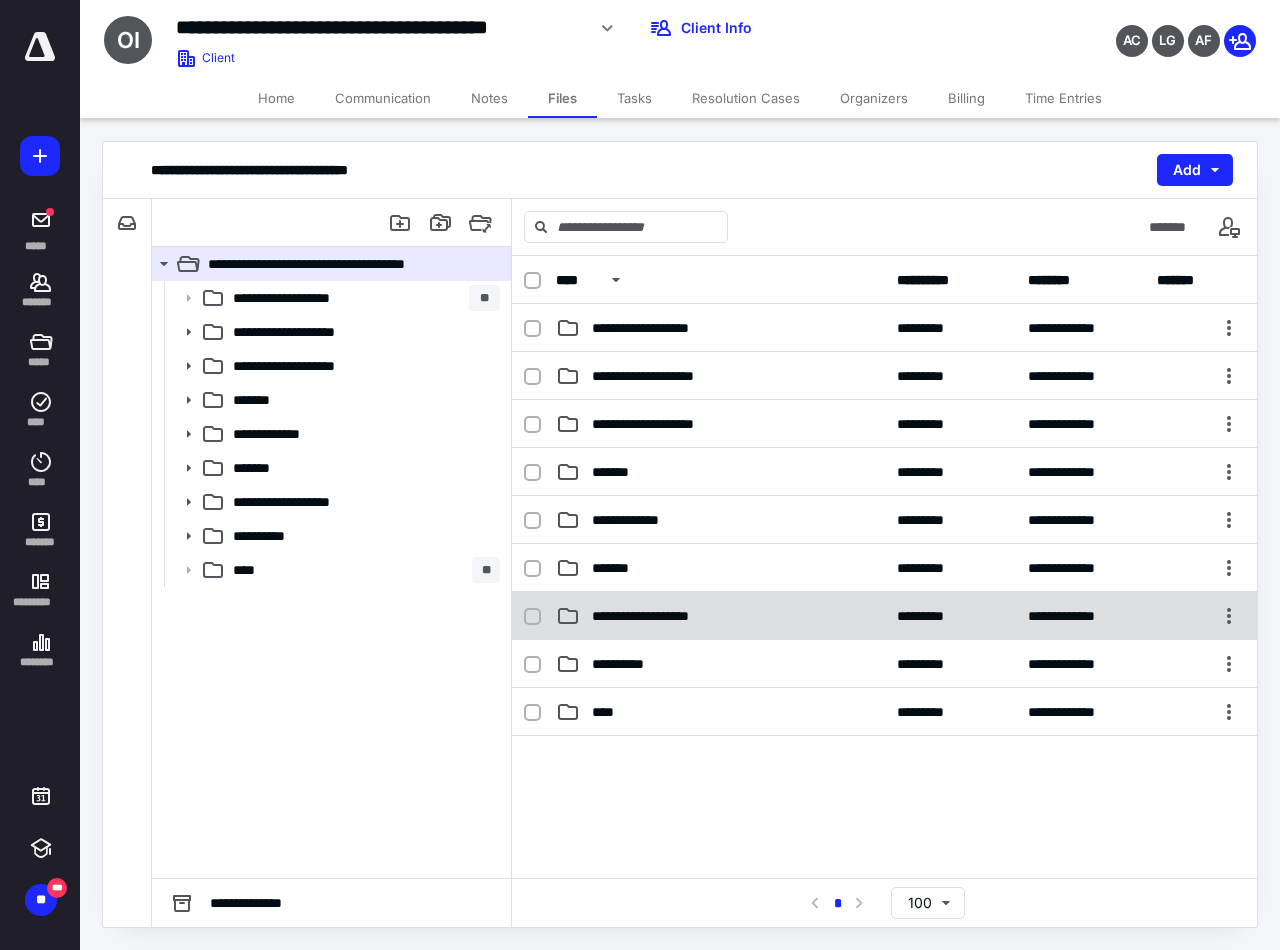 click on "**********" at bounding box center (655, 616) 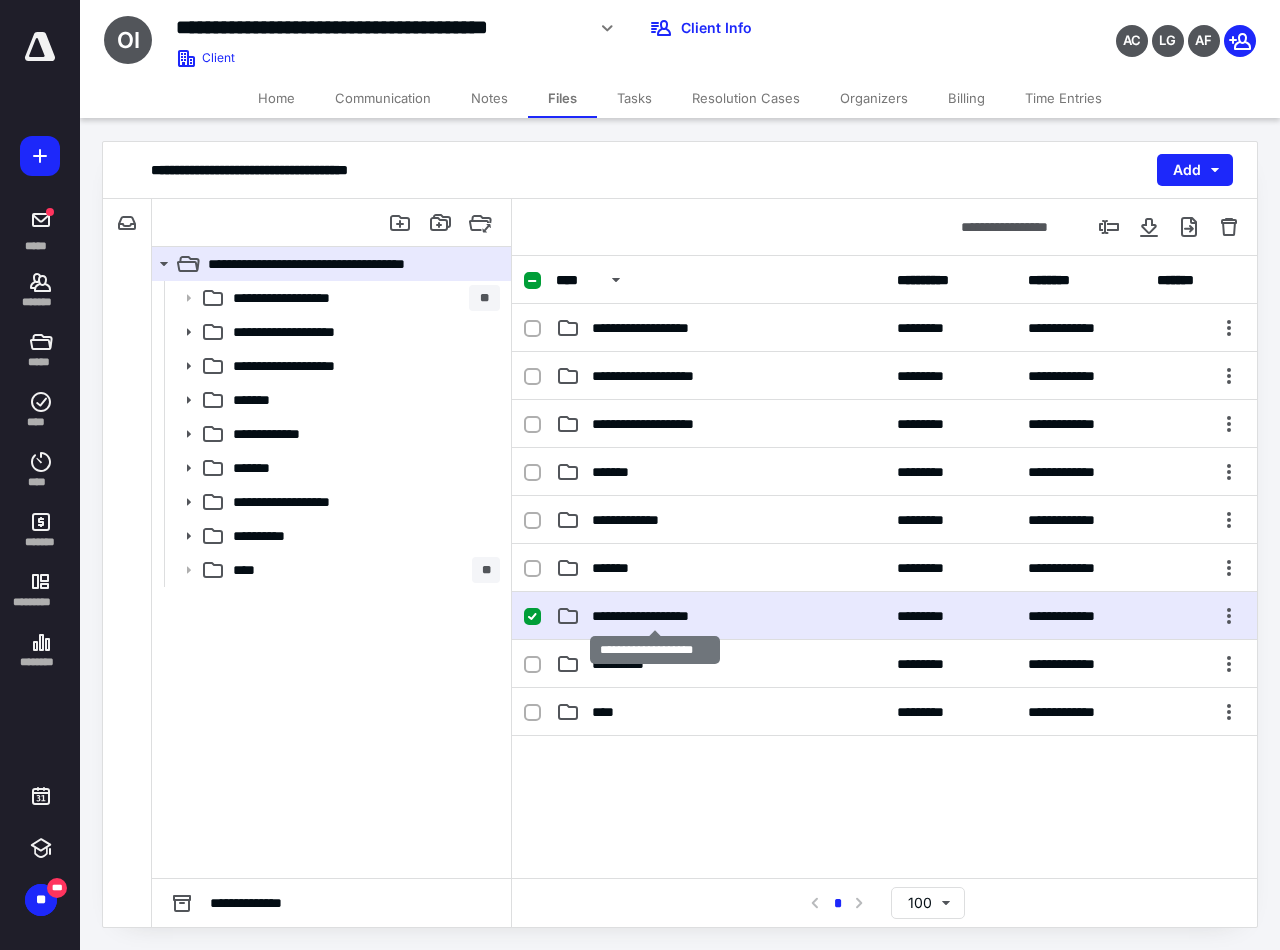 click on "**********" at bounding box center (655, 616) 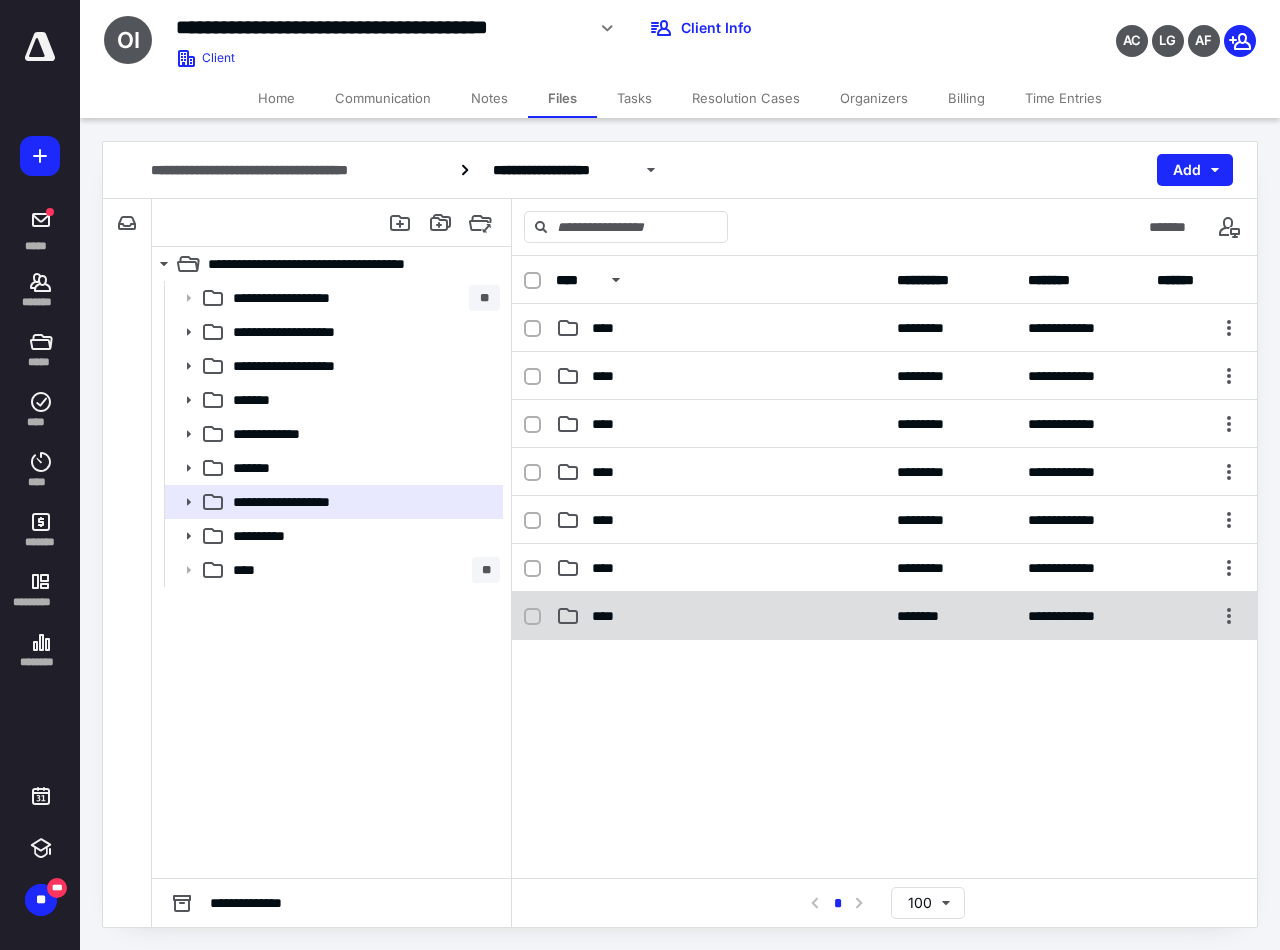click on "****" at bounding box center [720, 616] 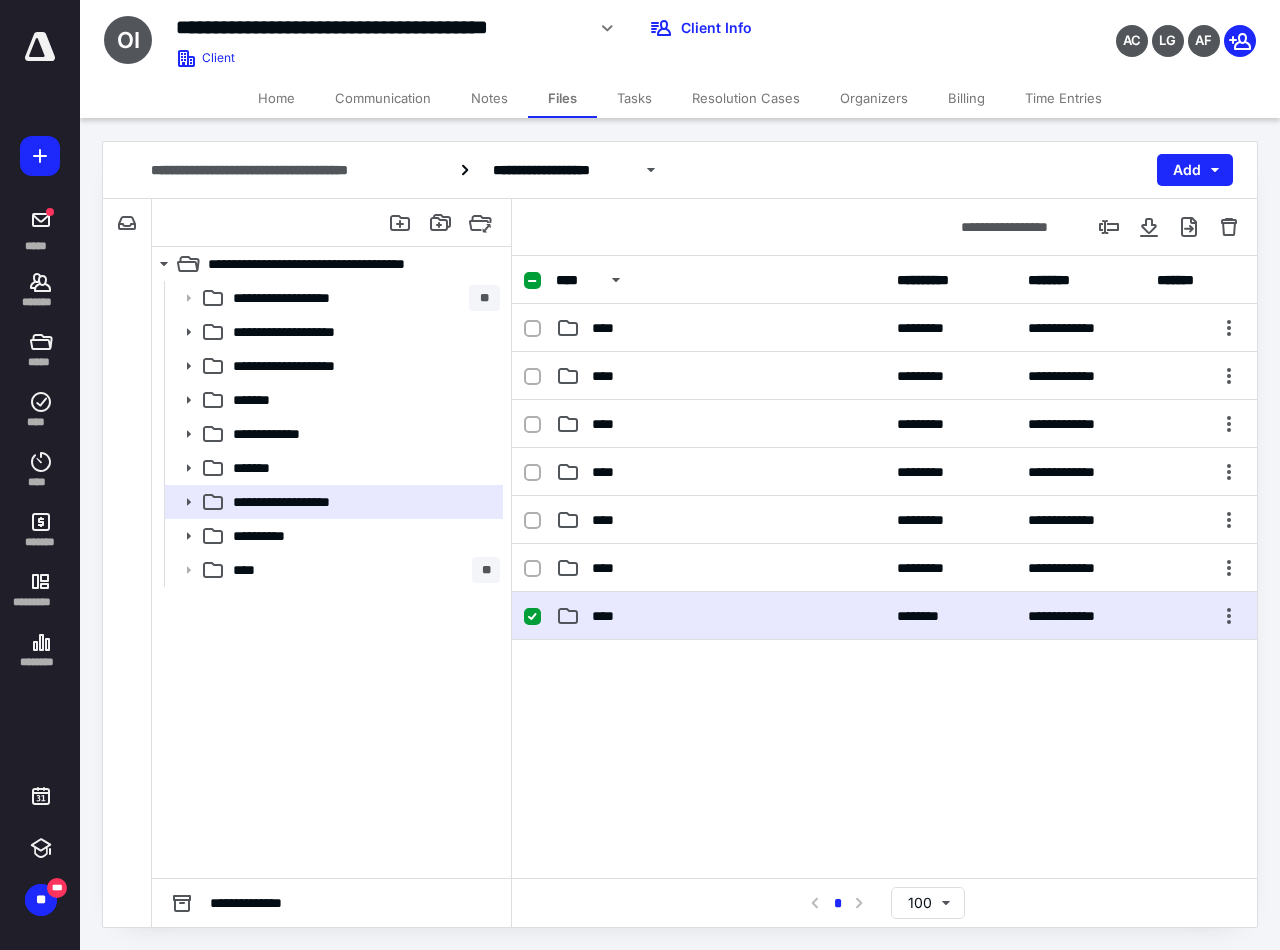 click on "****" at bounding box center [720, 616] 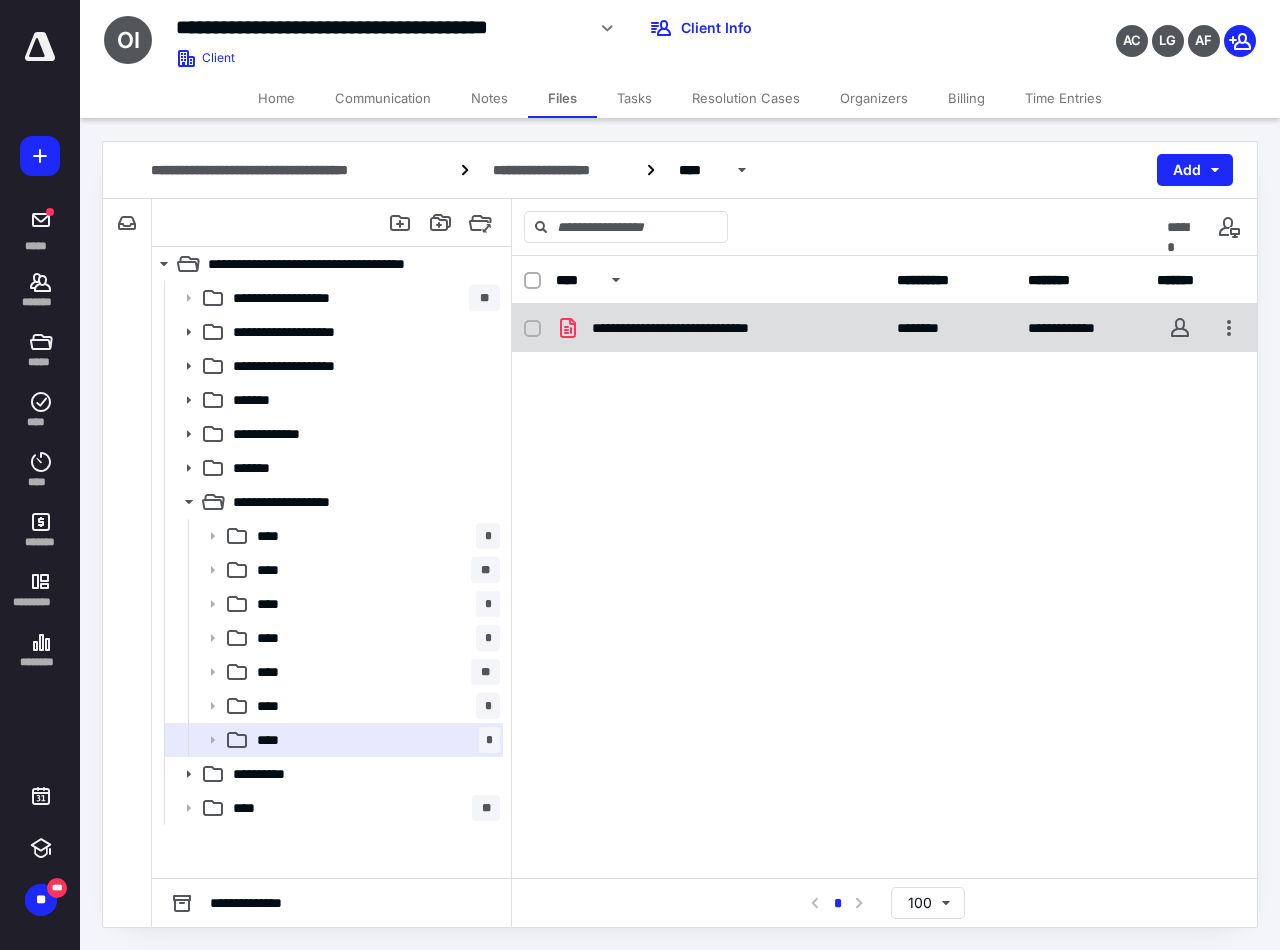 click on "**********" at bounding box center [692, 328] 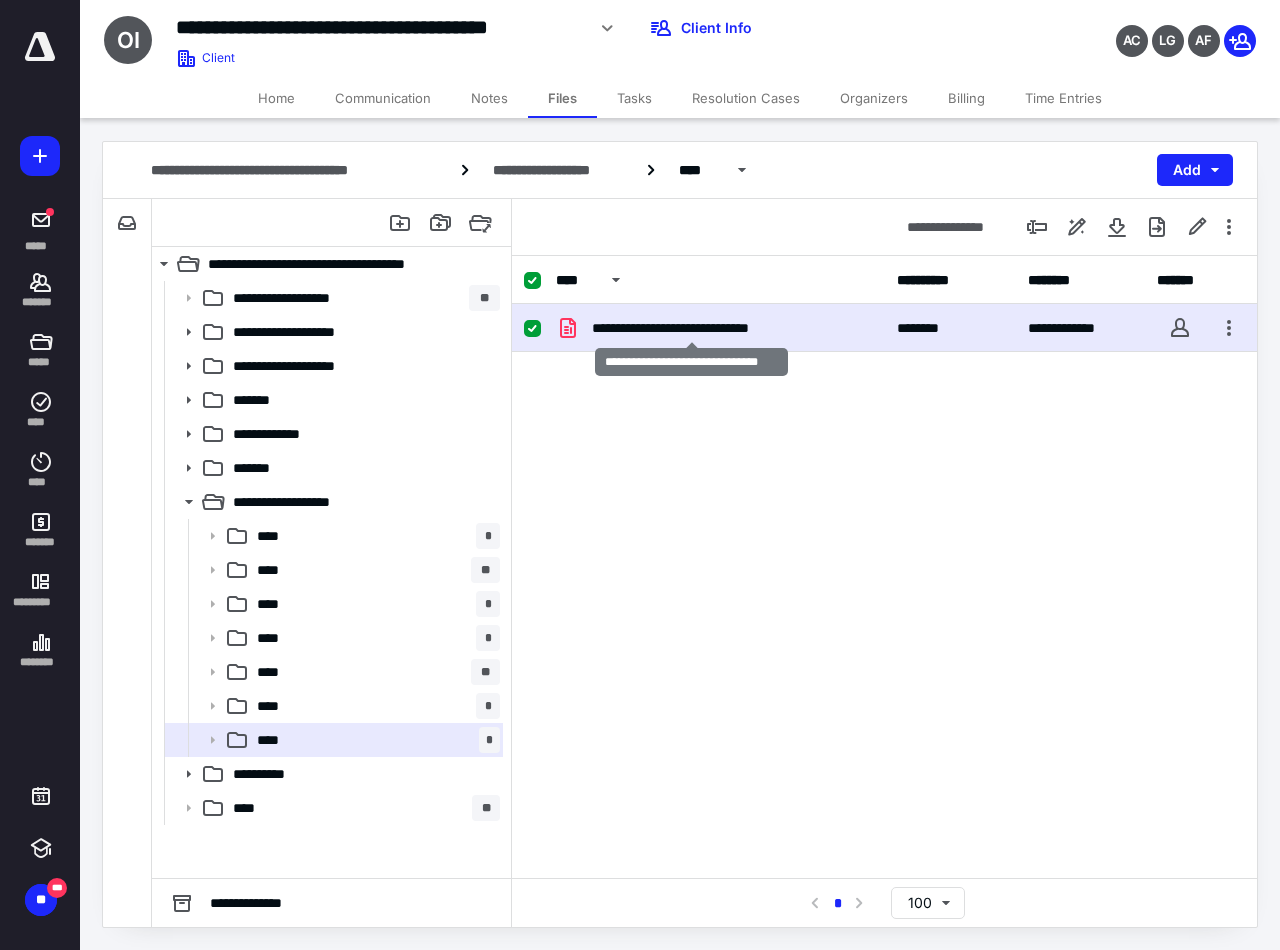 click on "**********" at bounding box center (692, 328) 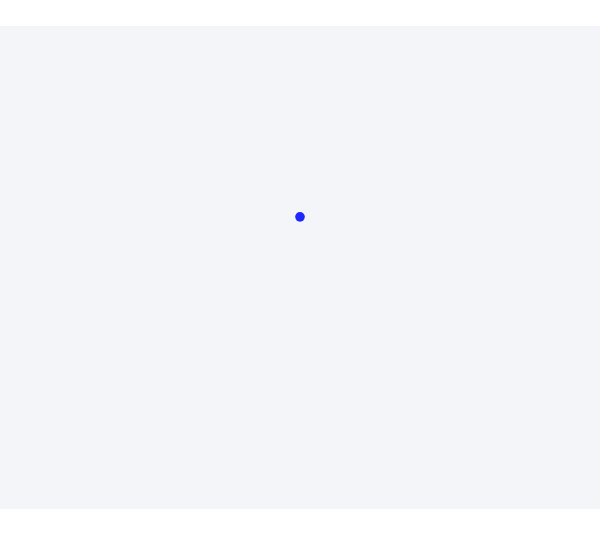 scroll, scrollTop: 0, scrollLeft: 0, axis: both 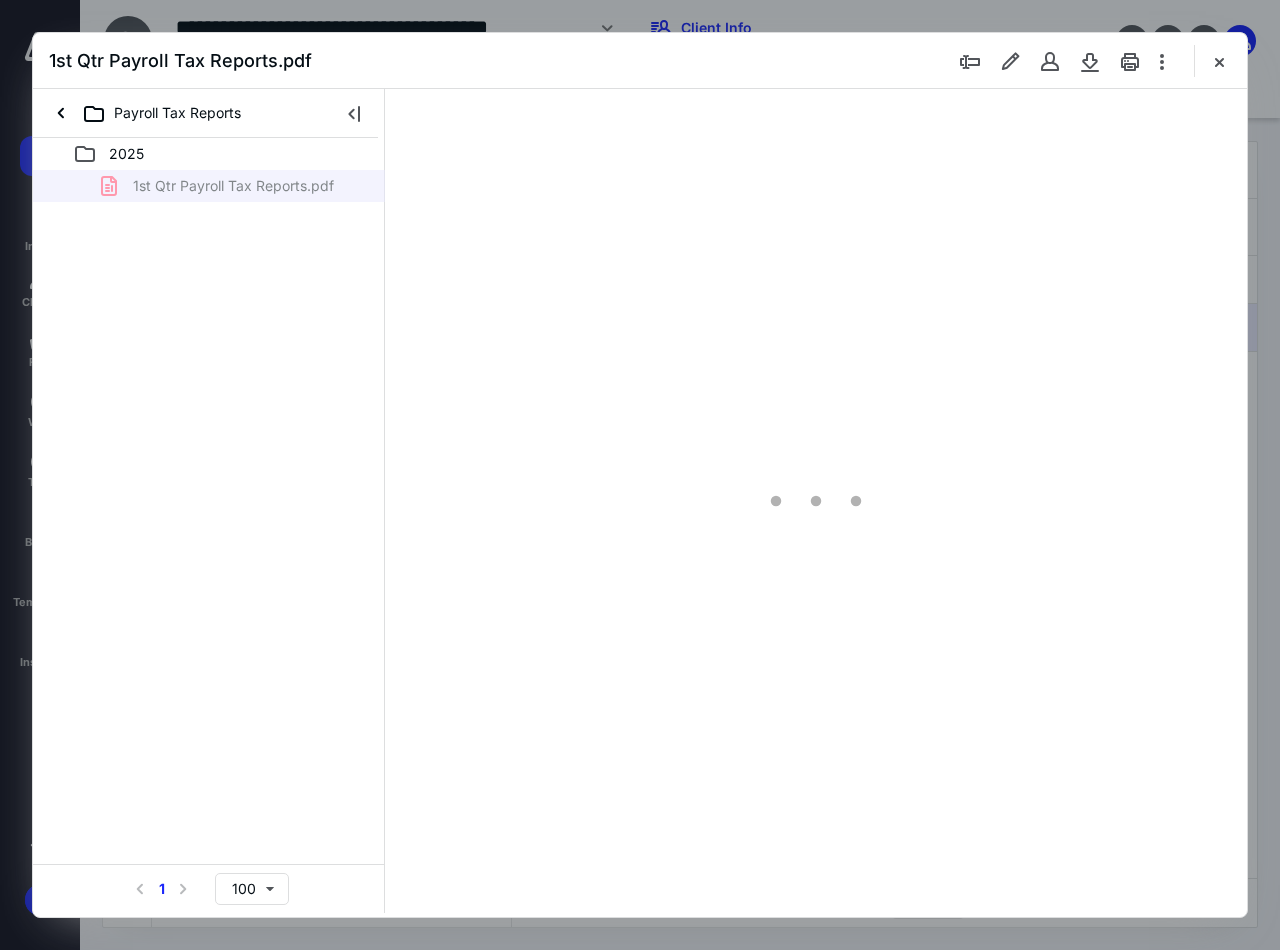 type on "90" 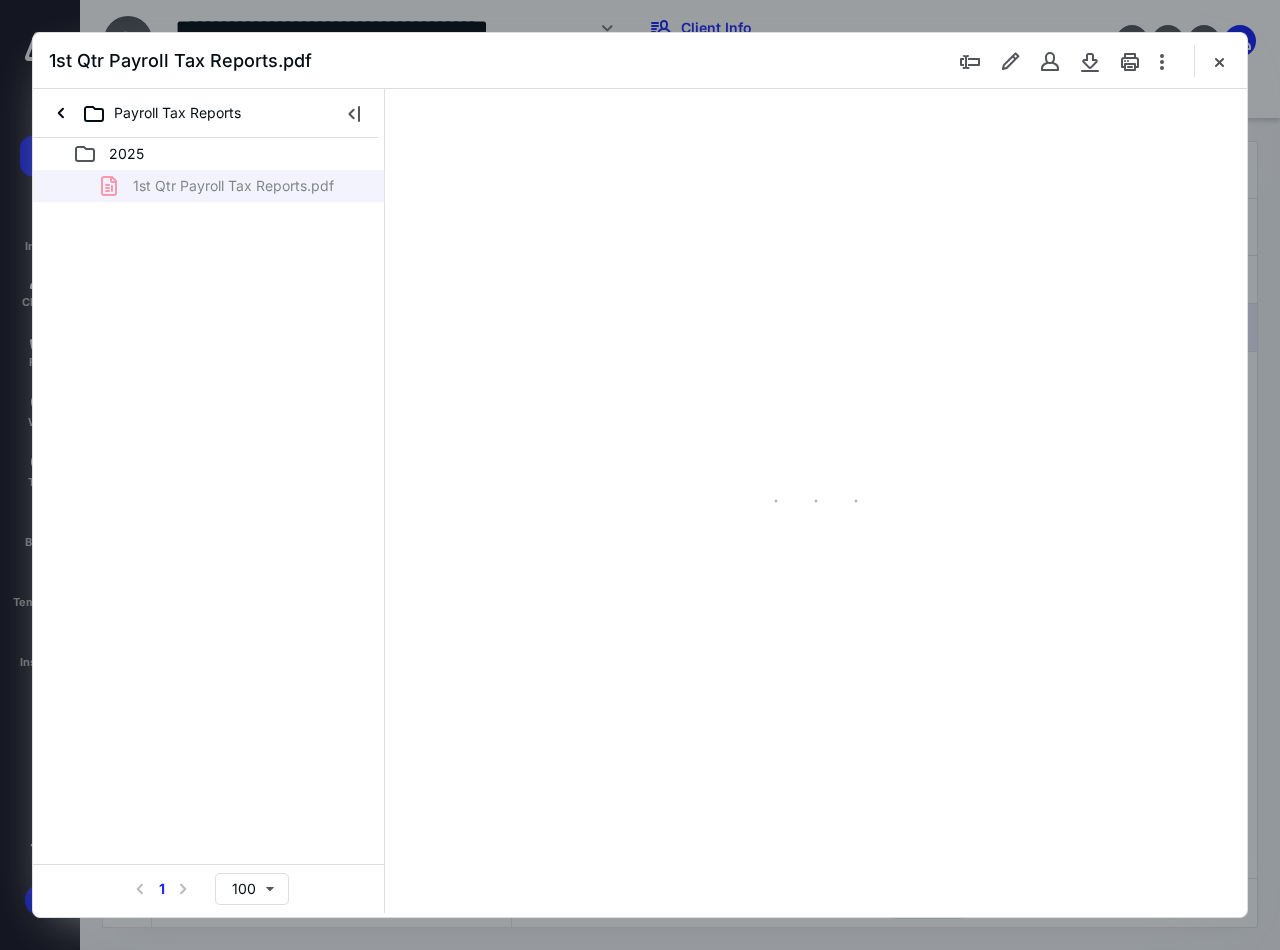 scroll, scrollTop: 108, scrollLeft: 0, axis: vertical 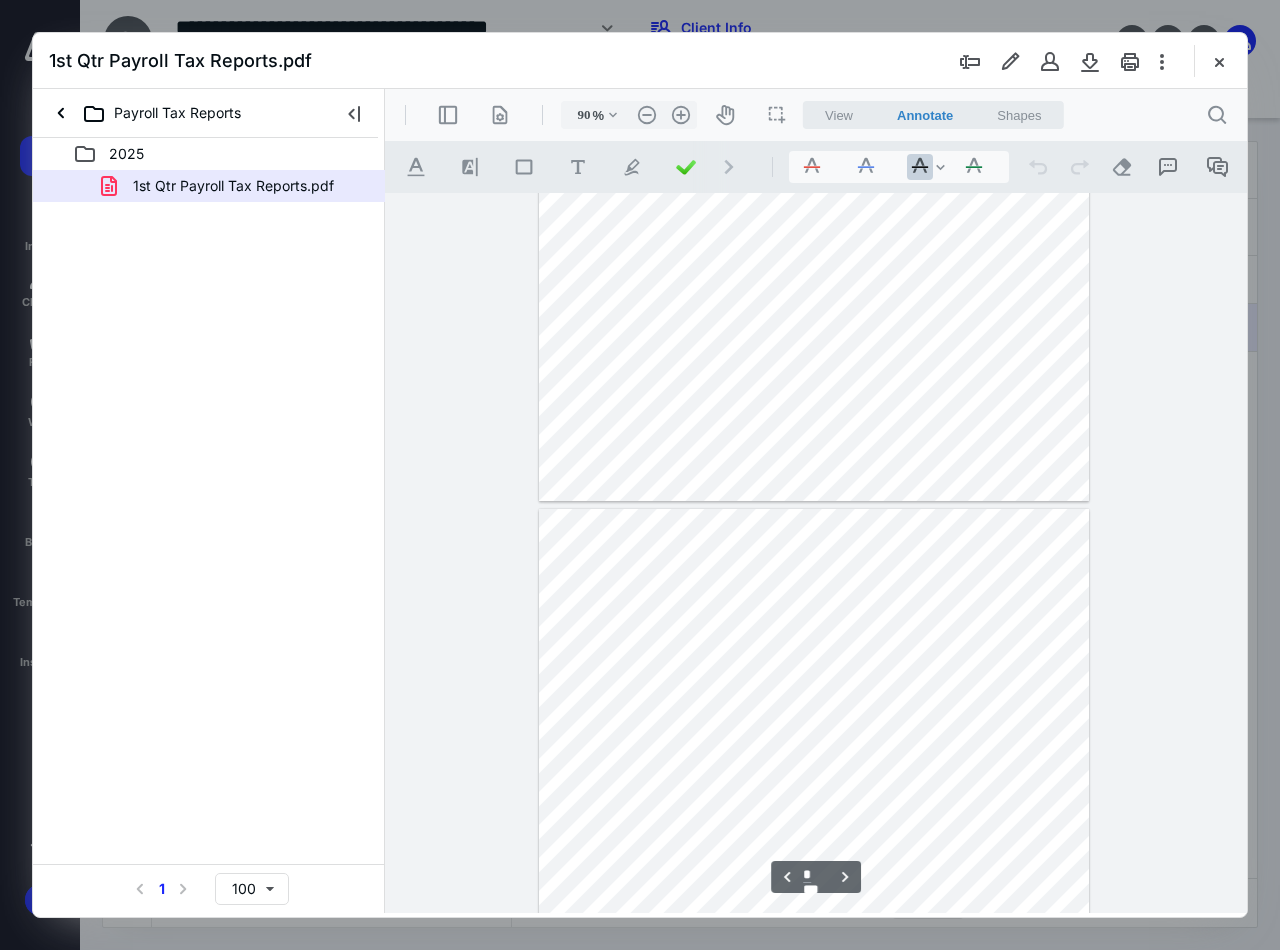 type on "*" 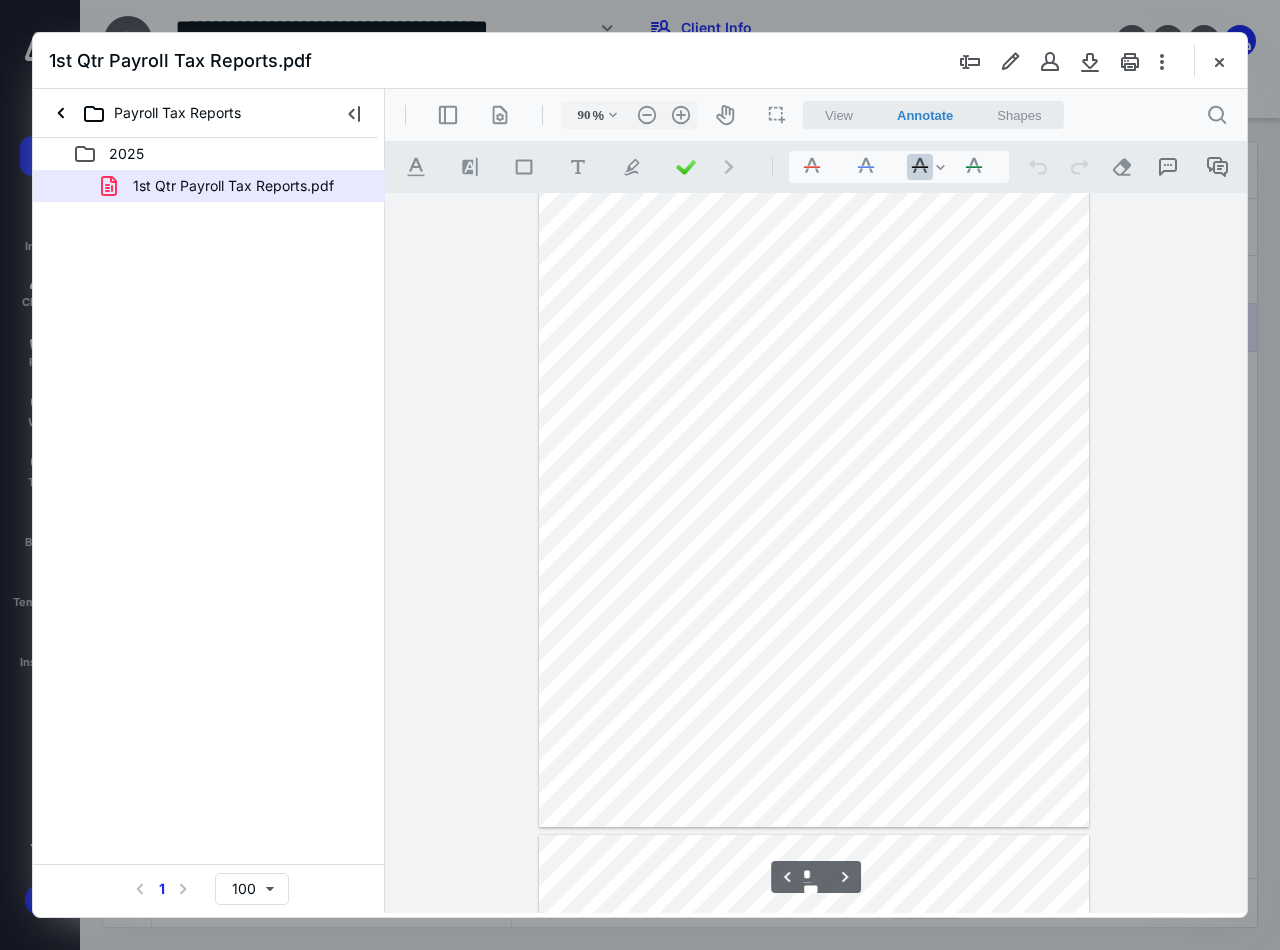 scroll, scrollTop: 3408, scrollLeft: 0, axis: vertical 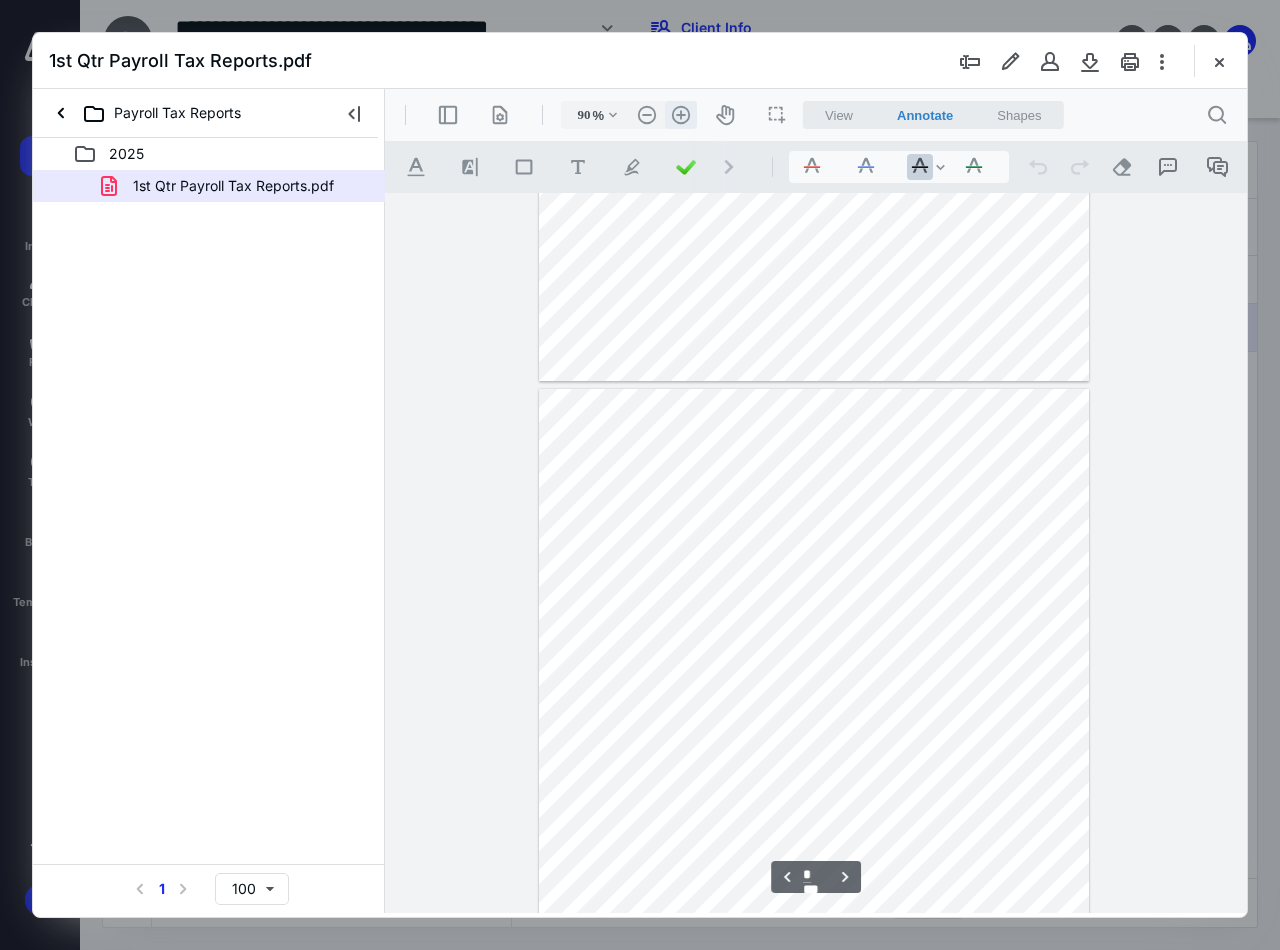 click on ".cls-1{fill:#abb0c4;} icon - header - zoom - in - line" at bounding box center [681, 115] 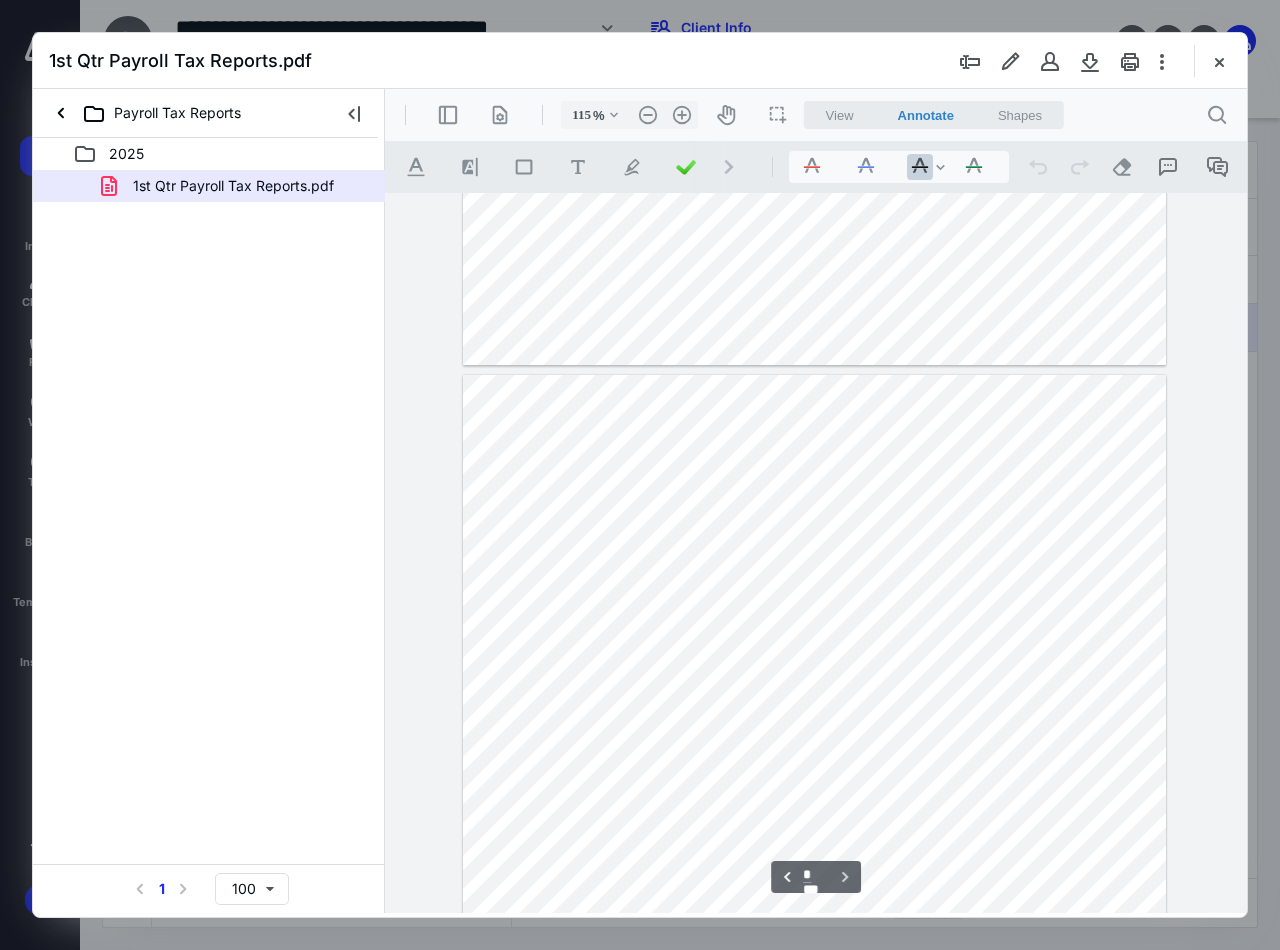 scroll, scrollTop: 6240, scrollLeft: 0, axis: vertical 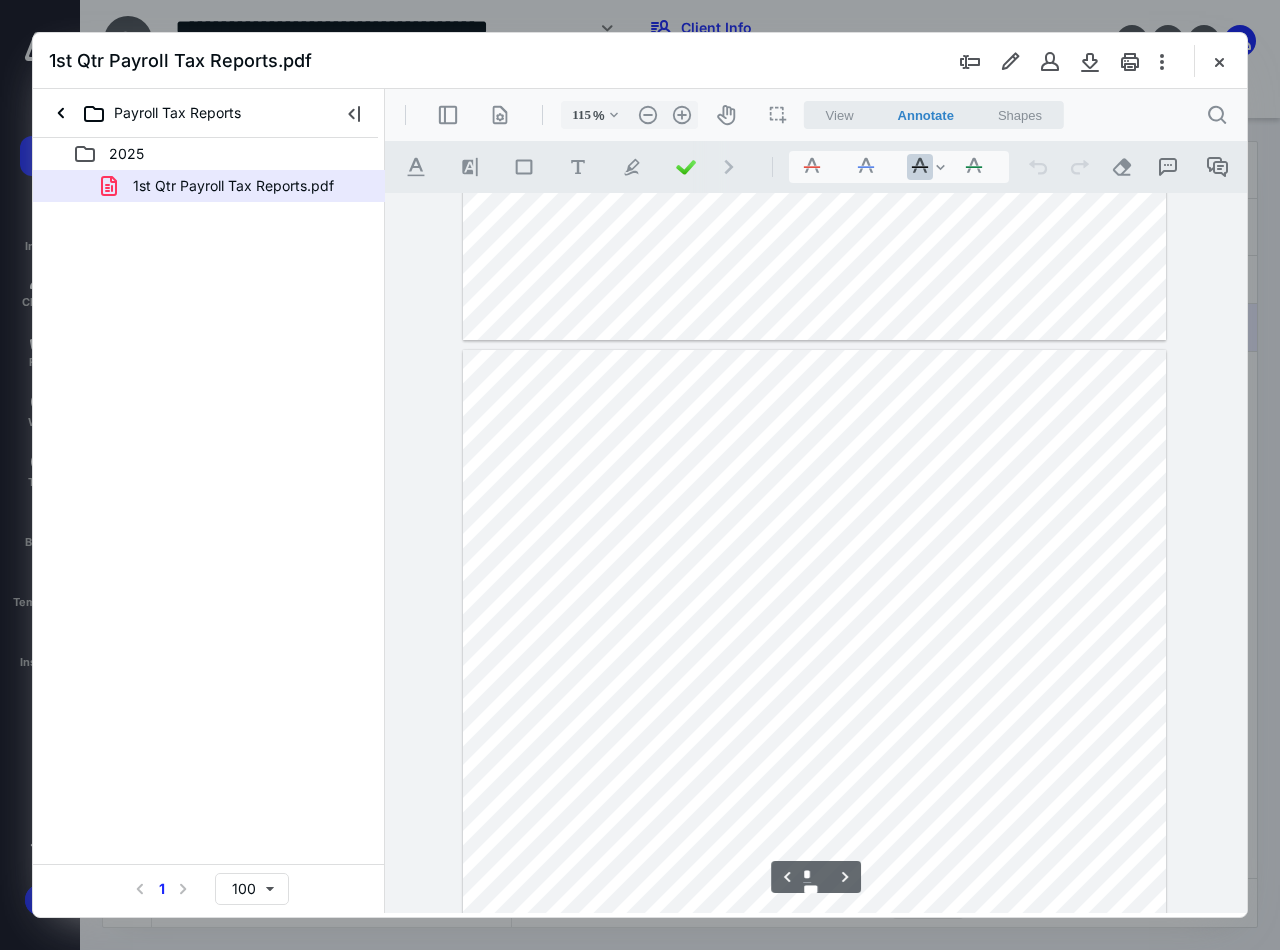 type on "*" 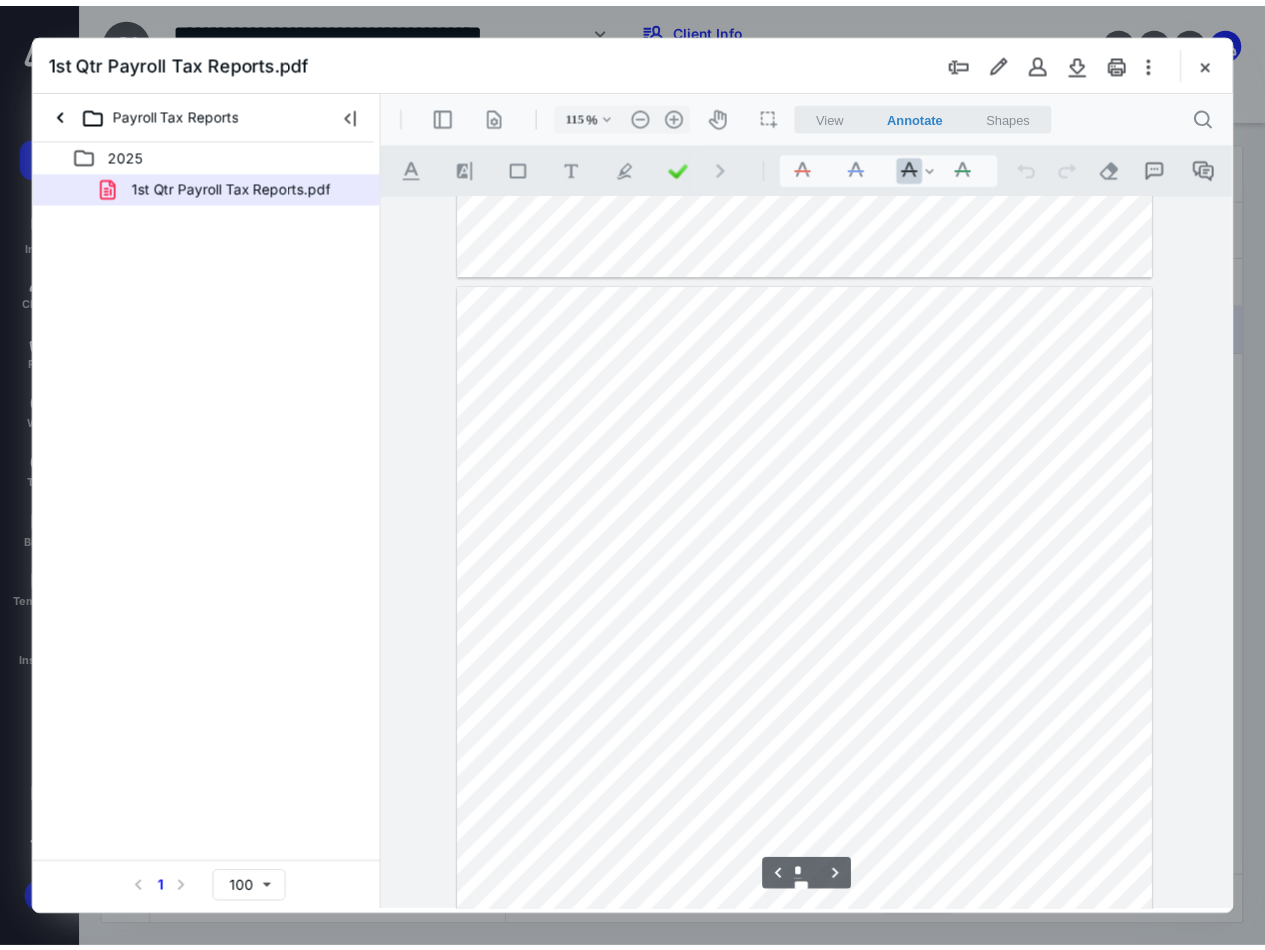 scroll, scrollTop: 4440, scrollLeft: 0, axis: vertical 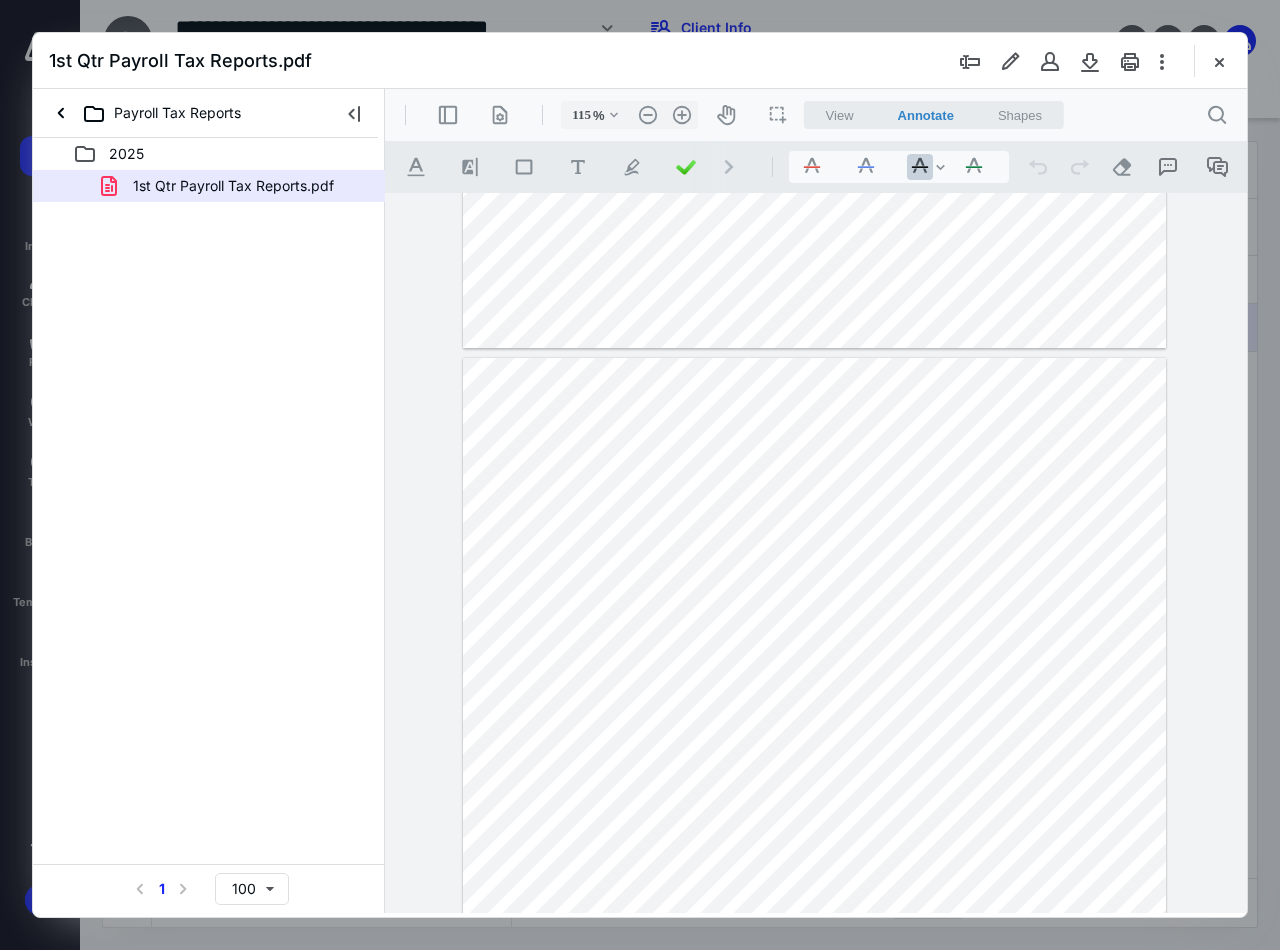 click at bounding box center (1219, 61) 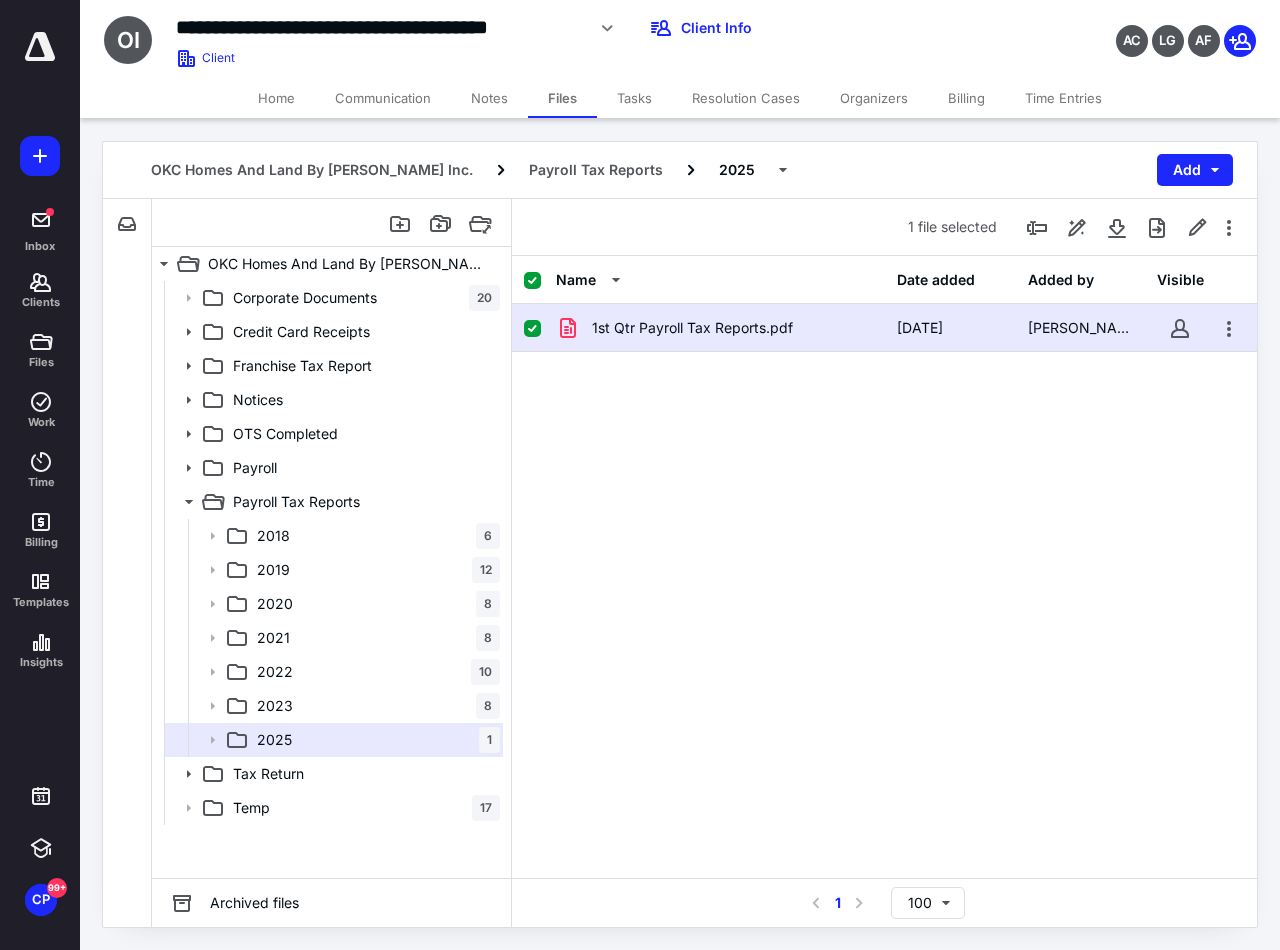 click on "Home" at bounding box center [276, 98] 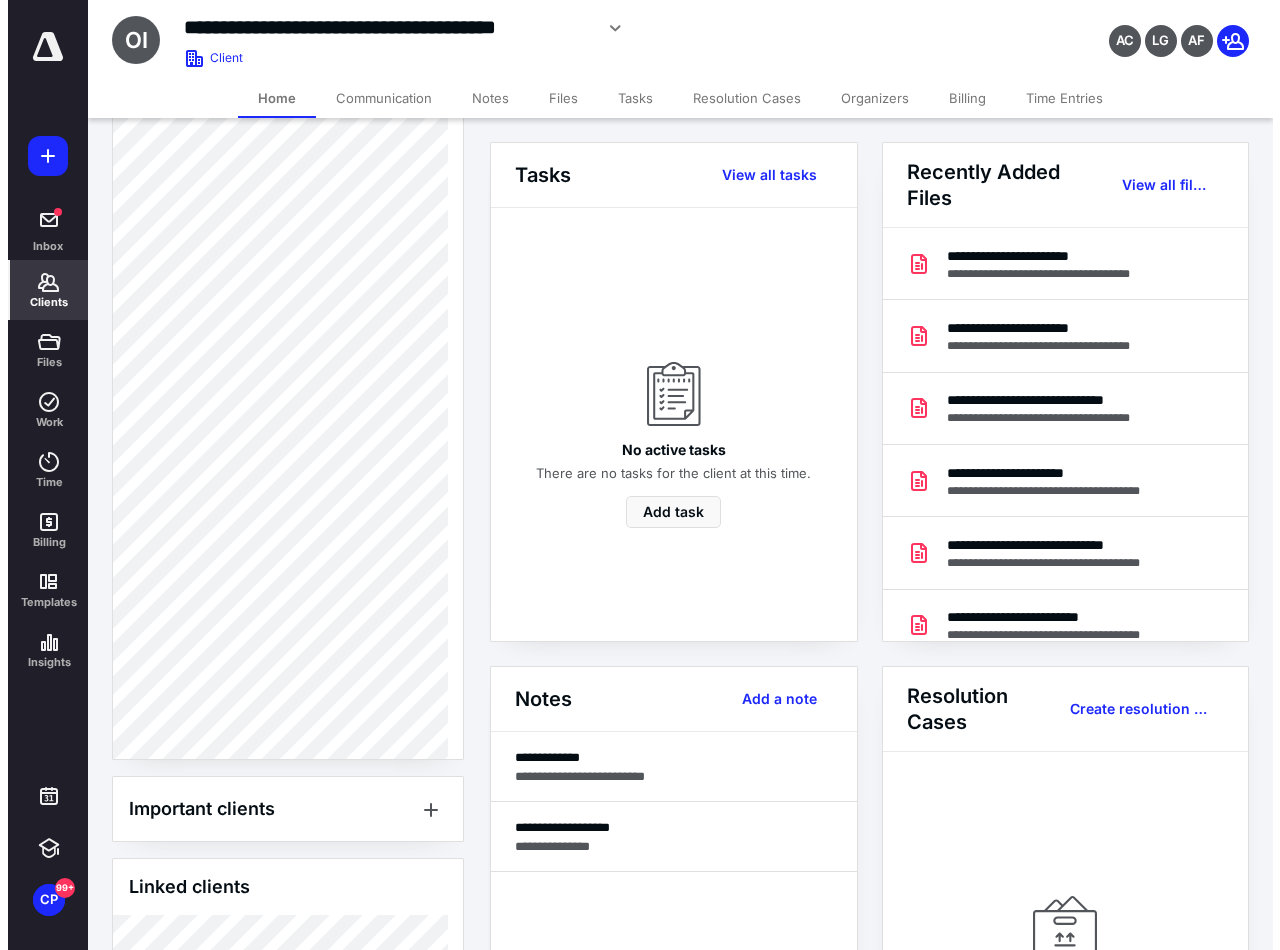 scroll, scrollTop: 1100, scrollLeft: 0, axis: vertical 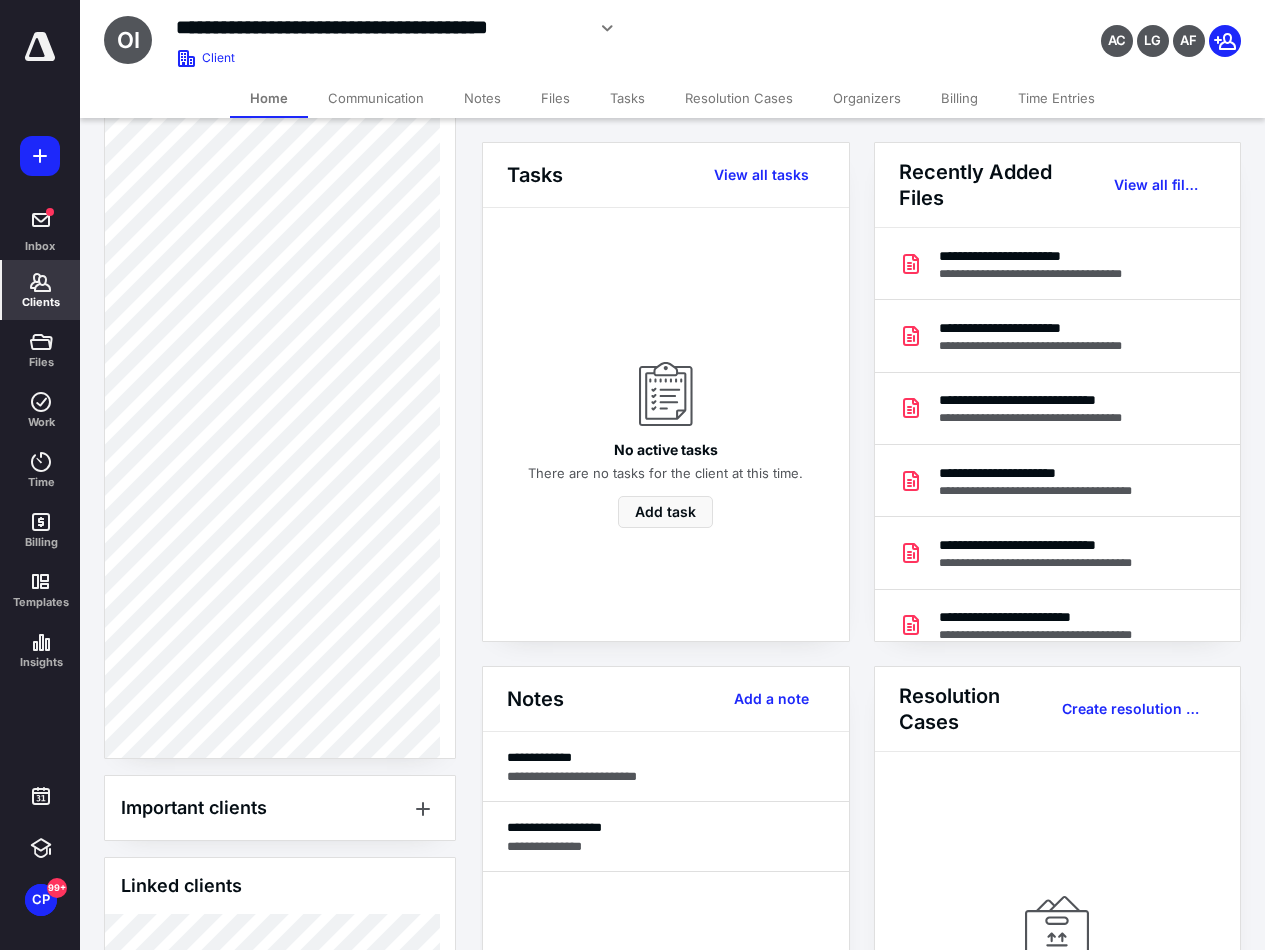 click on "Clients" at bounding box center [41, 302] 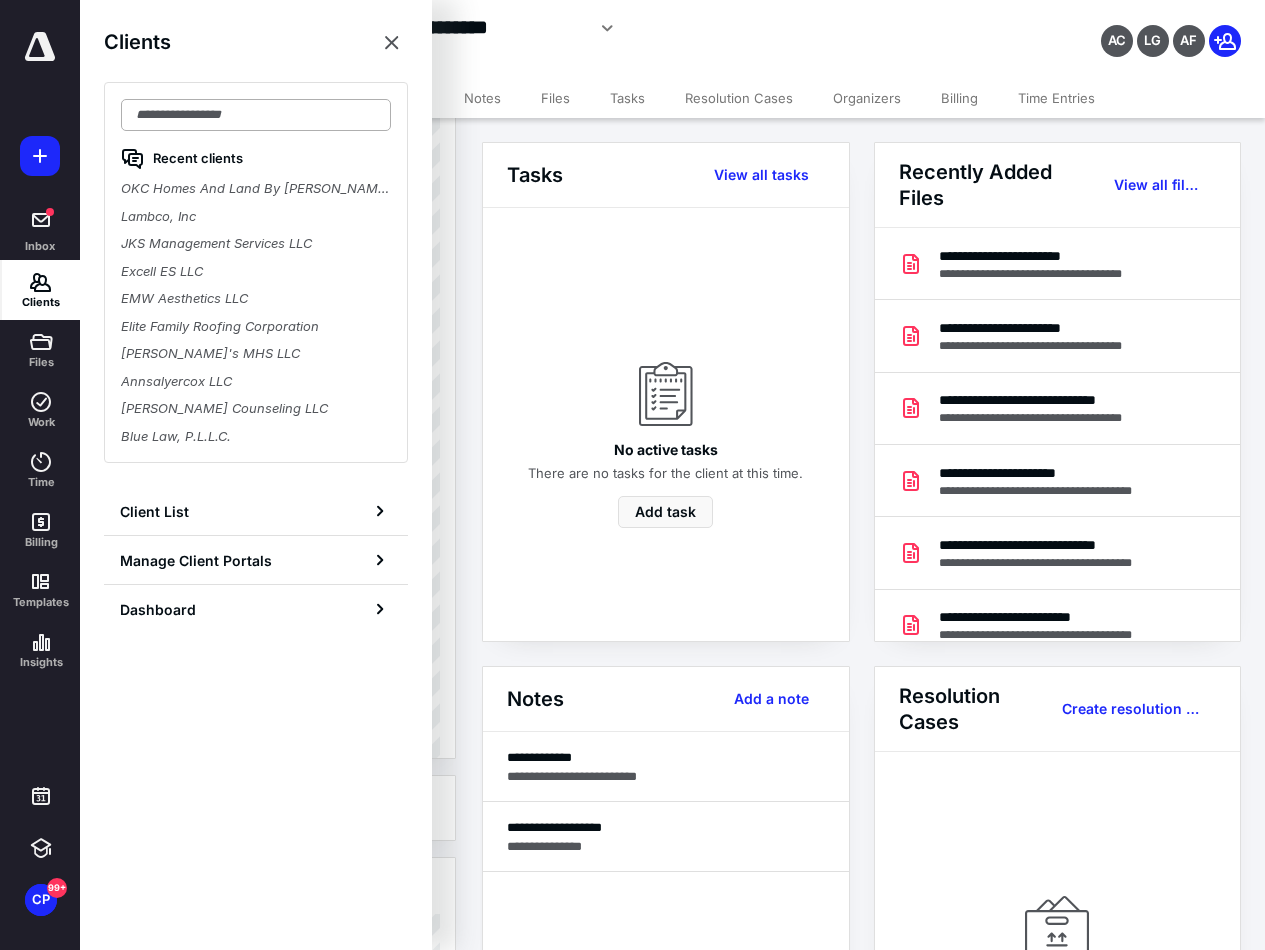 click at bounding box center [256, 115] 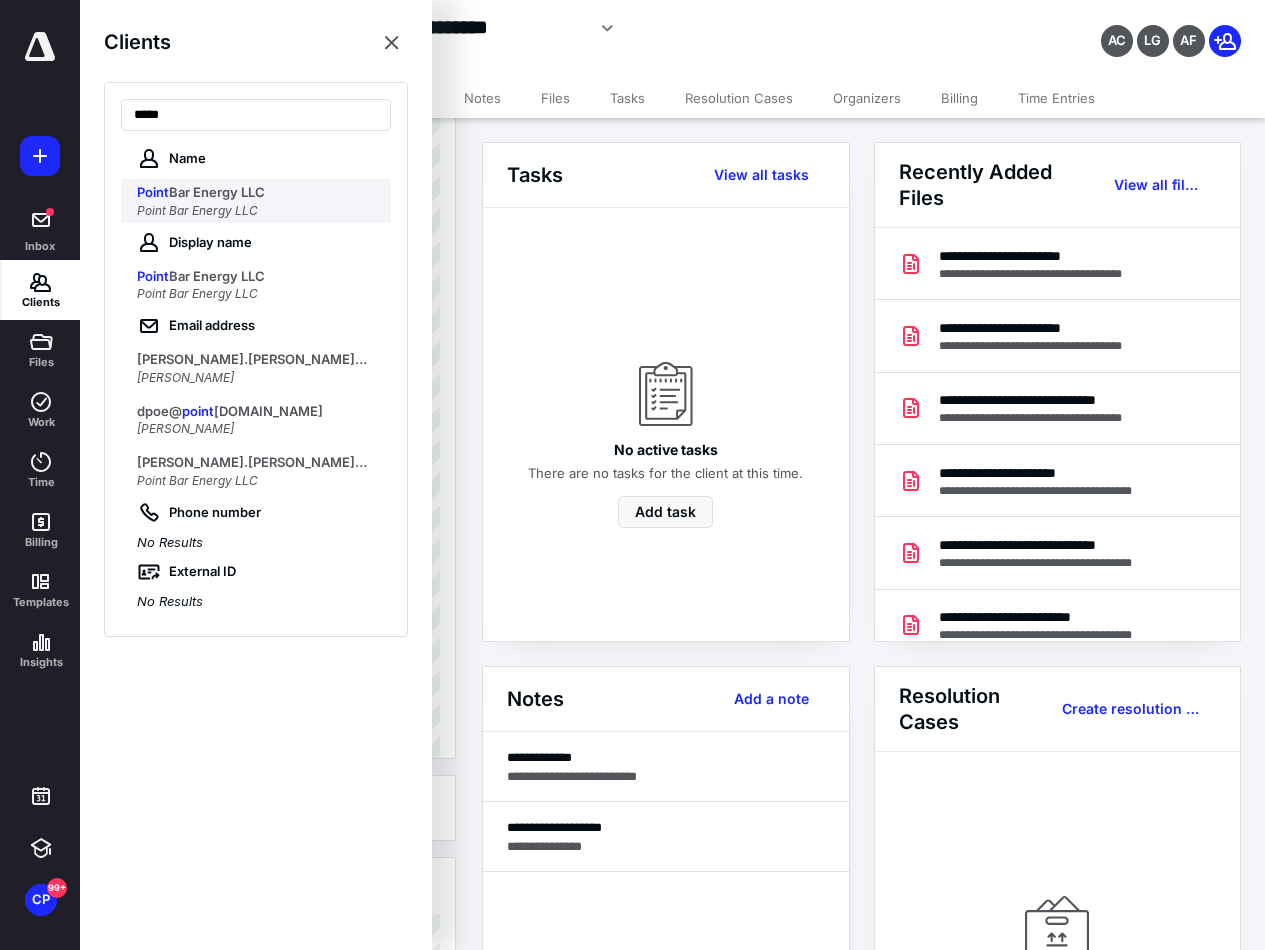 type on "*****" 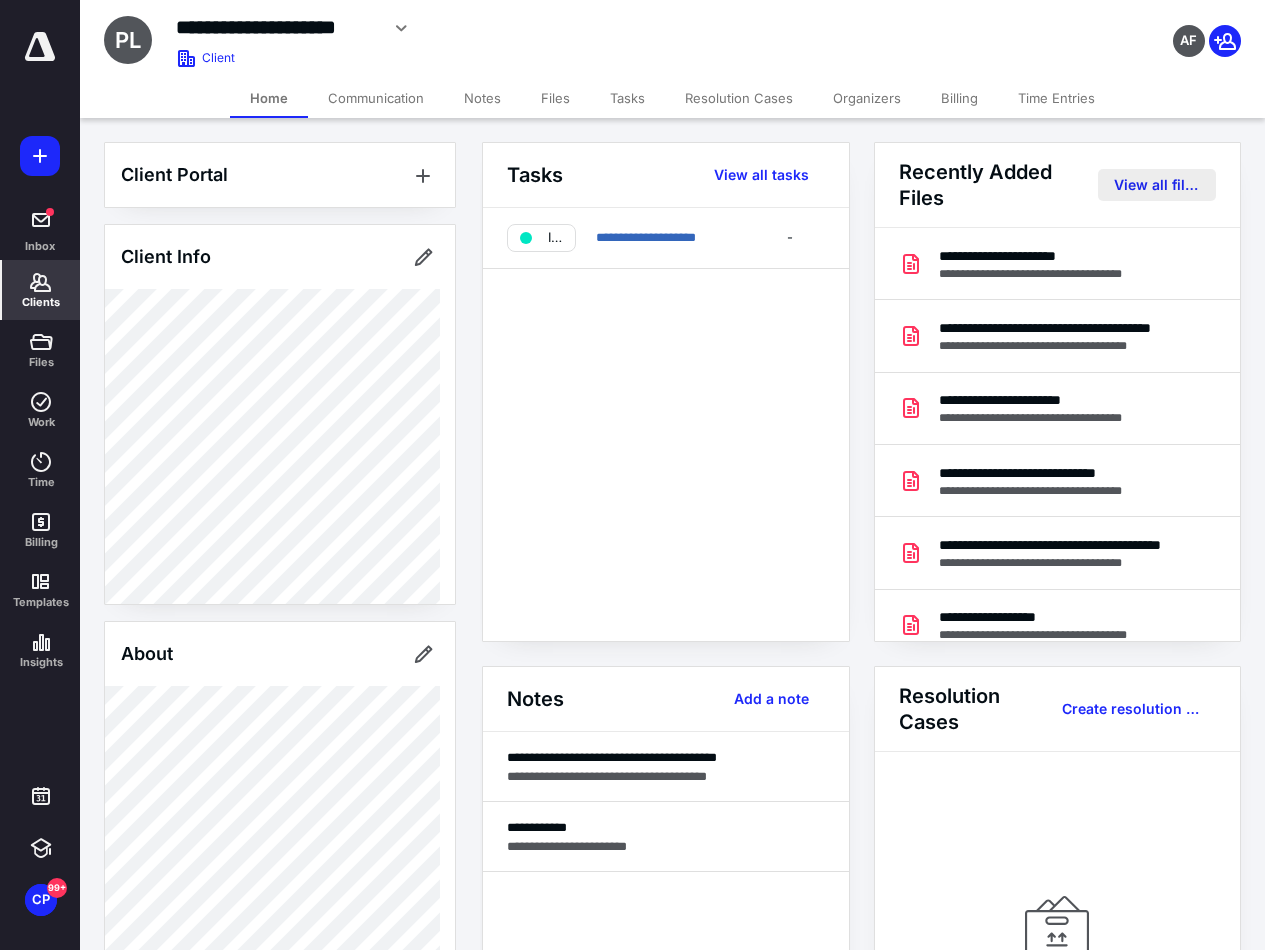 click on "View all files" at bounding box center (1157, 185) 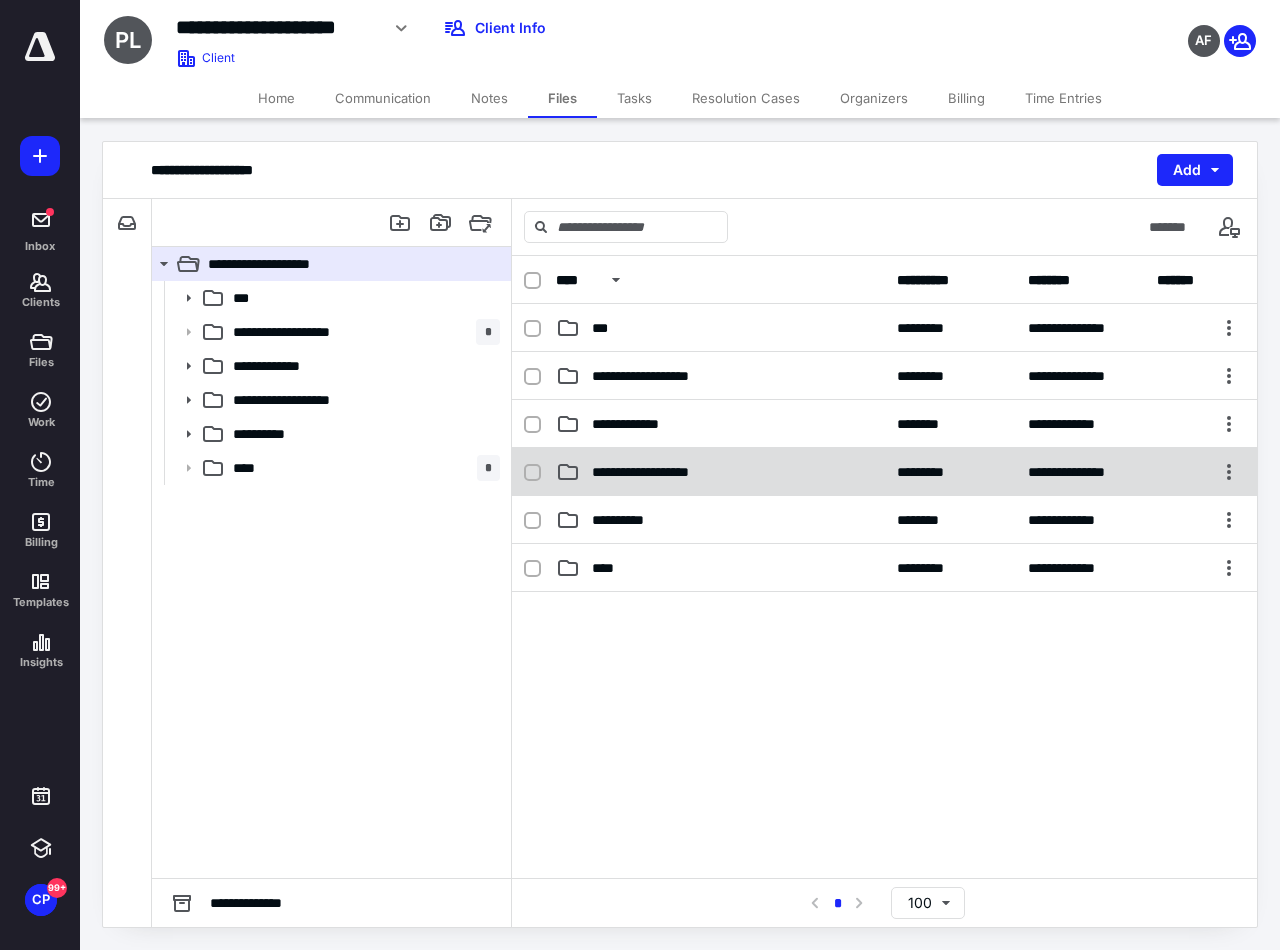 click on "**********" at bounding box center [655, 472] 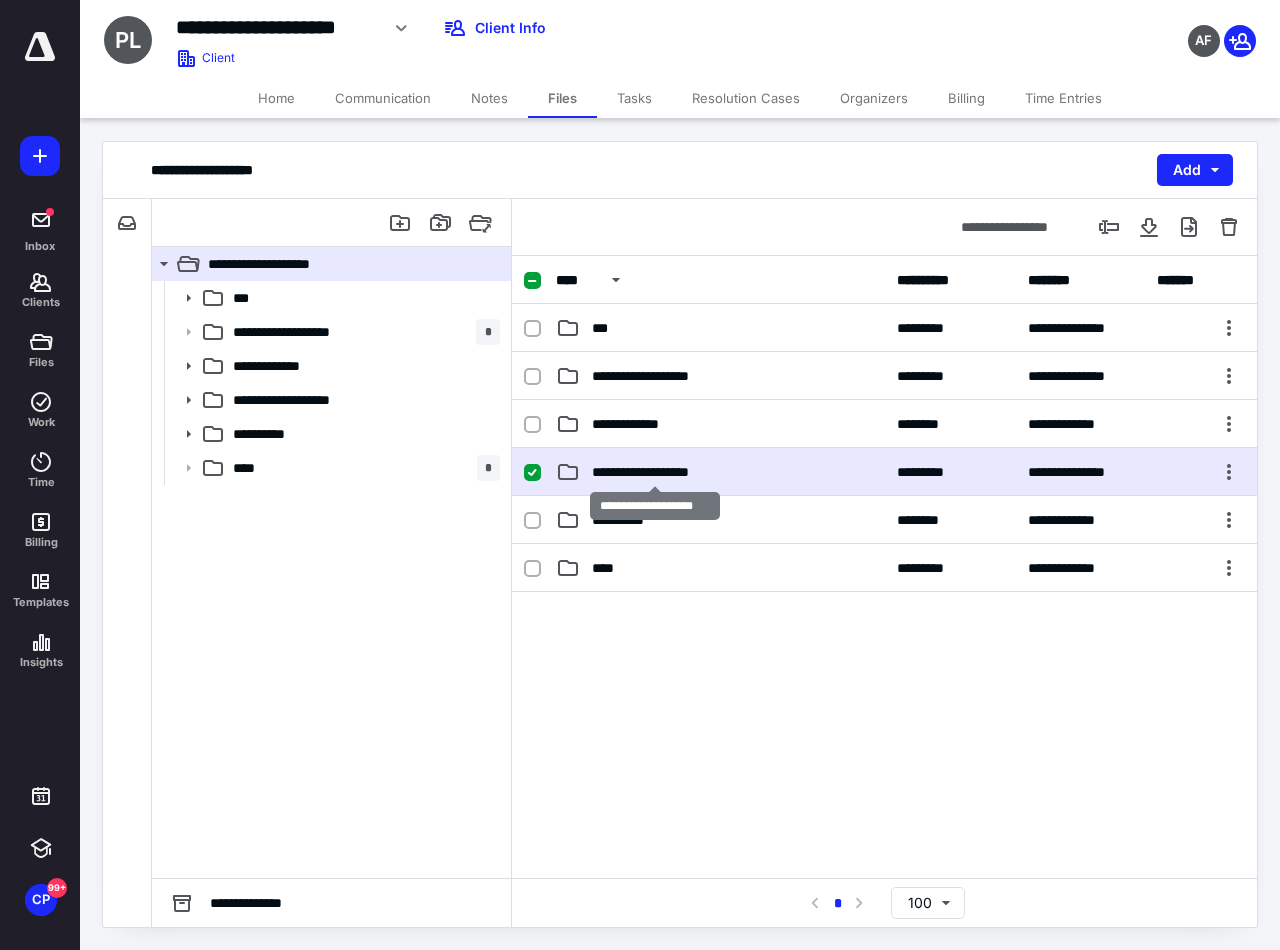 click on "**********" at bounding box center (655, 472) 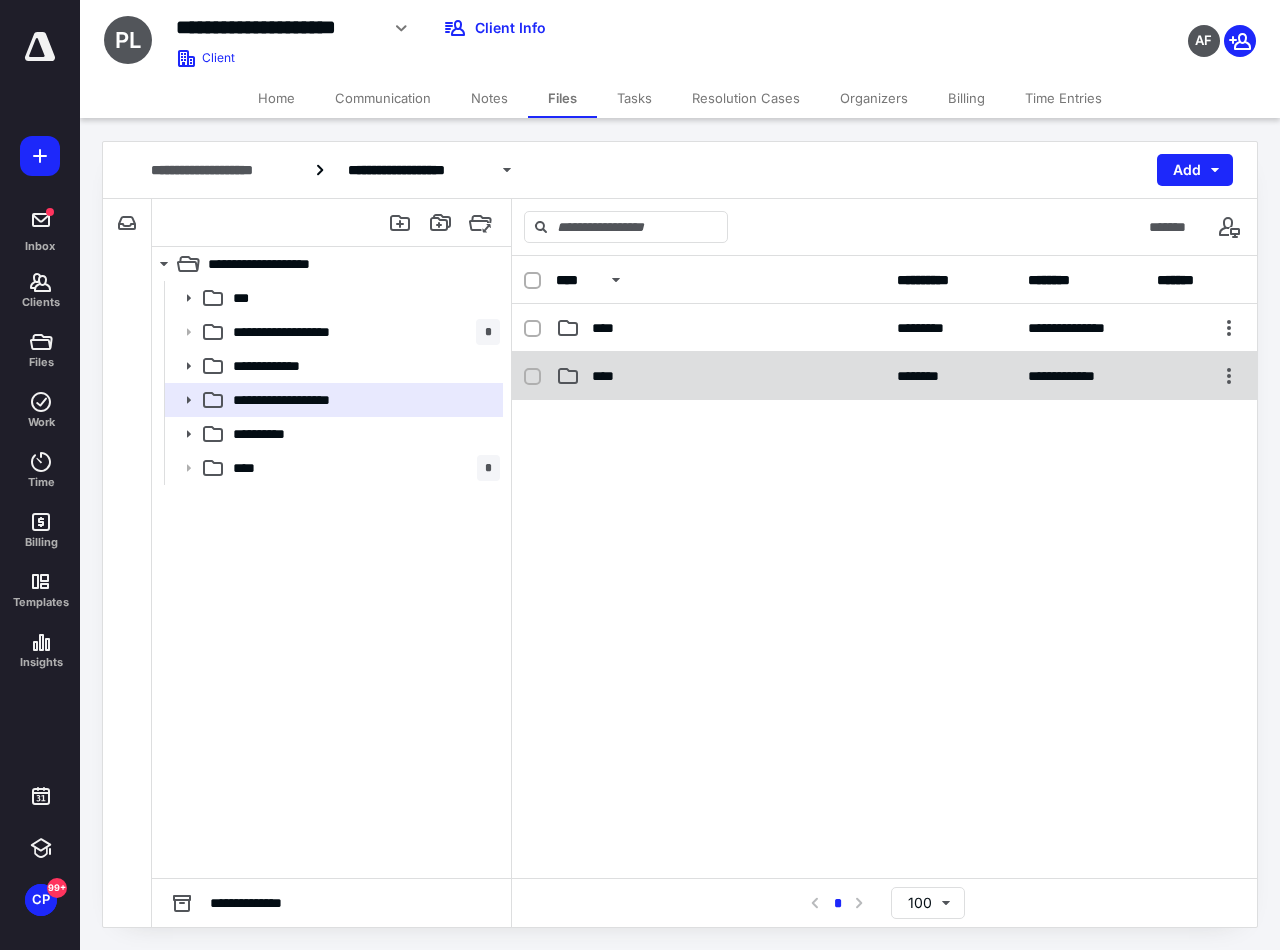 click on "**********" at bounding box center (884, 376) 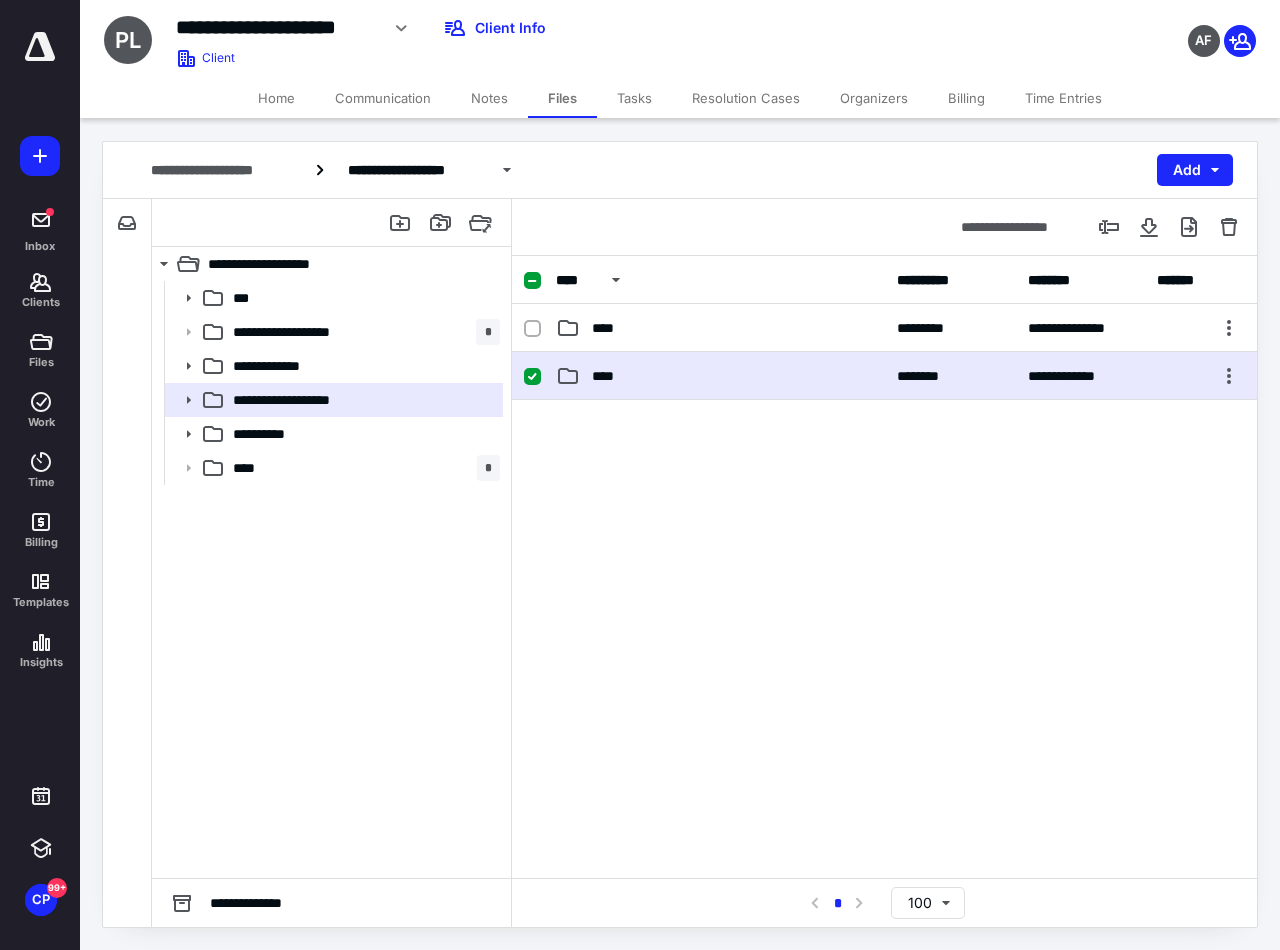 click on "**********" at bounding box center (884, 376) 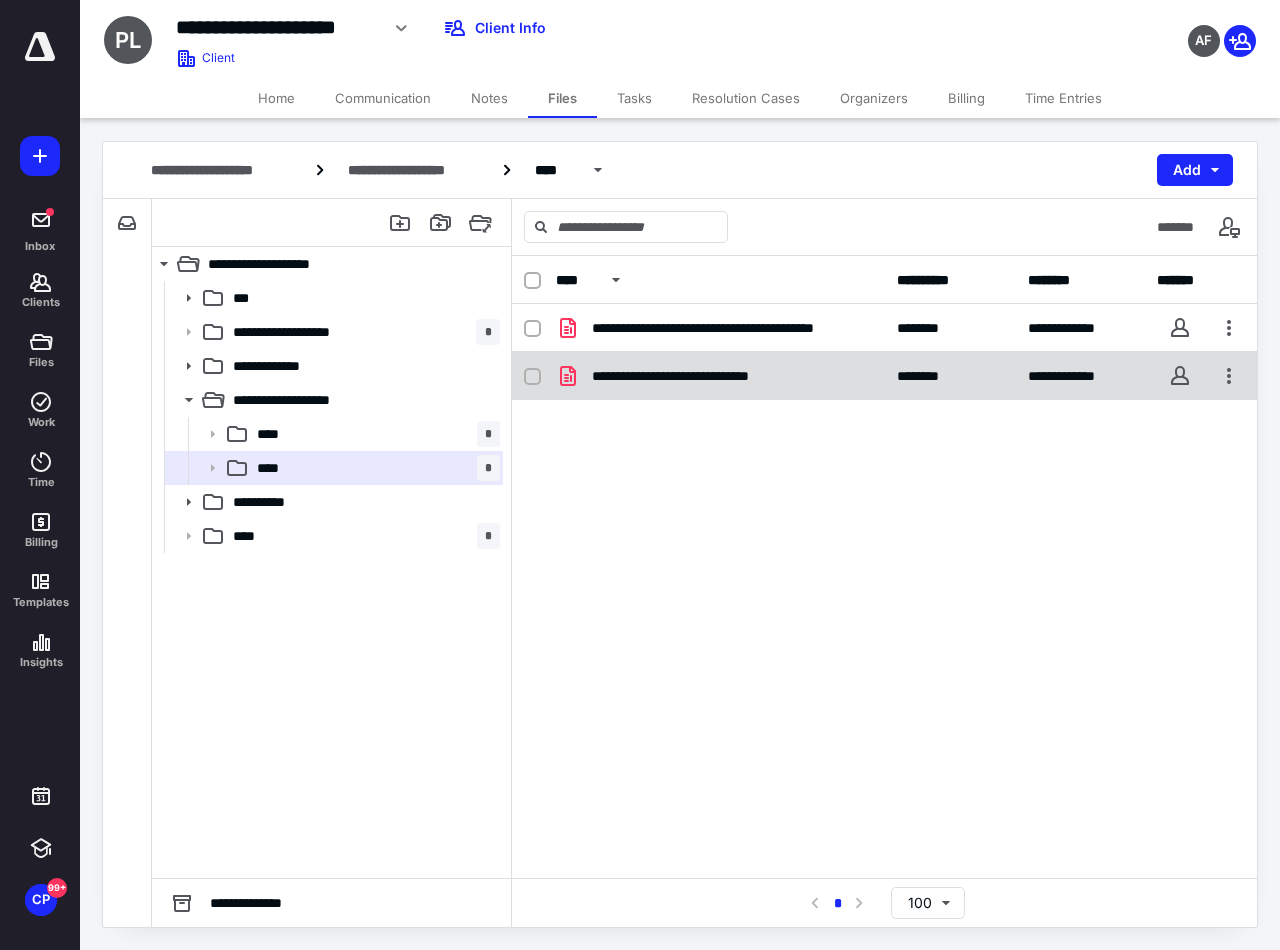 click on "**********" at bounding box center (692, 376) 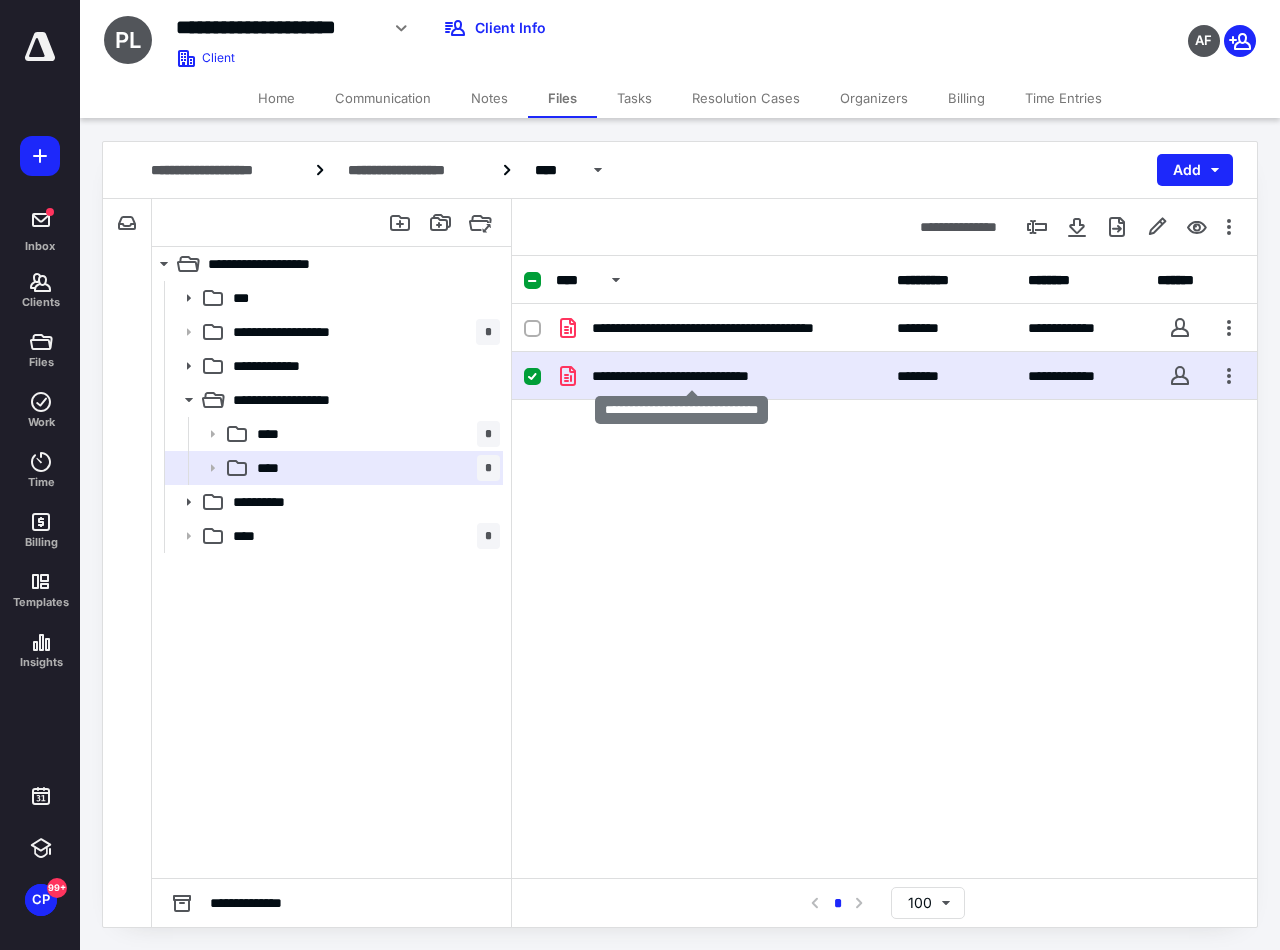 checkbox on "true" 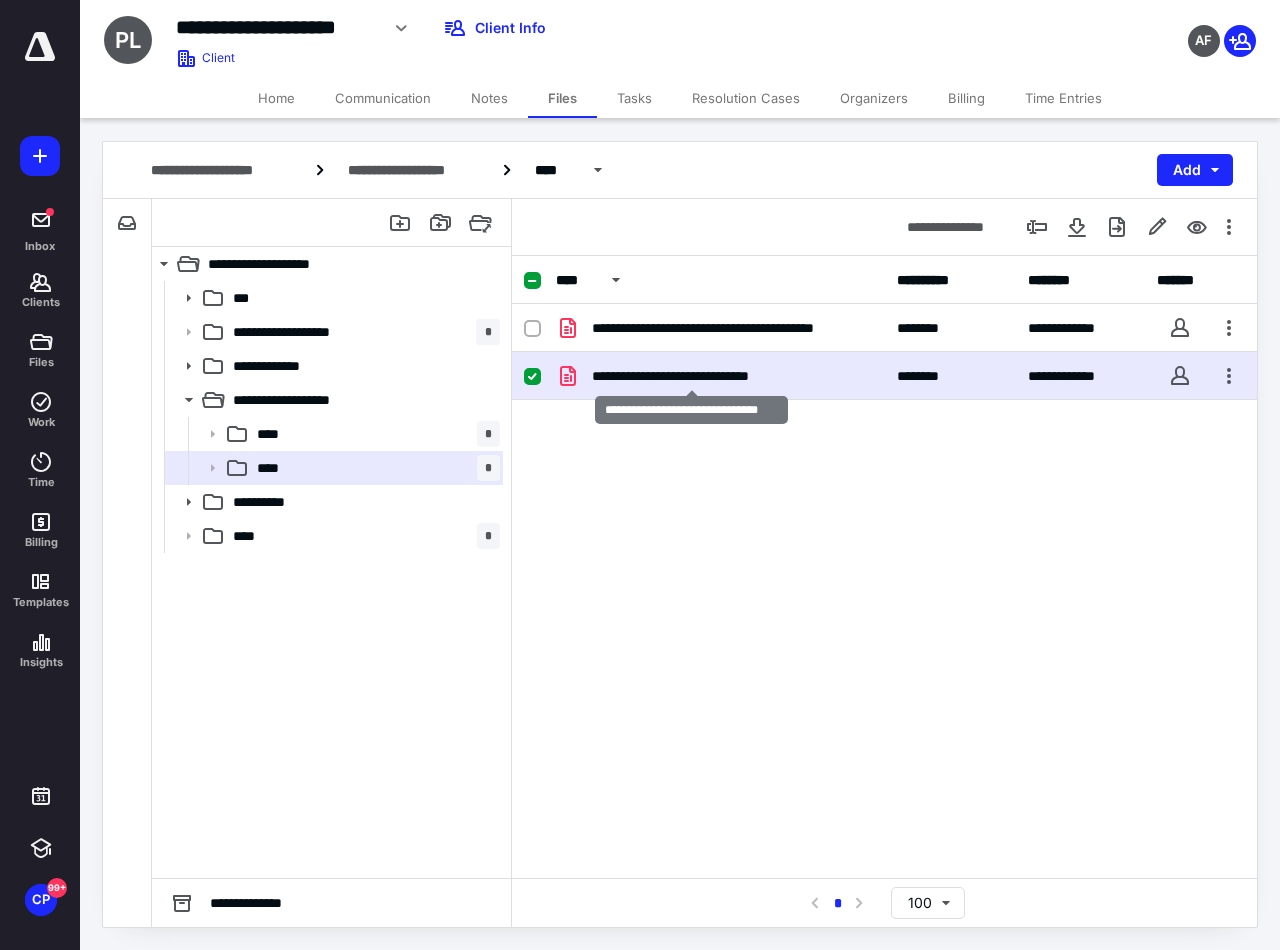 click on "**********" at bounding box center [692, 376] 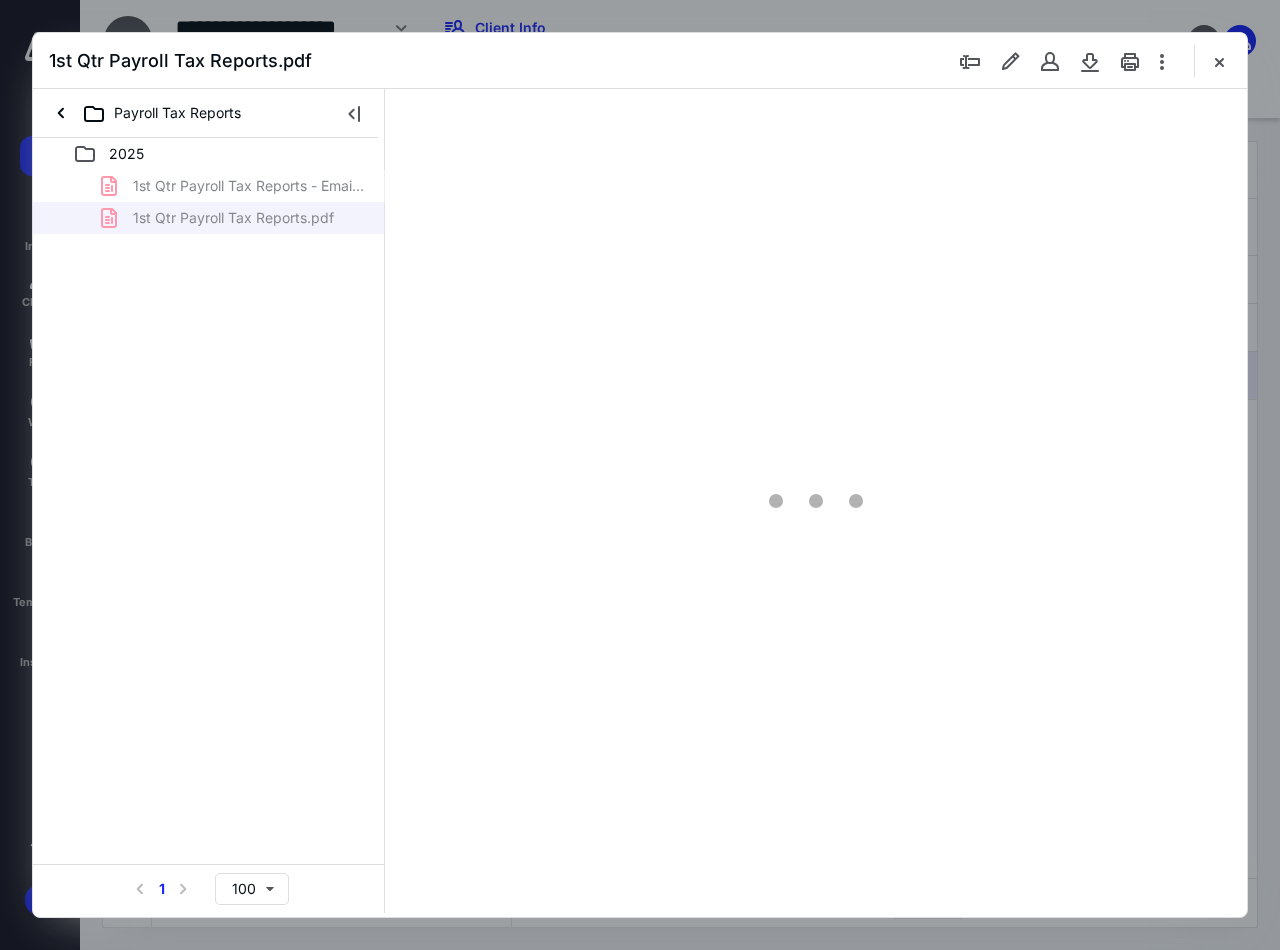 scroll, scrollTop: 0, scrollLeft: 0, axis: both 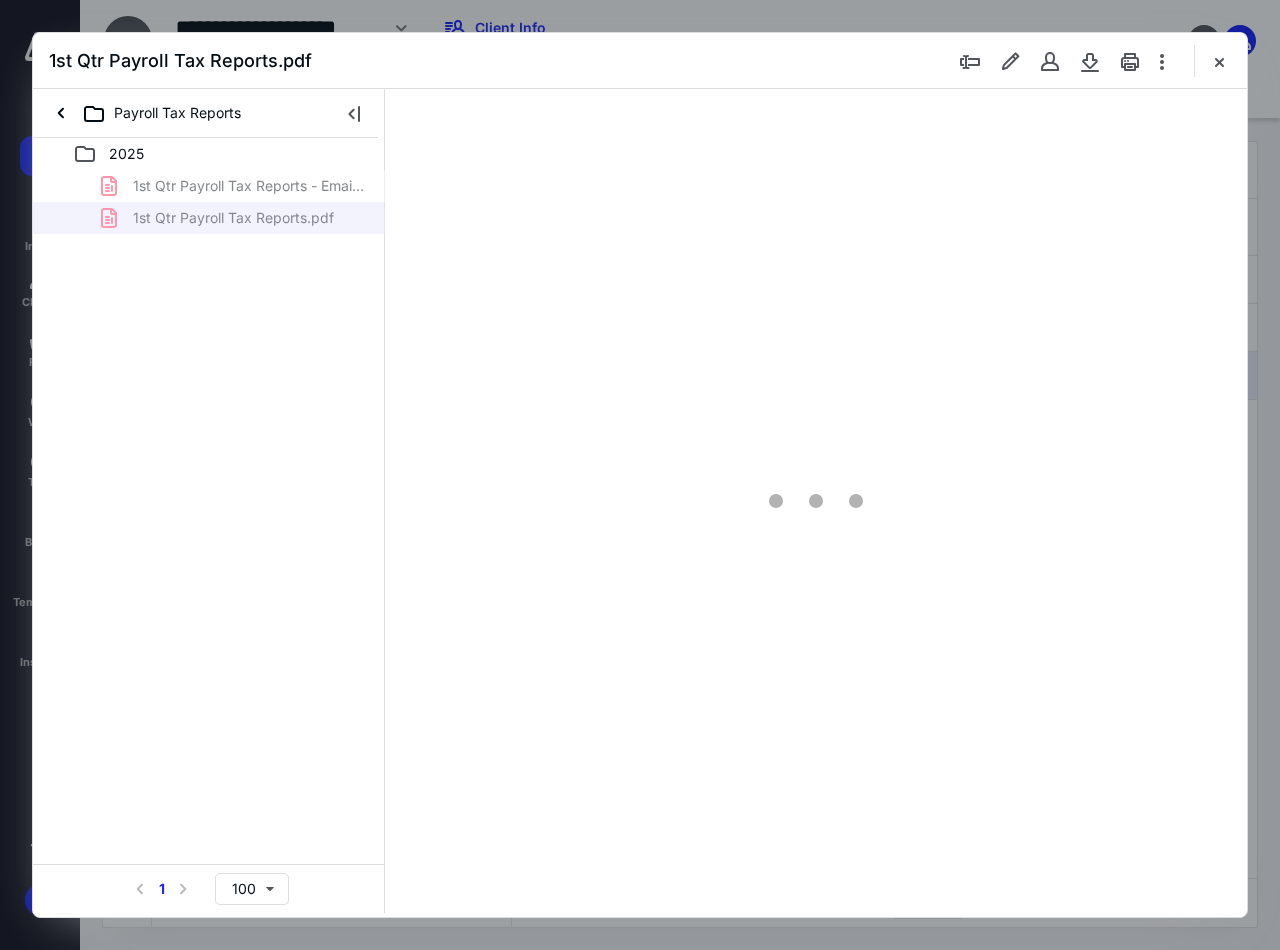 type on "90" 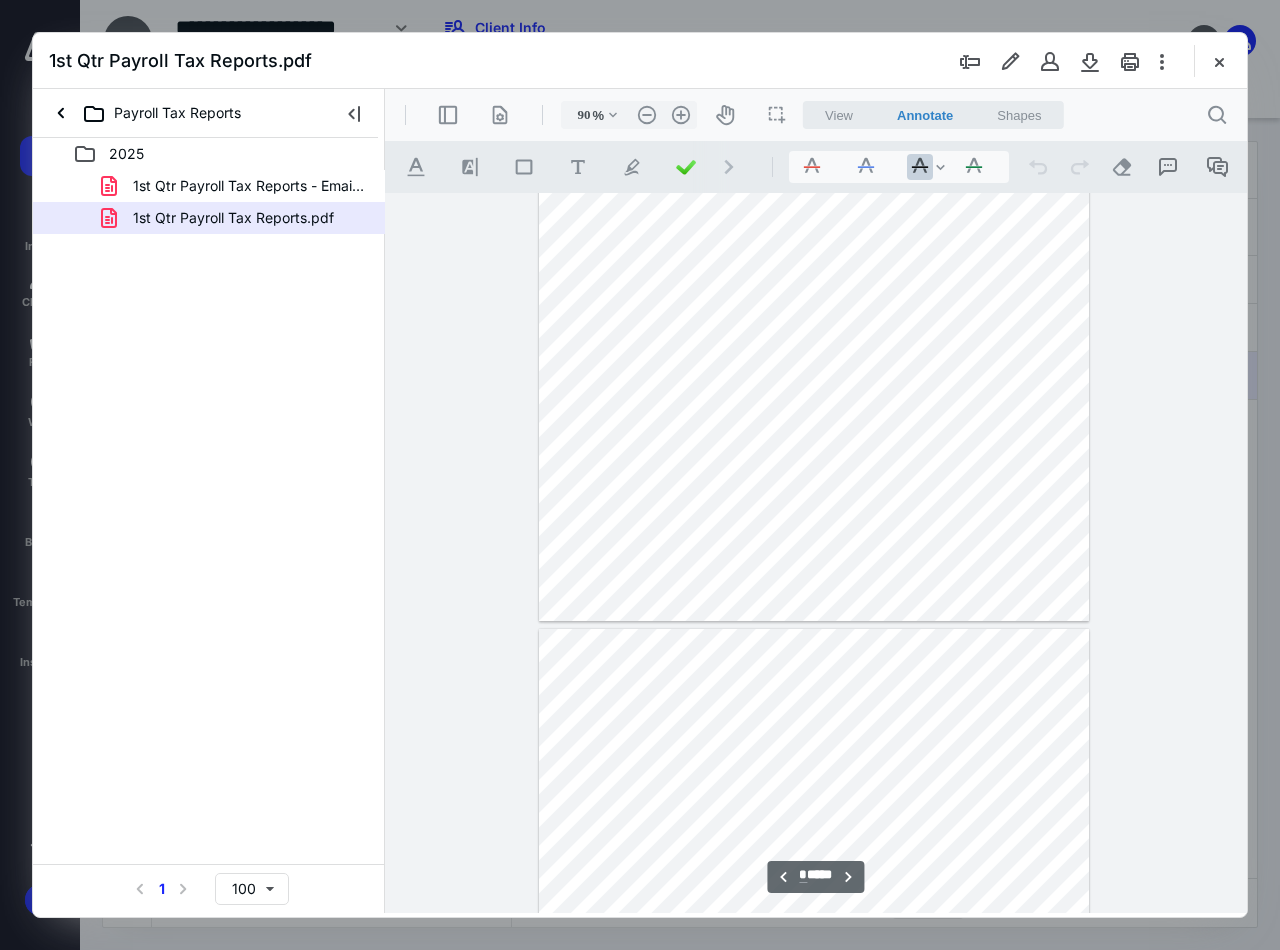 scroll, scrollTop: 5108, scrollLeft: 0, axis: vertical 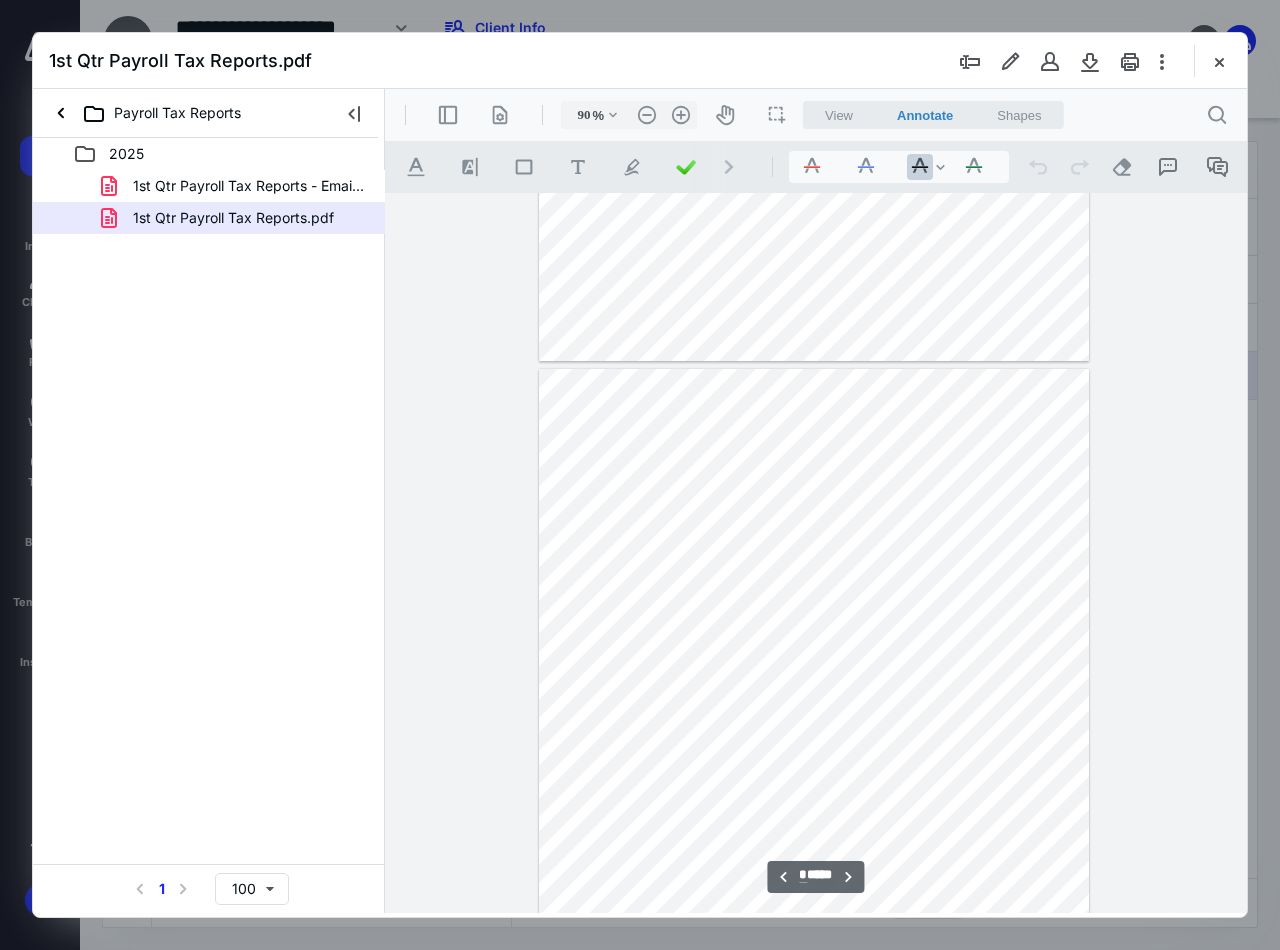 type on "*" 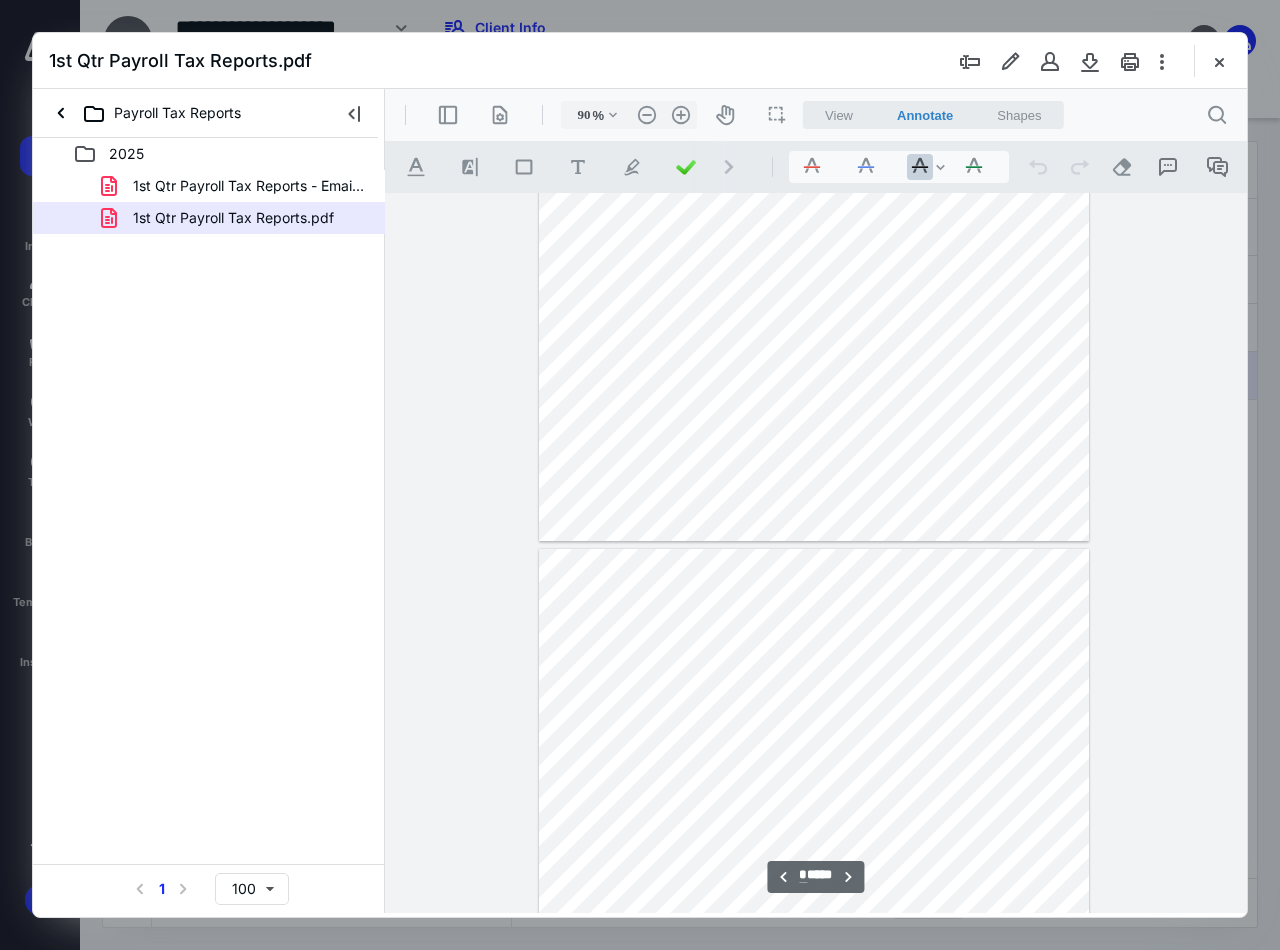 scroll, scrollTop: 2008, scrollLeft: 0, axis: vertical 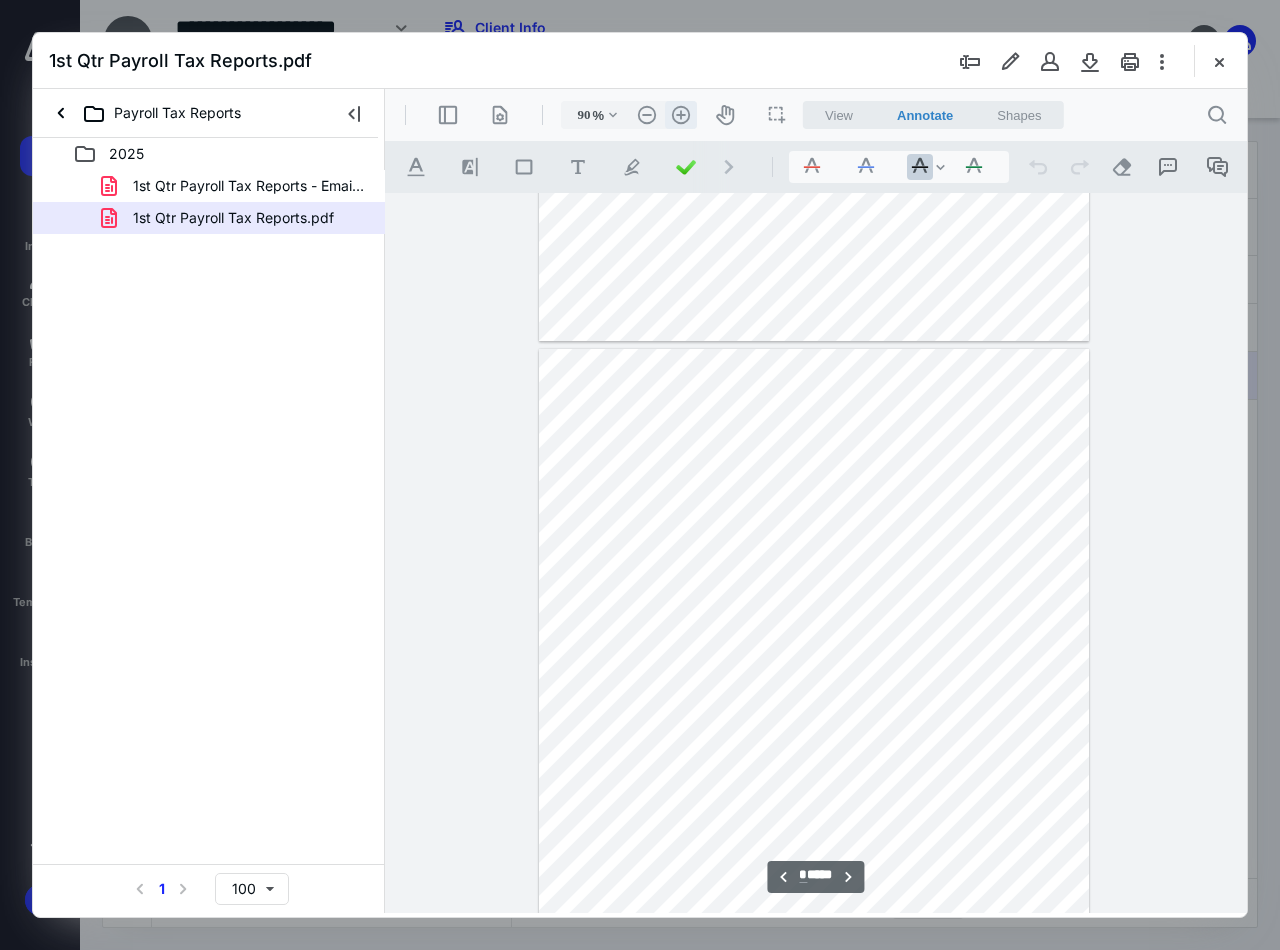 click on ".cls-1{fill:#abb0c4;} icon - header - zoom - in - line" at bounding box center (681, 115) 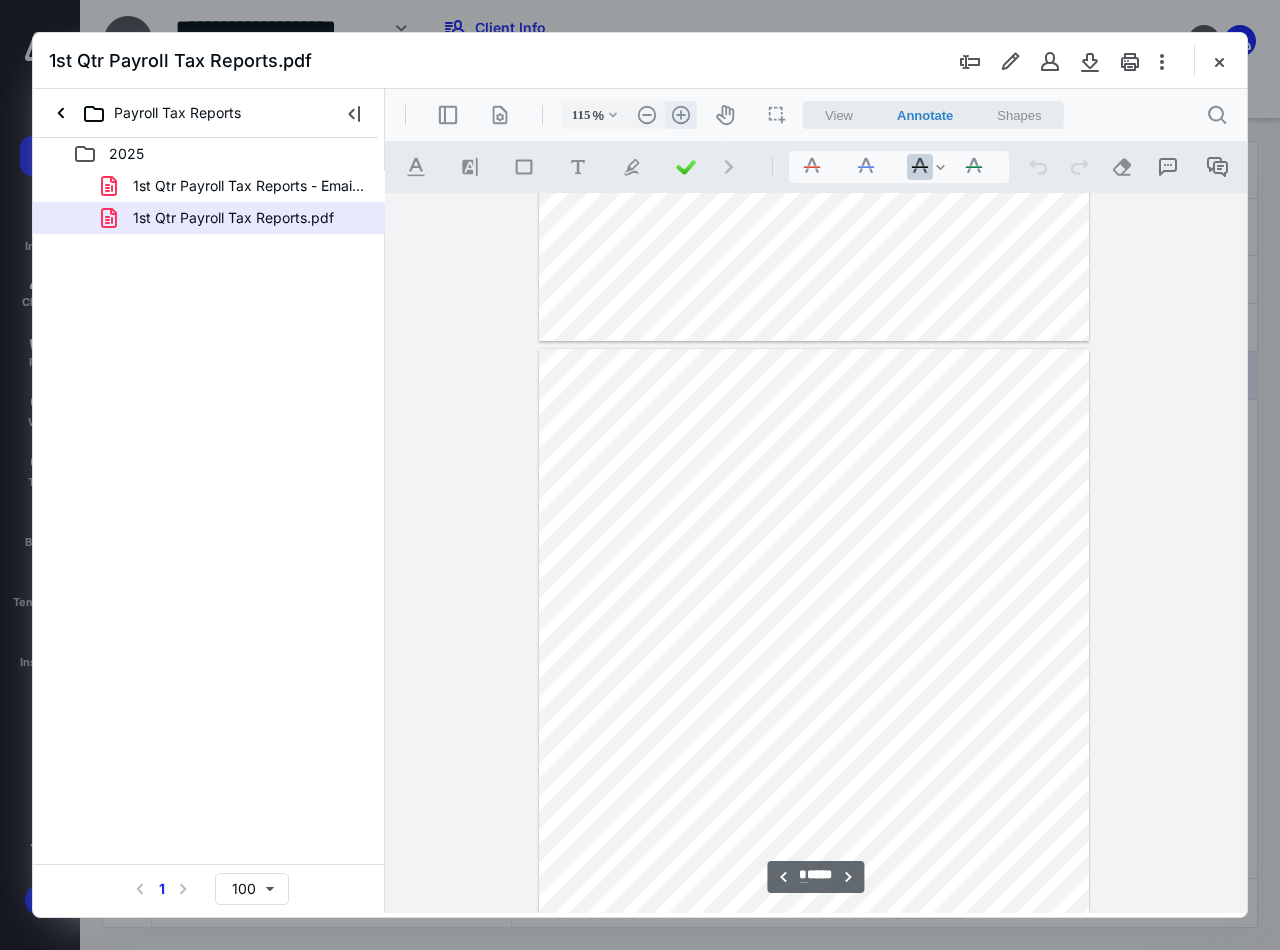 scroll, scrollTop: 2651, scrollLeft: 0, axis: vertical 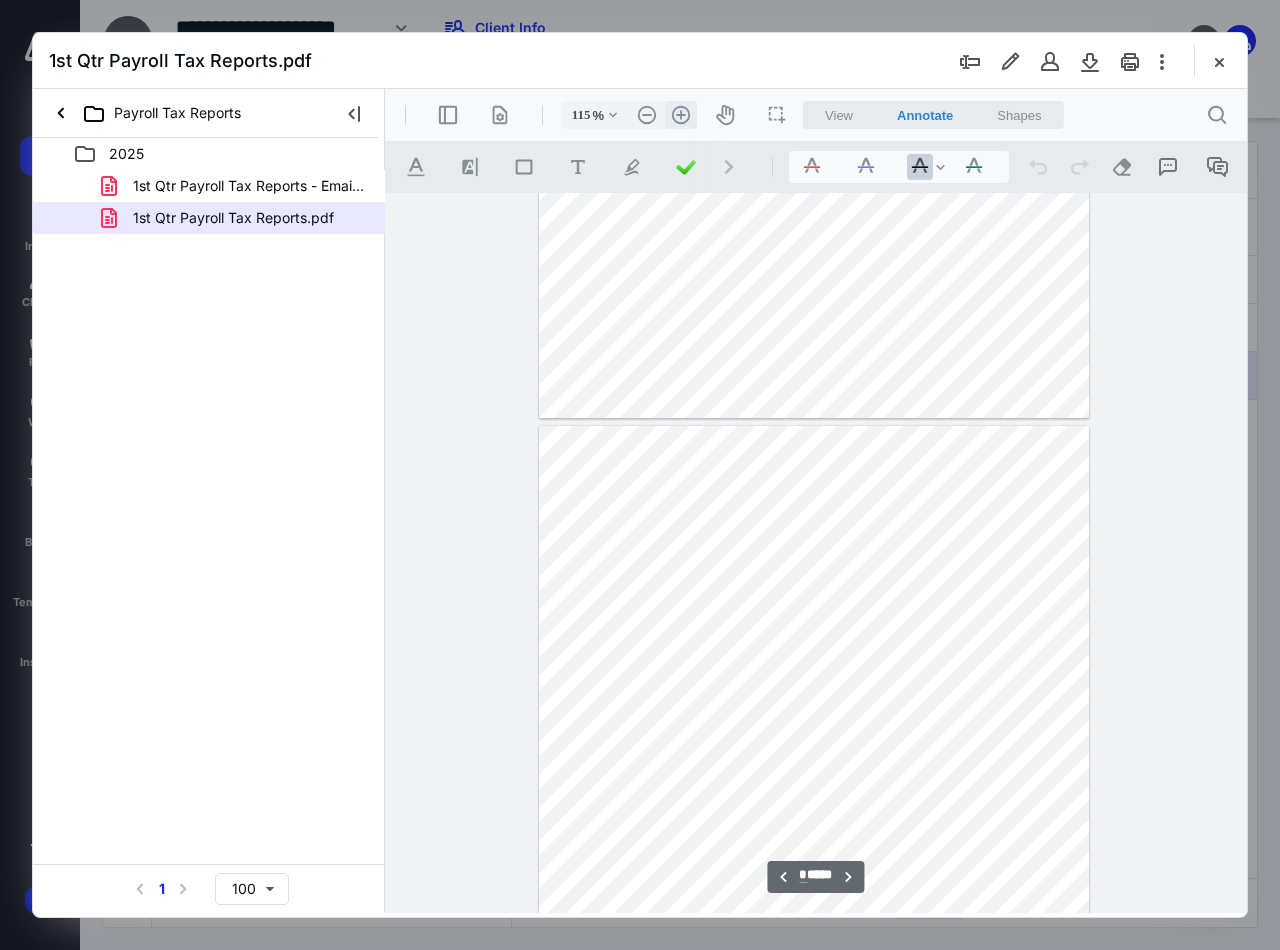 click on ".cls-1{fill:#abb0c4;} icon - header - zoom - in - line" at bounding box center (681, 115) 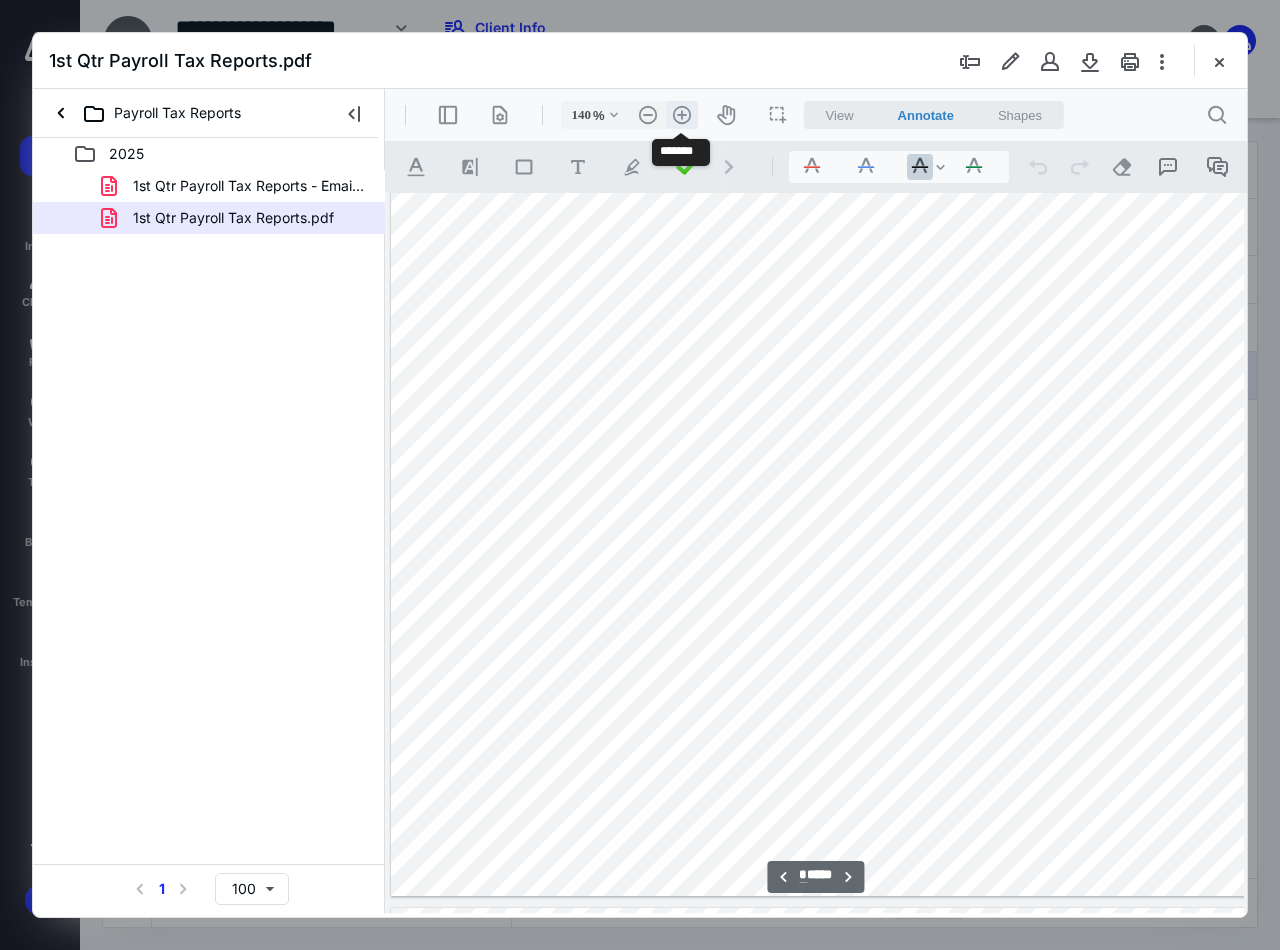 scroll, scrollTop: 3294, scrollLeft: 10, axis: both 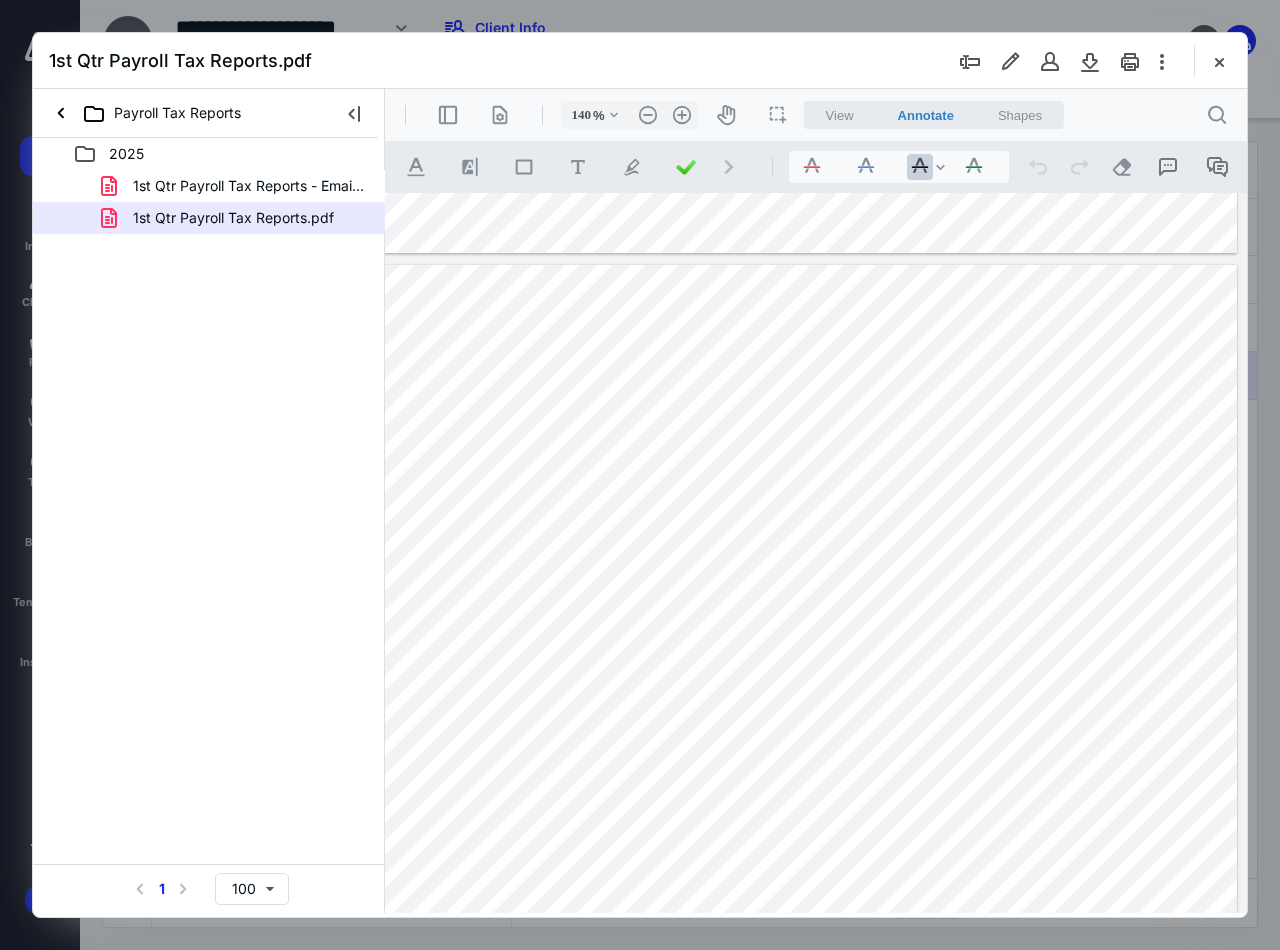 click at bounding box center [1219, 61] 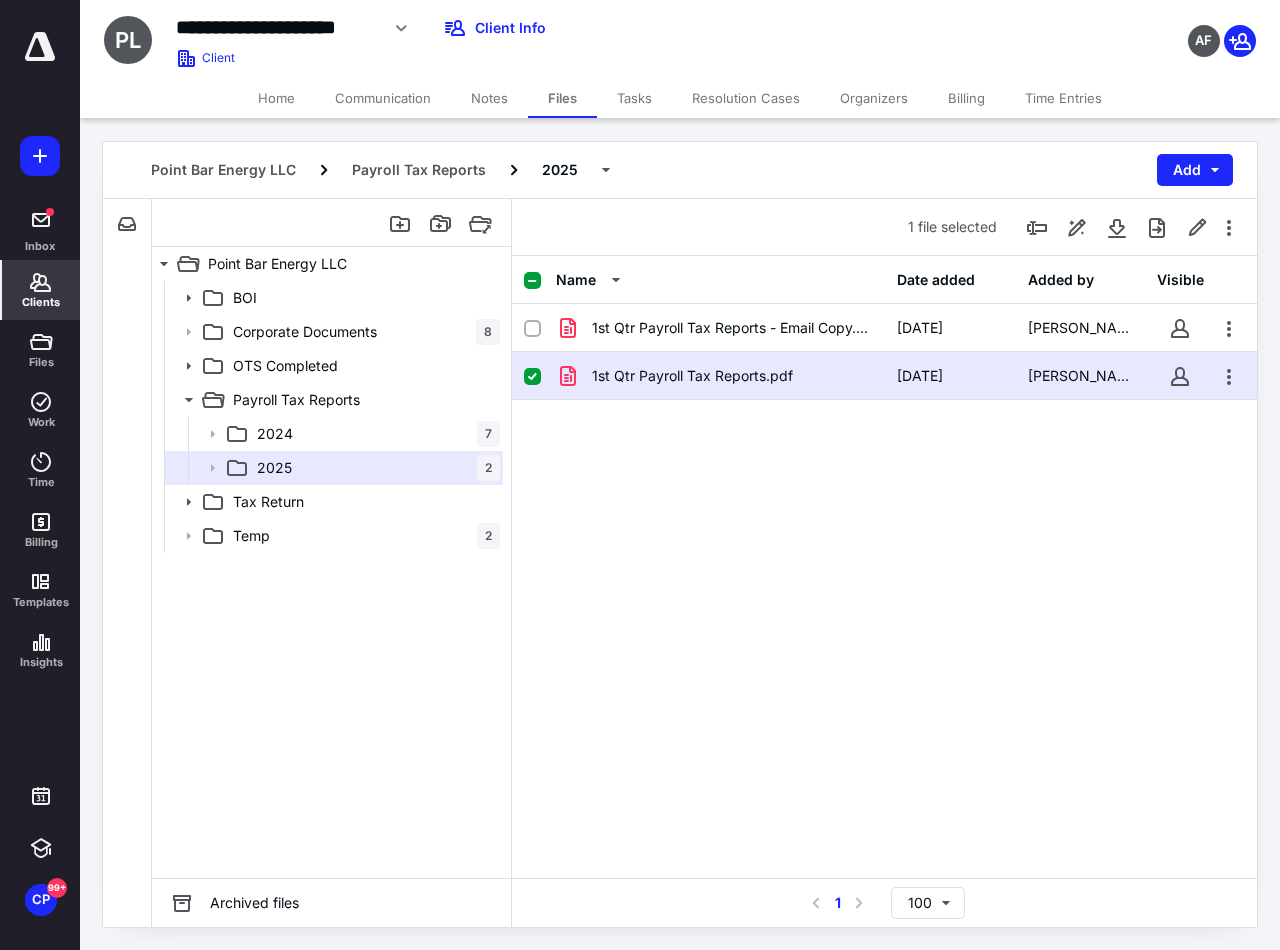 click on "Clients" at bounding box center [41, 302] 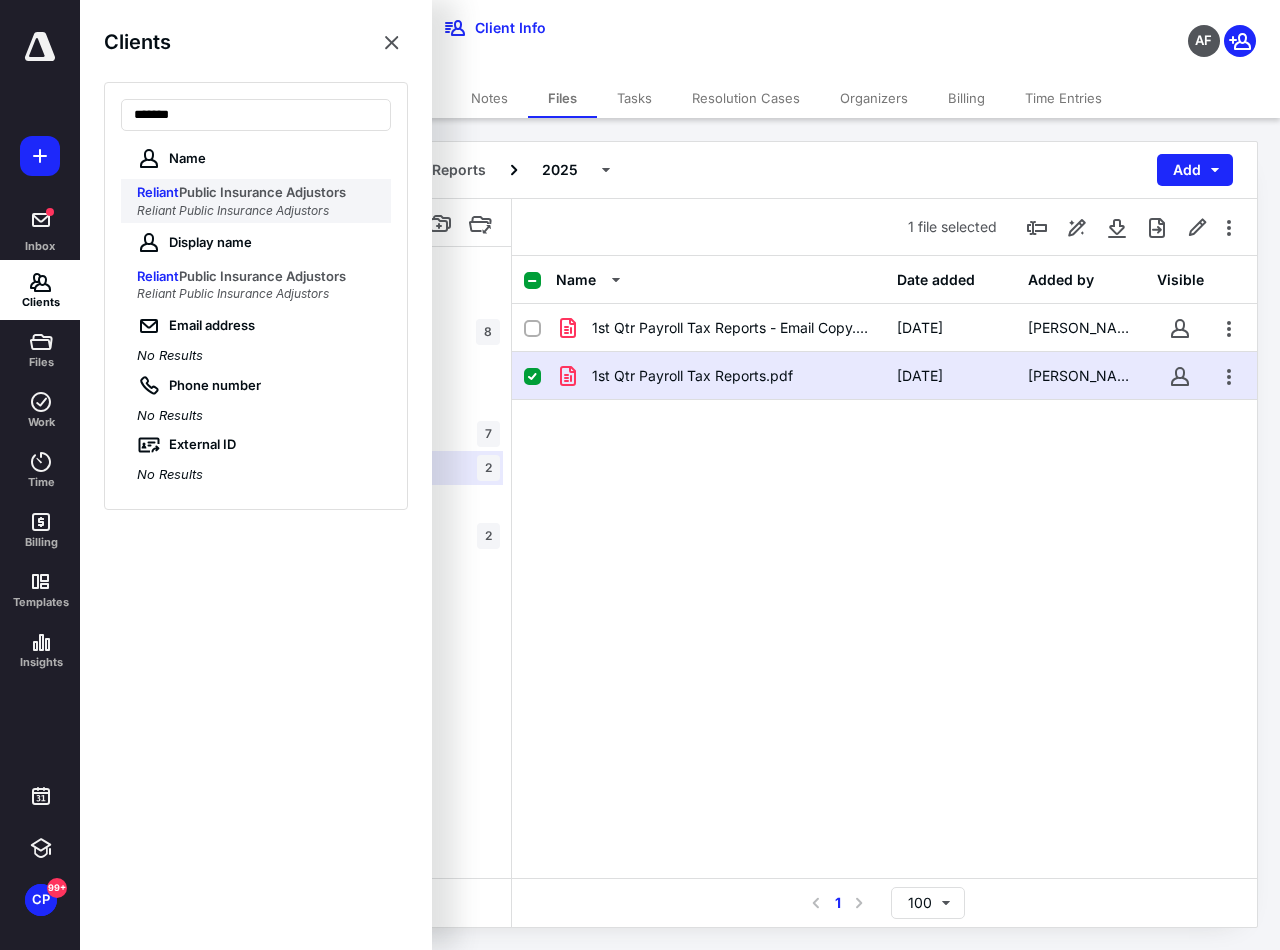 type on "*******" 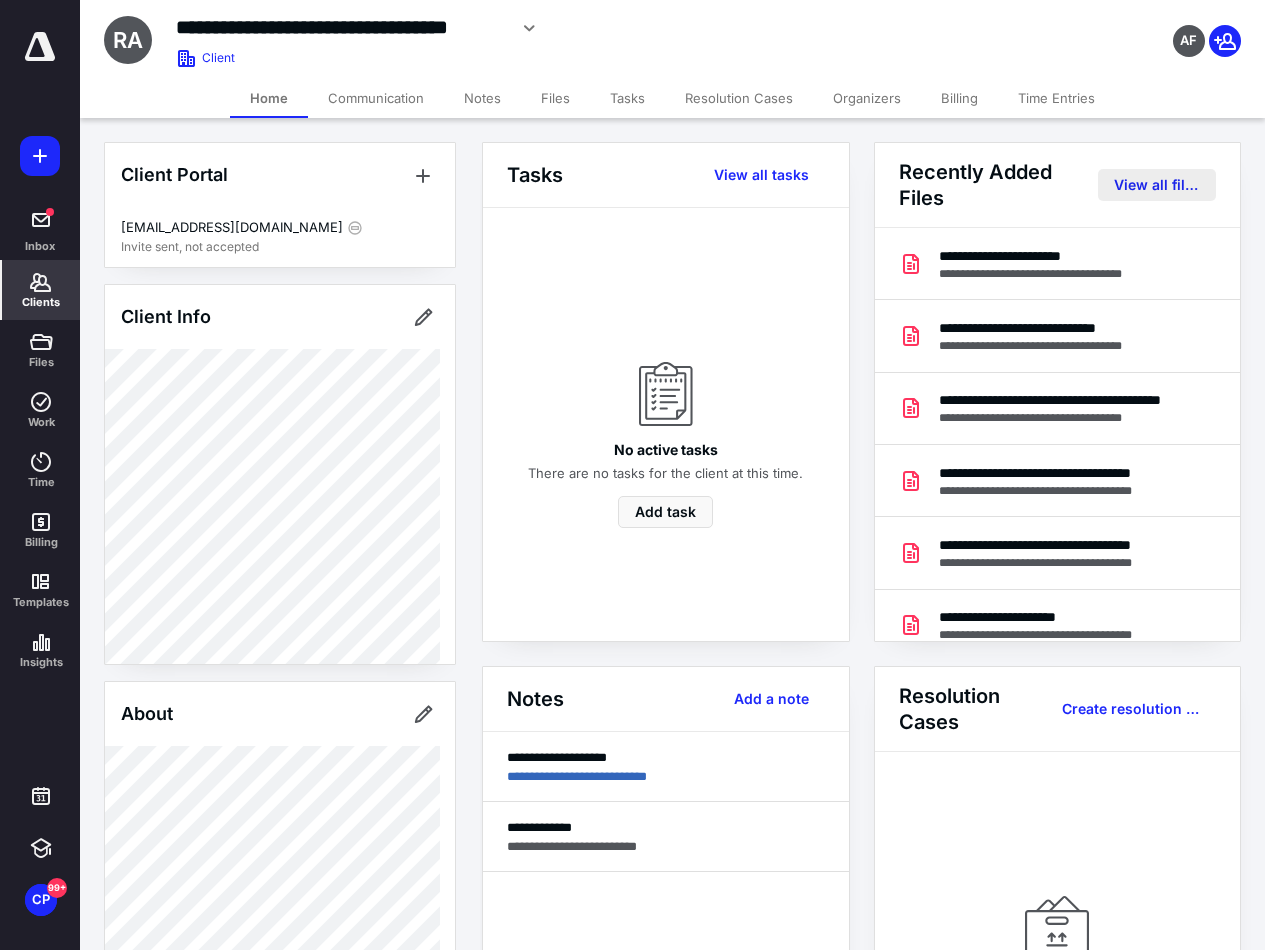 click on "View all files" at bounding box center (1157, 185) 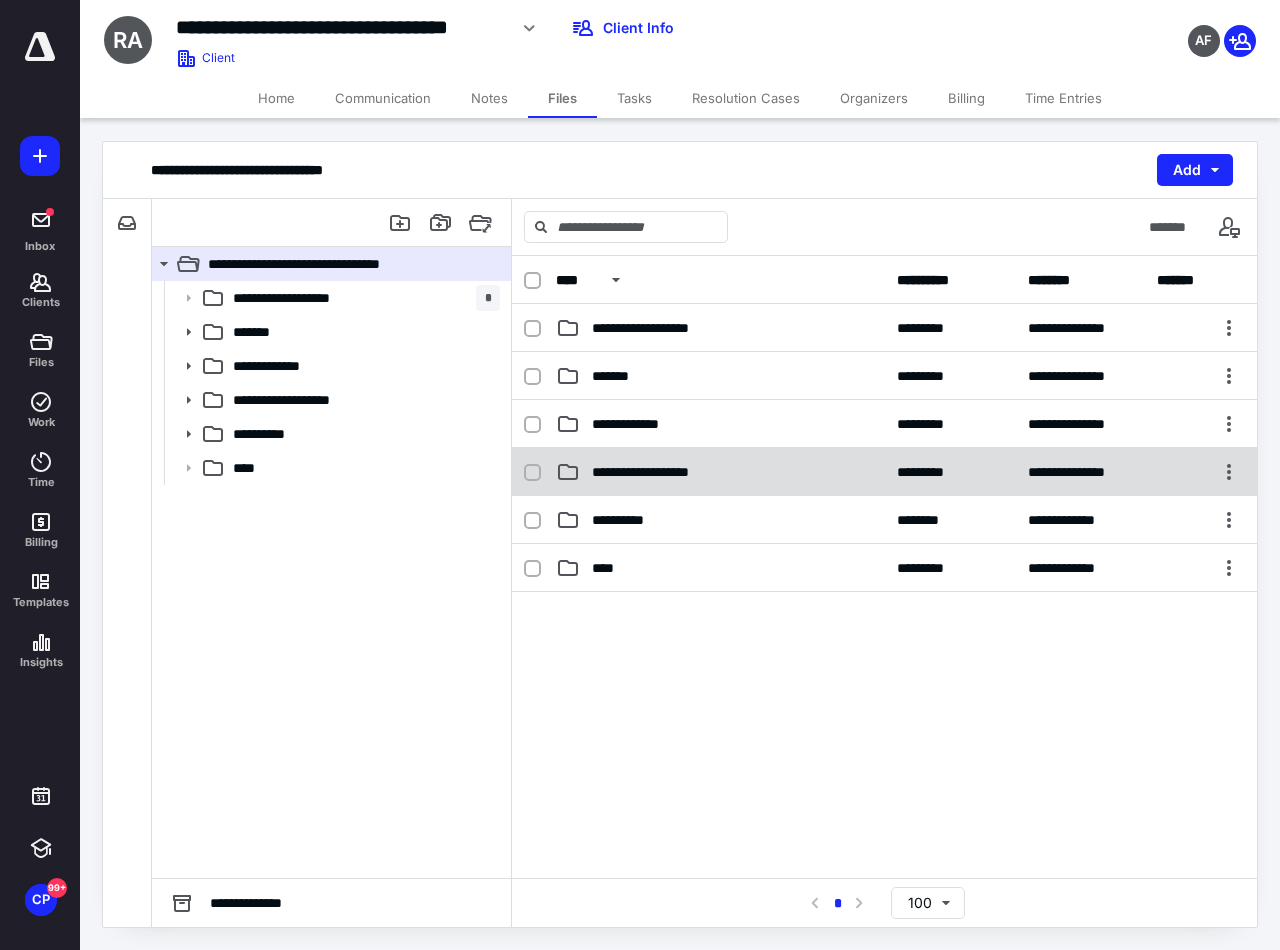 click on "**********" at bounding box center [655, 472] 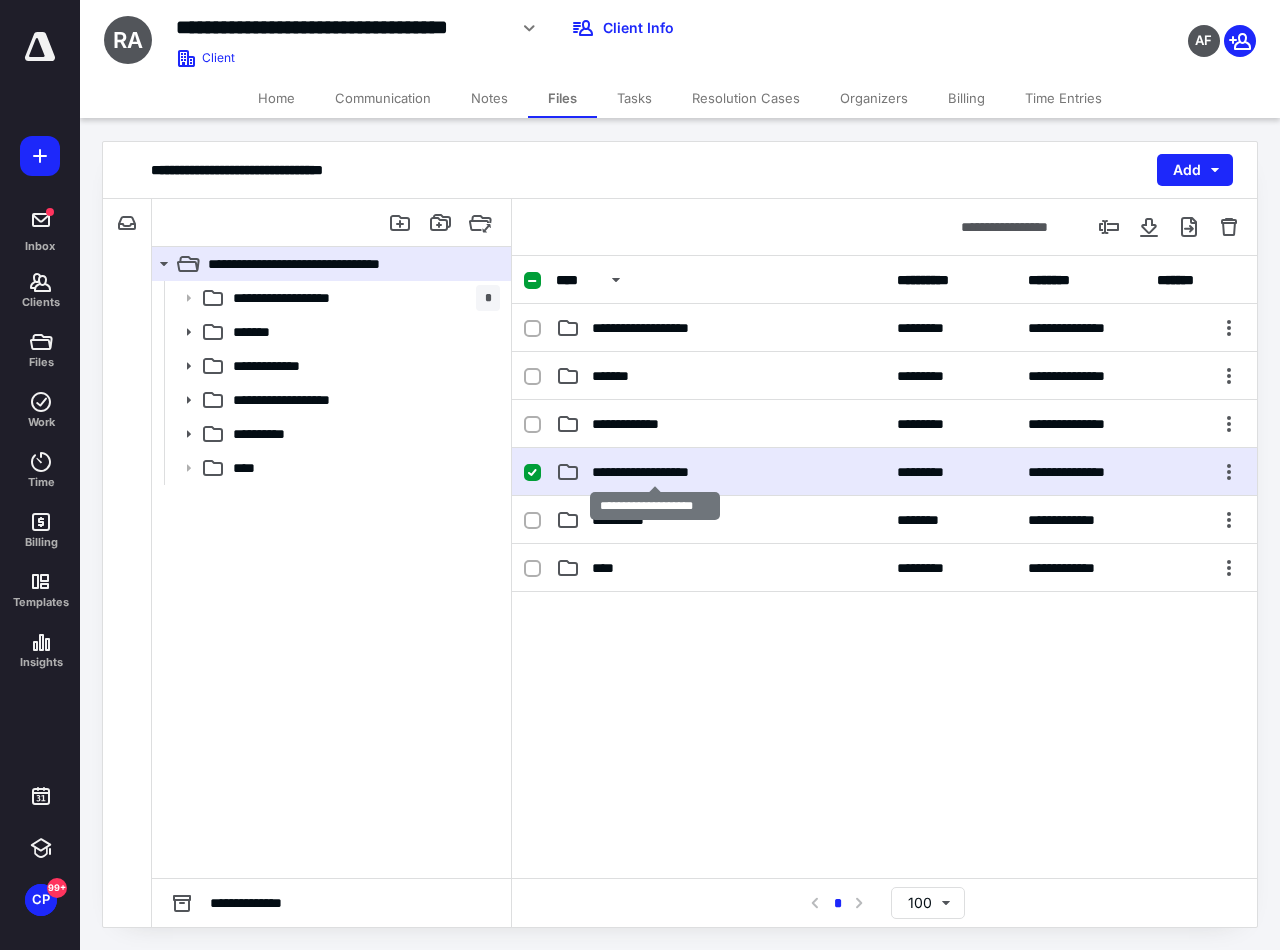 click on "**********" at bounding box center [655, 472] 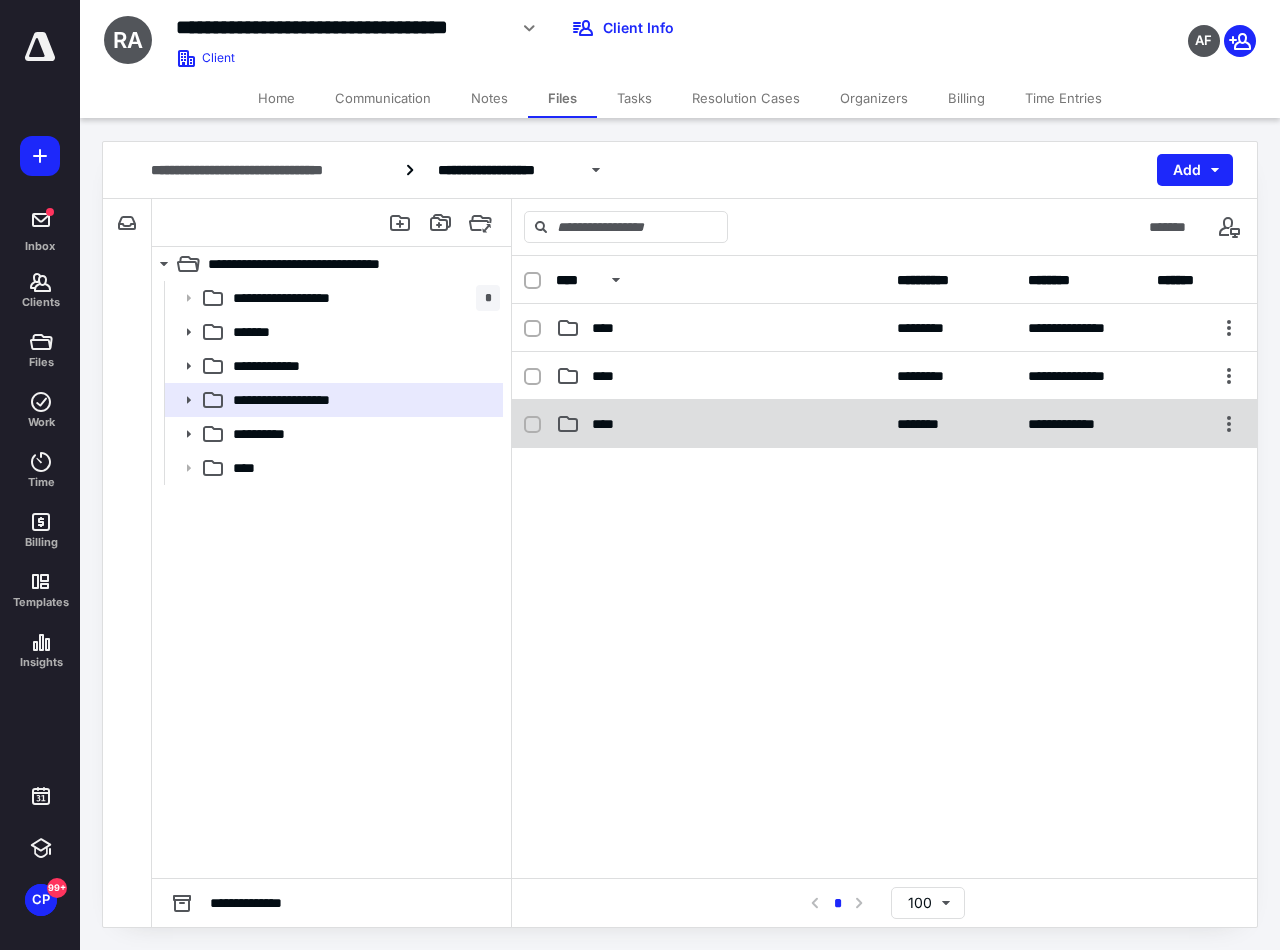 click on "**********" at bounding box center [884, 424] 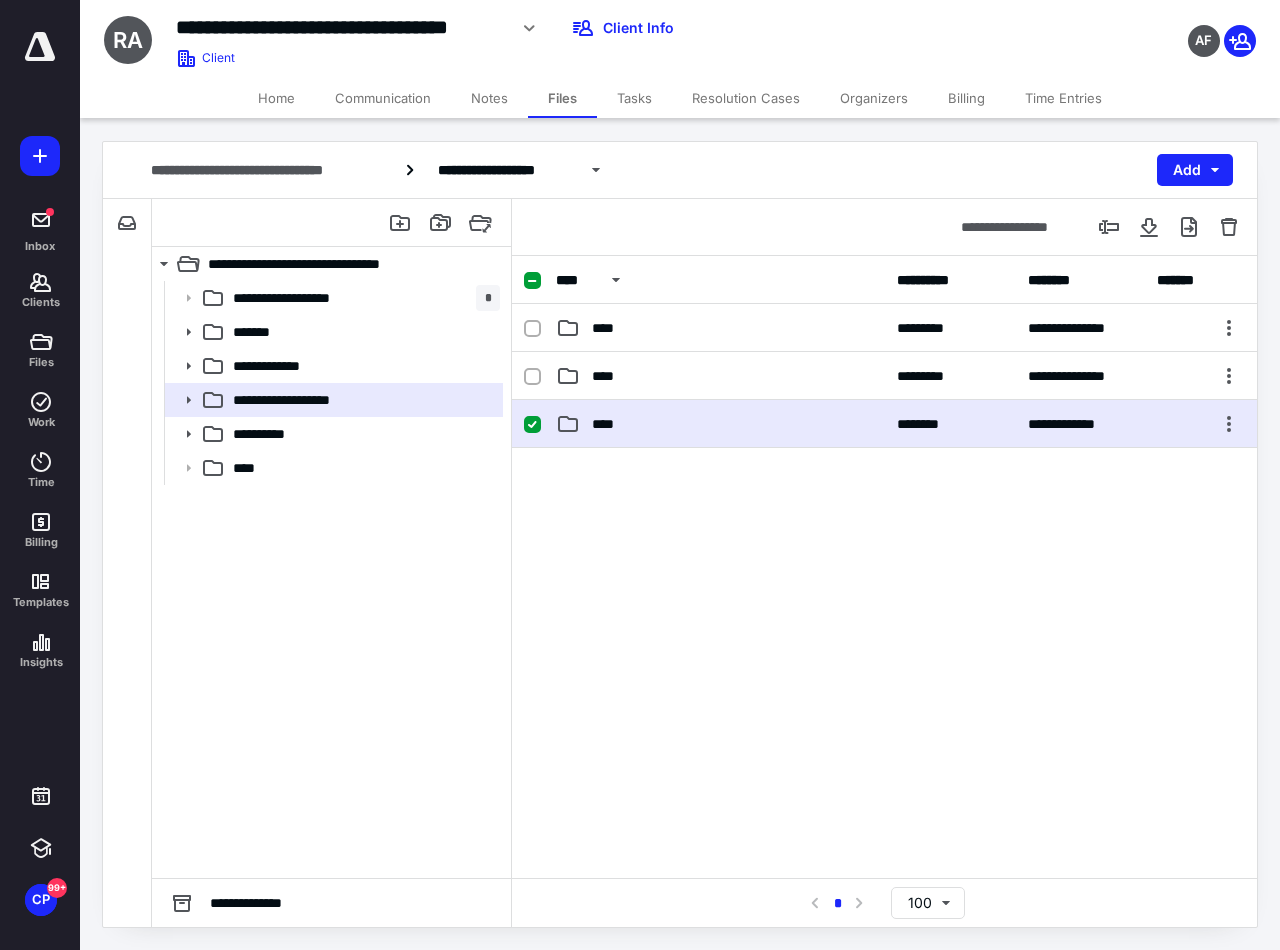 click on "**********" at bounding box center [884, 424] 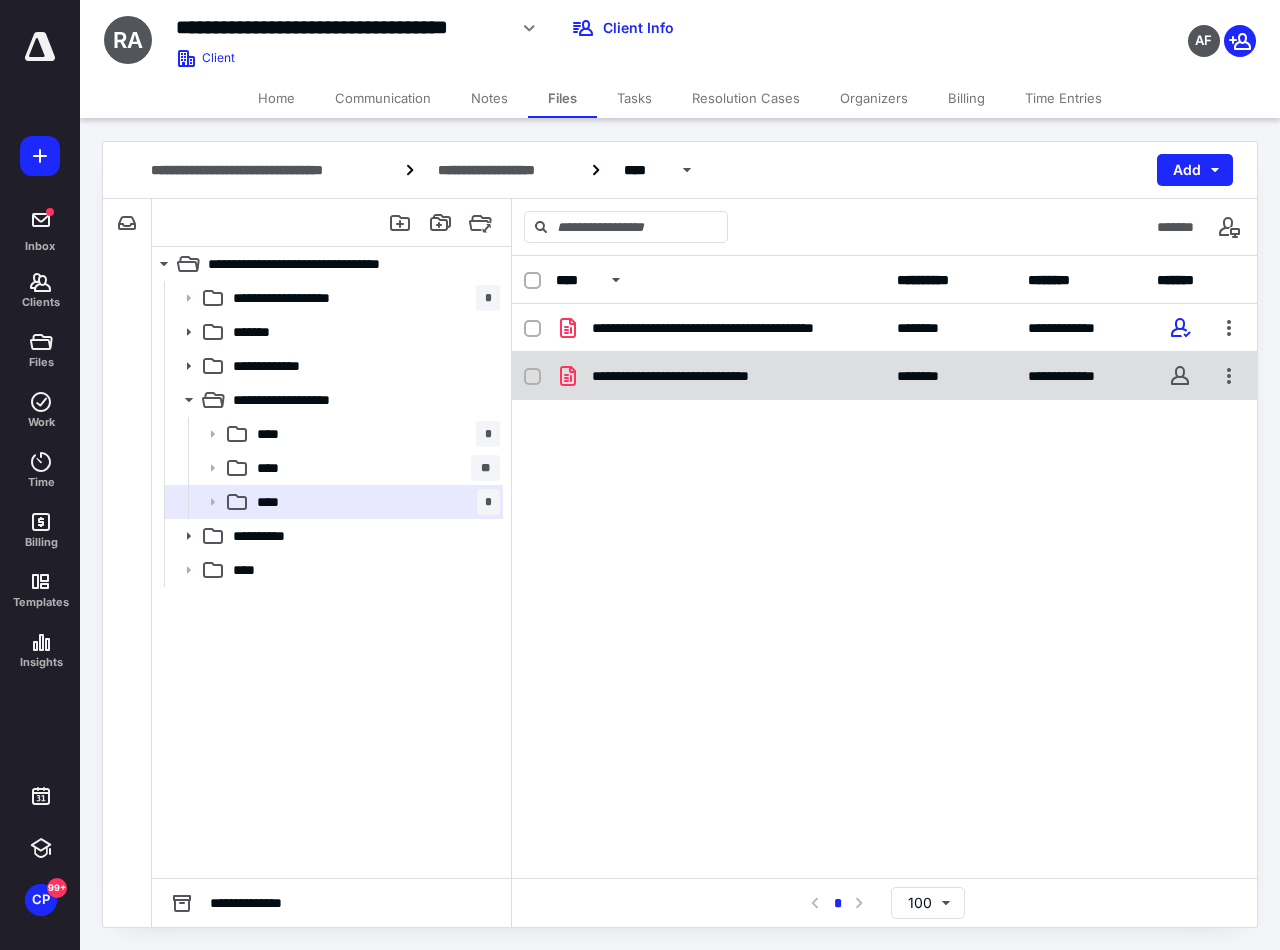click on "**********" at bounding box center [884, 376] 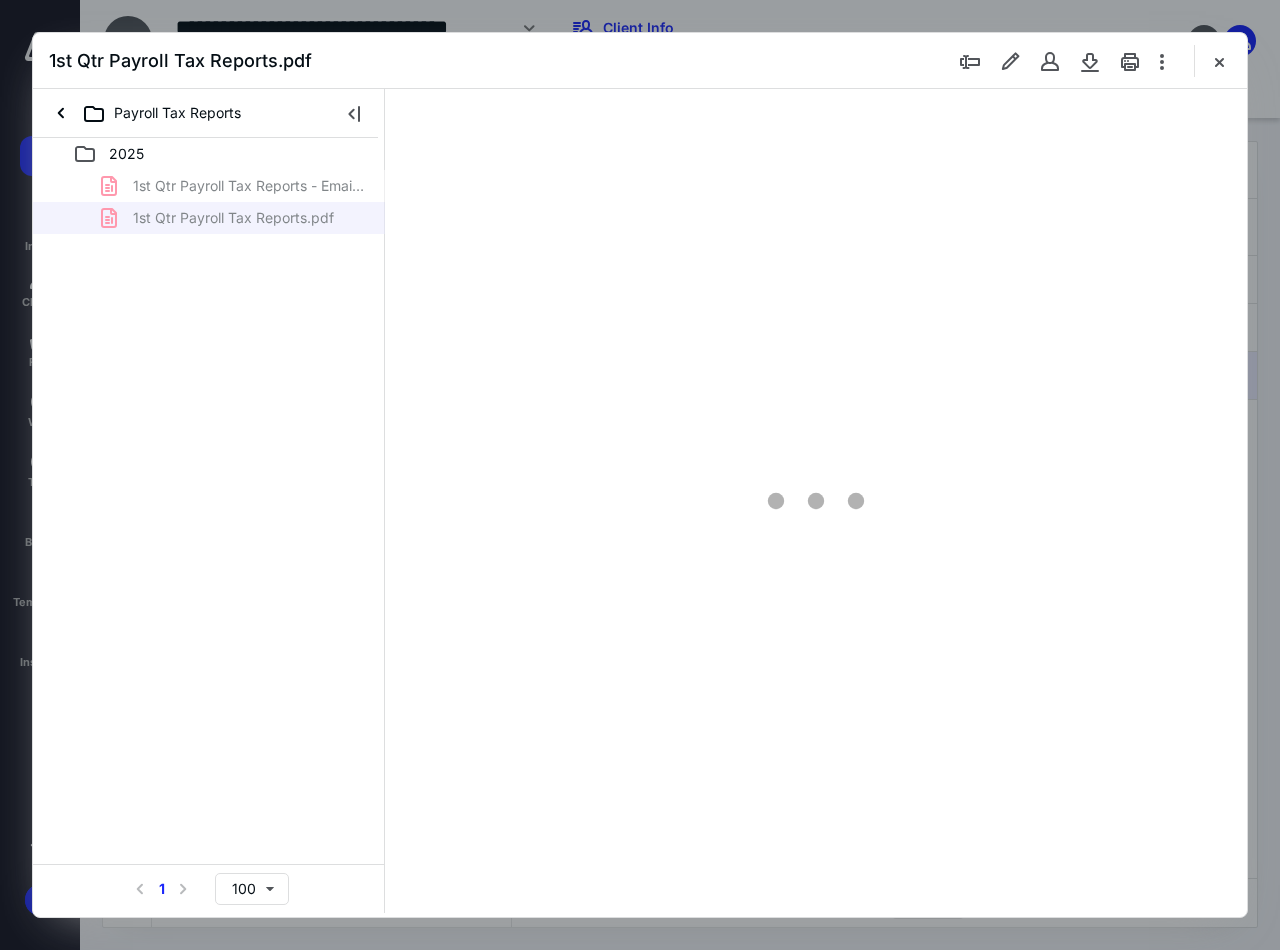scroll, scrollTop: 0, scrollLeft: 0, axis: both 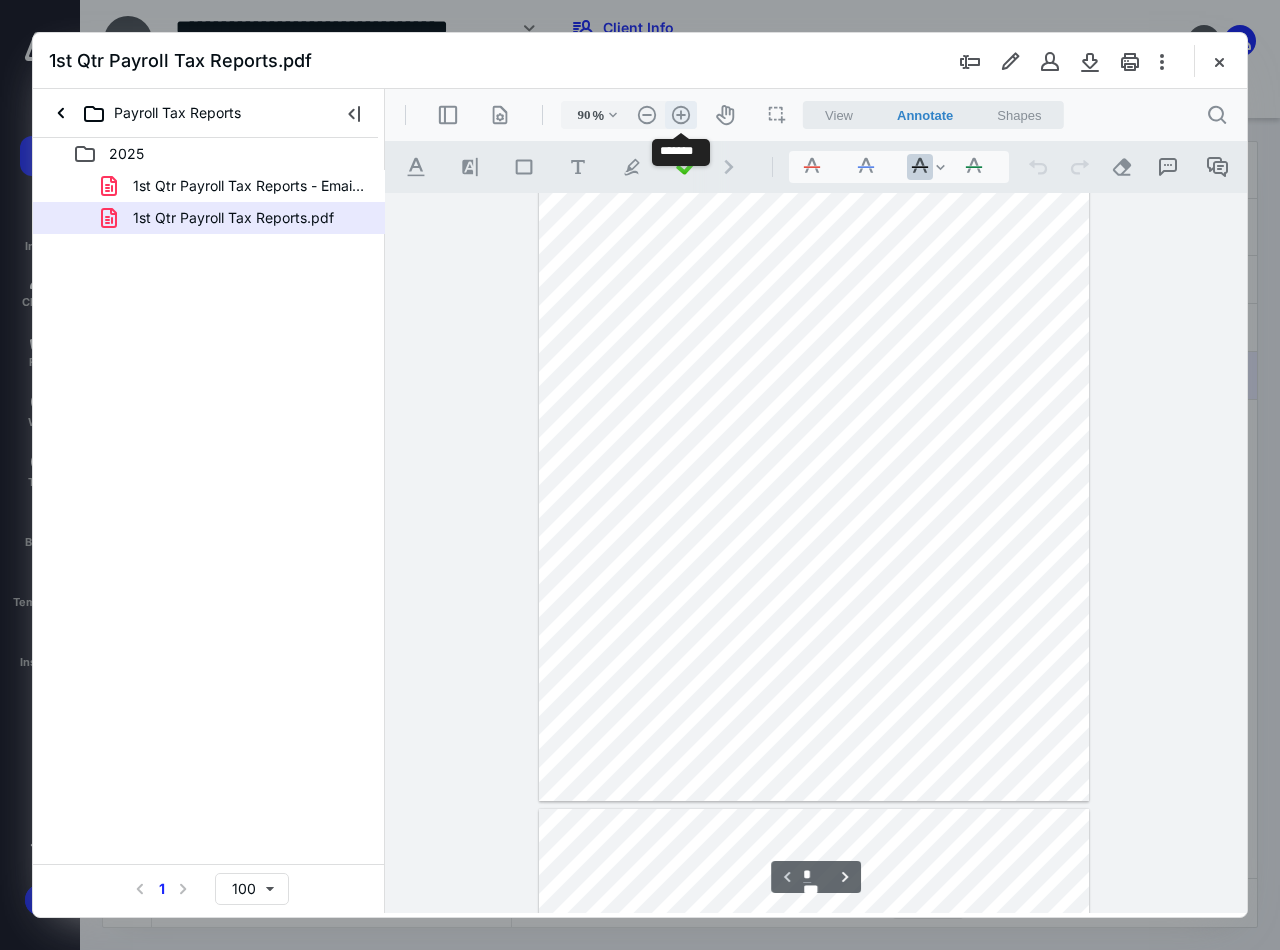 click on ".cls-1{fill:#abb0c4;} icon - header - zoom - in - line" at bounding box center (681, 115) 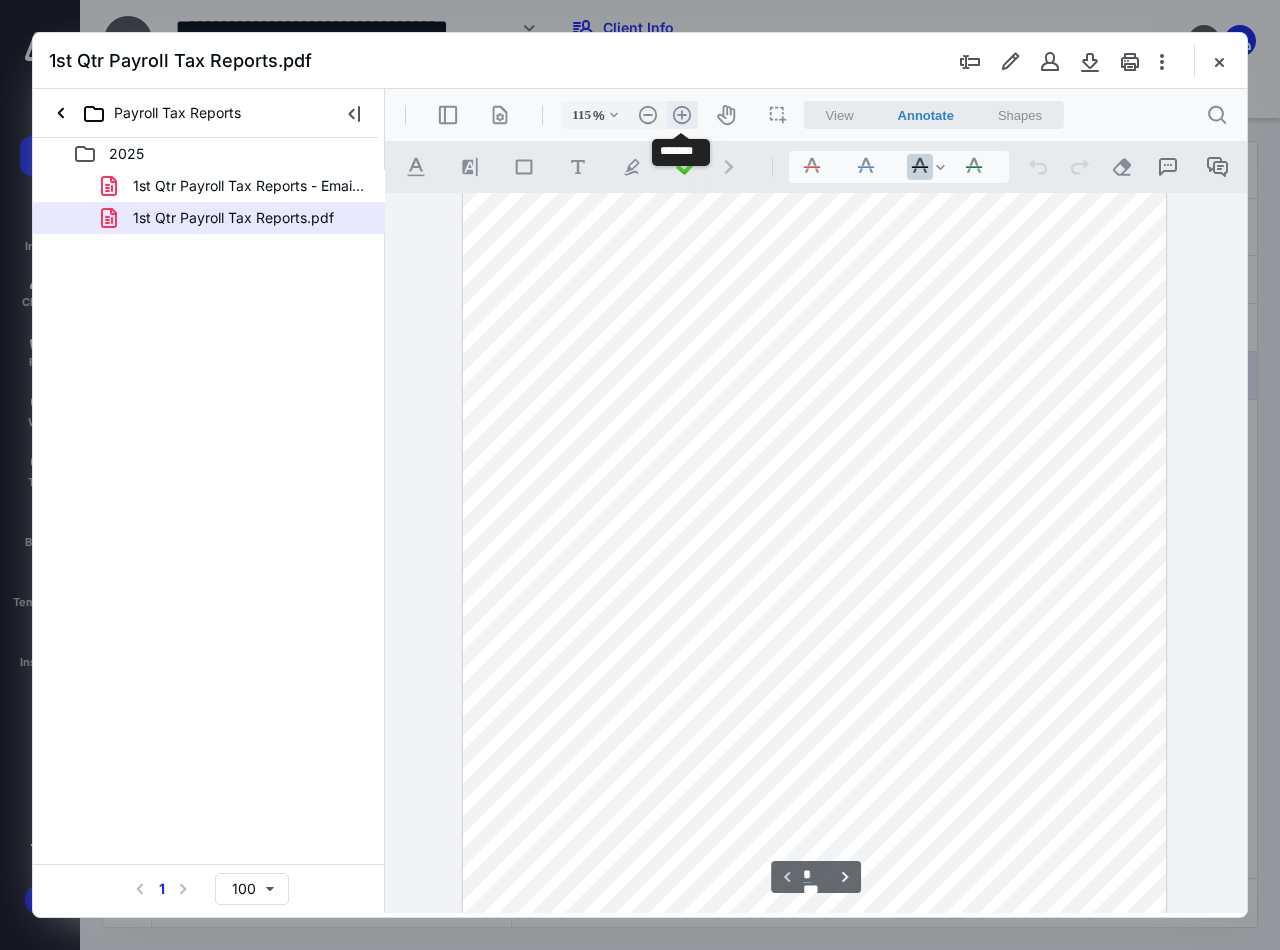 scroll, scrollTop: 224, scrollLeft: 0, axis: vertical 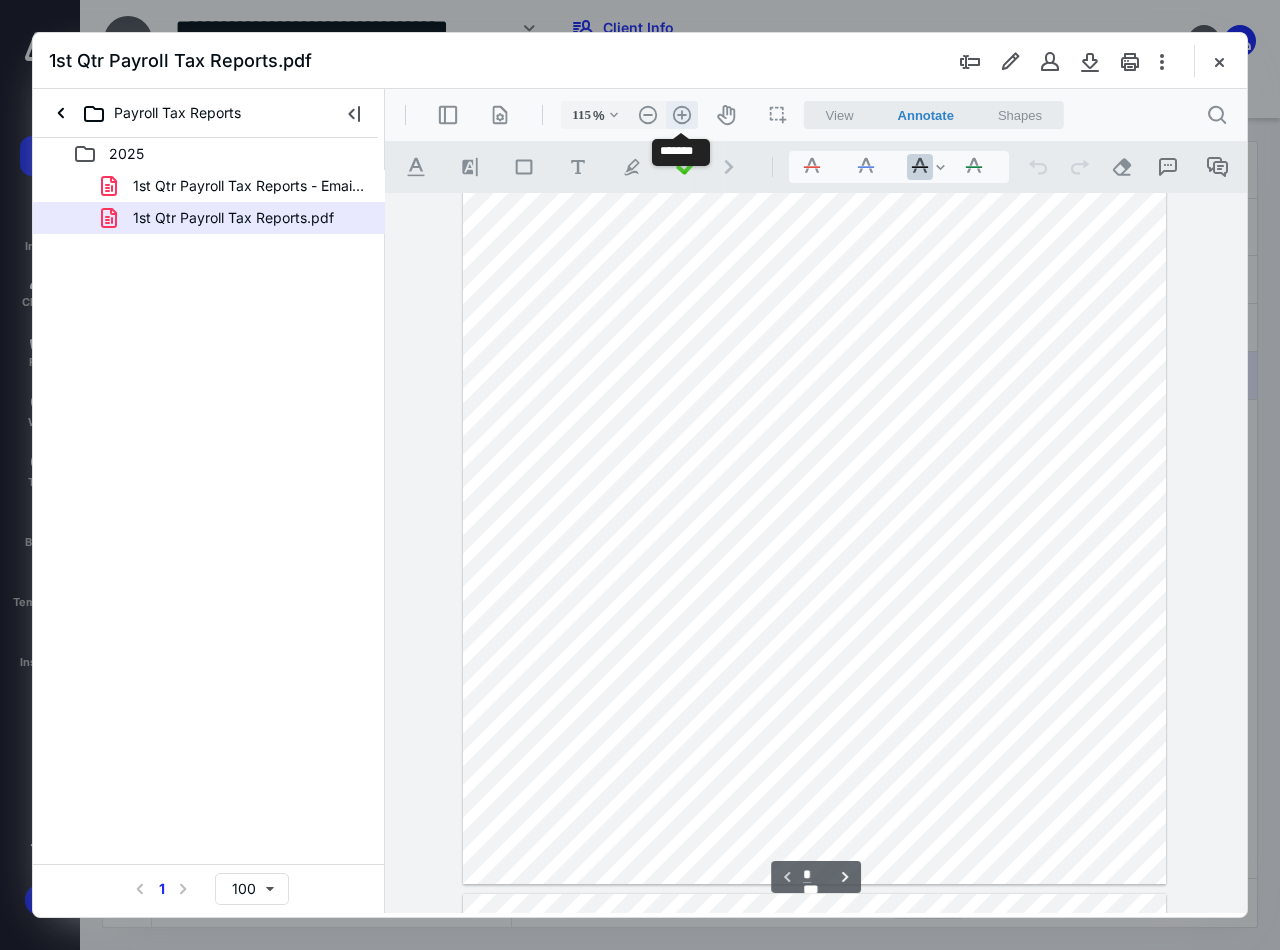 click on ".cls-1{fill:#abb0c4;} icon - header - zoom - in - line" at bounding box center (682, 115) 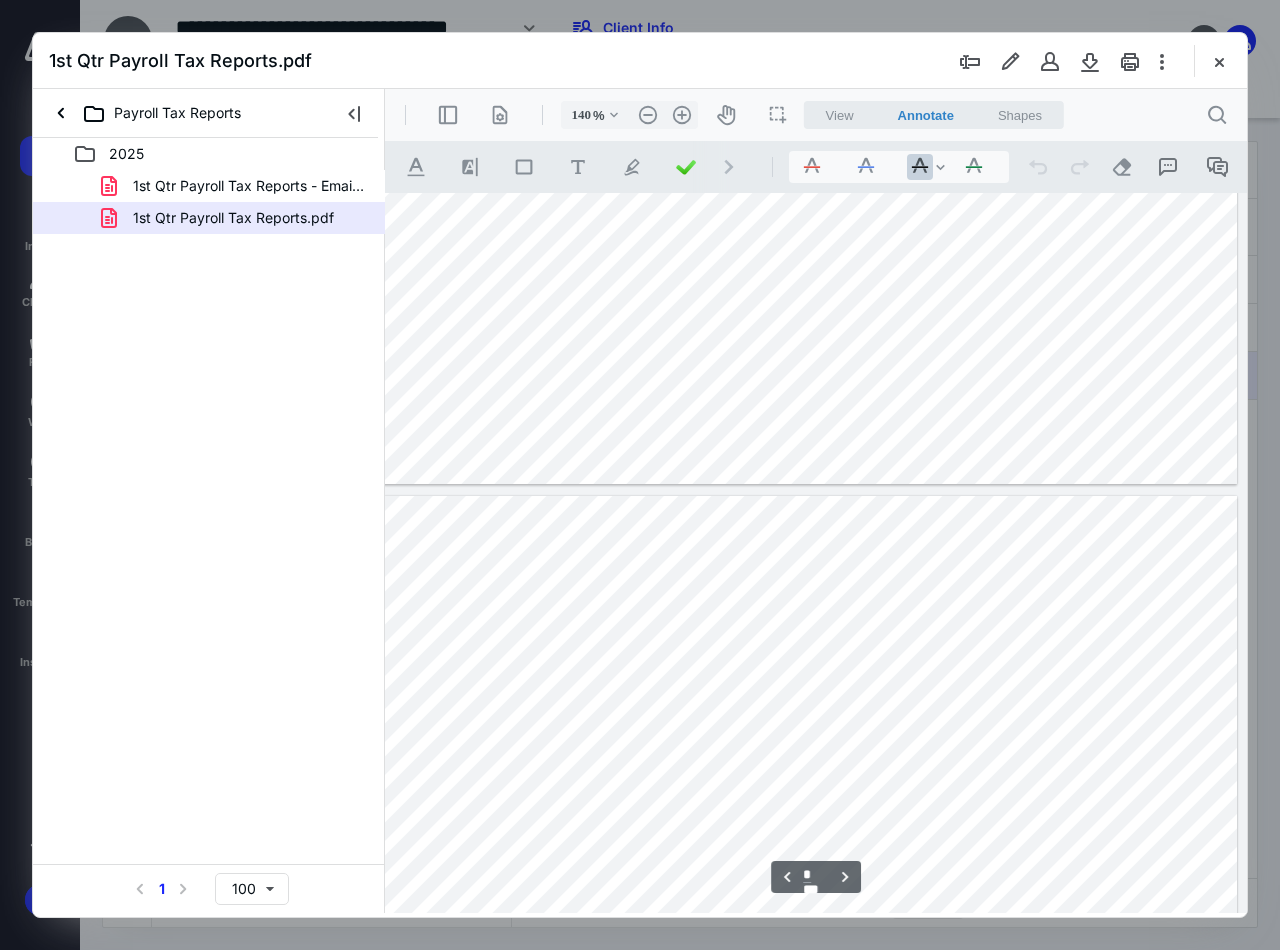 scroll, scrollTop: 4140, scrollLeft: 10, axis: both 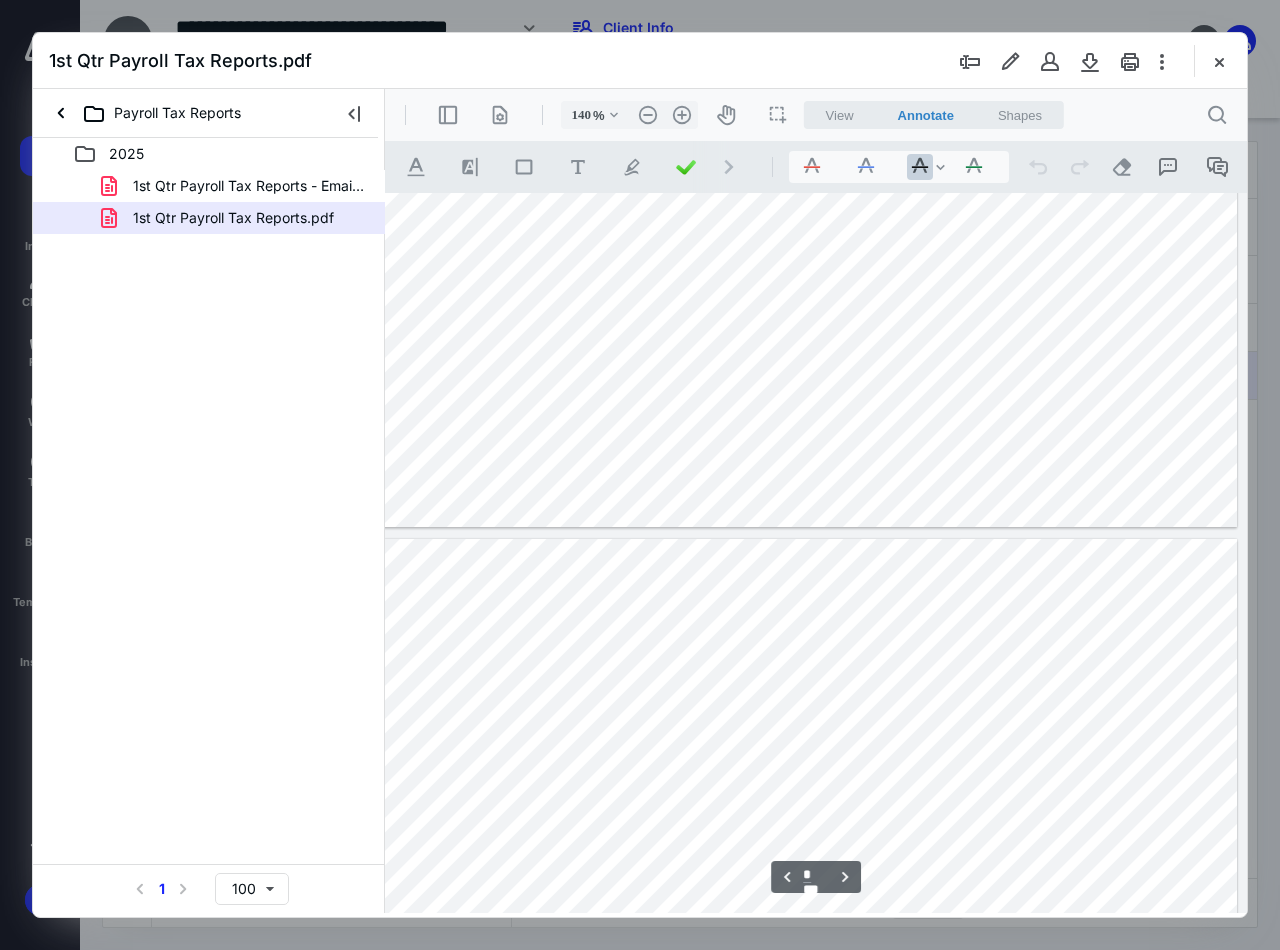 type on "*" 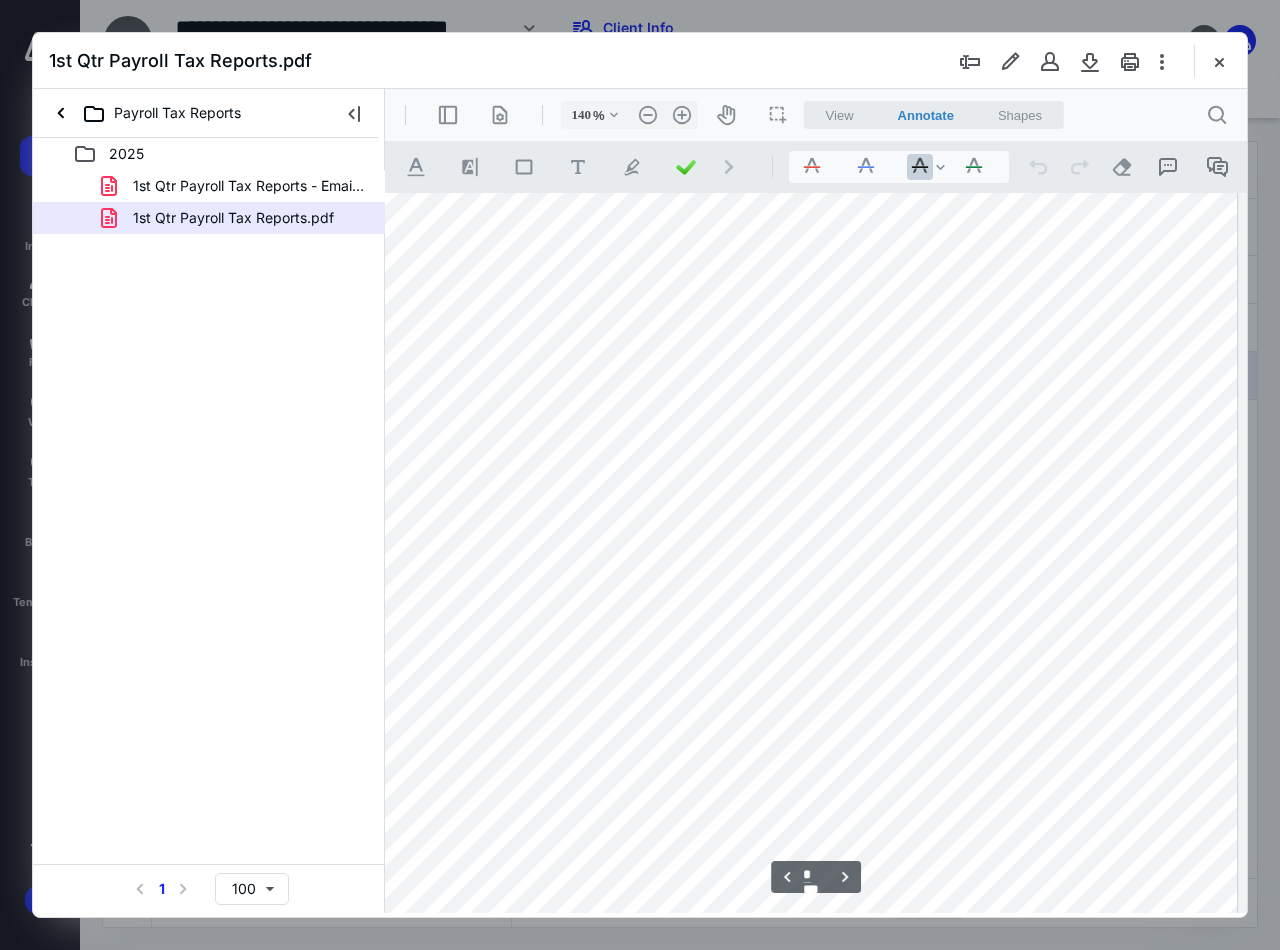 scroll, scrollTop: 3440, scrollLeft: 10, axis: both 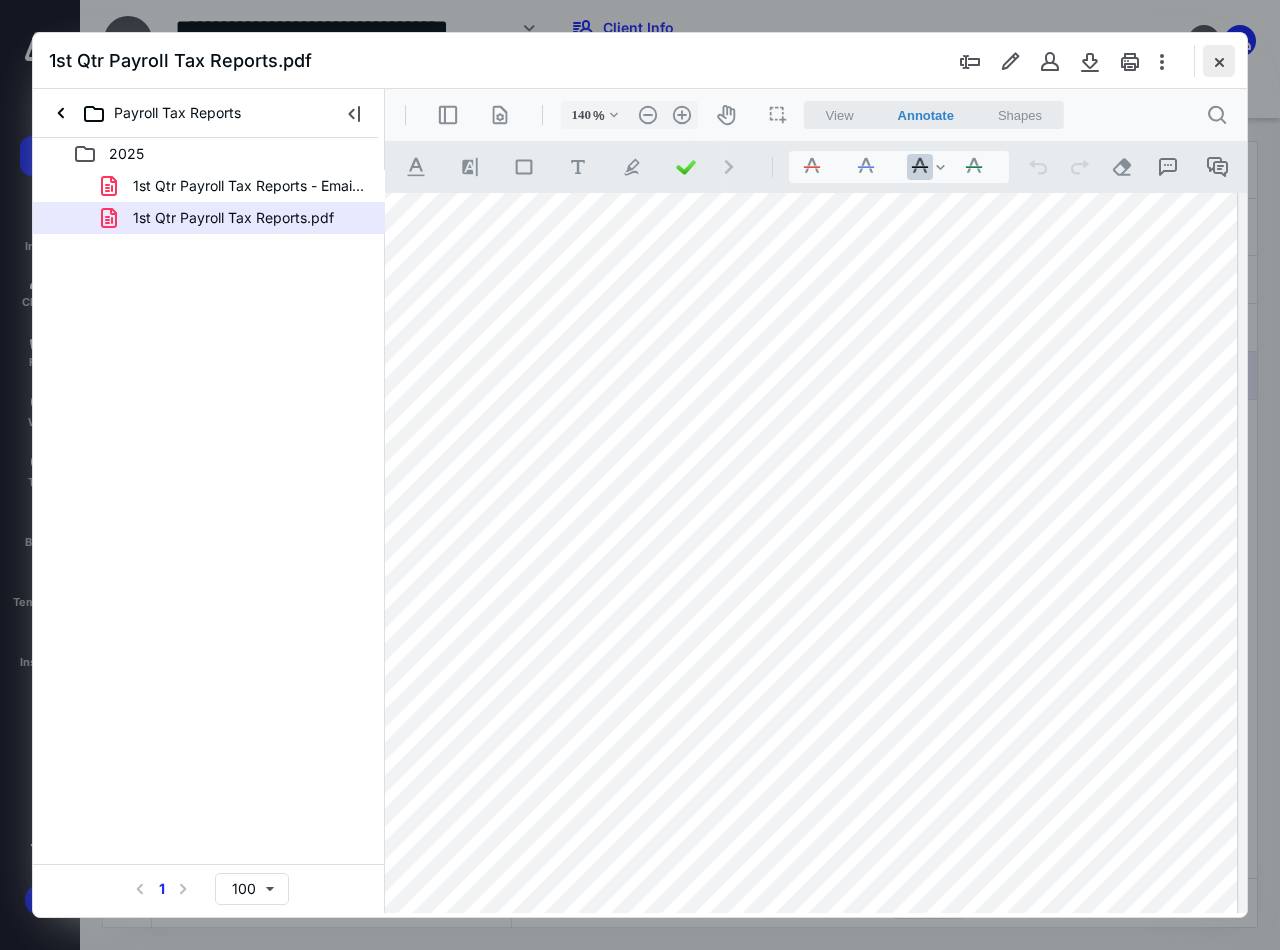 click at bounding box center [1219, 61] 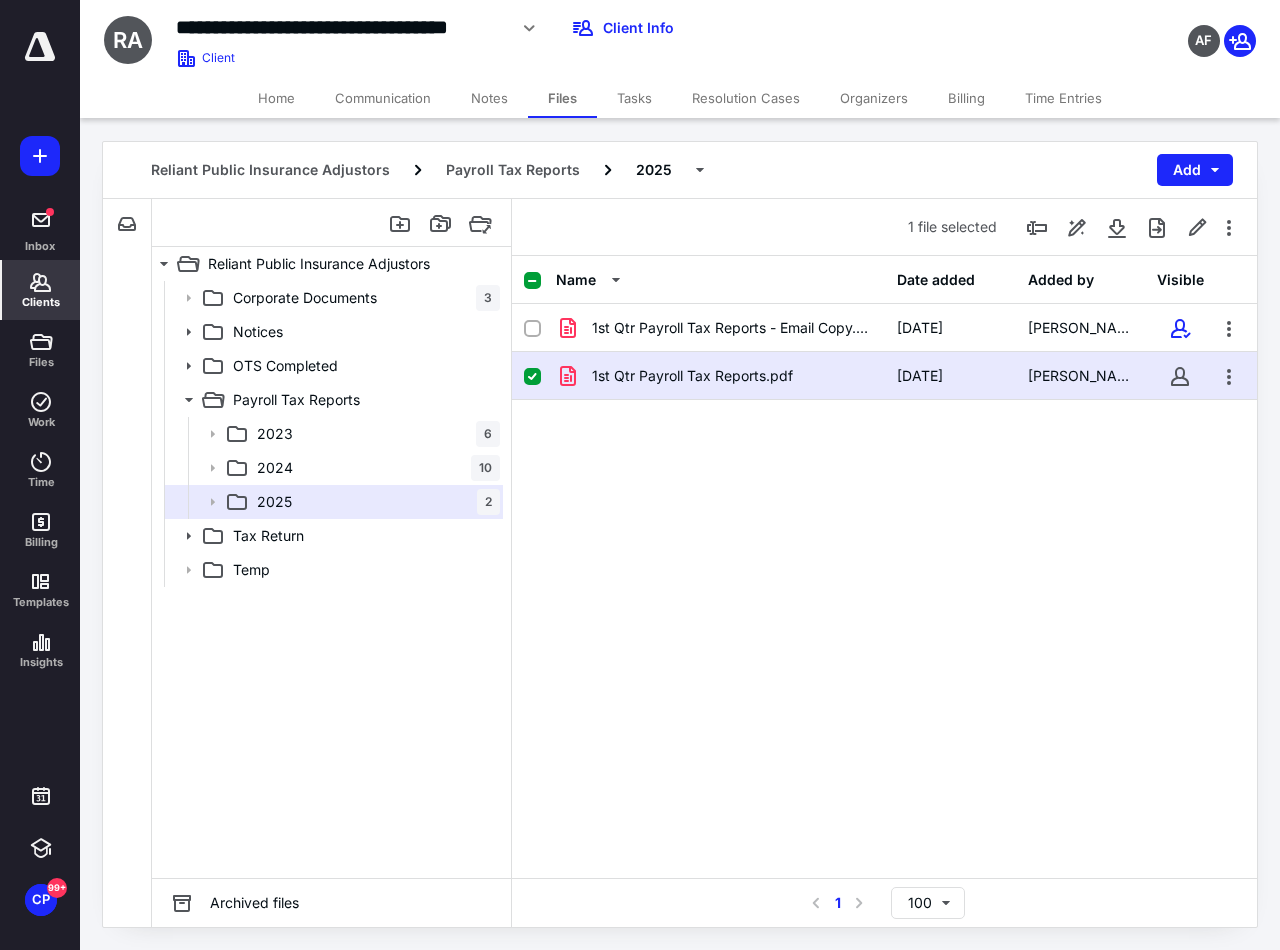 click 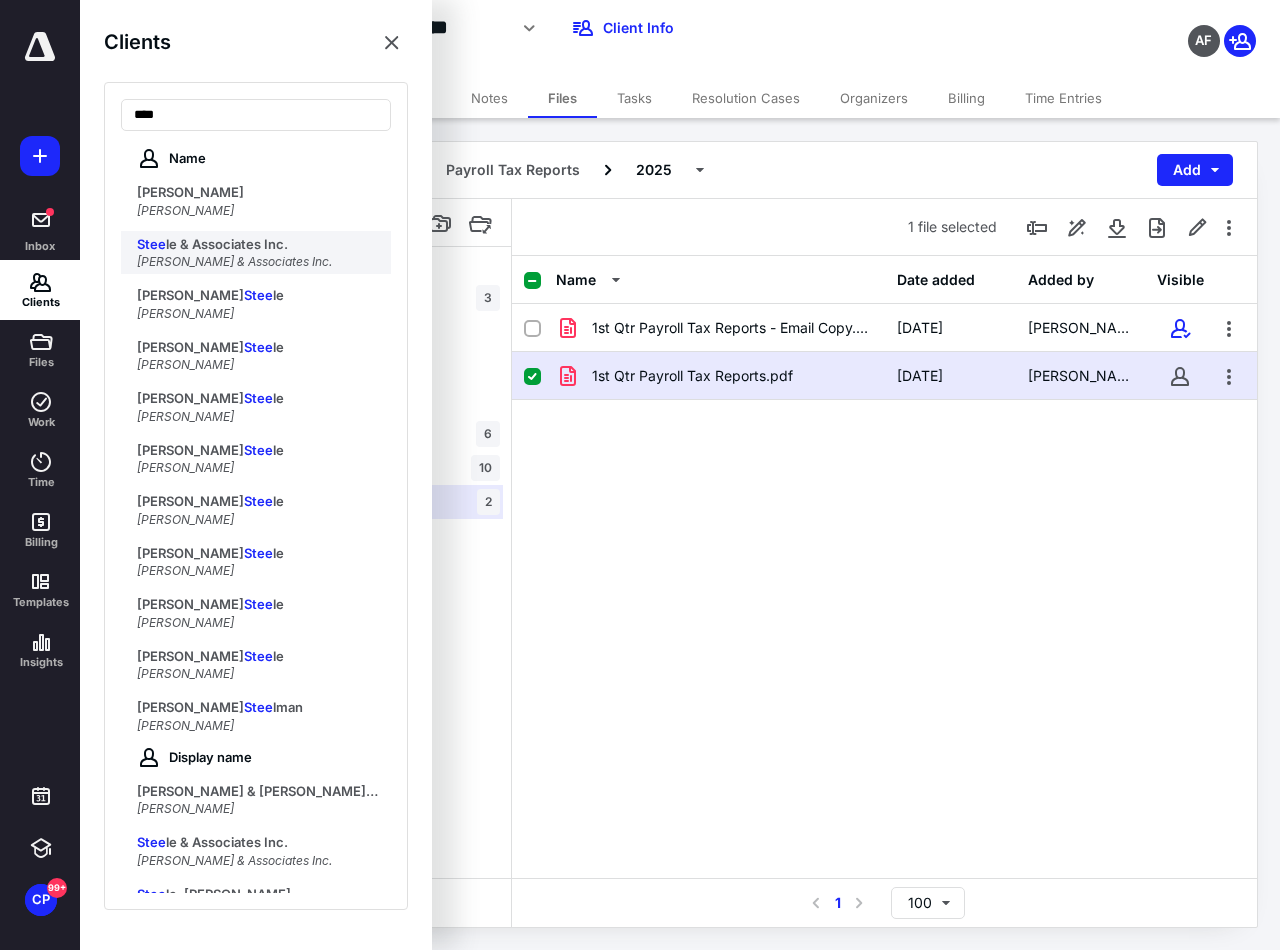 type on "****" 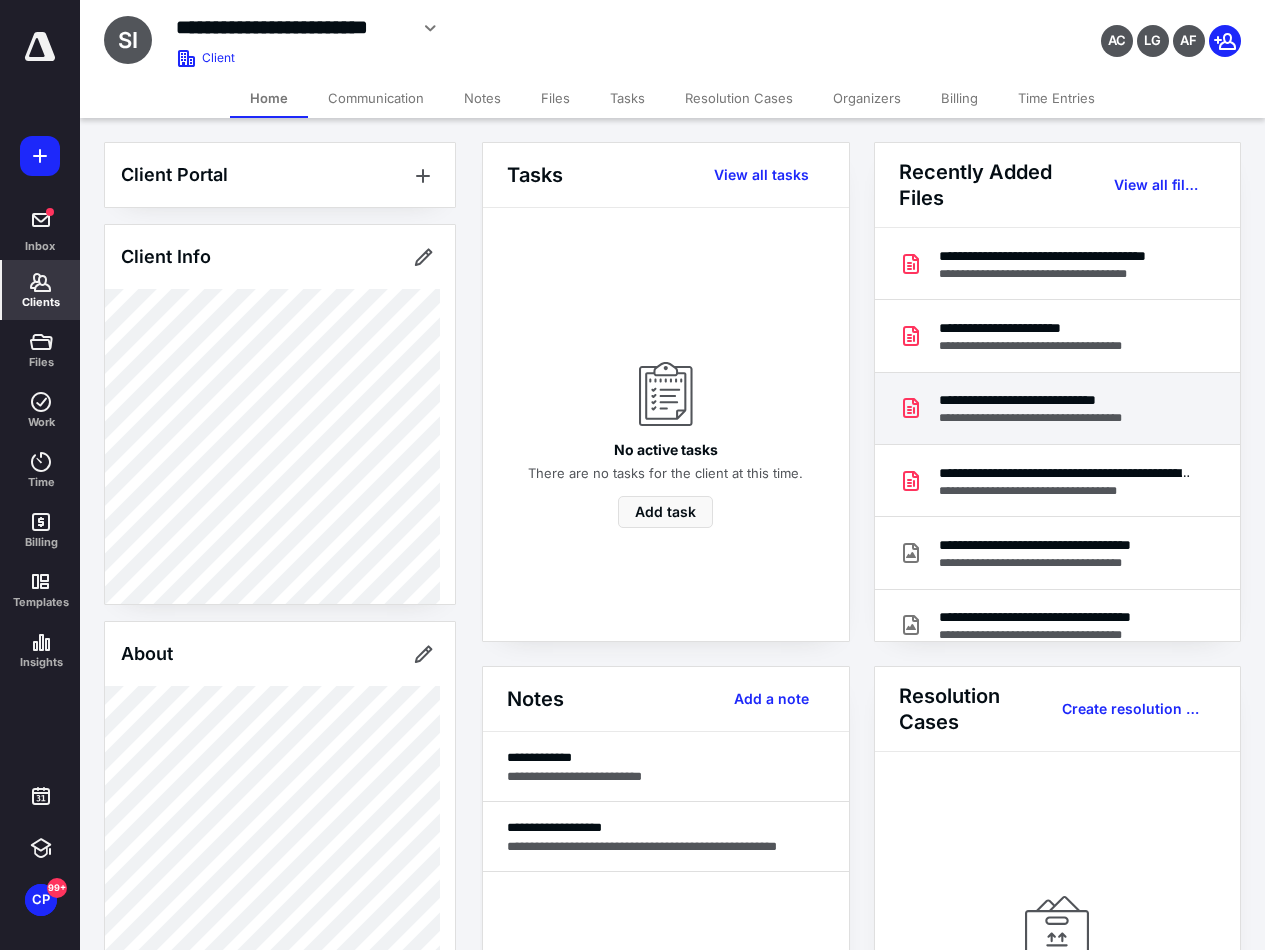 click on "**********" at bounding box center [1051, 418] 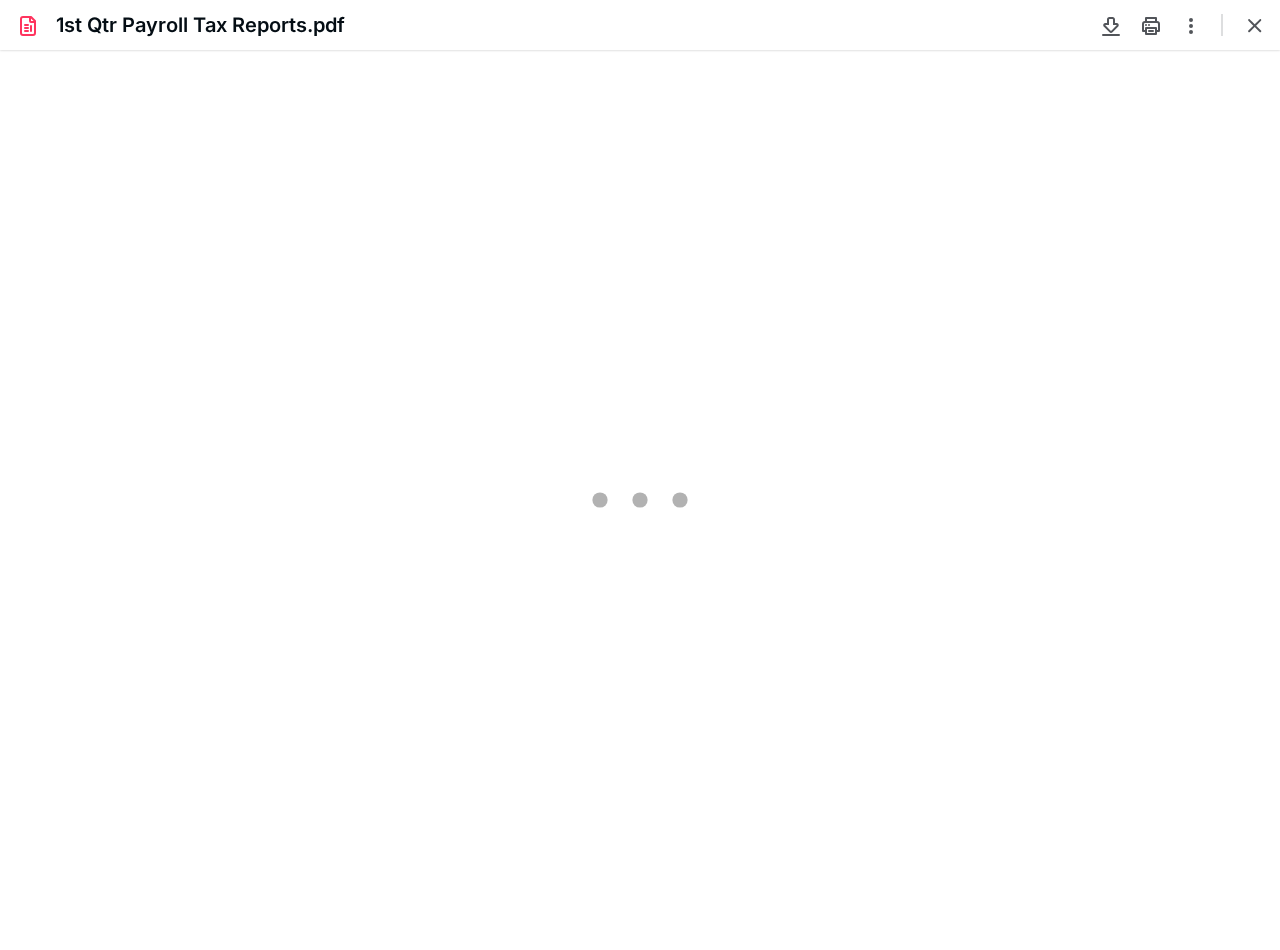 scroll, scrollTop: 0, scrollLeft: 0, axis: both 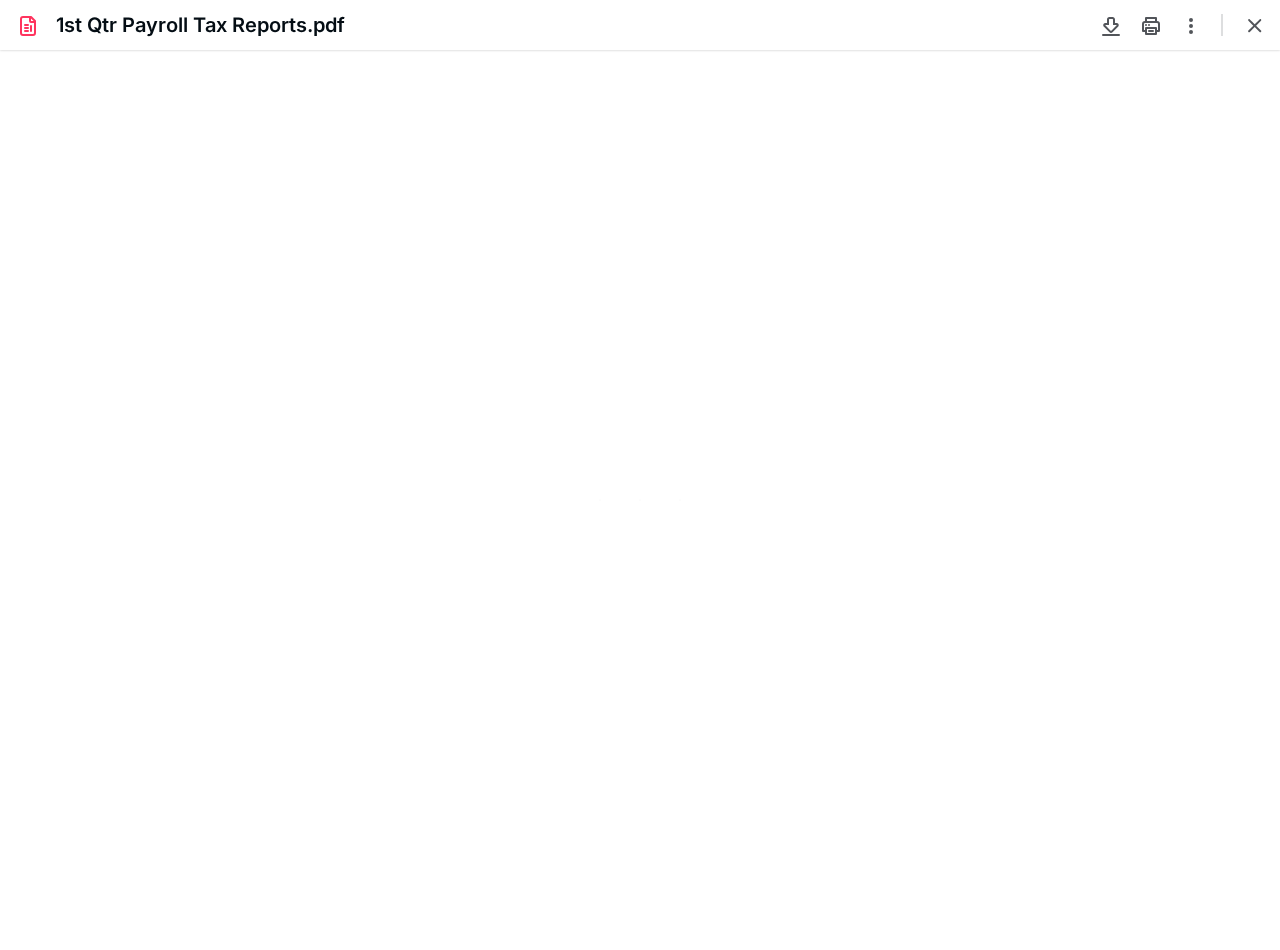 type on "108" 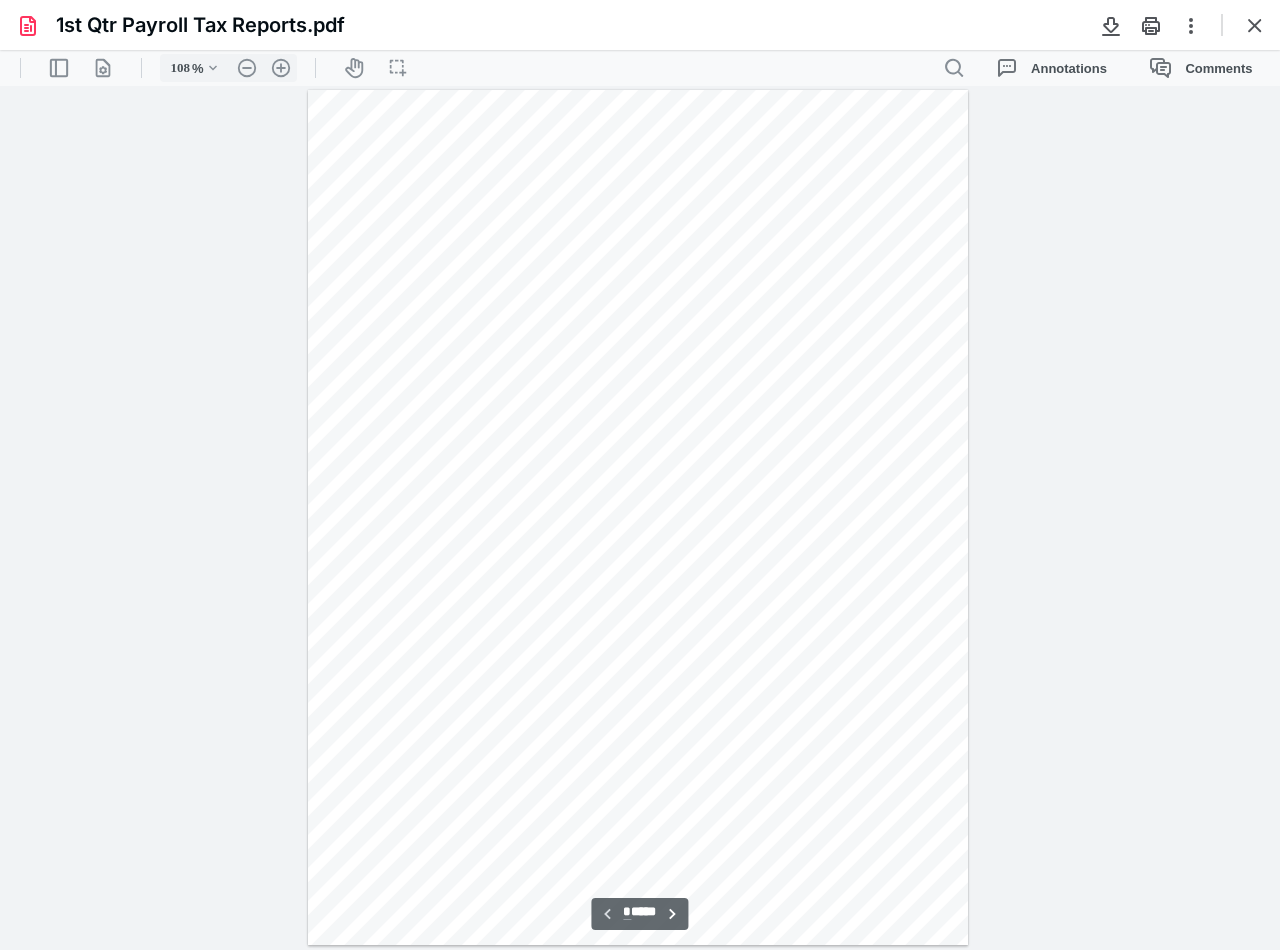 scroll, scrollTop: 40, scrollLeft: 0, axis: vertical 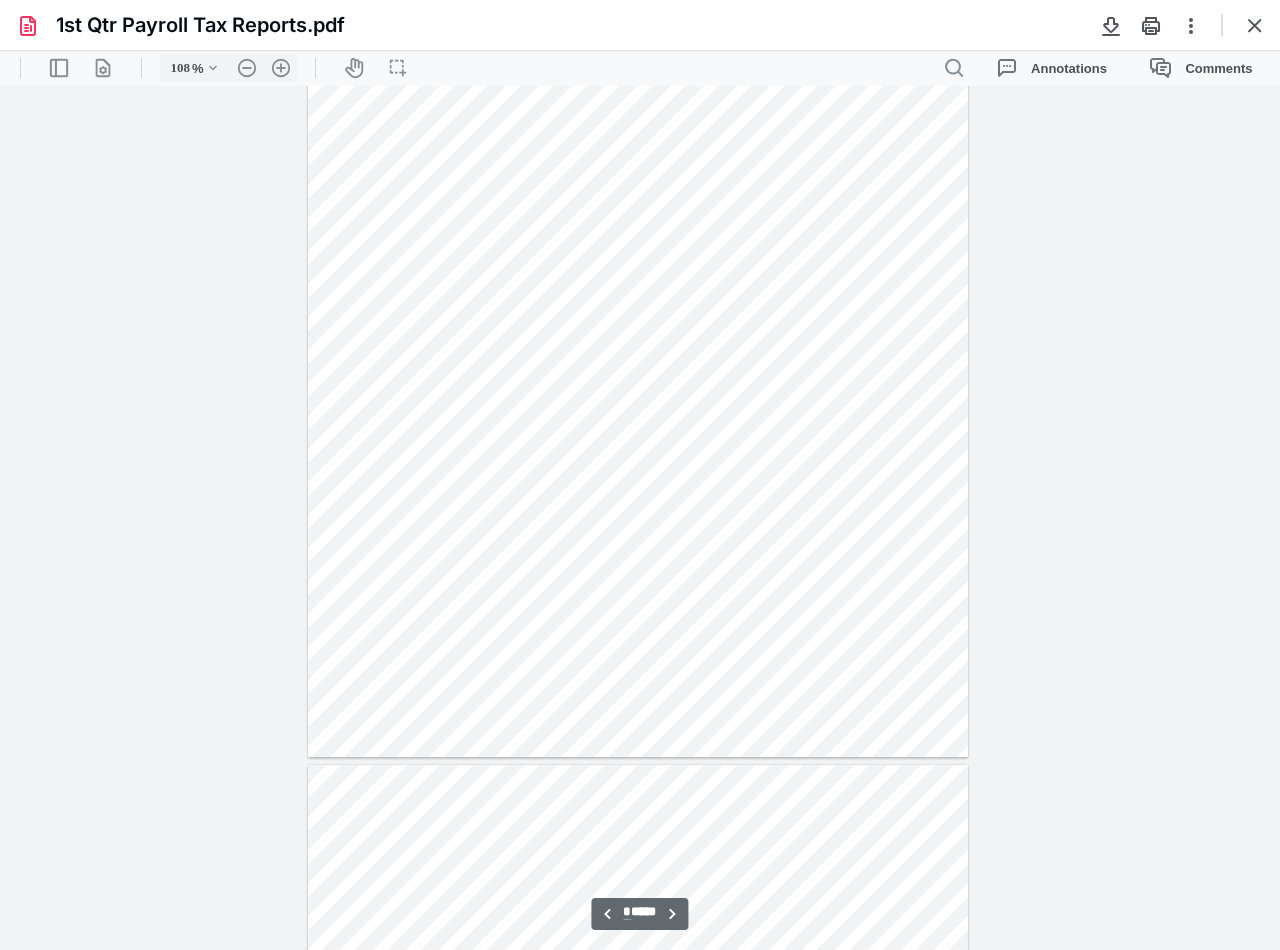 type on "*" 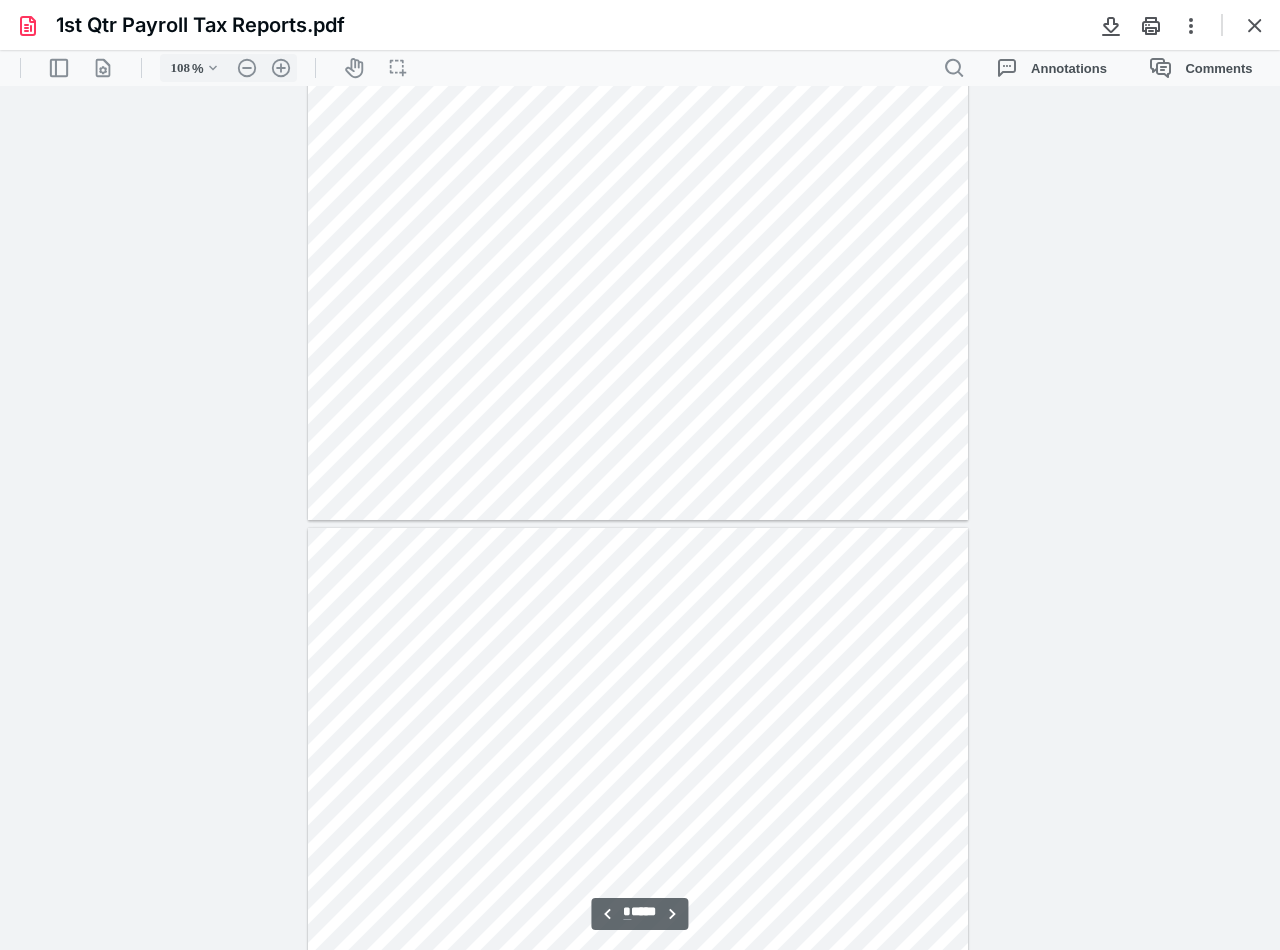 scroll, scrollTop: 4540, scrollLeft: 0, axis: vertical 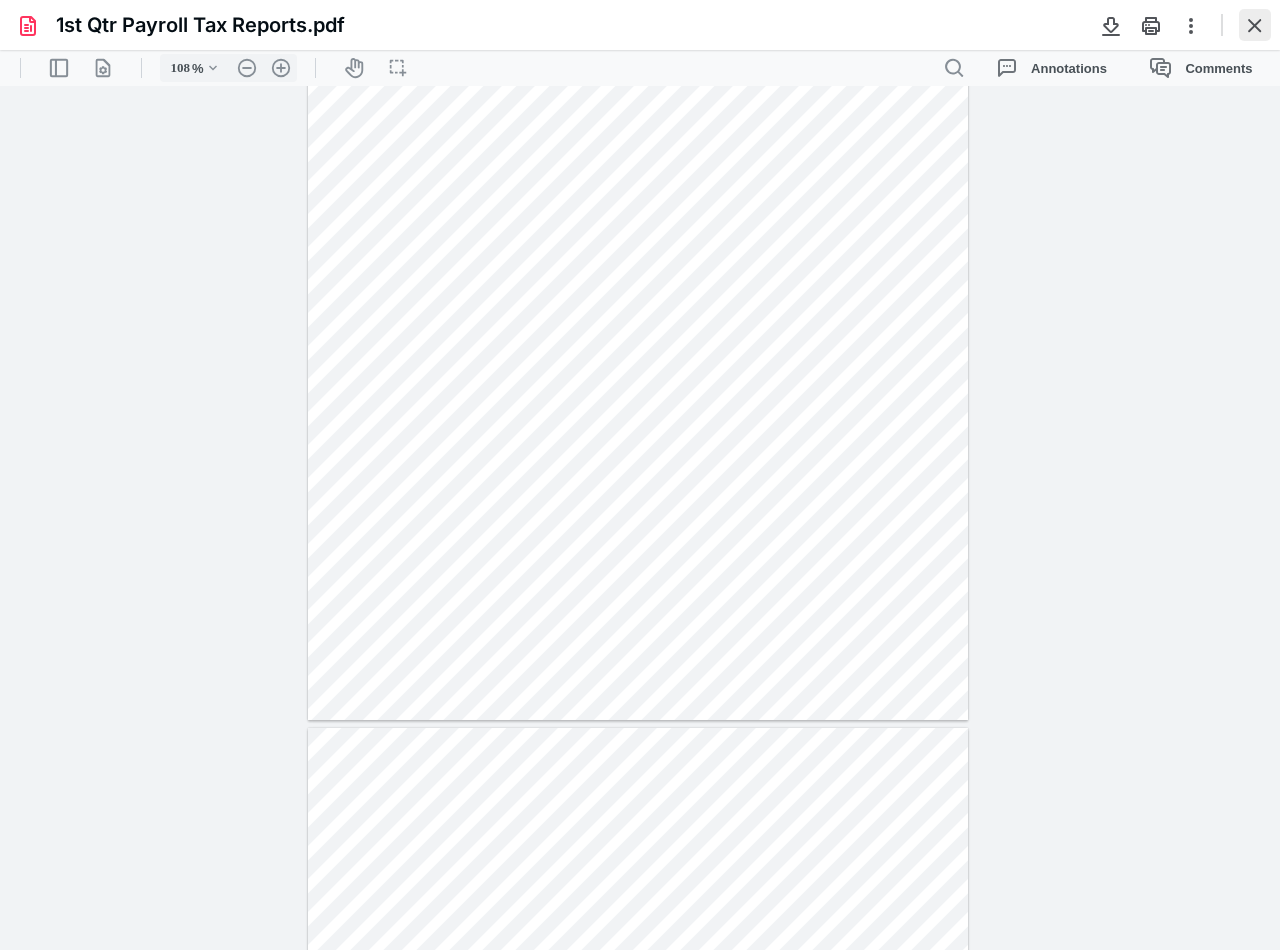 click at bounding box center (1255, 25) 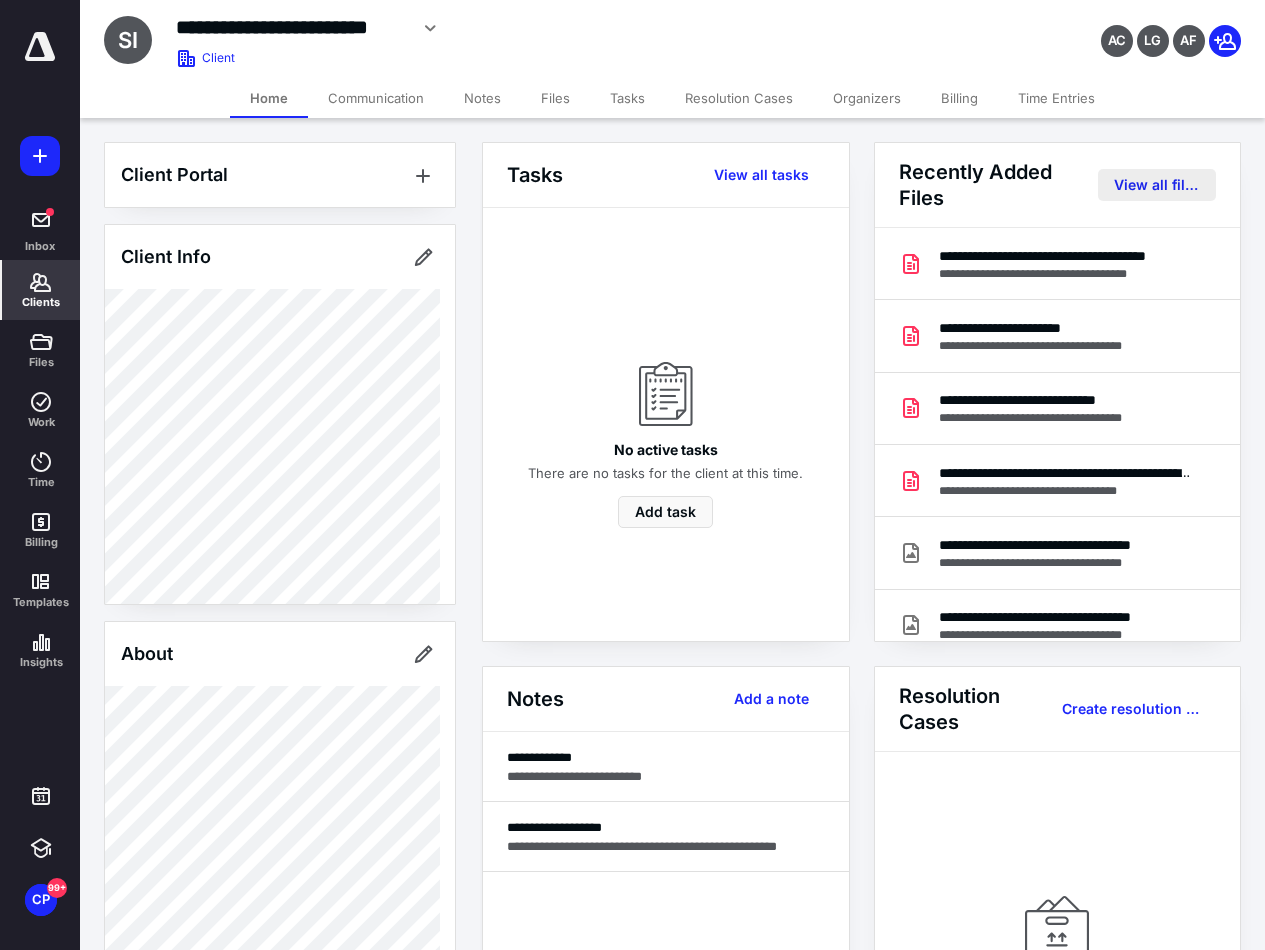 click on "View all files" at bounding box center (1157, 185) 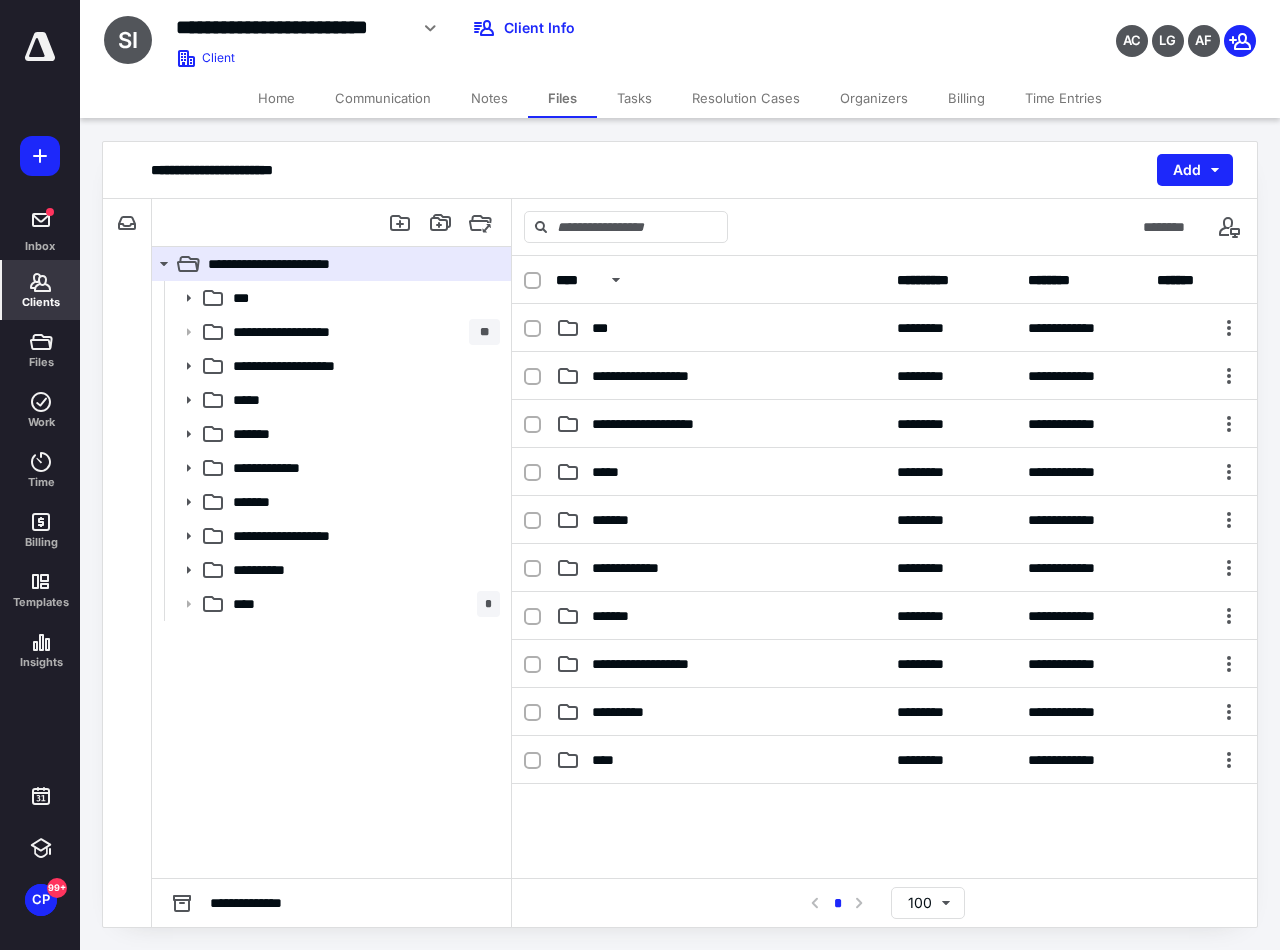 click on "Clients" at bounding box center [41, 302] 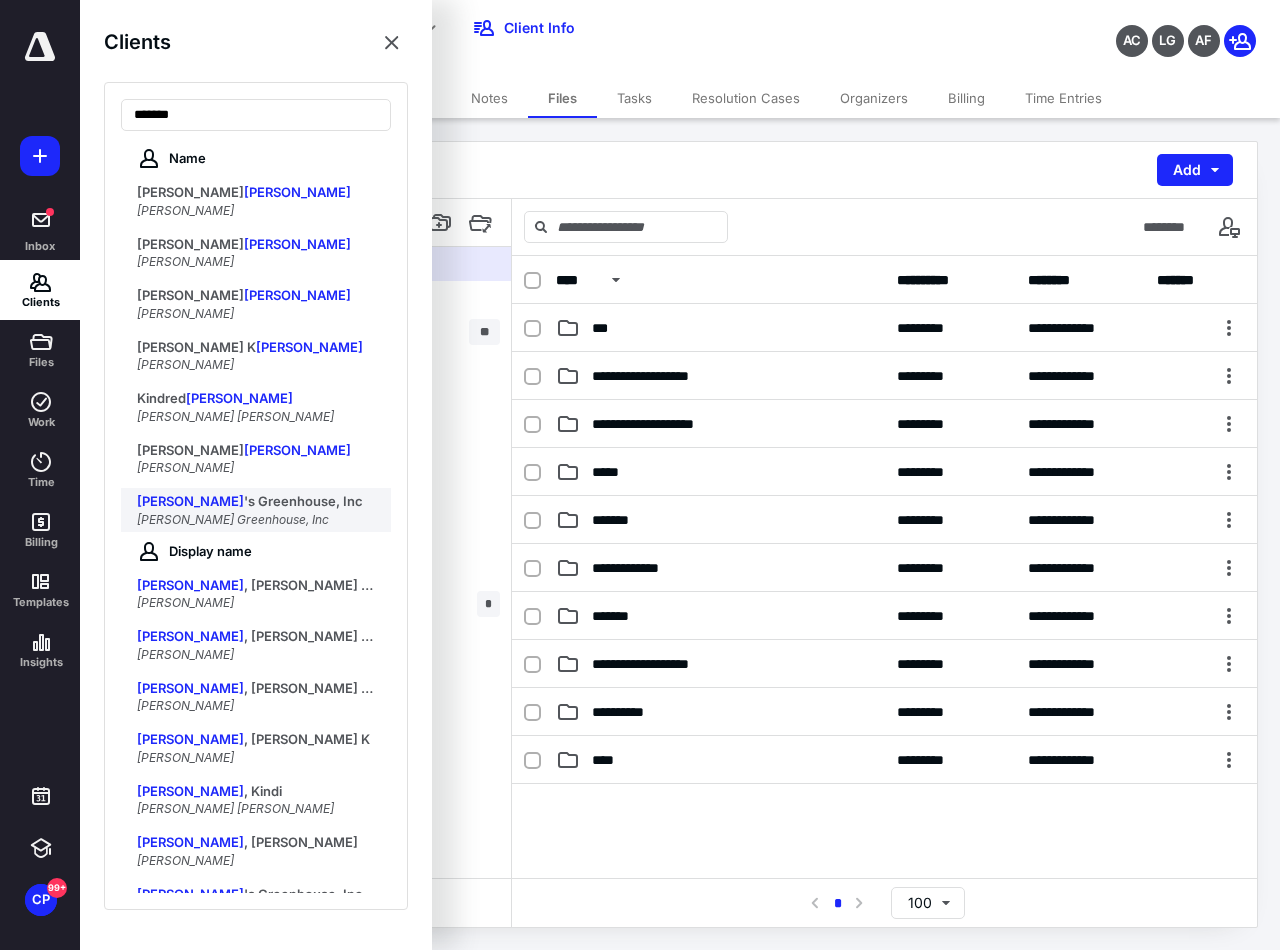 type on "*******" 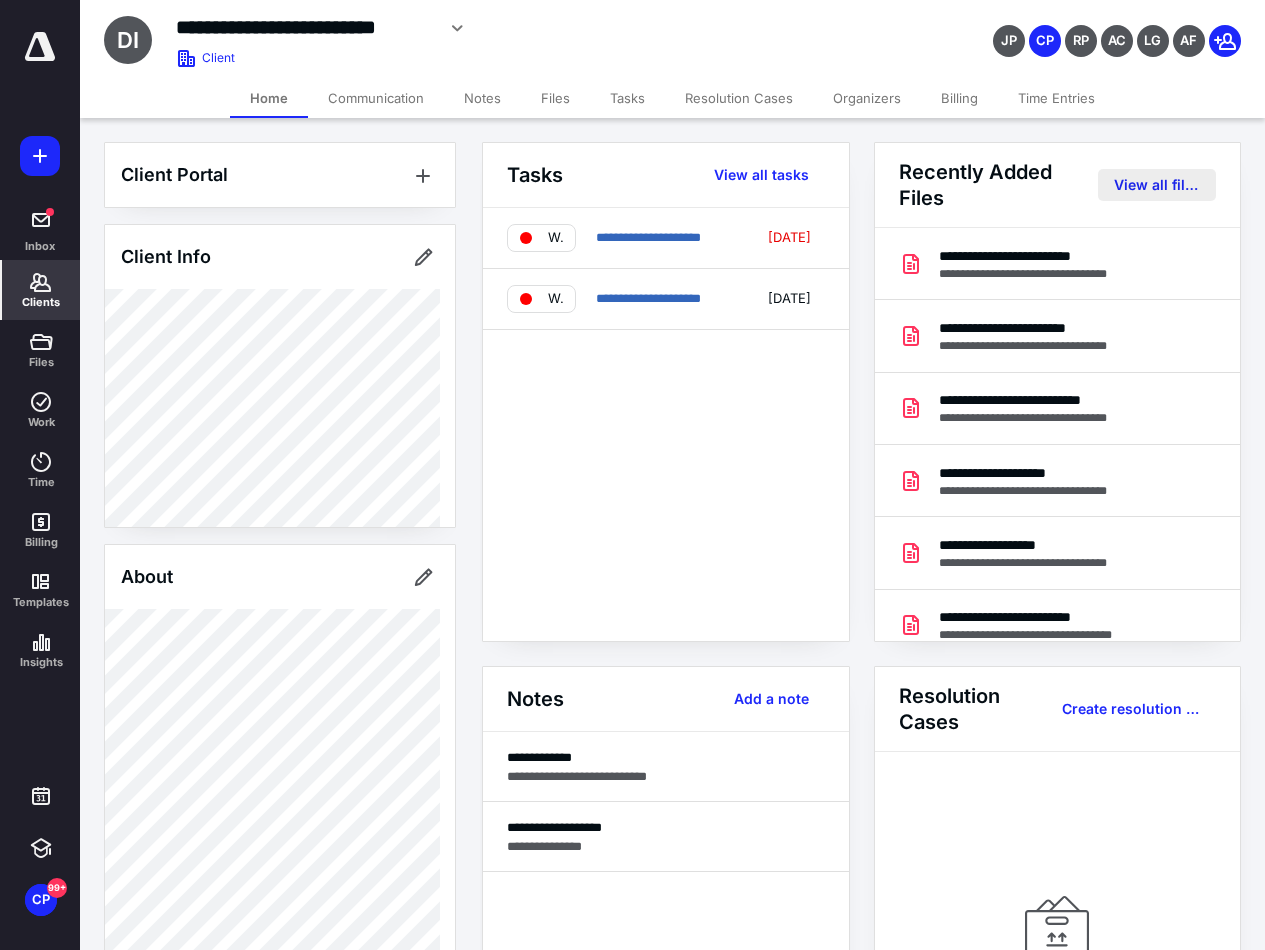 click on "View all files" at bounding box center (1157, 185) 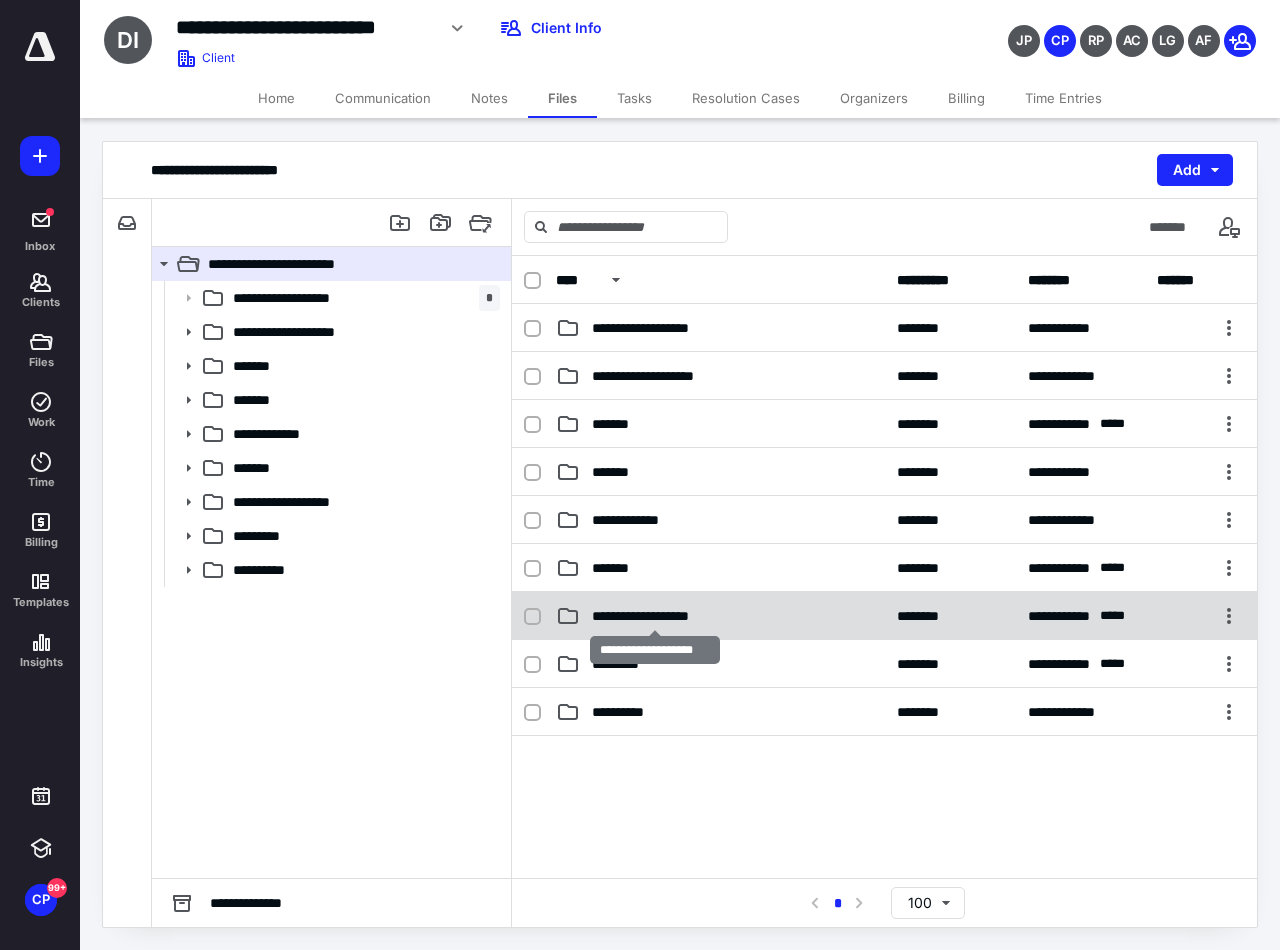click on "**********" at bounding box center [655, 616] 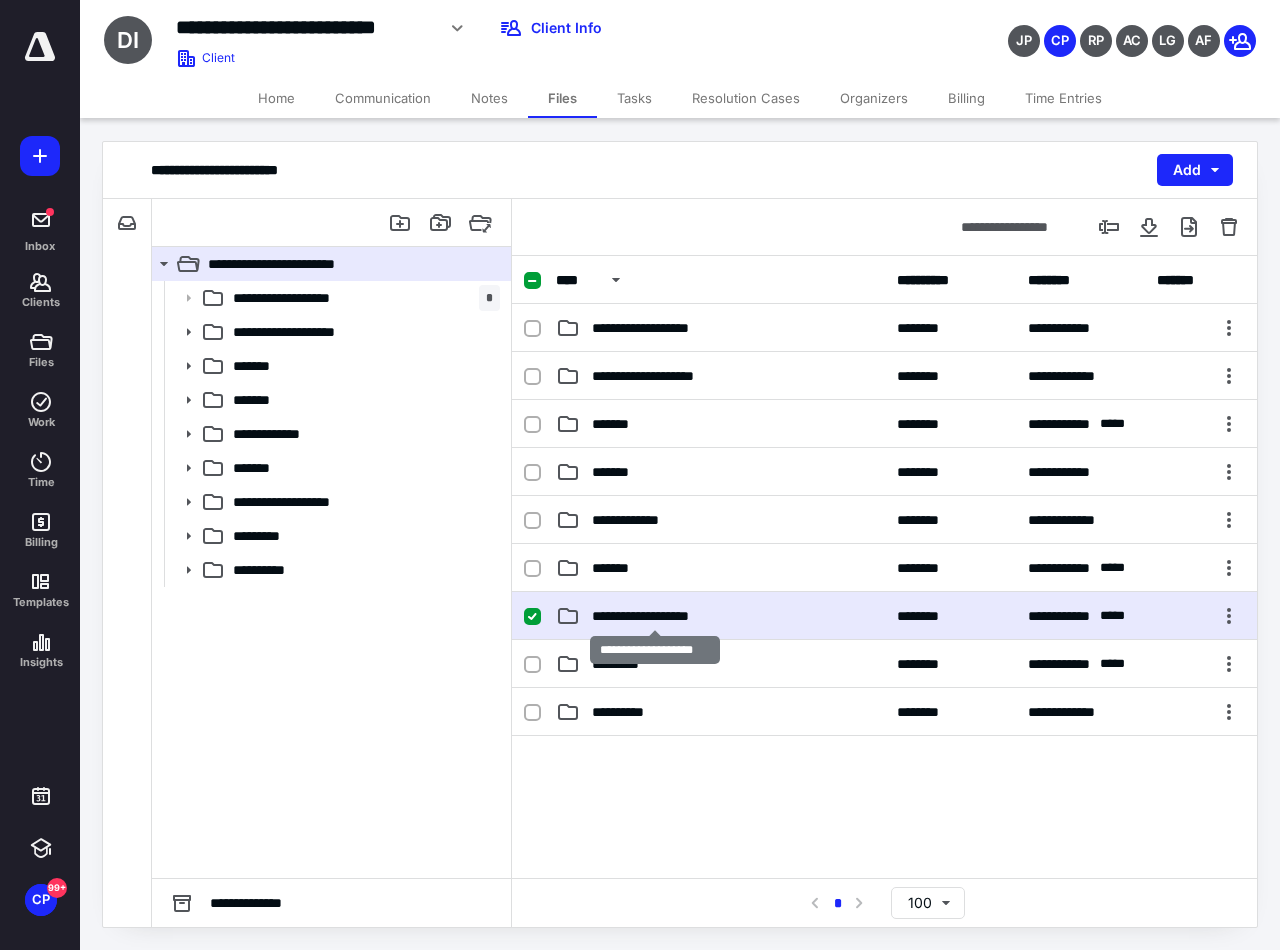 click on "**********" at bounding box center [655, 616] 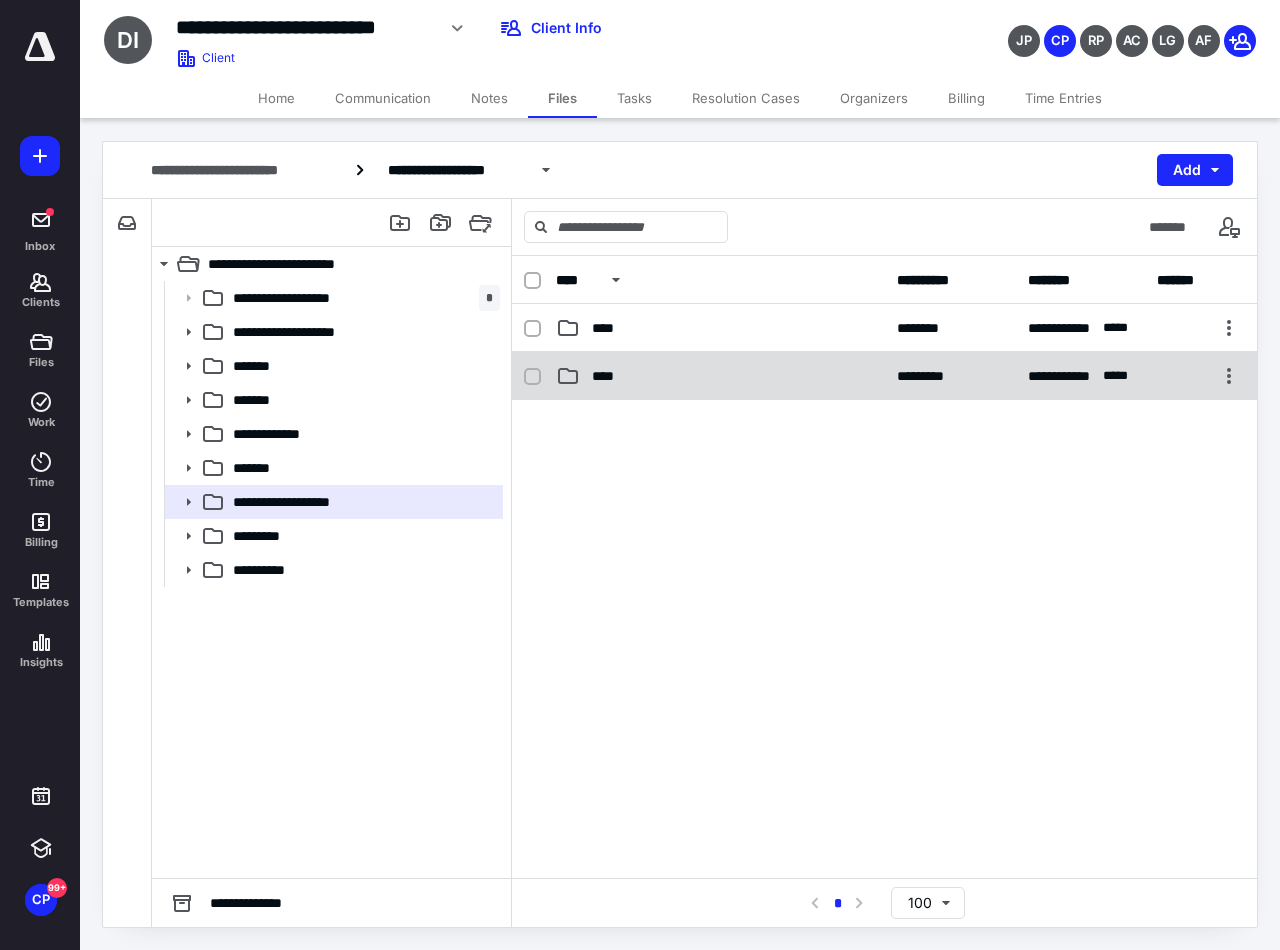 click on "****" at bounding box center [720, 376] 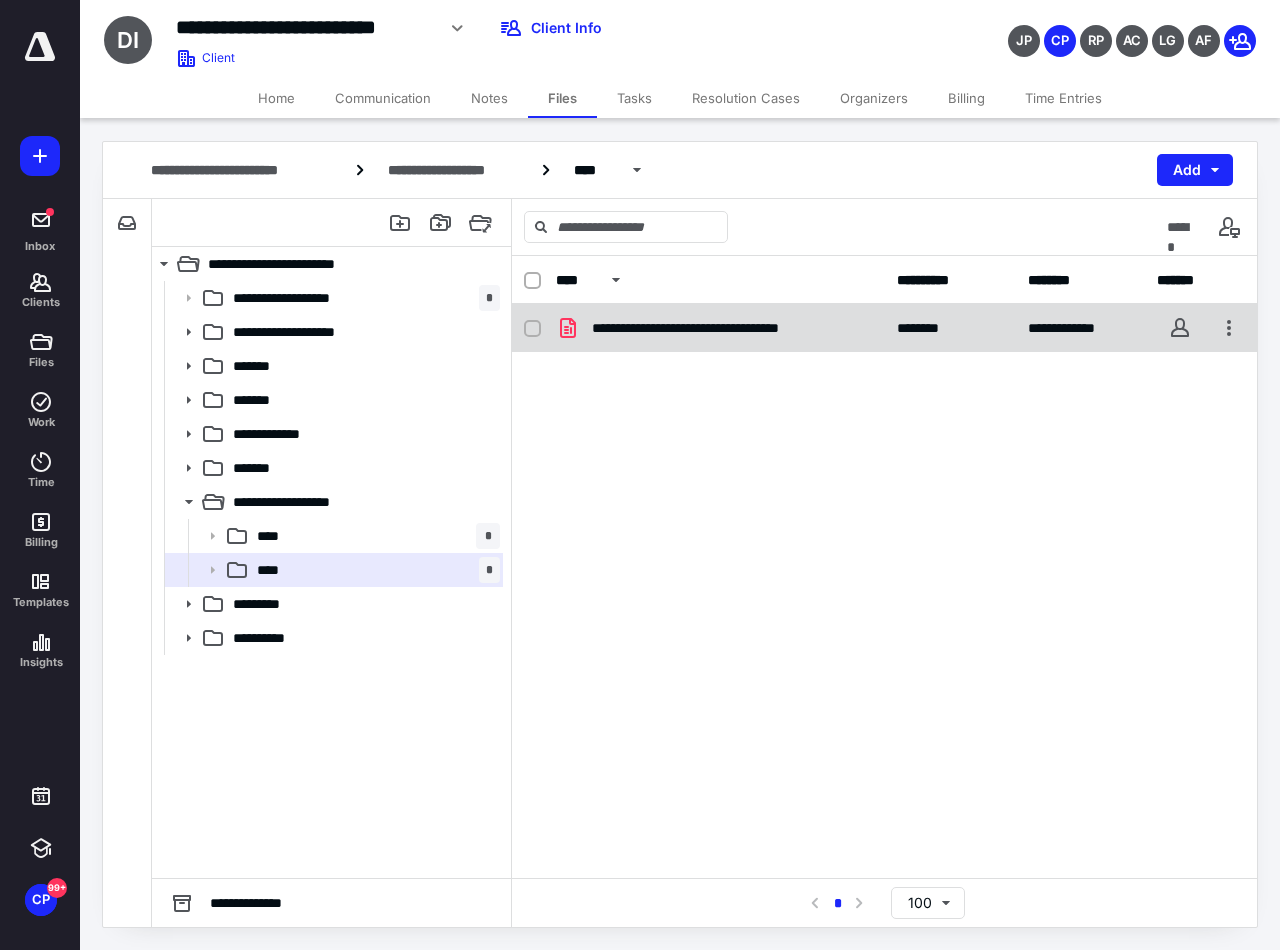 click on "**********" at bounding box center [712, 328] 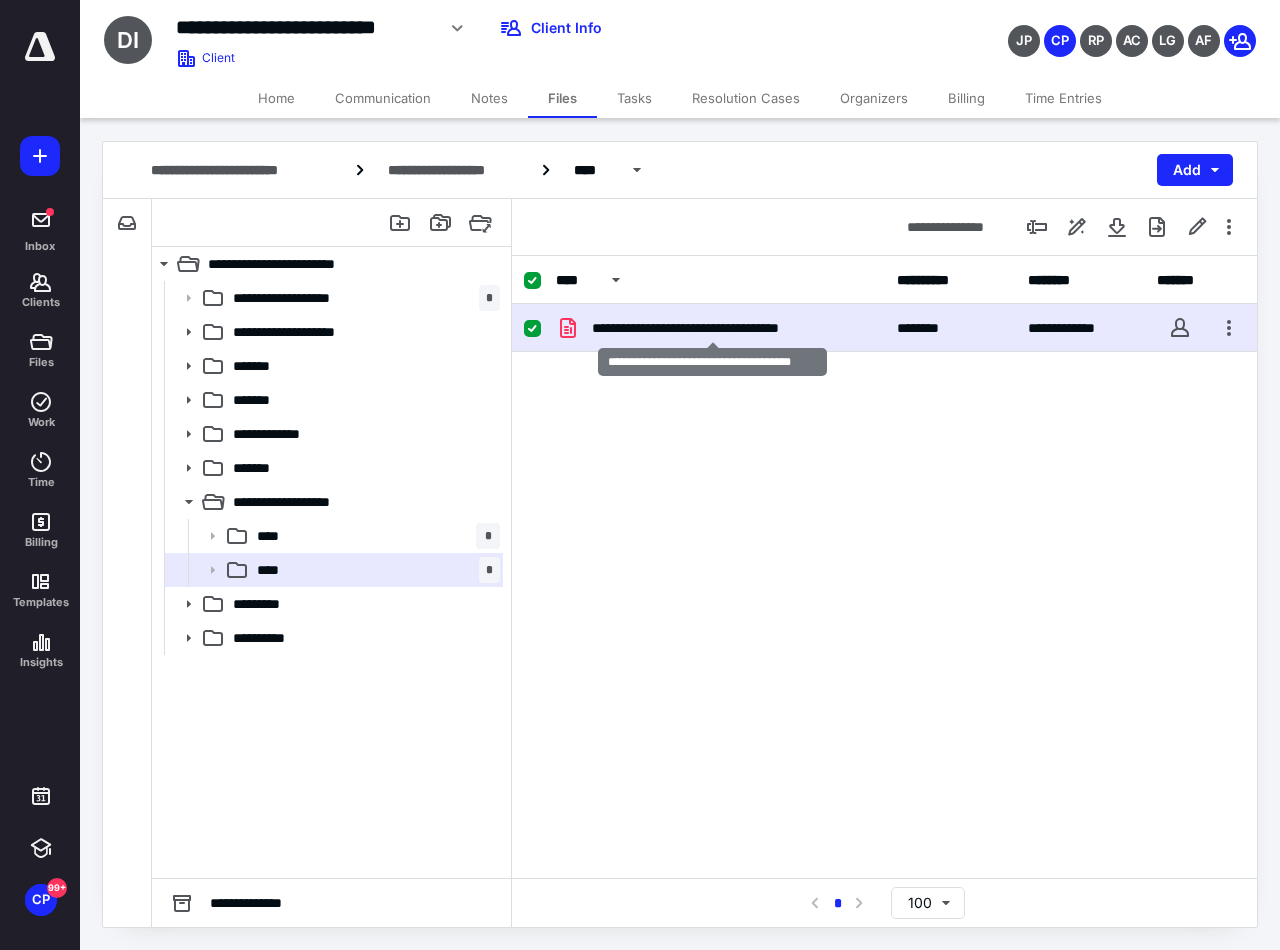 click on "**********" at bounding box center (712, 328) 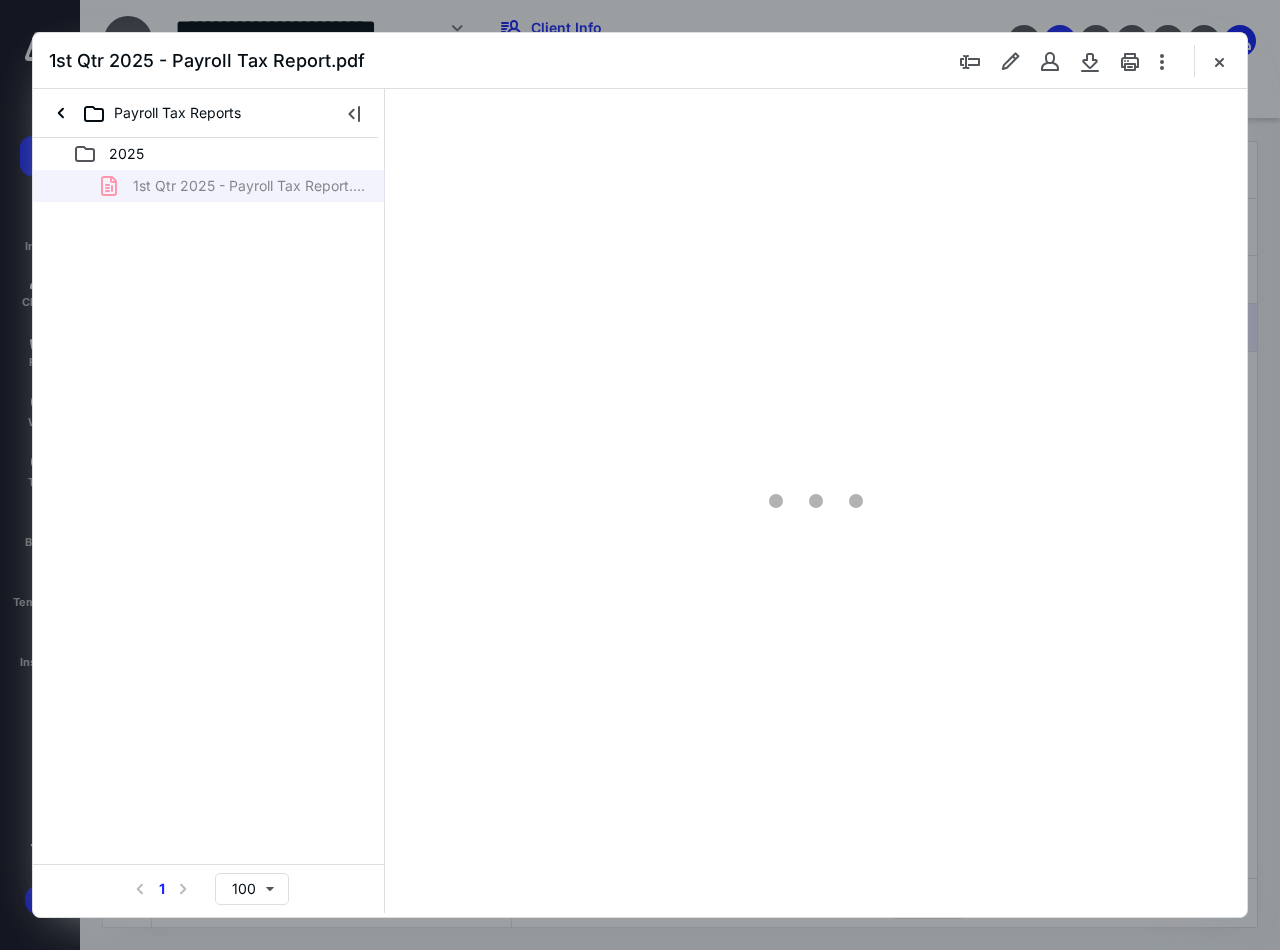 scroll, scrollTop: 0, scrollLeft: 0, axis: both 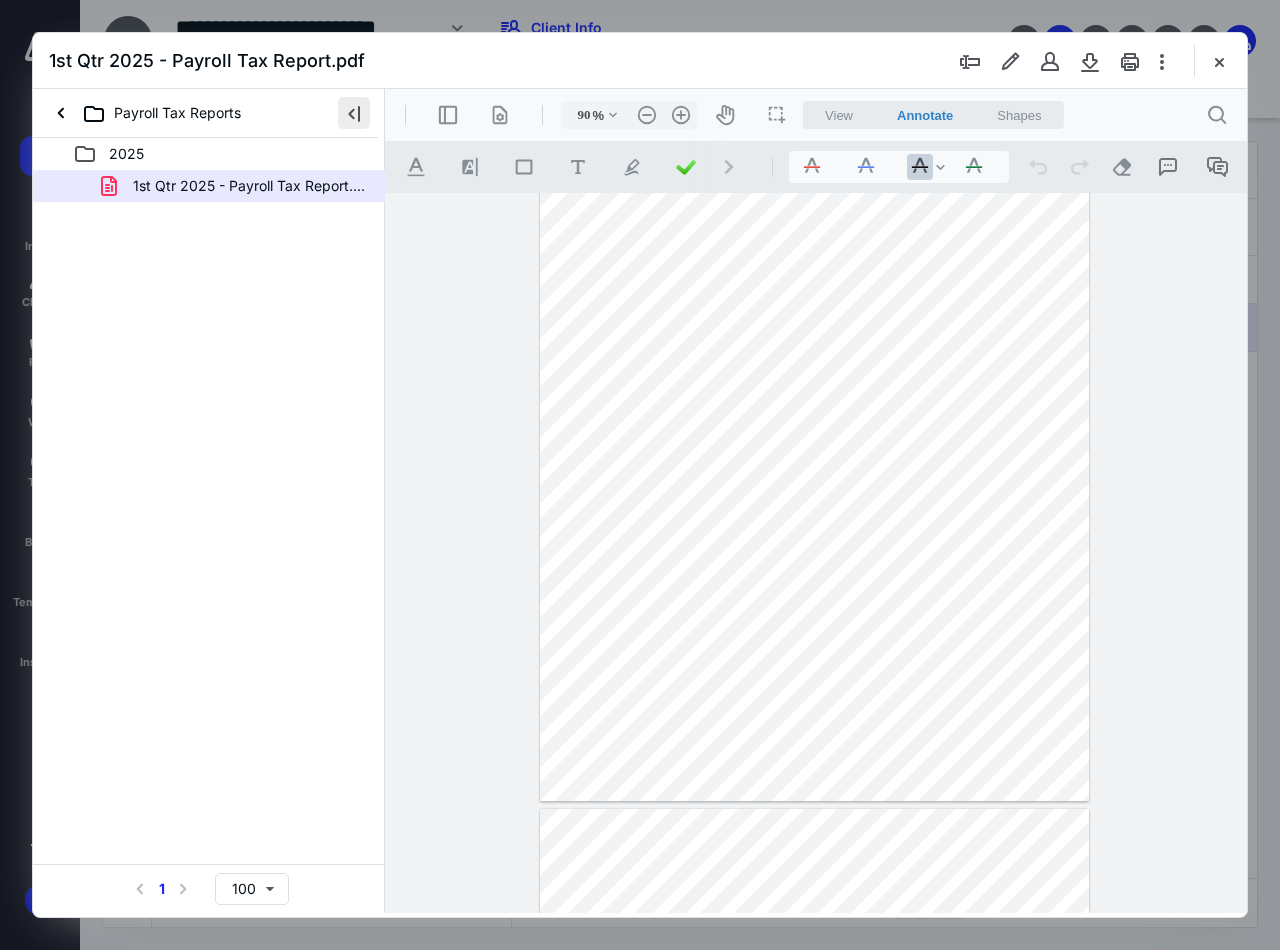 click at bounding box center (354, 113) 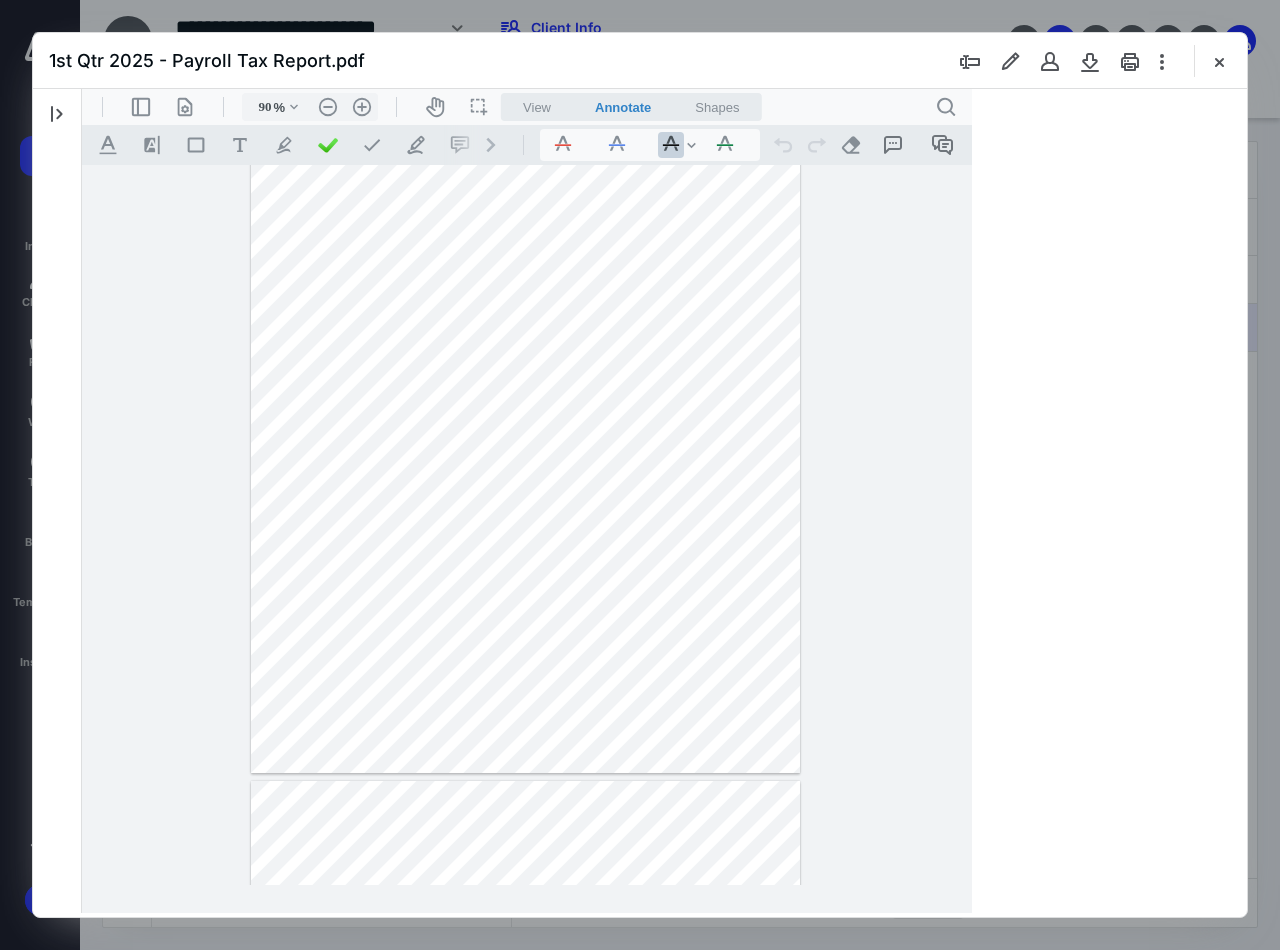 type on "94" 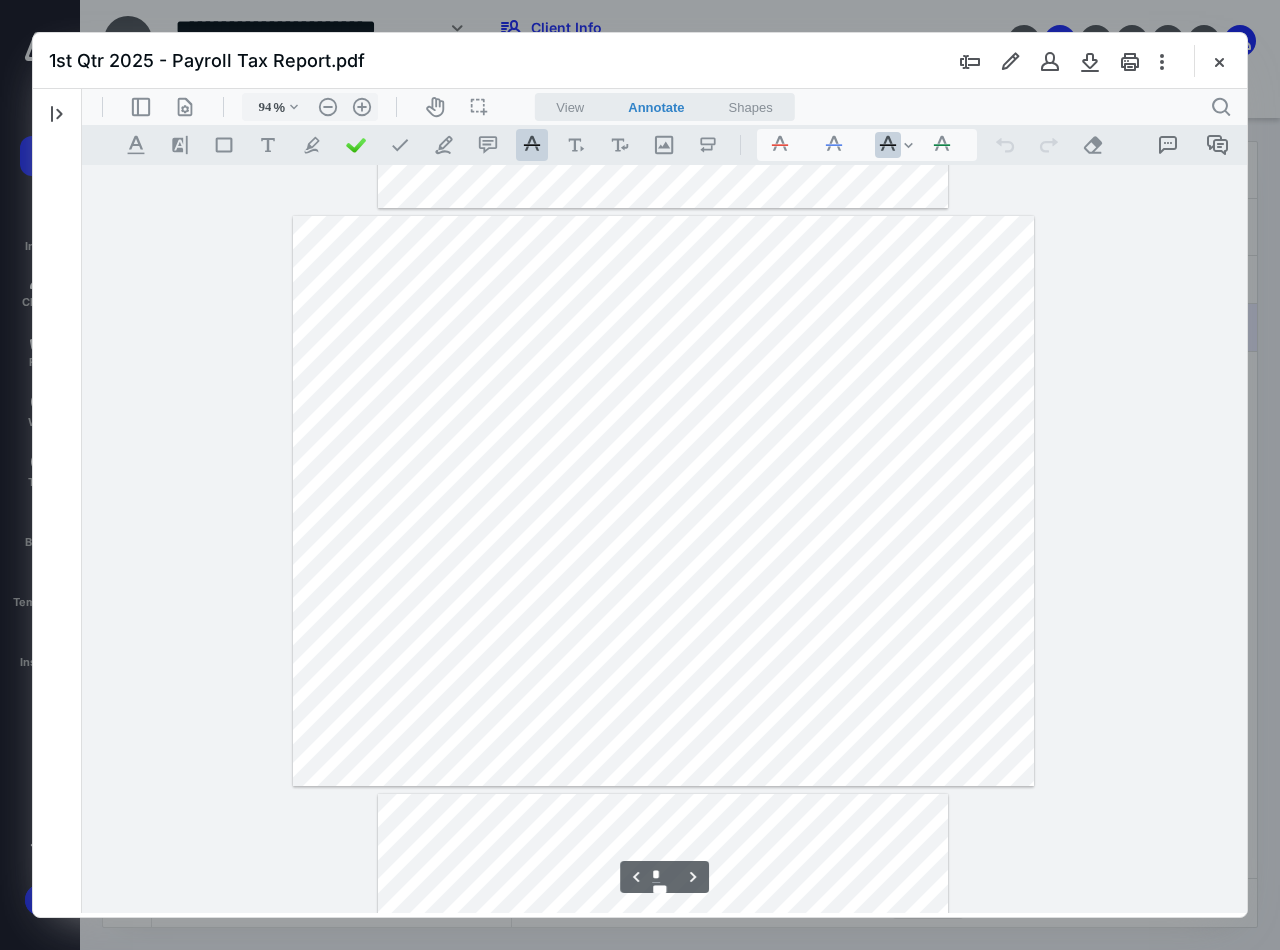 scroll, scrollTop: 2480, scrollLeft: 0, axis: vertical 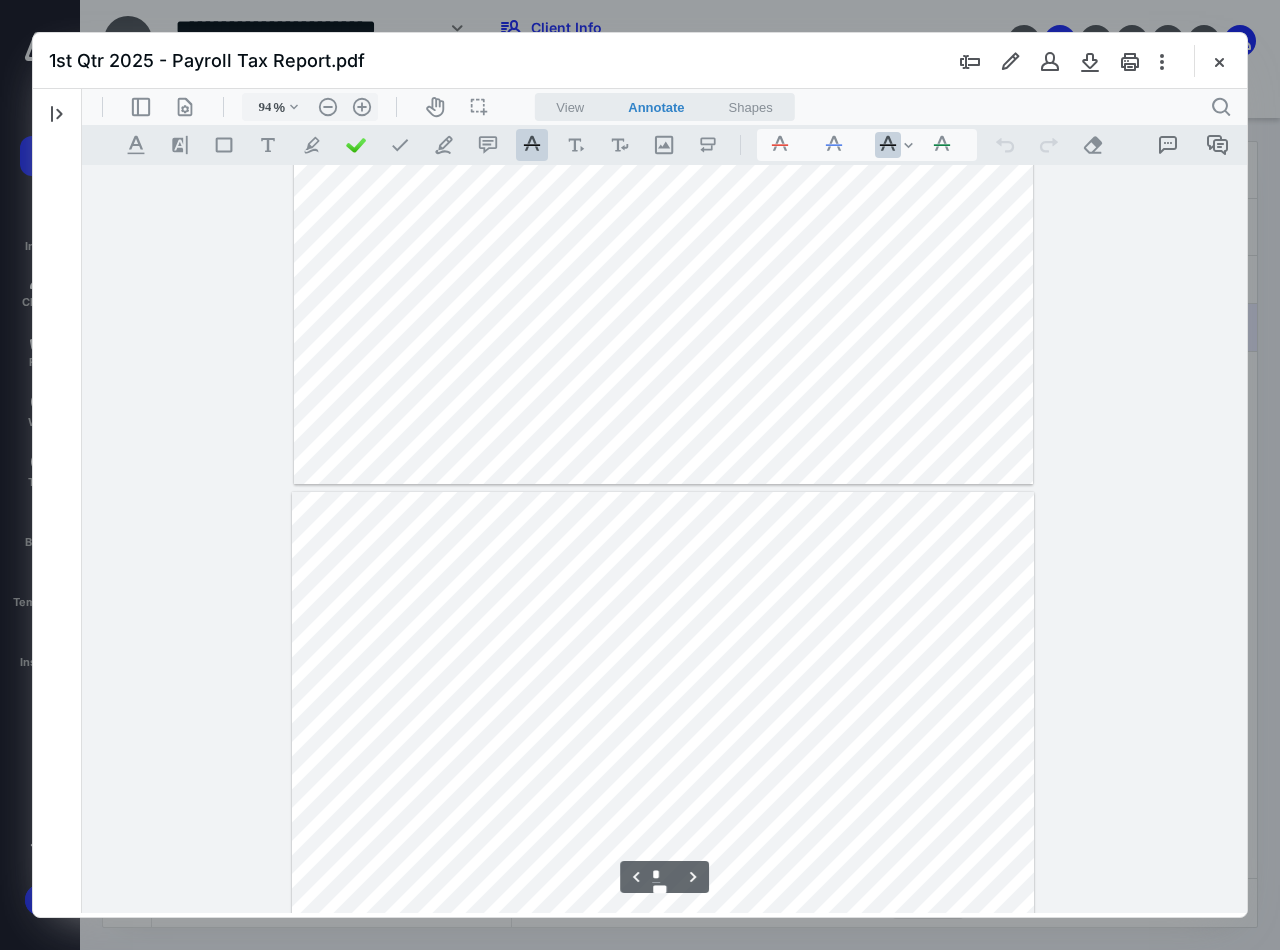 type on "*" 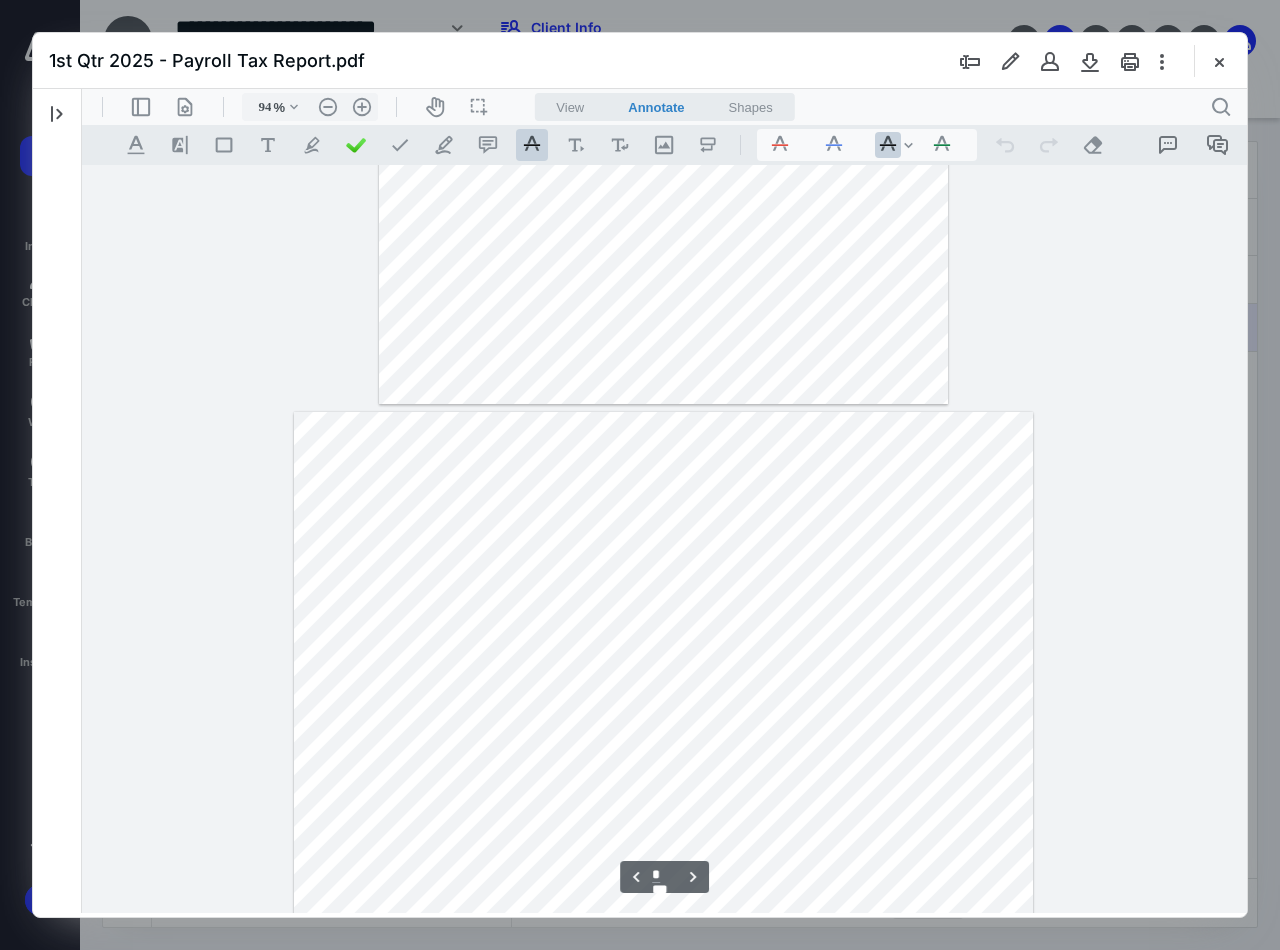 scroll, scrollTop: 4080, scrollLeft: 0, axis: vertical 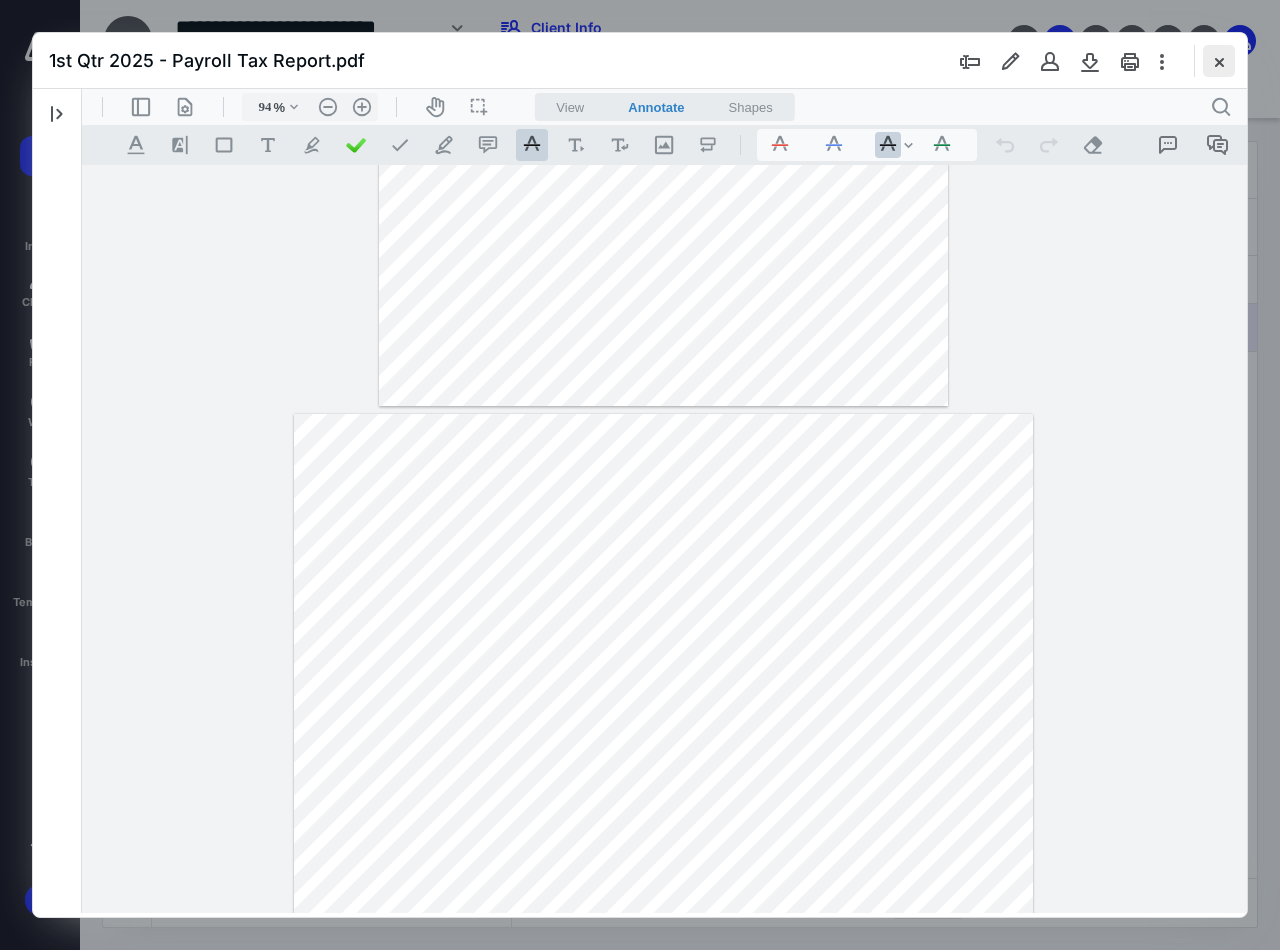 click at bounding box center [1219, 61] 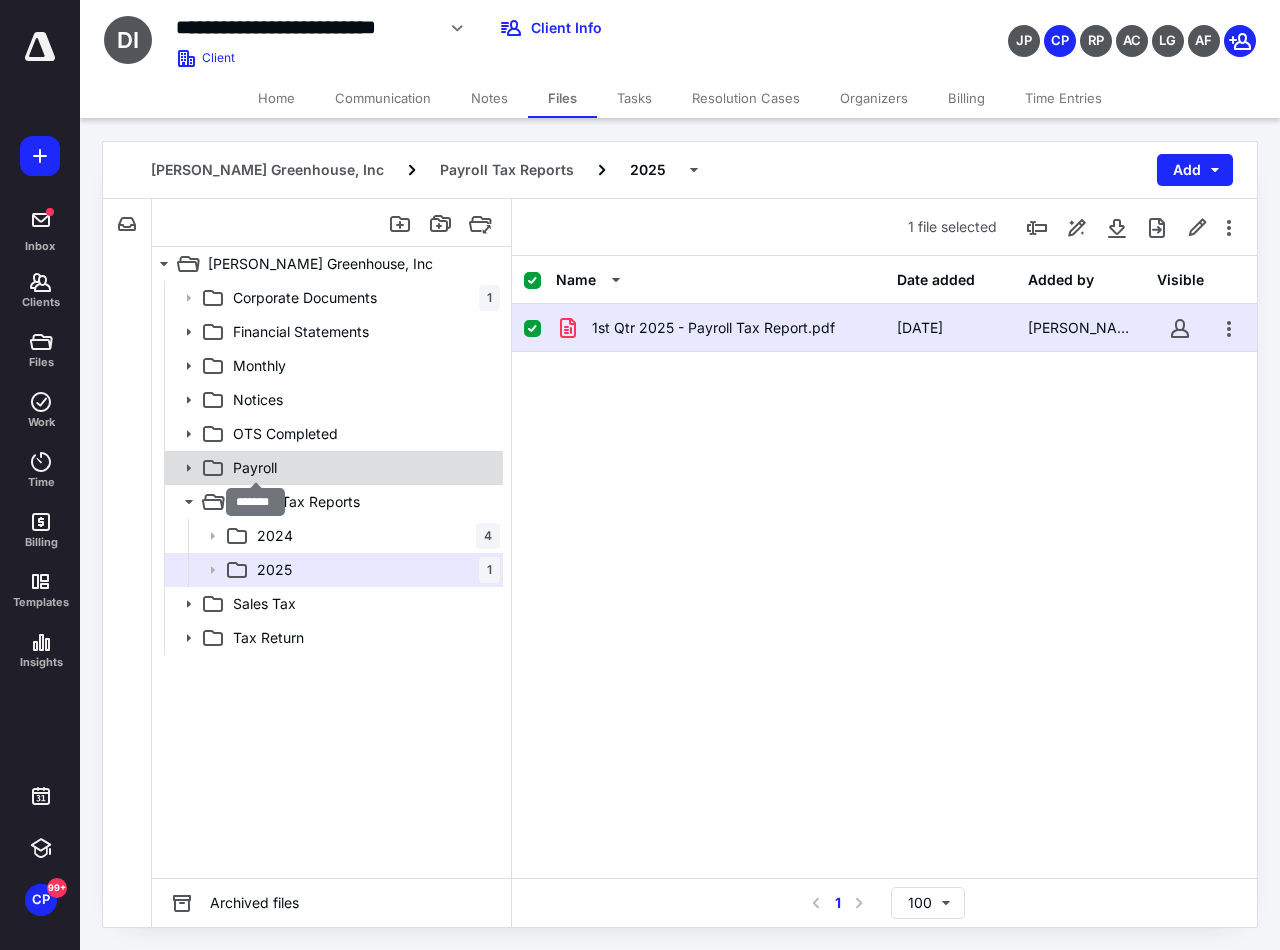 click on "Payroll" at bounding box center (255, 468) 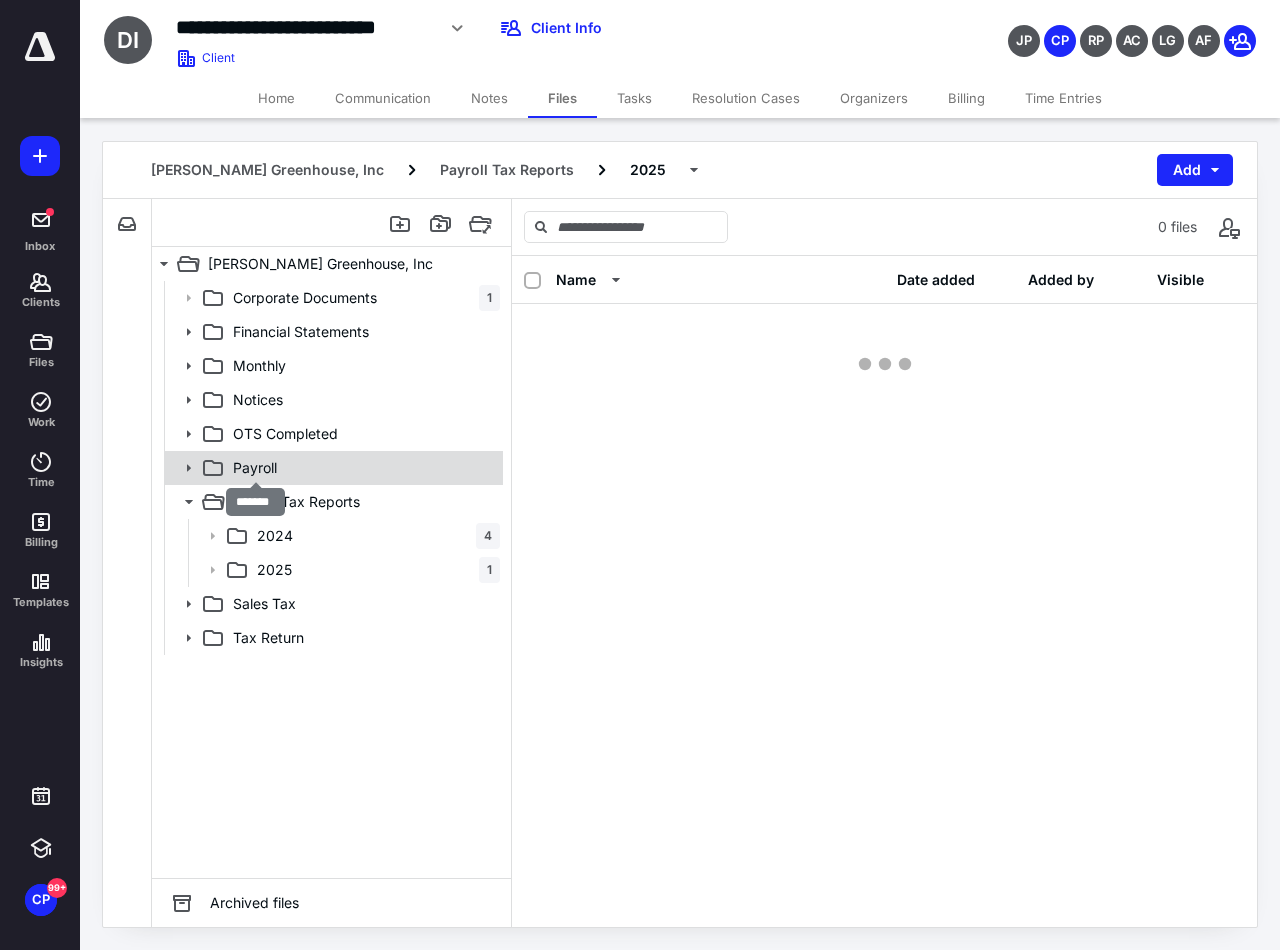 click on "Payroll" at bounding box center [255, 468] 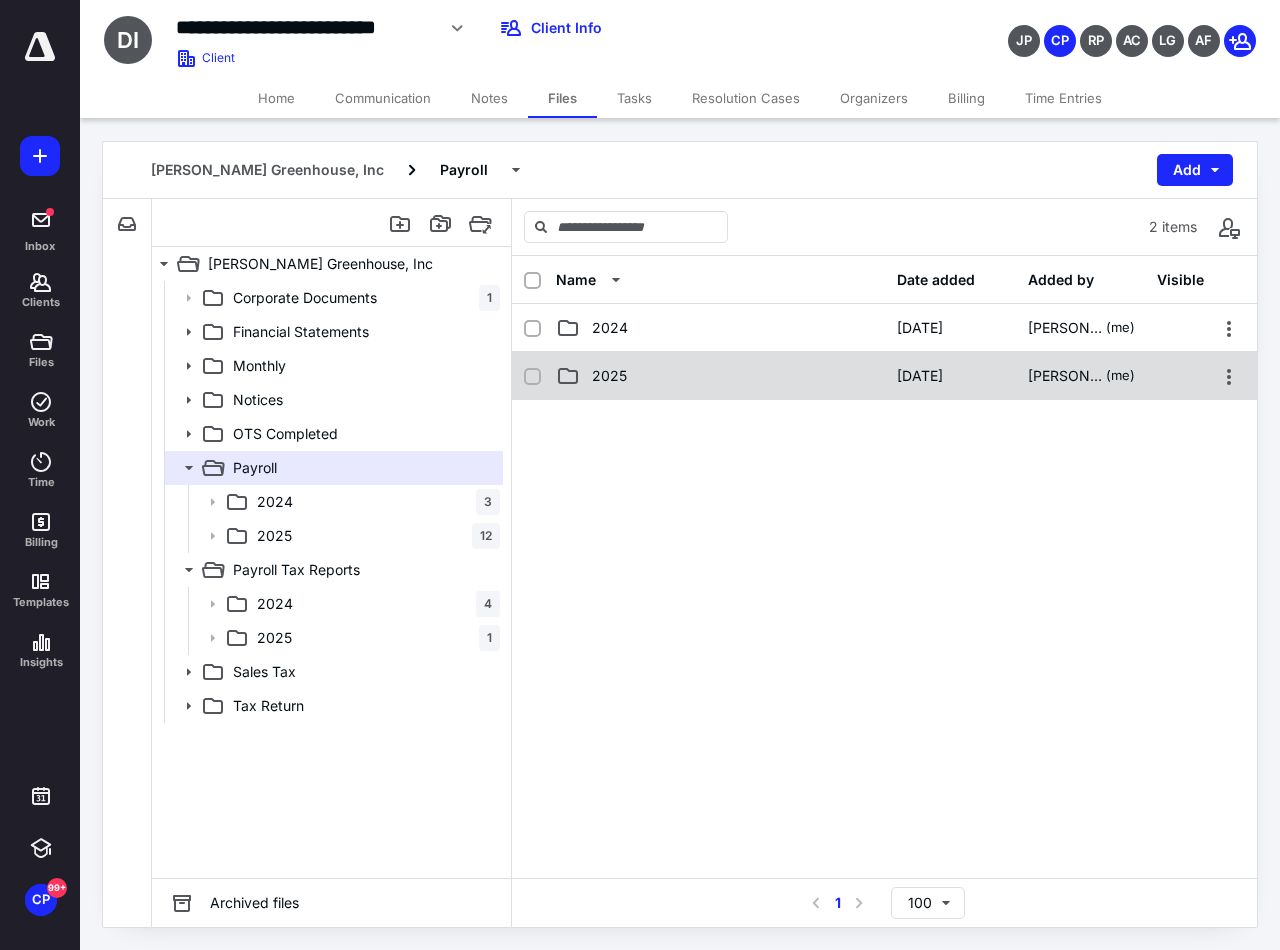 click on "2025 [DATE] [PERSON_NAME]  (me)" at bounding box center [884, 376] 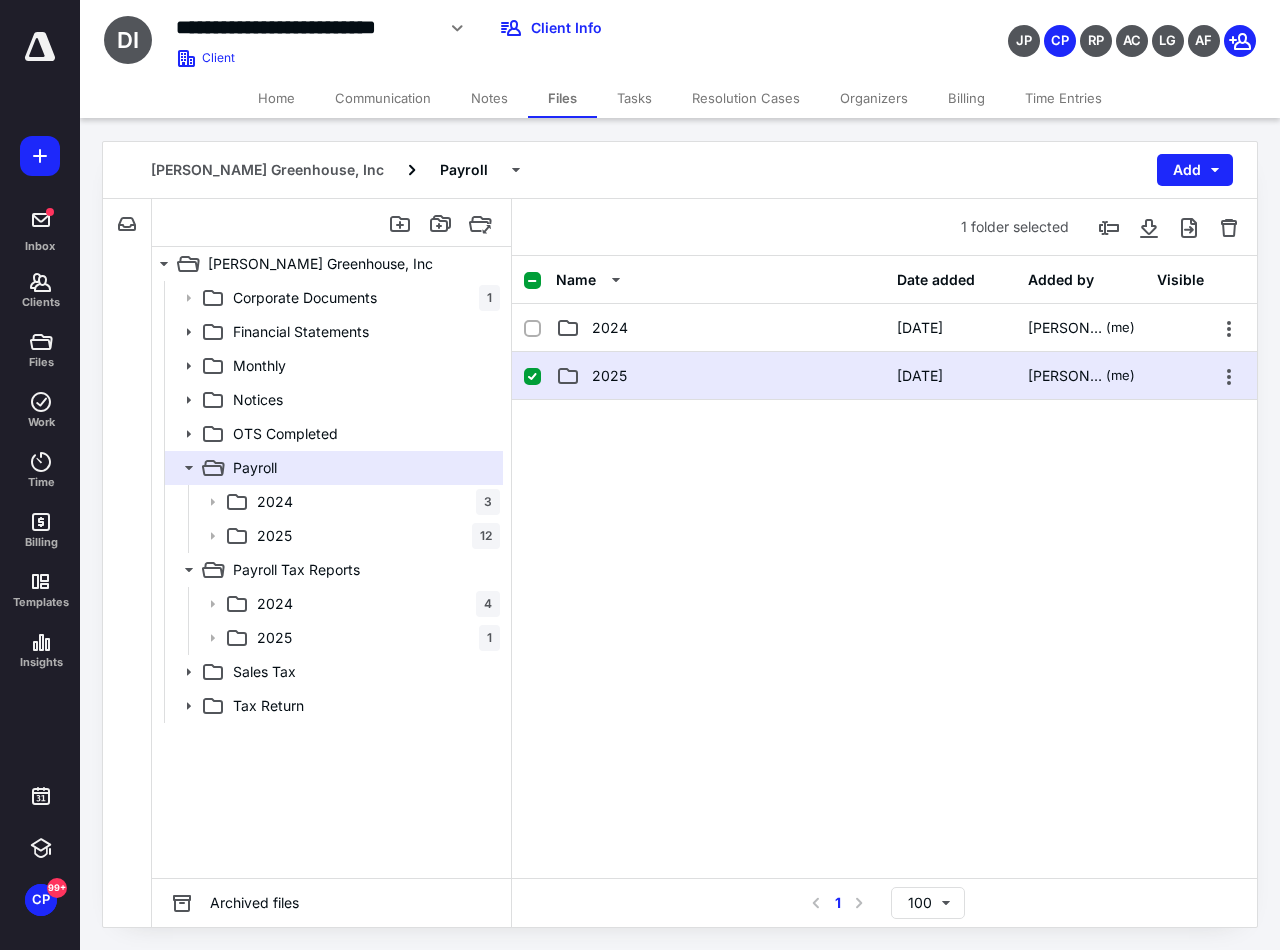 click on "2025 [DATE] [PERSON_NAME]  (me)" at bounding box center (884, 376) 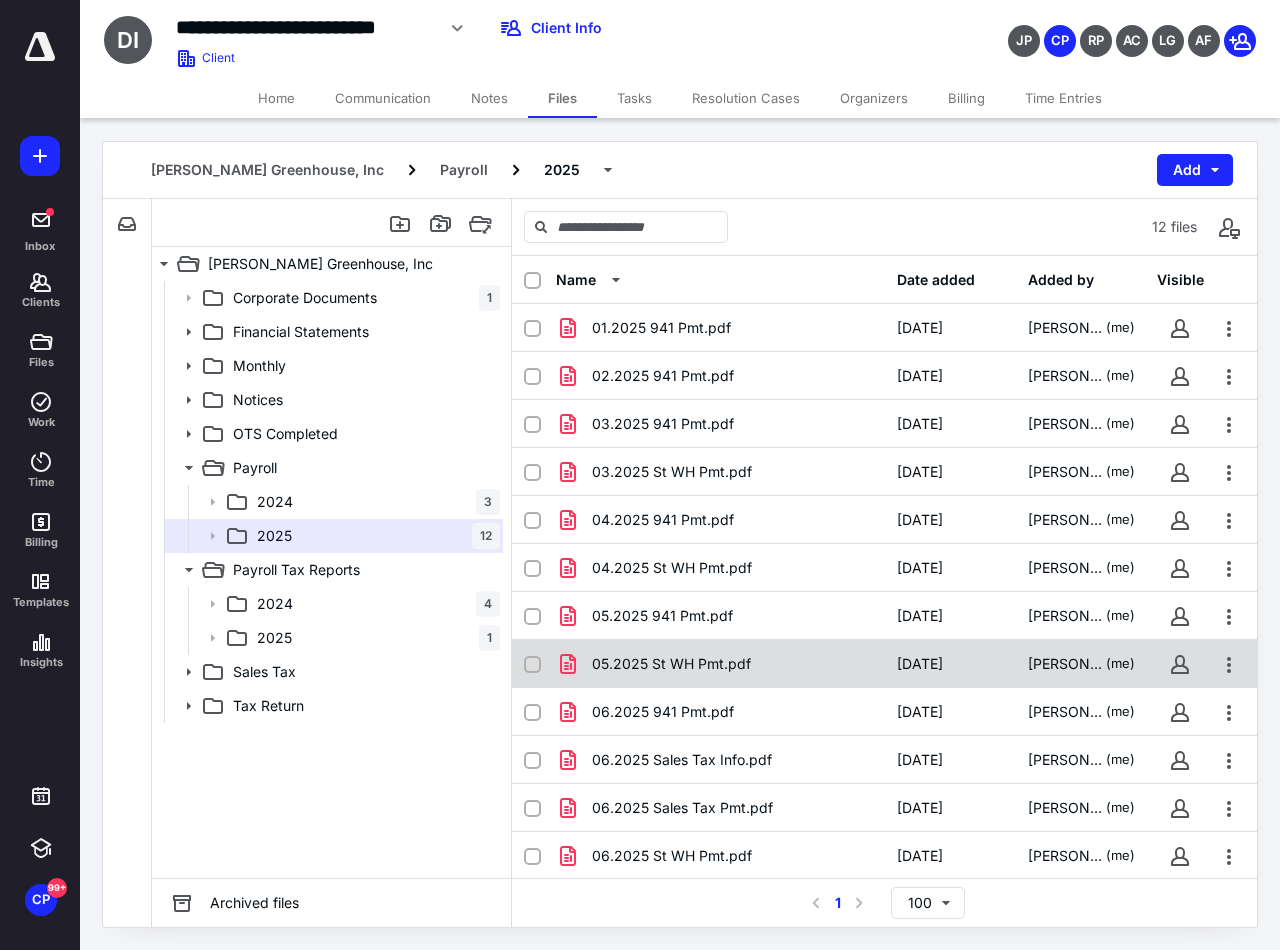 scroll, scrollTop: 2, scrollLeft: 0, axis: vertical 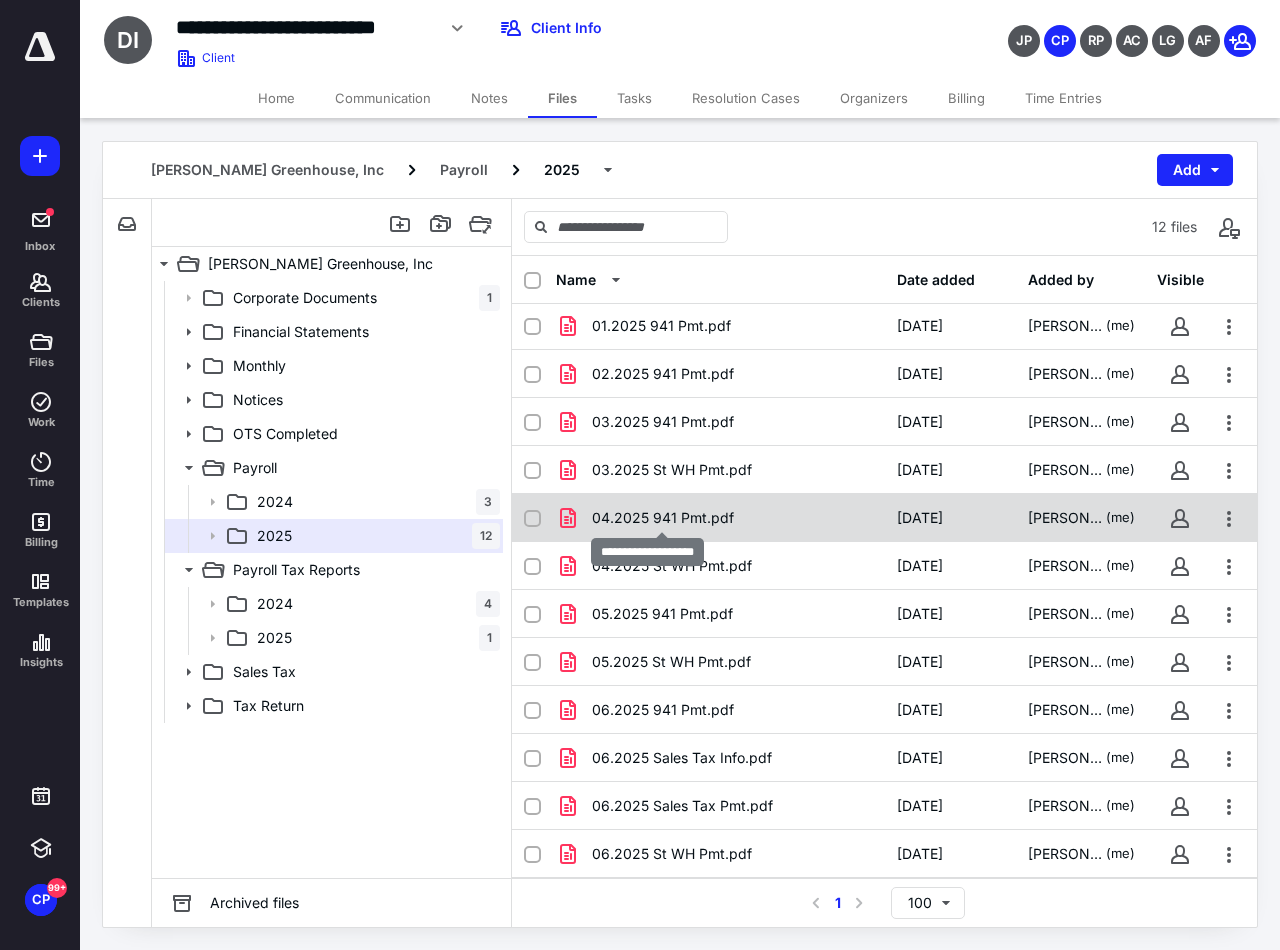 click on "04.2025 941 Pmt.pdf" at bounding box center (663, 518) 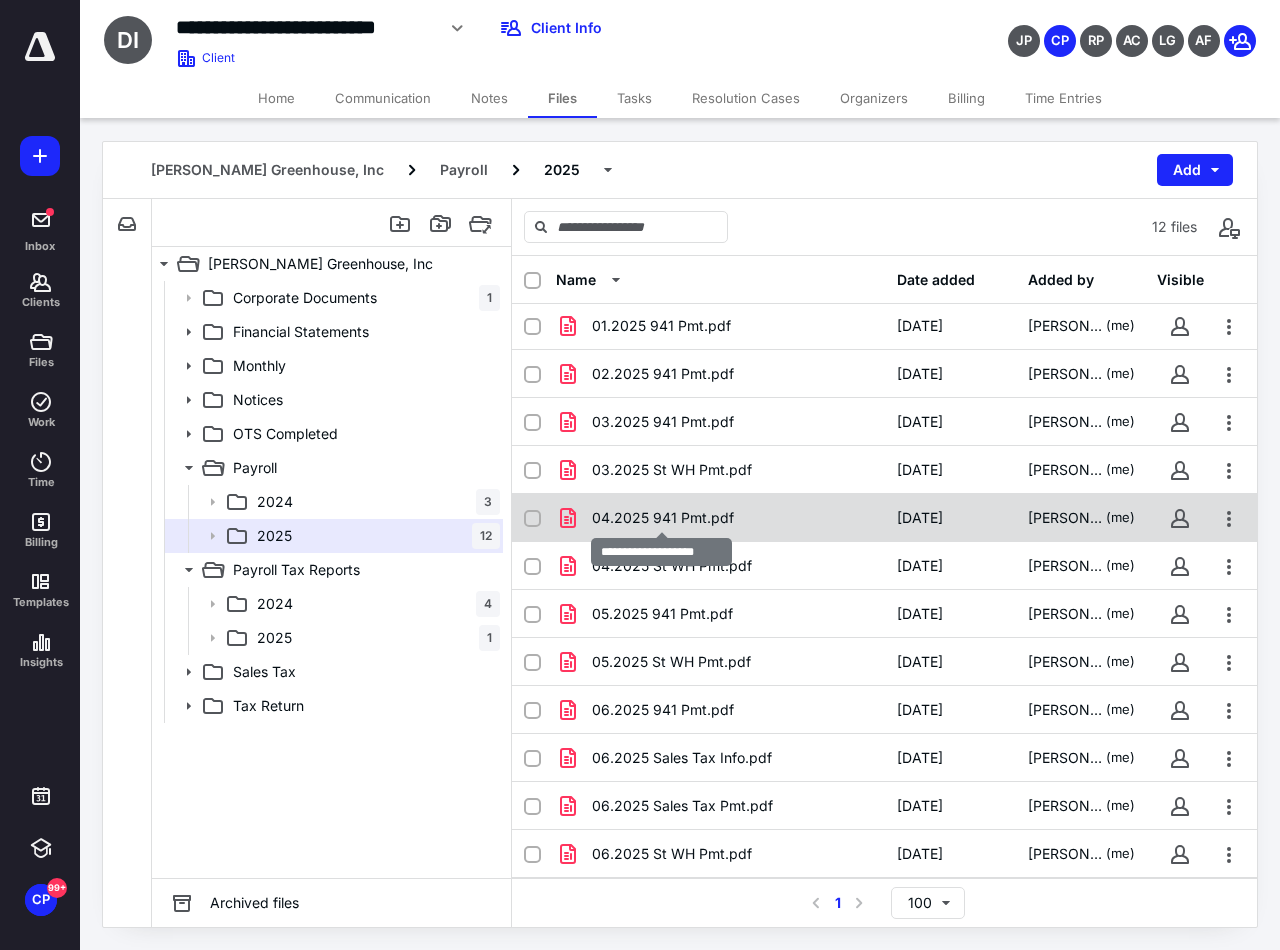 click on "04.2025 941 Pmt.pdf" at bounding box center [663, 518] 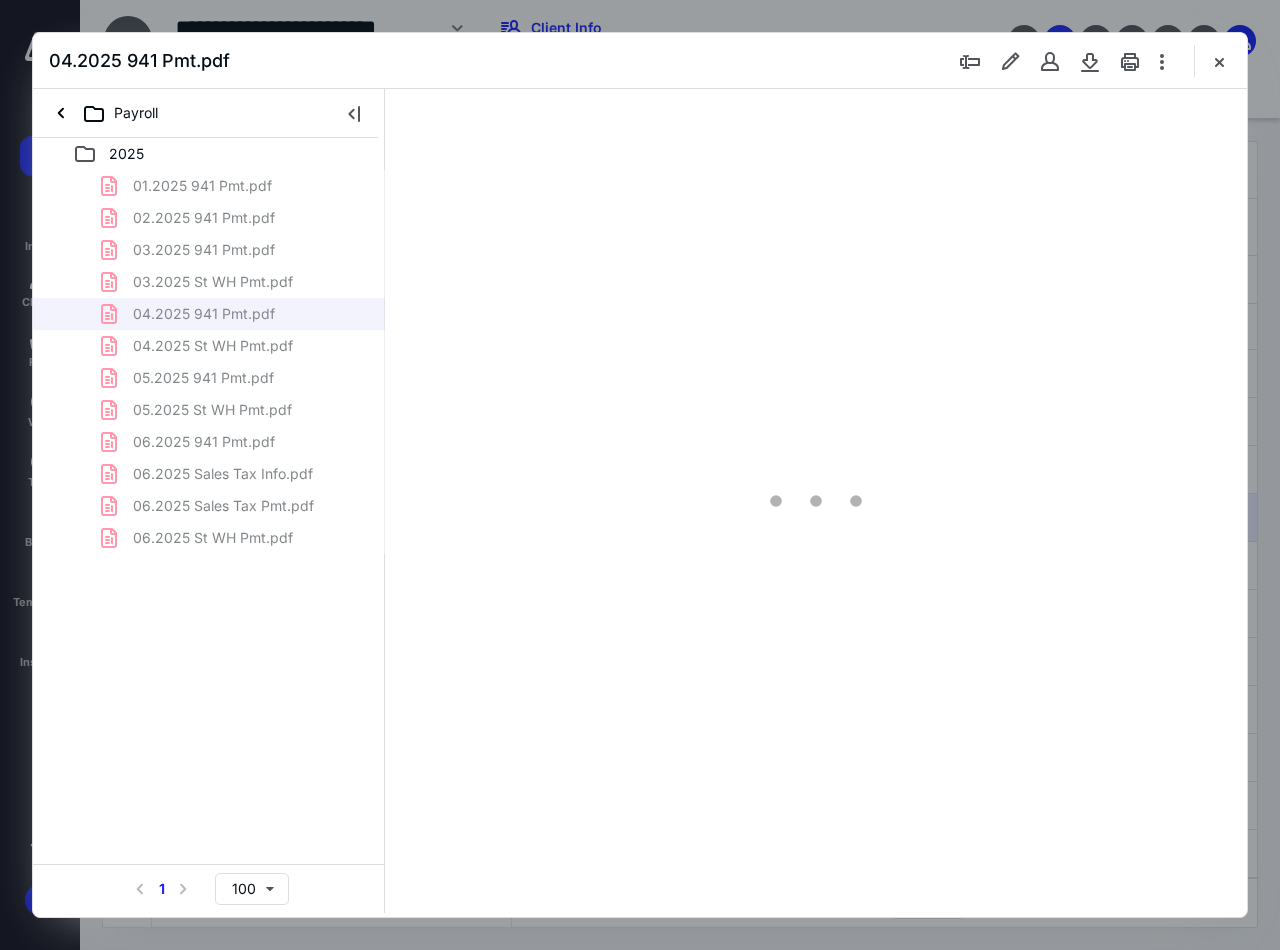 scroll, scrollTop: 0, scrollLeft: 0, axis: both 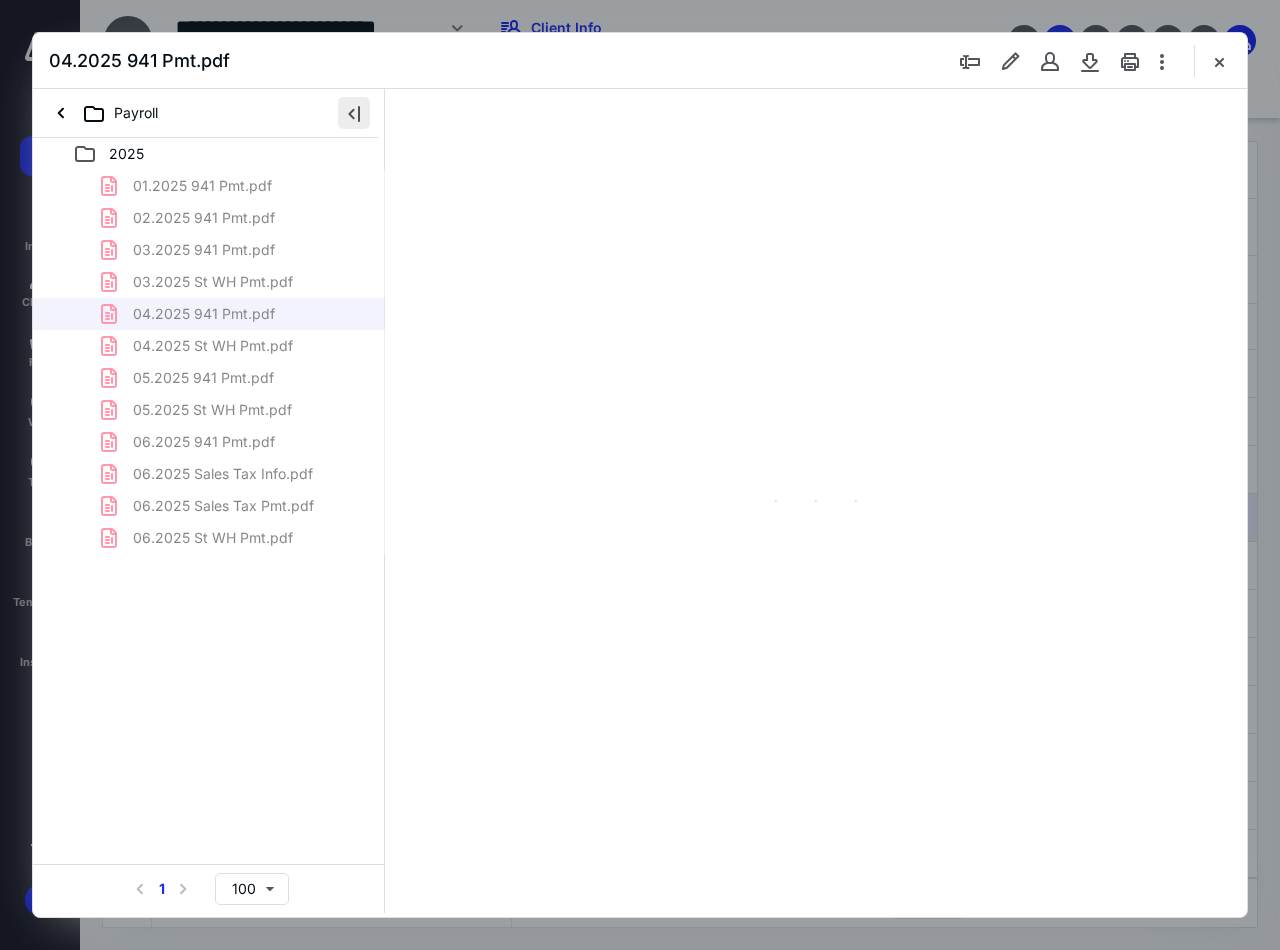 click at bounding box center [354, 113] 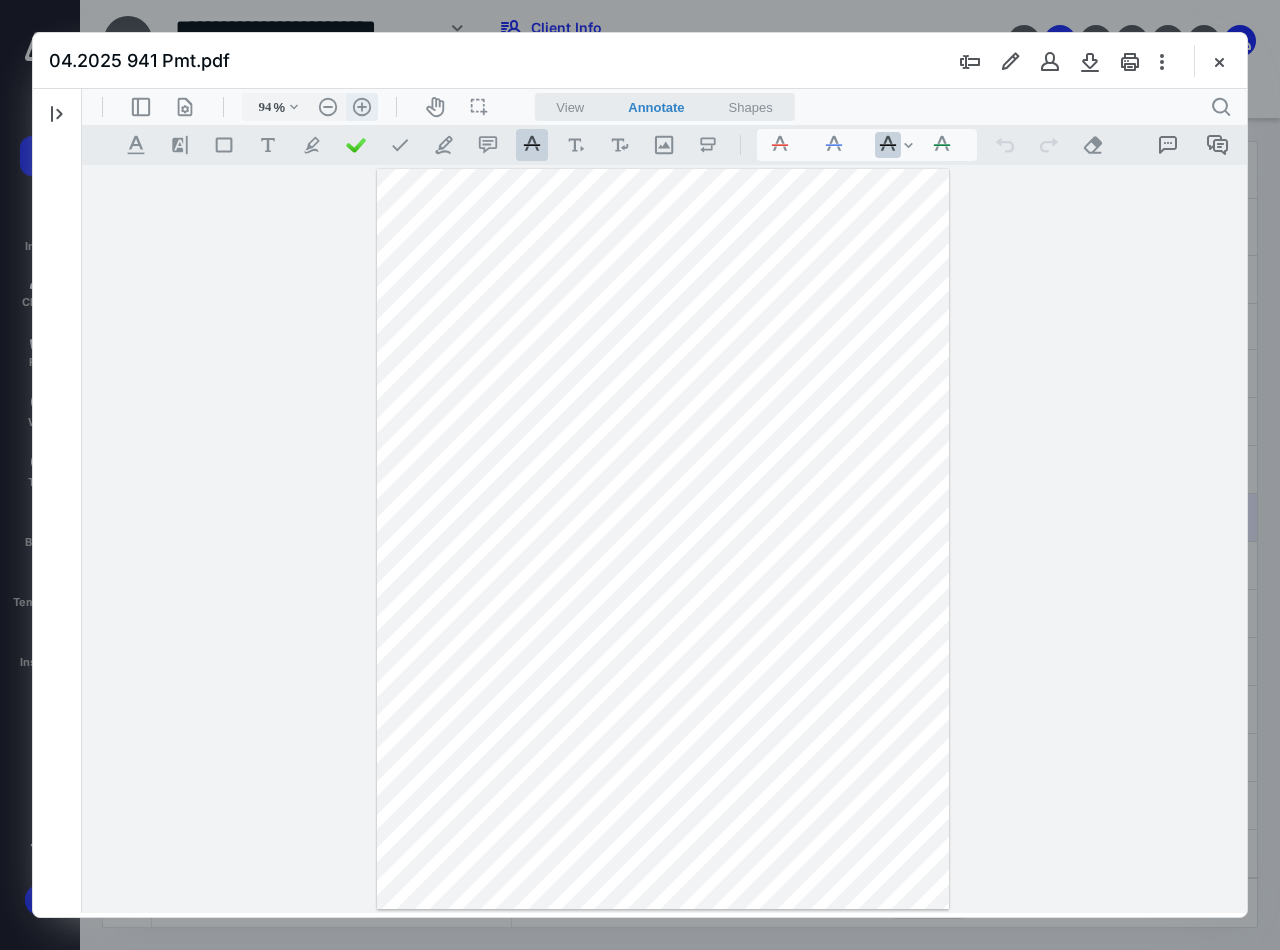 click on ".cls-1{fill:#abb0c4;} icon - header - zoom - in - line" at bounding box center (362, 107) 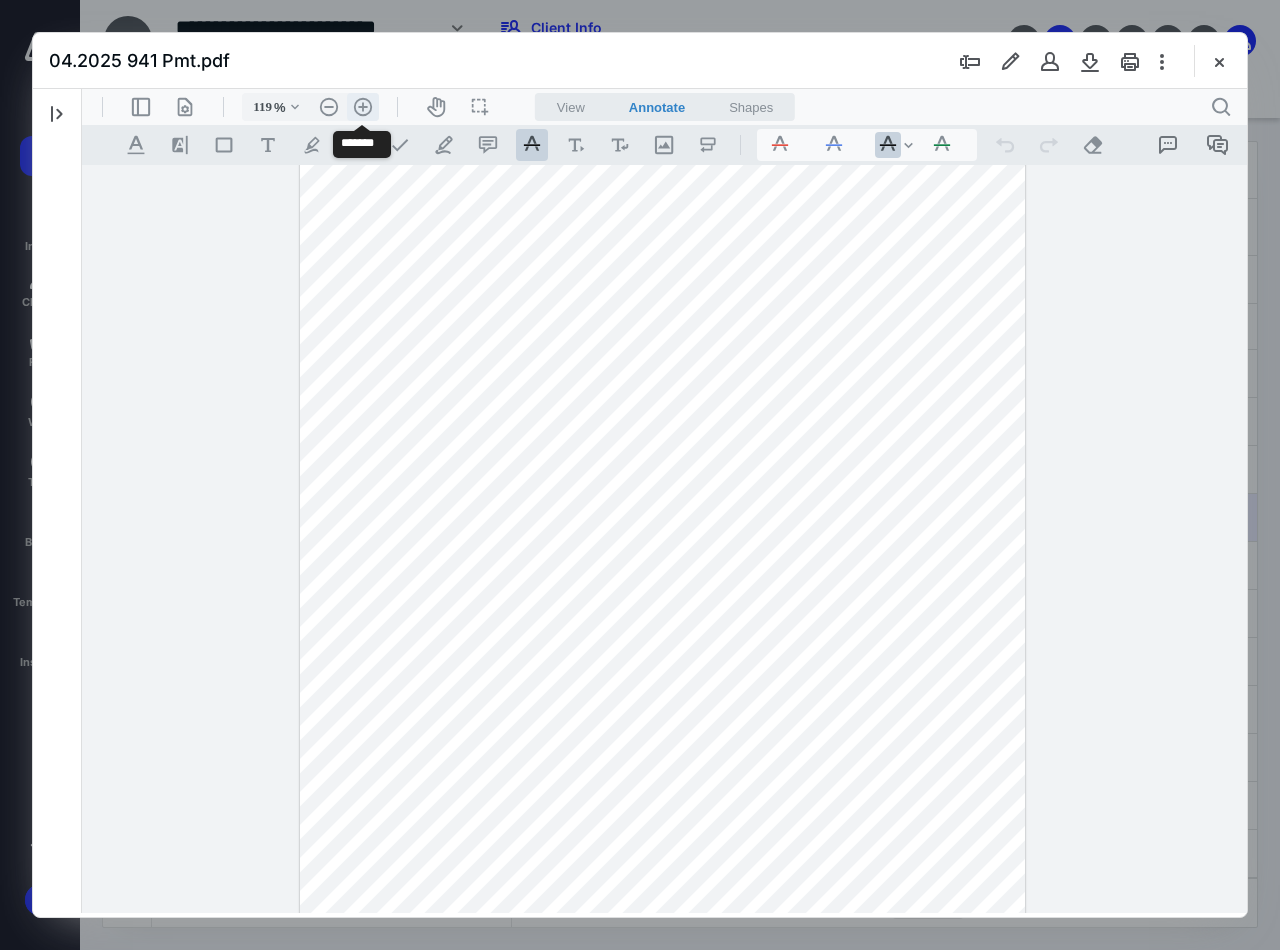 click on ".cls-1{fill:#abb0c4;} icon - header - zoom - in - line" at bounding box center (363, 107) 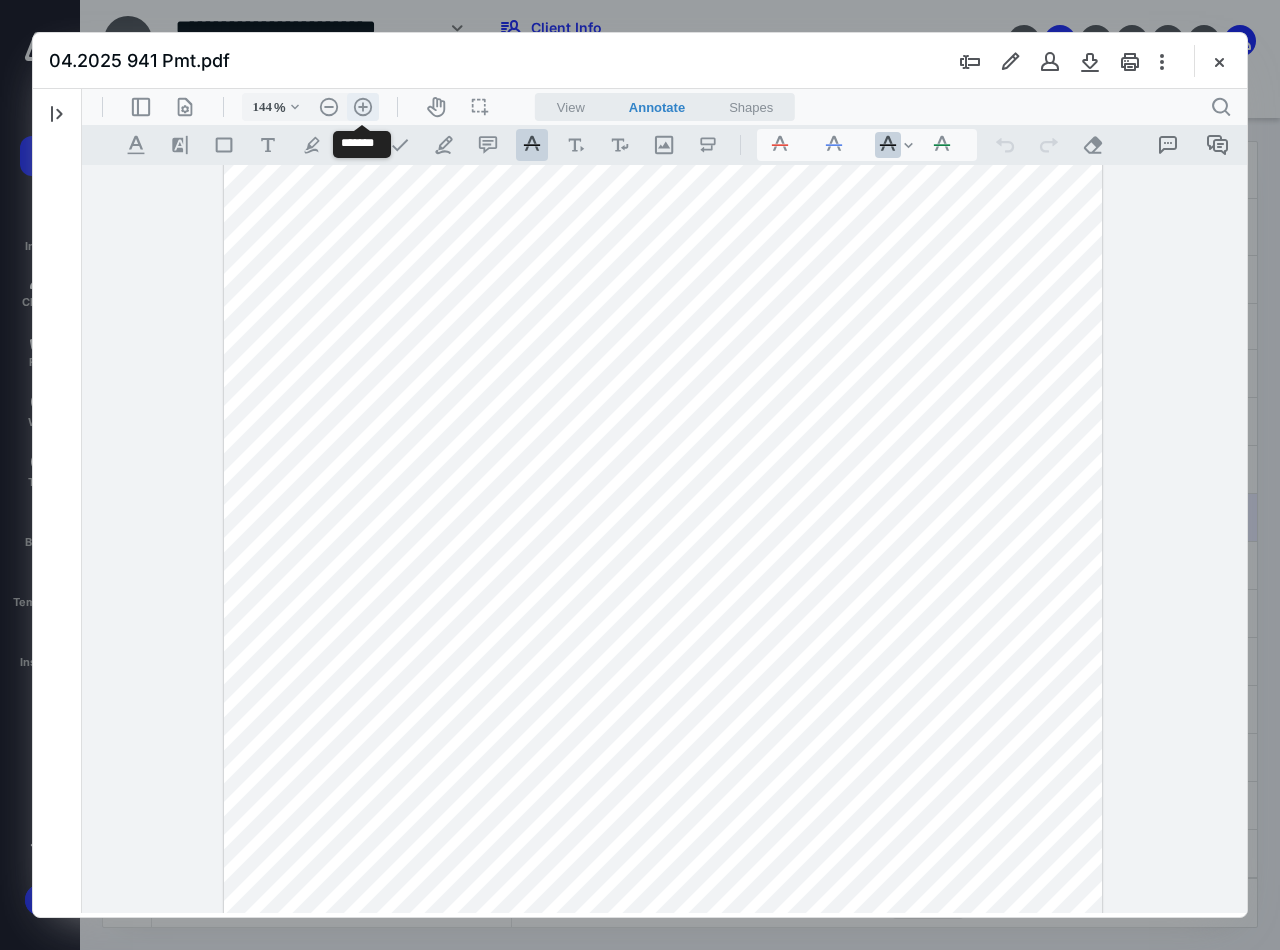 click on ".cls-1{fill:#abb0c4;} icon - header - zoom - in - line" at bounding box center [363, 107] 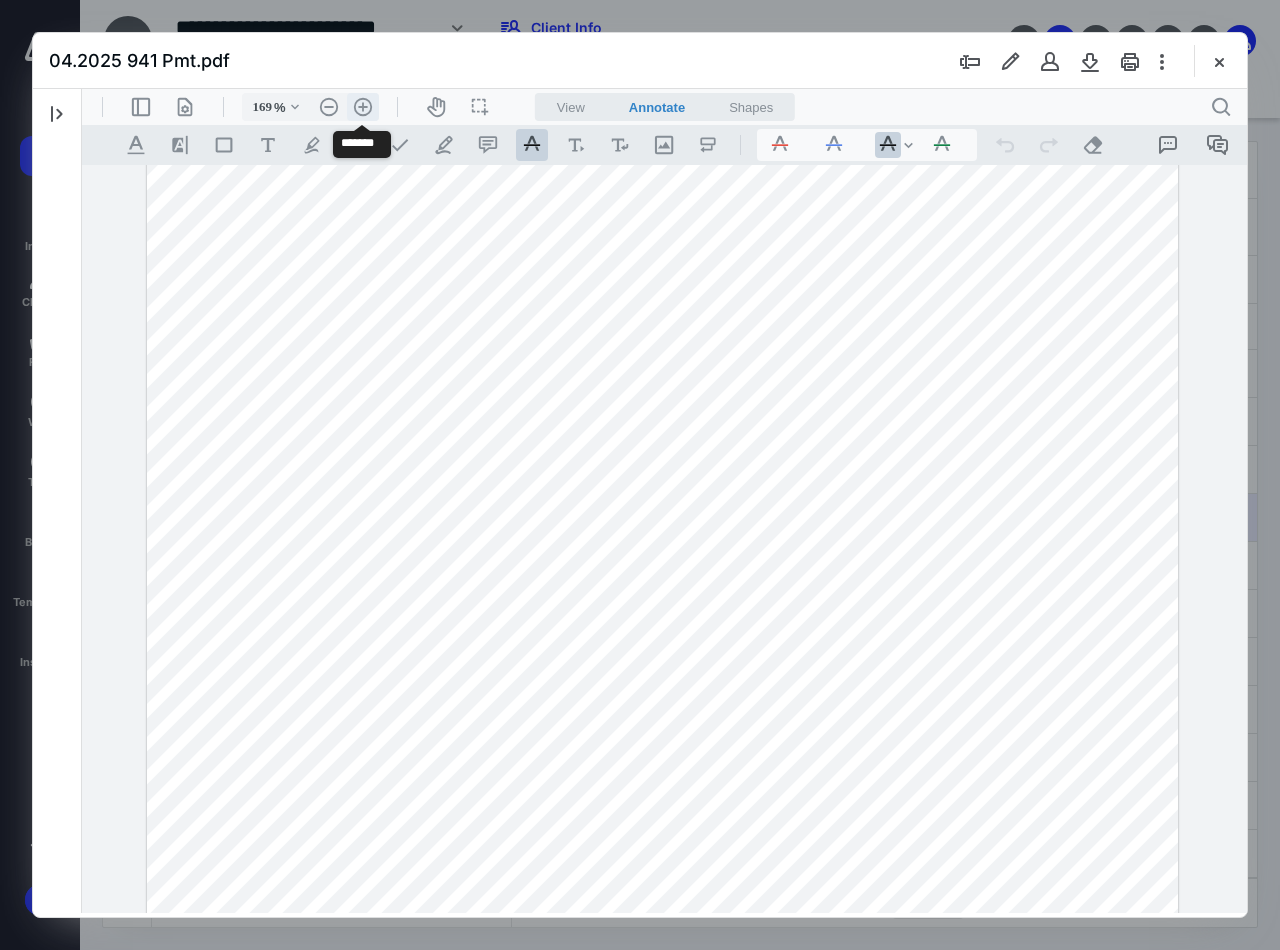 scroll, scrollTop: 270, scrollLeft: 0, axis: vertical 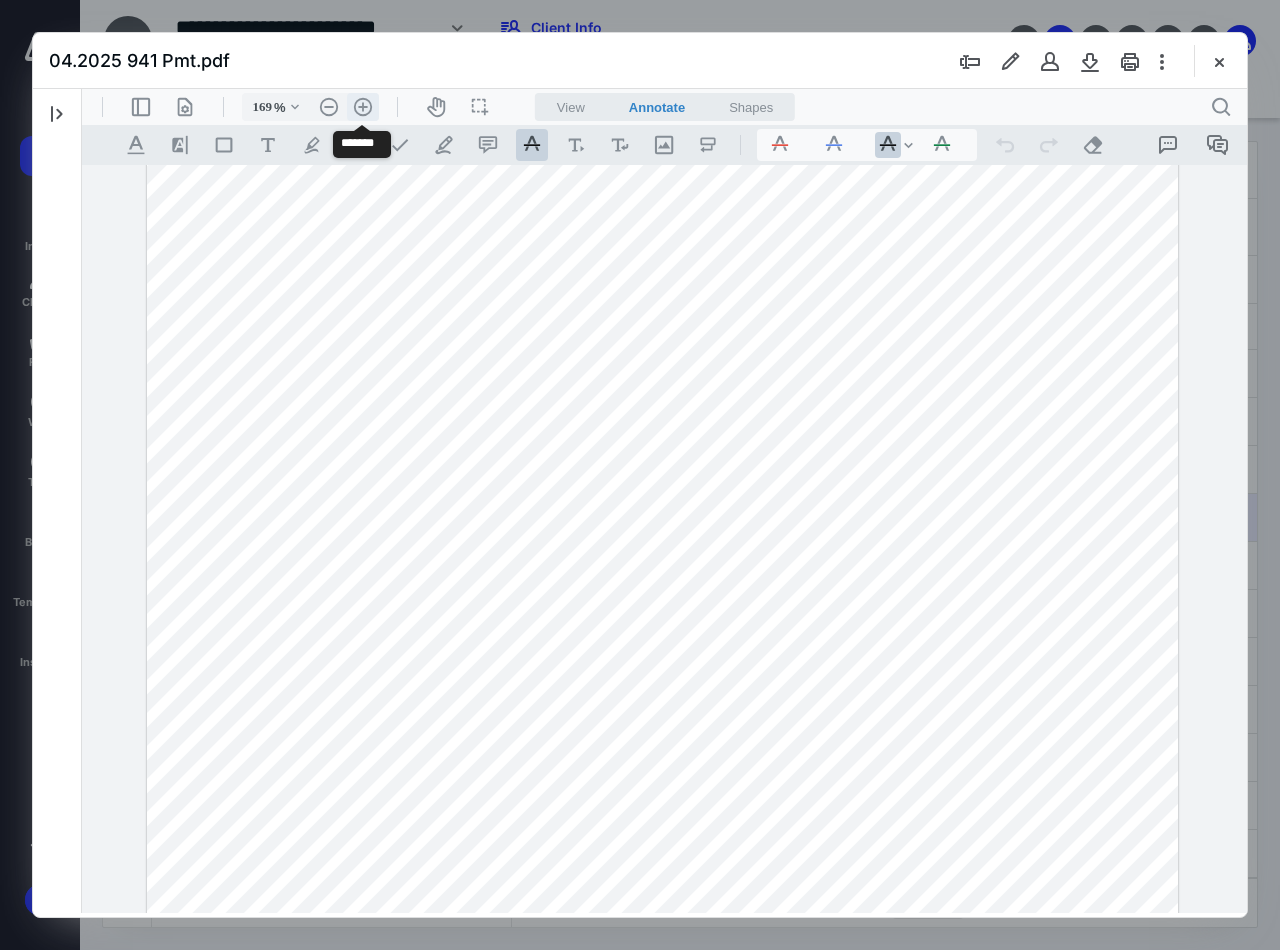click on ".cls-1{fill:#abb0c4;} icon - header - zoom - in - line" at bounding box center [363, 107] 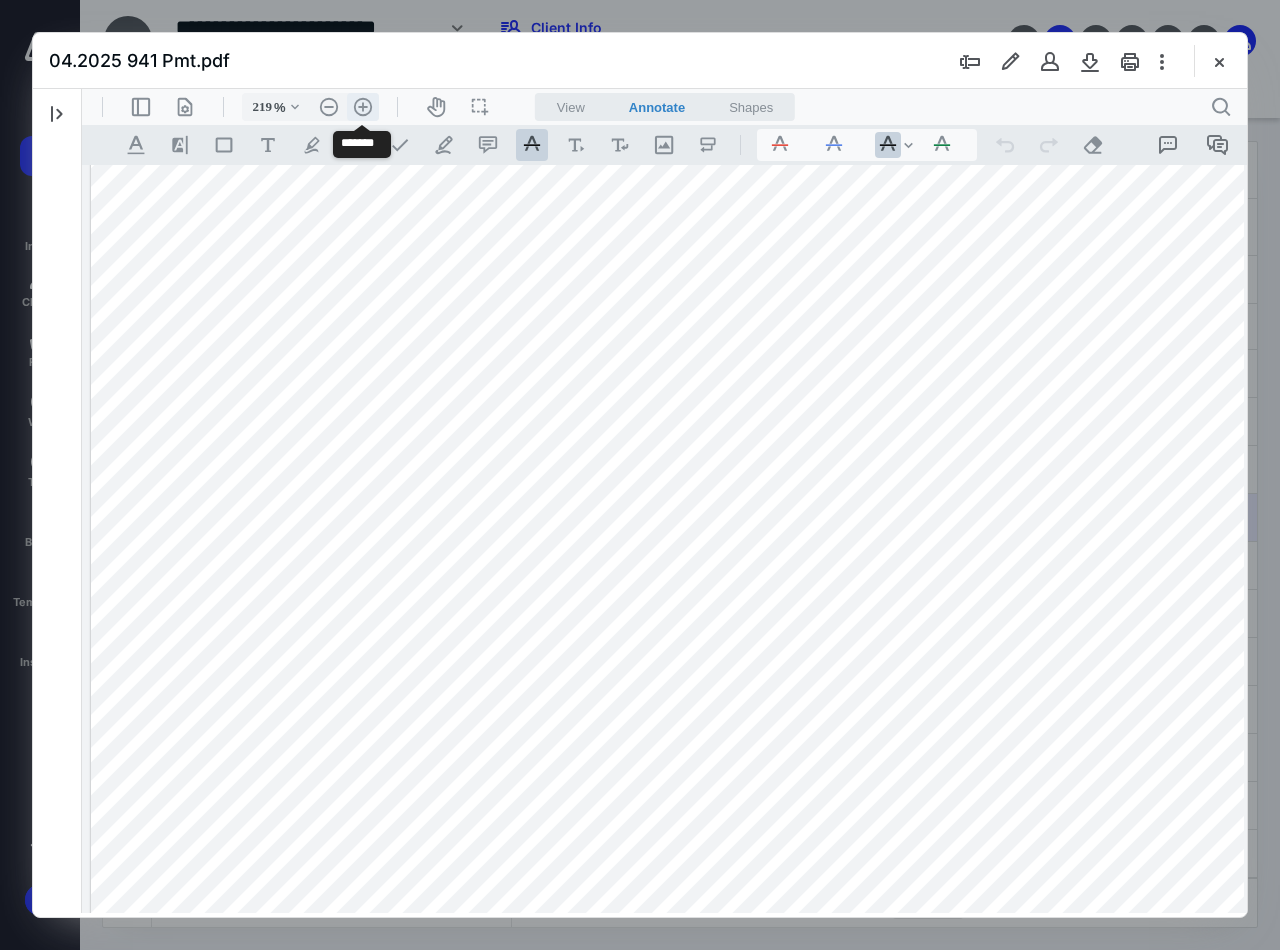 scroll, scrollTop: 450, scrollLeft: 102, axis: both 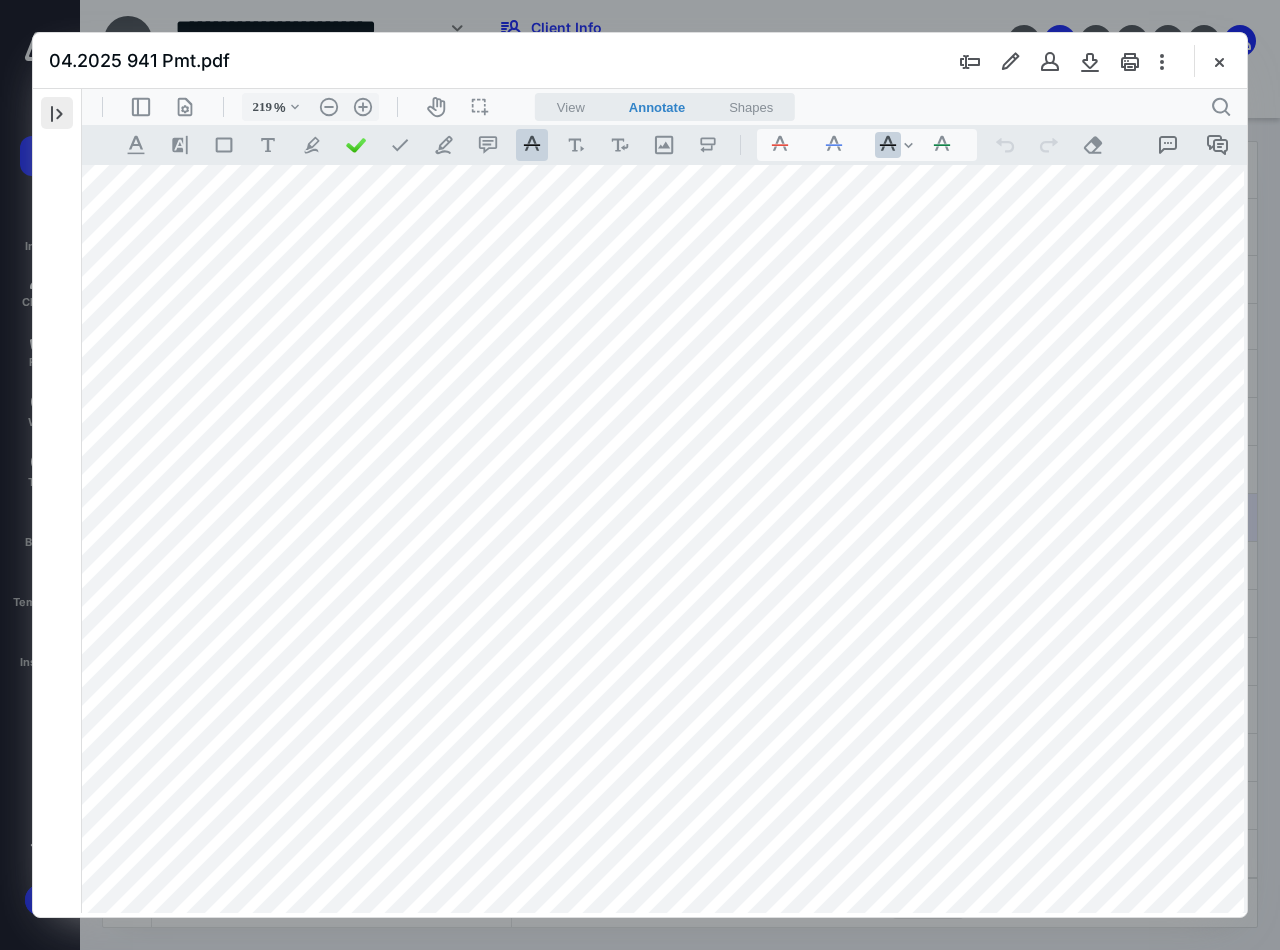 click at bounding box center (57, 113) 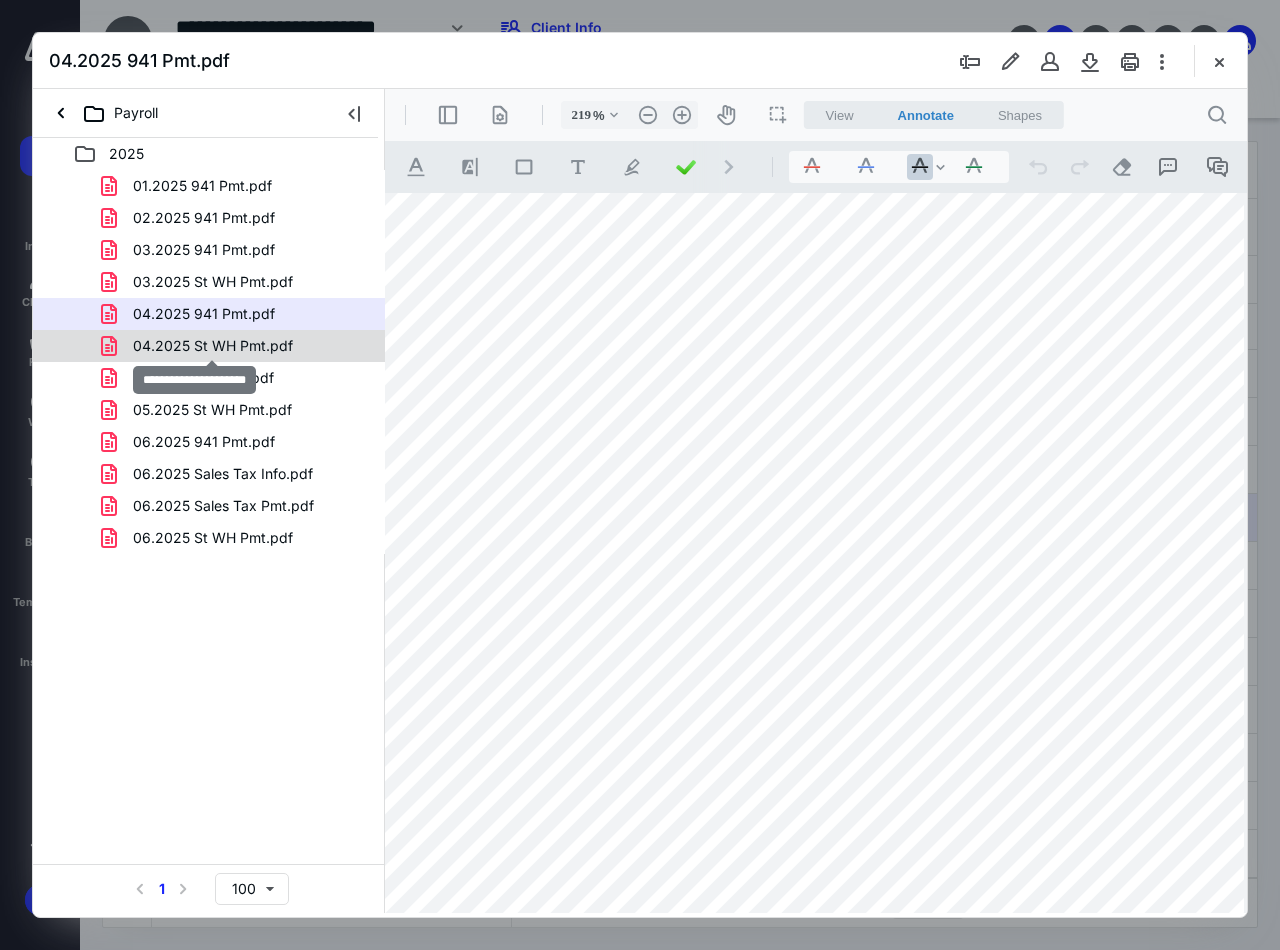 click on "04.2025 St WH Pmt.pdf" at bounding box center (213, 346) 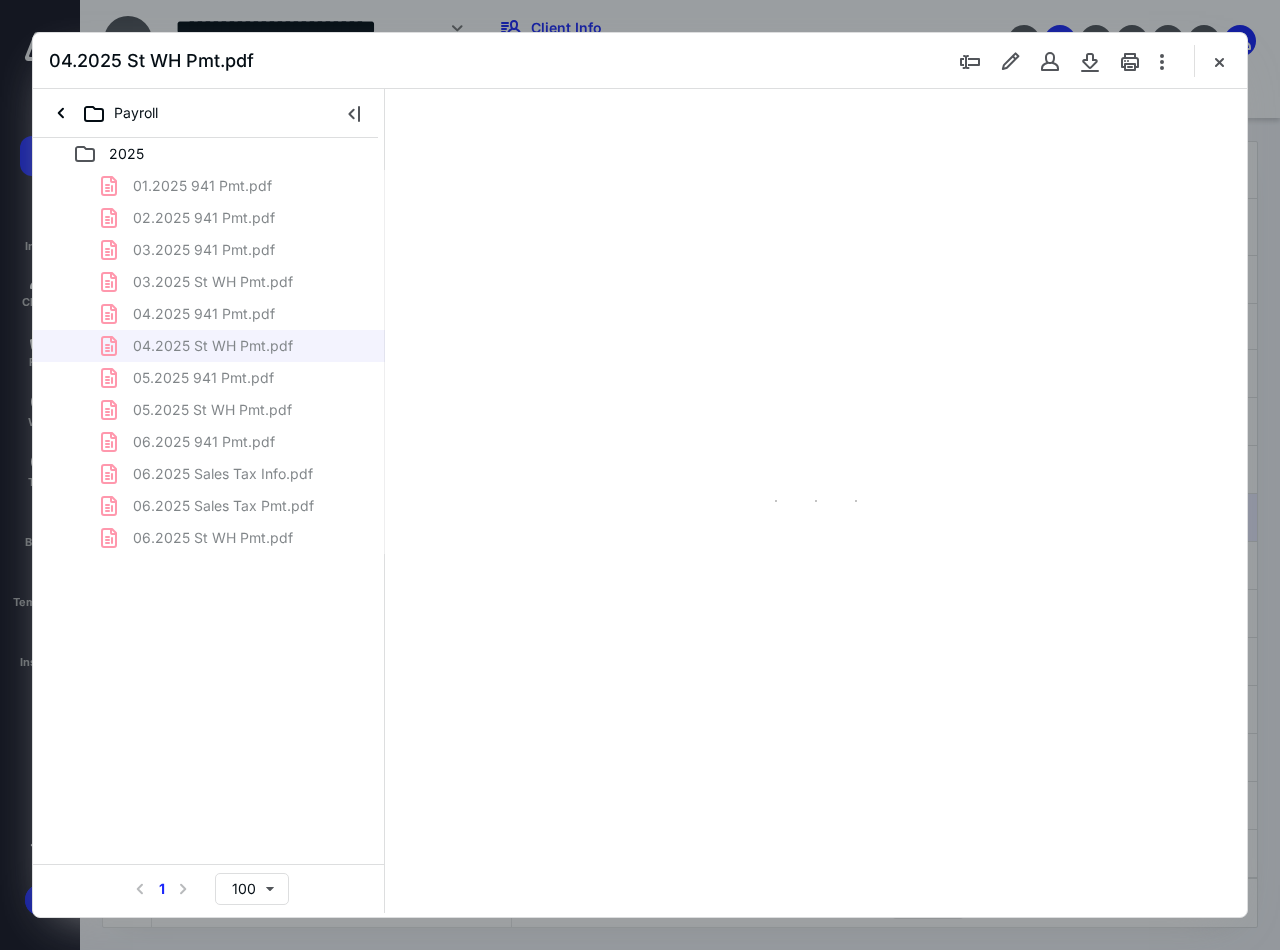 scroll, scrollTop: 0, scrollLeft: 0, axis: both 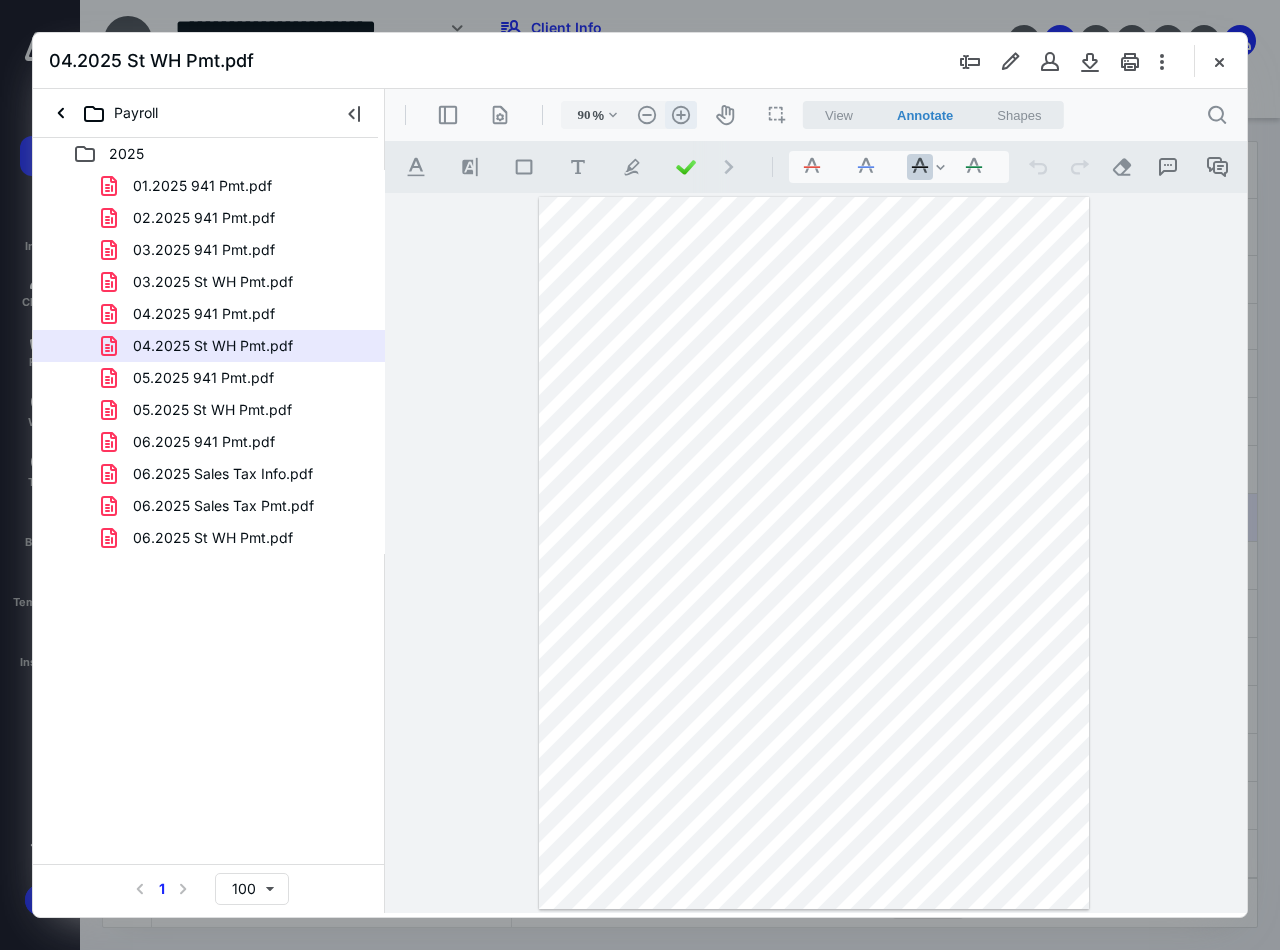 click on ".cls-1{fill:#abb0c4;} icon - header - zoom - in - line" at bounding box center (681, 115) 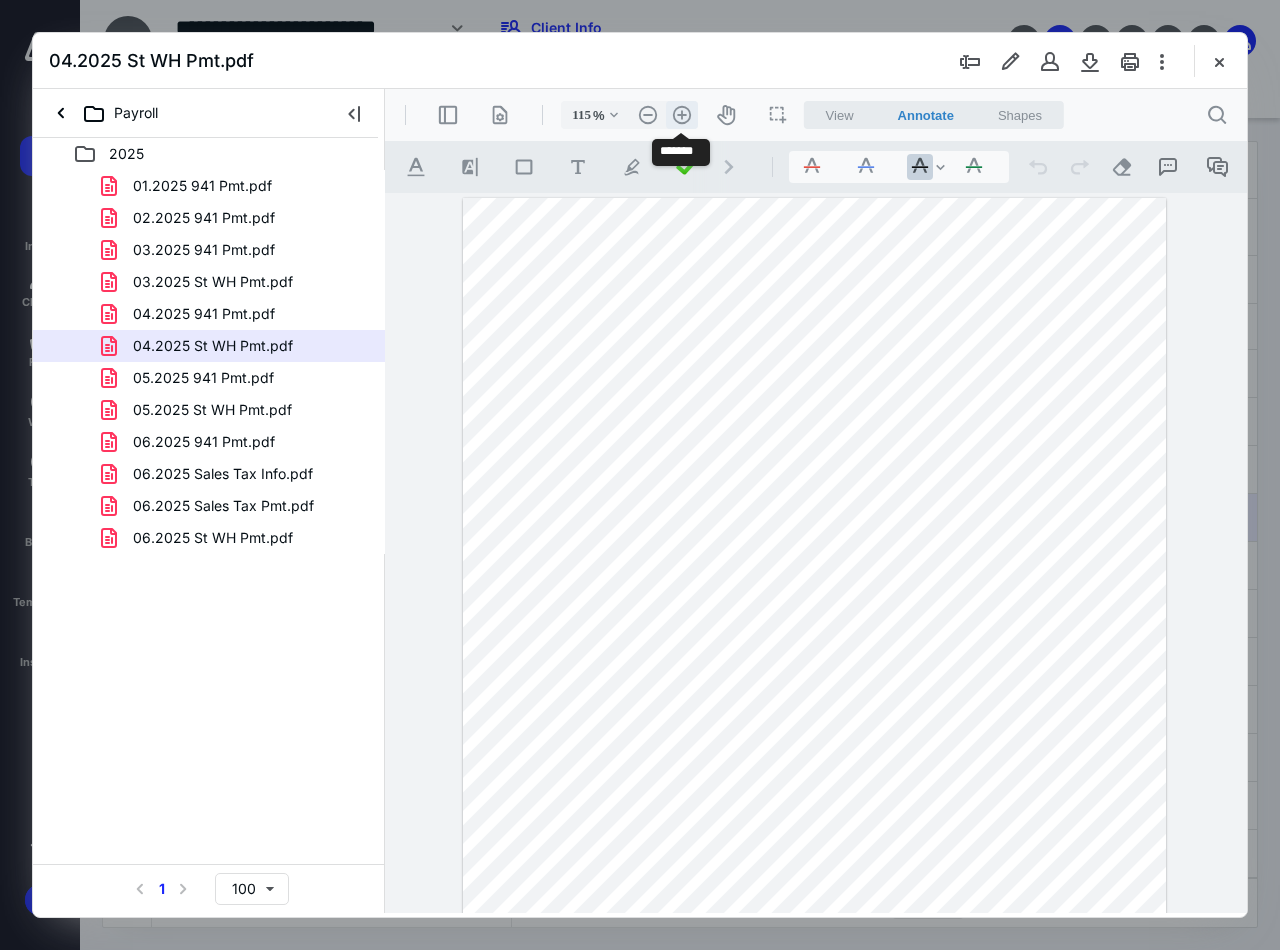 scroll, scrollTop: 86, scrollLeft: 0, axis: vertical 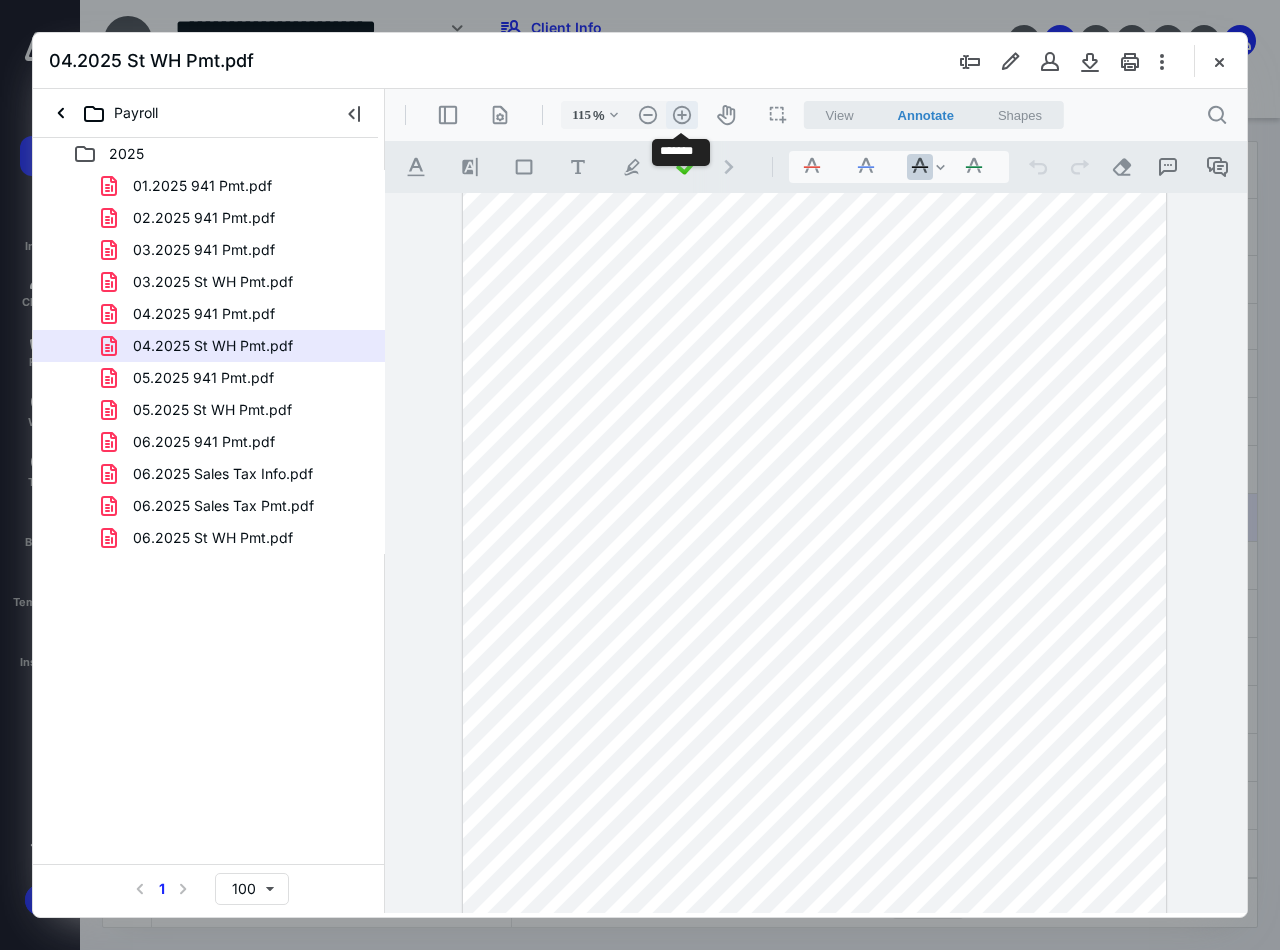 click on ".cls-1{fill:#abb0c4;} icon - header - zoom - in - line" at bounding box center (682, 115) 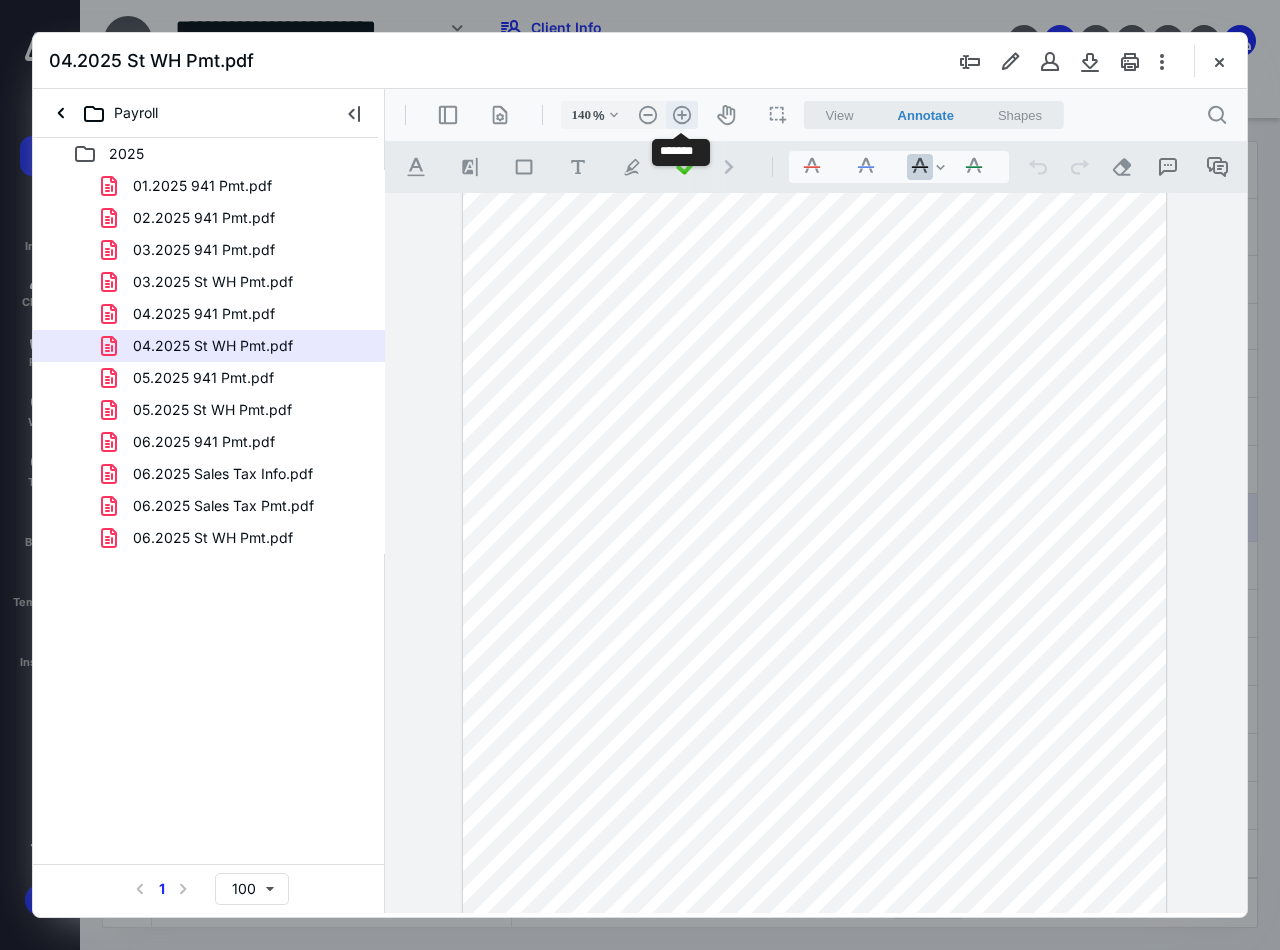 scroll, scrollTop: 172, scrollLeft: 10, axis: both 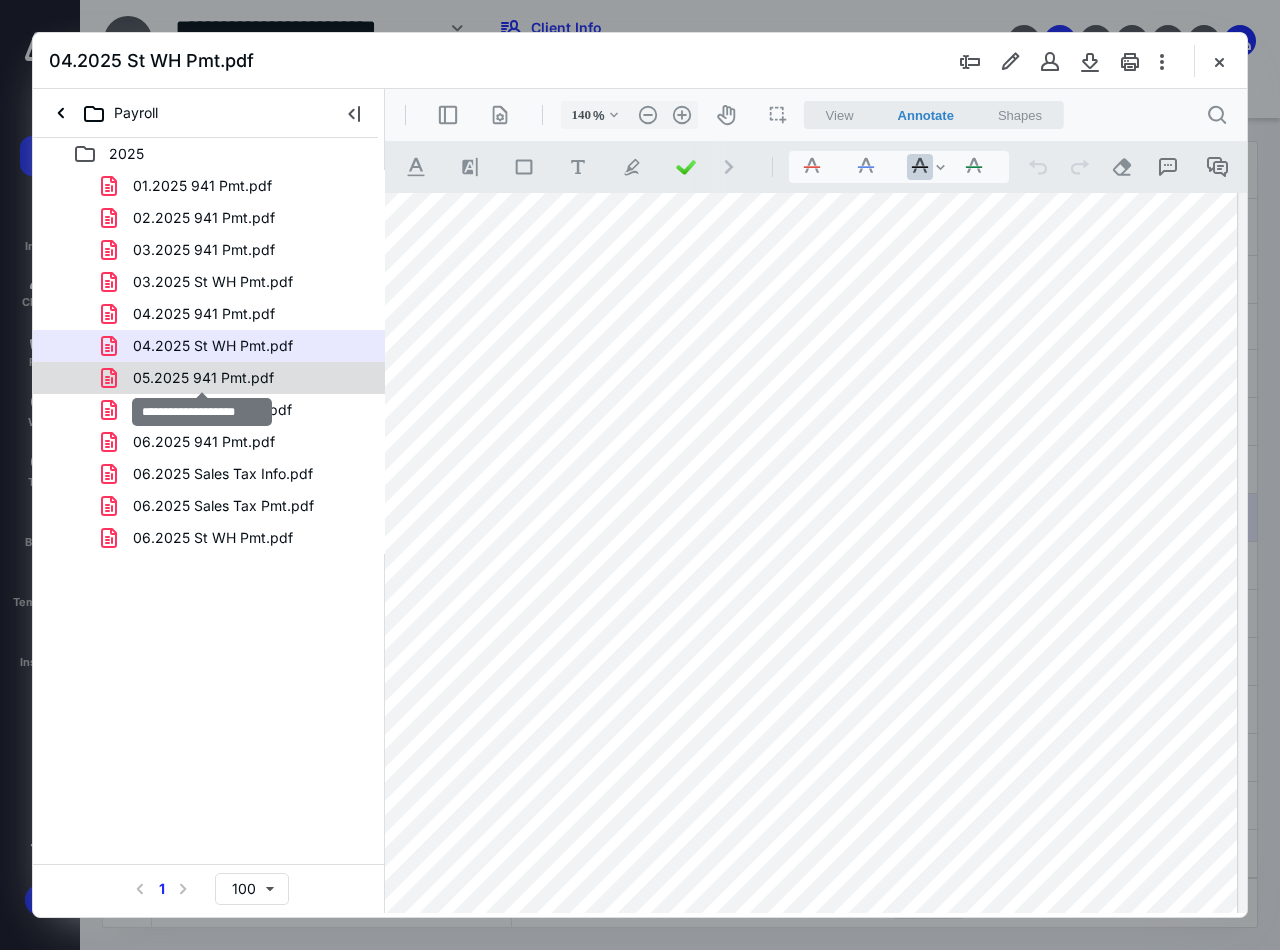 click on "05.2025 941 Pmt.pdf" at bounding box center [203, 378] 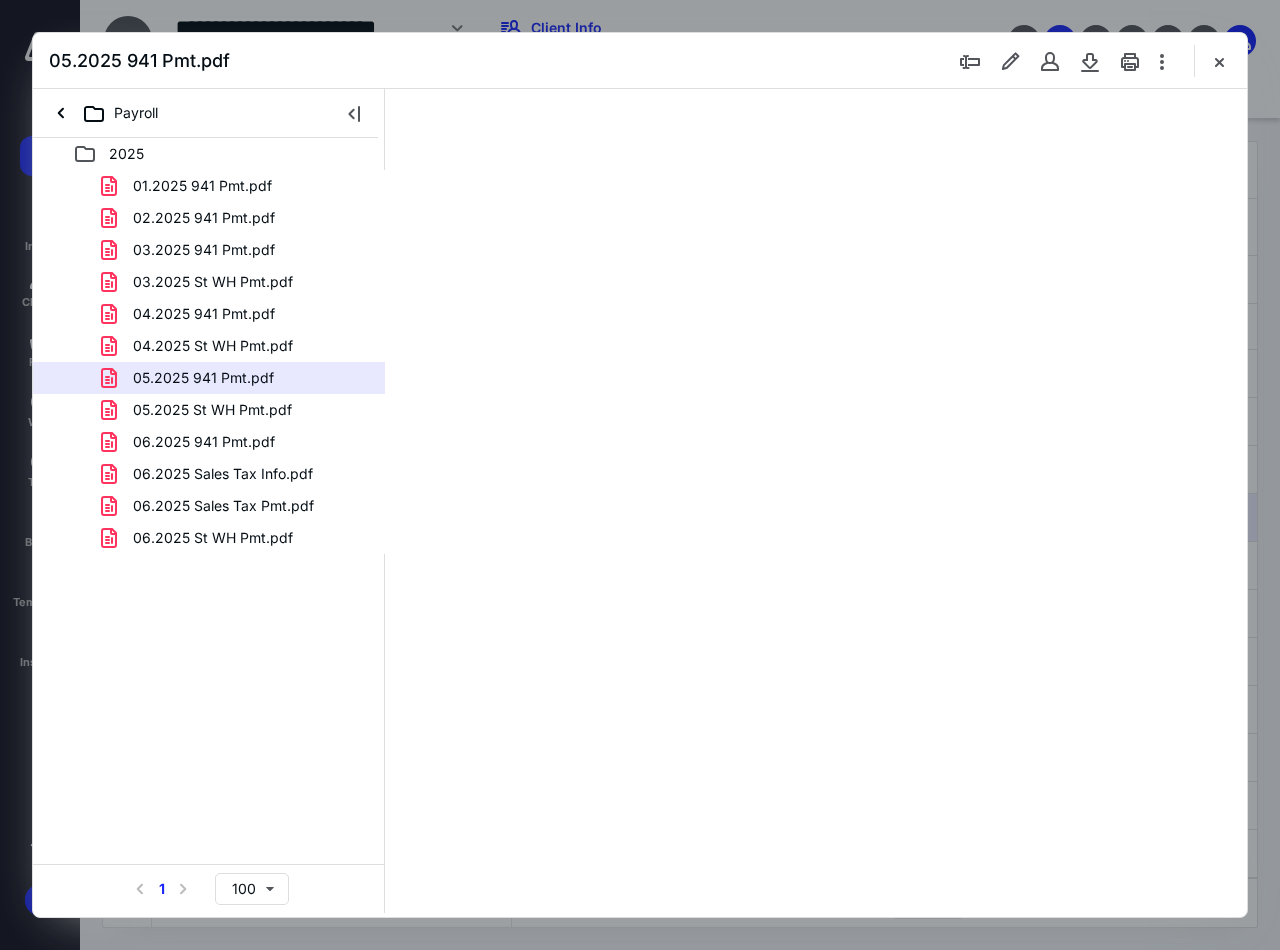 scroll, scrollTop: 0, scrollLeft: 0, axis: both 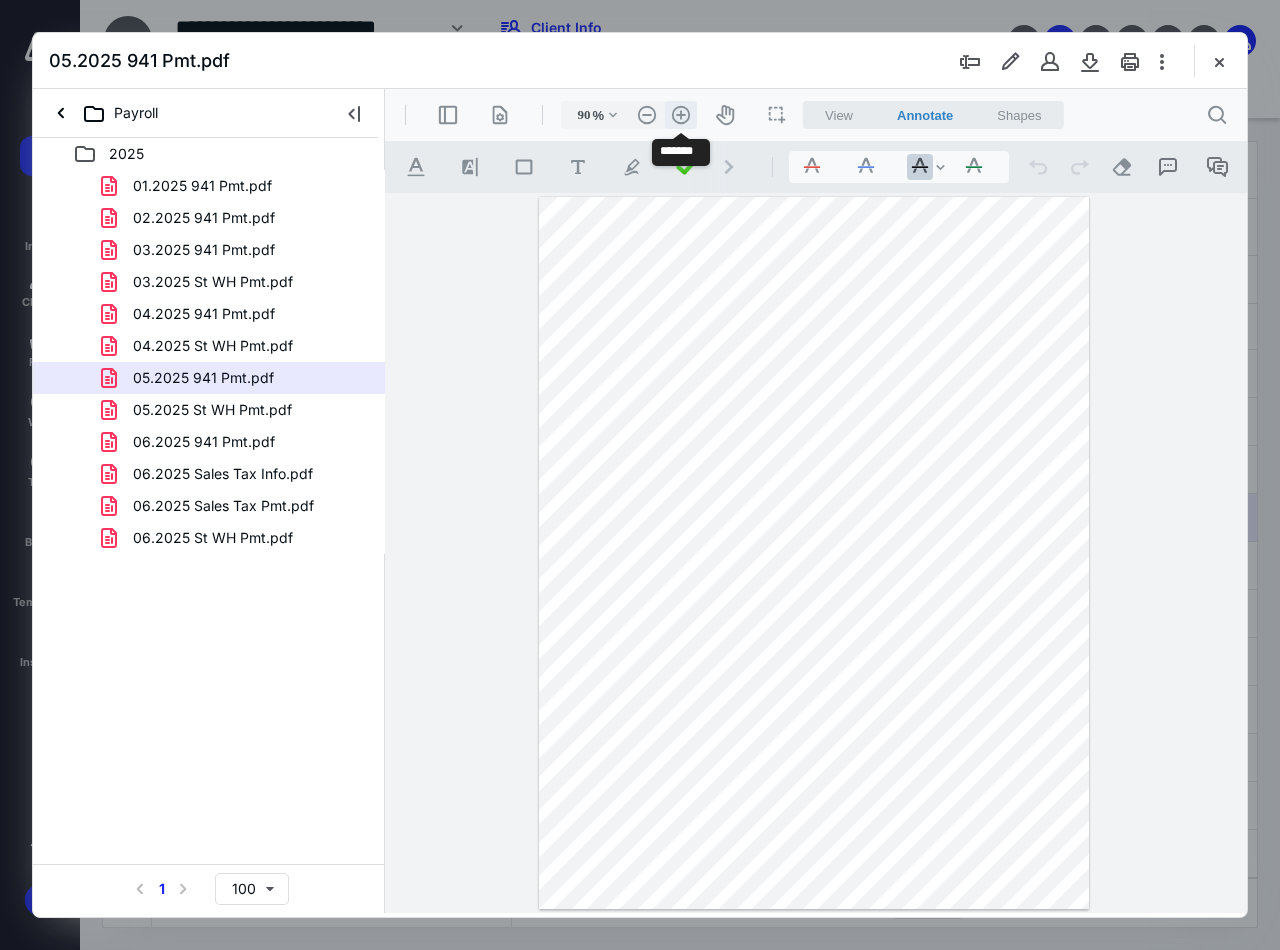 click on ".cls-1{fill:#abb0c4;} icon - header - zoom - in - line" at bounding box center (681, 115) 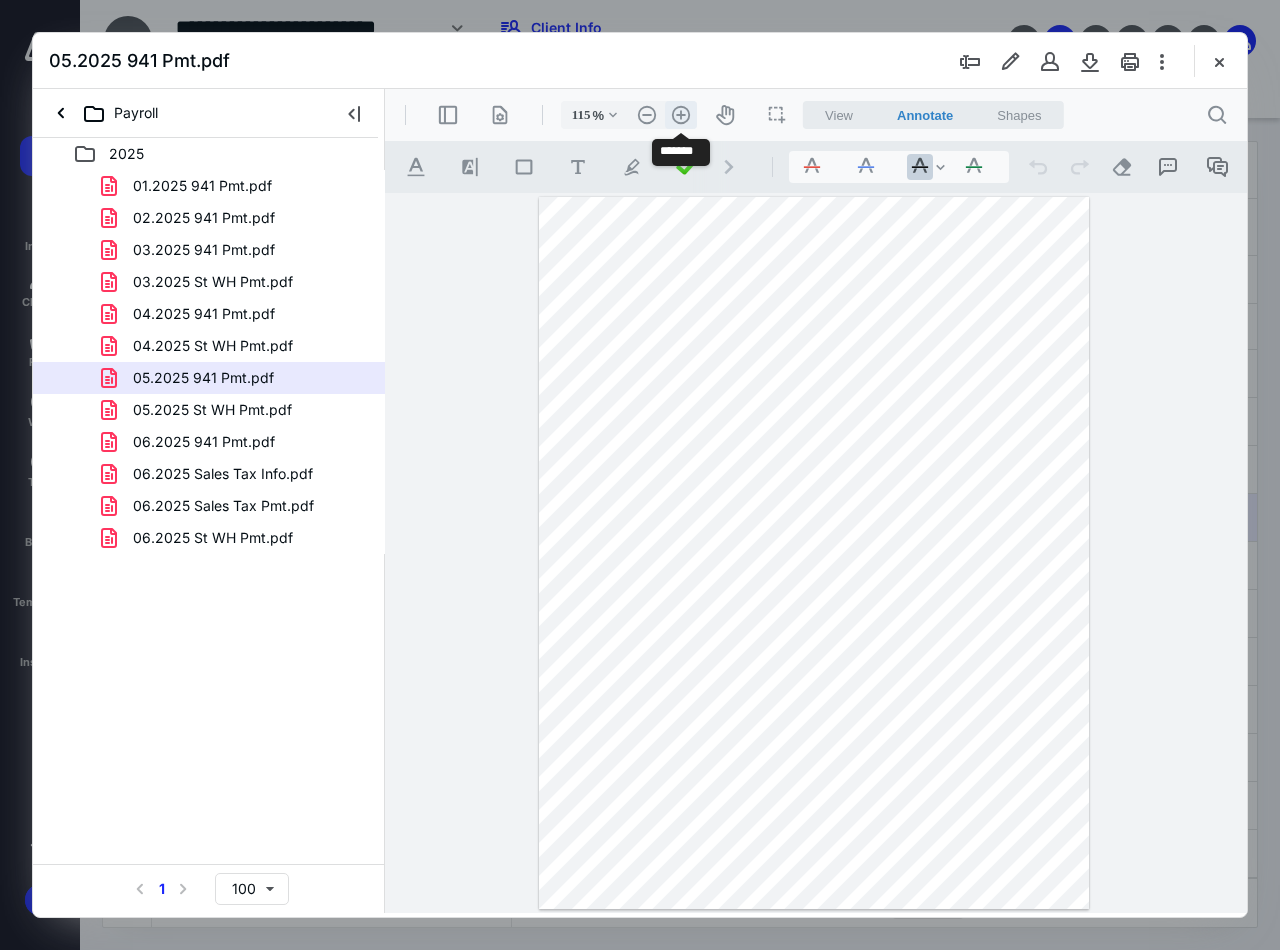 scroll, scrollTop: 86, scrollLeft: 0, axis: vertical 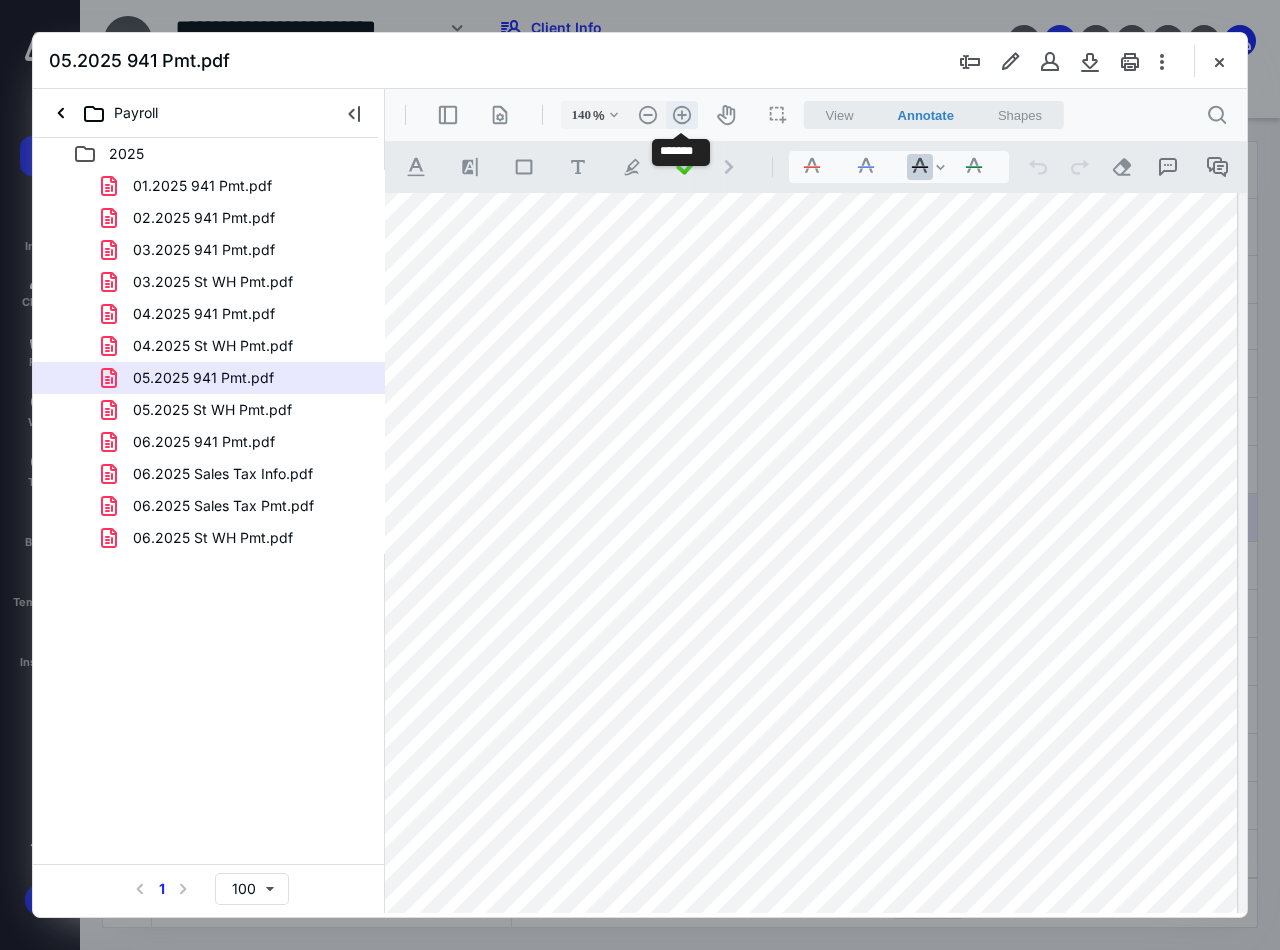 click on ".cls-1{fill:#abb0c4;} icon - header - zoom - in - line" at bounding box center [682, 115] 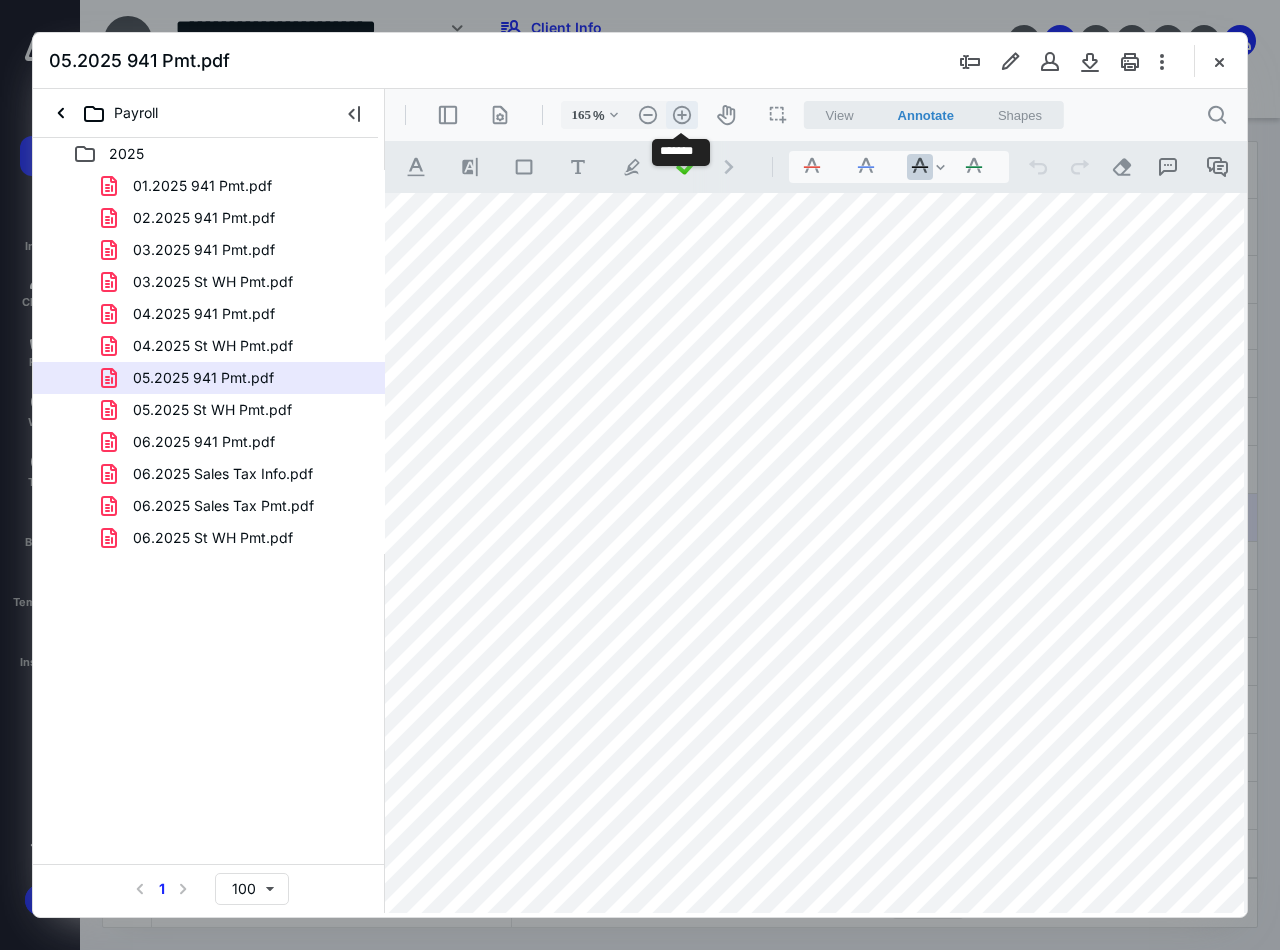 click on ".cls-1{fill:#abb0c4;} icon - header - zoom - in - line" at bounding box center (682, 115) 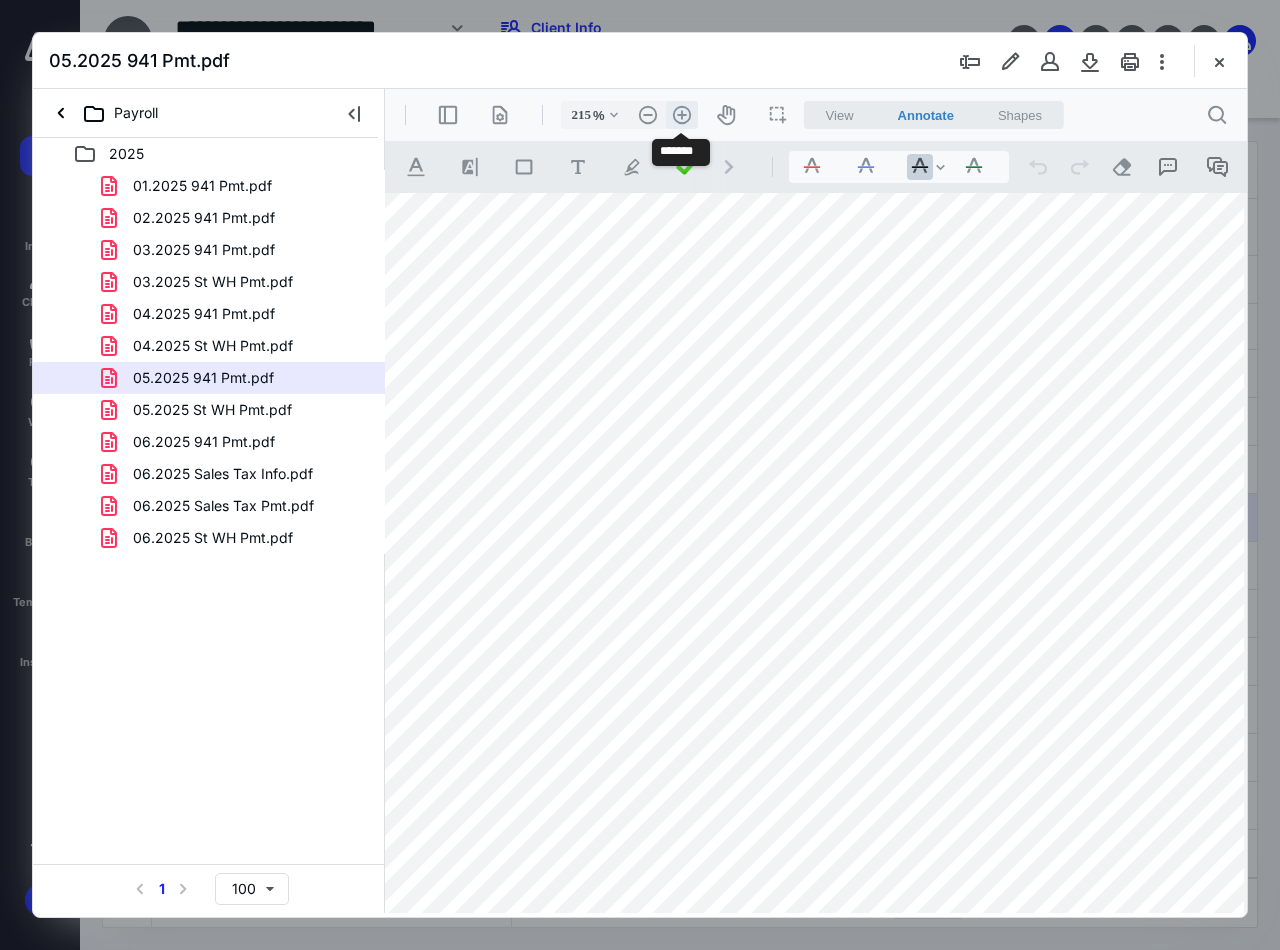 scroll, scrollTop: 430, scrollLeft: 247, axis: both 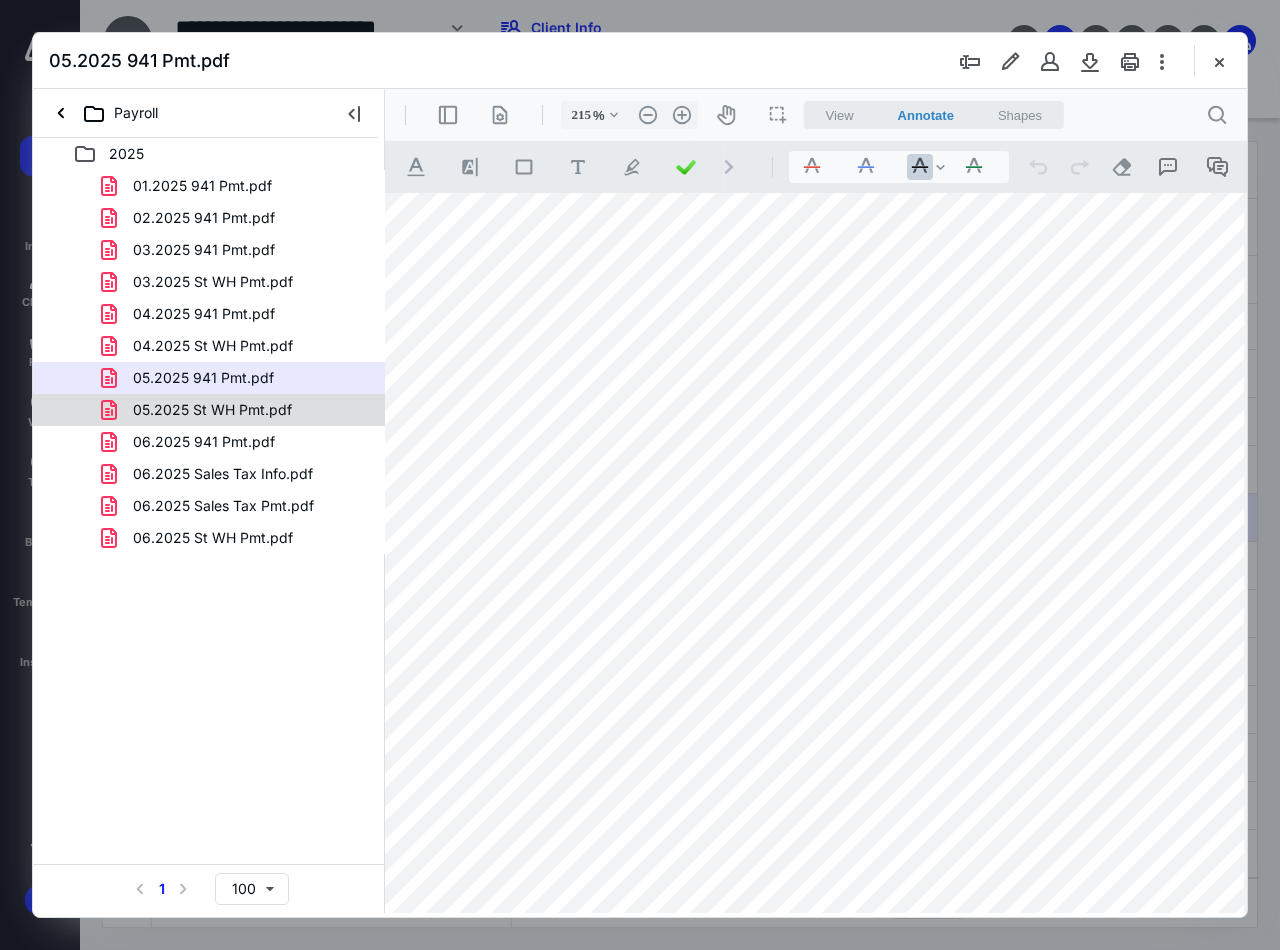 click on "05.2025 St WH Pmt.pdf" at bounding box center (212, 410) 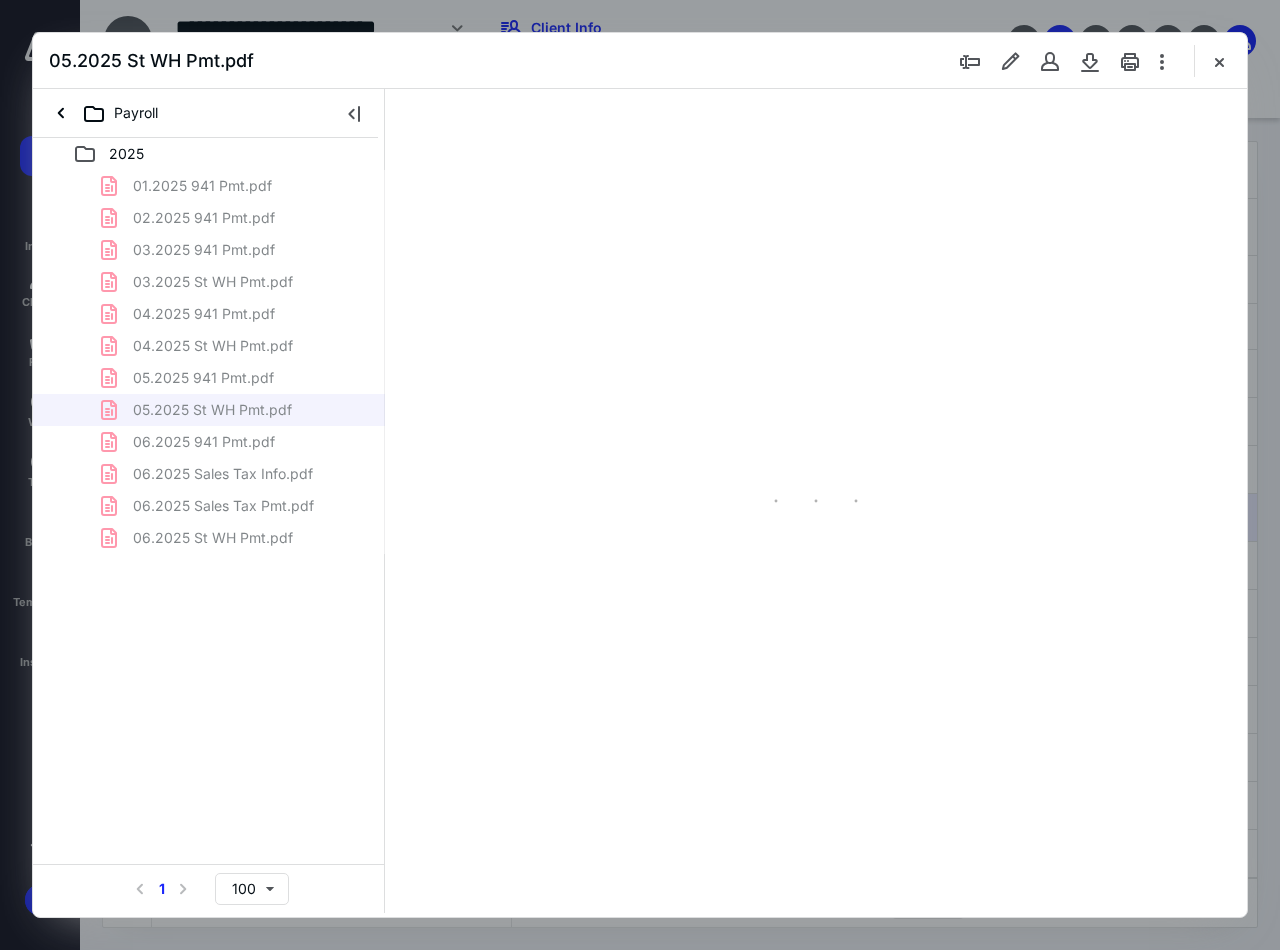 scroll, scrollTop: 0, scrollLeft: 0, axis: both 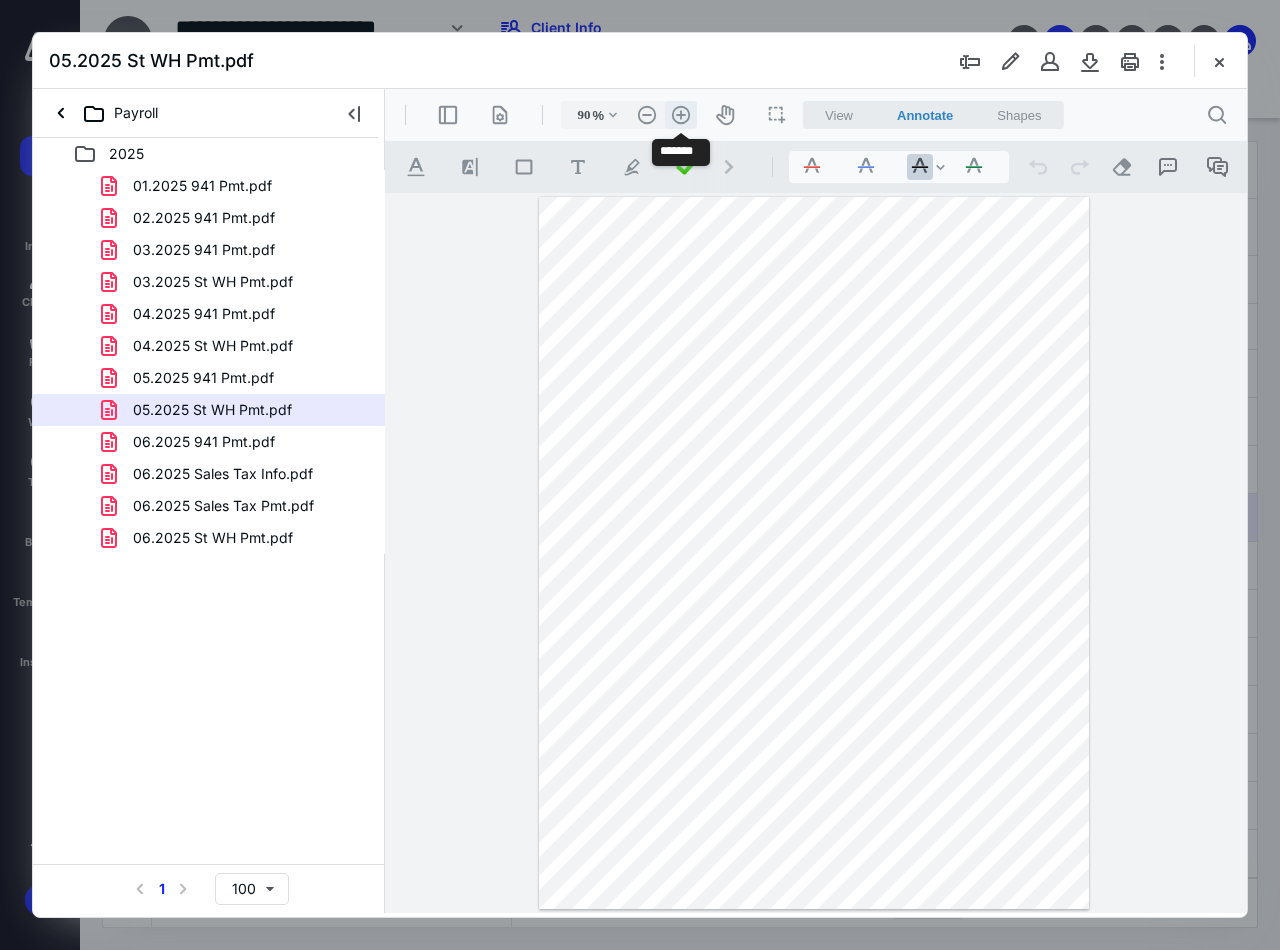 click on ".cls-1{fill:#abb0c4;} icon - header - zoom - in - line" at bounding box center [681, 115] 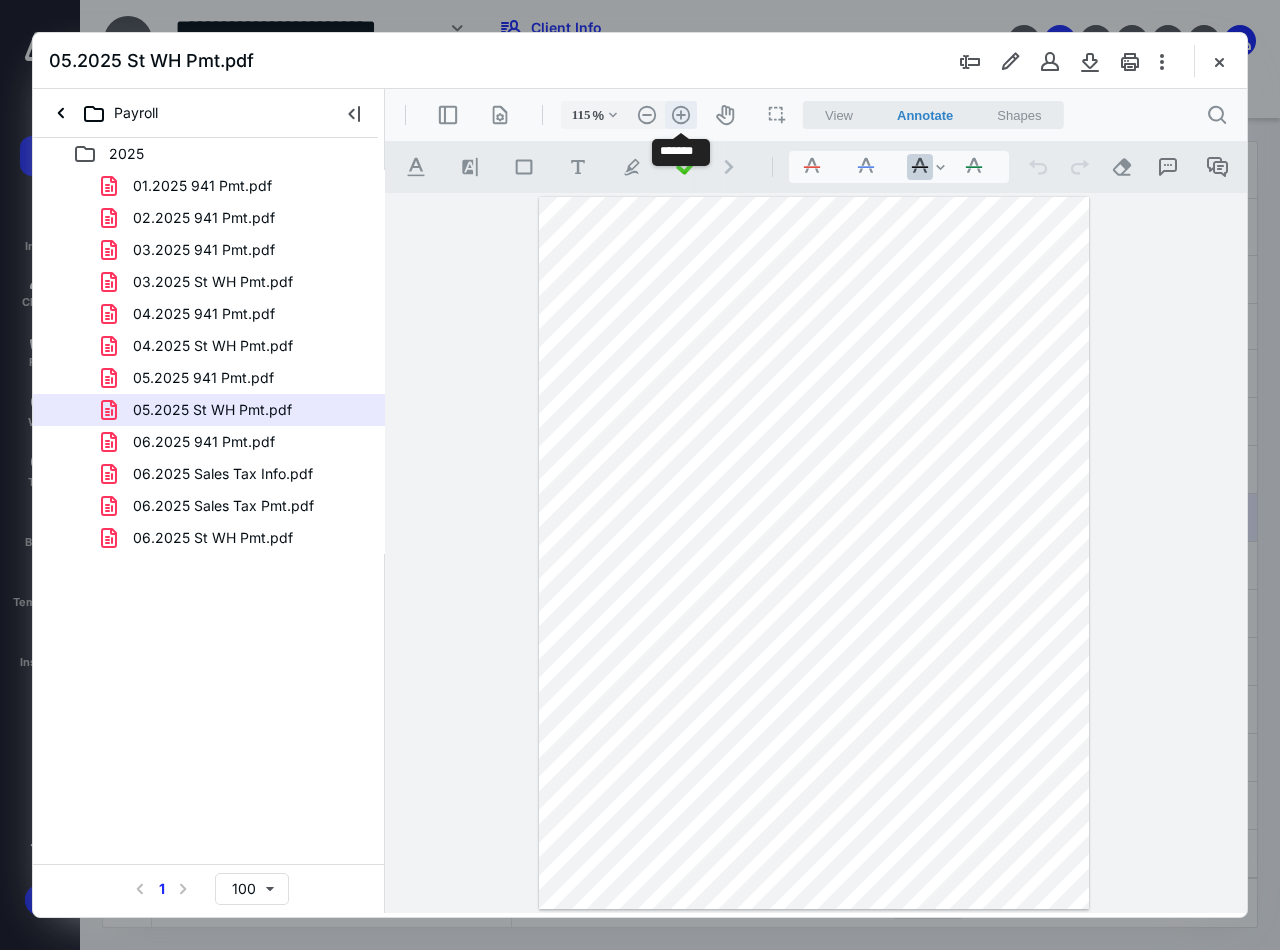scroll, scrollTop: 86, scrollLeft: 0, axis: vertical 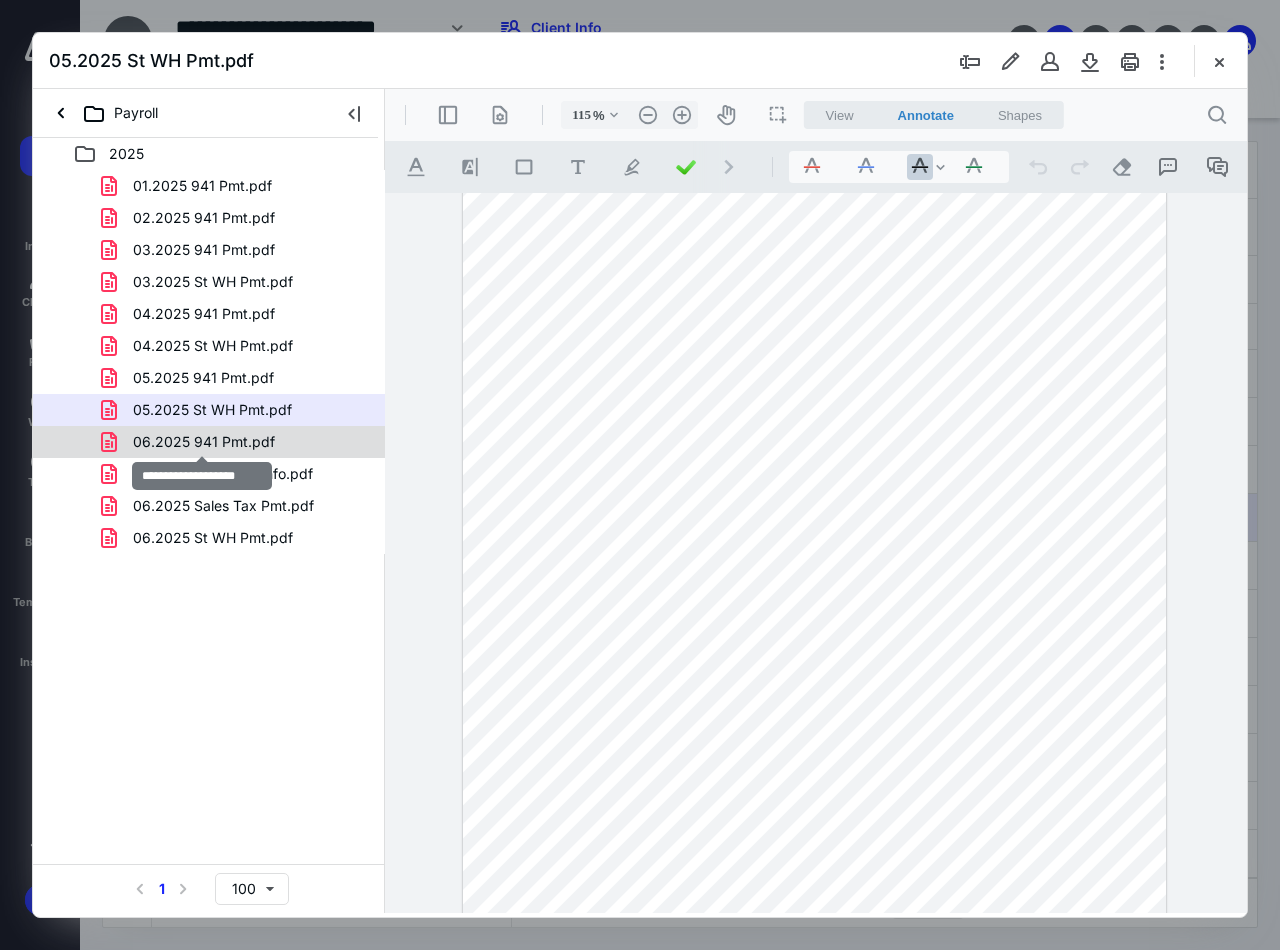 click on "06.2025 941 Pmt.pdf" at bounding box center (204, 442) 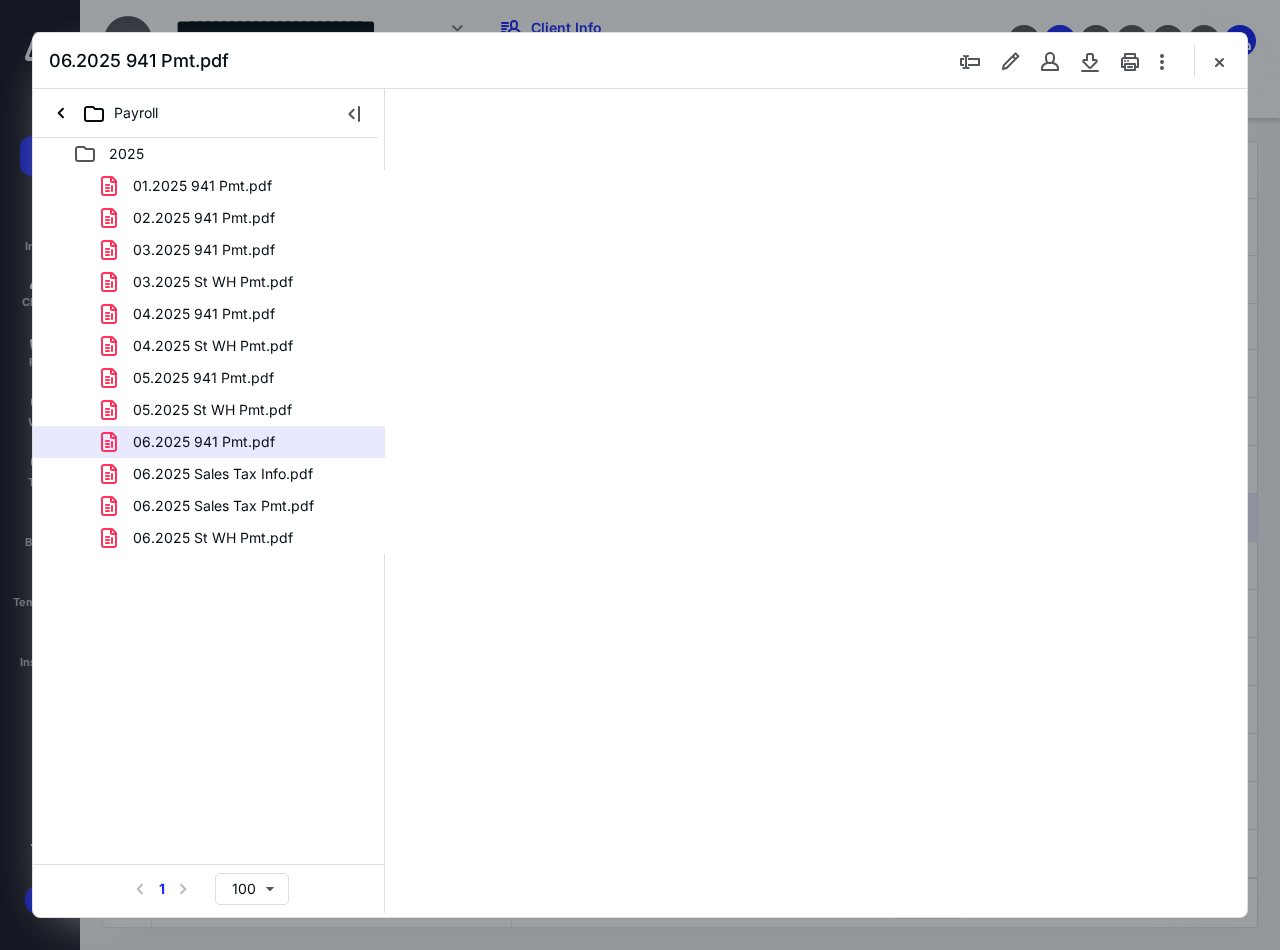 scroll, scrollTop: 0, scrollLeft: 0, axis: both 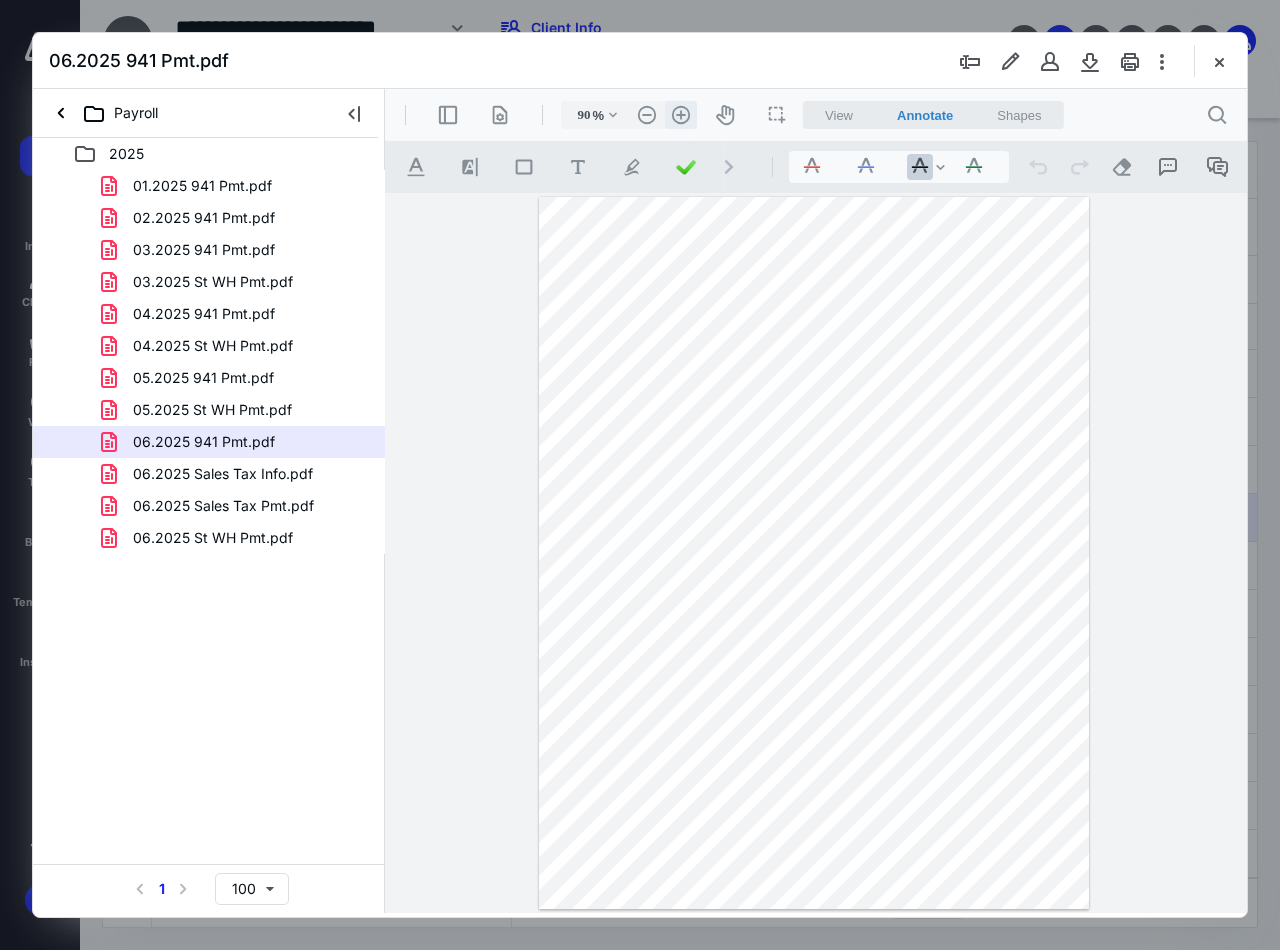 click on ".cls-1{fill:#abb0c4;} icon - header - zoom - in - line" at bounding box center (681, 115) 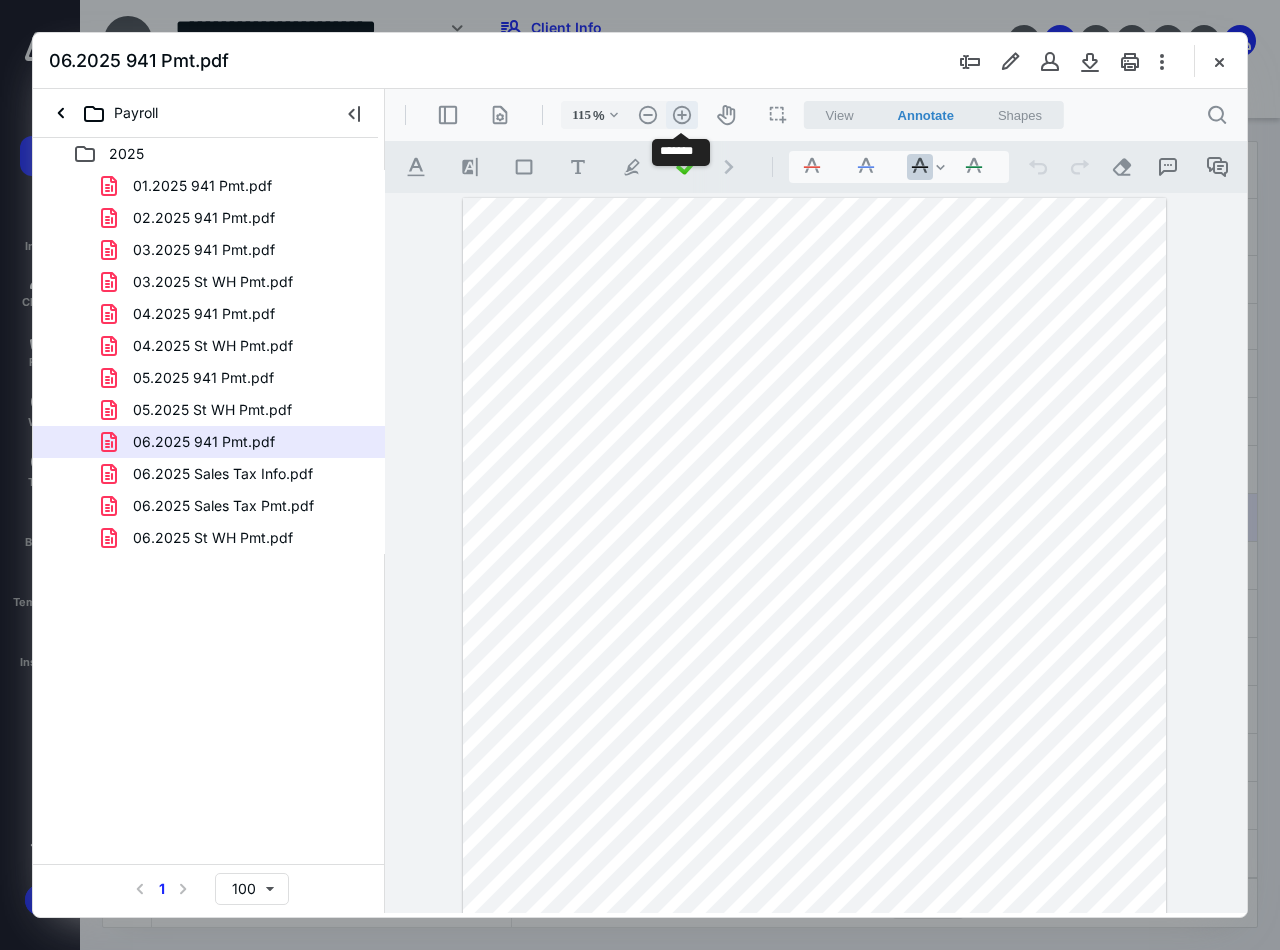 scroll, scrollTop: 86, scrollLeft: 0, axis: vertical 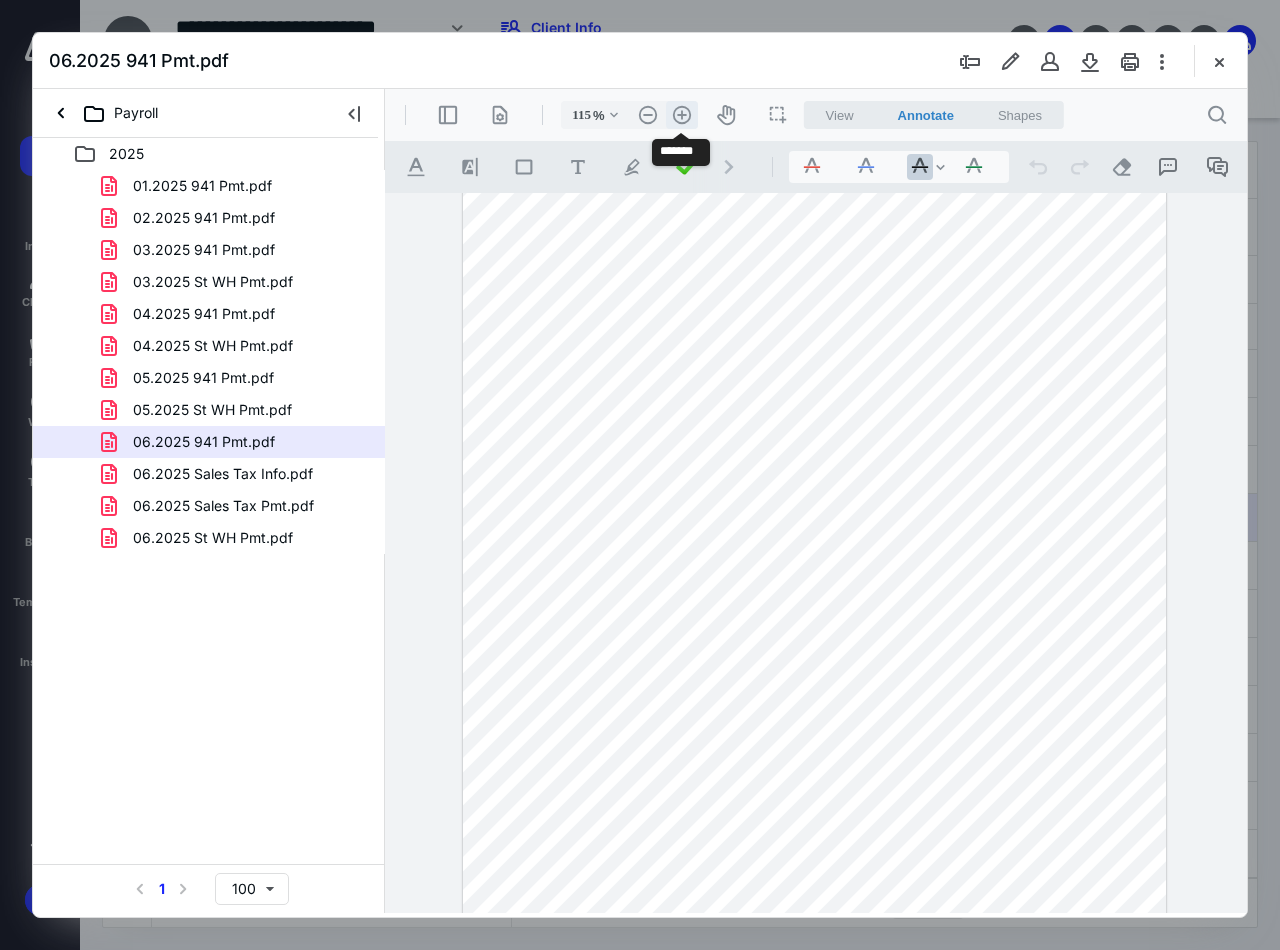 click on ".cls-1{fill:#abb0c4;} icon - header - zoom - in - line" at bounding box center (682, 115) 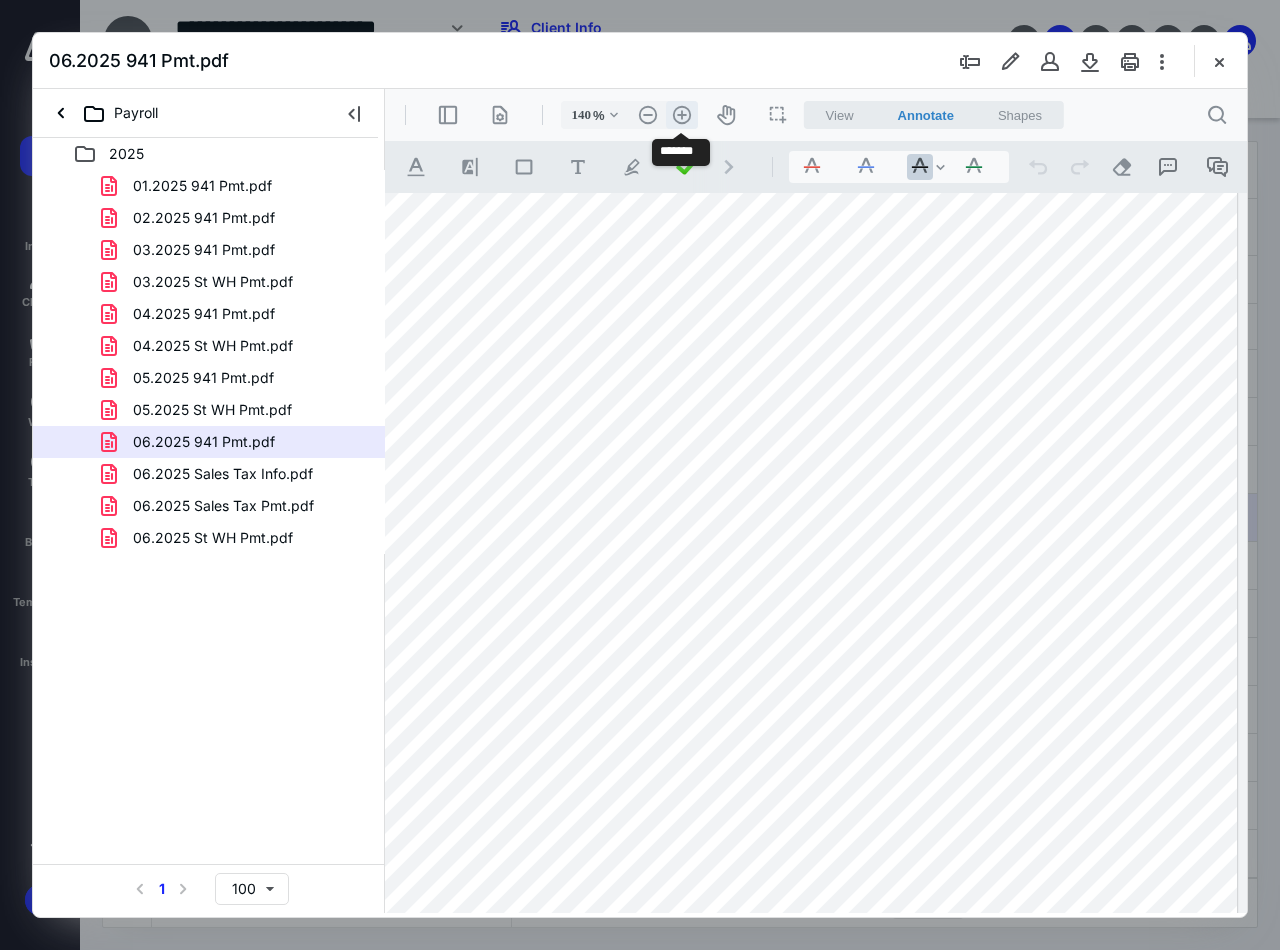 click on ".cls-1{fill:#abb0c4;} icon - header - zoom - in - line" at bounding box center [682, 115] 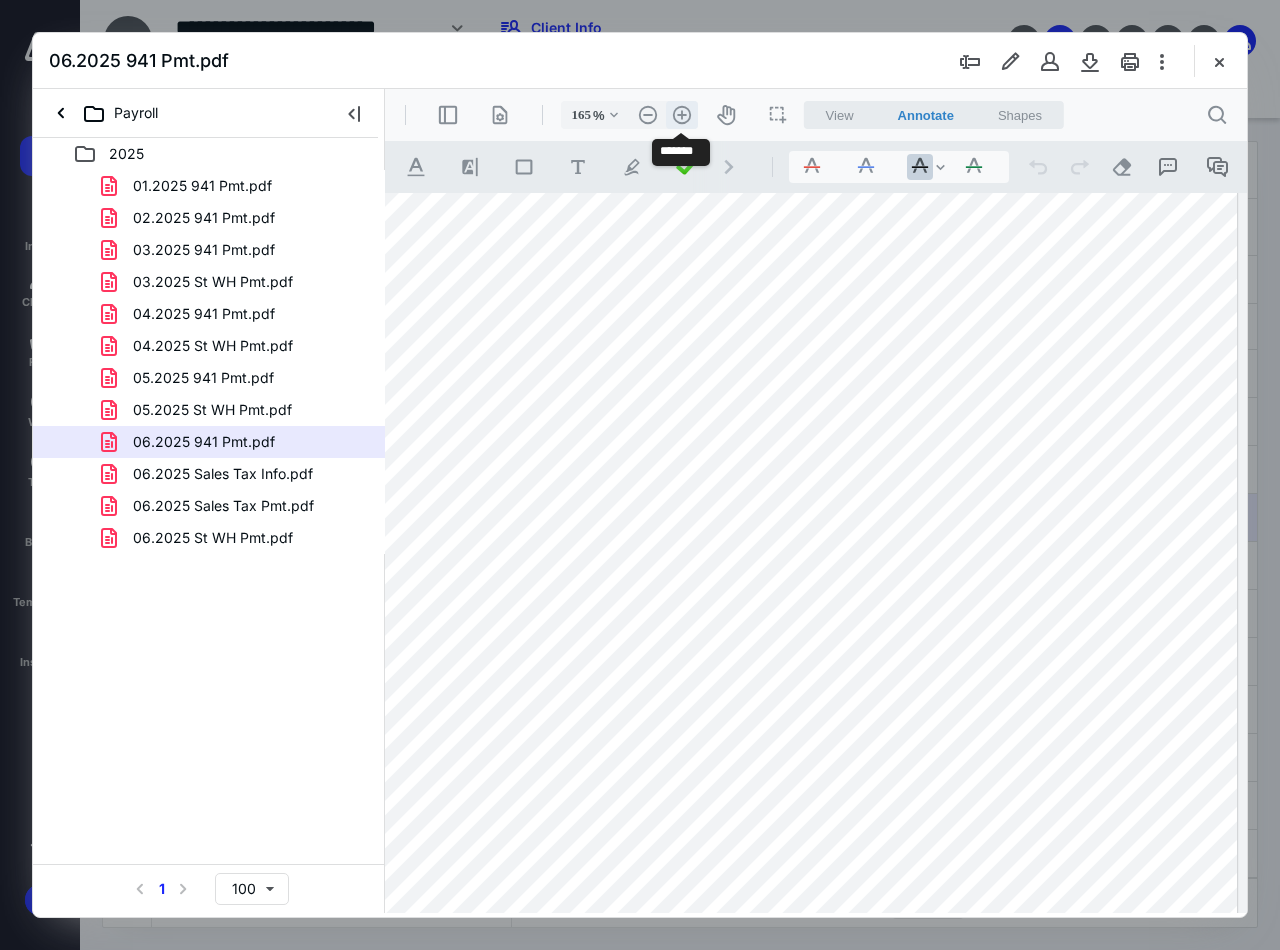 scroll, scrollTop: 258, scrollLeft: 89, axis: both 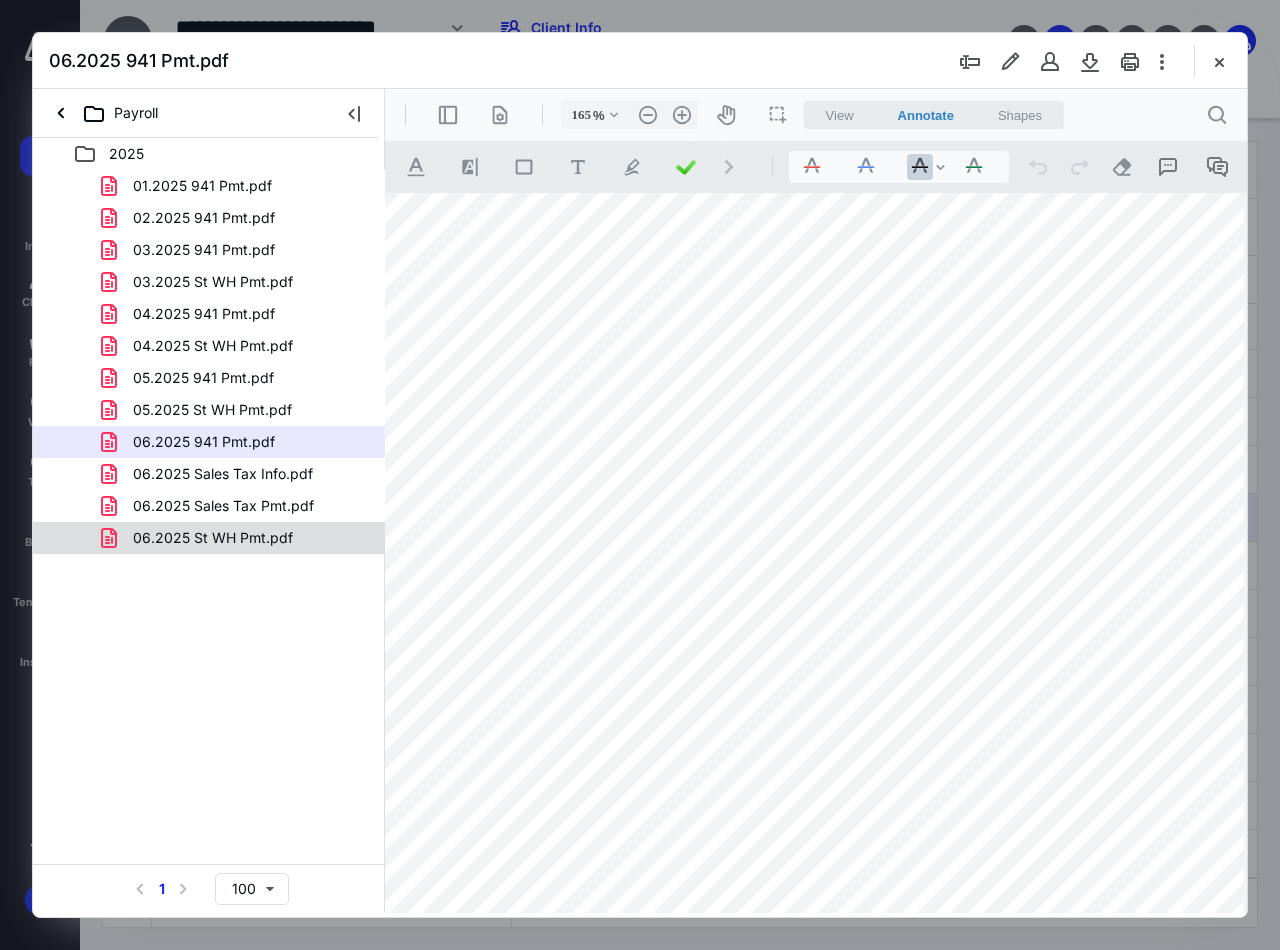 click on "06.2025 St WH Pmt.pdf" at bounding box center [209, 538] 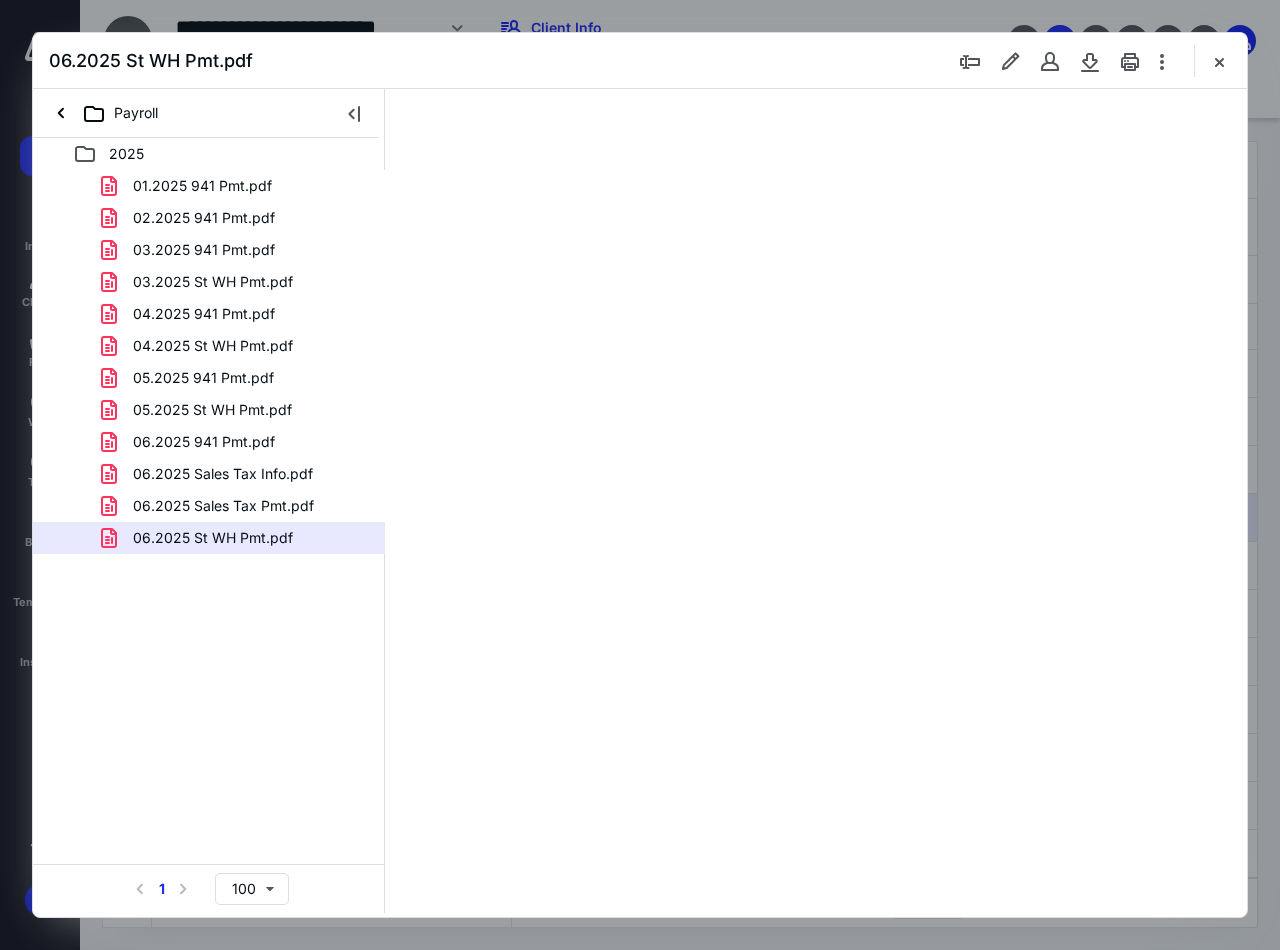 scroll, scrollTop: 0, scrollLeft: 0, axis: both 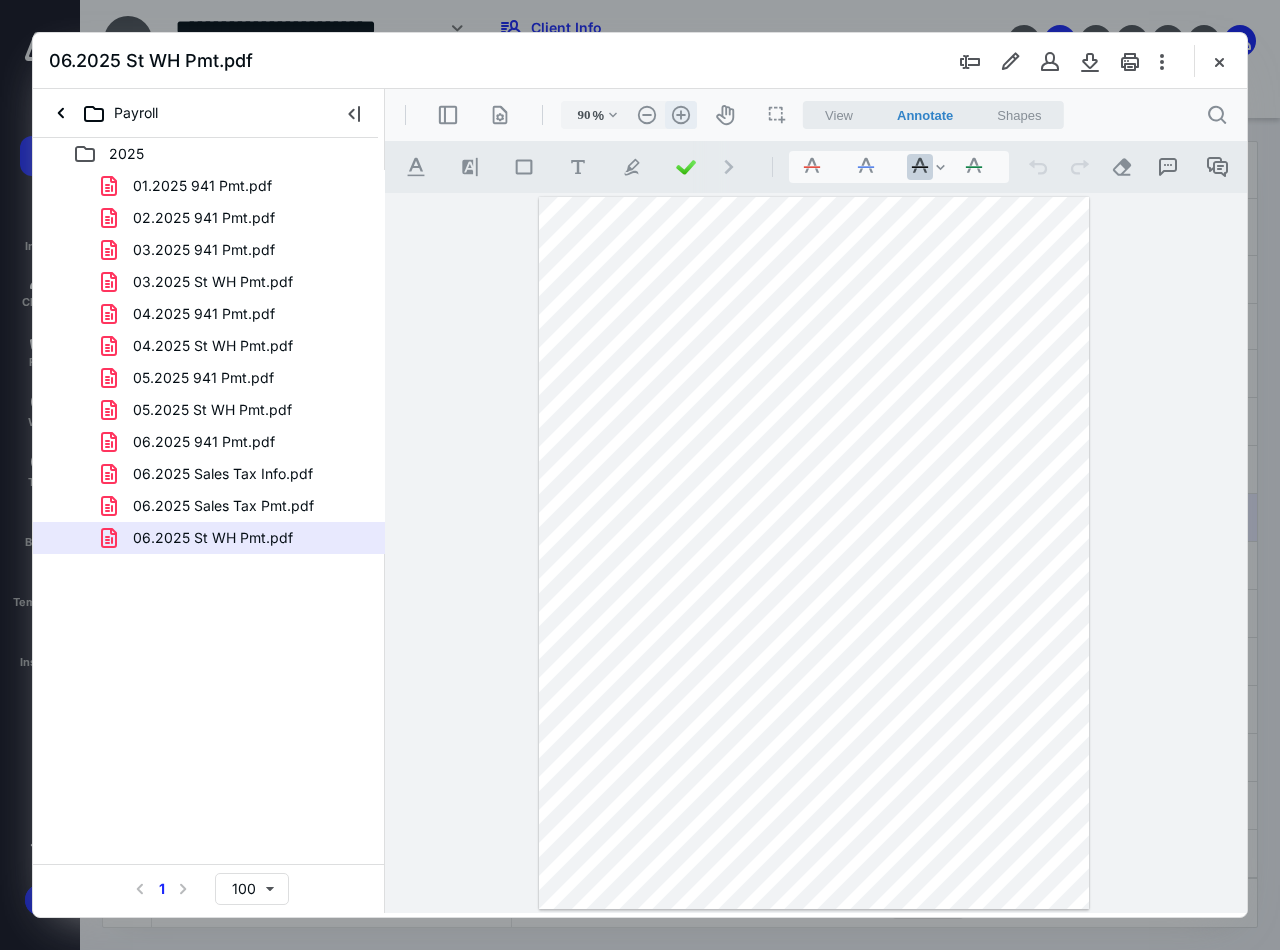 click on ".cls-1{fill:#abb0c4;} icon - header - zoom - in - line" at bounding box center (681, 115) 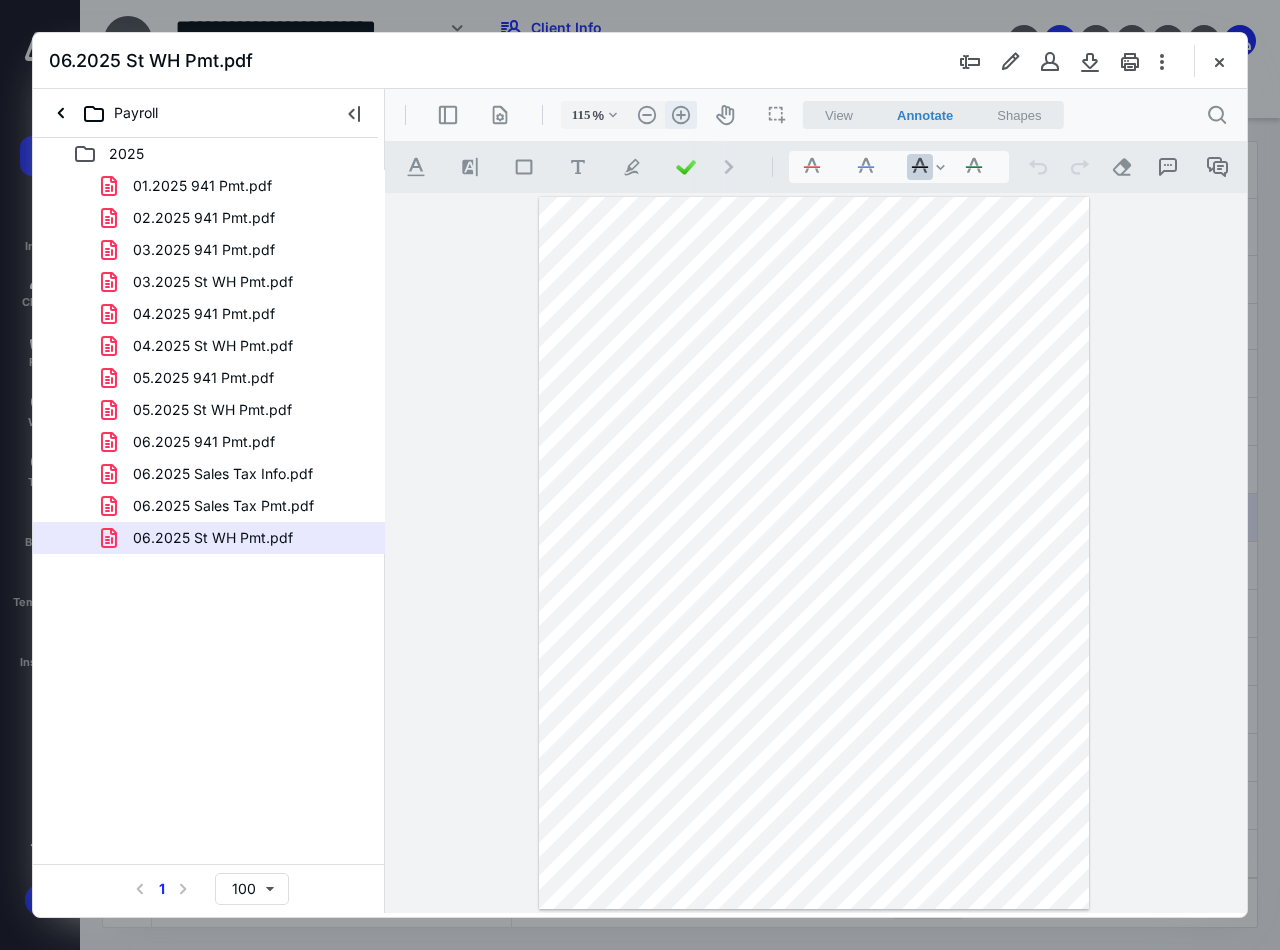 scroll, scrollTop: 86, scrollLeft: 0, axis: vertical 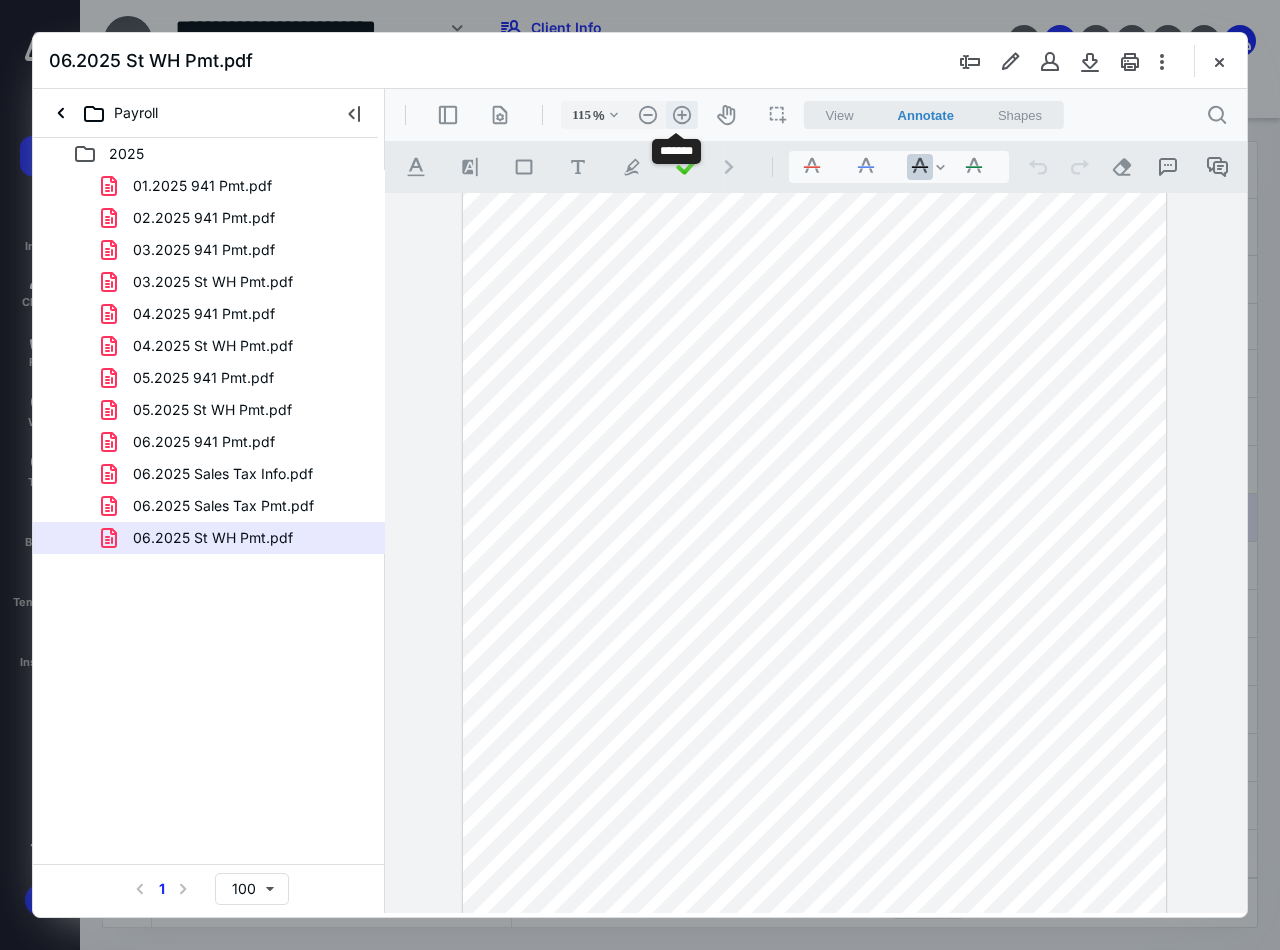 click on ".cls-1{fill:#abb0c4;} icon - header - zoom - in - line" at bounding box center [682, 115] 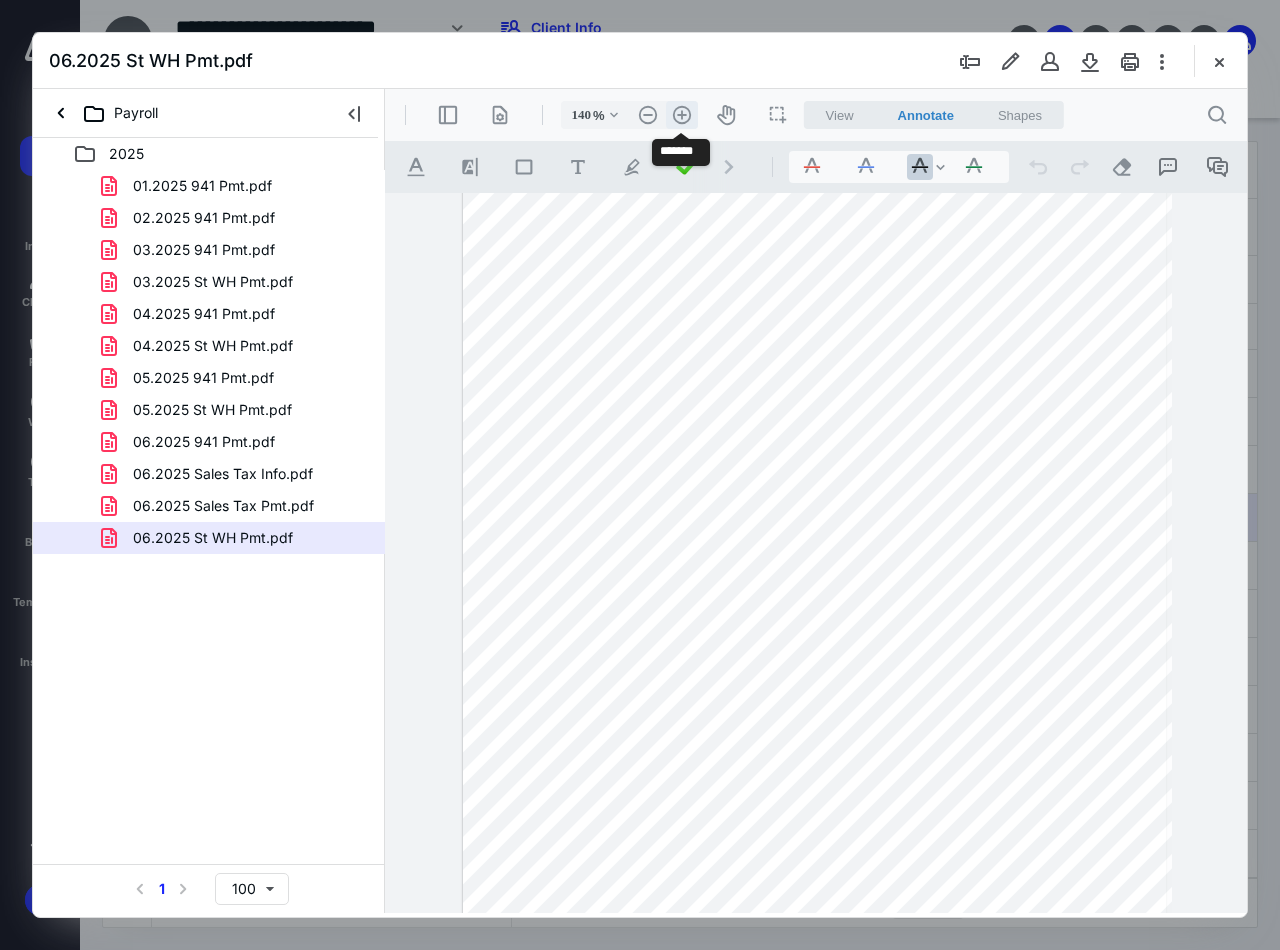 click on ".cls-1{fill:#abb0c4;} icon - header - zoom - in - line" at bounding box center [682, 115] 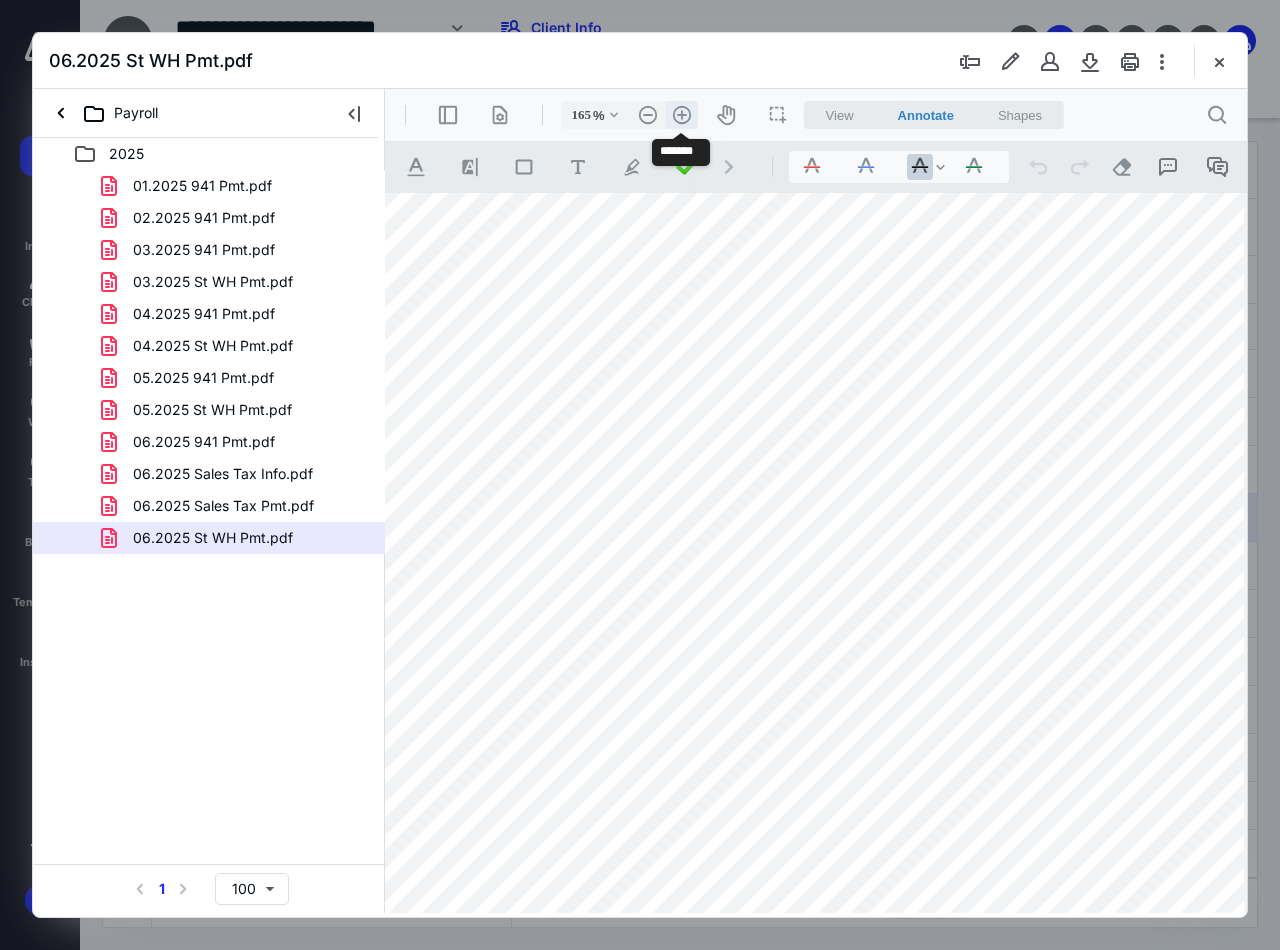 scroll, scrollTop: 258, scrollLeft: 89, axis: both 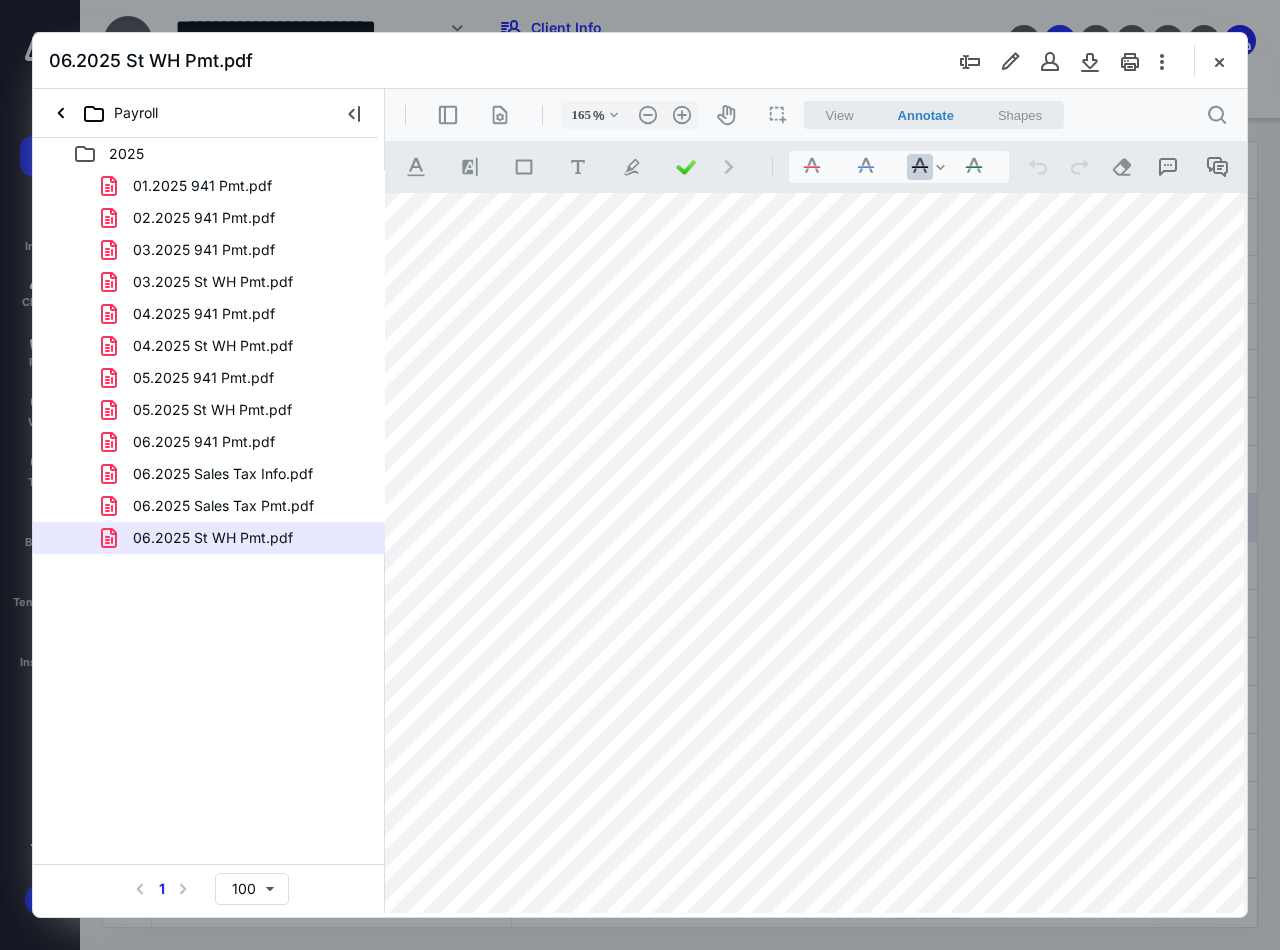 click at bounding box center (1219, 61) 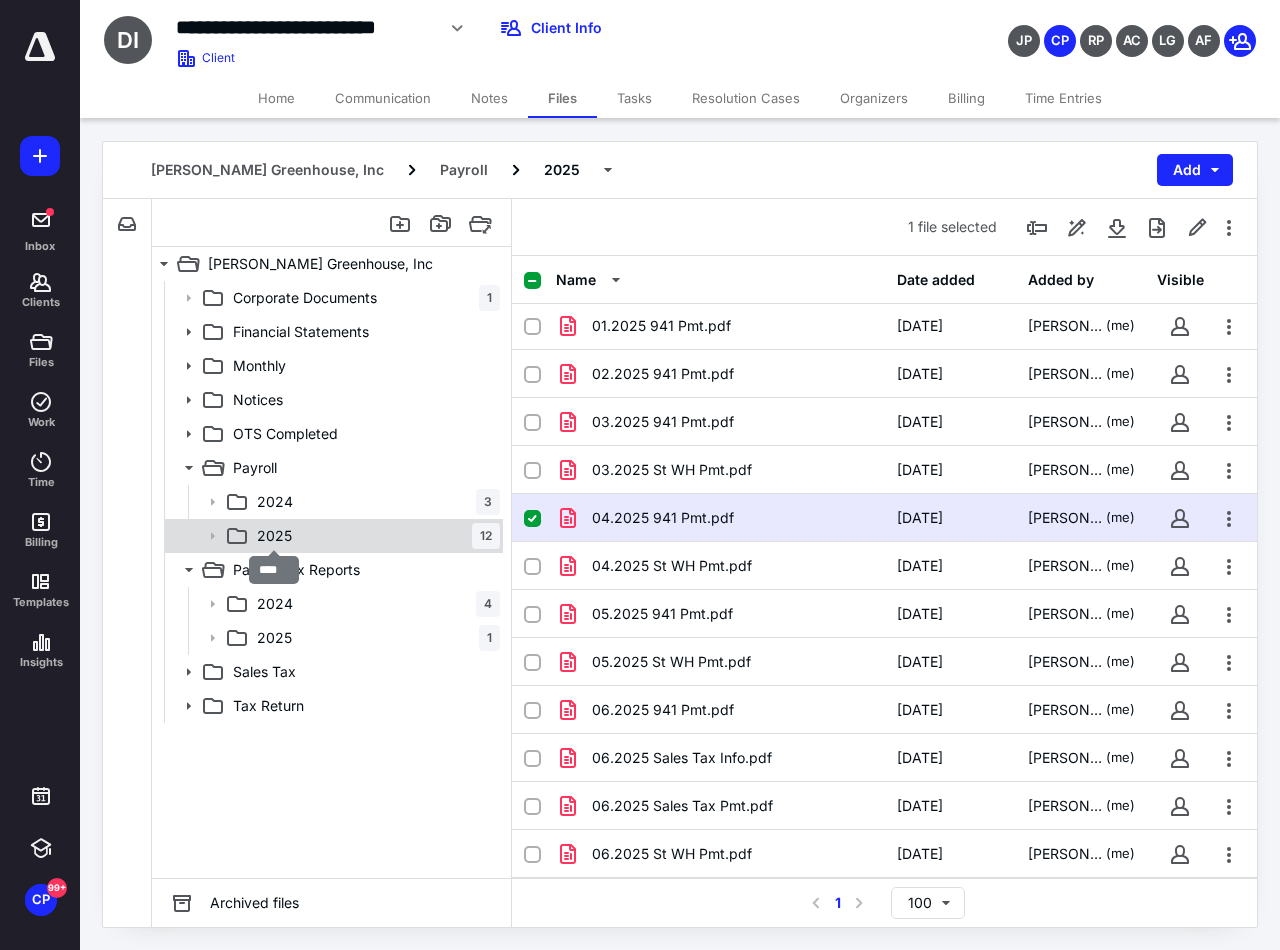 click on "2025" at bounding box center (274, 536) 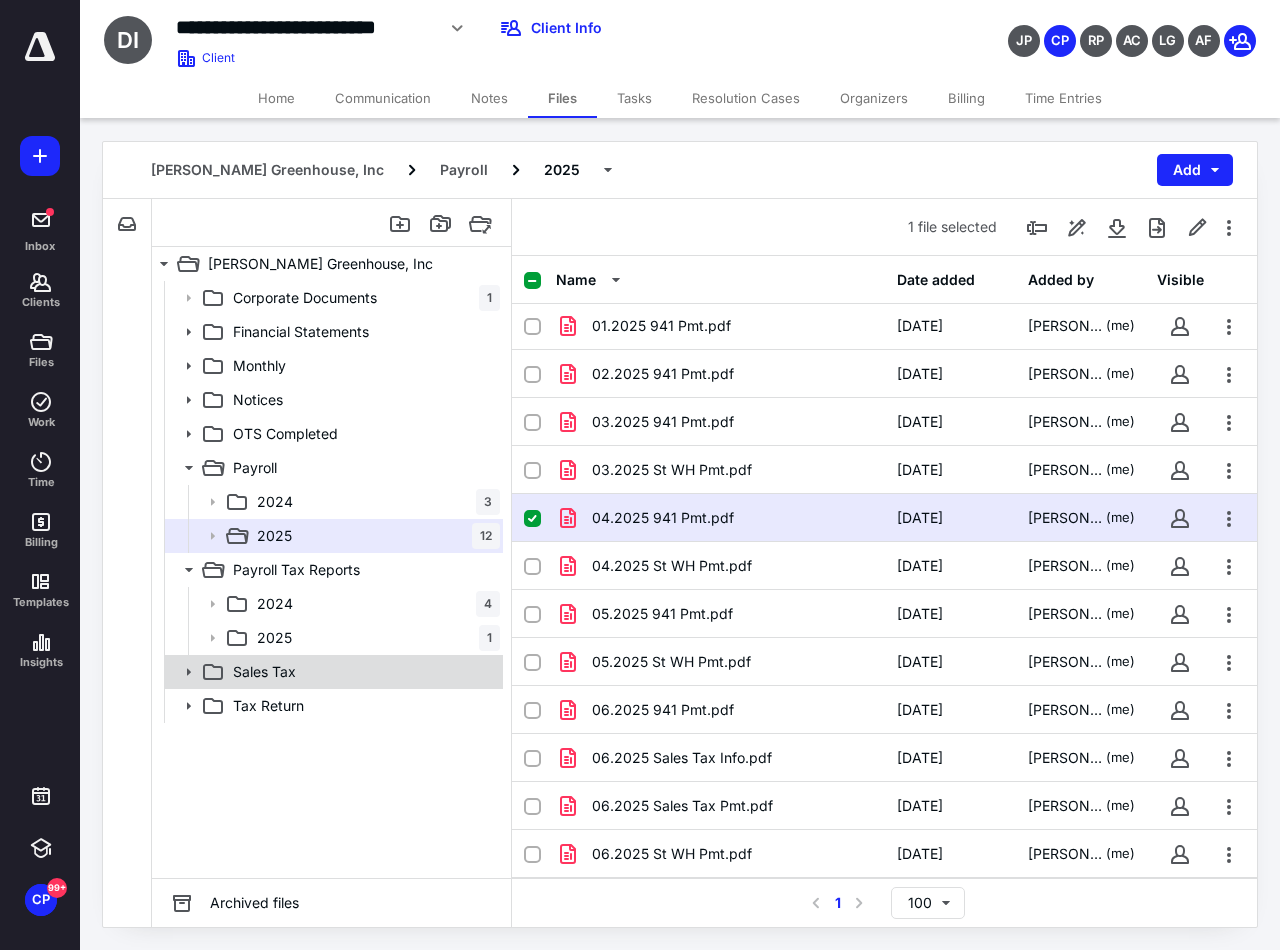 click on "Sales Tax" at bounding box center (264, 672) 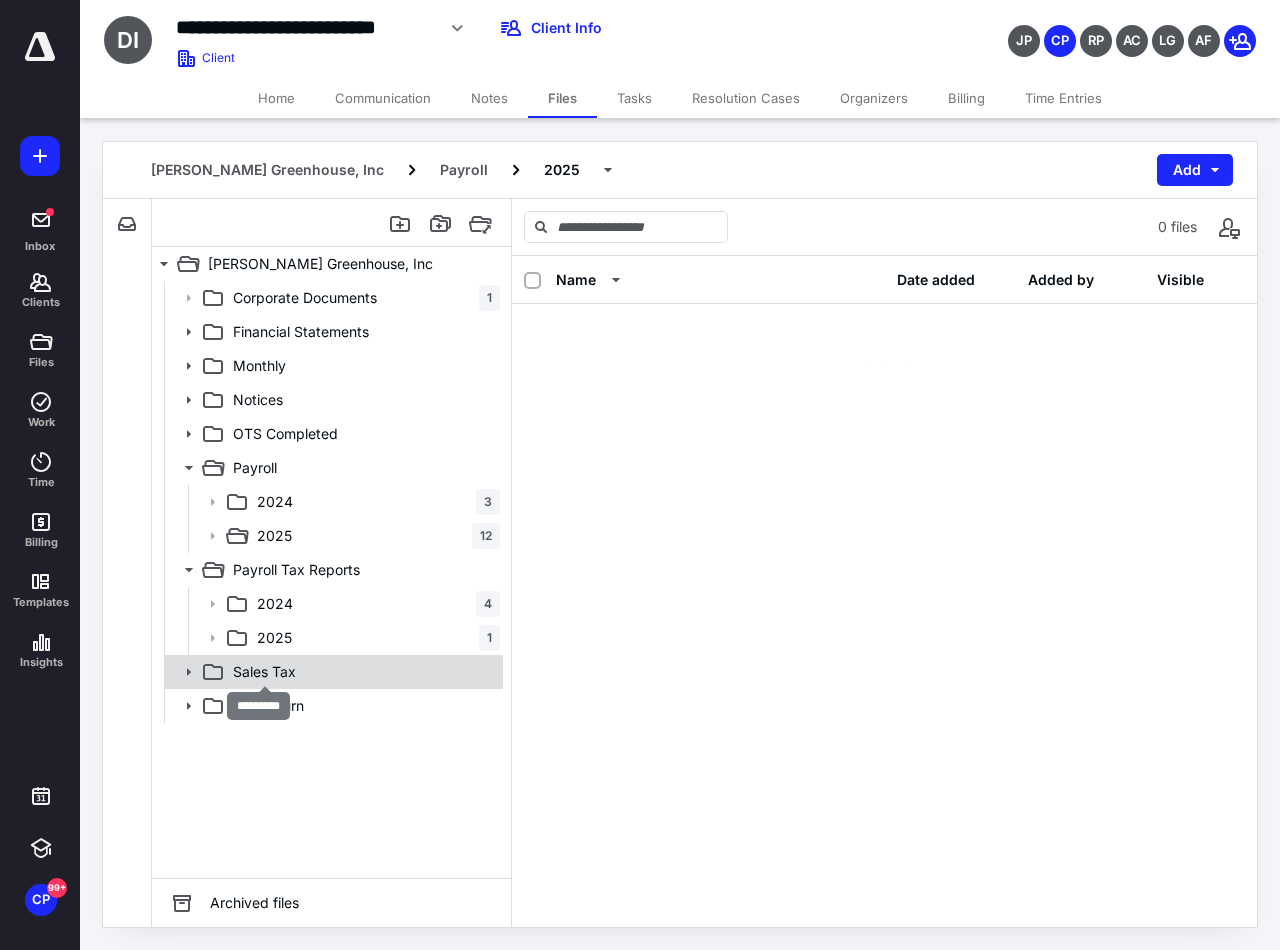 scroll, scrollTop: 0, scrollLeft: 0, axis: both 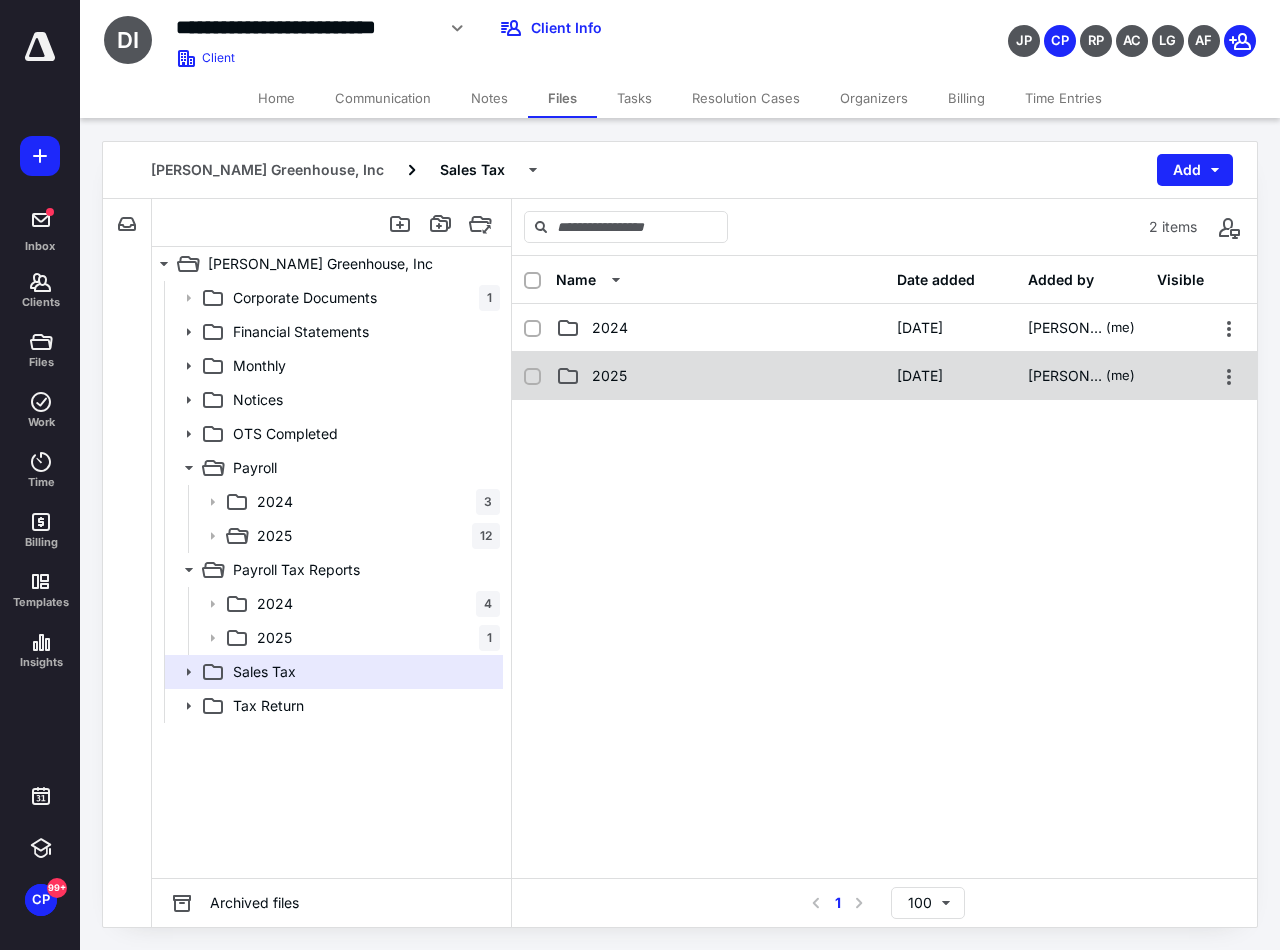 click on "2025" at bounding box center [720, 376] 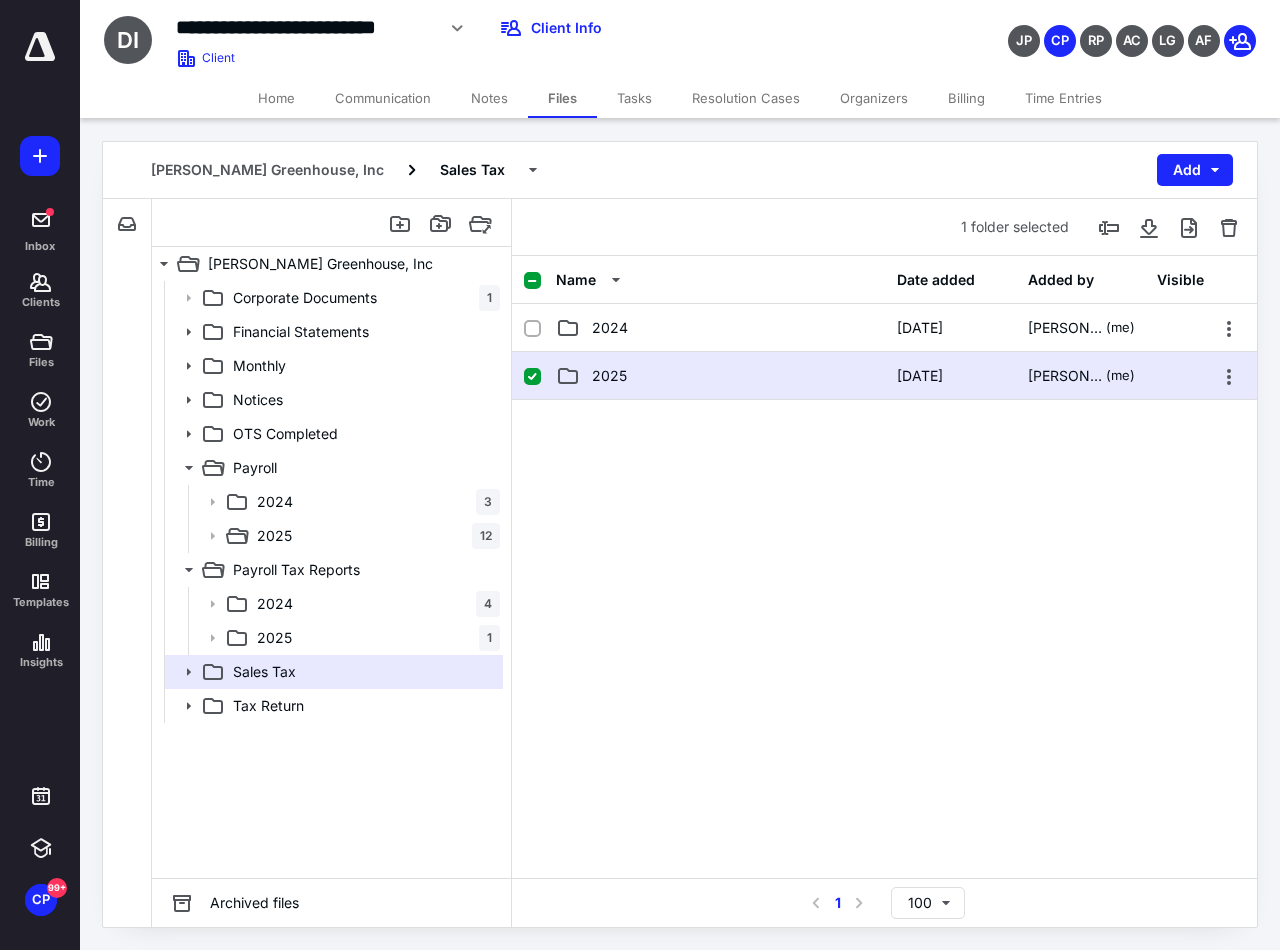 click on "2025" at bounding box center (720, 376) 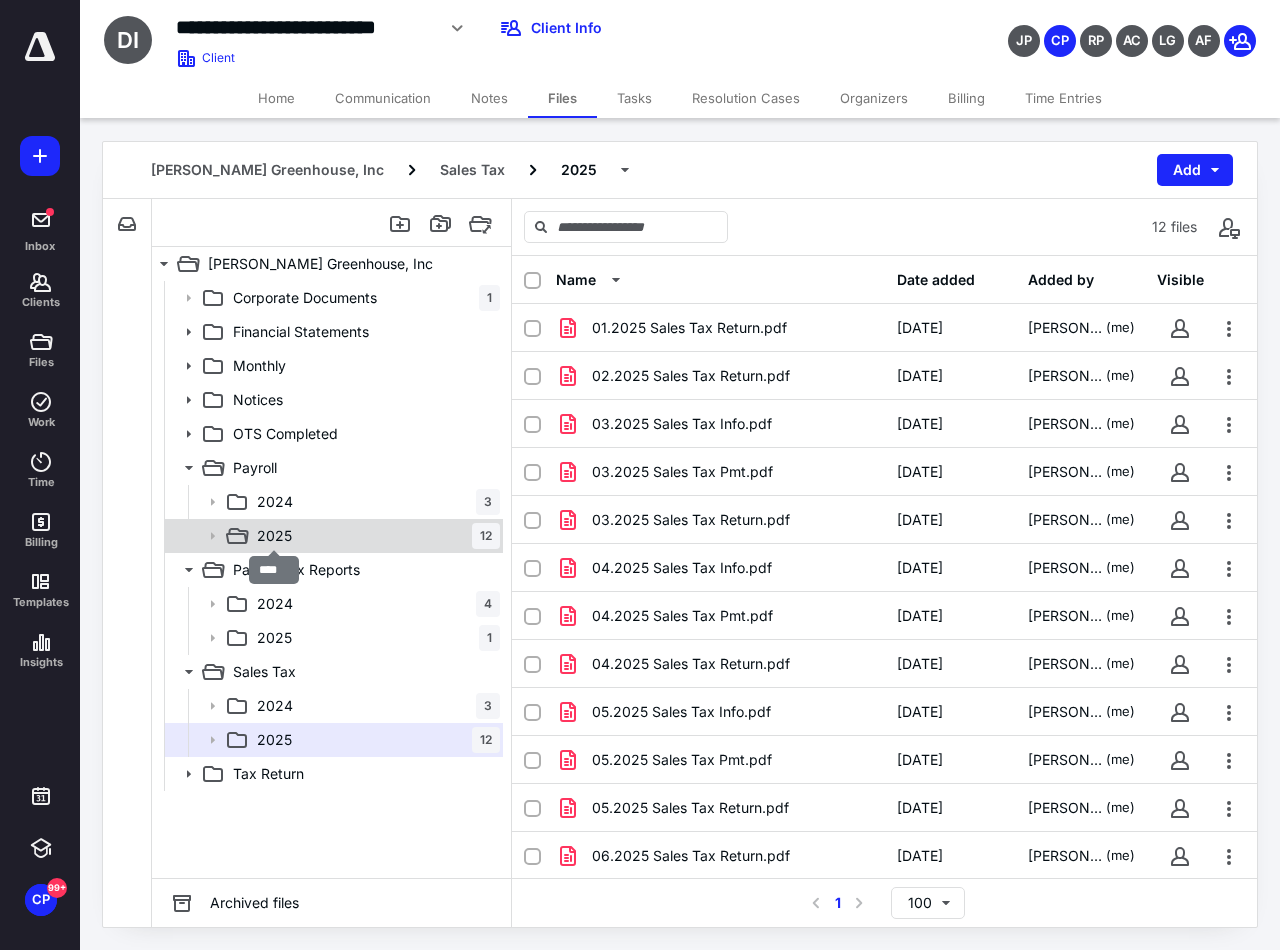 click on "2025" at bounding box center (274, 536) 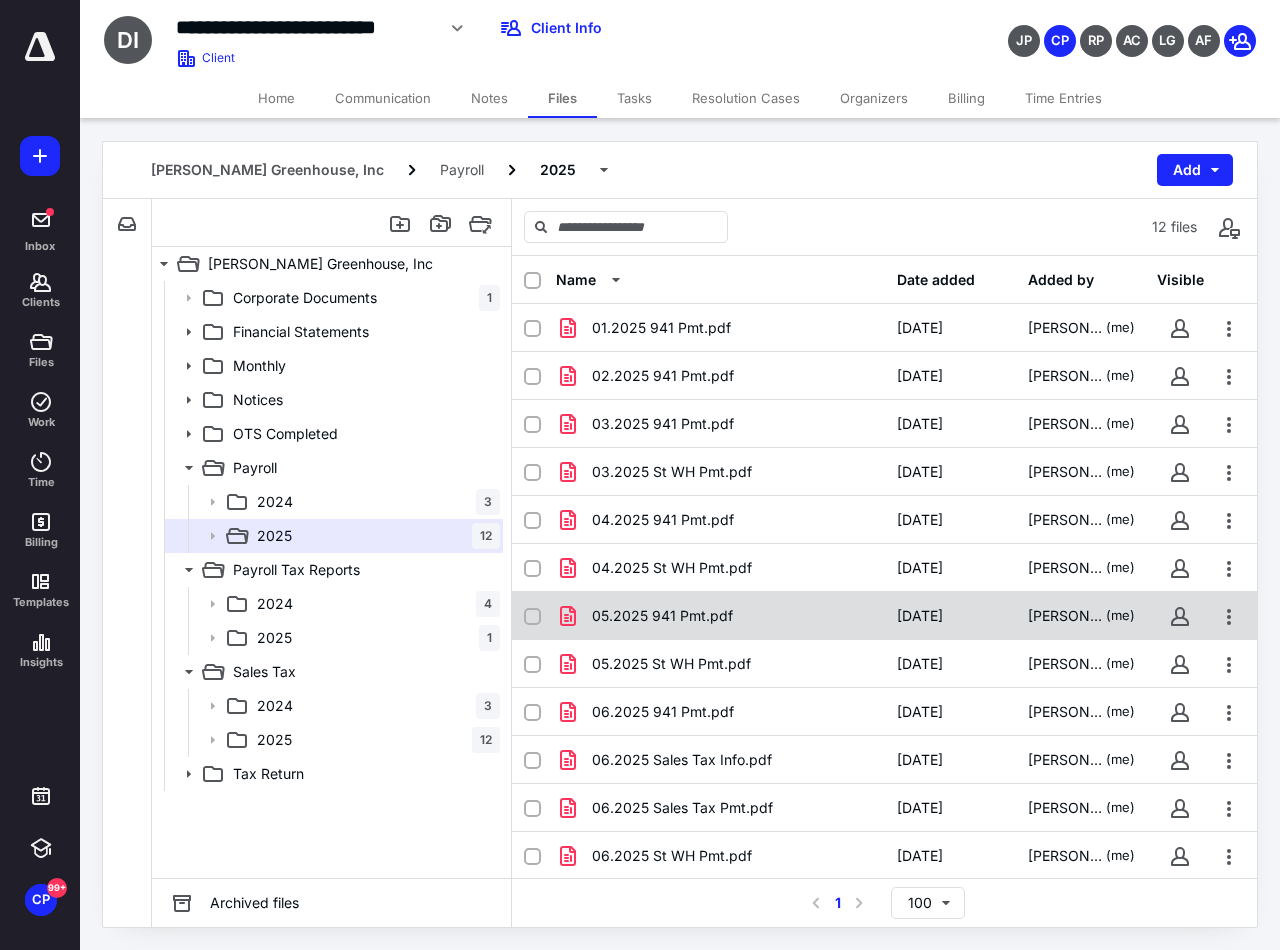 scroll, scrollTop: 2, scrollLeft: 0, axis: vertical 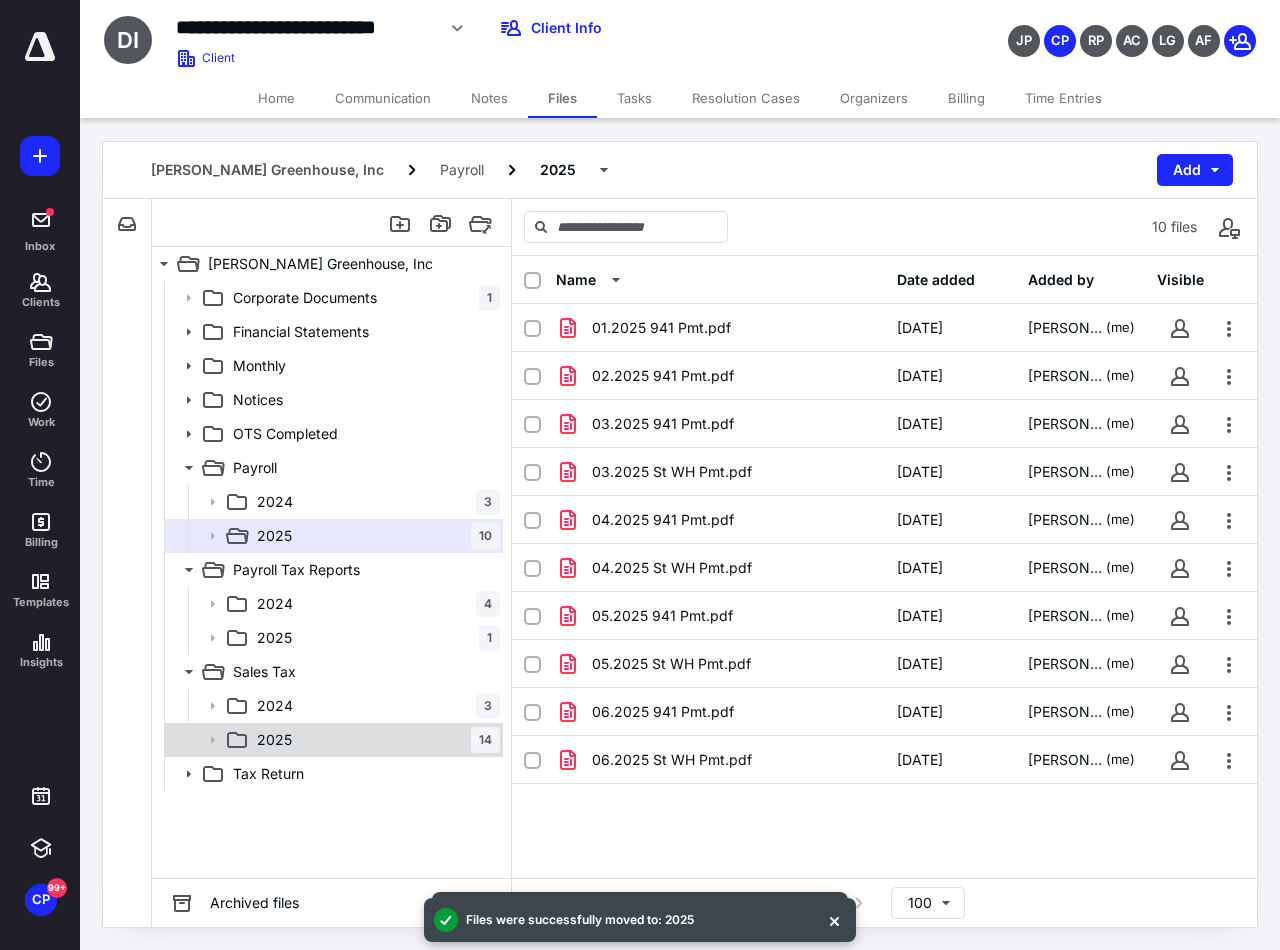 click on "2025" at bounding box center (274, 740) 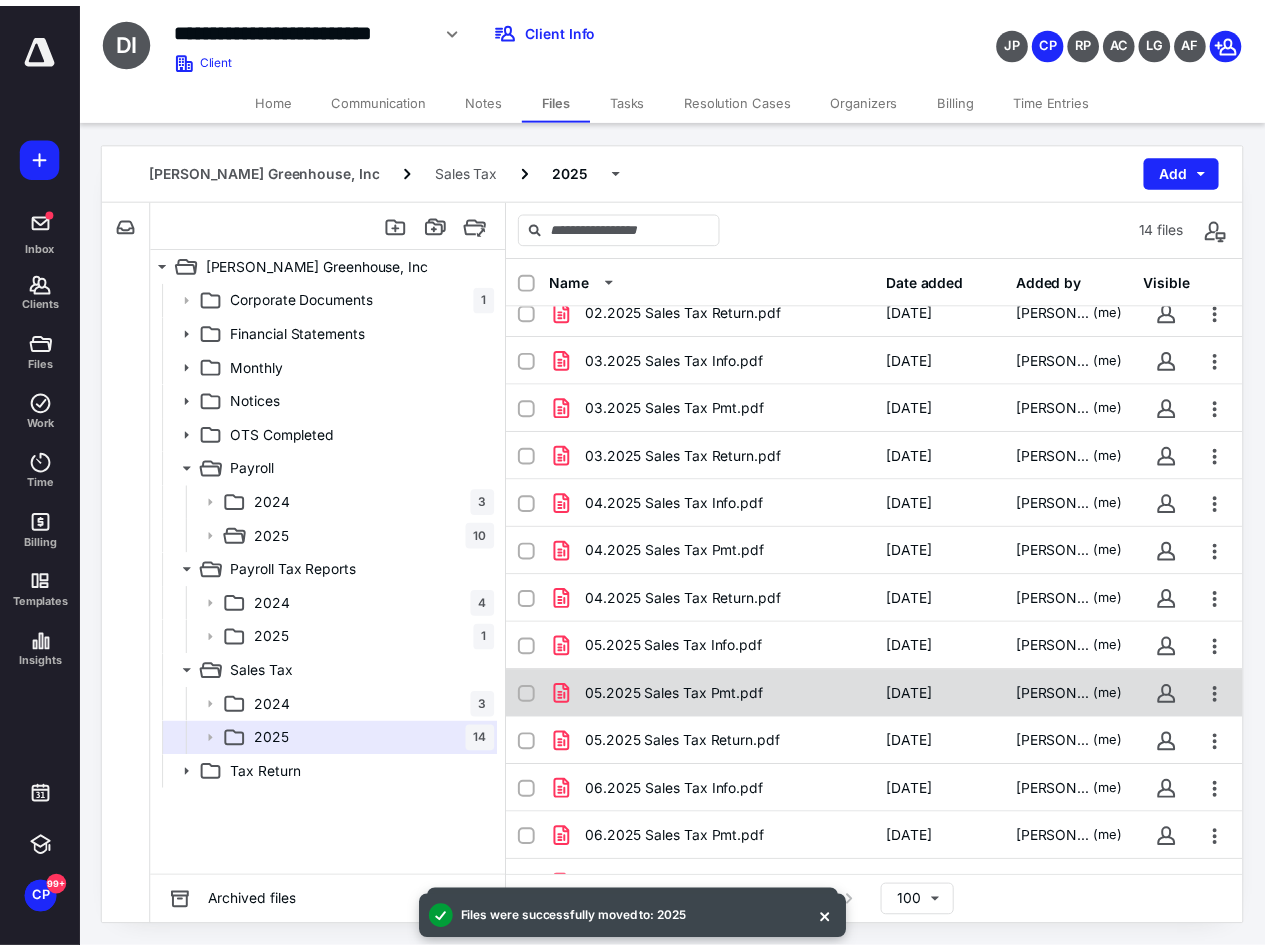 scroll, scrollTop: 98, scrollLeft: 0, axis: vertical 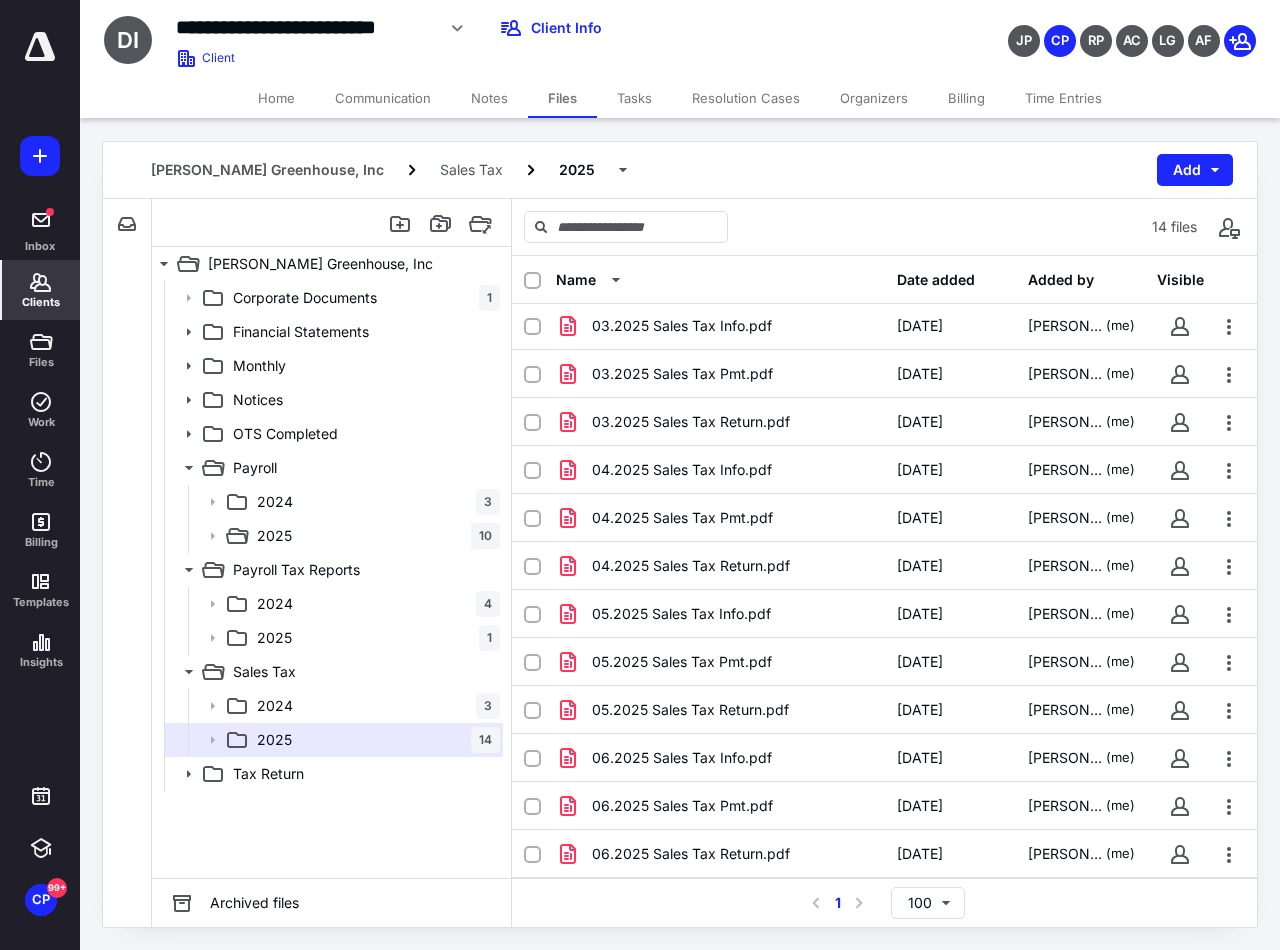 click 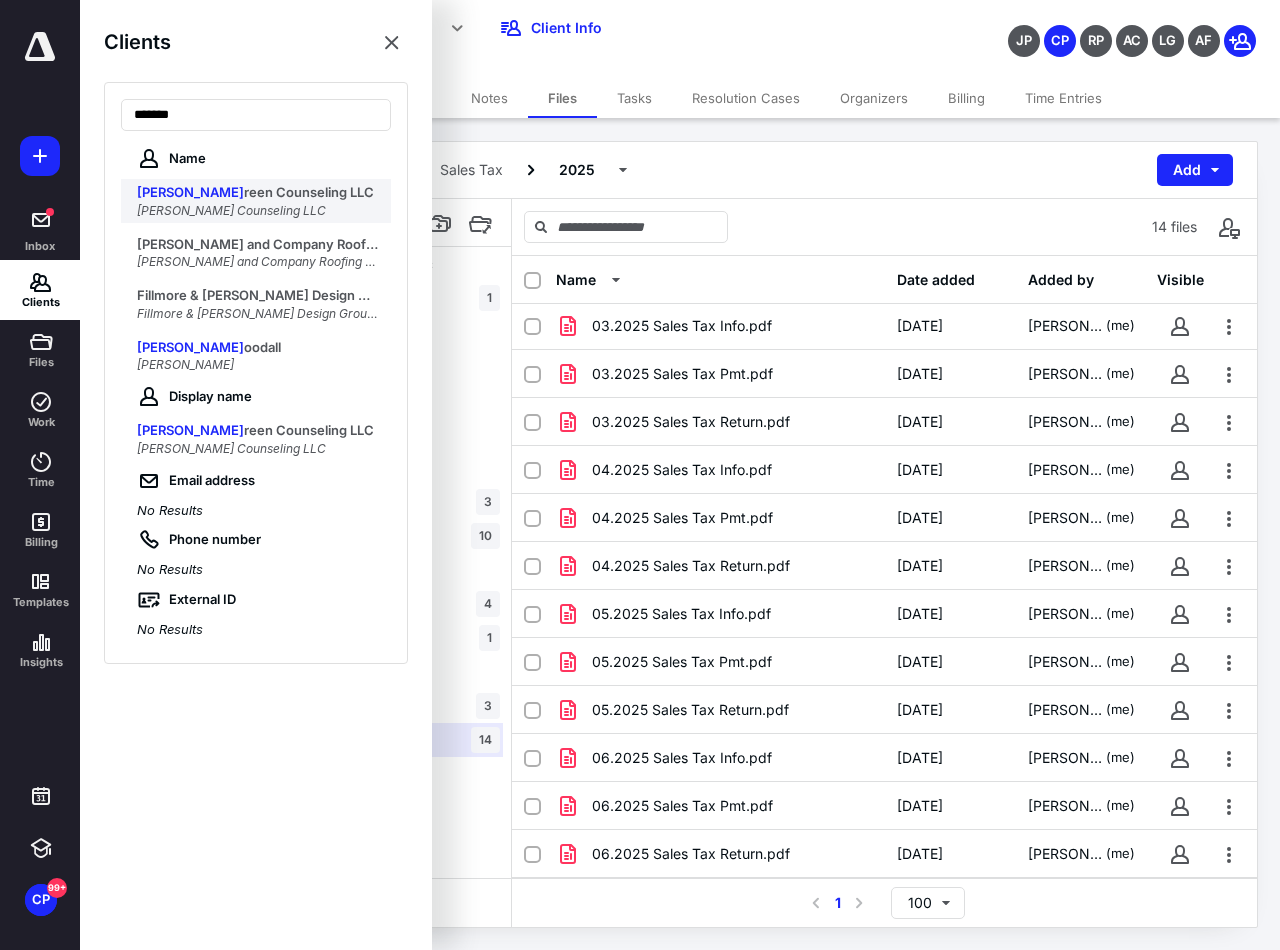 type on "*******" 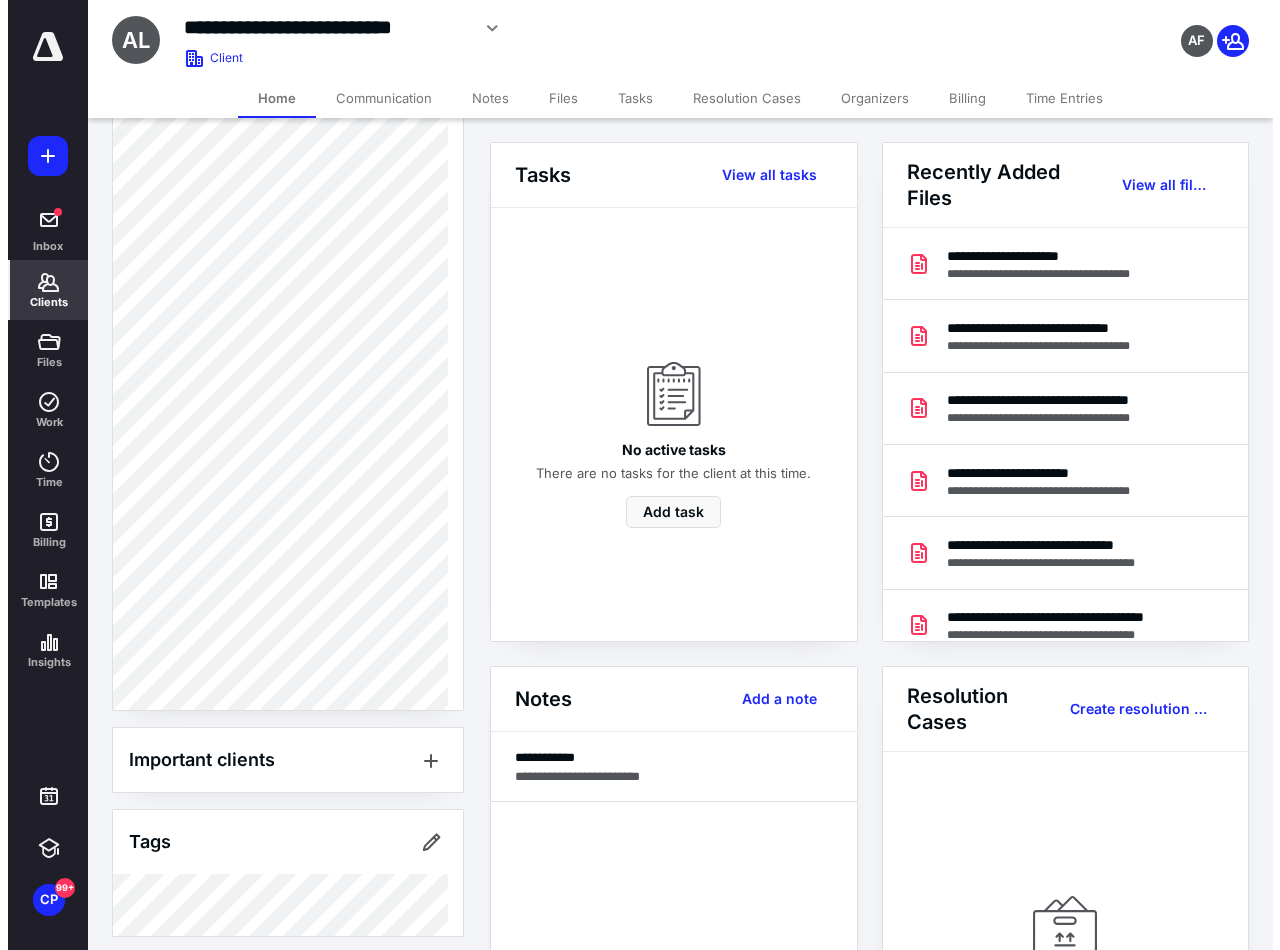 scroll, scrollTop: 996, scrollLeft: 0, axis: vertical 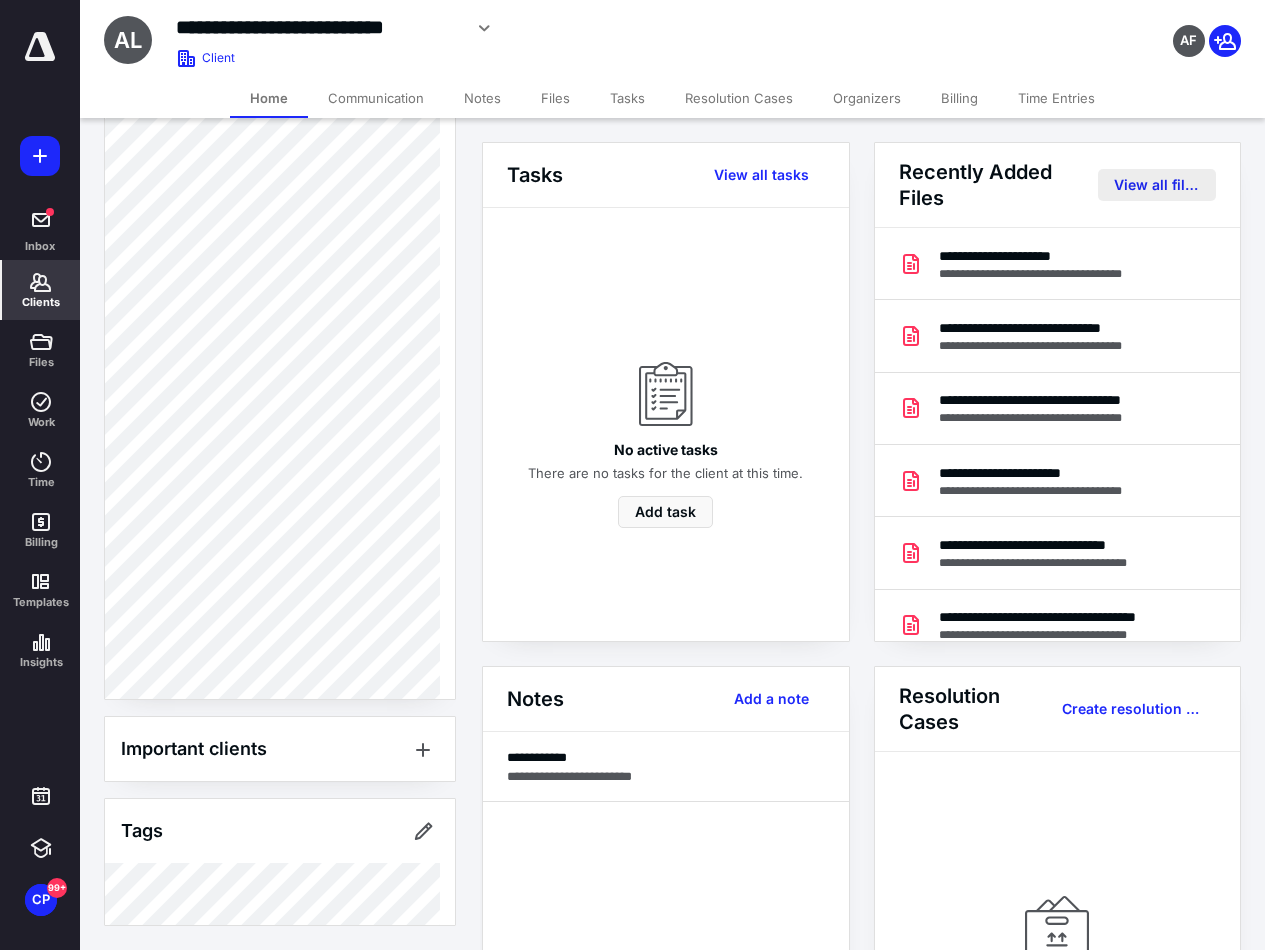 click on "View all files" at bounding box center (1157, 185) 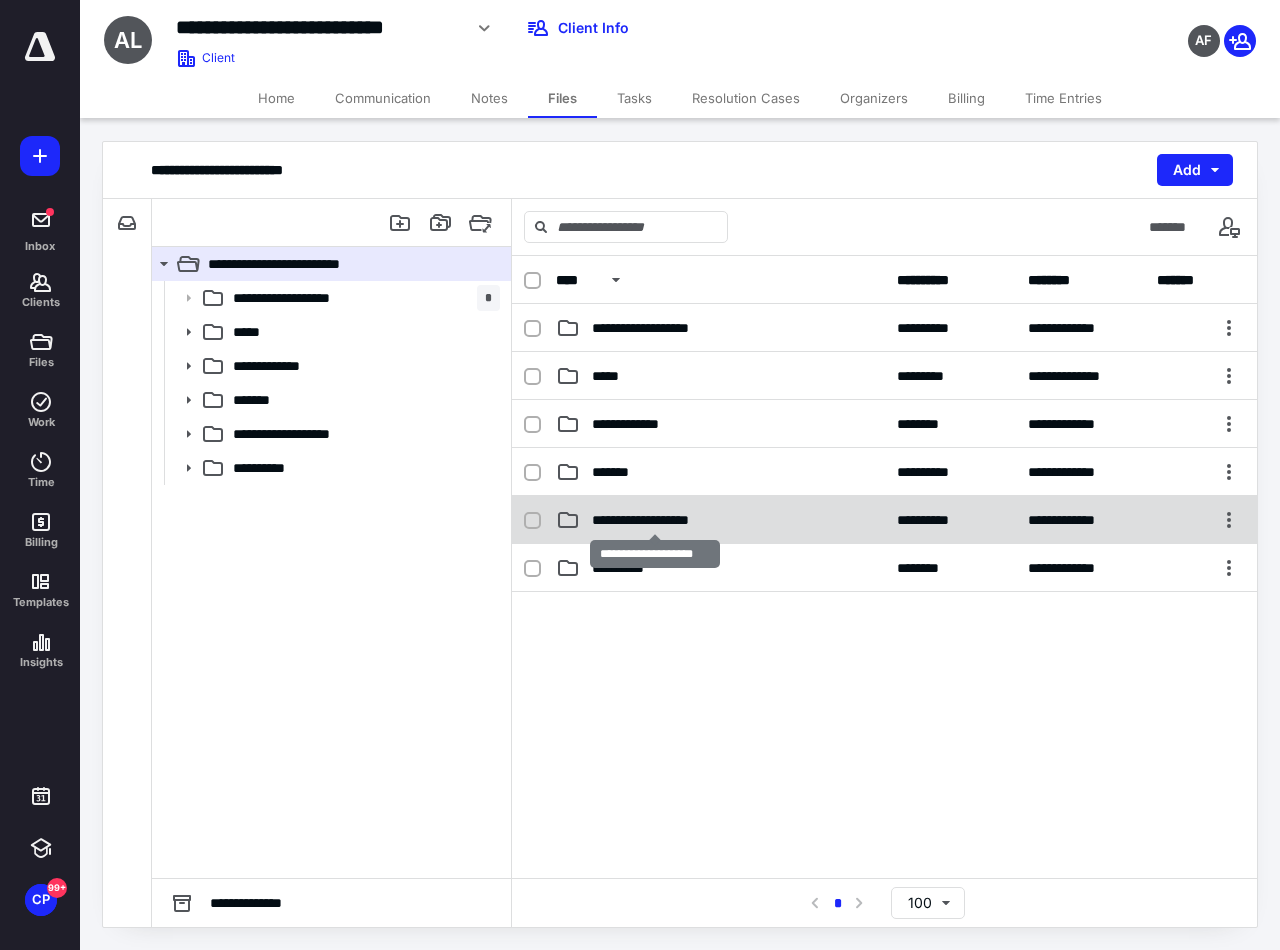 click on "**********" at bounding box center (655, 520) 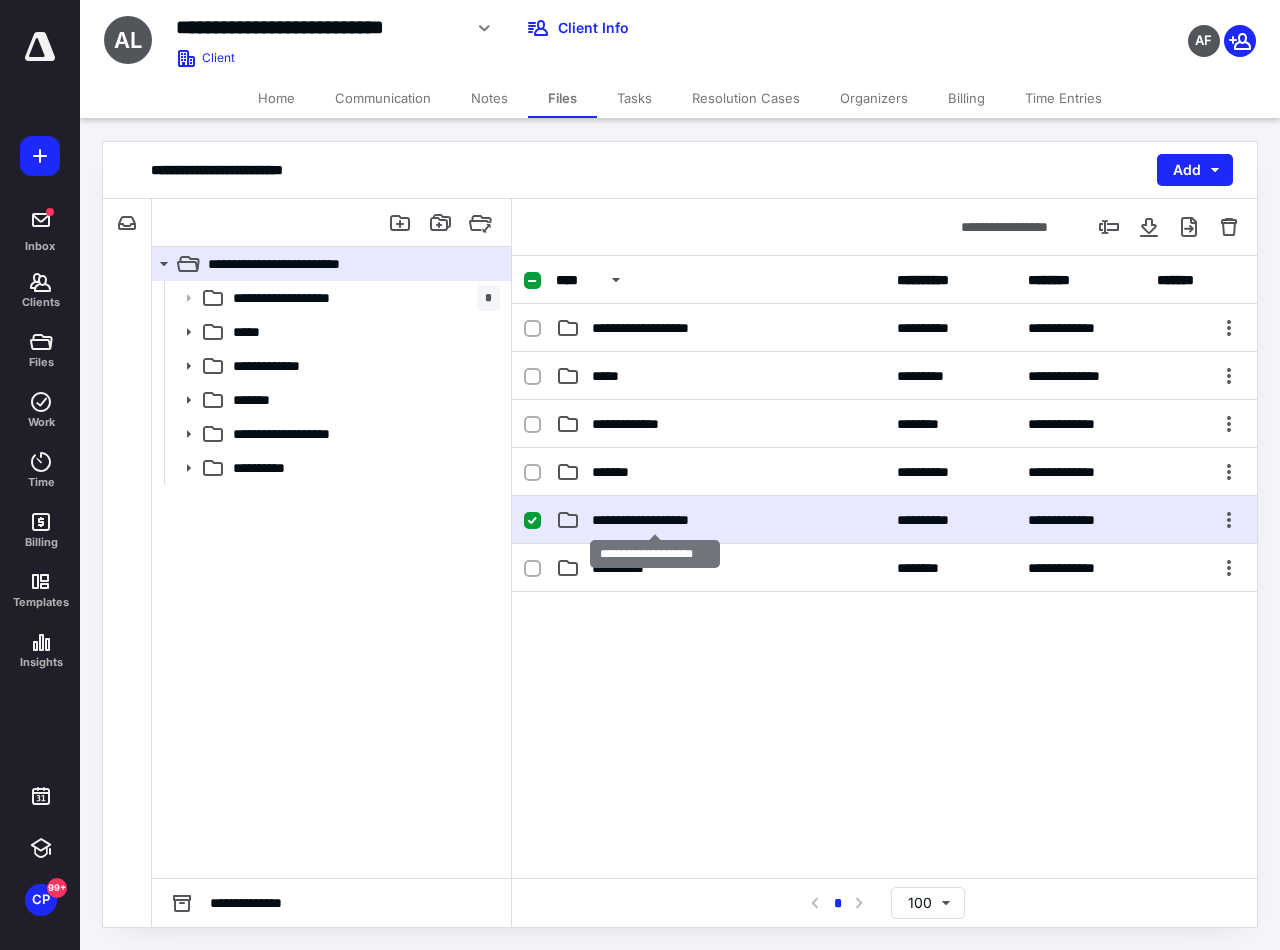 click on "**********" at bounding box center (655, 520) 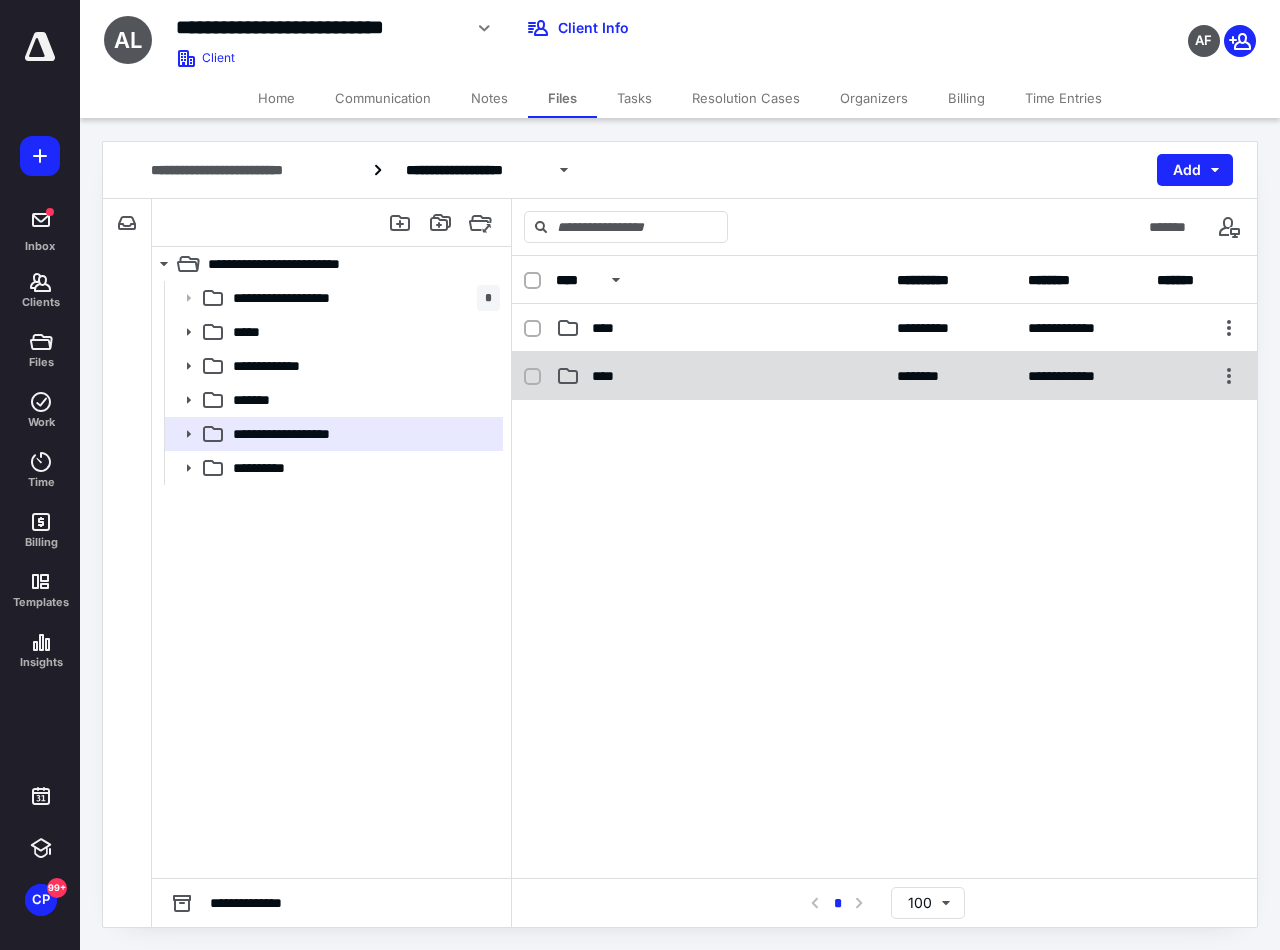 click on "****" at bounding box center [720, 376] 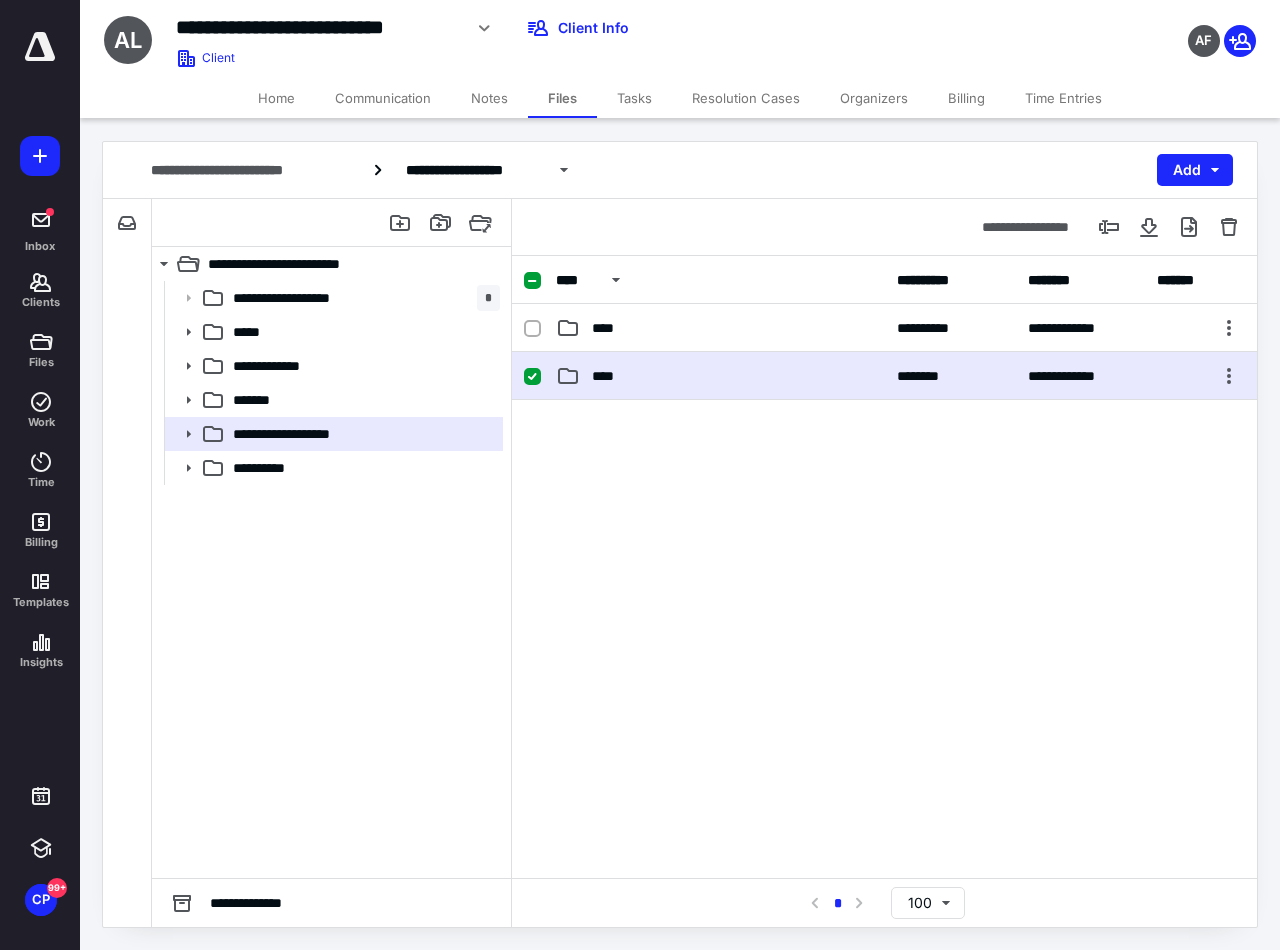 click on "****" at bounding box center (720, 376) 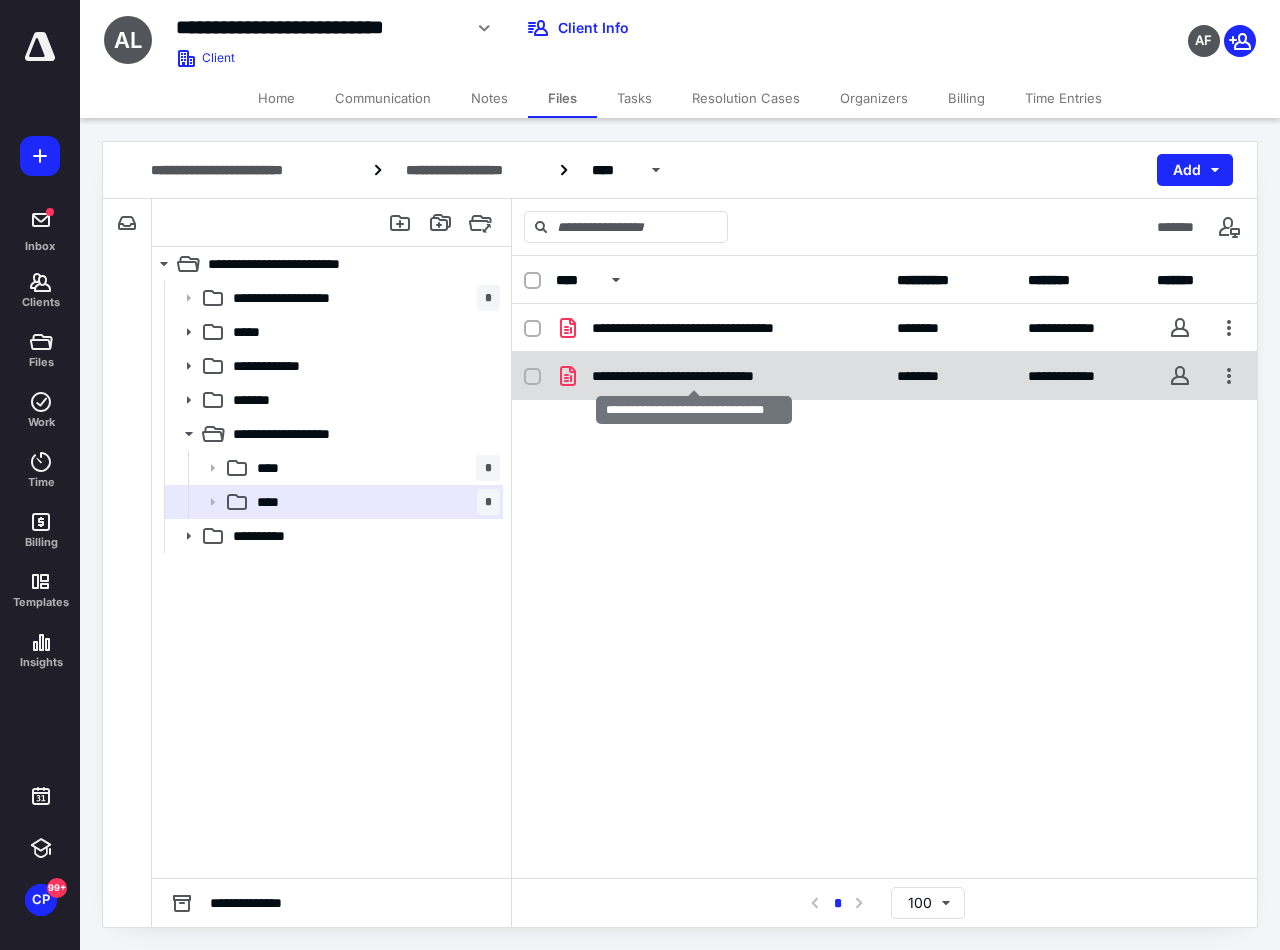 click on "**********" at bounding box center (694, 376) 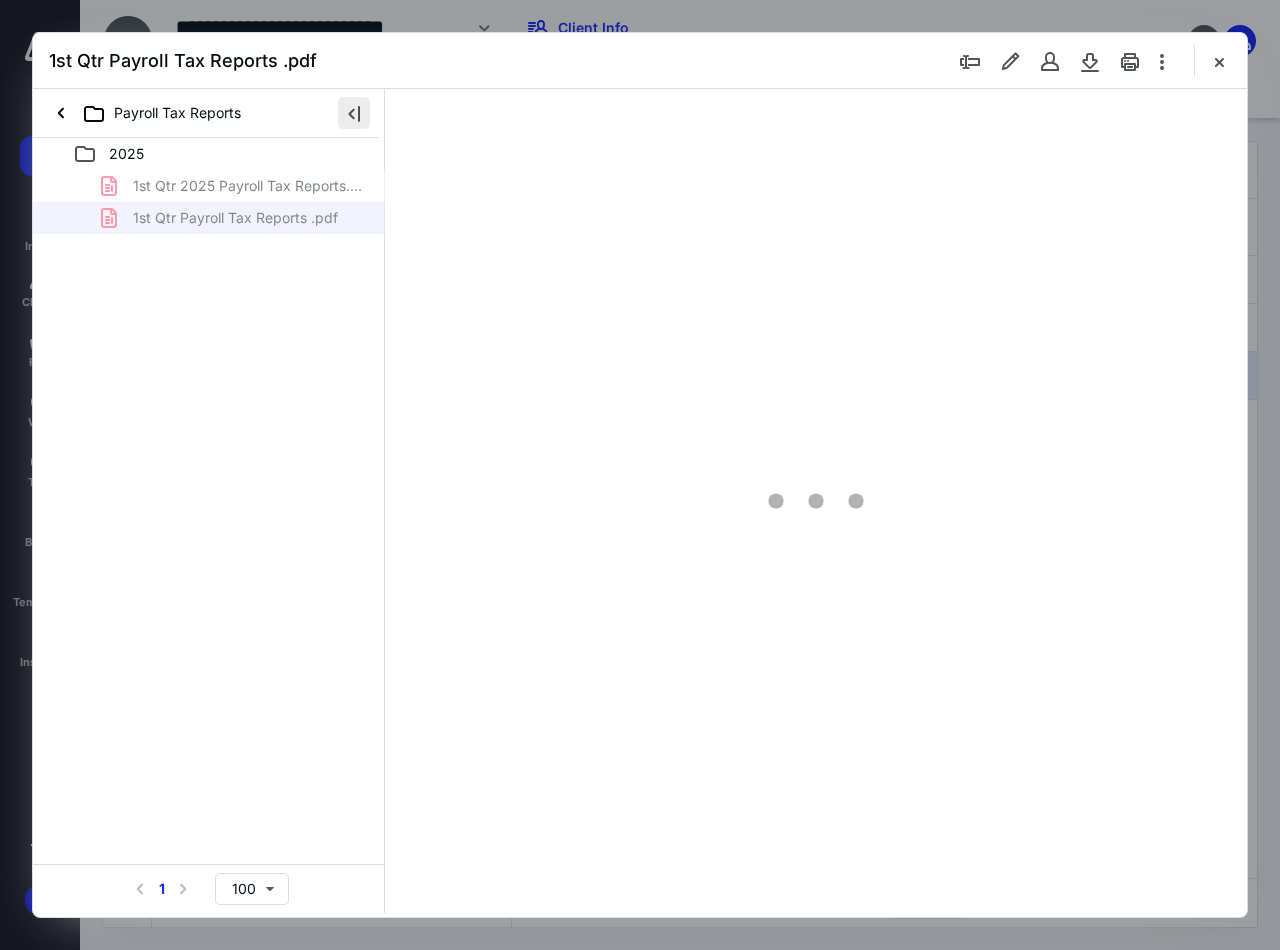 scroll, scrollTop: 0, scrollLeft: 0, axis: both 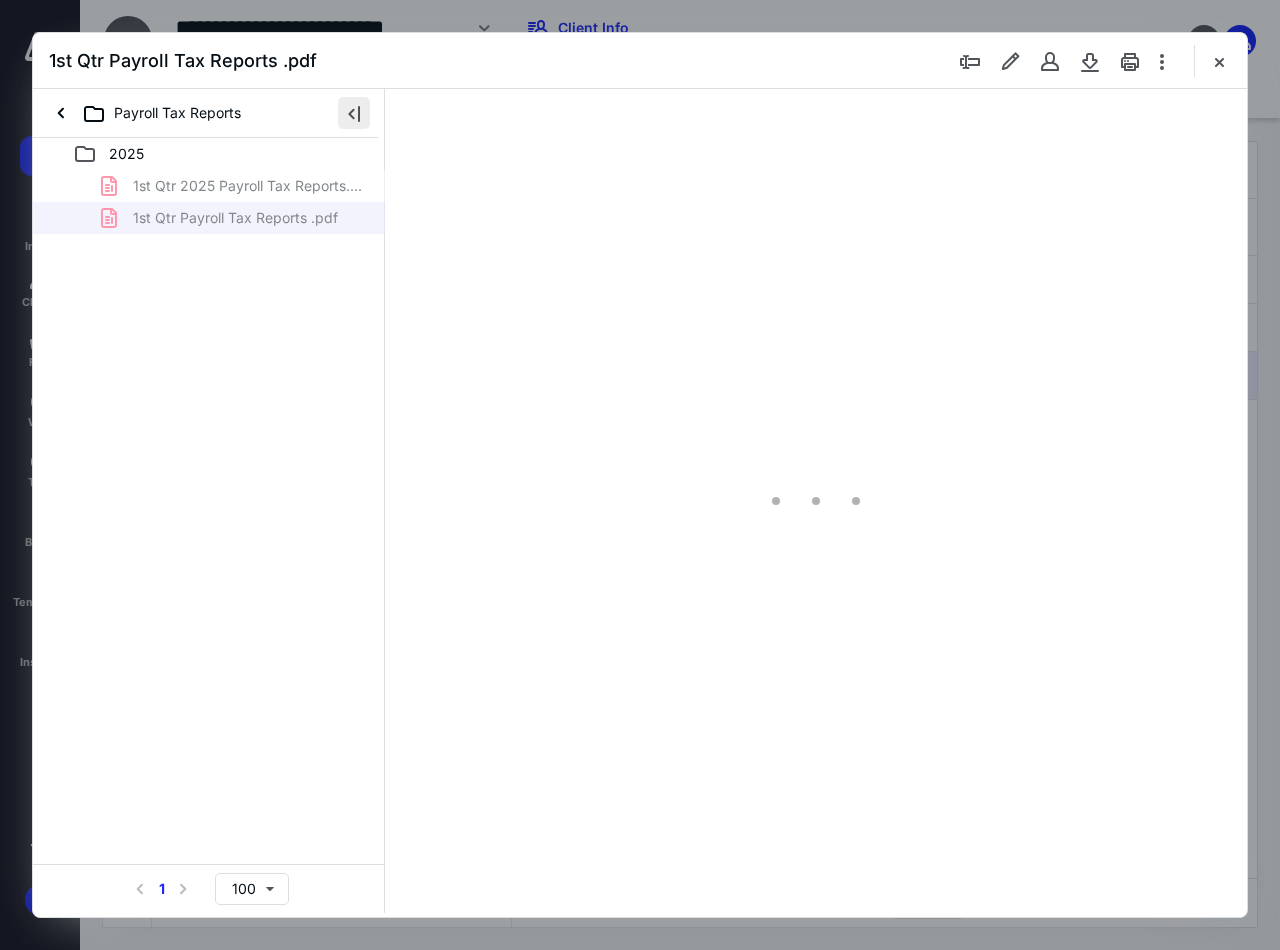 type on "90" 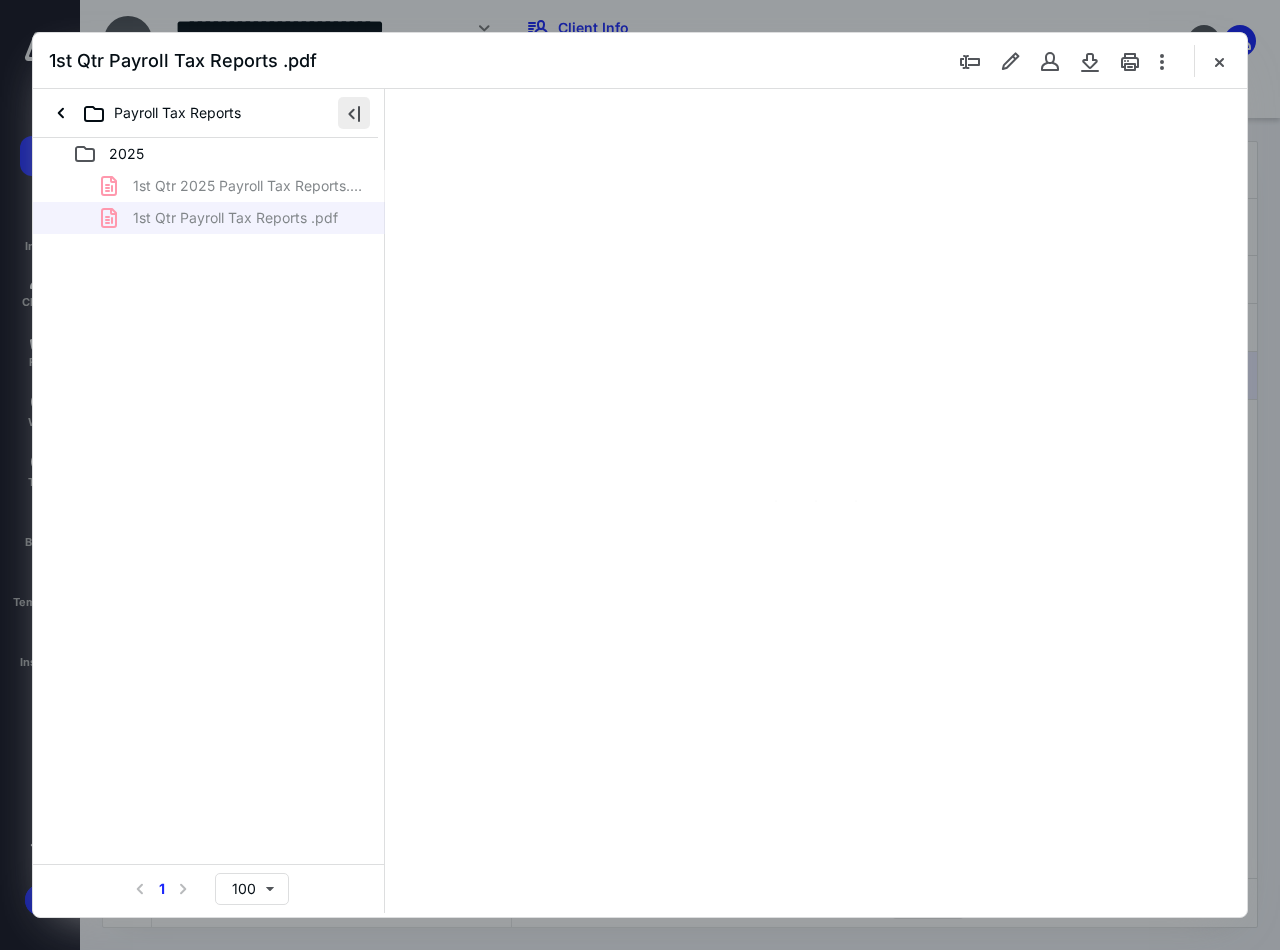 scroll, scrollTop: 108, scrollLeft: 0, axis: vertical 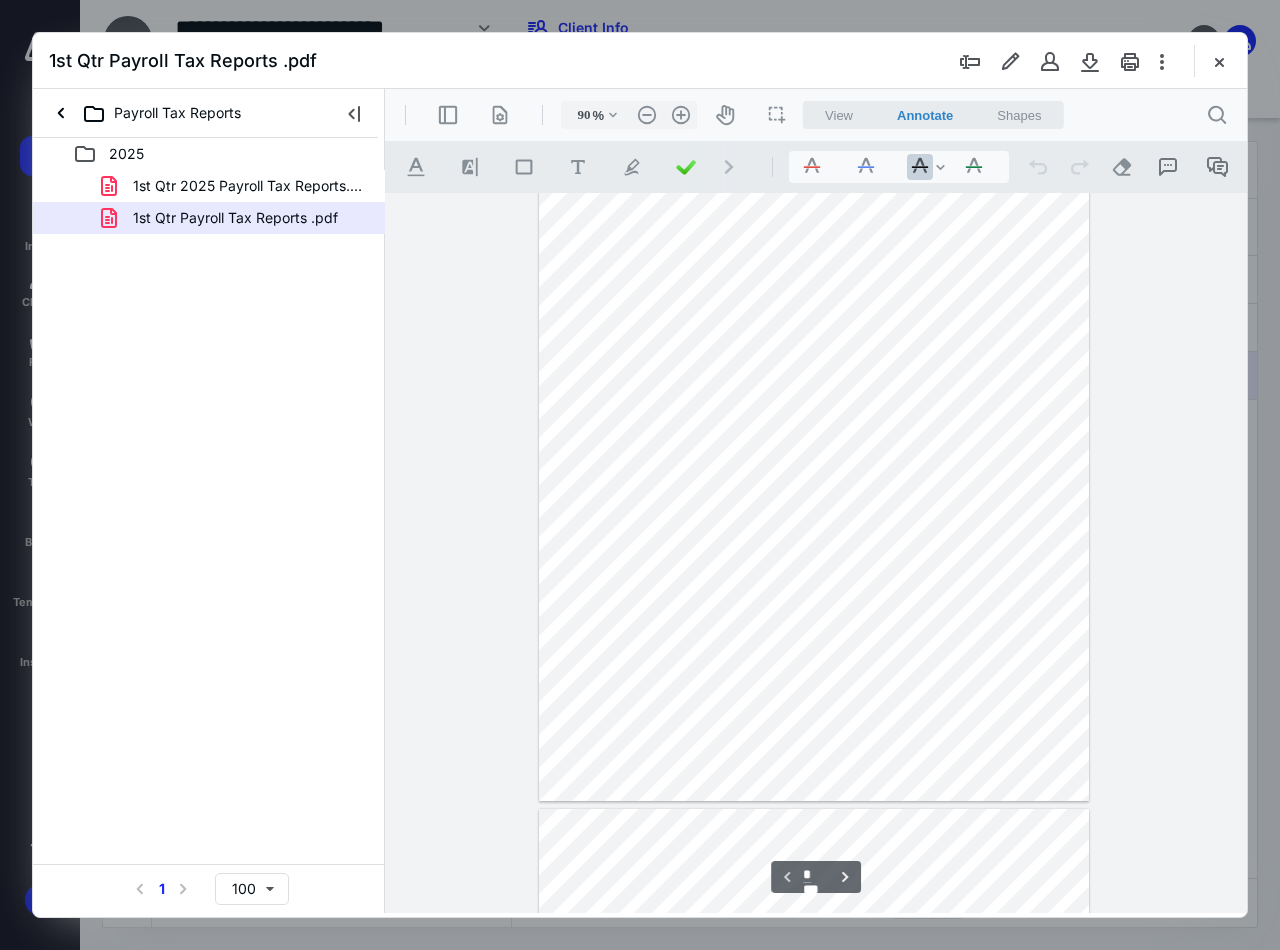 type on "*" 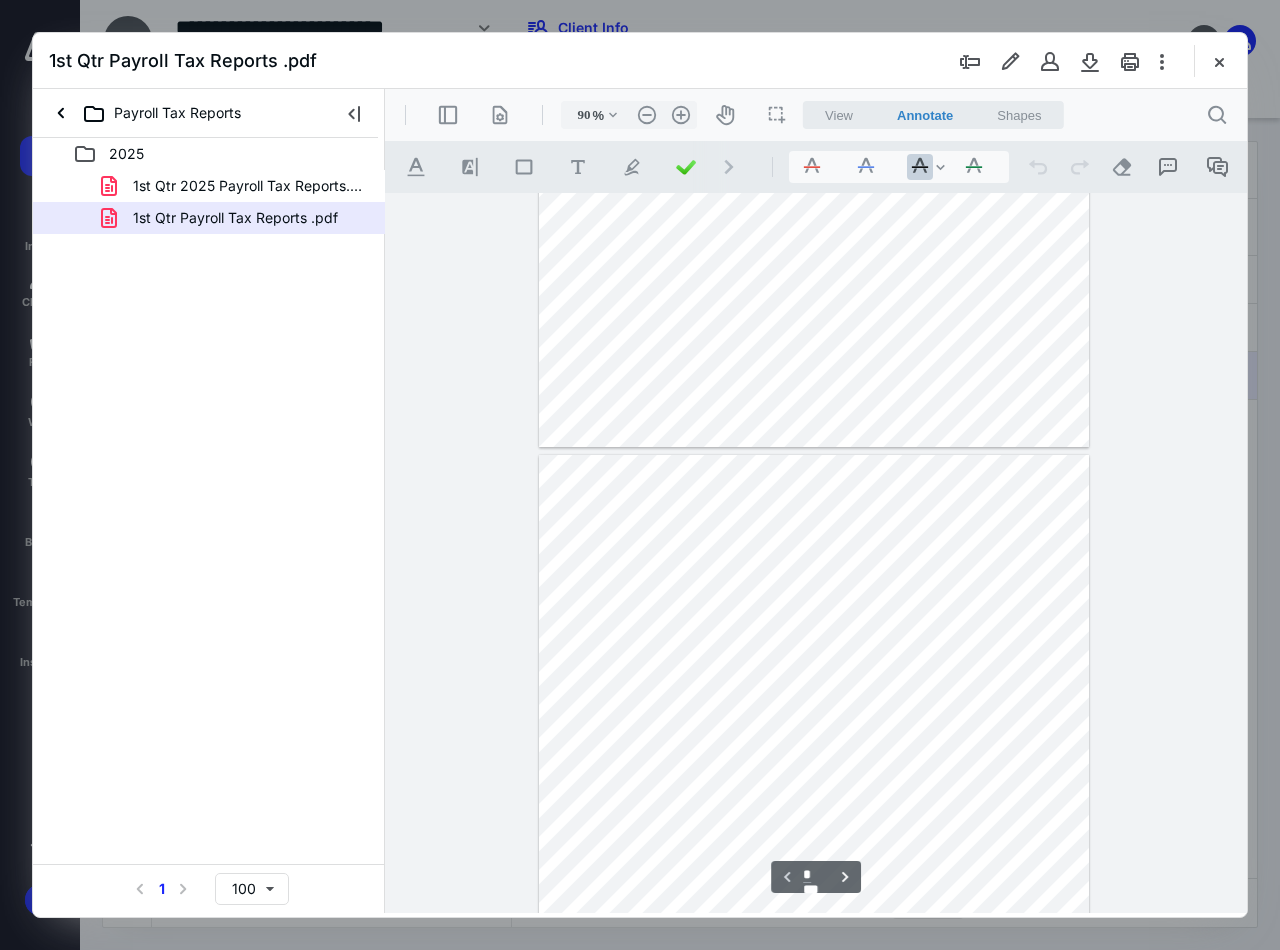 scroll, scrollTop: 808, scrollLeft: 0, axis: vertical 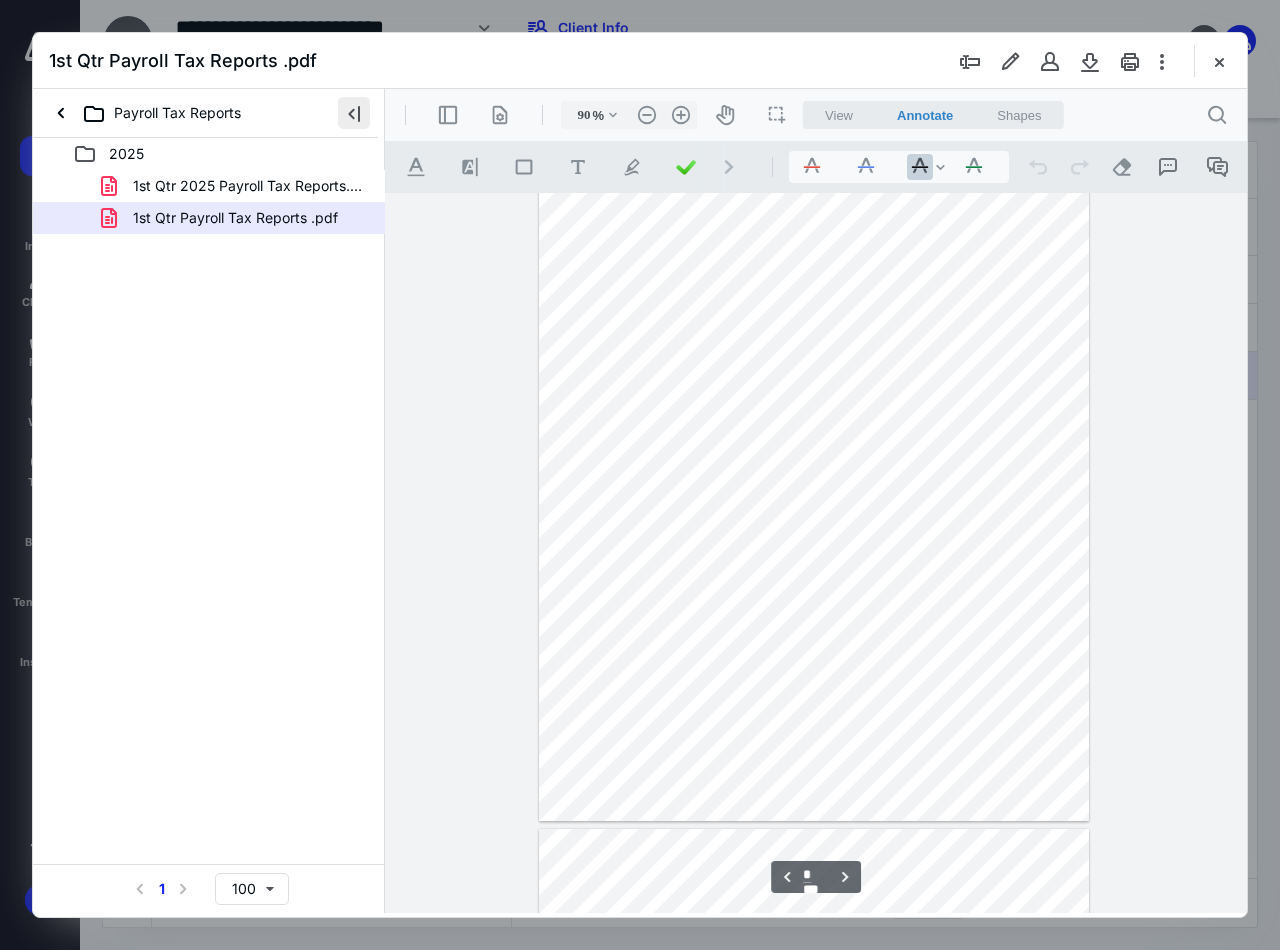 click at bounding box center (354, 113) 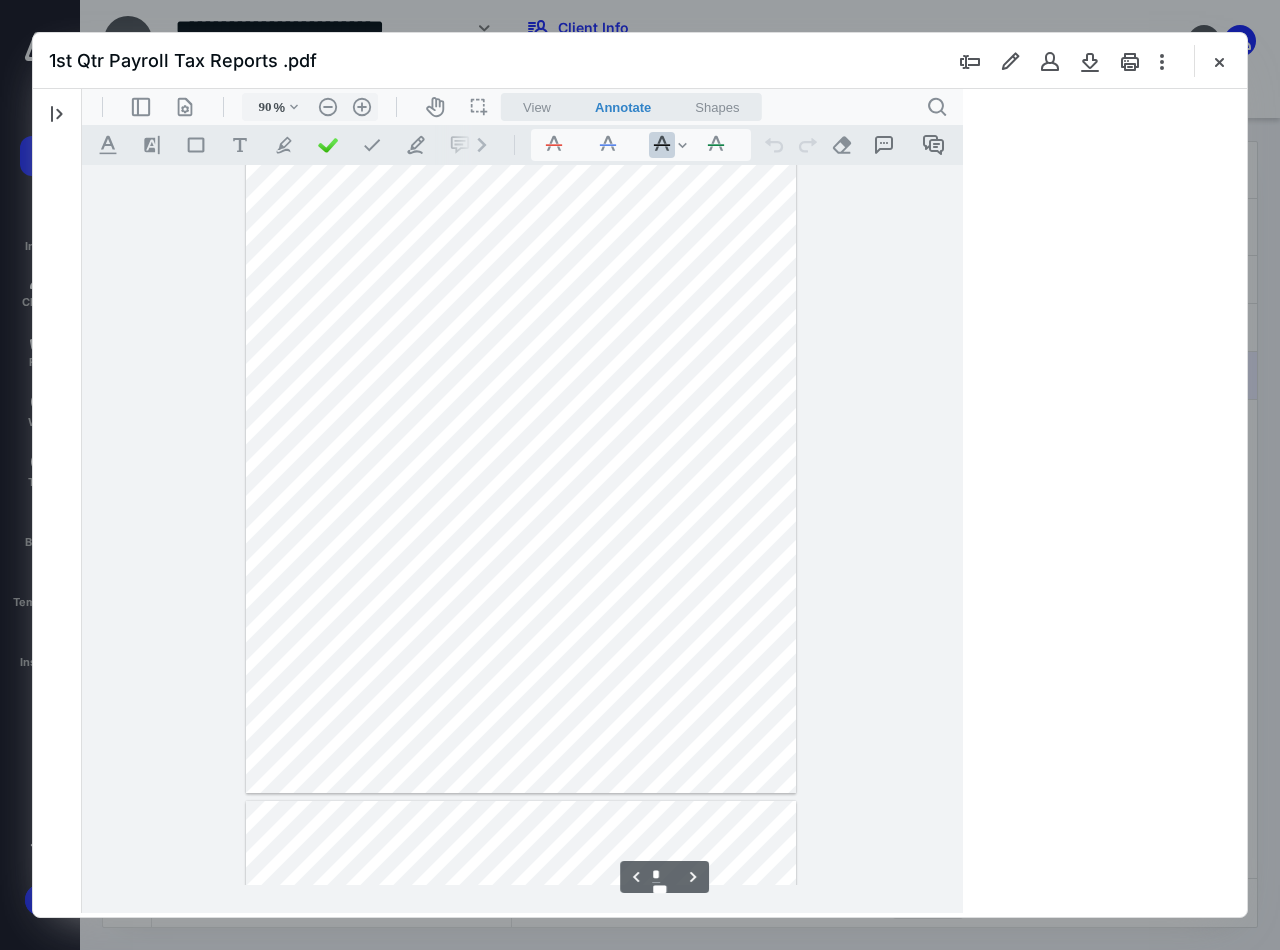 type on "94" 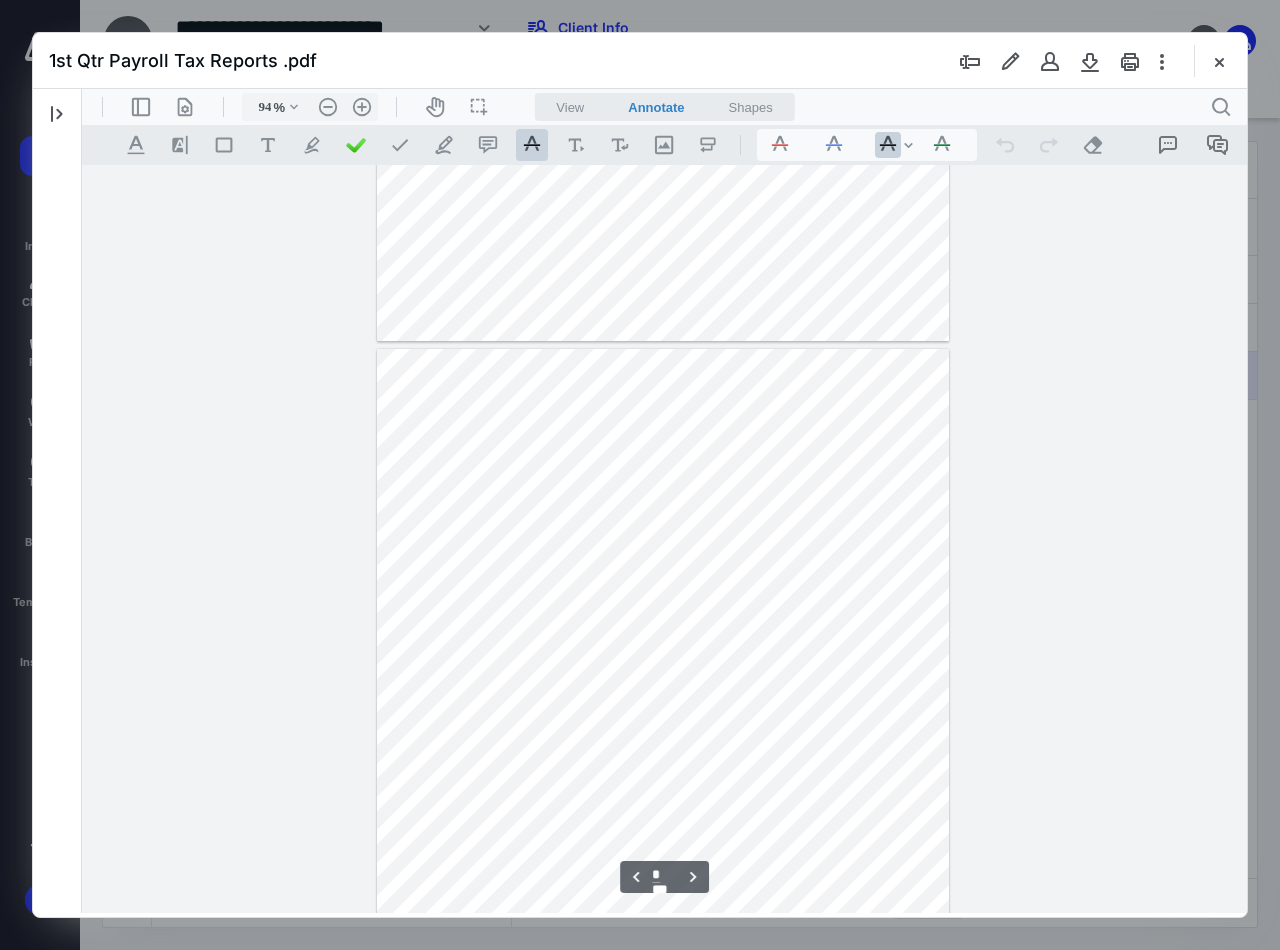 type on "*" 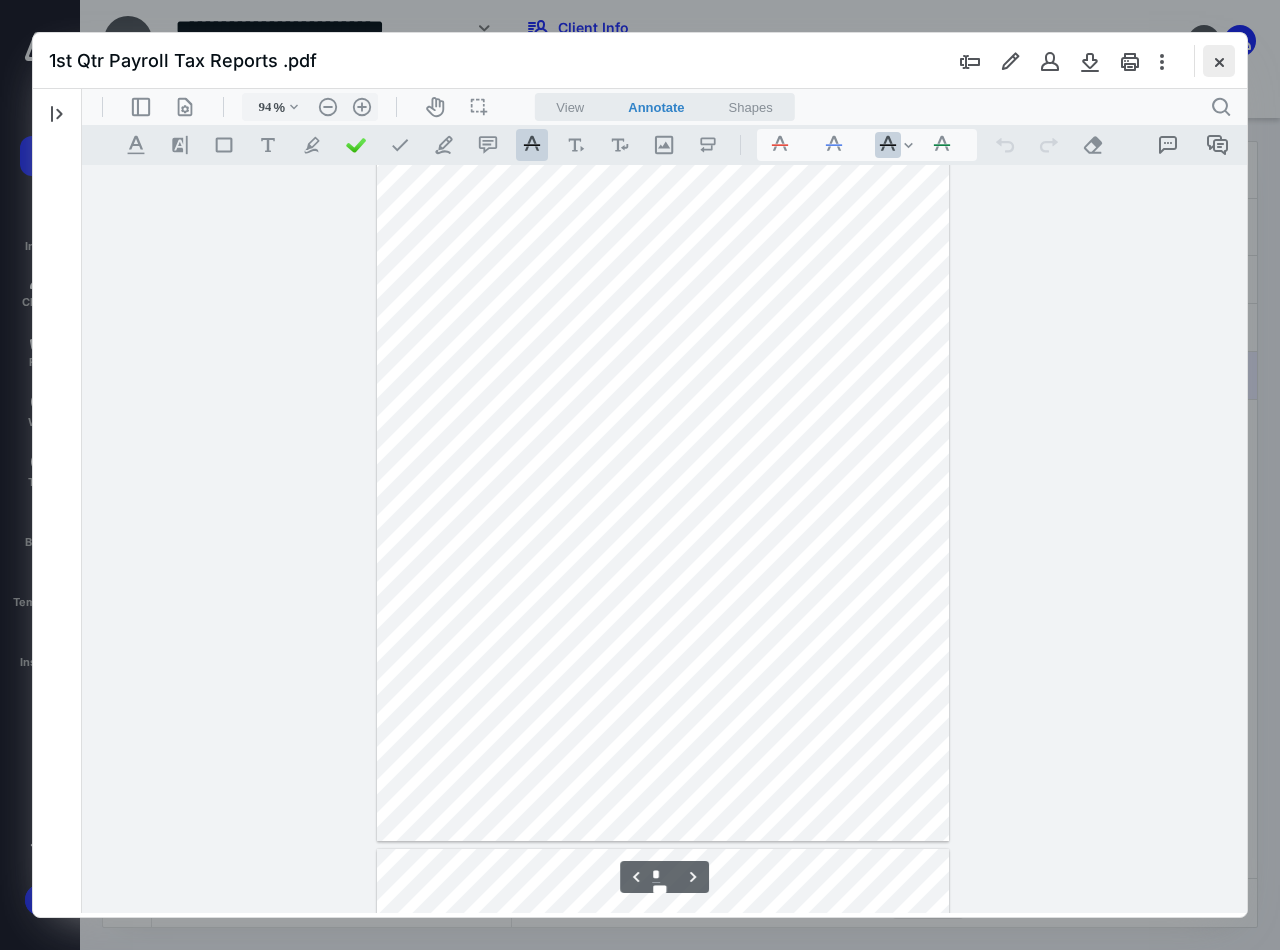 click at bounding box center [1219, 61] 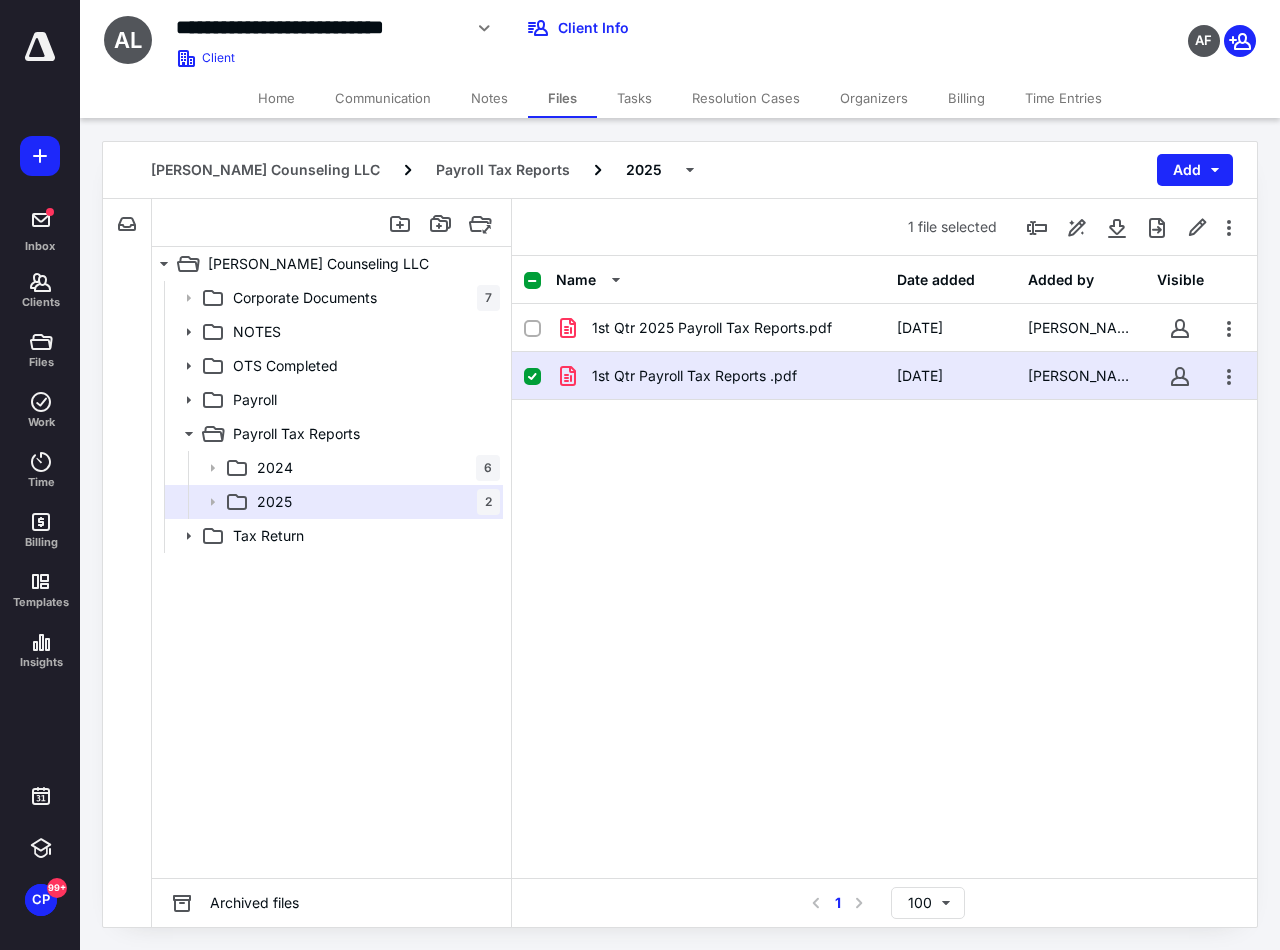 click on "1st Qtr Payroll Tax Reports .pdf" at bounding box center [694, 376] 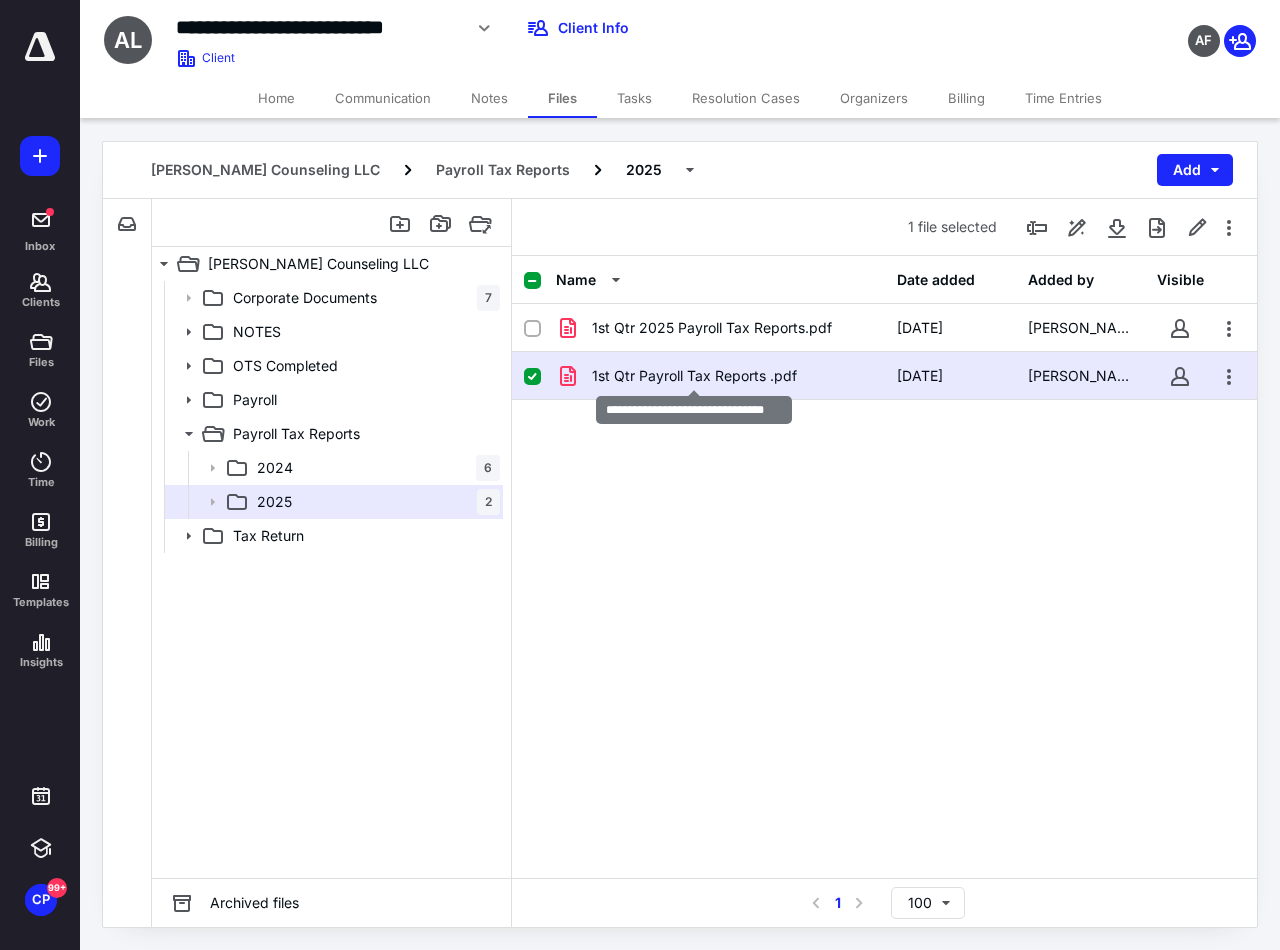 click on "1st Qtr Payroll Tax Reports .pdf" at bounding box center [694, 376] 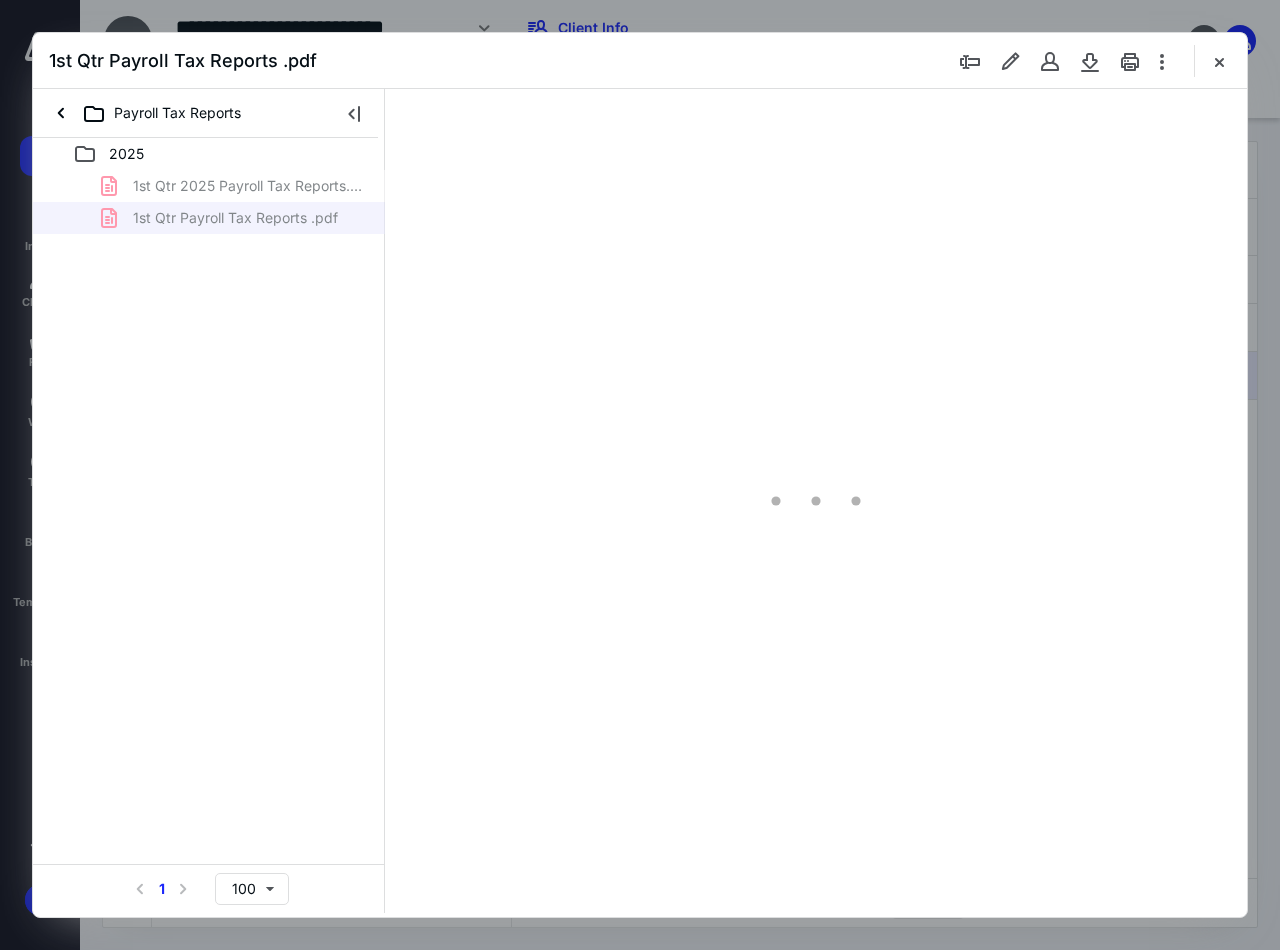 scroll, scrollTop: 0, scrollLeft: 0, axis: both 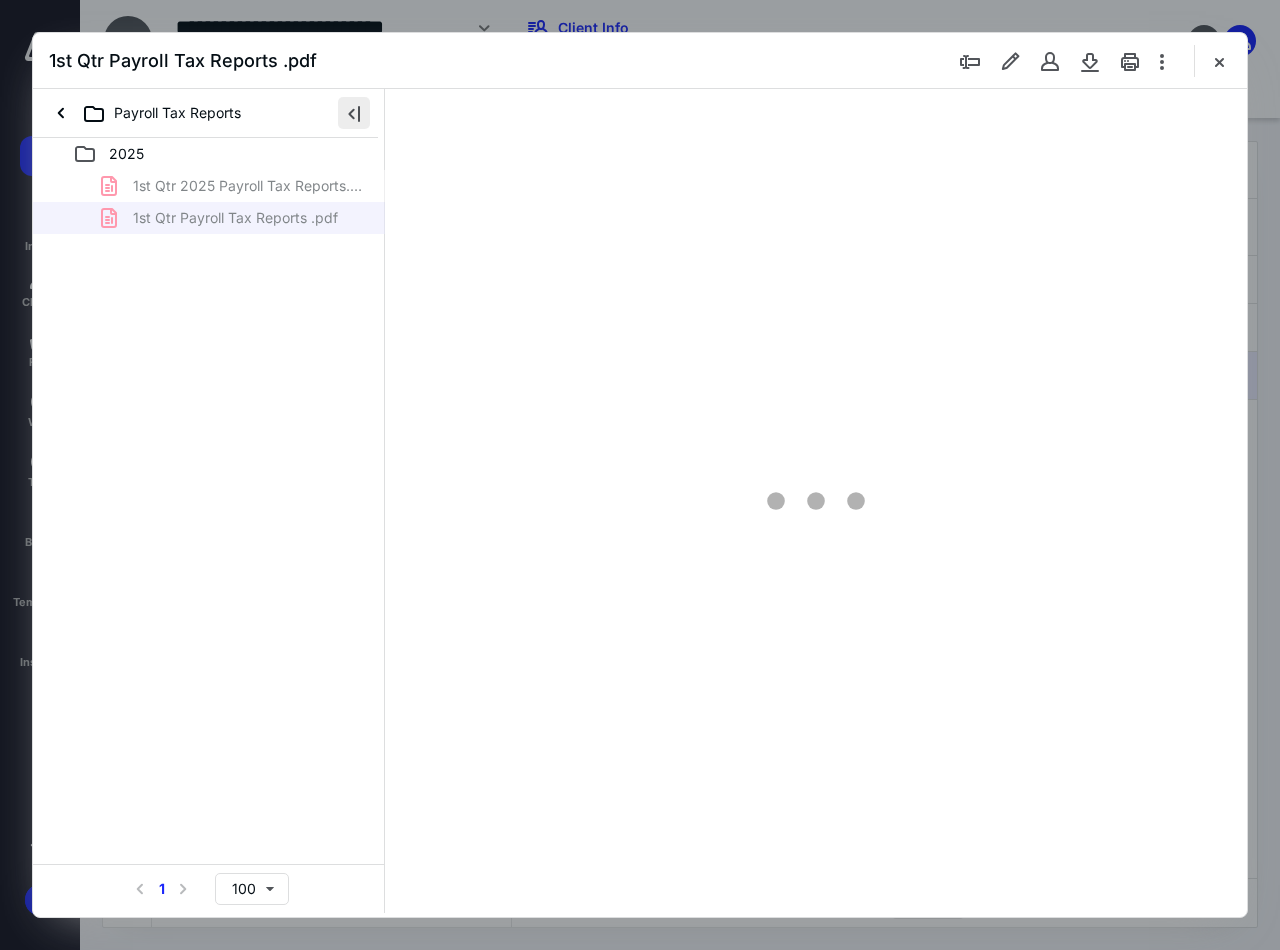 click at bounding box center (354, 113) 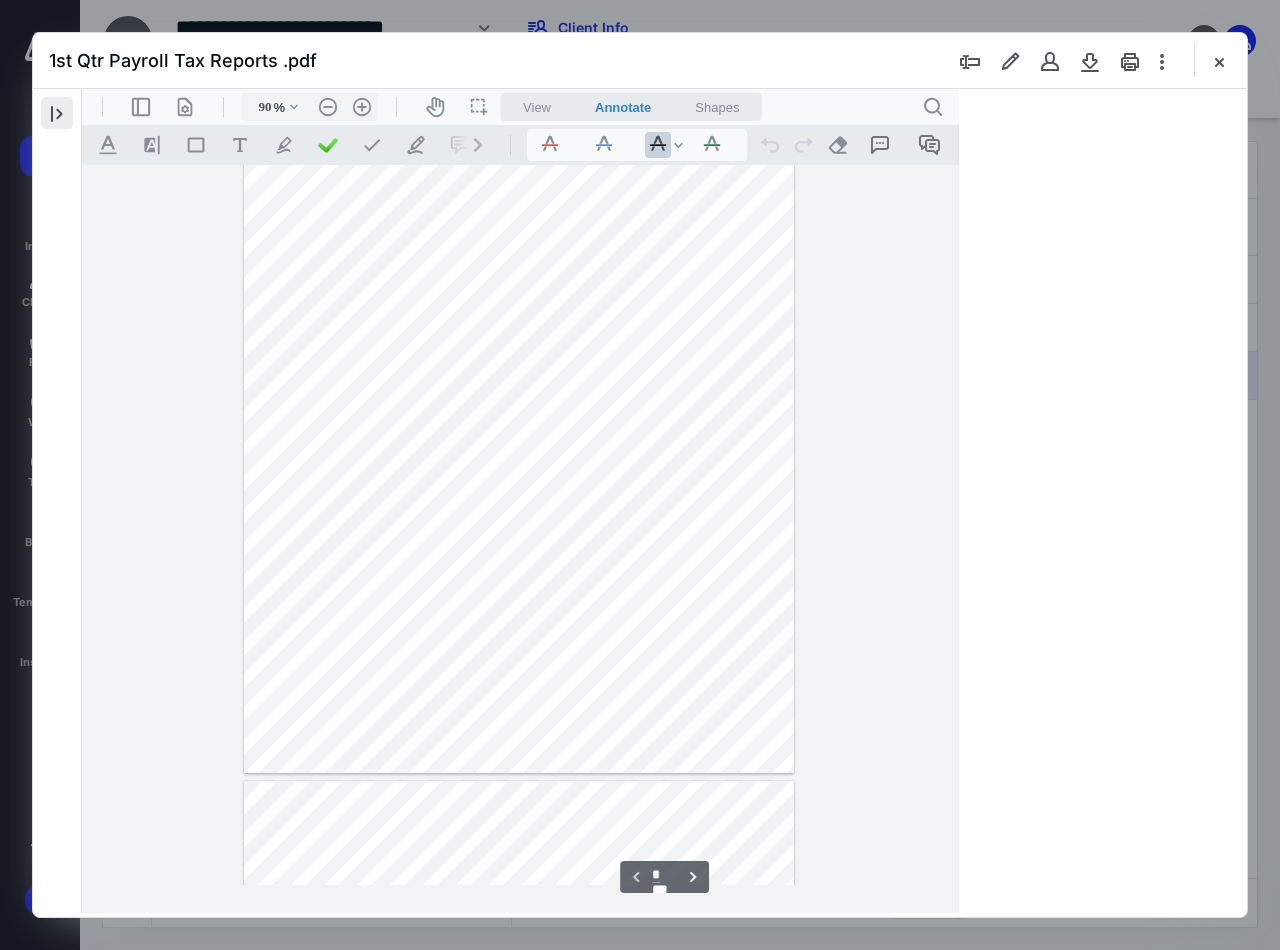 type on "94" 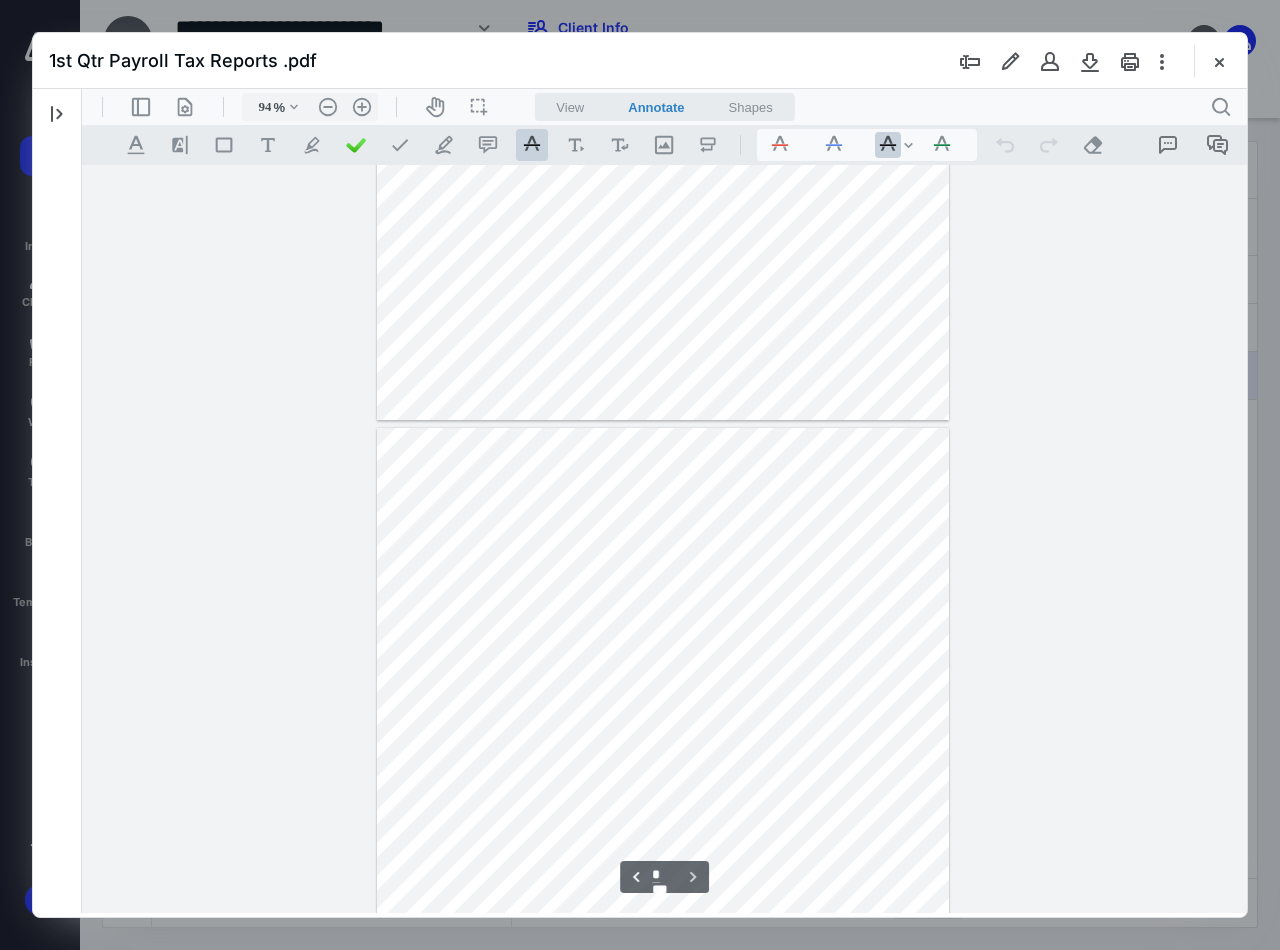 scroll, scrollTop: 5236, scrollLeft: 0, axis: vertical 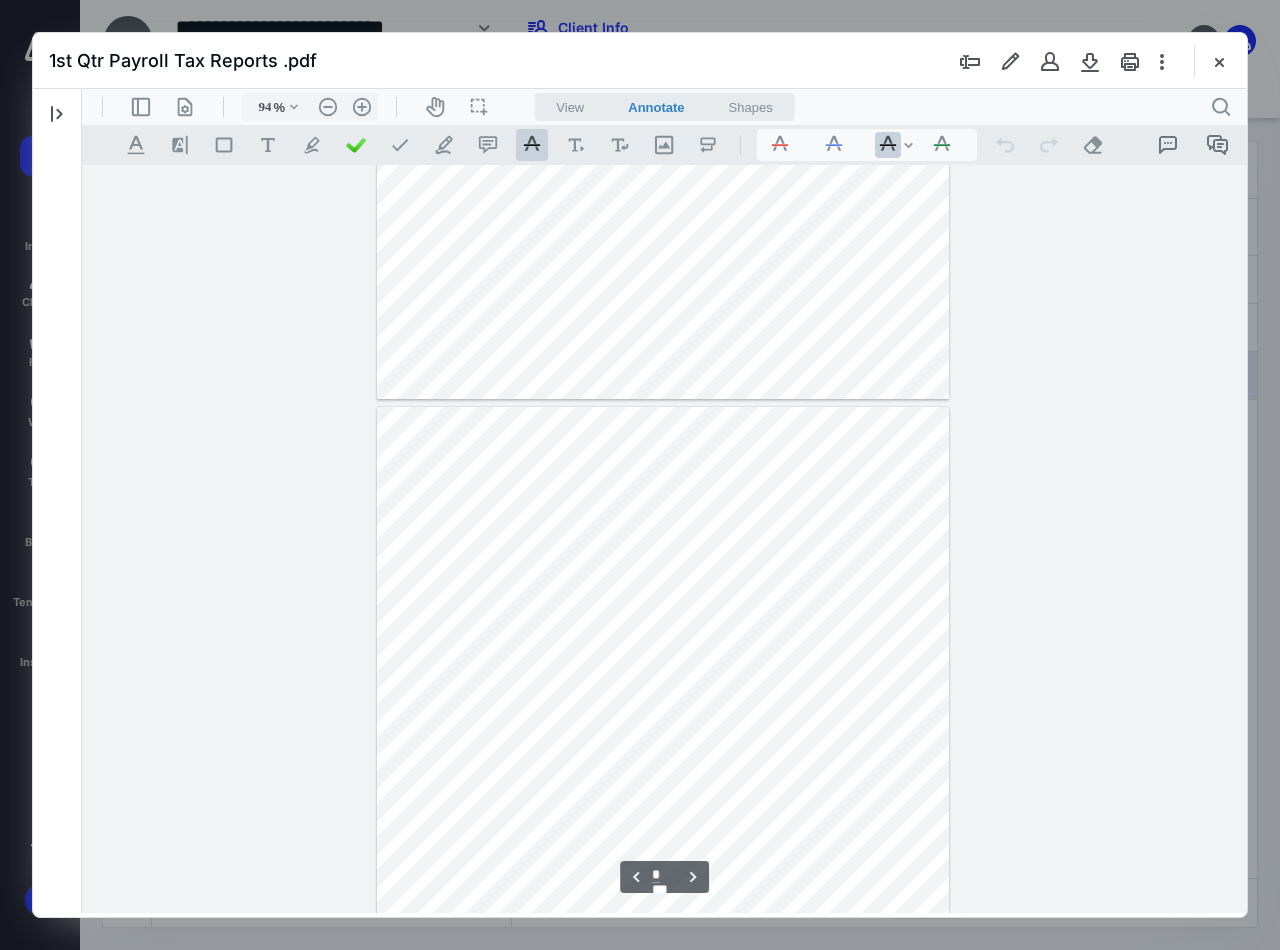 type on "*" 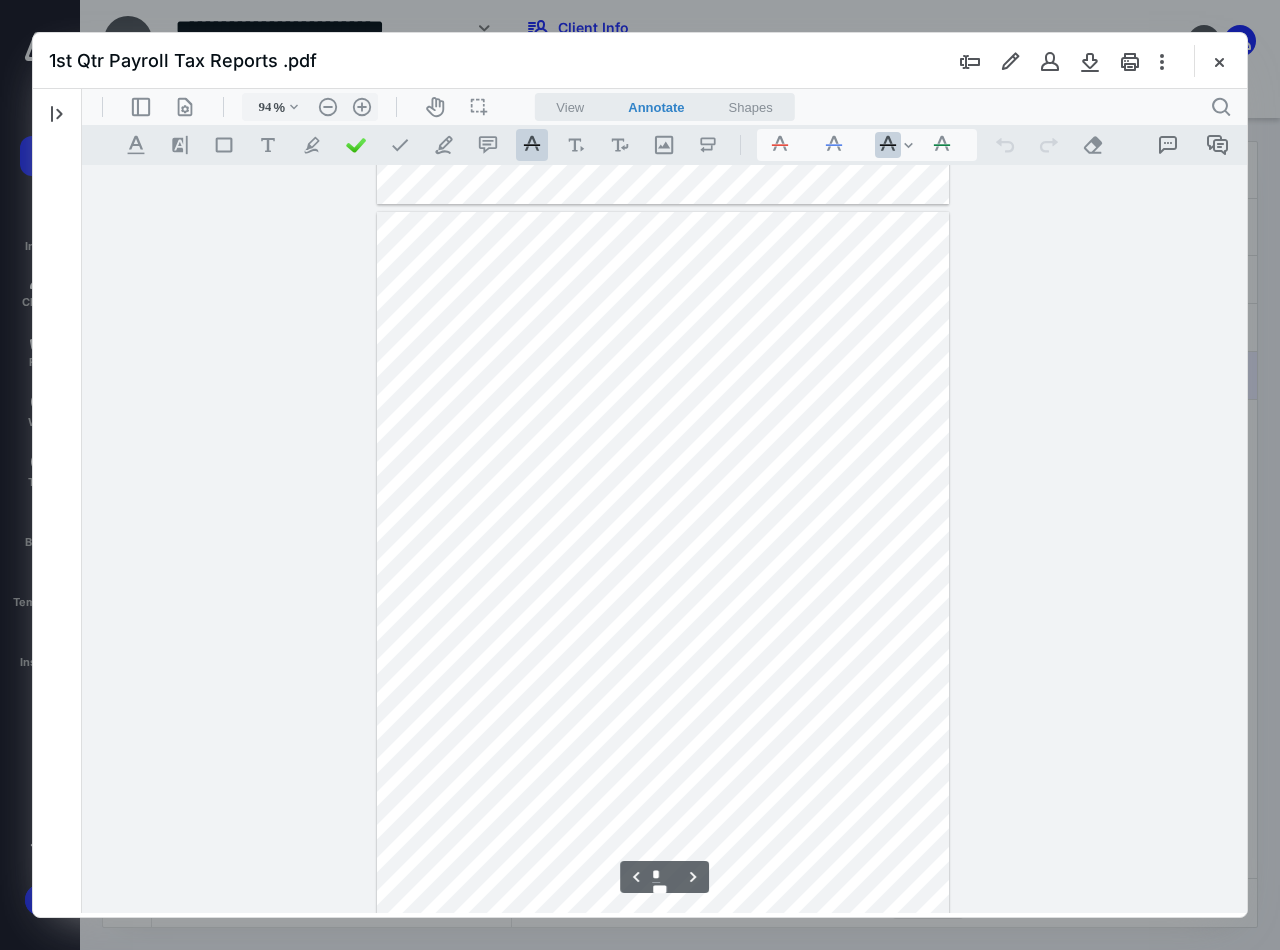 scroll, scrollTop: 2436, scrollLeft: 0, axis: vertical 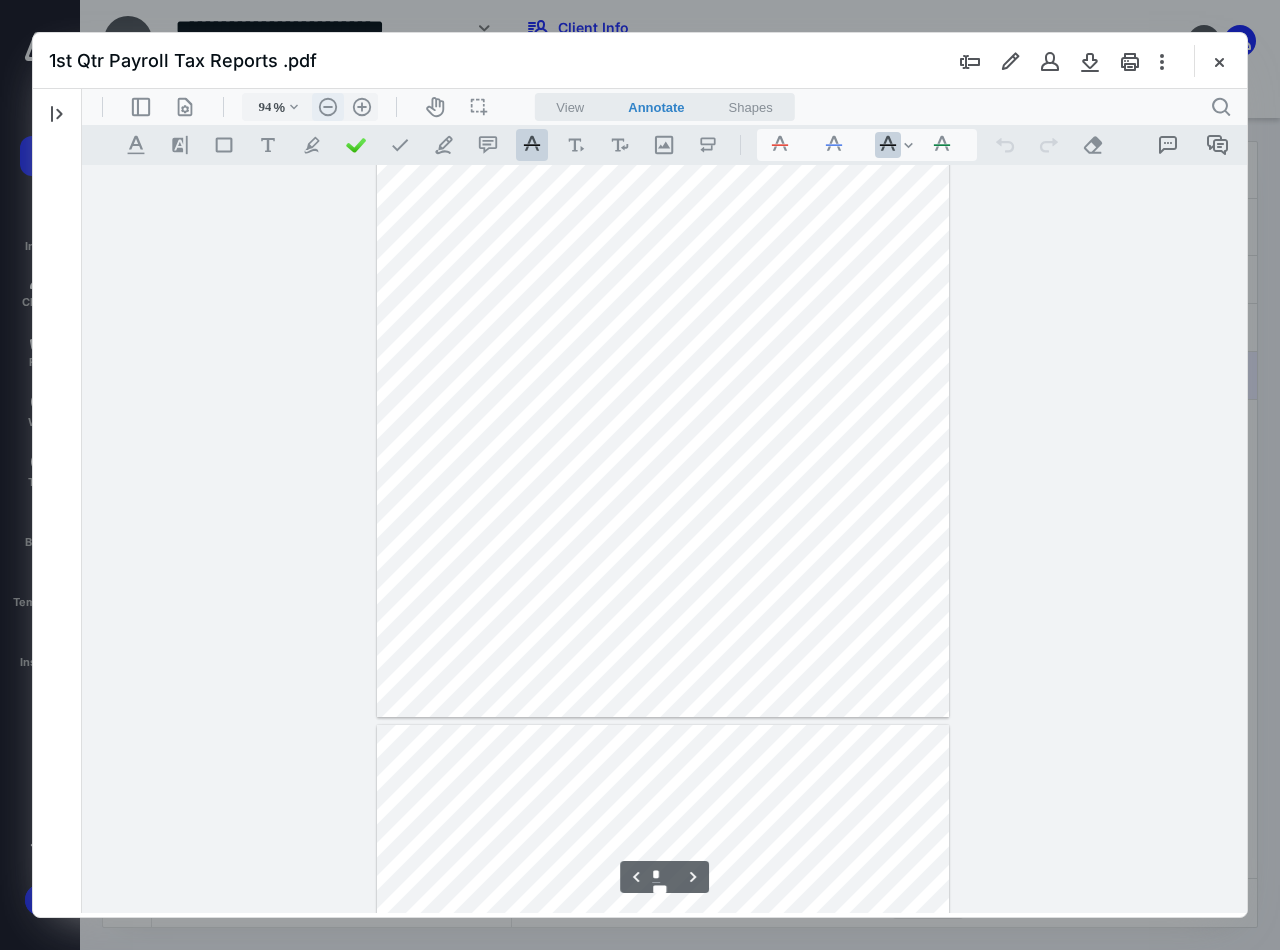 click on ".cls-1{fill:#abb0c4;} icon - header - zoom - out - line" at bounding box center [328, 107] 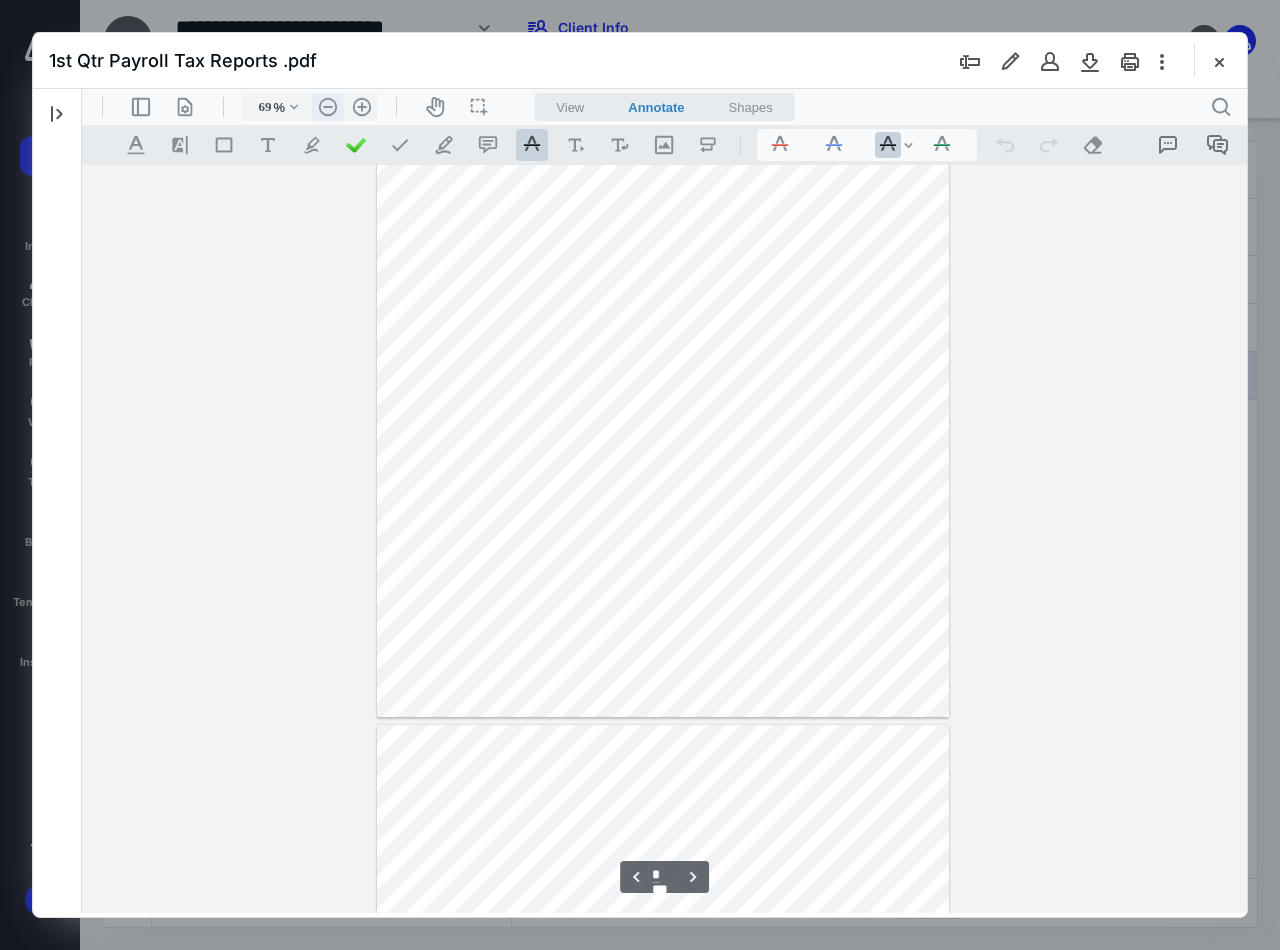 scroll, scrollTop: 1695, scrollLeft: 0, axis: vertical 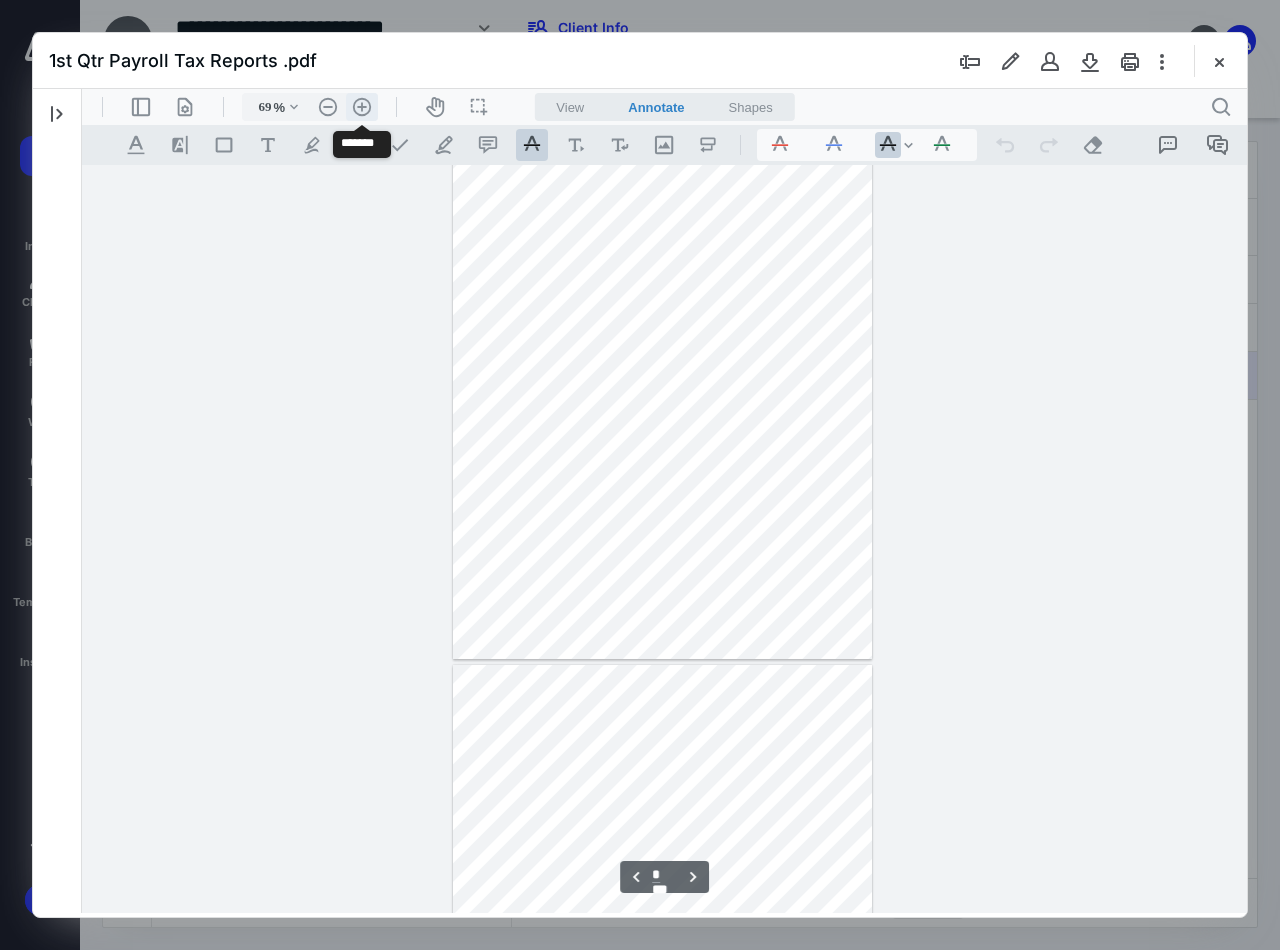 click on ".cls-1{fill:#abb0c4;} icon - header - zoom - in - line" at bounding box center (362, 107) 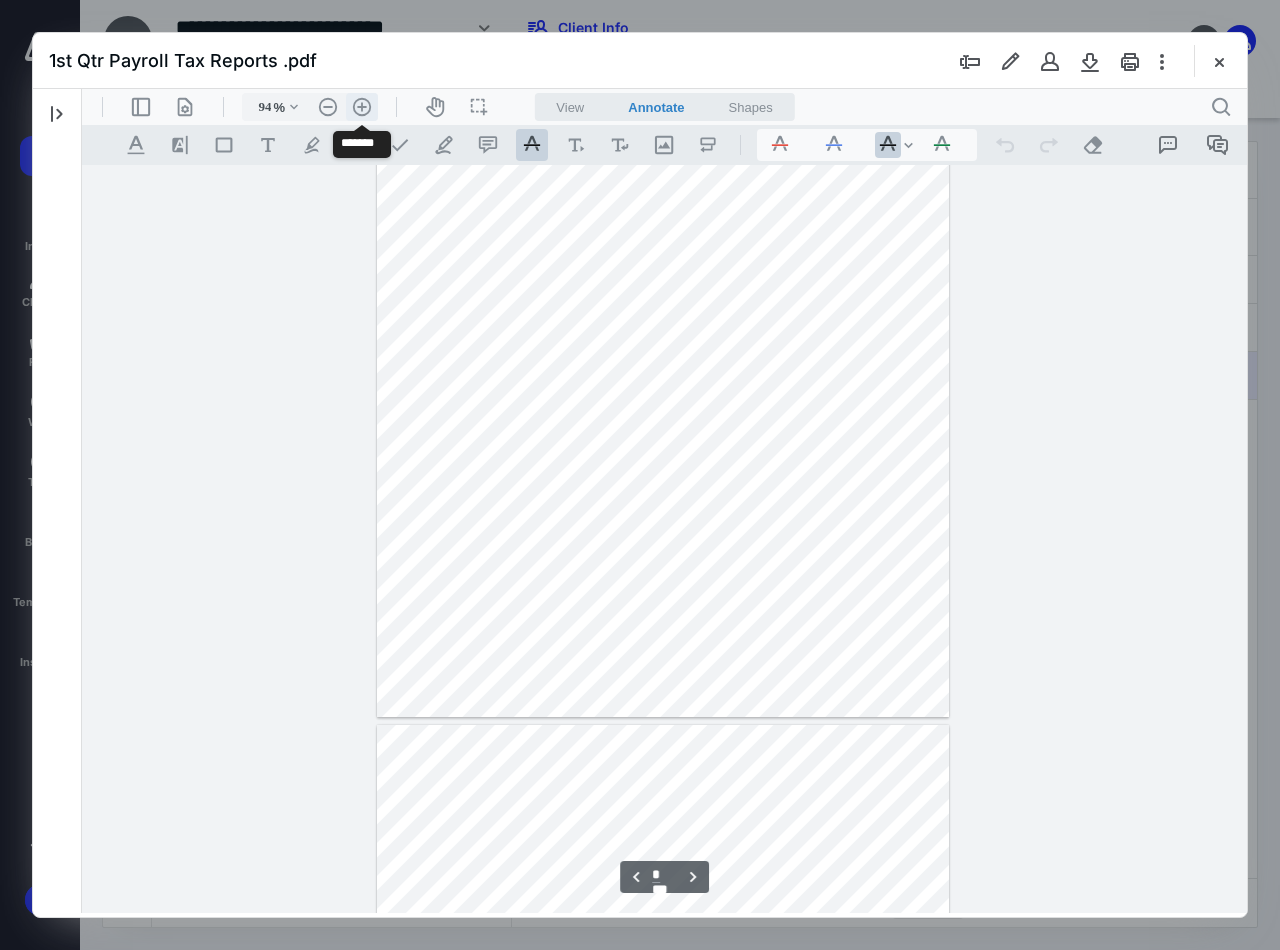 click on ".cls-1{fill:#abb0c4;} icon - header - zoom - in - line" at bounding box center [362, 107] 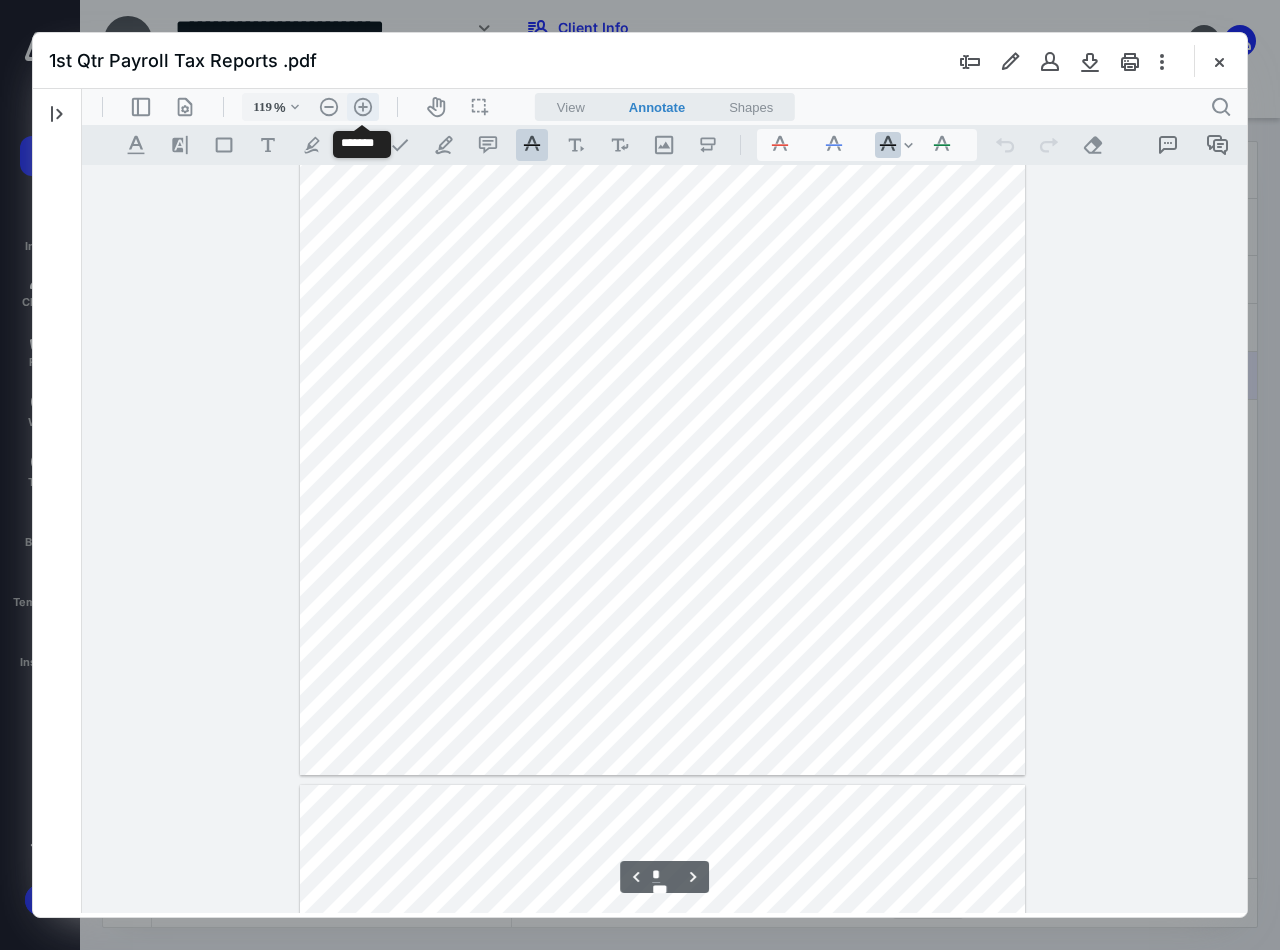 click on ".cls-1{fill:#abb0c4;} icon - header - zoom - in - line" at bounding box center (363, 107) 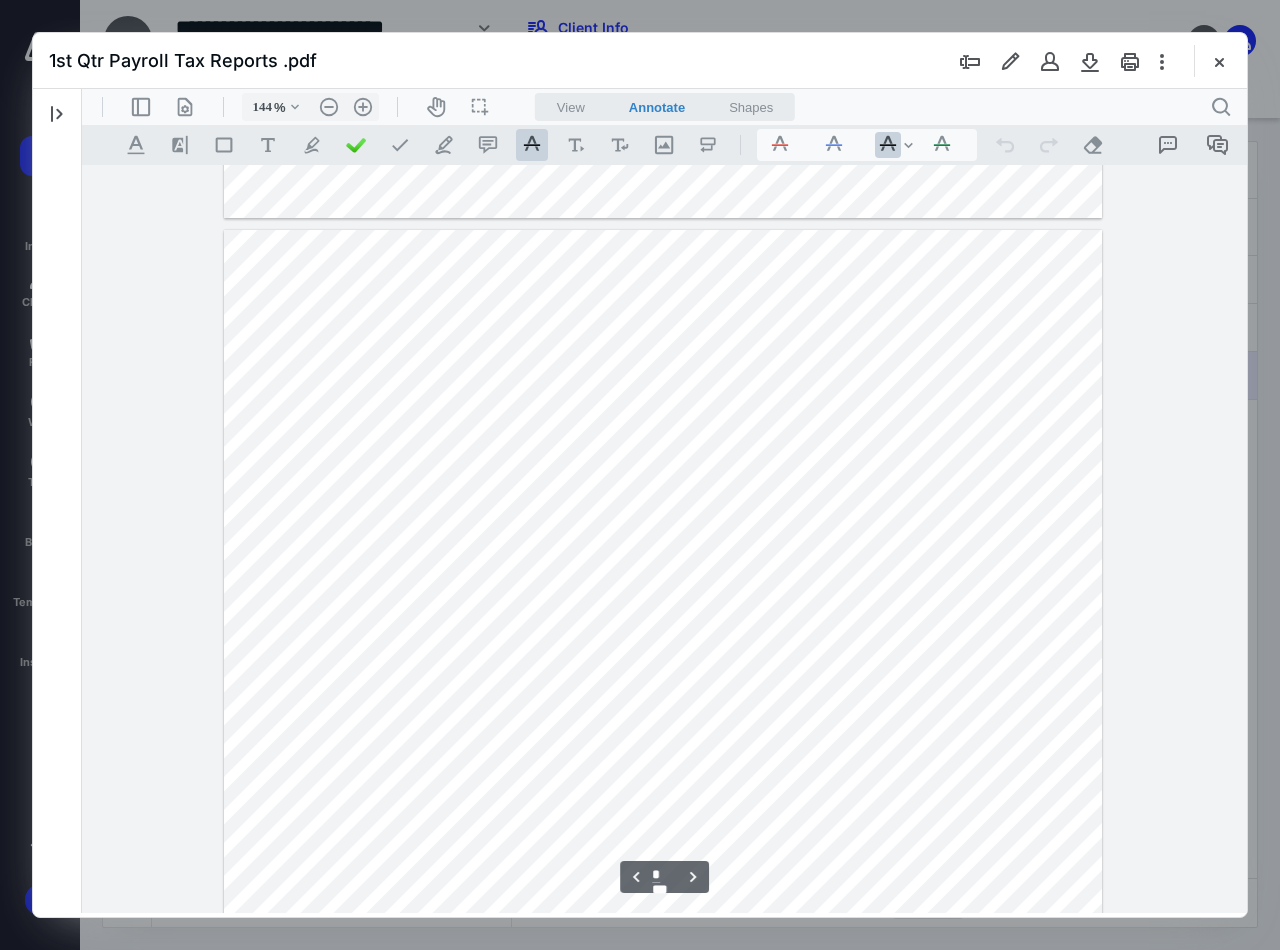 scroll, scrollTop: 3418, scrollLeft: 0, axis: vertical 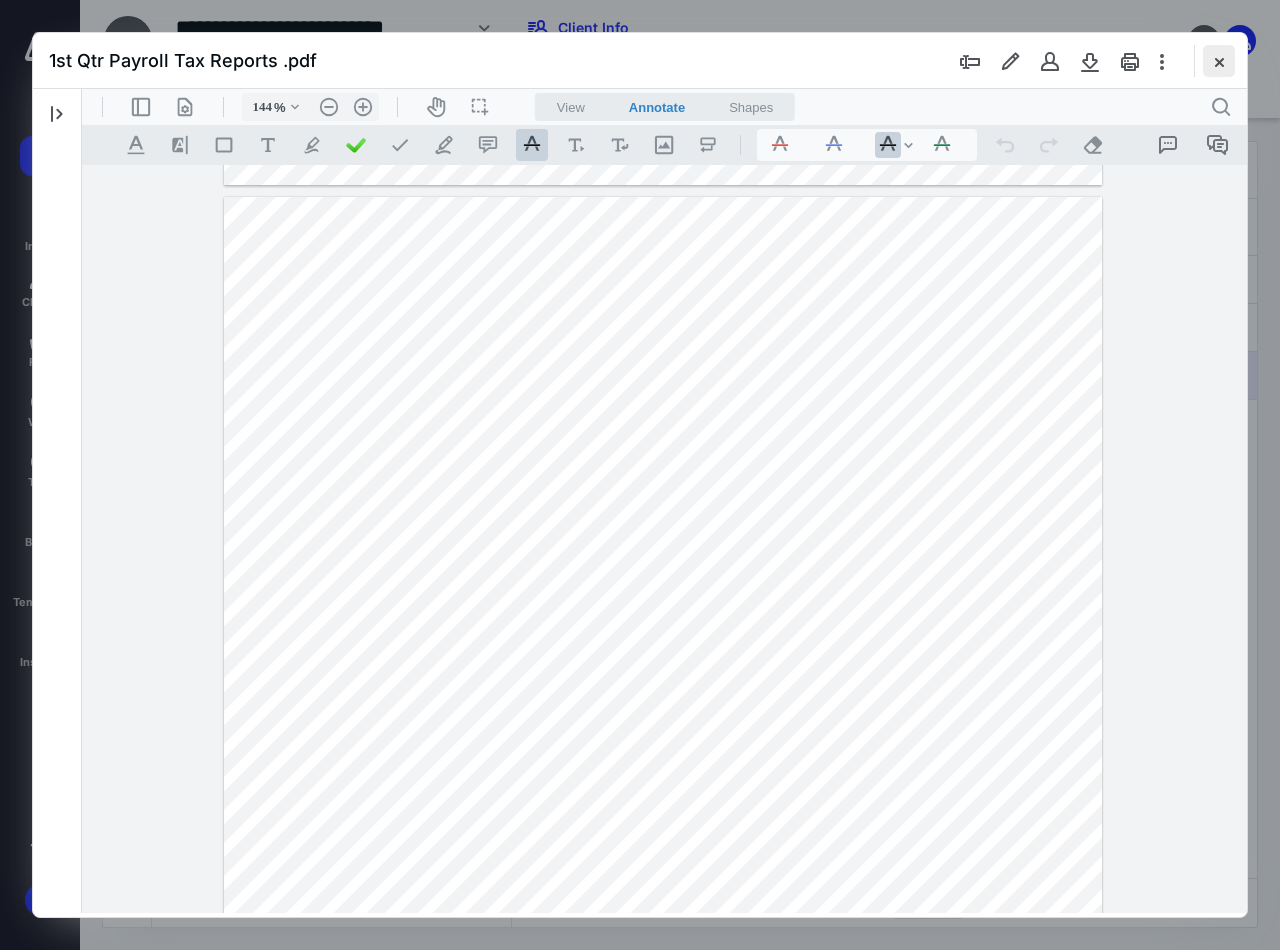 click at bounding box center (1219, 61) 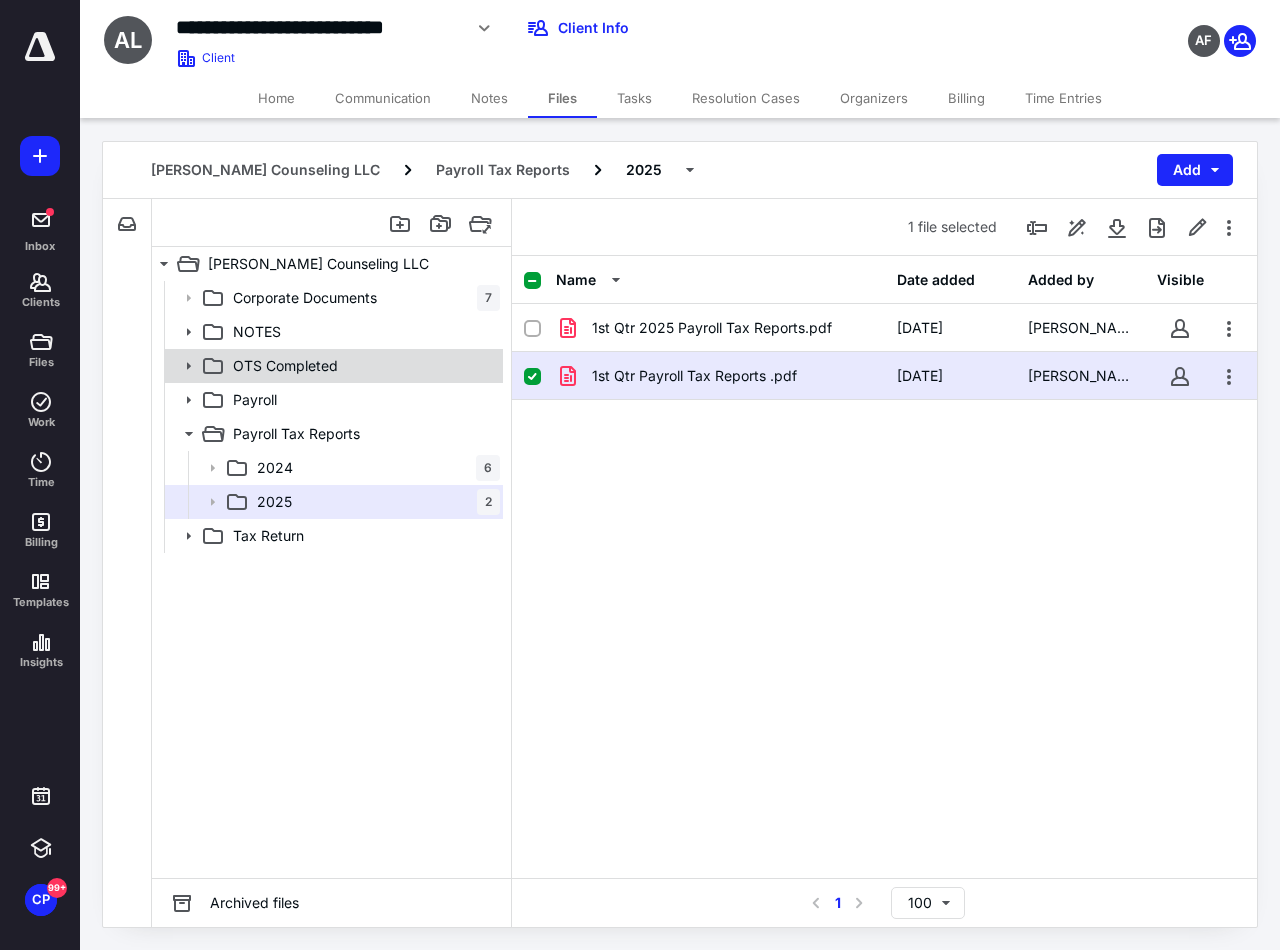 click on "OTS Completed" at bounding box center (285, 366) 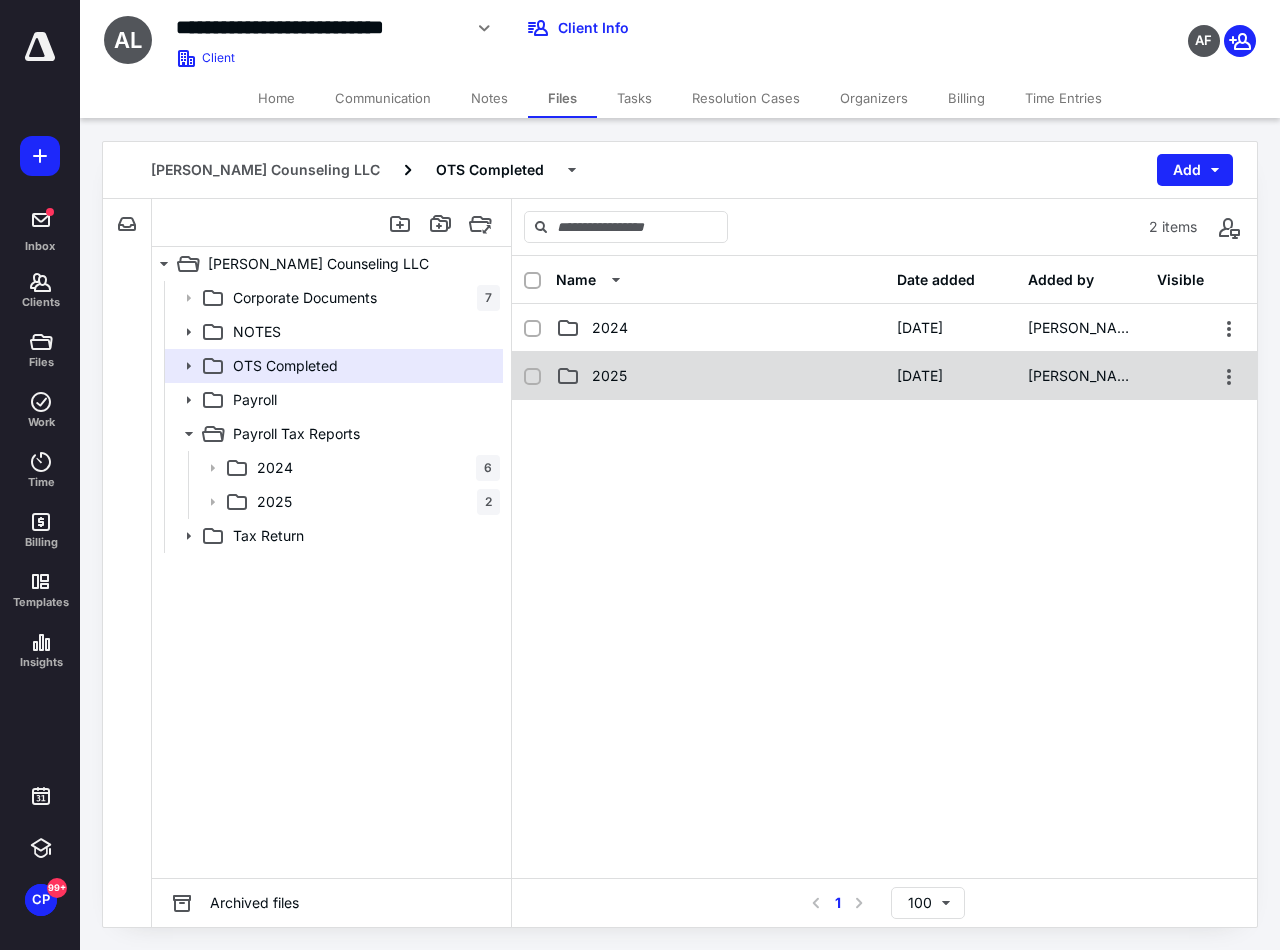 click on "2025" at bounding box center [609, 376] 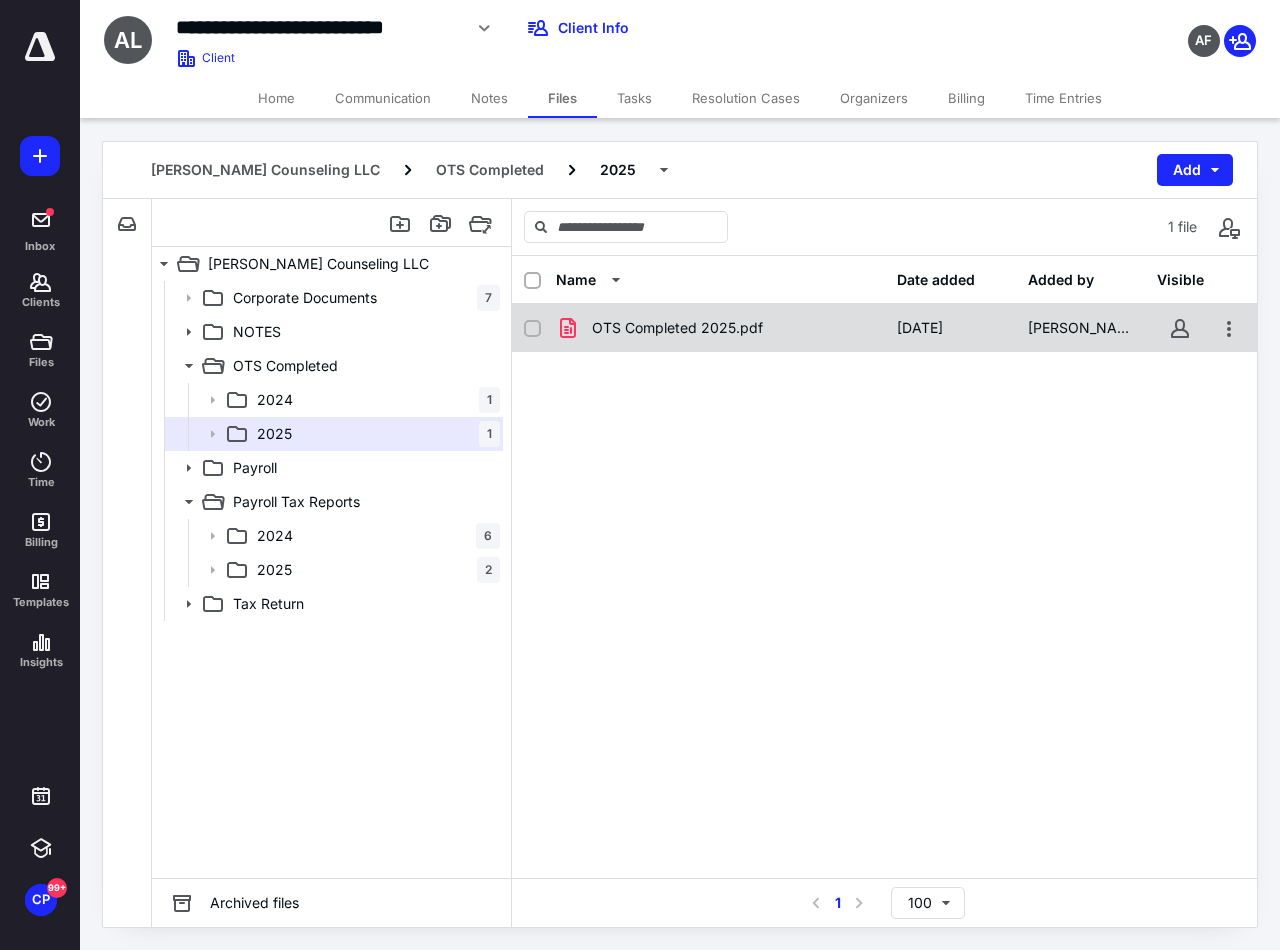 click on "OTS Completed 2025.pdf" at bounding box center (677, 328) 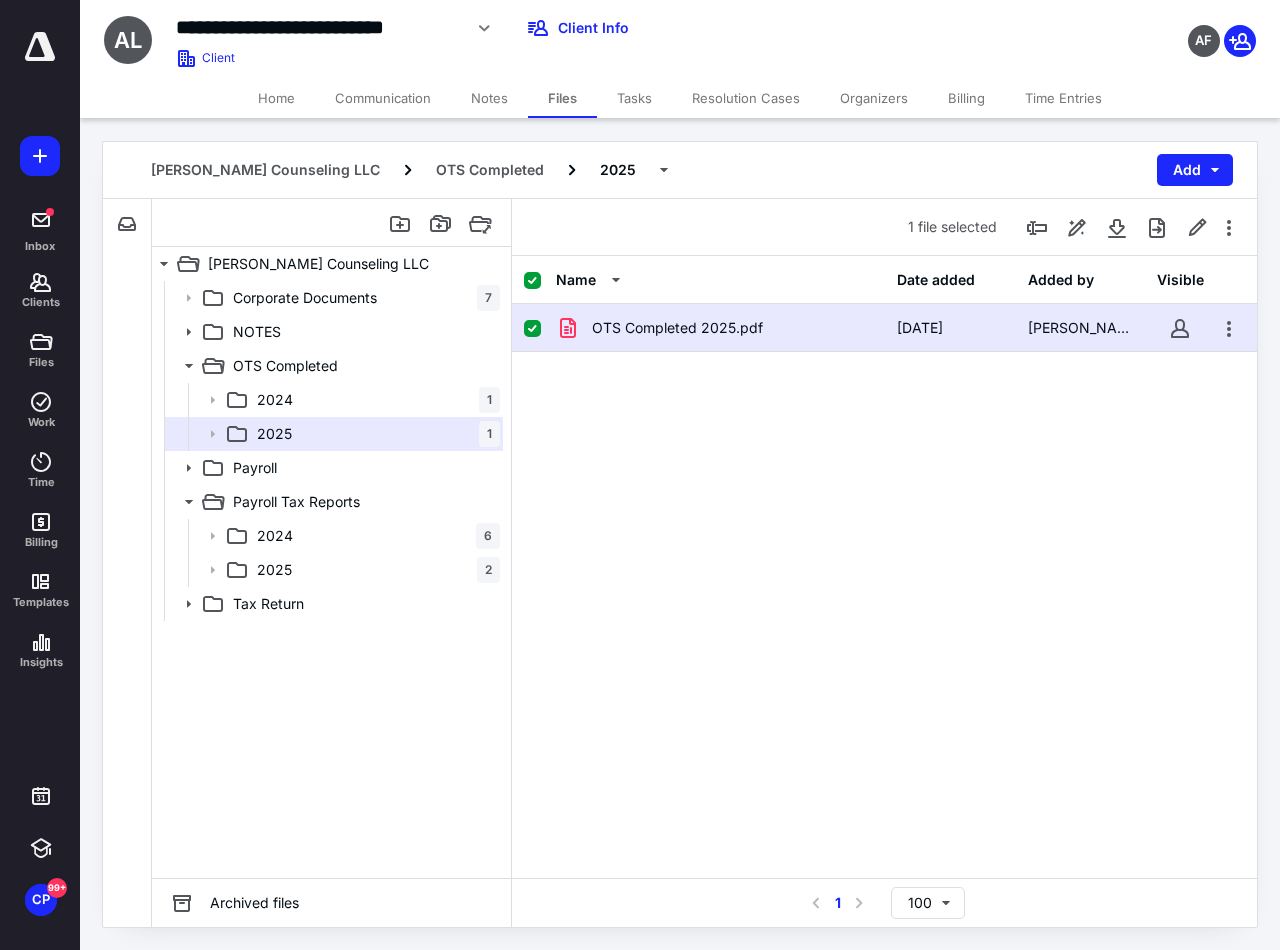click on "OTS Completed 2025.pdf" at bounding box center (677, 328) 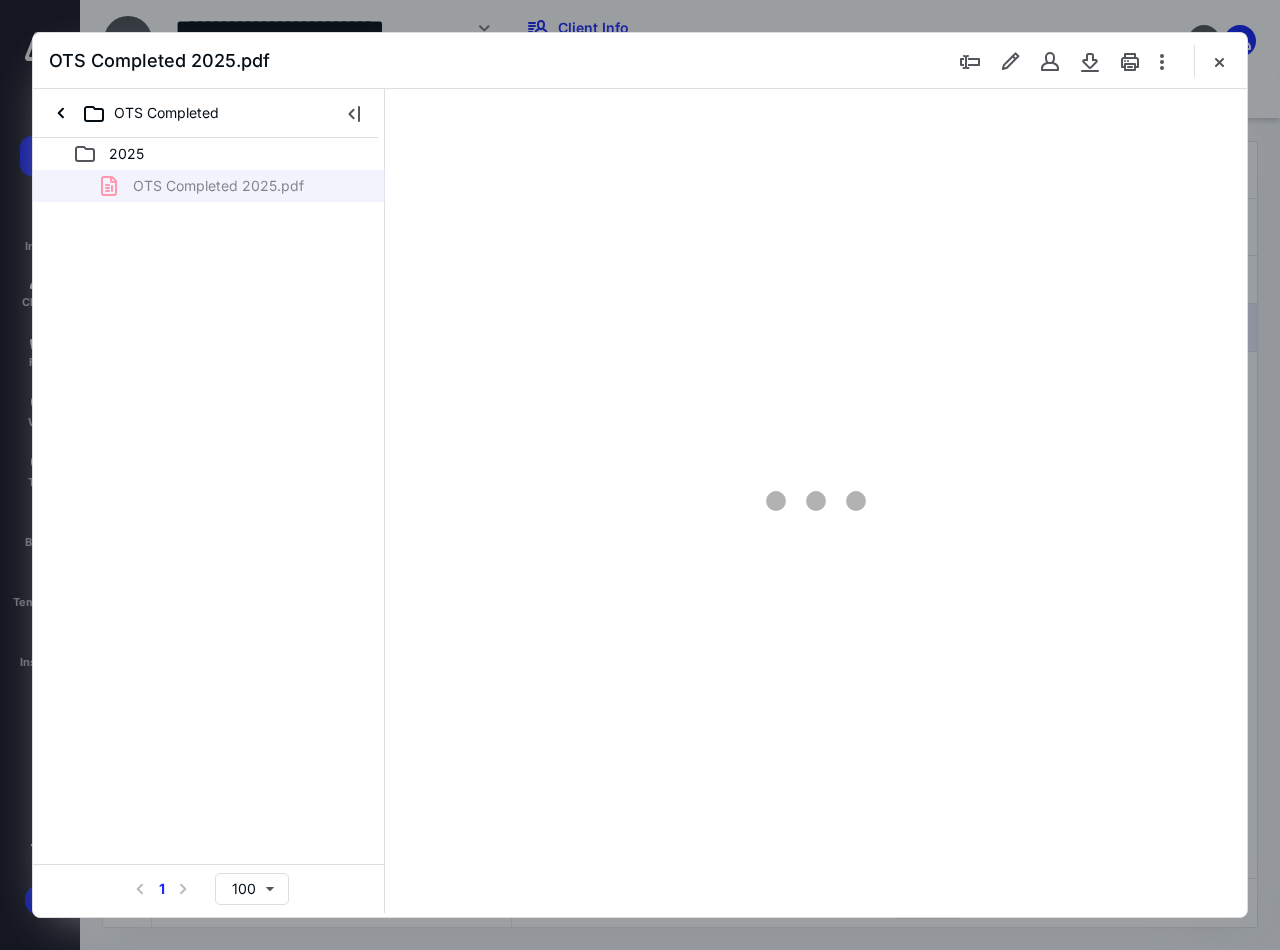 scroll, scrollTop: 0, scrollLeft: 0, axis: both 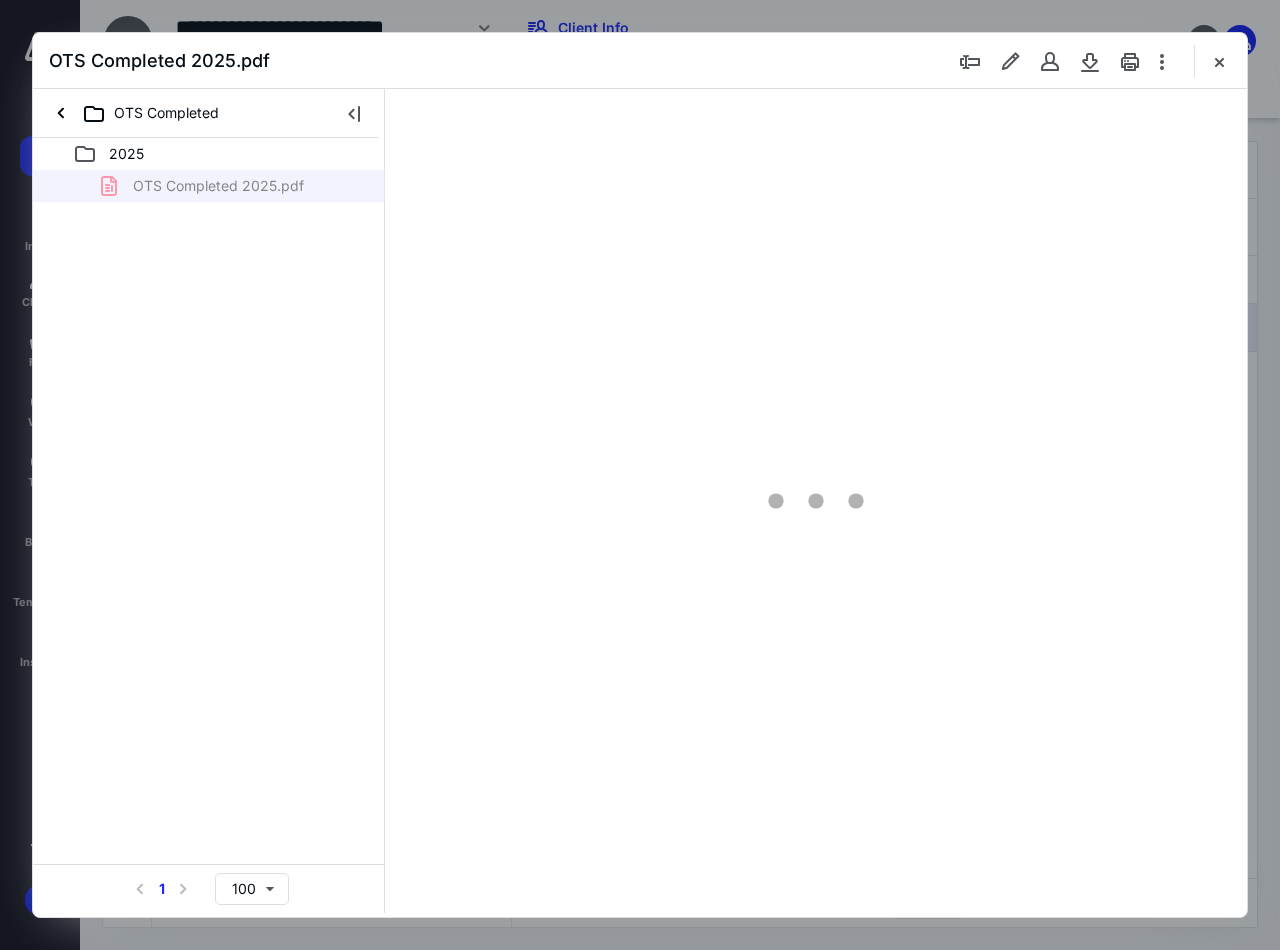 type on "90" 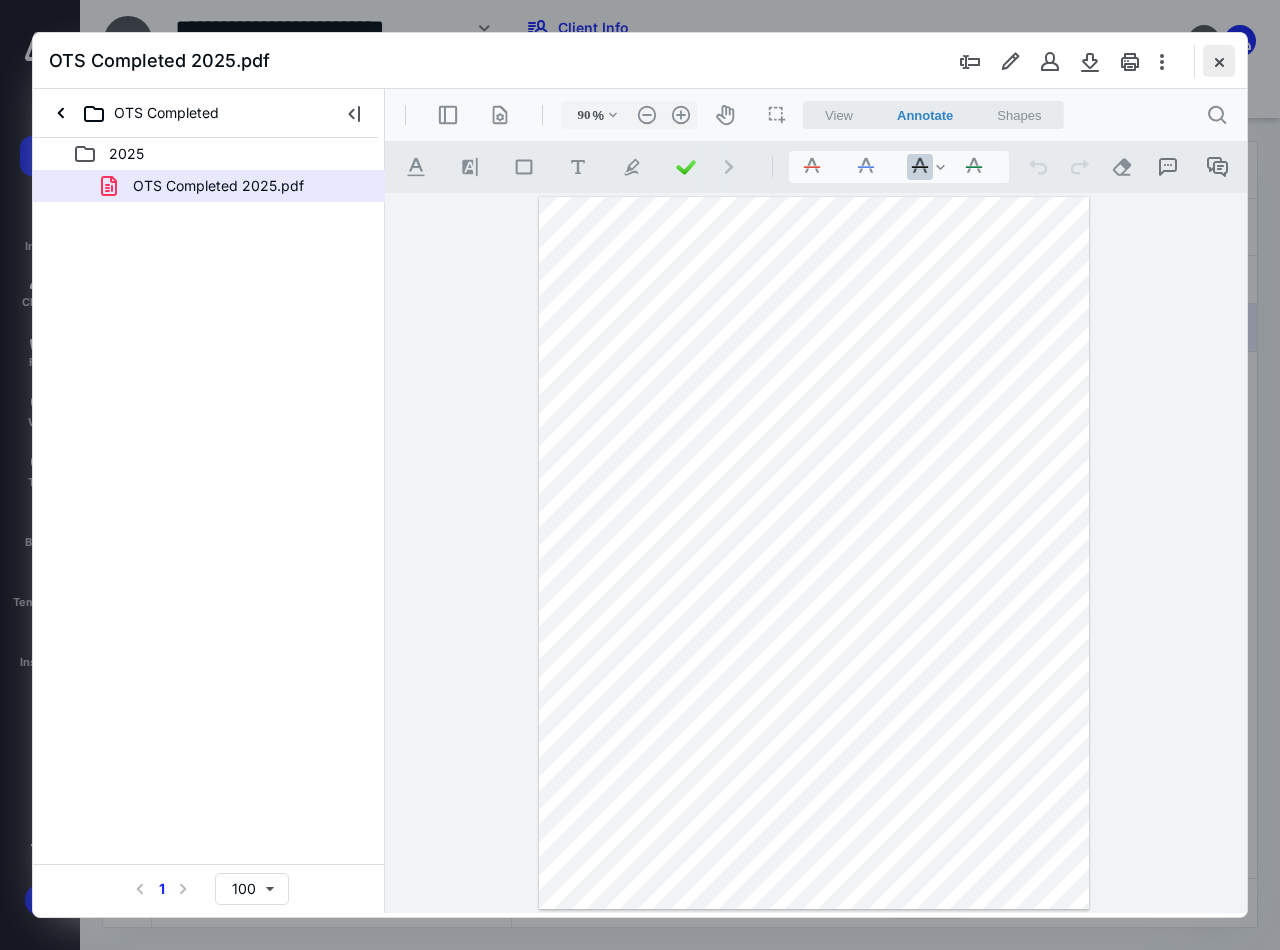 click at bounding box center [1219, 61] 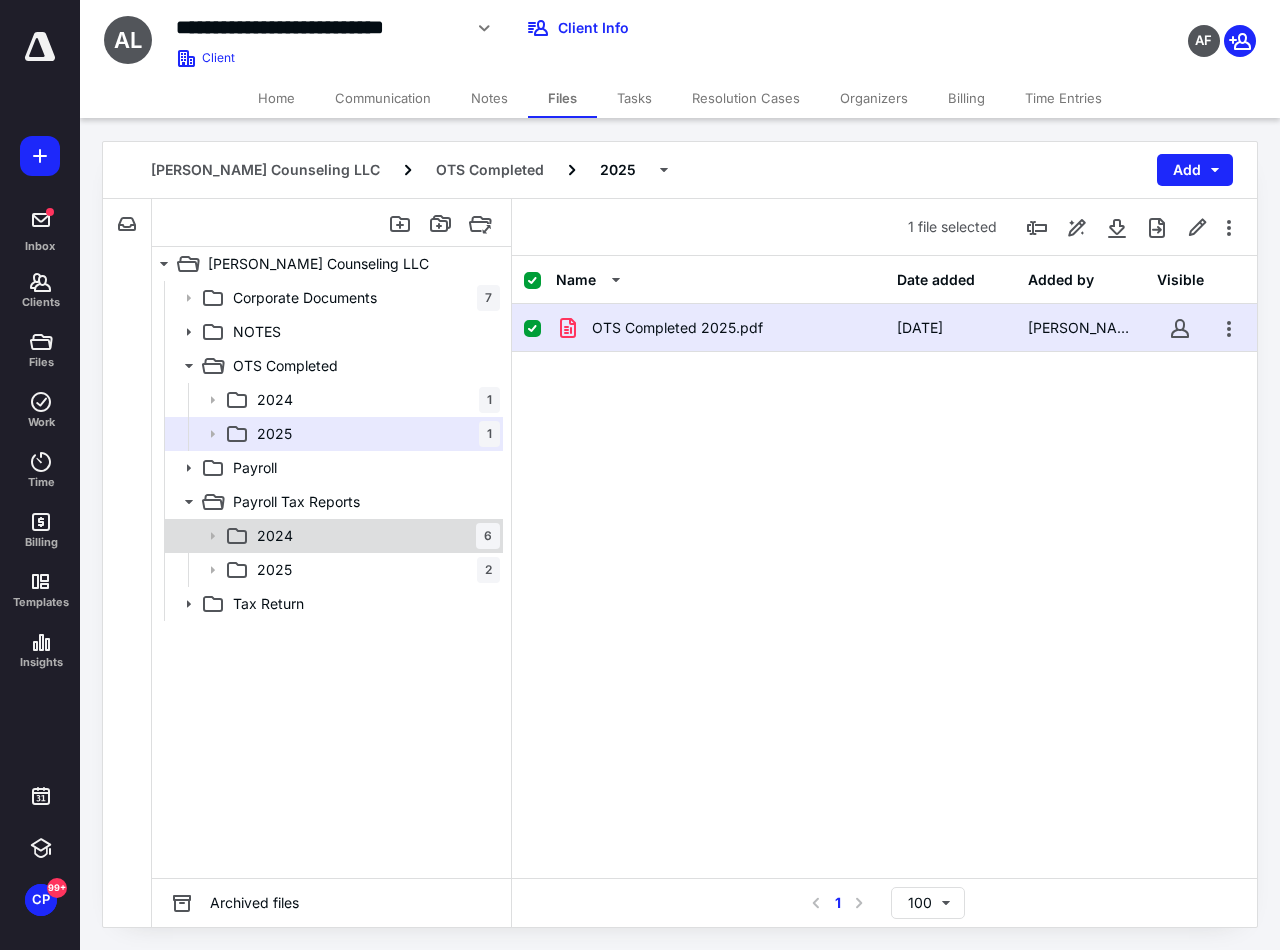 click on "2024 6" at bounding box center [374, 536] 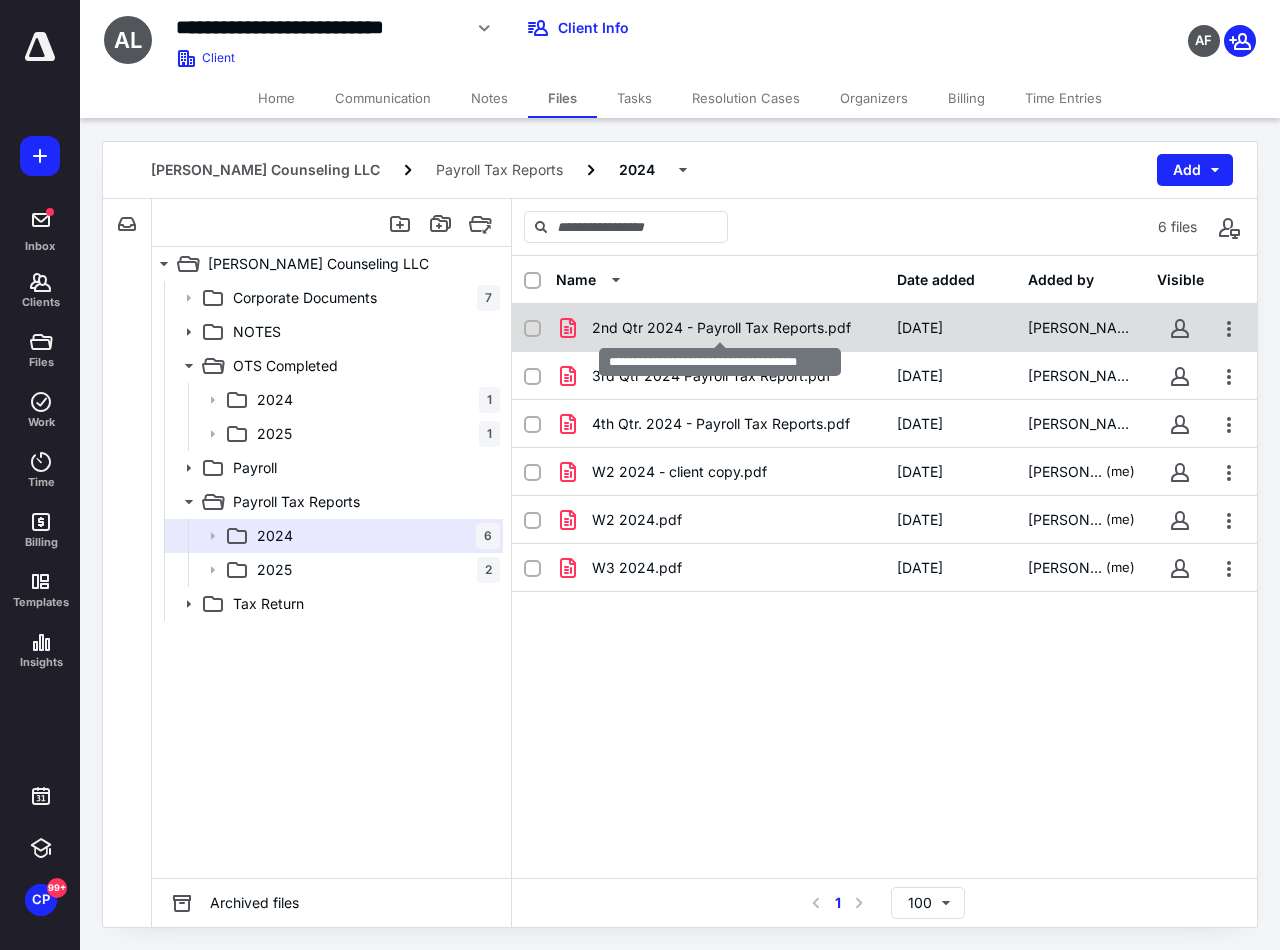 click on "2nd Qtr 2024 - Payroll Tax Reports.pdf" at bounding box center [721, 328] 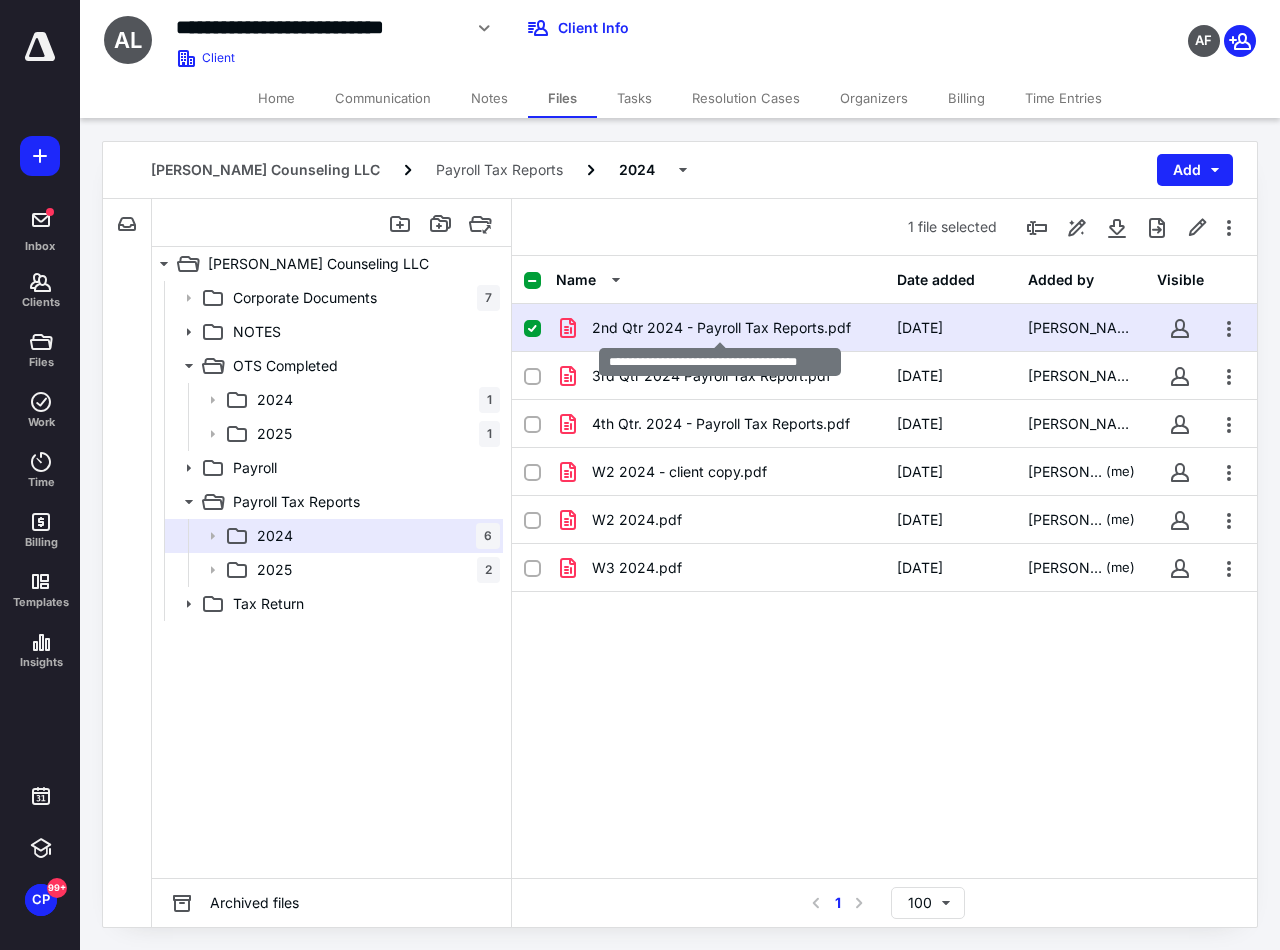 click on "2nd Qtr 2024 - Payroll Tax Reports.pdf" at bounding box center [721, 328] 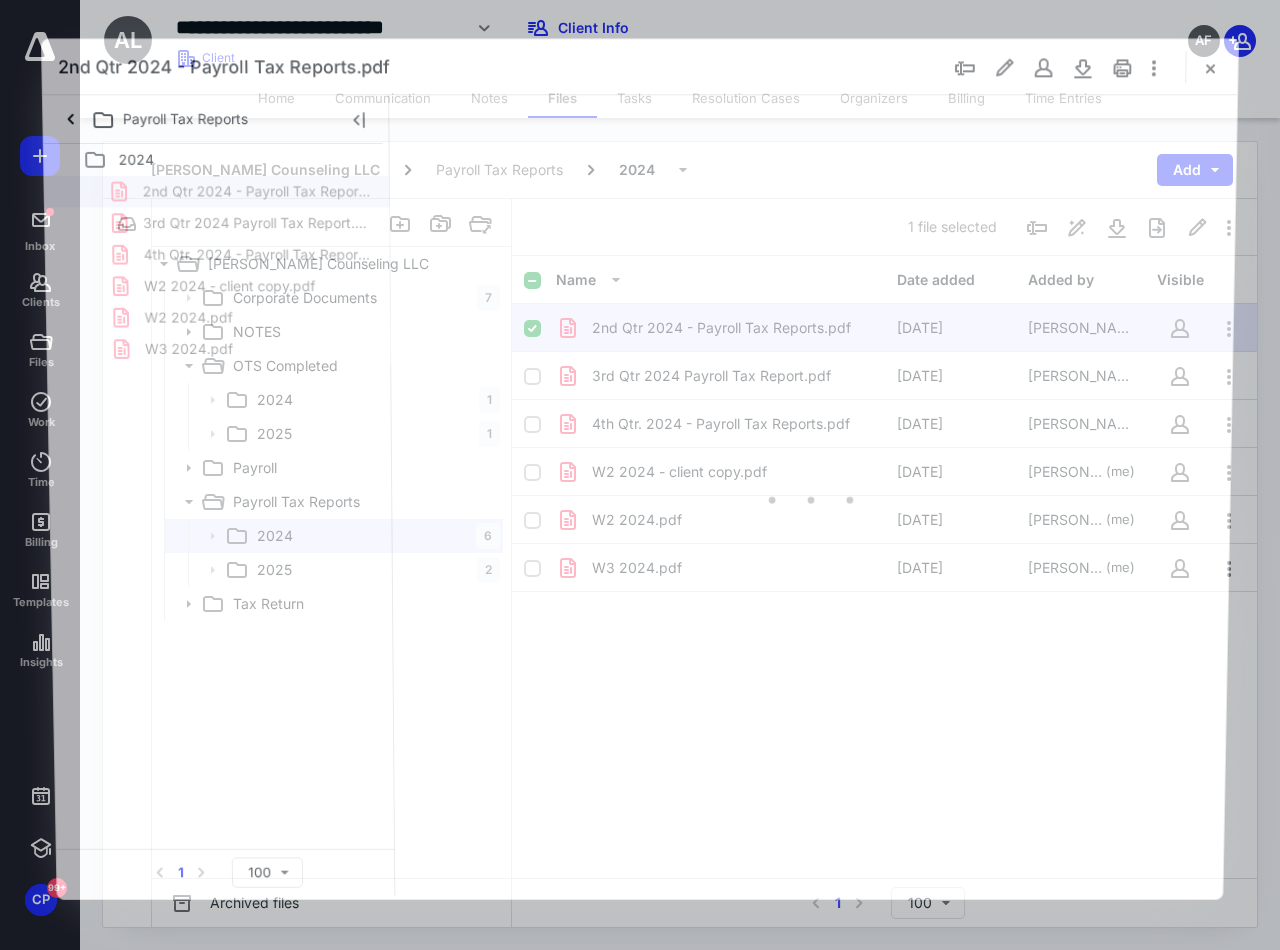 scroll, scrollTop: 0, scrollLeft: 0, axis: both 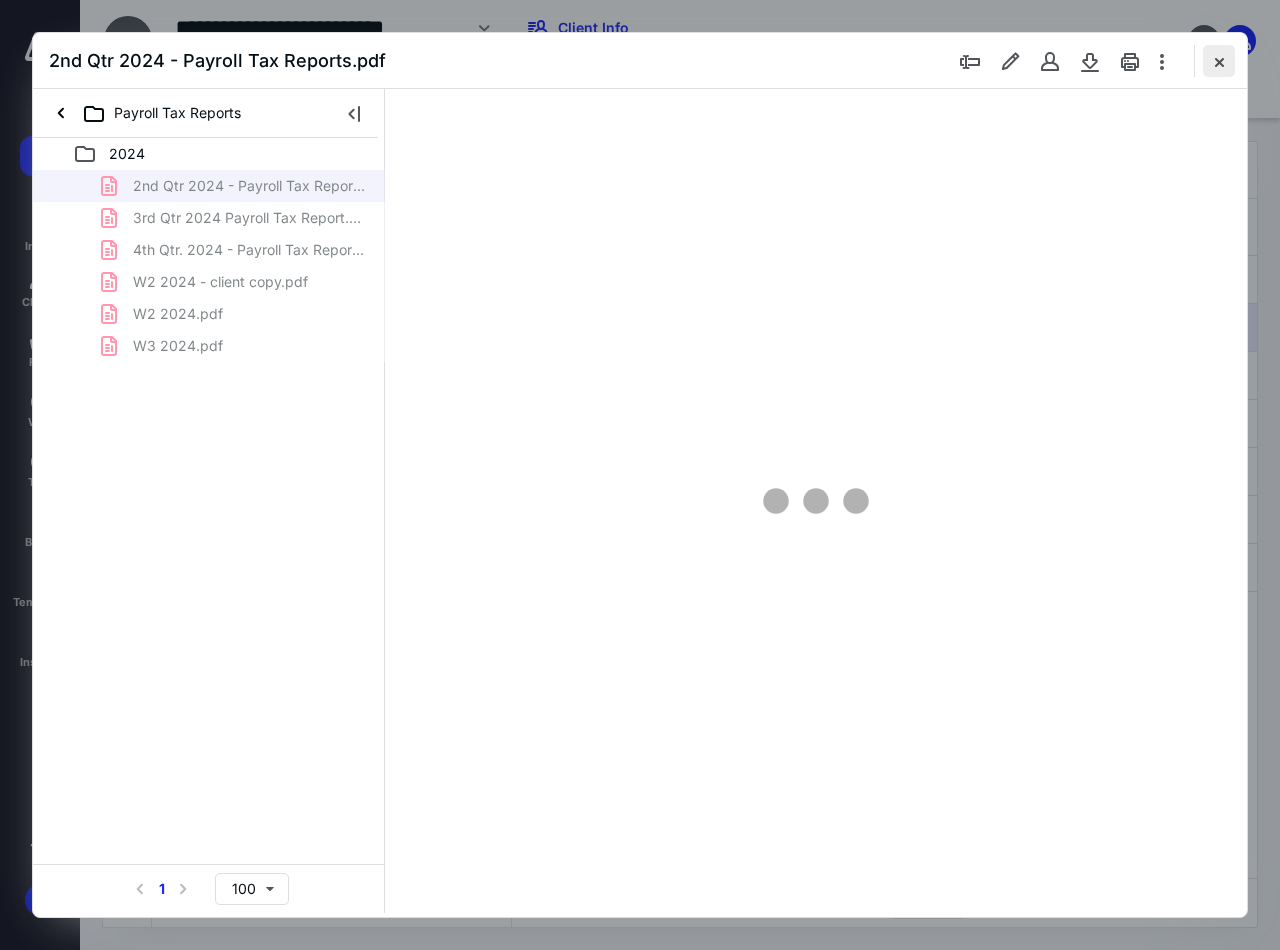 type on "90" 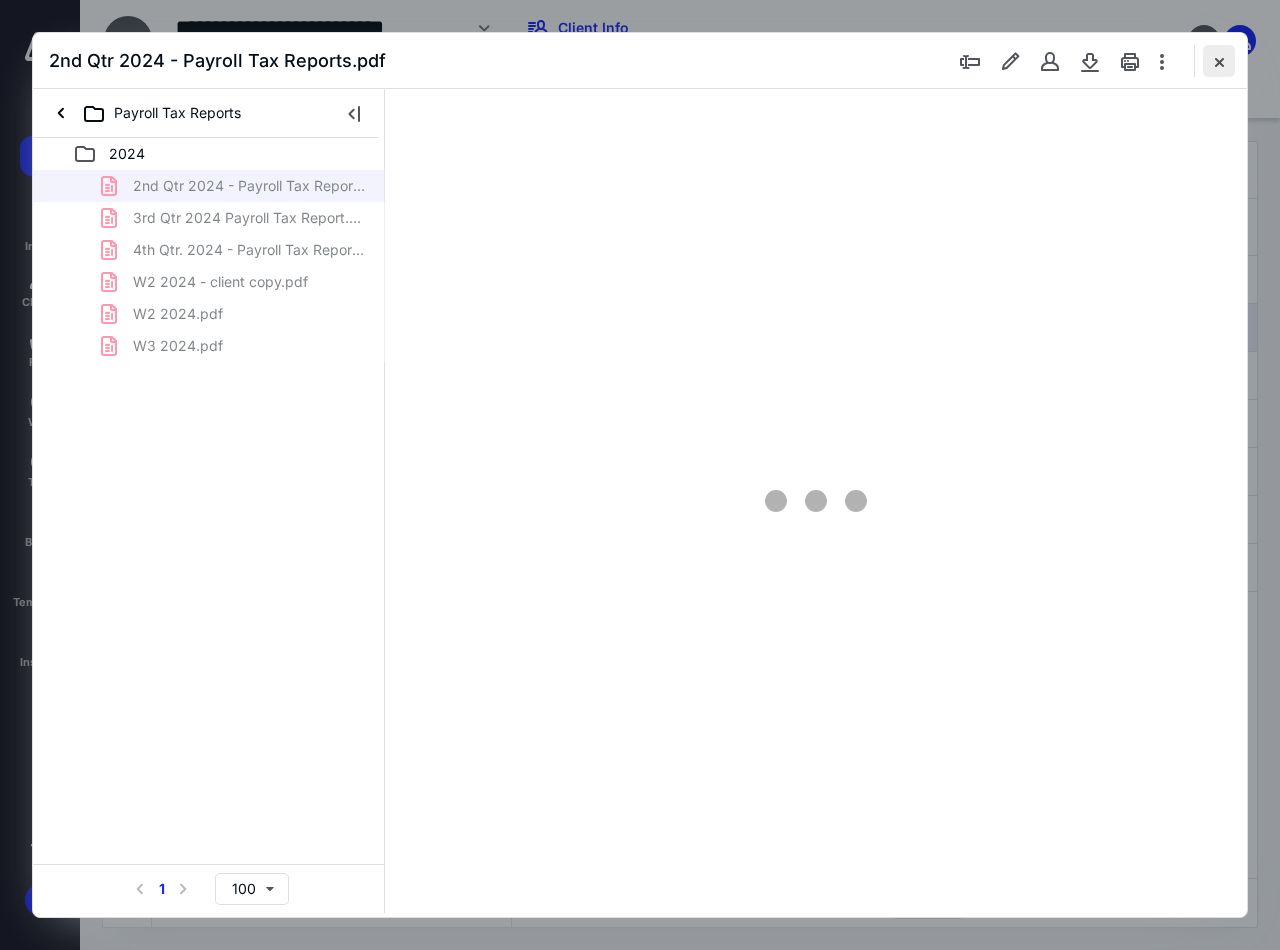 scroll, scrollTop: 108, scrollLeft: 0, axis: vertical 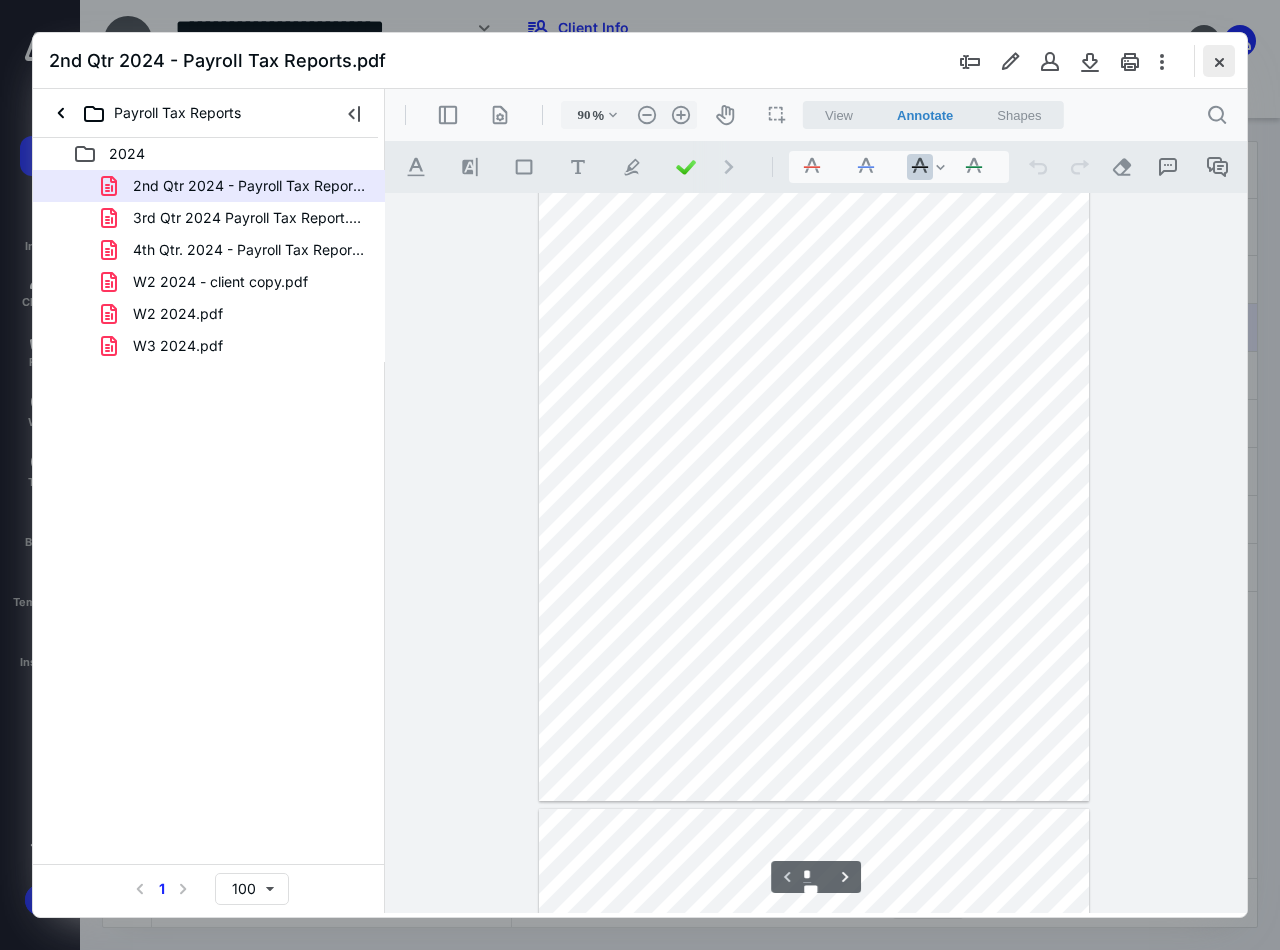 click at bounding box center (1219, 61) 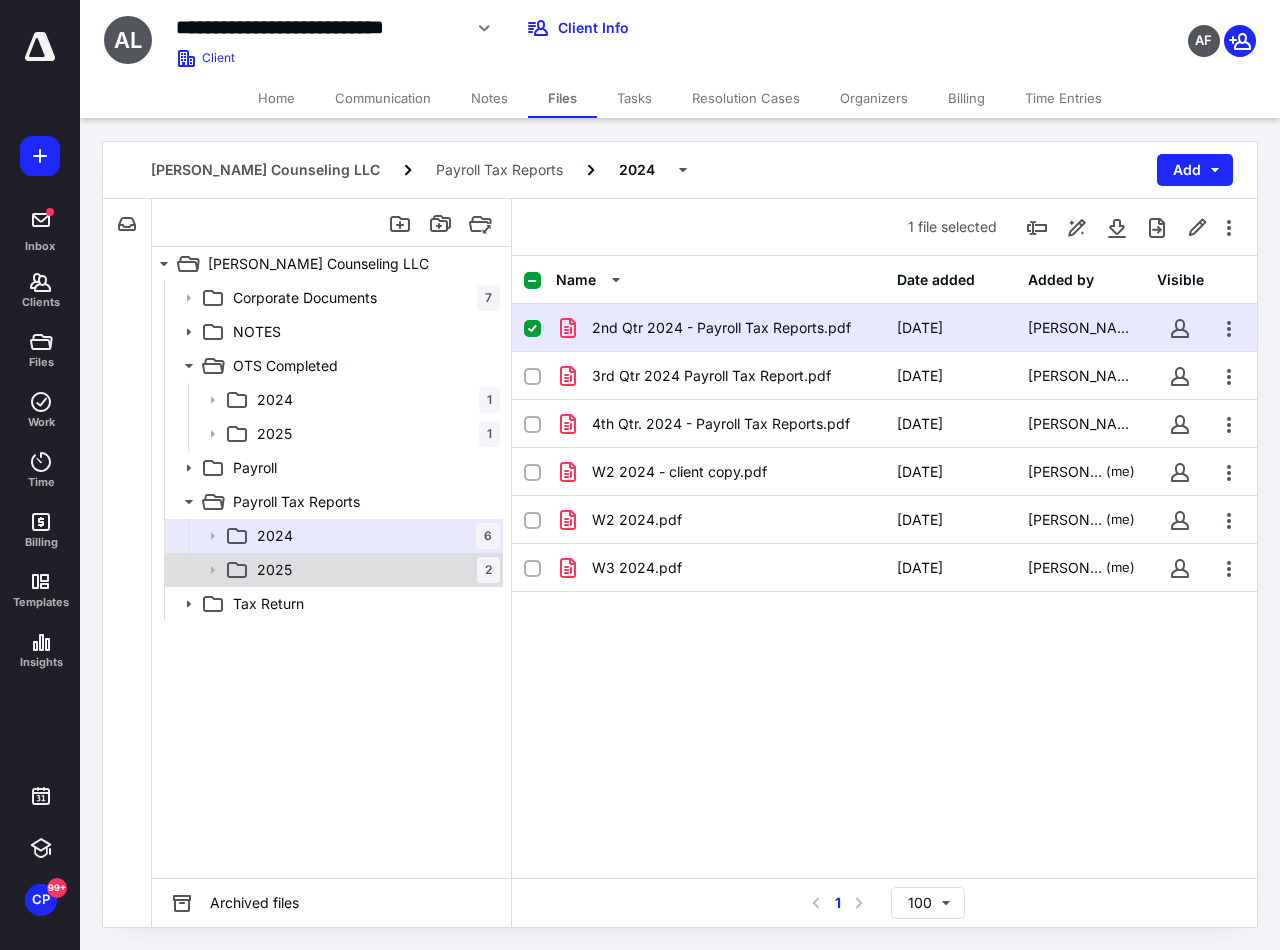 click on "2025 2" at bounding box center (374, 570) 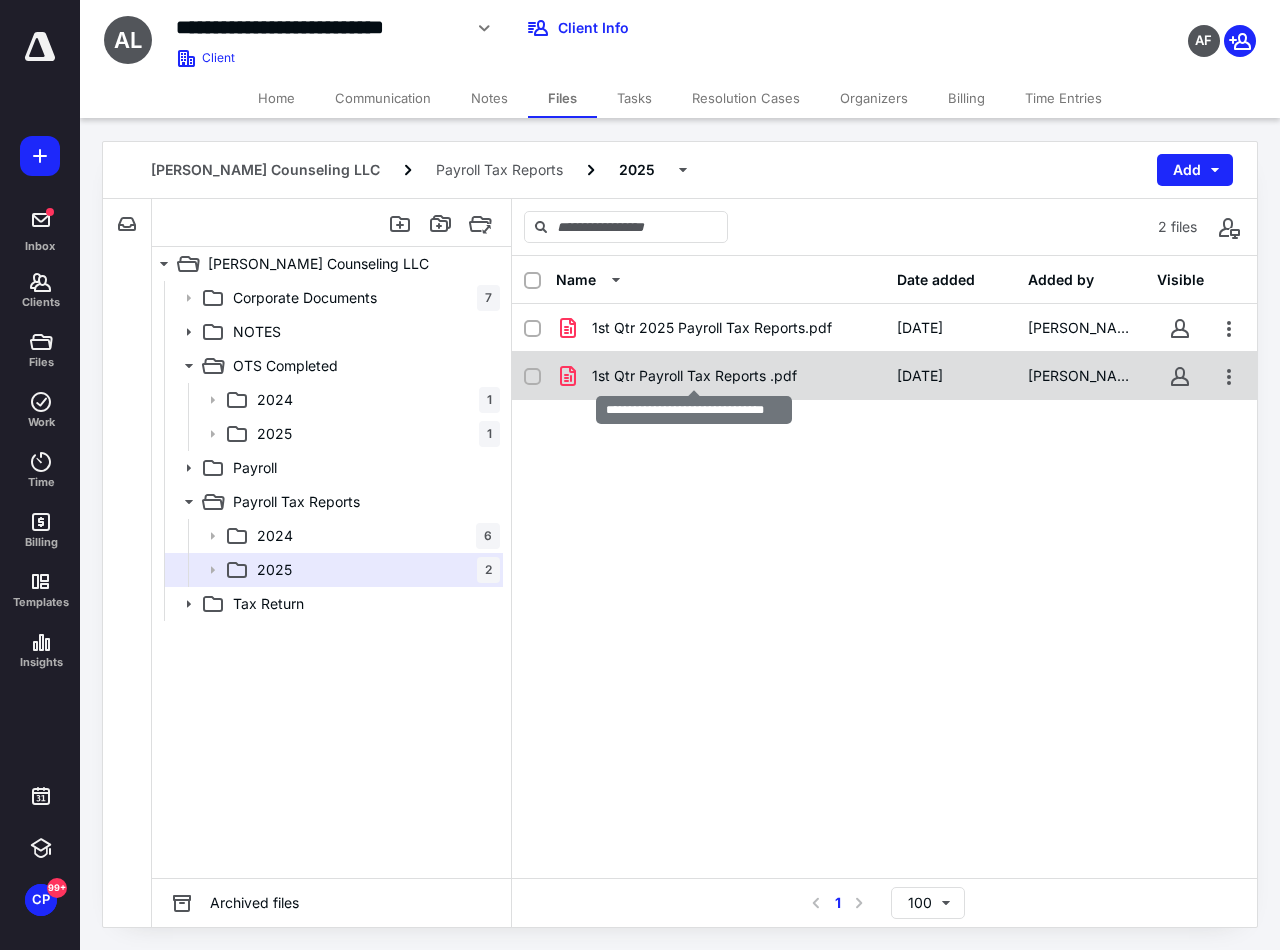 click on "1st Qtr Payroll Tax Reports .pdf" at bounding box center [694, 376] 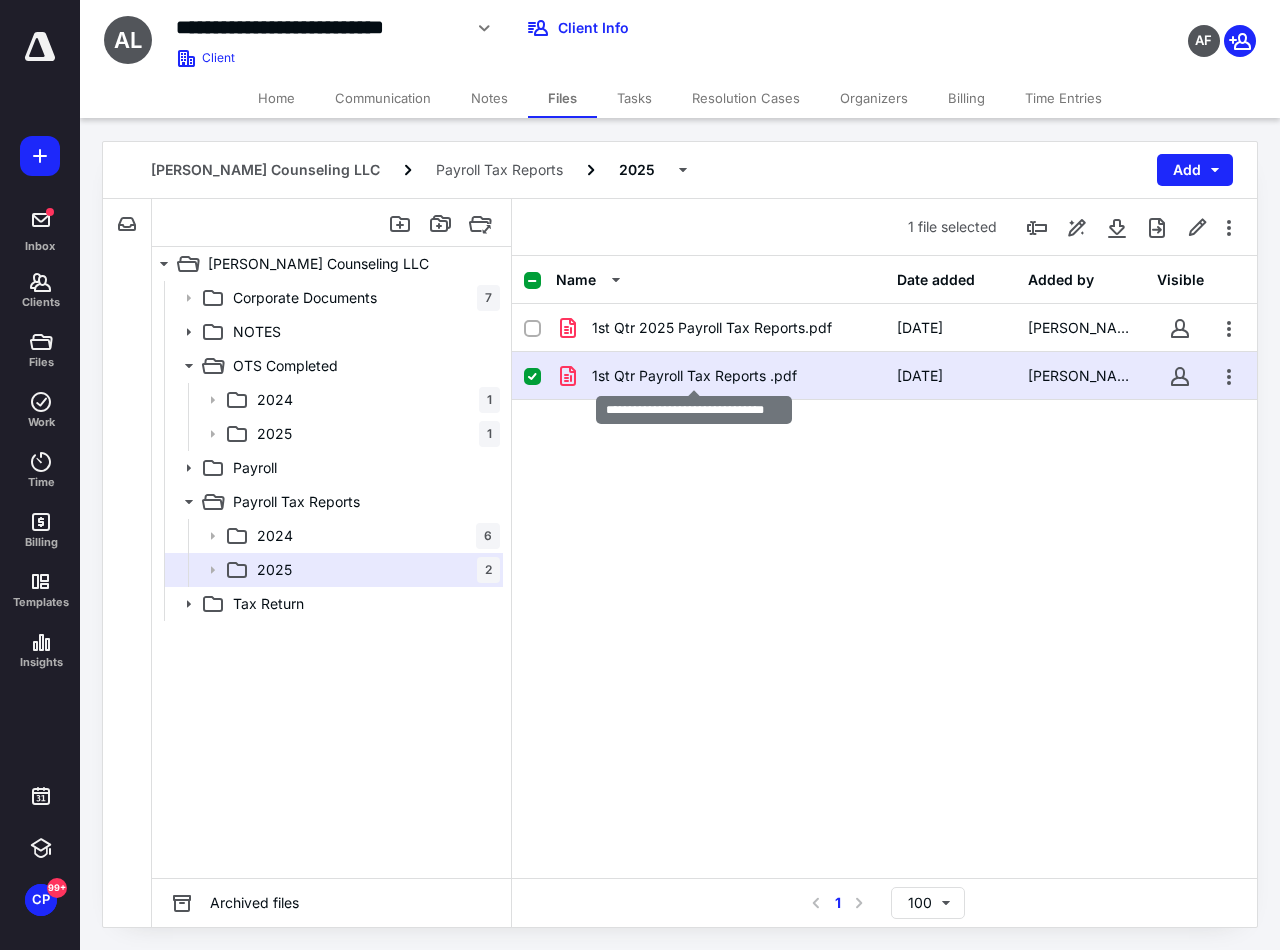 click on "1st Qtr Payroll Tax Reports .pdf" at bounding box center [694, 376] 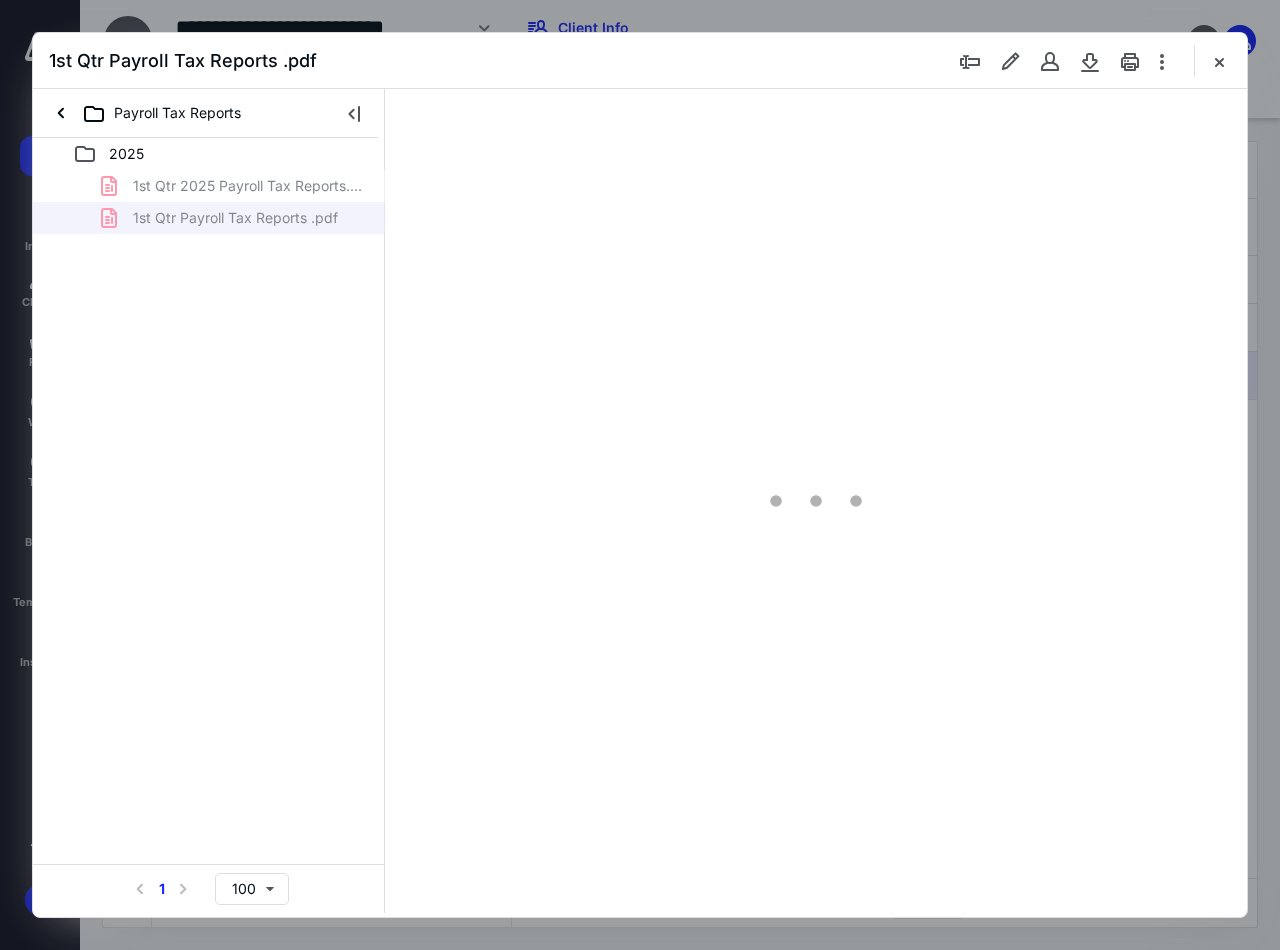 scroll, scrollTop: 0, scrollLeft: 0, axis: both 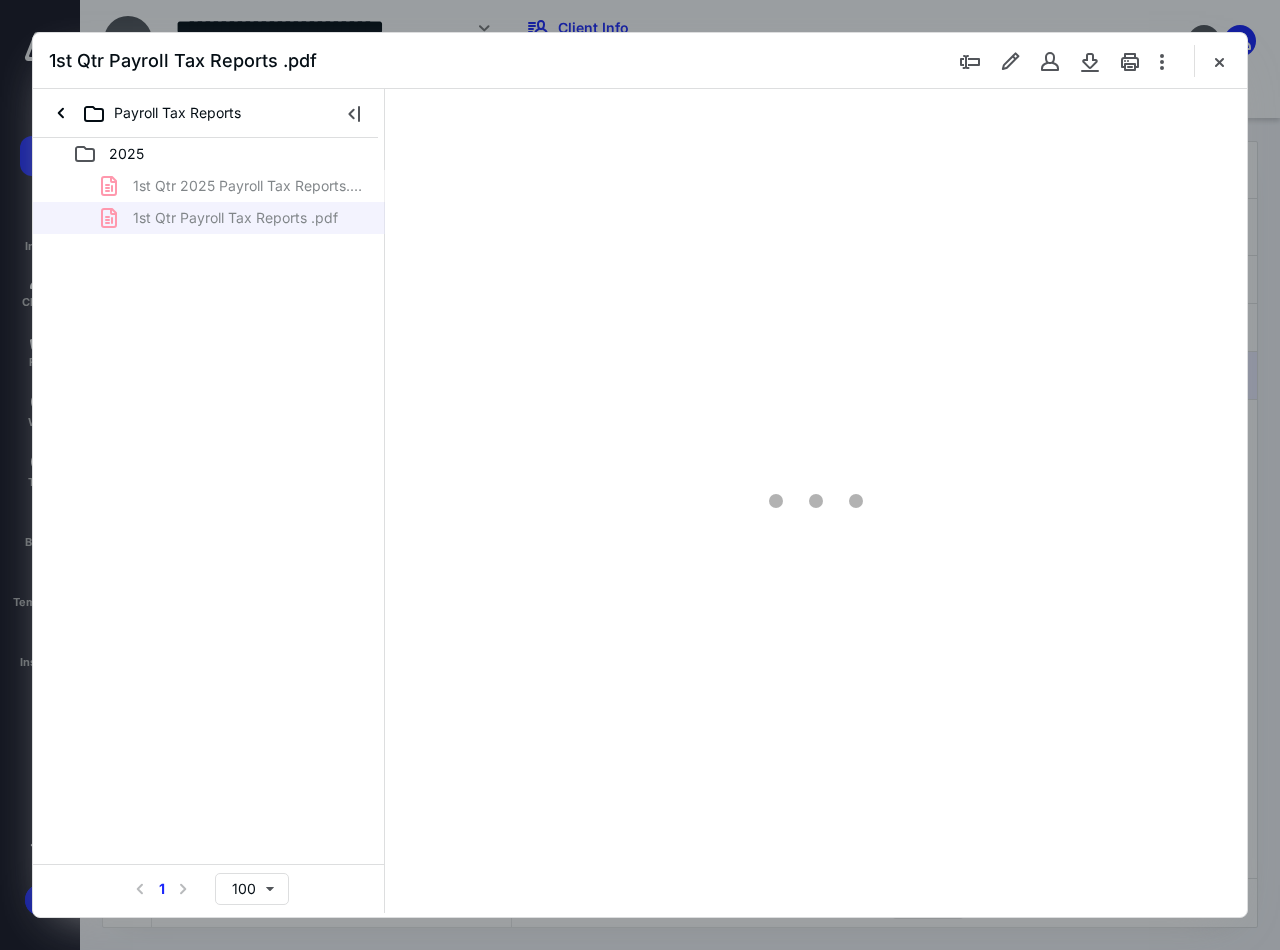 type on "90" 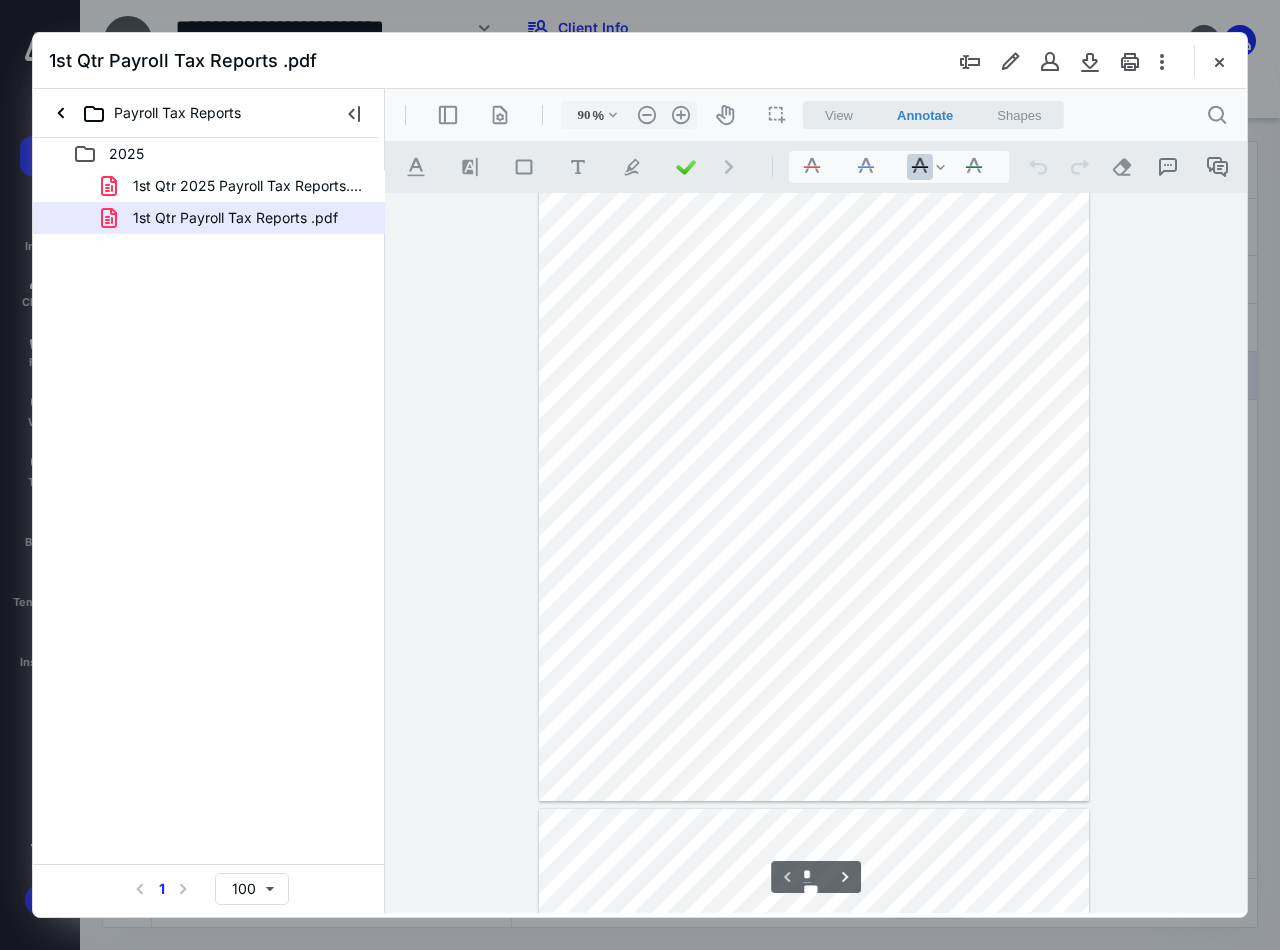 type on "*" 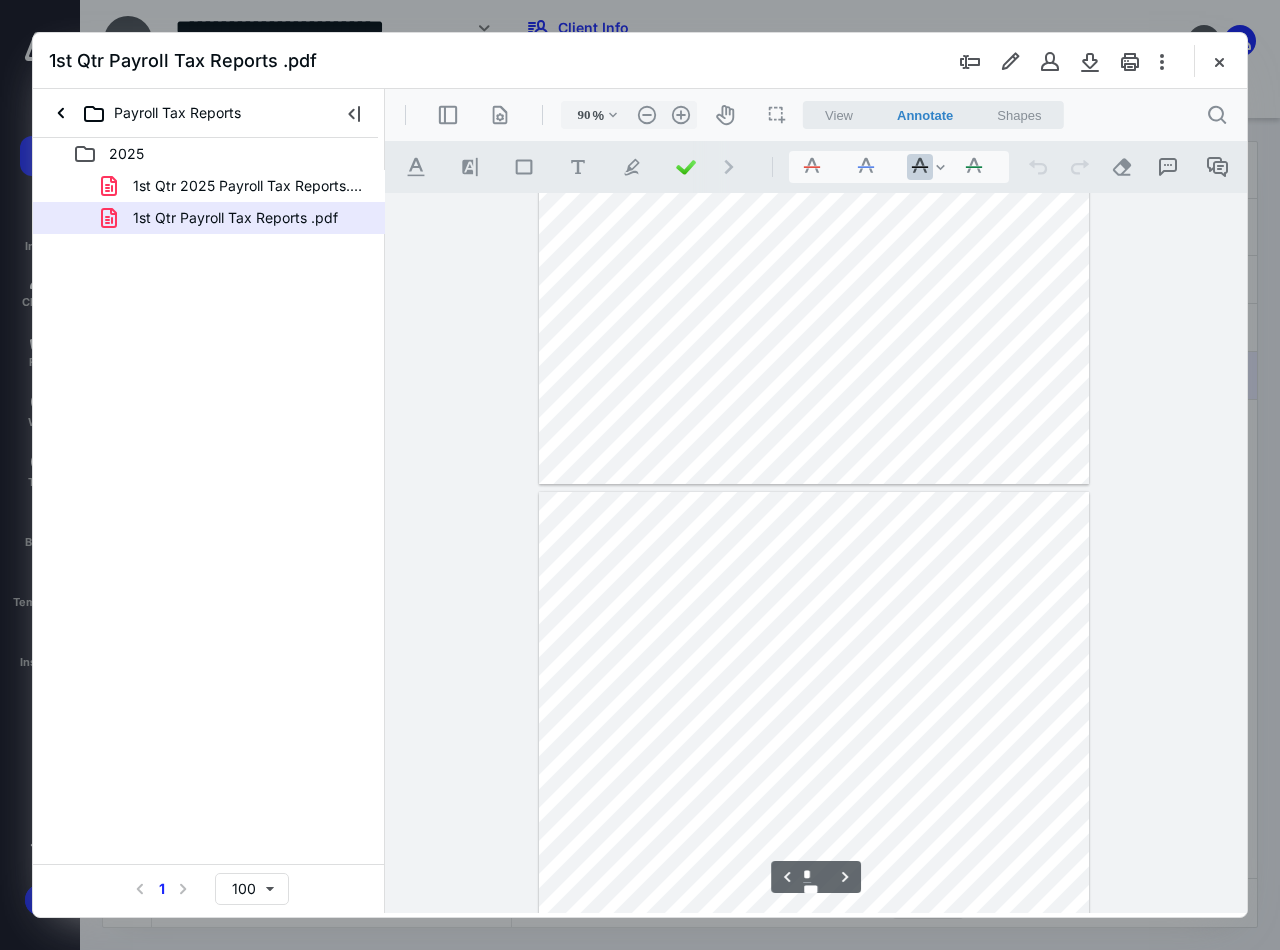 scroll, scrollTop: 608, scrollLeft: 0, axis: vertical 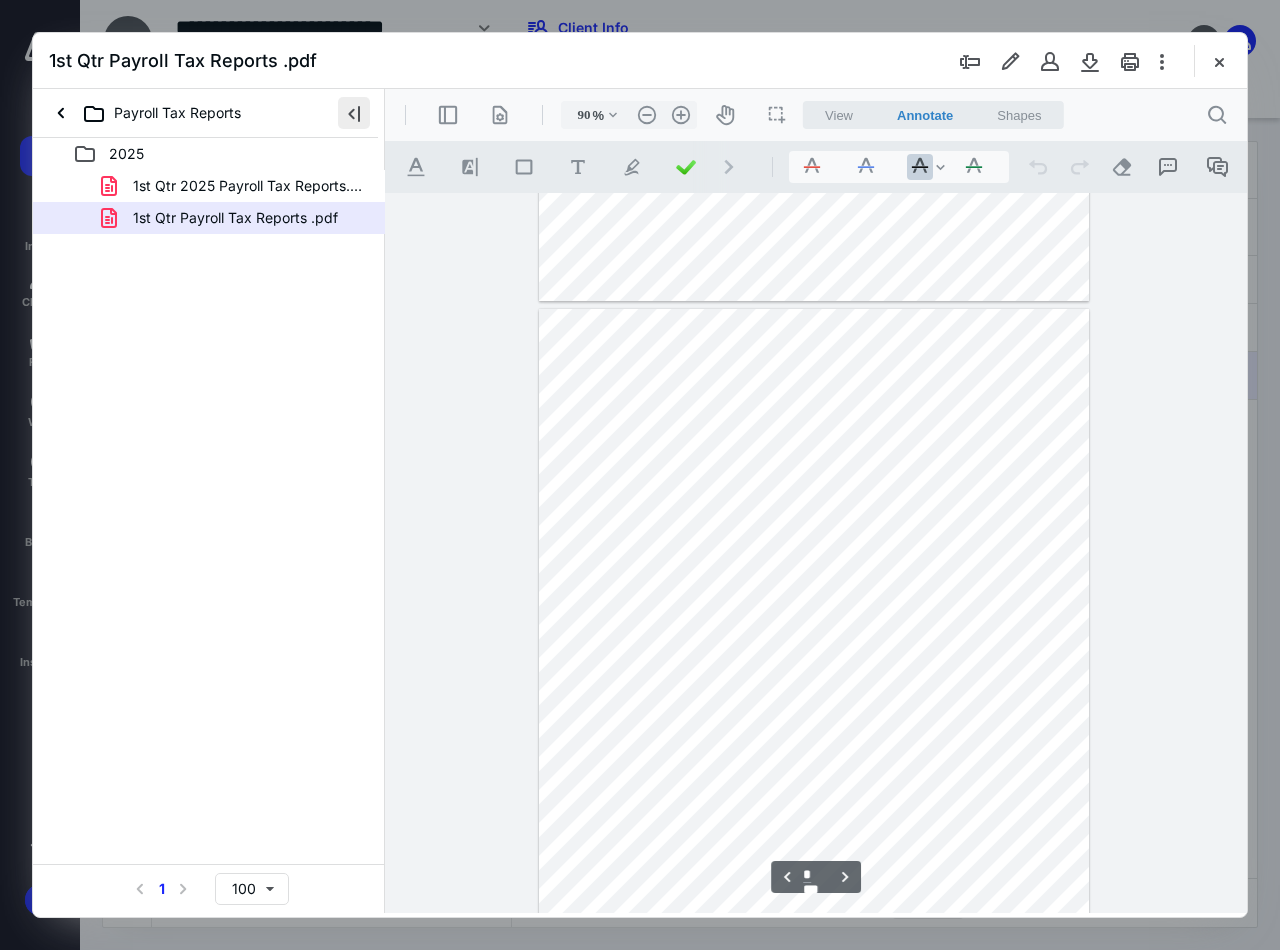 click at bounding box center (354, 113) 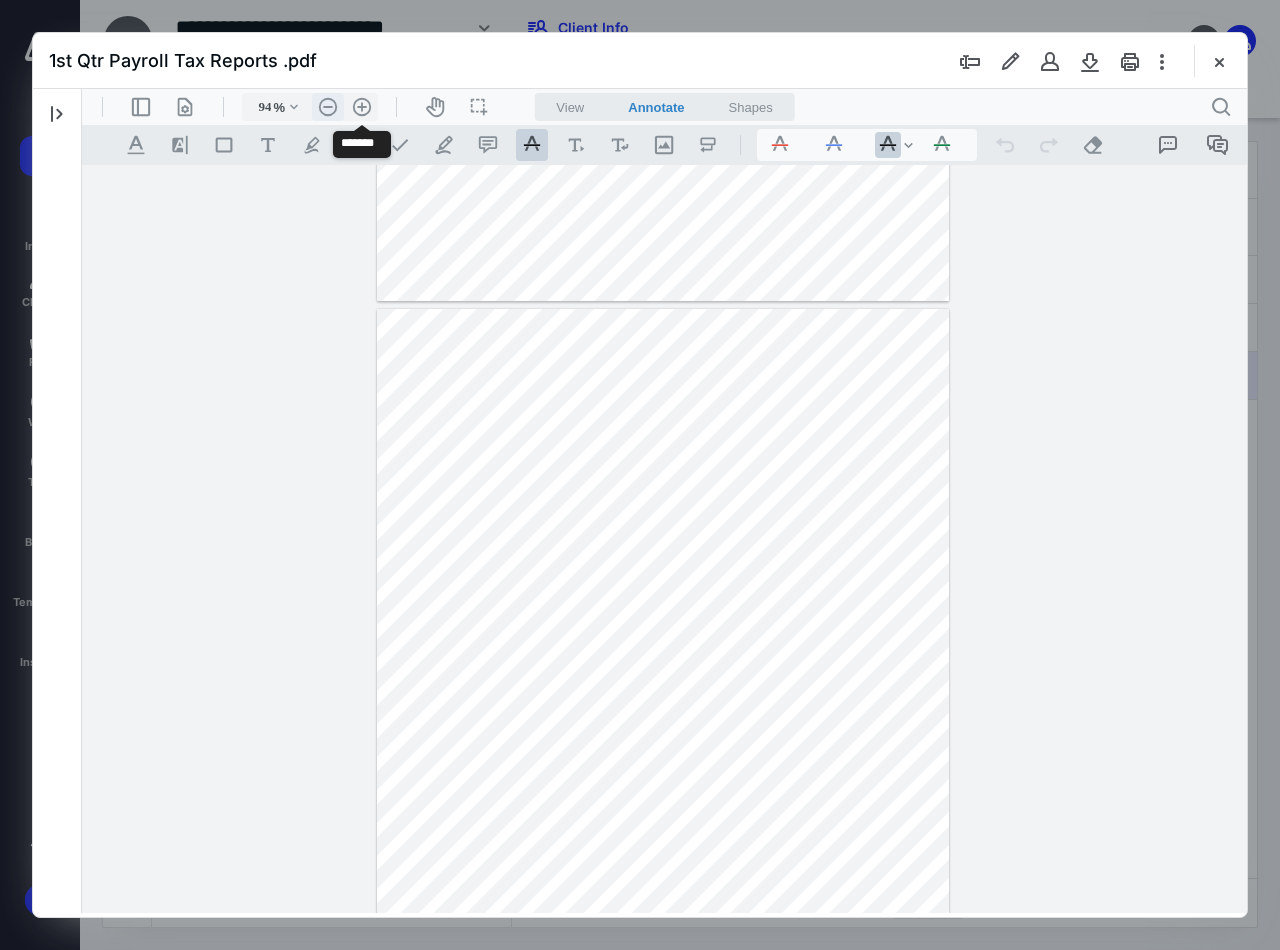 click on ".cls-1{fill:#abb0c4;} icon - header - zoom - in - line" at bounding box center [362, 107] 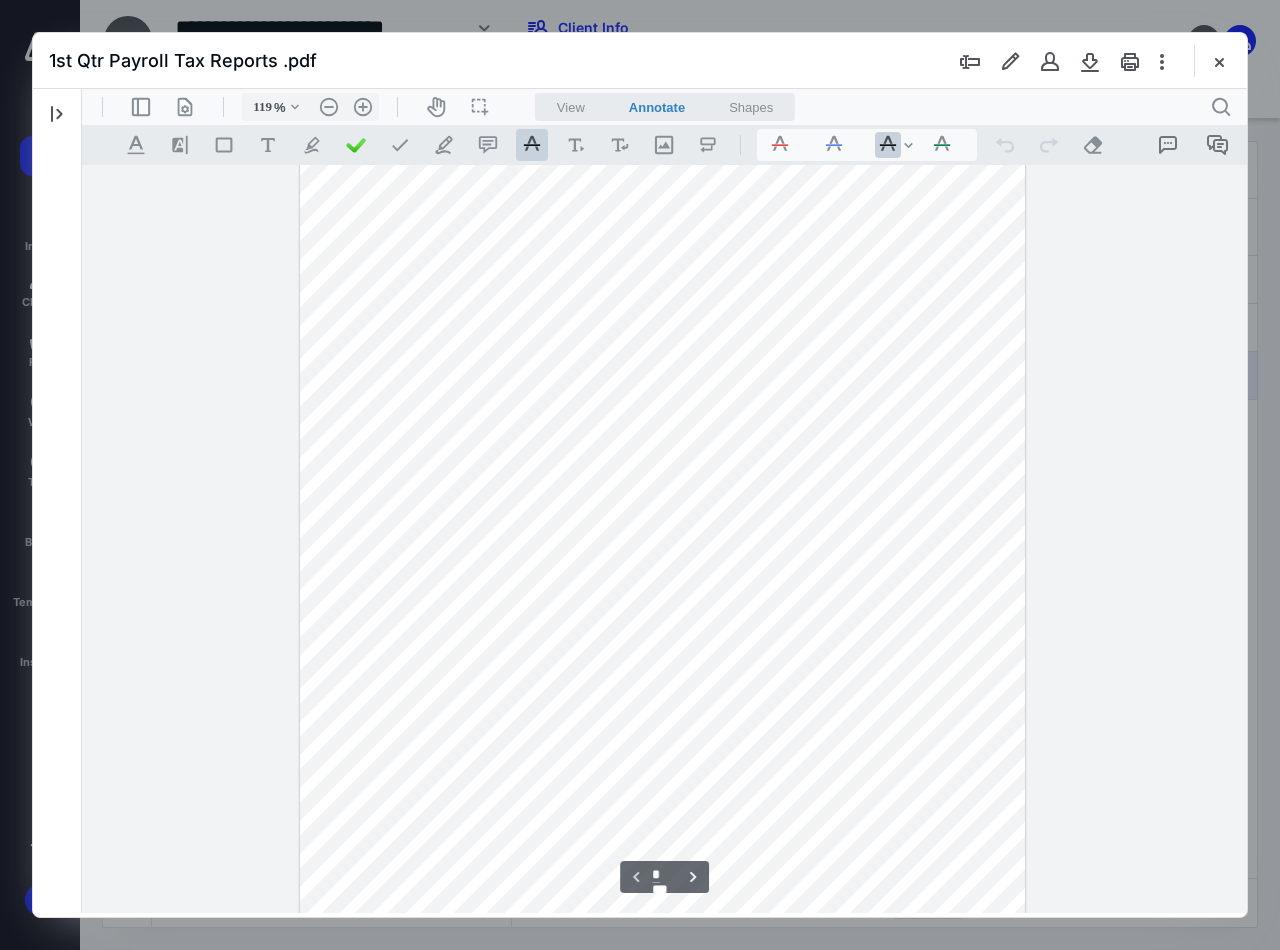 scroll, scrollTop: 0, scrollLeft: 0, axis: both 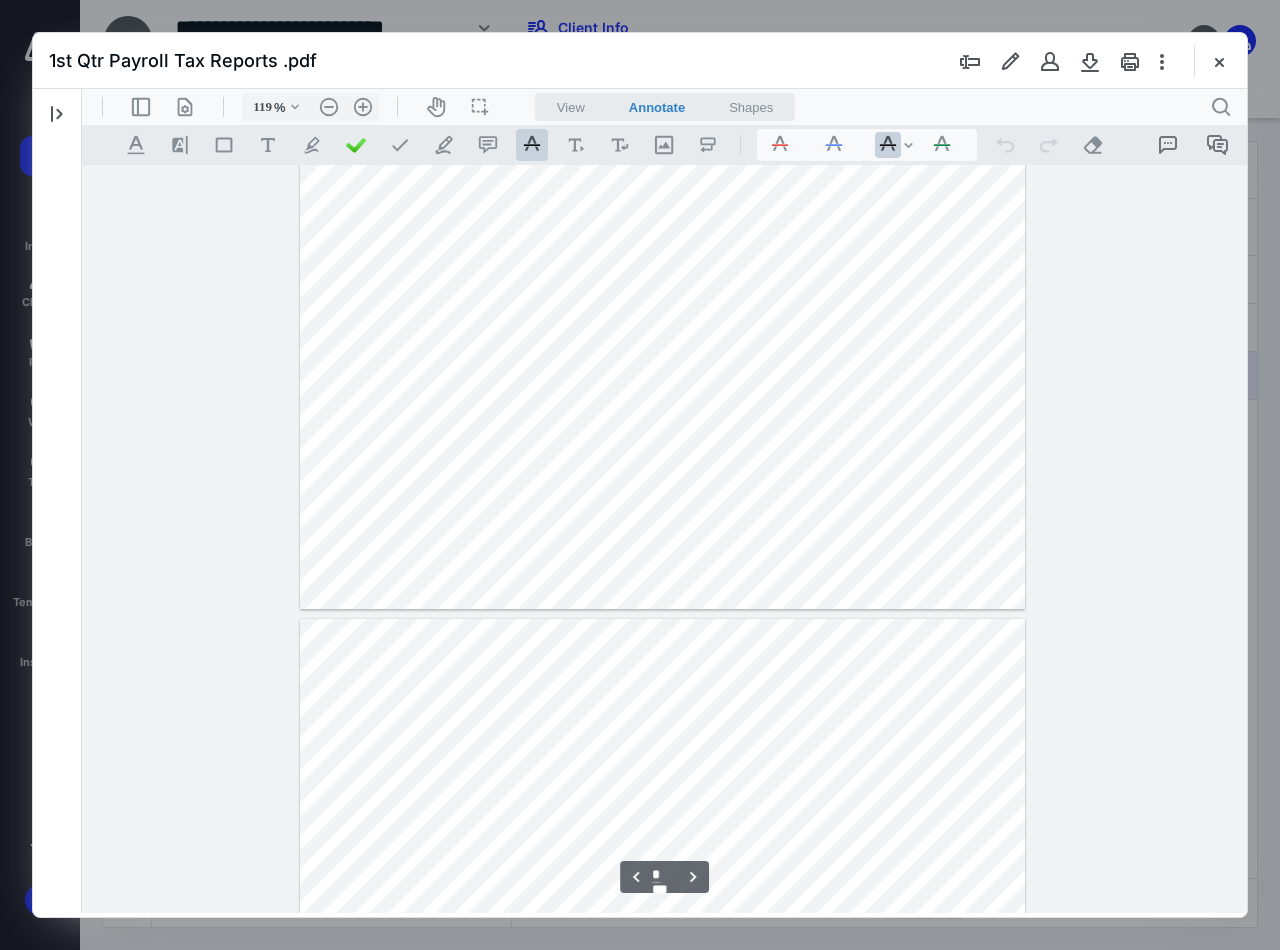 type on "*" 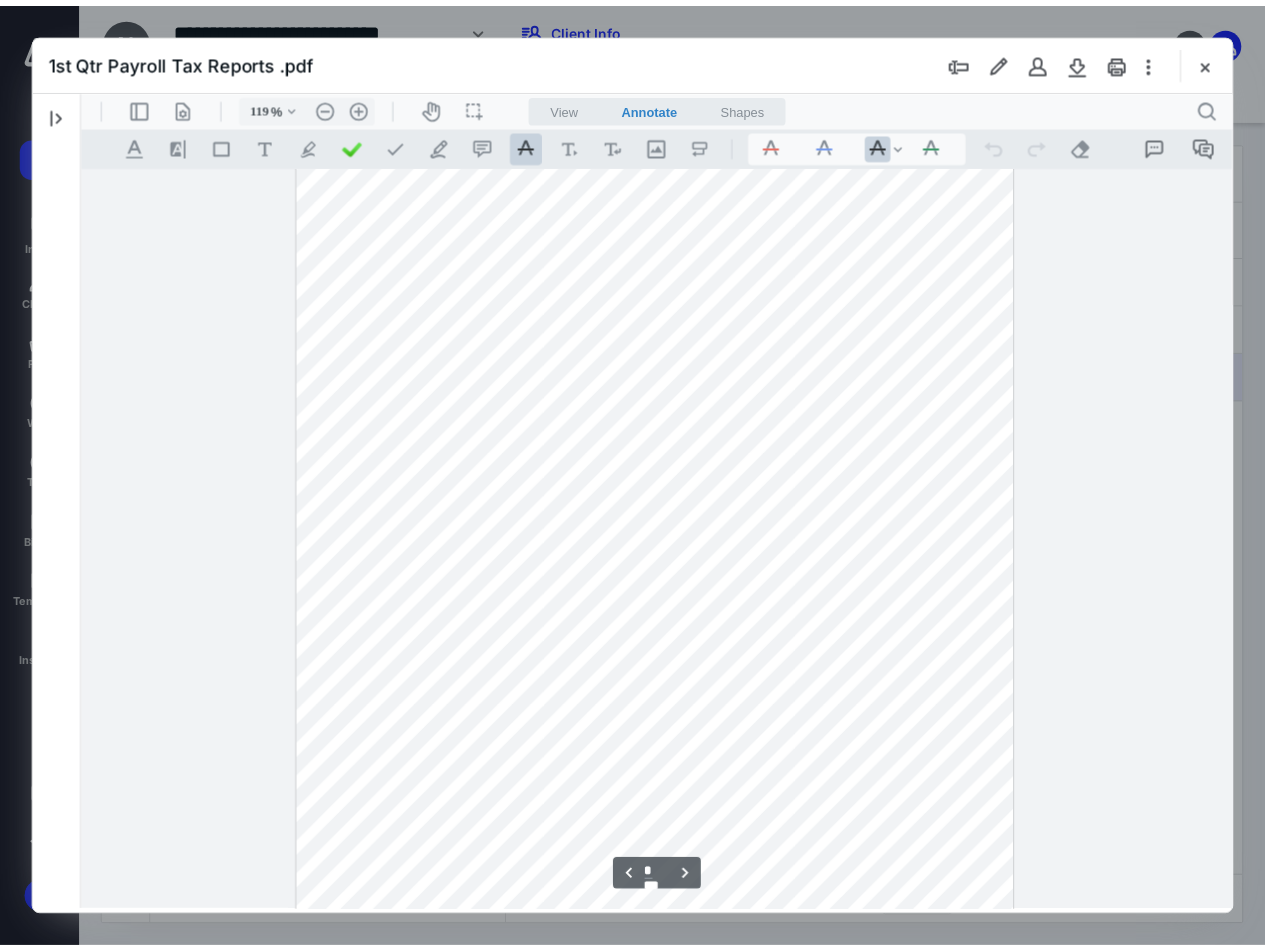 scroll, scrollTop: 1700, scrollLeft: 0, axis: vertical 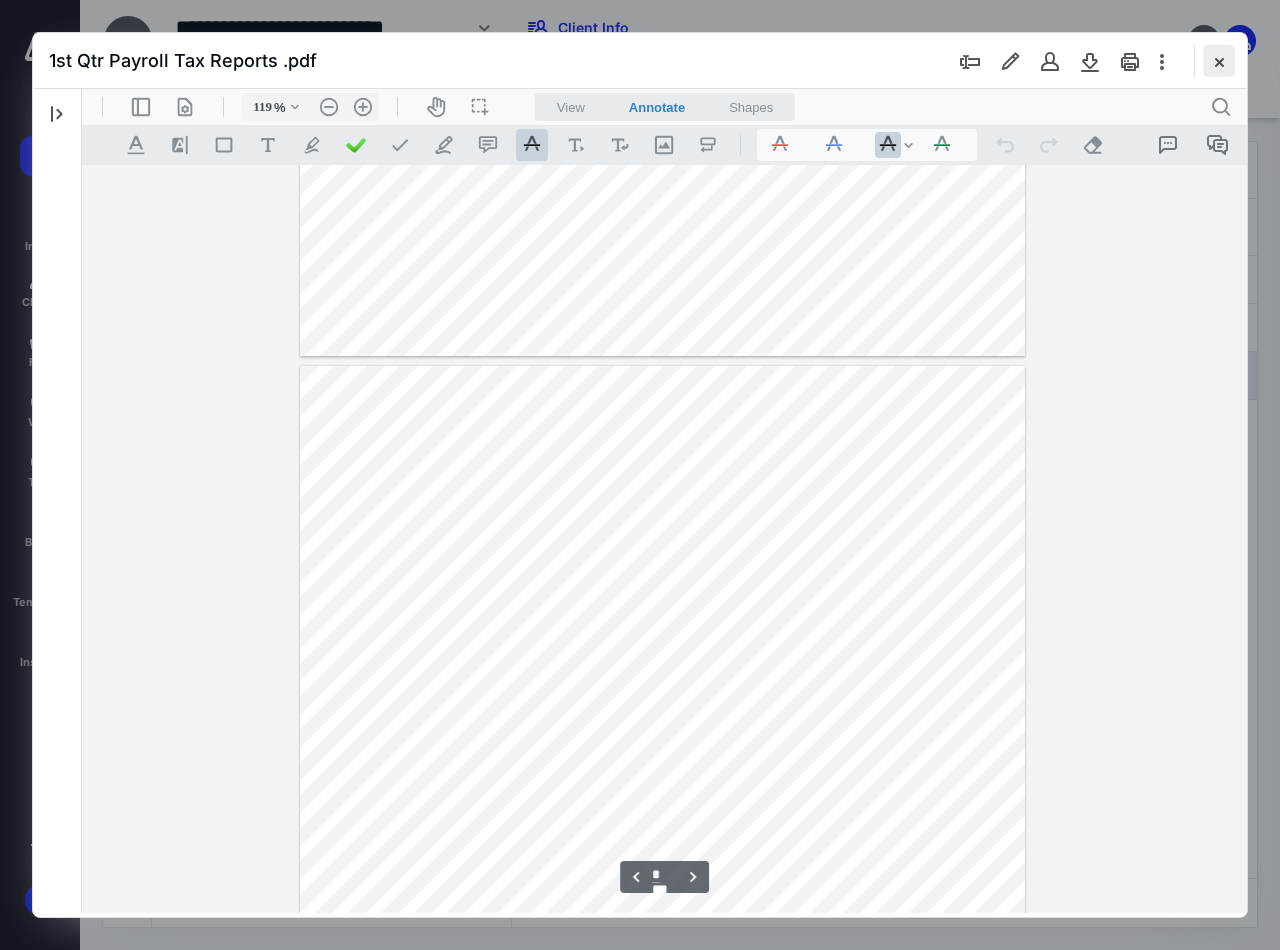 click at bounding box center (1219, 61) 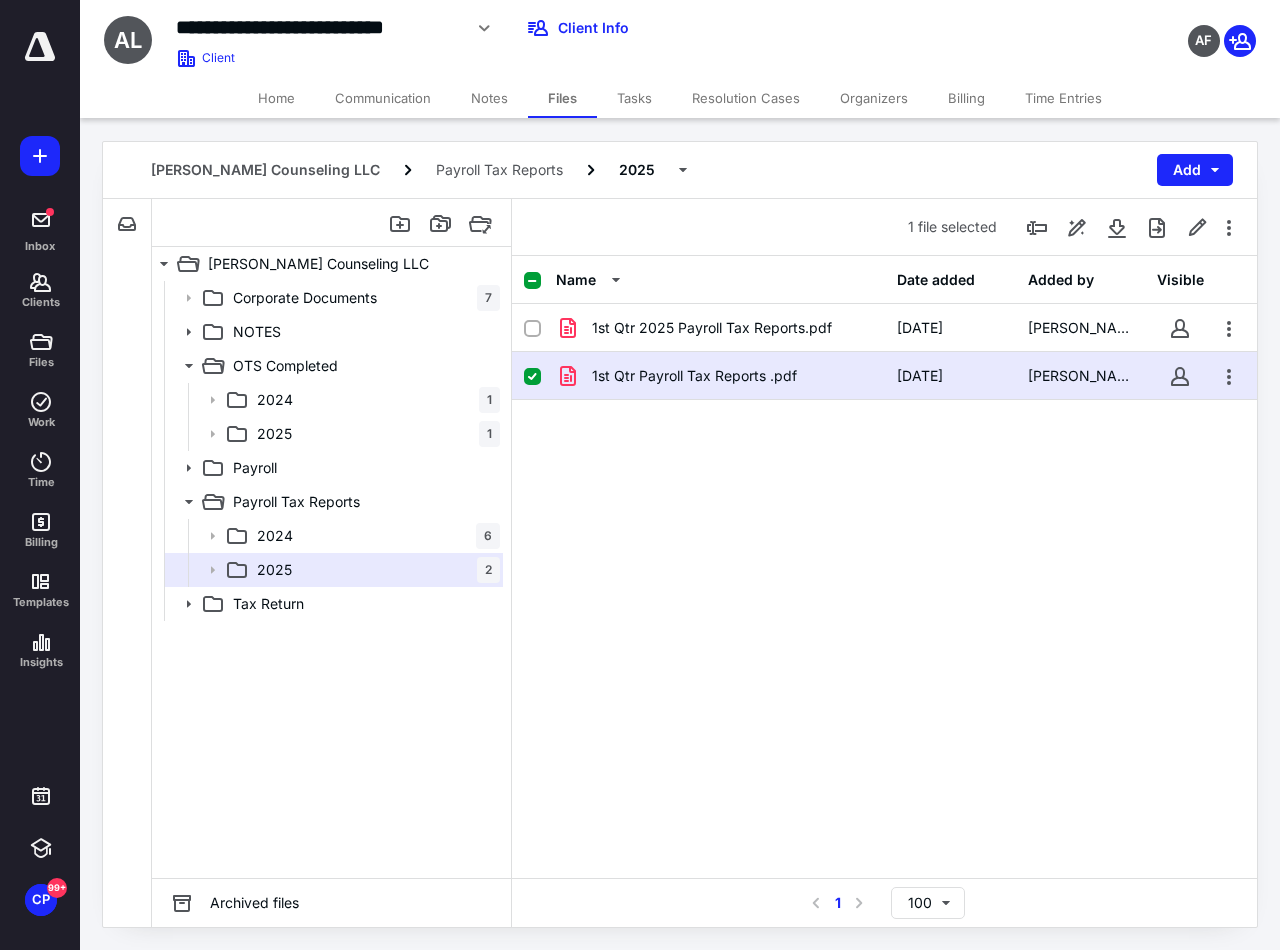 click on "Home" at bounding box center (276, 98) 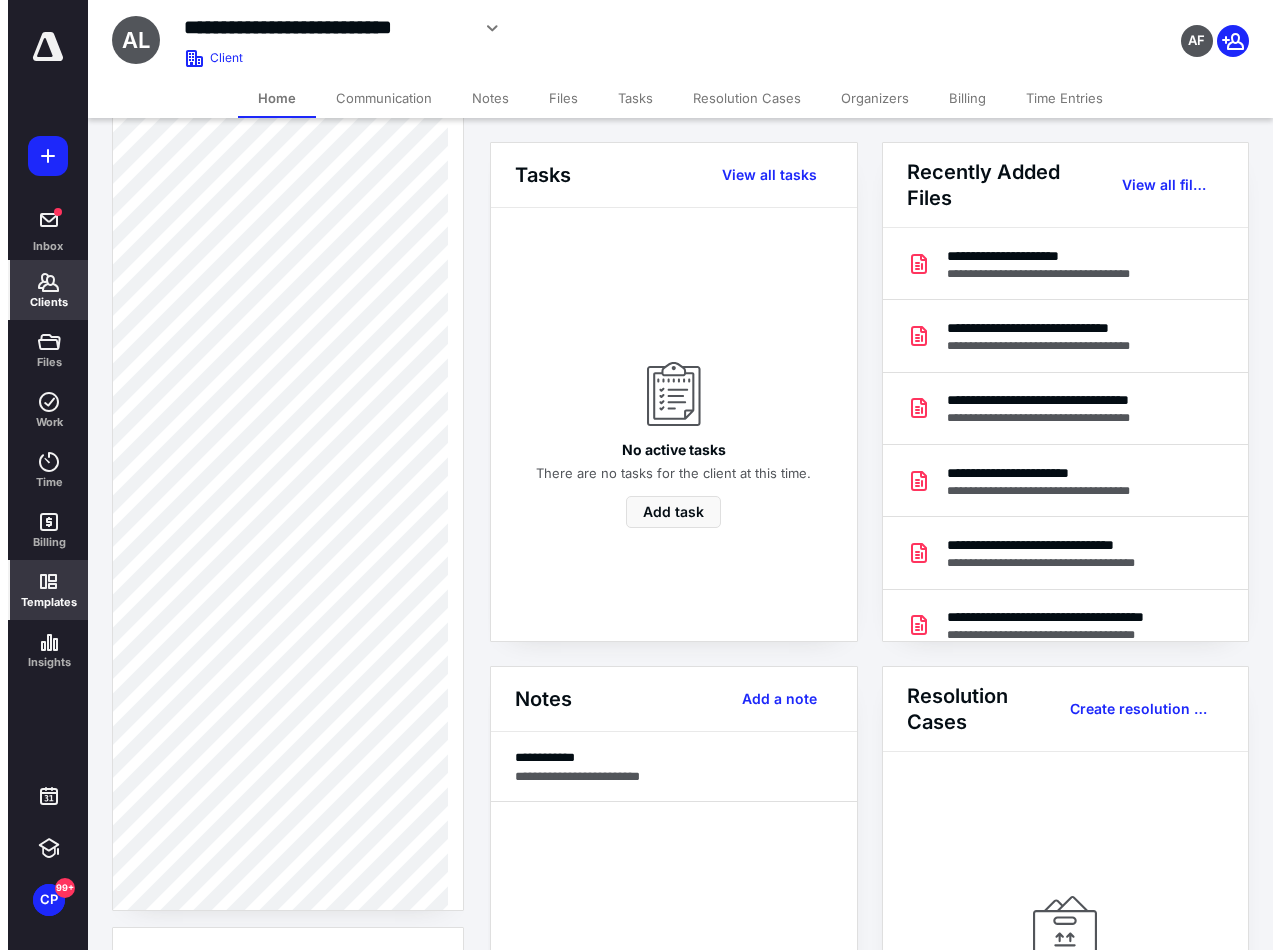 scroll, scrollTop: 496, scrollLeft: 0, axis: vertical 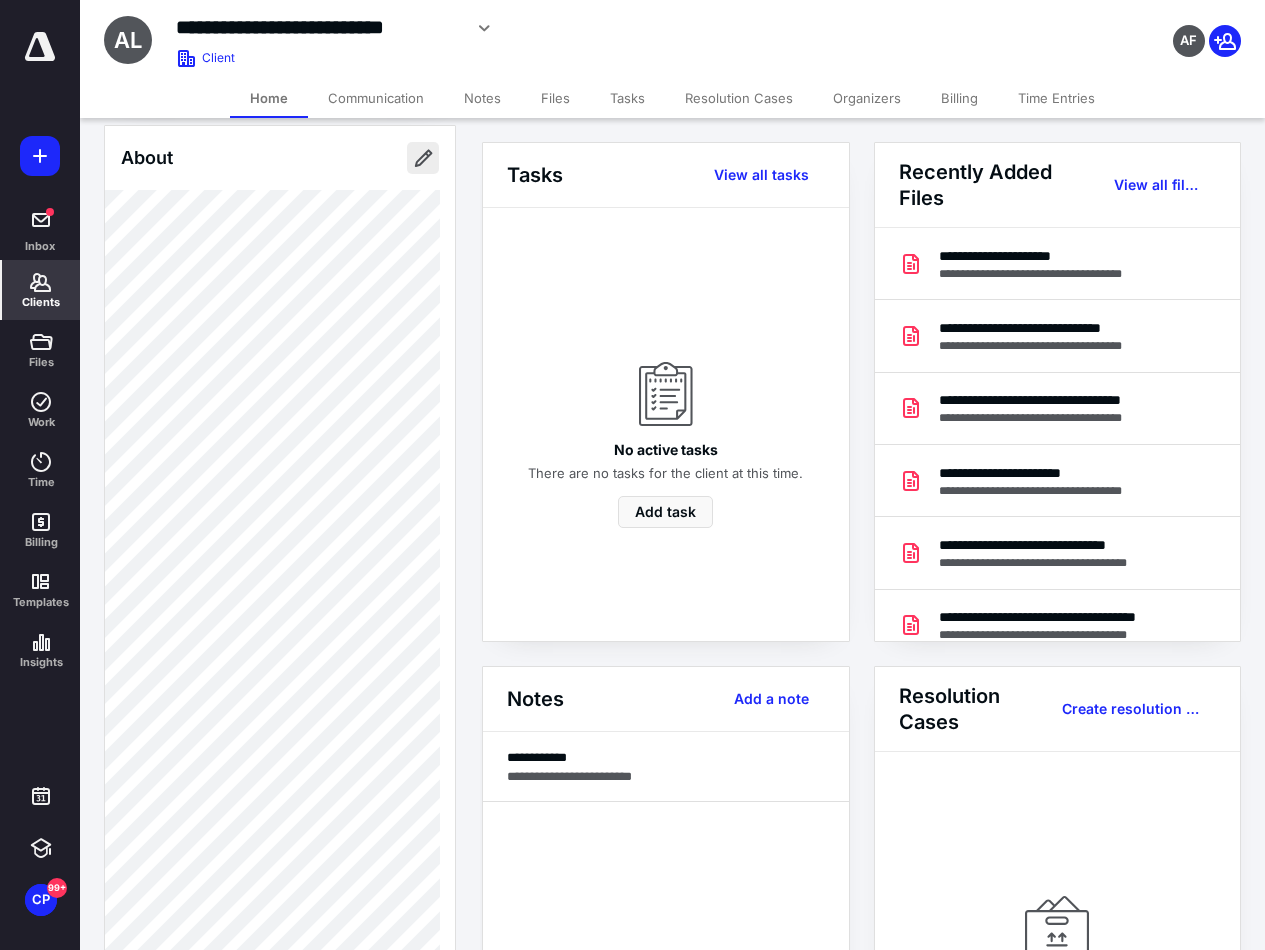 click at bounding box center (423, 158) 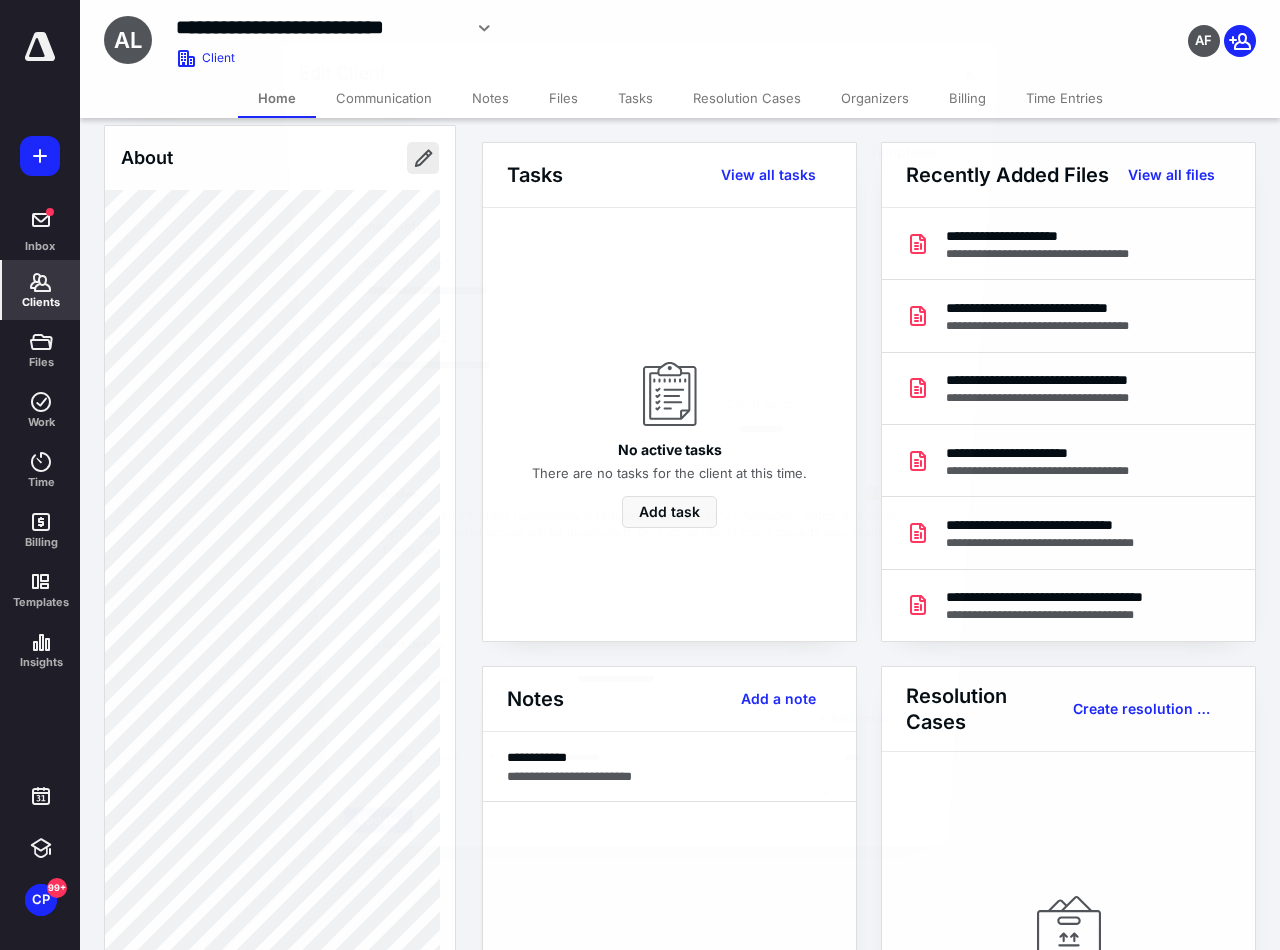 type on "**********" 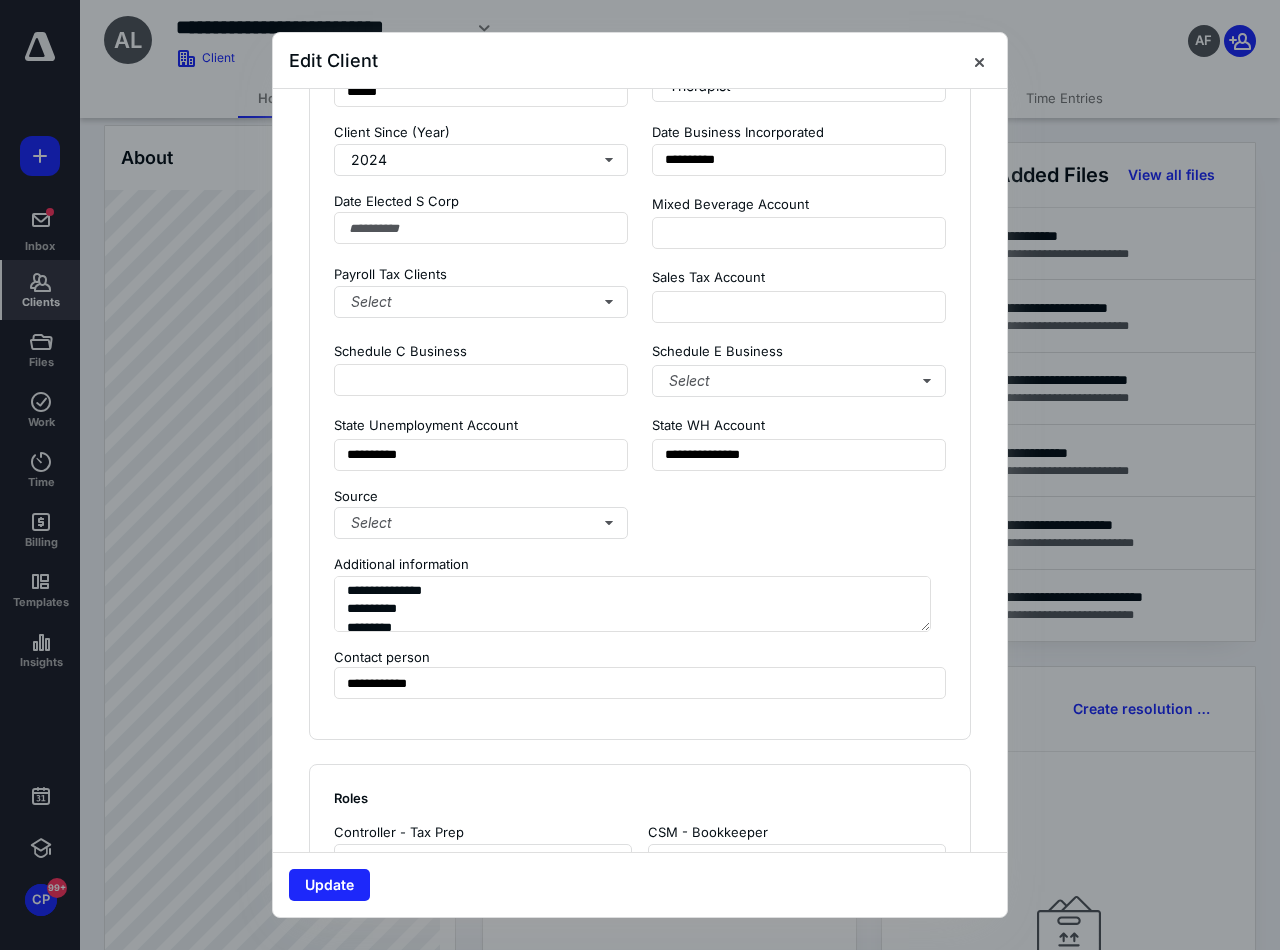 scroll, scrollTop: 1600, scrollLeft: 0, axis: vertical 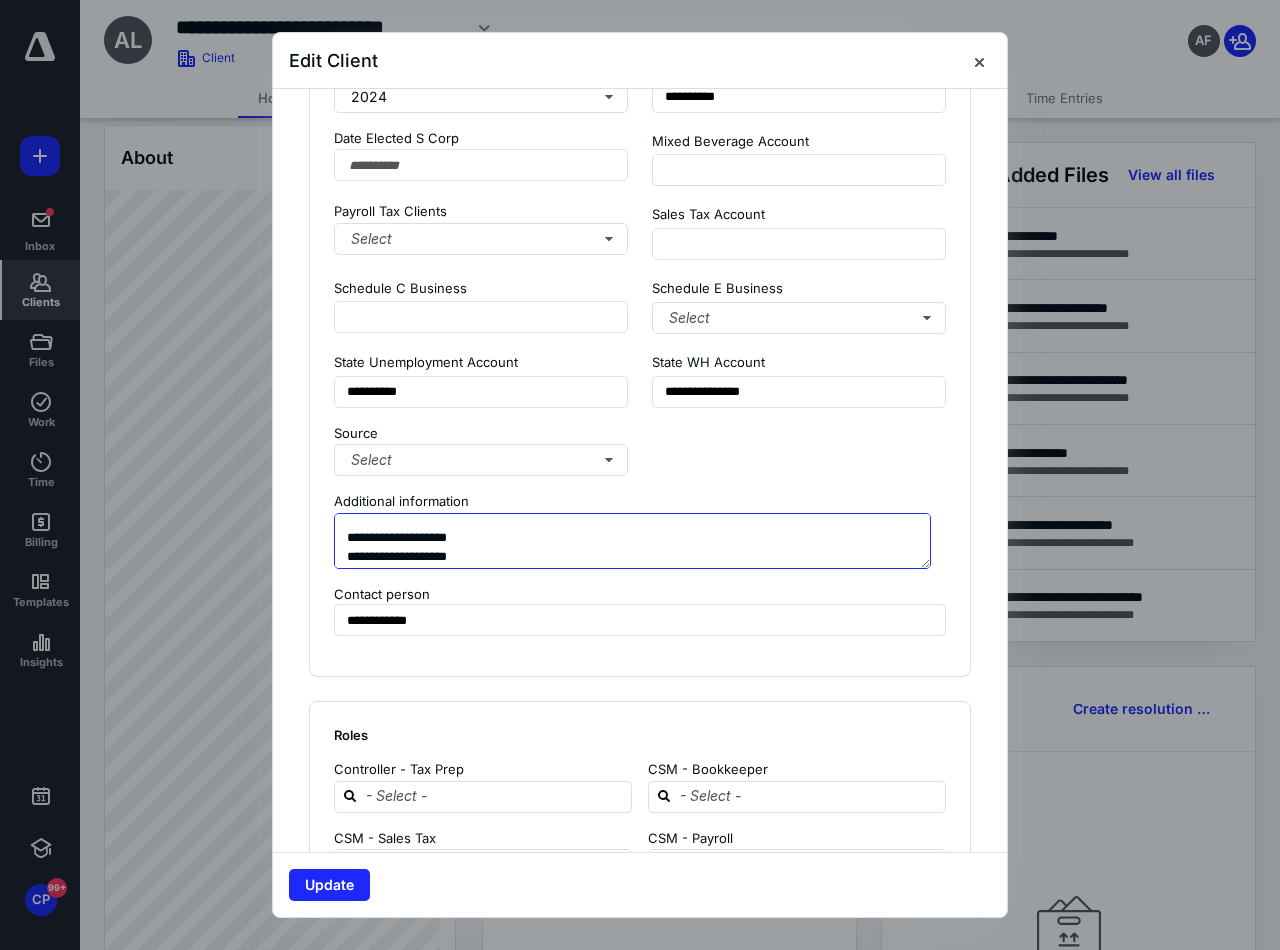 click on "**********" at bounding box center [632, 541] 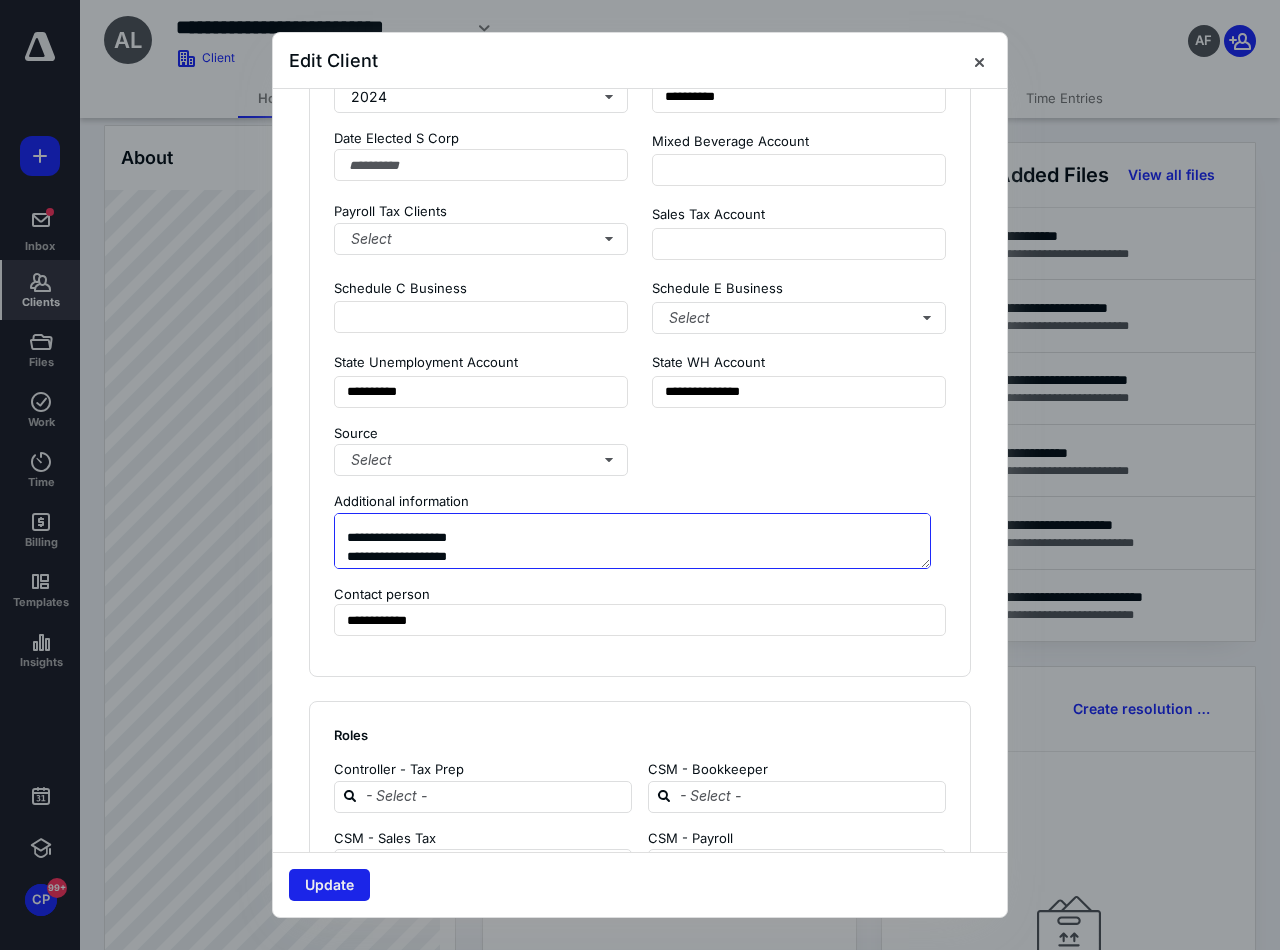 type on "**********" 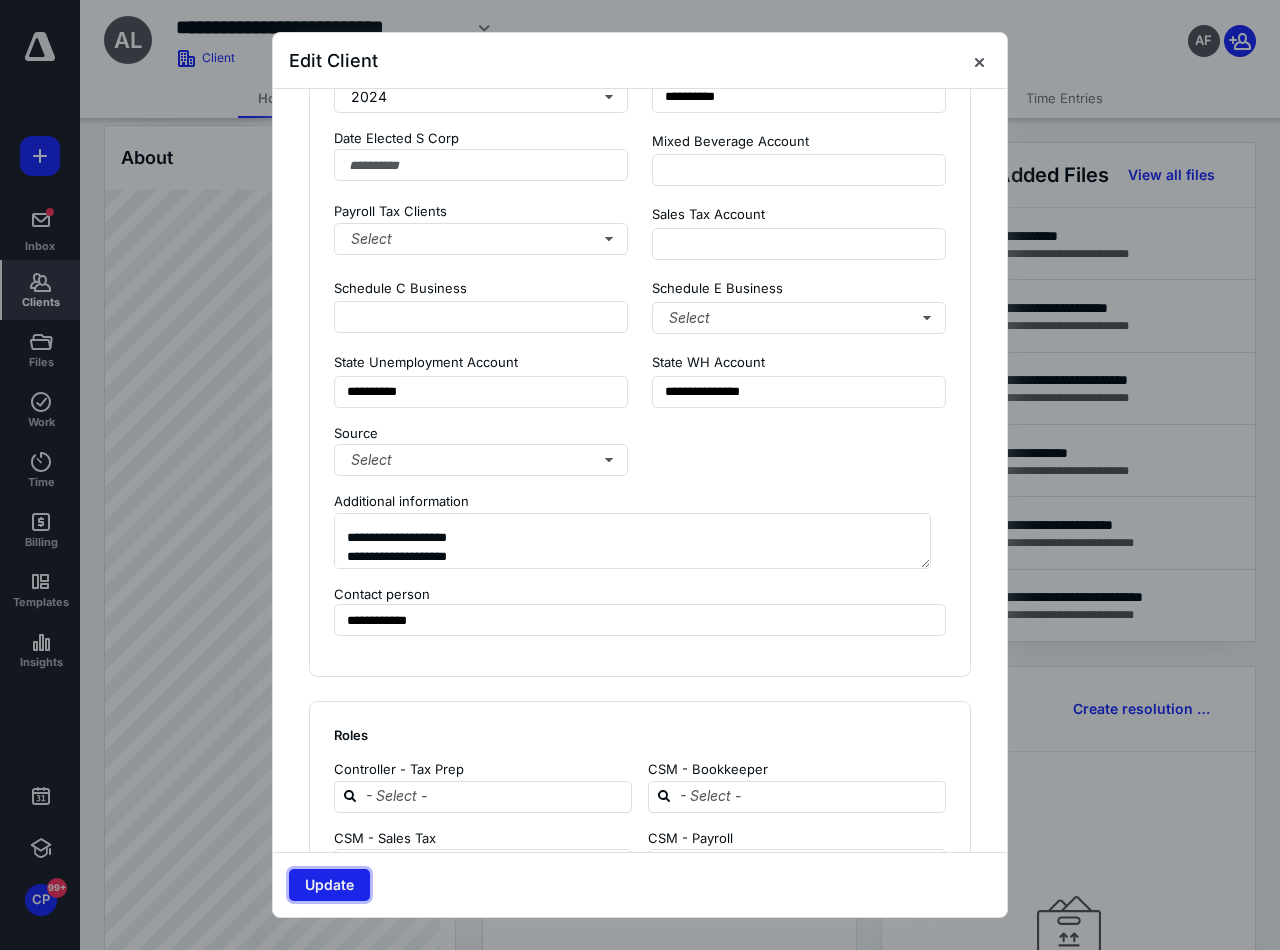 click on "Update" at bounding box center [329, 885] 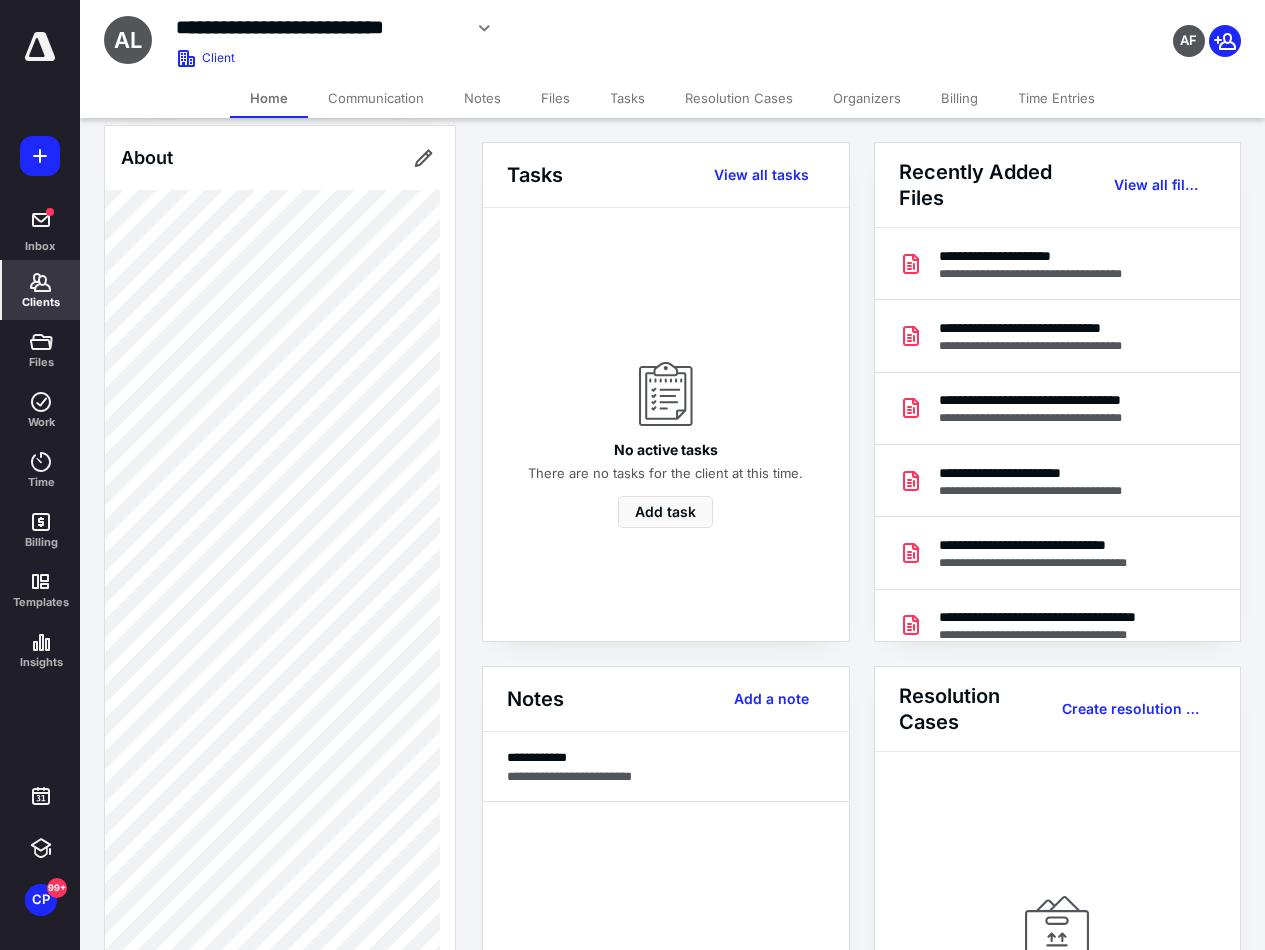 click 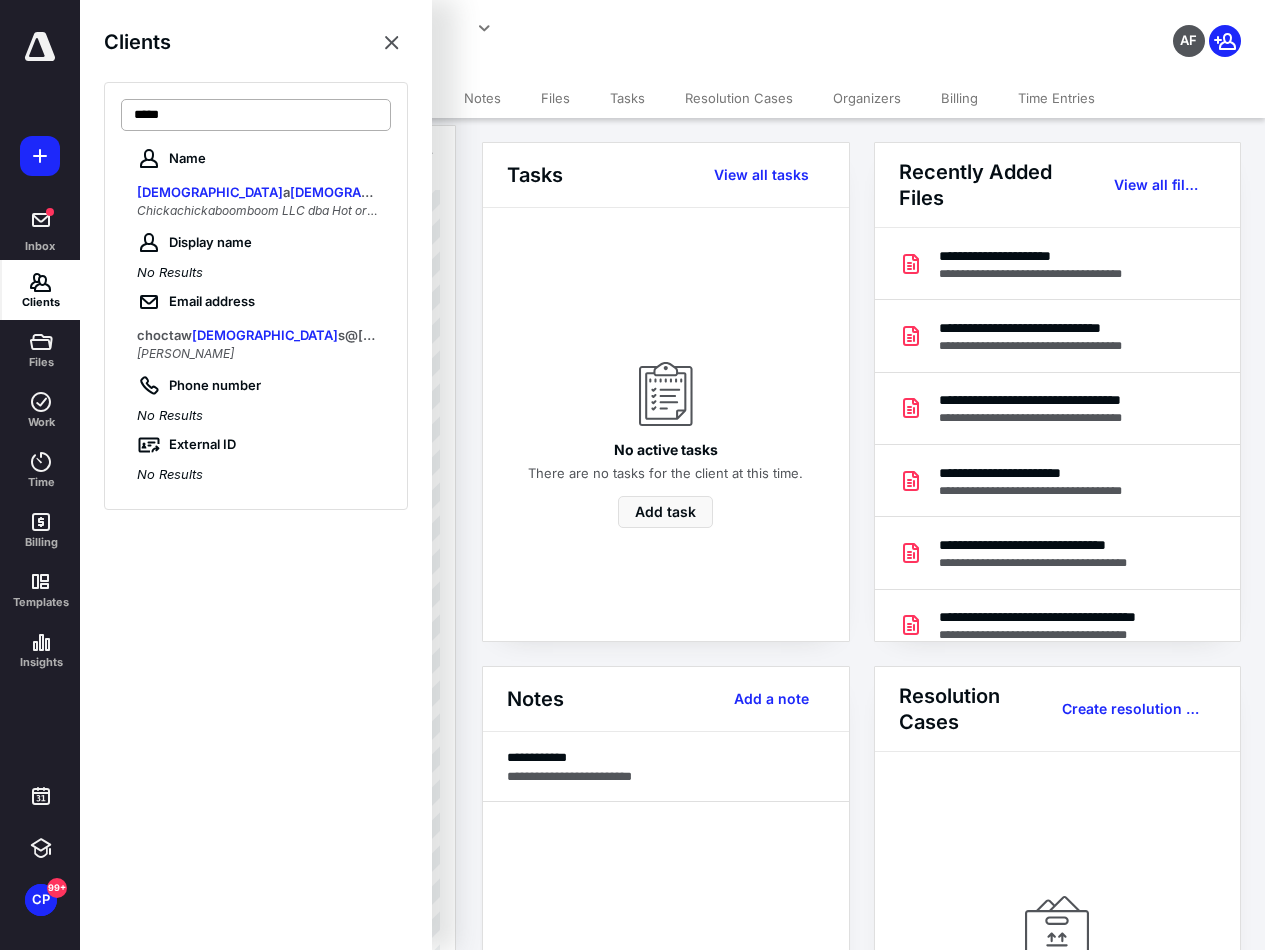 type on "*****" 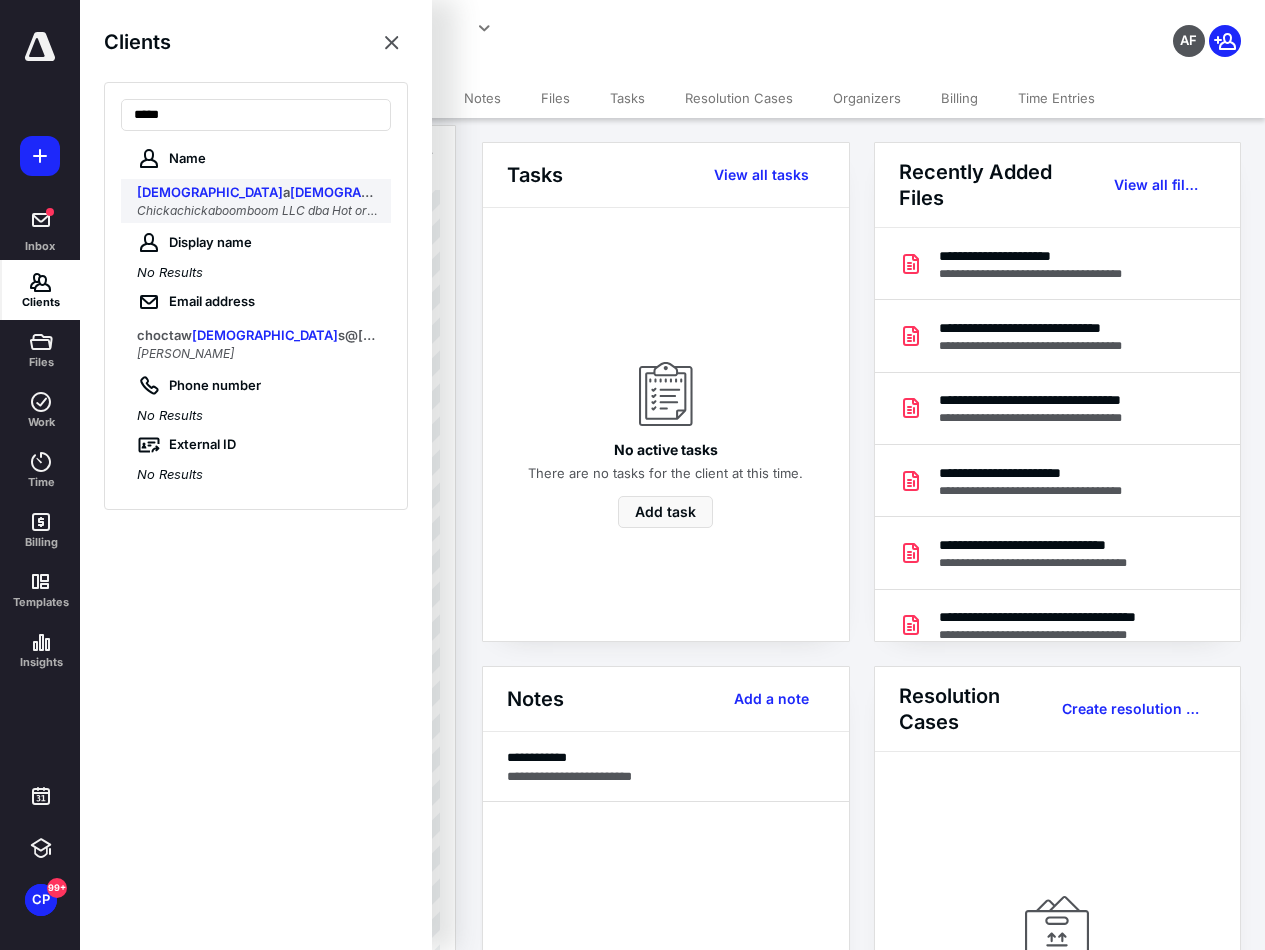 click on "Chickachickaboomboom LLC dba Hot or Not Plumbing" at bounding box center (291, 210) 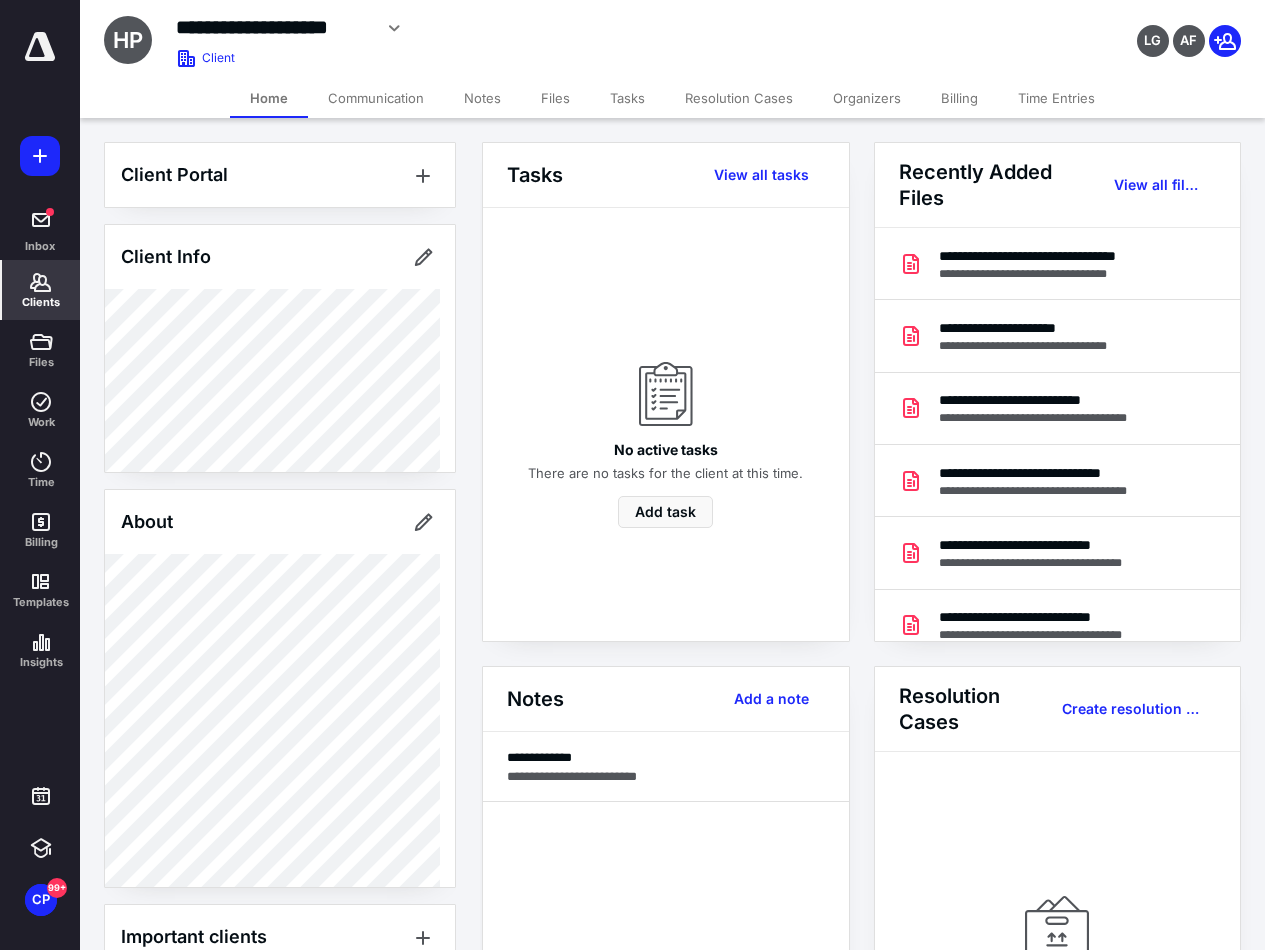 scroll, scrollTop: 329, scrollLeft: 0, axis: vertical 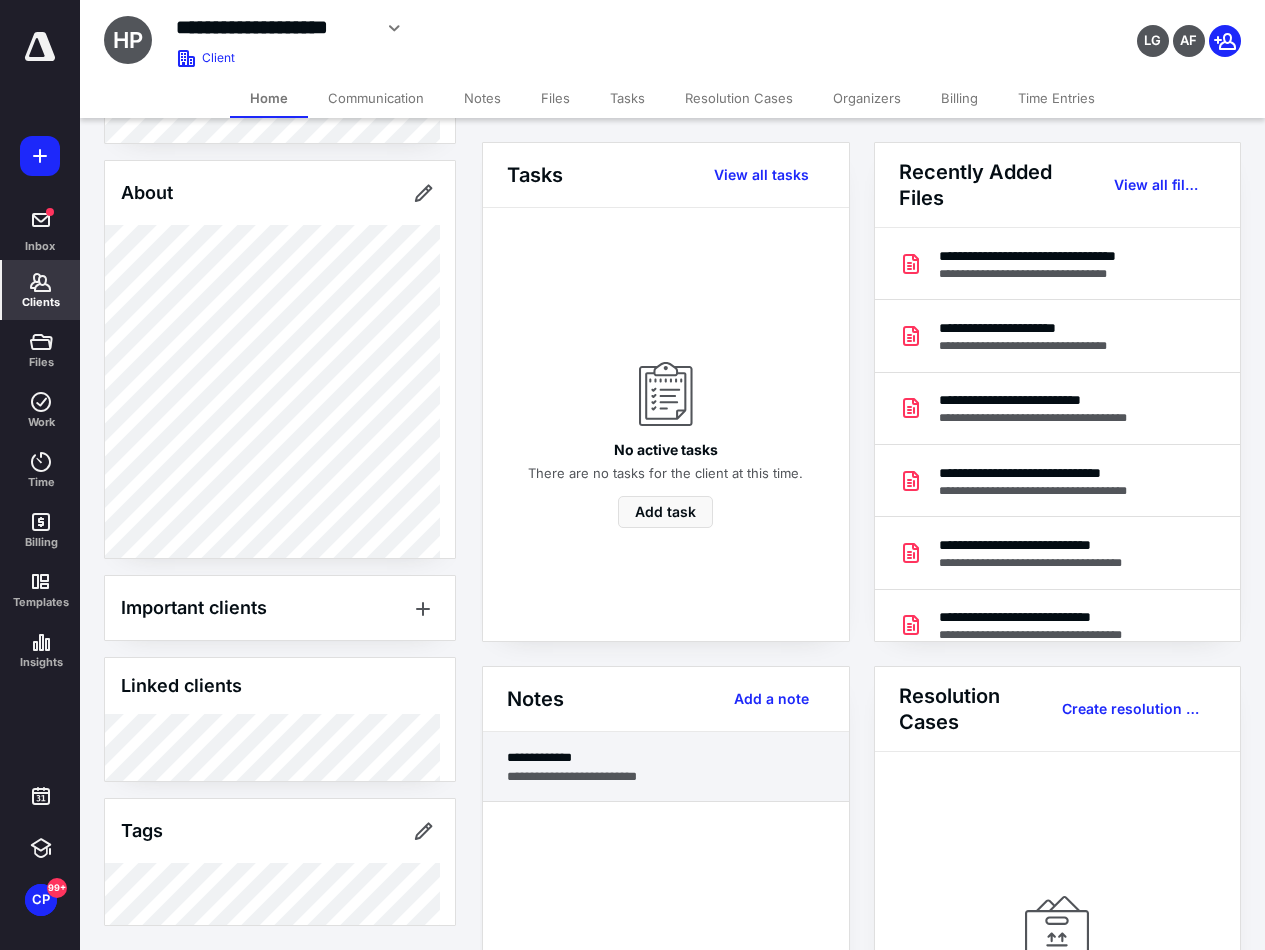 click on "**********" at bounding box center [666, 757] 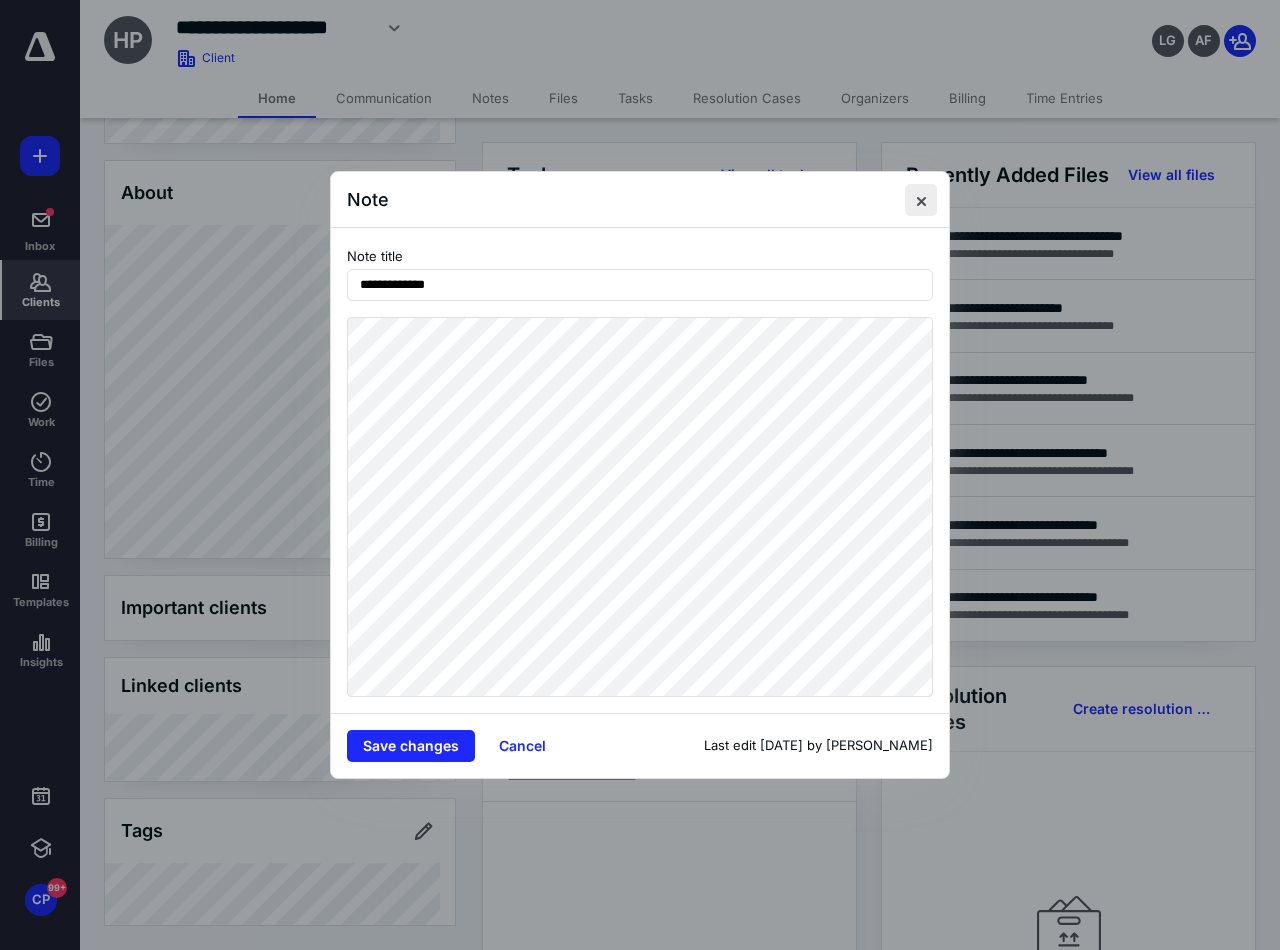 click at bounding box center (921, 200) 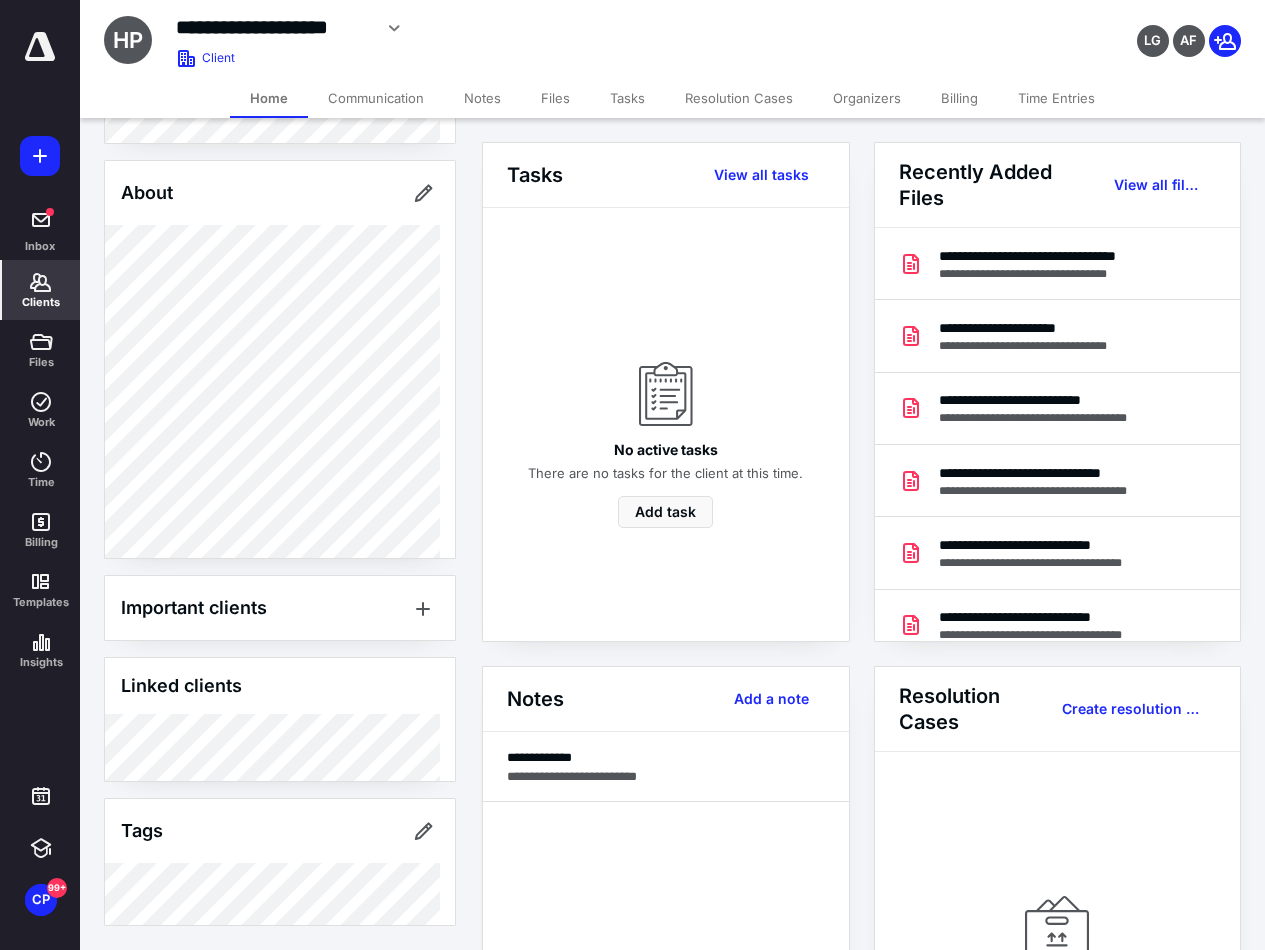 click 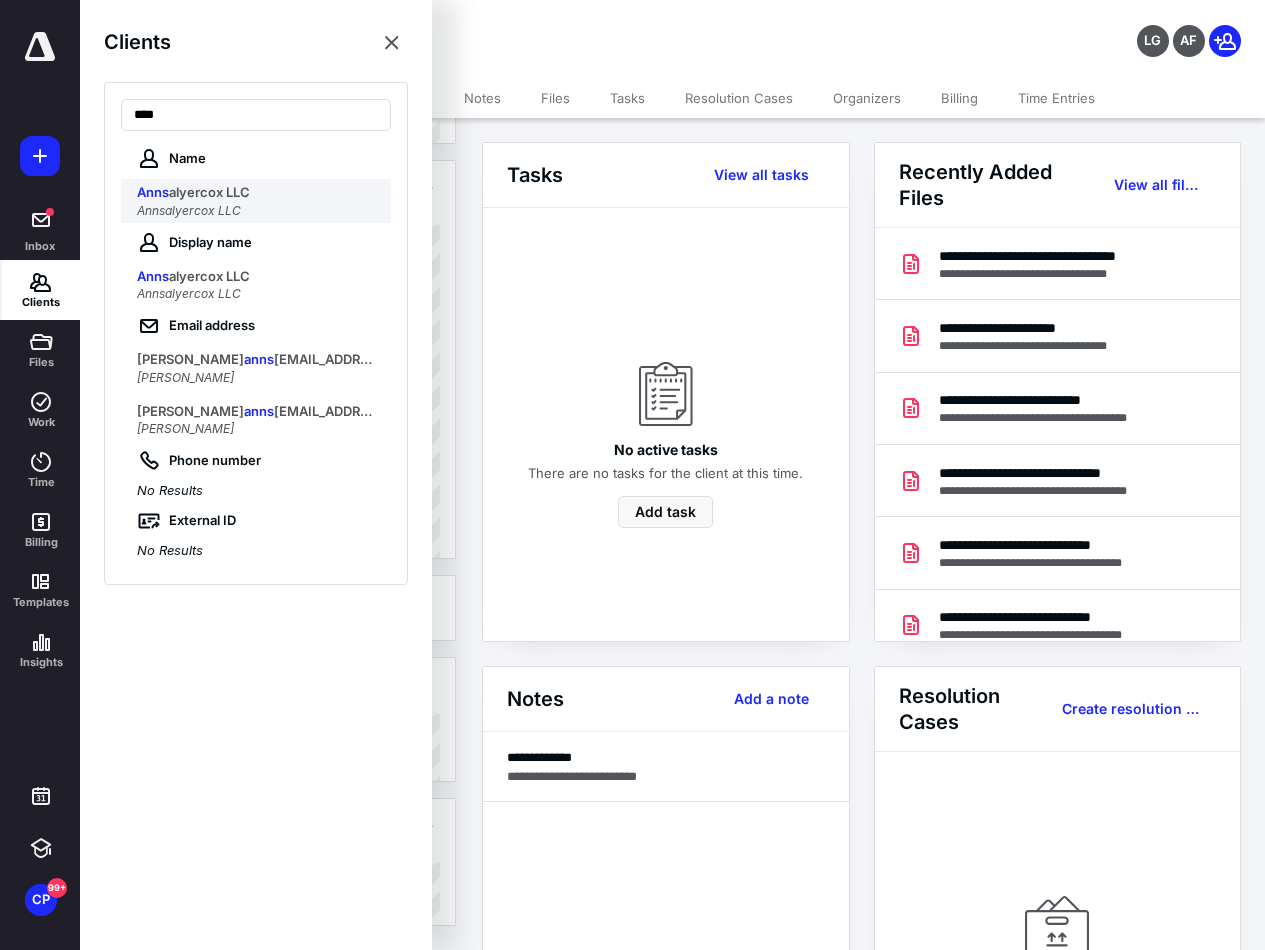 type on "****" 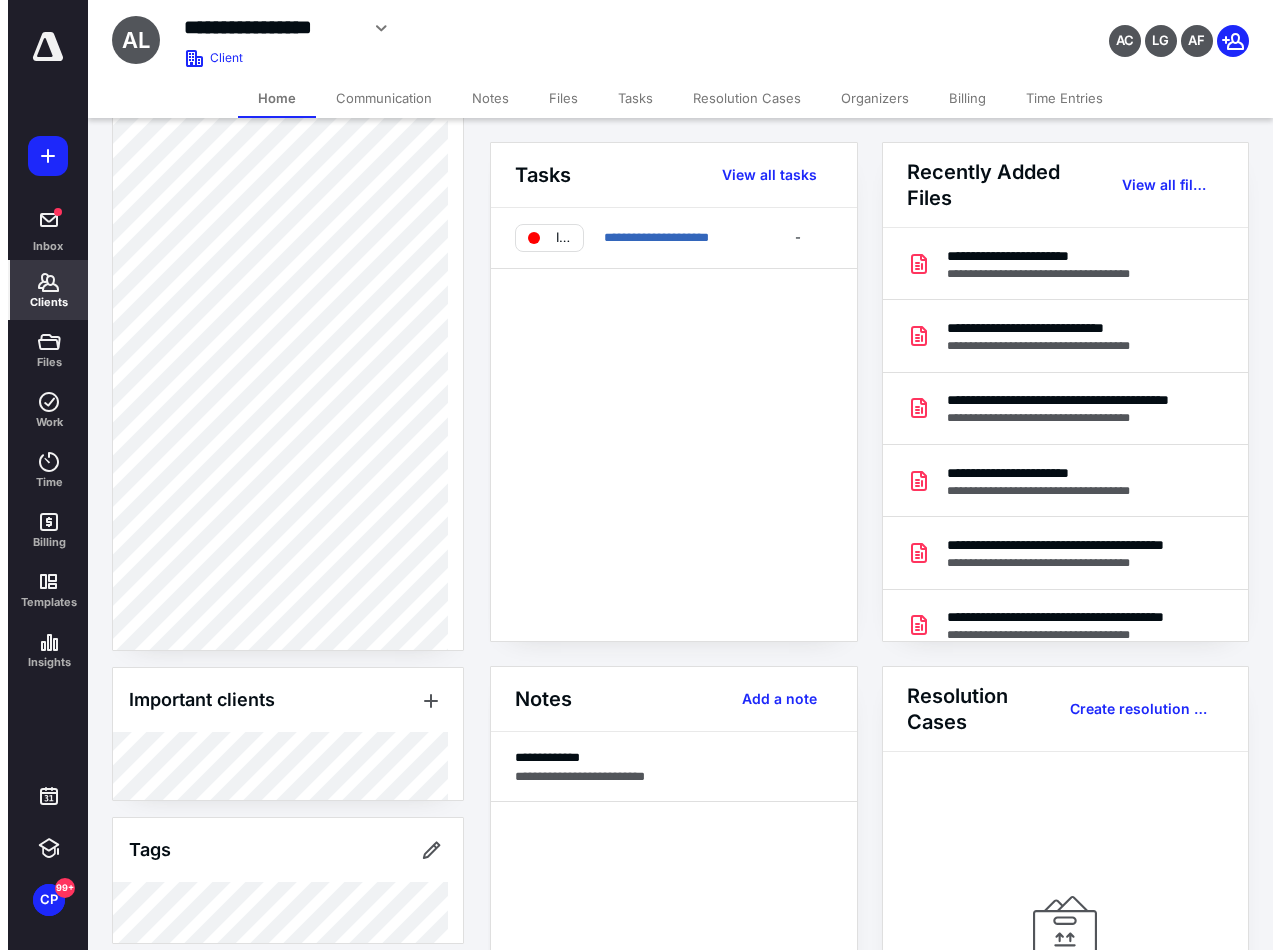 scroll, scrollTop: 1206, scrollLeft: 0, axis: vertical 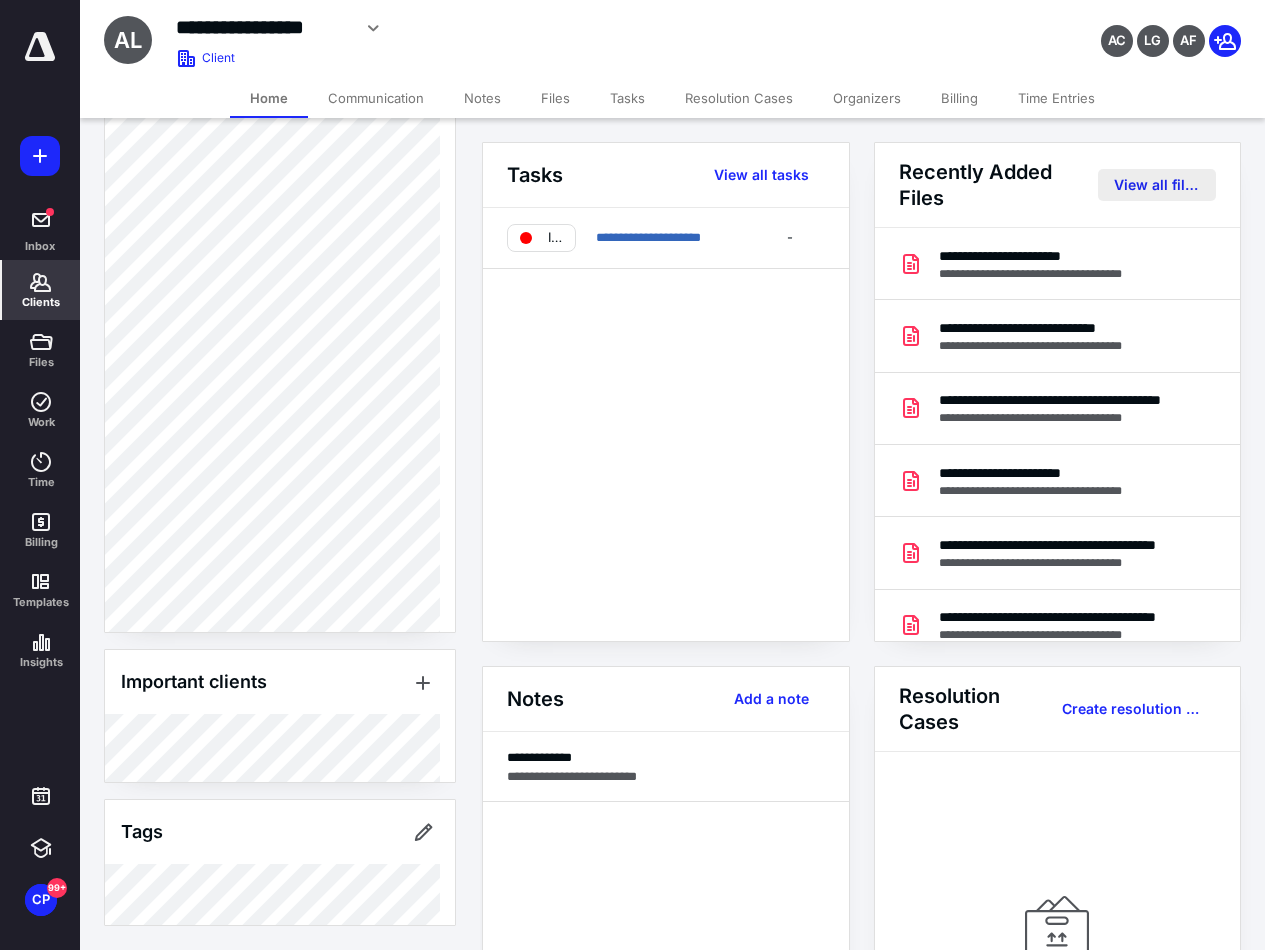 click on "View all files" at bounding box center (1157, 185) 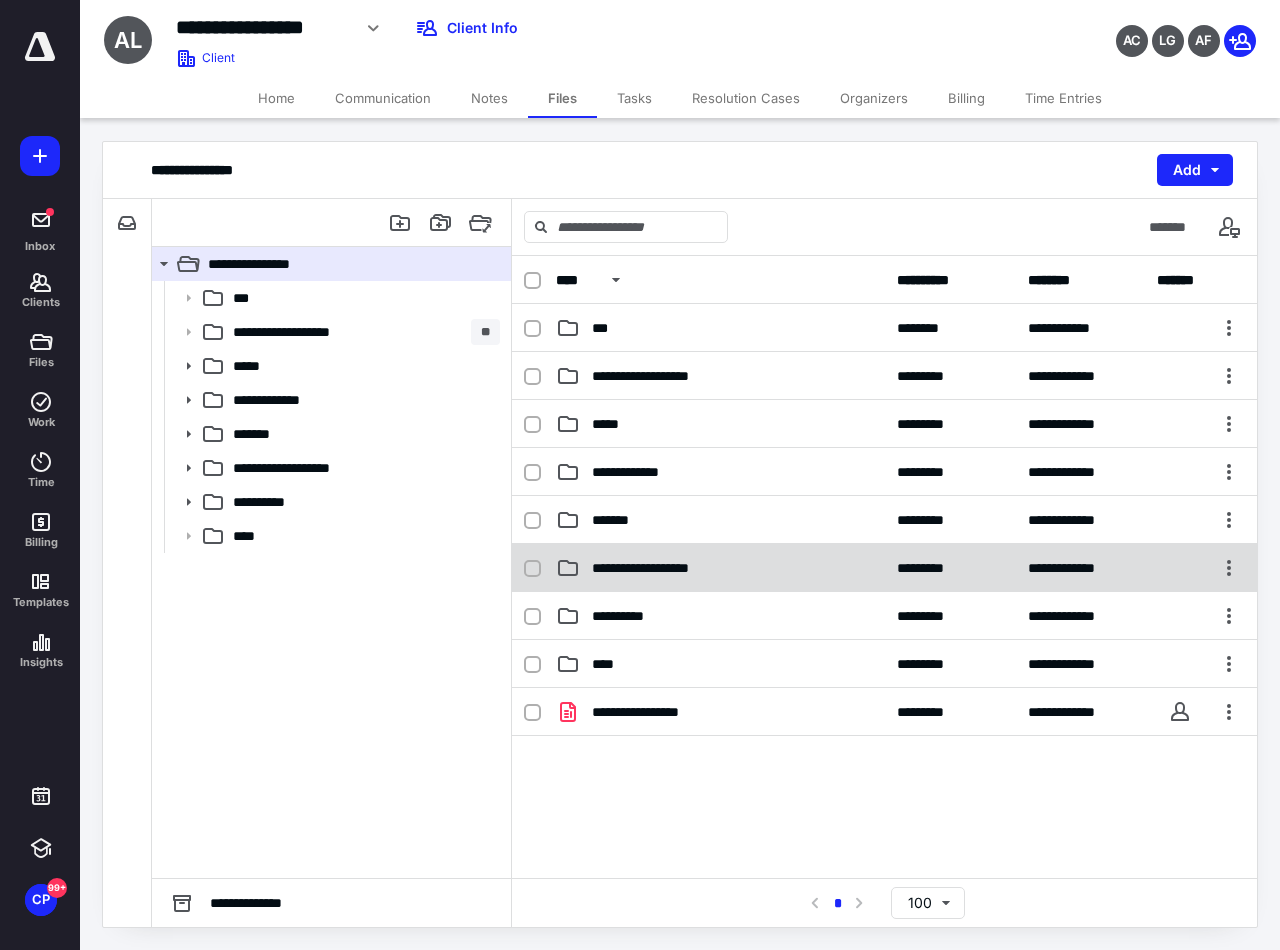 click on "**********" at bounding box center [720, 568] 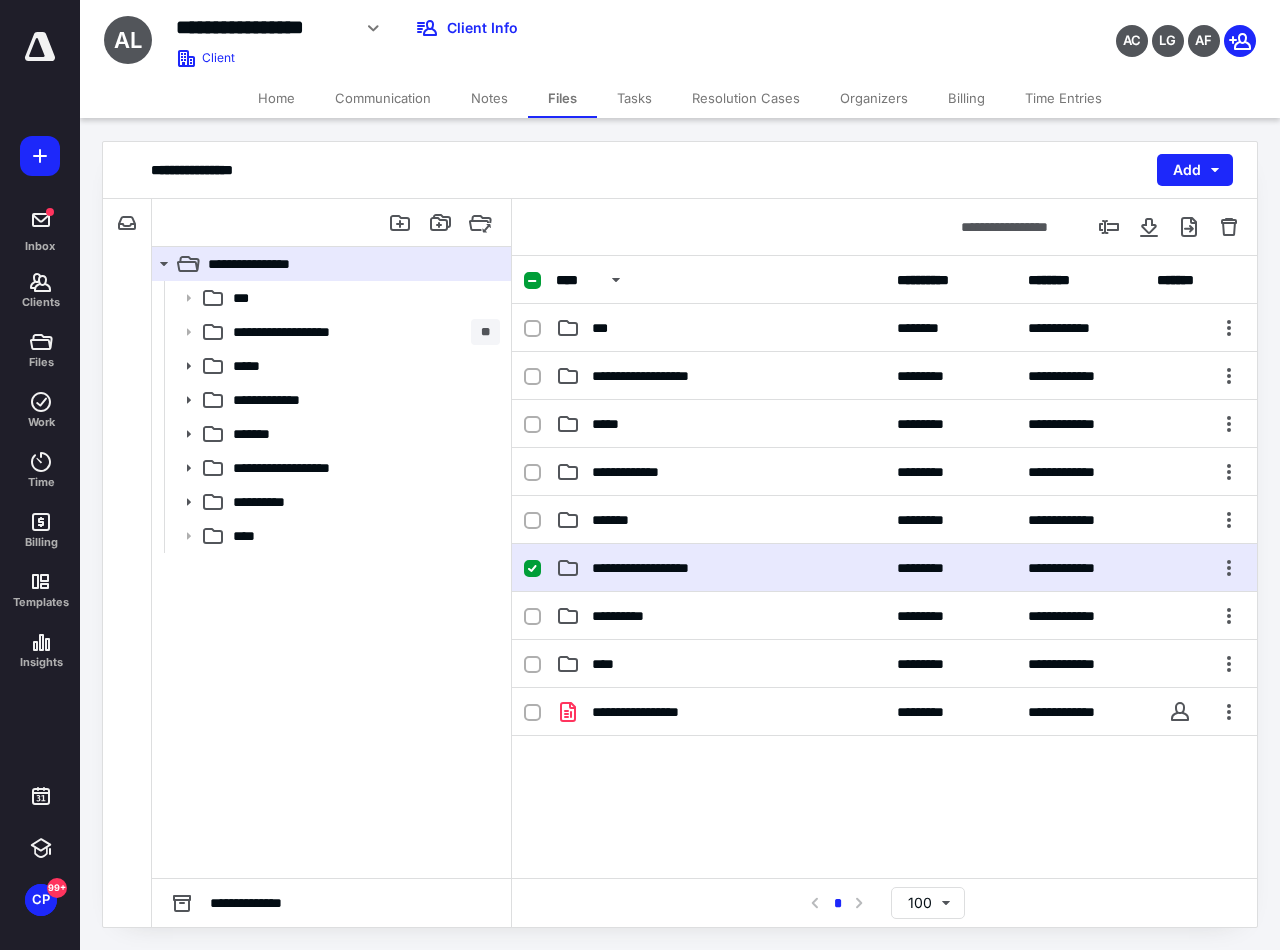 click on "**********" at bounding box center (720, 568) 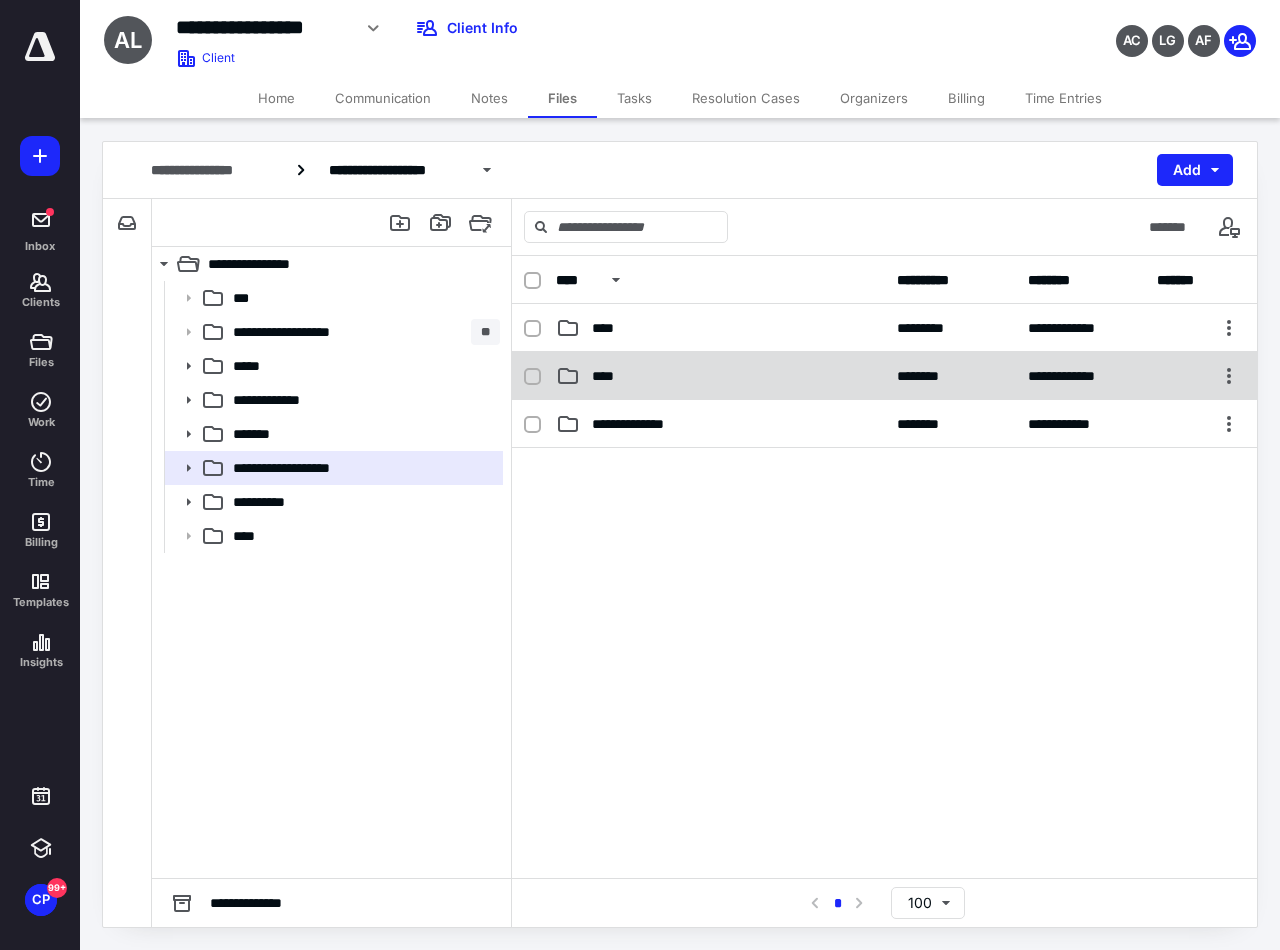 click on "****" at bounding box center [720, 376] 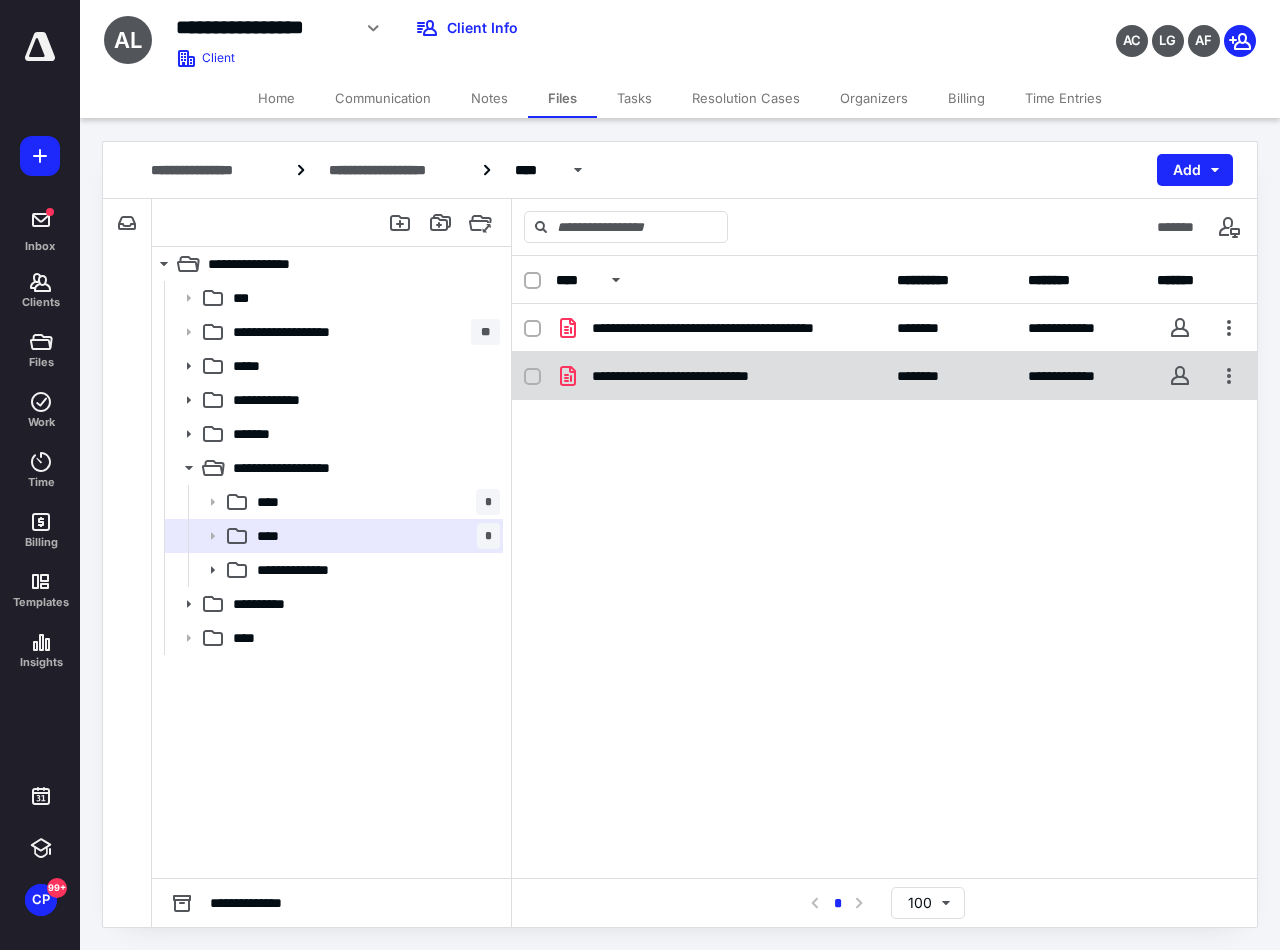 click on "**********" at bounding box center [692, 376] 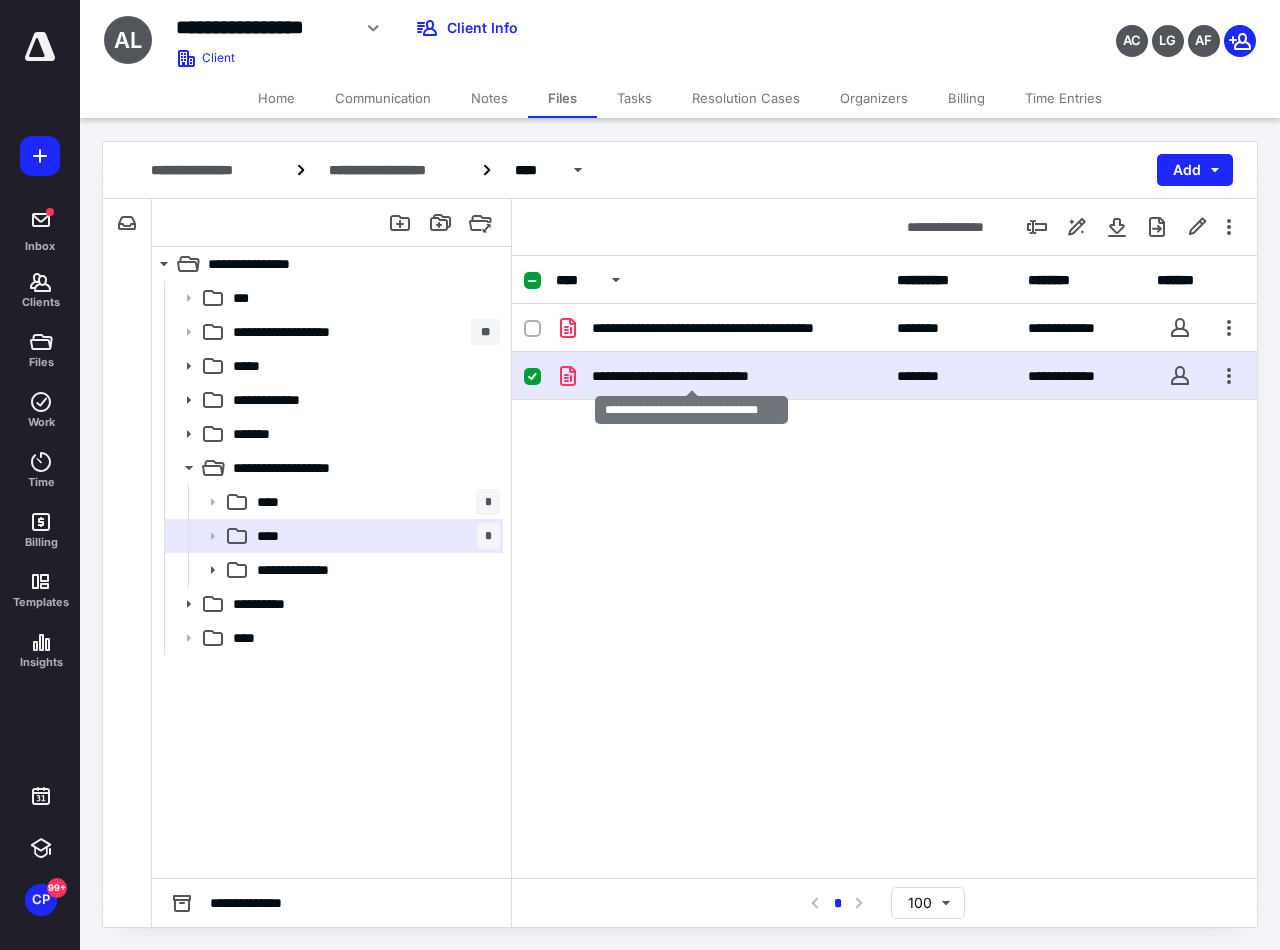 click on "**********" at bounding box center (692, 376) 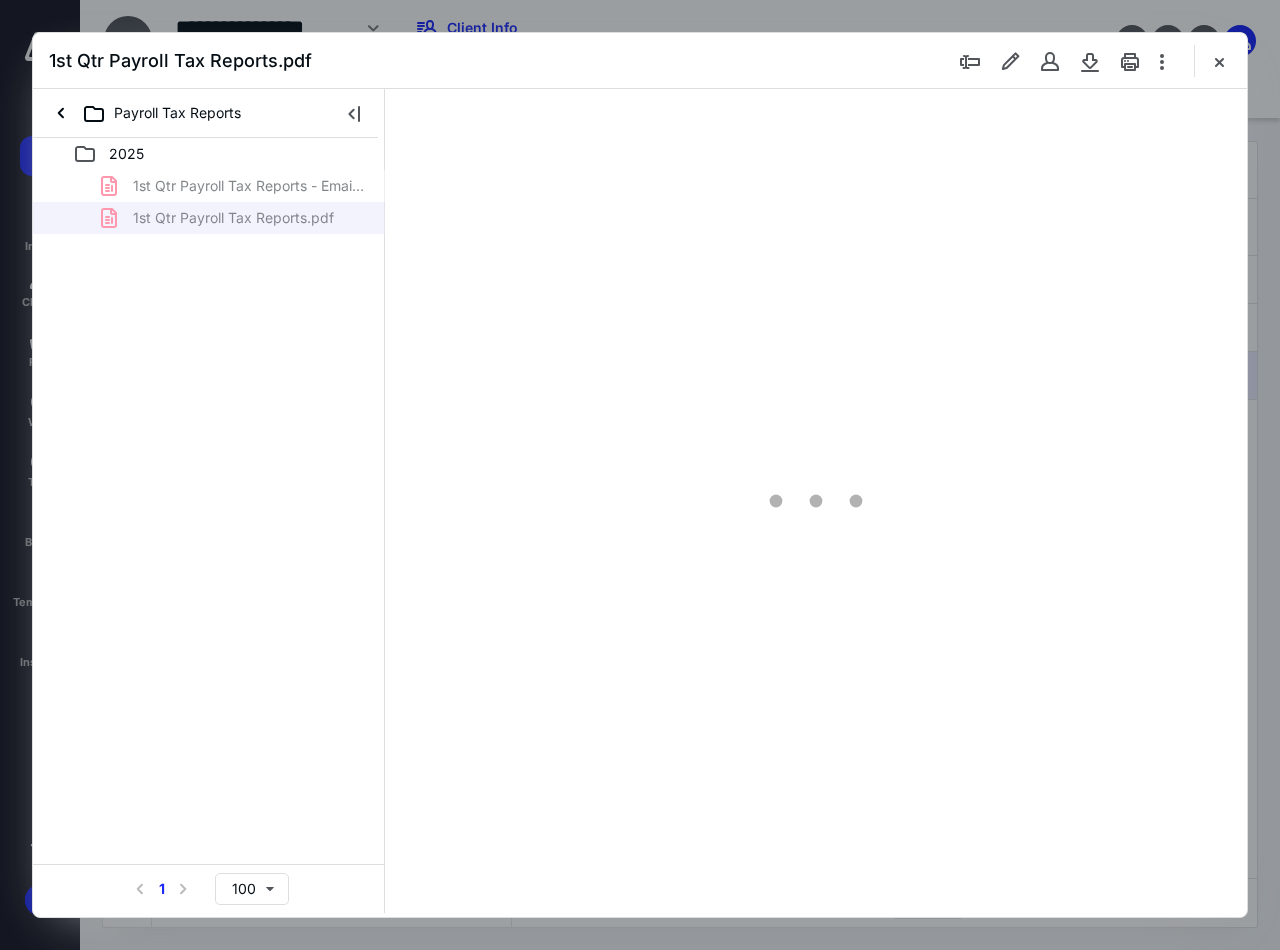 scroll, scrollTop: 0, scrollLeft: 0, axis: both 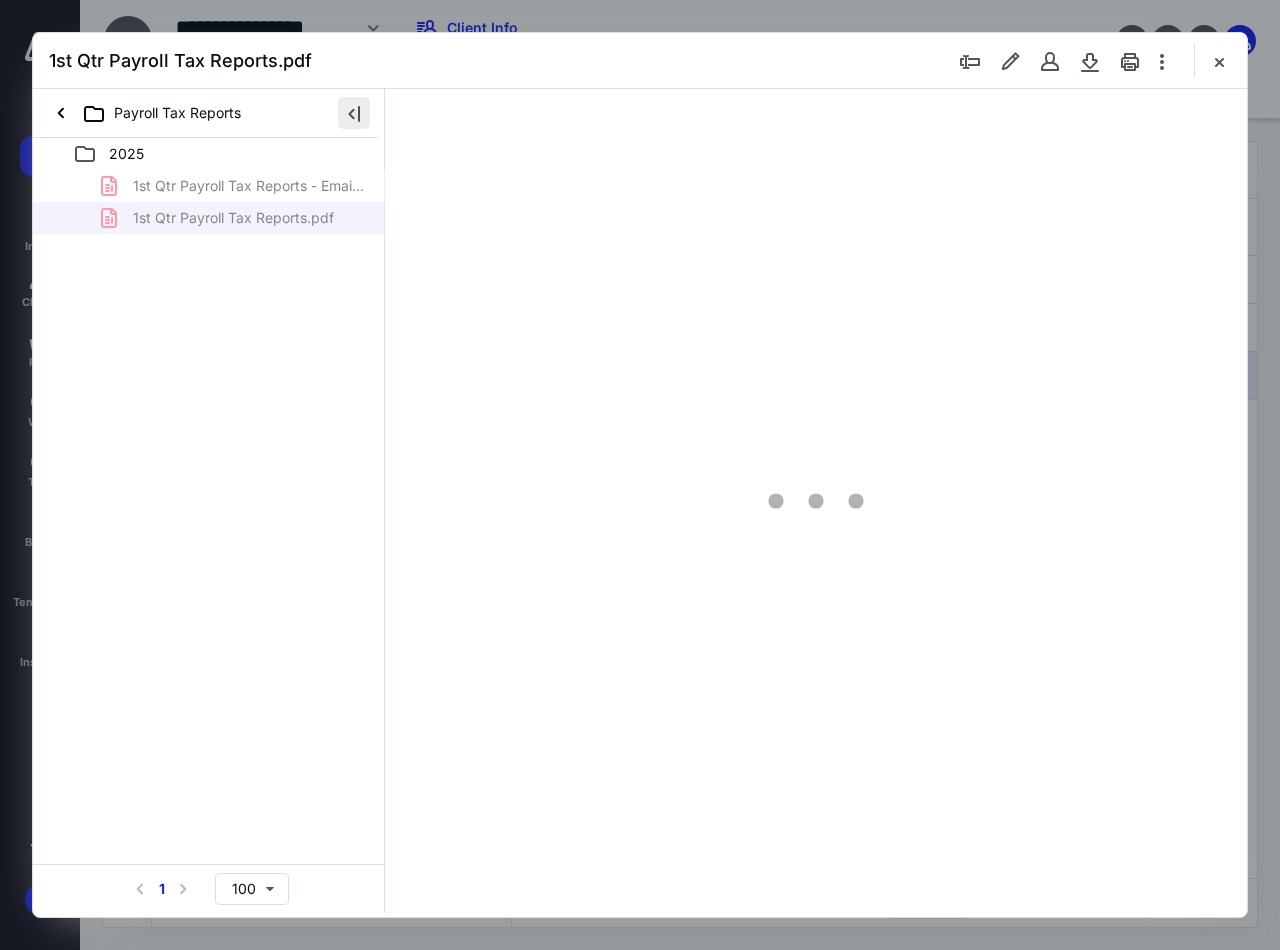 click at bounding box center (354, 113) 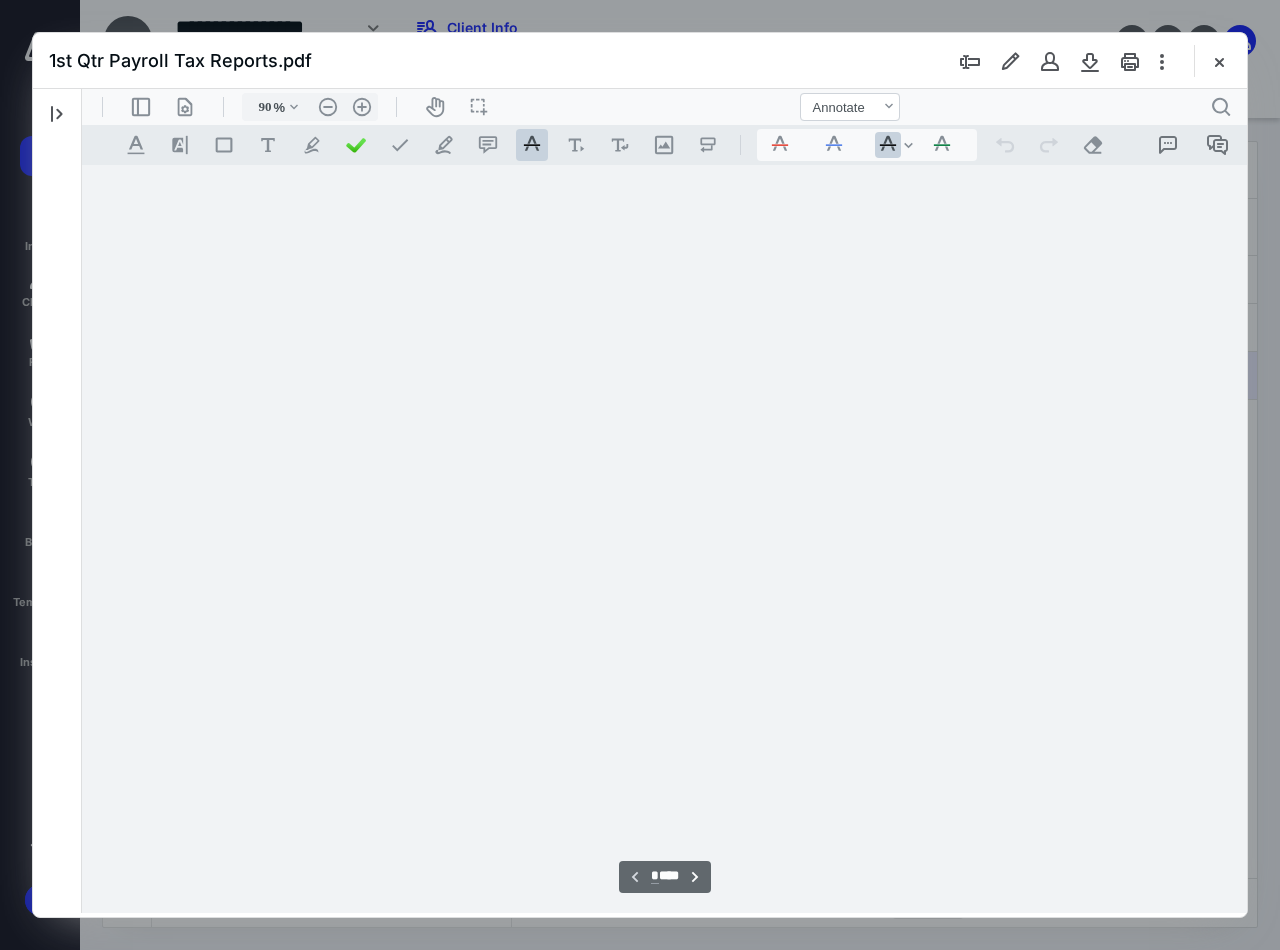 type on "94" 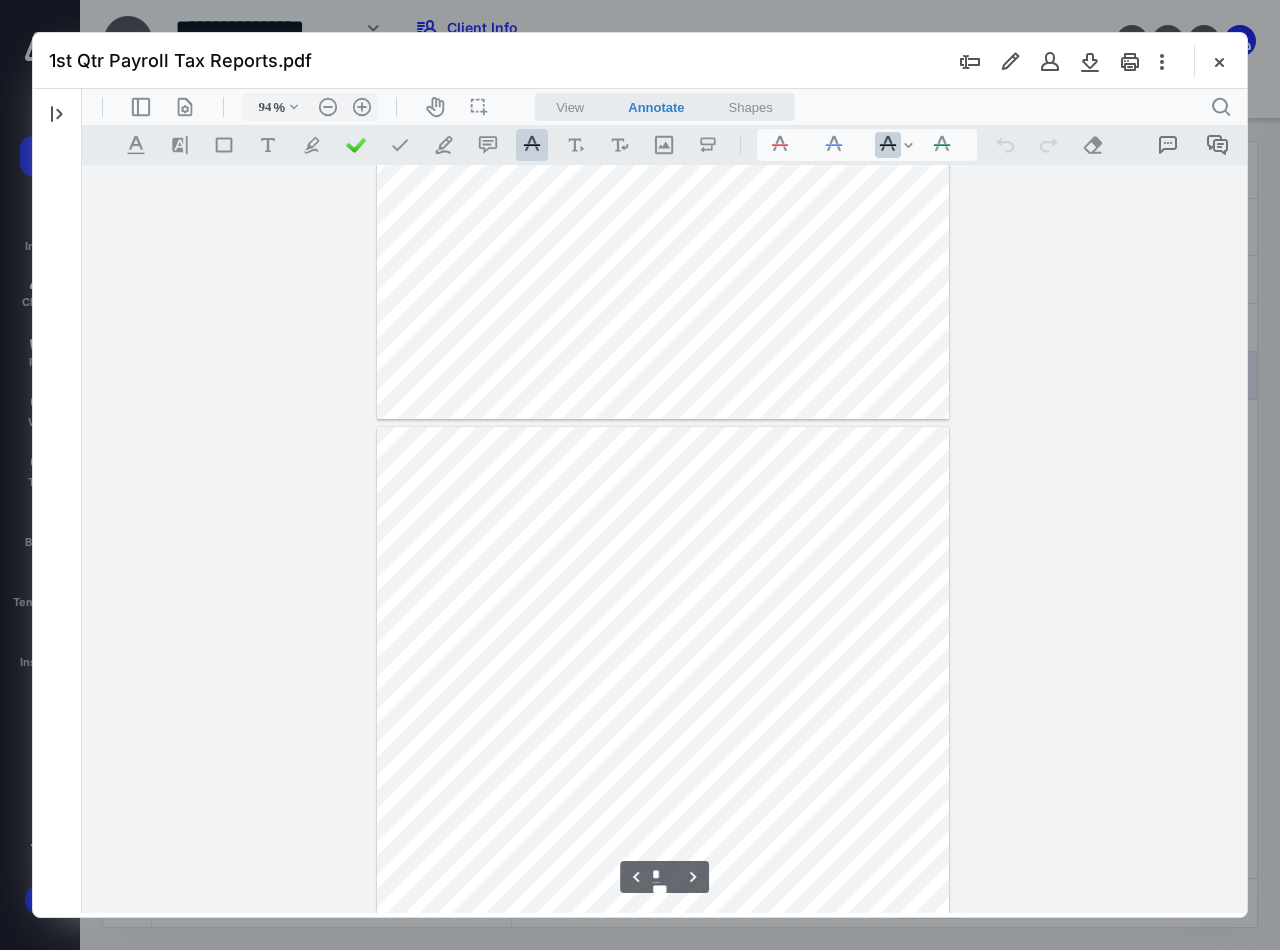 type on "*" 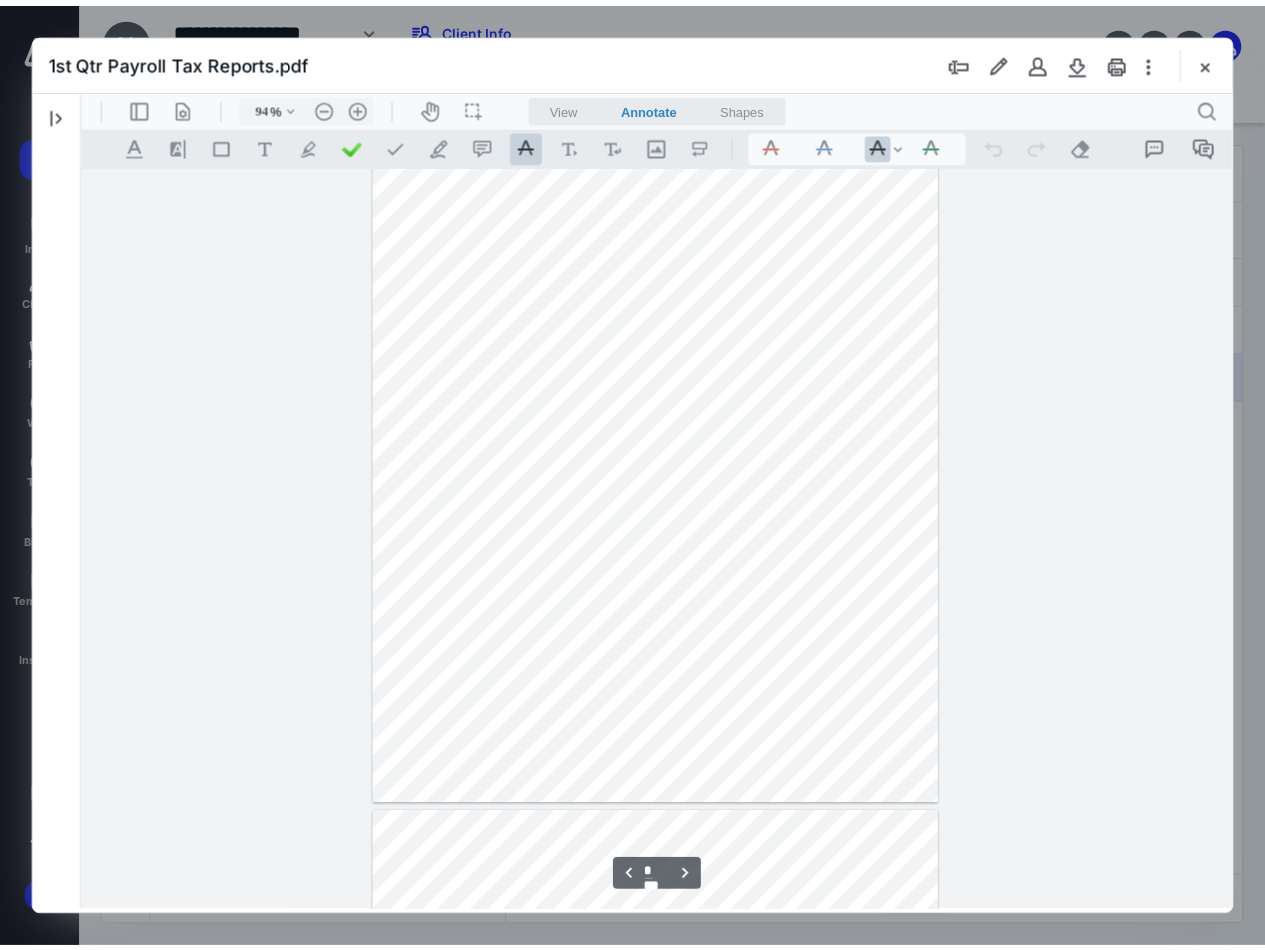 scroll, scrollTop: 2080, scrollLeft: 0, axis: vertical 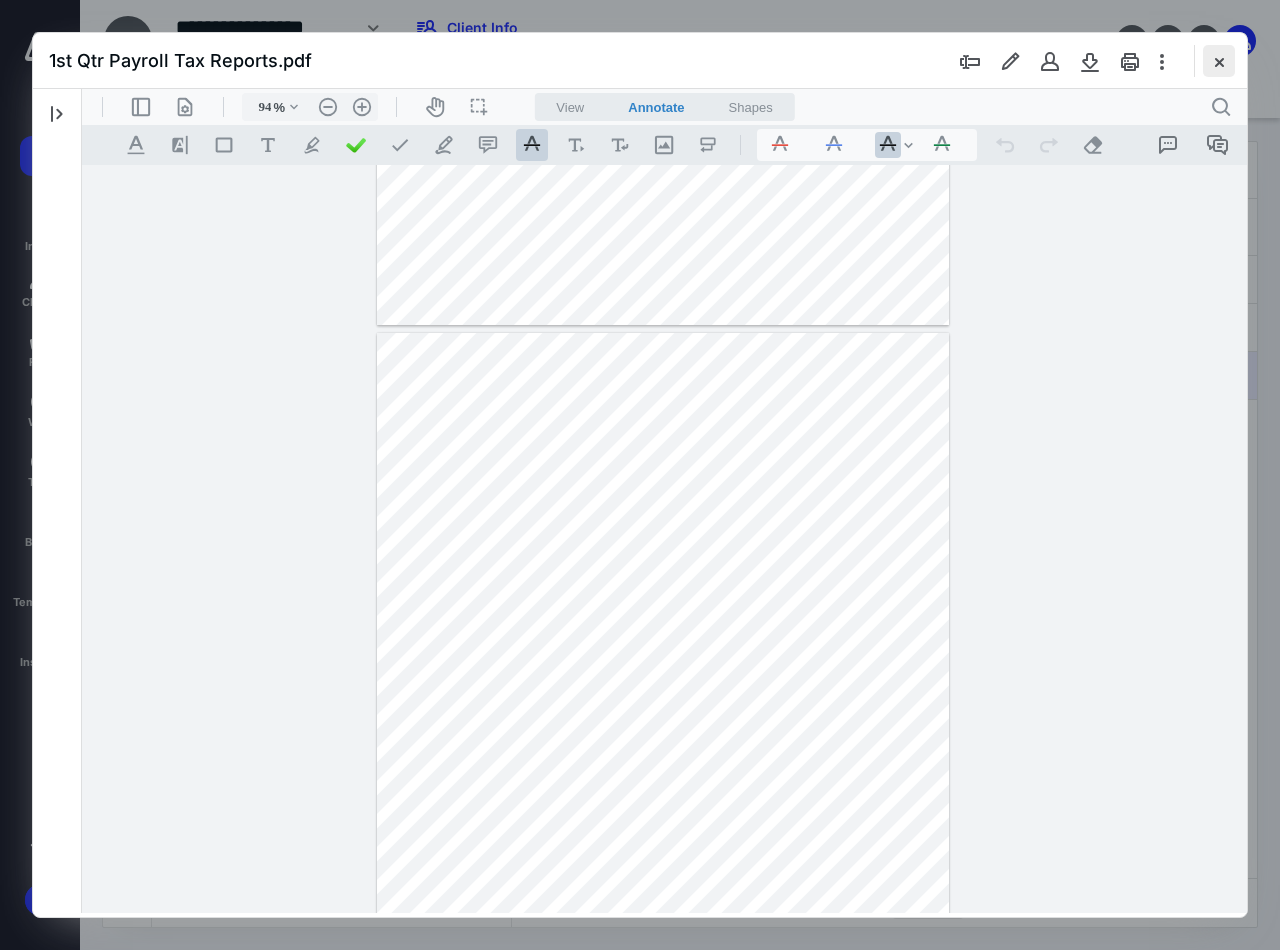 click at bounding box center (1219, 61) 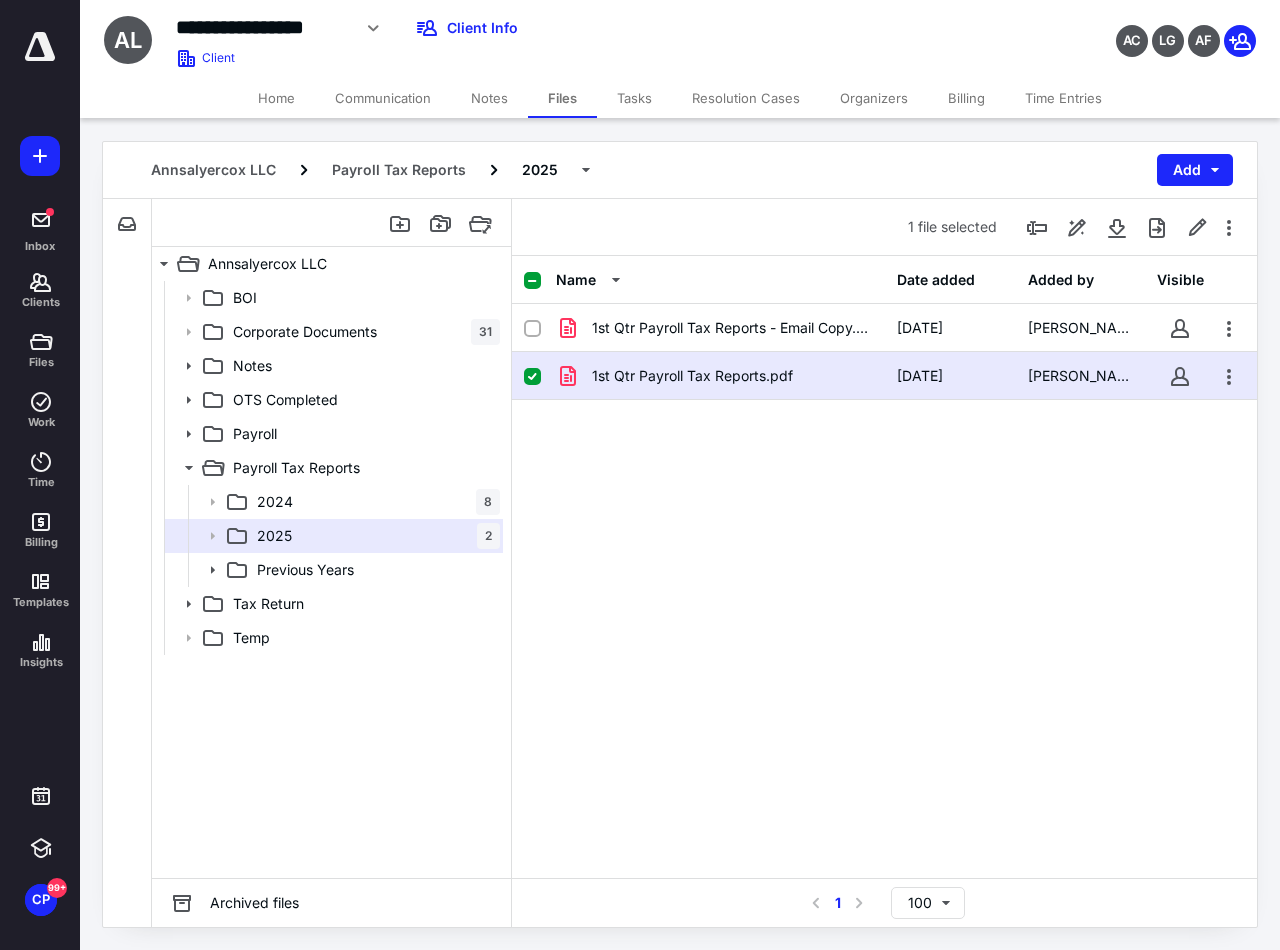 click on "Home" at bounding box center (276, 98) 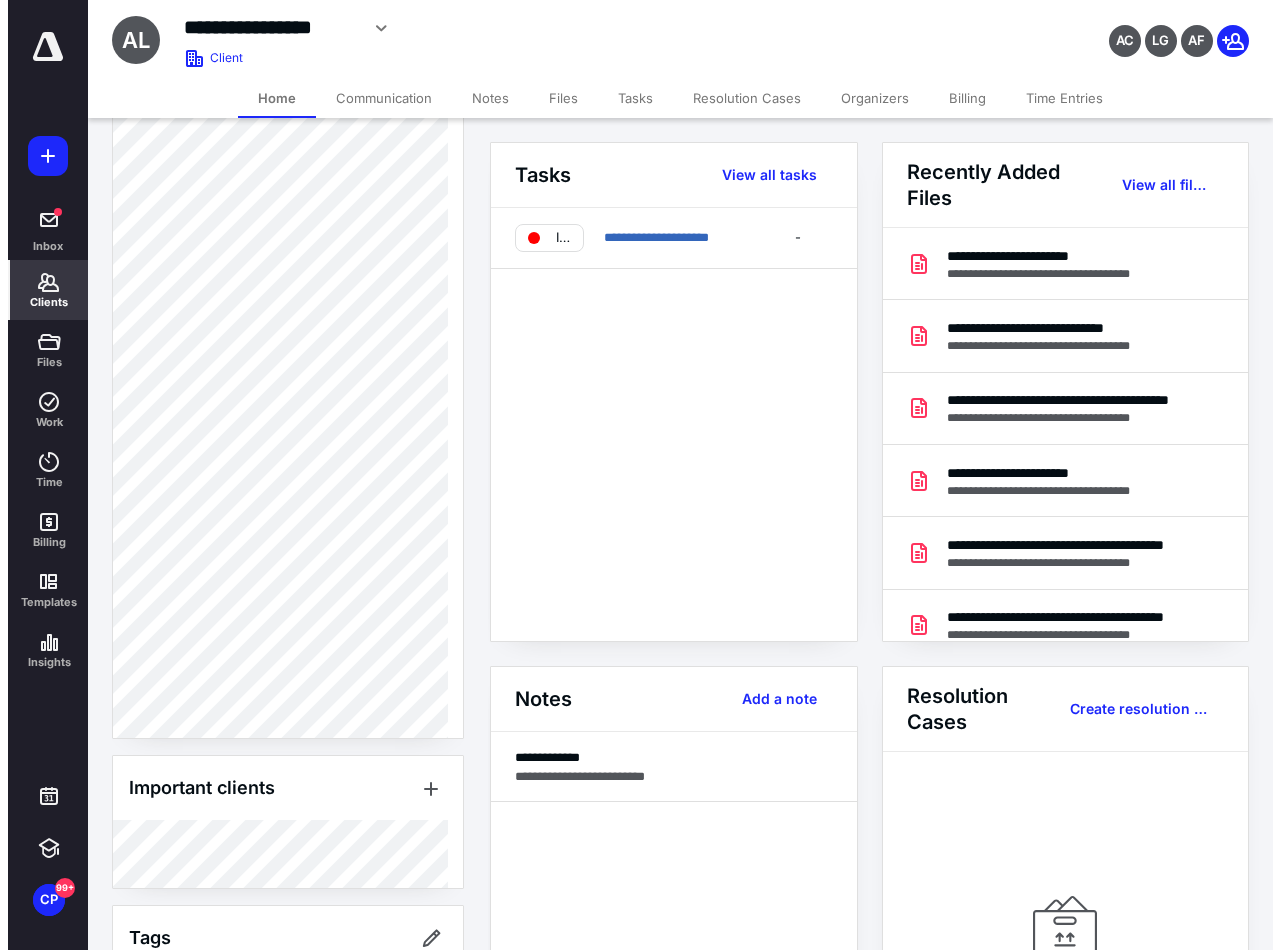 scroll, scrollTop: 1200, scrollLeft: 0, axis: vertical 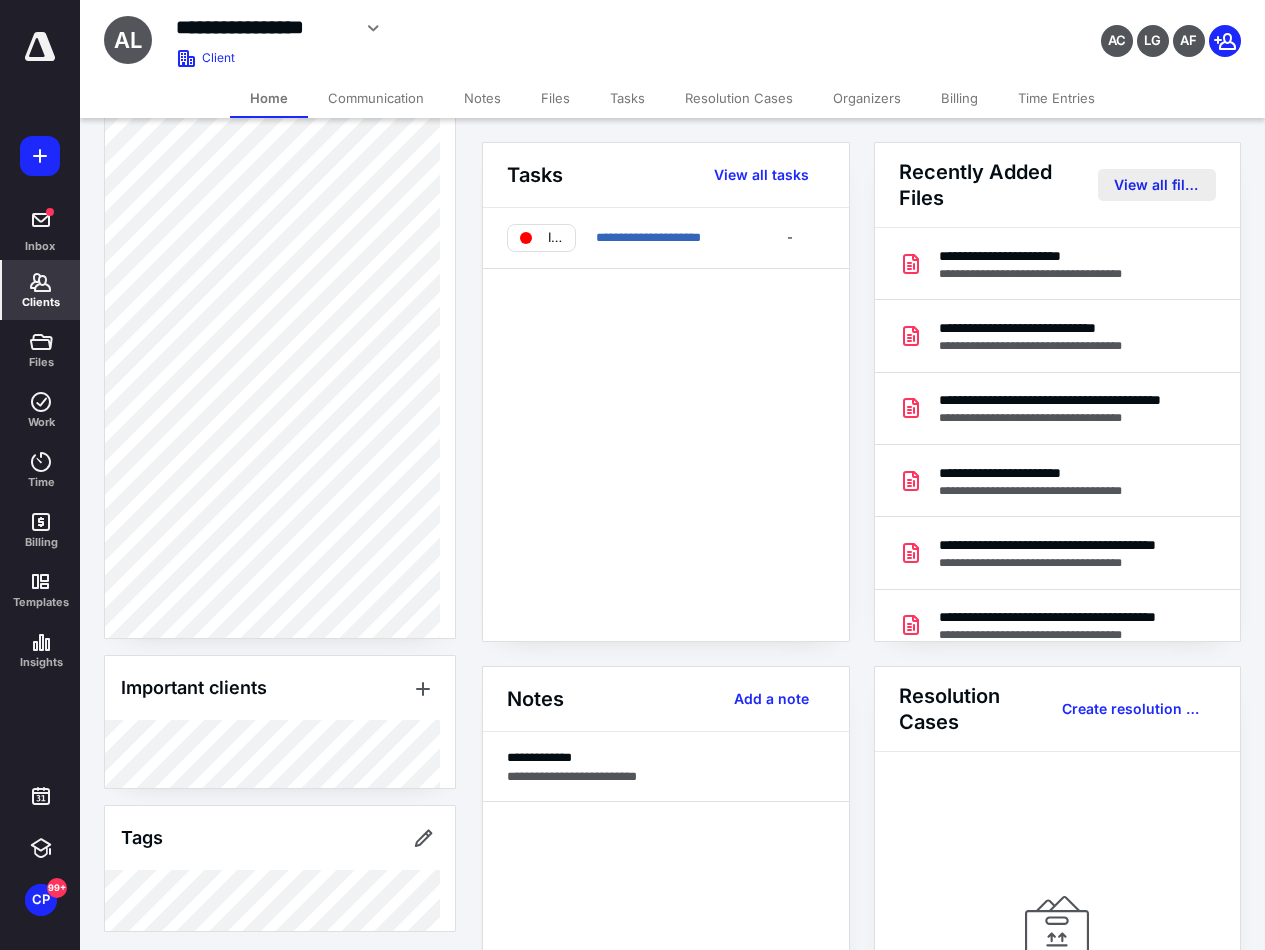 click on "View all files" at bounding box center [1157, 185] 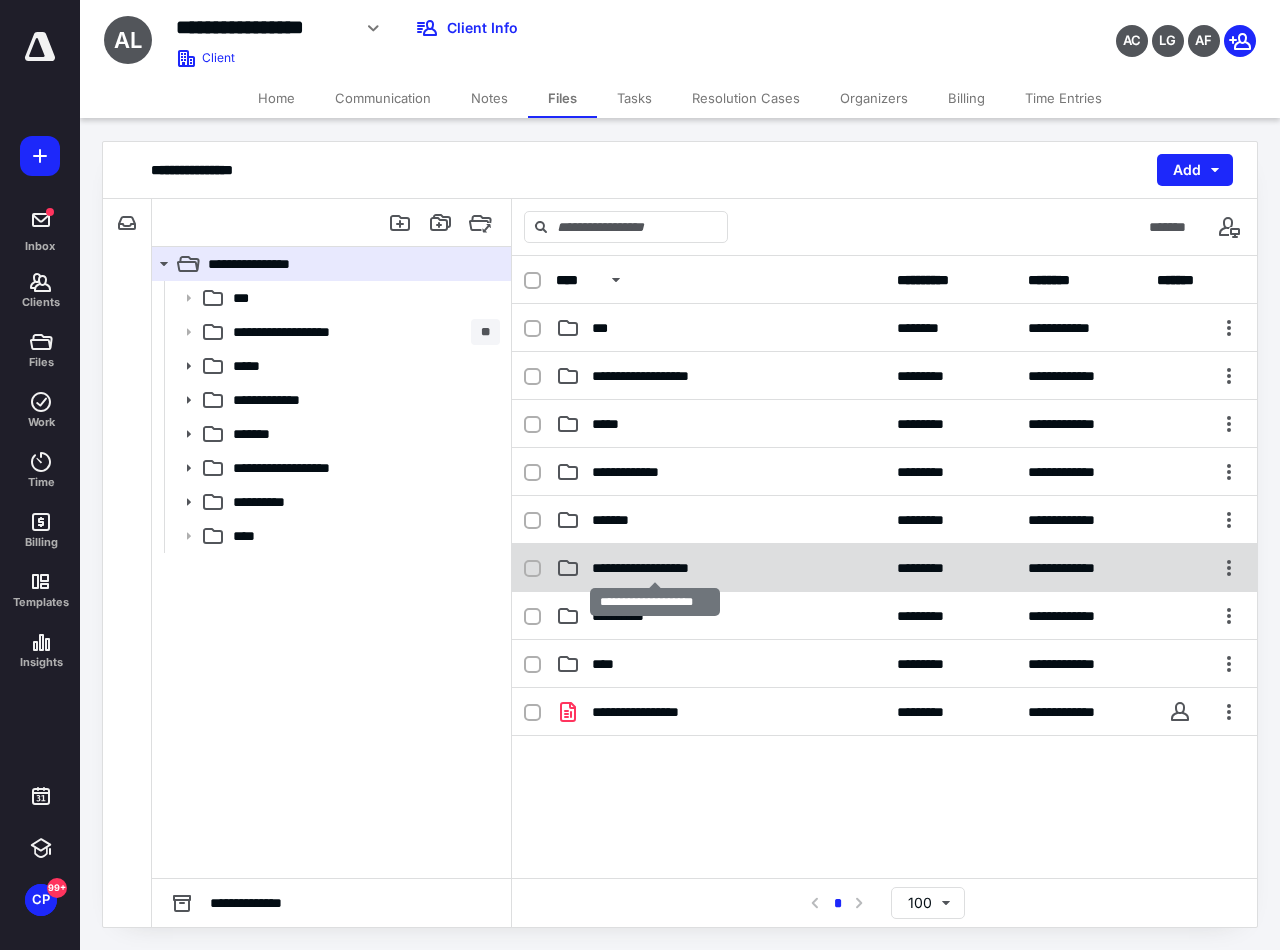 click on "**********" at bounding box center [655, 568] 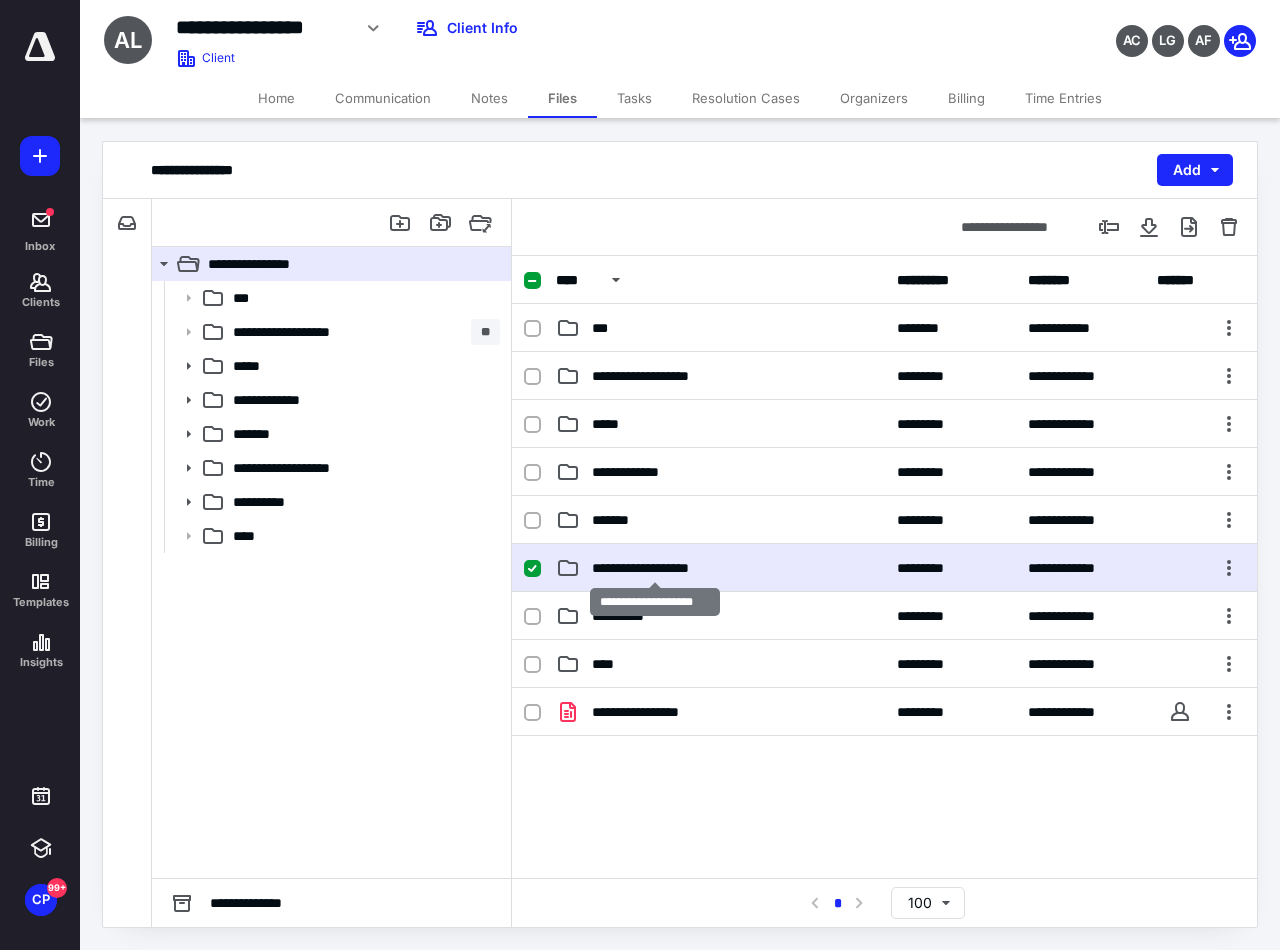 click on "**********" at bounding box center (655, 568) 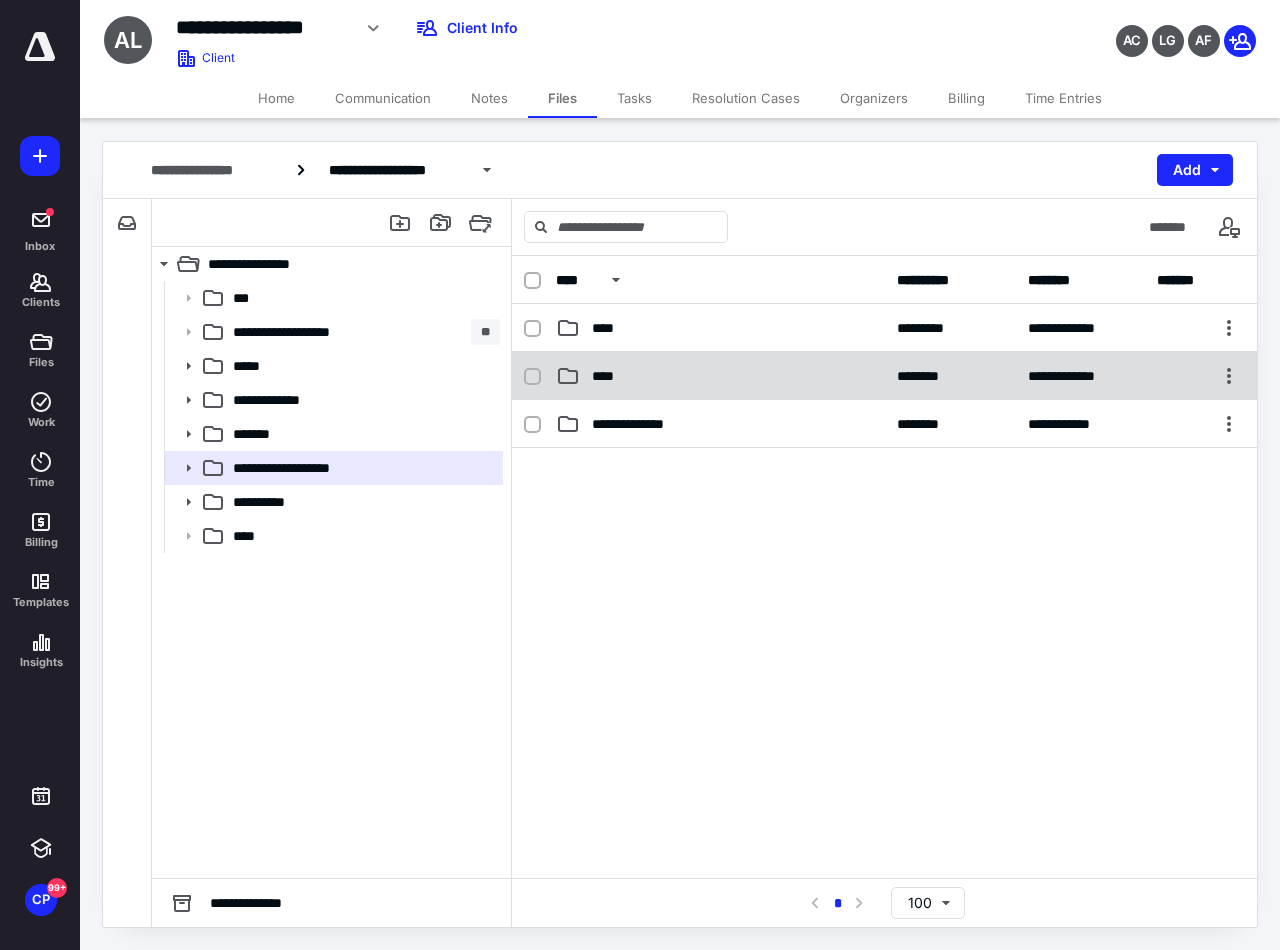 click on "****" at bounding box center (720, 376) 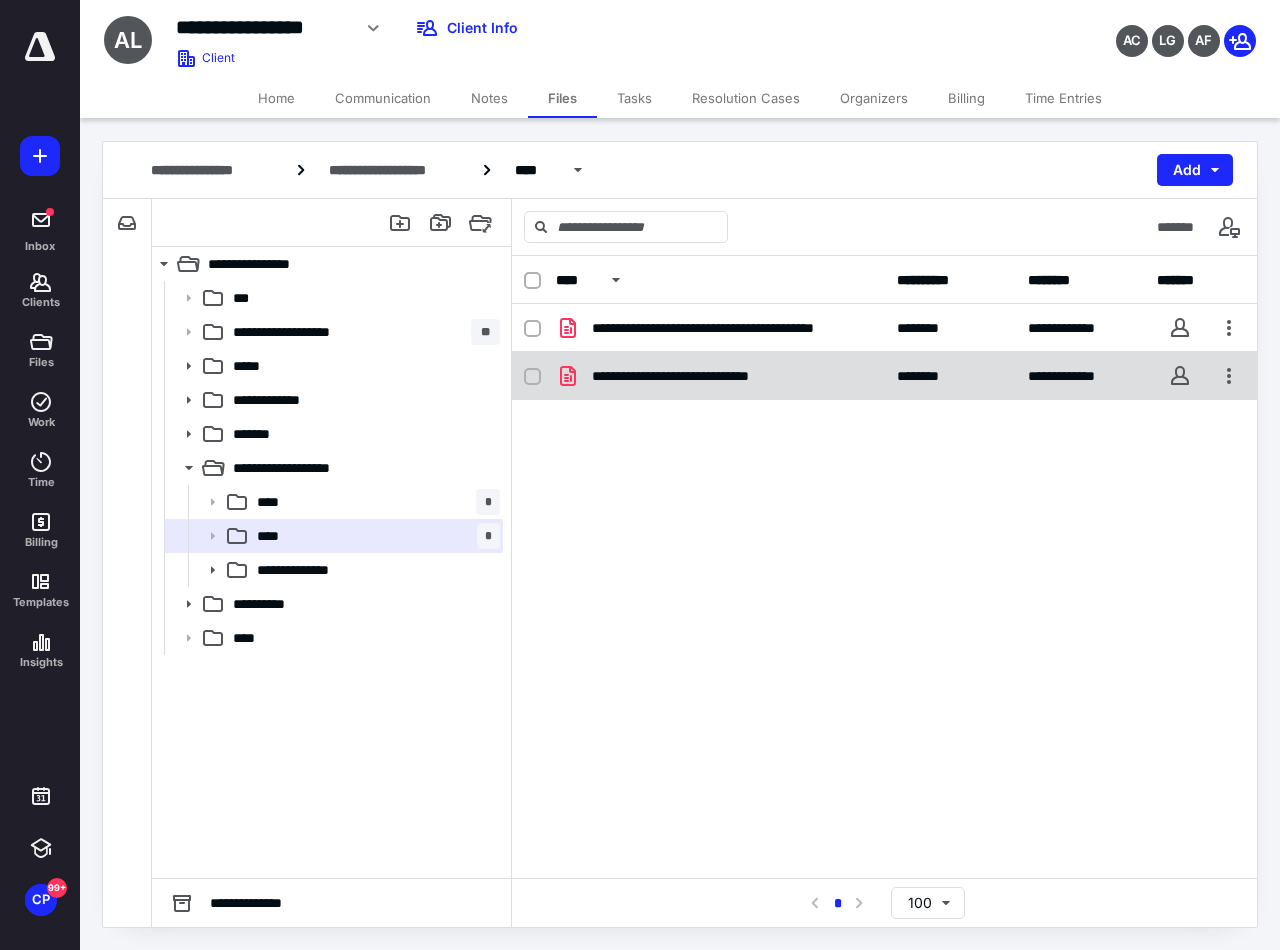 click on "**********" at bounding box center (692, 376) 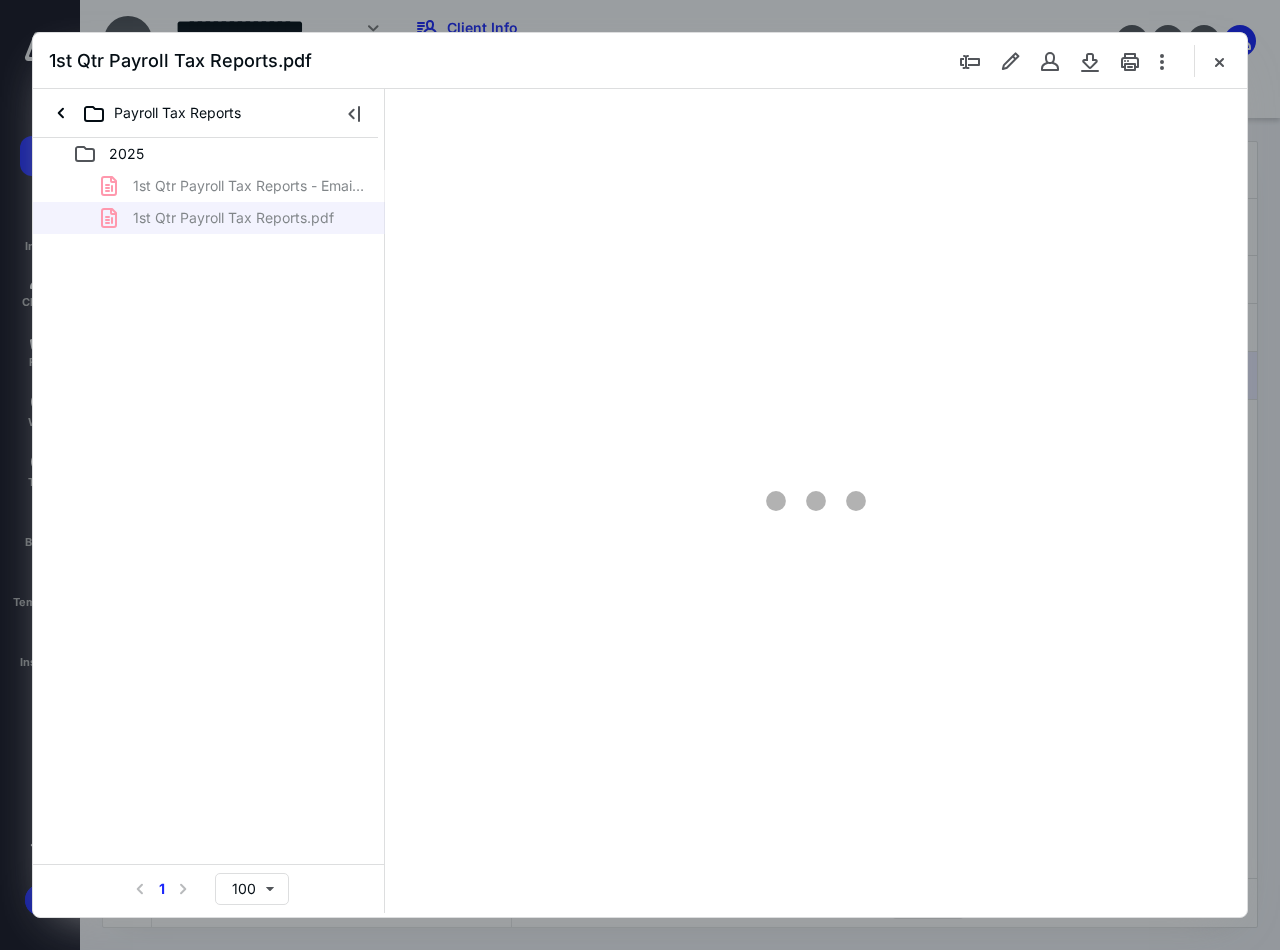 scroll, scrollTop: 0, scrollLeft: 0, axis: both 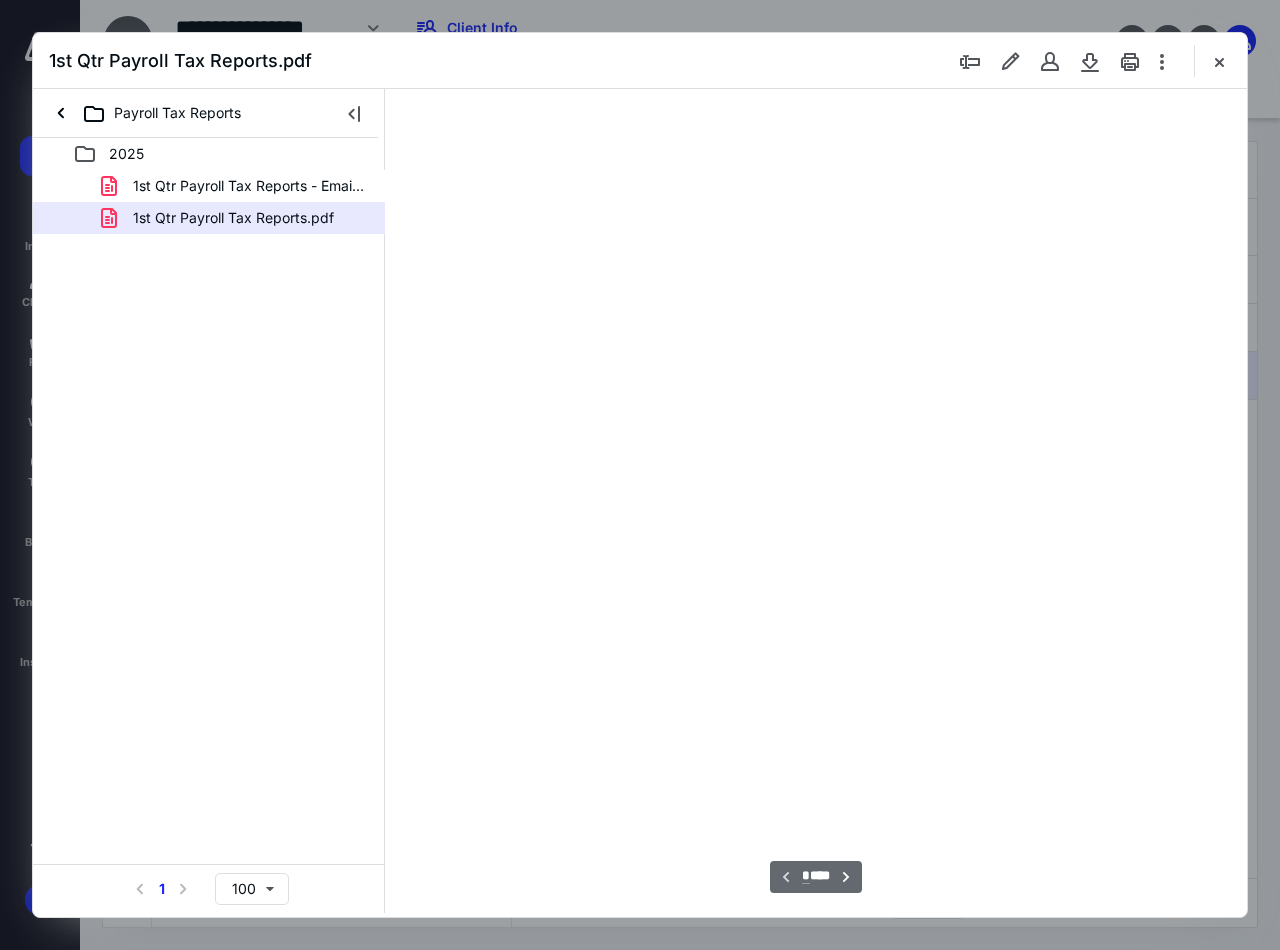 type on "90" 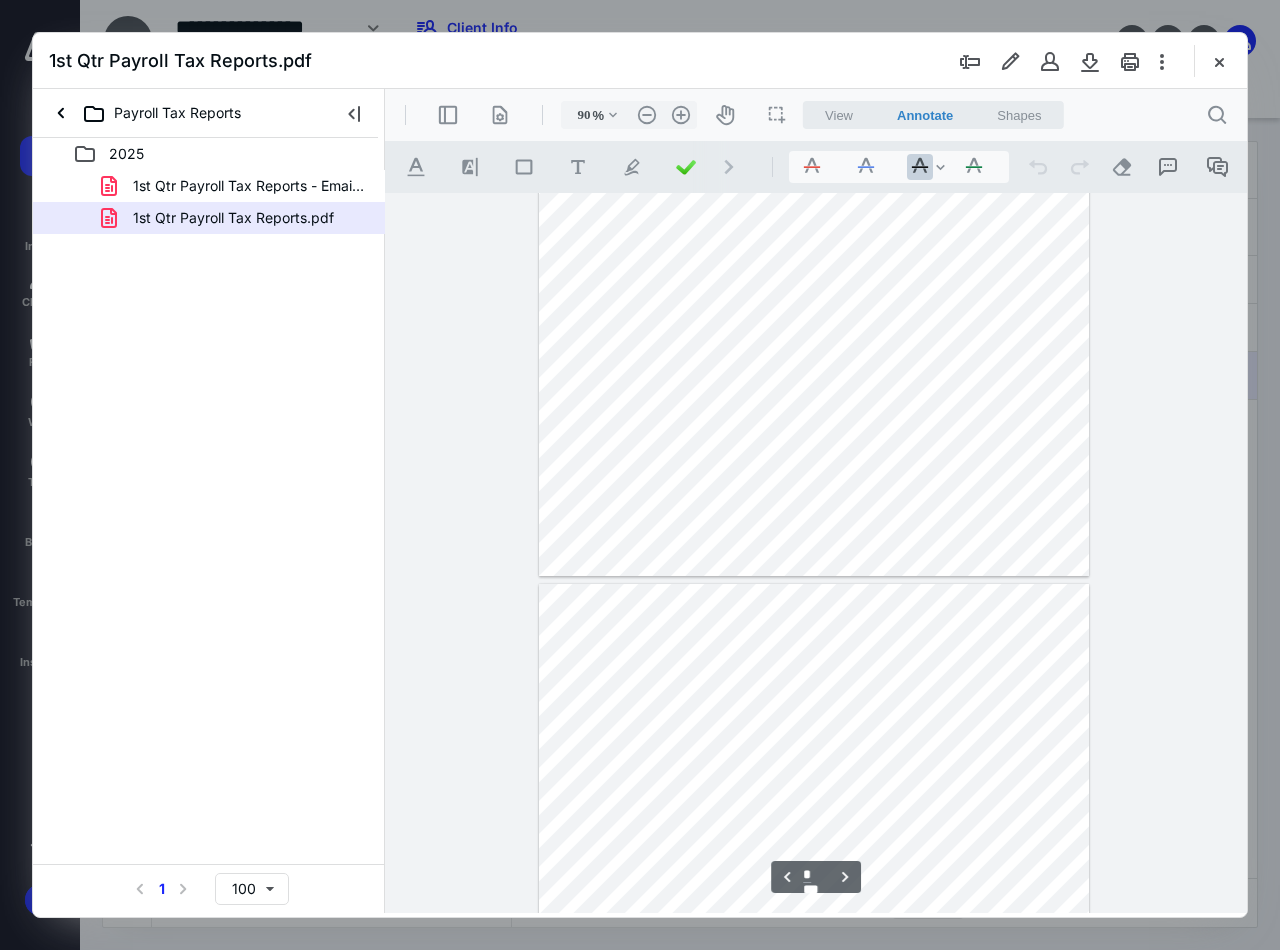 type on "*" 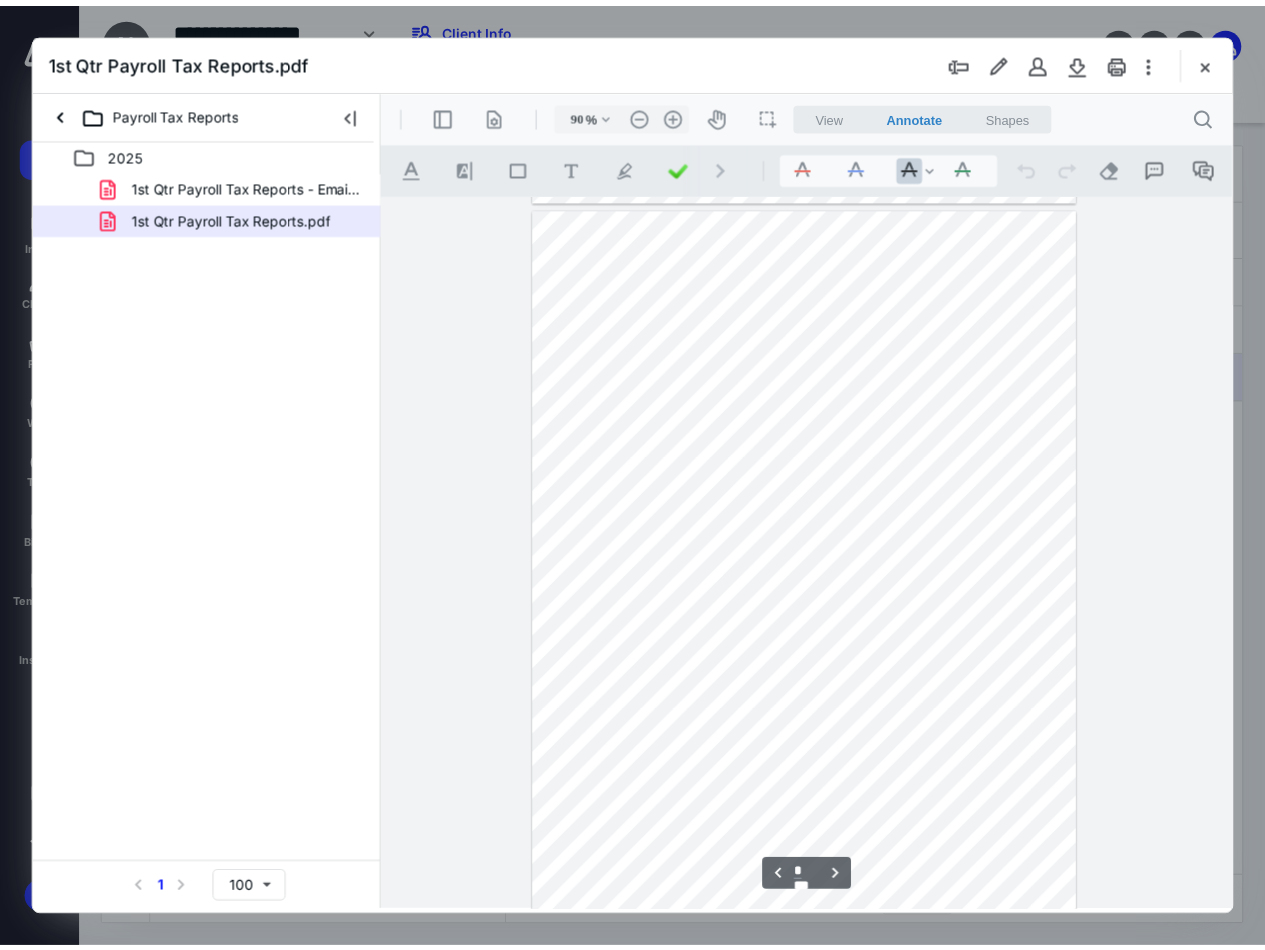 scroll, scrollTop: 4308, scrollLeft: 0, axis: vertical 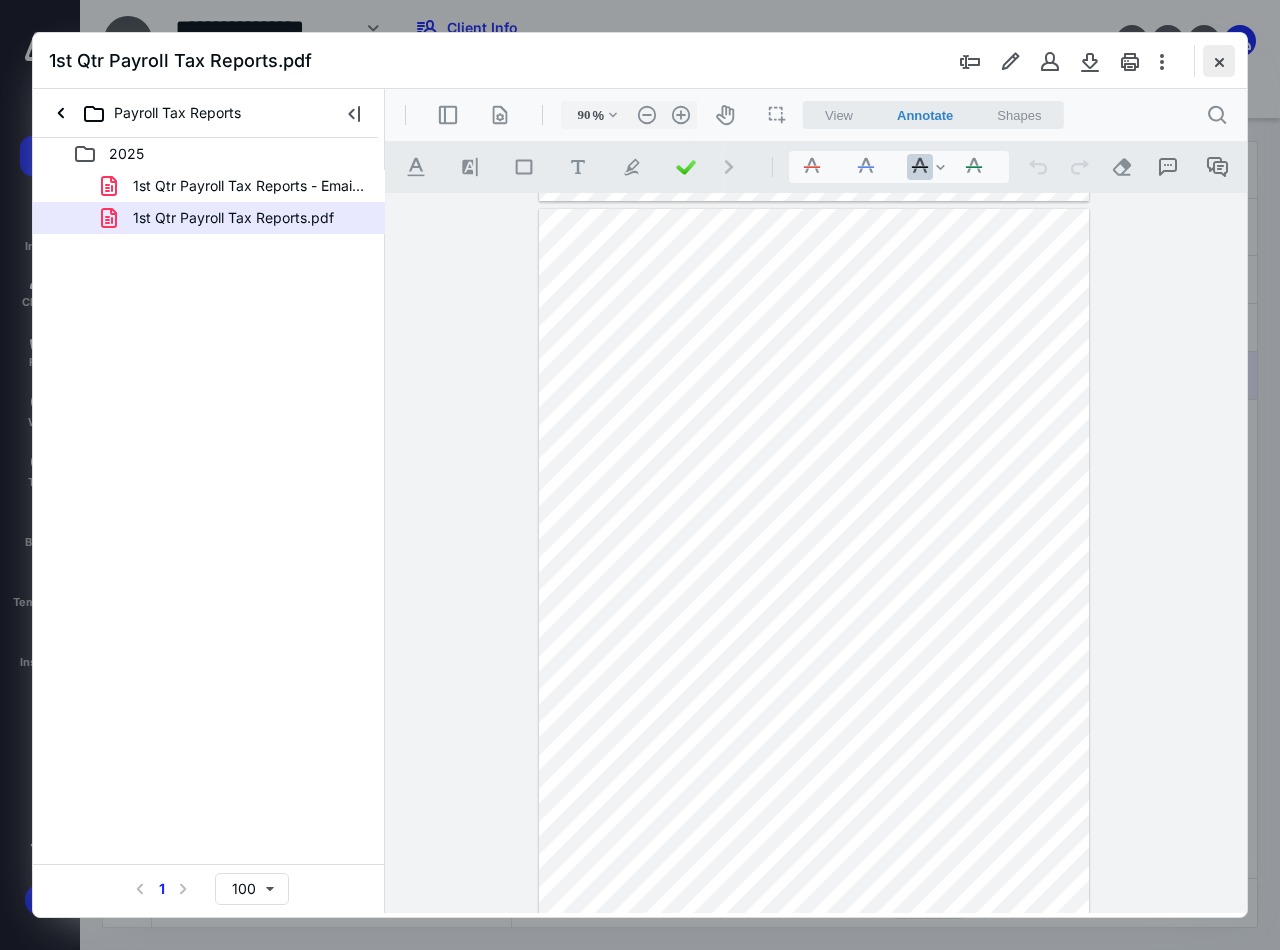 click at bounding box center [1219, 61] 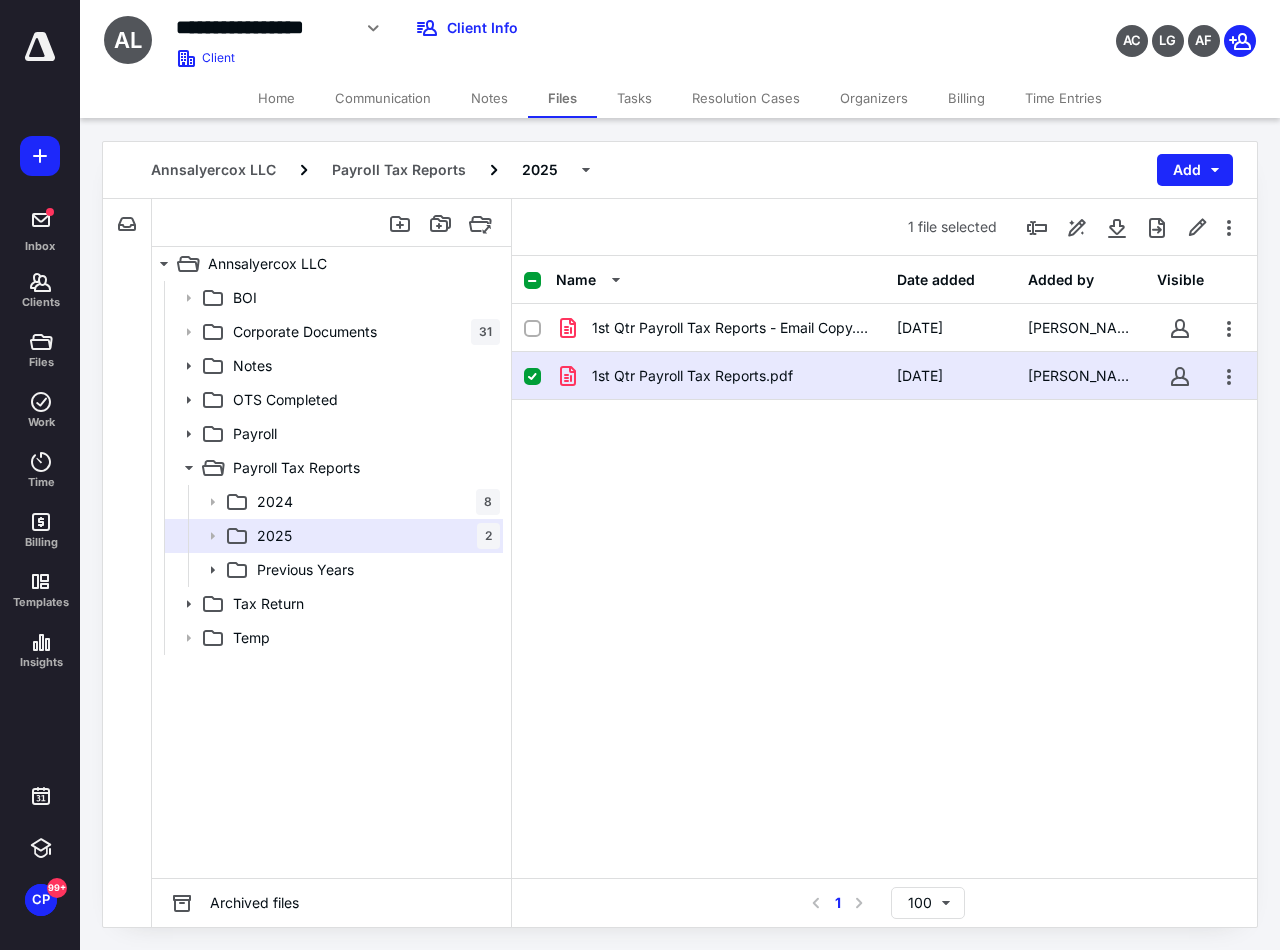 click on "Home" at bounding box center [276, 98] 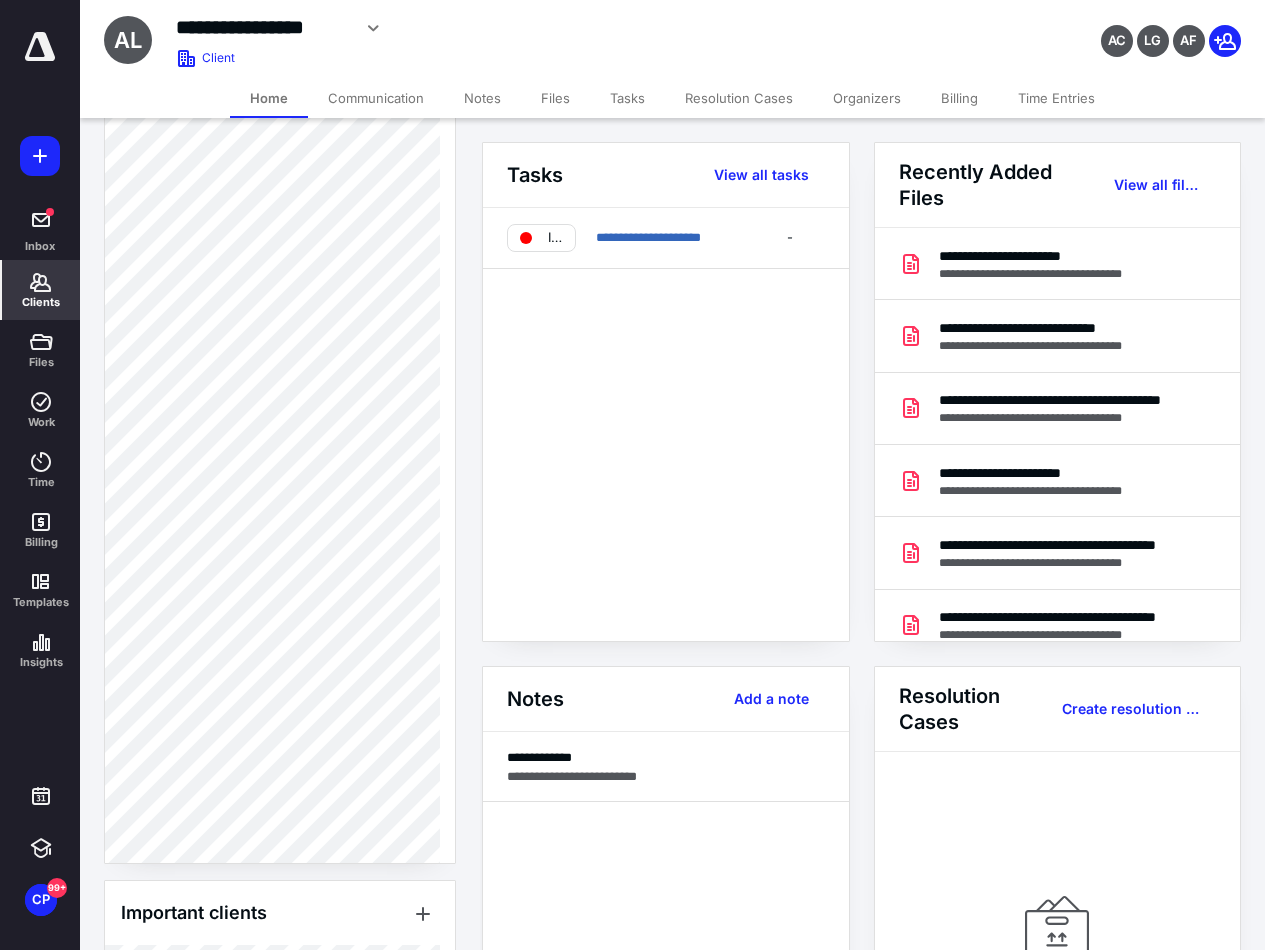 scroll, scrollTop: 1200, scrollLeft: 0, axis: vertical 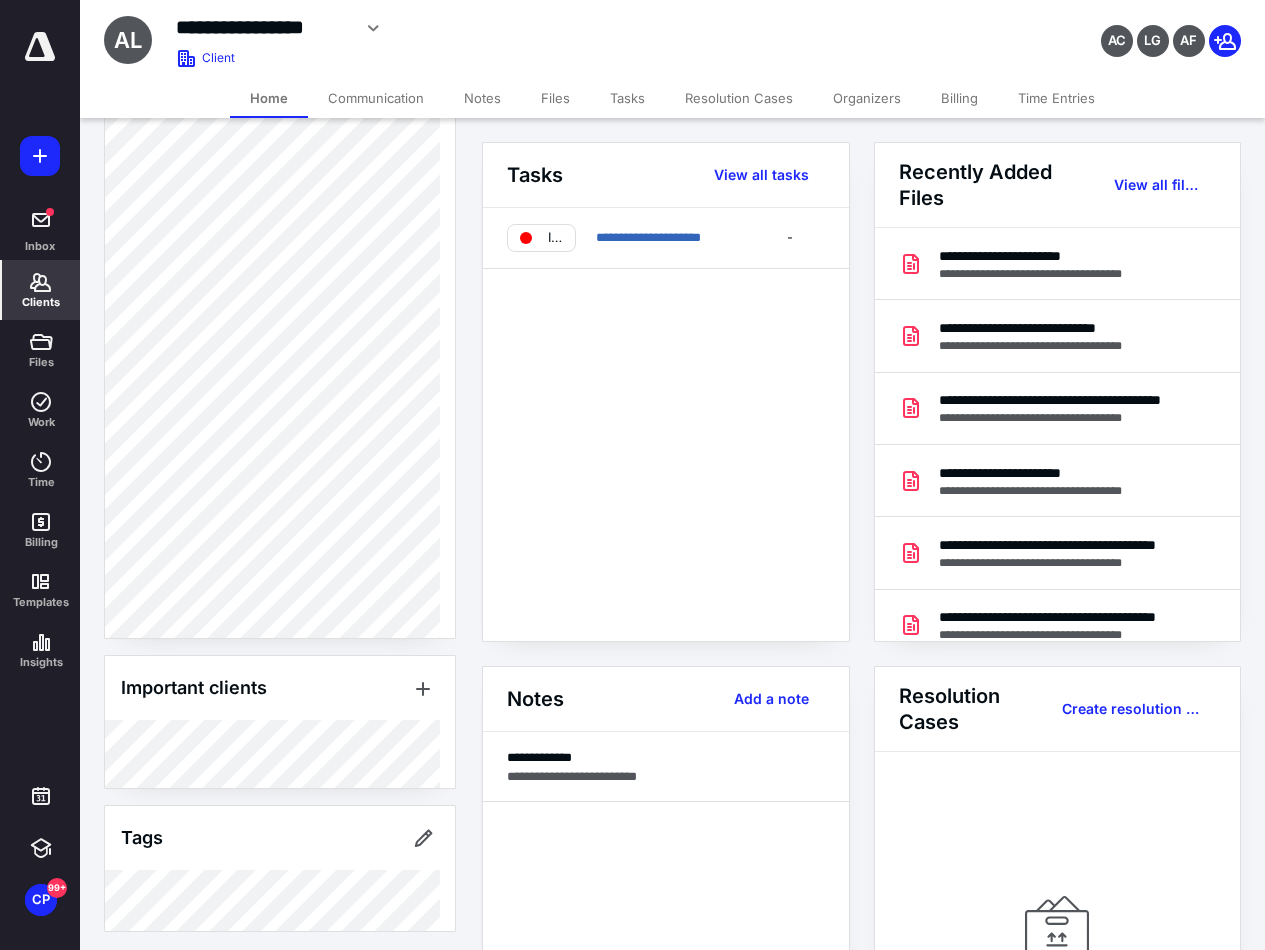 click on "Clients" at bounding box center (41, 290) 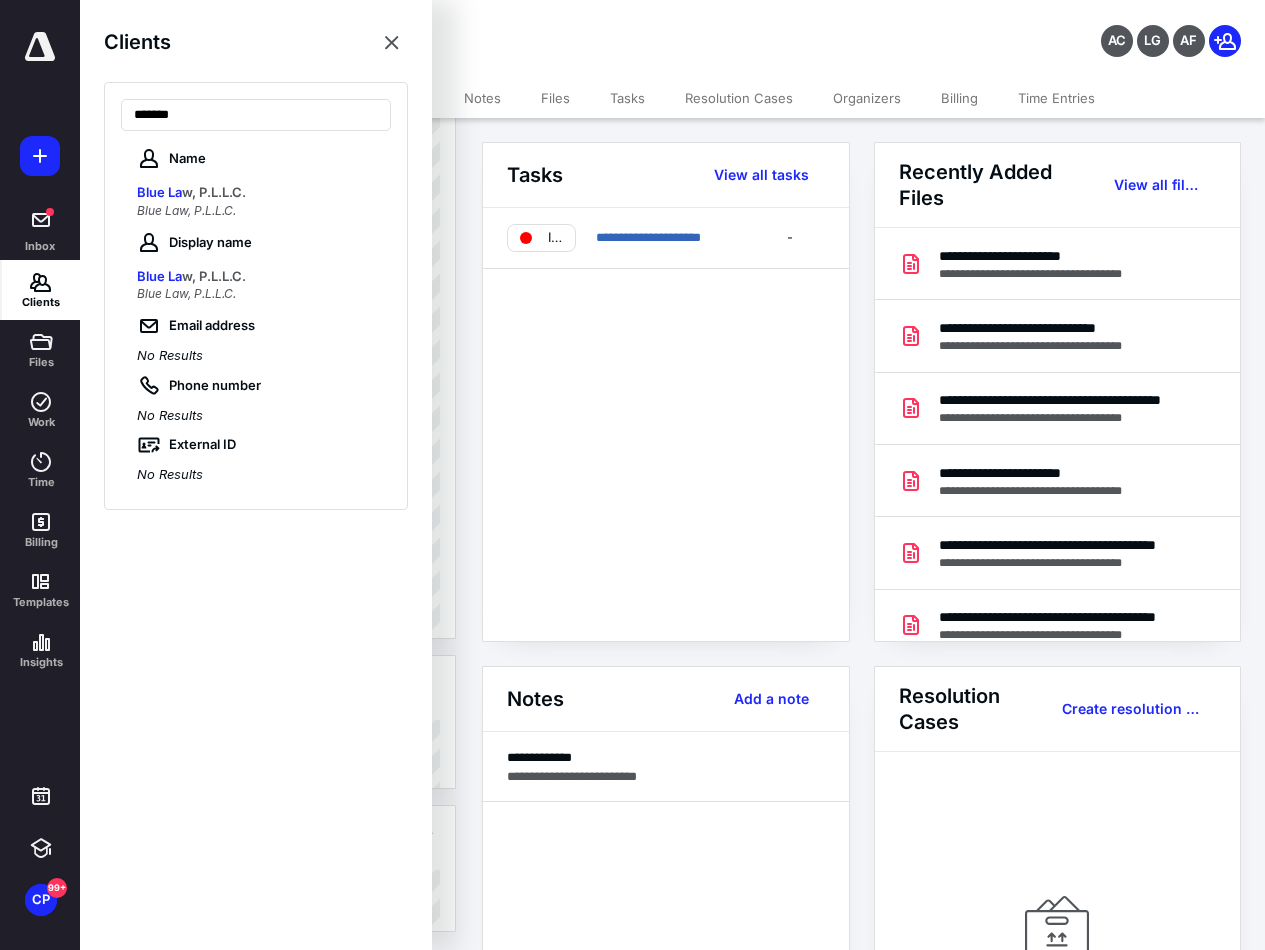 type on "*******" 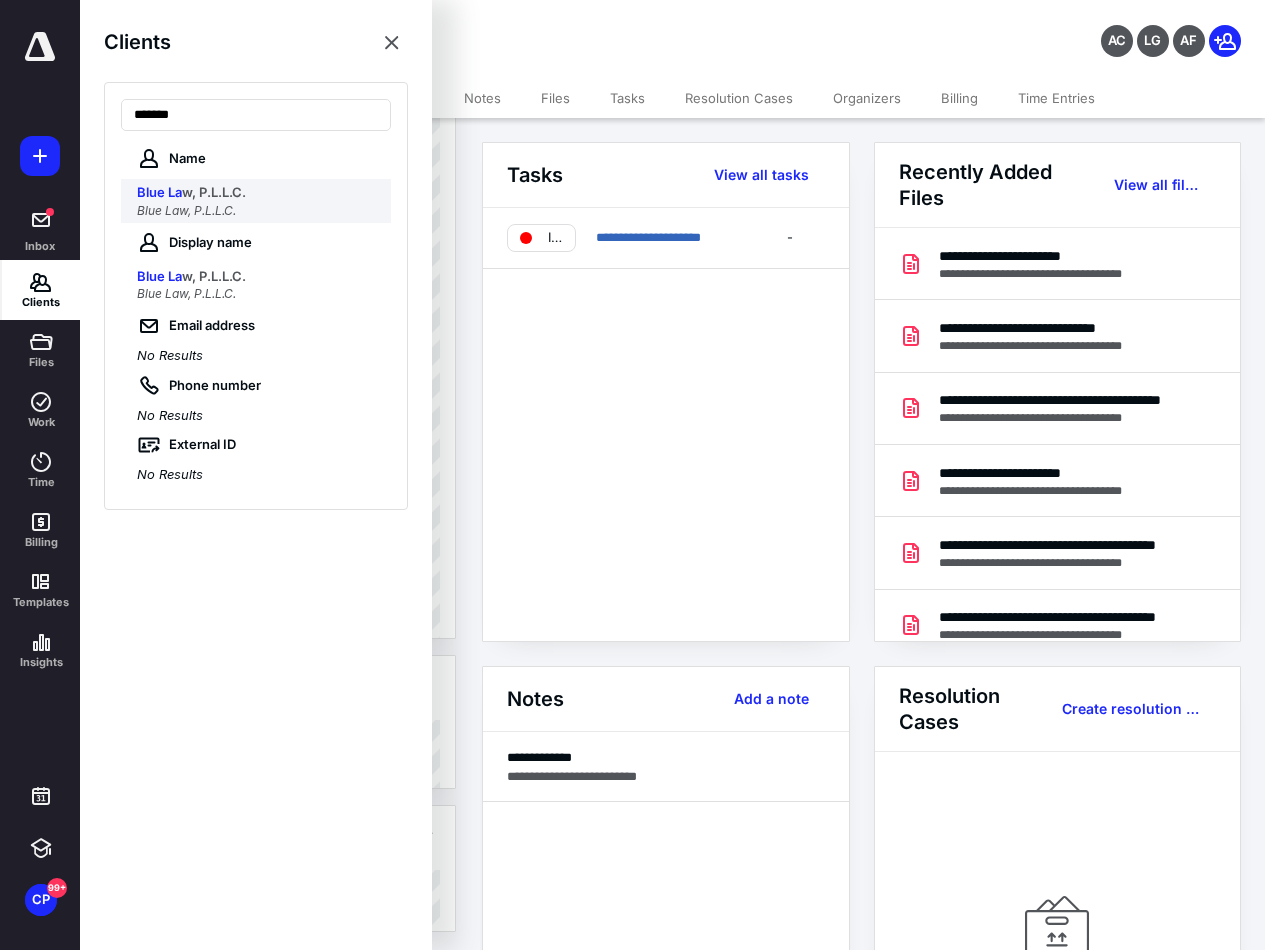 click on "w, P.L.L.C." at bounding box center [214, 192] 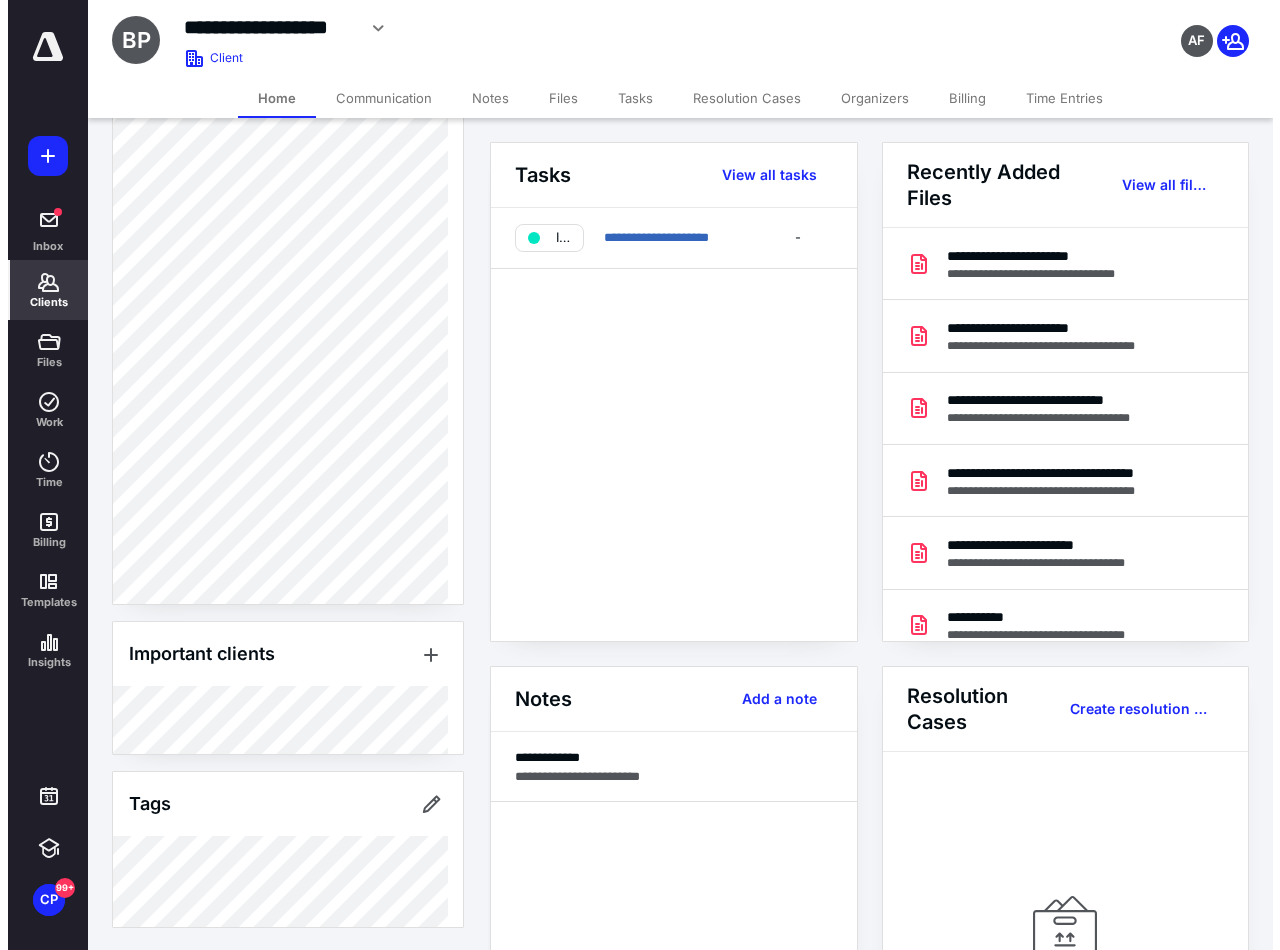scroll, scrollTop: 1073, scrollLeft: 0, axis: vertical 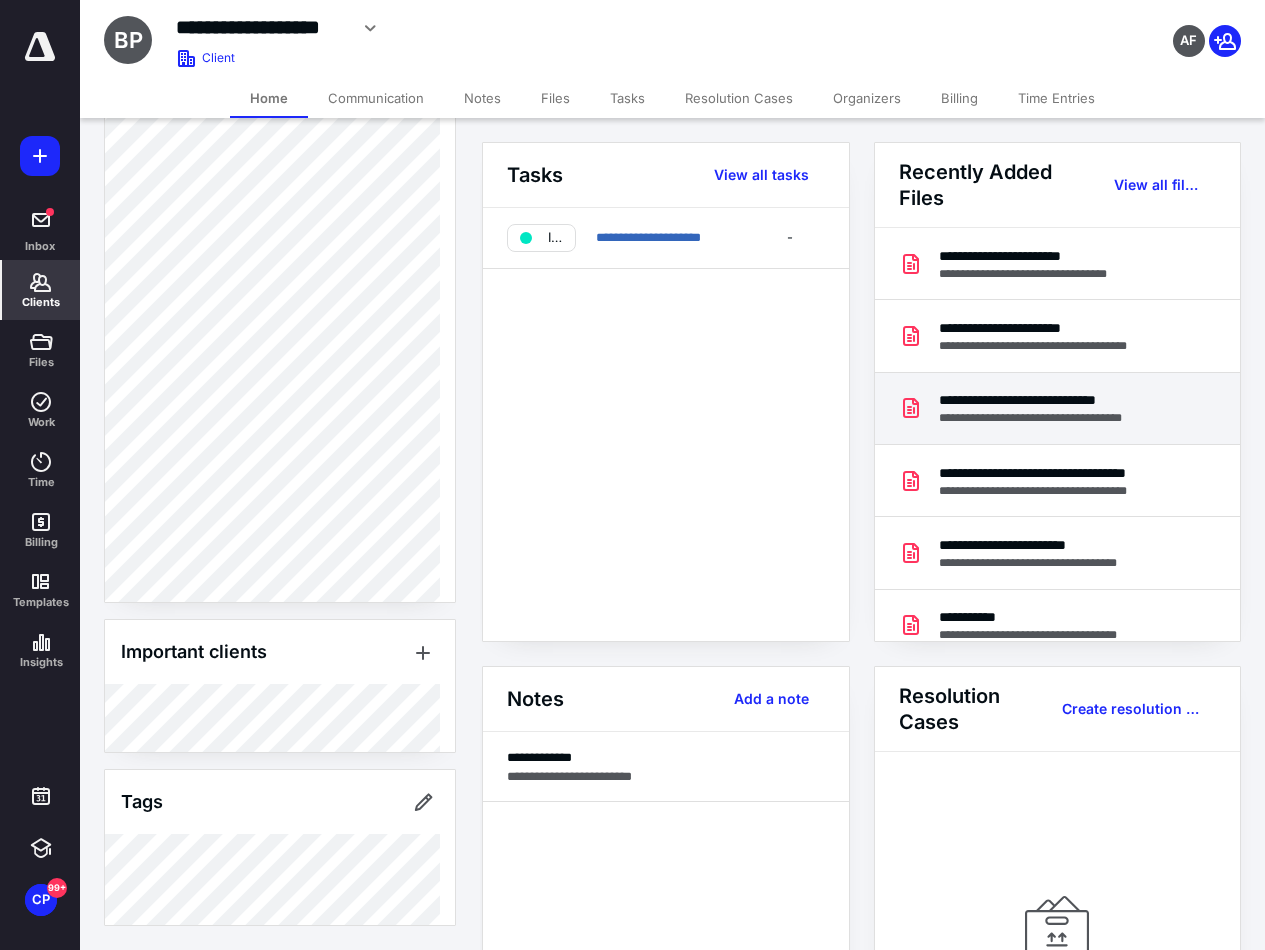click on "**********" at bounding box center (1051, 418) 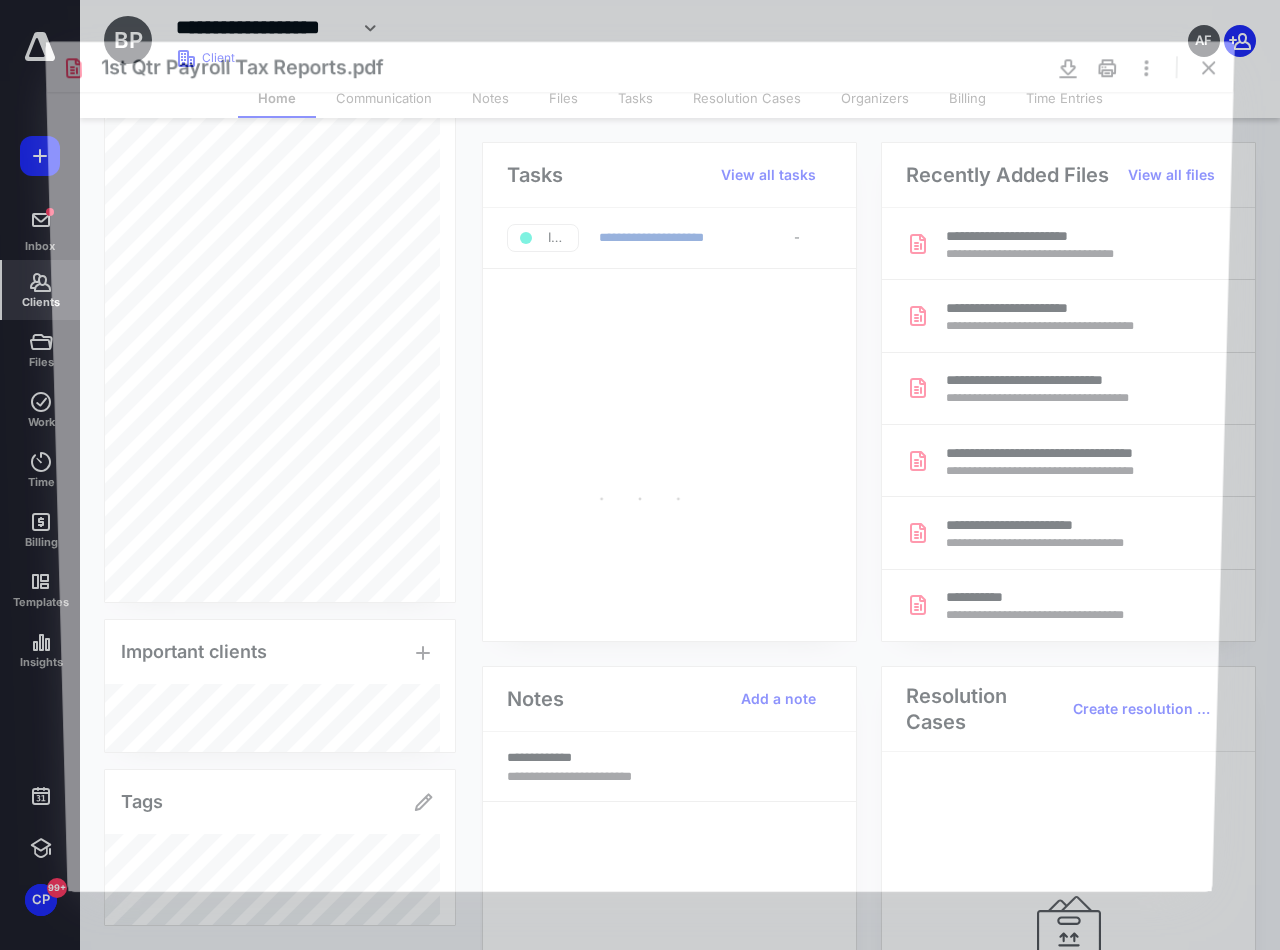 scroll, scrollTop: 0, scrollLeft: 0, axis: both 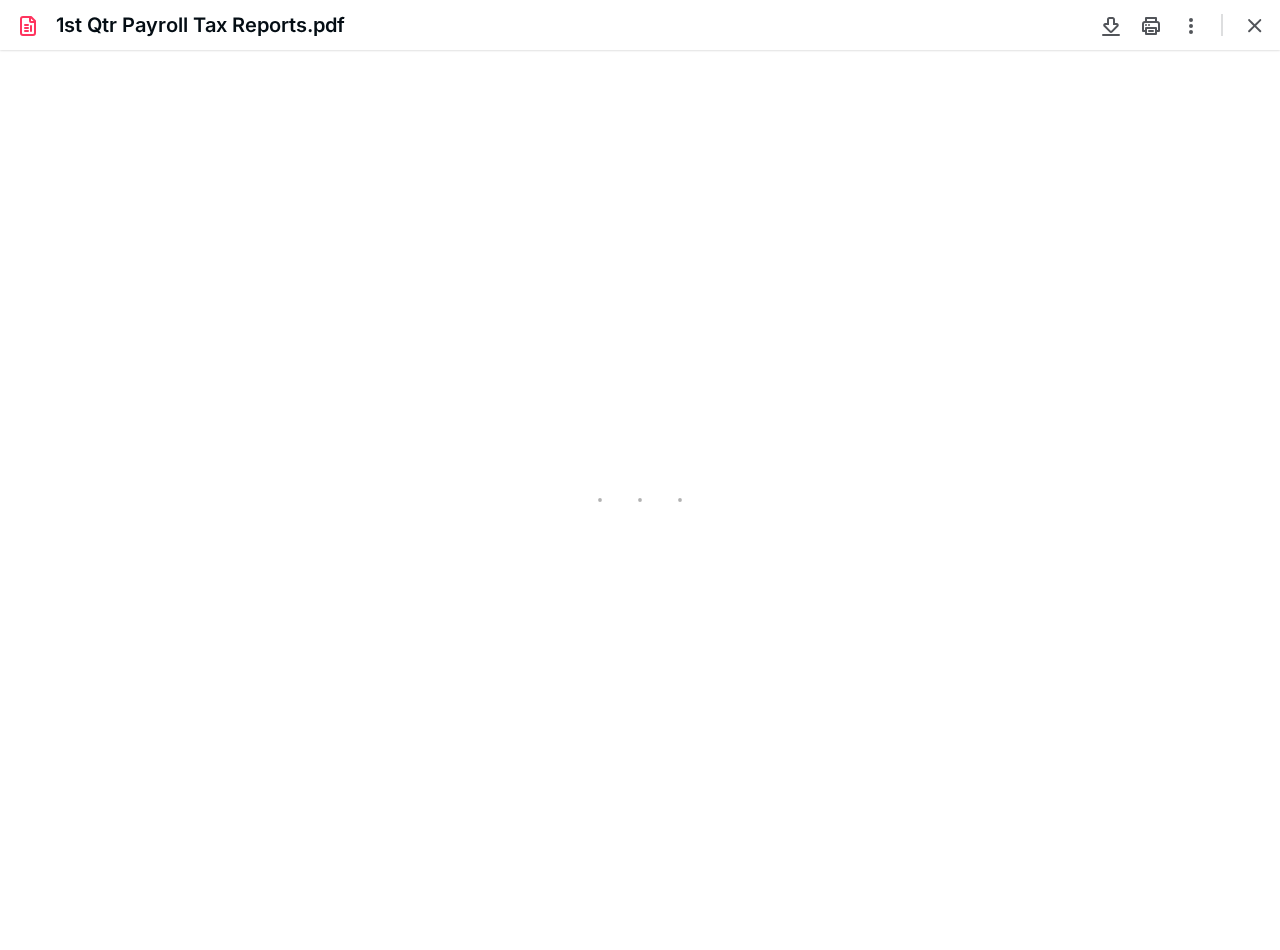 type on "108" 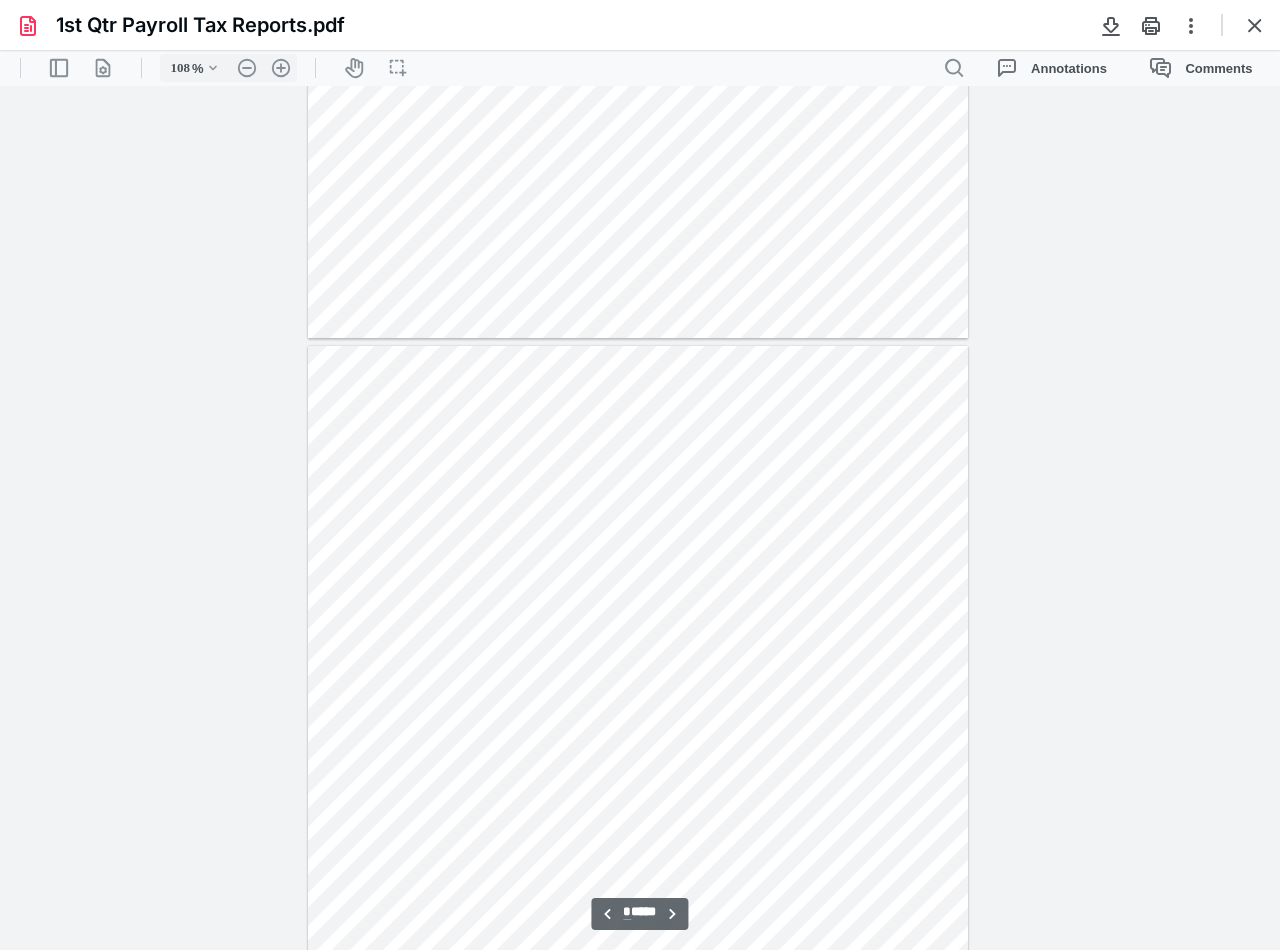scroll, scrollTop: 2440, scrollLeft: 0, axis: vertical 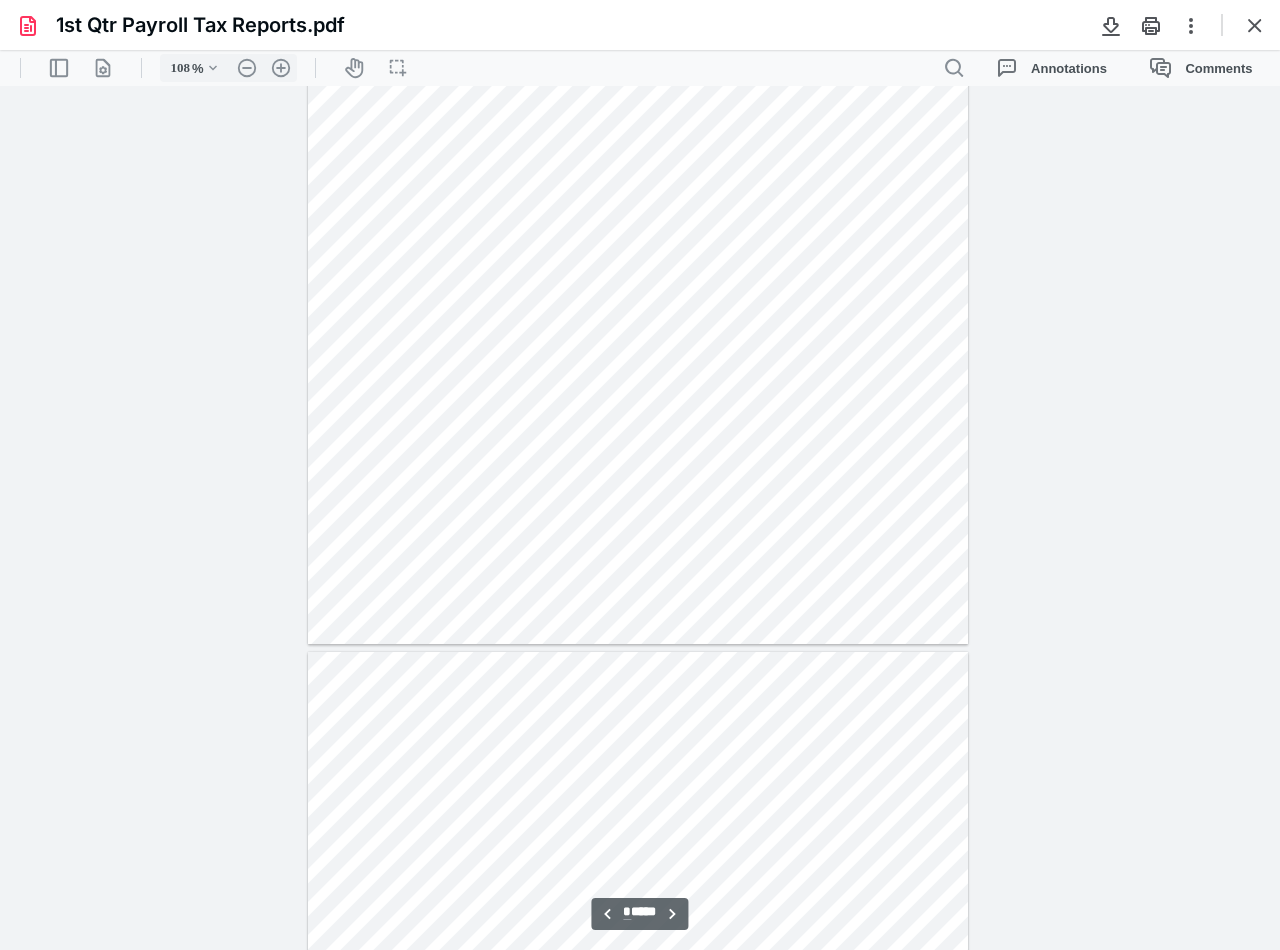 type on "*" 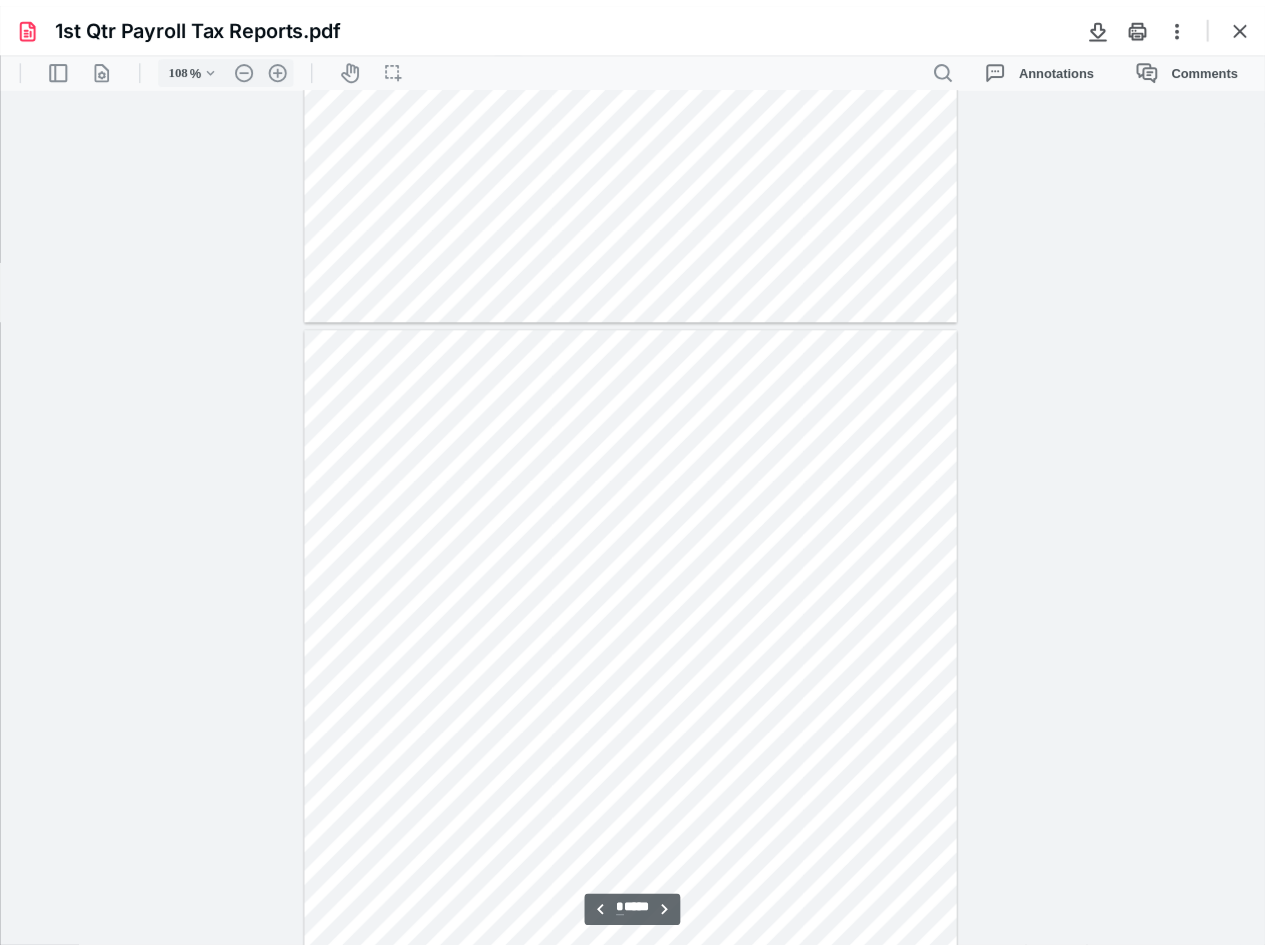 scroll, scrollTop: 5440, scrollLeft: 0, axis: vertical 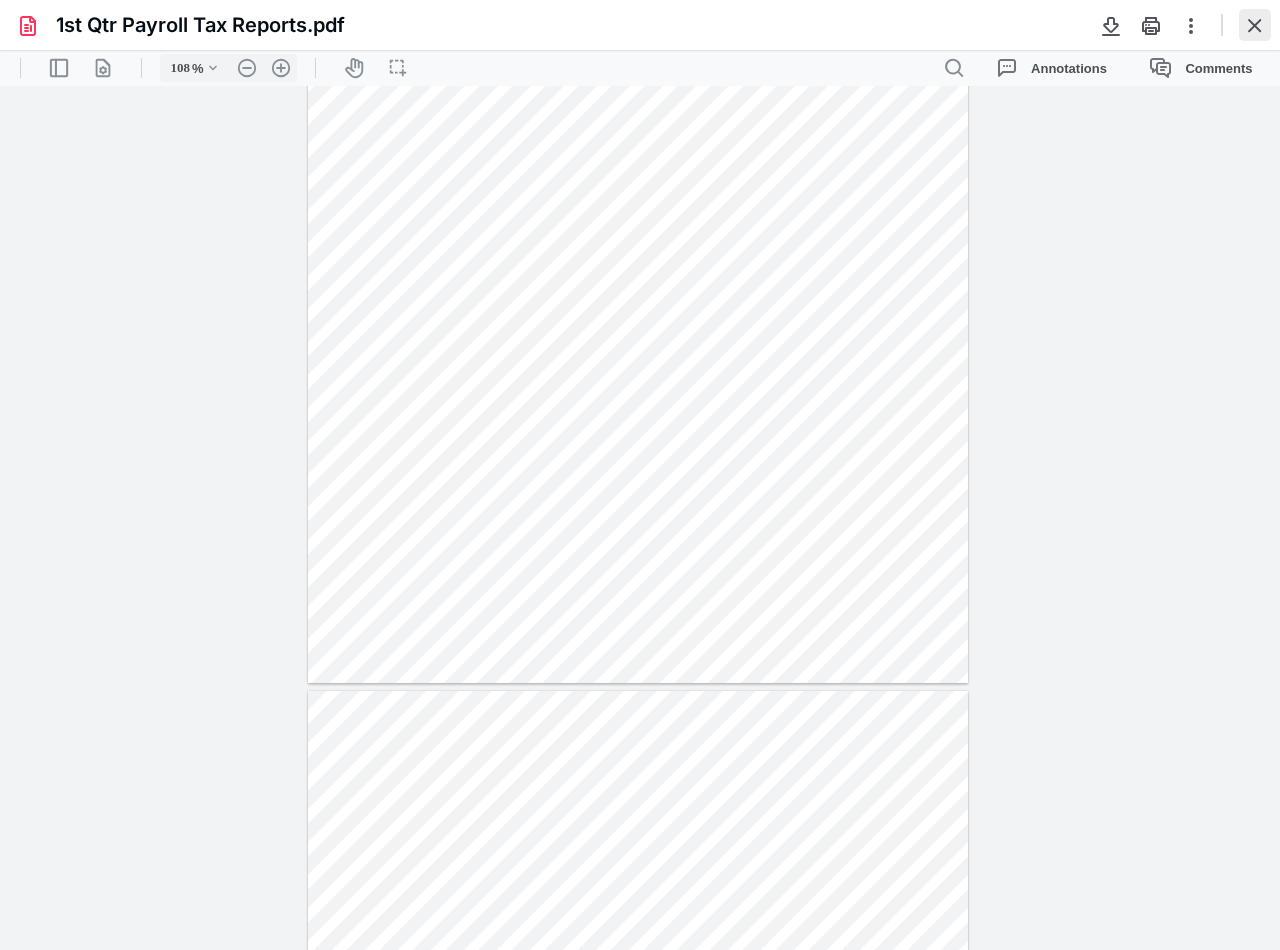 click at bounding box center [1255, 25] 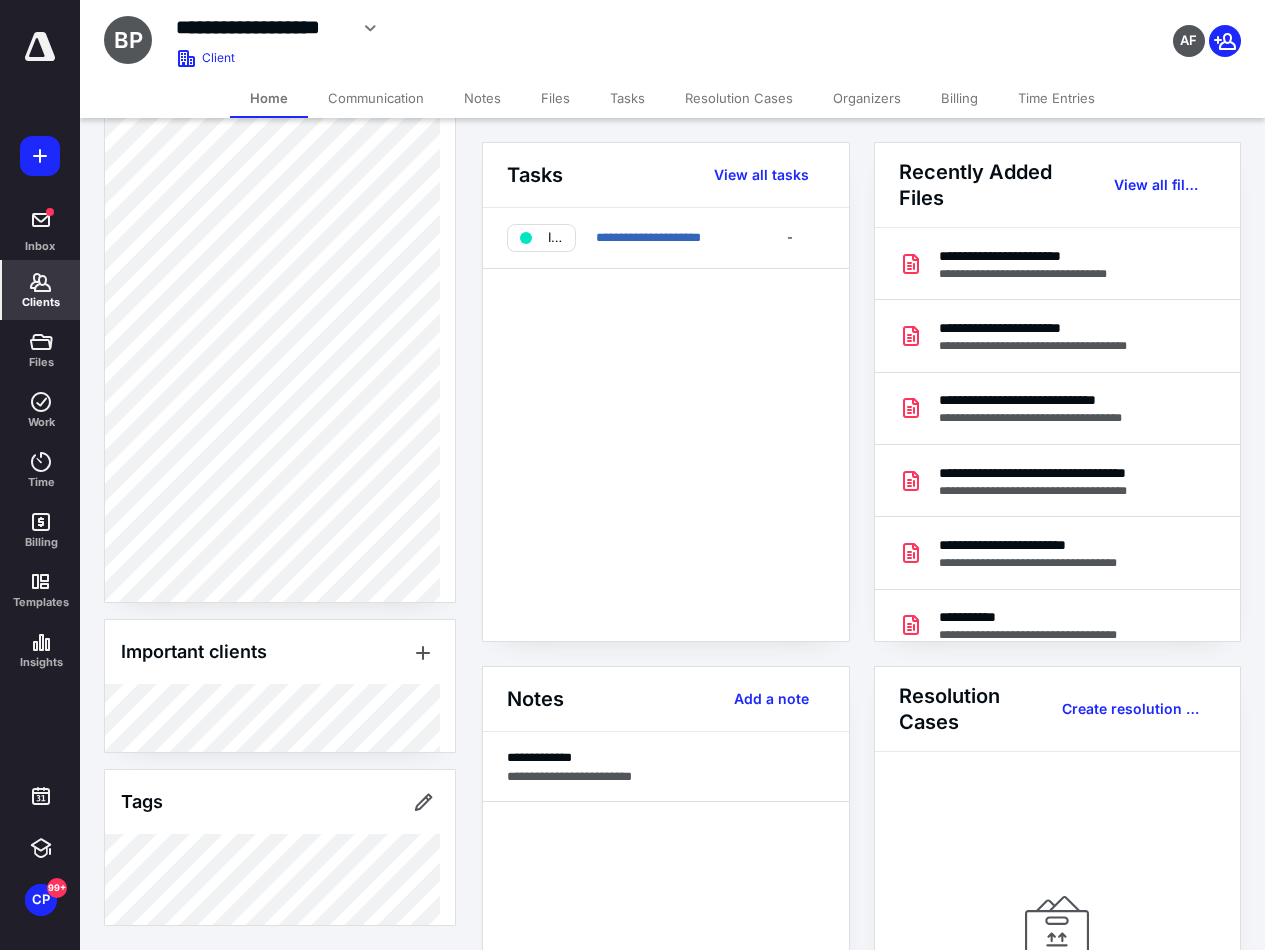 click on "Clients" at bounding box center (41, 302) 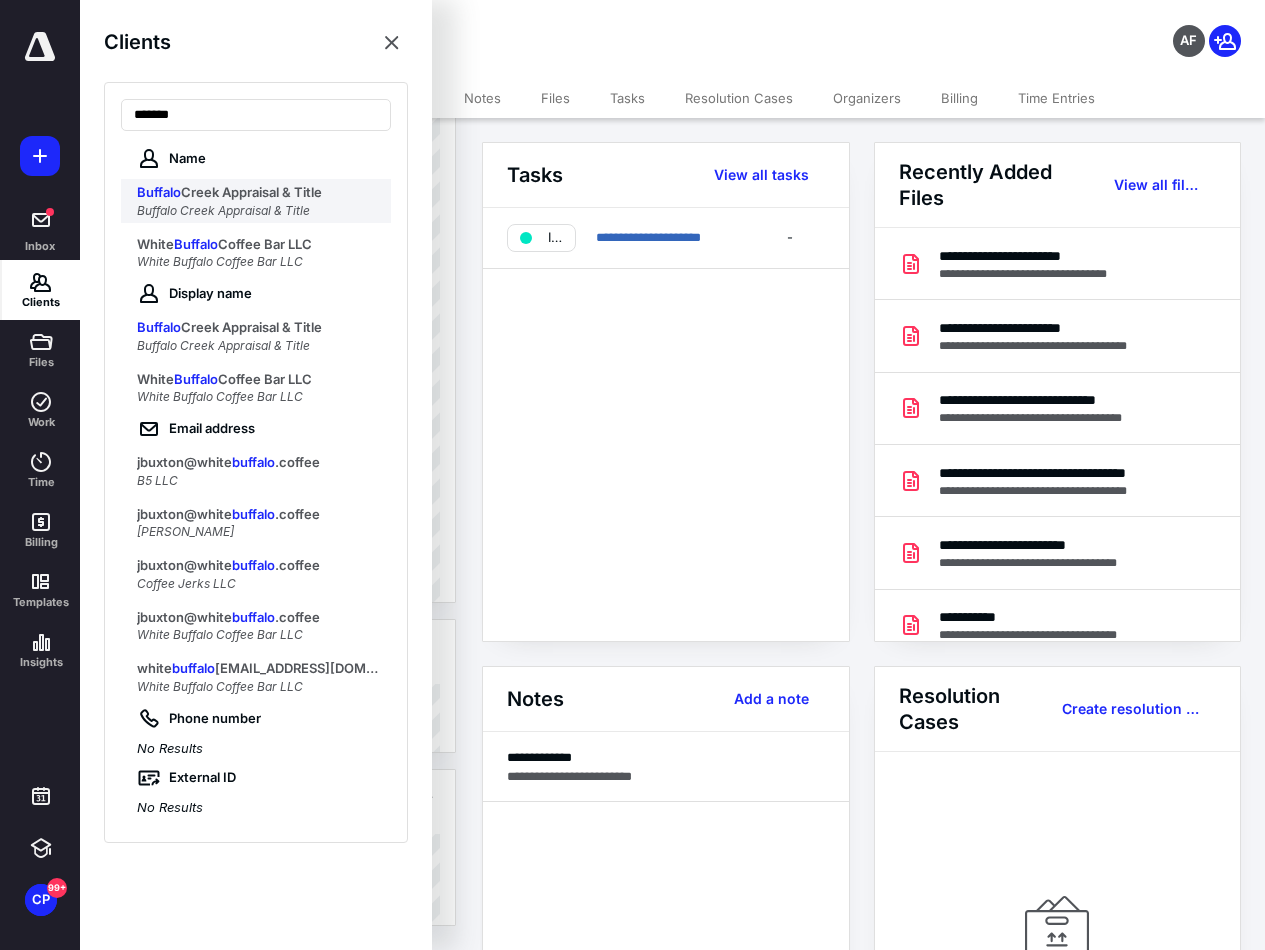 type on "*******" 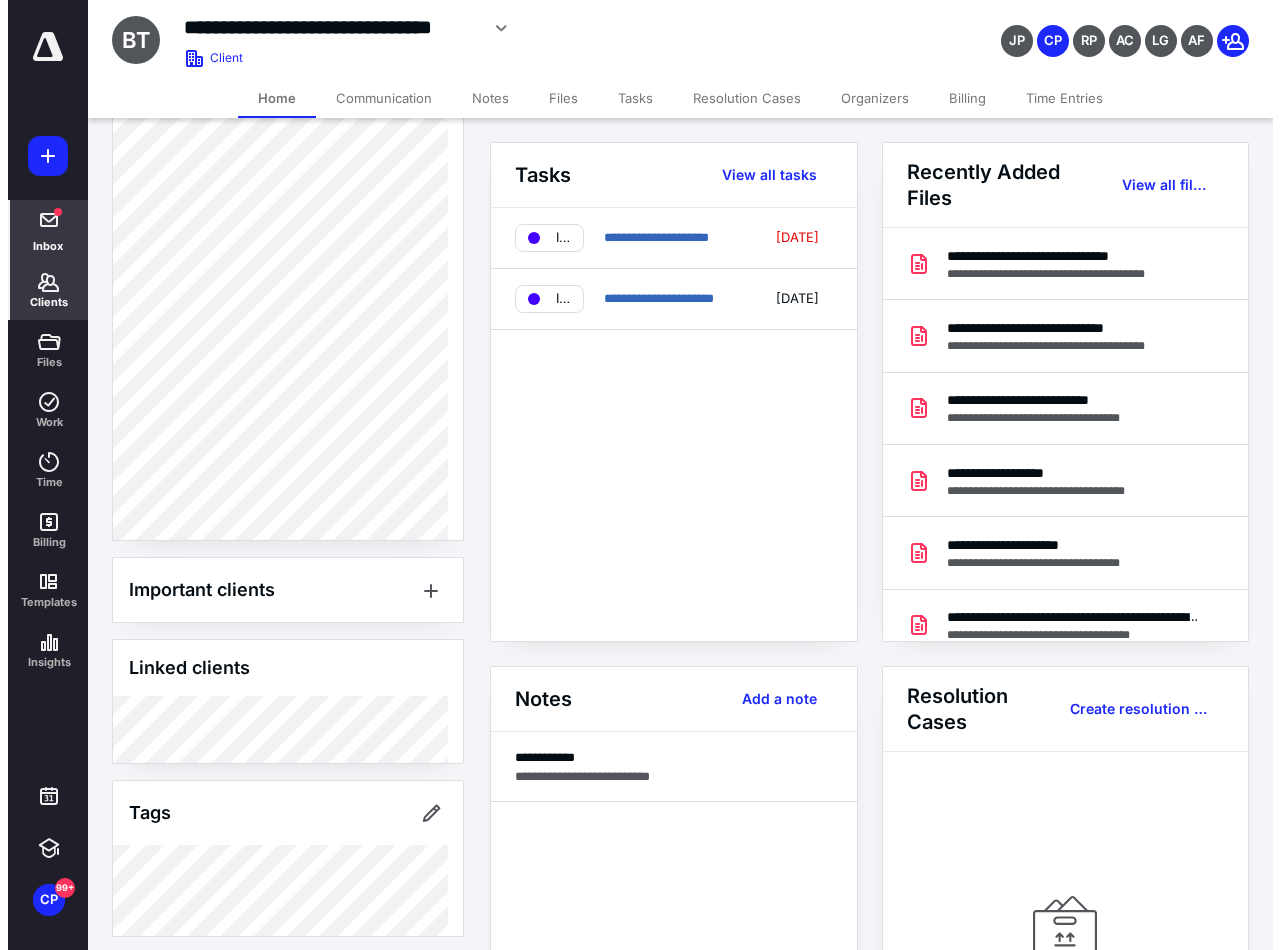 scroll, scrollTop: 861, scrollLeft: 0, axis: vertical 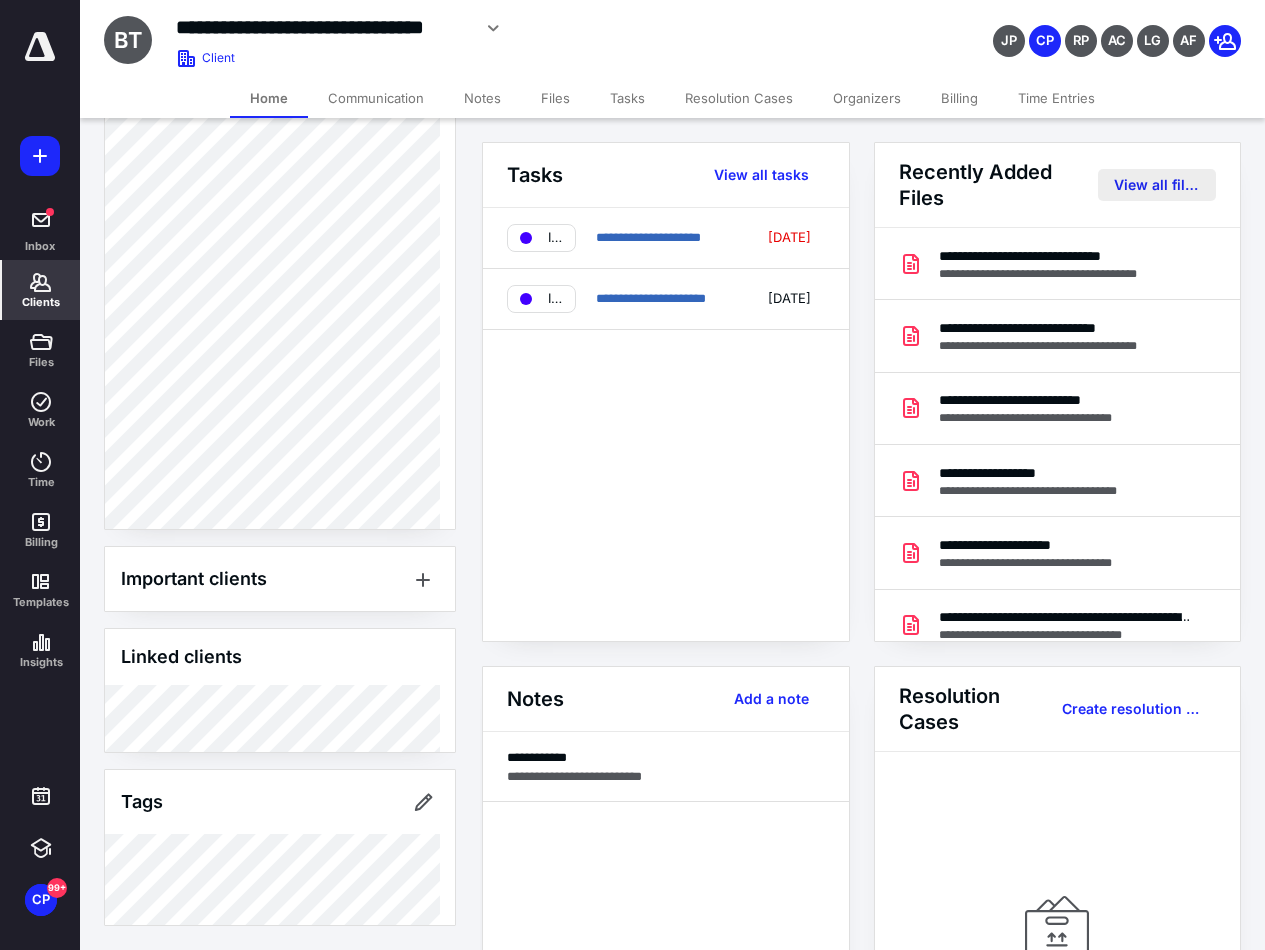 click on "View all files" at bounding box center (1157, 185) 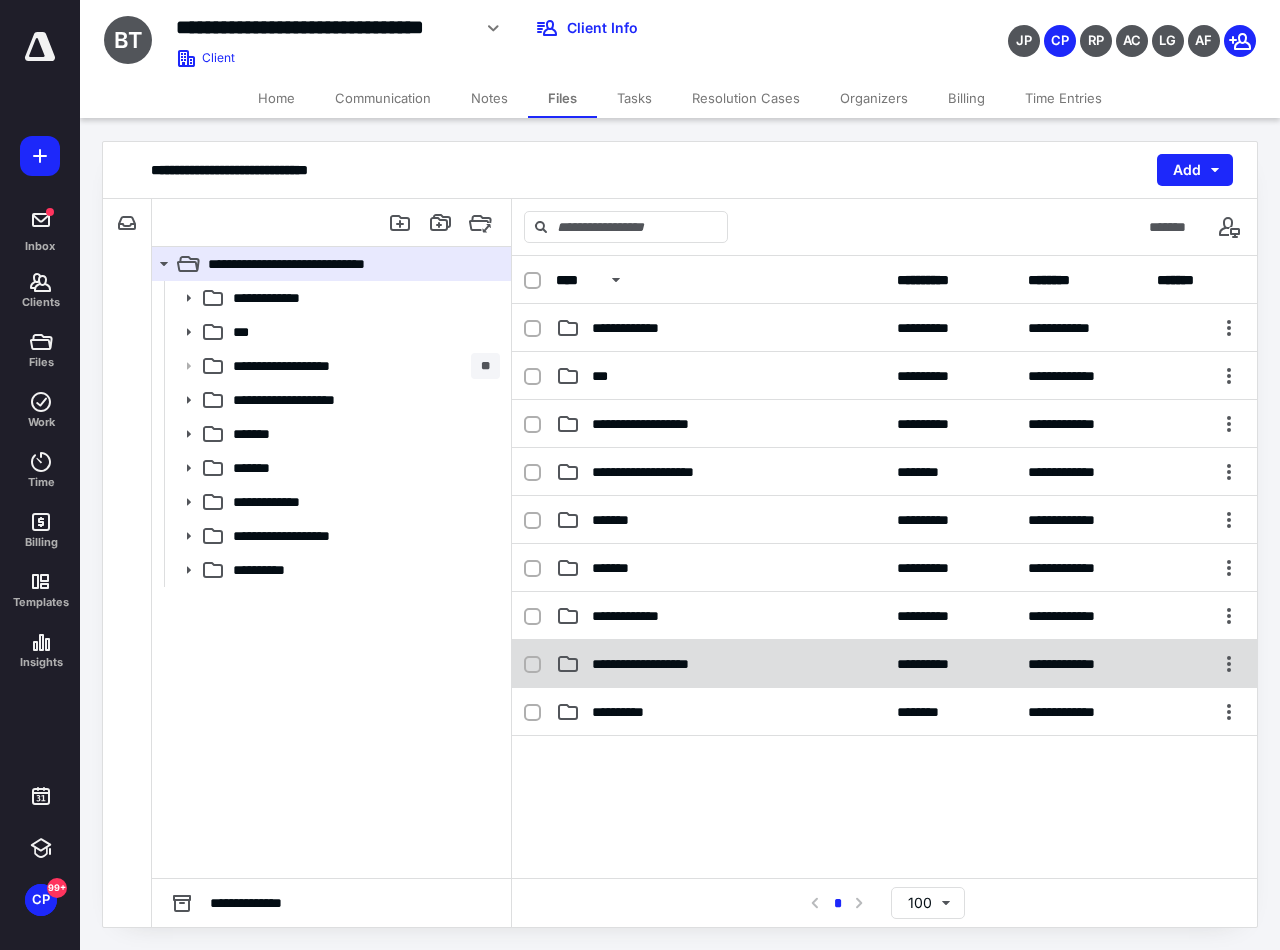 click on "**********" at bounding box center (884, 664) 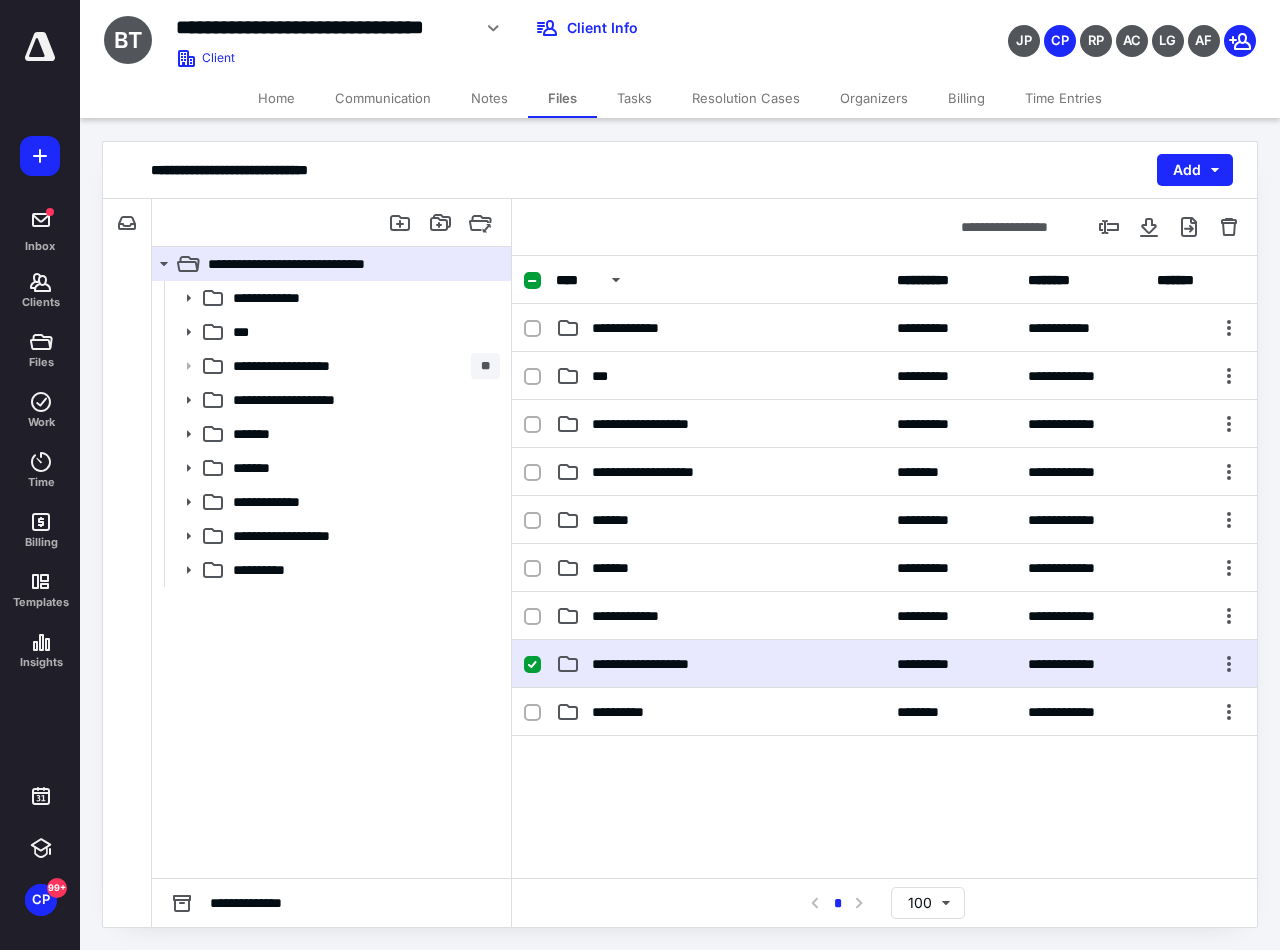 click on "**********" at bounding box center [720, 664] 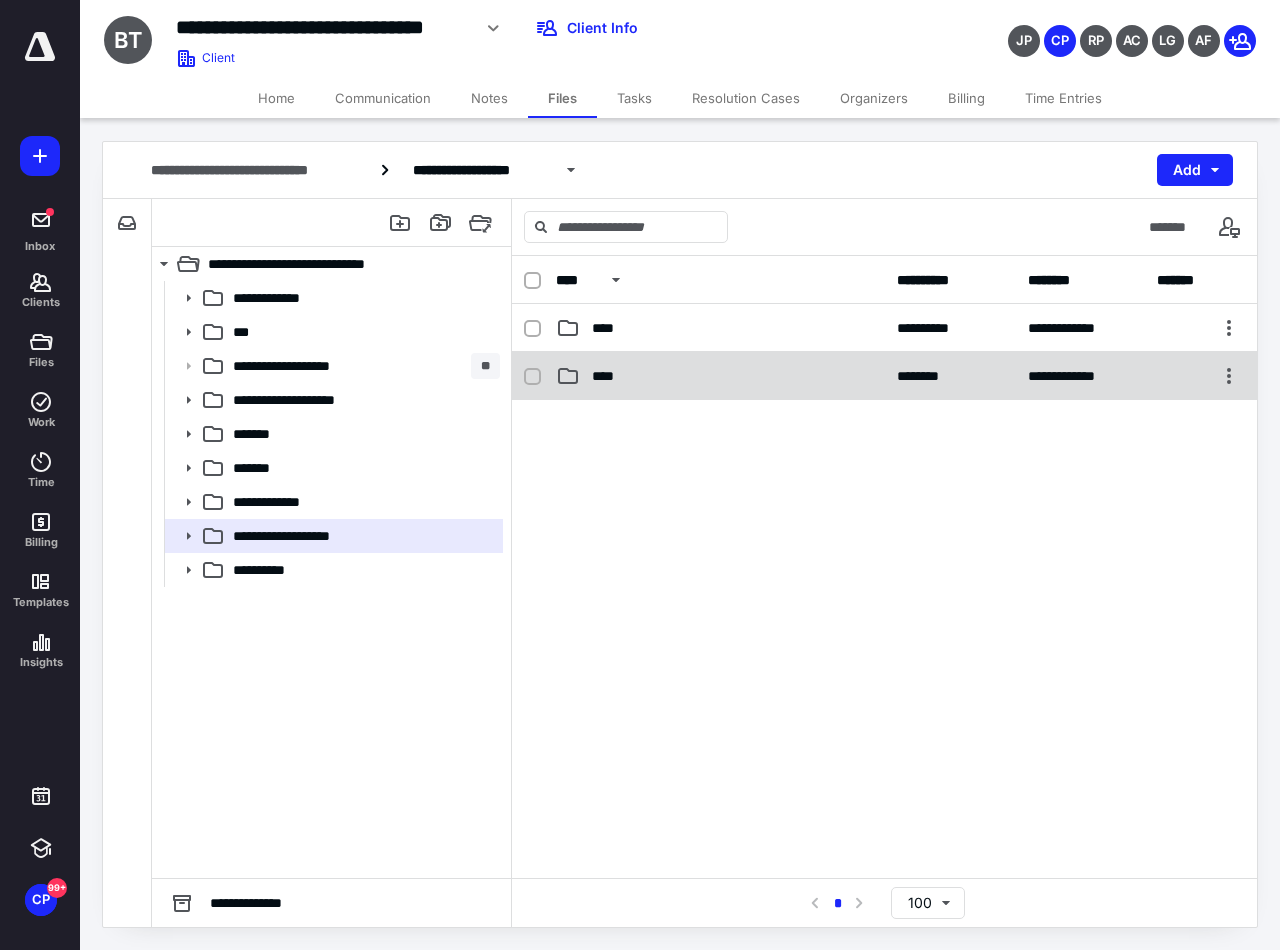 click on "****" at bounding box center [609, 376] 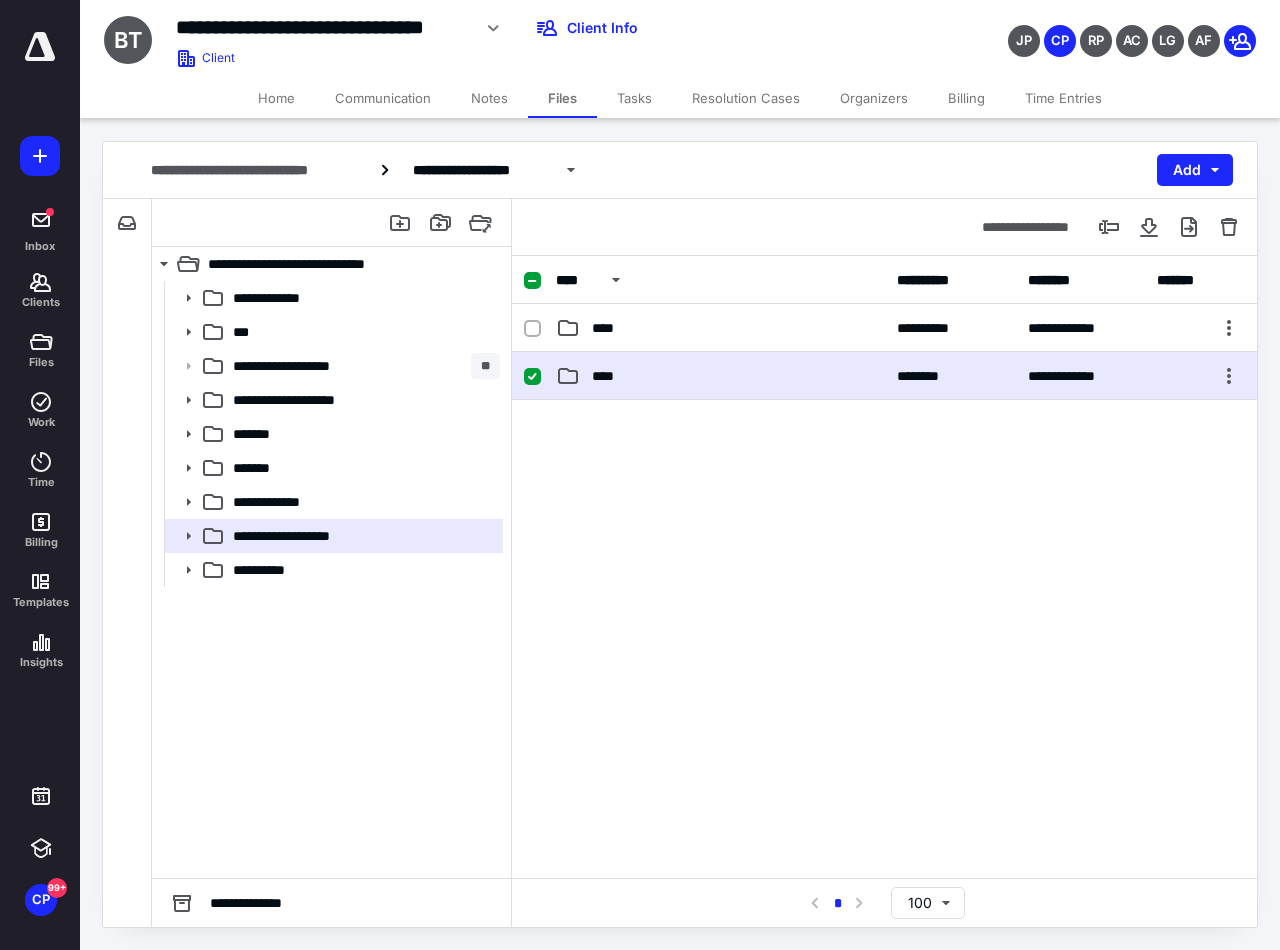 click on "****" at bounding box center (609, 376) 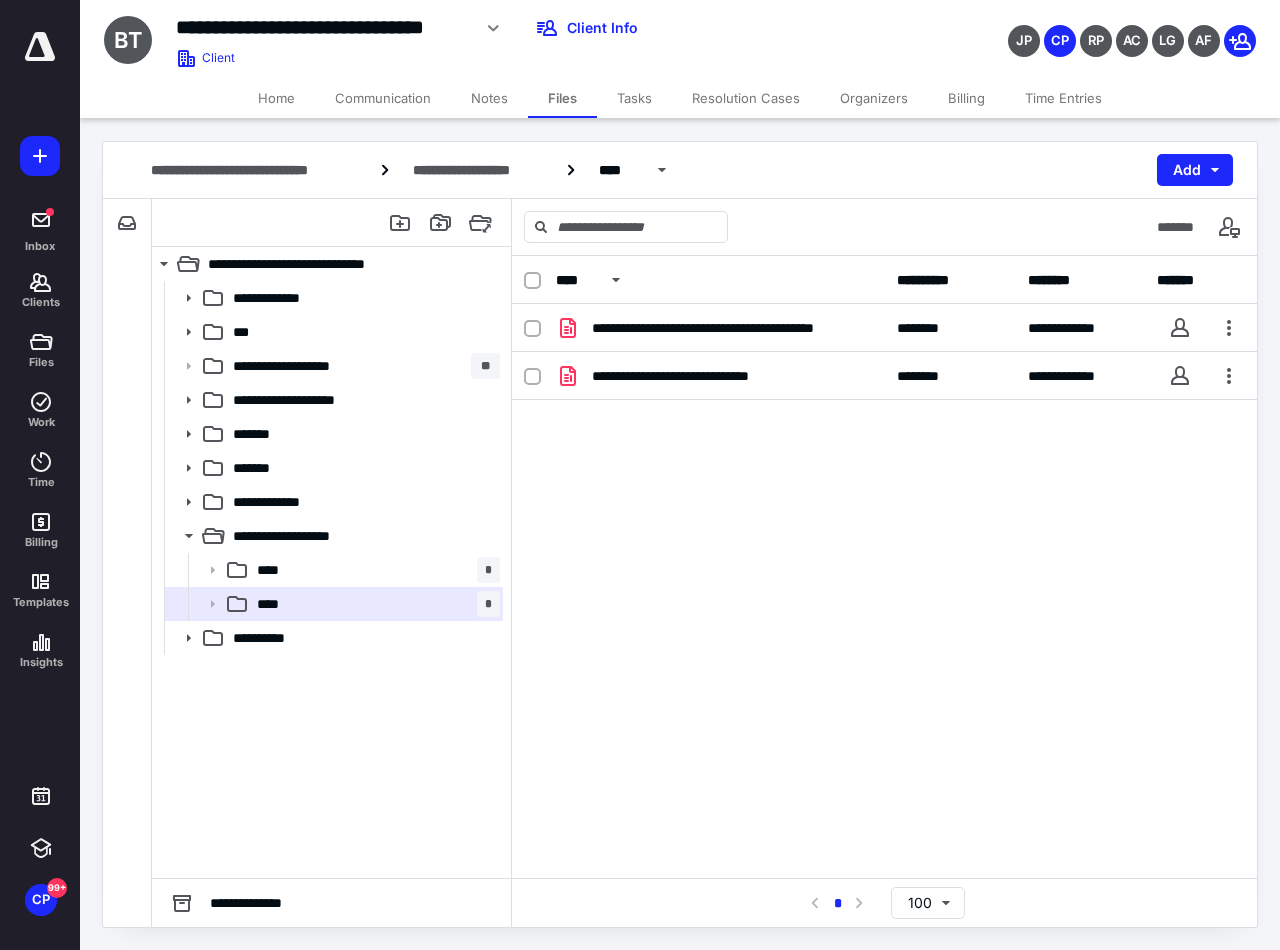 click on "**********" at bounding box center (884, 376) 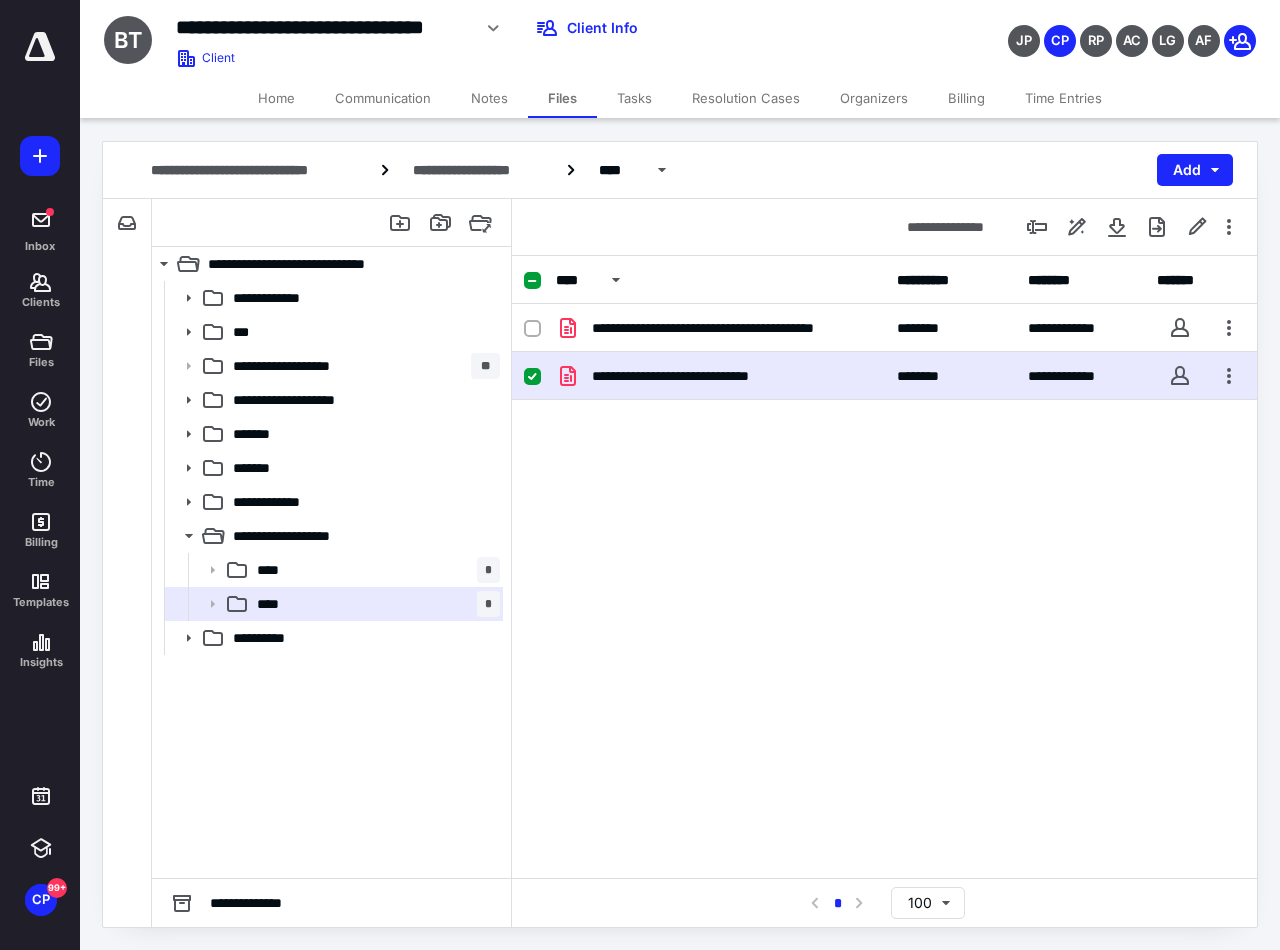 click on "**********" at bounding box center (884, 376) 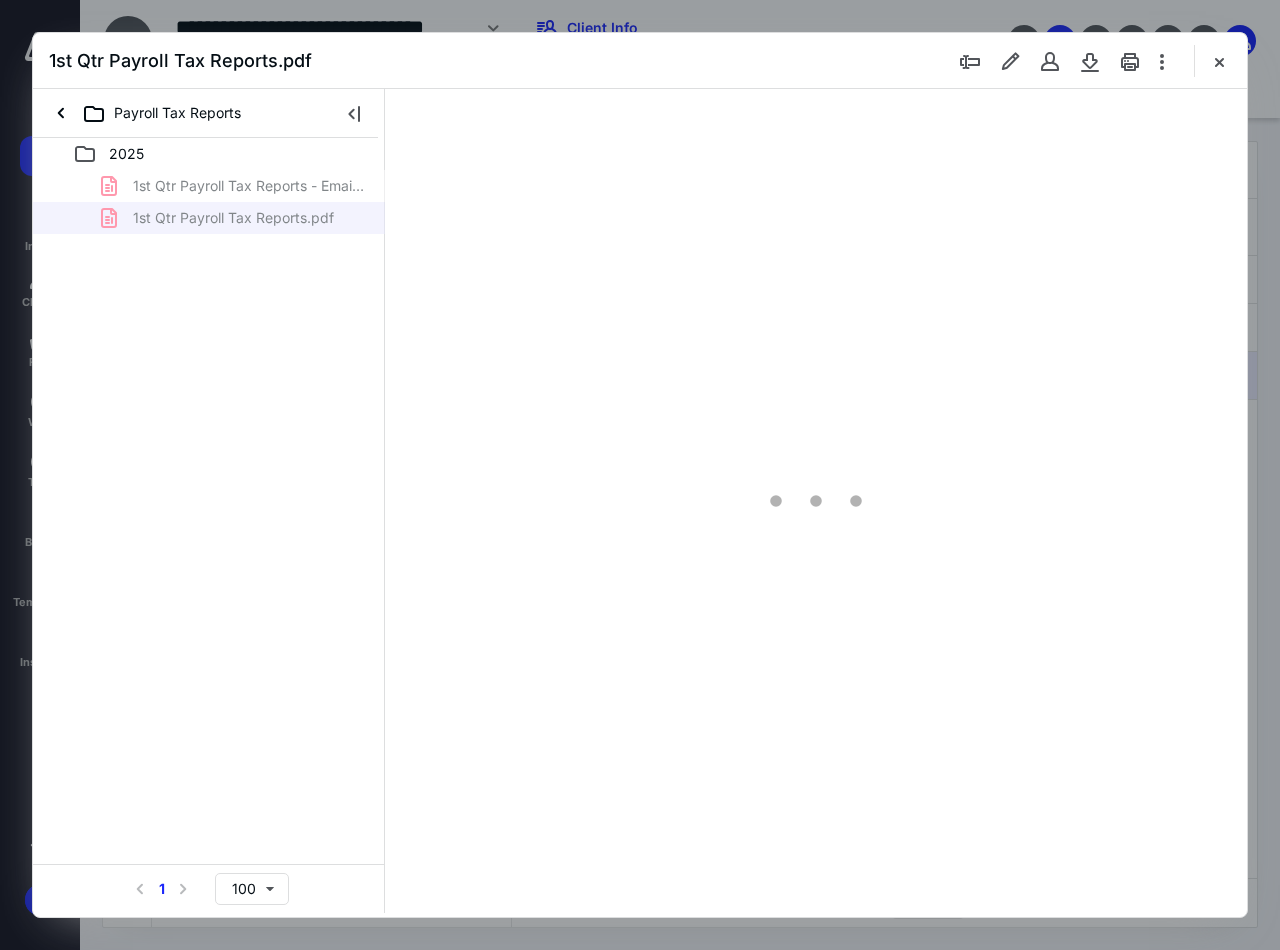scroll, scrollTop: 0, scrollLeft: 0, axis: both 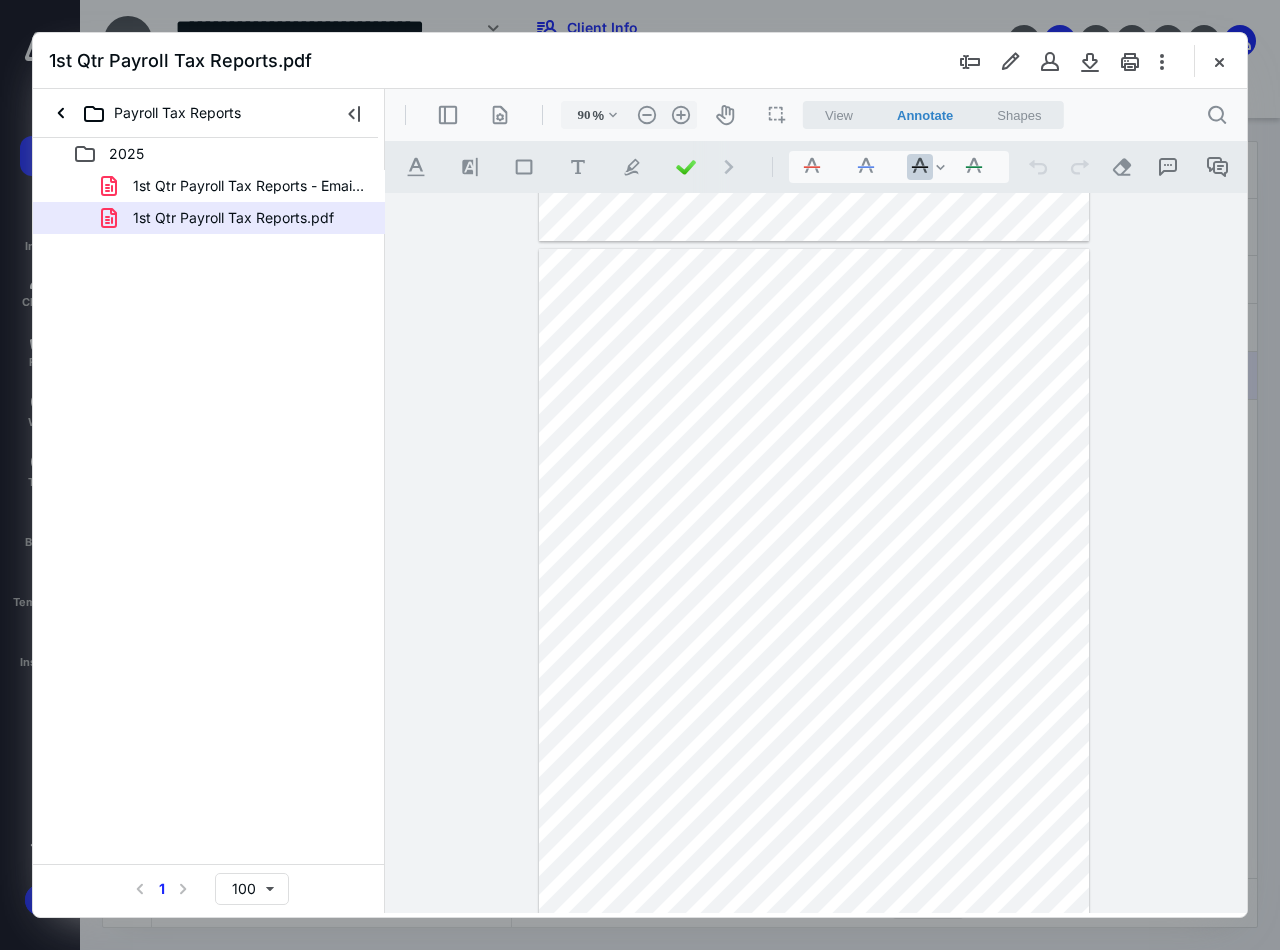 type on "*" 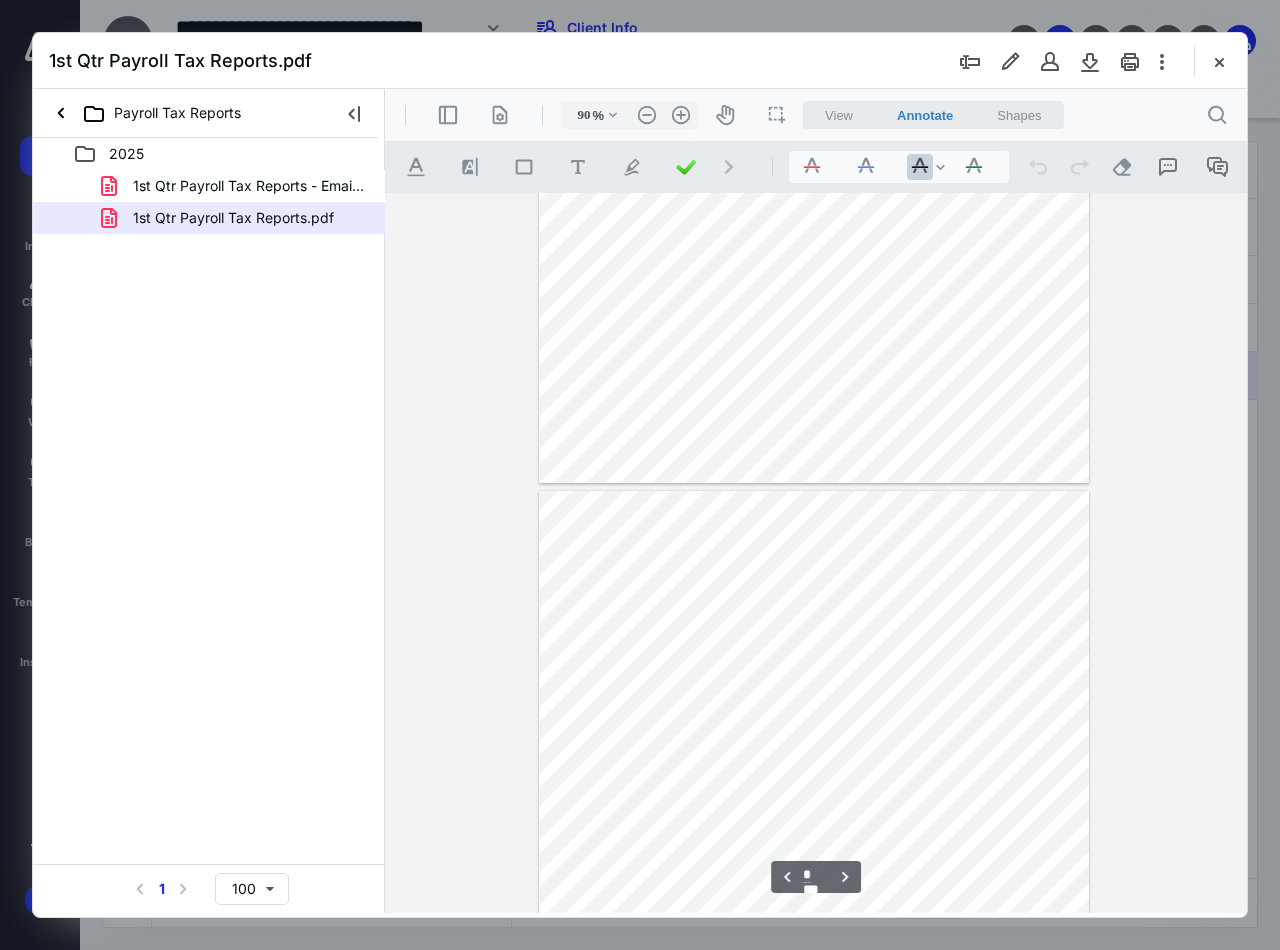 scroll, scrollTop: 2808, scrollLeft: 0, axis: vertical 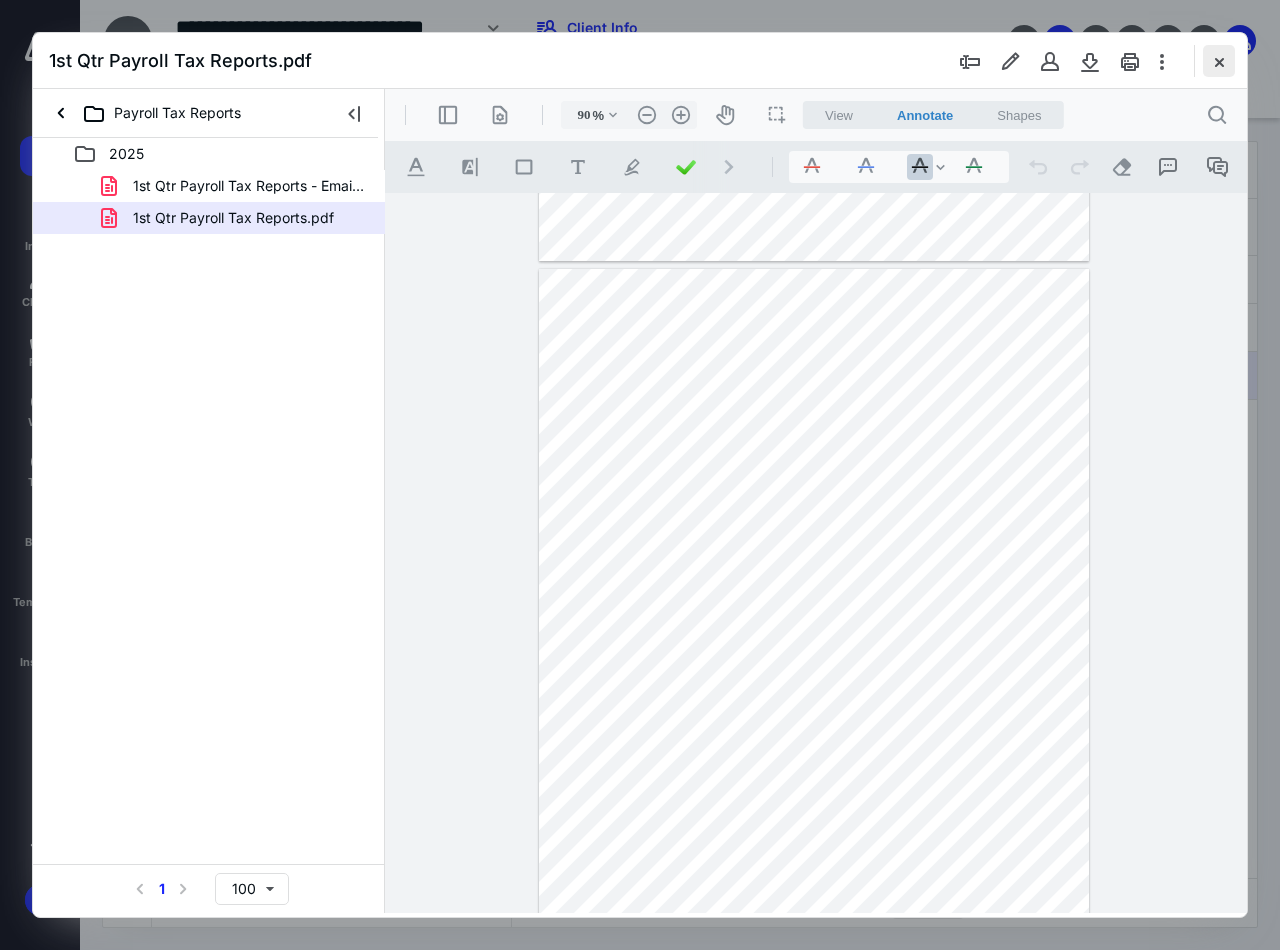 click at bounding box center (1219, 61) 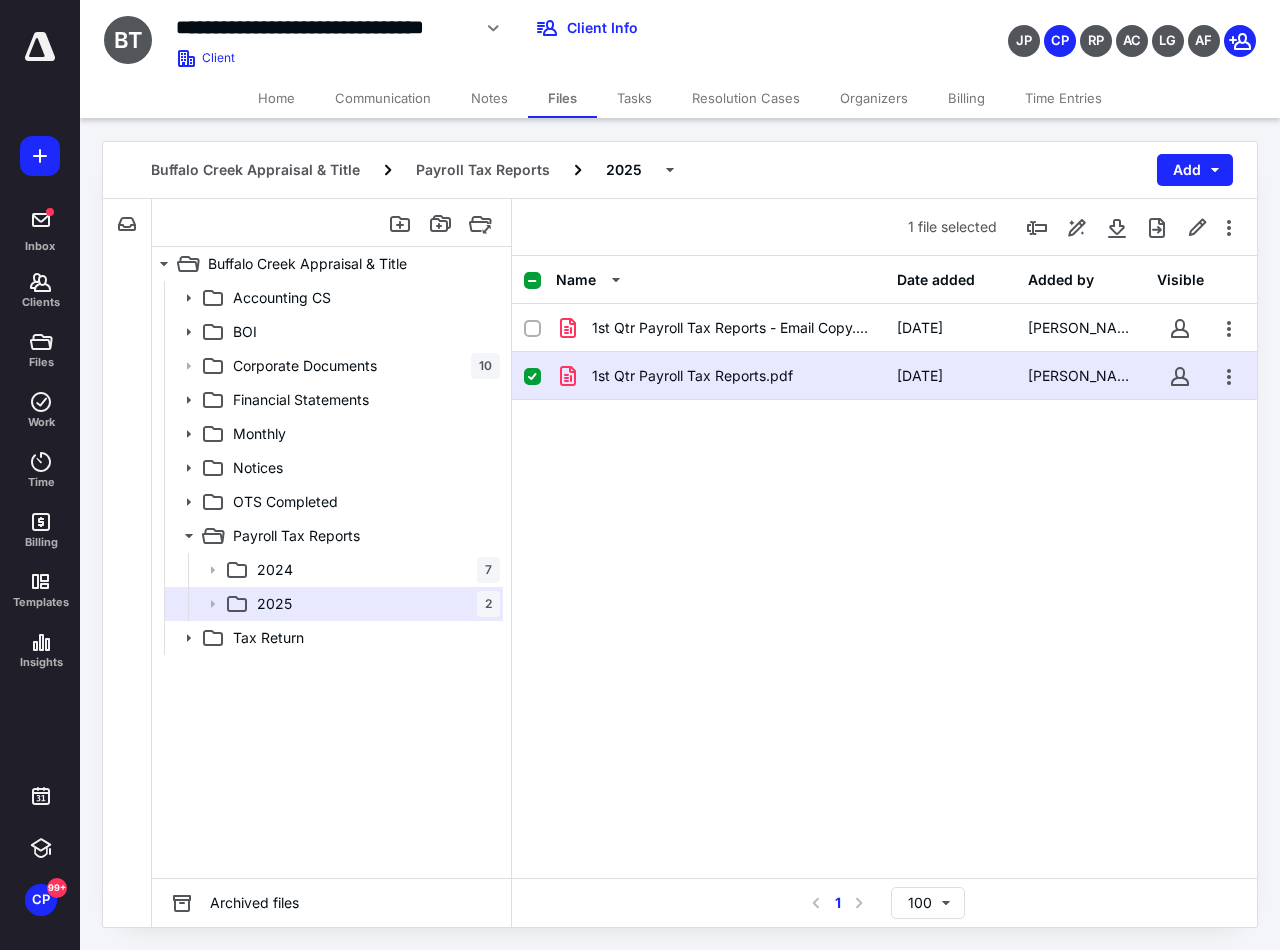 click on "1st Qtr Payroll Tax Reports.pdf" at bounding box center [692, 376] 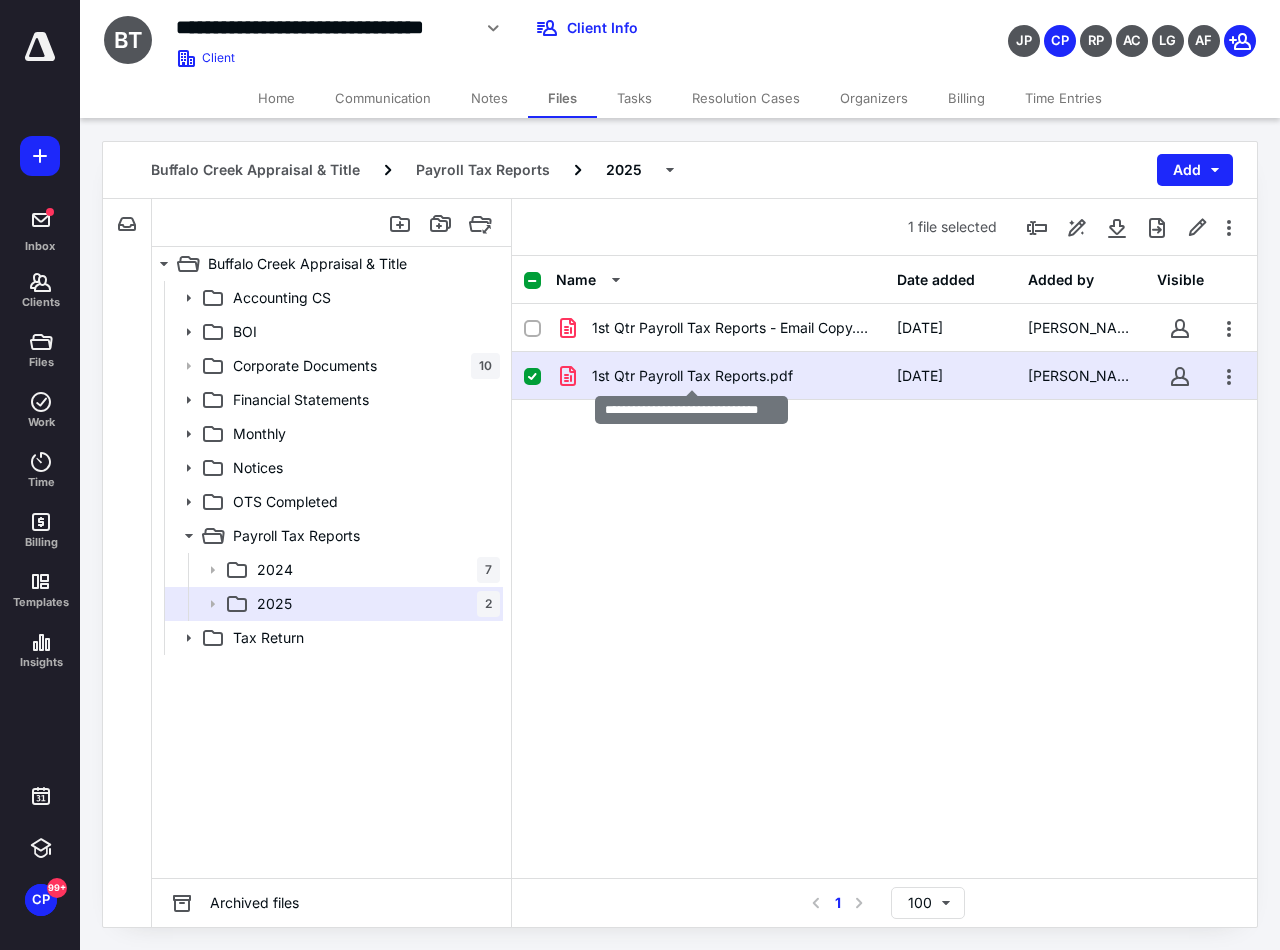 click on "1st Qtr Payroll Tax Reports.pdf" at bounding box center (692, 376) 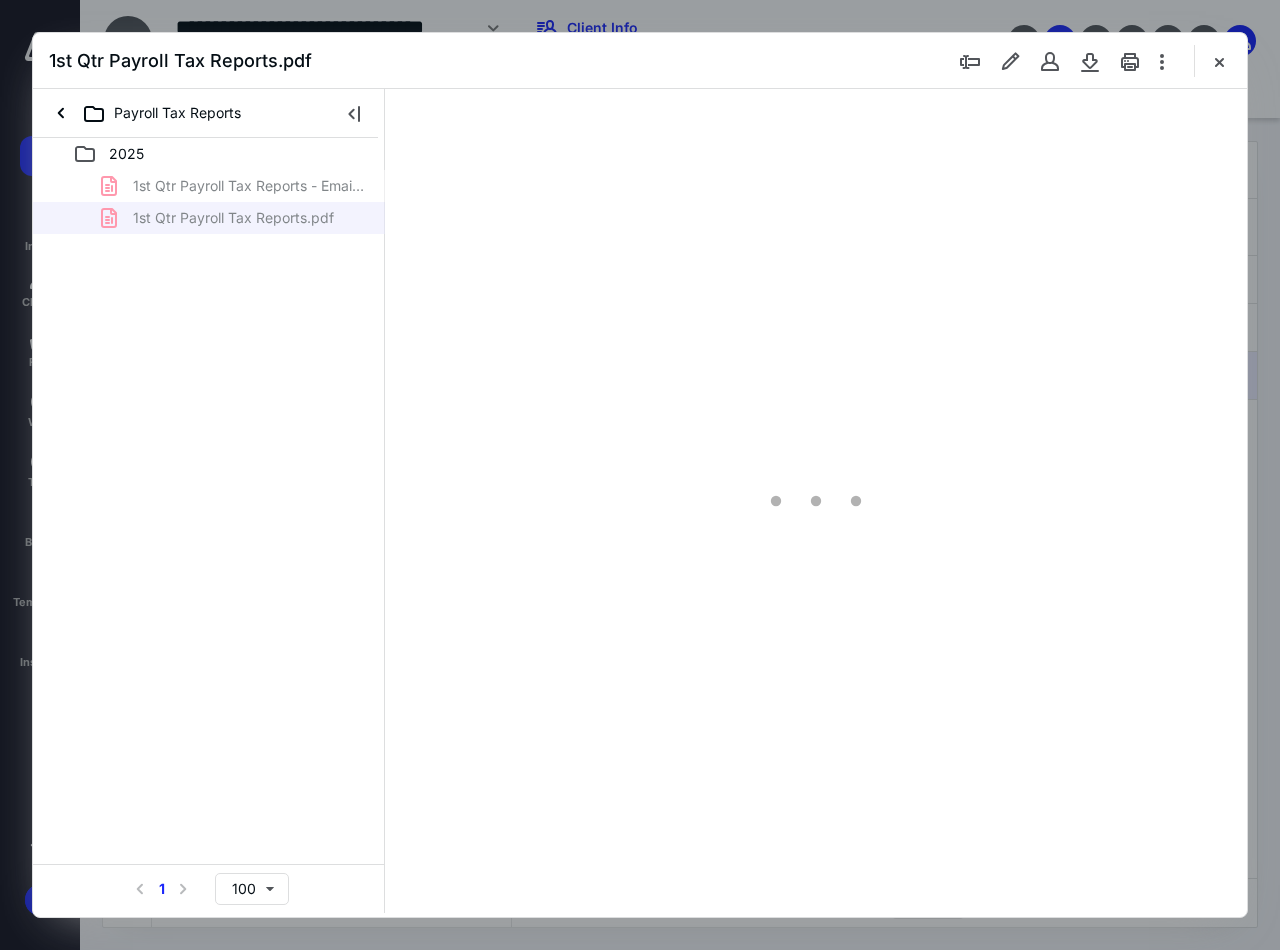 scroll, scrollTop: 0, scrollLeft: 0, axis: both 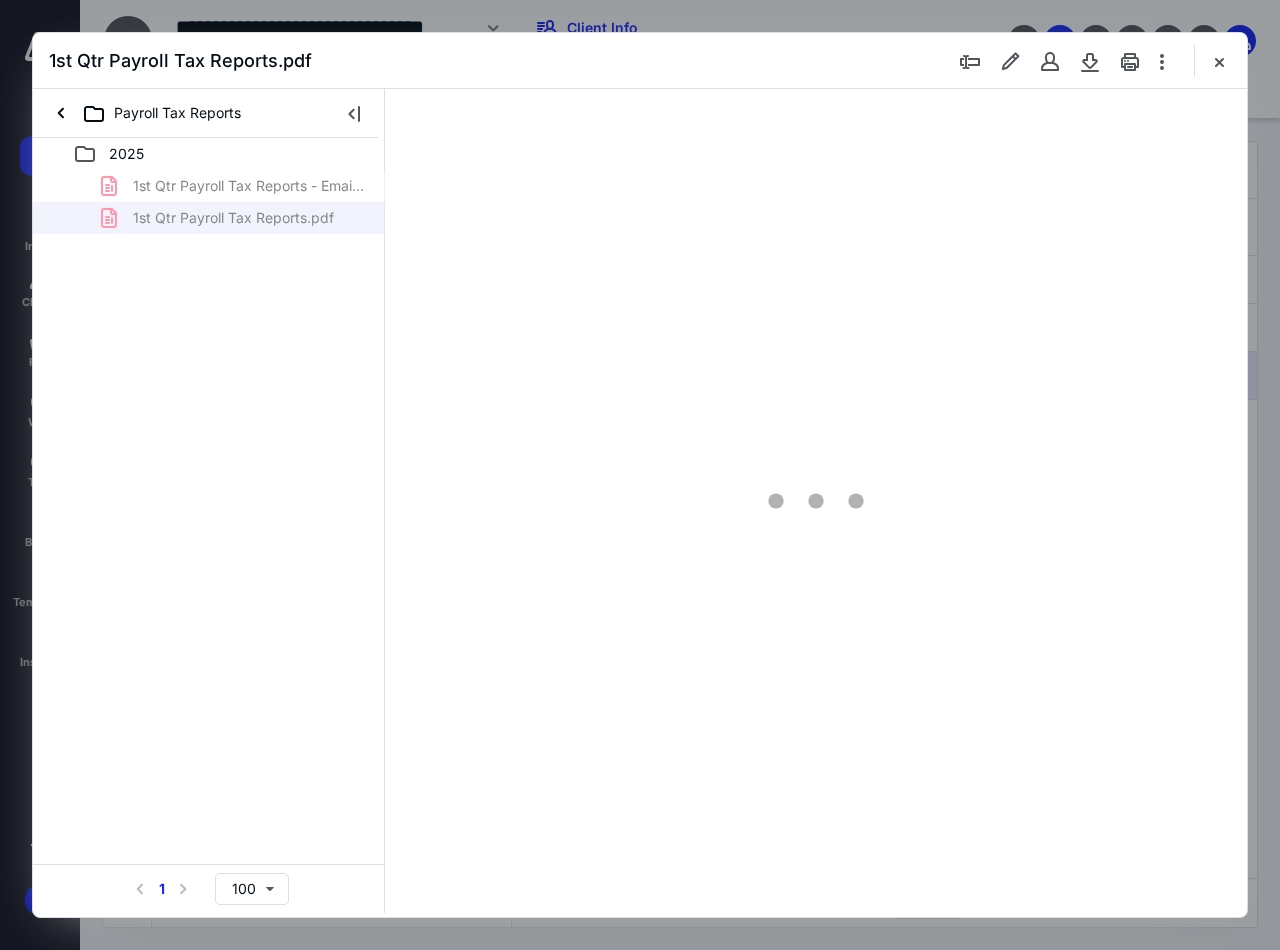 type on "90" 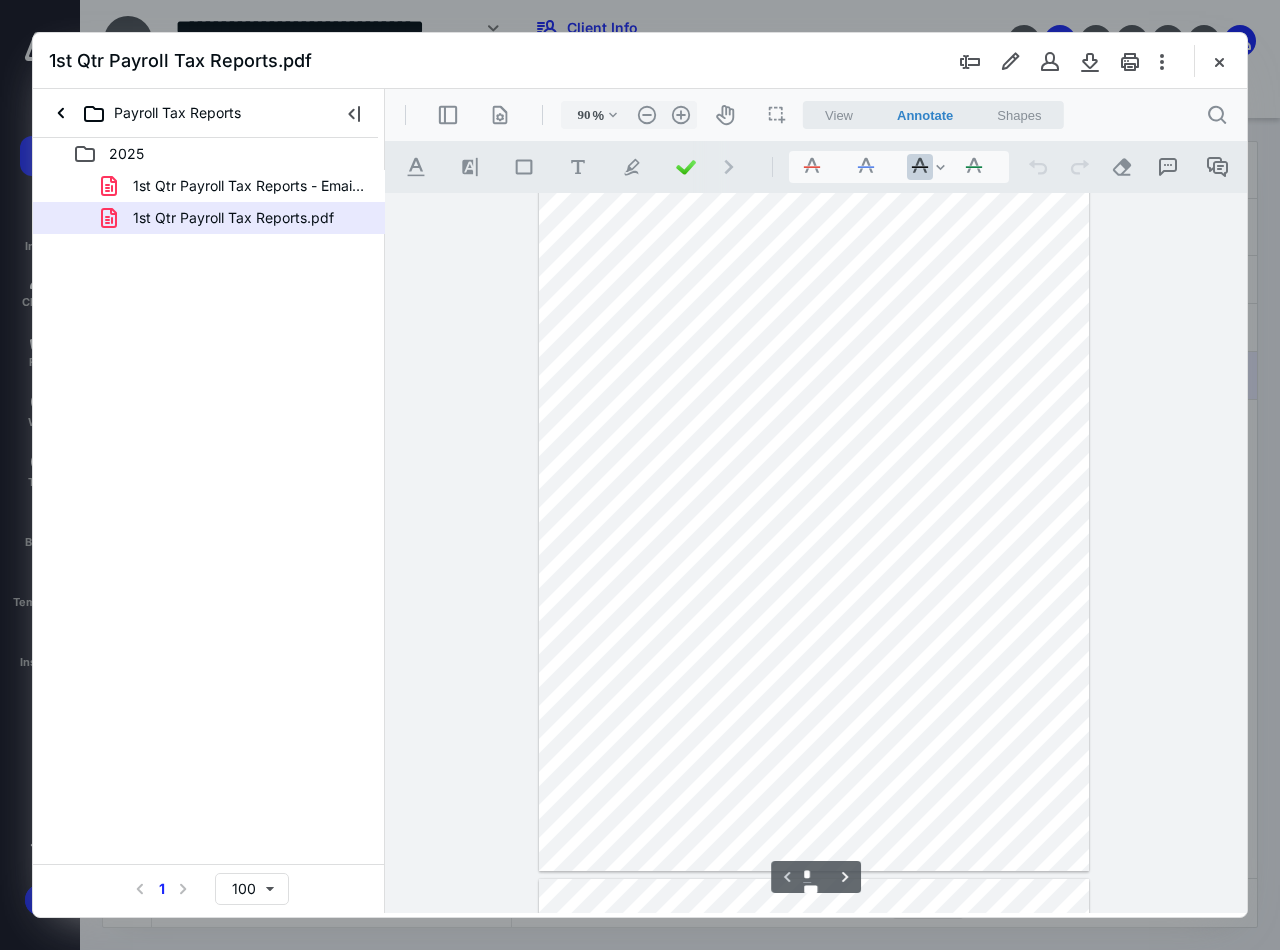 scroll, scrollTop: 0, scrollLeft: 0, axis: both 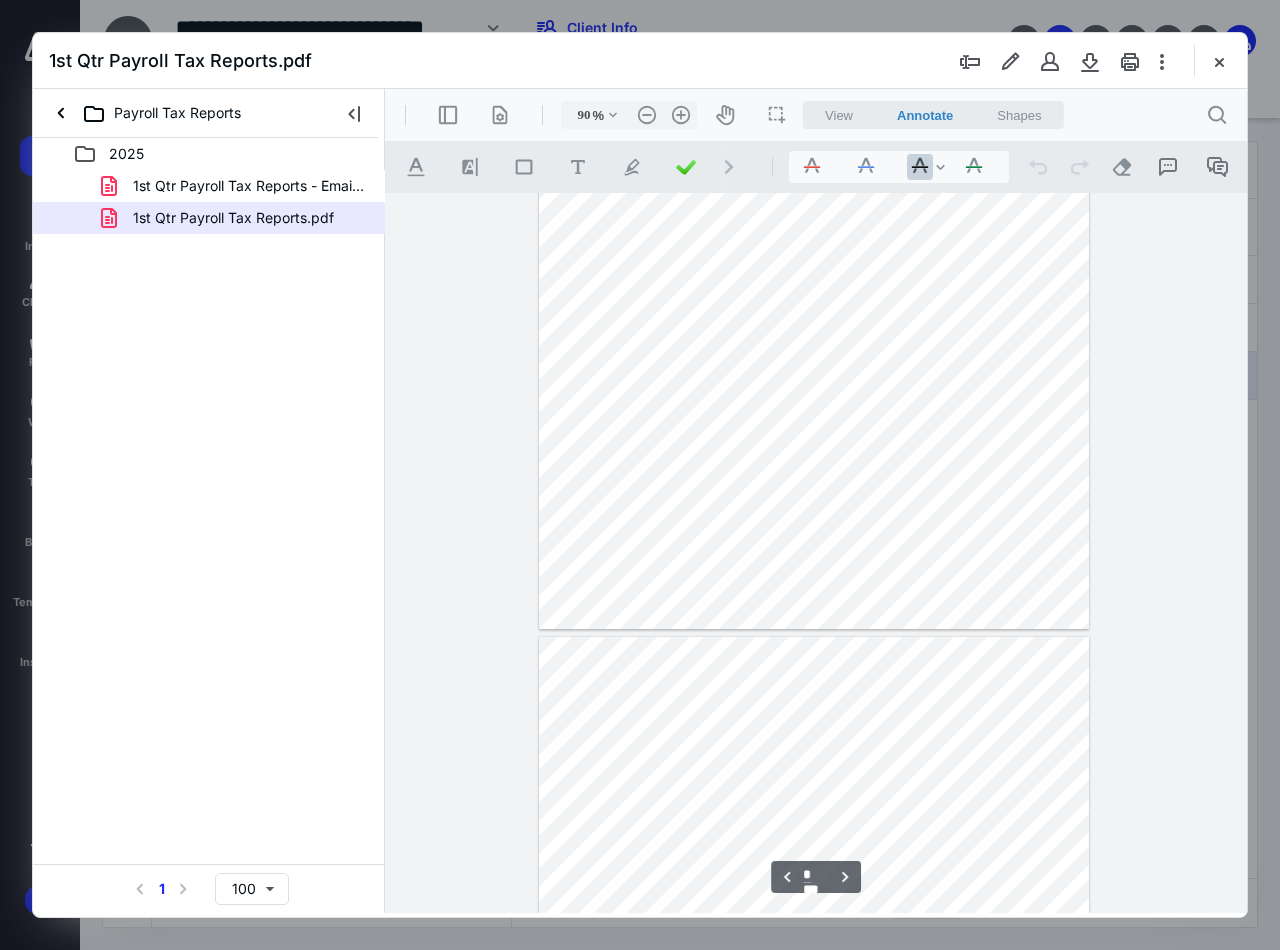 type on "*" 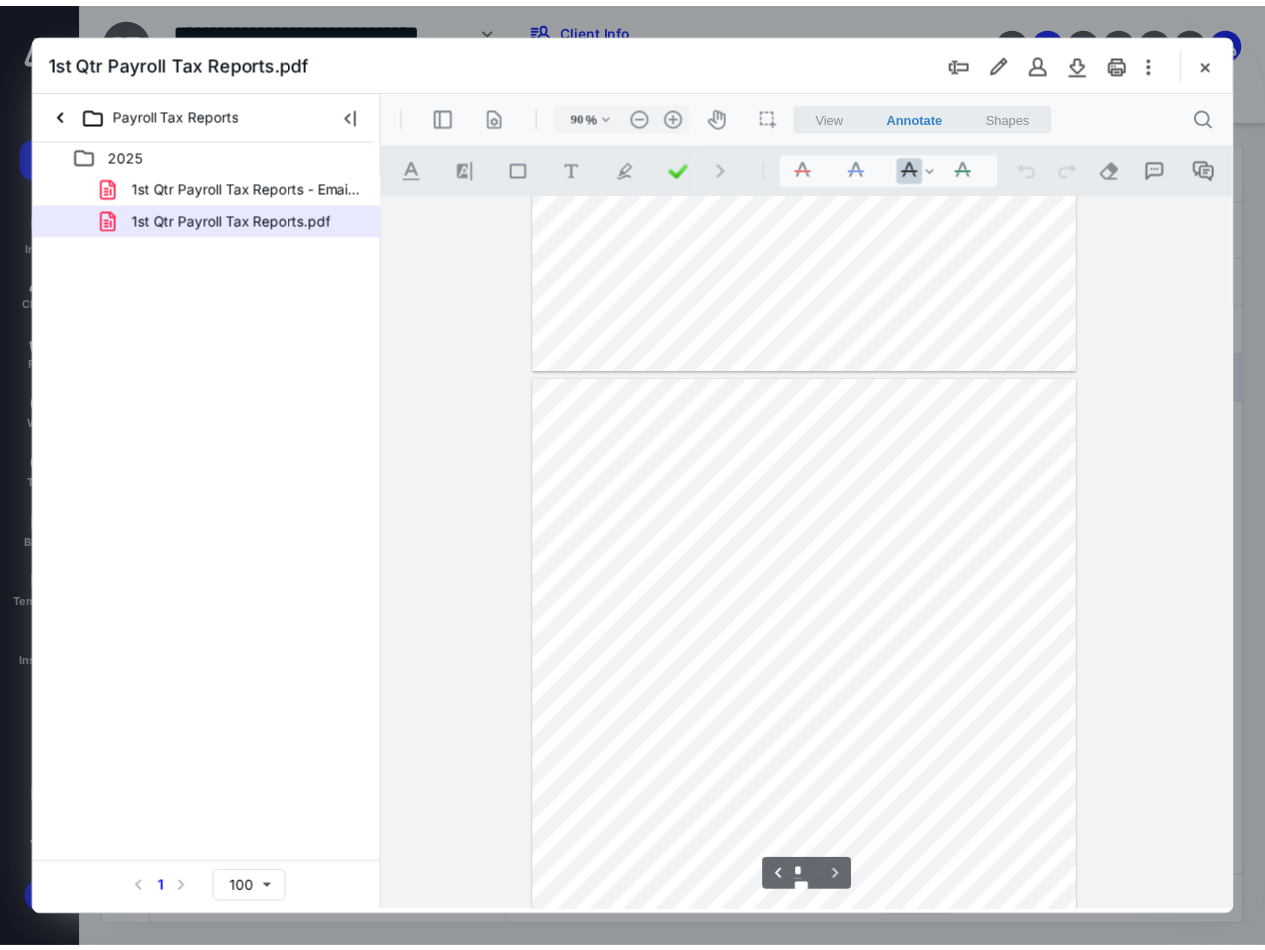 scroll, scrollTop: 5040, scrollLeft: 0, axis: vertical 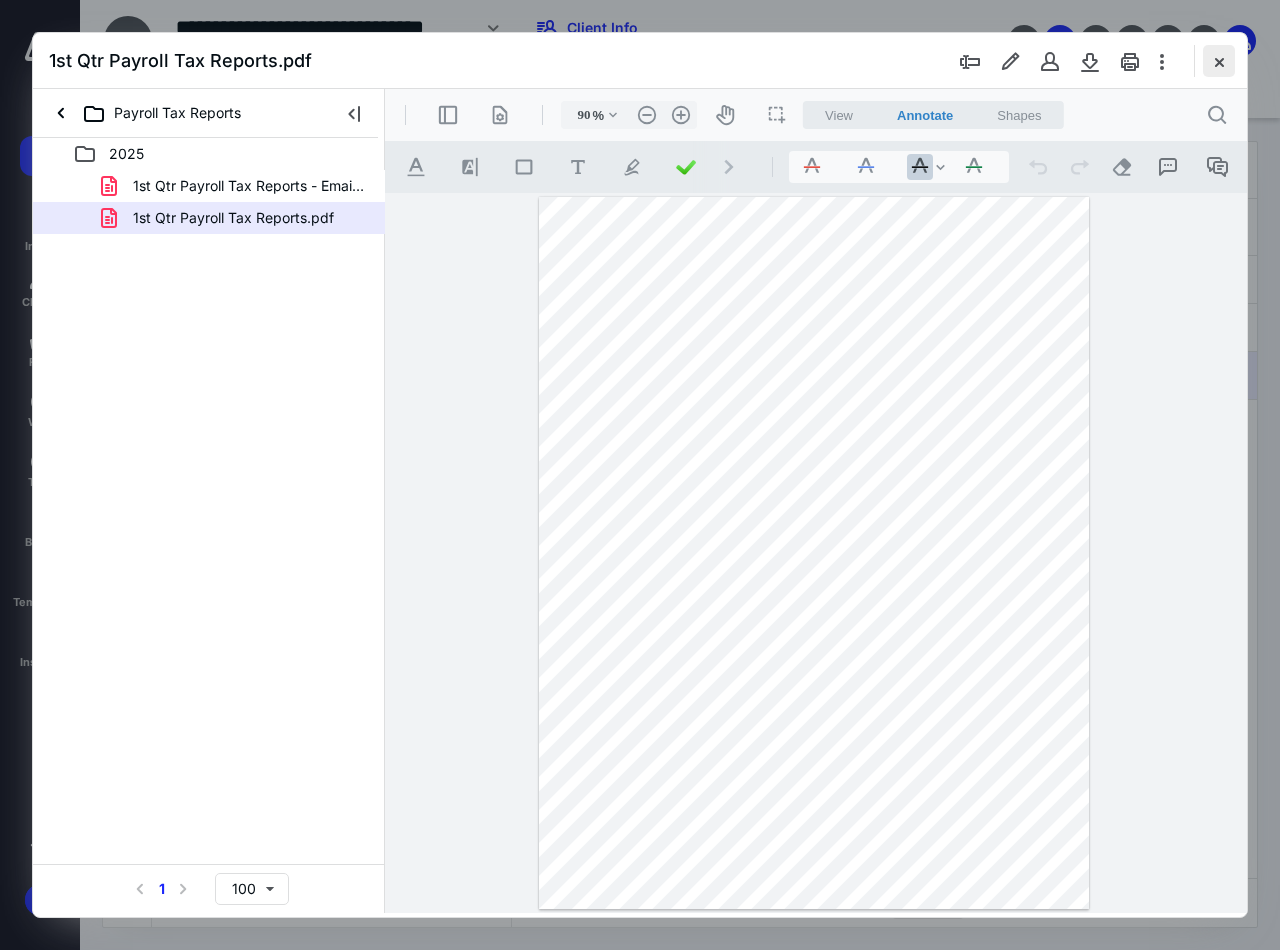 click at bounding box center (1219, 61) 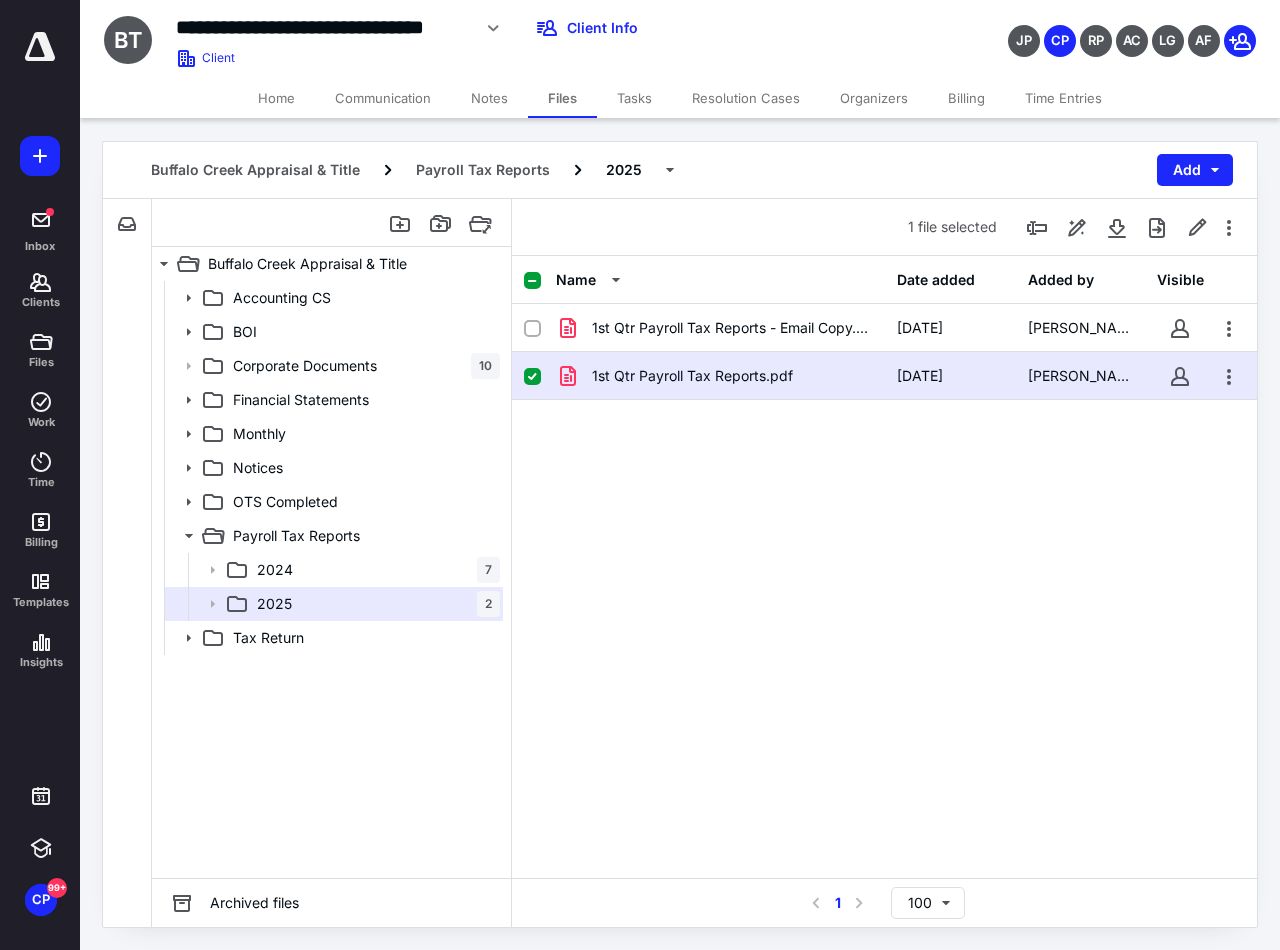 click on "Home" at bounding box center [276, 98] 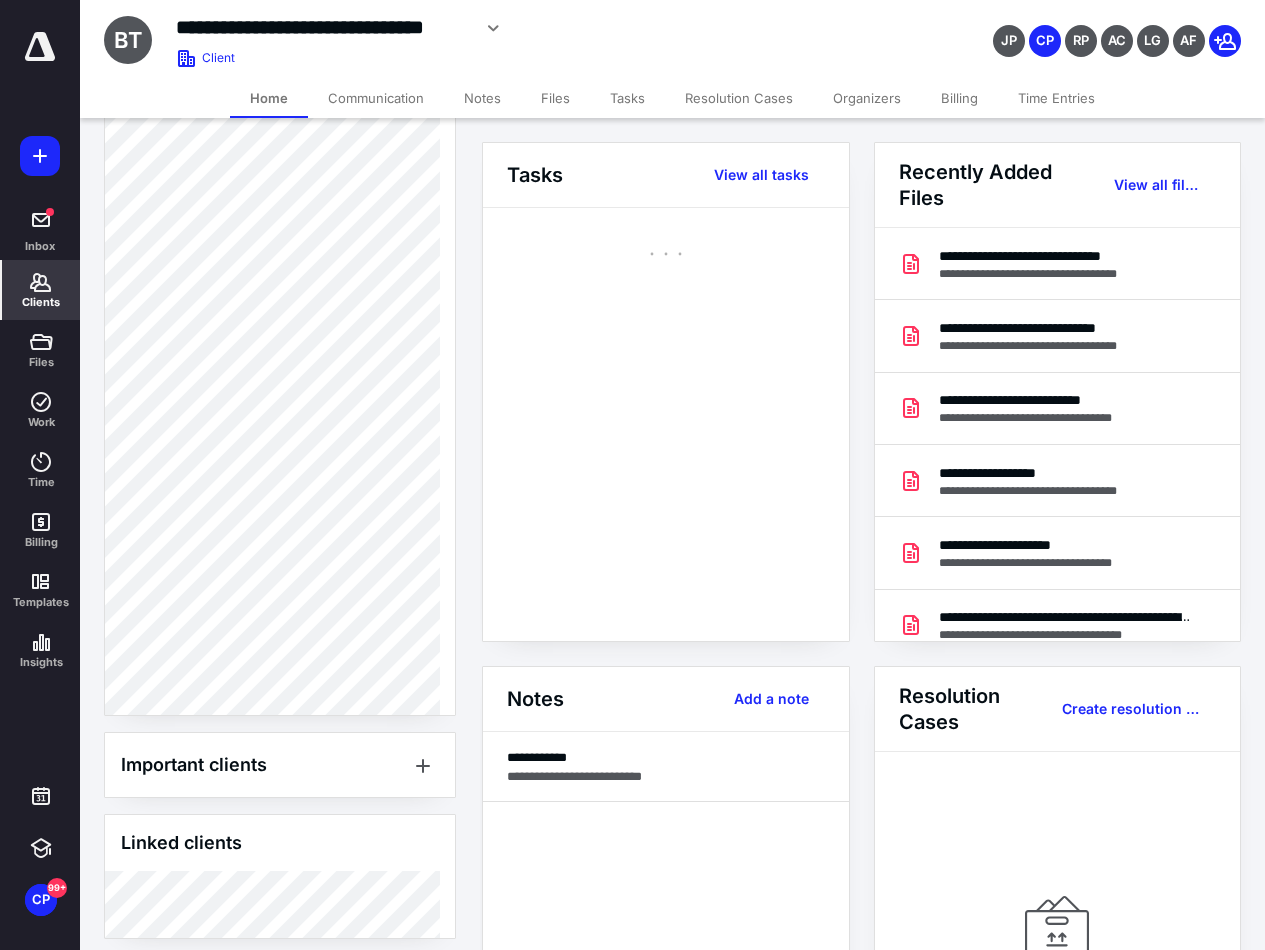 scroll, scrollTop: 861, scrollLeft: 0, axis: vertical 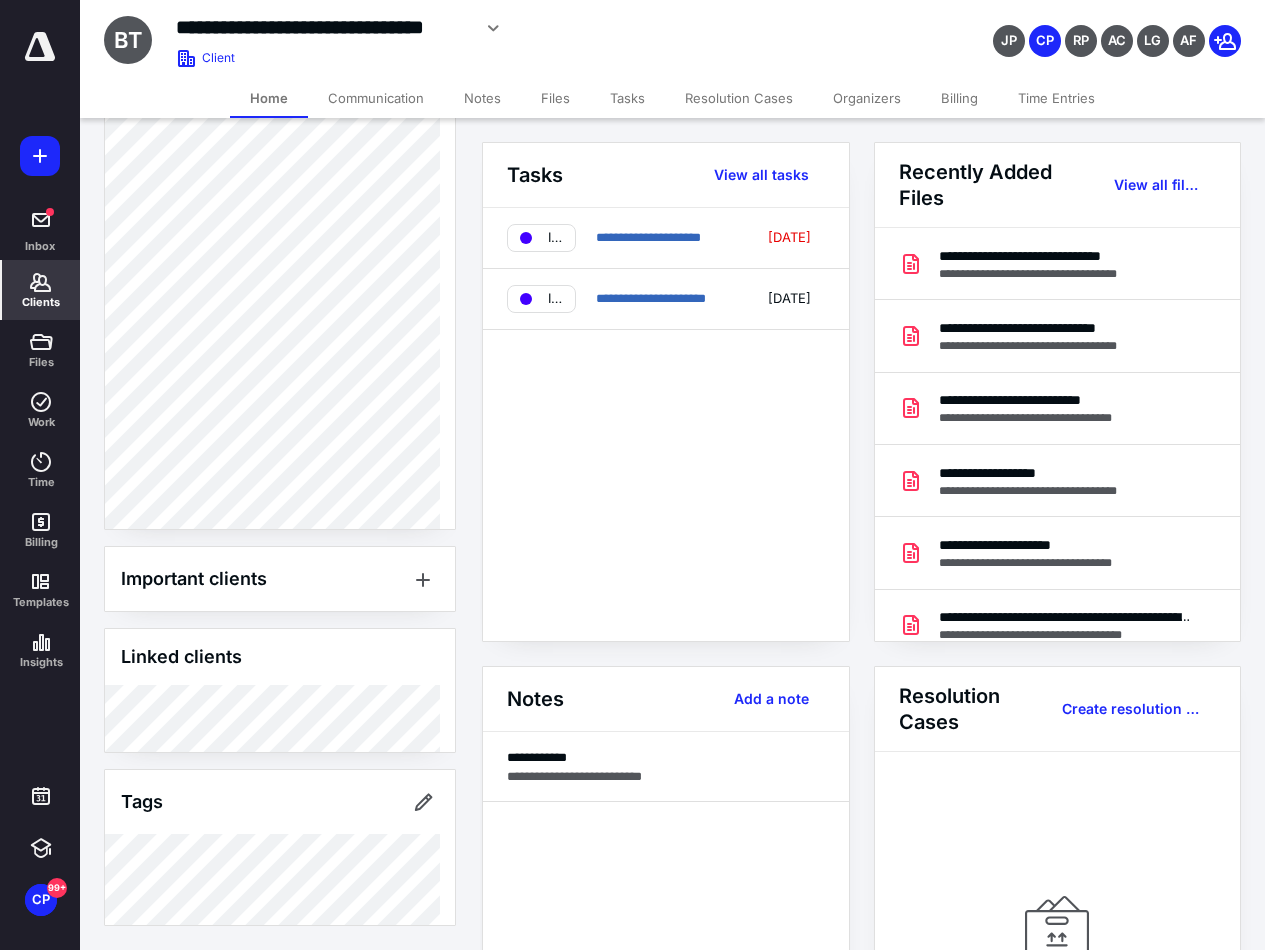 click on "Clients" at bounding box center [41, 302] 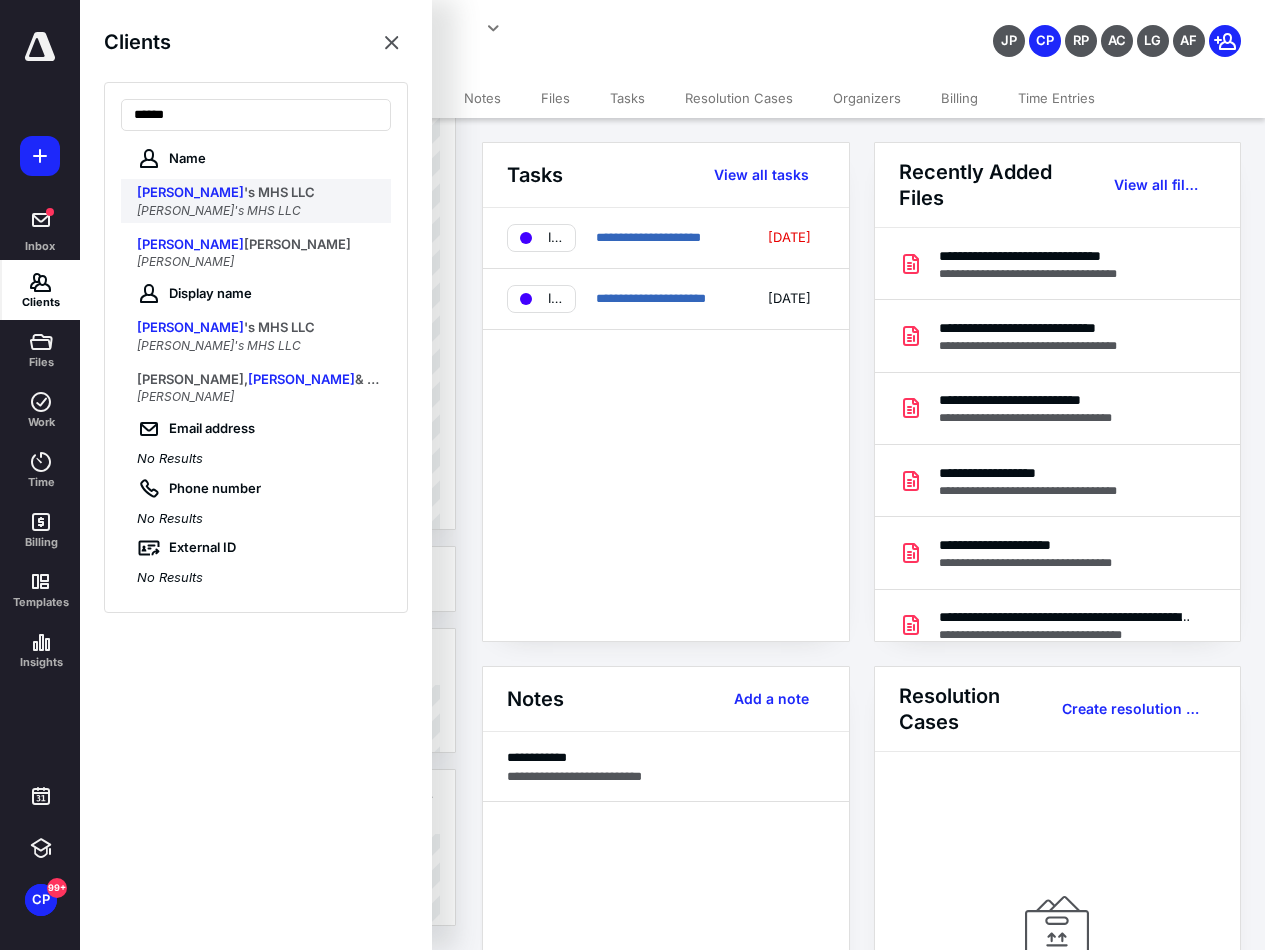 type on "******" 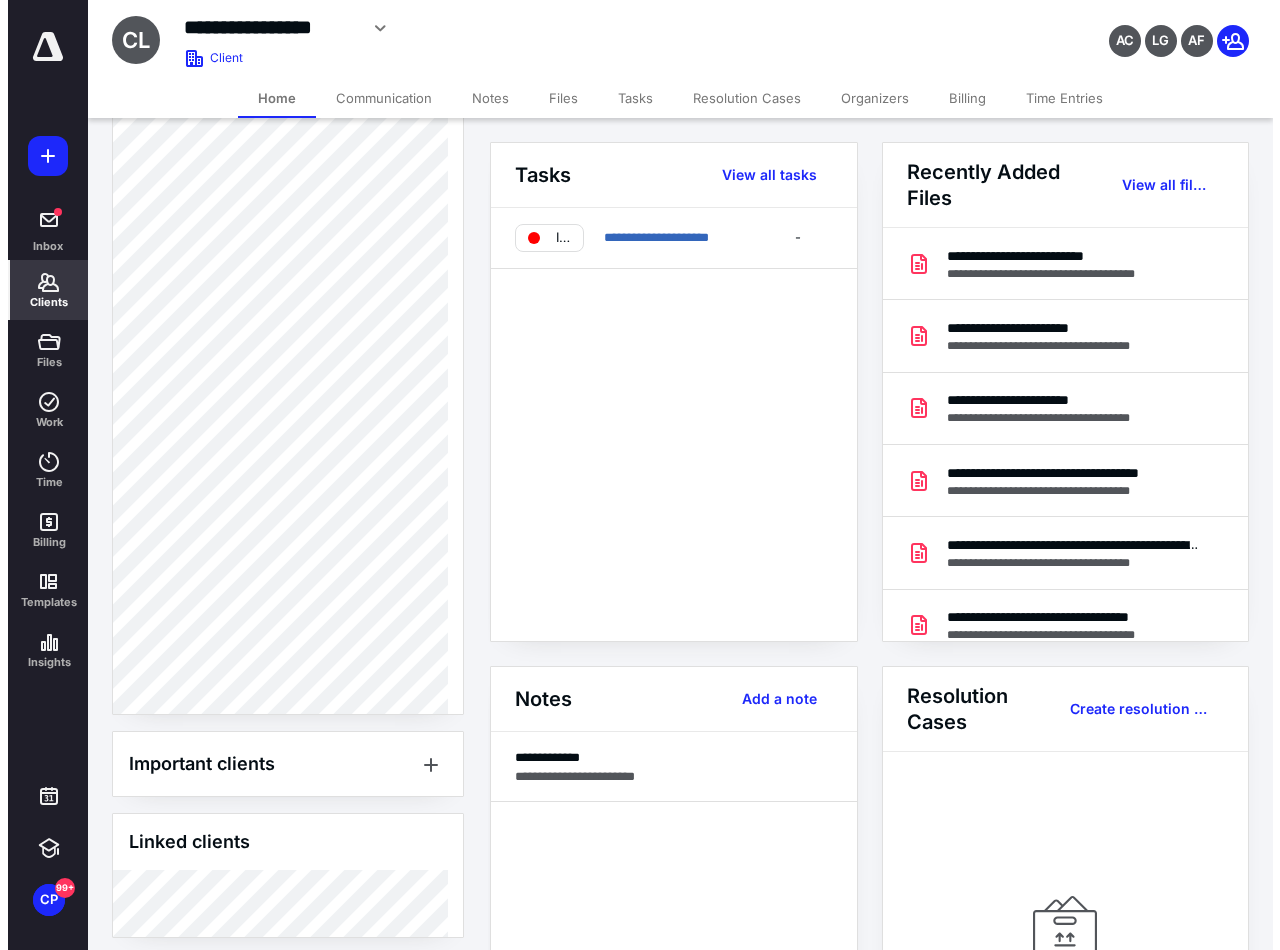 scroll, scrollTop: 1200, scrollLeft: 0, axis: vertical 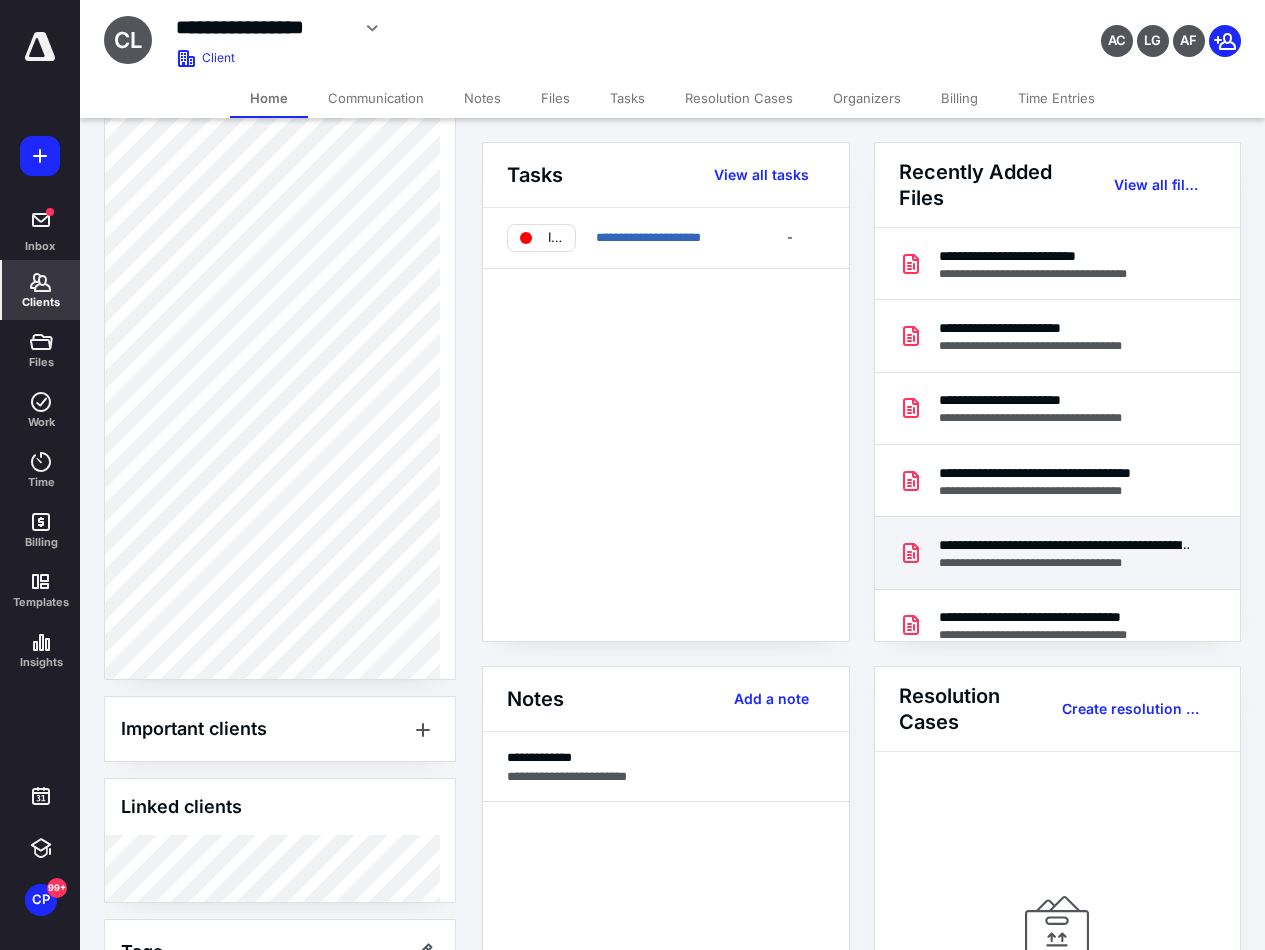 click on "**********" at bounding box center (1066, 545) 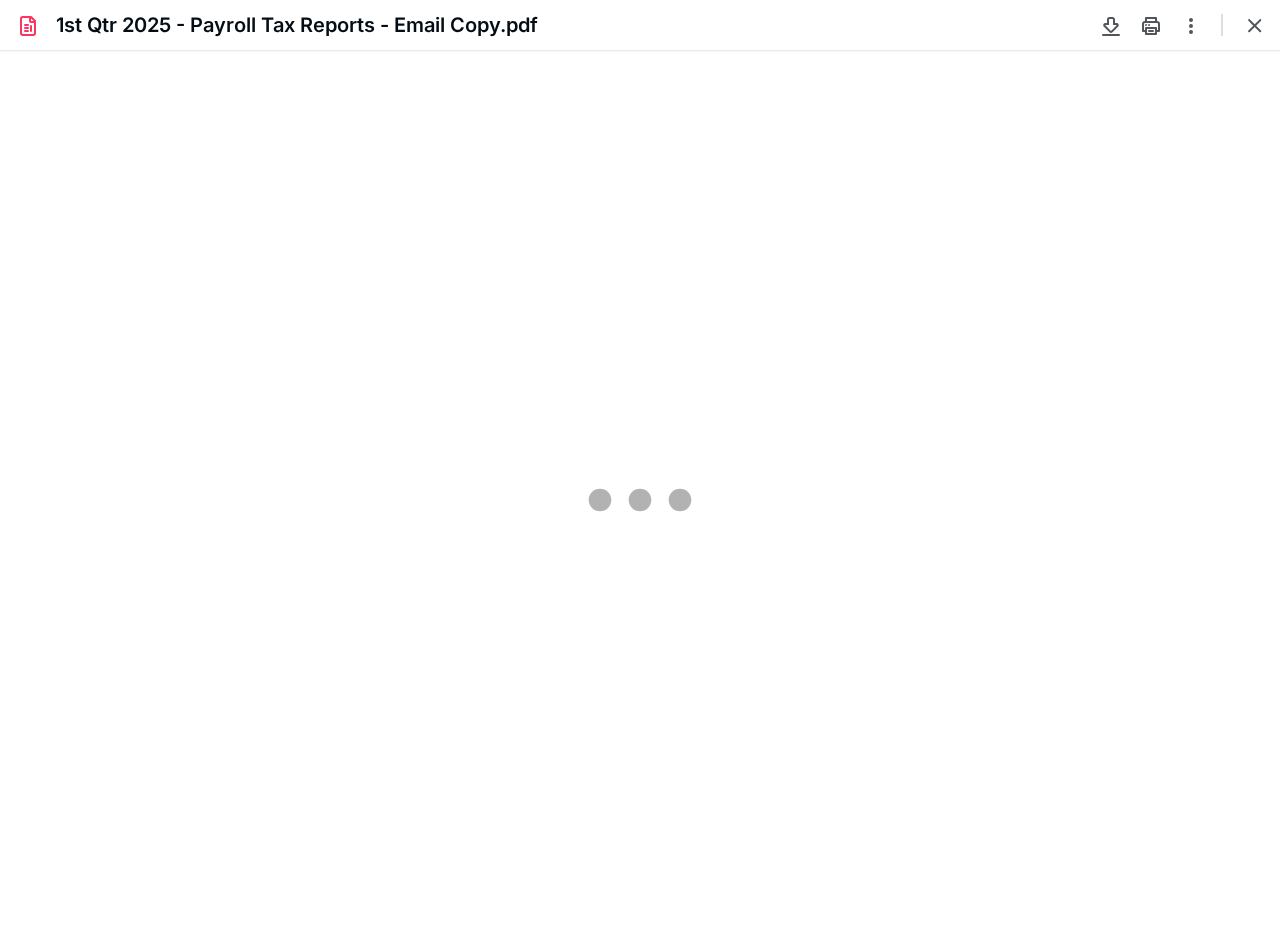 scroll, scrollTop: 0, scrollLeft: 0, axis: both 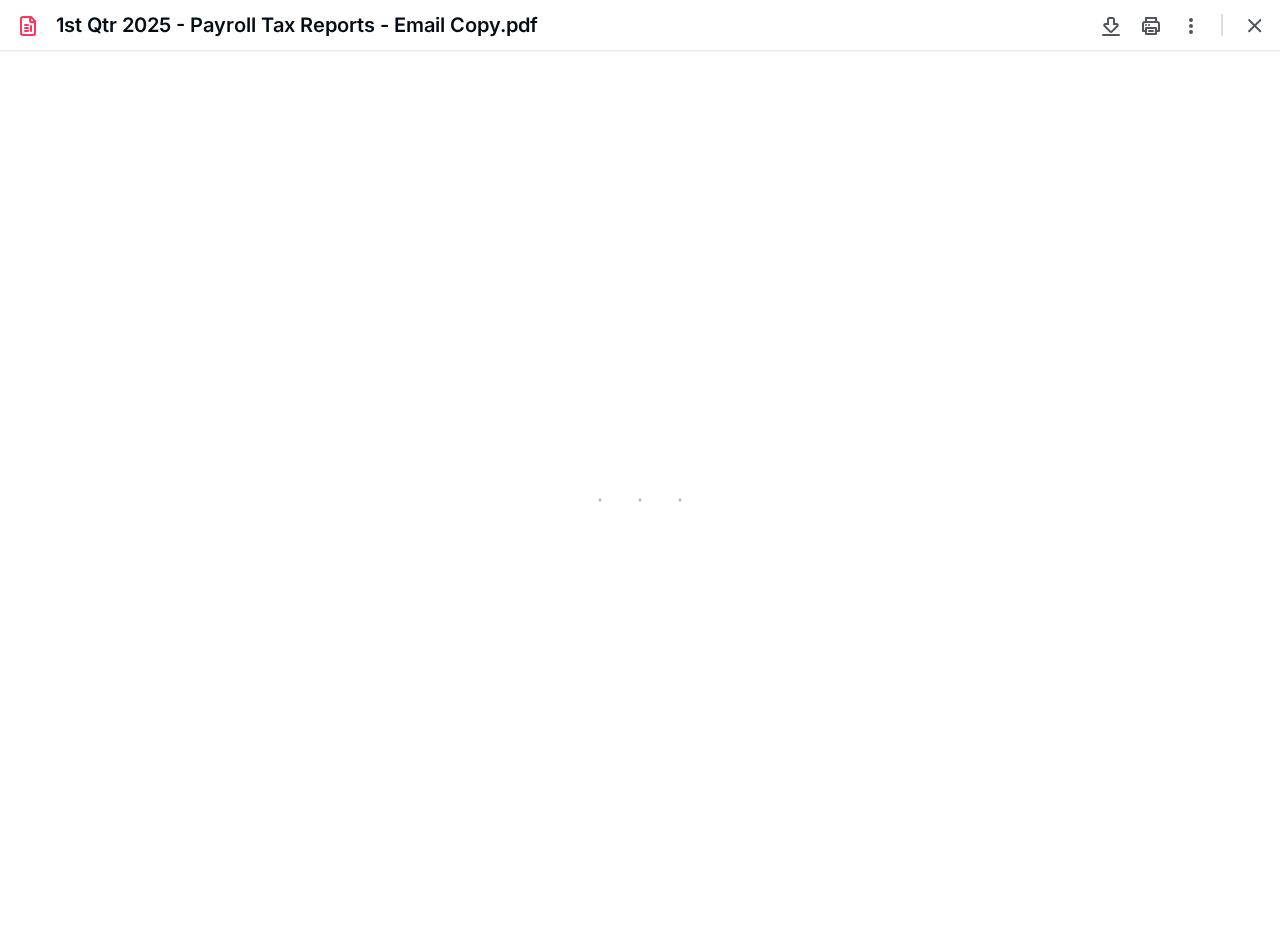 type on "108" 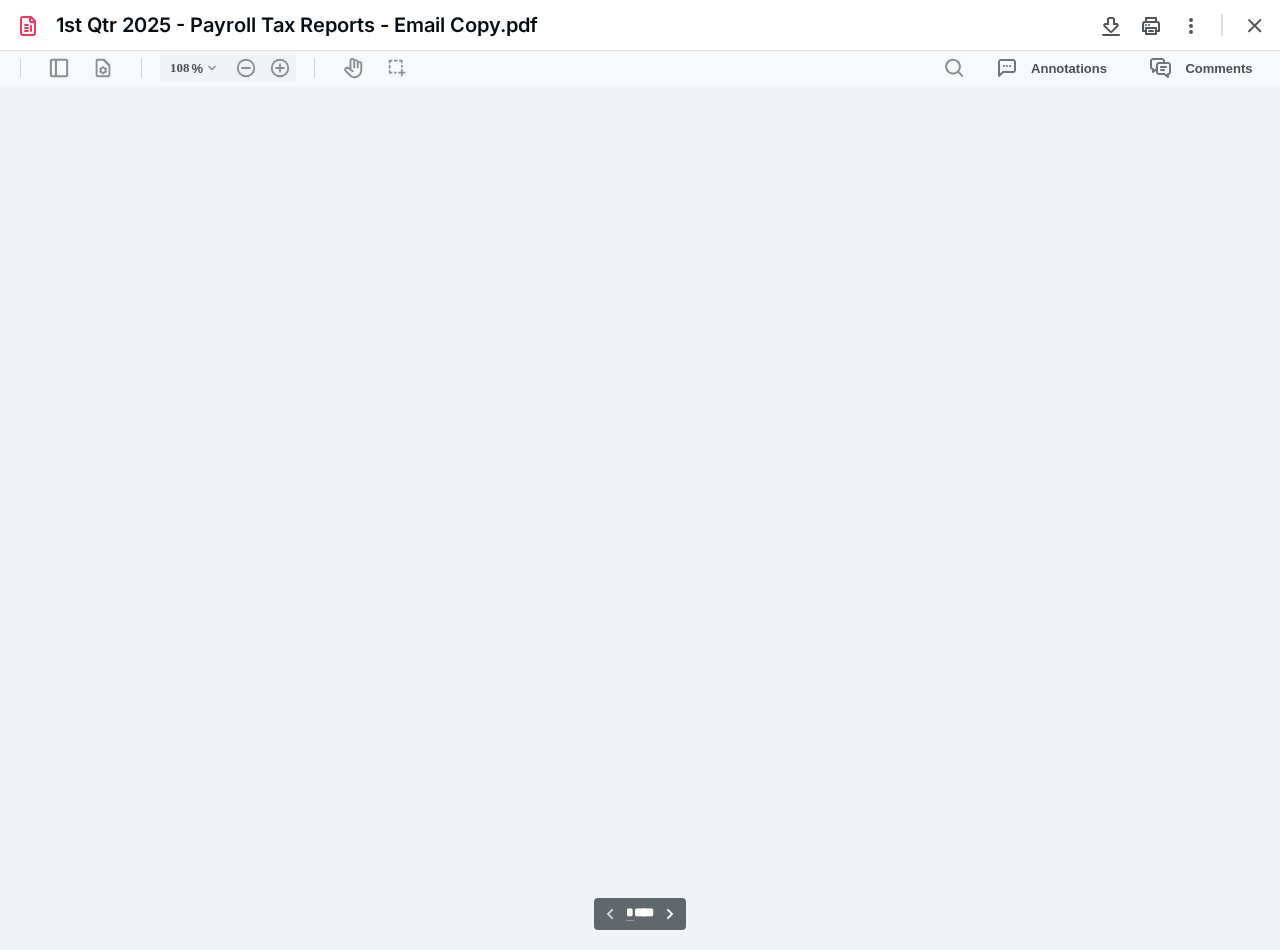 scroll, scrollTop: 40, scrollLeft: 0, axis: vertical 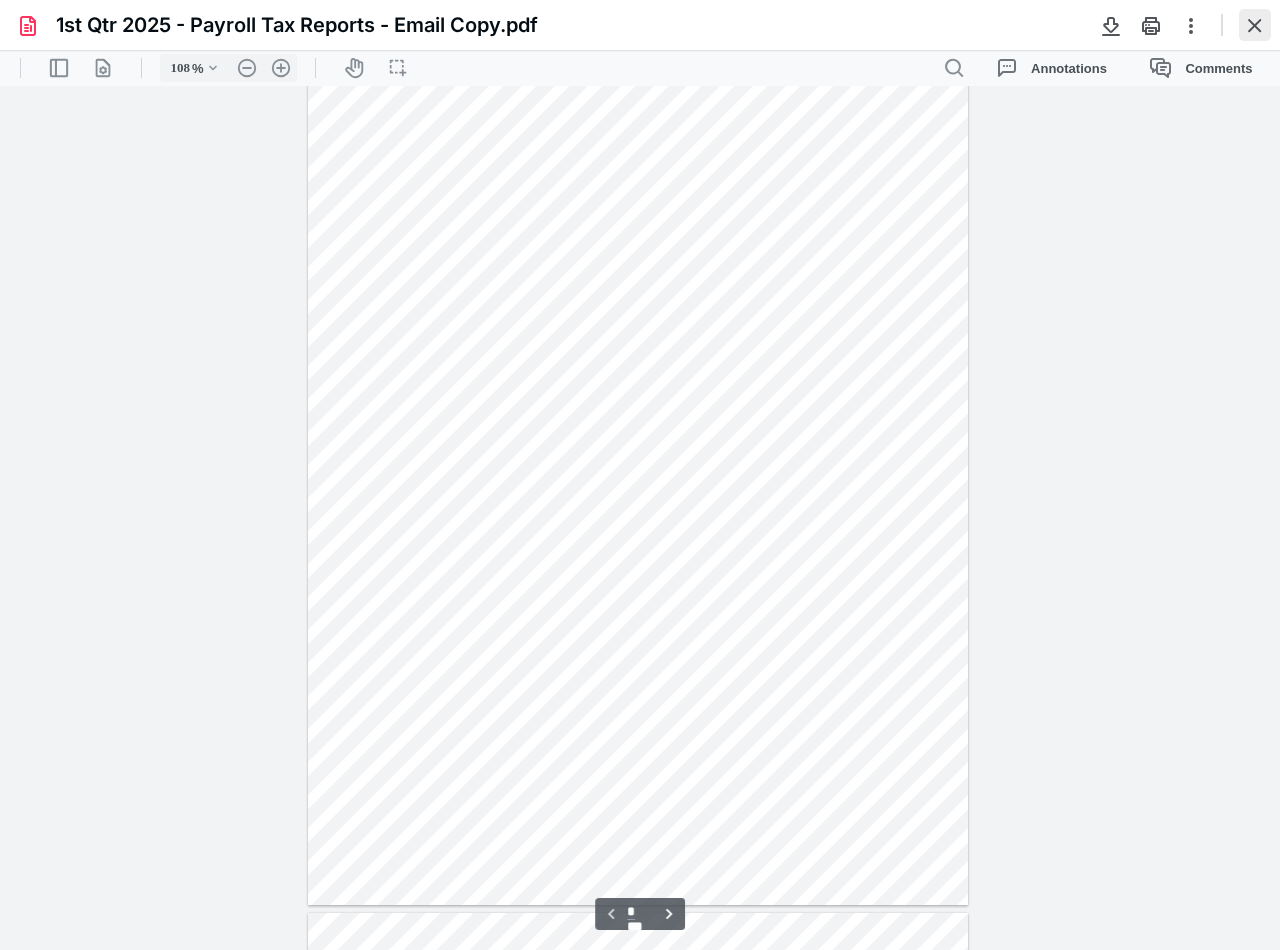 click at bounding box center (1255, 25) 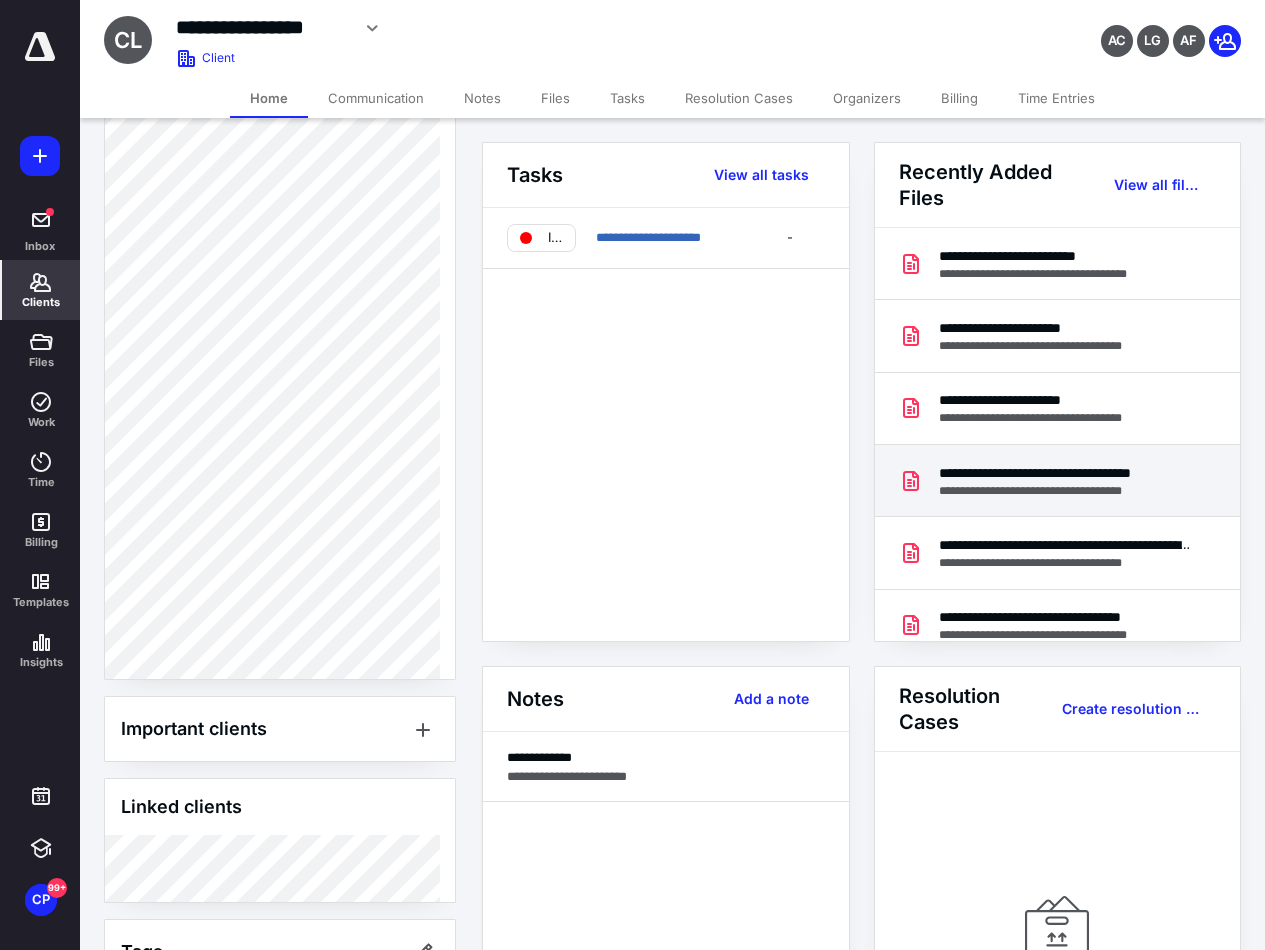click on "**********" at bounding box center [1063, 491] 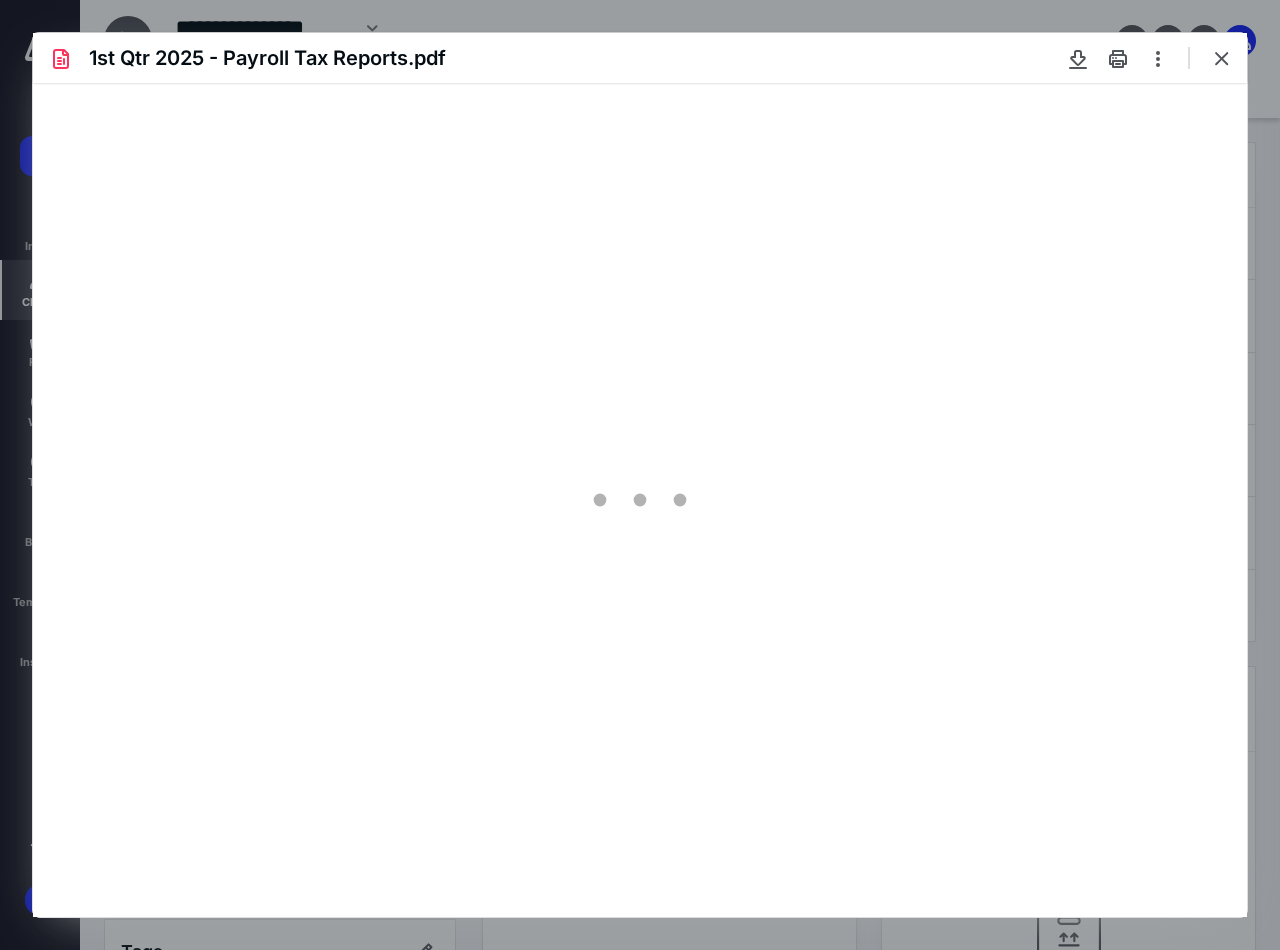 scroll, scrollTop: 0, scrollLeft: 0, axis: both 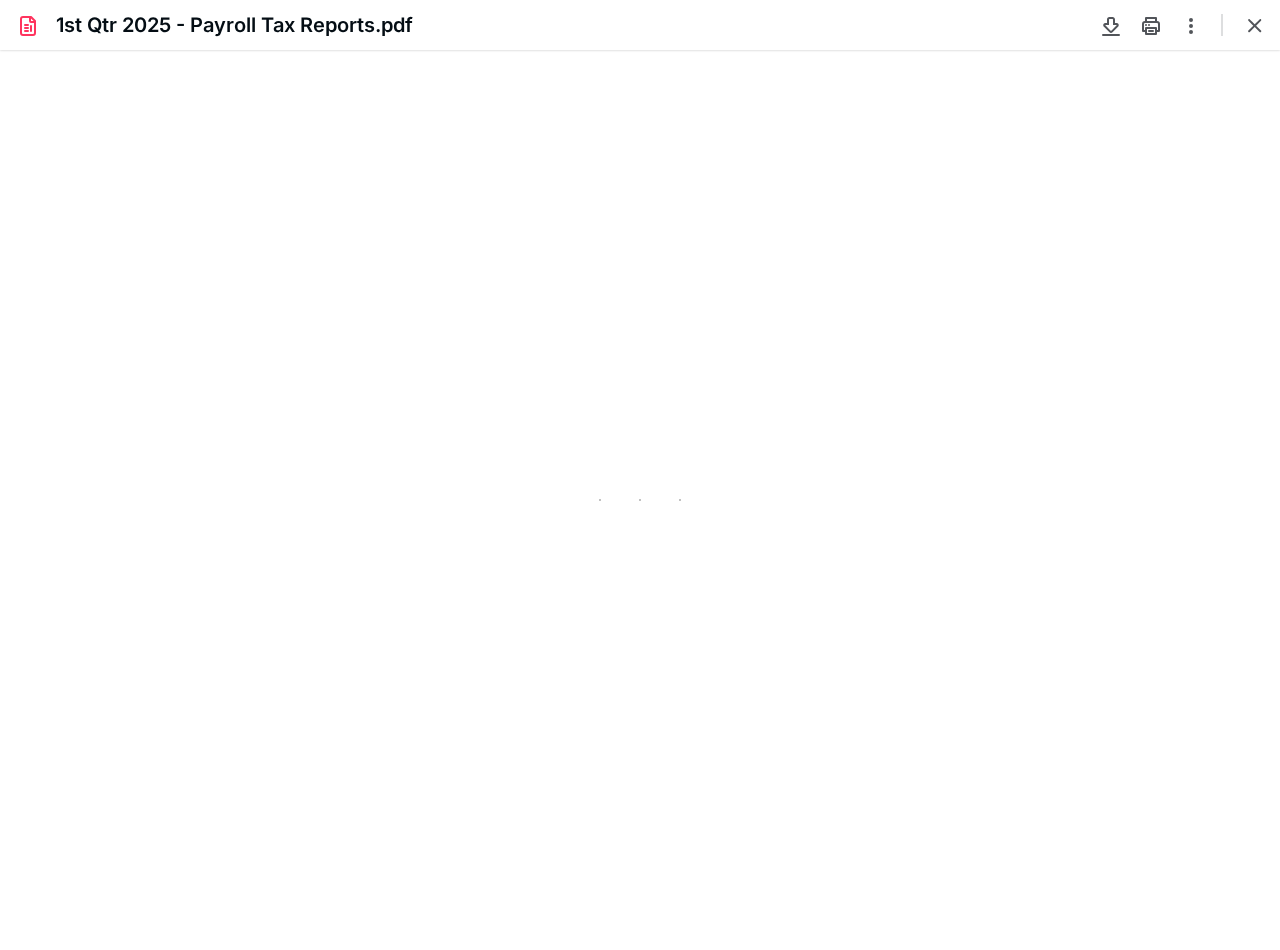type on "108" 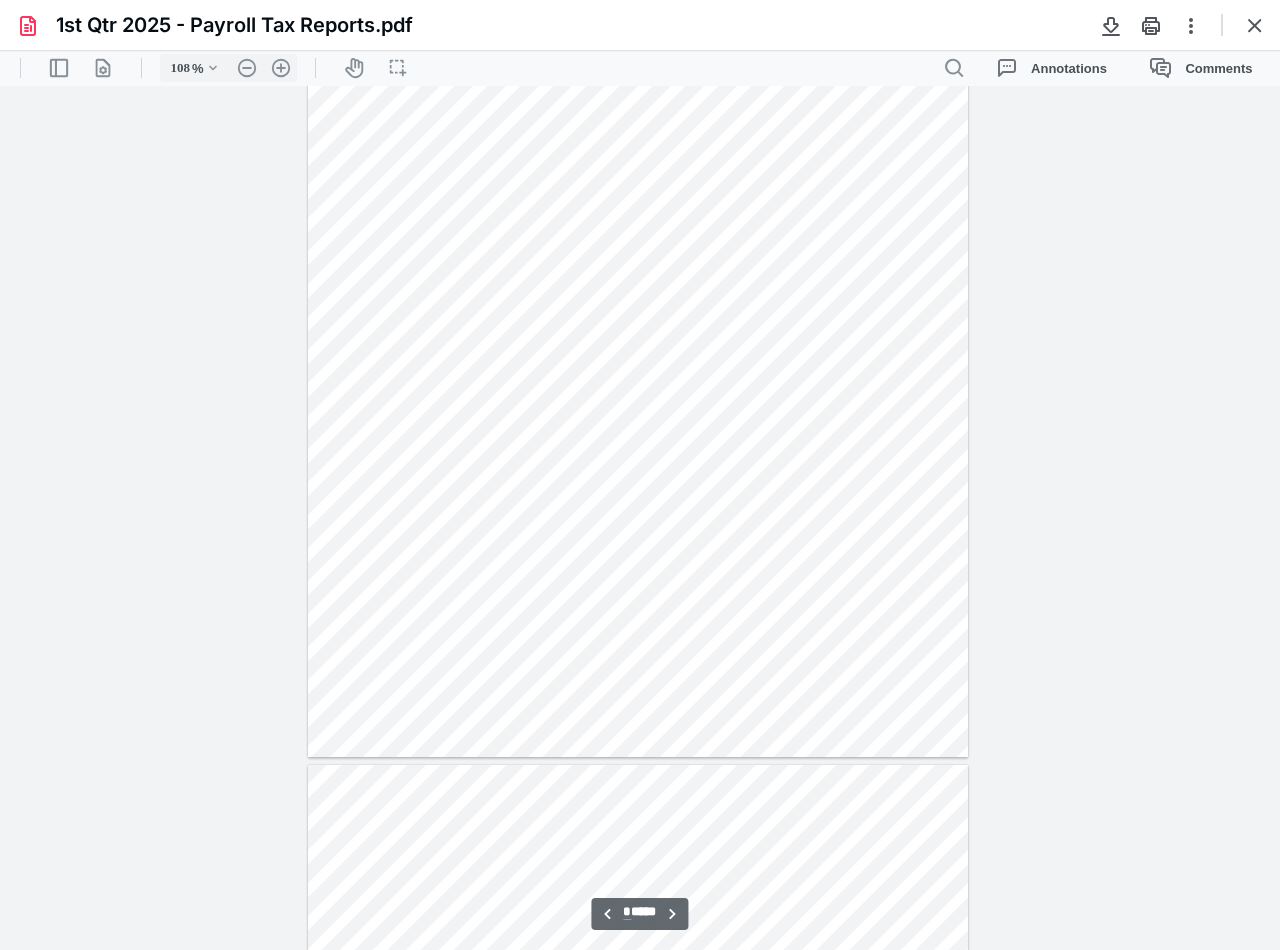 scroll, scrollTop: 3340, scrollLeft: 0, axis: vertical 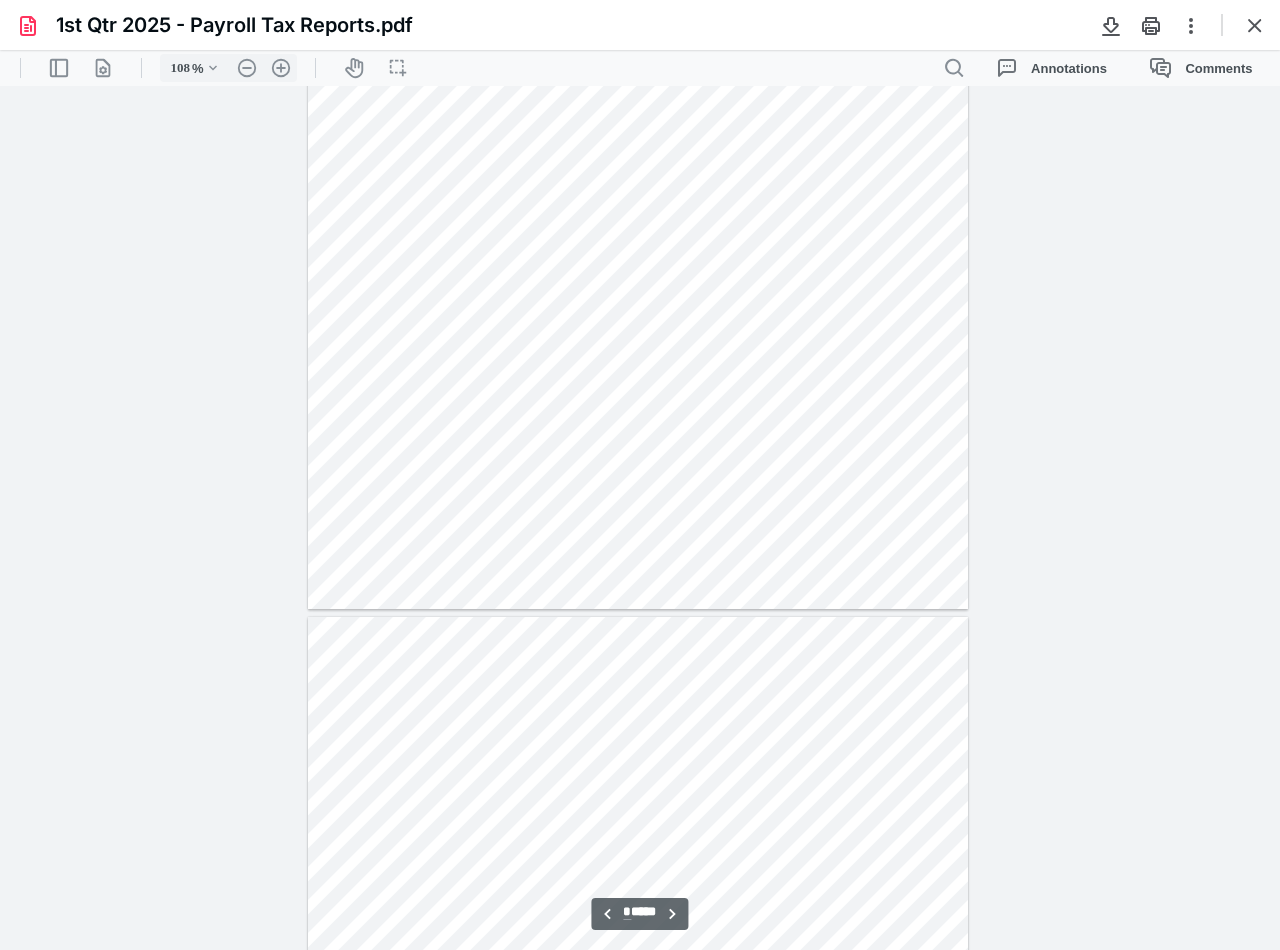 type on "**" 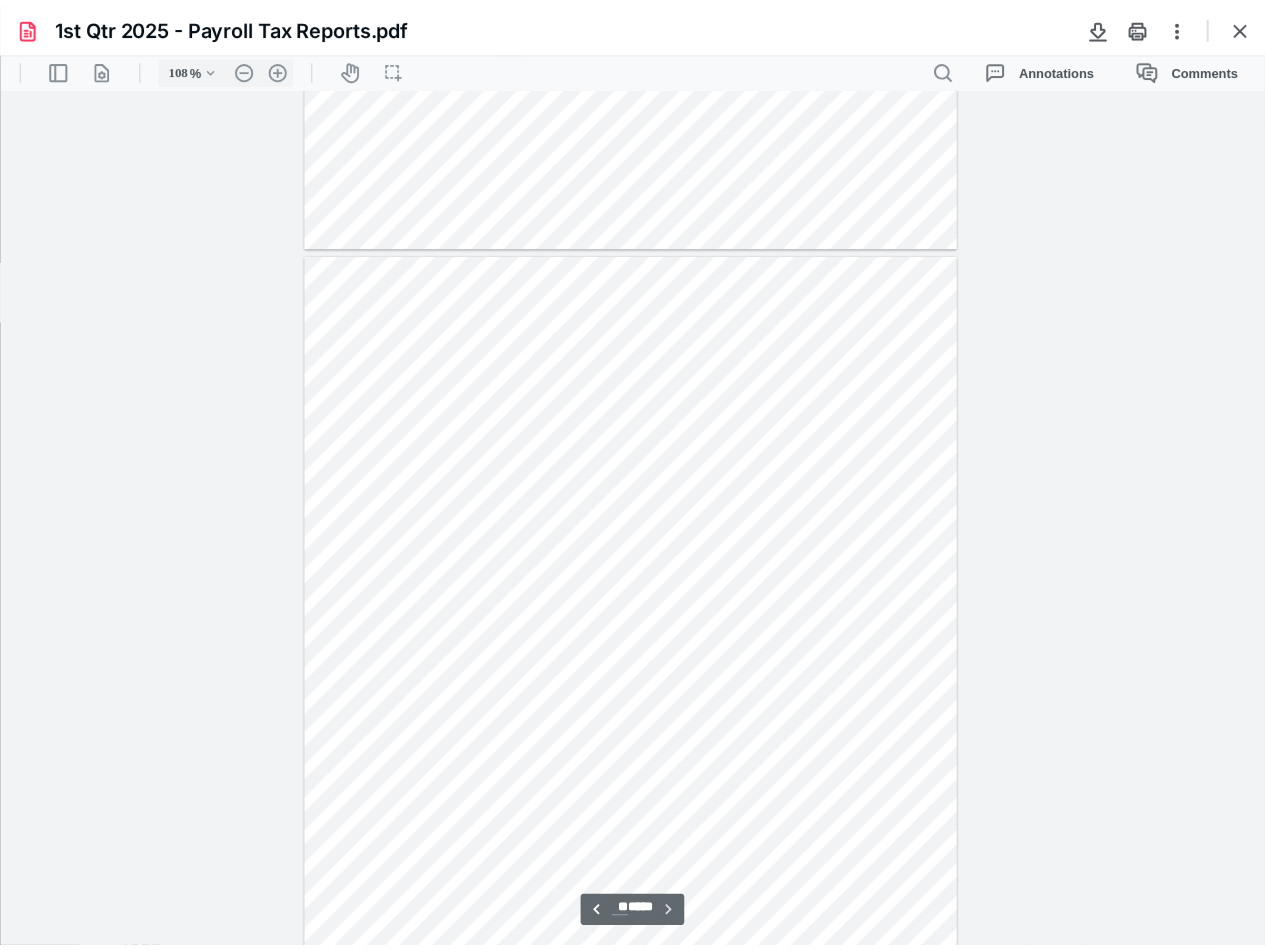 scroll, scrollTop: 7740, scrollLeft: 0, axis: vertical 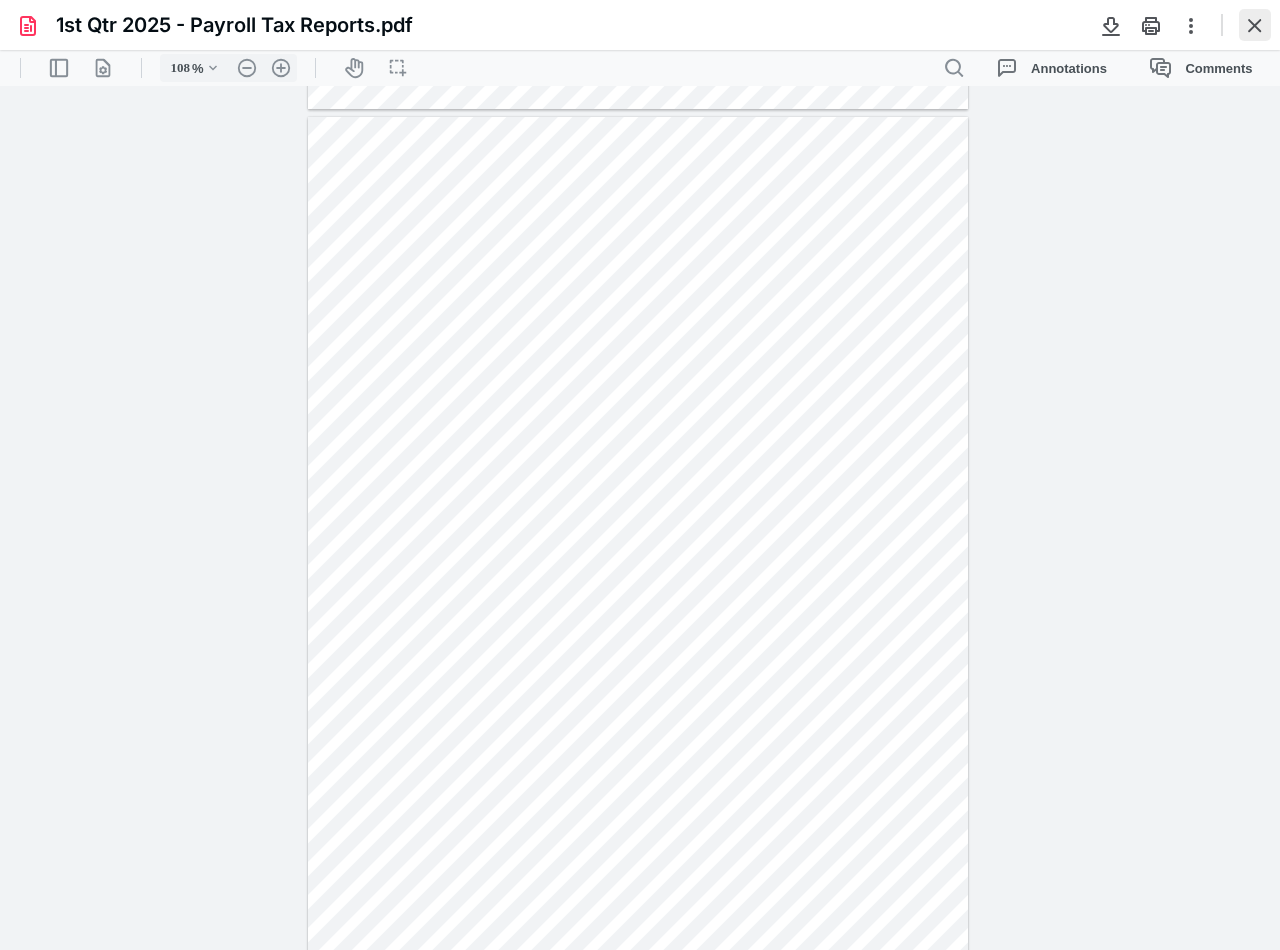 click at bounding box center (1255, 25) 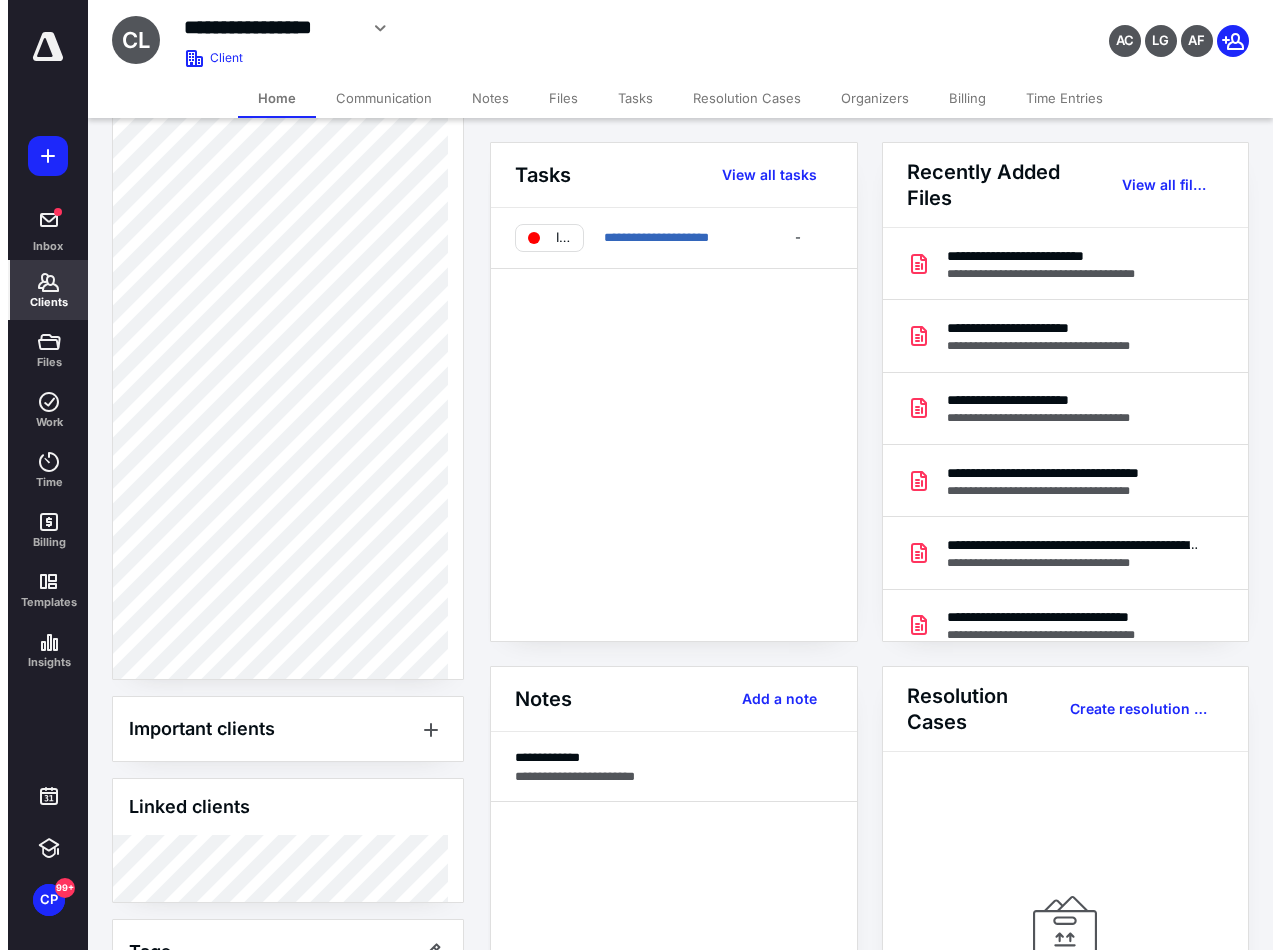 scroll, scrollTop: 1350, scrollLeft: 0, axis: vertical 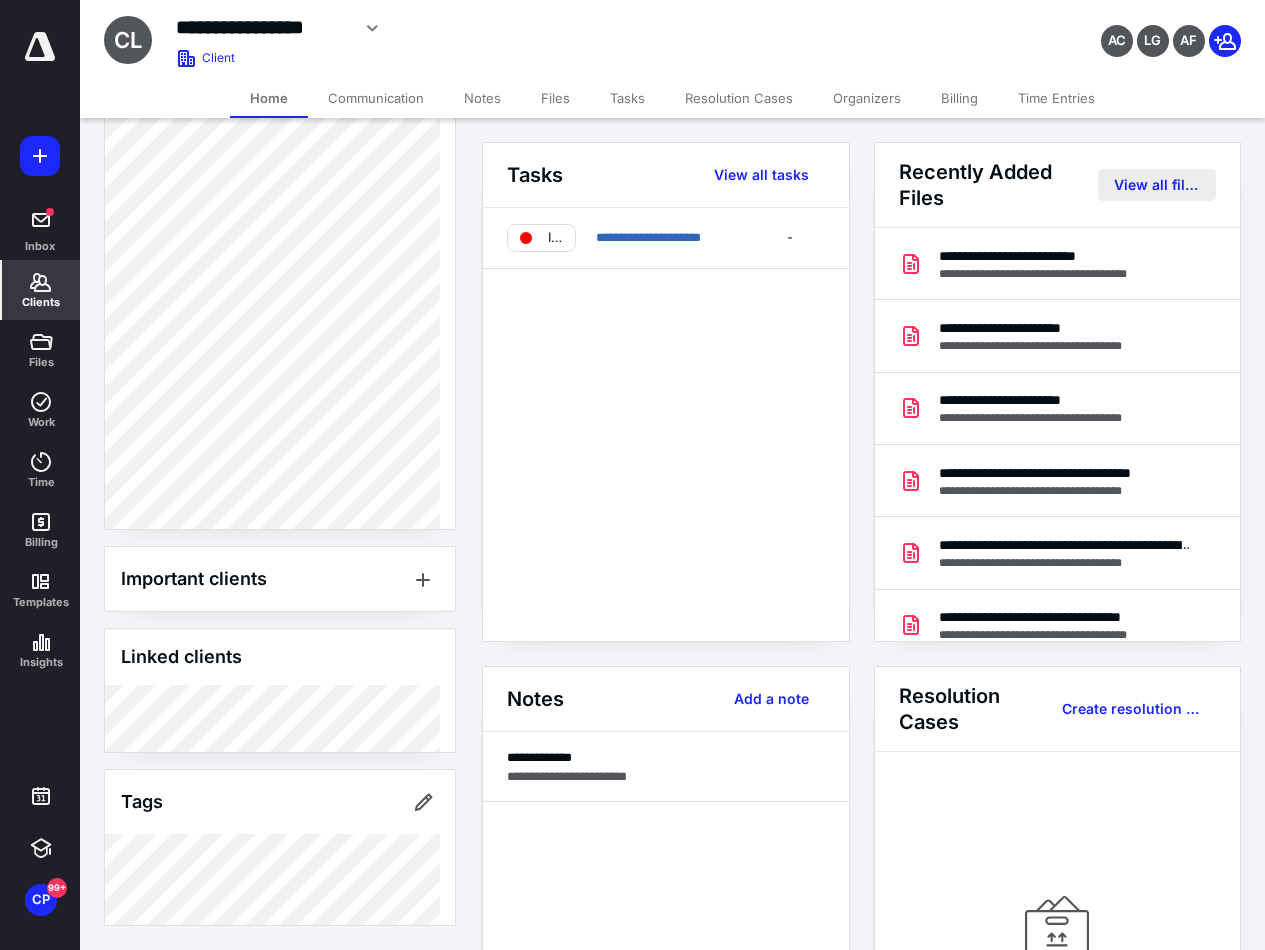 click on "View all files" at bounding box center (1157, 185) 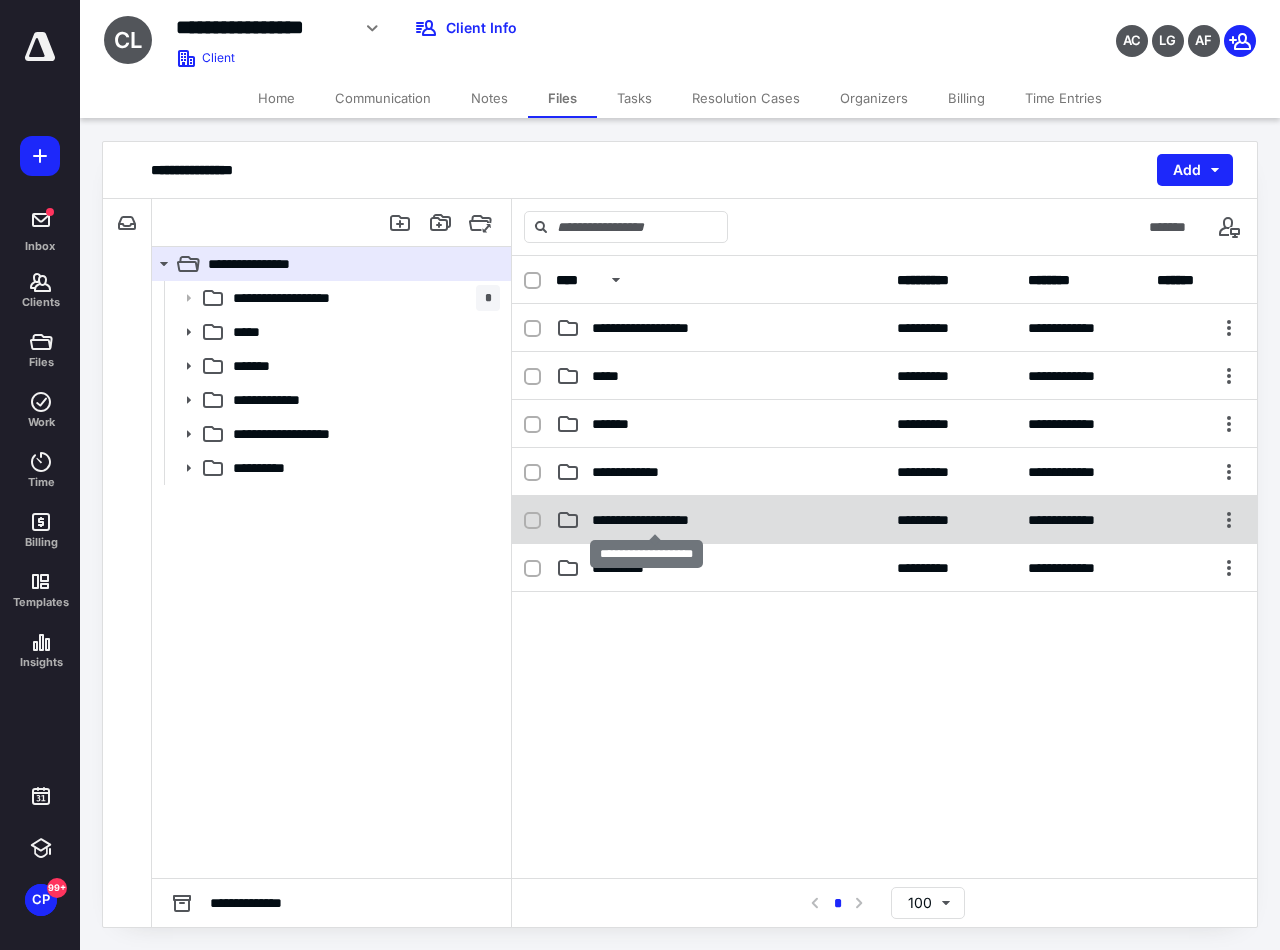 click on "**********" at bounding box center [655, 520] 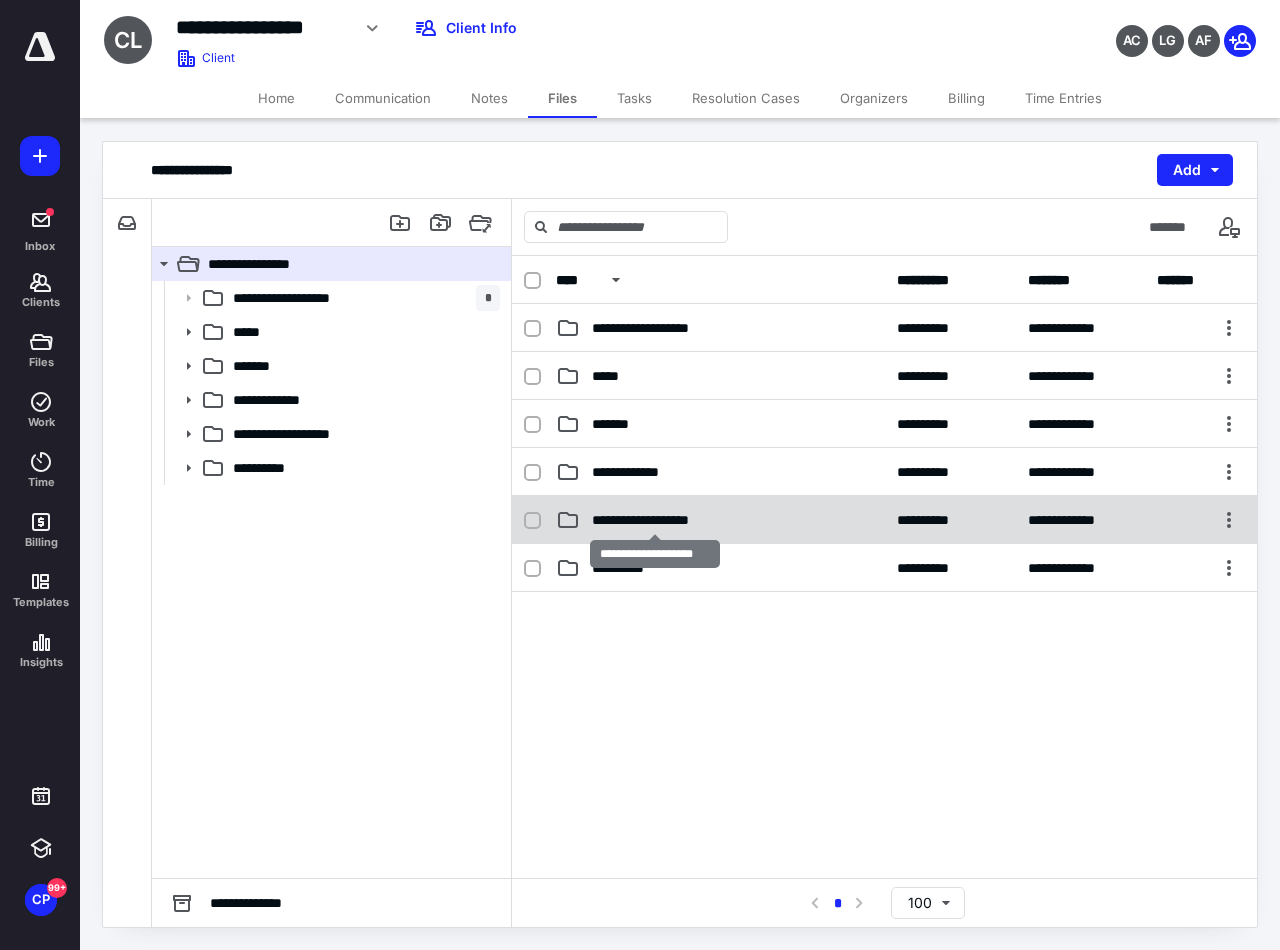 click on "**********" at bounding box center (655, 520) 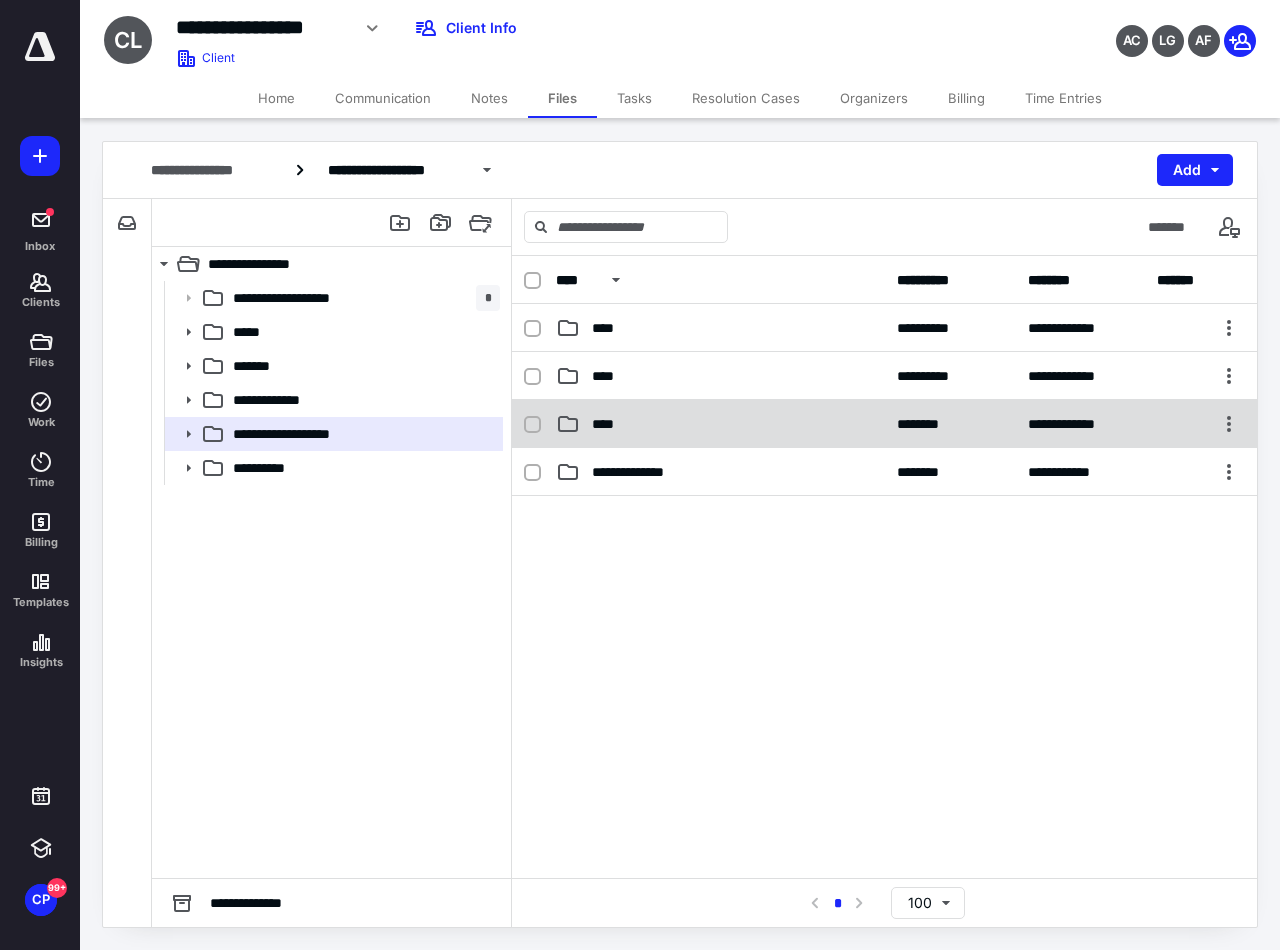 click on "**********" at bounding box center (884, 424) 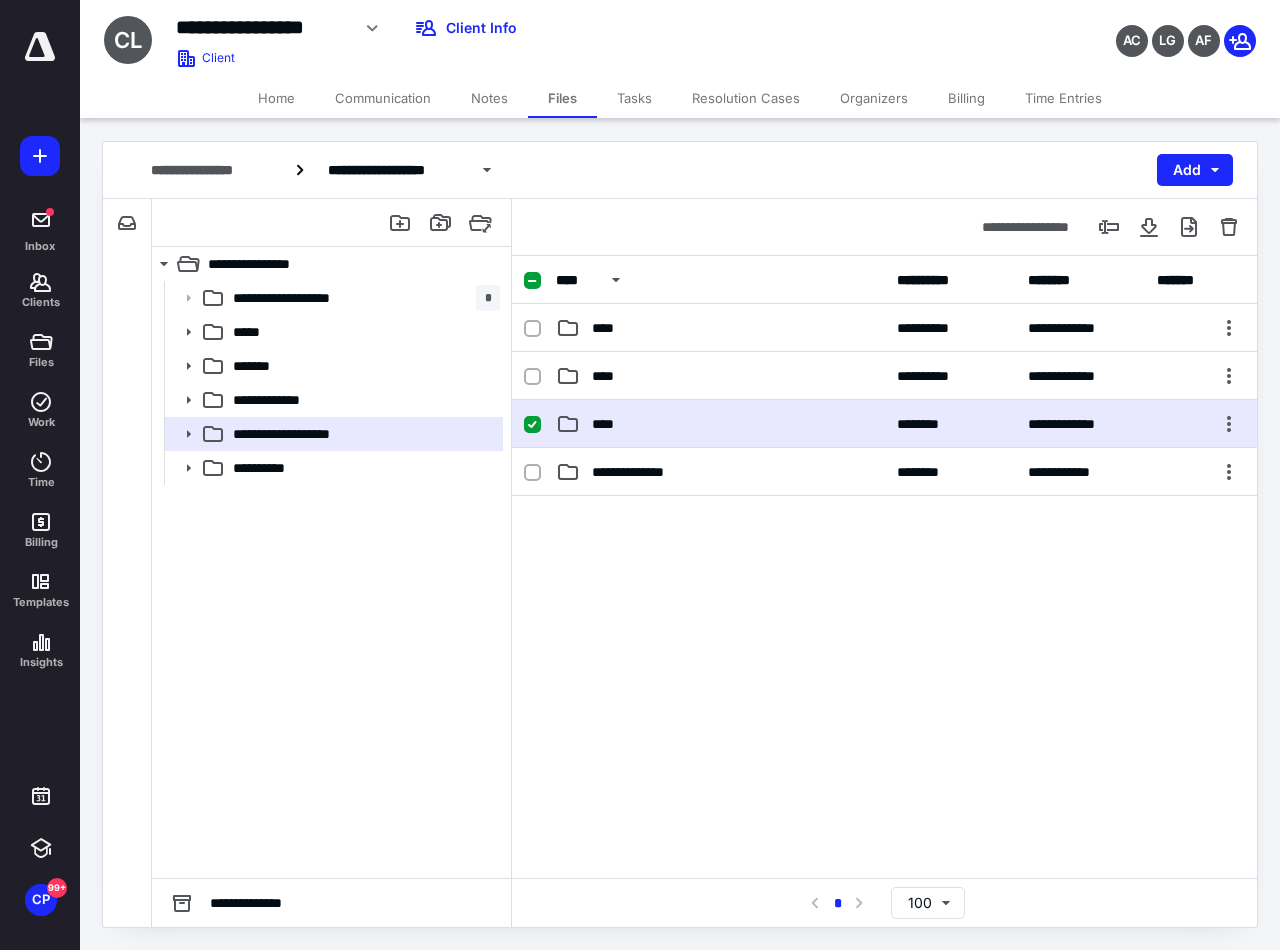 click on "**********" at bounding box center (884, 424) 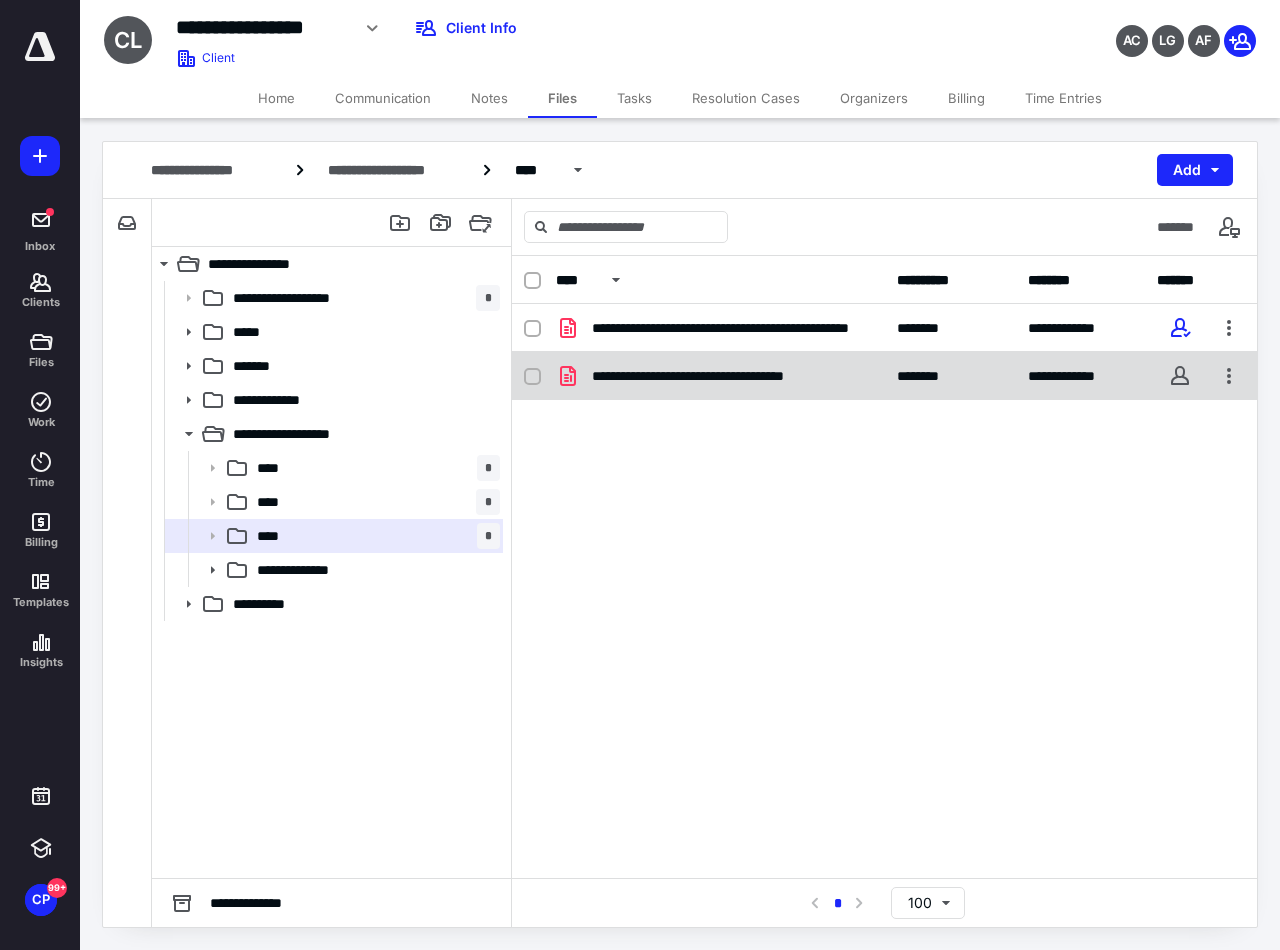 click on "**********" at bounding box center [716, 376] 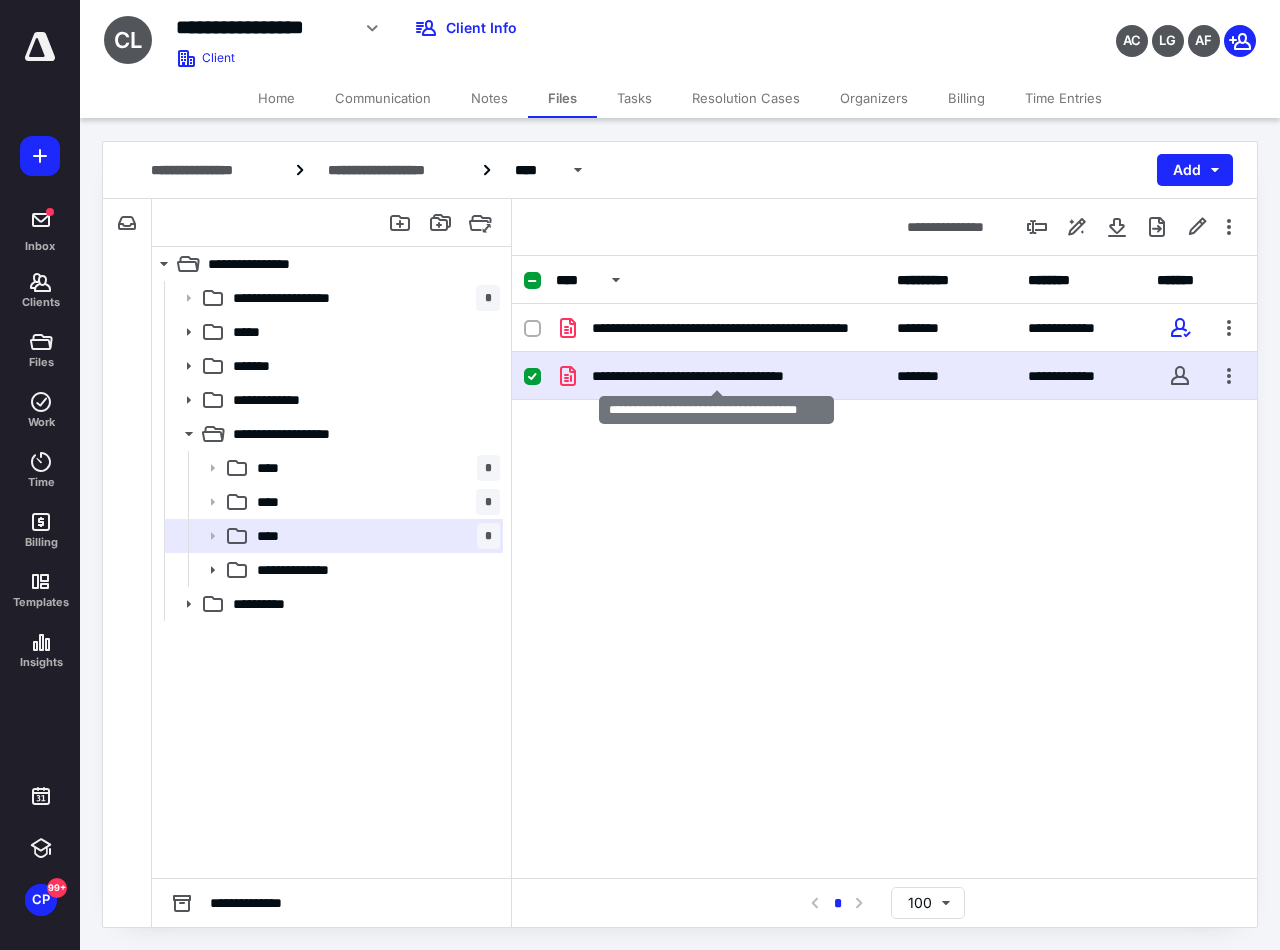 click on "**********" at bounding box center (716, 376) 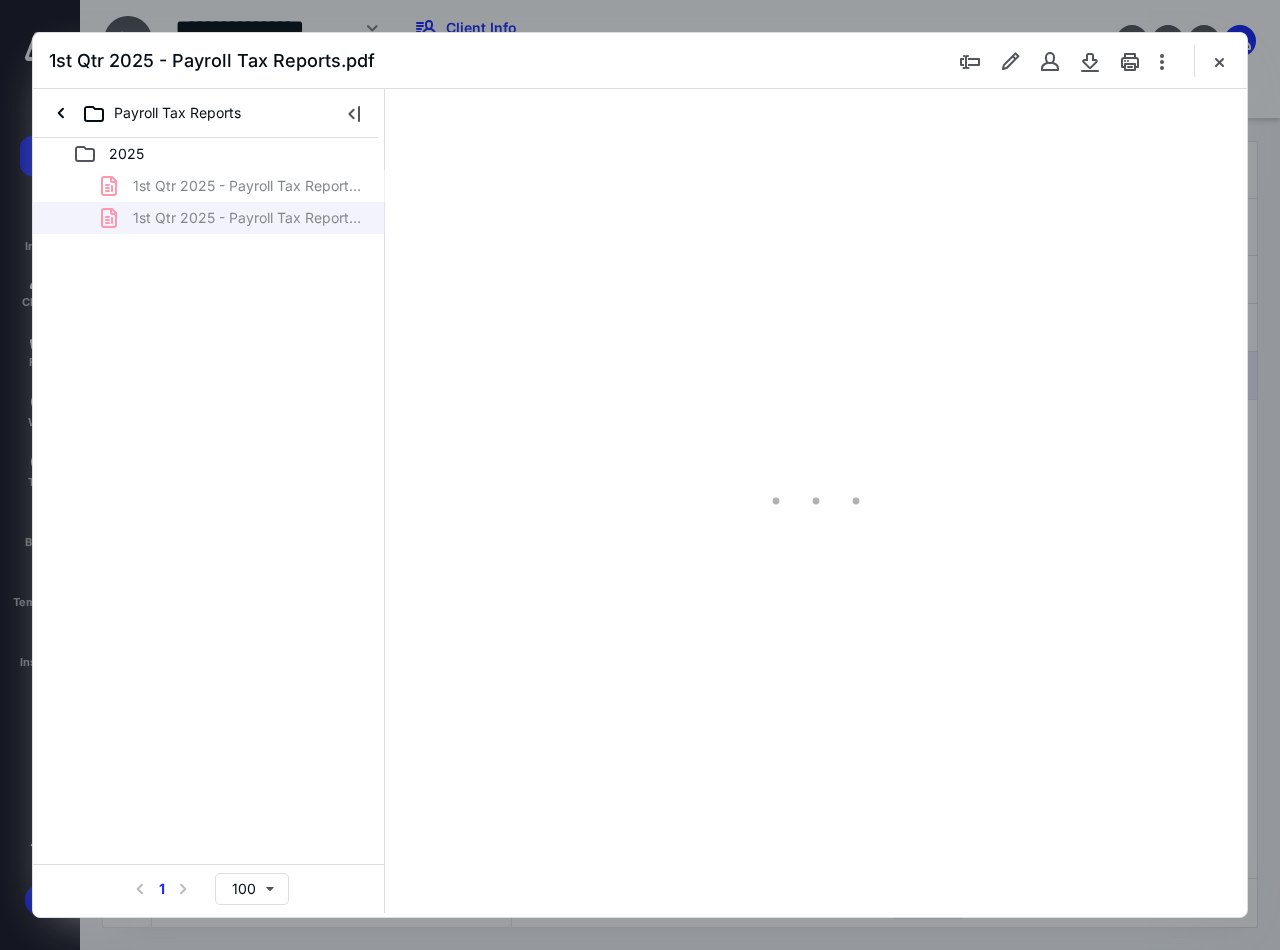 scroll, scrollTop: 0, scrollLeft: 0, axis: both 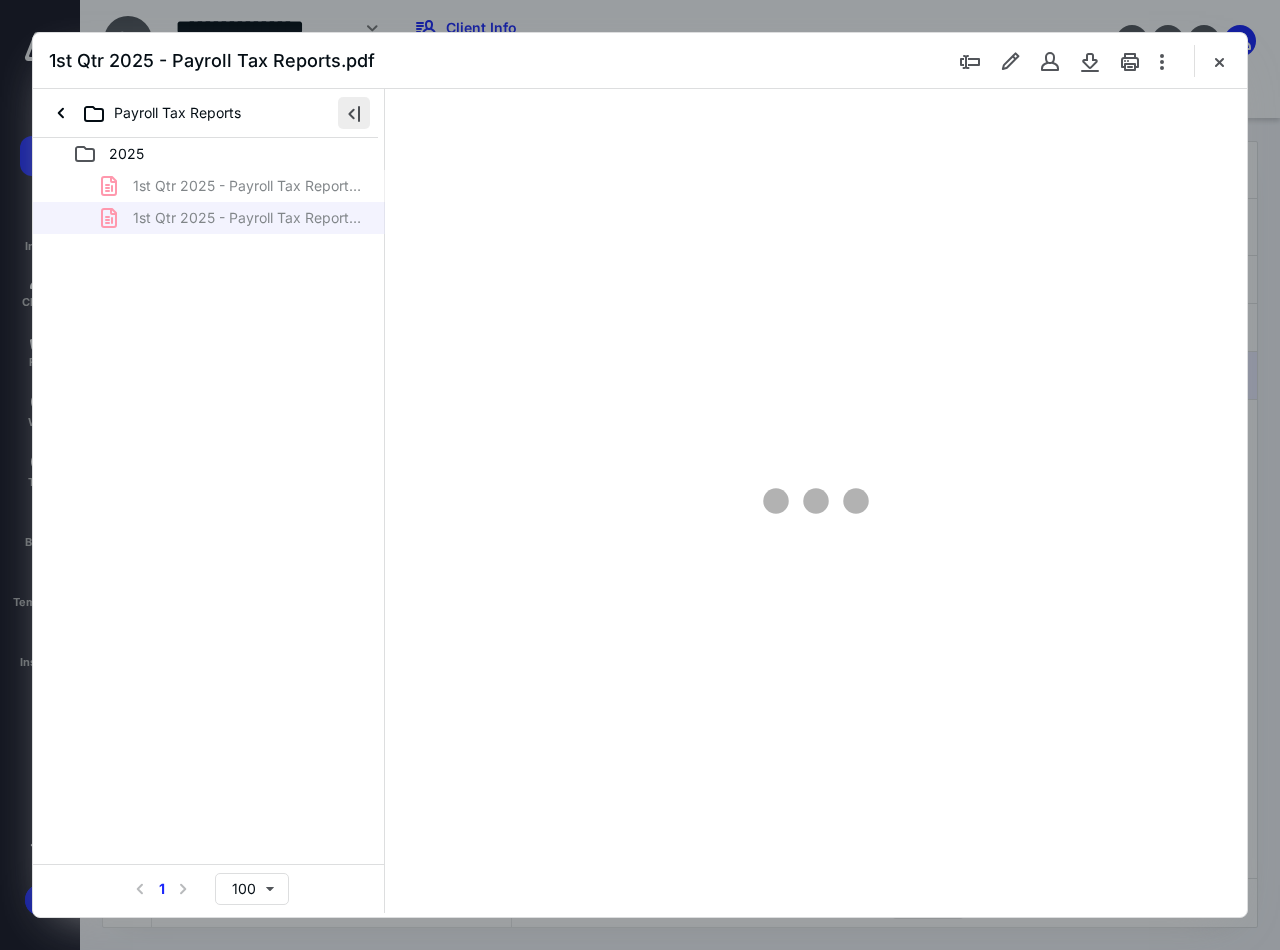 click at bounding box center (354, 113) 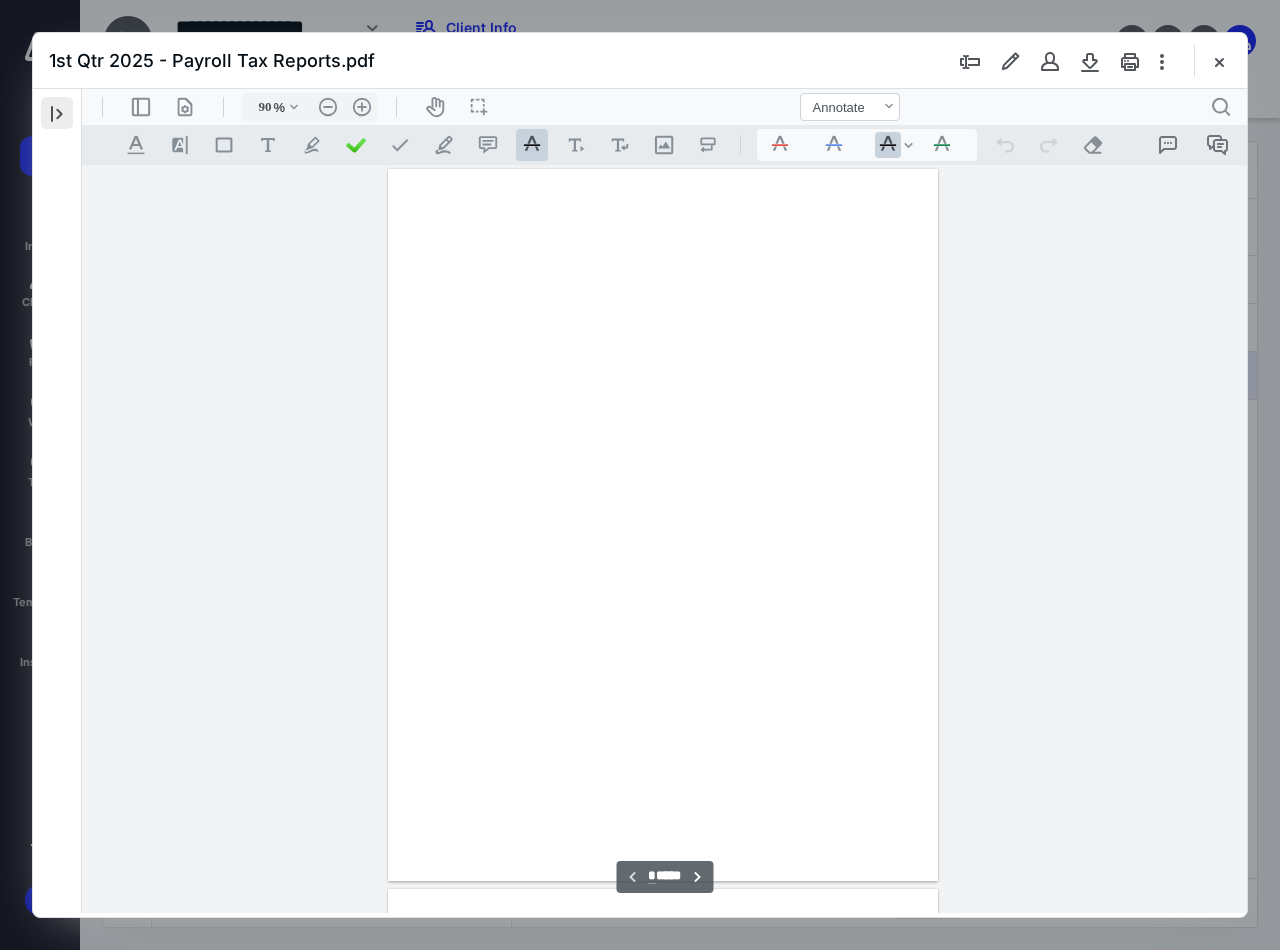 type on "94" 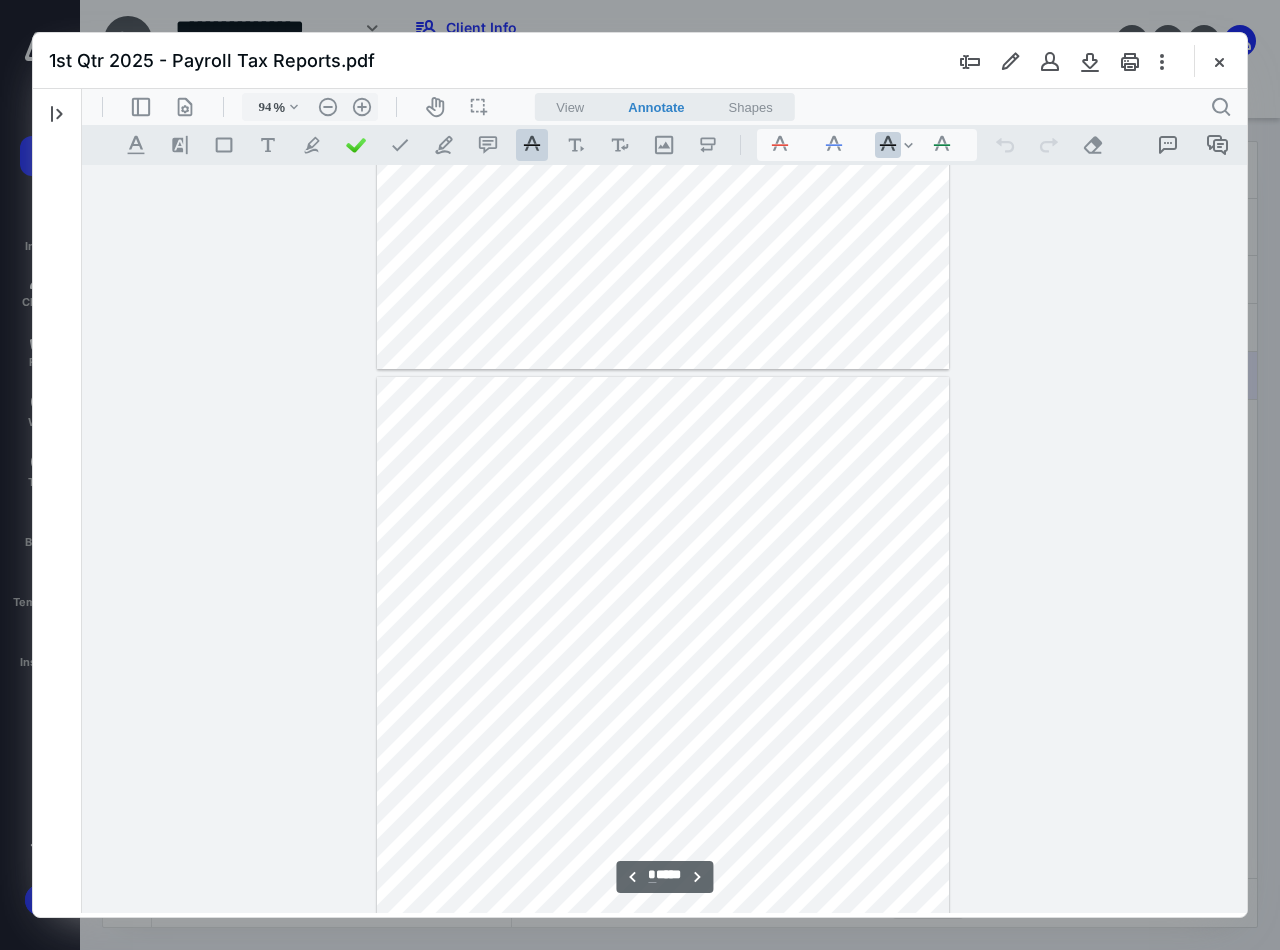 type on "*" 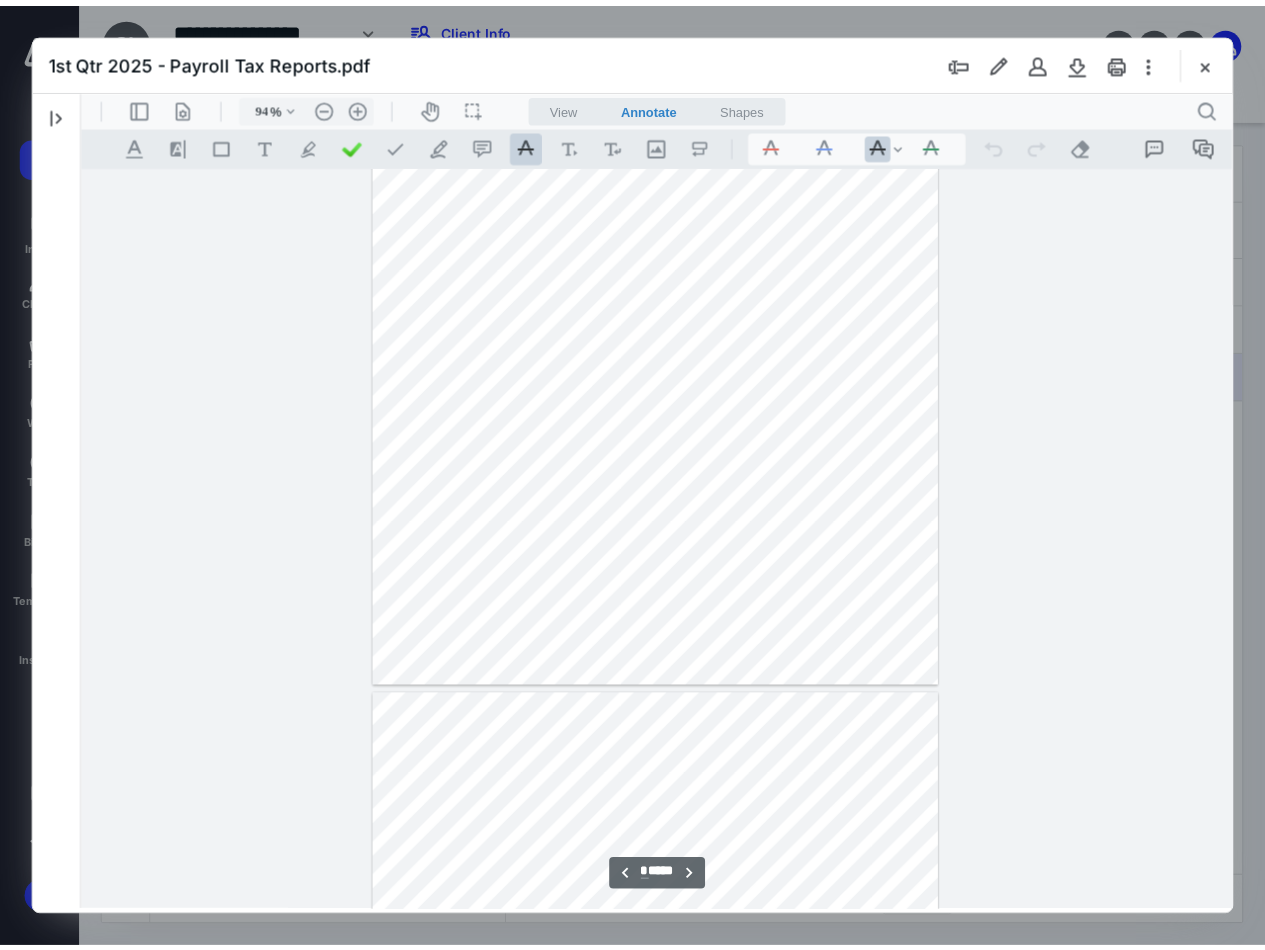 scroll, scrollTop: 3680, scrollLeft: 0, axis: vertical 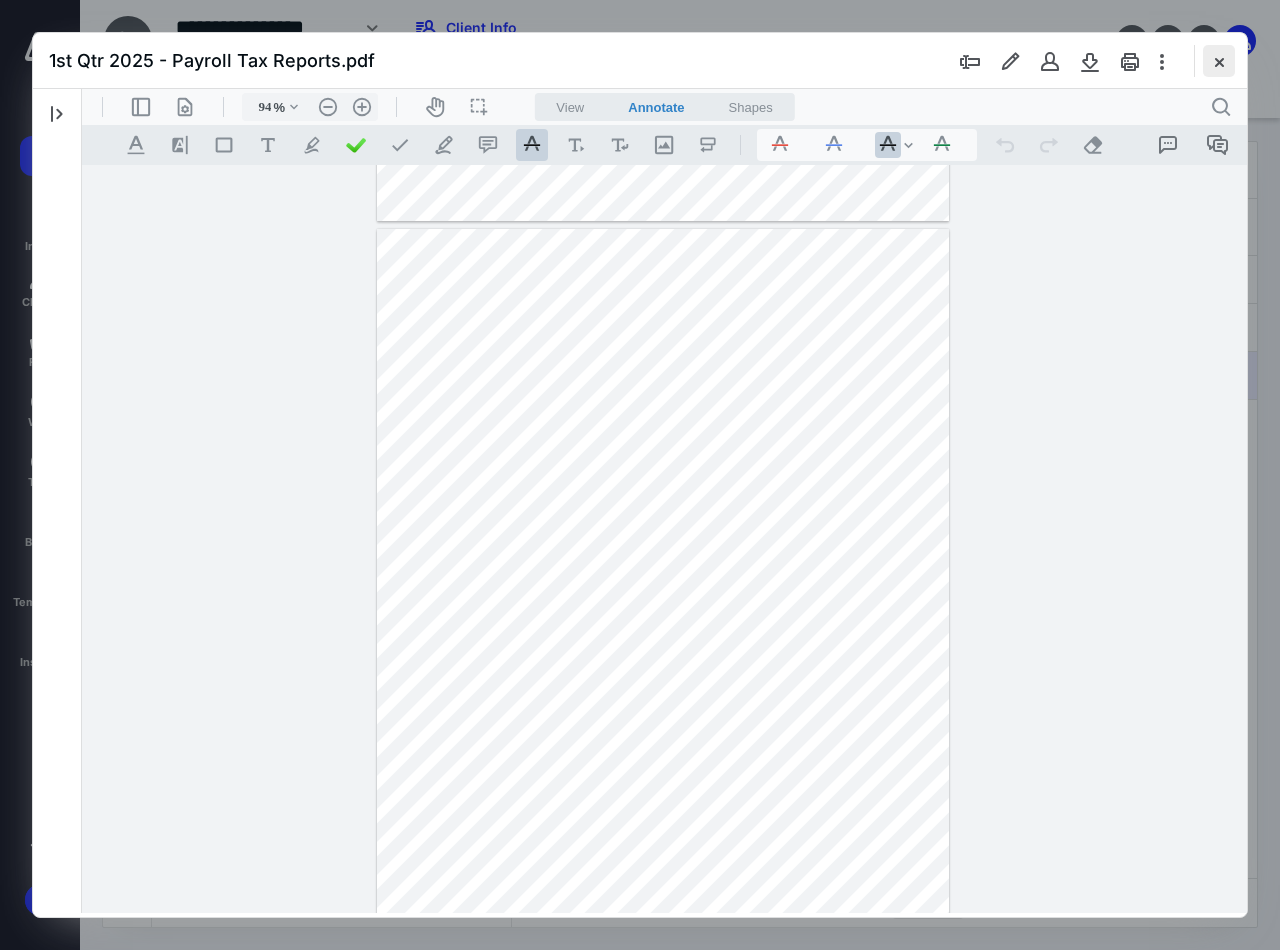 click at bounding box center [1219, 61] 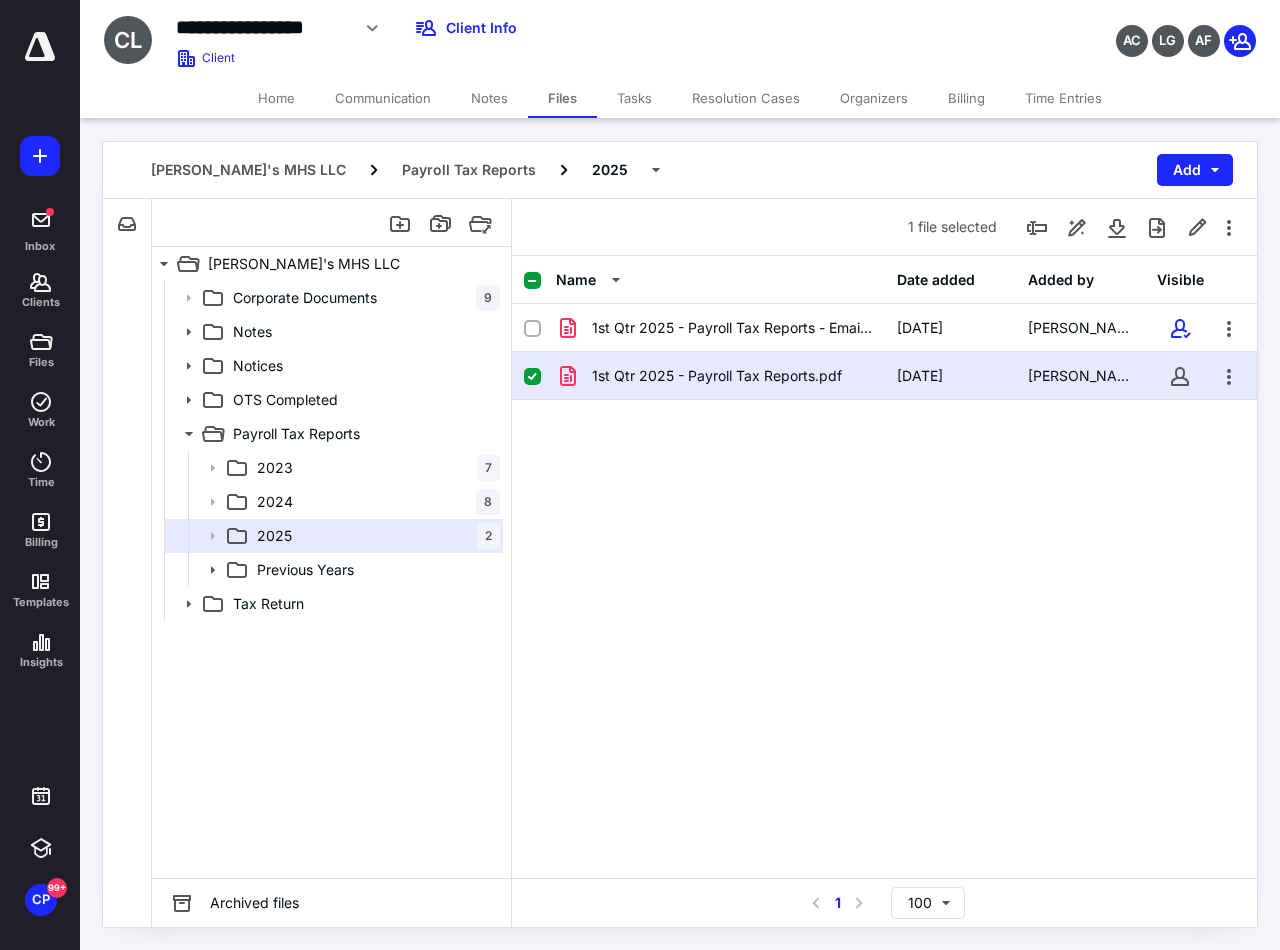 click on "Home" at bounding box center (276, 98) 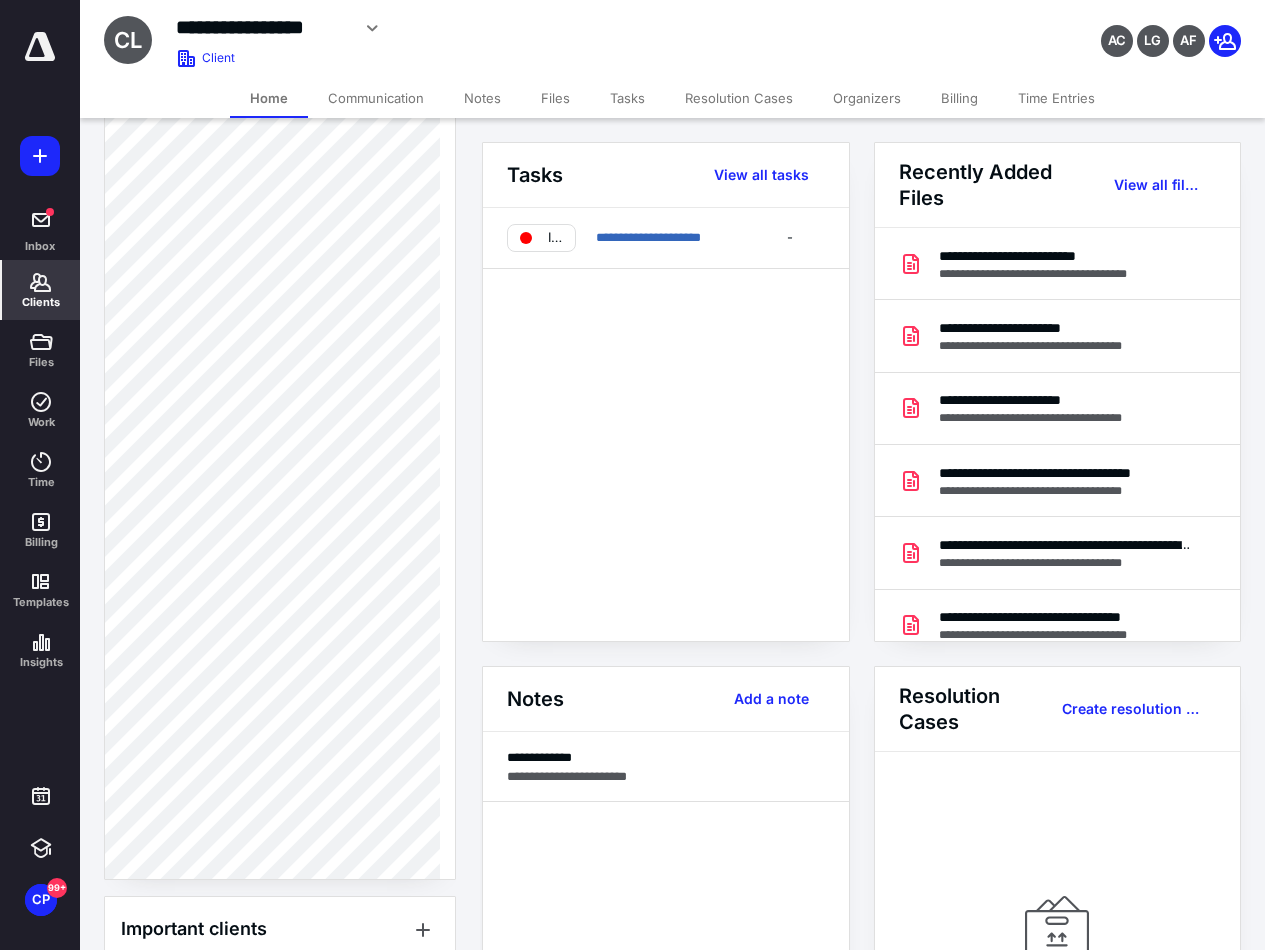 scroll, scrollTop: 1350, scrollLeft: 0, axis: vertical 